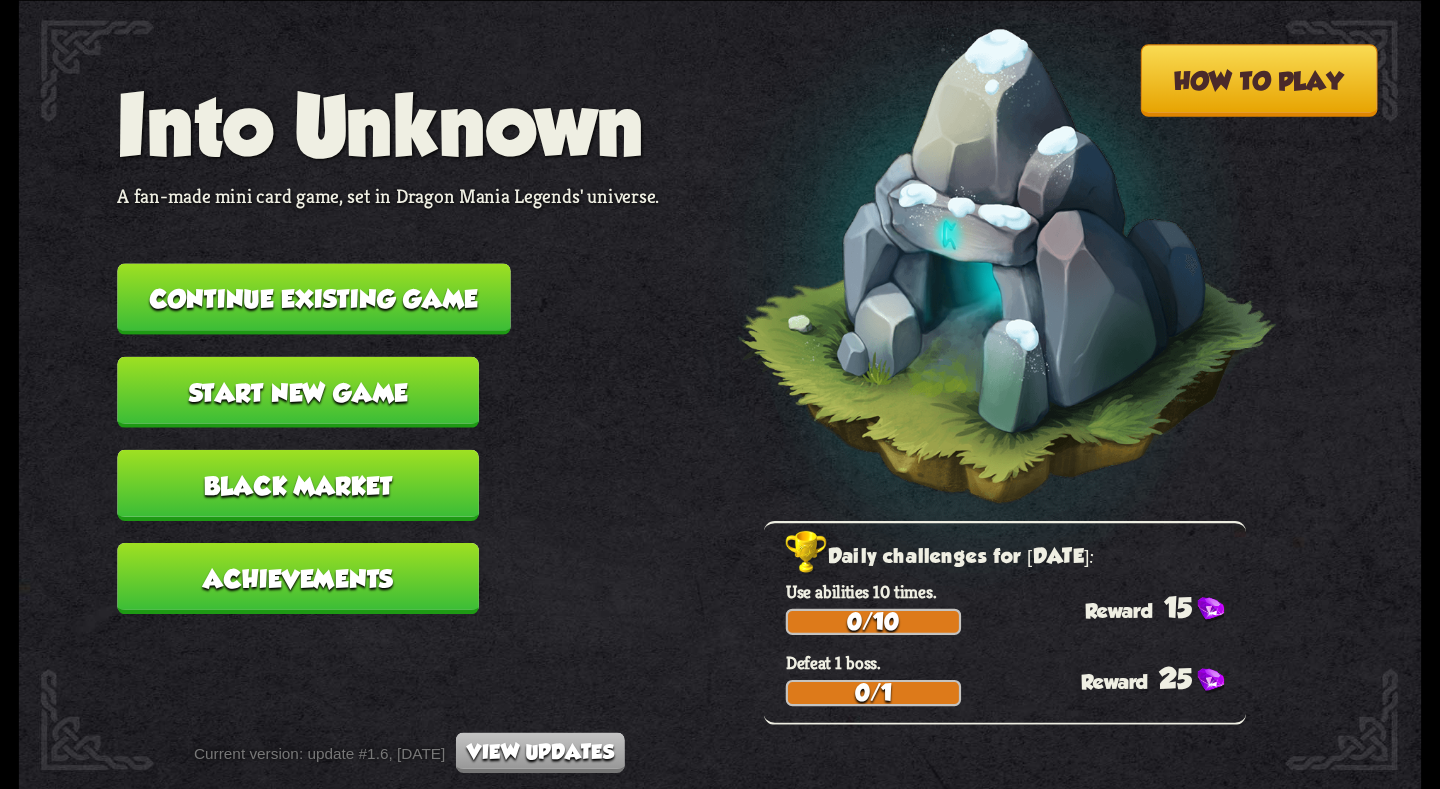 scroll, scrollTop: 0, scrollLeft: 0, axis: both 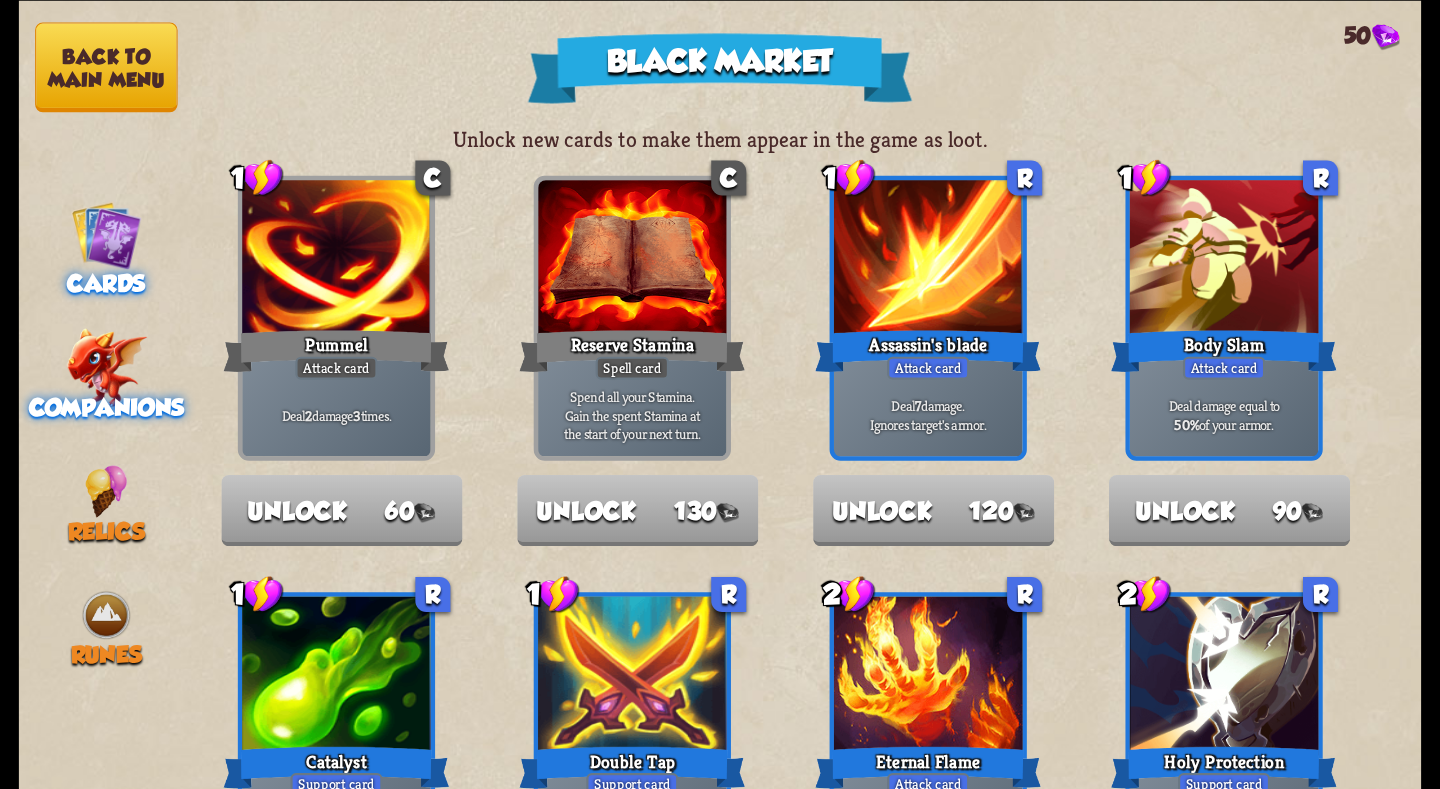 click on "Companions" at bounding box center [107, 406] 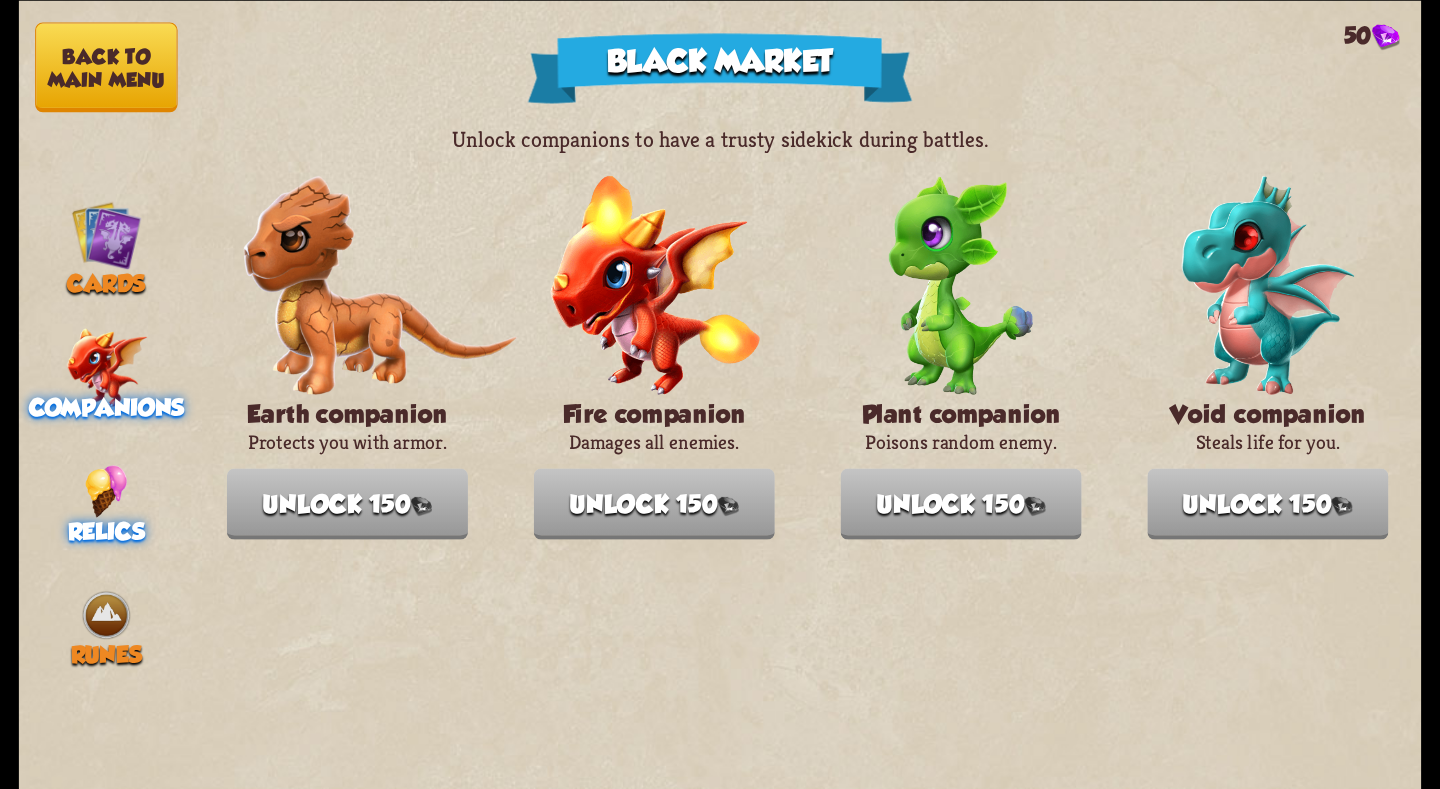 click at bounding box center [106, 491] 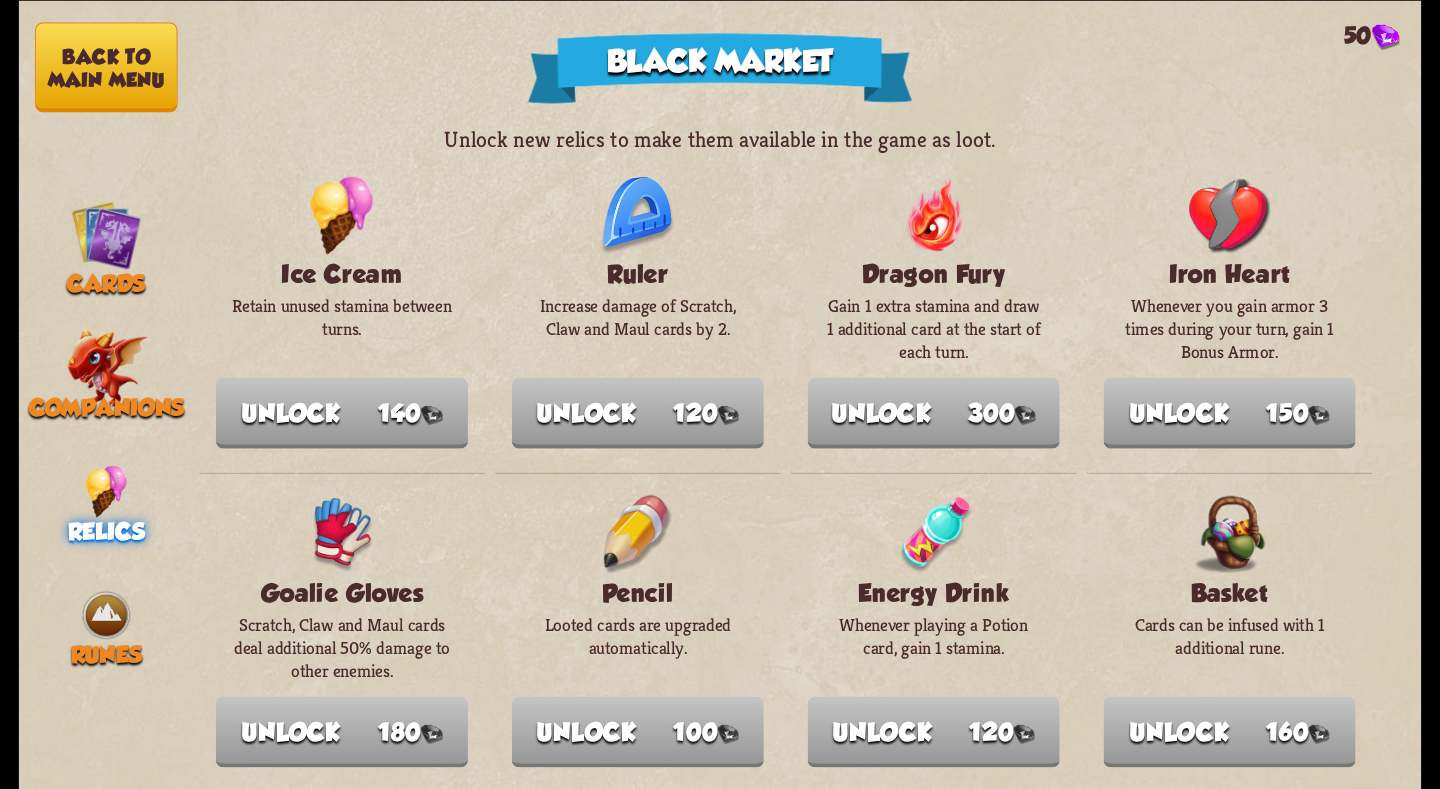 click on "Back to main menu" at bounding box center [106, 67] 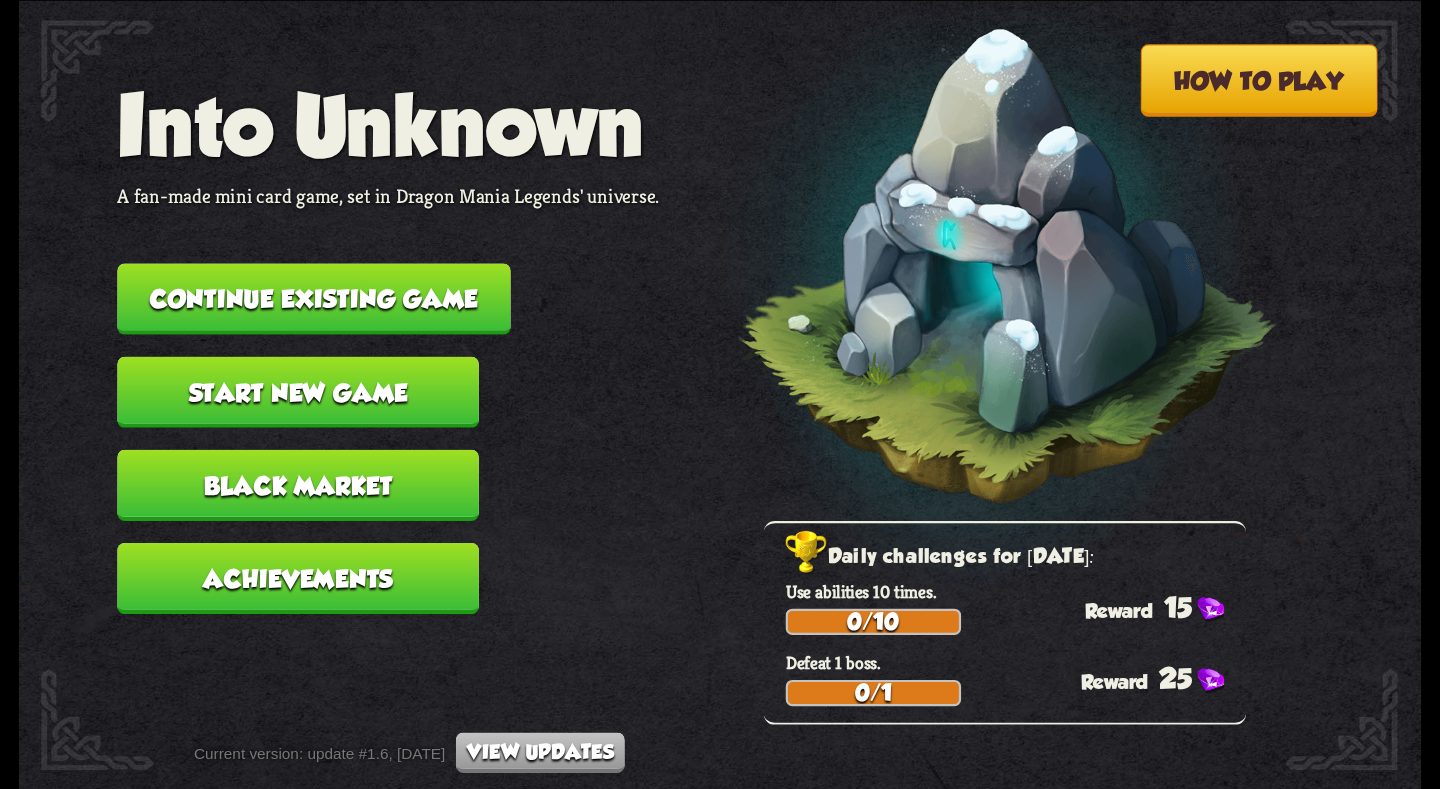 click on "Continue existing game" at bounding box center (313, 298) 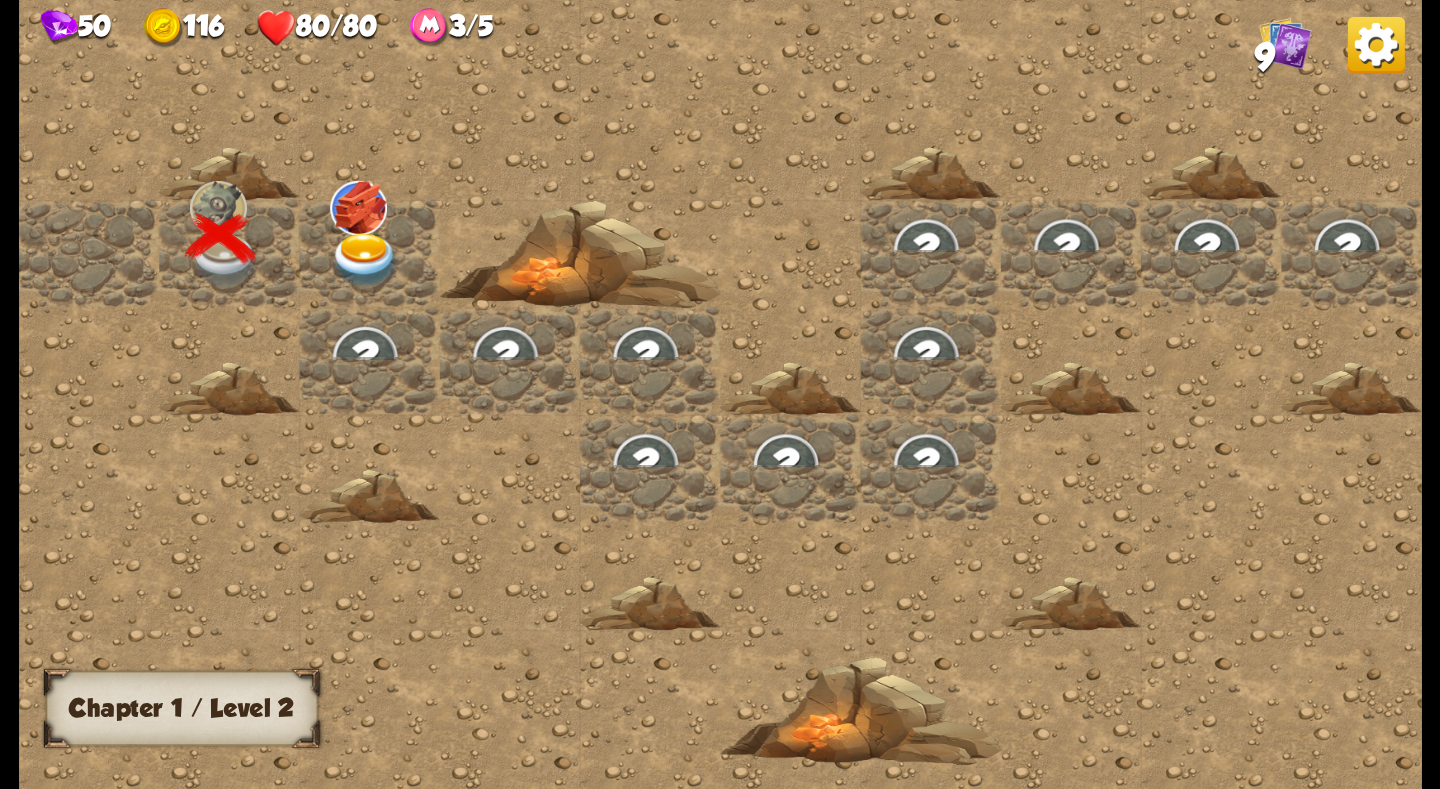 click at bounding box center (365, 259) 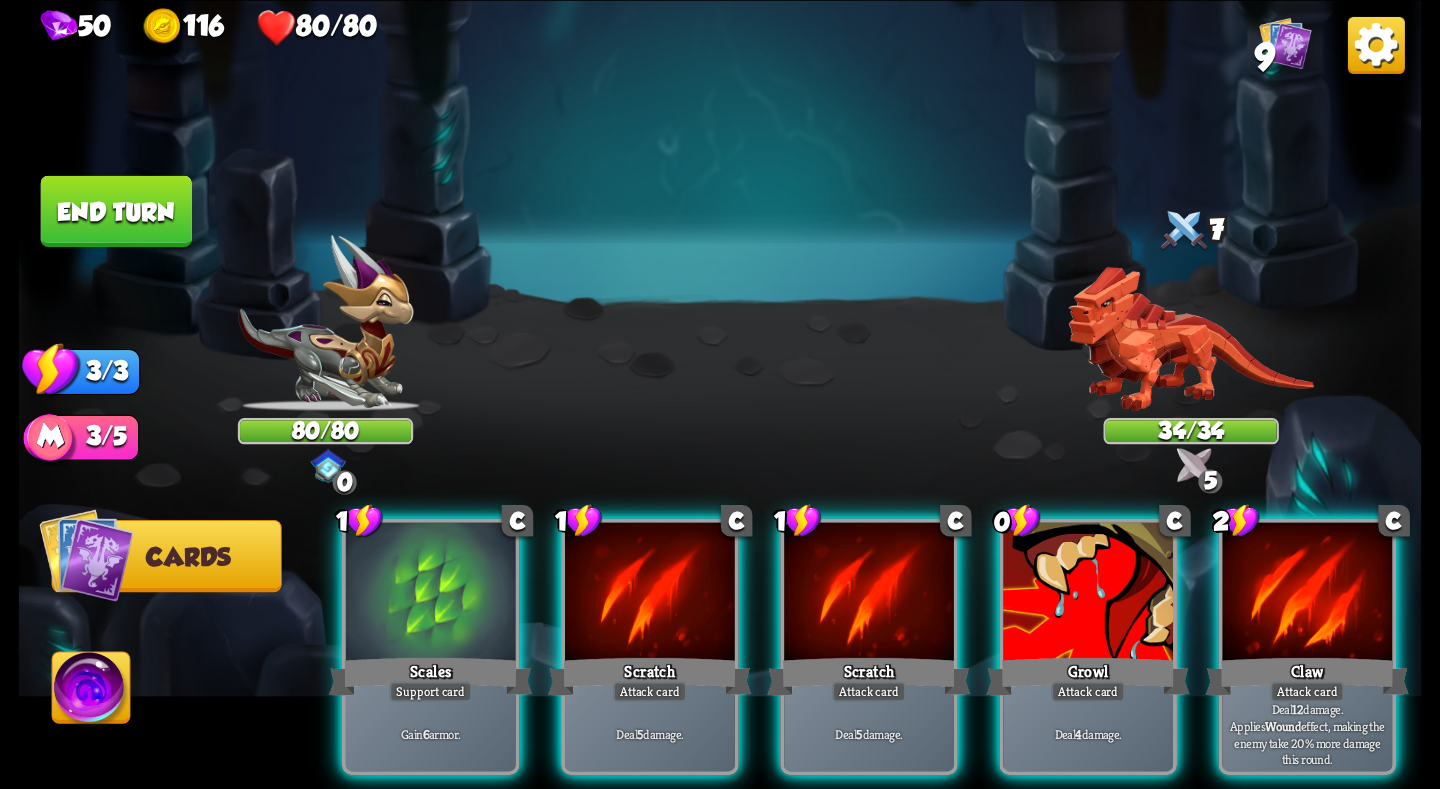 click at bounding box center (1376, 44) 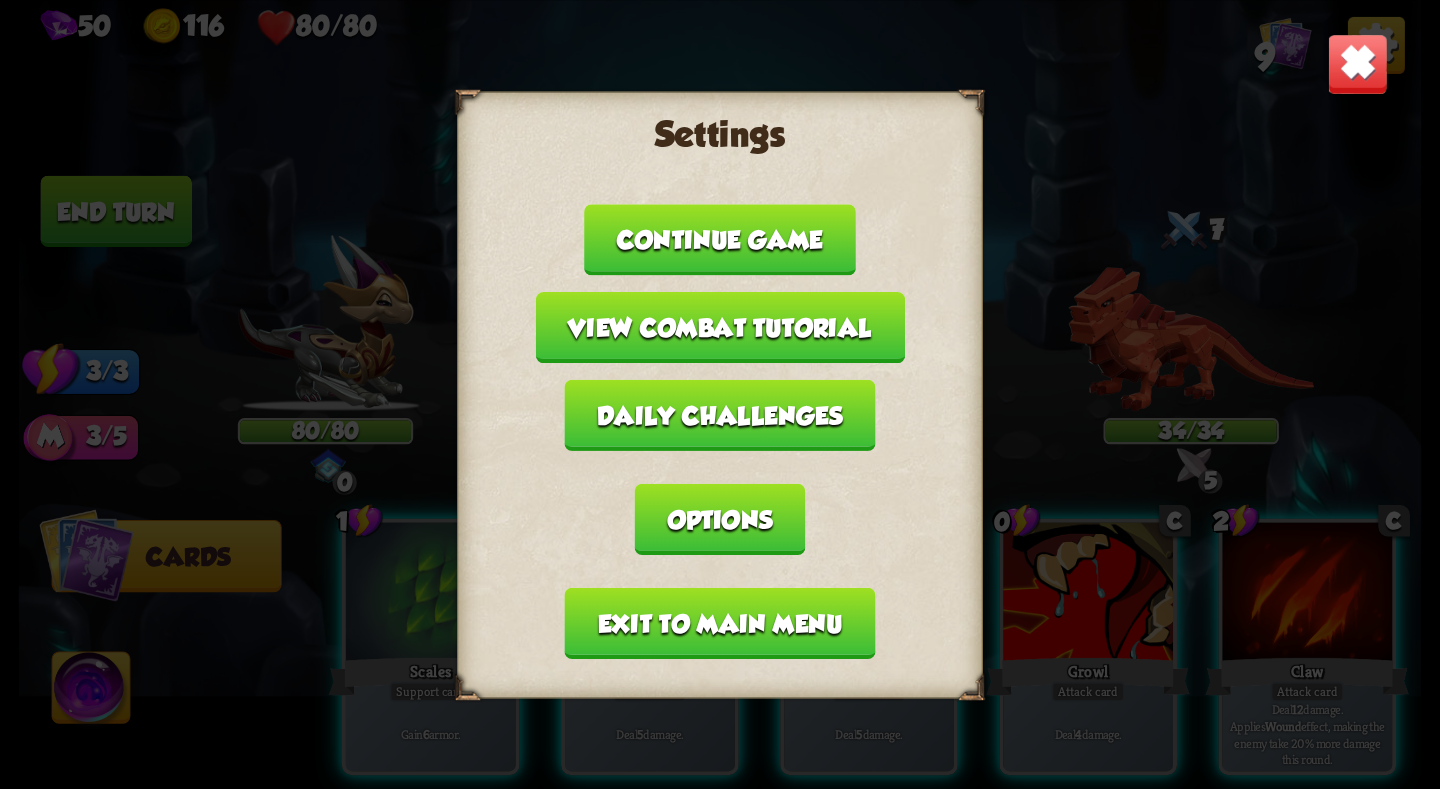 click on "Exit to main menu" at bounding box center [720, 622] 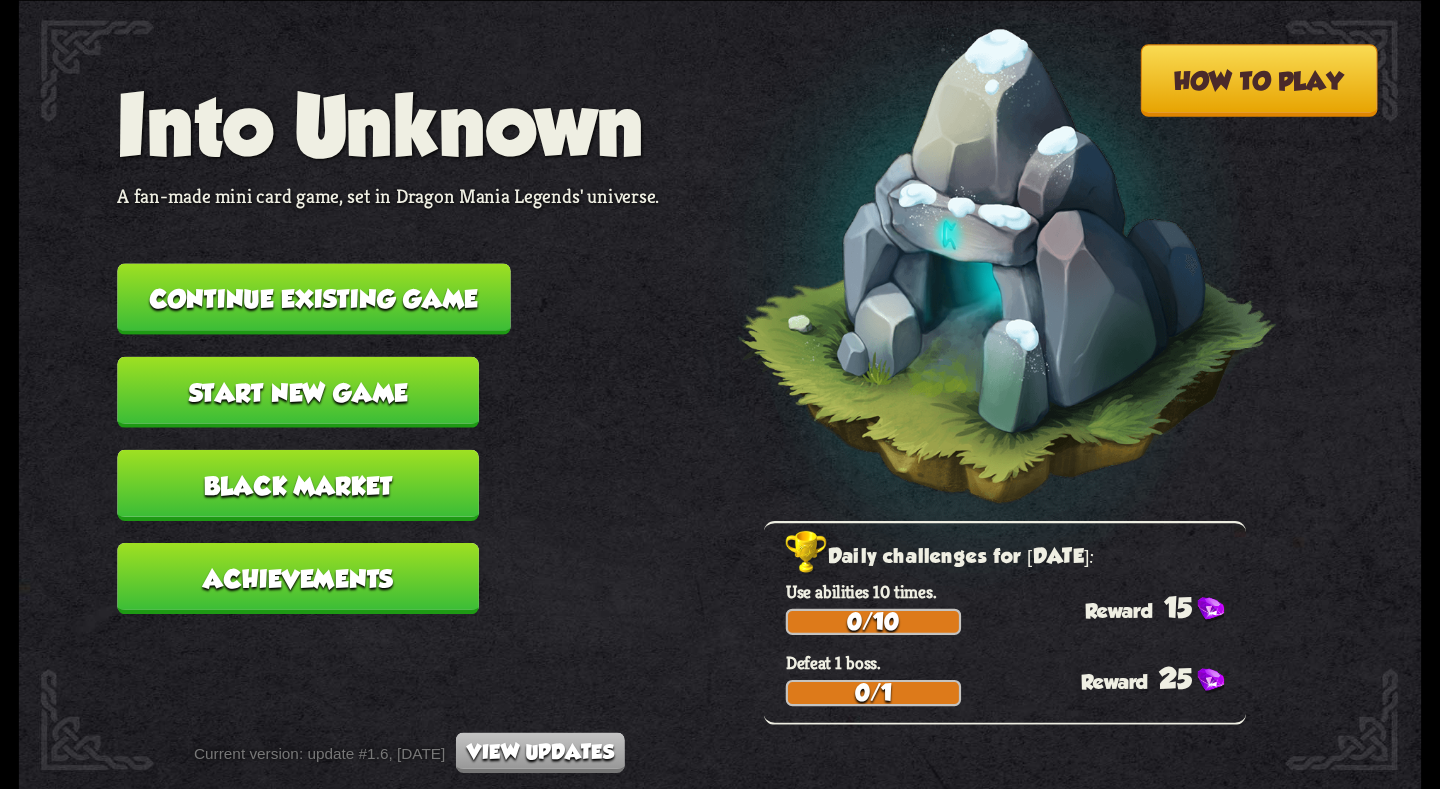 click on "View updates" at bounding box center [540, 752] 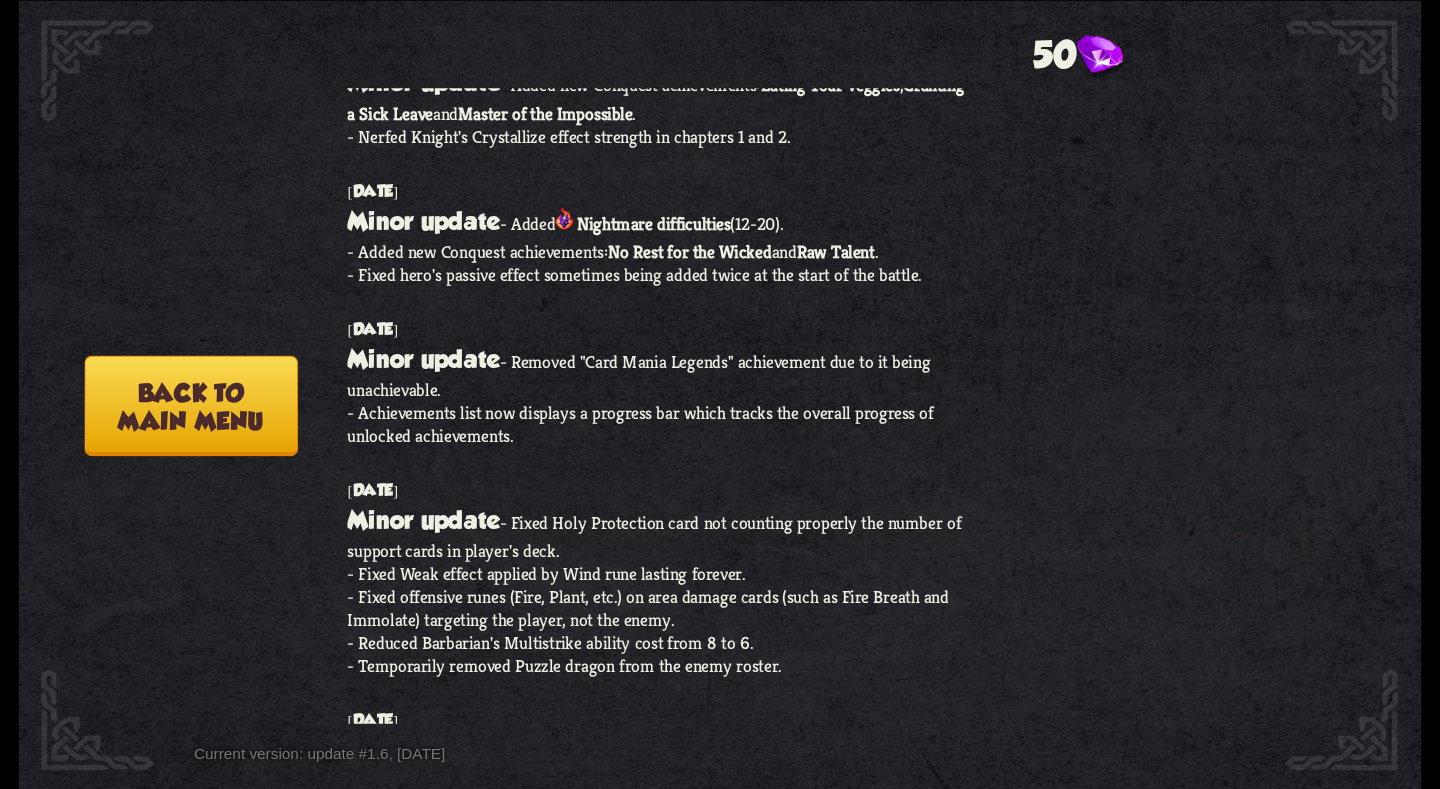 scroll, scrollTop: 200, scrollLeft: 0, axis: vertical 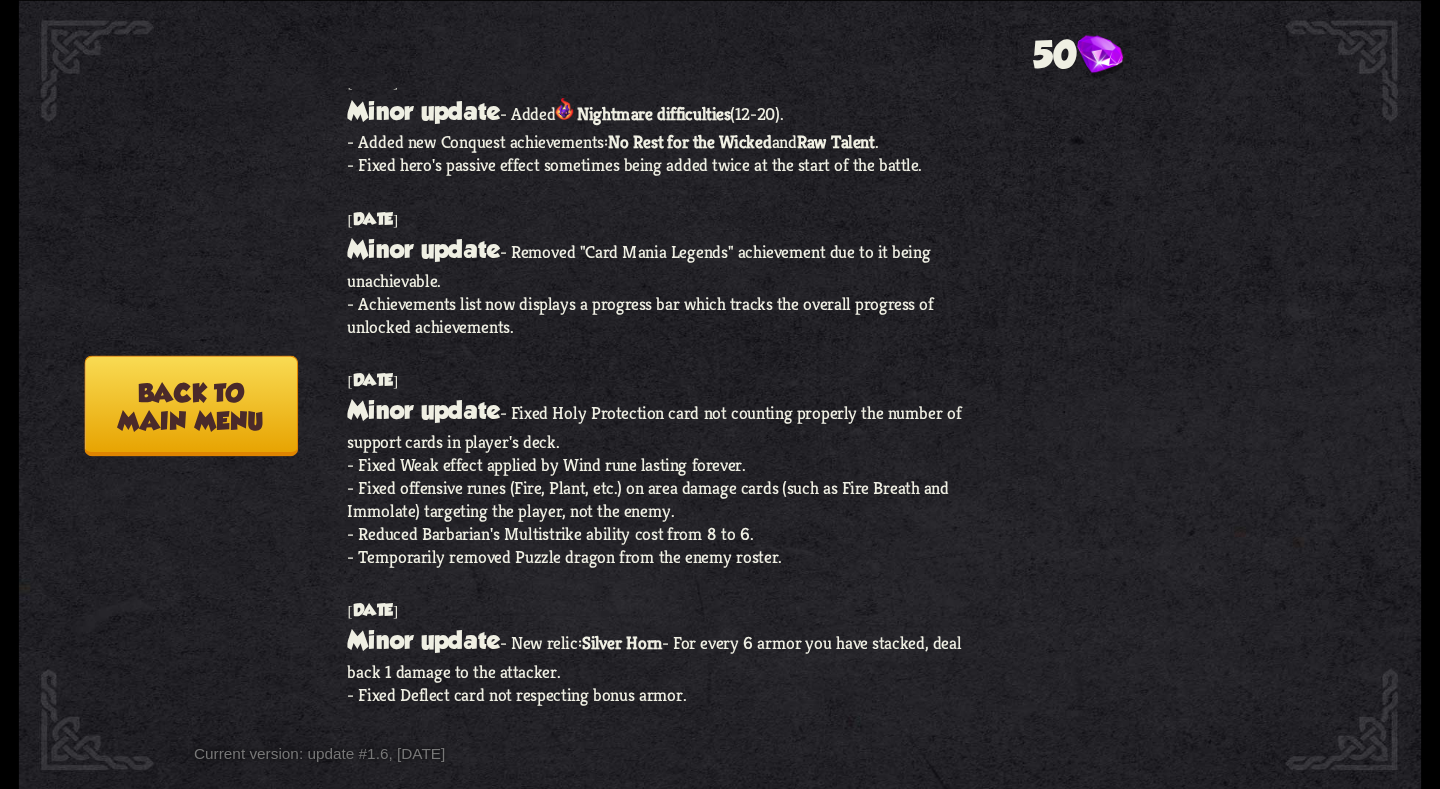 click on "Back to main menu" at bounding box center (190, 405) 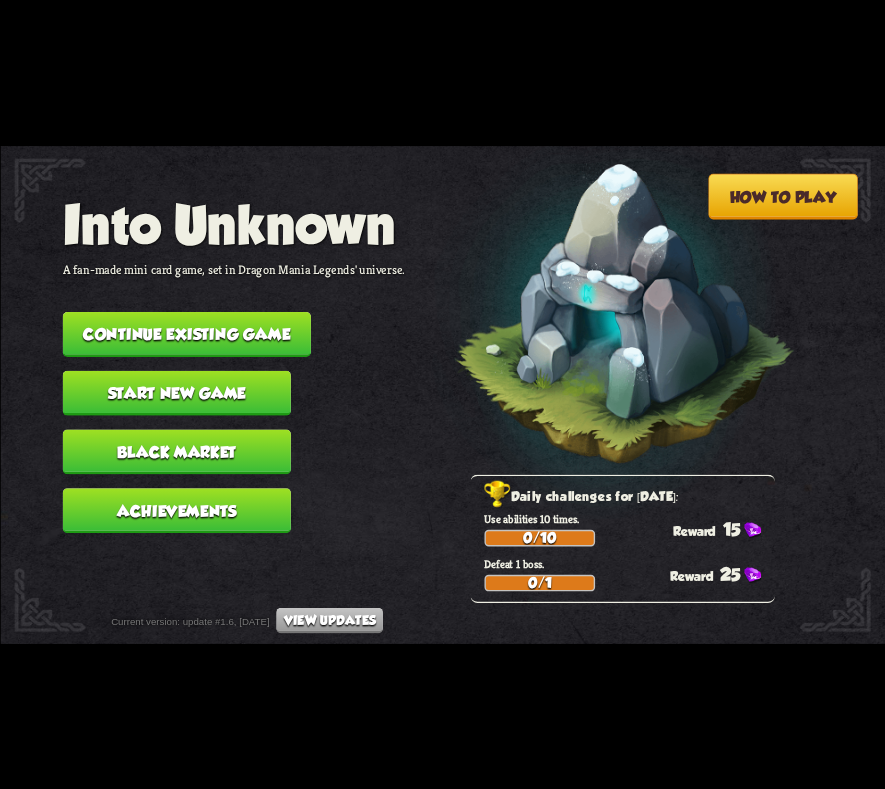 click at bounding box center (601, 319) 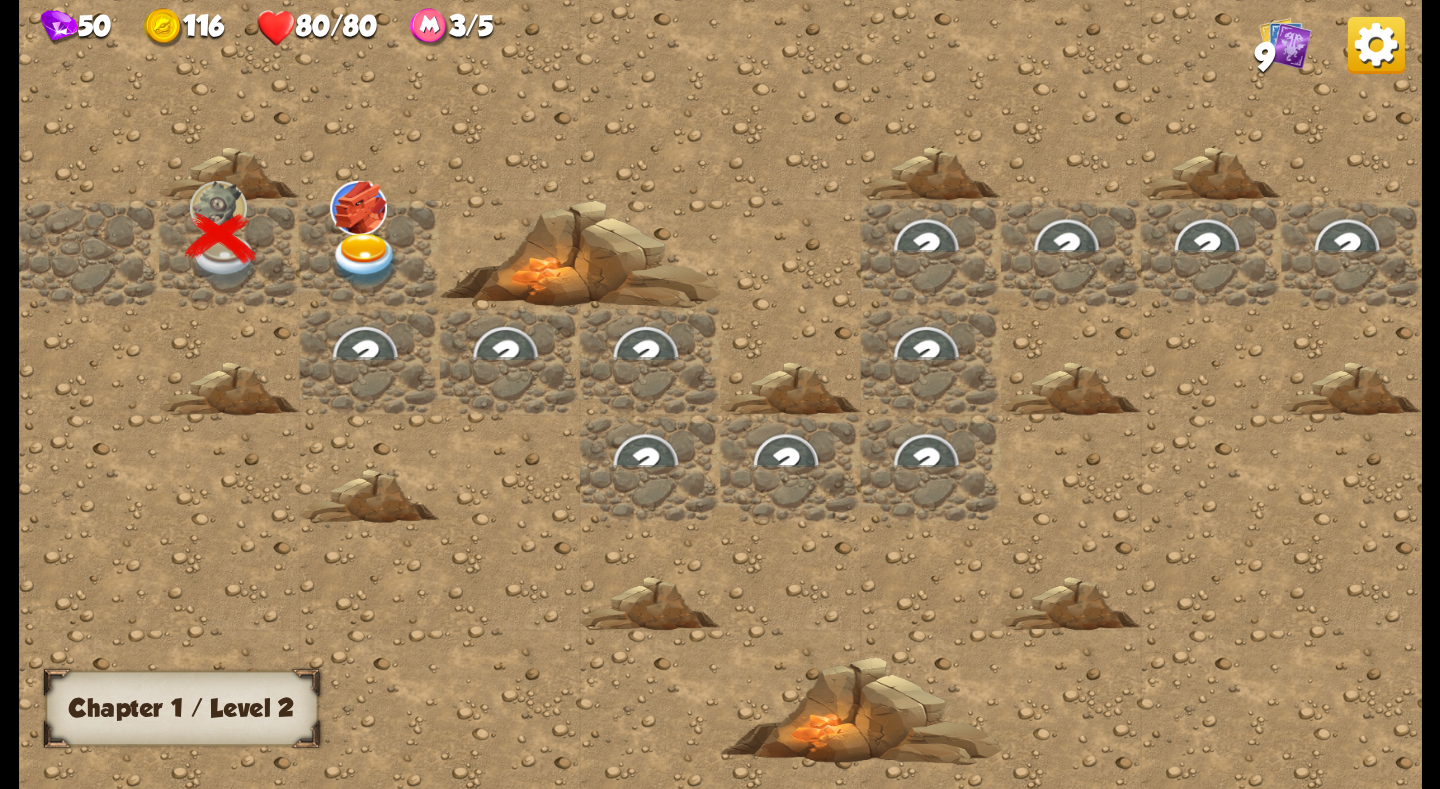 click at bounding box center [1376, 44] 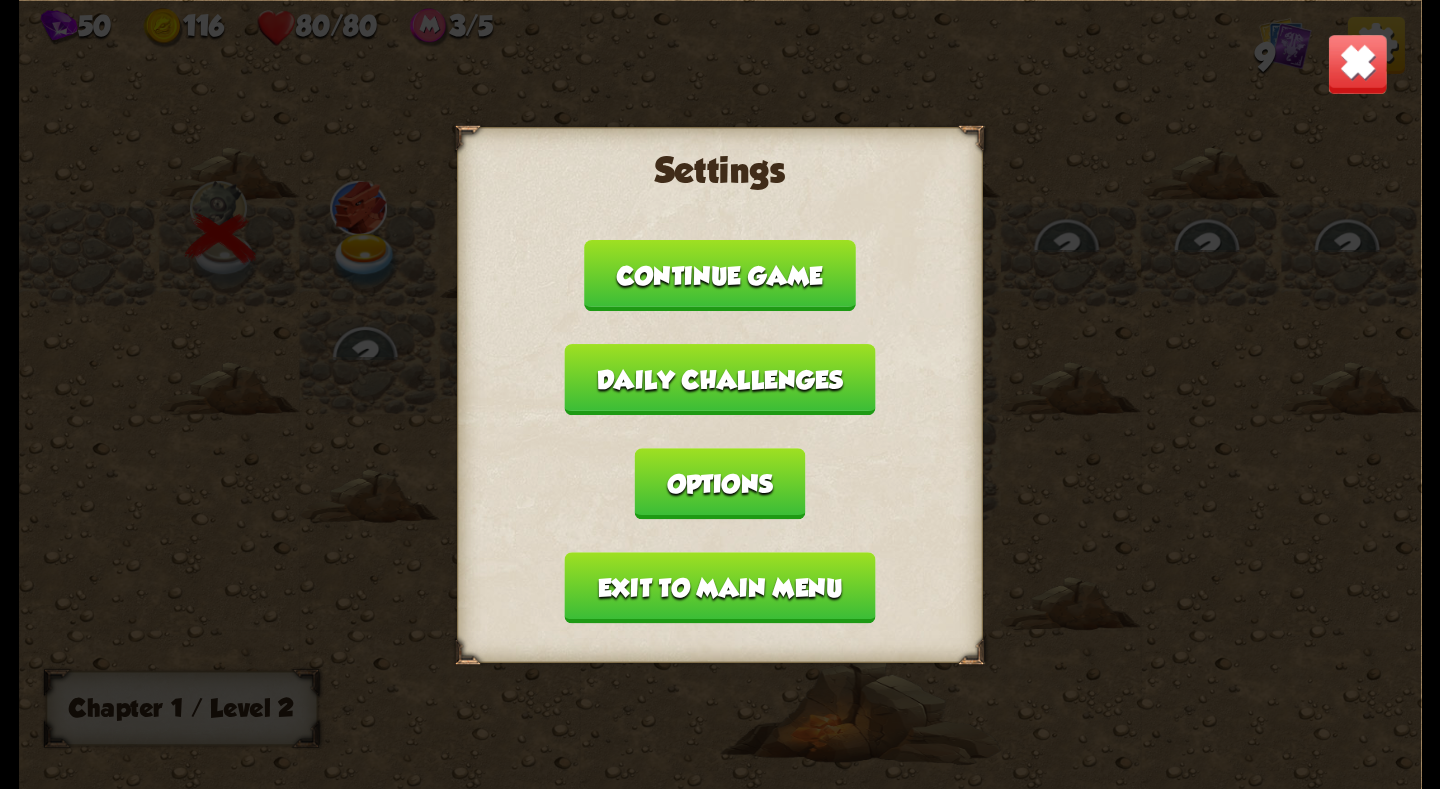 click on "Exit to main menu" at bounding box center (720, 587) 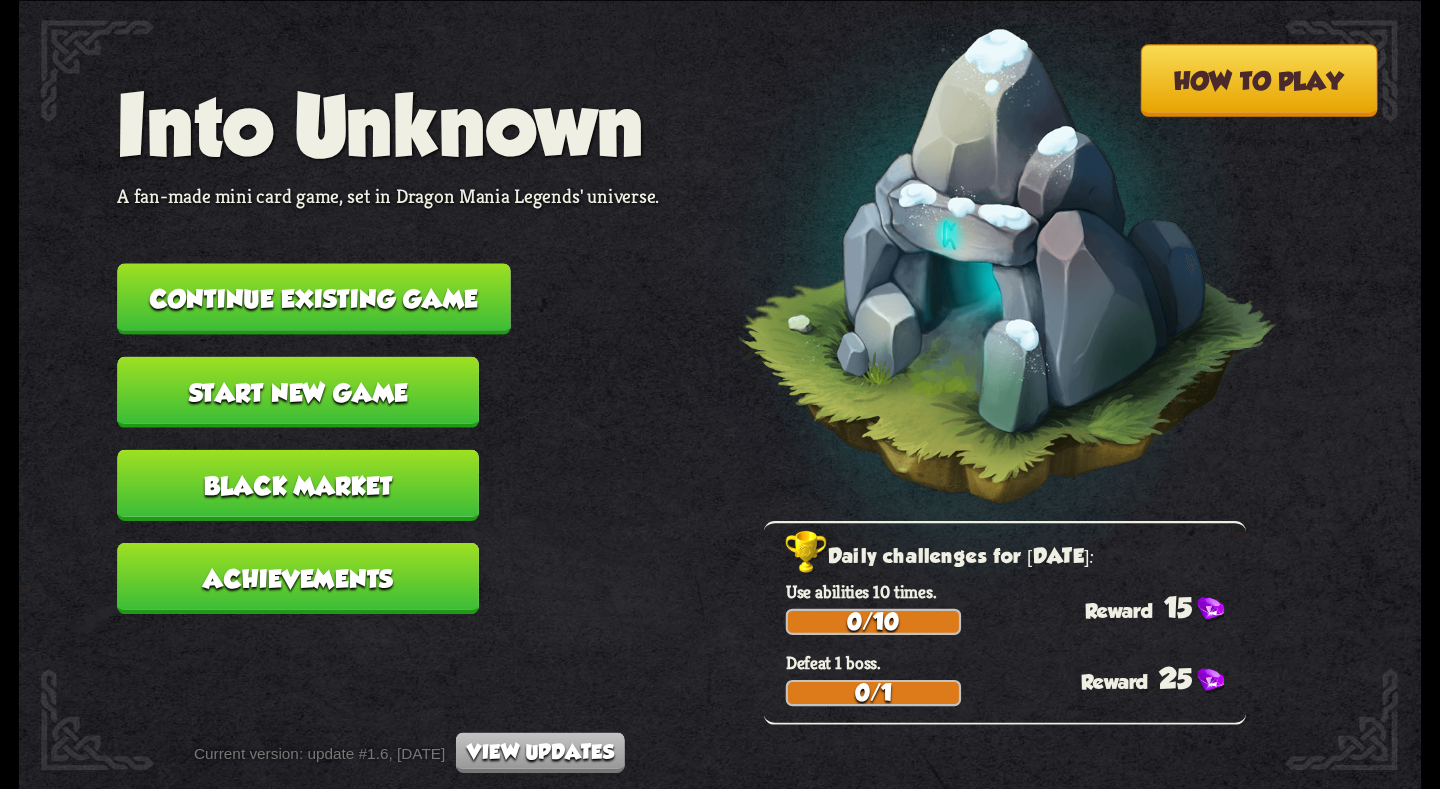 click on "Continue existing game" at bounding box center [313, 298] 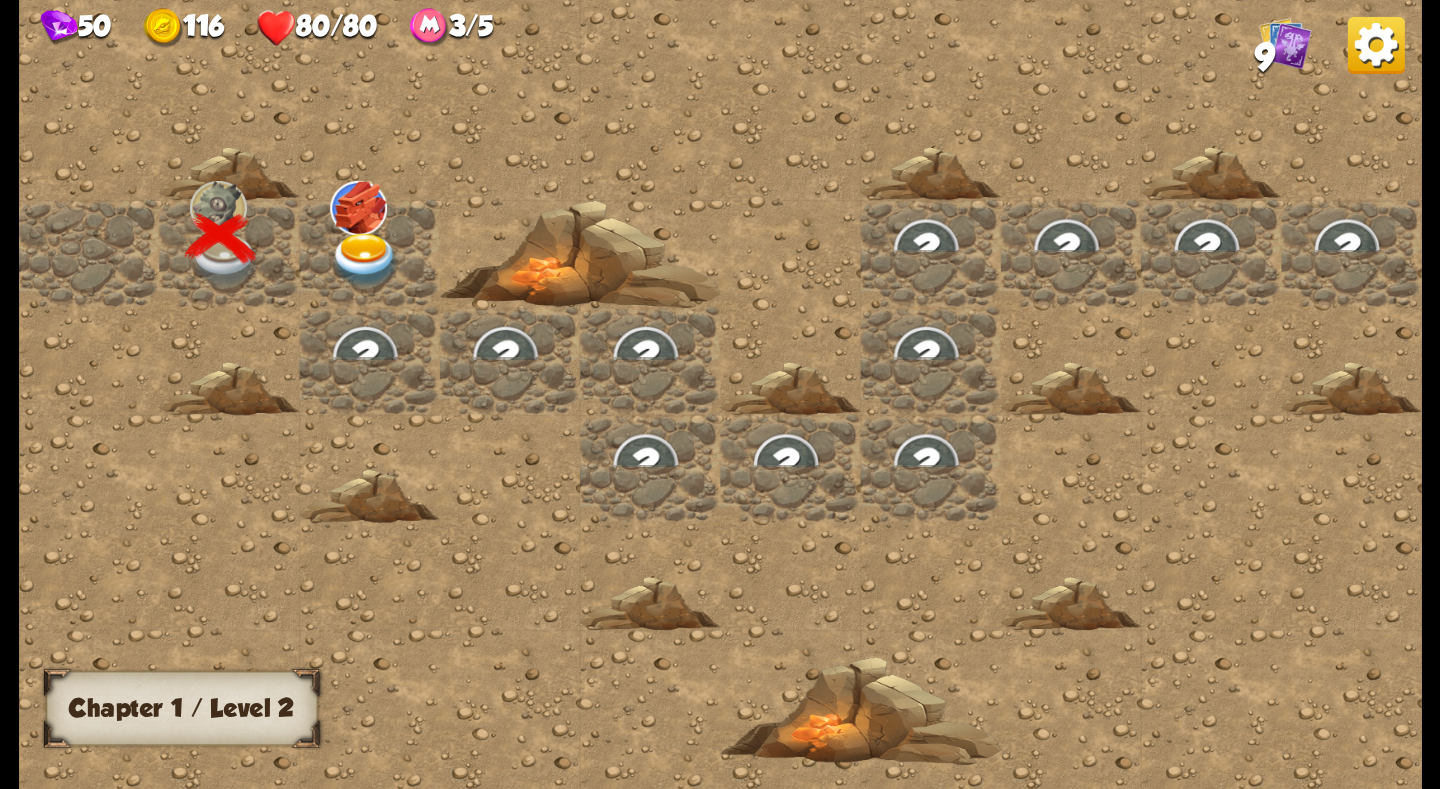 click at bounding box center [365, 259] 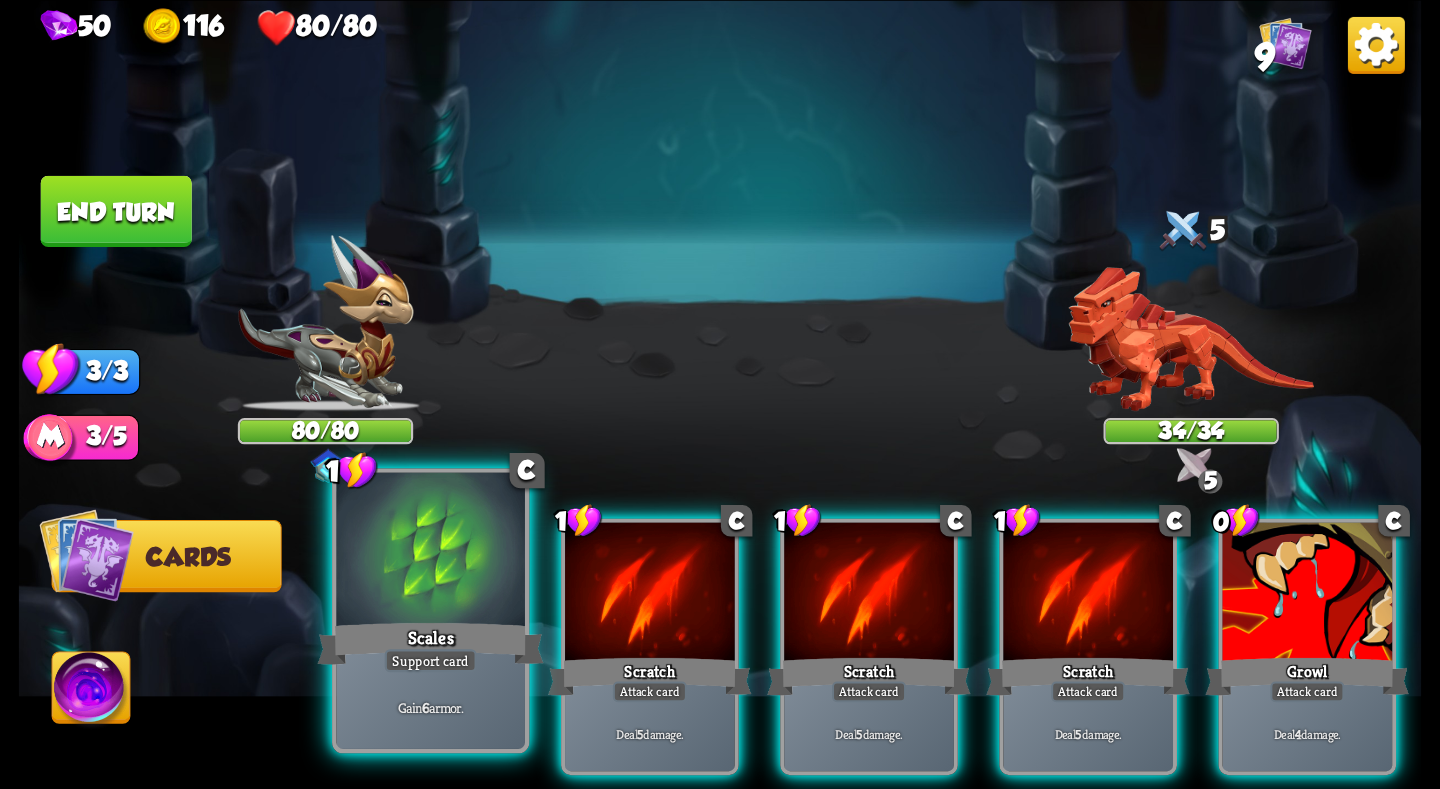 click at bounding box center [430, 551] 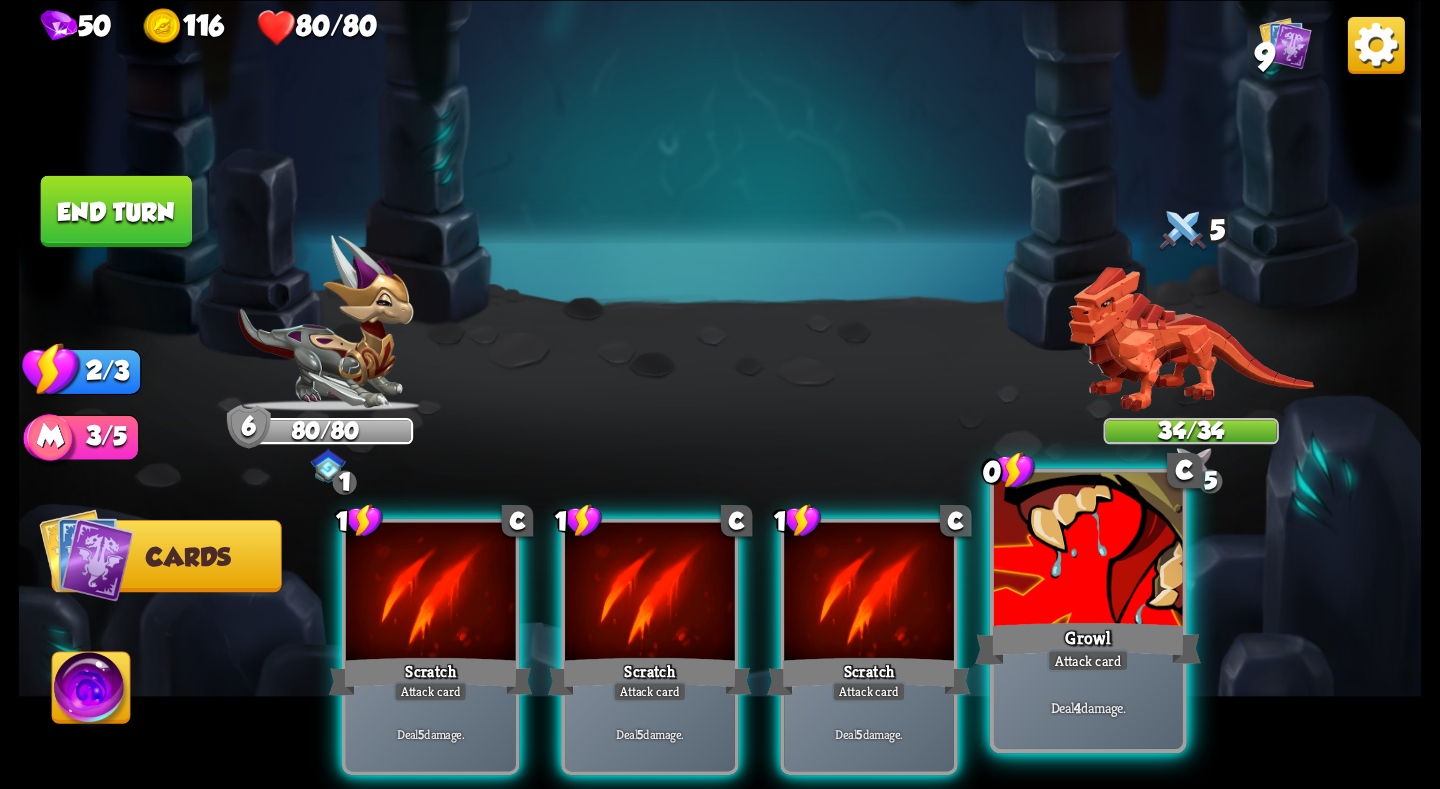 click at bounding box center (1088, 551) 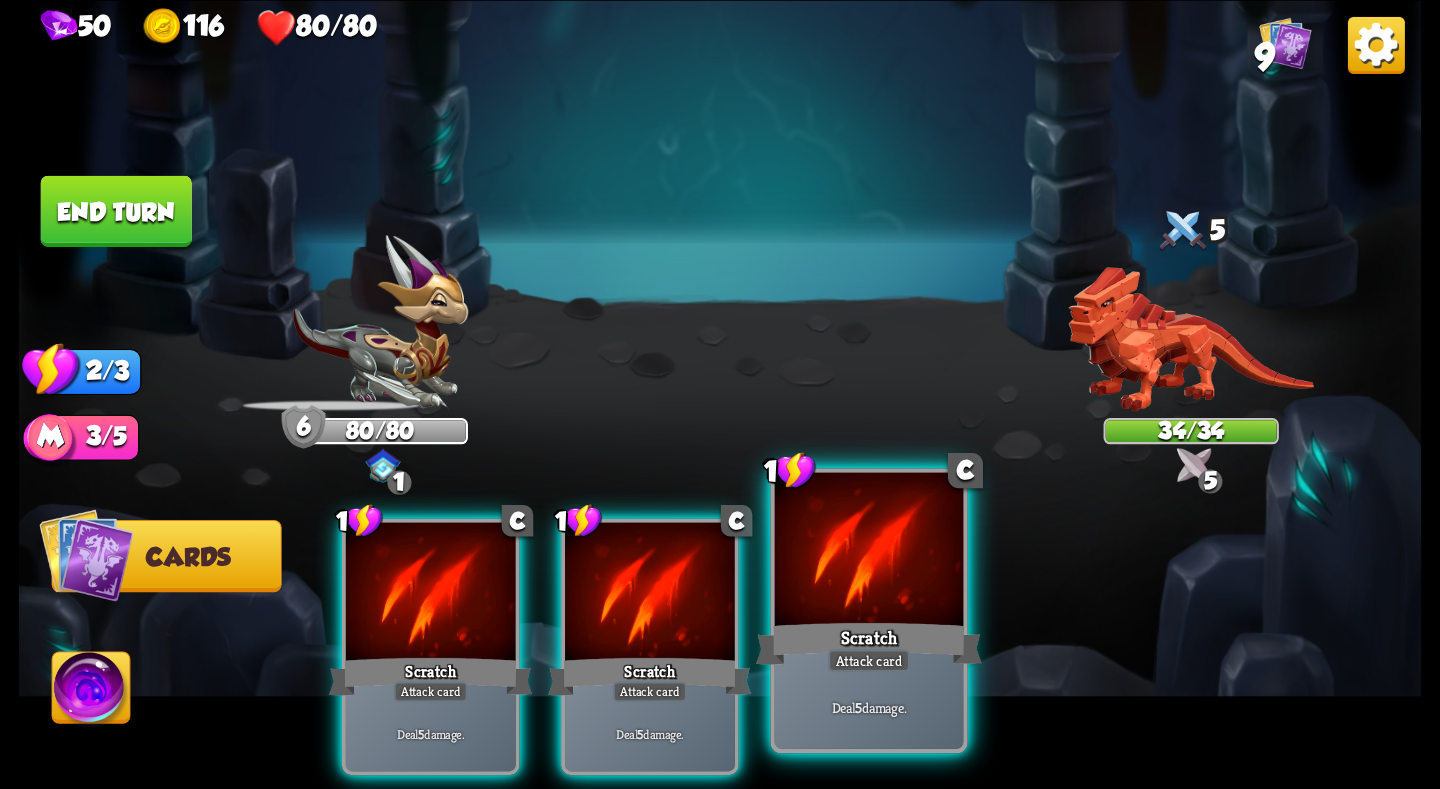 click at bounding box center (869, 551) 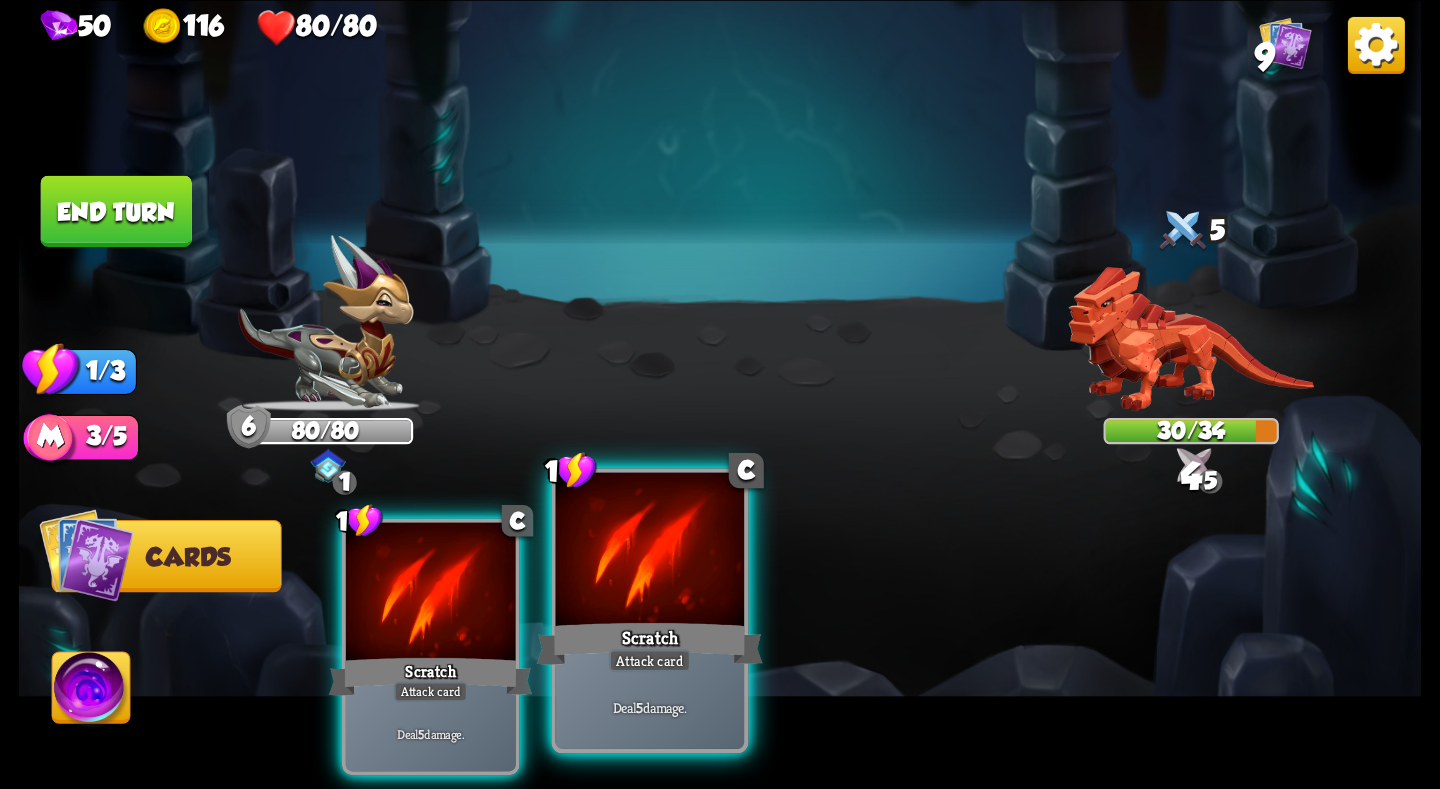 click on "Scratch" at bounding box center [650, 643] 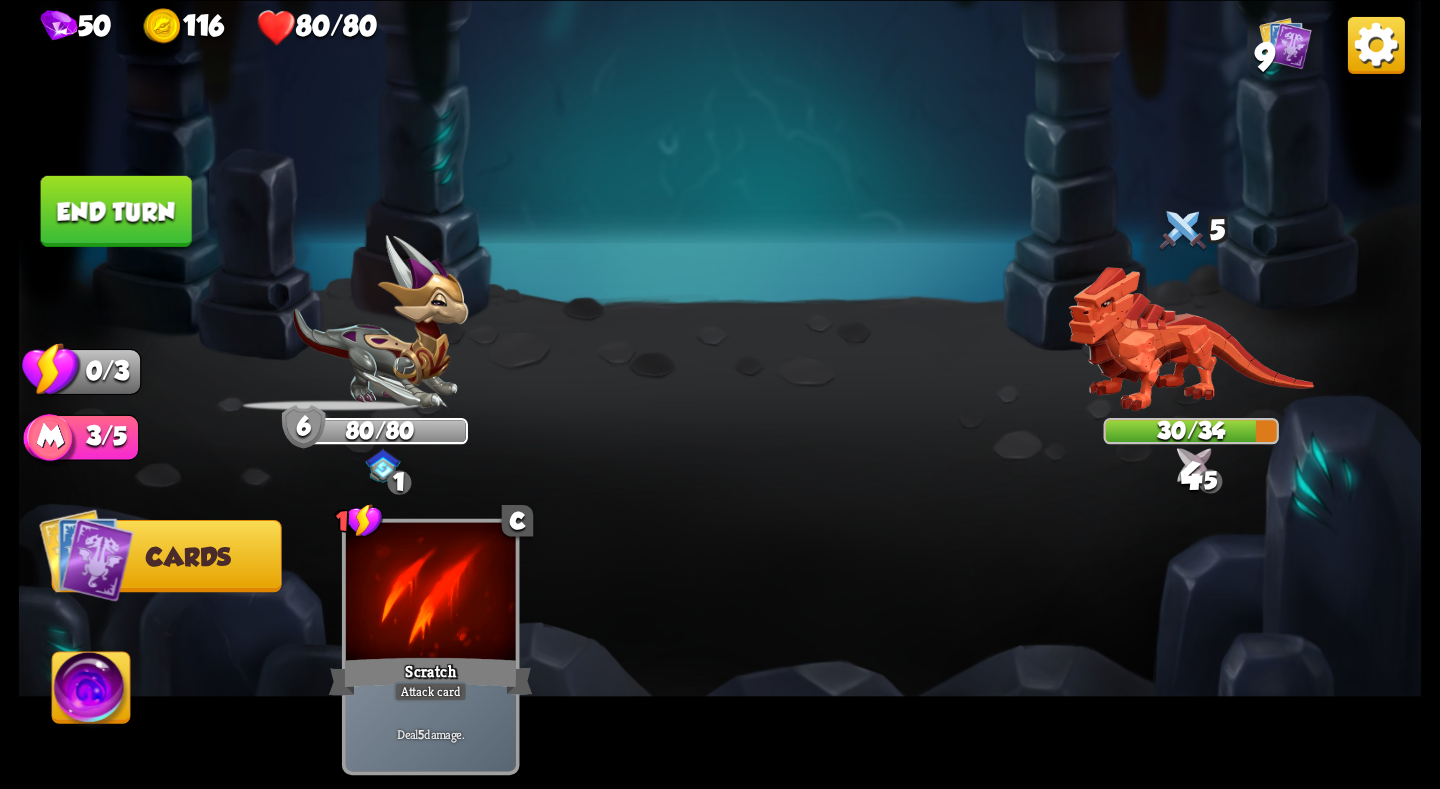 click on "End turn" at bounding box center (116, 210) 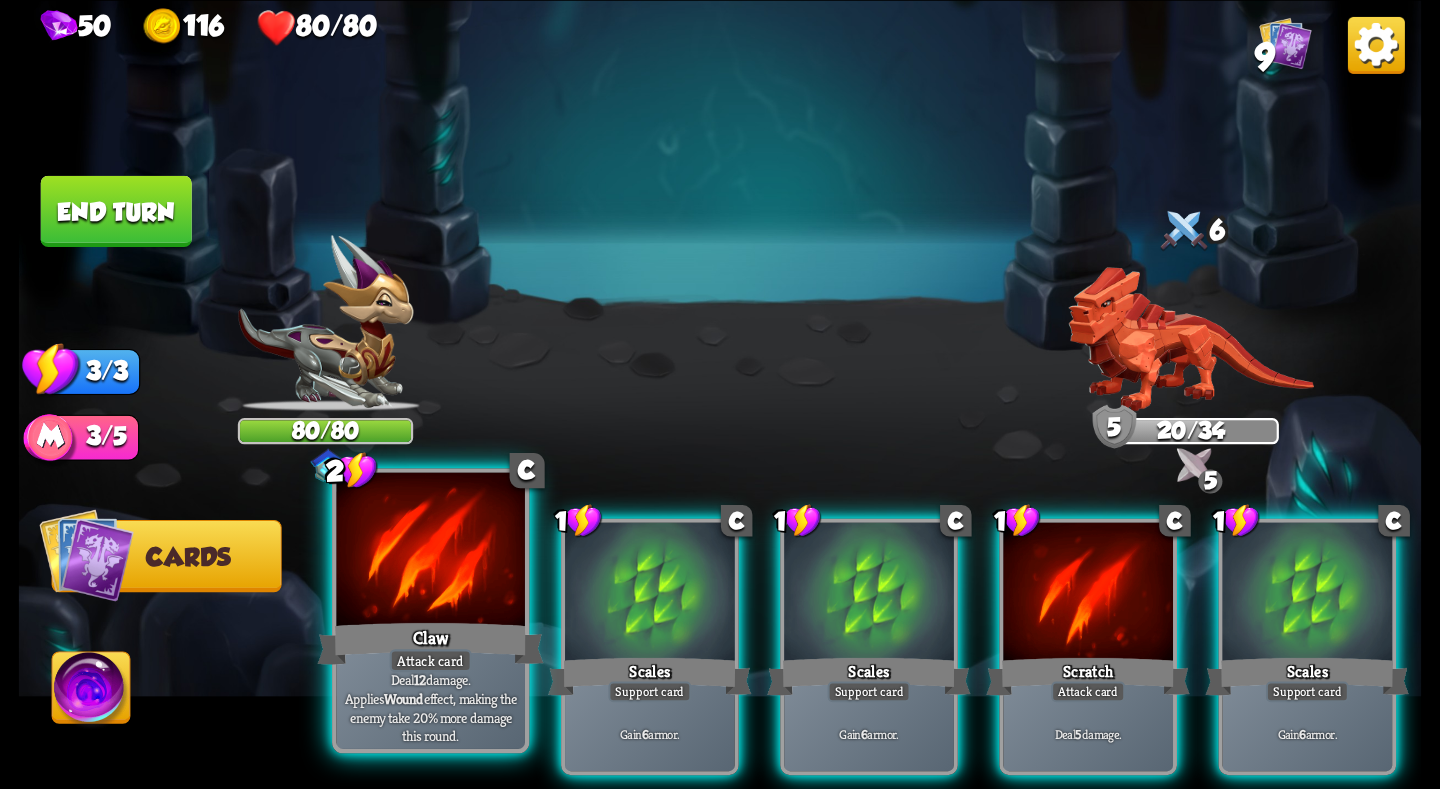 click at bounding box center [430, 551] 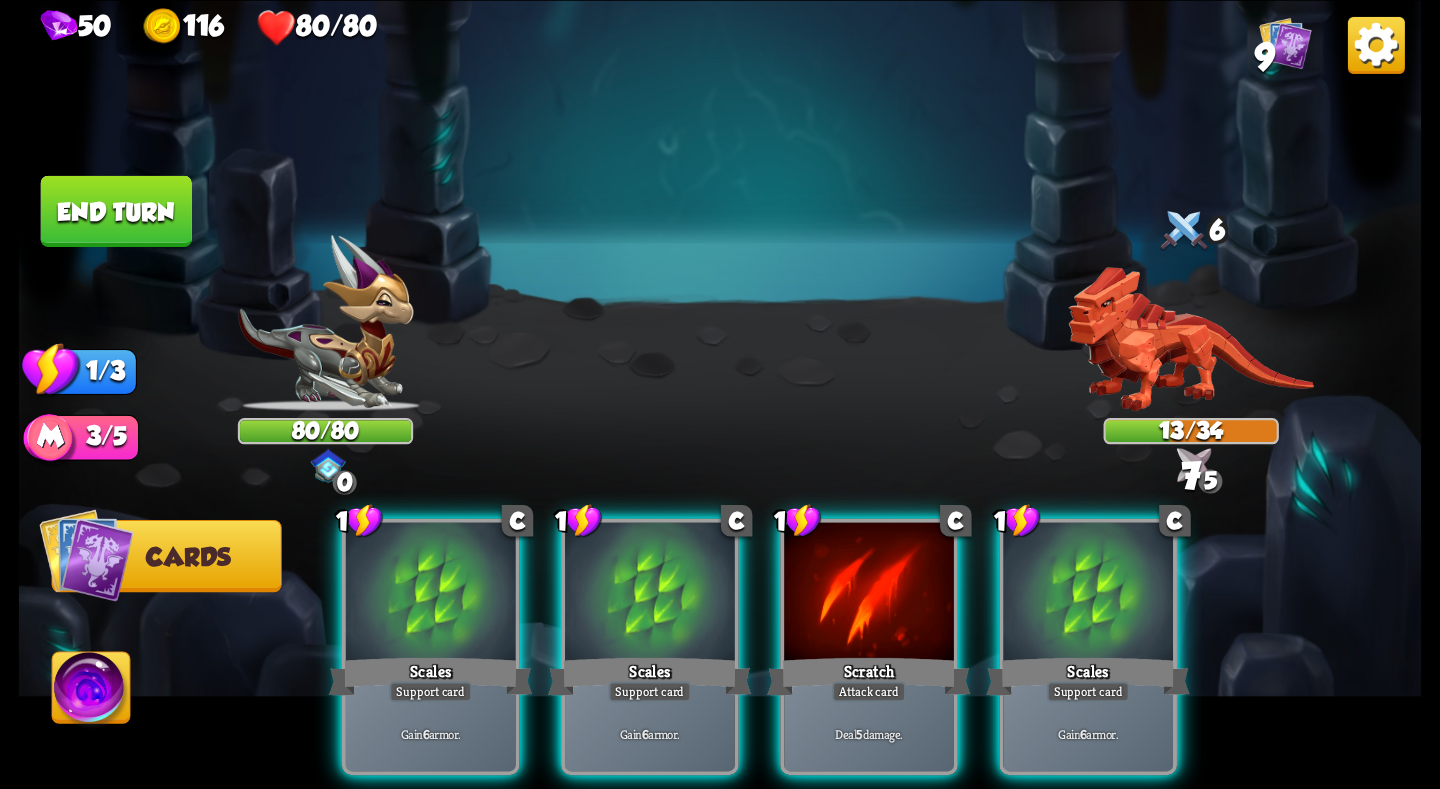 click at bounding box center [431, 593] 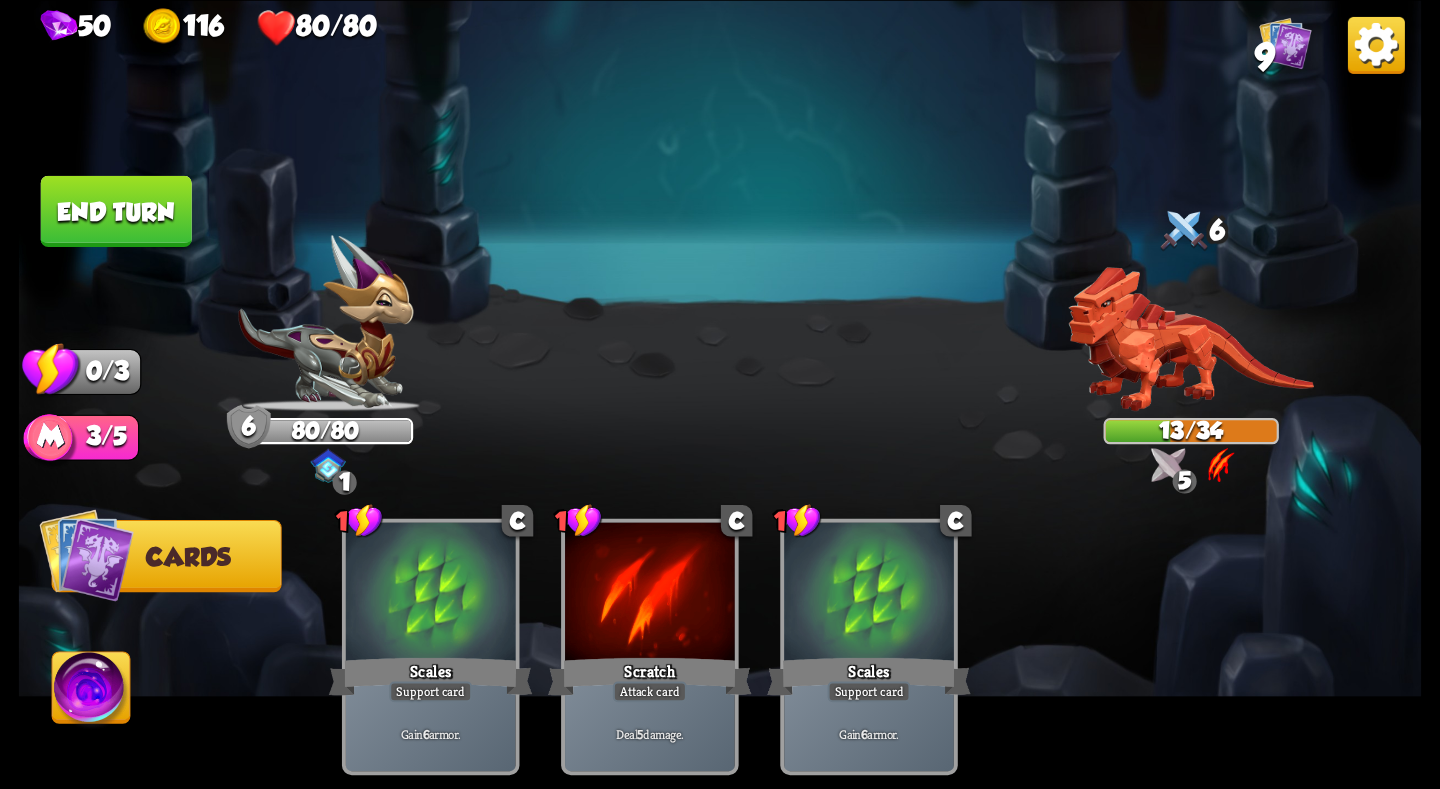 click on "End turn" at bounding box center [116, 210] 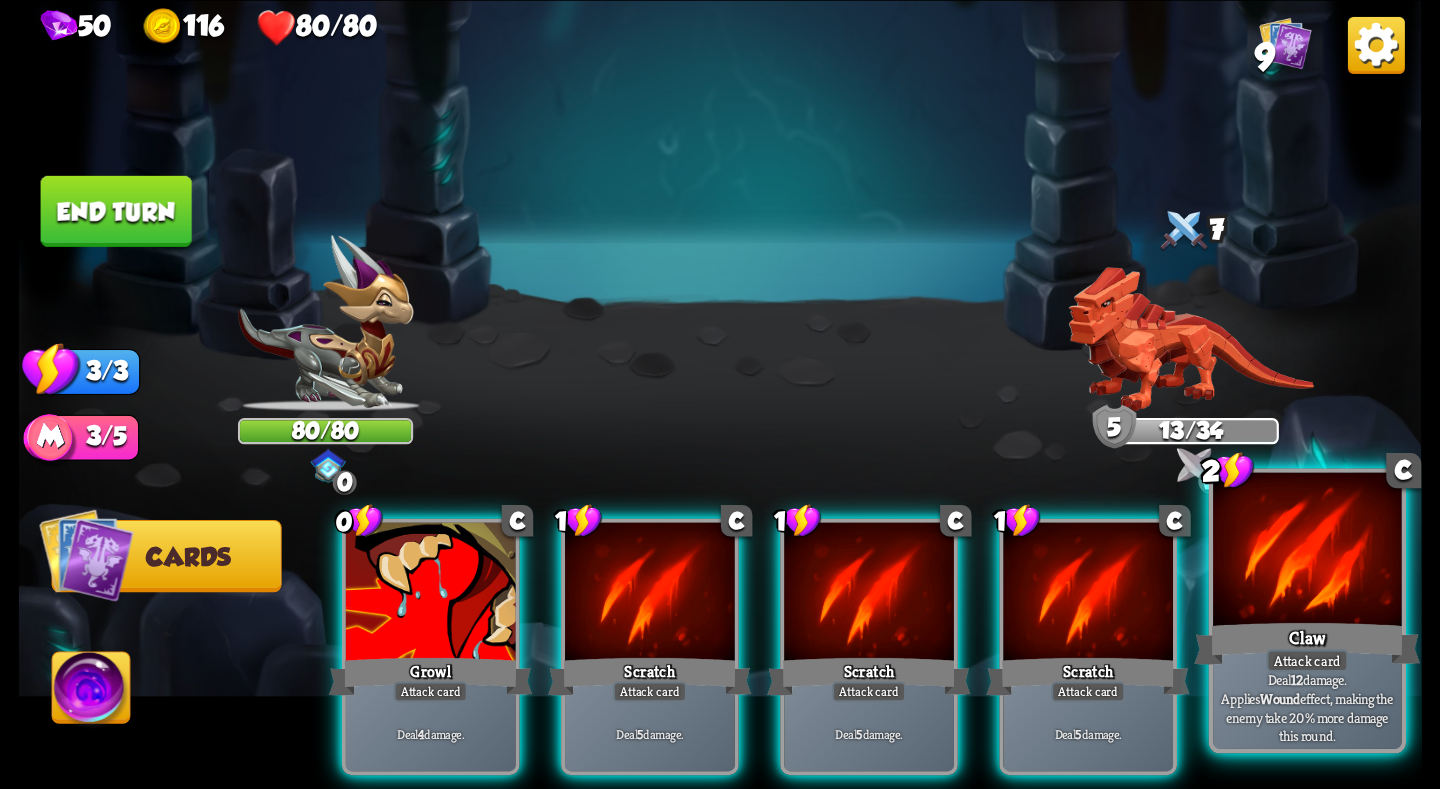 click at bounding box center [1307, 551] 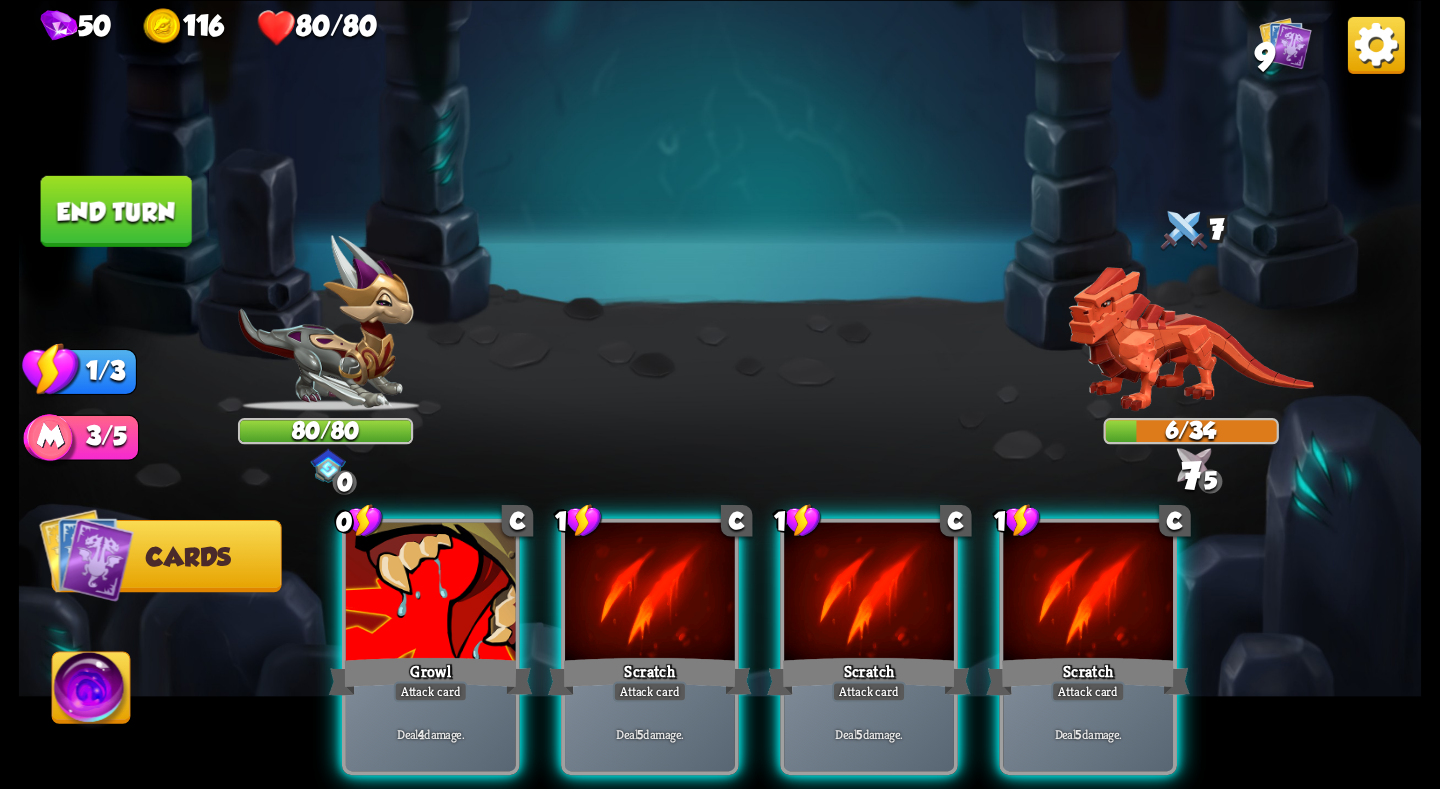 click on "0
C   Growl     Attack card   Deal  4  damage.
1
C   Scratch     Attack card   Deal  5  damage.
1
C   Scratch     Attack card   Deal  5  damage.
1
C   Scratch     Attack card   Deal  5  damage." at bounding box center [860, 613] 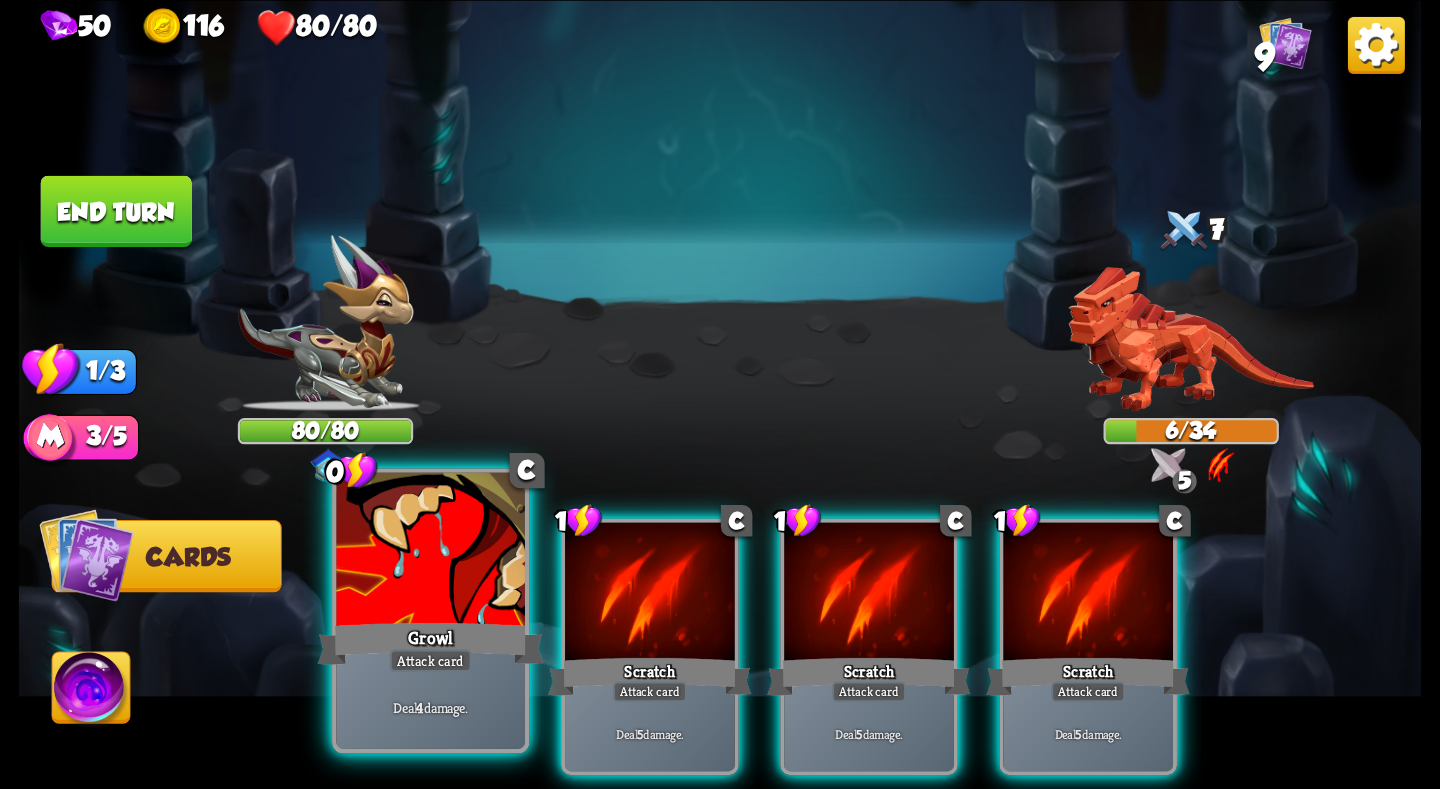 click on "Growl" at bounding box center (431, 643) 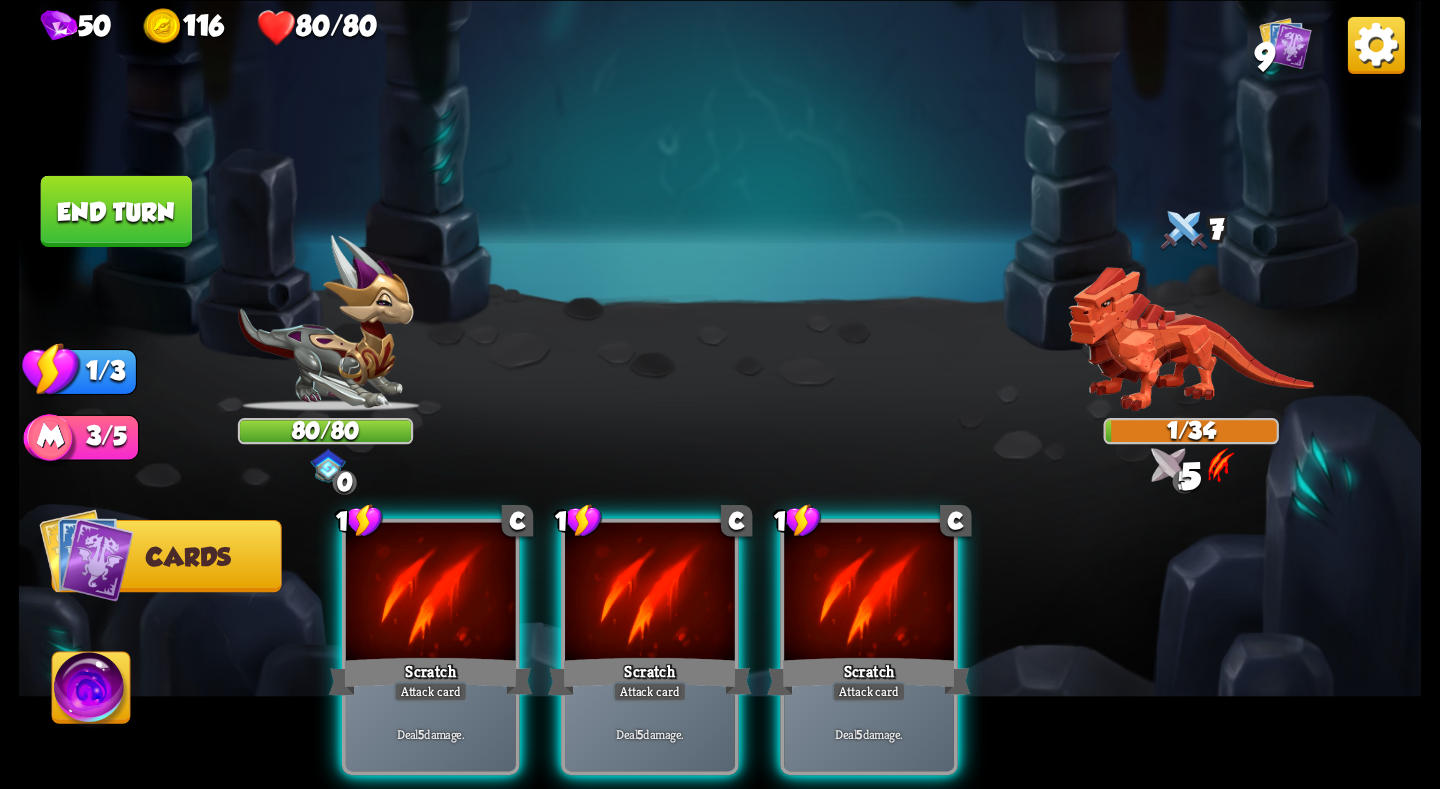 click on "Scratch" at bounding box center (431, 675) 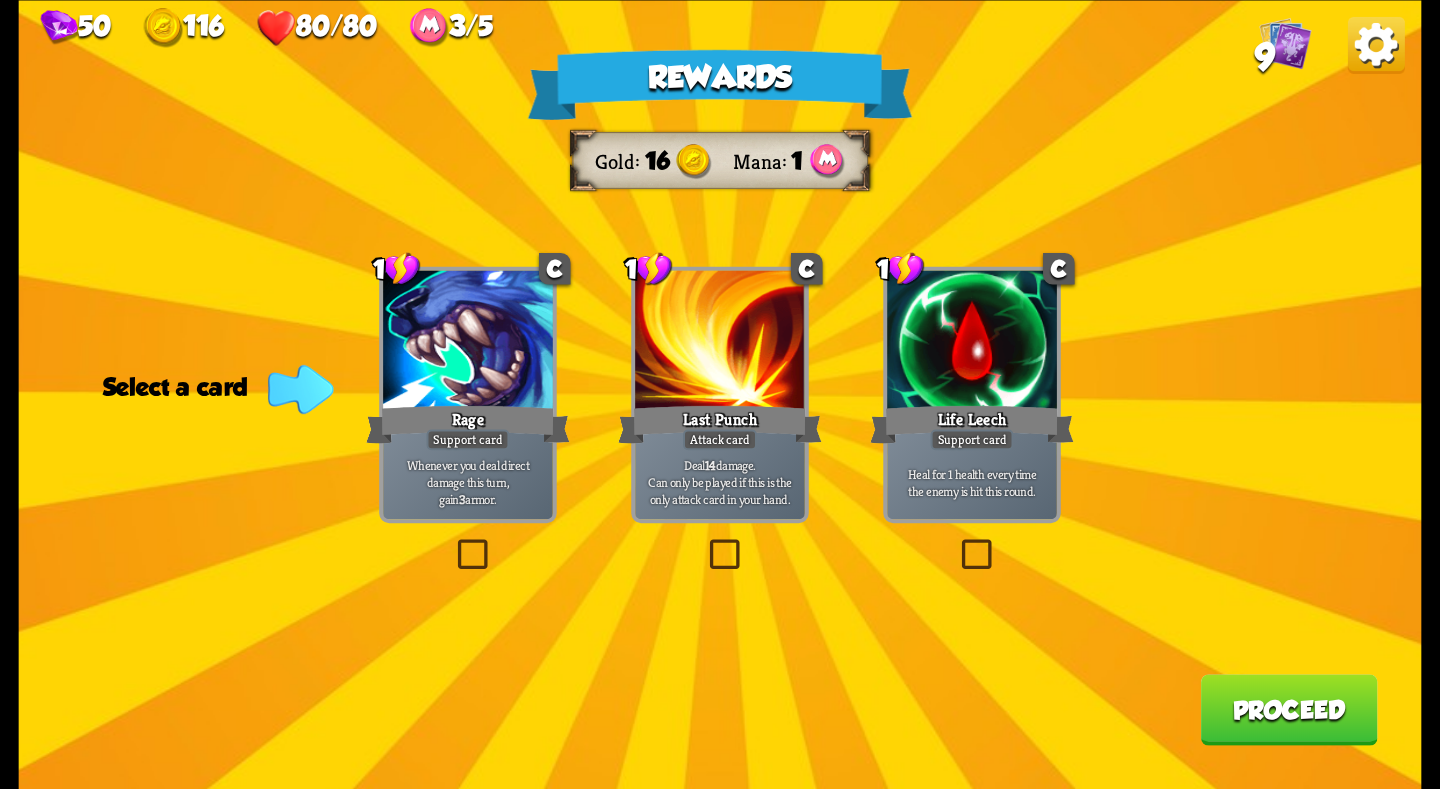 click on "Support card" at bounding box center [972, 439] 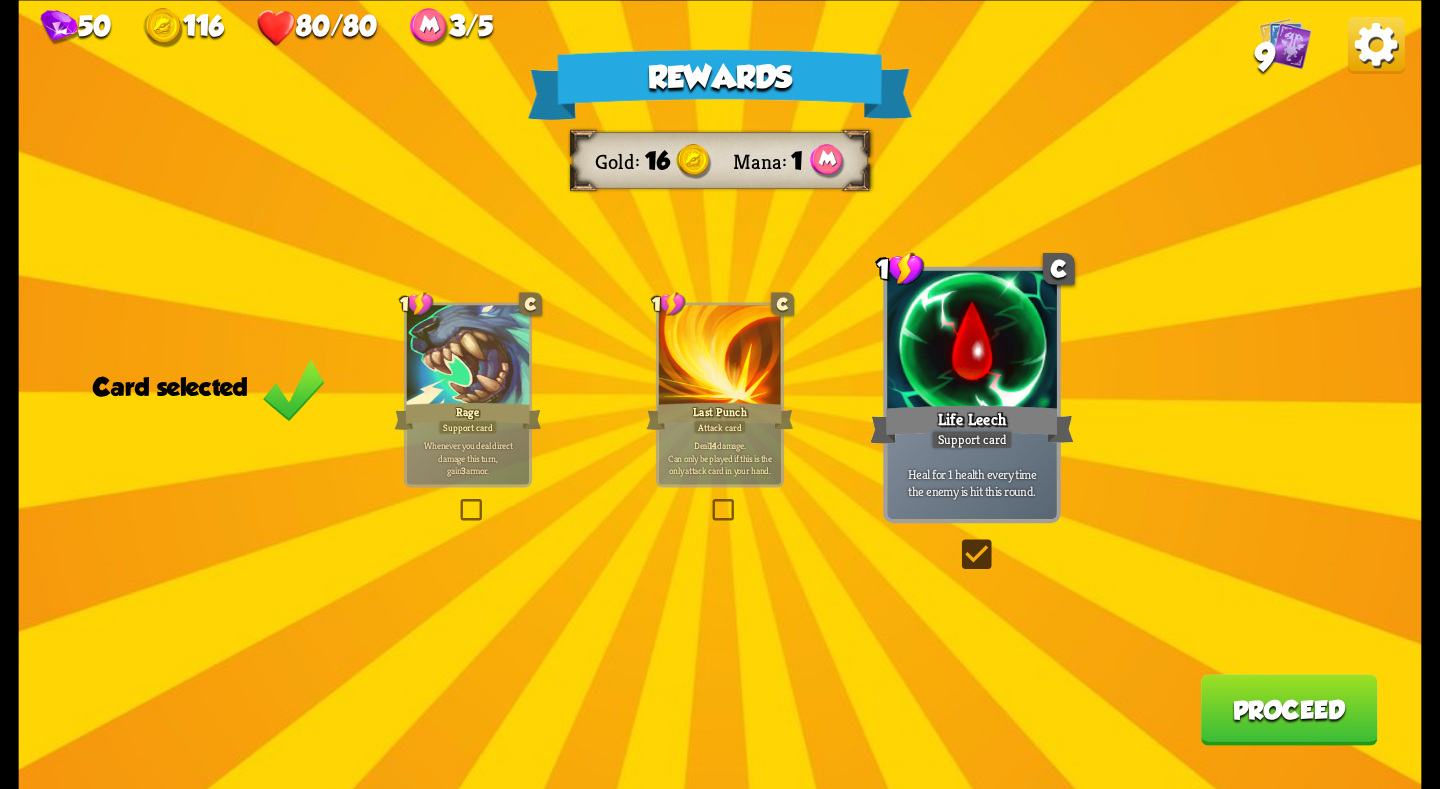 click on "Proceed" at bounding box center (1289, 709) 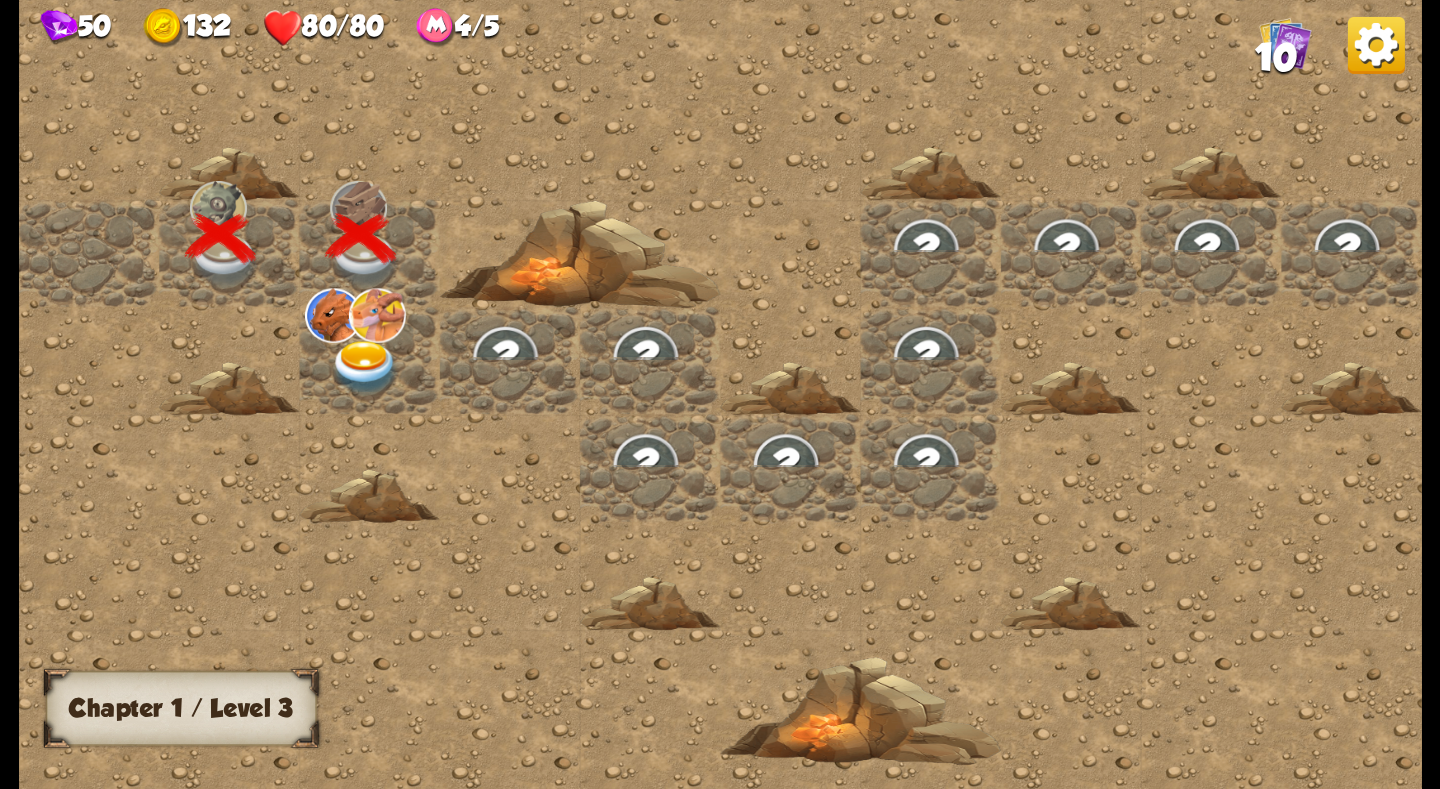 click at bounding box center [365, 367] 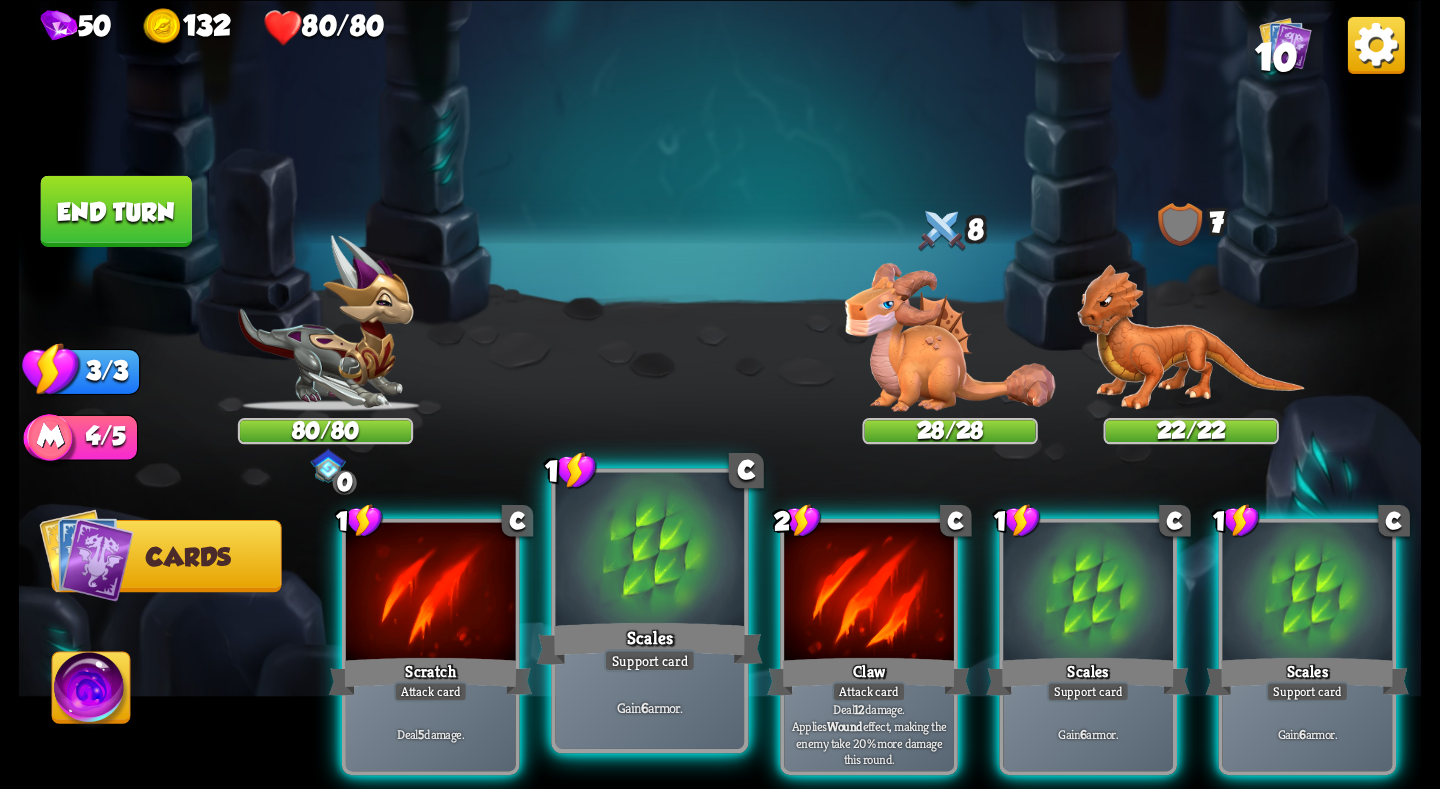 click at bounding box center (650, 551) 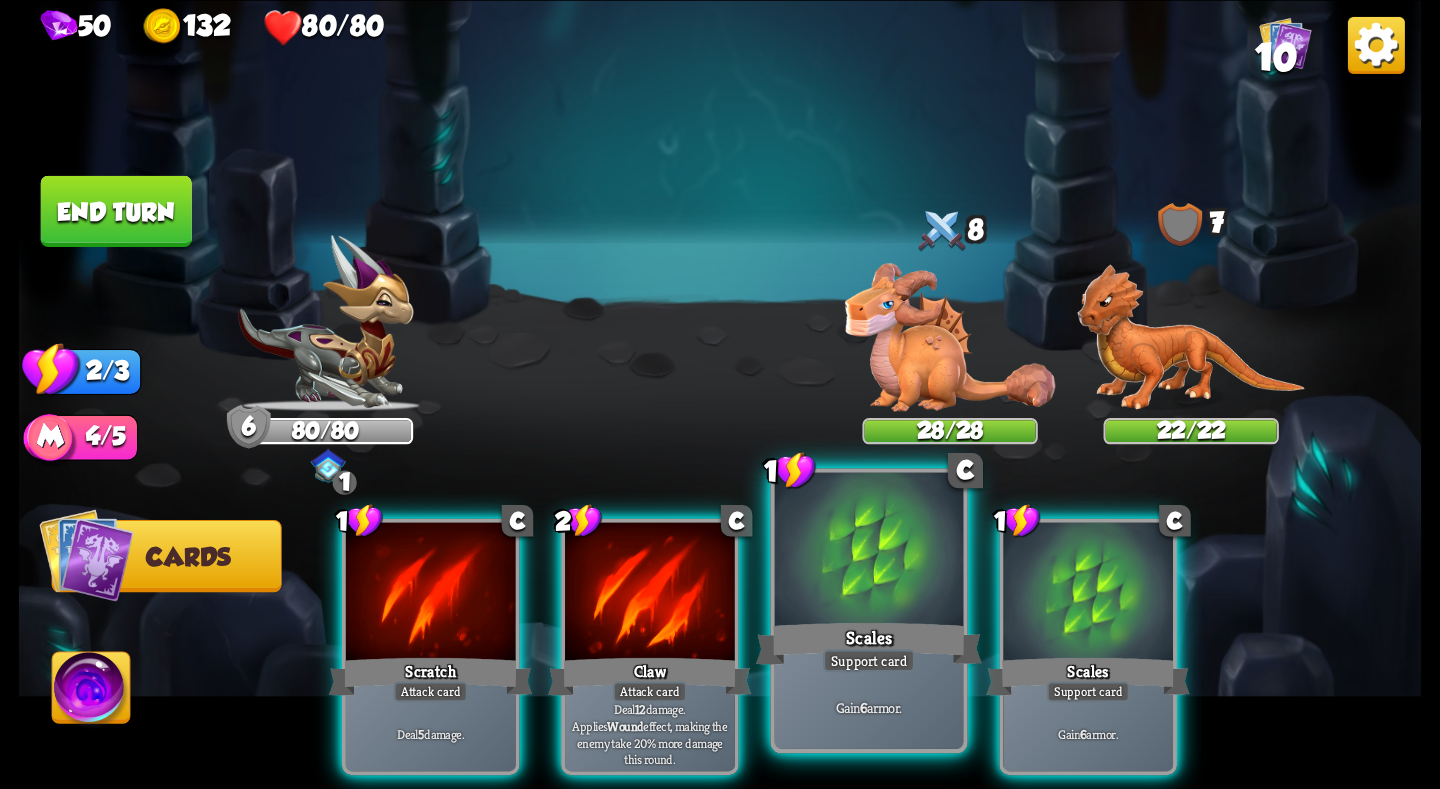 click at bounding box center [869, 551] 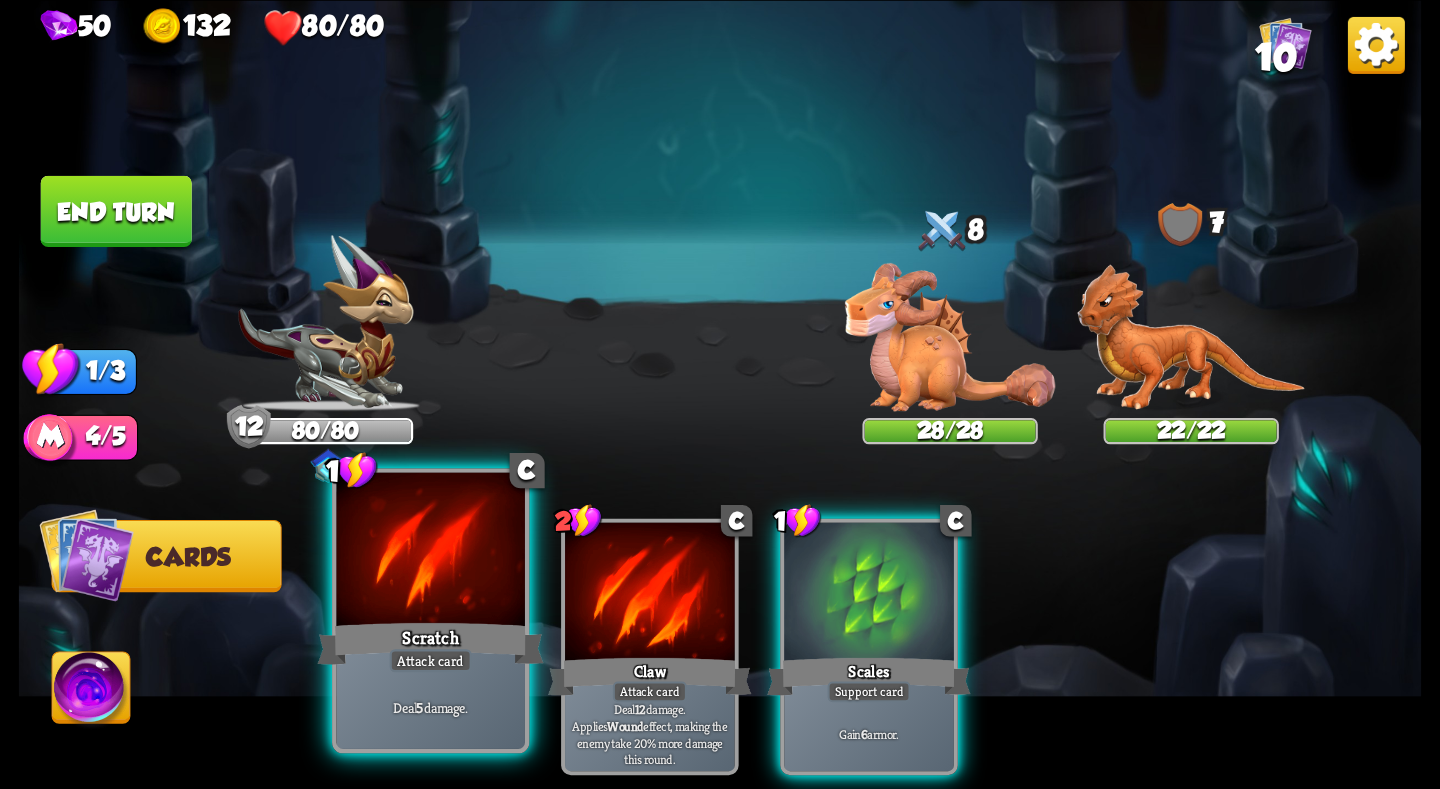 click at bounding box center [430, 551] 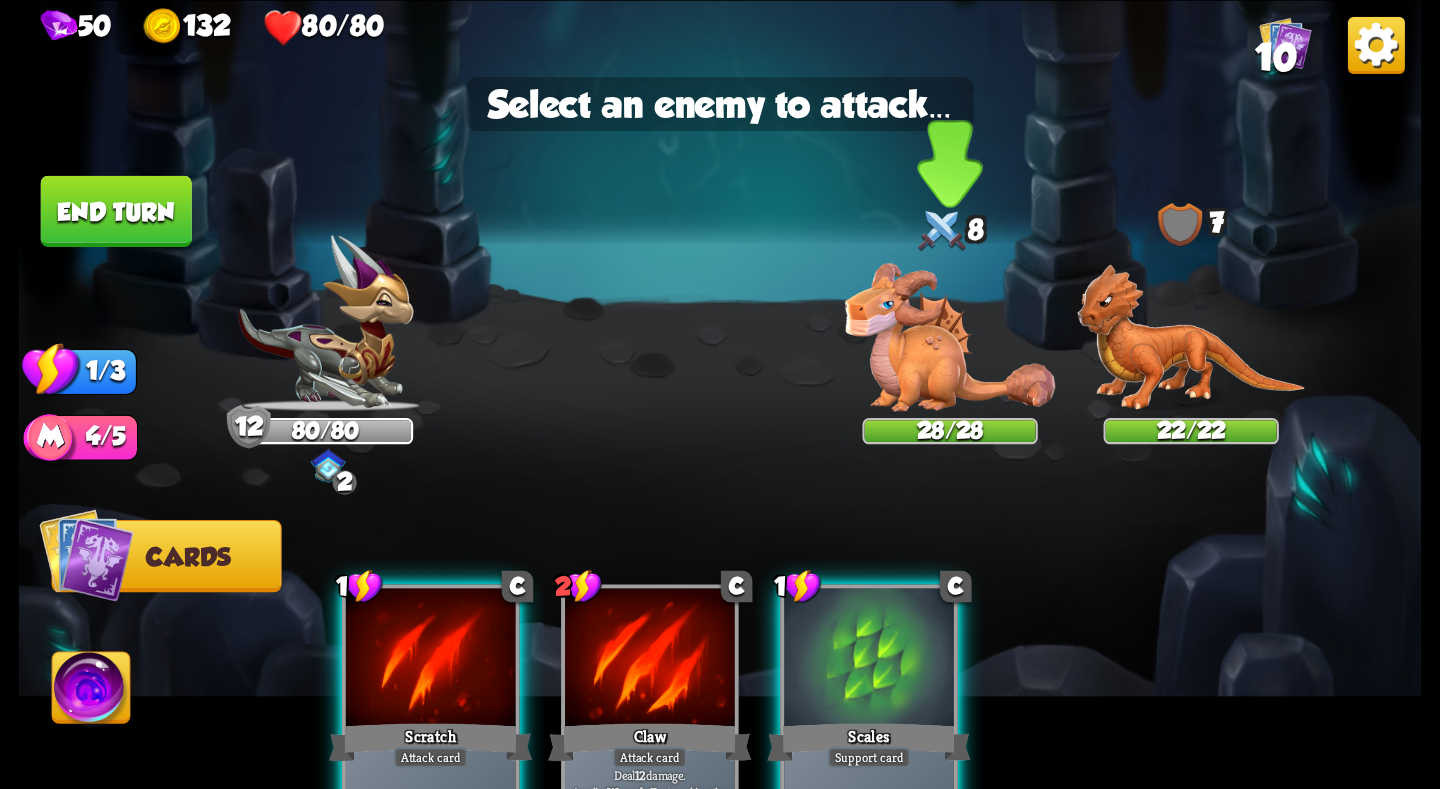 click at bounding box center (950, 337) 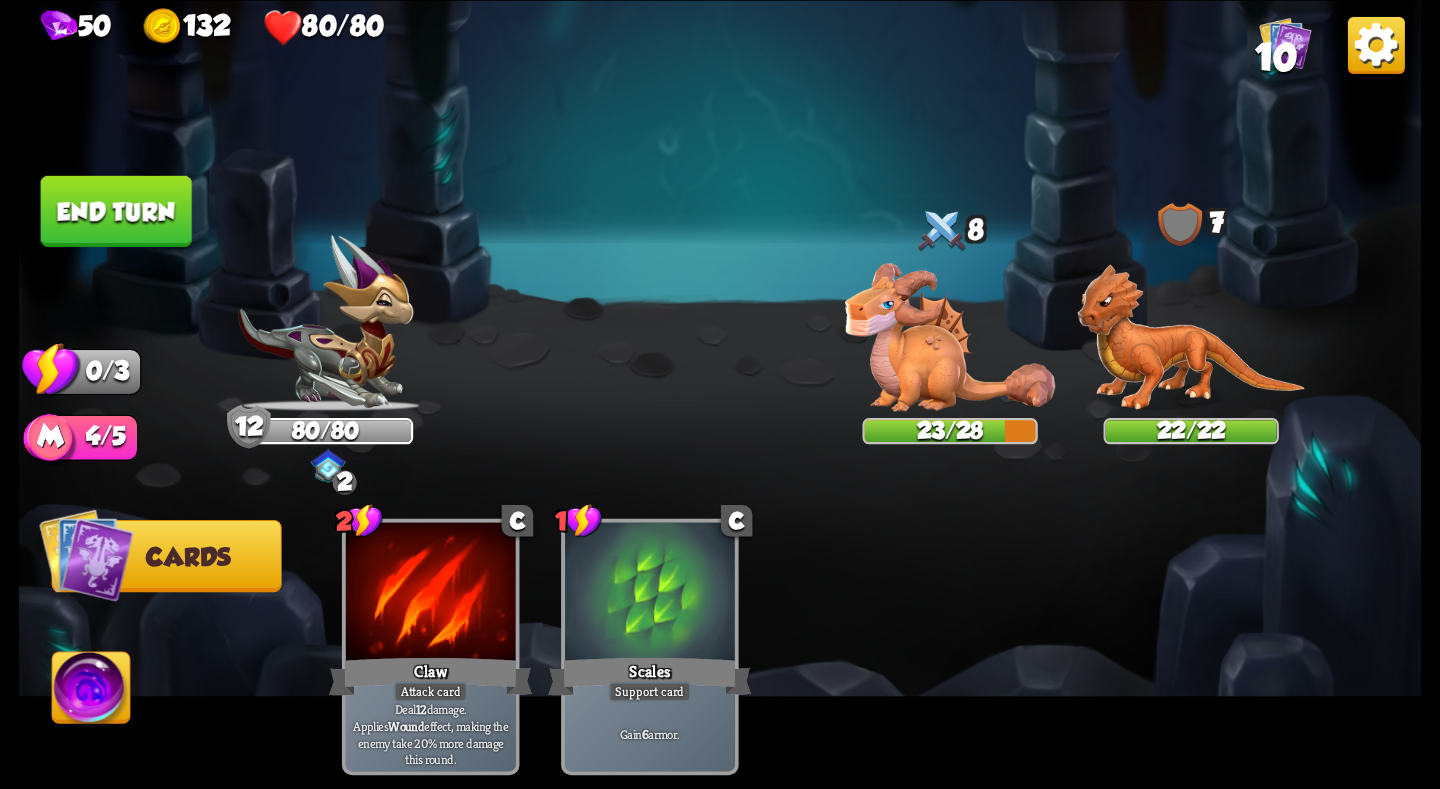 click on "End turn" at bounding box center [116, 210] 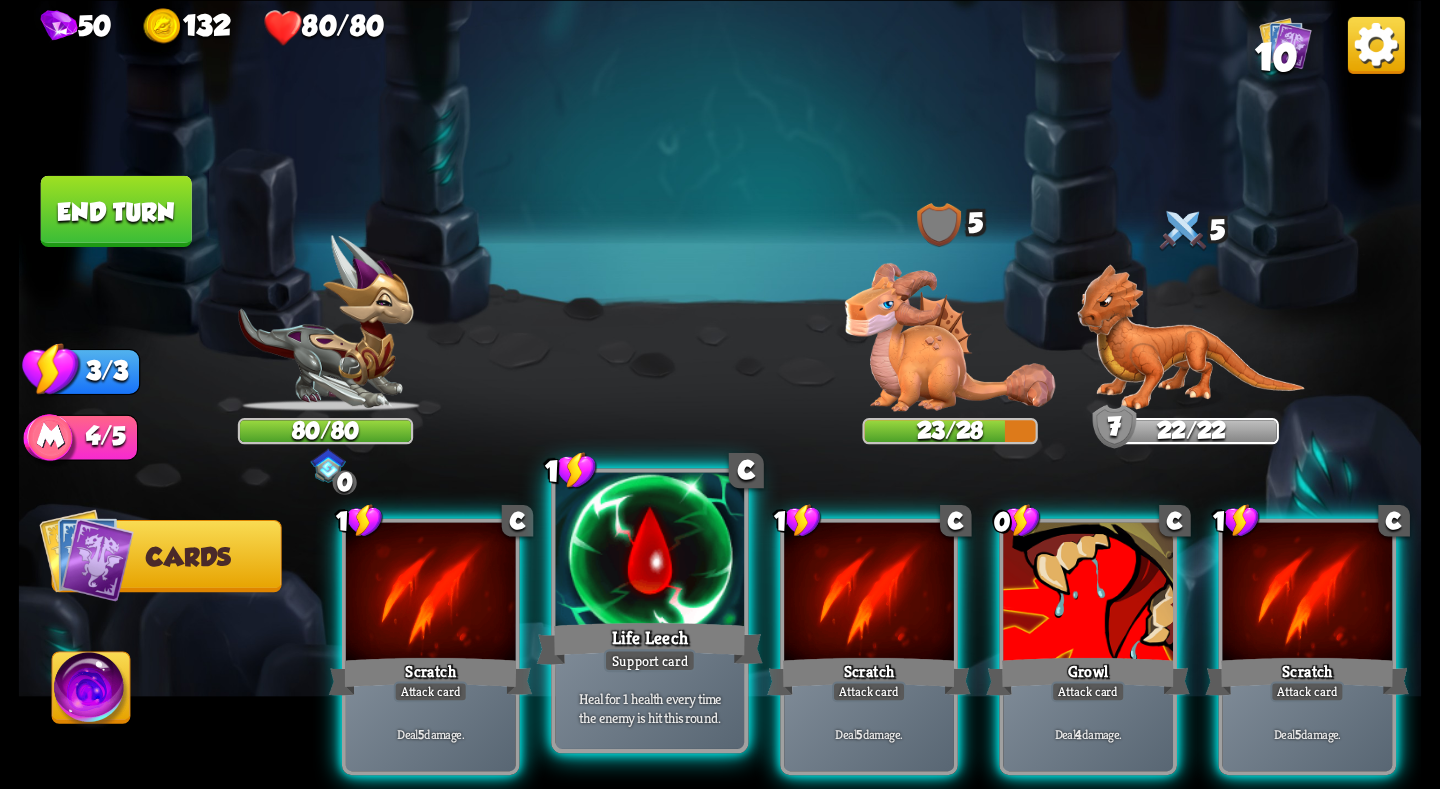 click at bounding box center (650, 551) 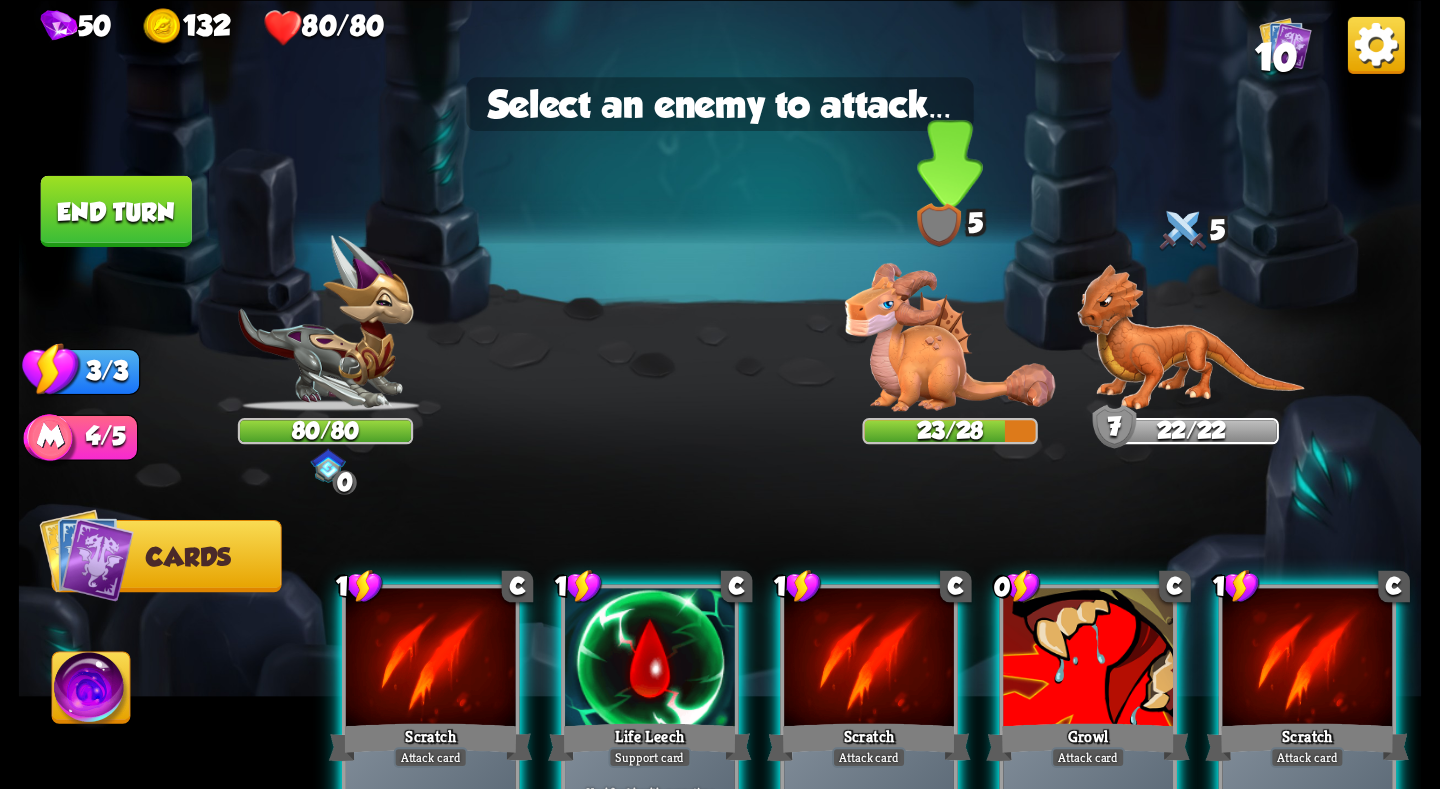 click at bounding box center [950, 337] 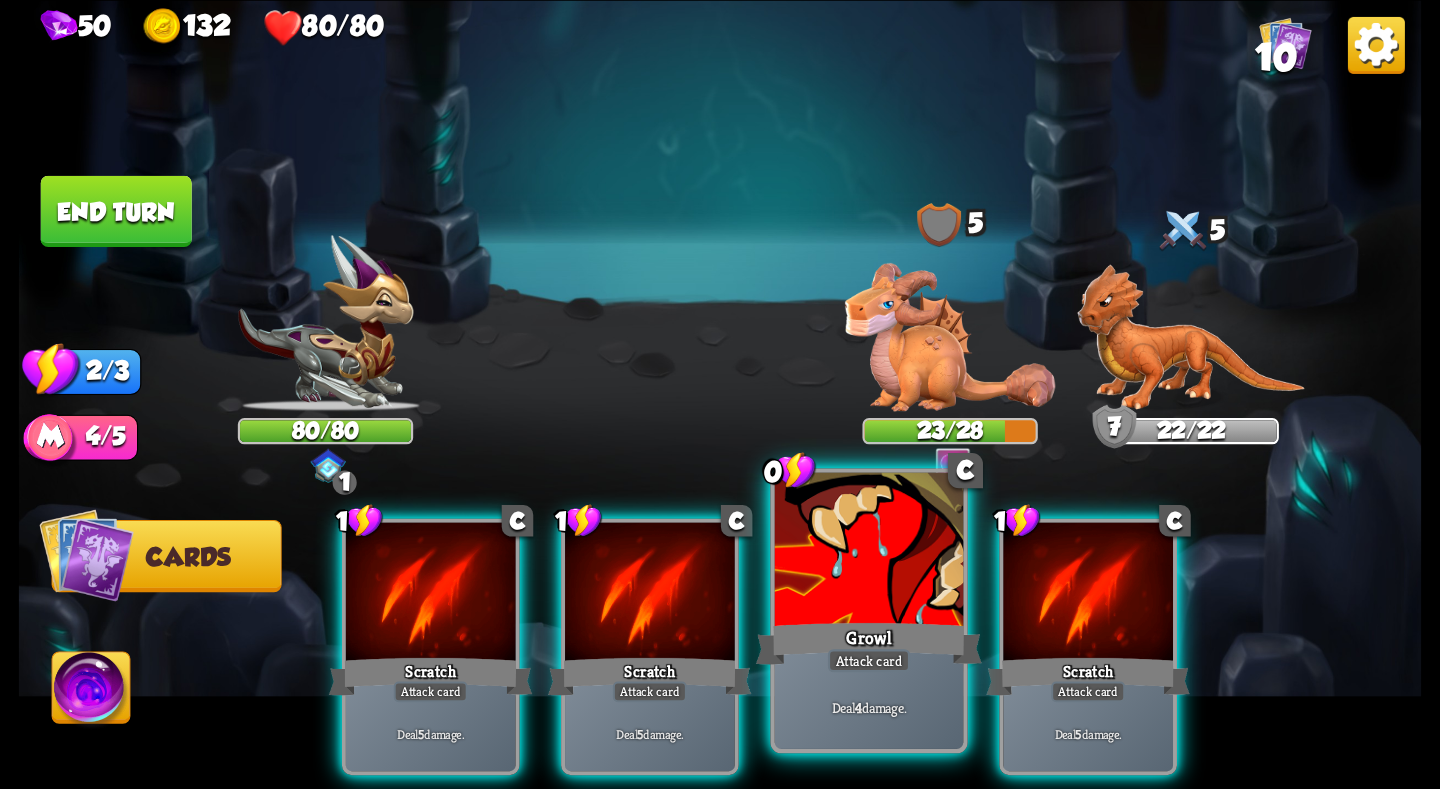 click at bounding box center (869, 551) 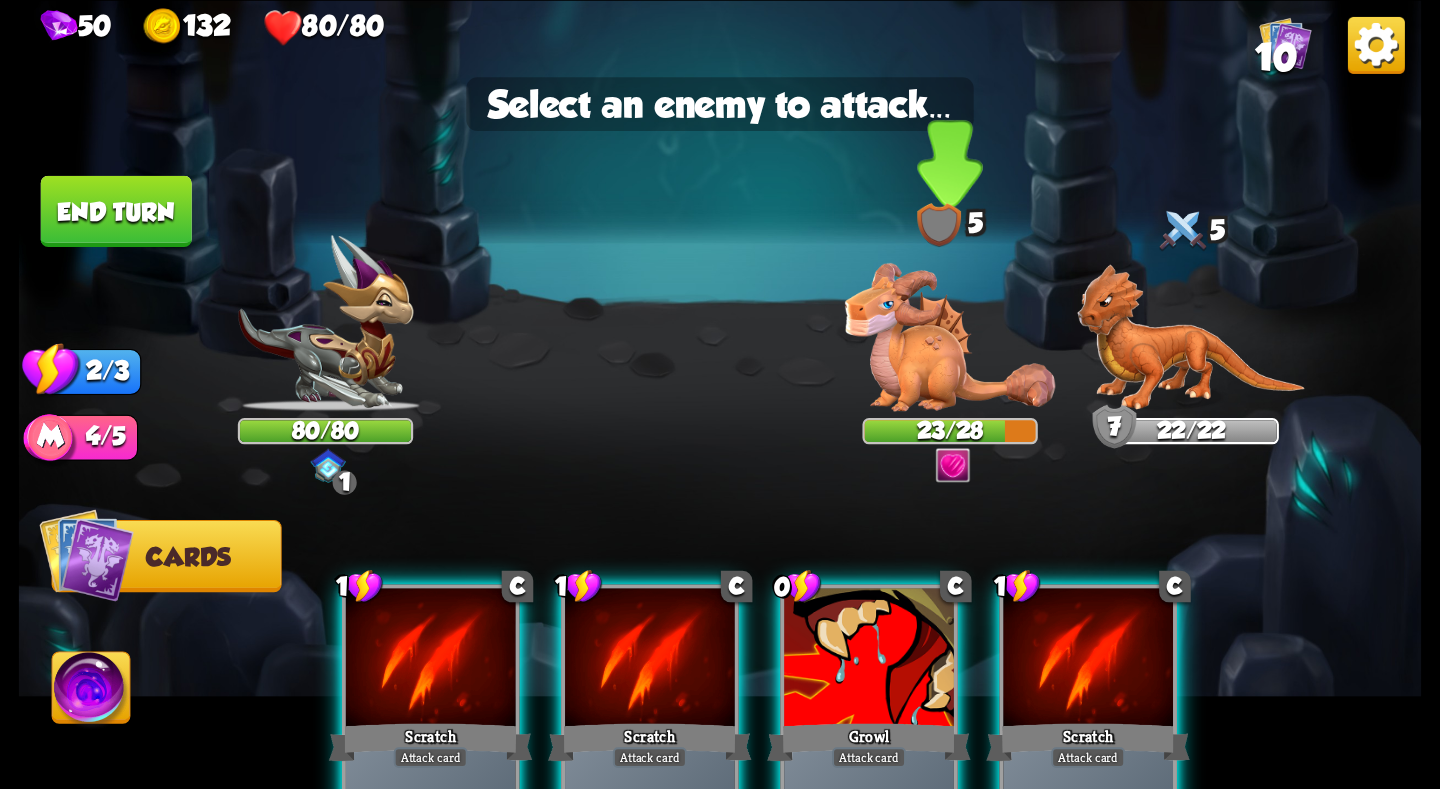 click at bounding box center [950, 337] 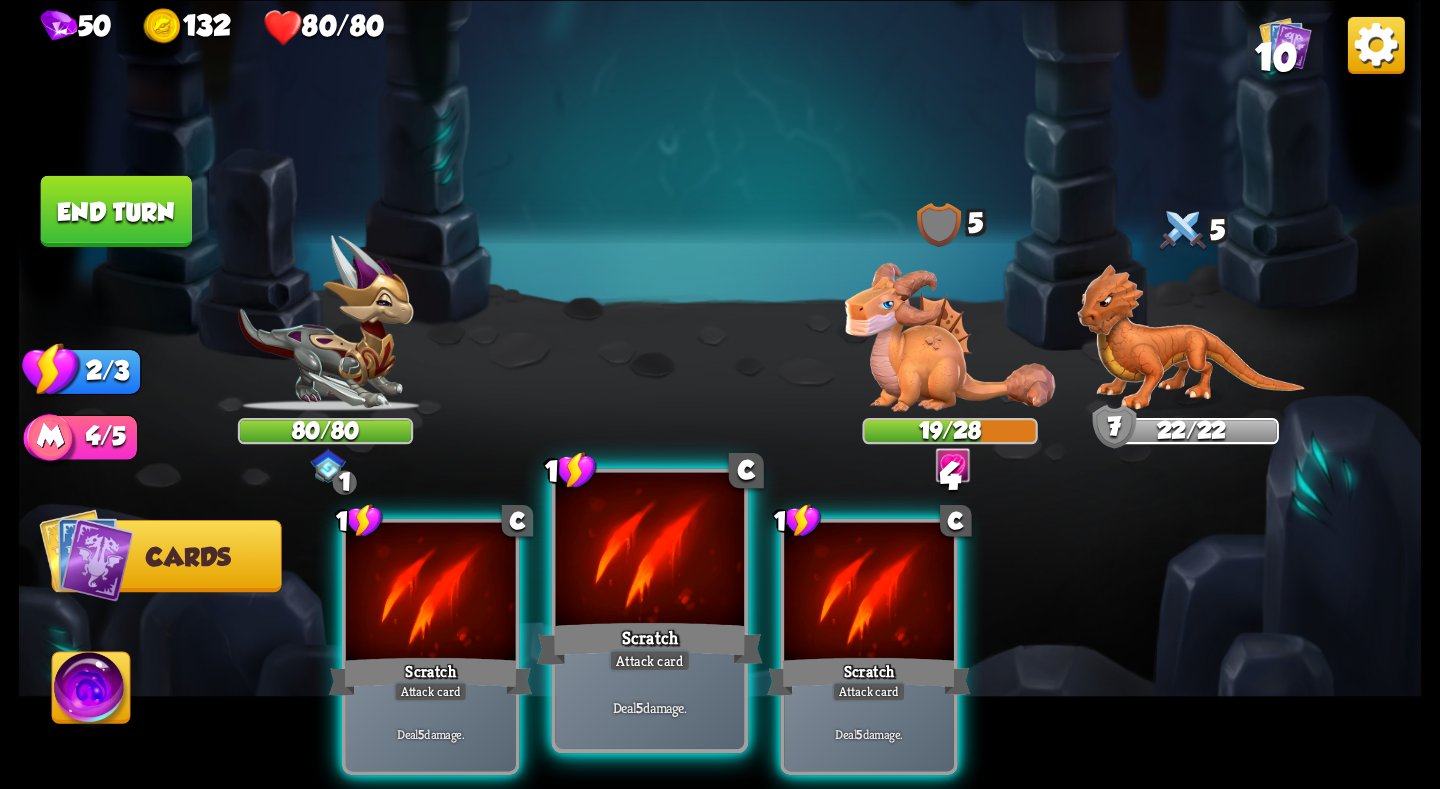 click on "Scratch" at bounding box center [650, 643] 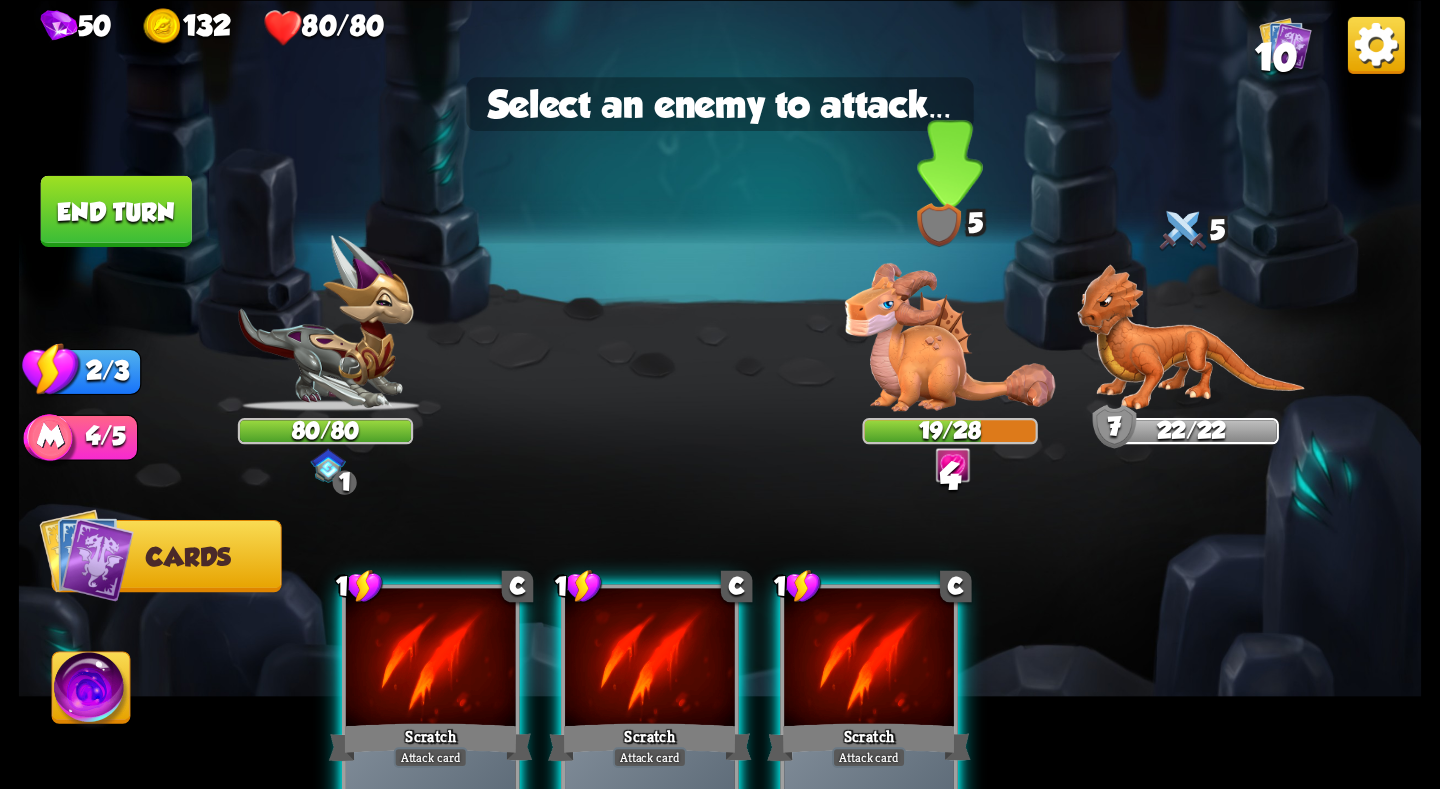 click at bounding box center (950, 337) 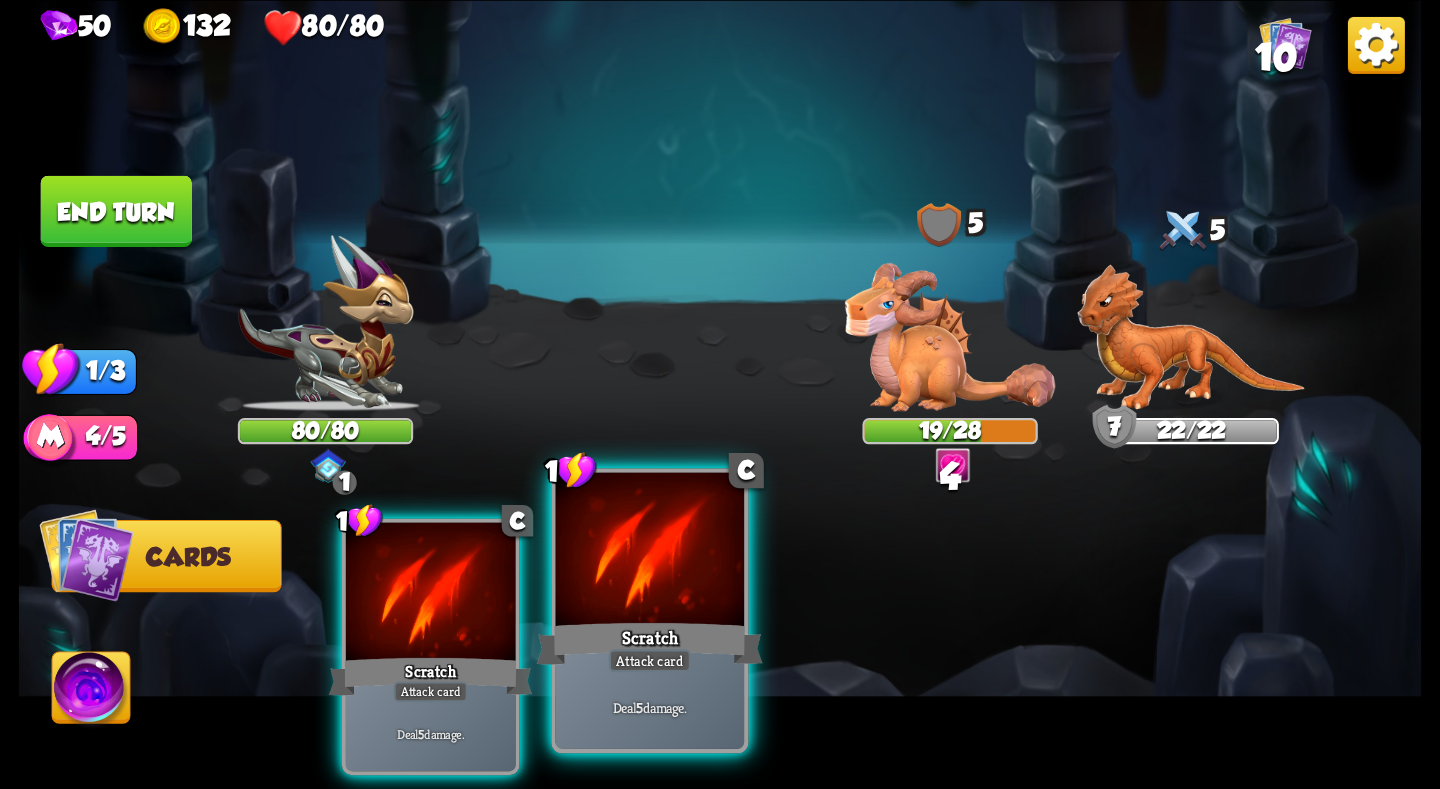 click on "Scratch" at bounding box center (650, 643) 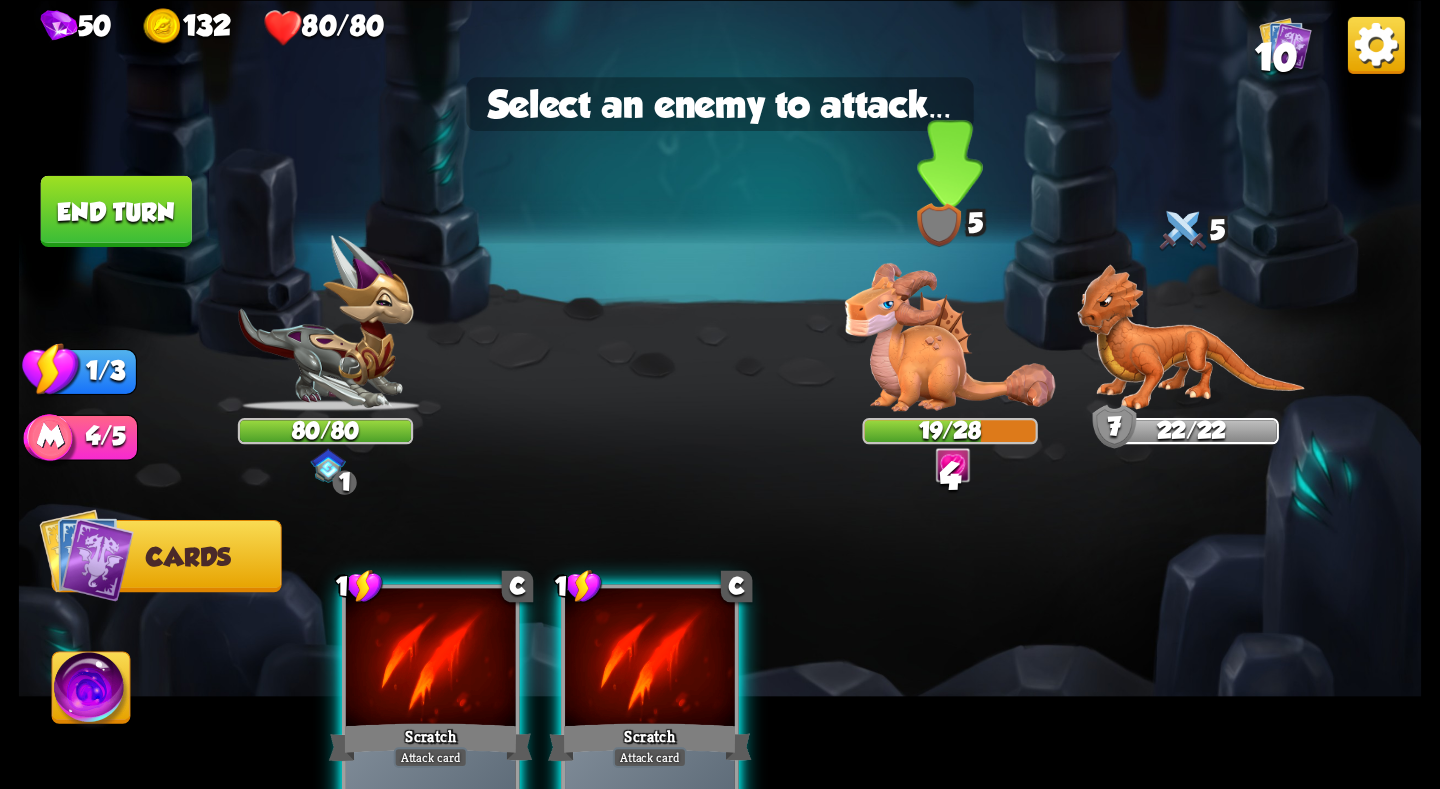 click at bounding box center [950, 337] 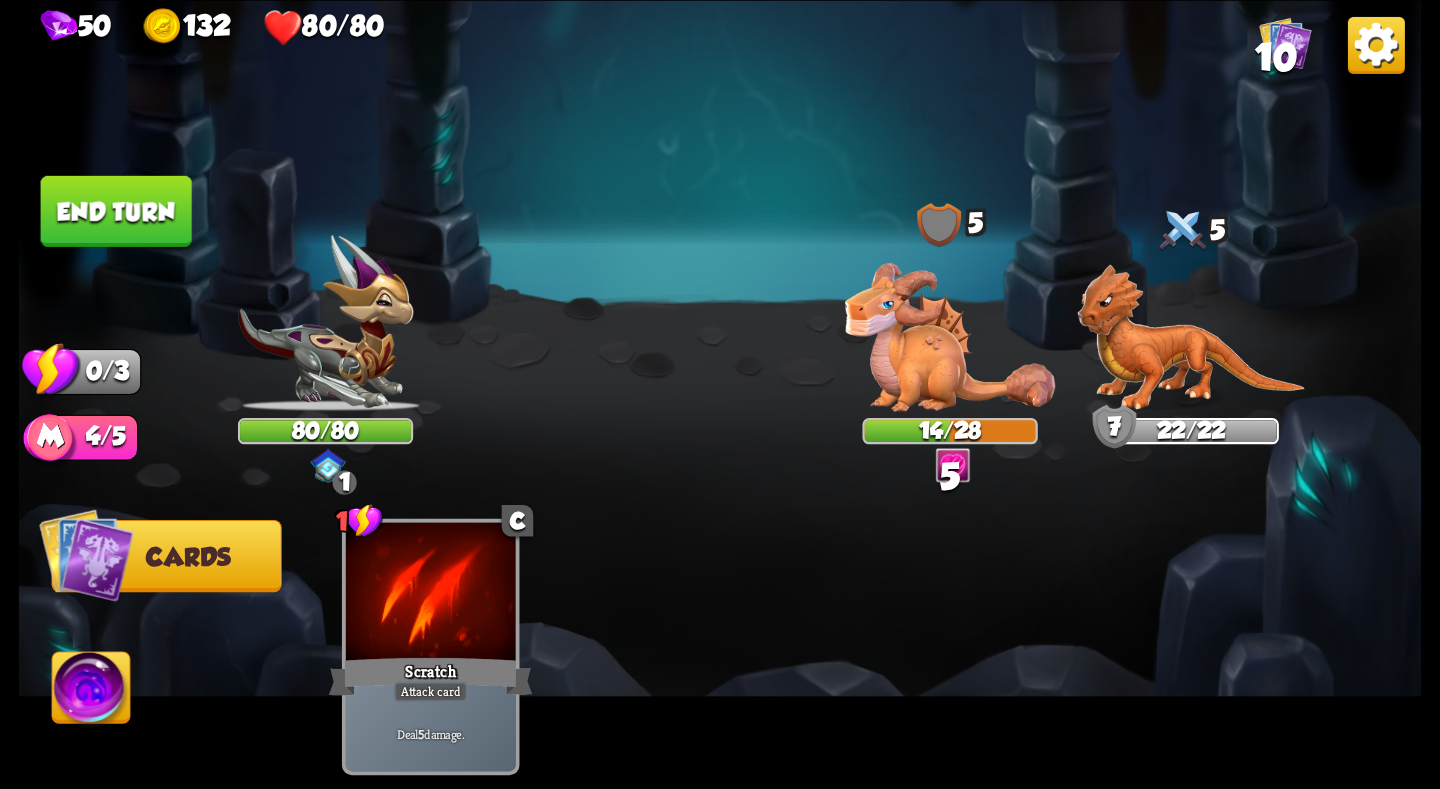 click on "End turn" at bounding box center [116, 210] 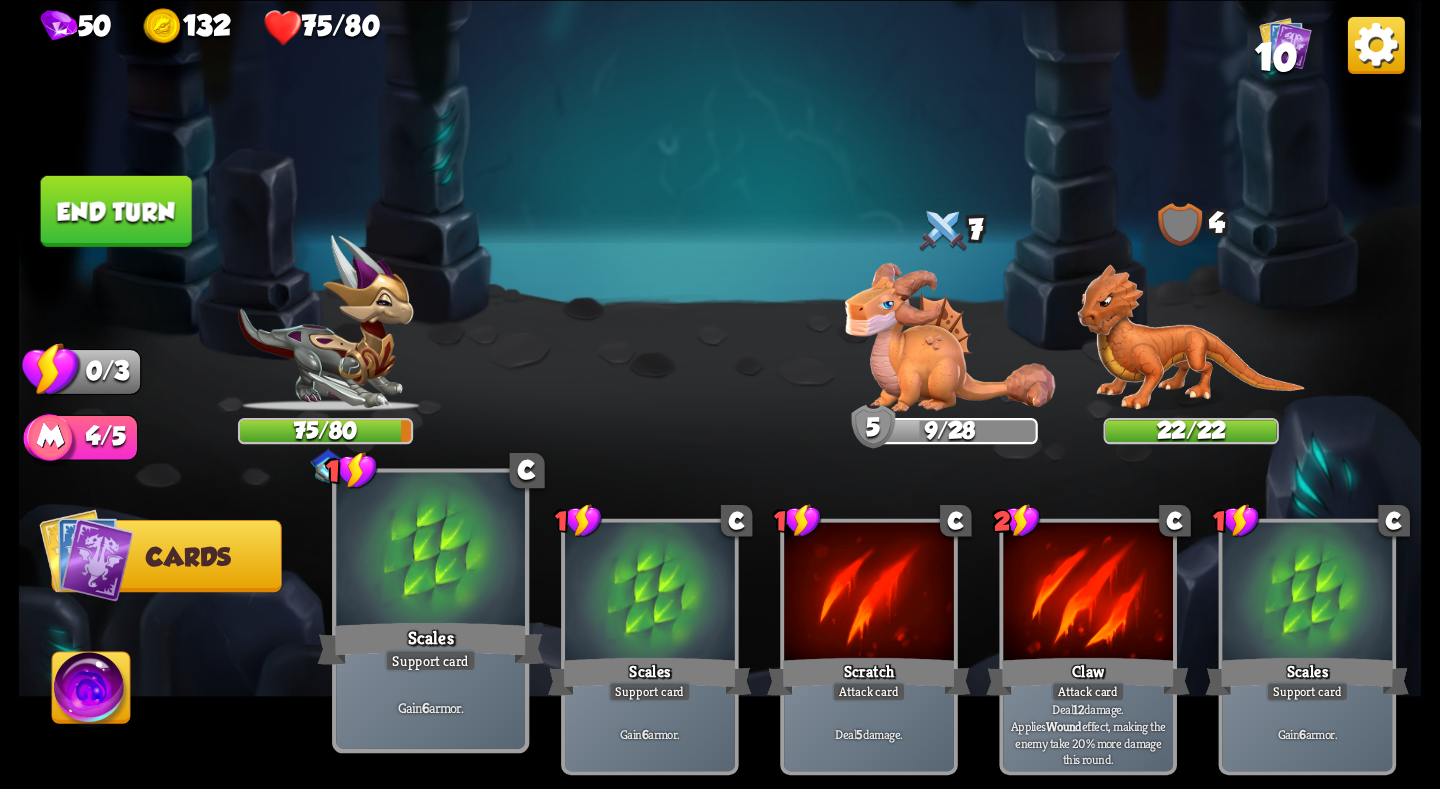 click at bounding box center [430, 551] 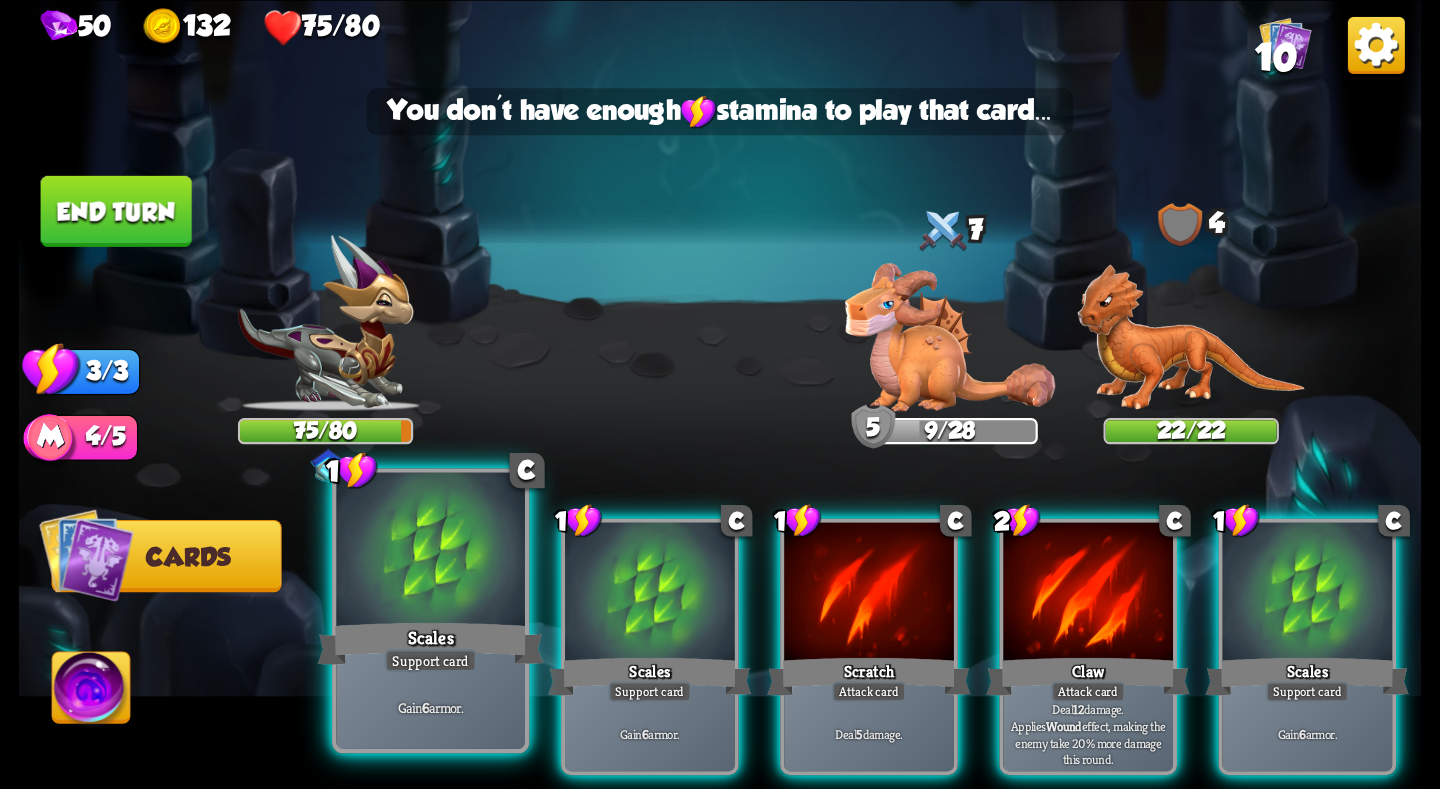 click at bounding box center (430, 551) 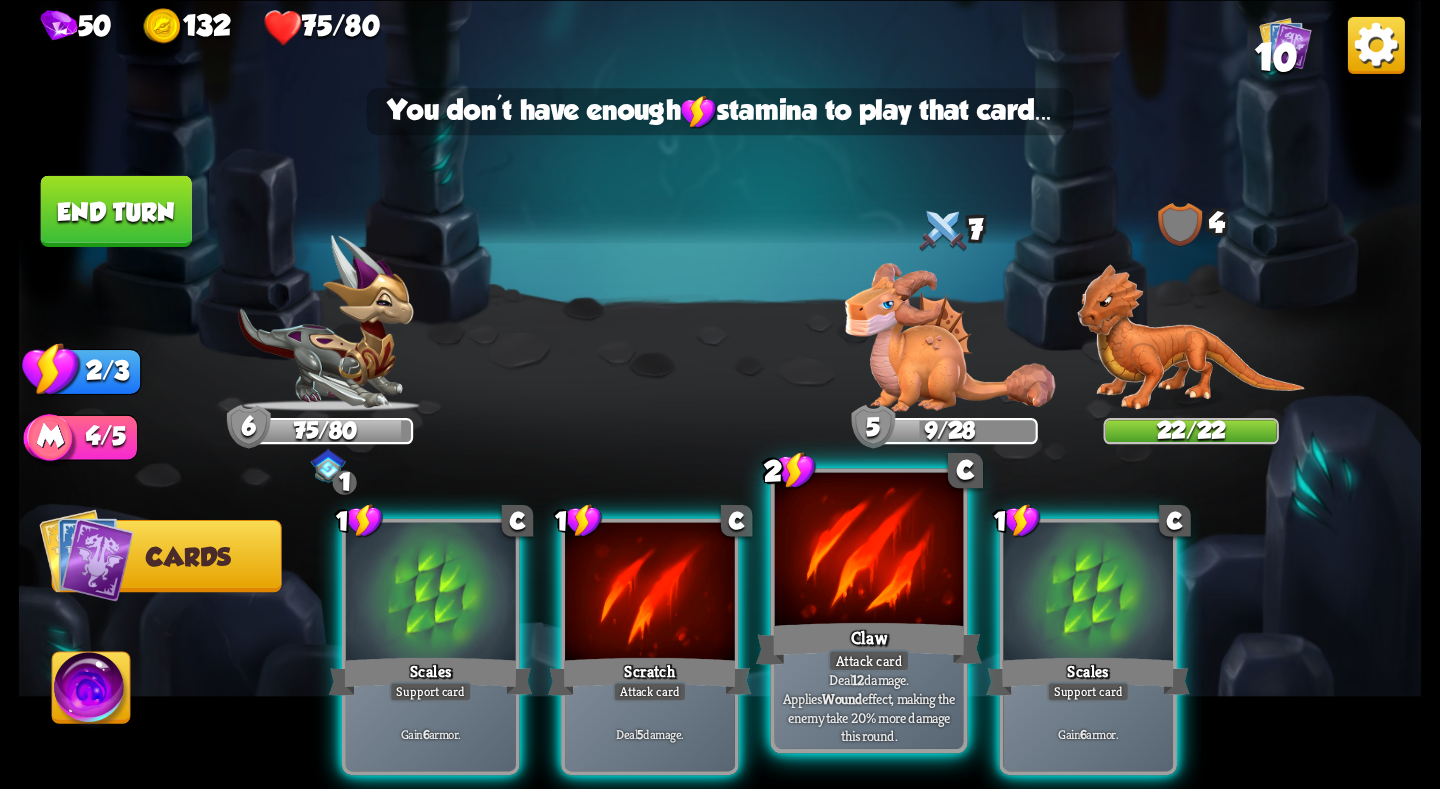 click at bounding box center [869, 551] 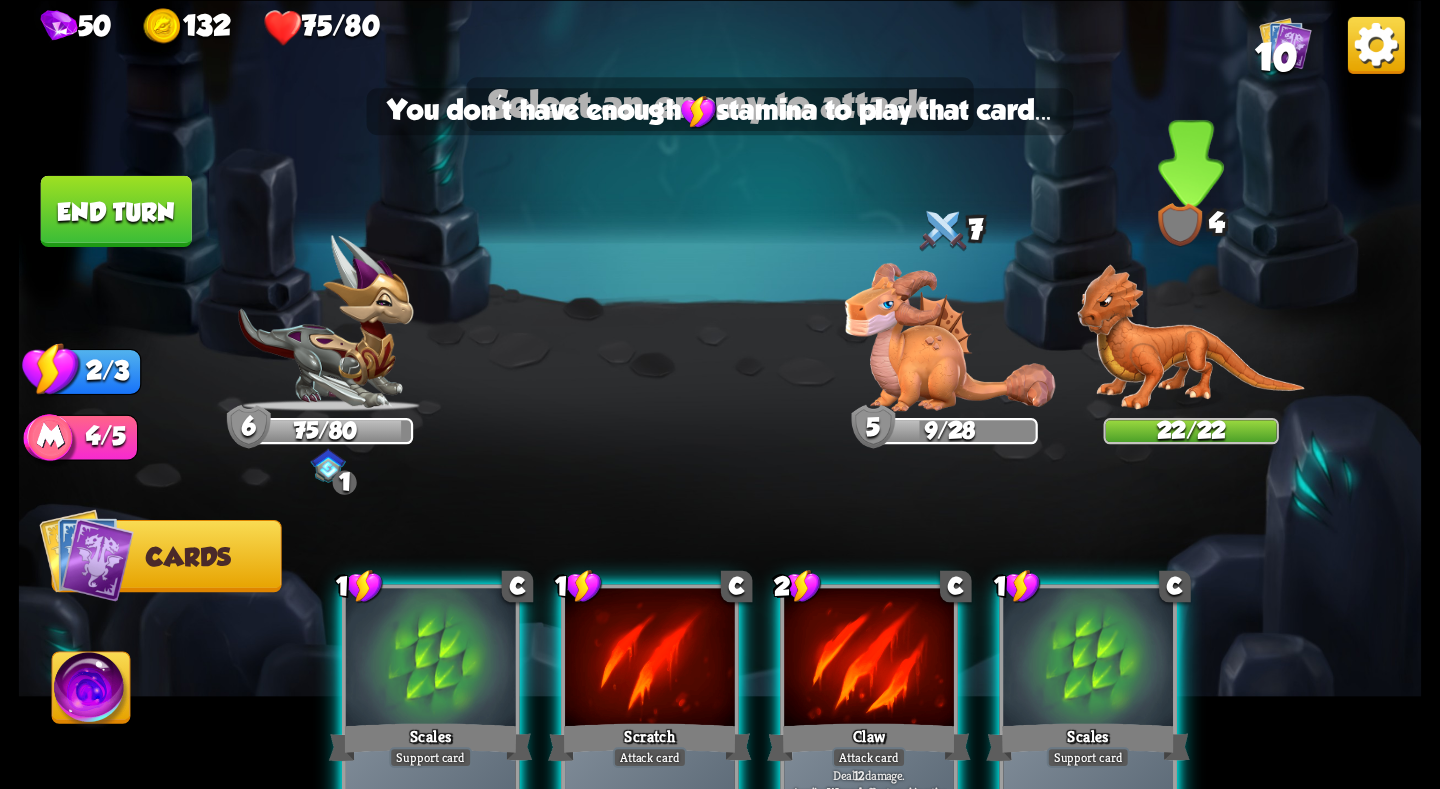click at bounding box center [1191, 337] 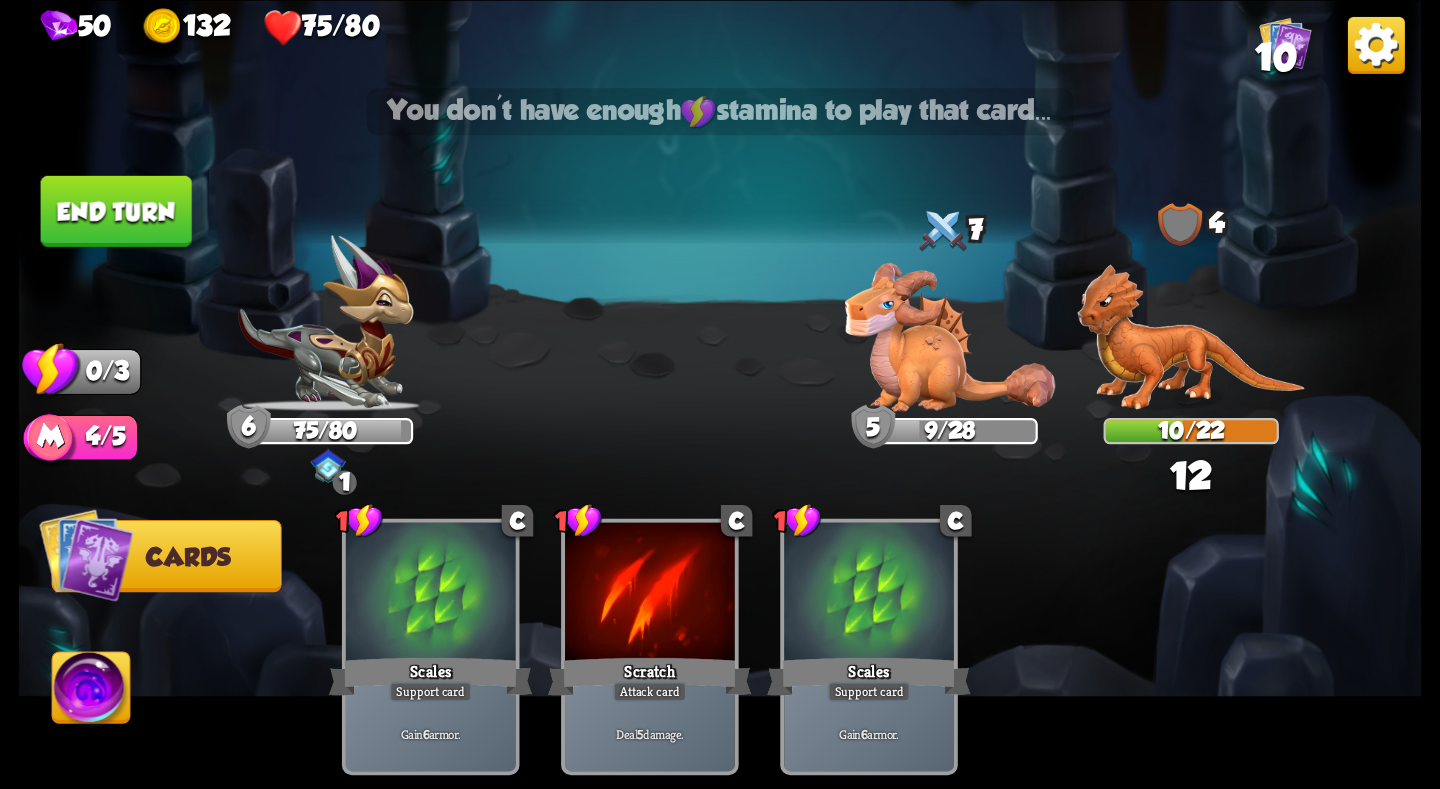 click on "End turn" at bounding box center (116, 210) 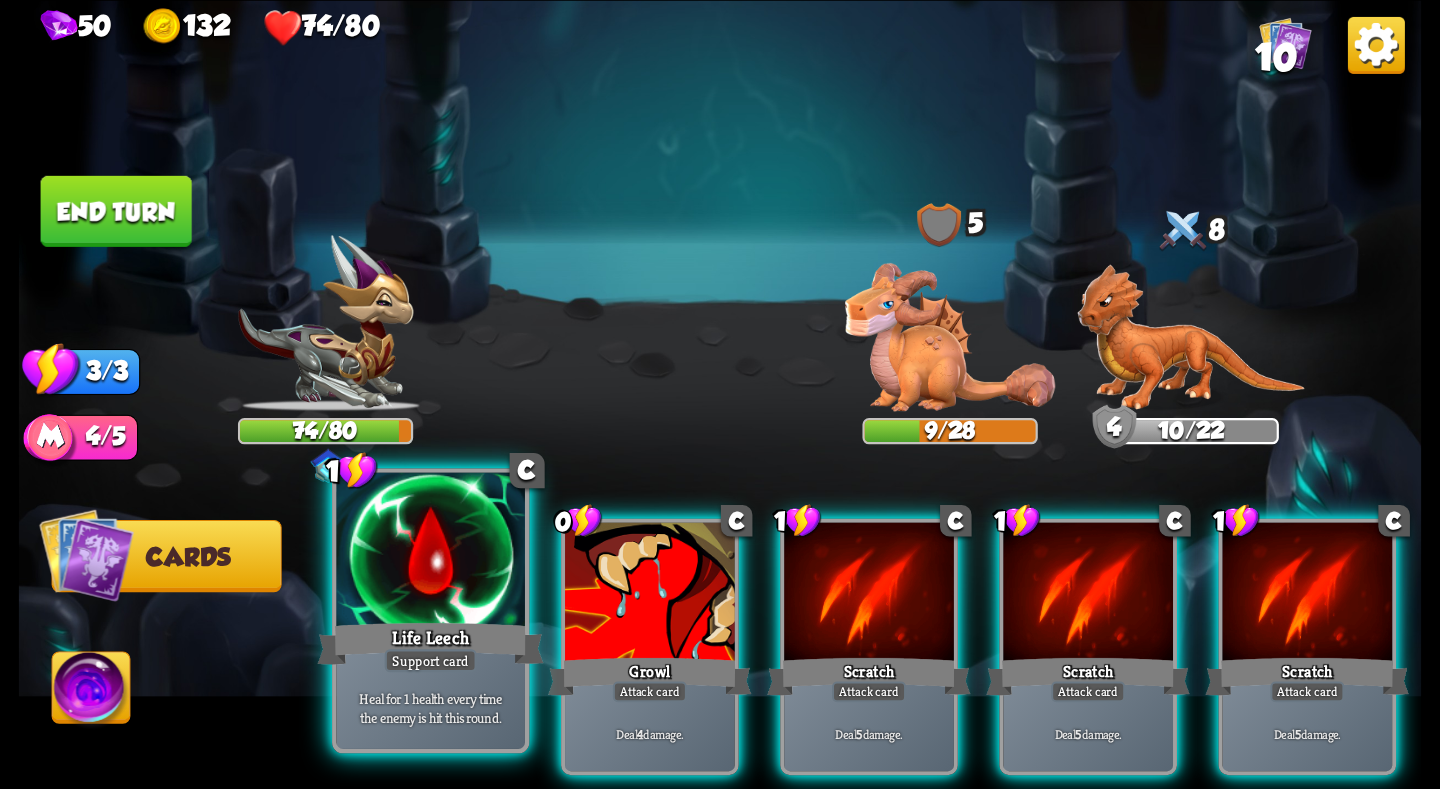click at bounding box center [430, 551] 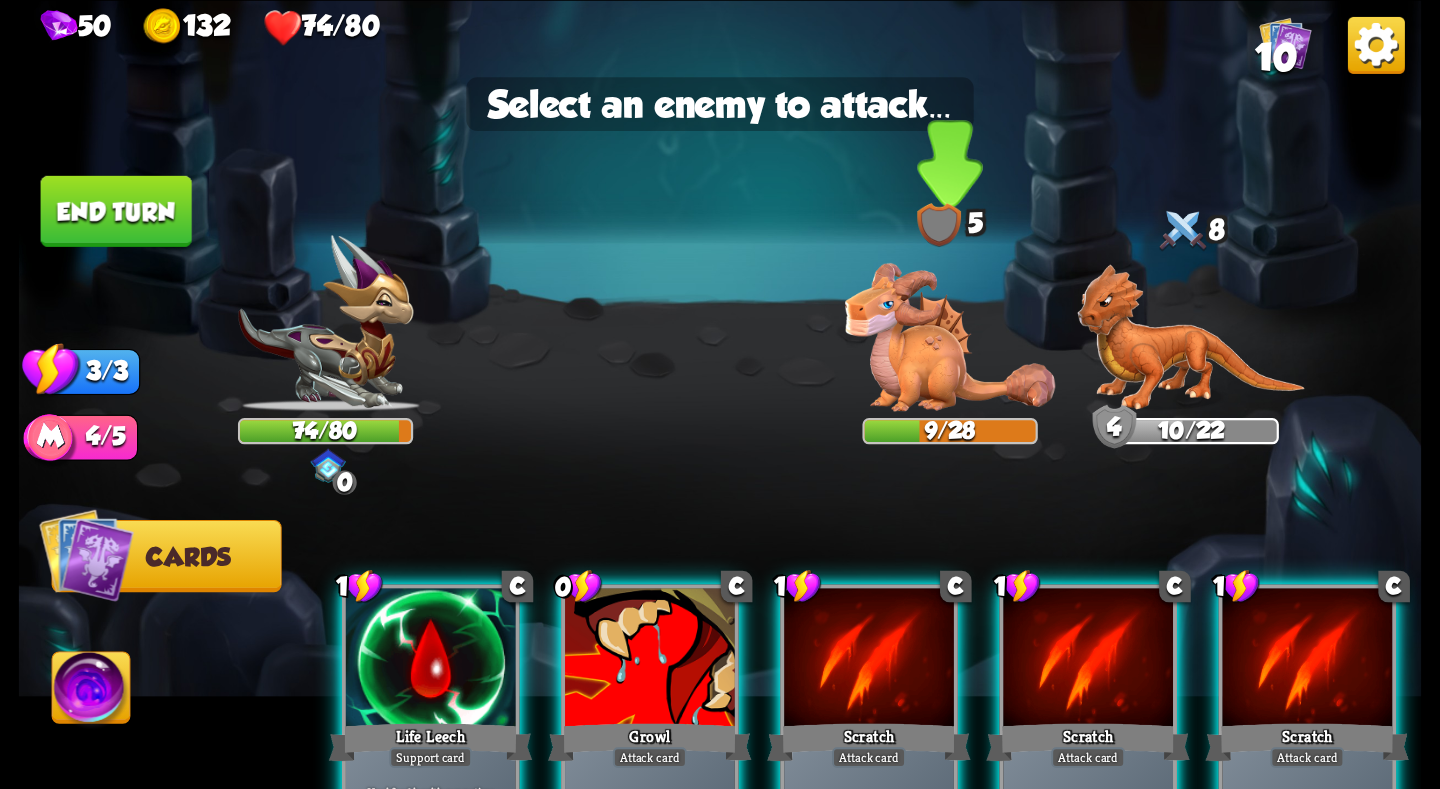 click at bounding box center [950, 337] 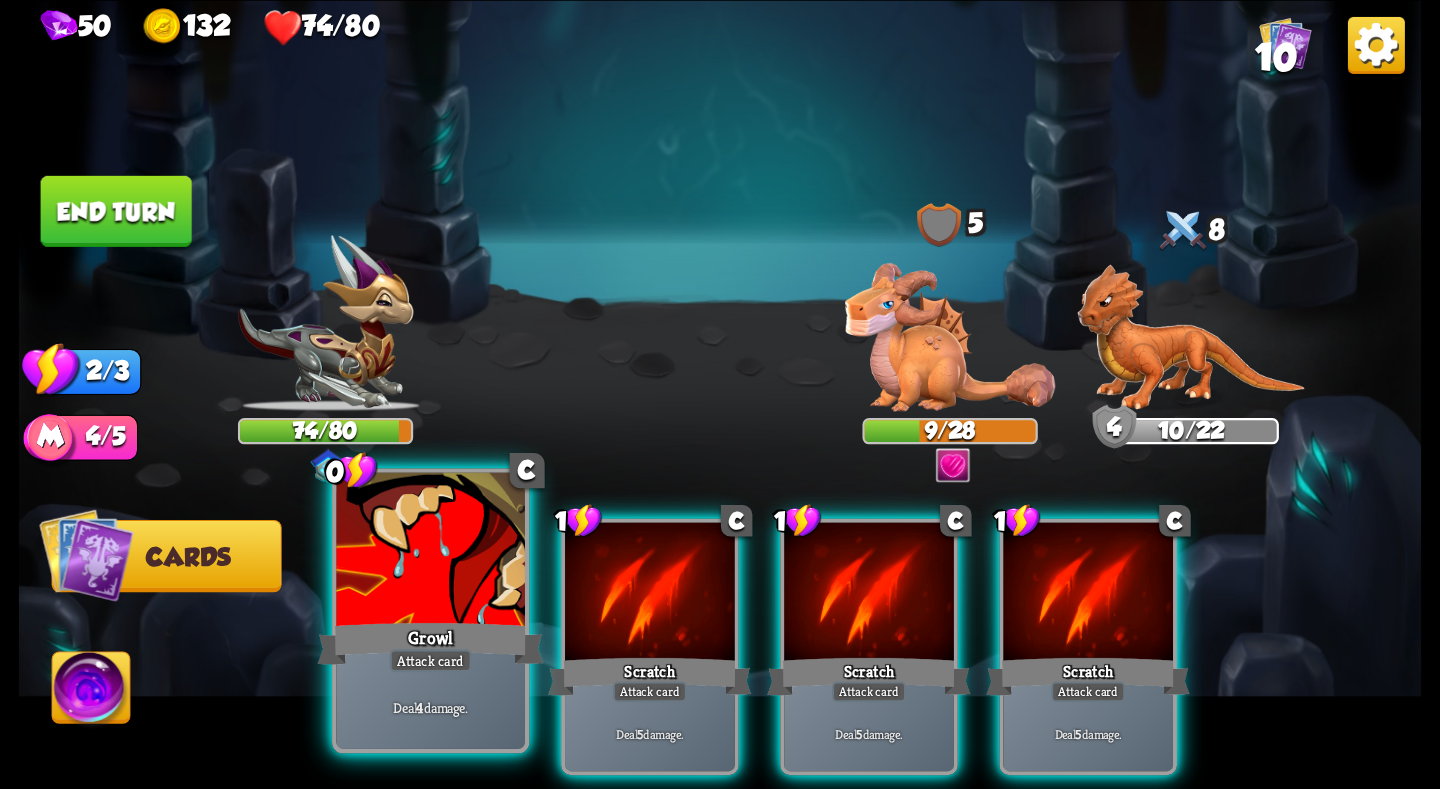 click at bounding box center (430, 551) 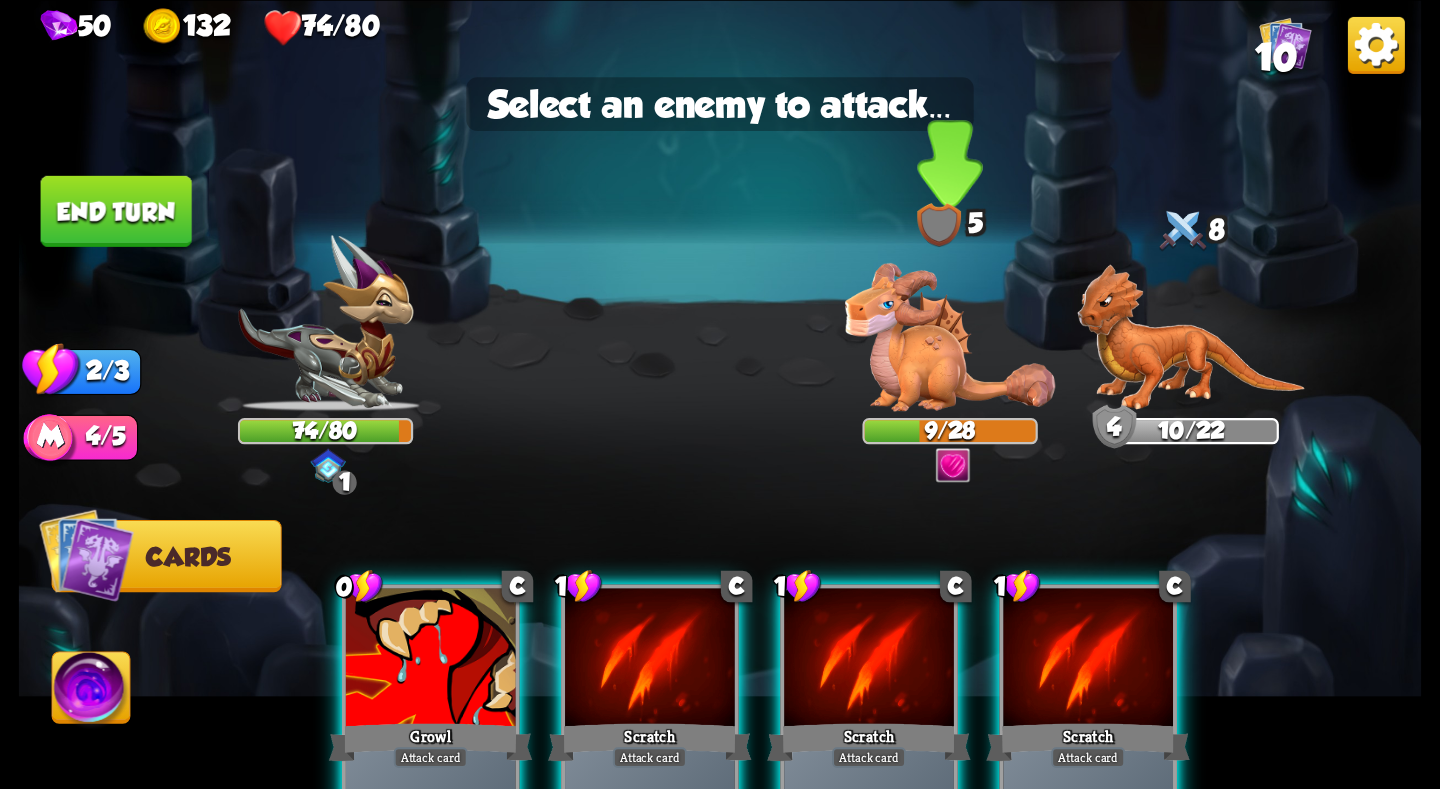 click at bounding box center (950, 337) 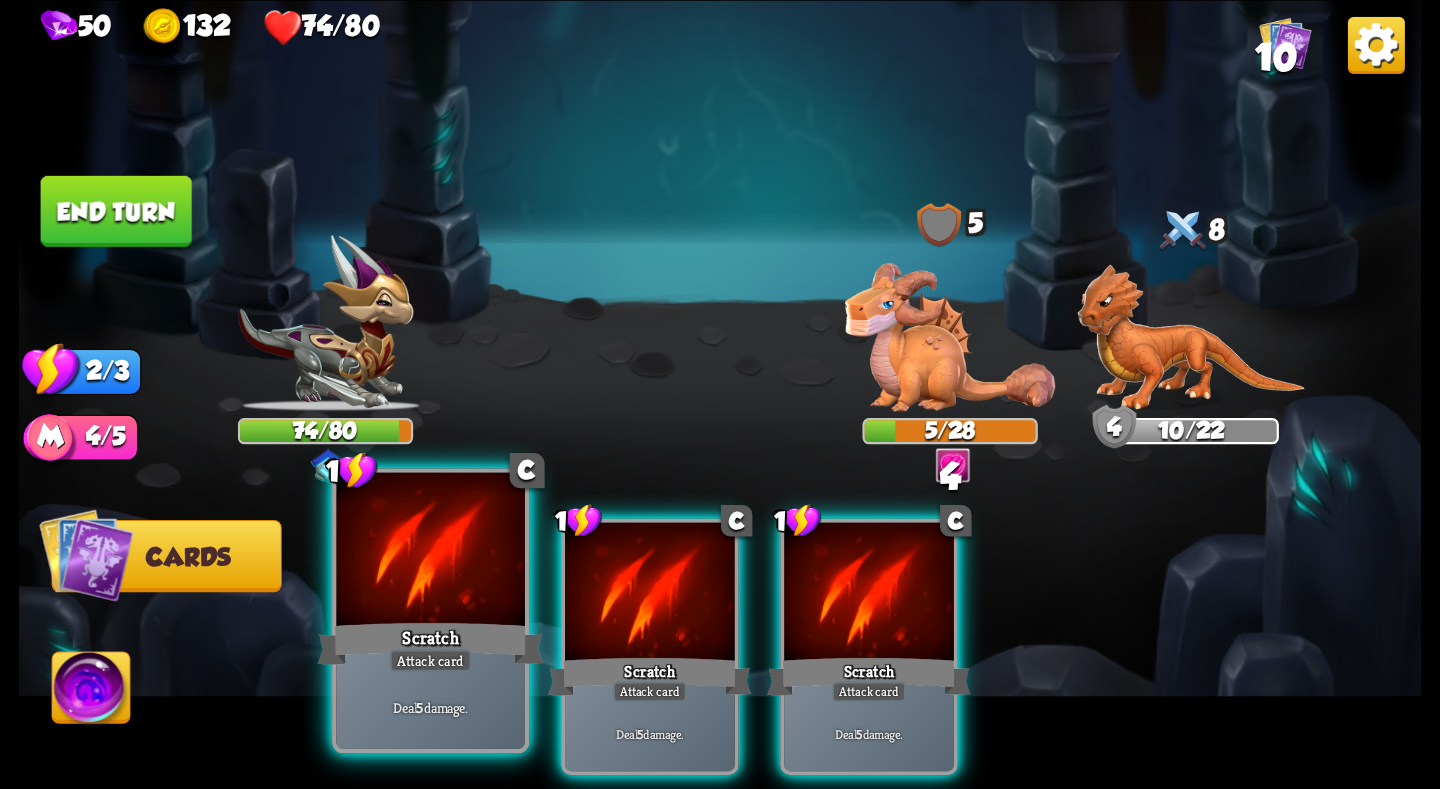 click at bounding box center [430, 551] 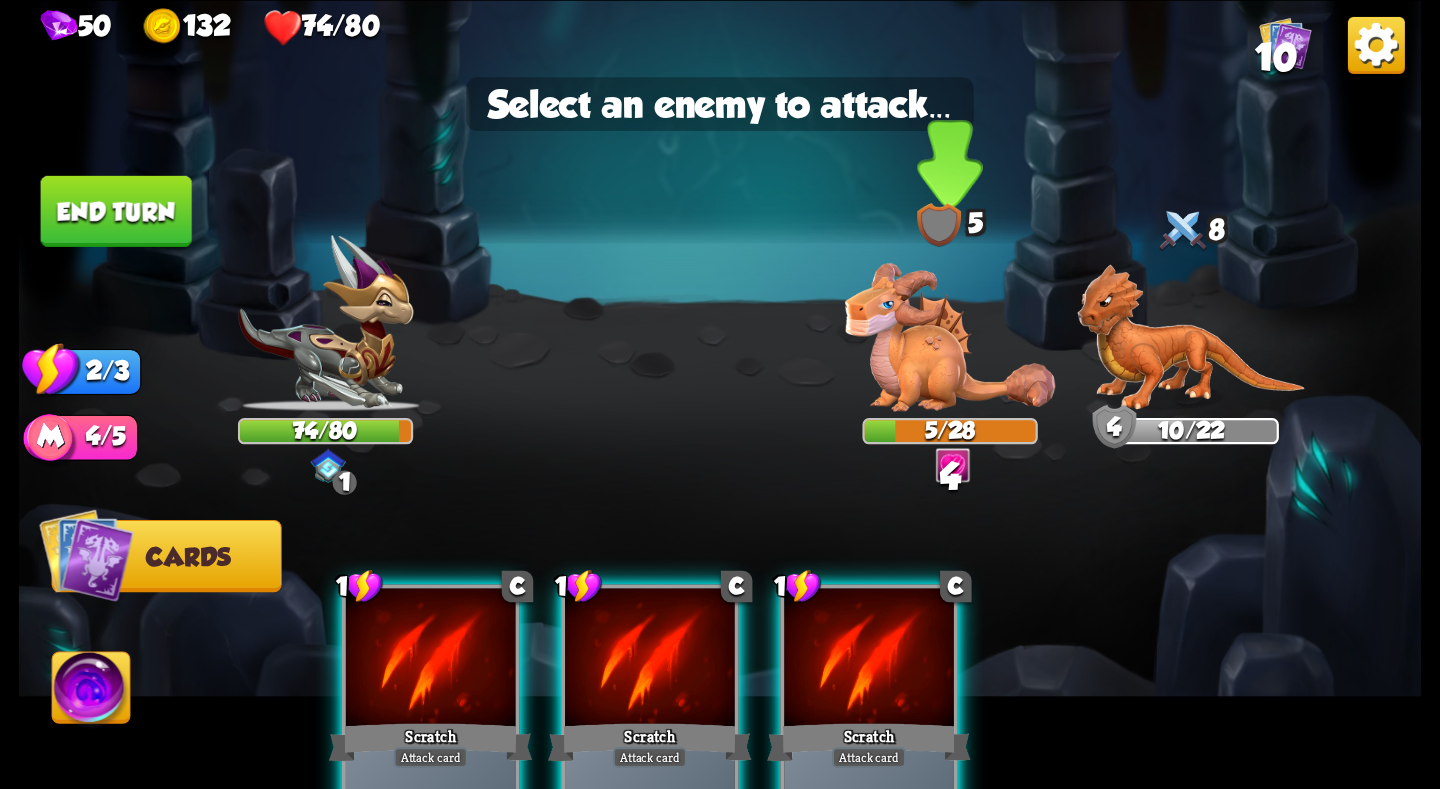 click at bounding box center (950, 337) 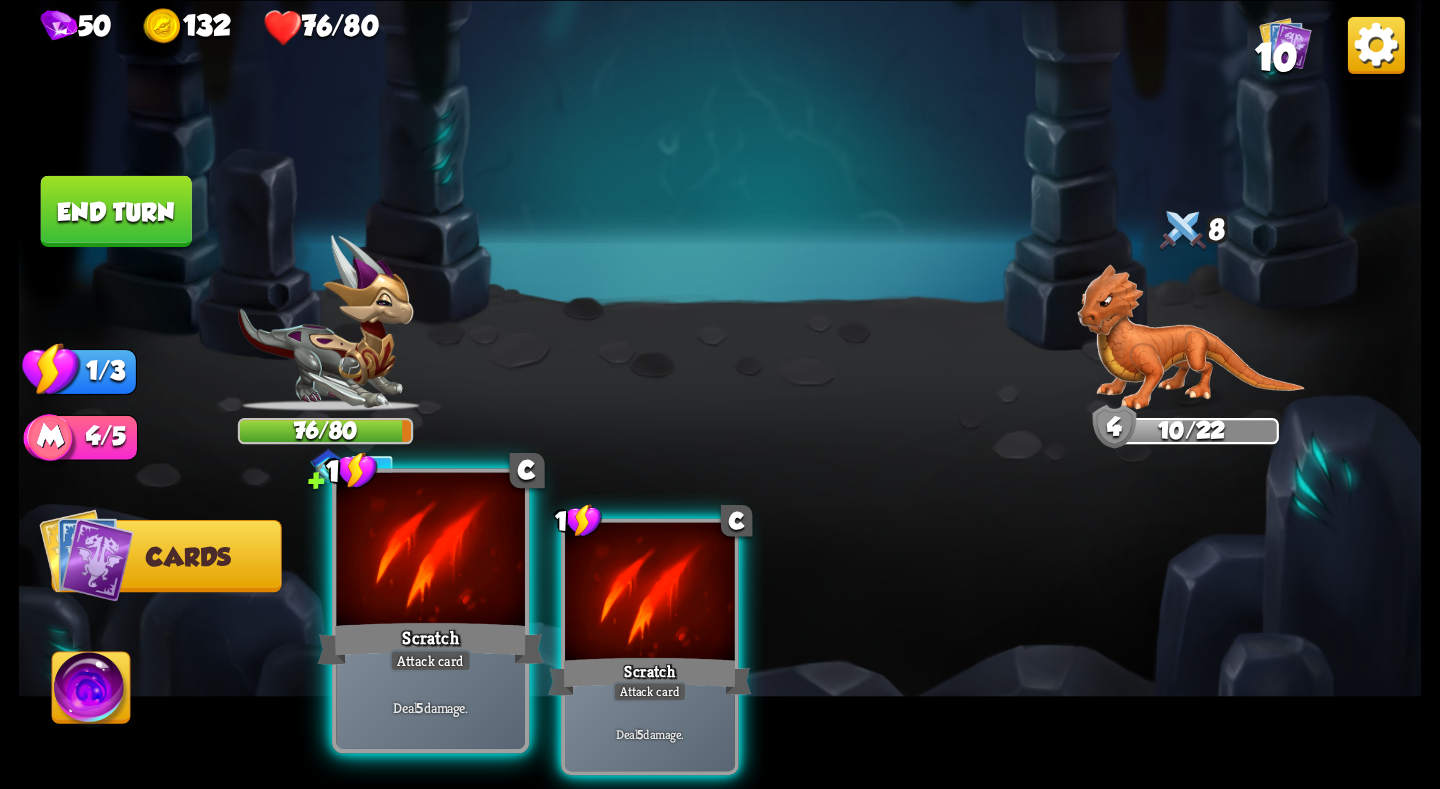 click at bounding box center [430, 551] 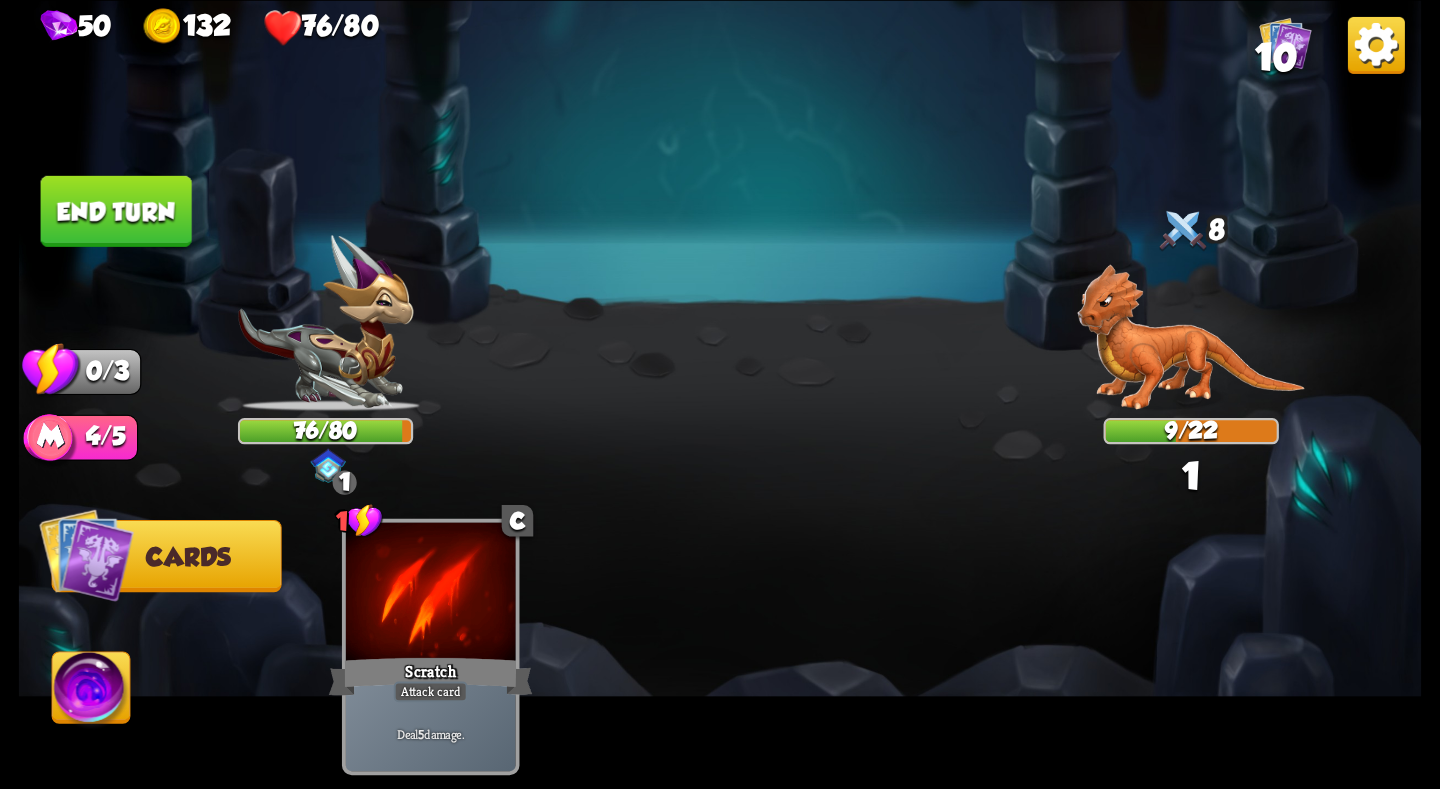click on "End turn" at bounding box center [116, 210] 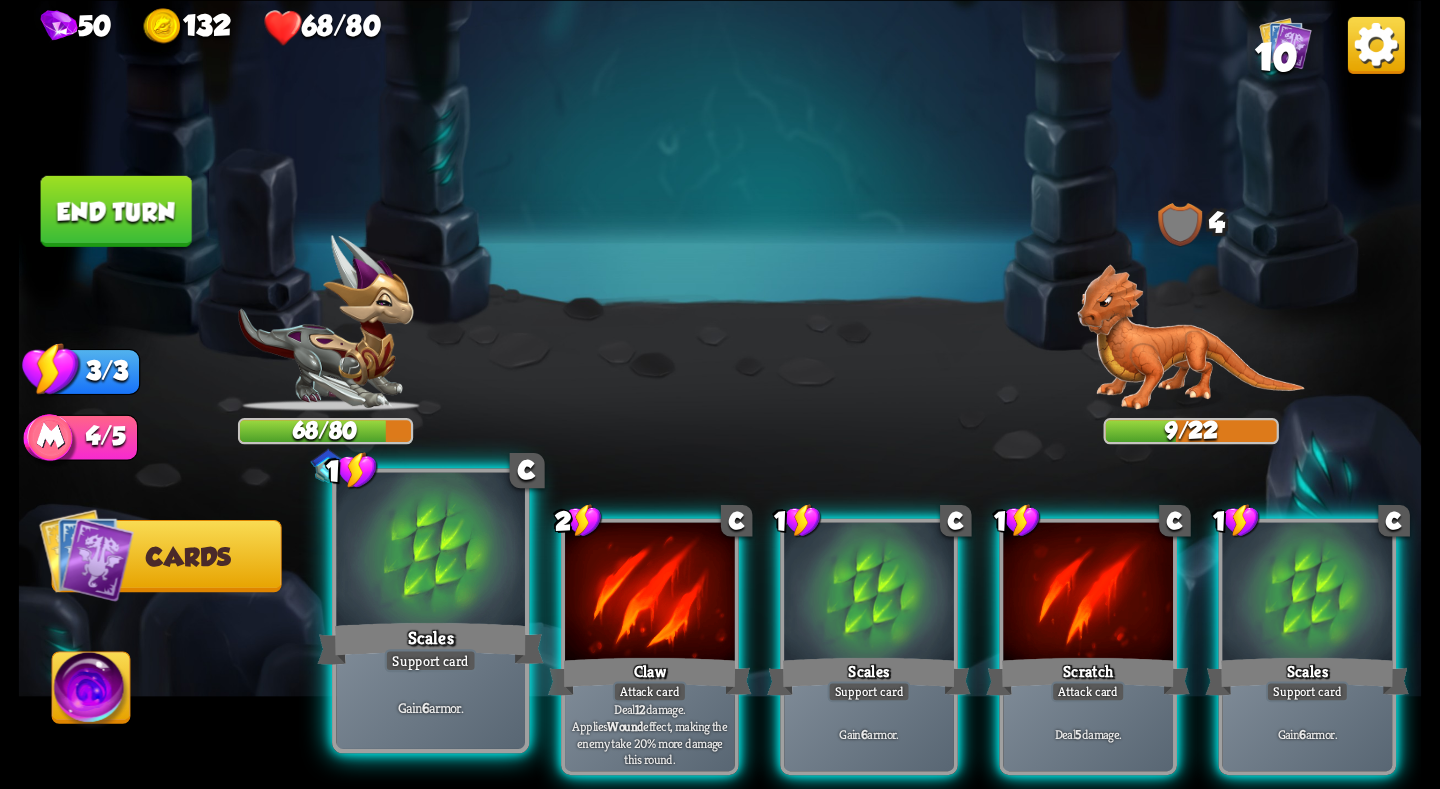 click at bounding box center (430, 551) 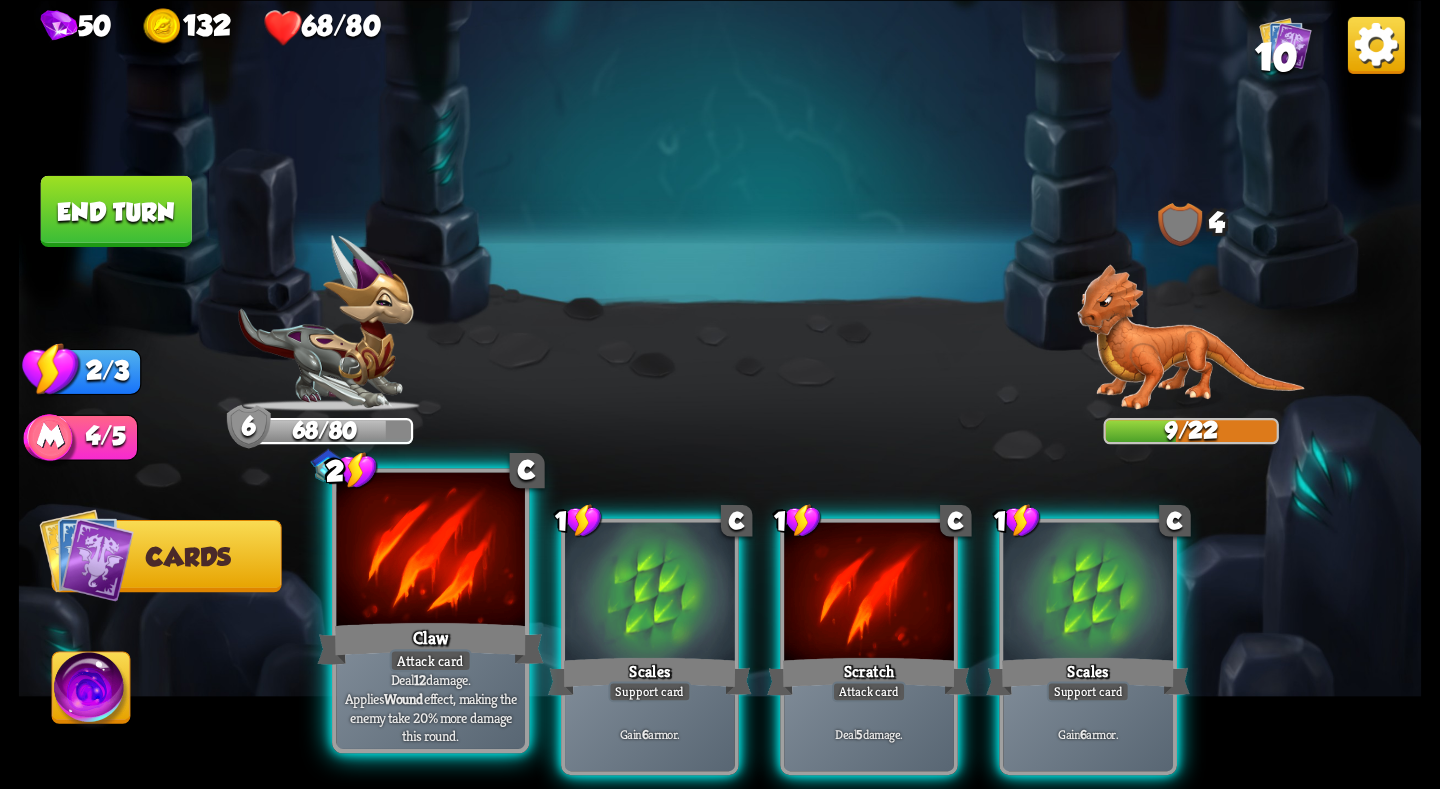 click at bounding box center [430, 551] 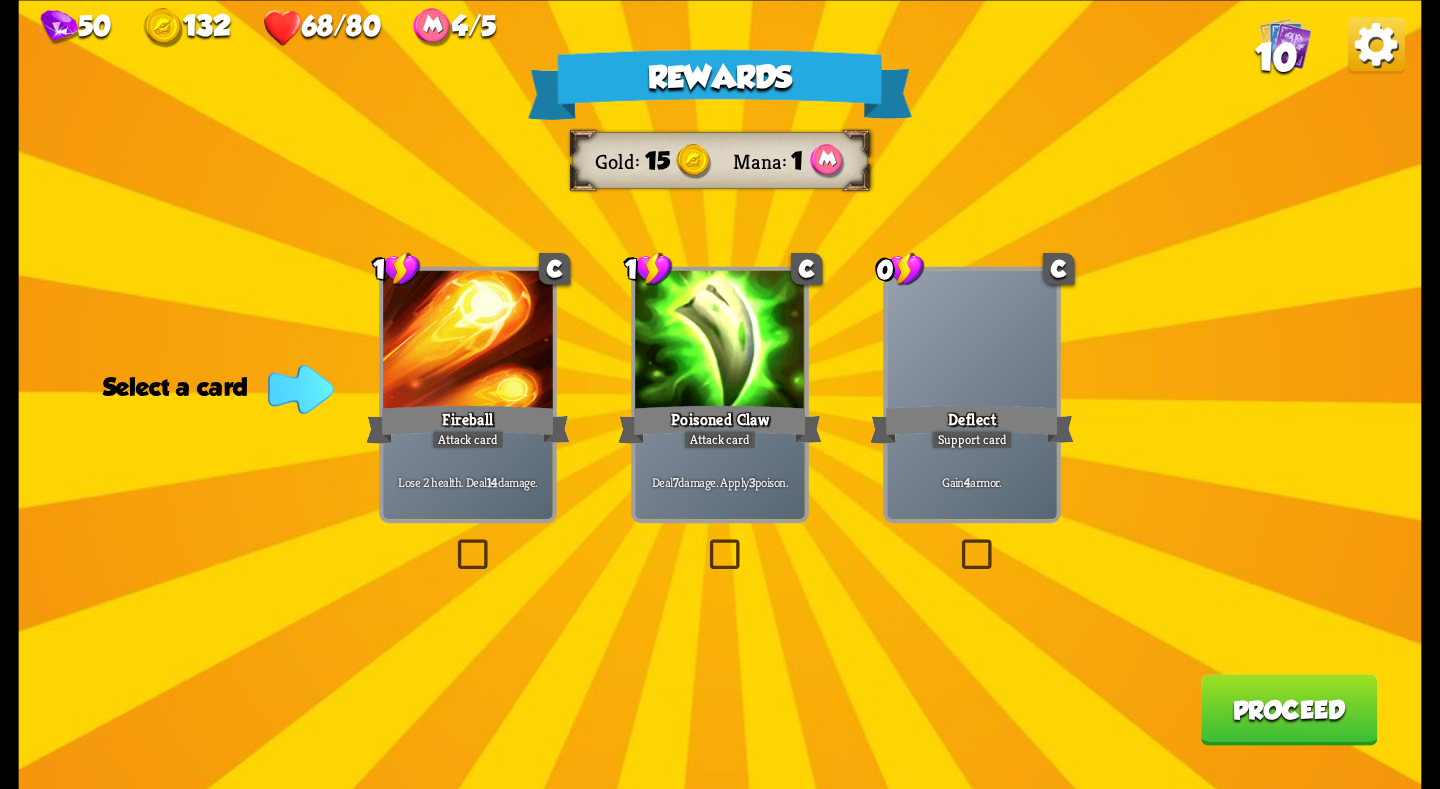 click at bounding box center (972, 341) 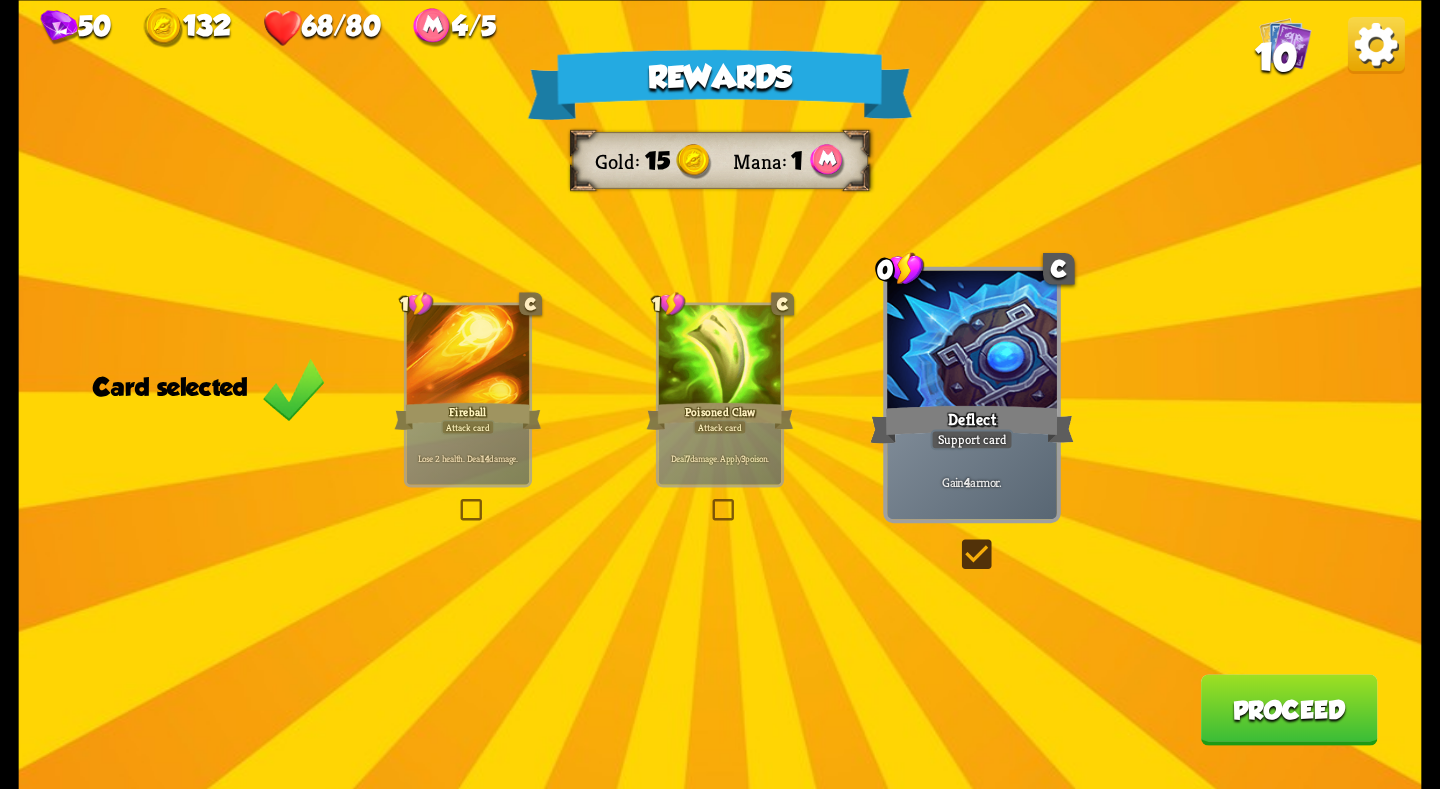 click on "Proceed" at bounding box center [1289, 709] 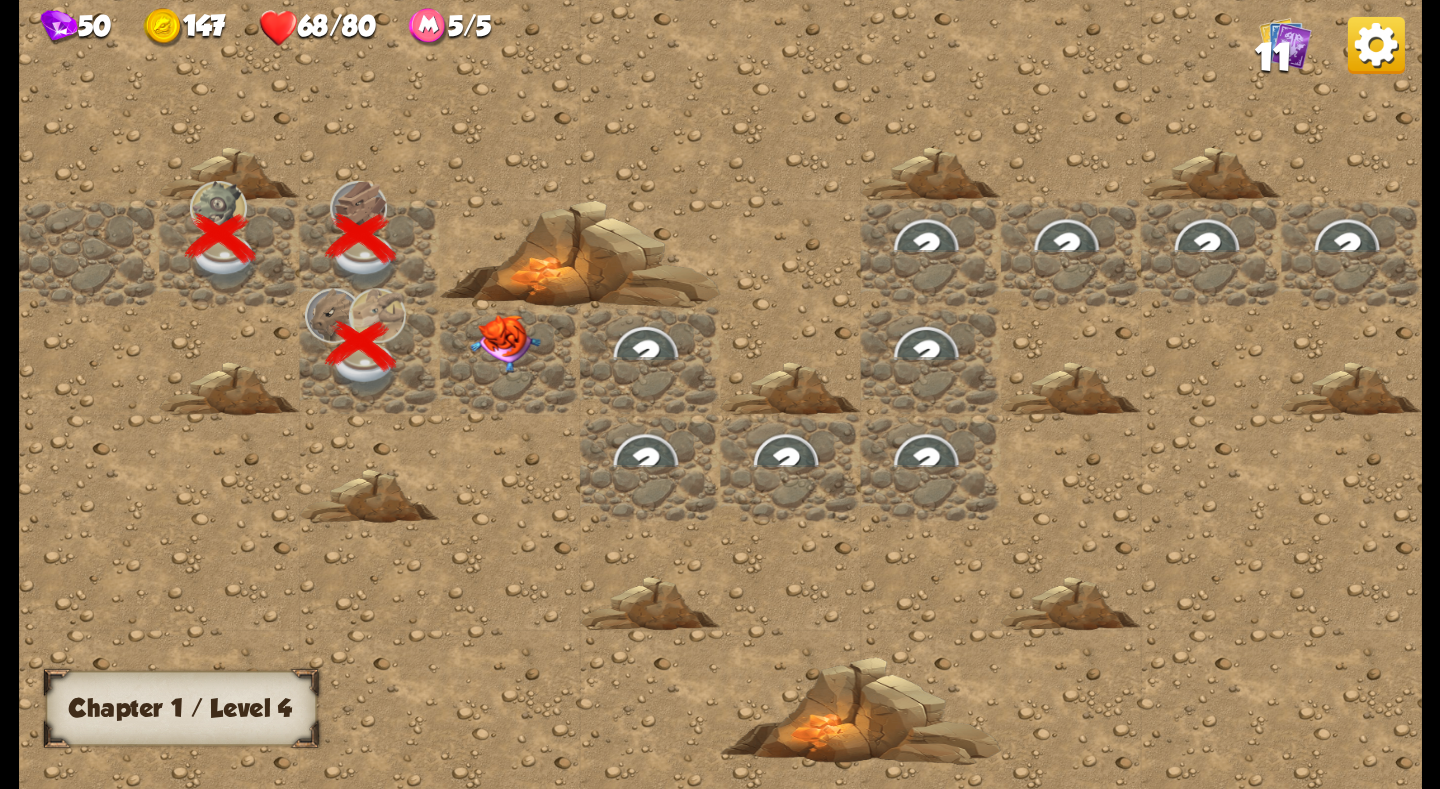 click at bounding box center [505, 343] 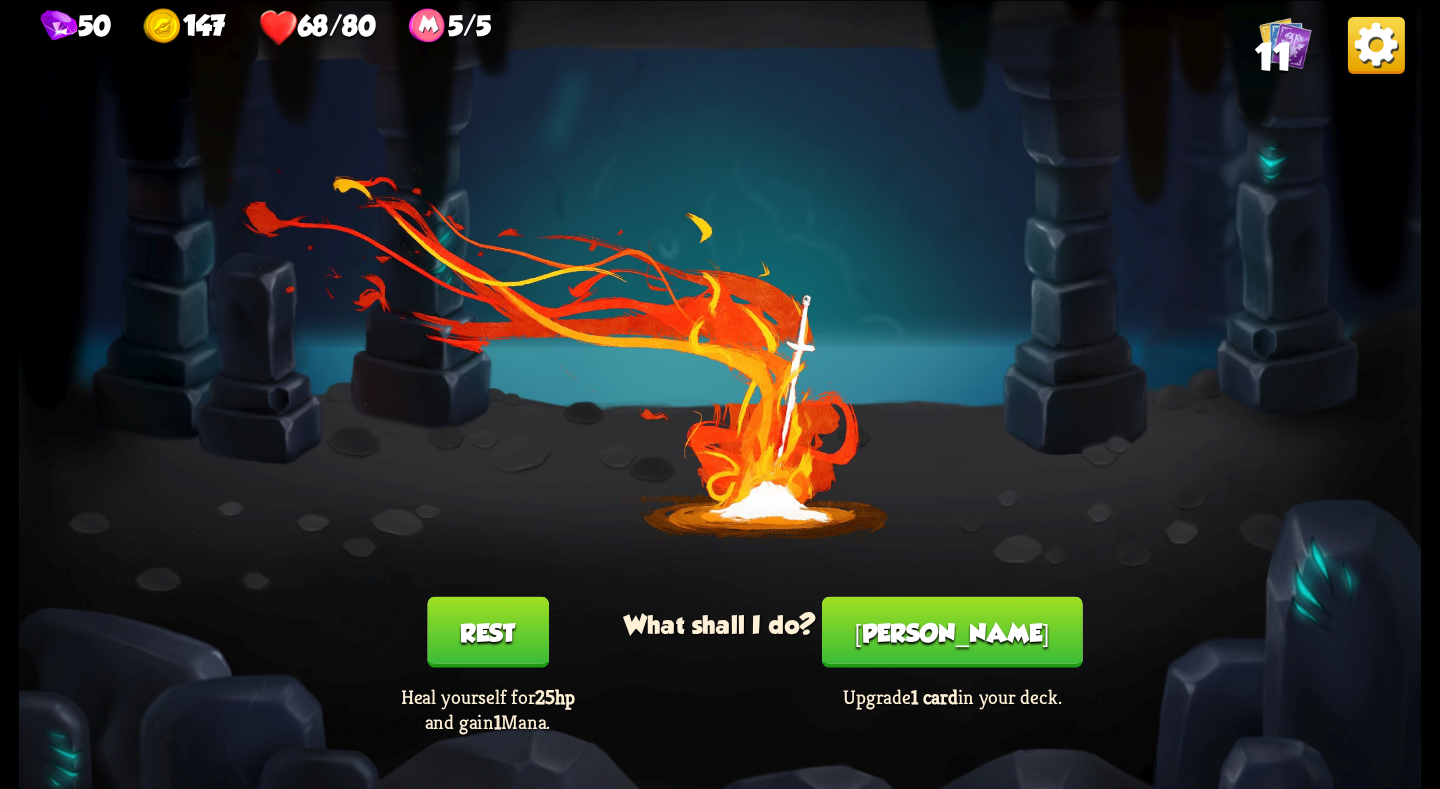 click on "Smith" at bounding box center [952, 631] 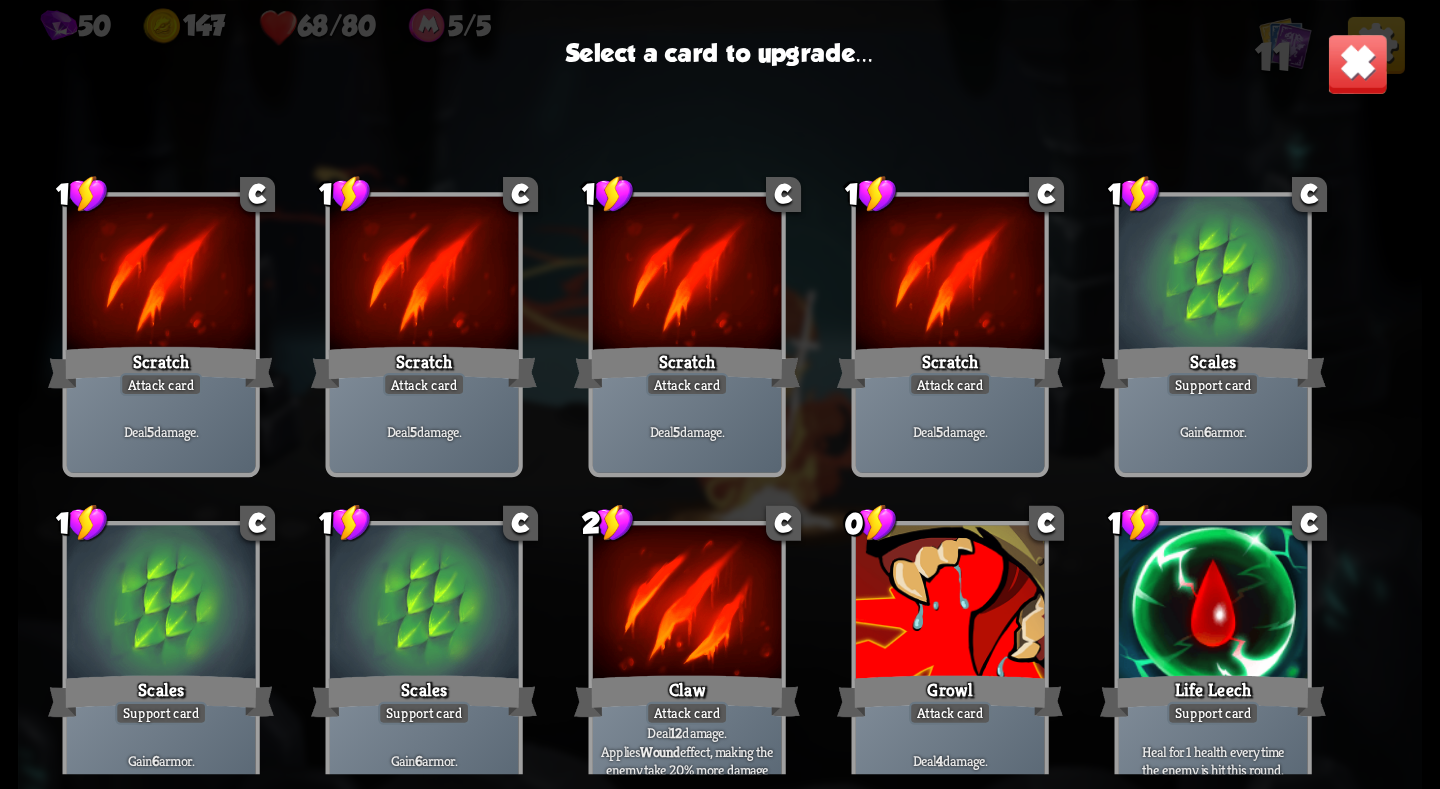 scroll, scrollTop: 329, scrollLeft: 0, axis: vertical 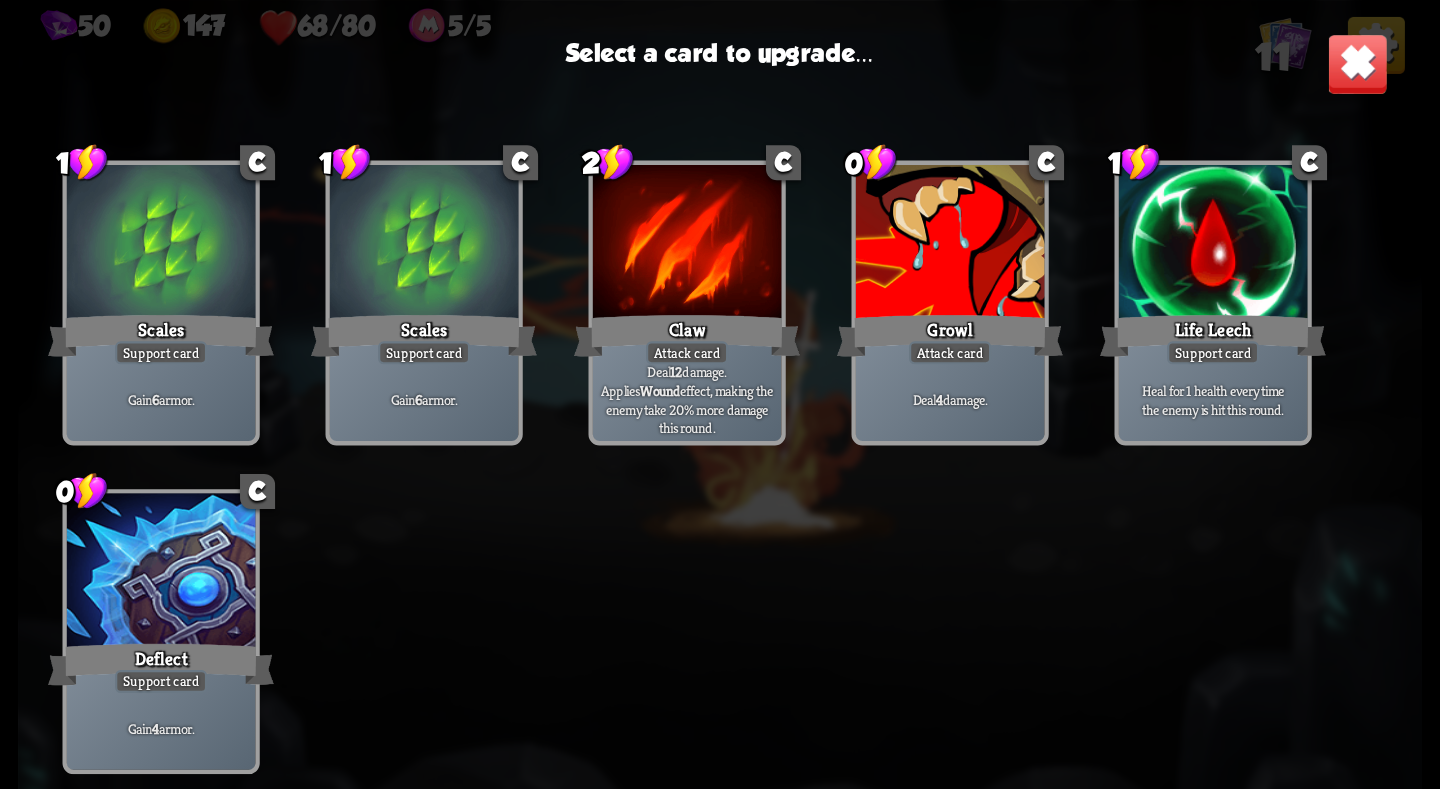 click on "1
C   Scratch     Attack card   Deal  5  damage.
1
C   Scratch     Attack card   Deal  5  damage.
1
C   Scratch     Attack card   Deal  5  damage.
1
C   Scratch     Attack card   Deal  5  damage.
1
C   Scales     Support card   Gain  6  armor.
1
C   Scales     Support card   Gain  6  armor.
1
C   Scales     Support card   Gain  6  armor.
2
C   Claw     Attack card   Deal  12  damage. Applies  Wound  effect, making the enemy take 20% more damage this round.
0
C   Growl     Attack card   Deal  4  damage.
1
C   Life Leech     Support card   Heal for 1 health every time the enemy is hit this round.
0
C   Deflect     Support card   Gain  4  armor." at bounding box center [720, 449] 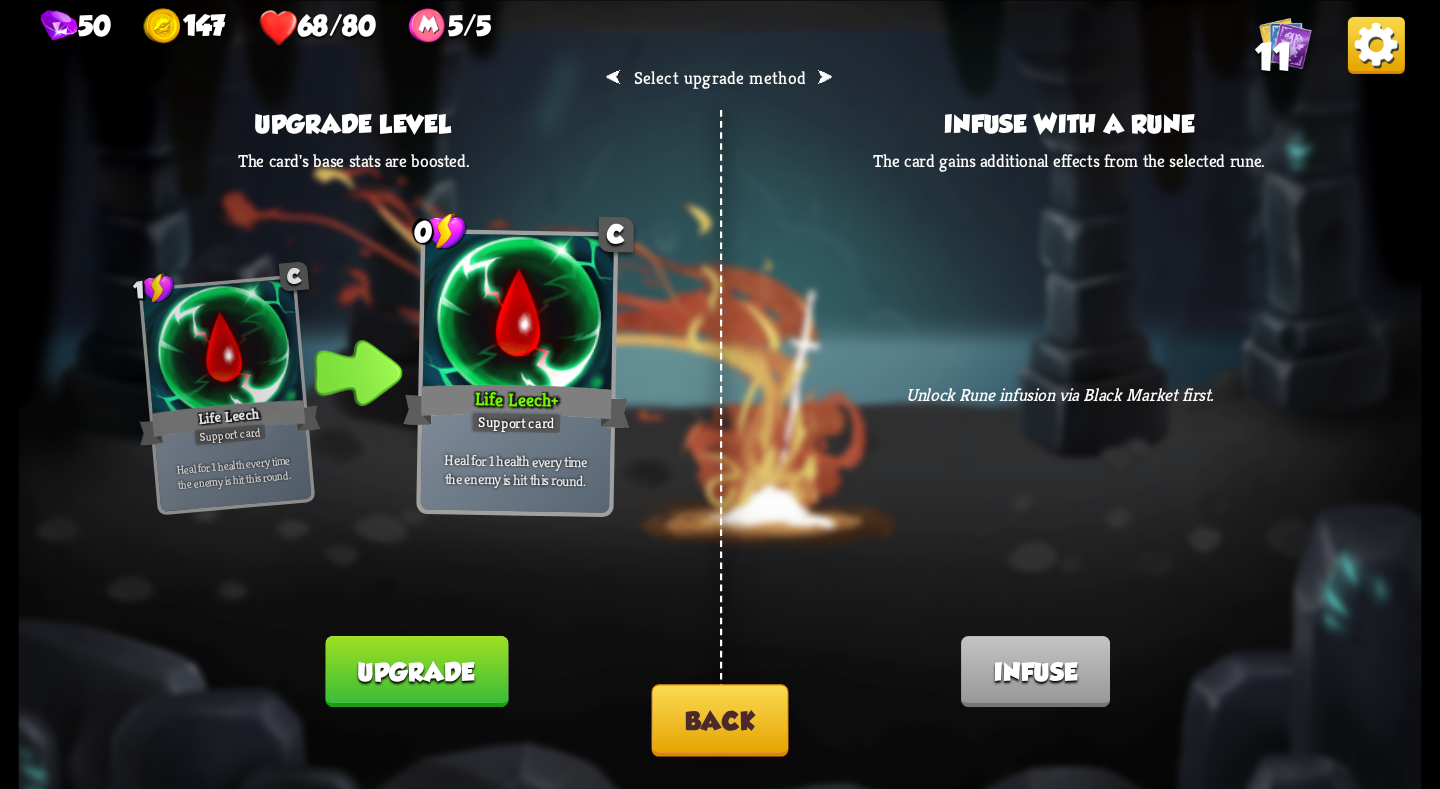 click on "Upgrade" at bounding box center [417, 671] 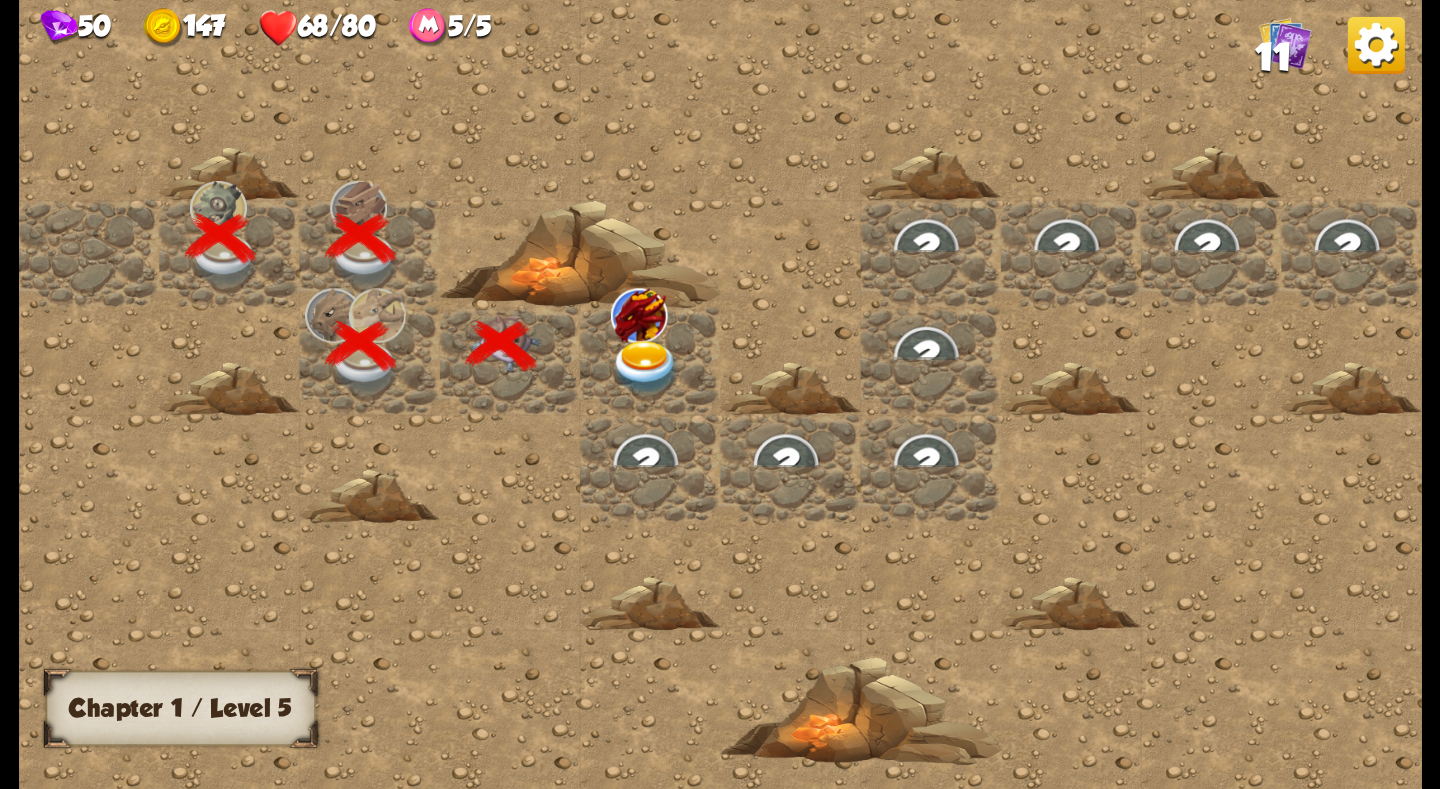 click at bounding box center [645, 367] 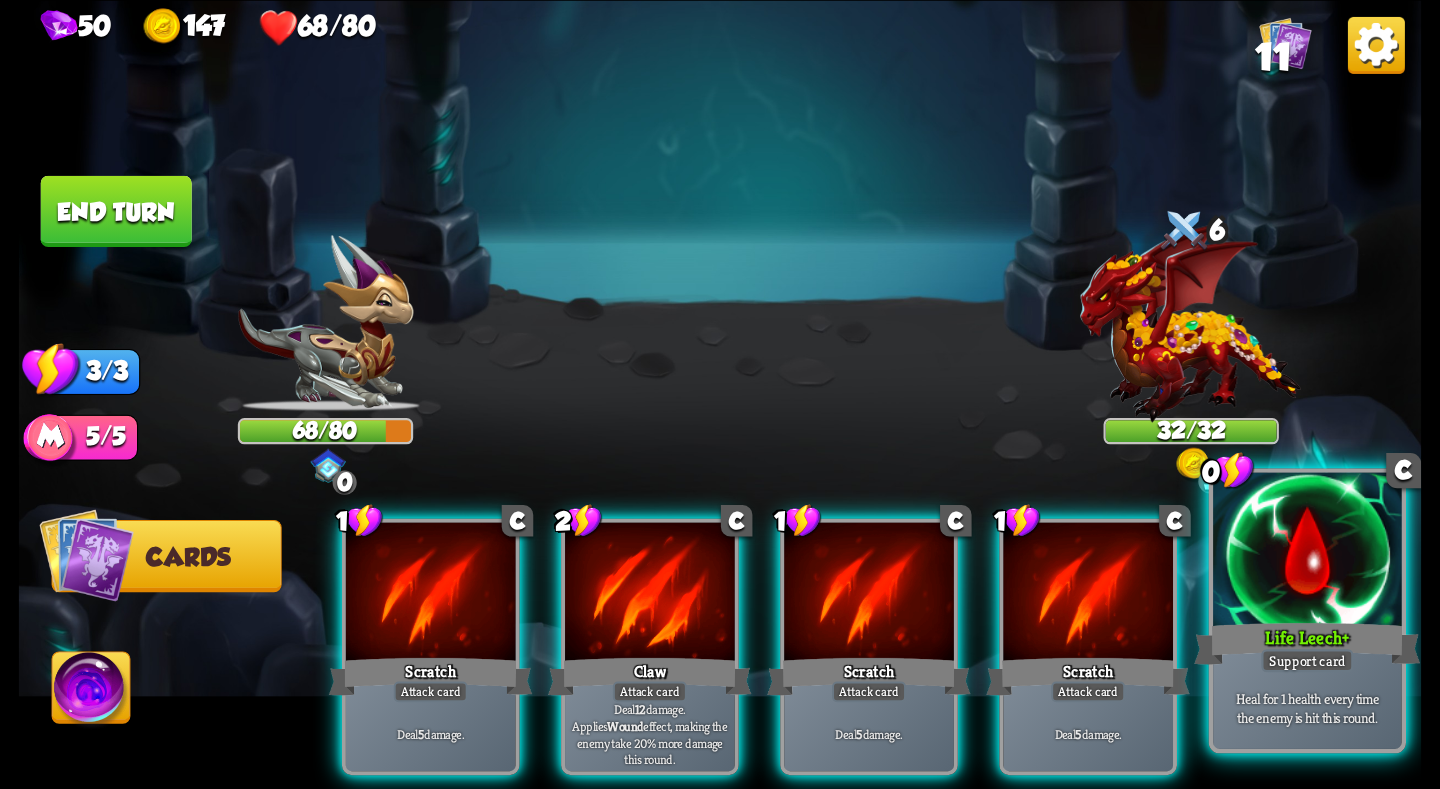 click at bounding box center [1307, 551] 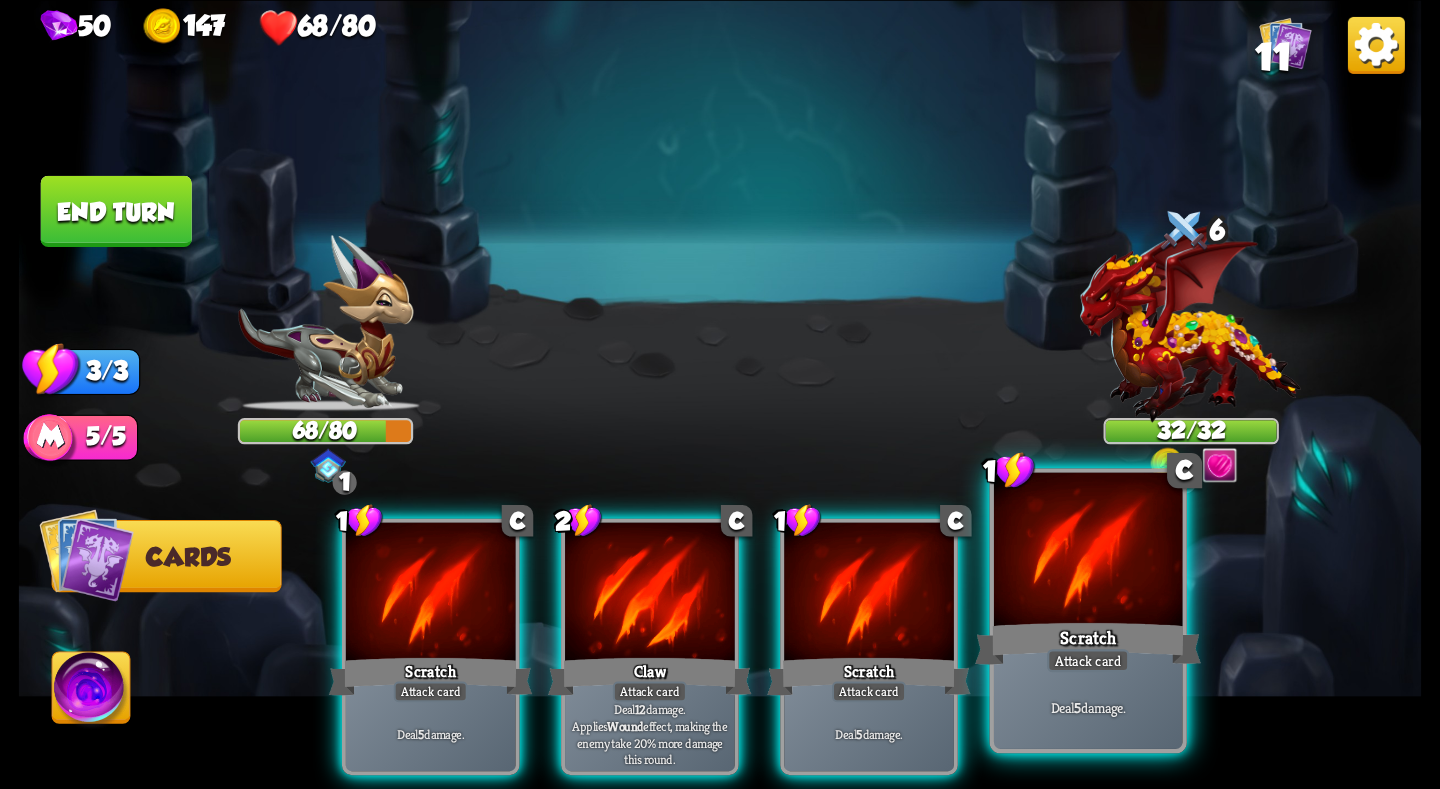 click at bounding box center (1088, 551) 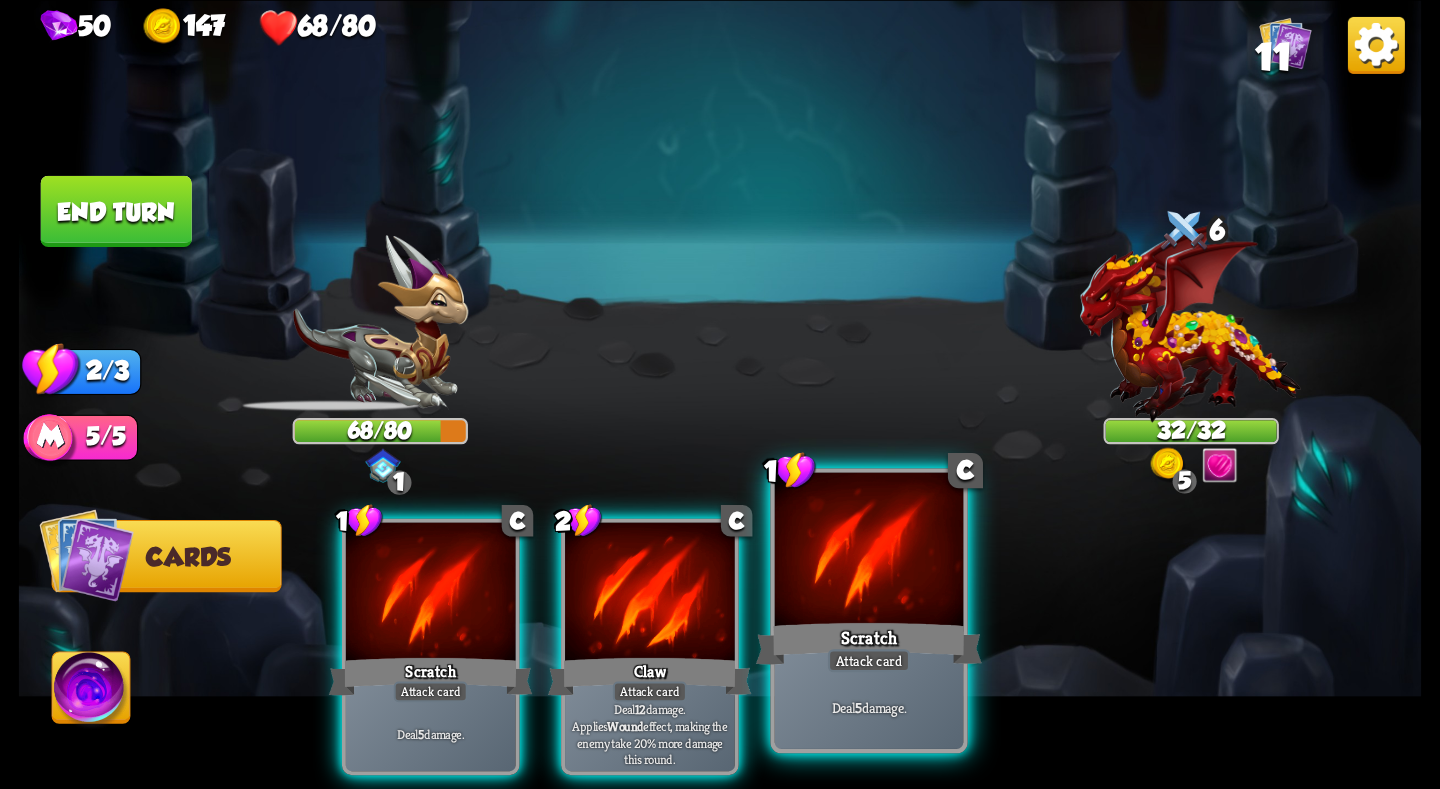 click at bounding box center (869, 551) 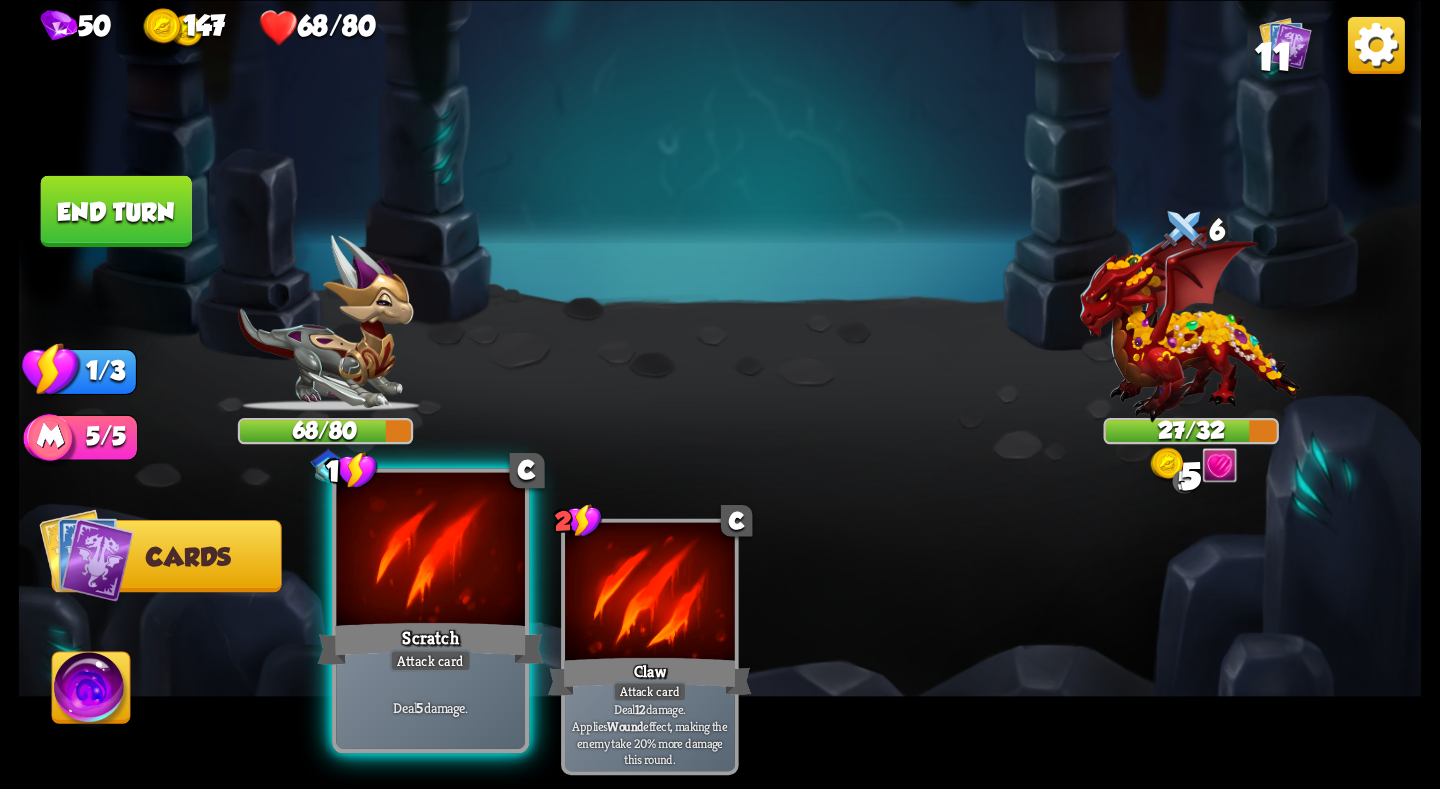 click on "Scratch" at bounding box center [431, 643] 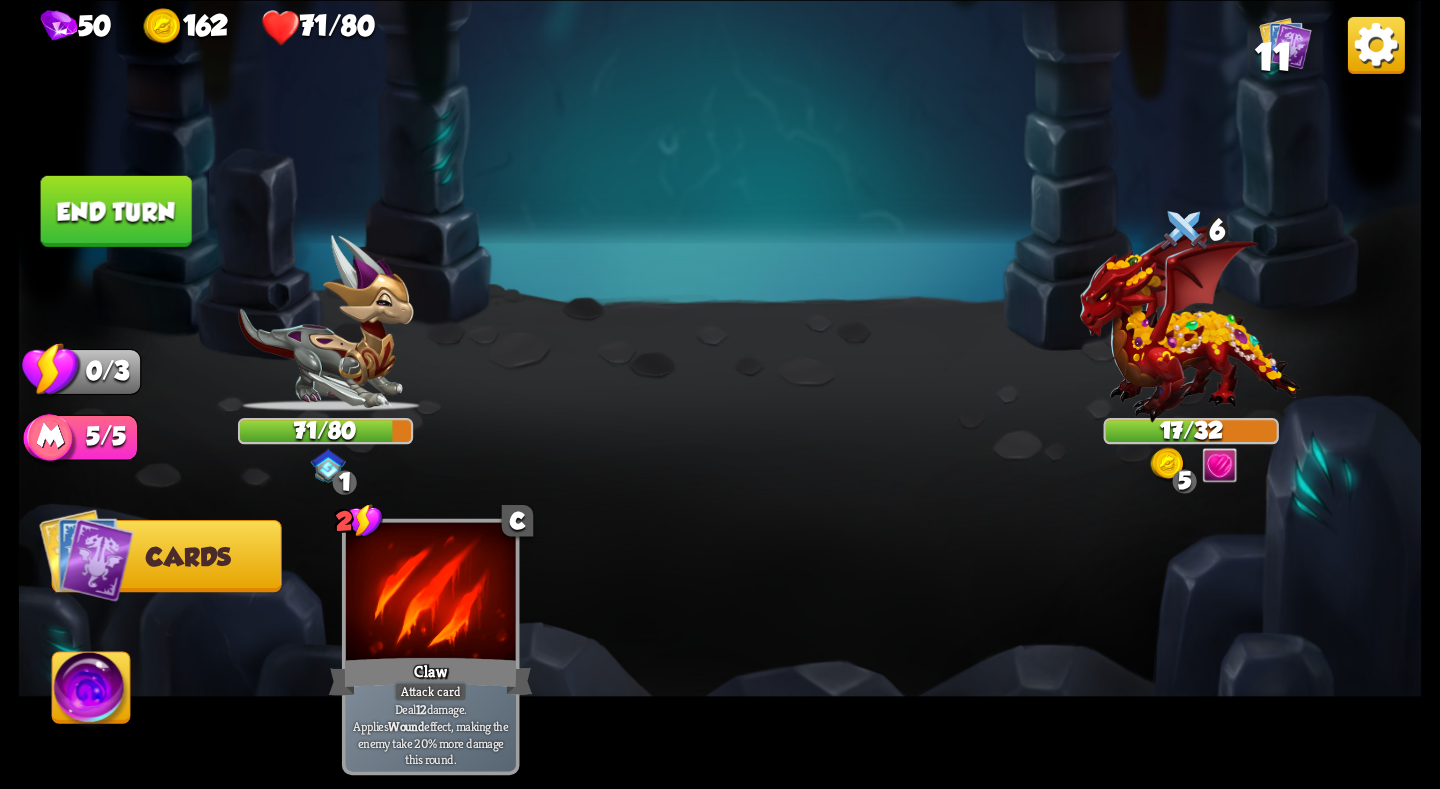 click on "End turn" at bounding box center (116, 210) 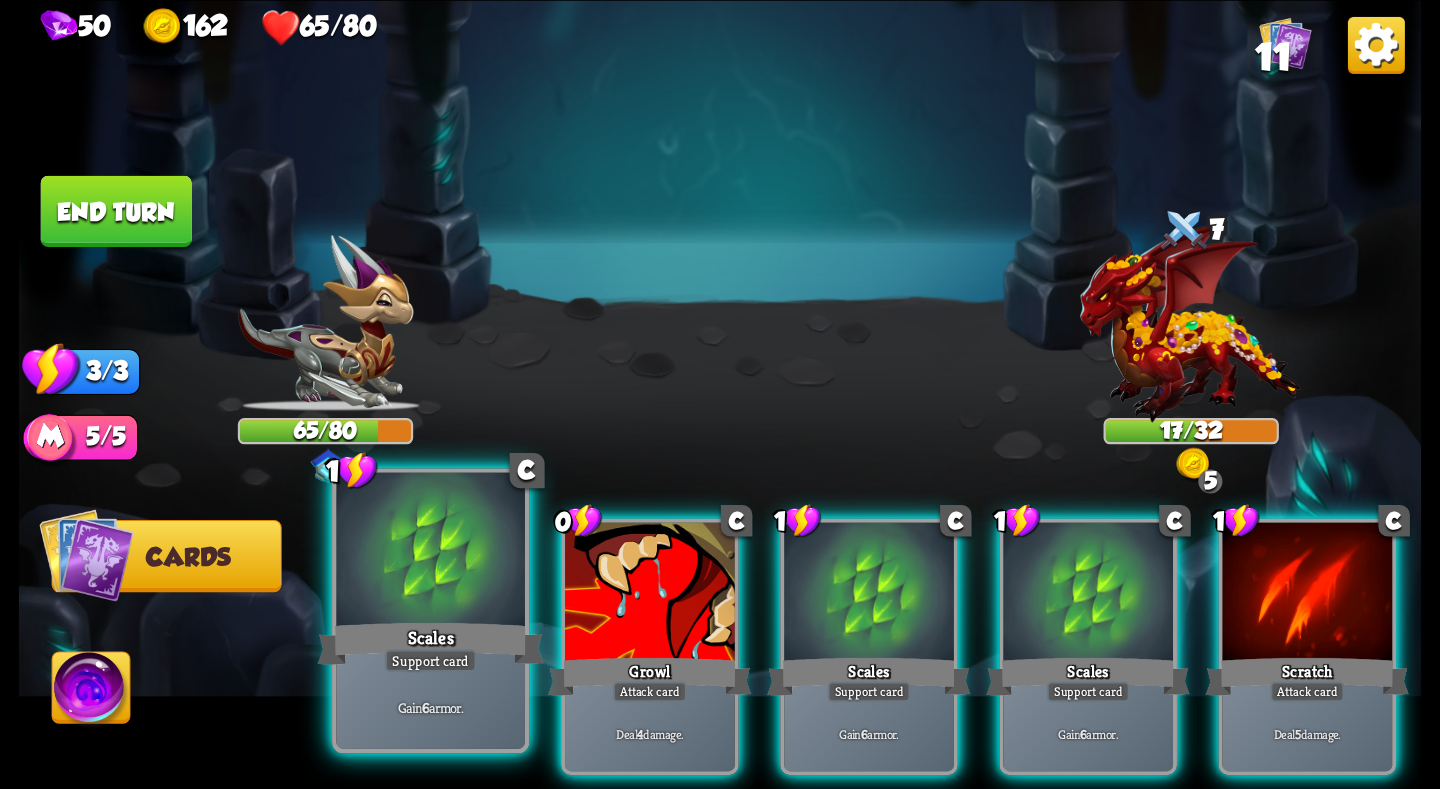 click at bounding box center (430, 551) 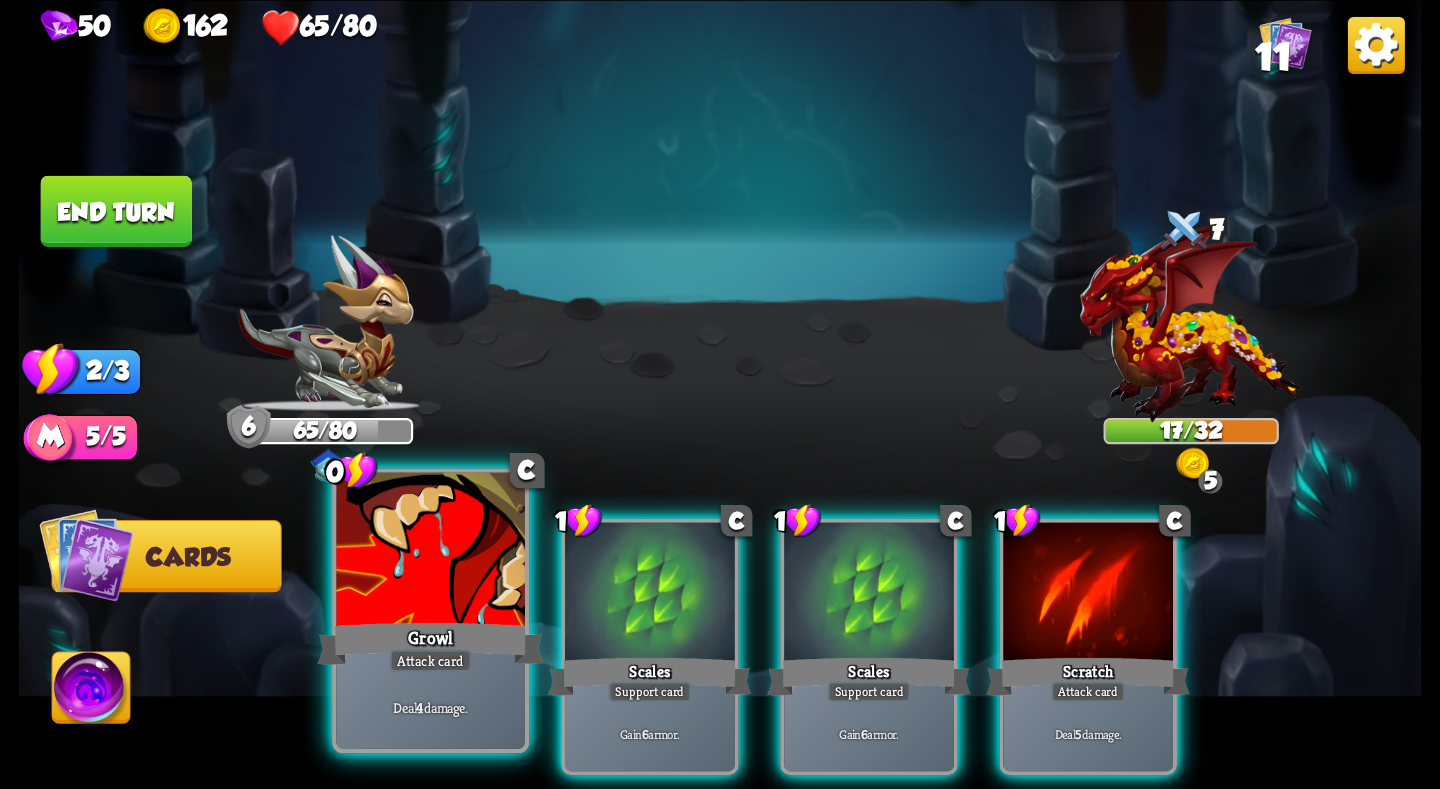 click at bounding box center [430, 551] 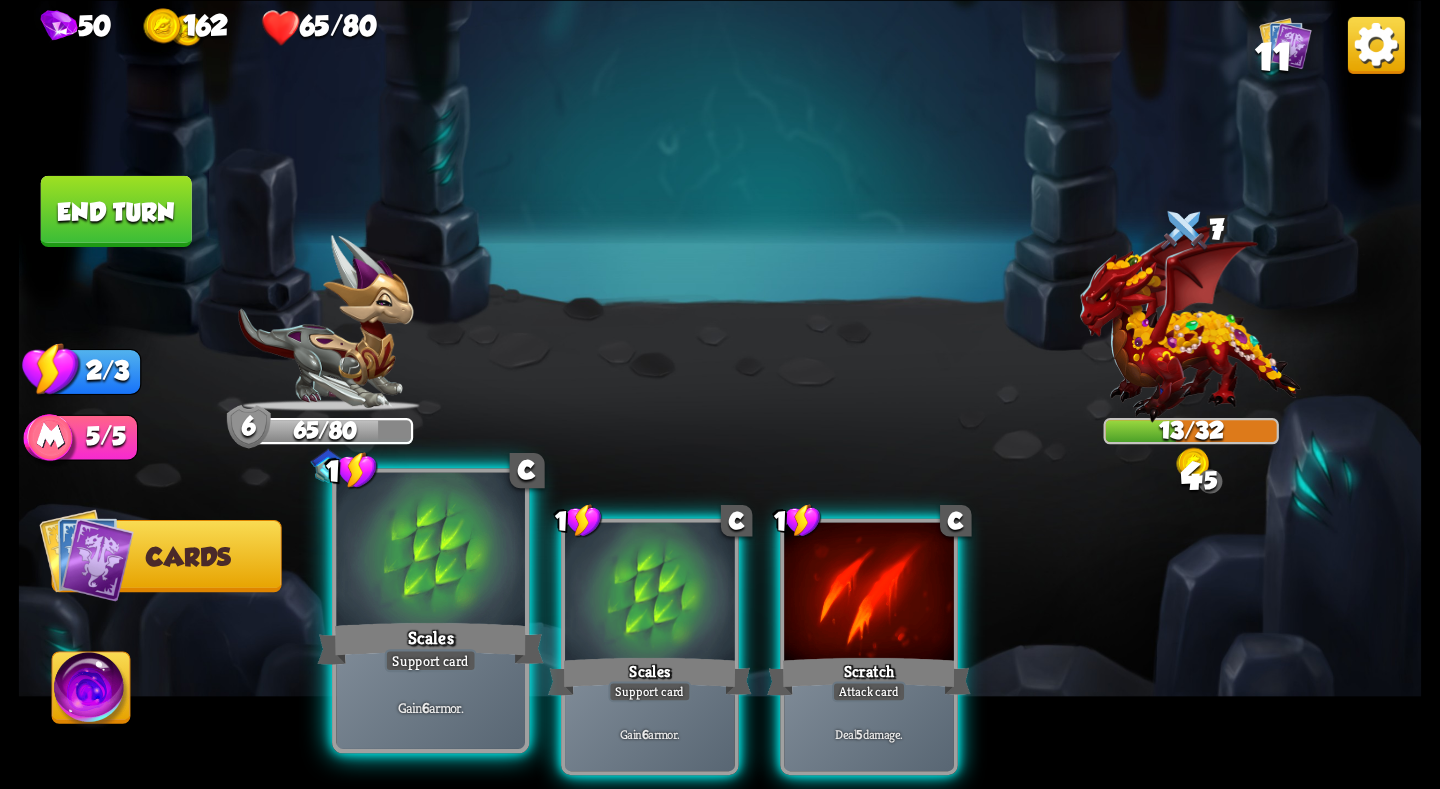 click at bounding box center [430, 551] 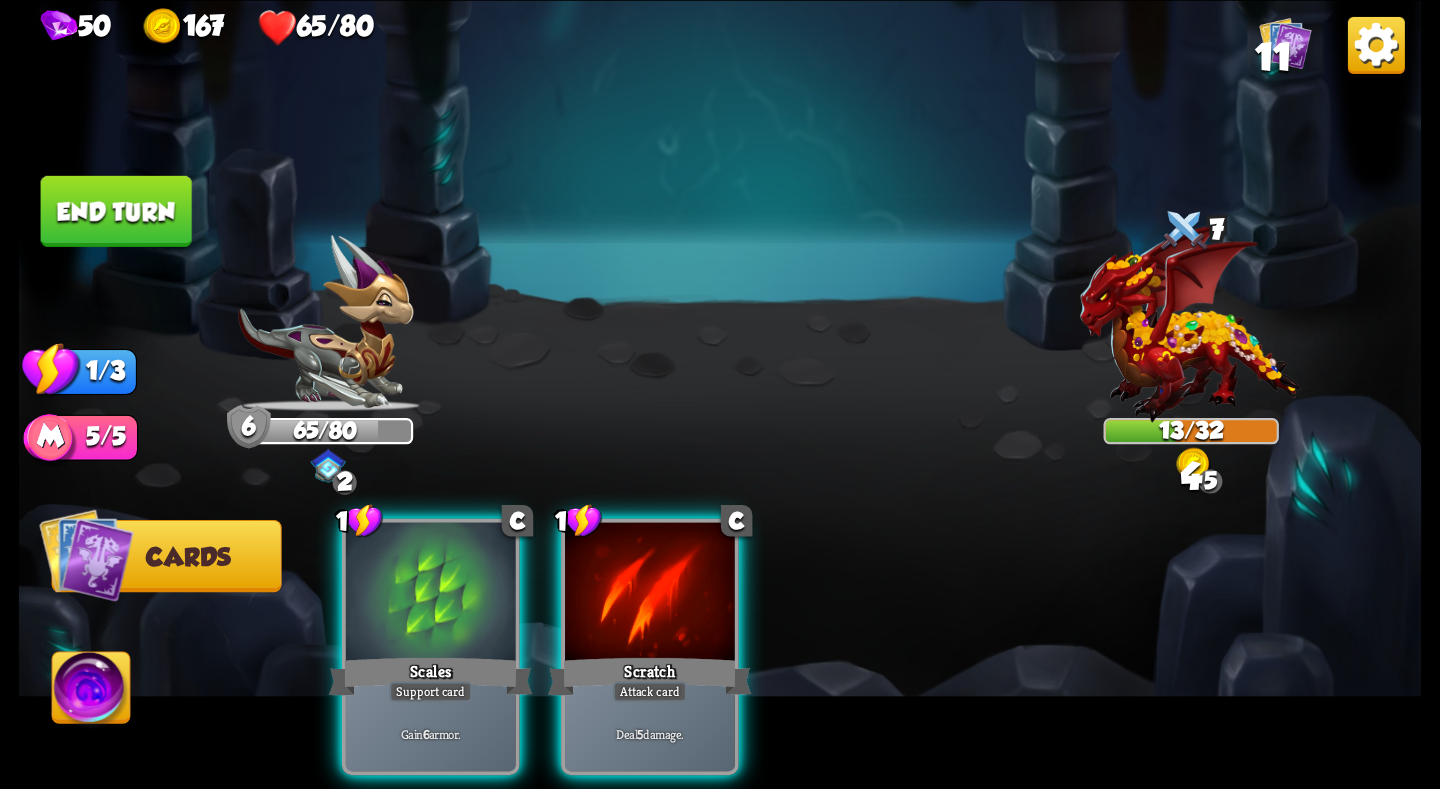 click on "End turn" at bounding box center [116, 210] 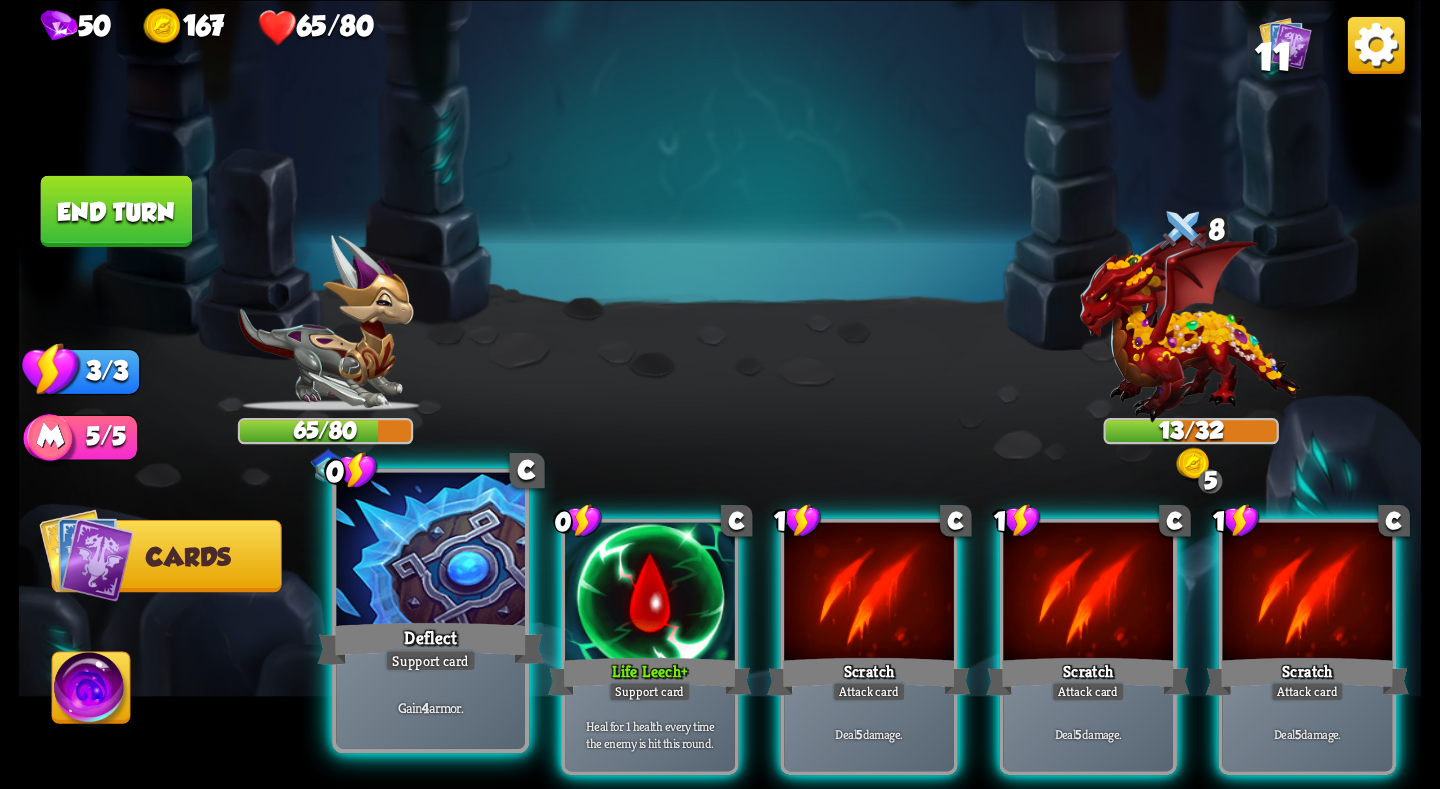 click at bounding box center (430, 551) 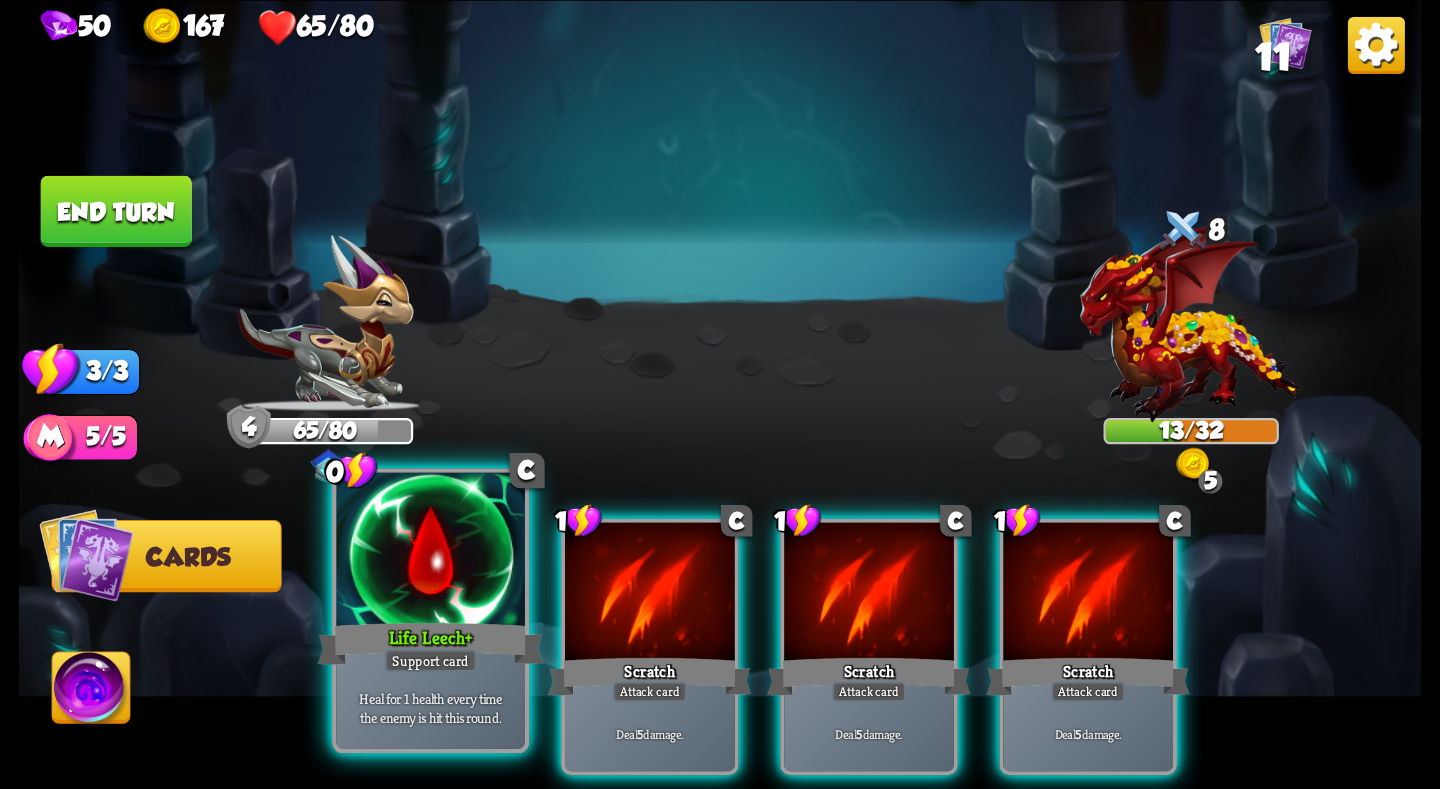 click at bounding box center (430, 551) 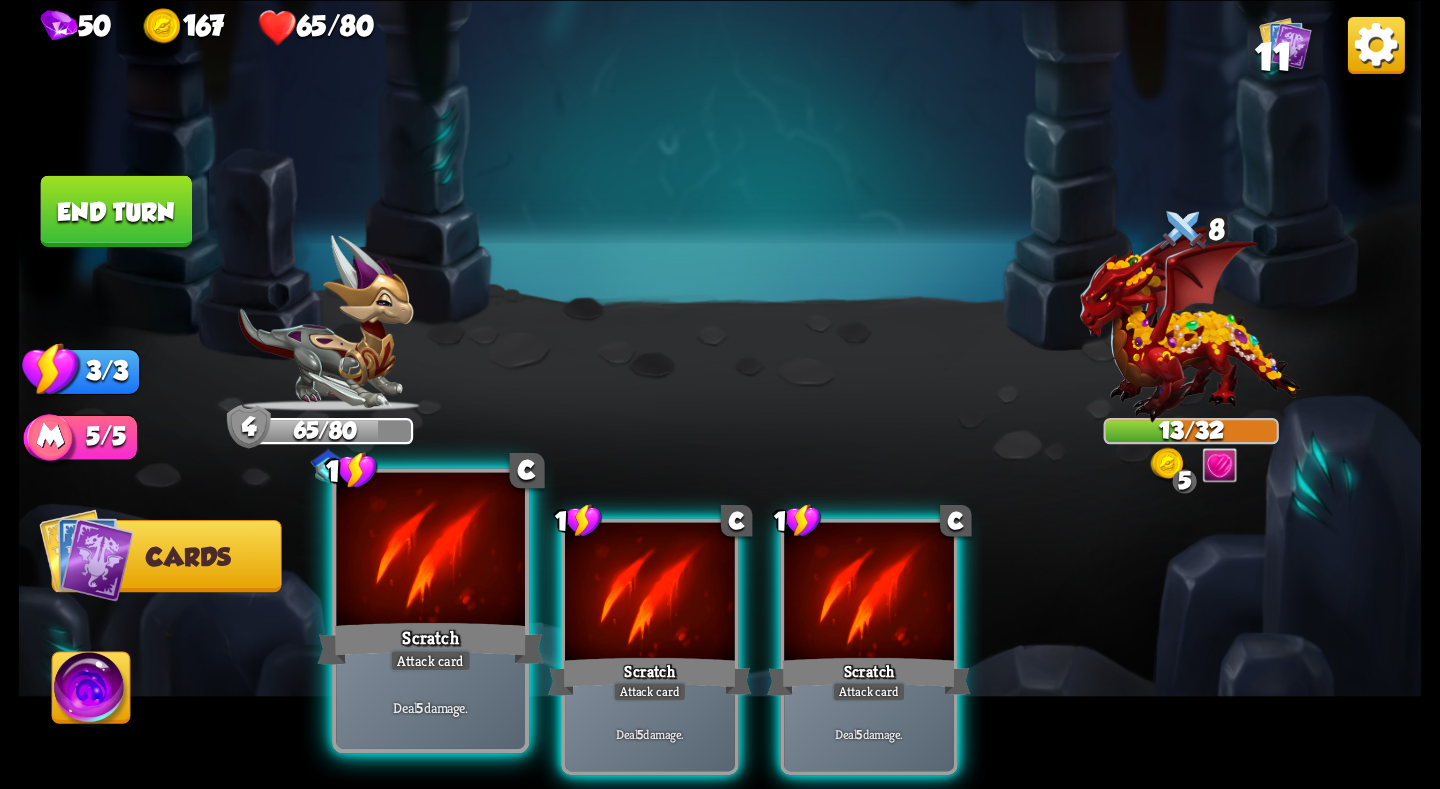 click on "Scratch" at bounding box center [431, 643] 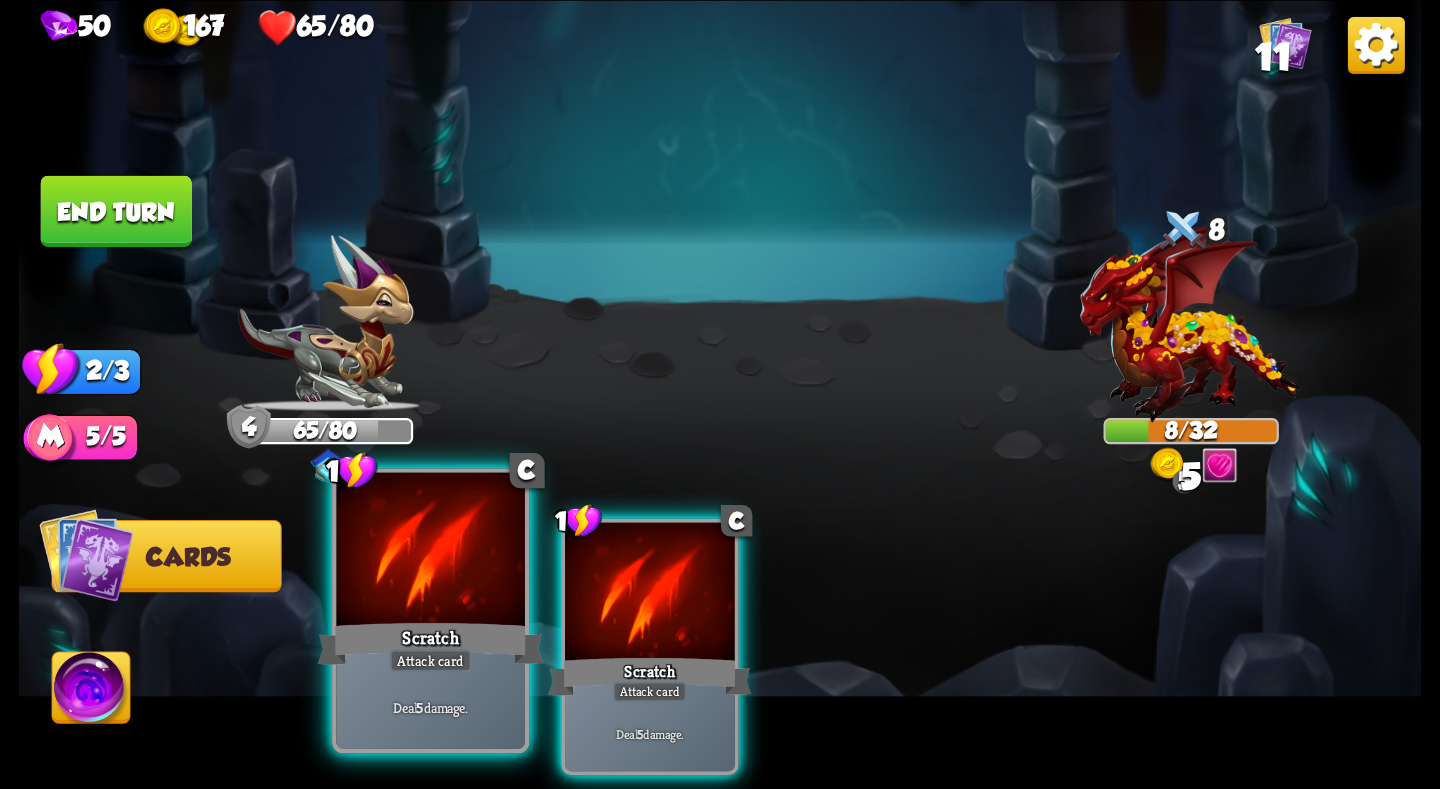 click at bounding box center (430, 551) 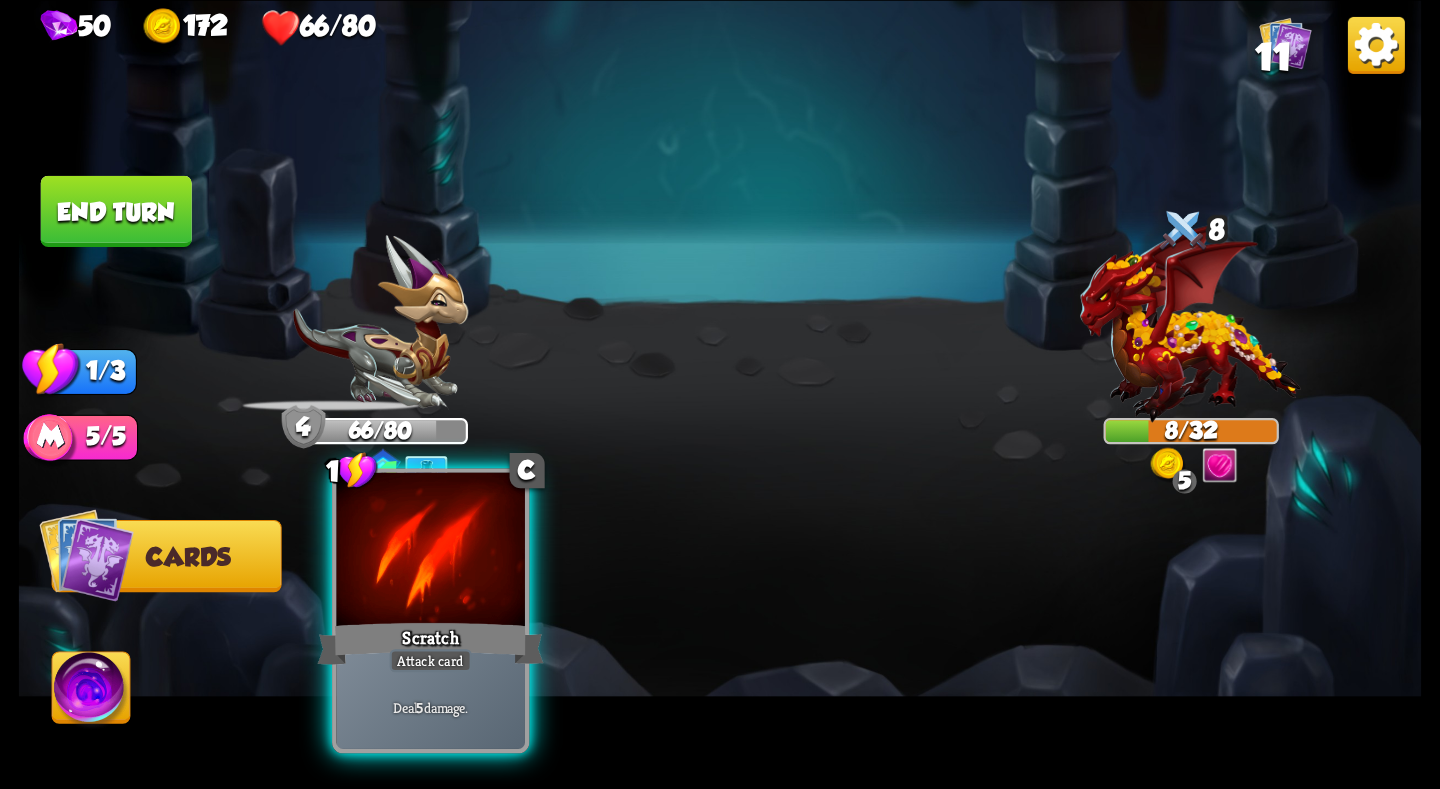 click on "Scratch" at bounding box center (431, 643) 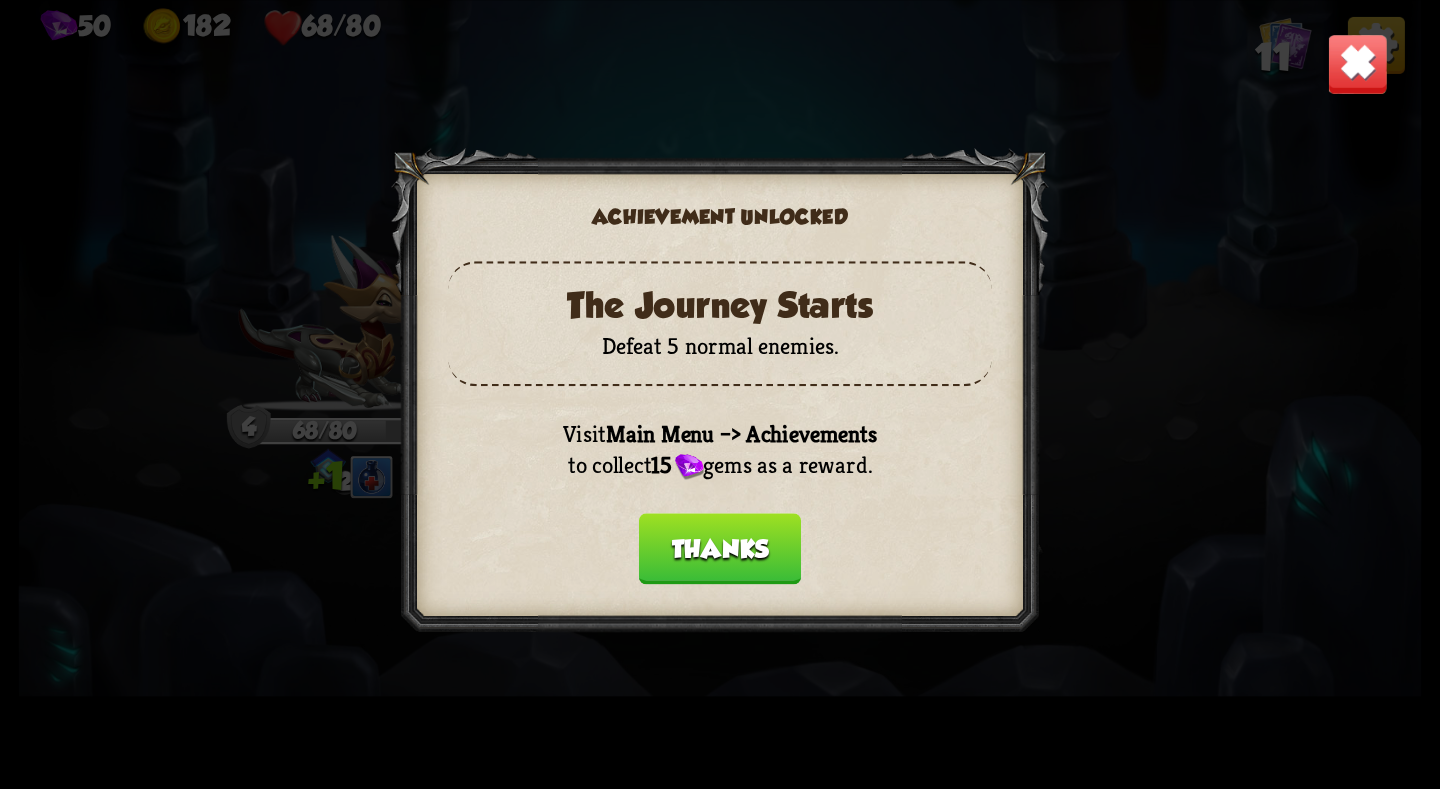 click on "Thanks" at bounding box center (720, 548) 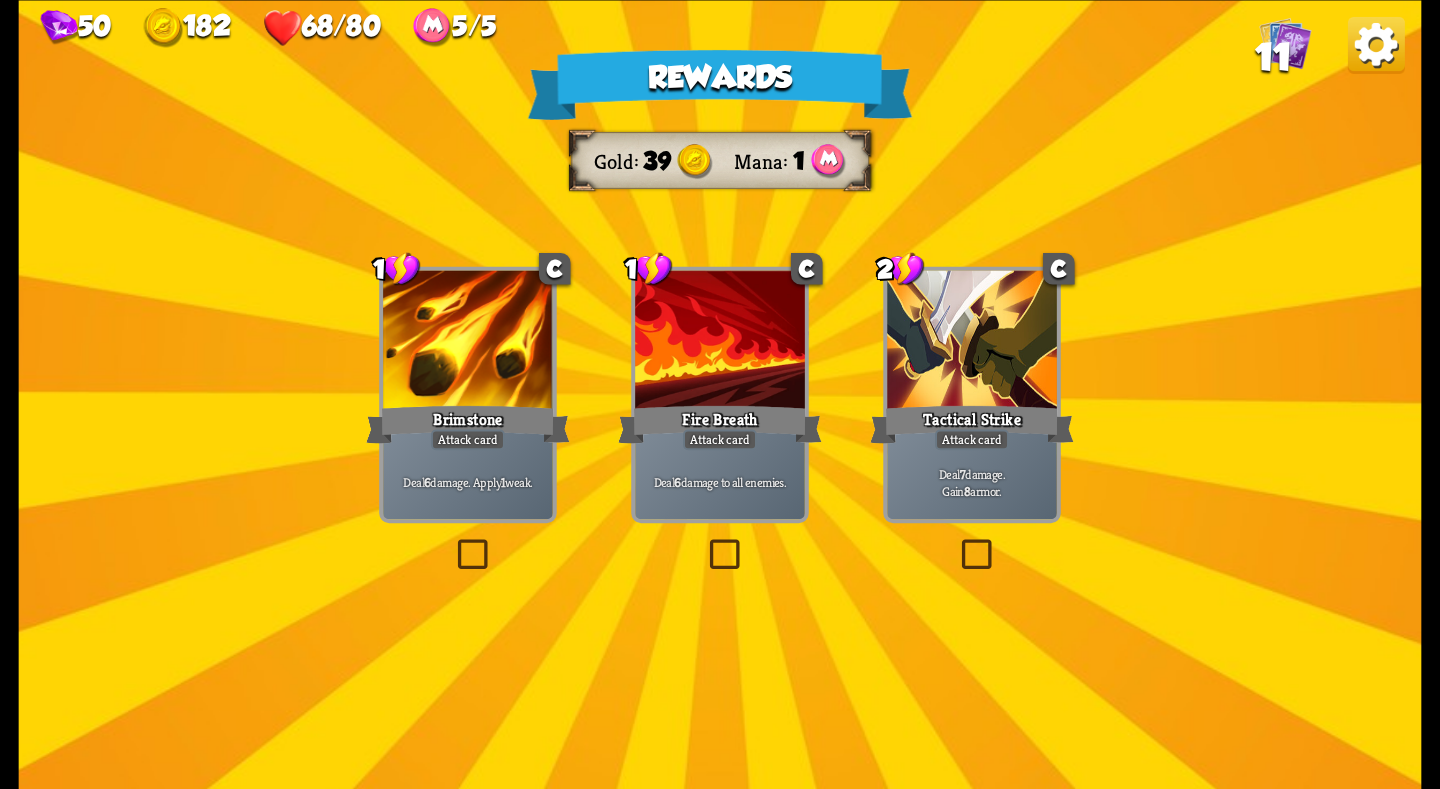 click on "Tactical Strike" at bounding box center [972, 423] 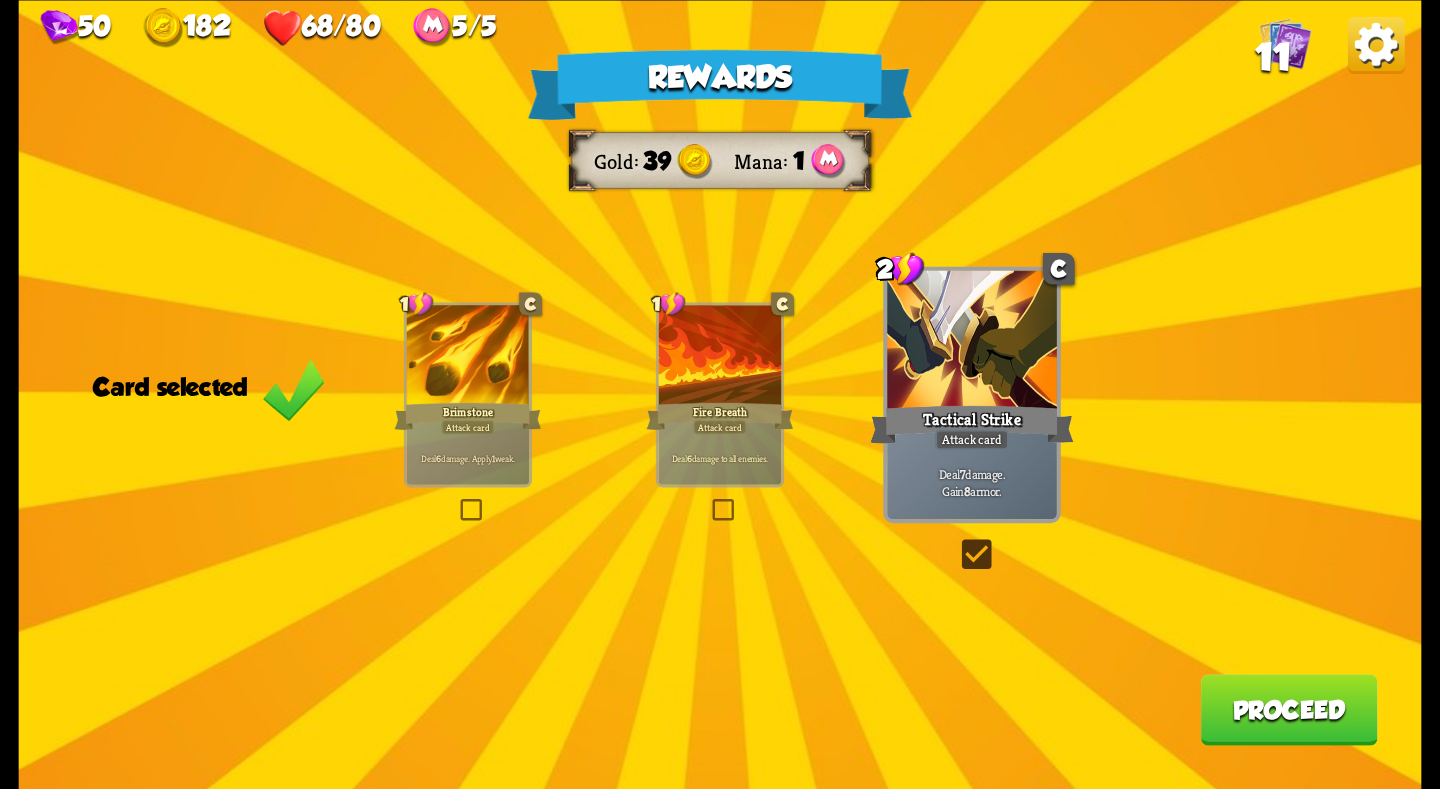click on "Proceed" at bounding box center [1289, 709] 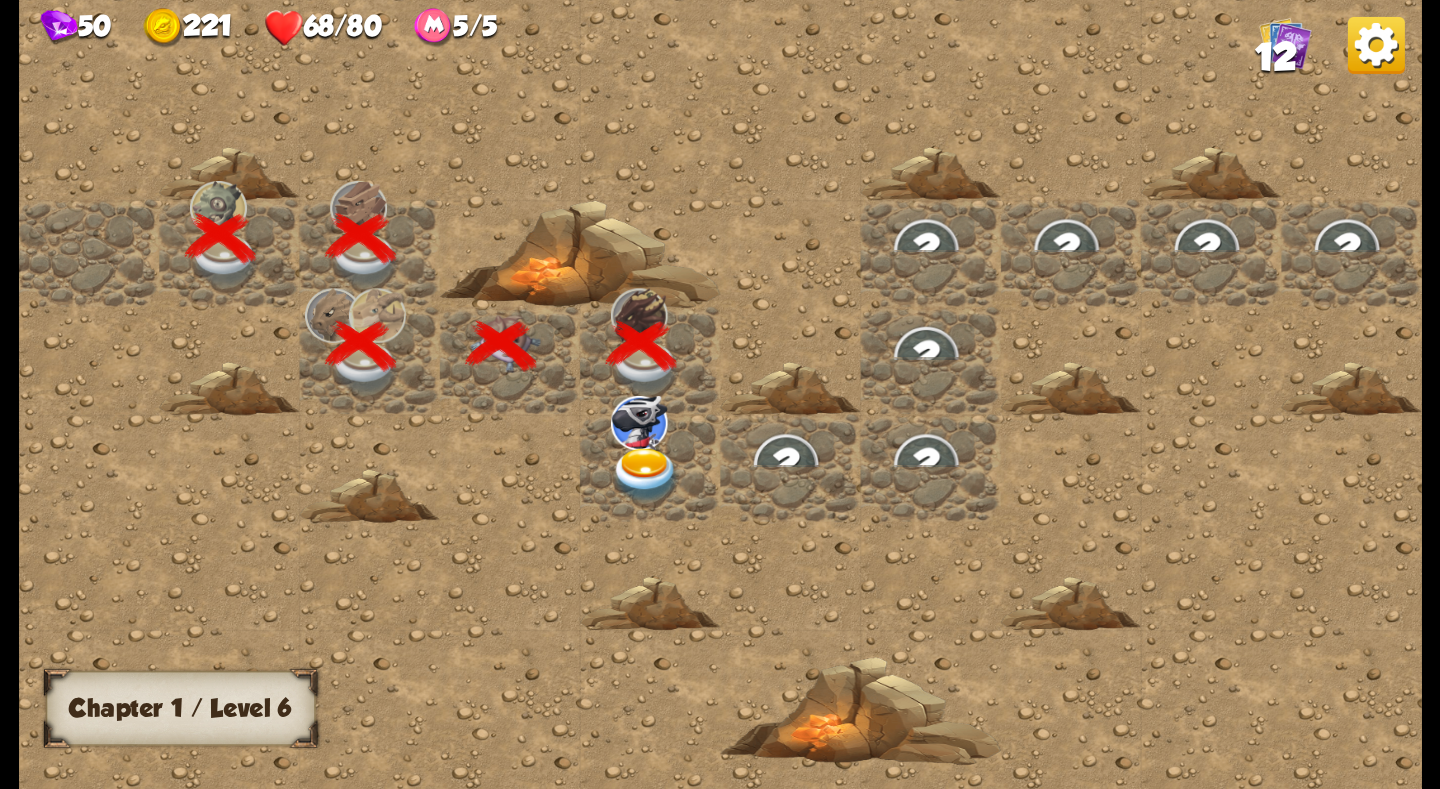 click at bounding box center (1376, 44) 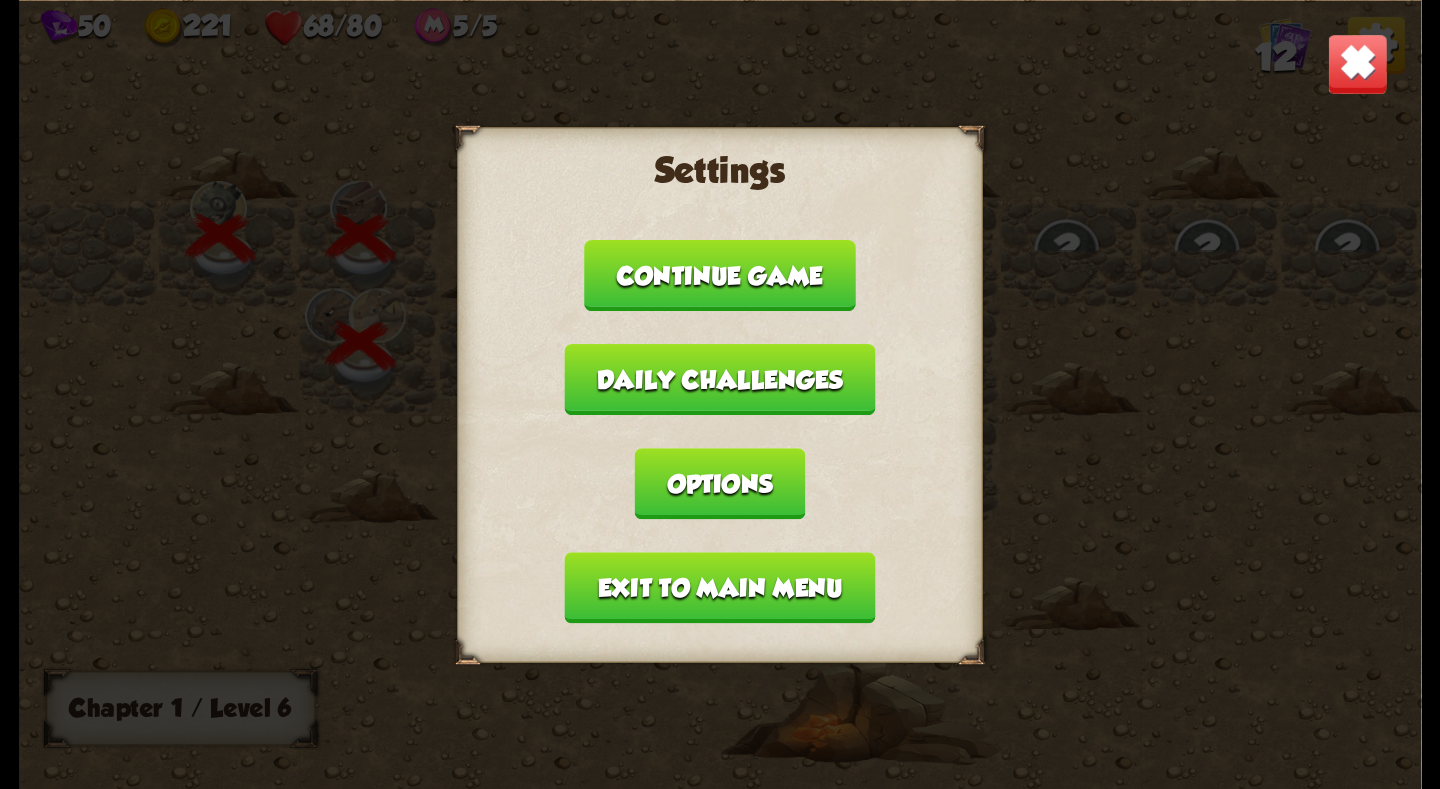 click on "Exit to main menu" at bounding box center (720, 587) 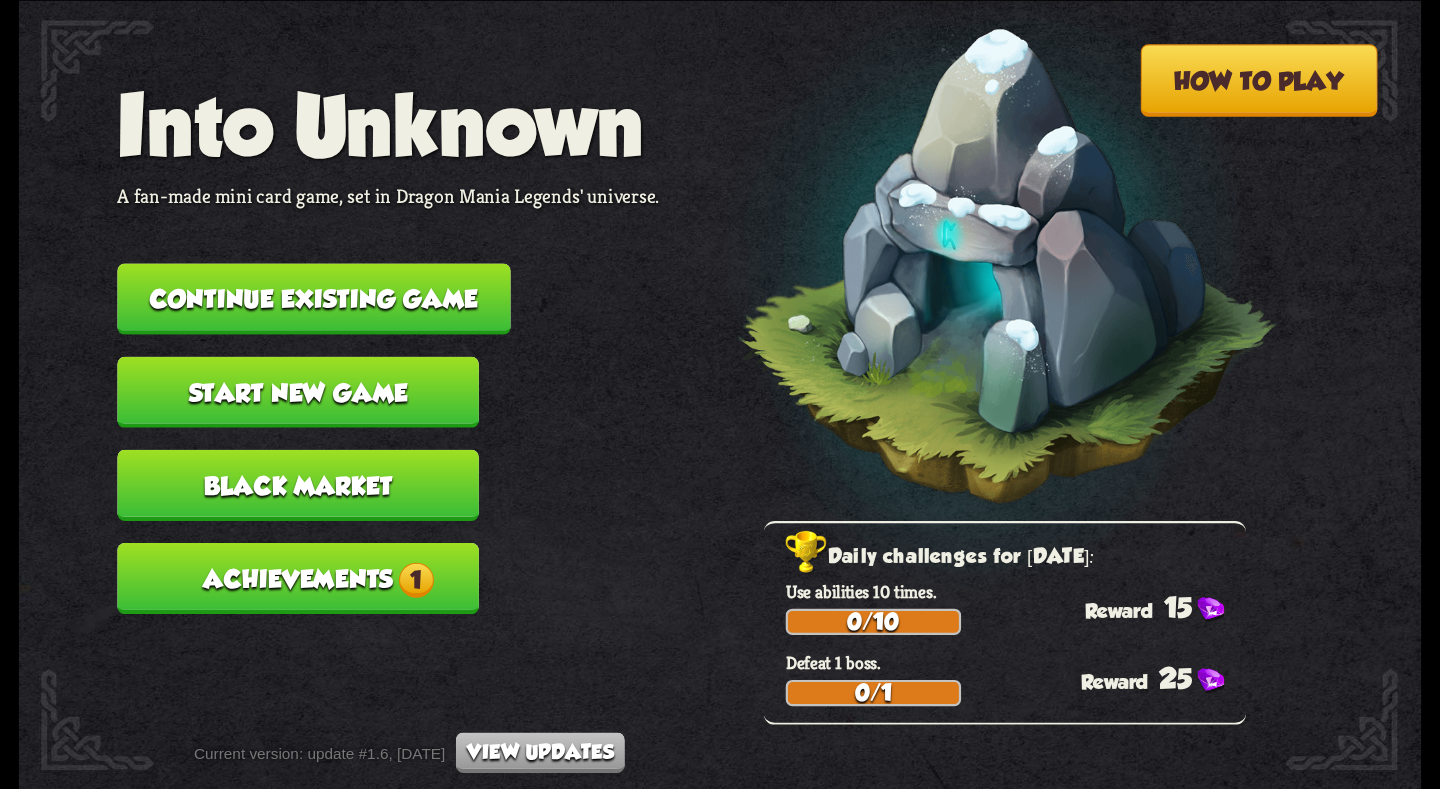 click on "Achievements
1" at bounding box center [298, 577] 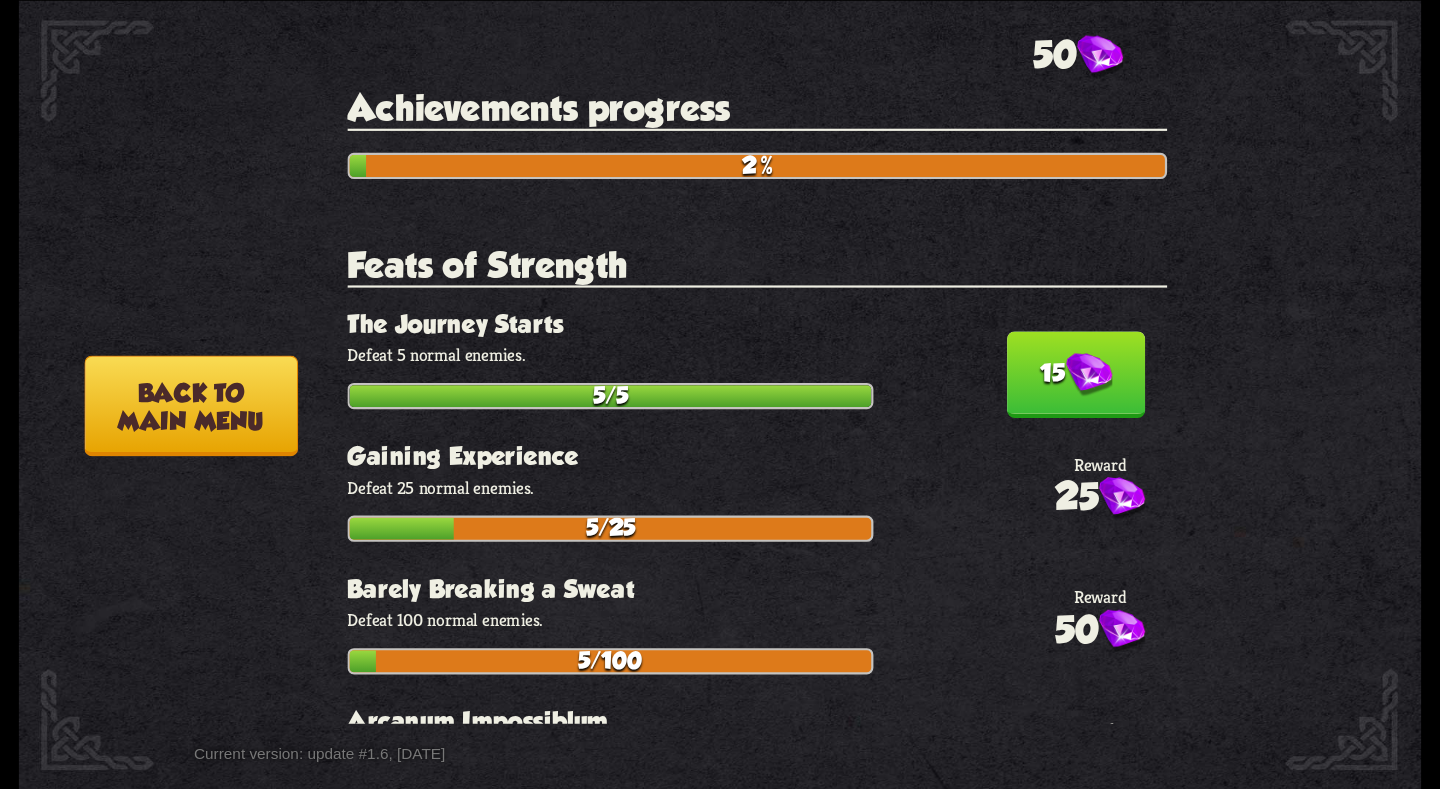 click on "Back to main menu" at bounding box center (190, 405) 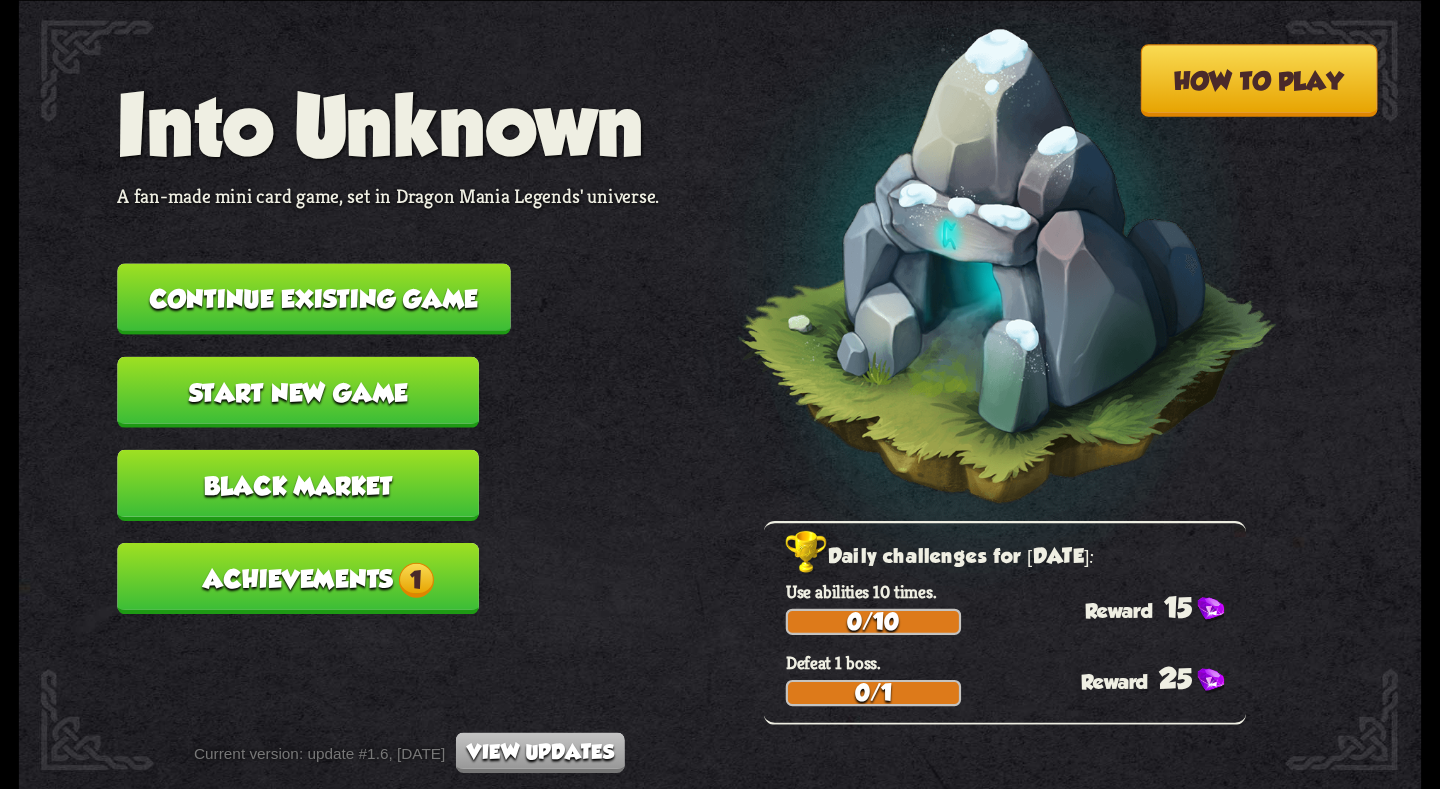 click on "Continue existing game" at bounding box center (313, 298) 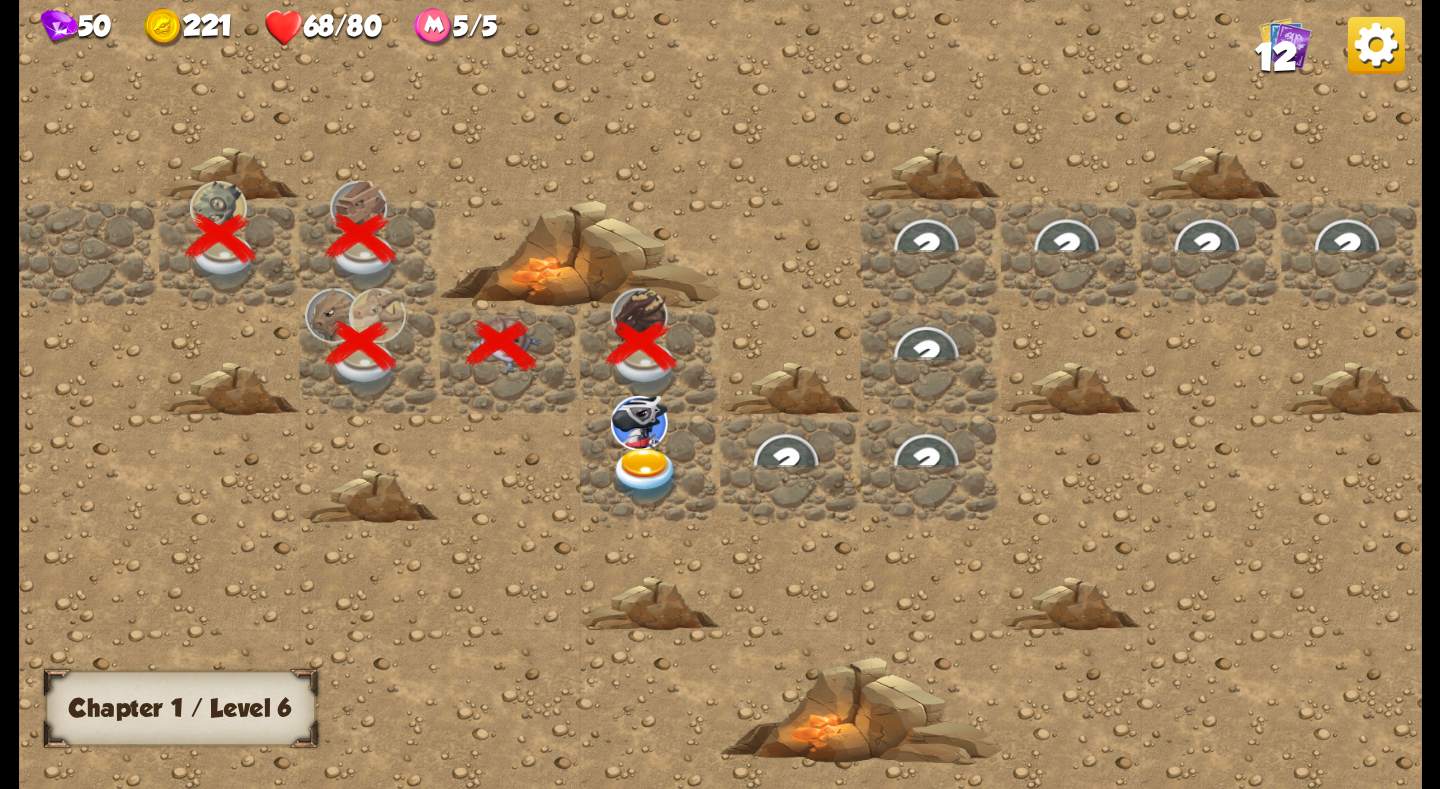 drag, startPoint x: 849, startPoint y: 434, endPoint x: 648, endPoint y: 490, distance: 208.65521 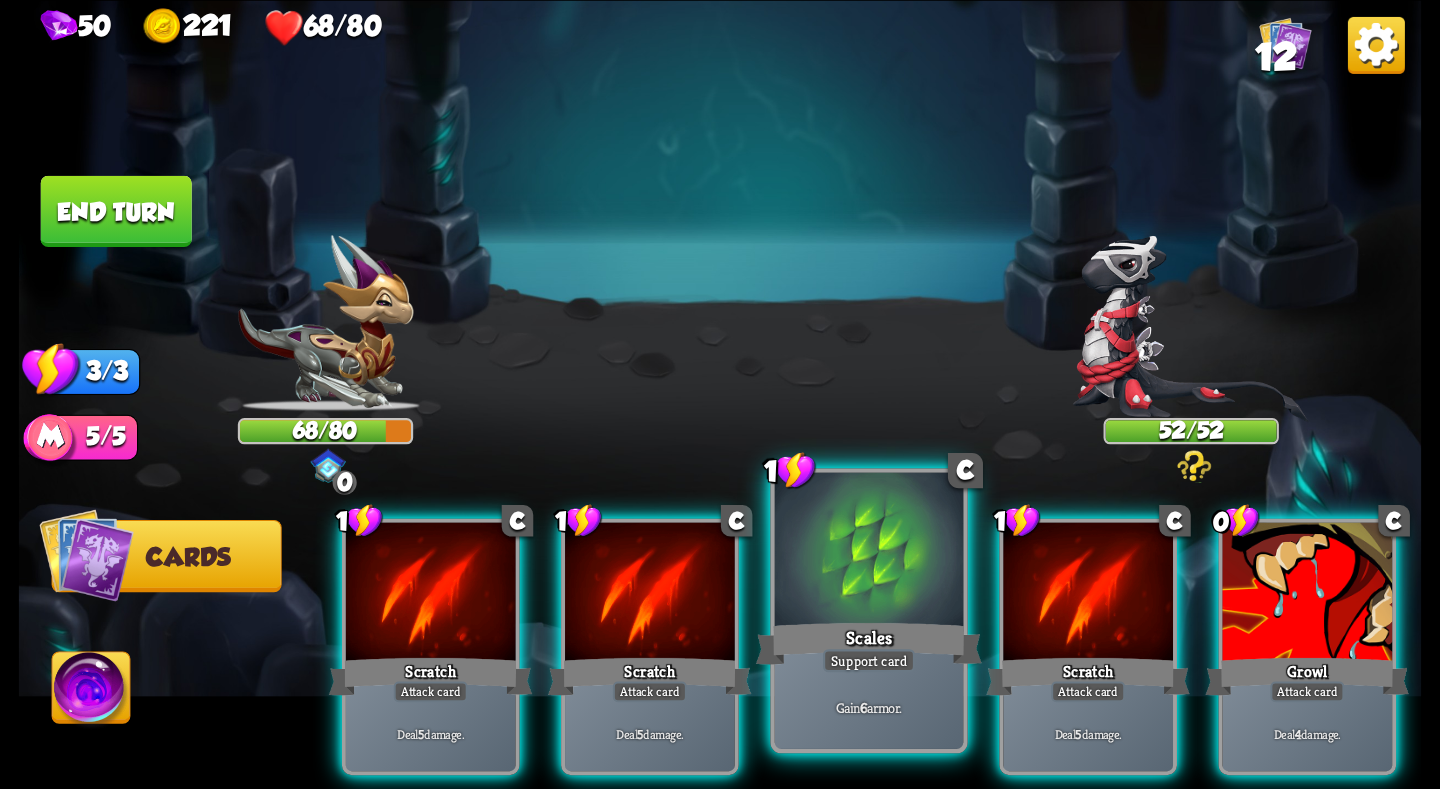click at bounding box center (869, 551) 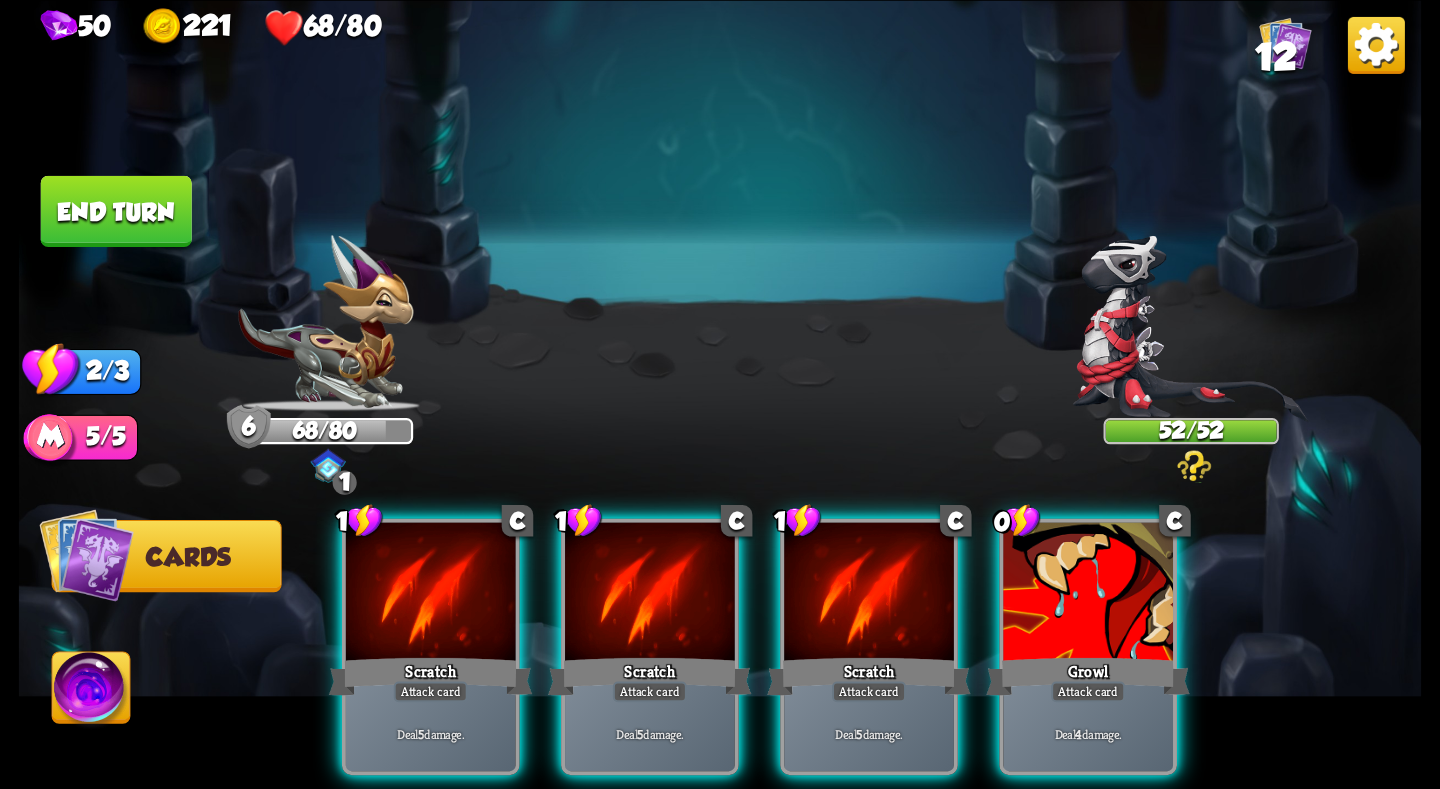 click on "Growl" at bounding box center [1088, 675] 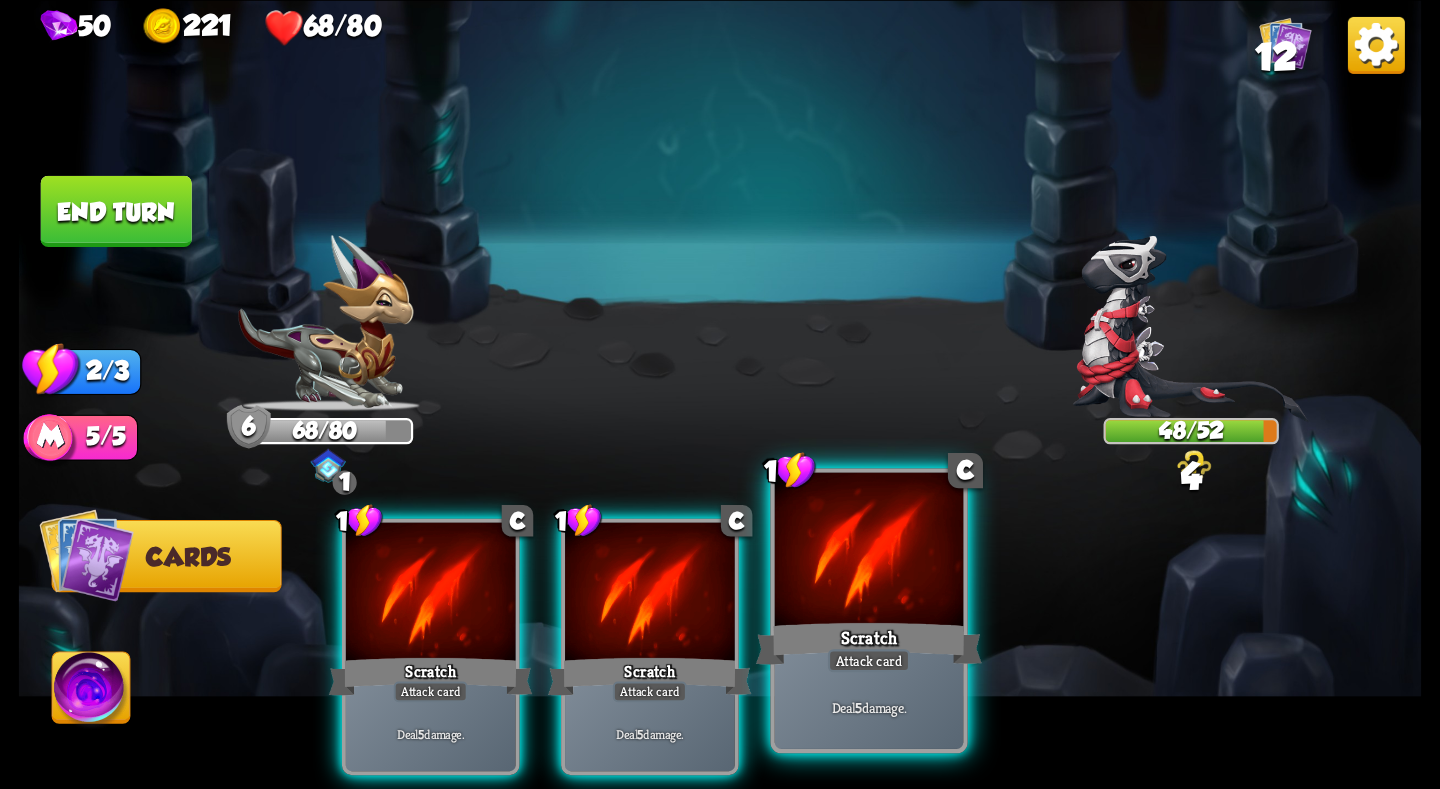 click on "Scratch" at bounding box center (869, 643) 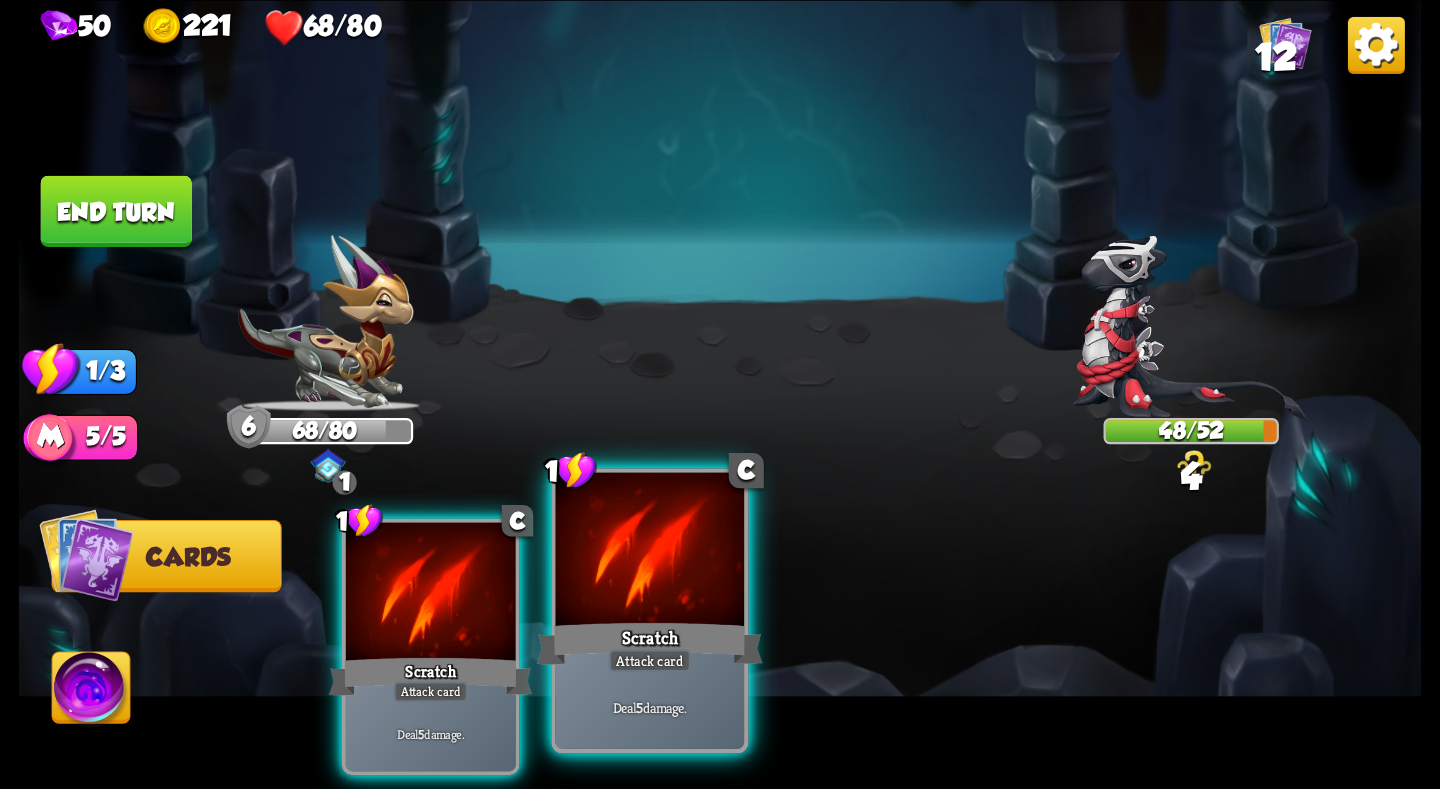 click on "Scratch" at bounding box center (650, 643) 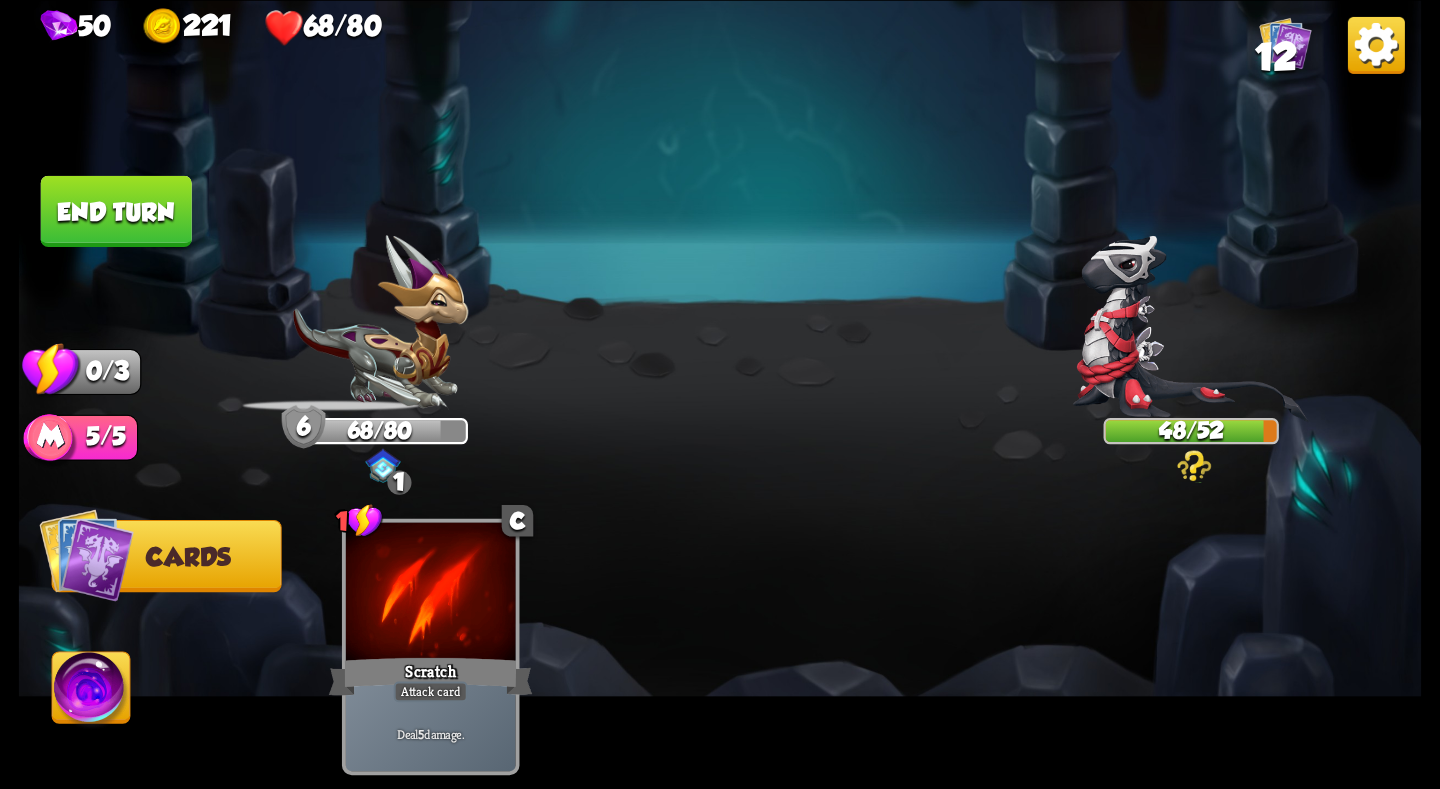 click on "End turn" at bounding box center (116, 210) 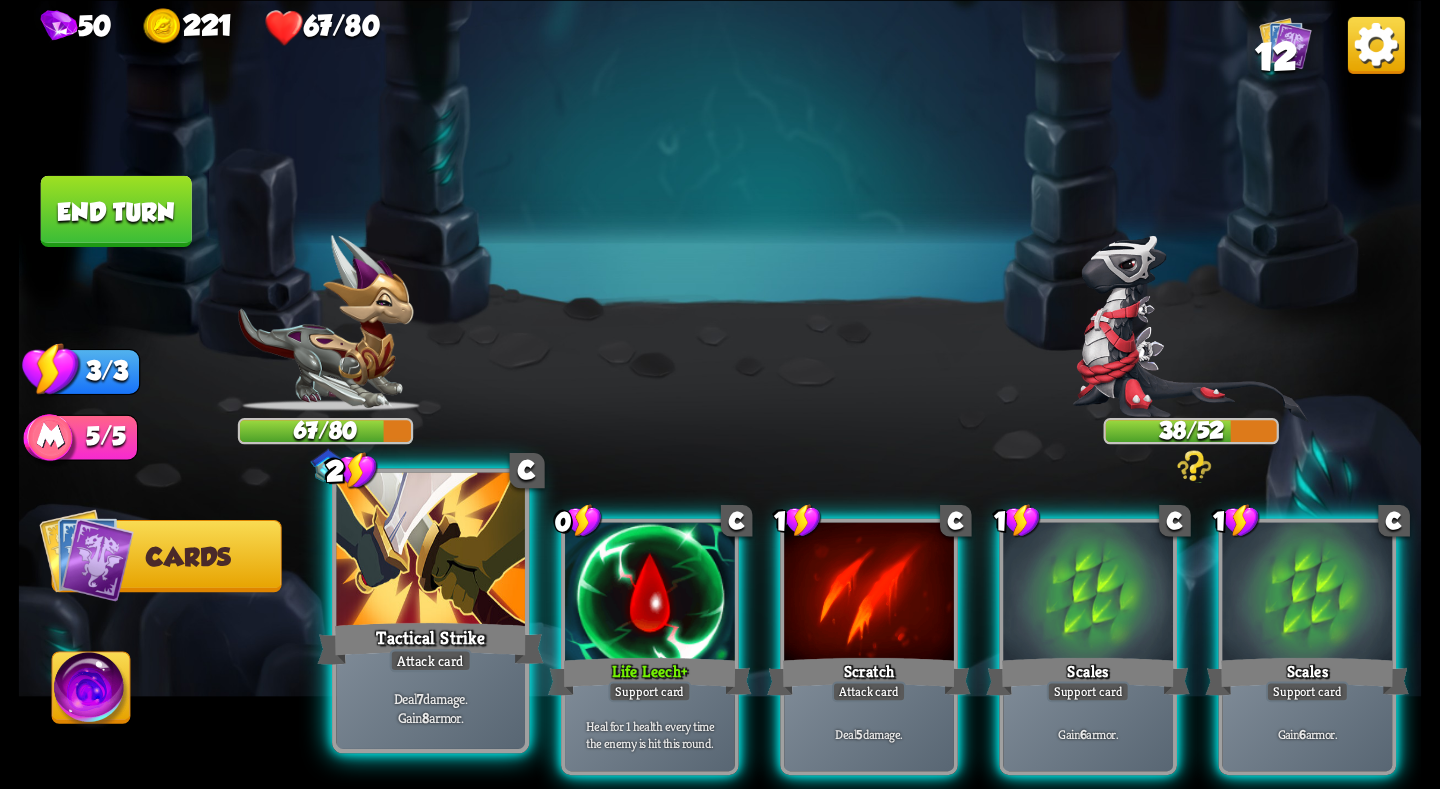 click at bounding box center (430, 551) 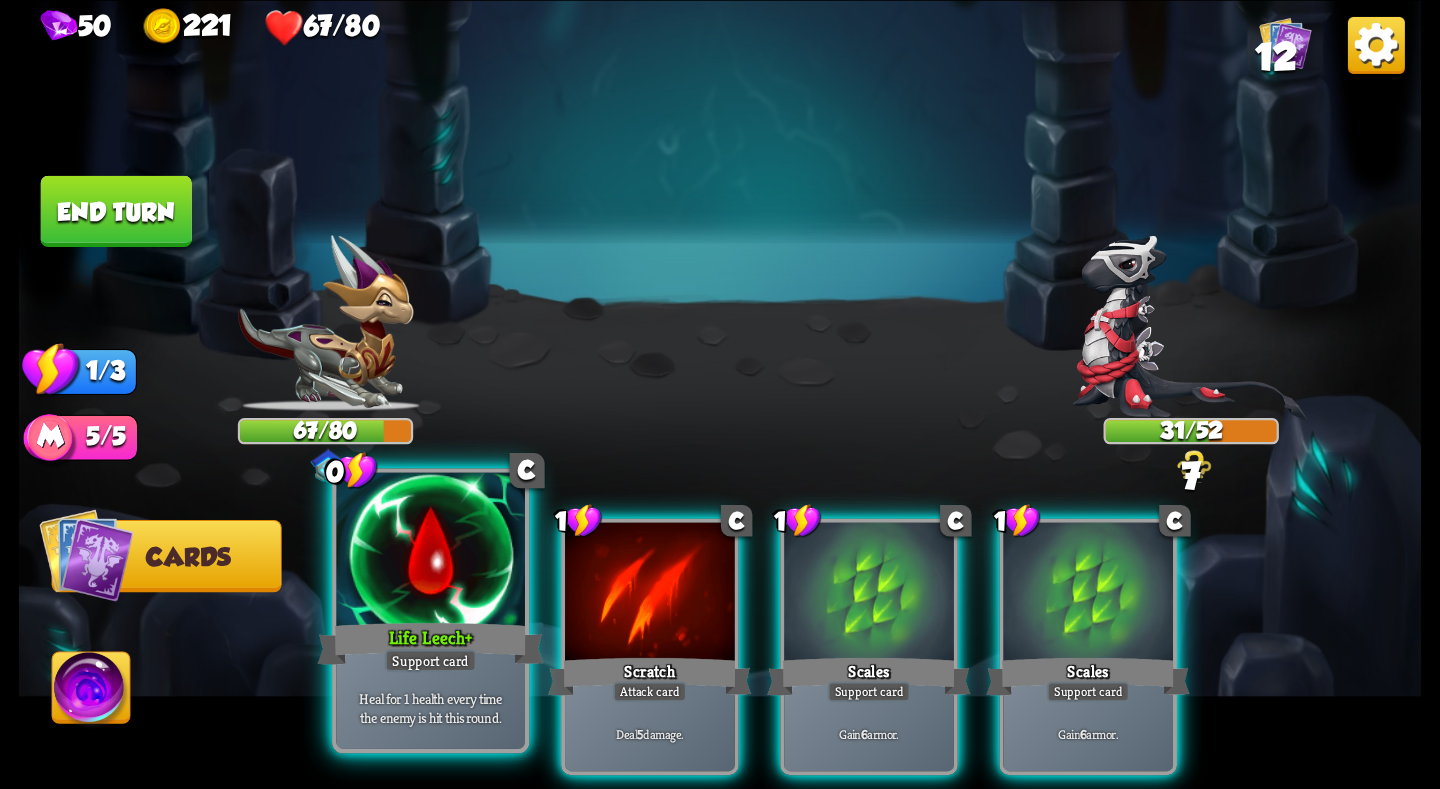 click at bounding box center (430, 551) 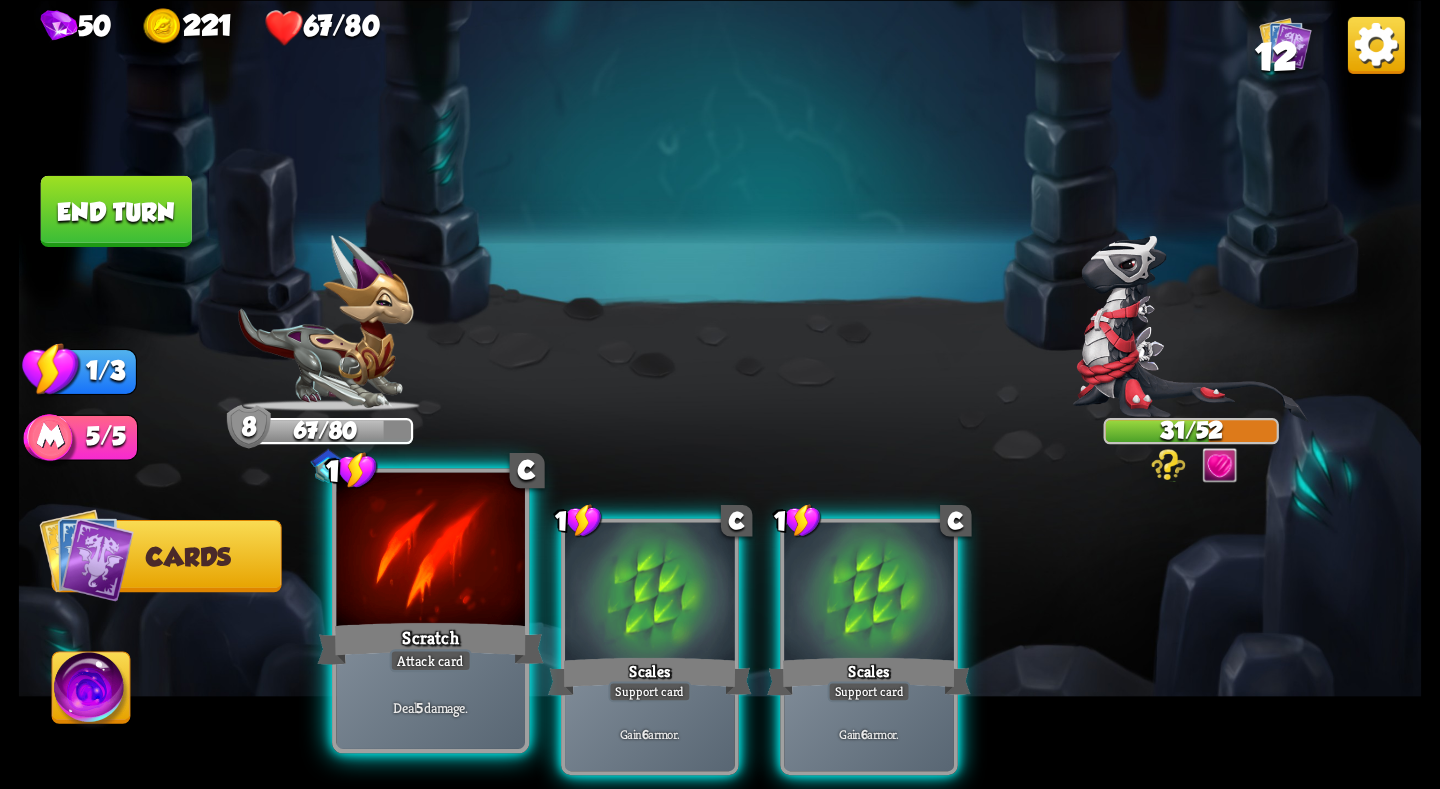 click at bounding box center [430, 551] 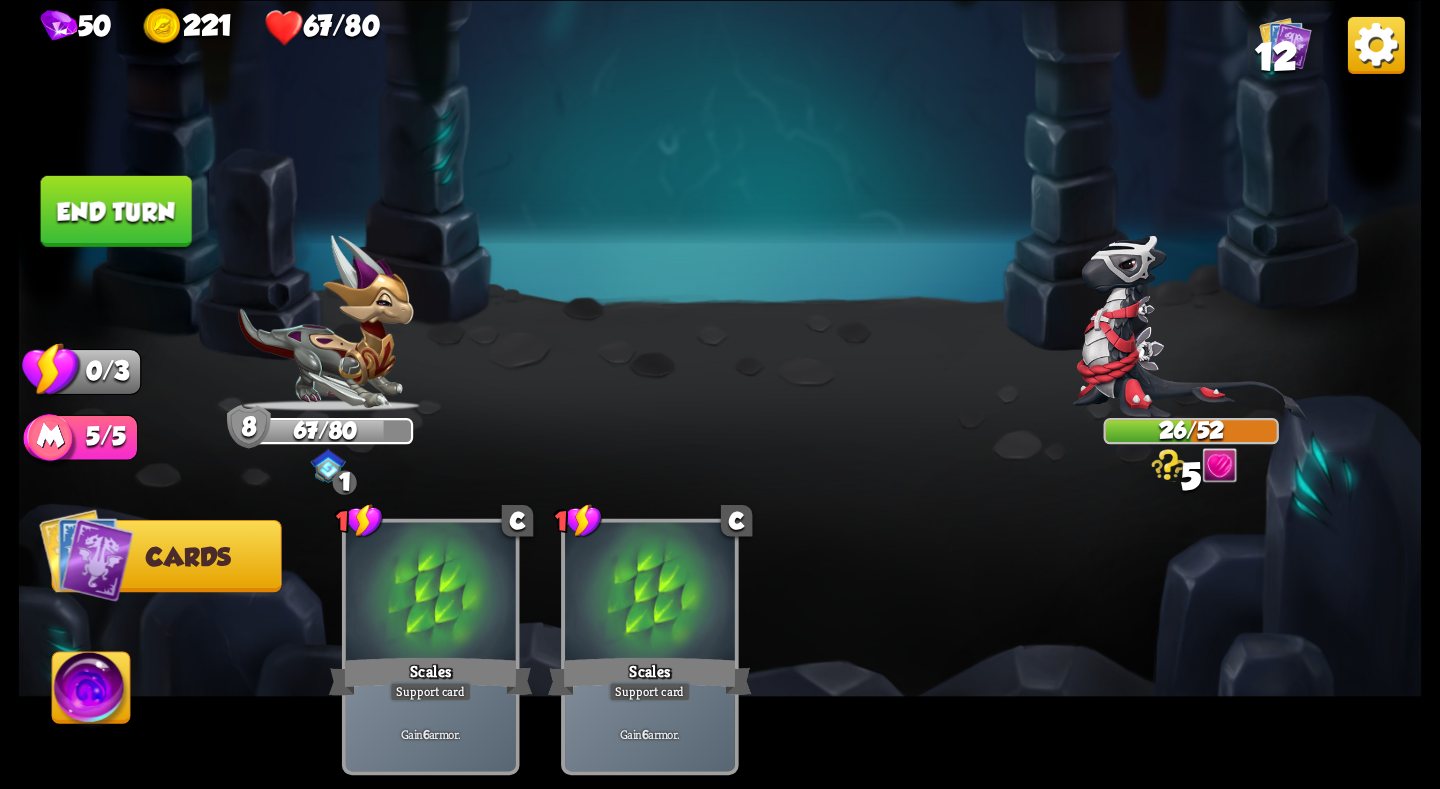 click on "End turn" at bounding box center (116, 210) 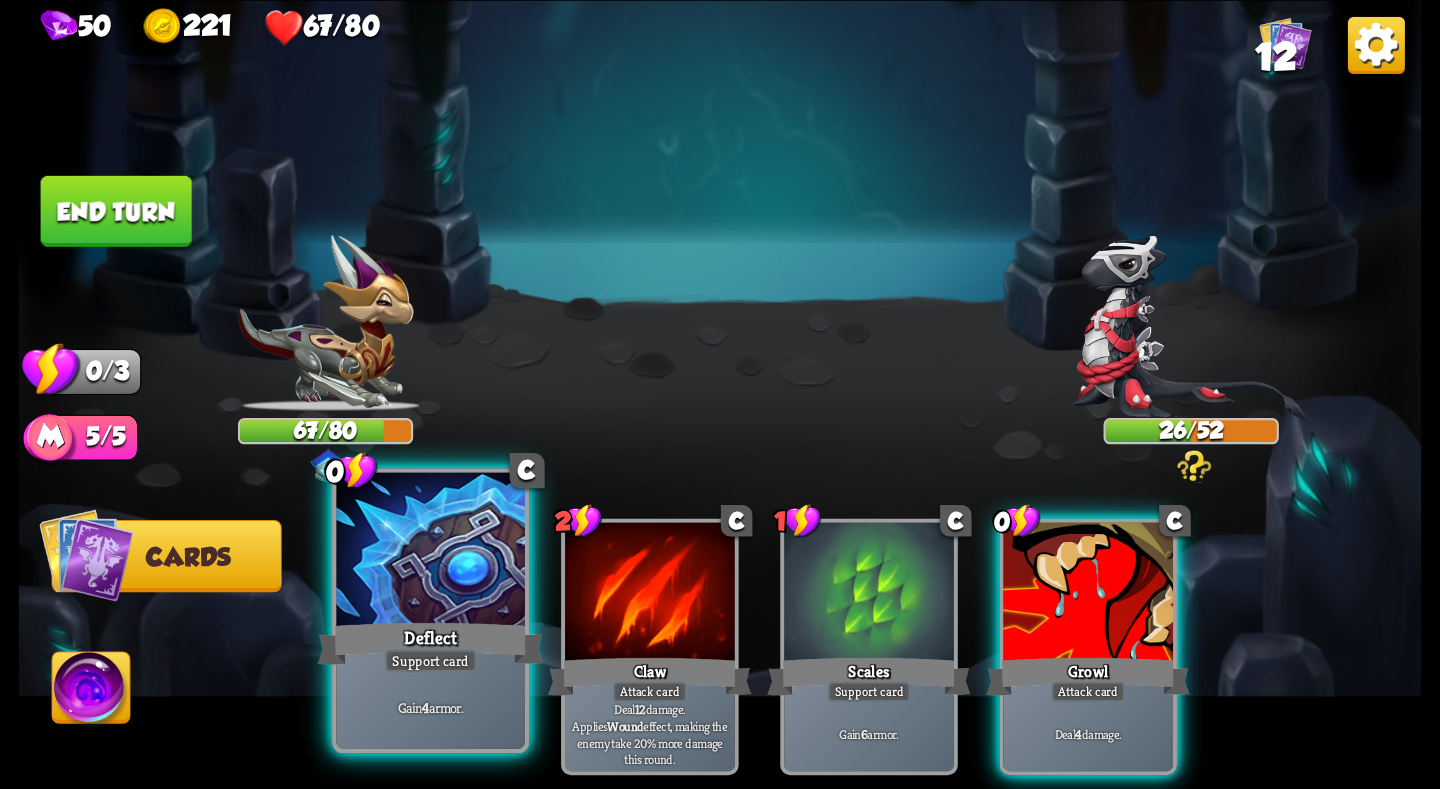 click at bounding box center (430, 551) 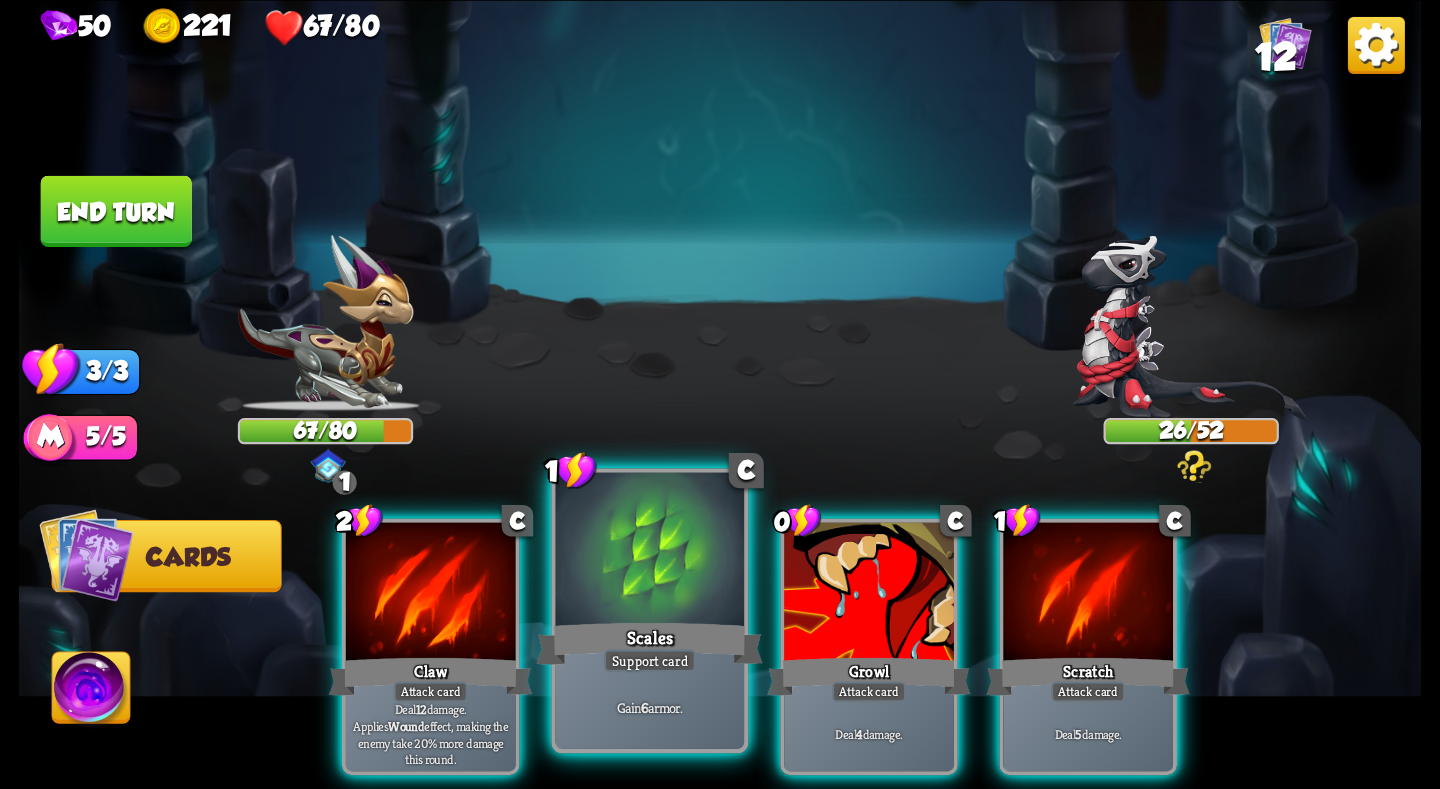 click at bounding box center (650, 551) 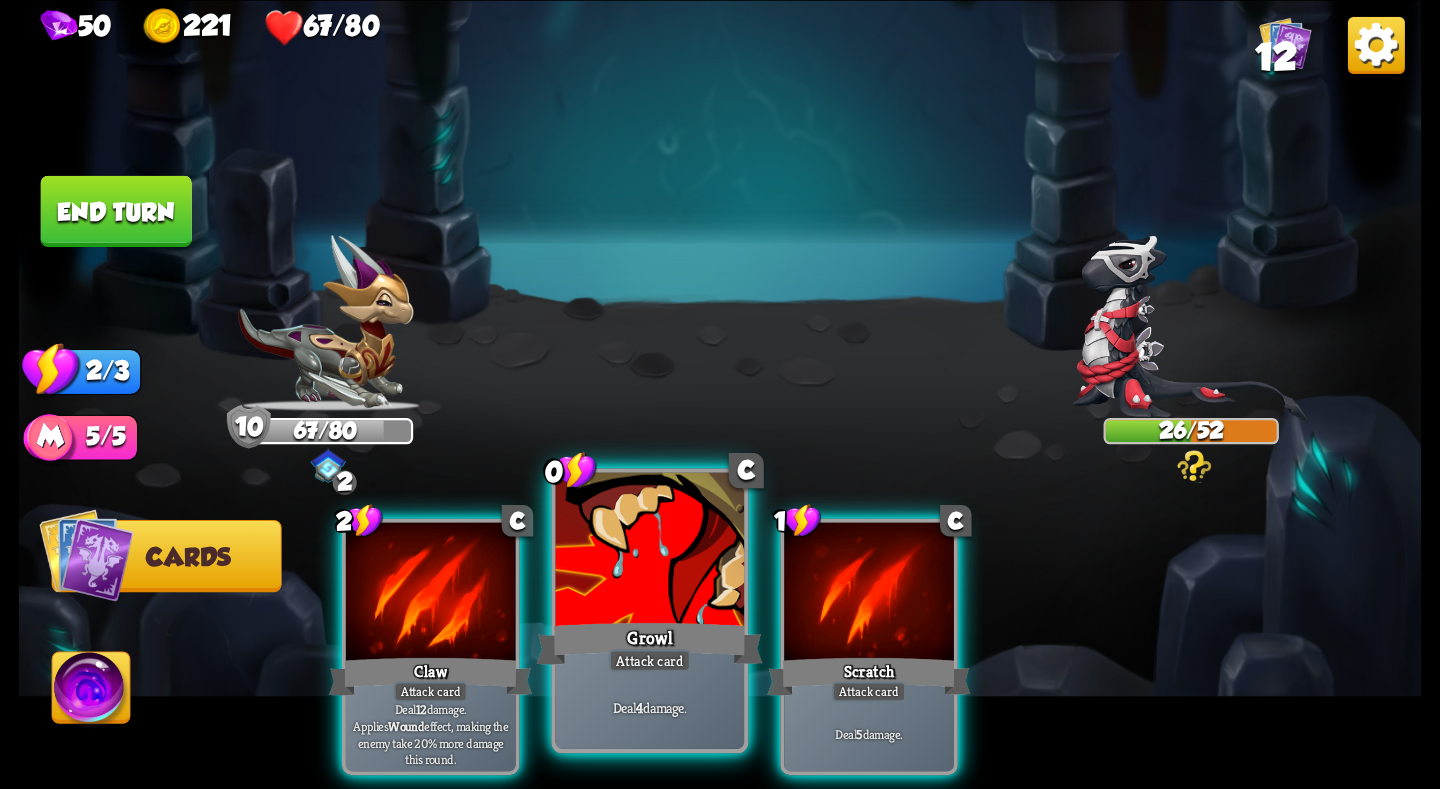 click at bounding box center (650, 551) 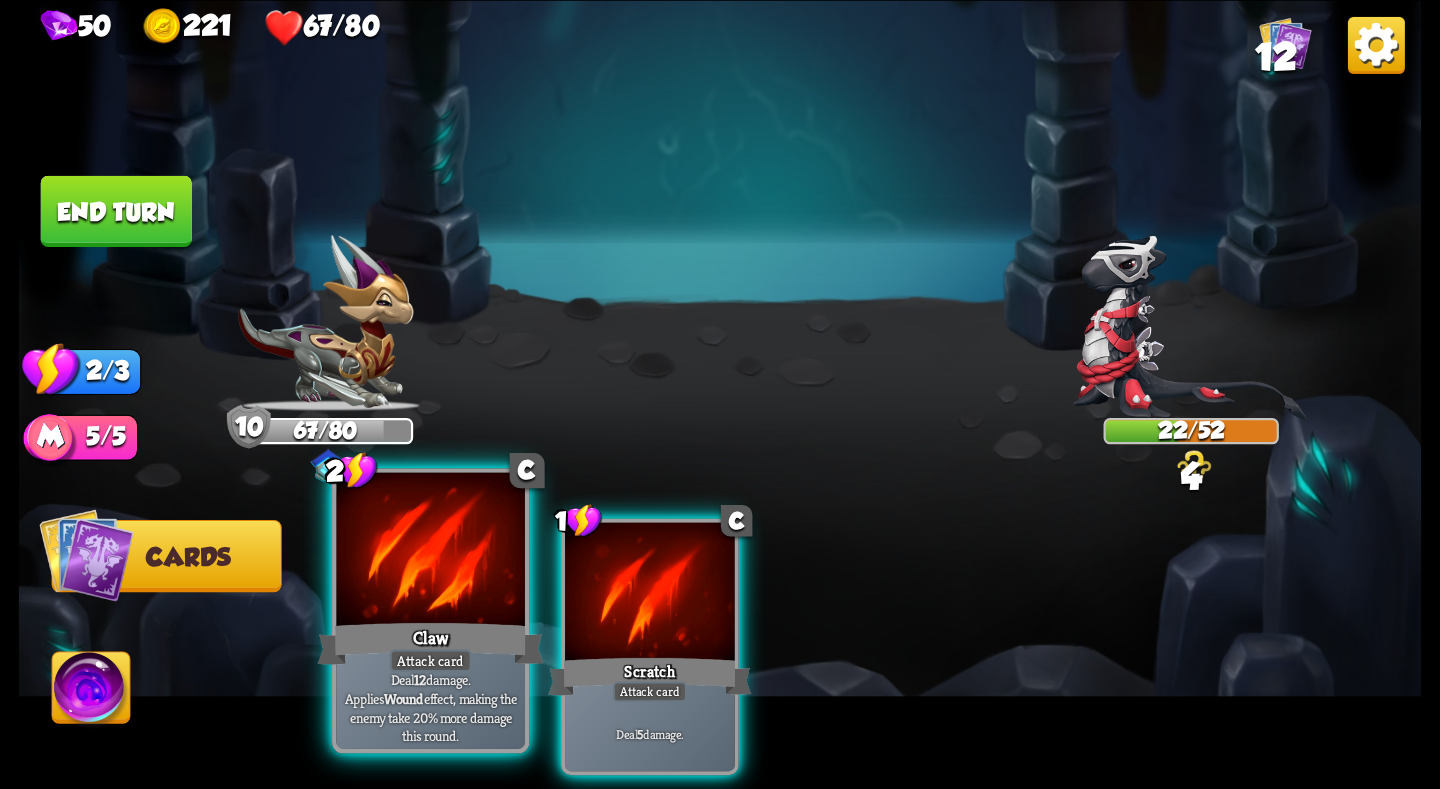 click at bounding box center [430, 551] 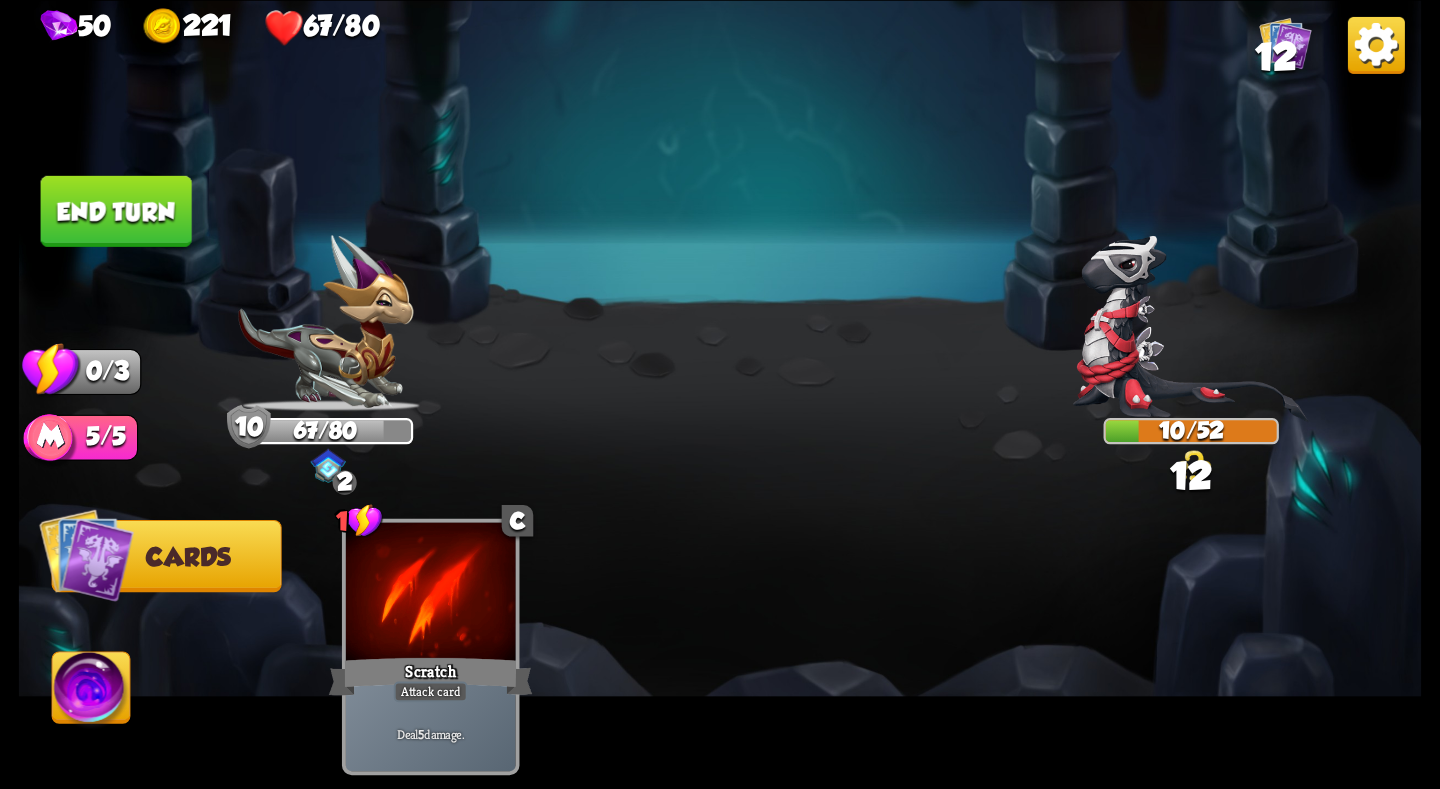 click on "End turn" at bounding box center [116, 210] 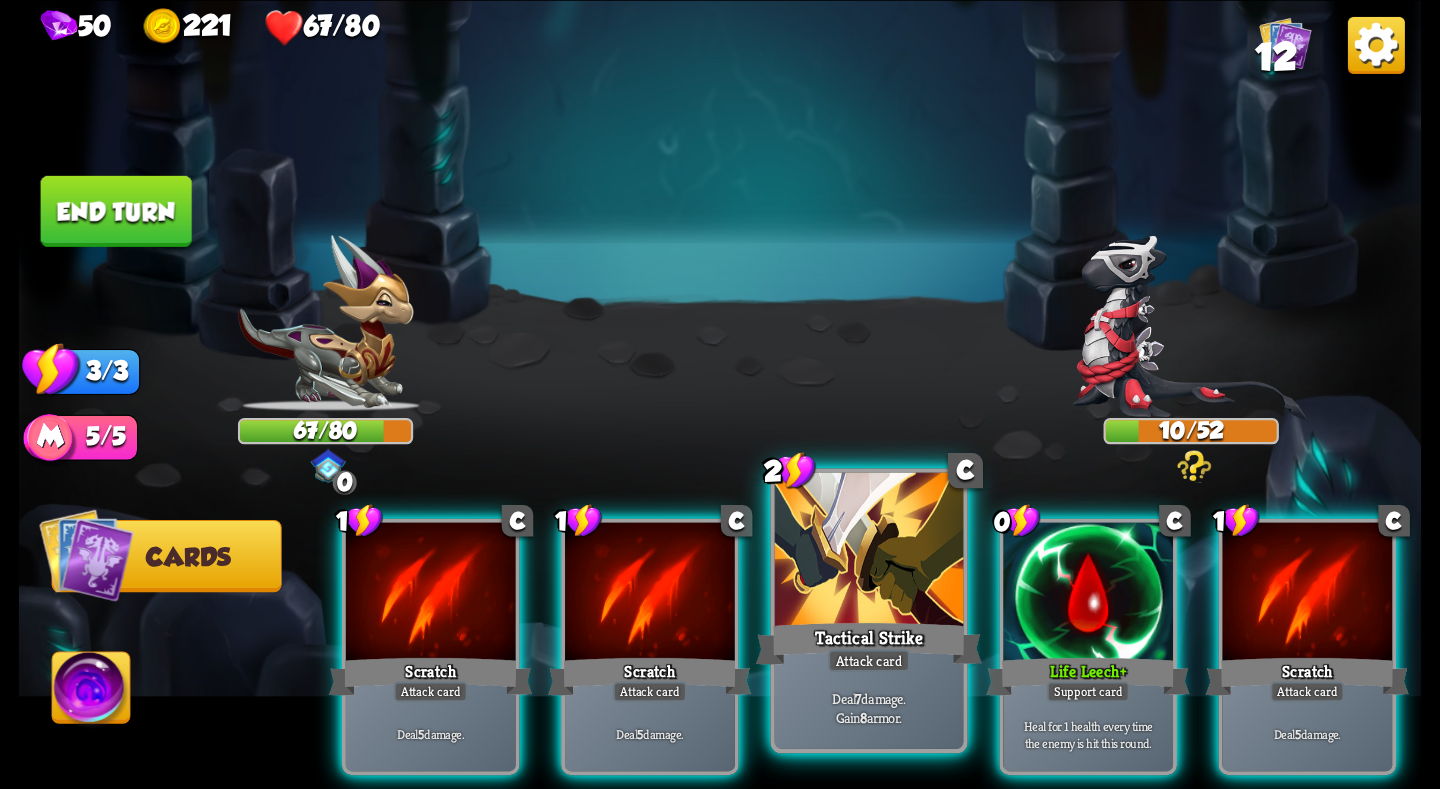 click at bounding box center [869, 551] 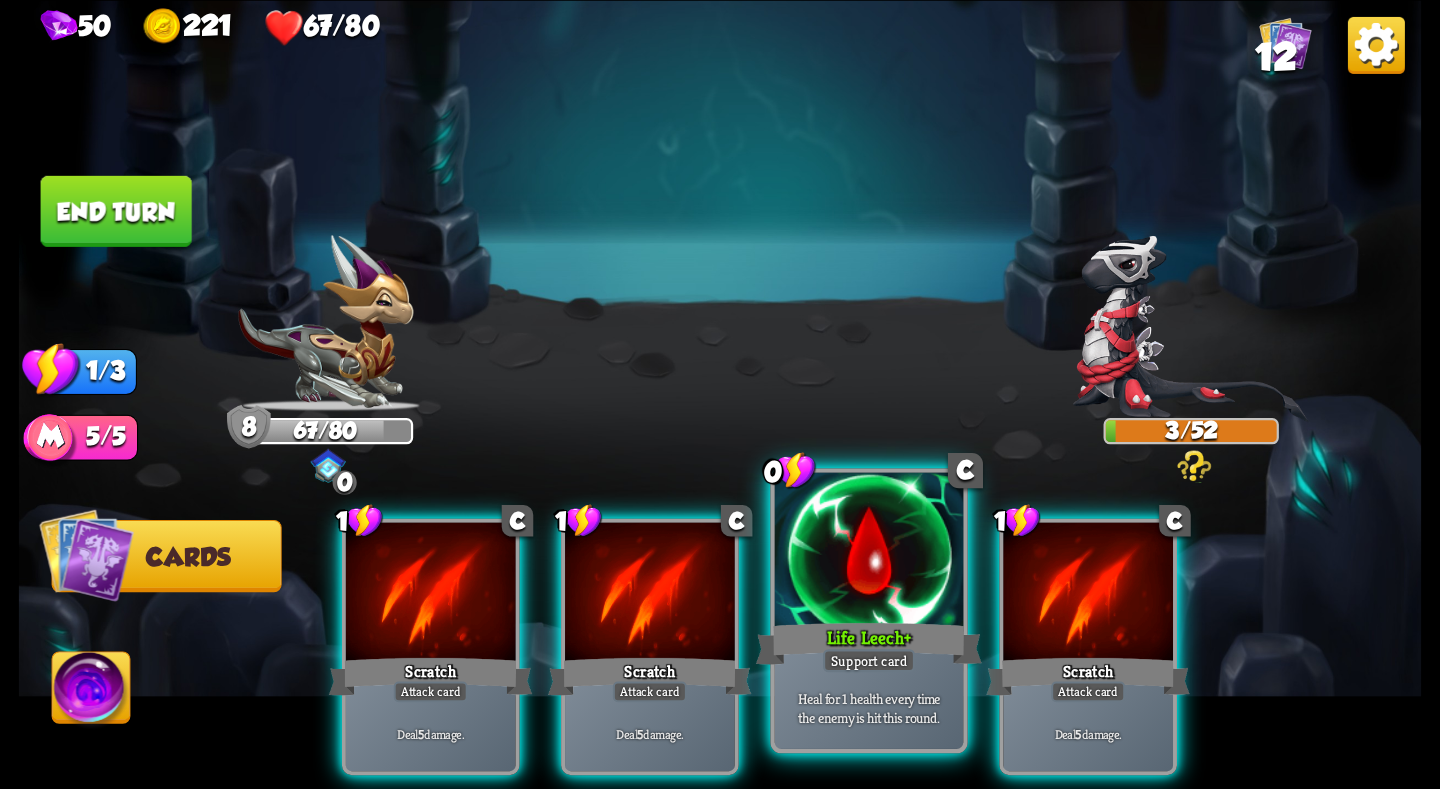 click at bounding box center (869, 551) 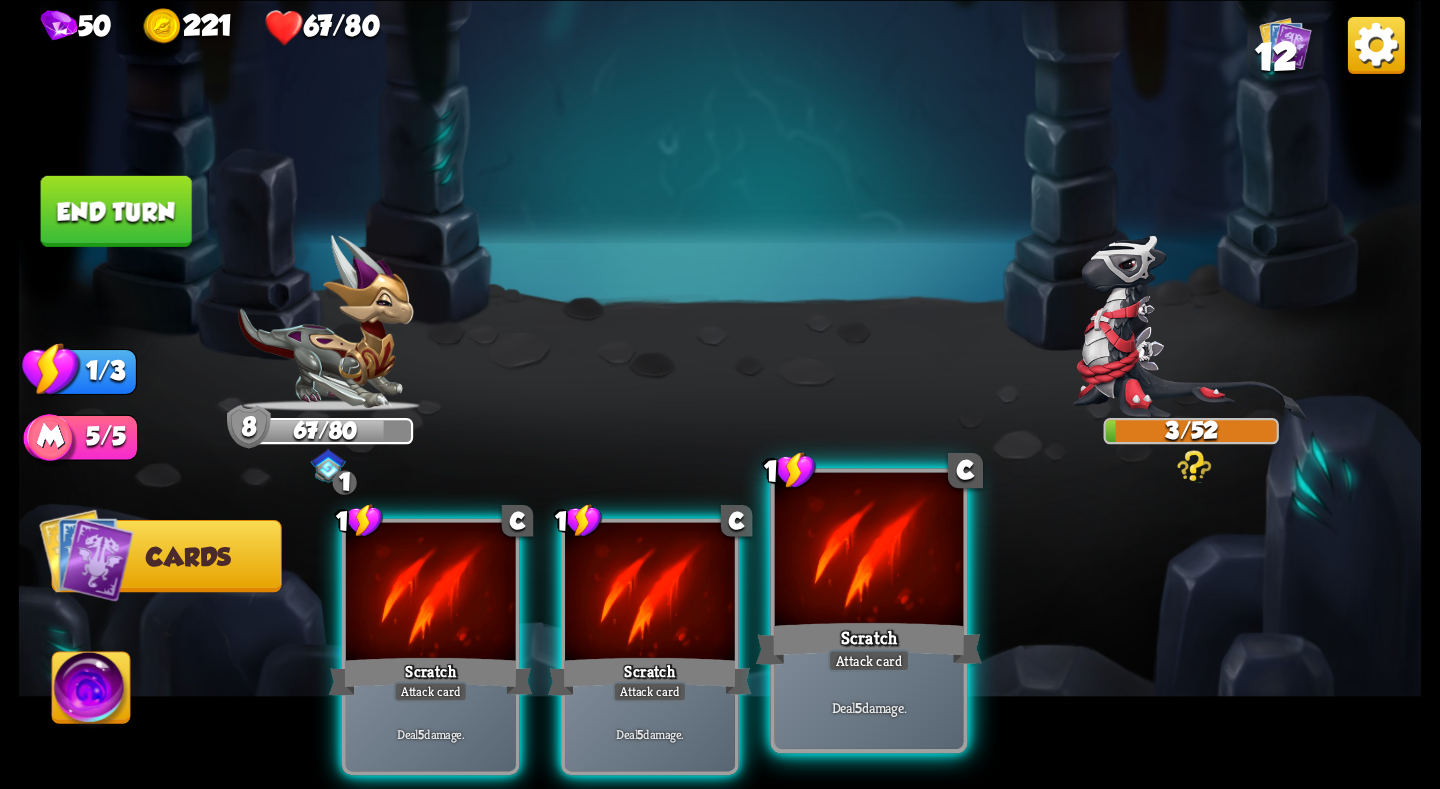 click at bounding box center (869, 551) 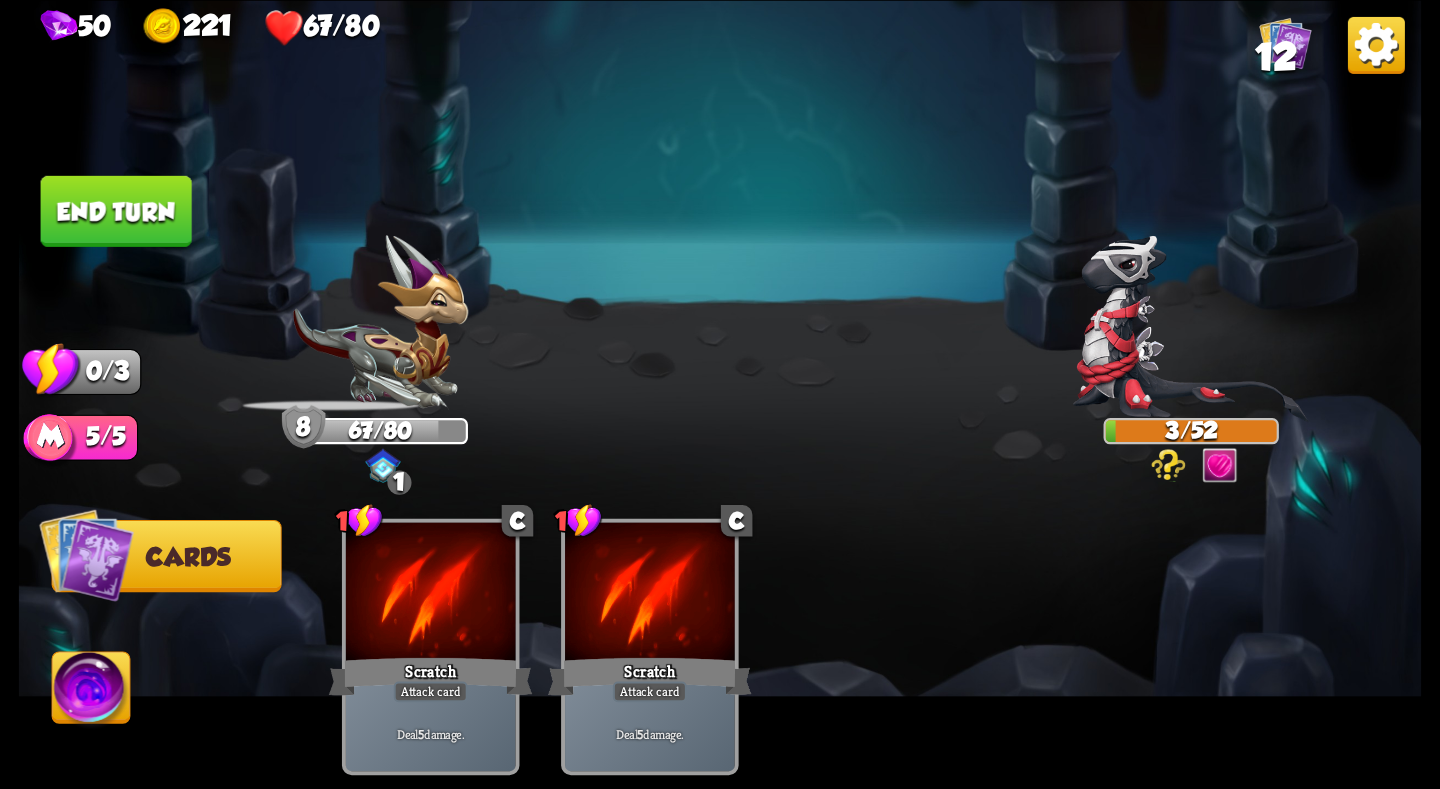 click on "Select an enemy to attack...   You don't have enough   stamina to play that card...
Player turn
8
67/80
0     0     1       Blocked      6      0
3/52
0     0               Blocked
0/3
Stamina   Your current stamina count. Cards require stamina to play.
5/5
Mana   Your current mana count. Used for activating abilities. Earn mana by defeating enemies.       Cards     Abilities
1
C   Scratch     Attack card   Deal  5  damage.
1
C   Scratch     Attack card   Deal  5  damage.
End turn
End your turn   The cards in your hand will be discarded and enemies will take their turn, after which it will be your turn again." at bounding box center (720, 394) 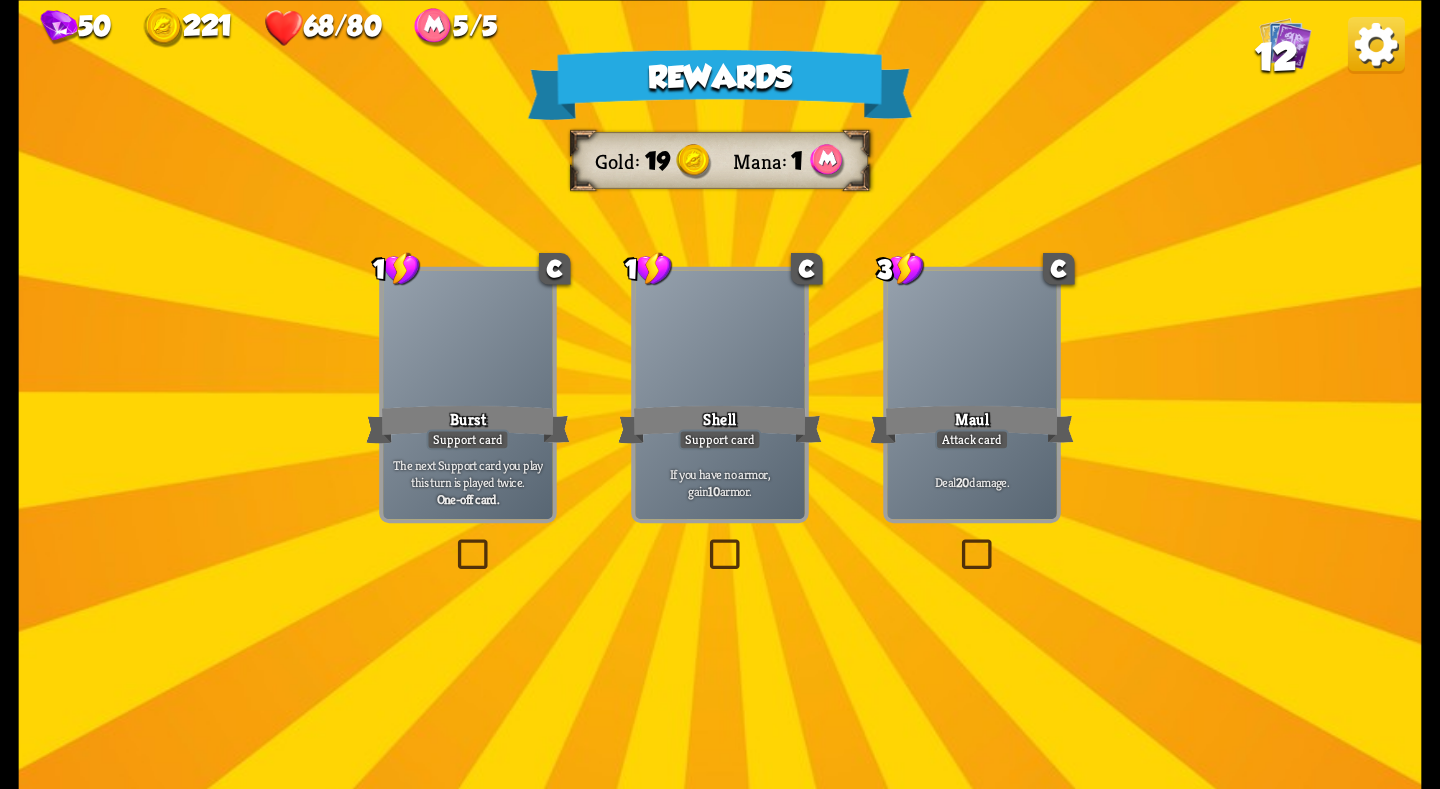 click on "Shell" at bounding box center [720, 423] 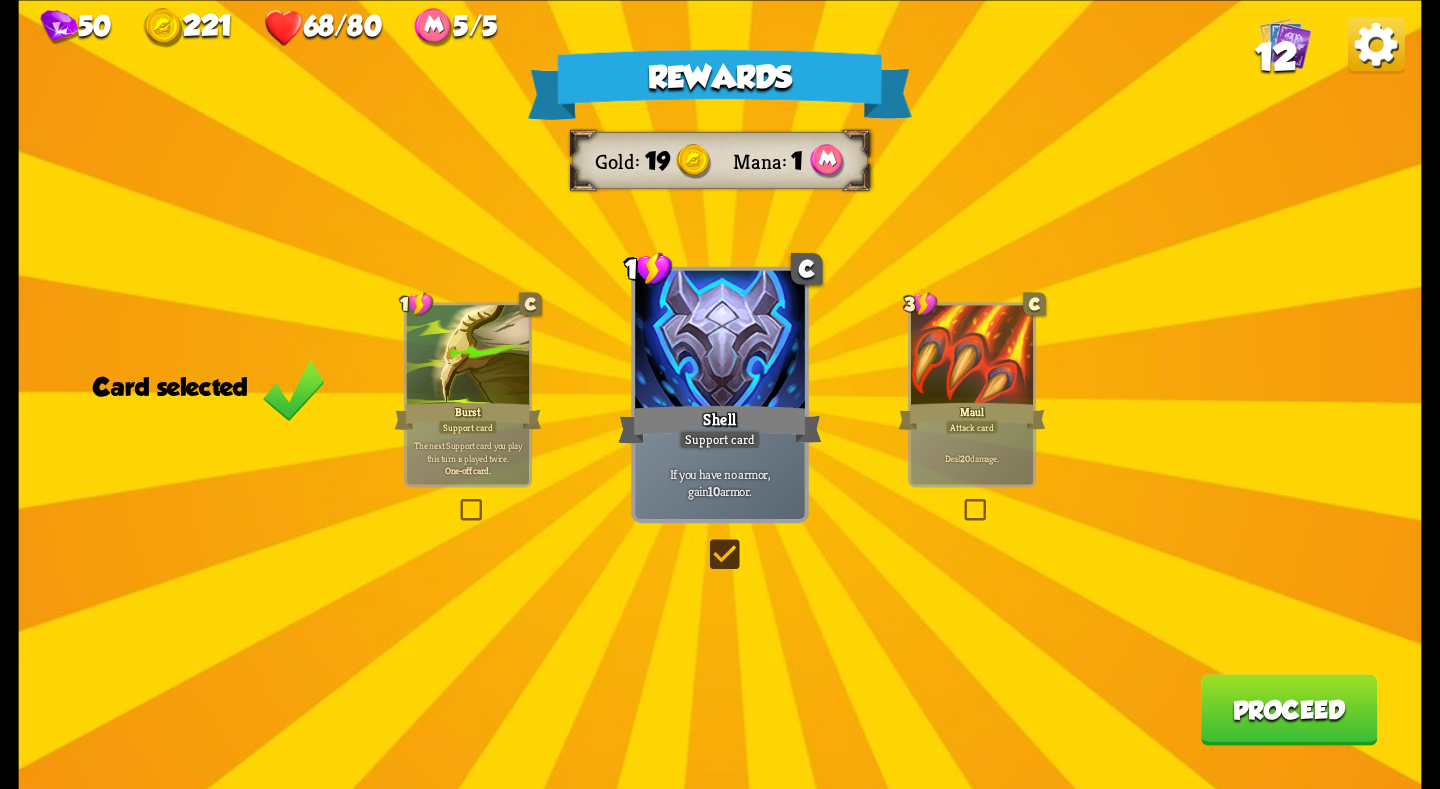 click on "Maul" at bounding box center [972, 415] 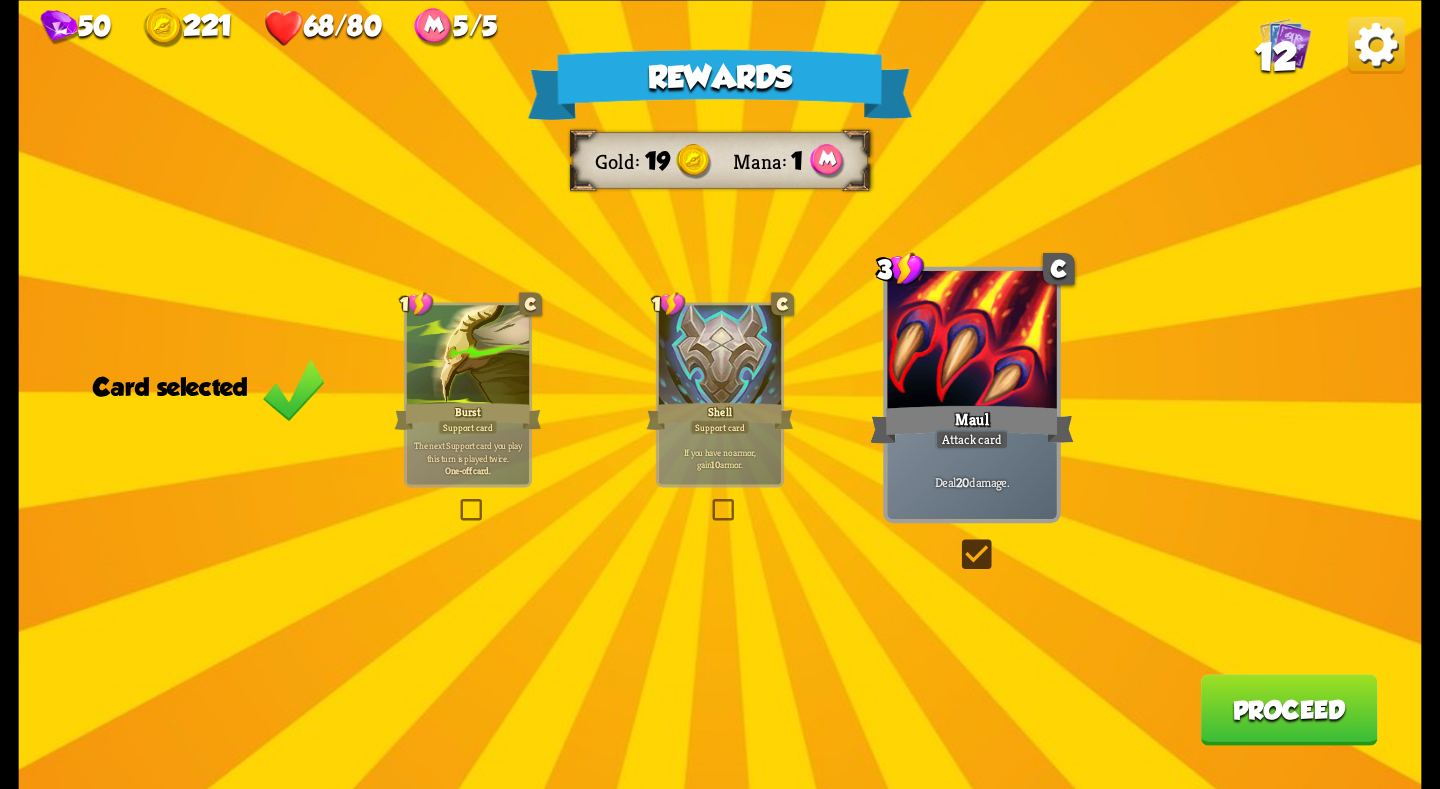 click at bounding box center (468, 356) 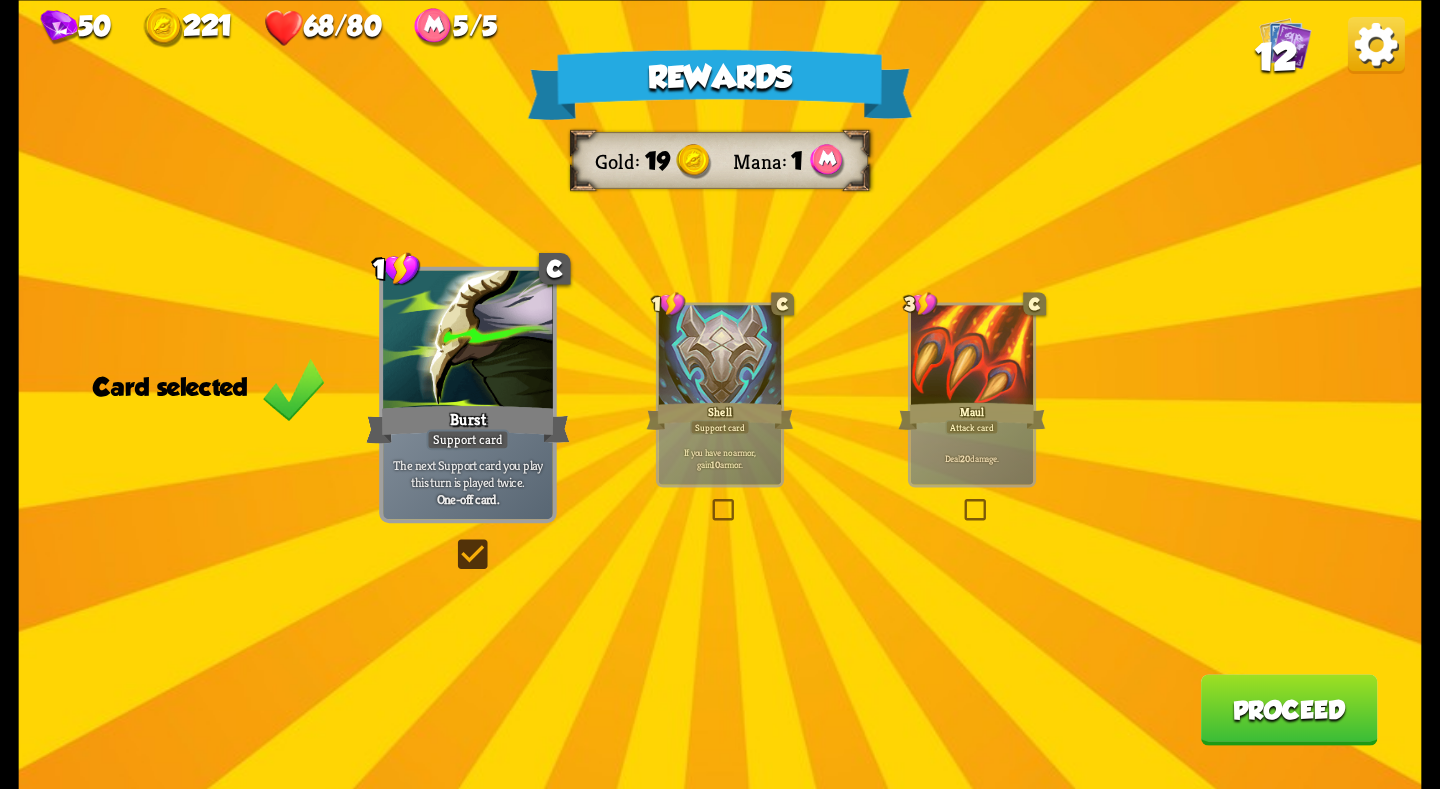 click at bounding box center (720, 356) 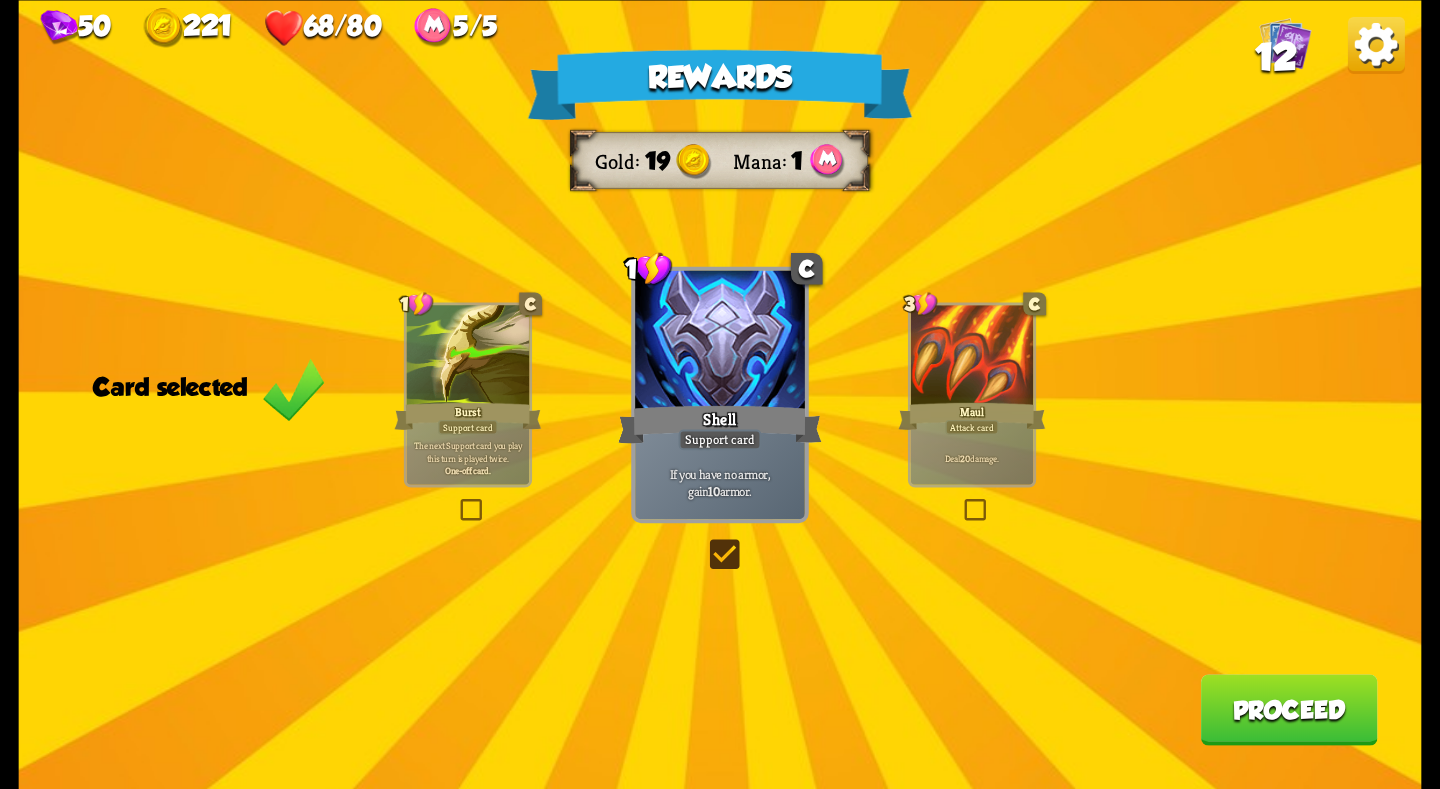 click on "Proceed" at bounding box center (1289, 709) 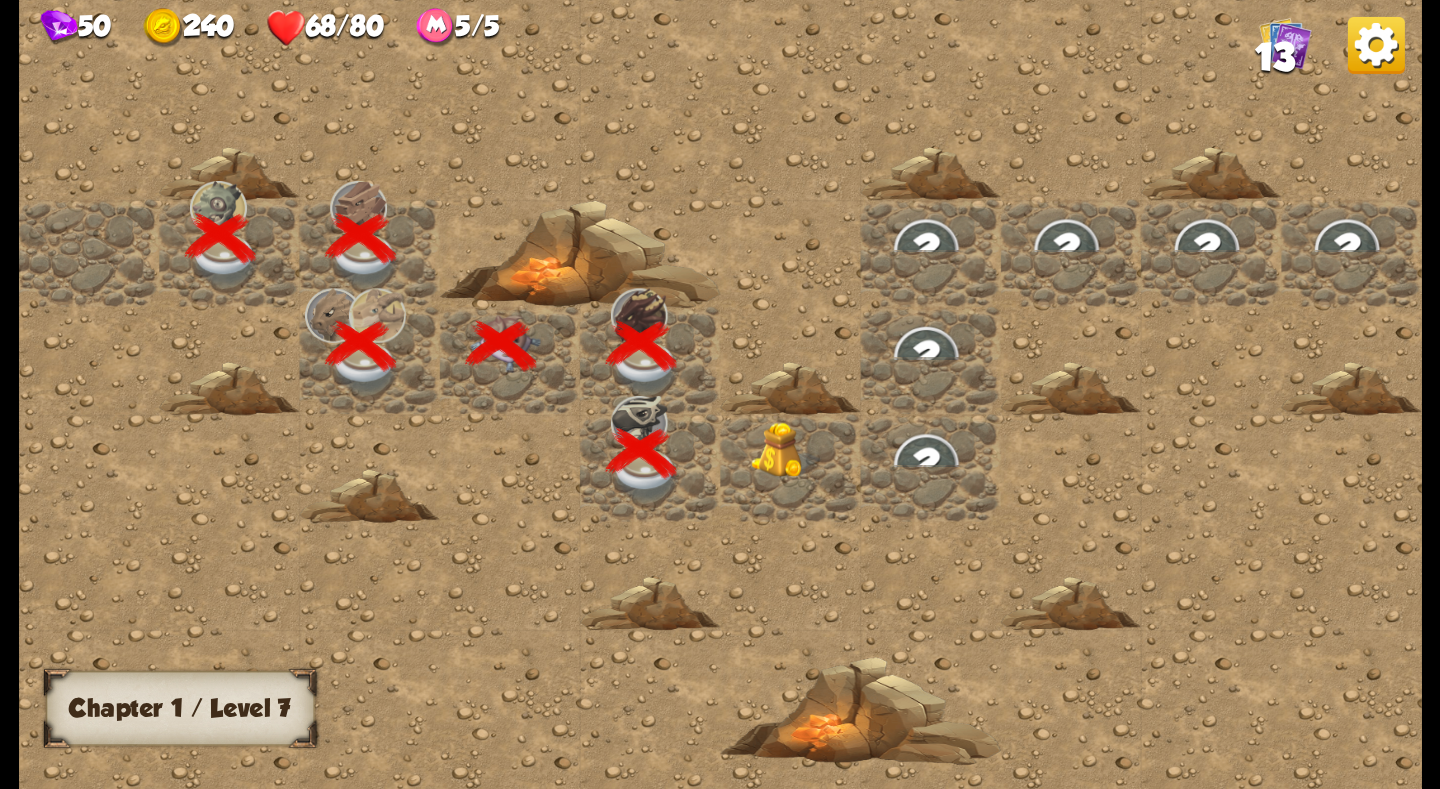 click at bounding box center (786, 449) 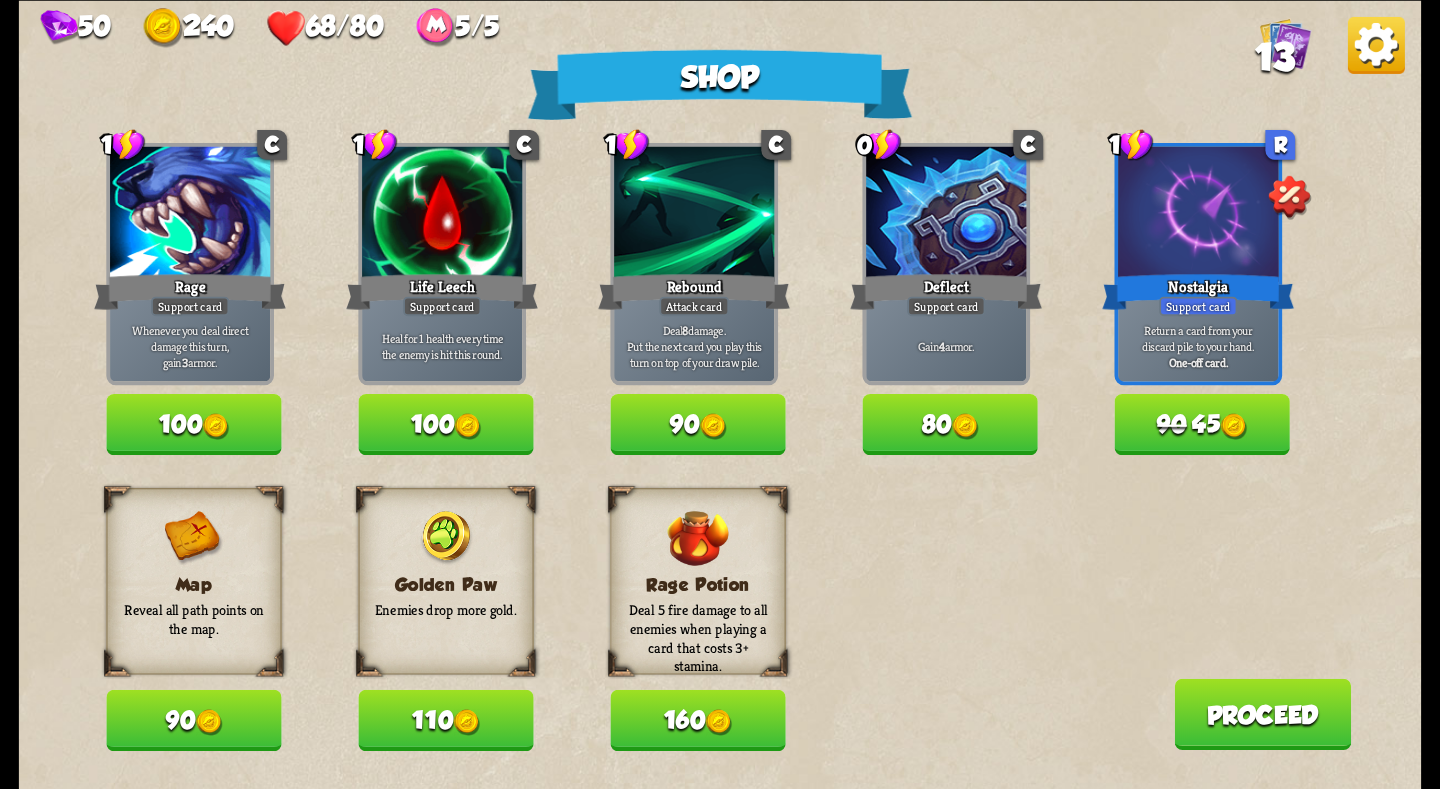click on "90" at bounding box center (193, 720) 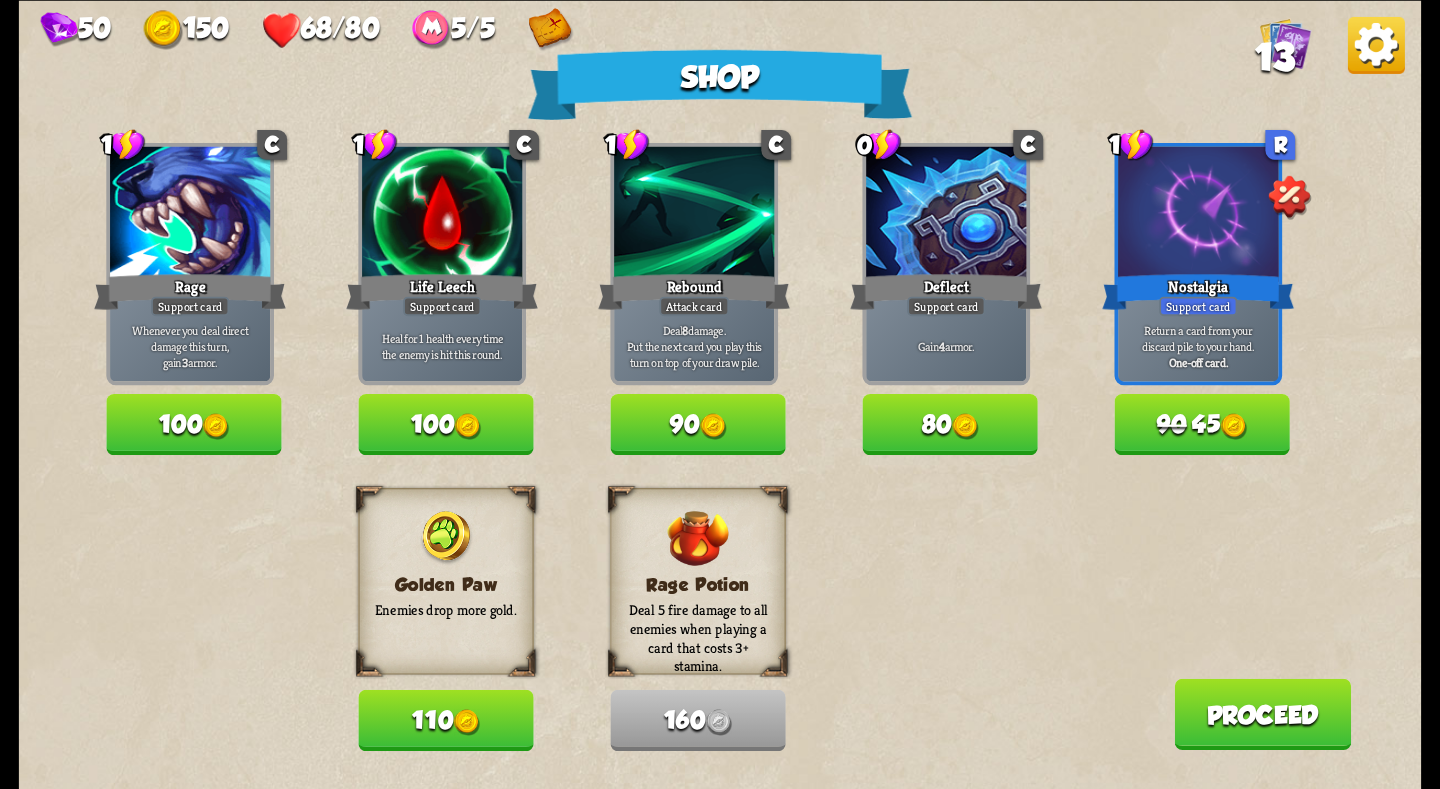click on "110" at bounding box center [445, 720] 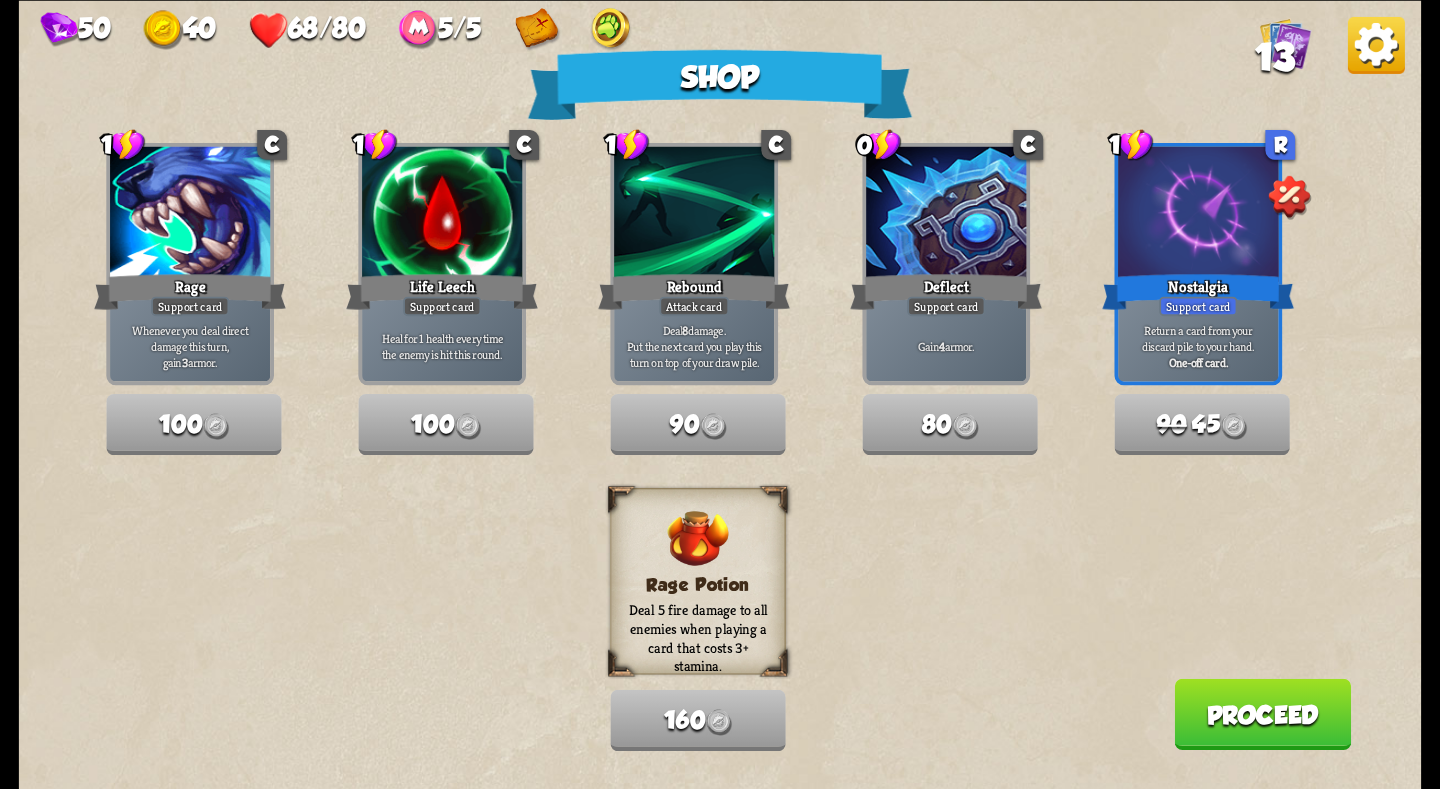 click on "Proceed" at bounding box center (1262, 713) 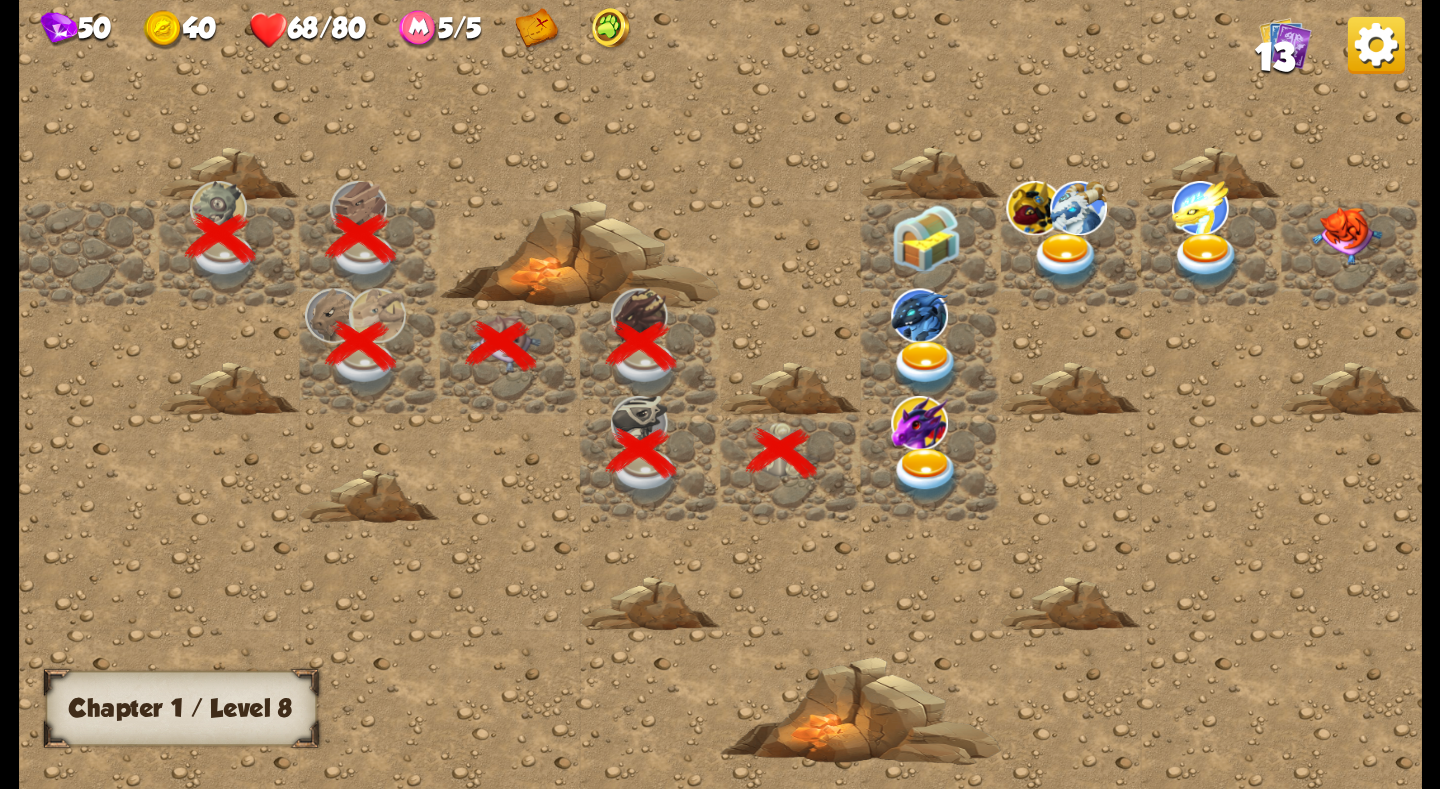 drag, startPoint x: 1143, startPoint y: 362, endPoint x: 865, endPoint y: 425, distance: 285.04913 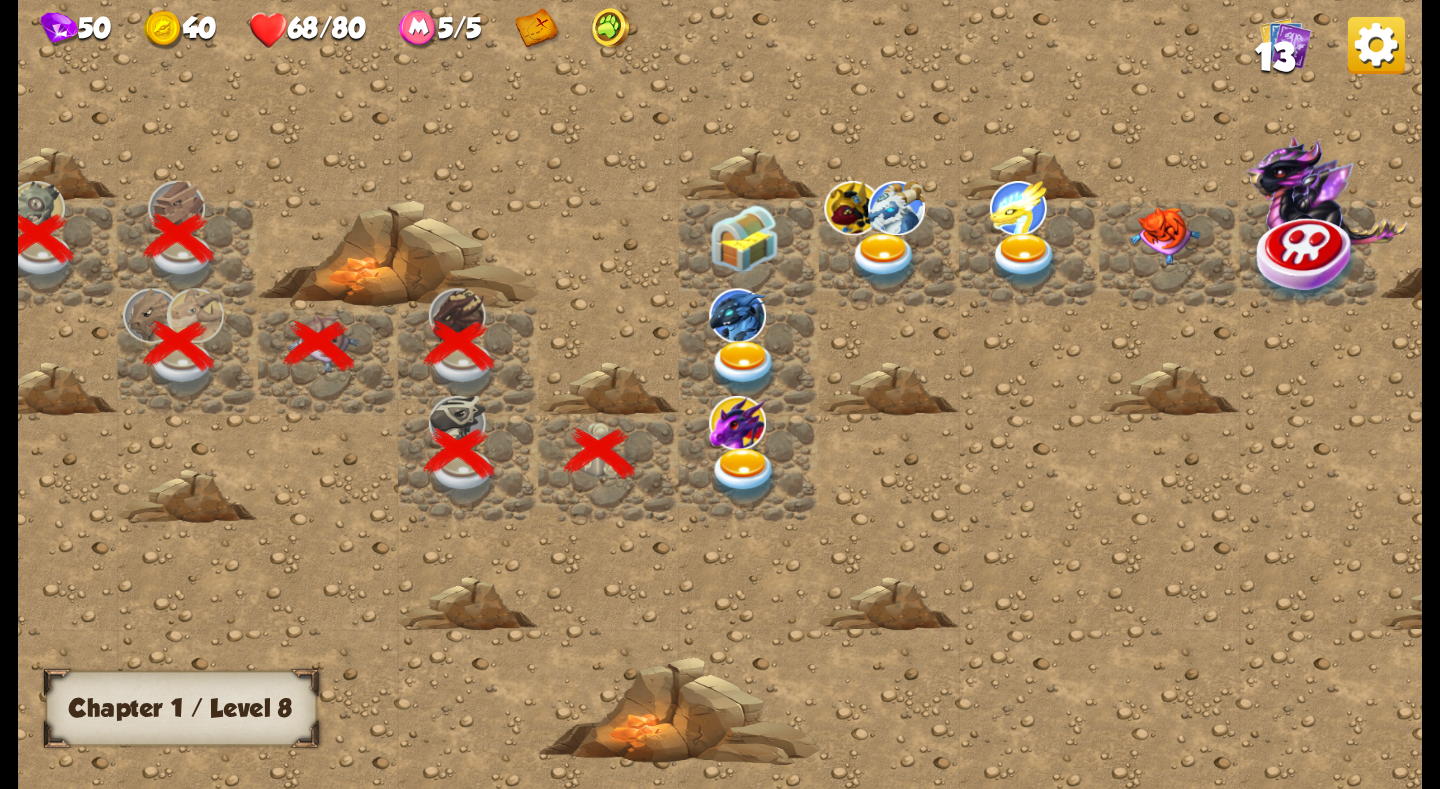 scroll, scrollTop: 0, scrollLeft: 198, axis: horizontal 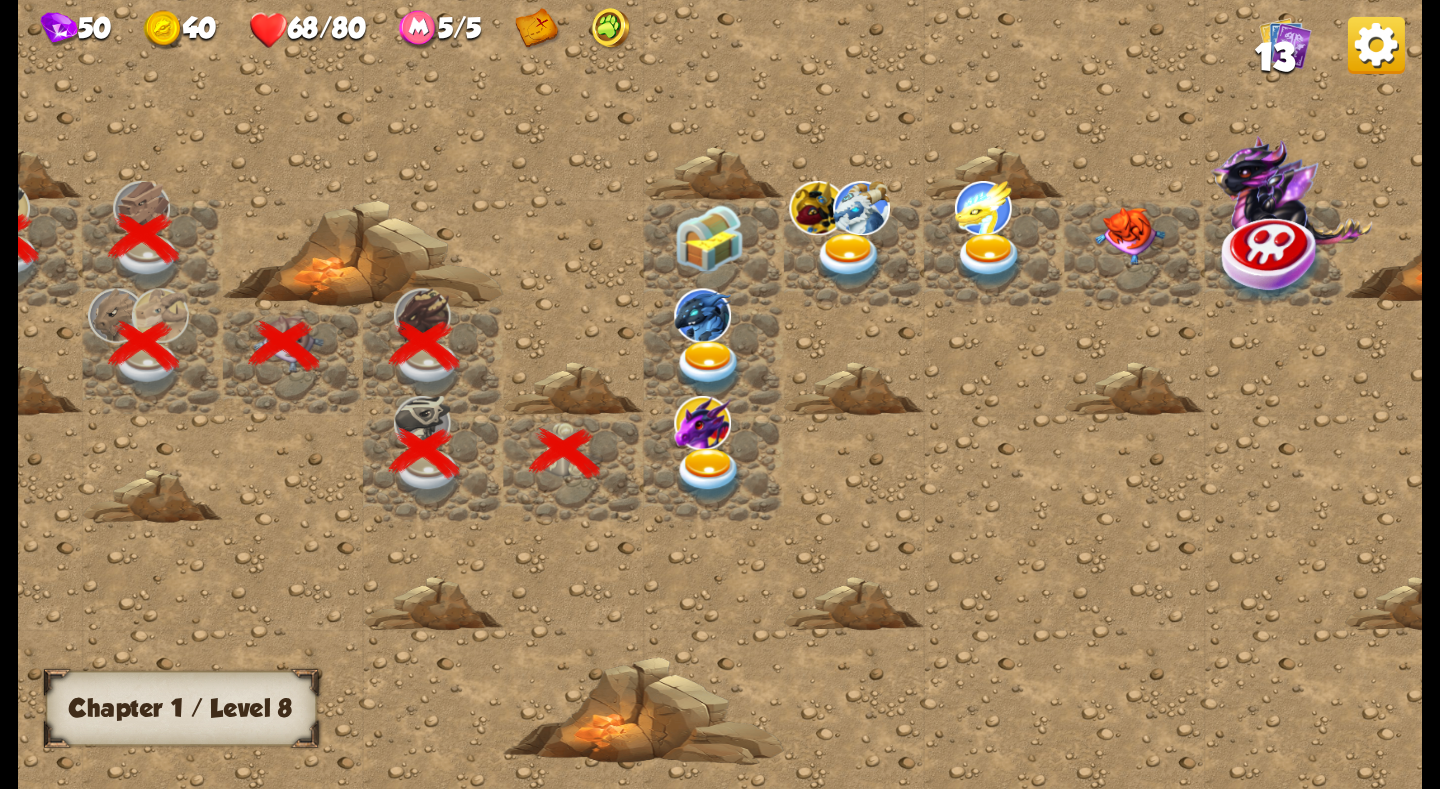 click at bounding box center [709, 474] 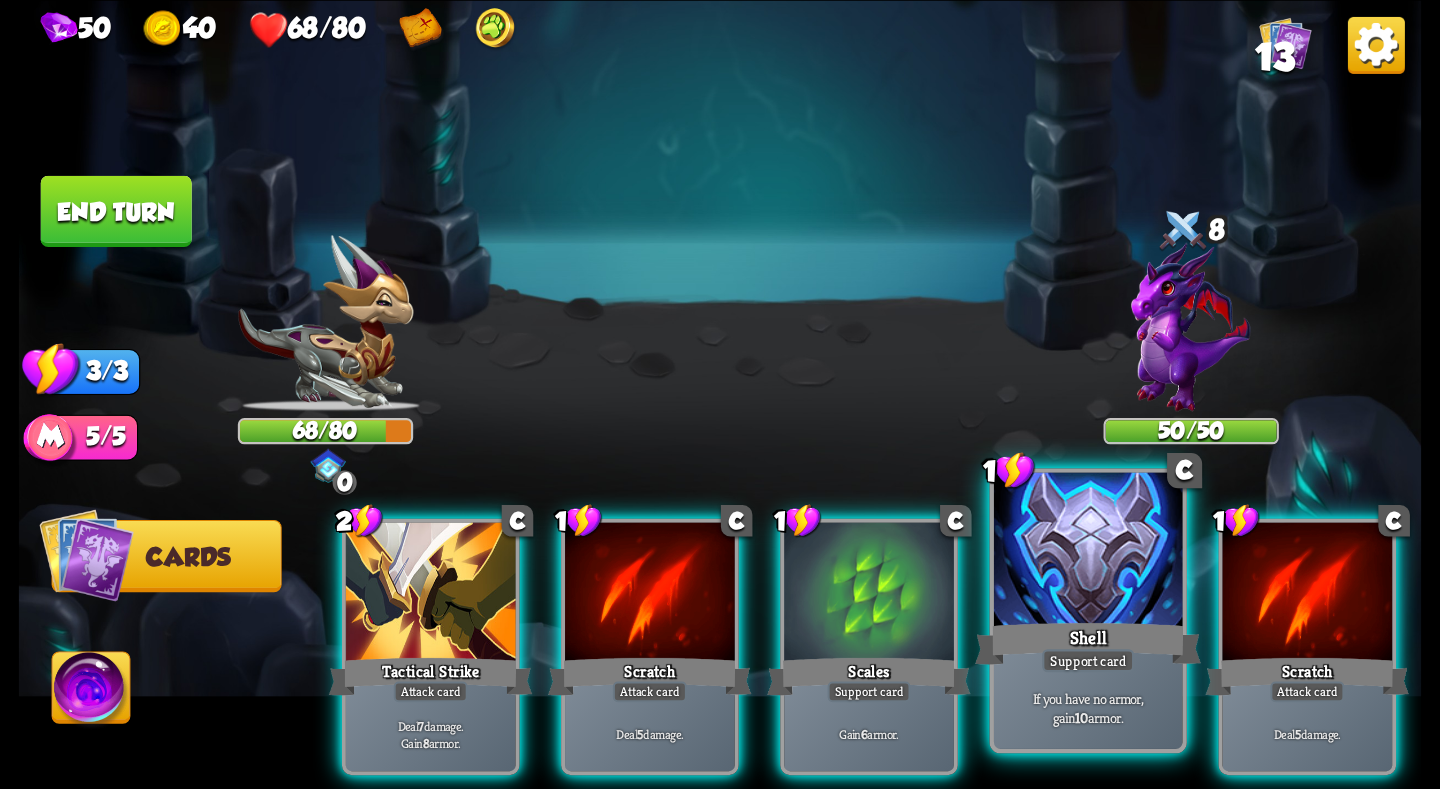 click at bounding box center [1088, 551] 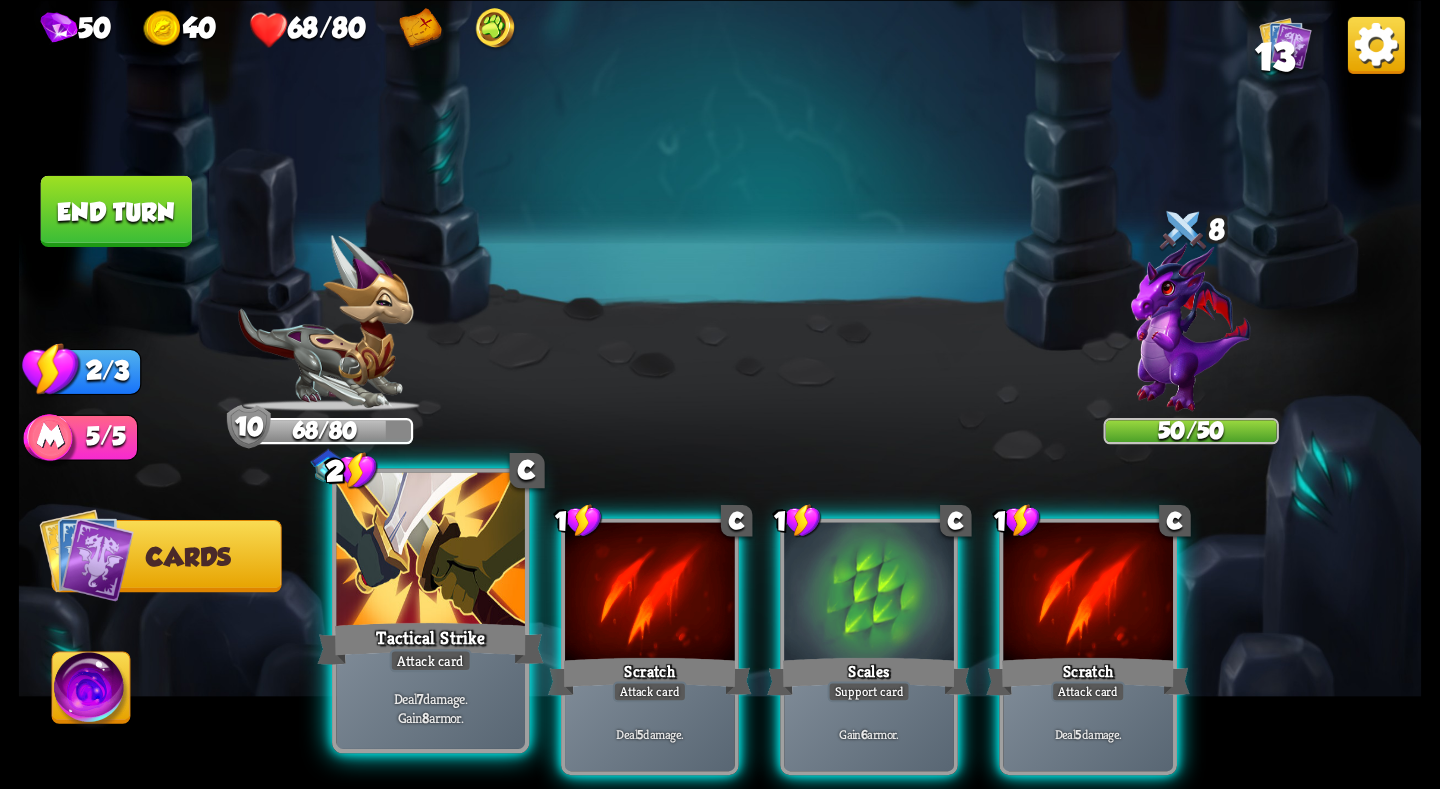 click at bounding box center [430, 551] 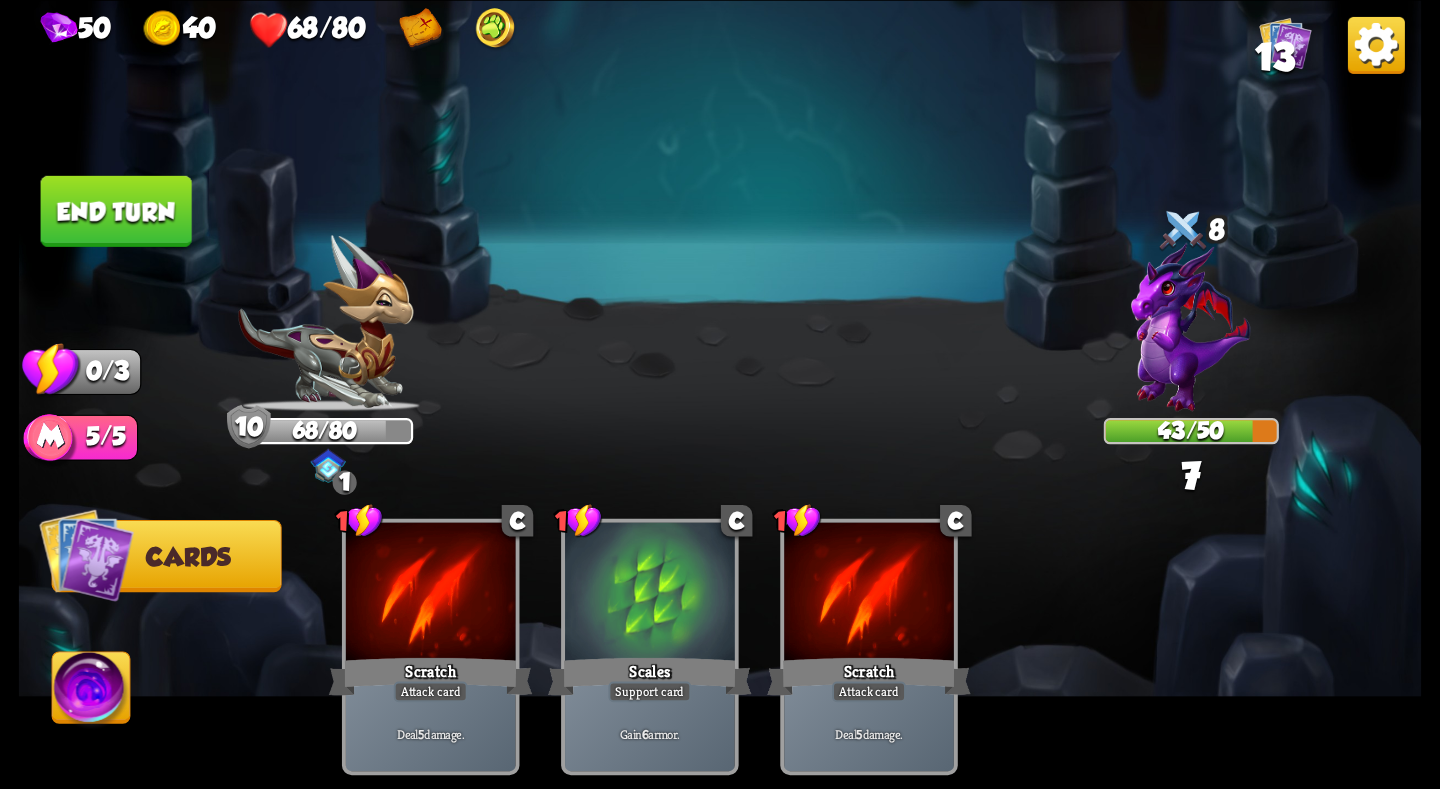 click at bounding box center (720, 394) 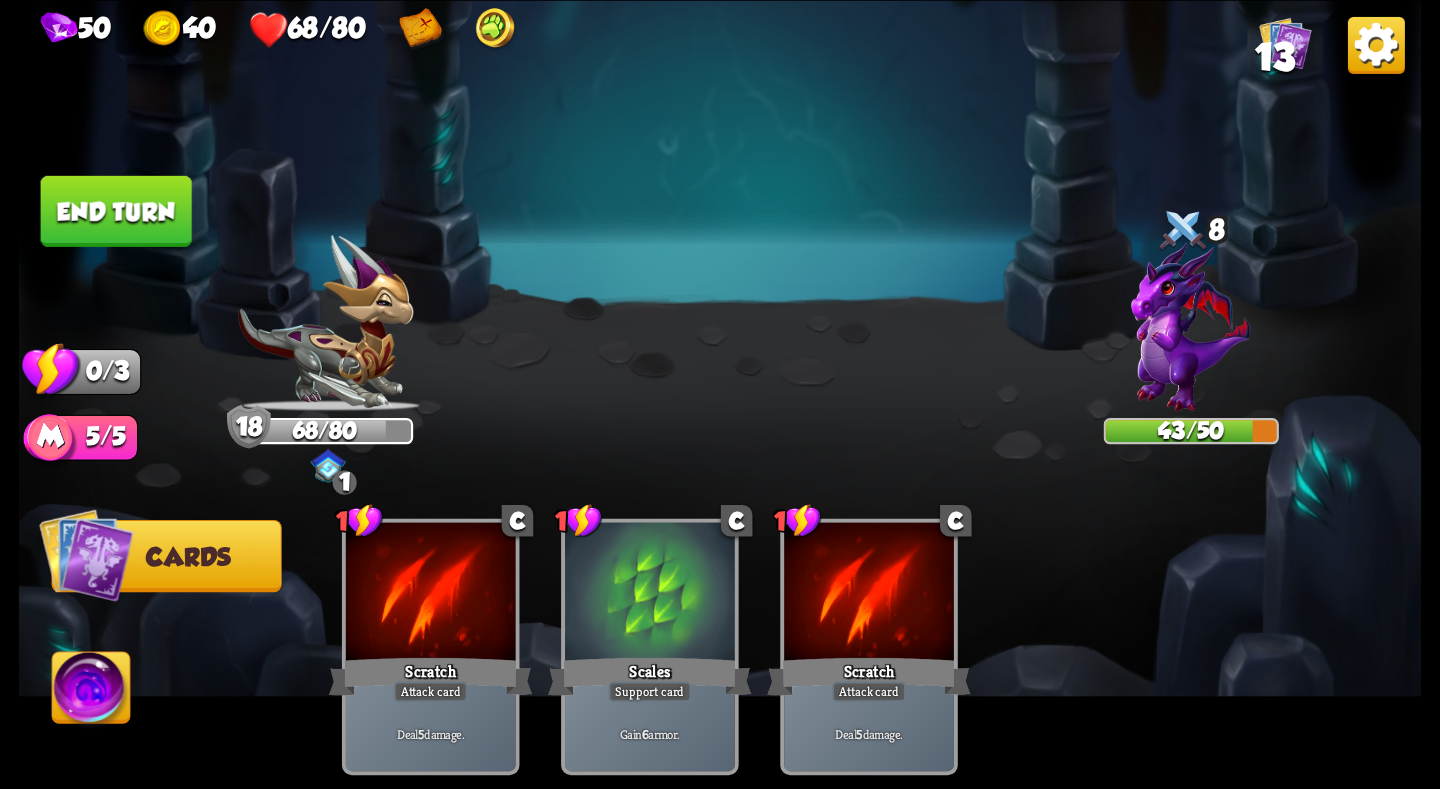 click on "End turn" at bounding box center [116, 210] 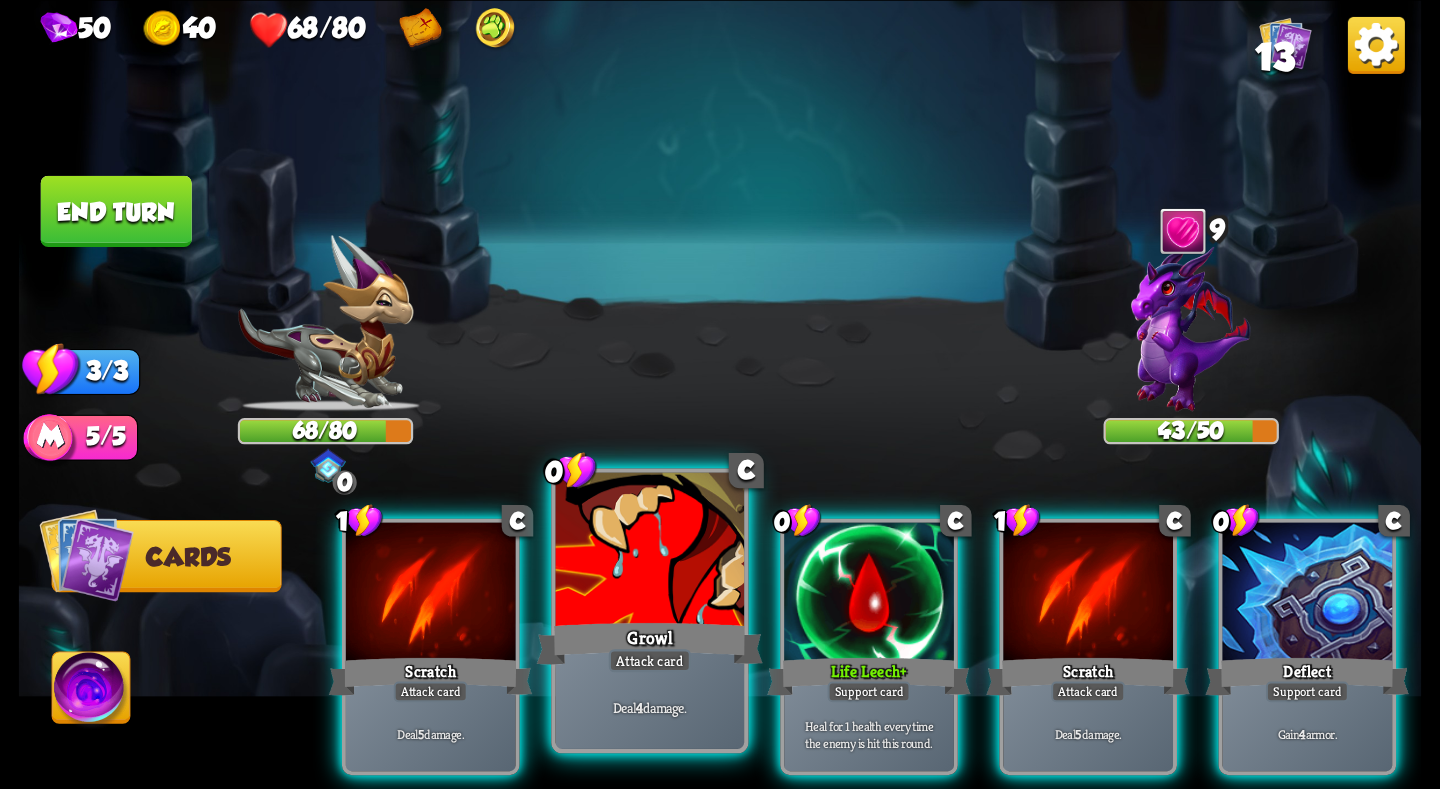 click at bounding box center [650, 551] 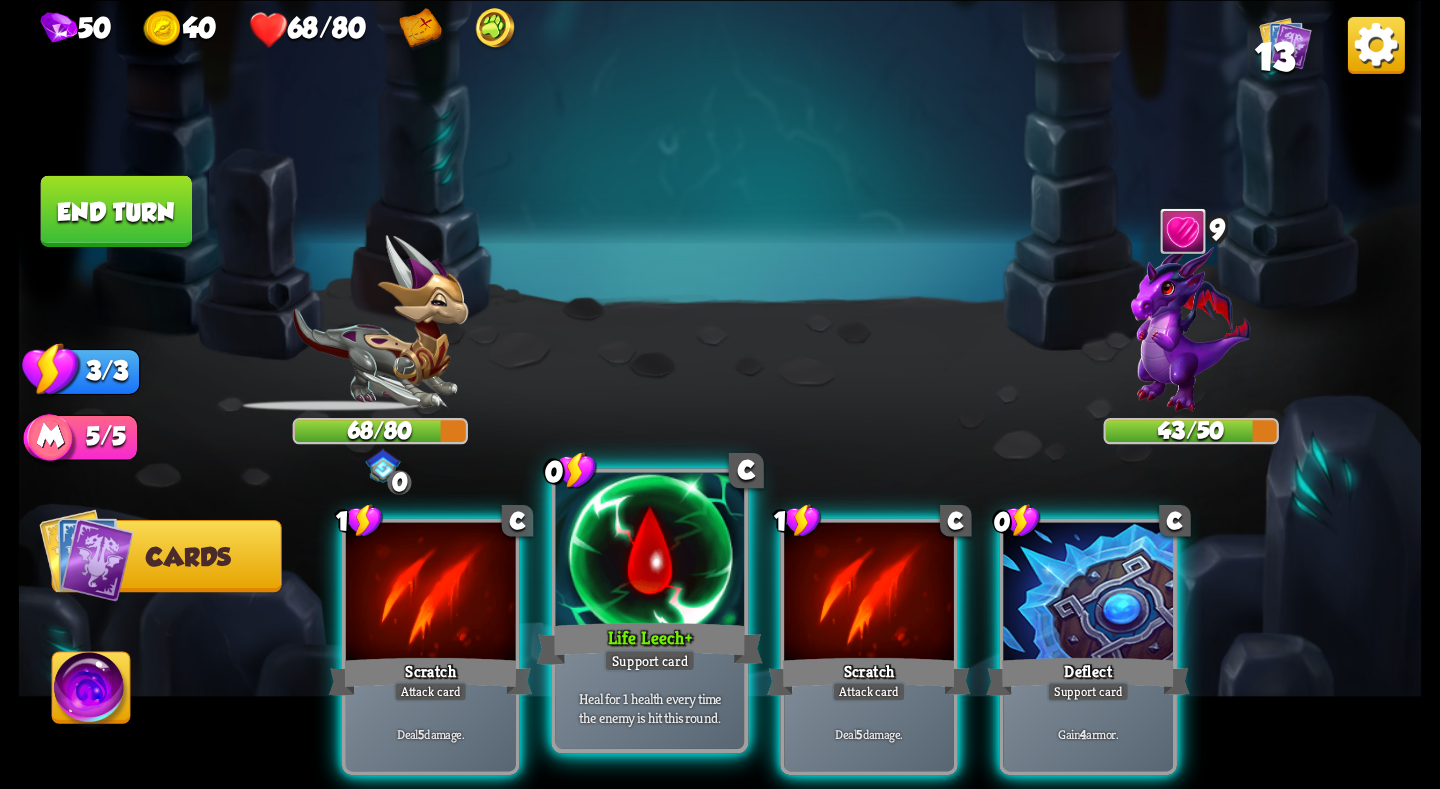 click on "Life Leech +" at bounding box center (650, 643) 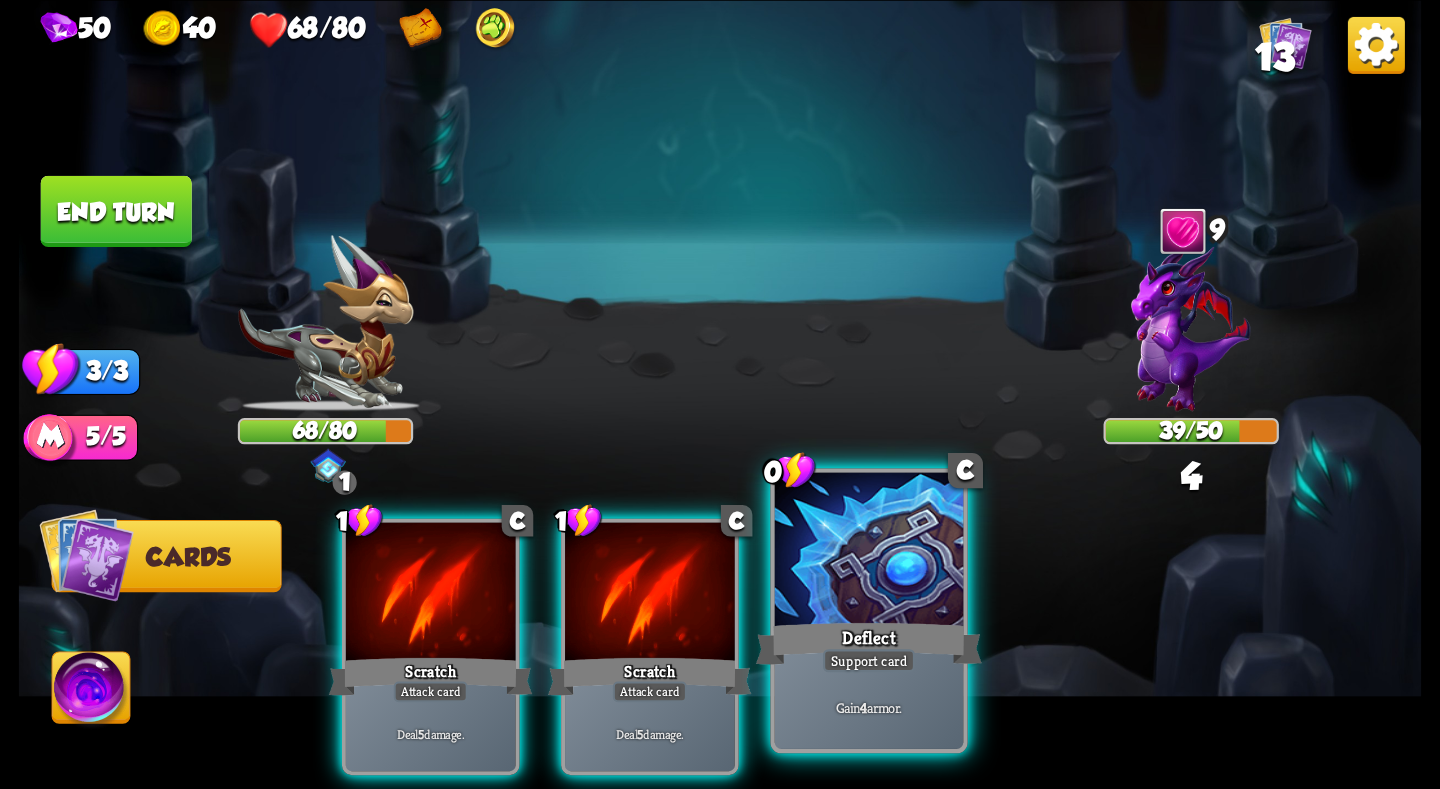 click at bounding box center (869, 551) 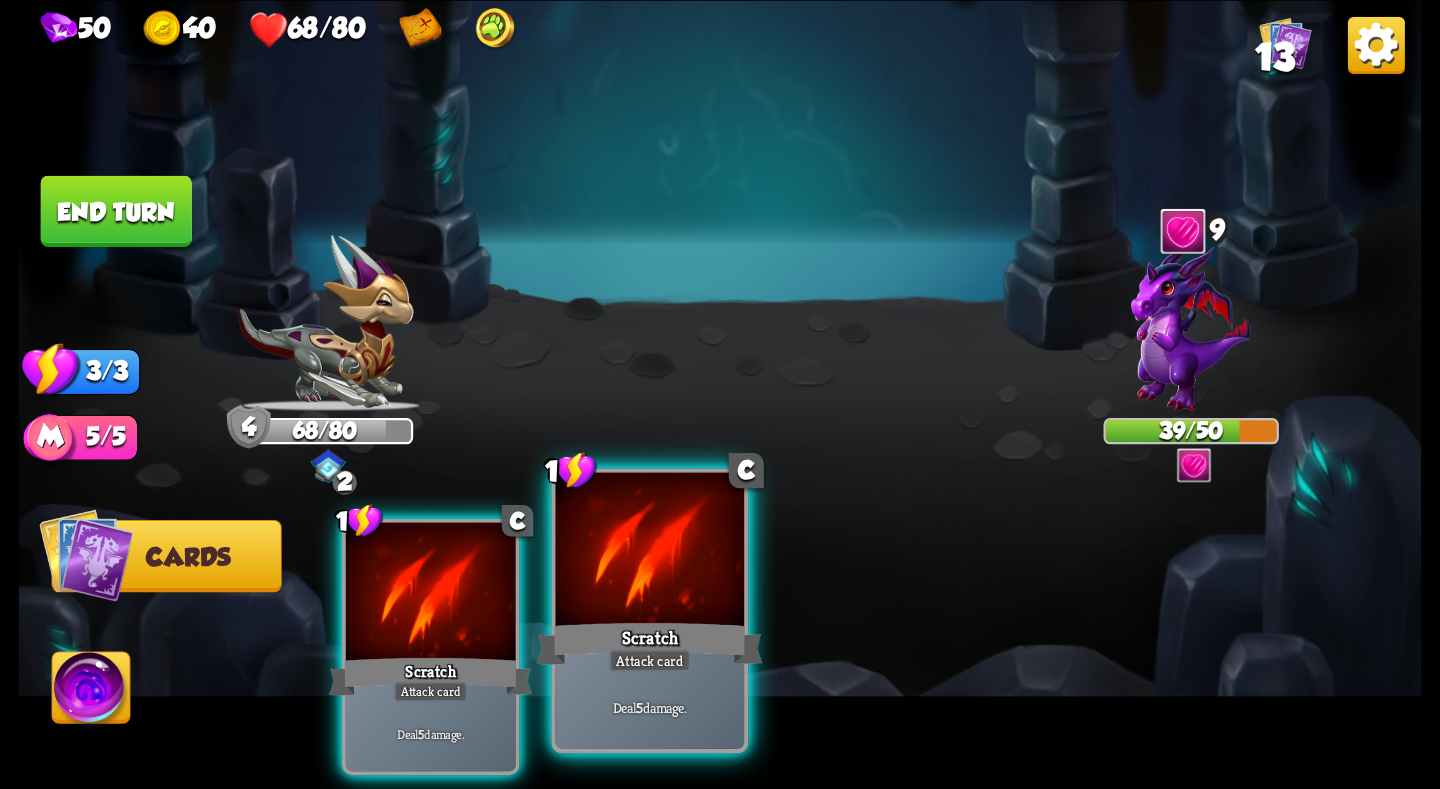 click at bounding box center [650, 551] 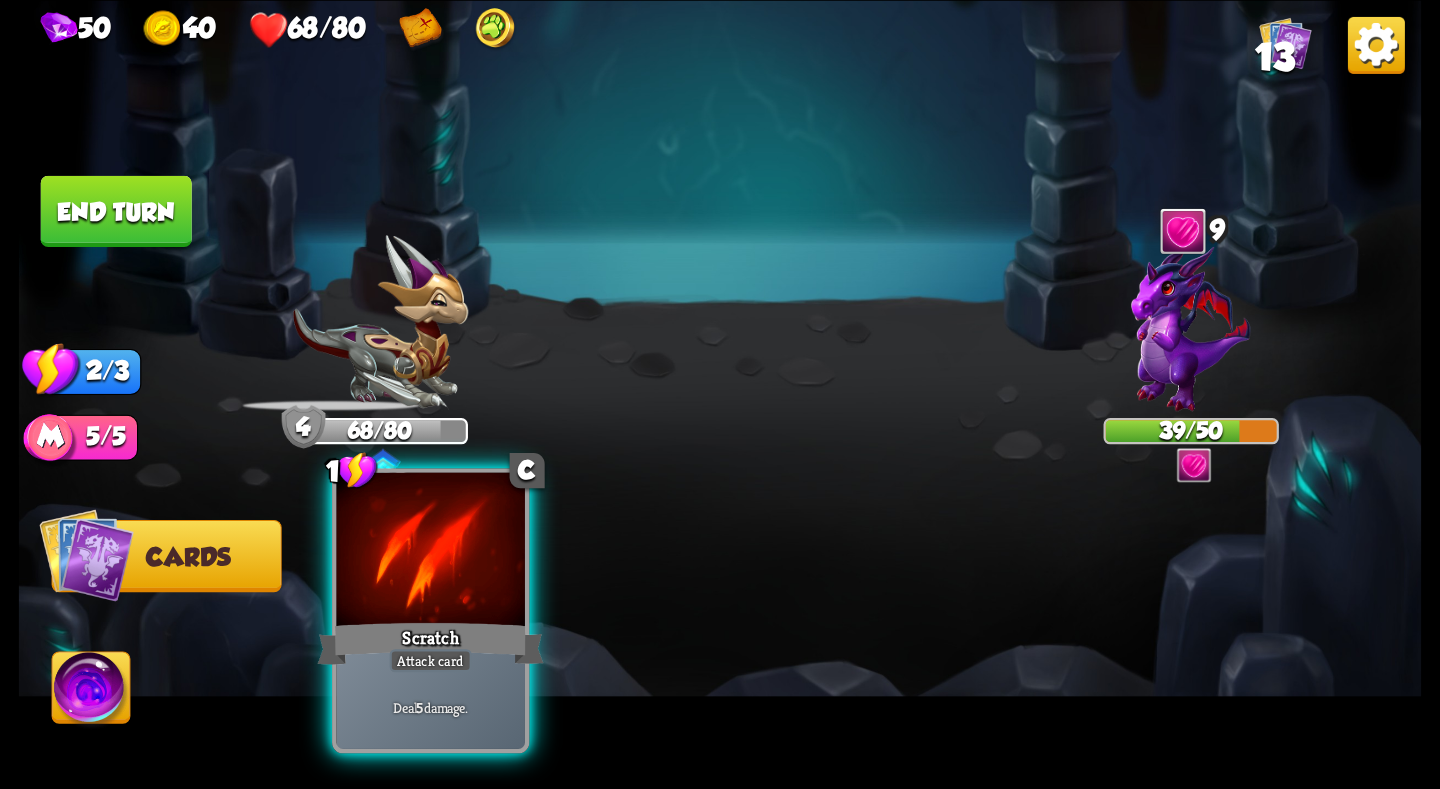 click at bounding box center (430, 551) 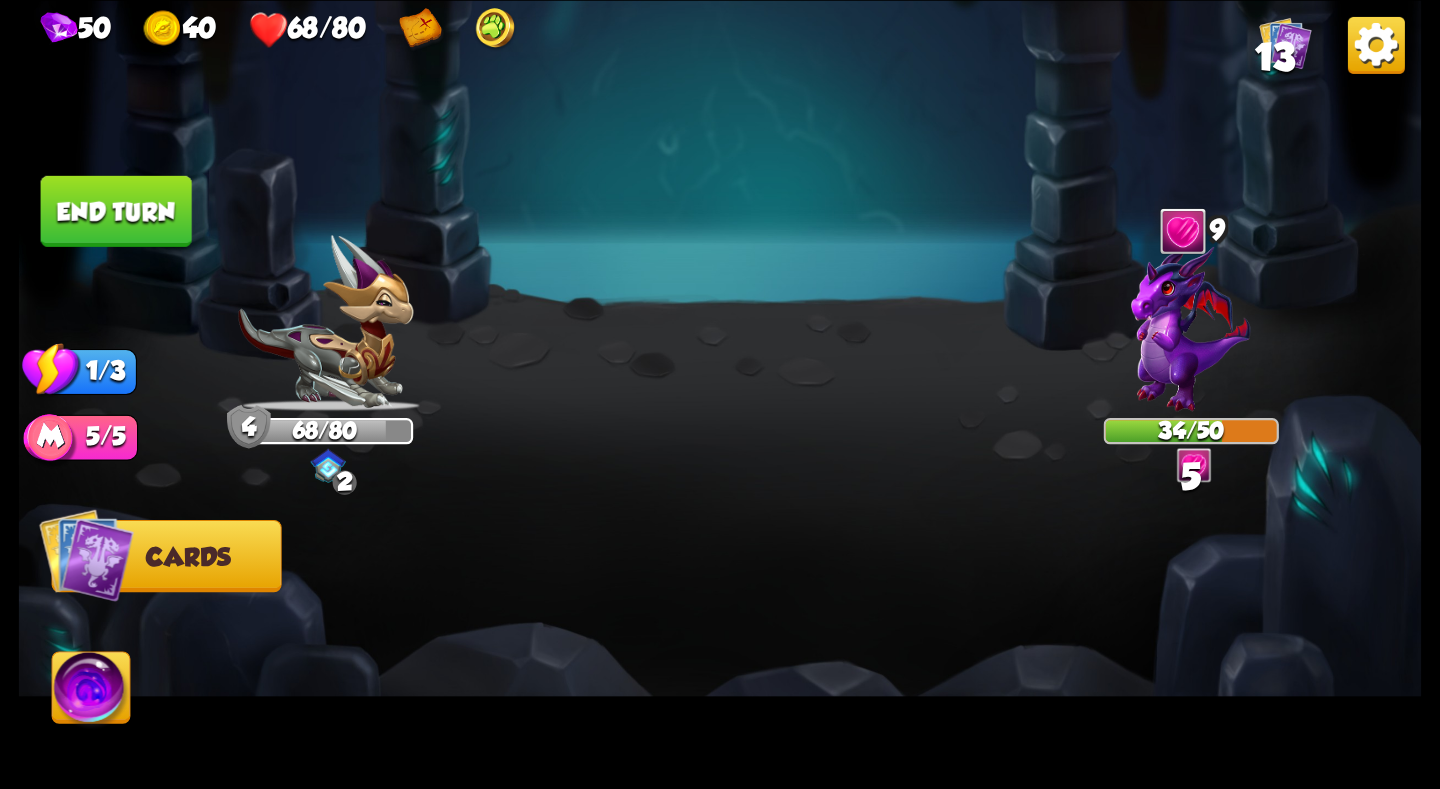 click on "End turn" at bounding box center [116, 210] 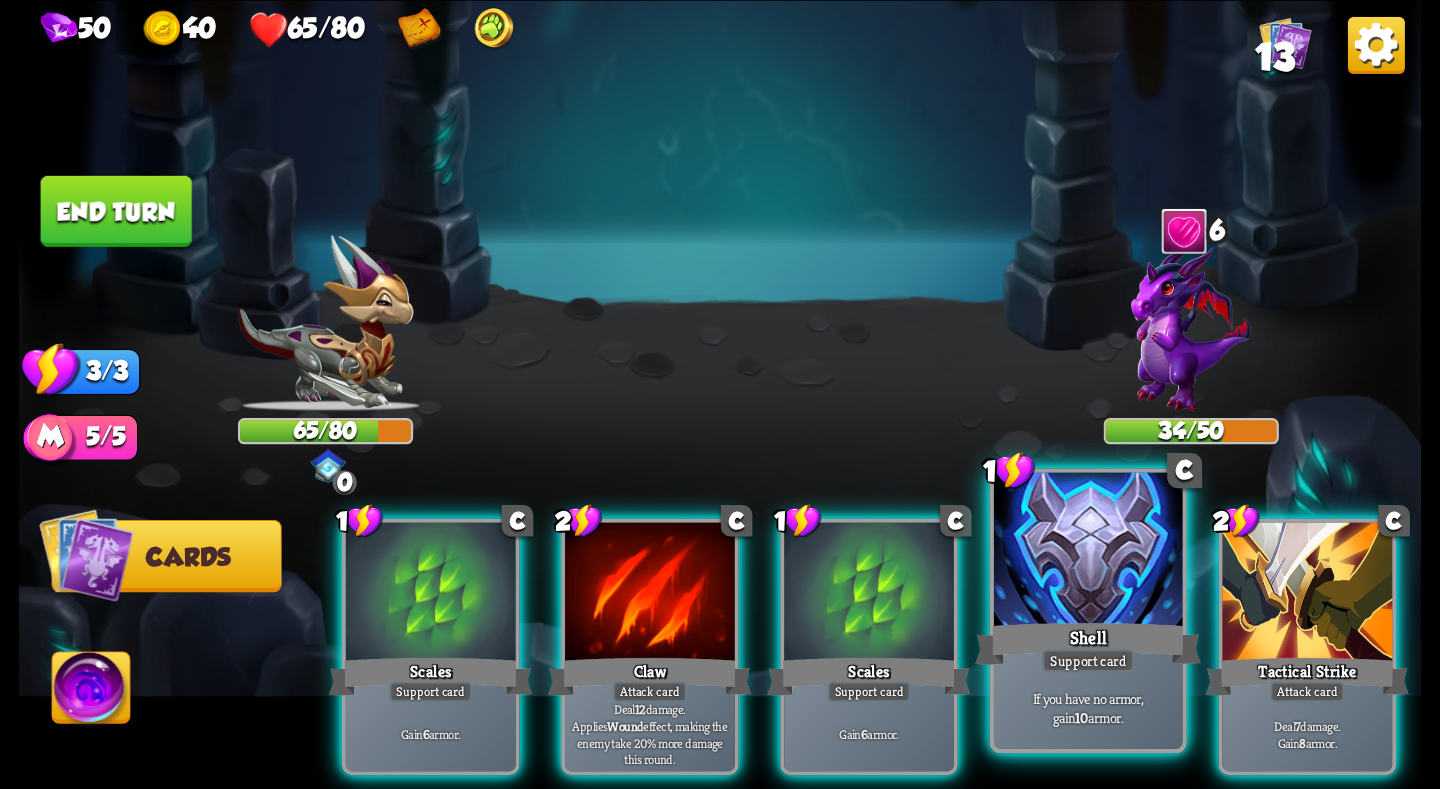 click at bounding box center (1088, 551) 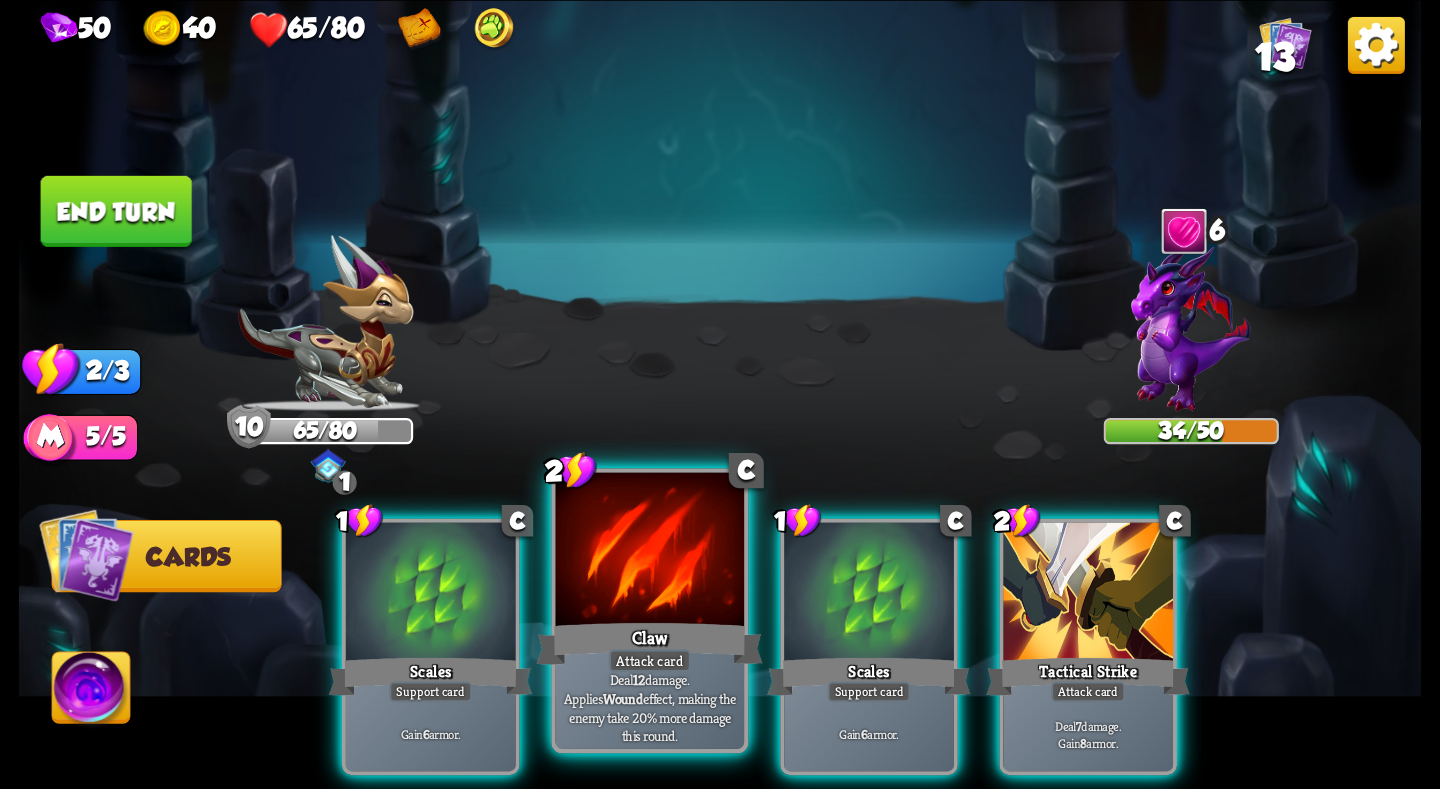 click at bounding box center (650, 551) 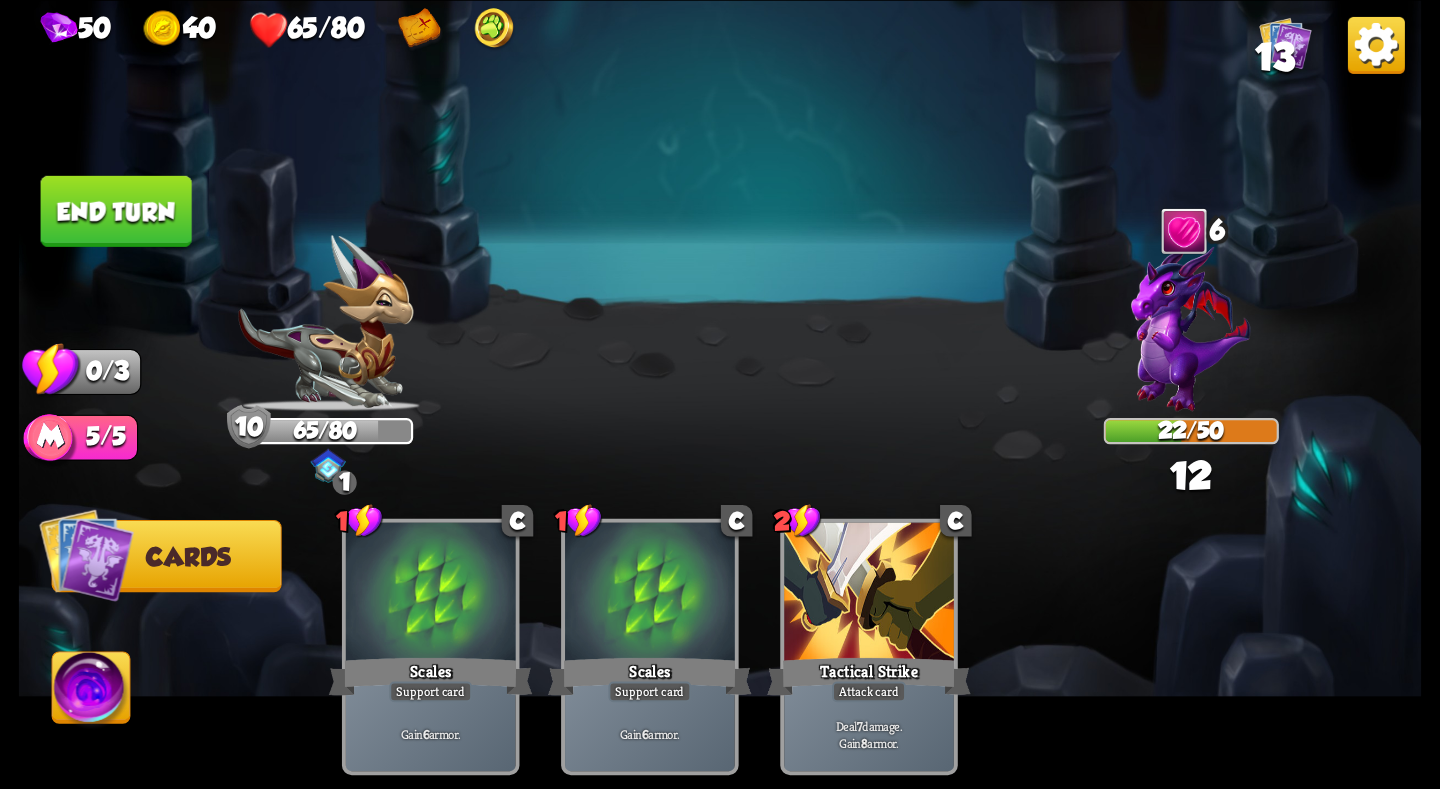 click on "End turn" at bounding box center (116, 210) 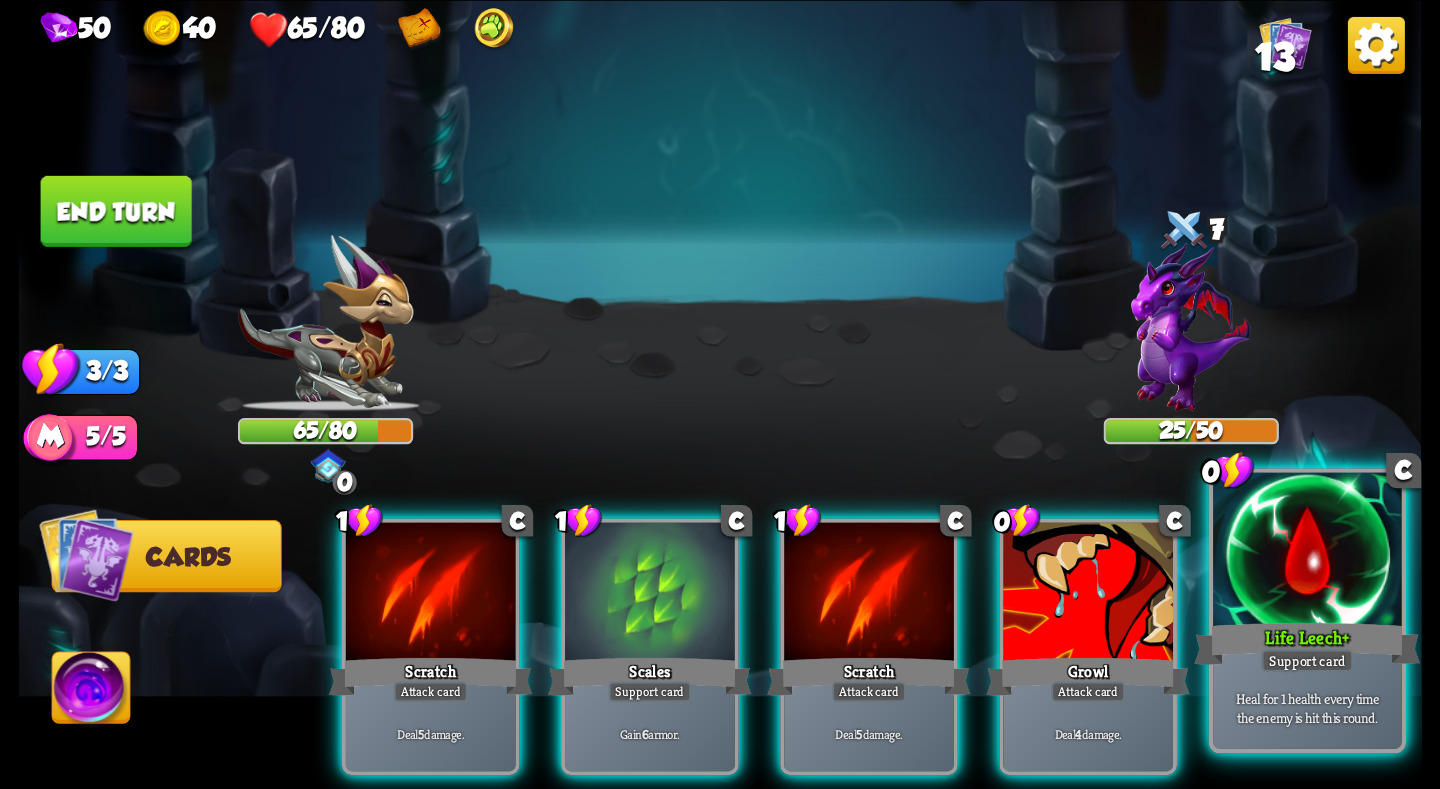 click at bounding box center (1307, 551) 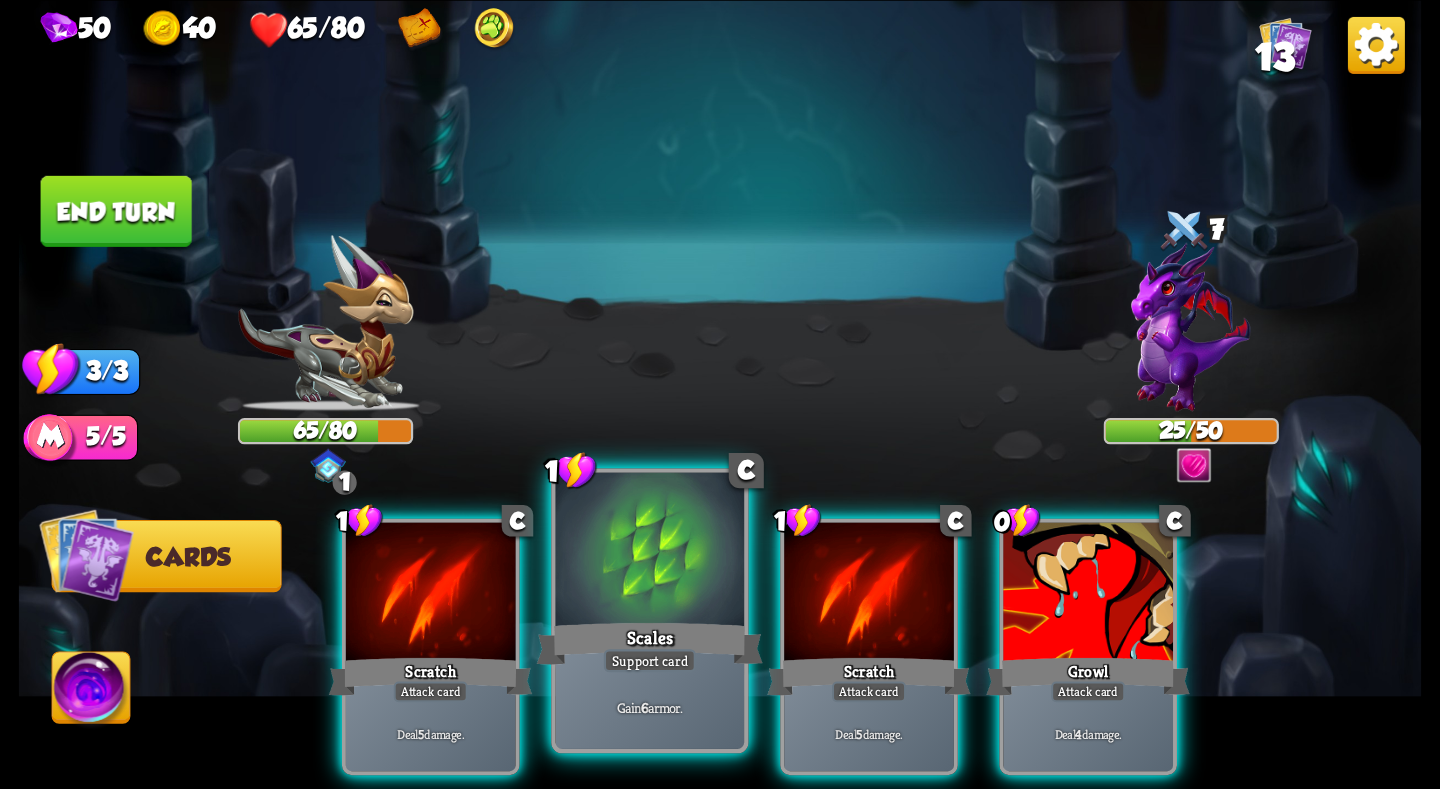 click at bounding box center [650, 551] 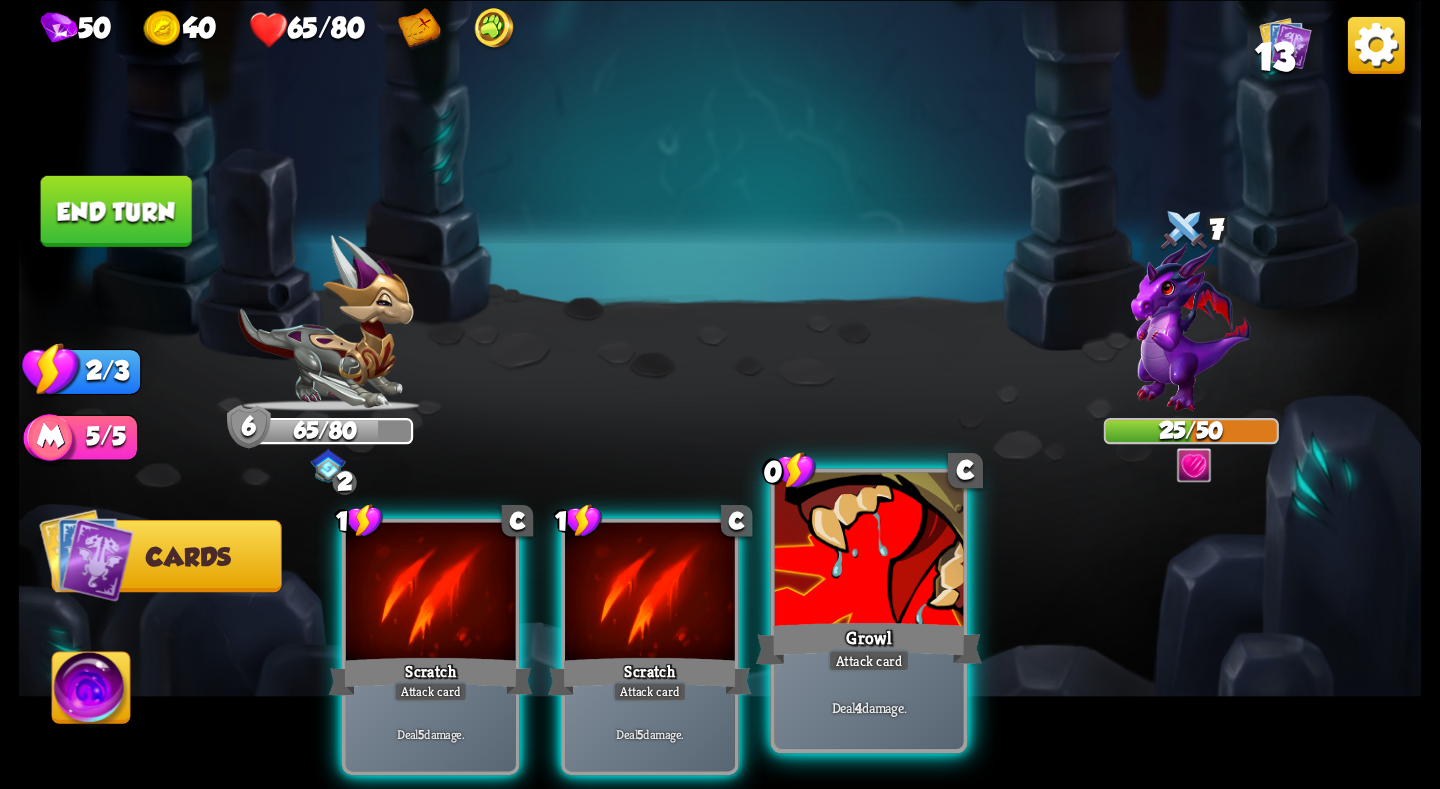 click at bounding box center (869, 551) 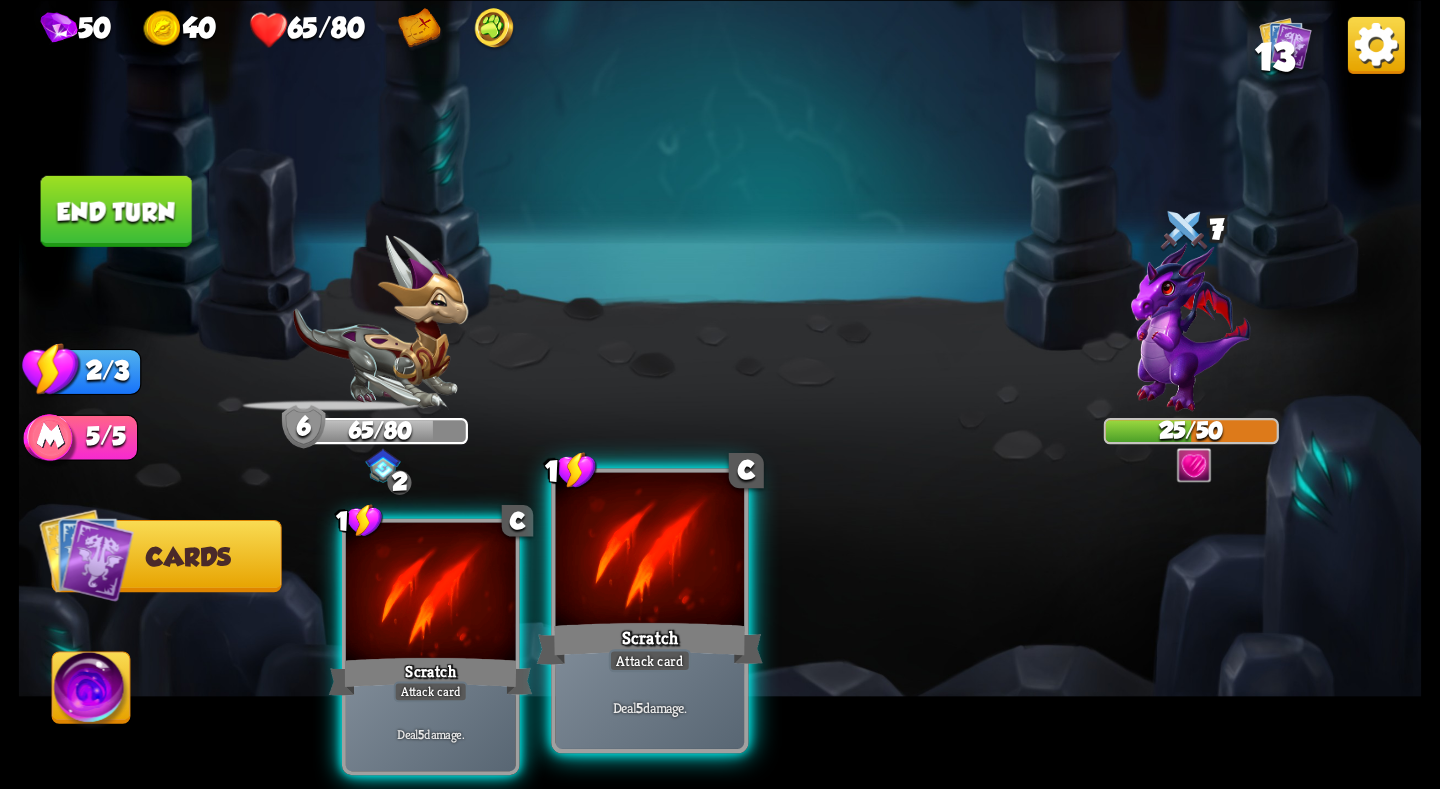 click at bounding box center (650, 551) 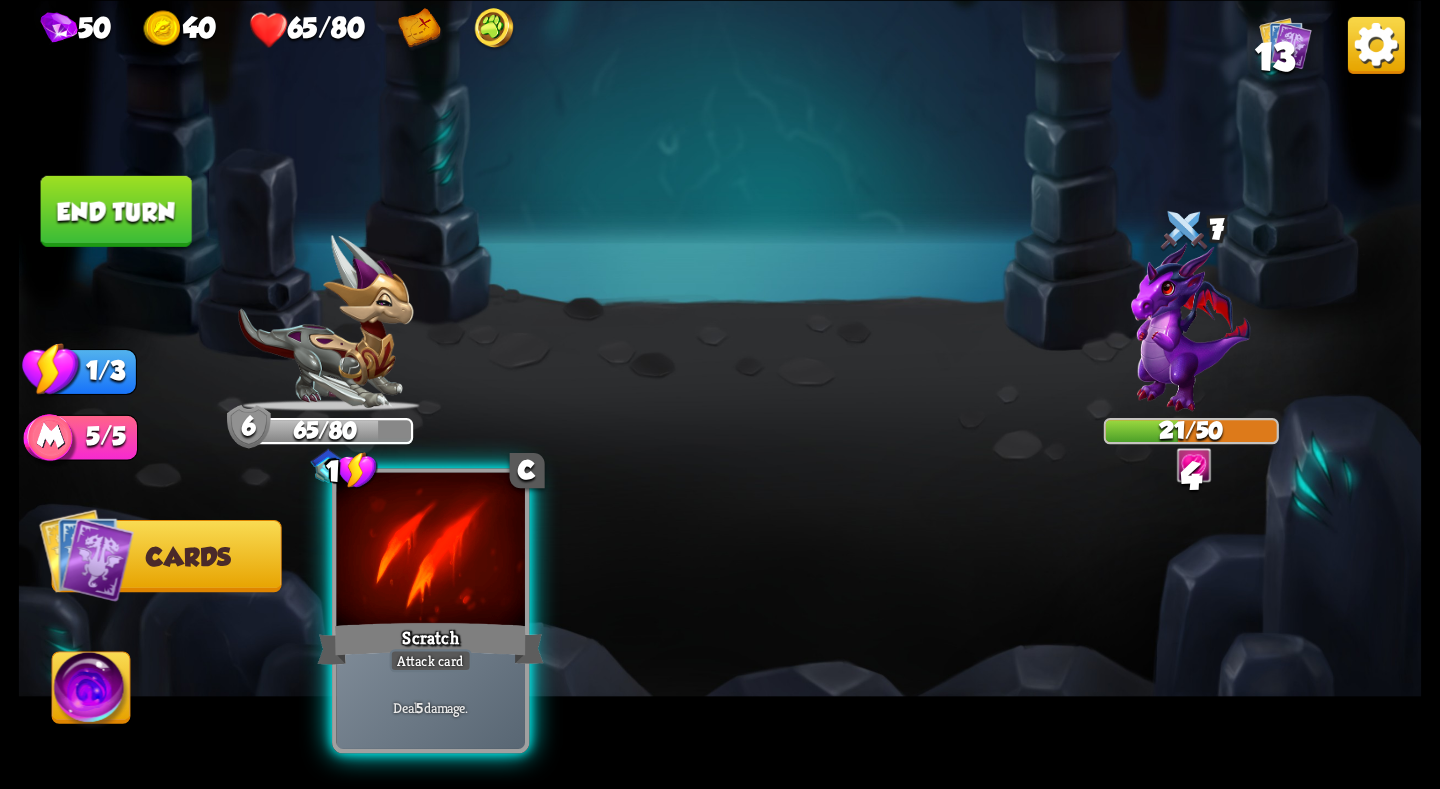 click at bounding box center (430, 551) 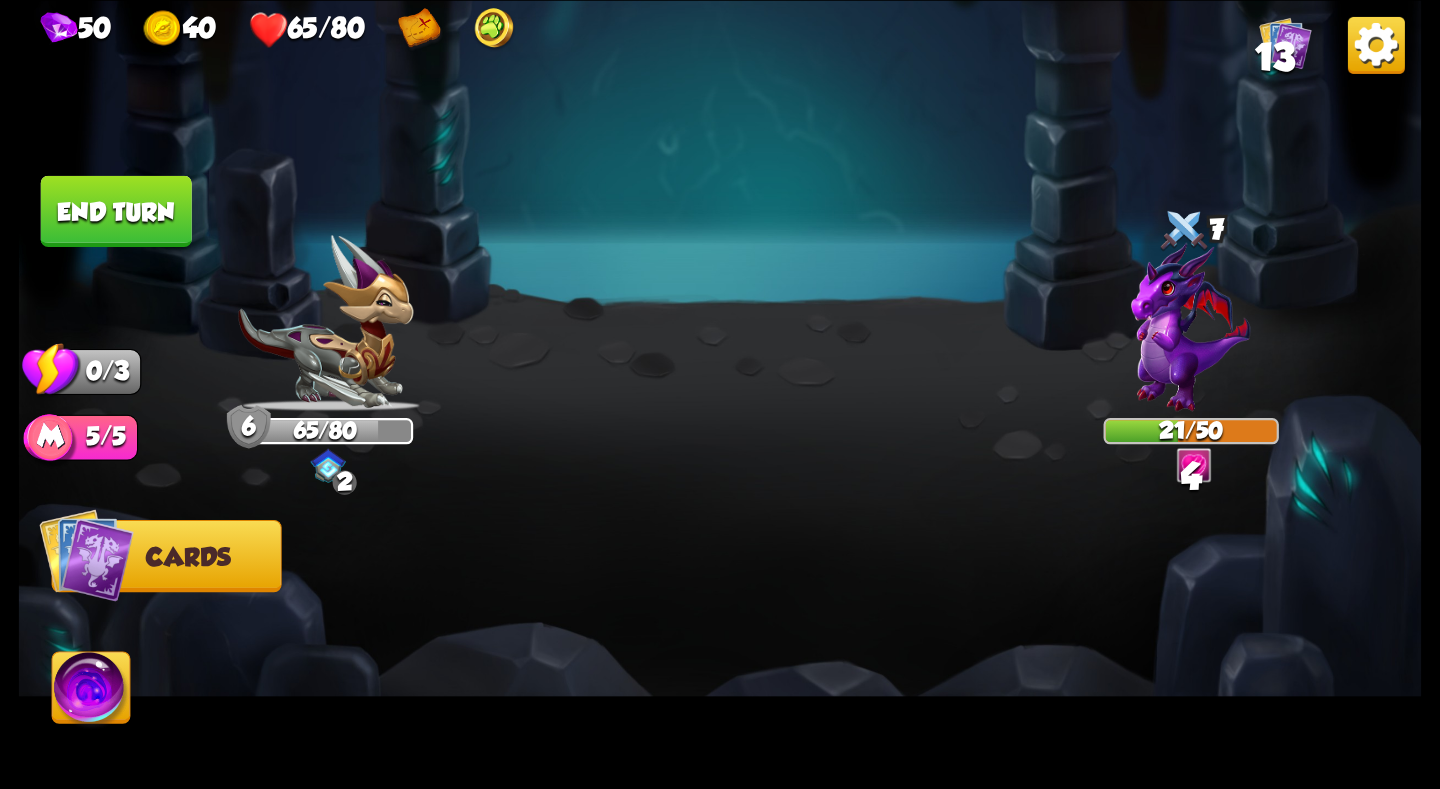 click on "End turn" at bounding box center (116, 210) 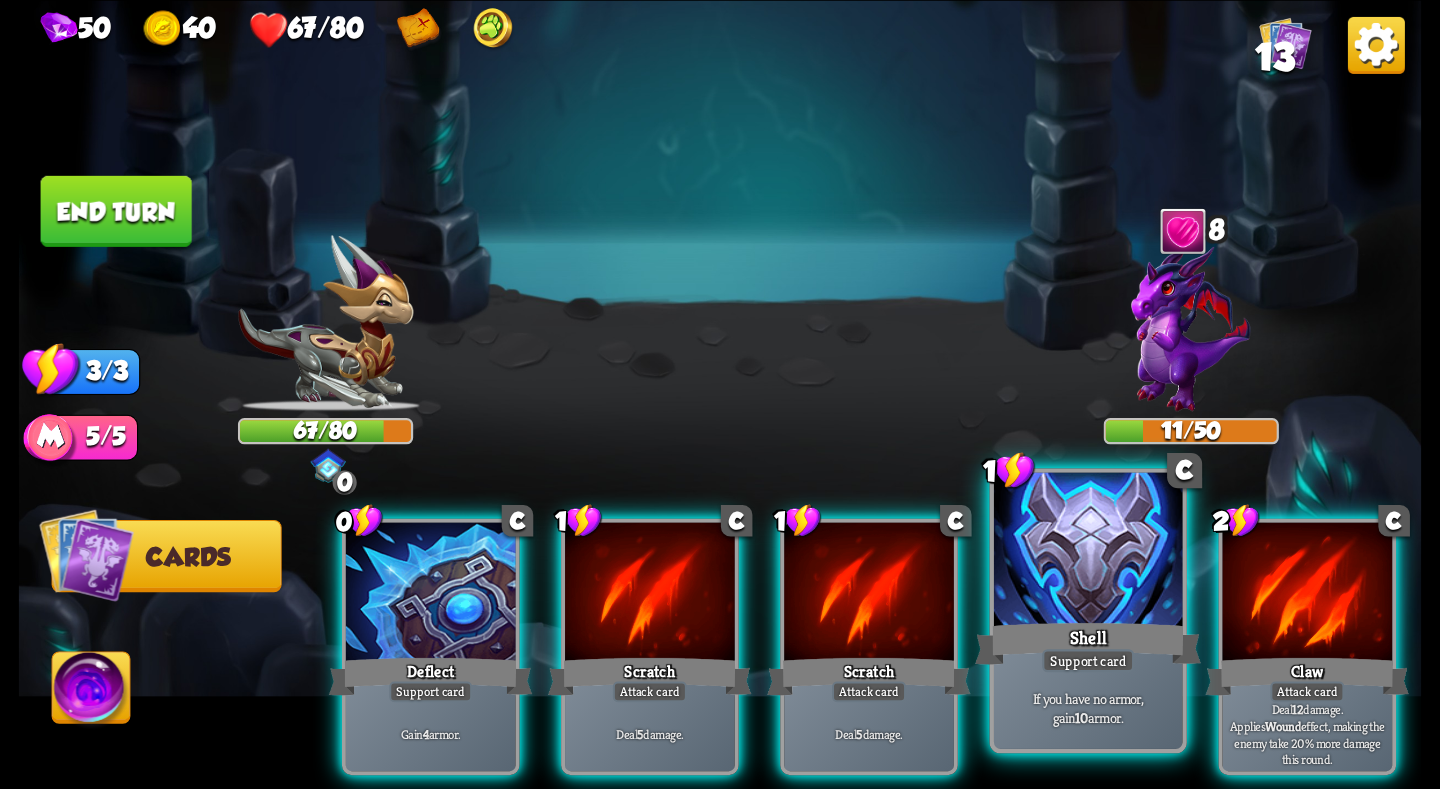 click at bounding box center [1088, 551] 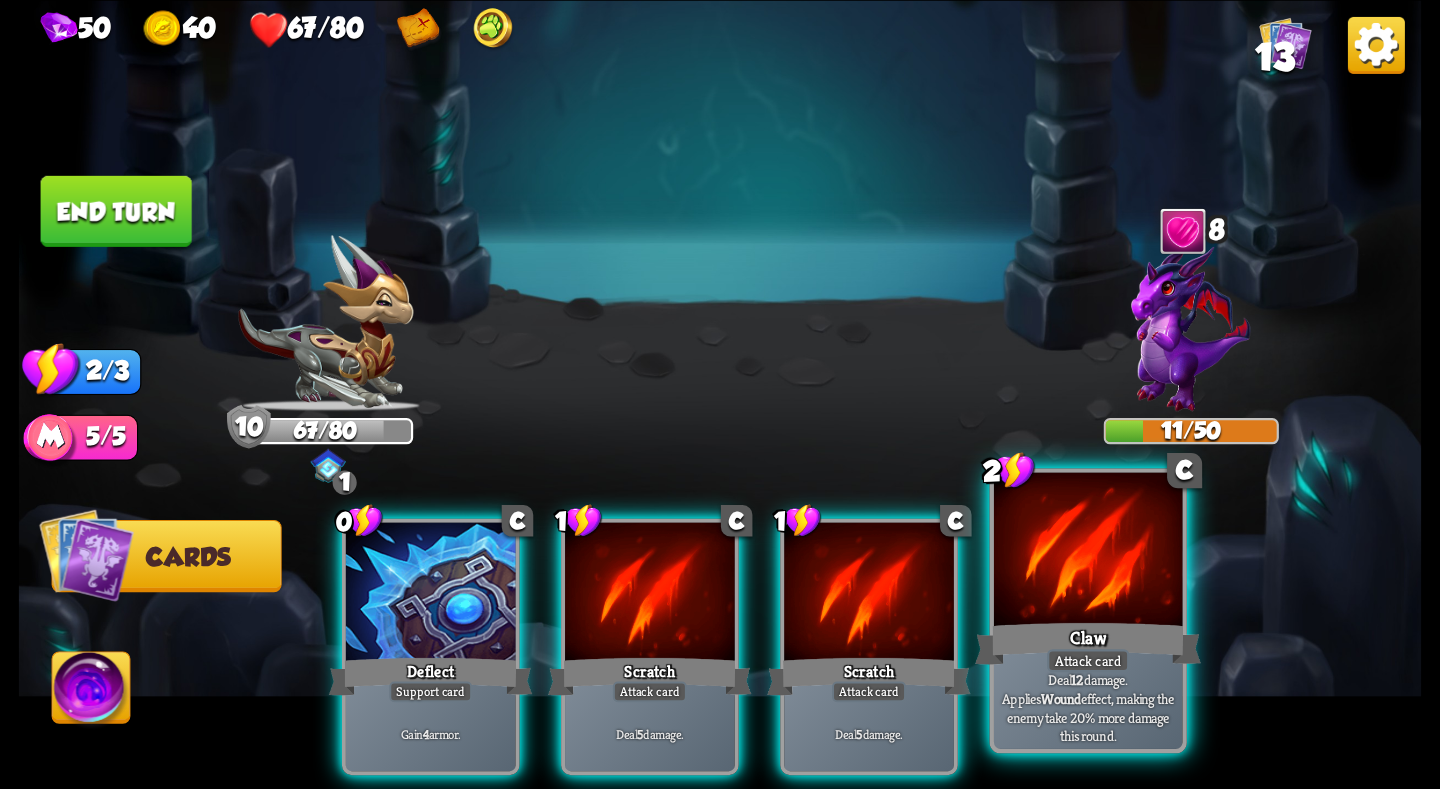 click at bounding box center [1088, 551] 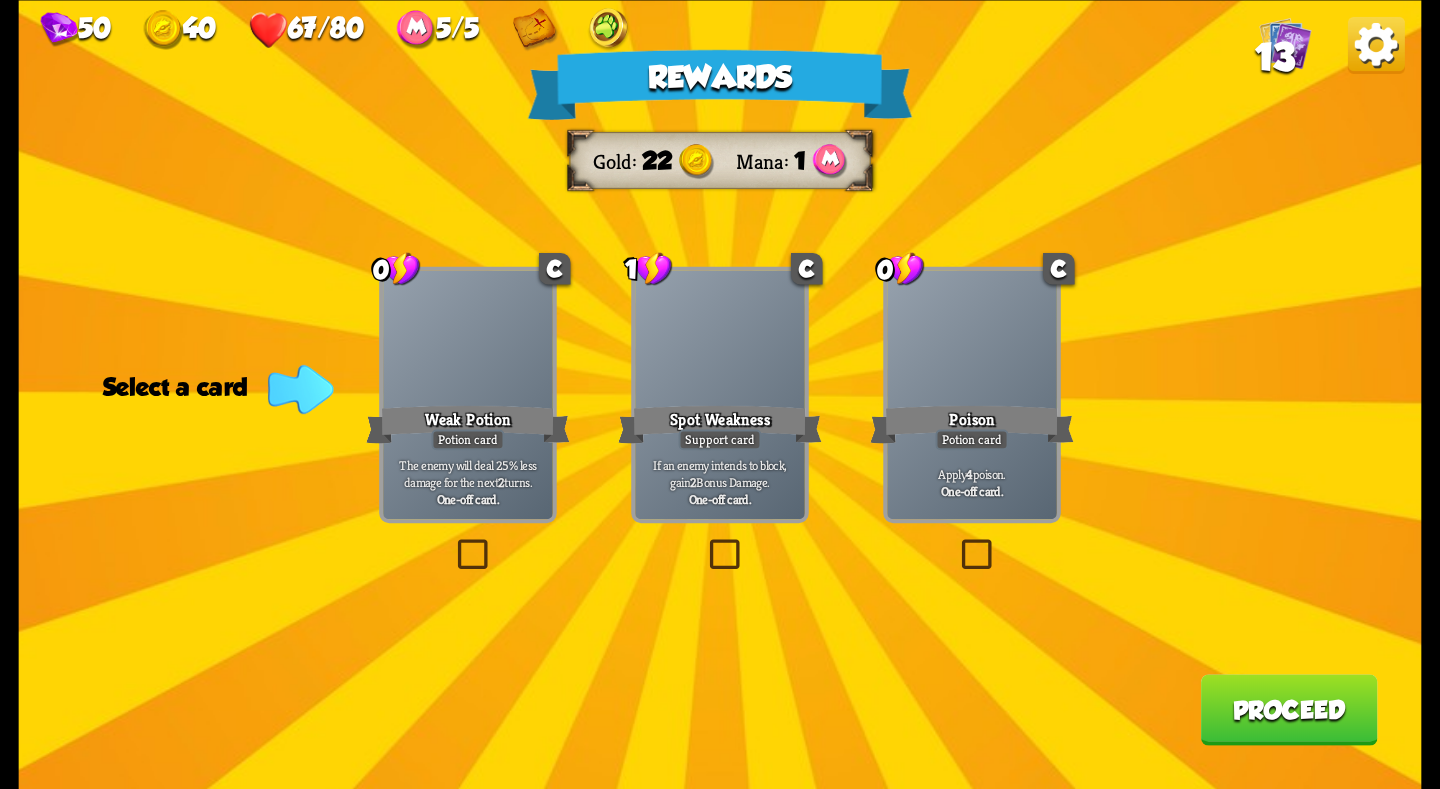 click on "Weak Potion" at bounding box center [468, 423] 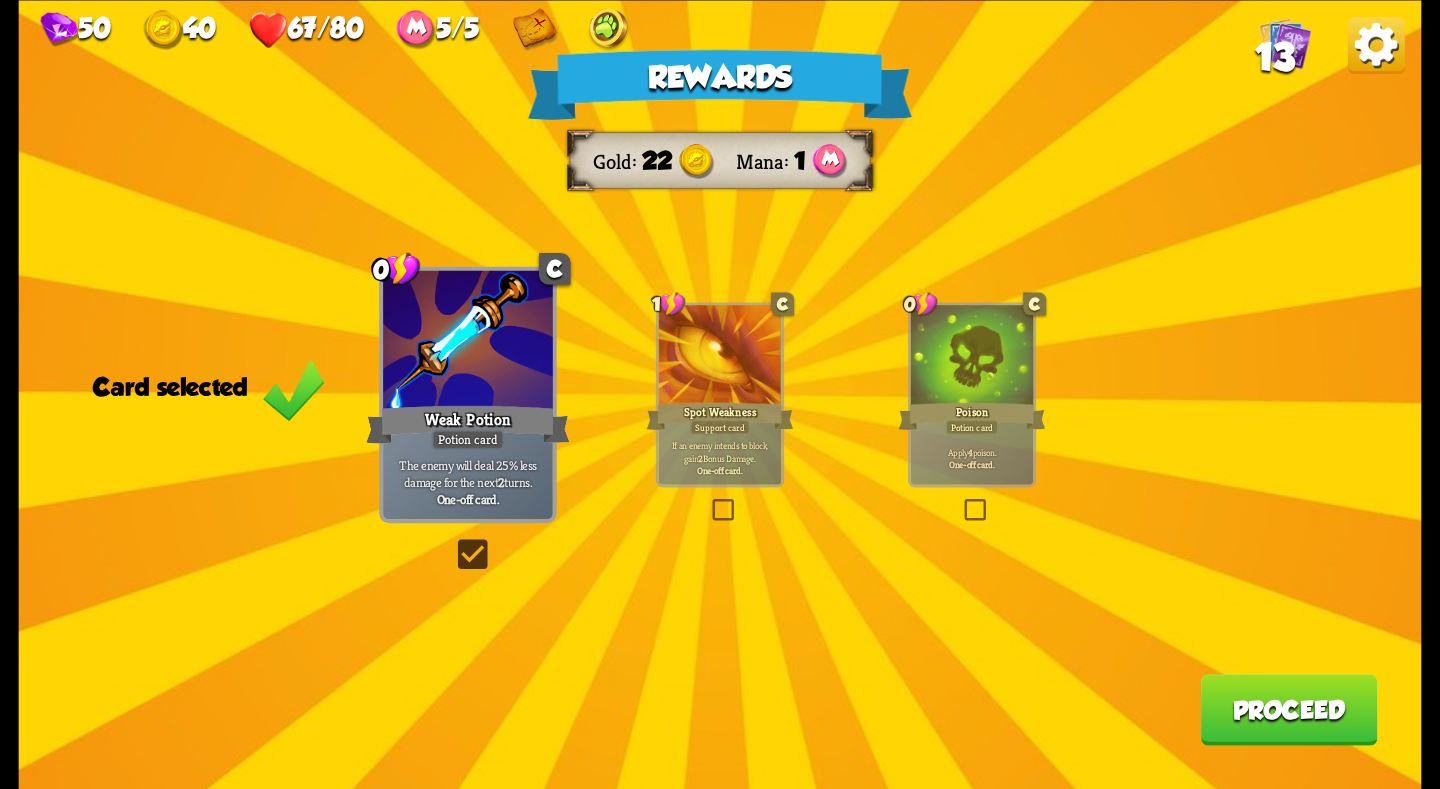 click at bounding box center [972, 356] 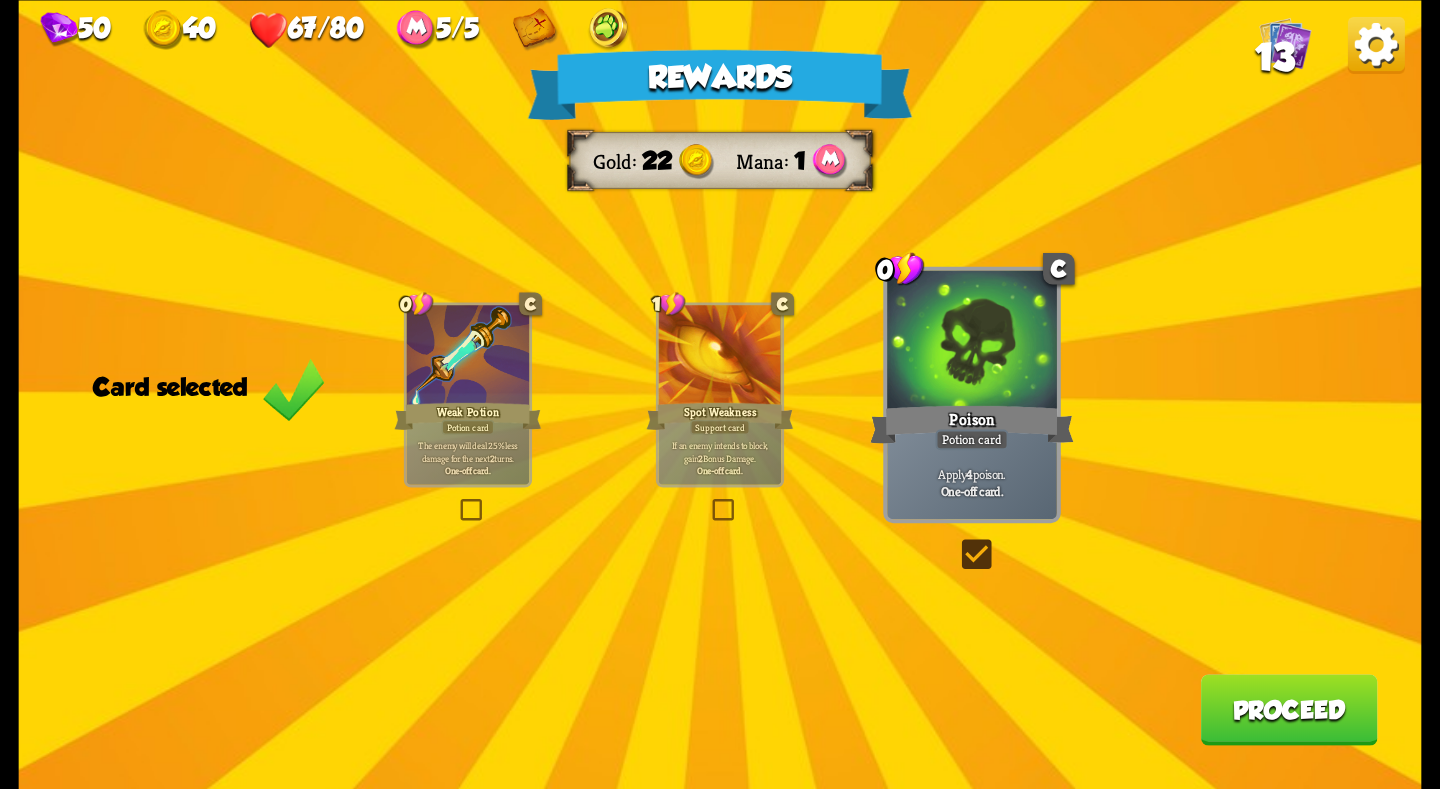 click on "Proceed" at bounding box center [1289, 709] 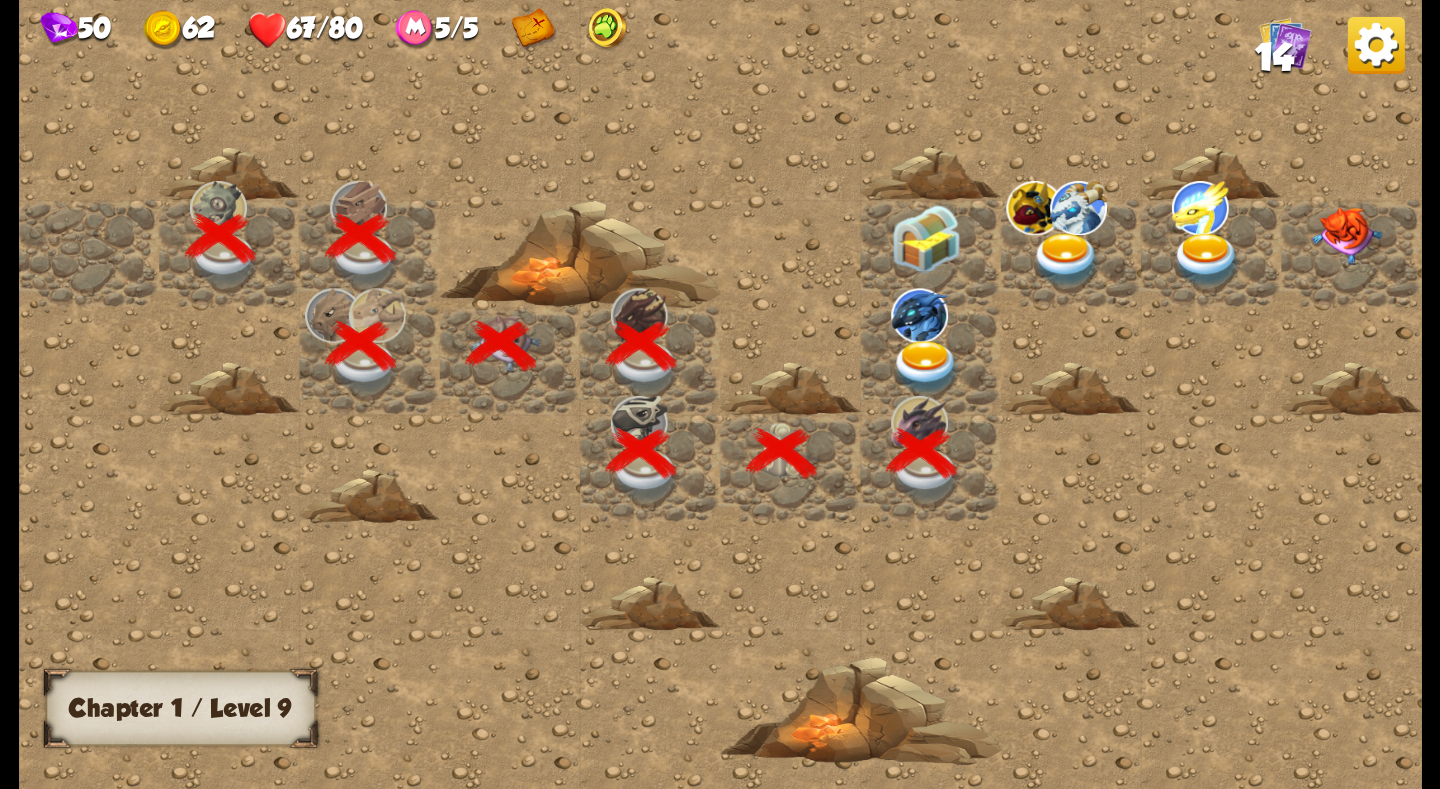 click at bounding box center (926, 367) 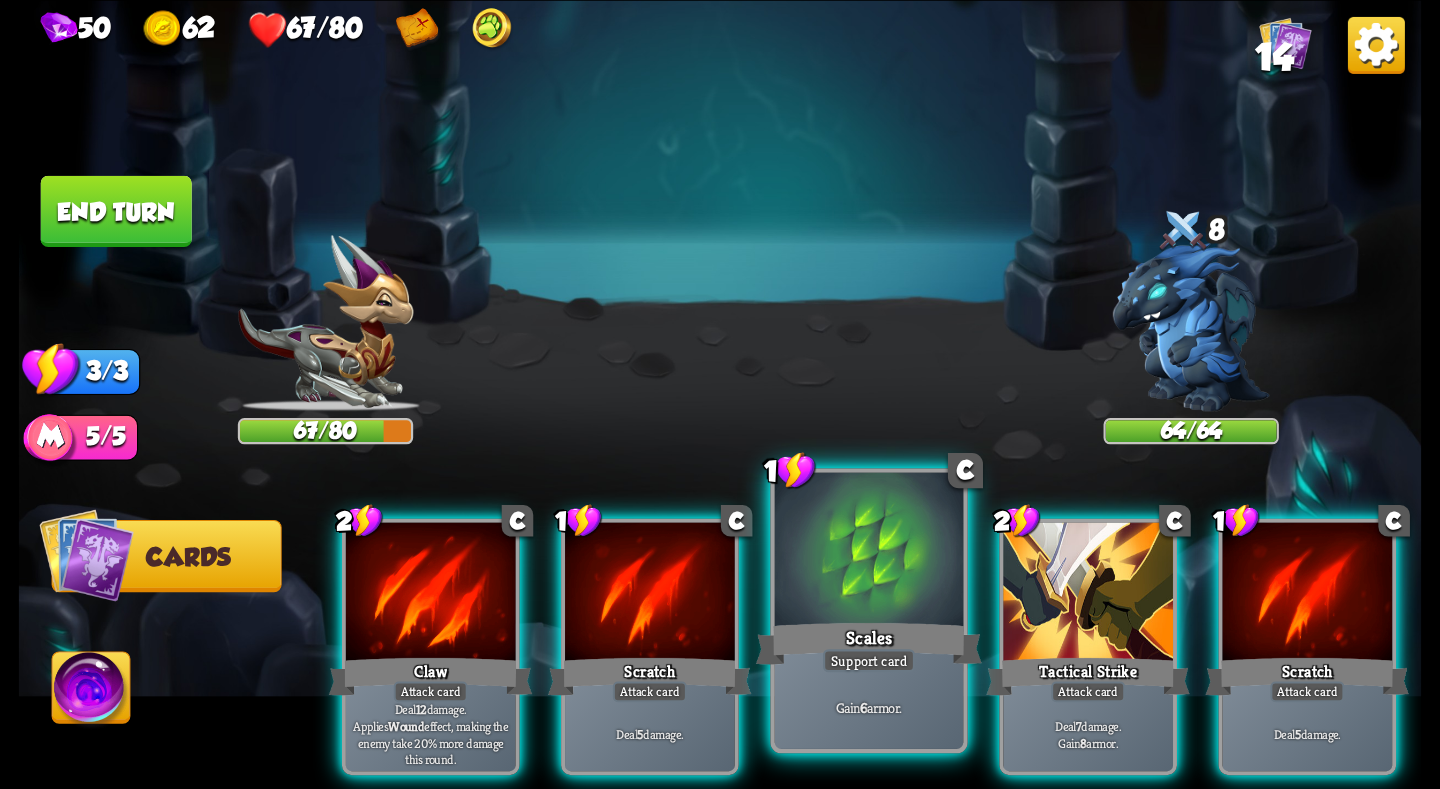 click on "Scales" at bounding box center [869, 643] 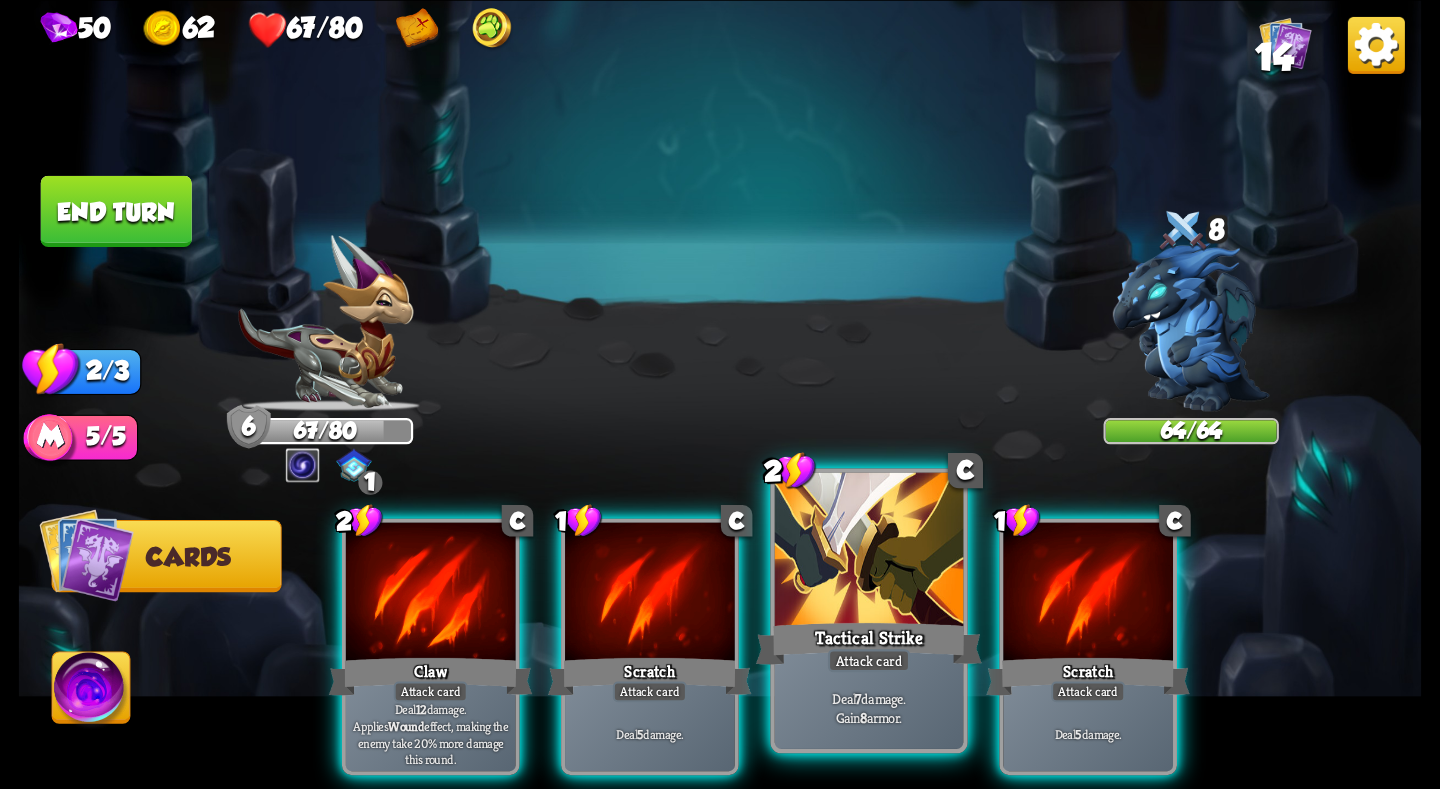 click at bounding box center [869, 551] 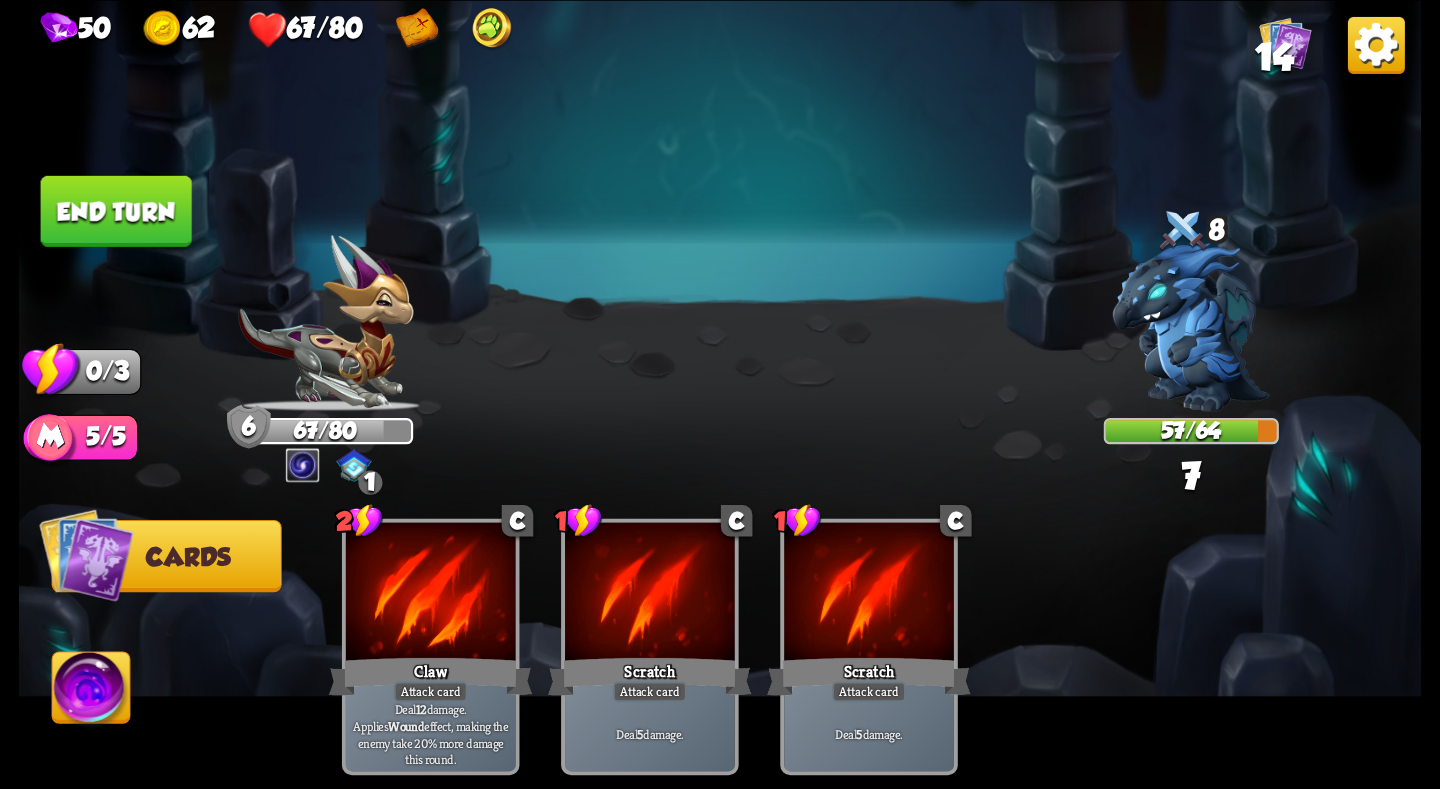 click on "End turn" at bounding box center (116, 210) 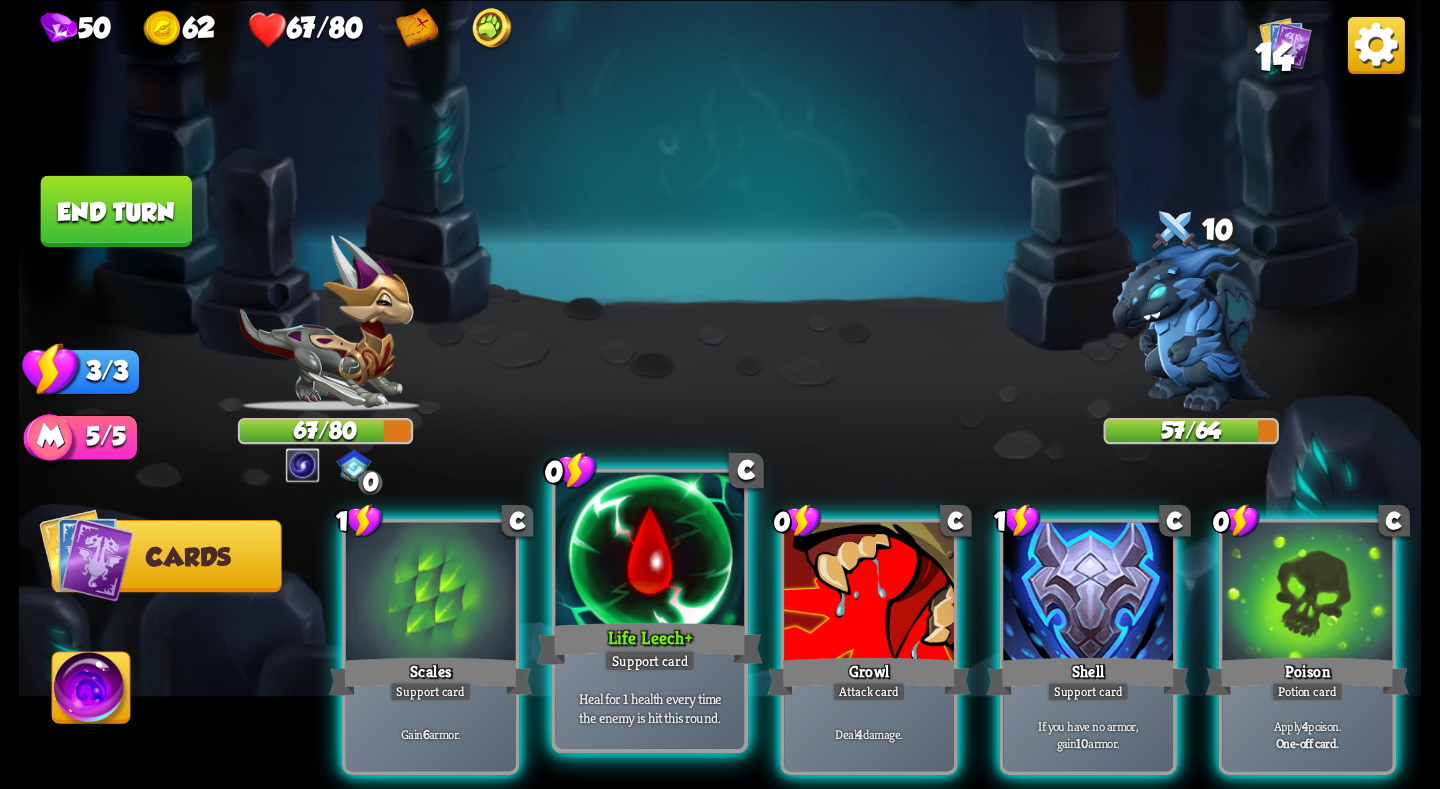 click at bounding box center (650, 551) 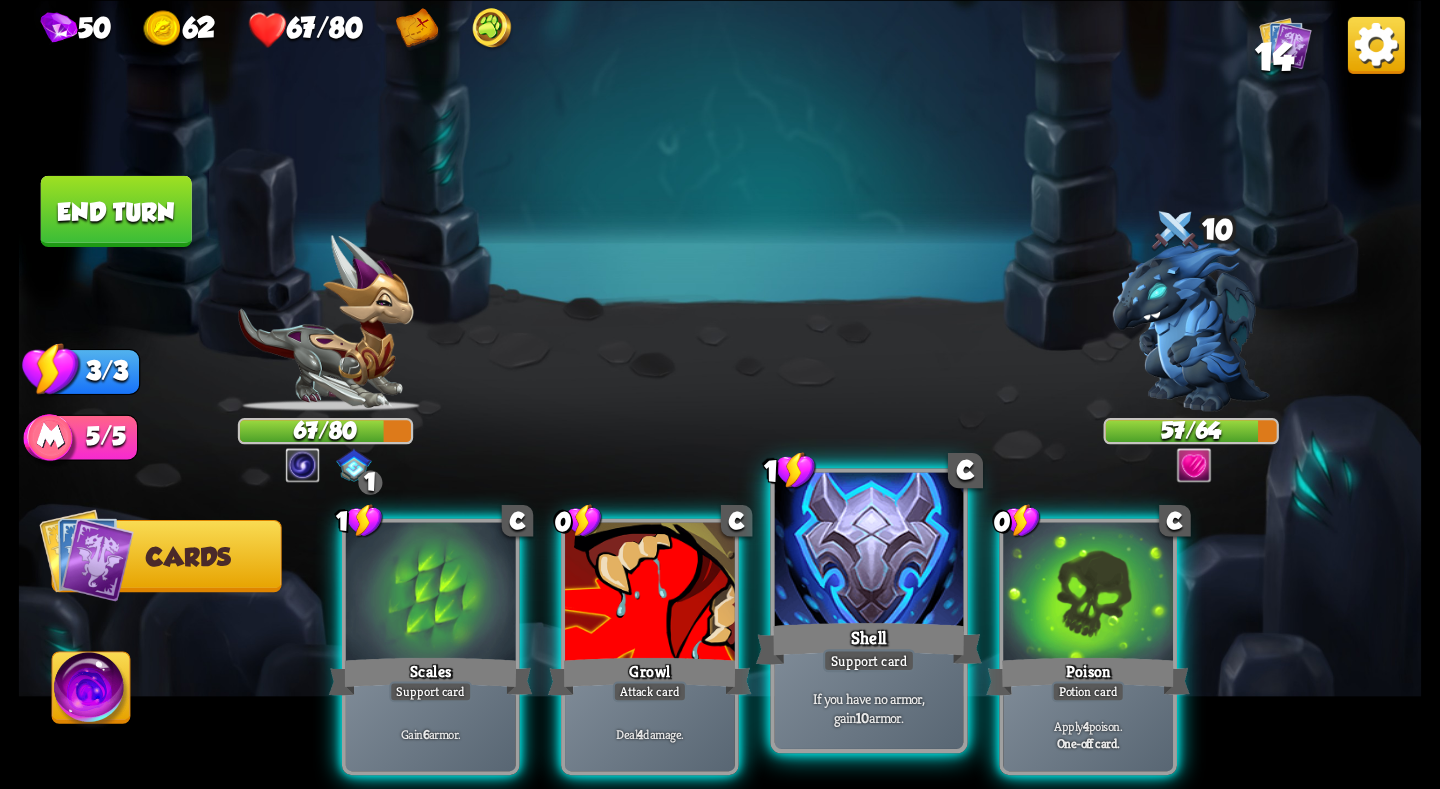 click at bounding box center [869, 551] 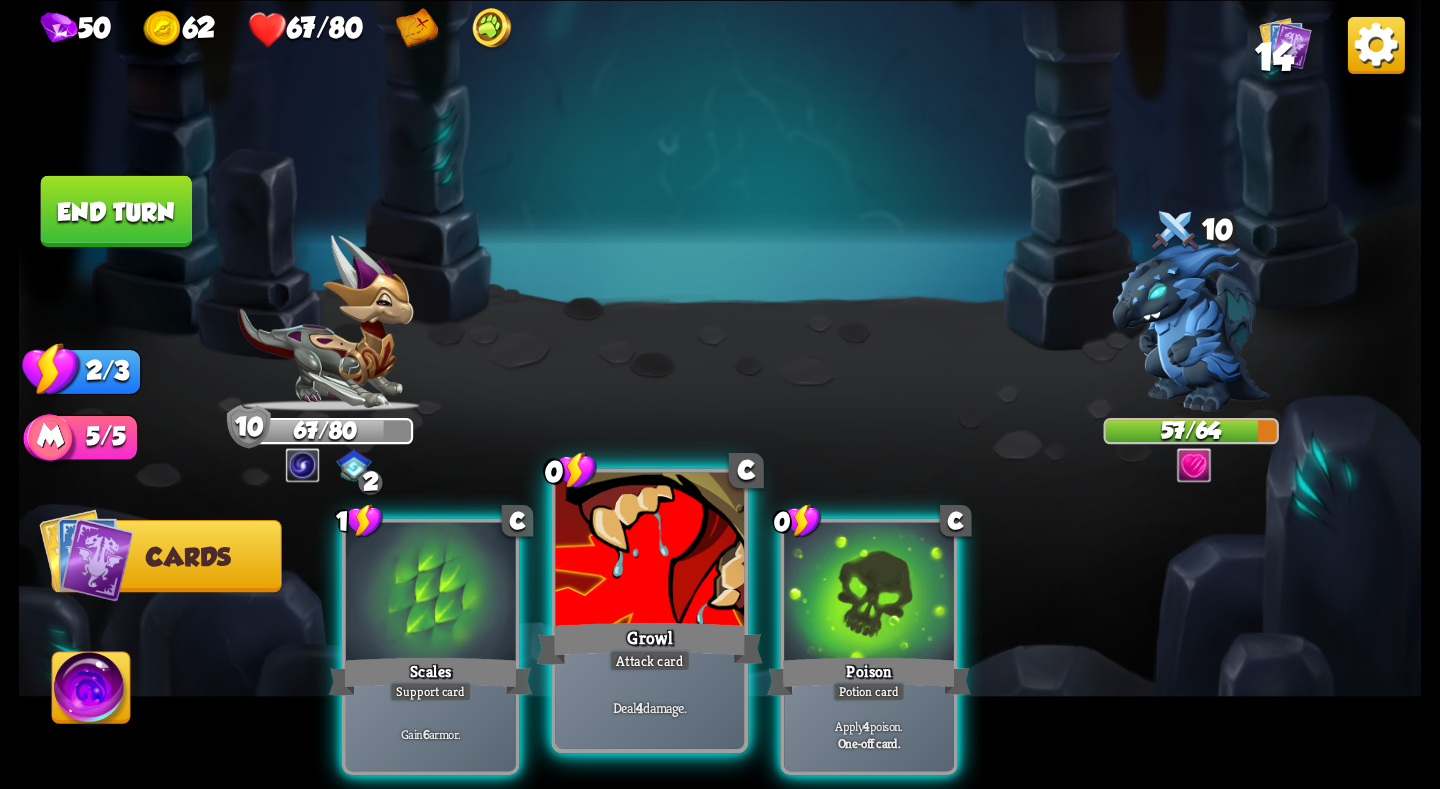 click at bounding box center (650, 551) 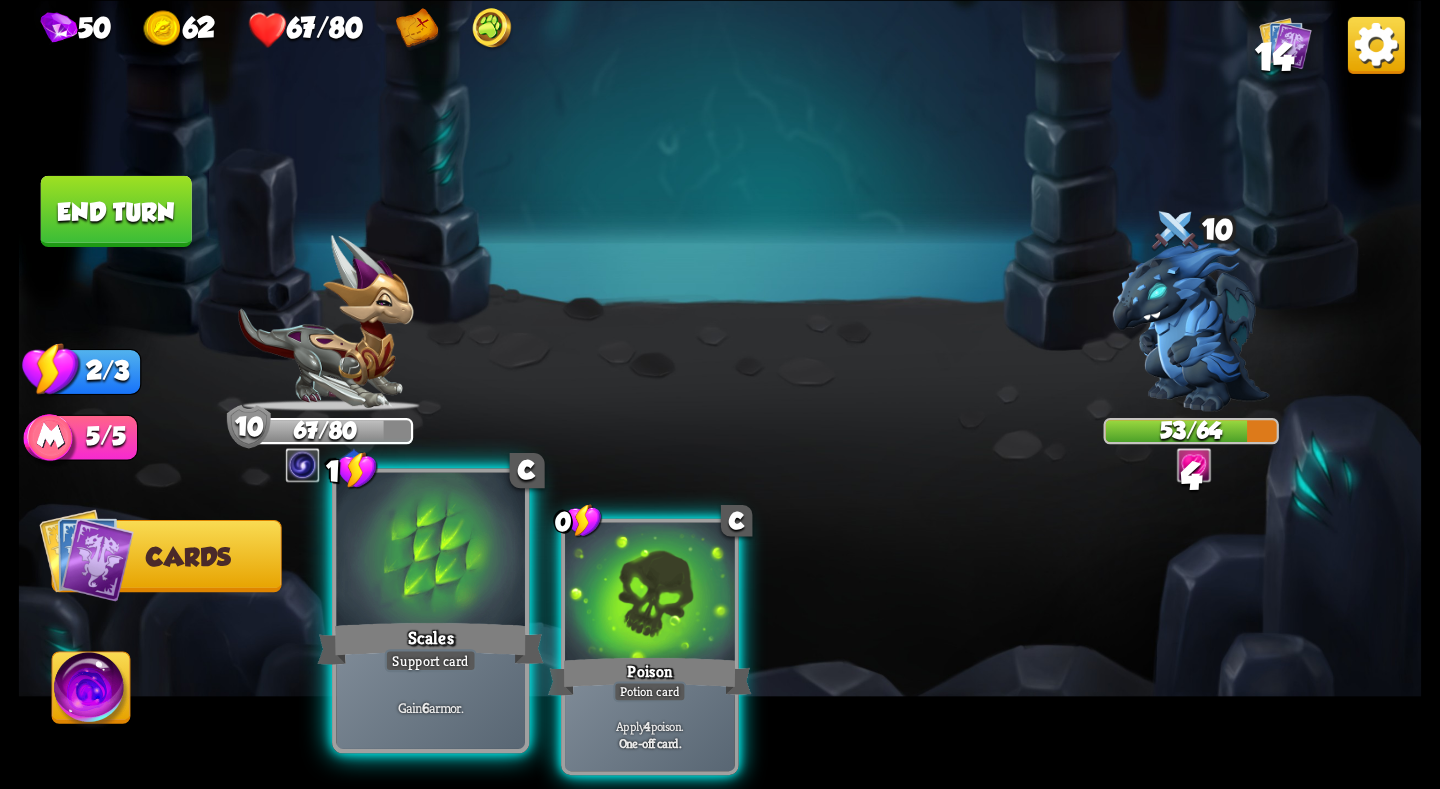 click at bounding box center [430, 551] 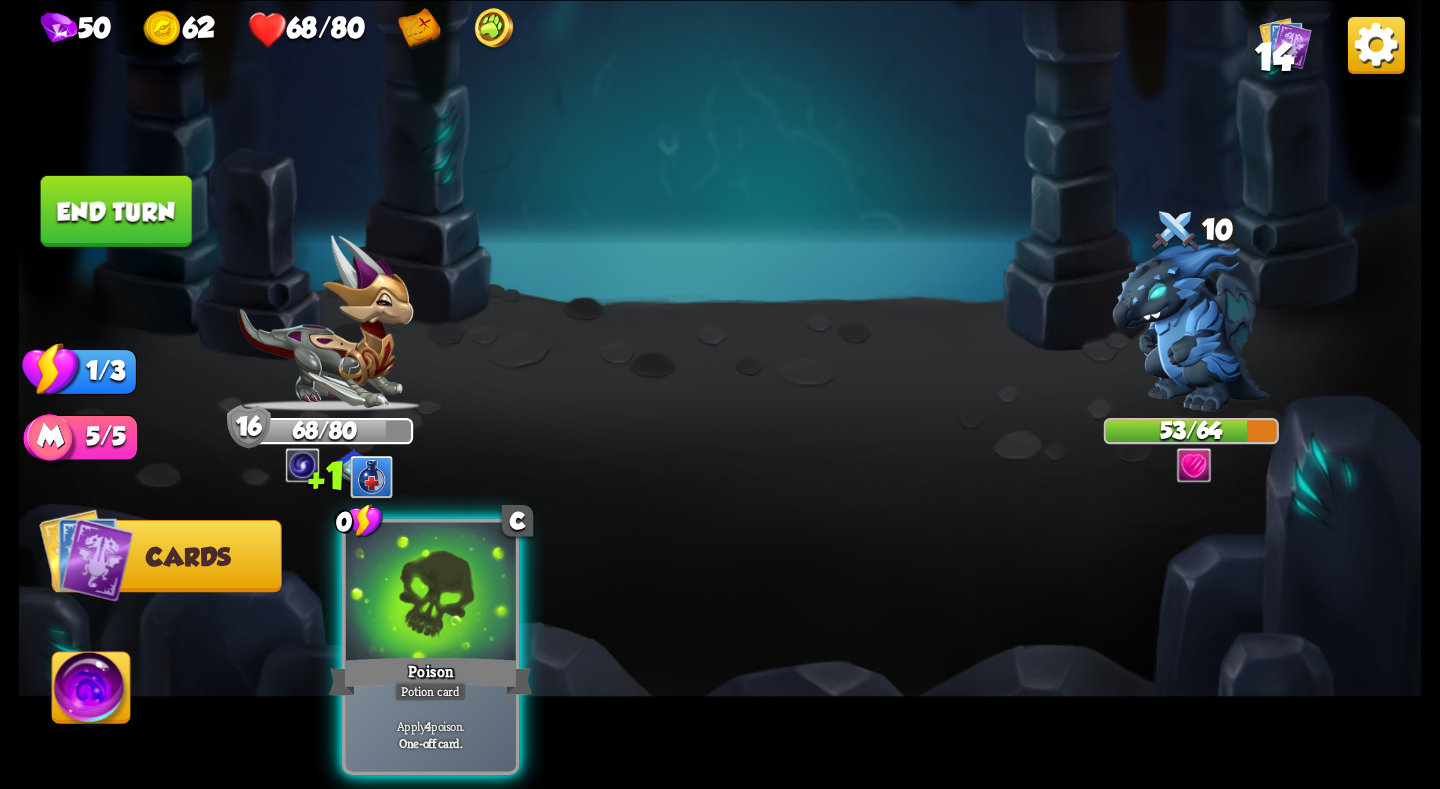 click on "End turn" at bounding box center [116, 210] 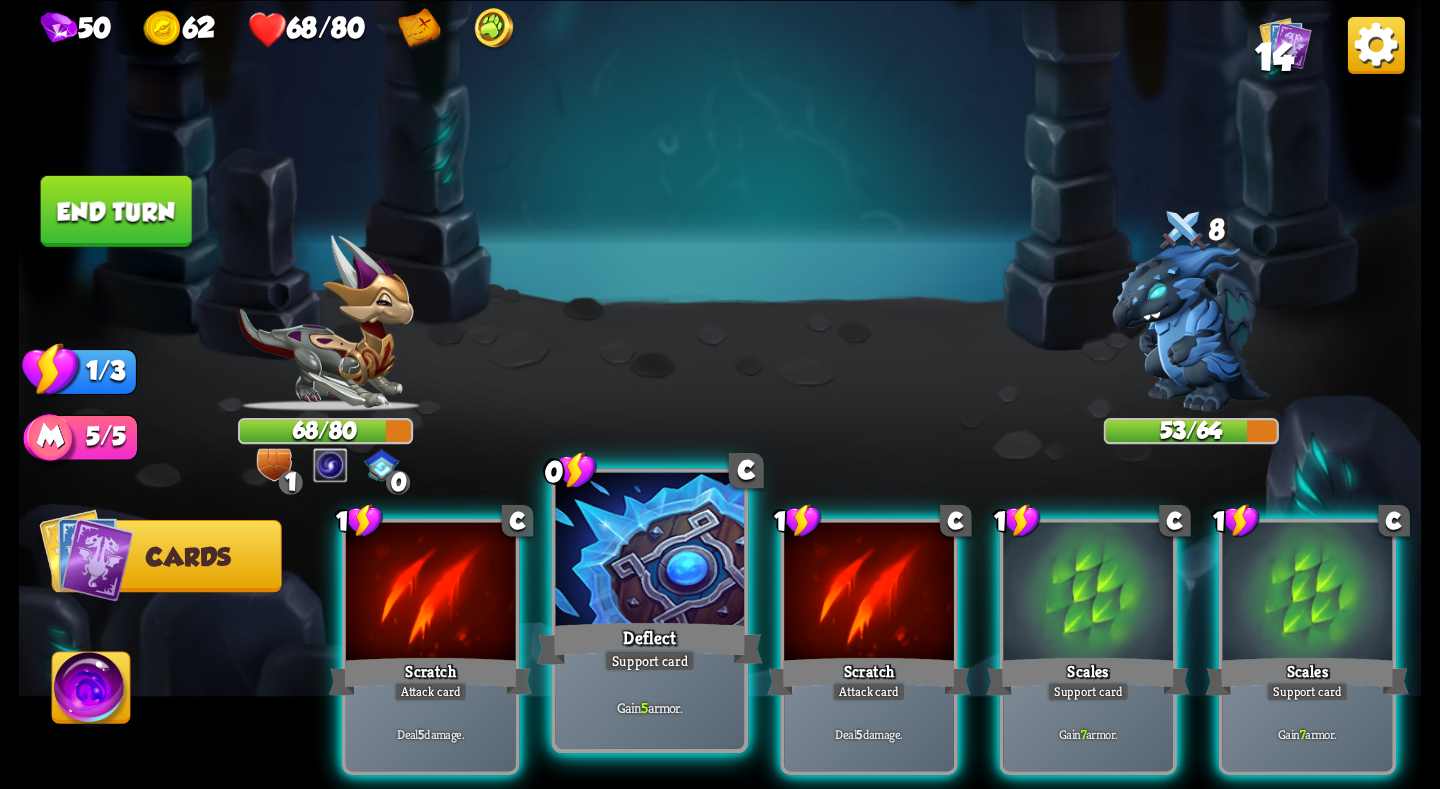 click at bounding box center [650, 551] 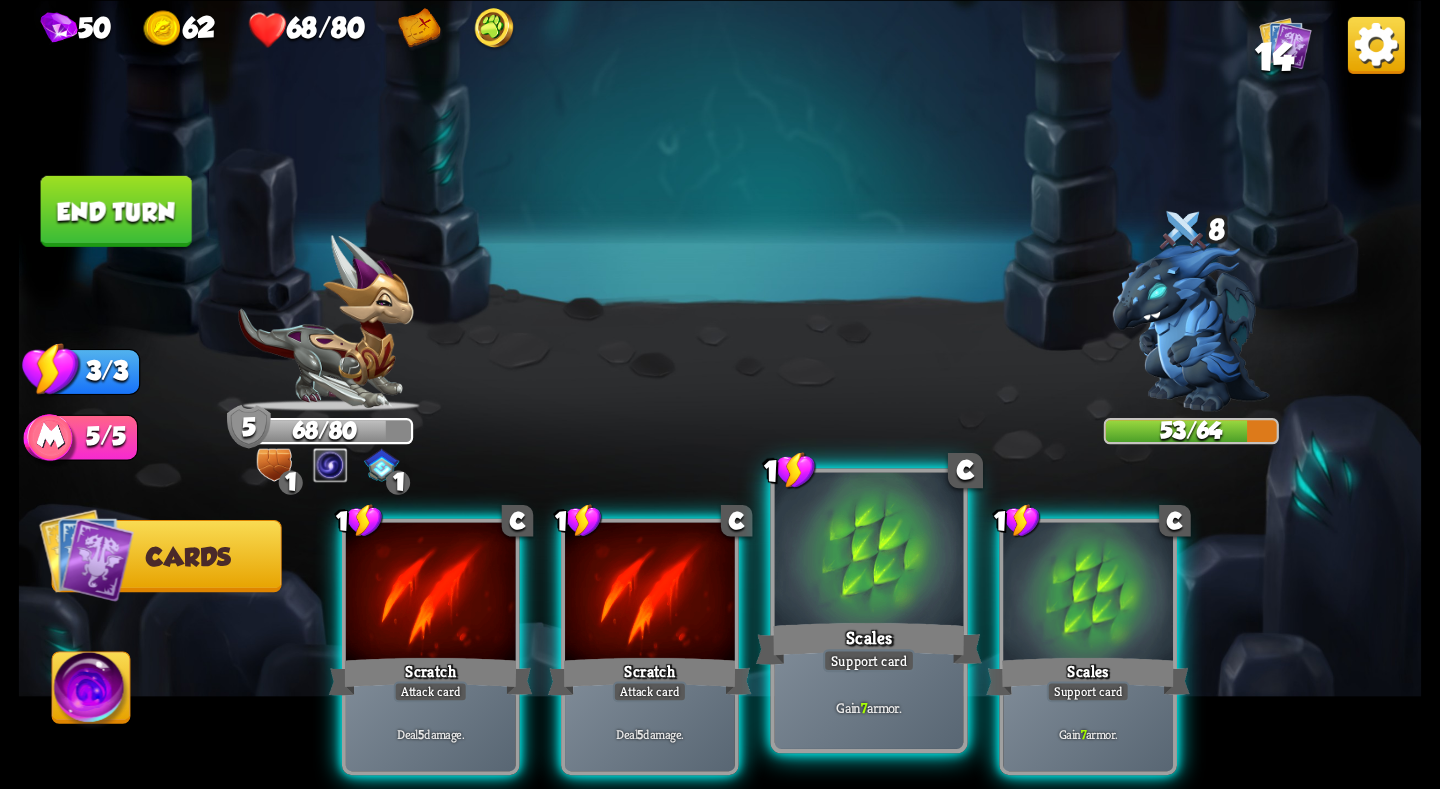 click at bounding box center [869, 551] 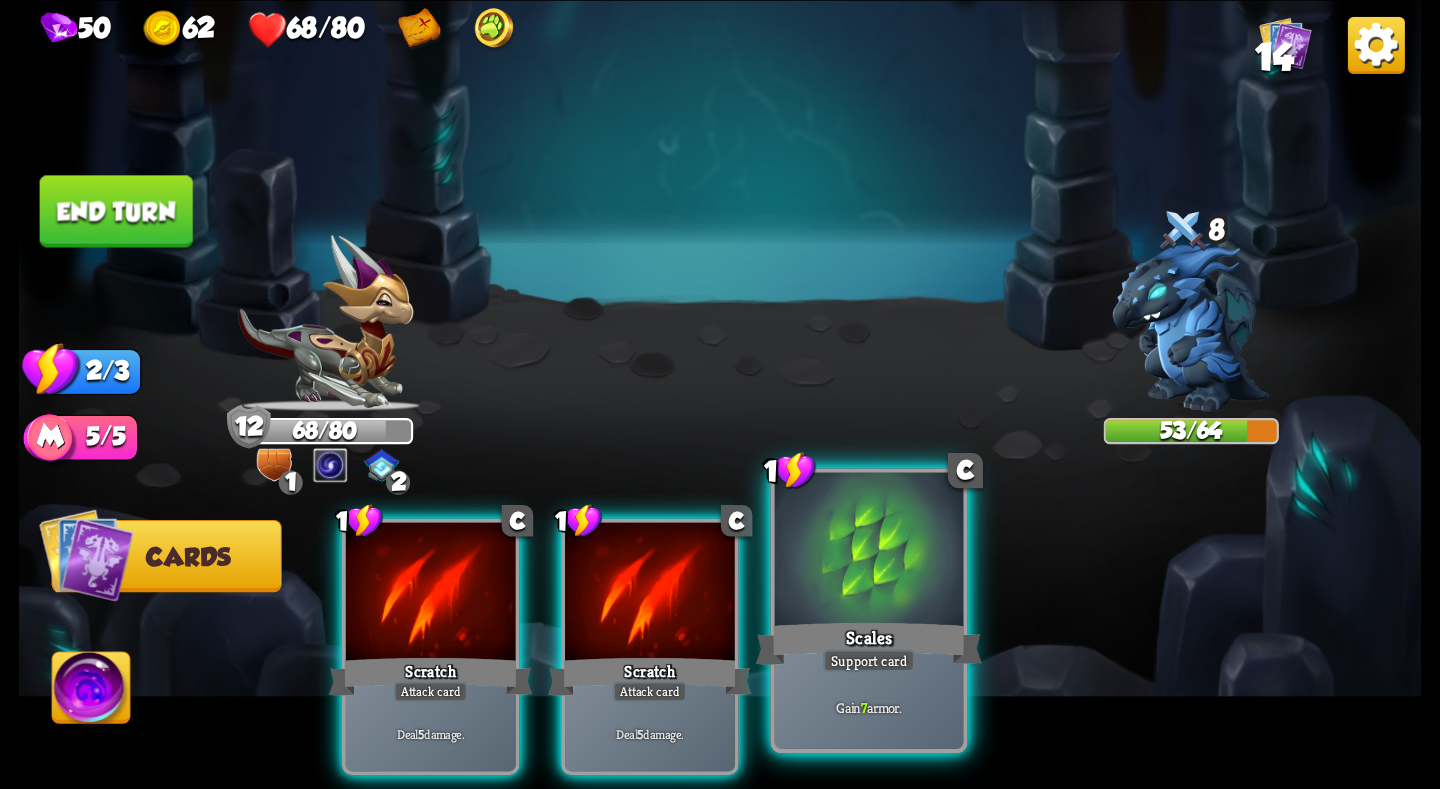 click at bounding box center [869, 551] 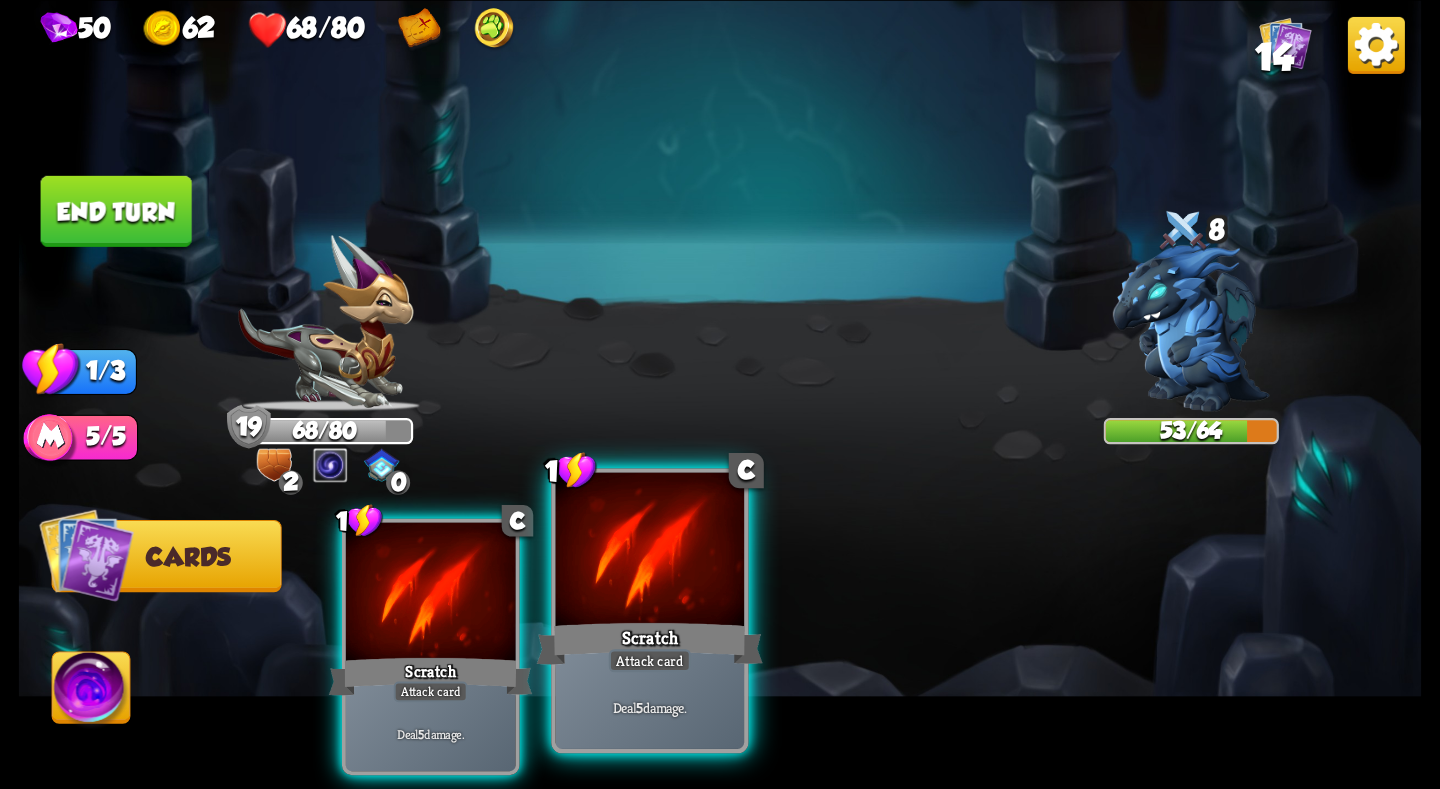 click at bounding box center (650, 551) 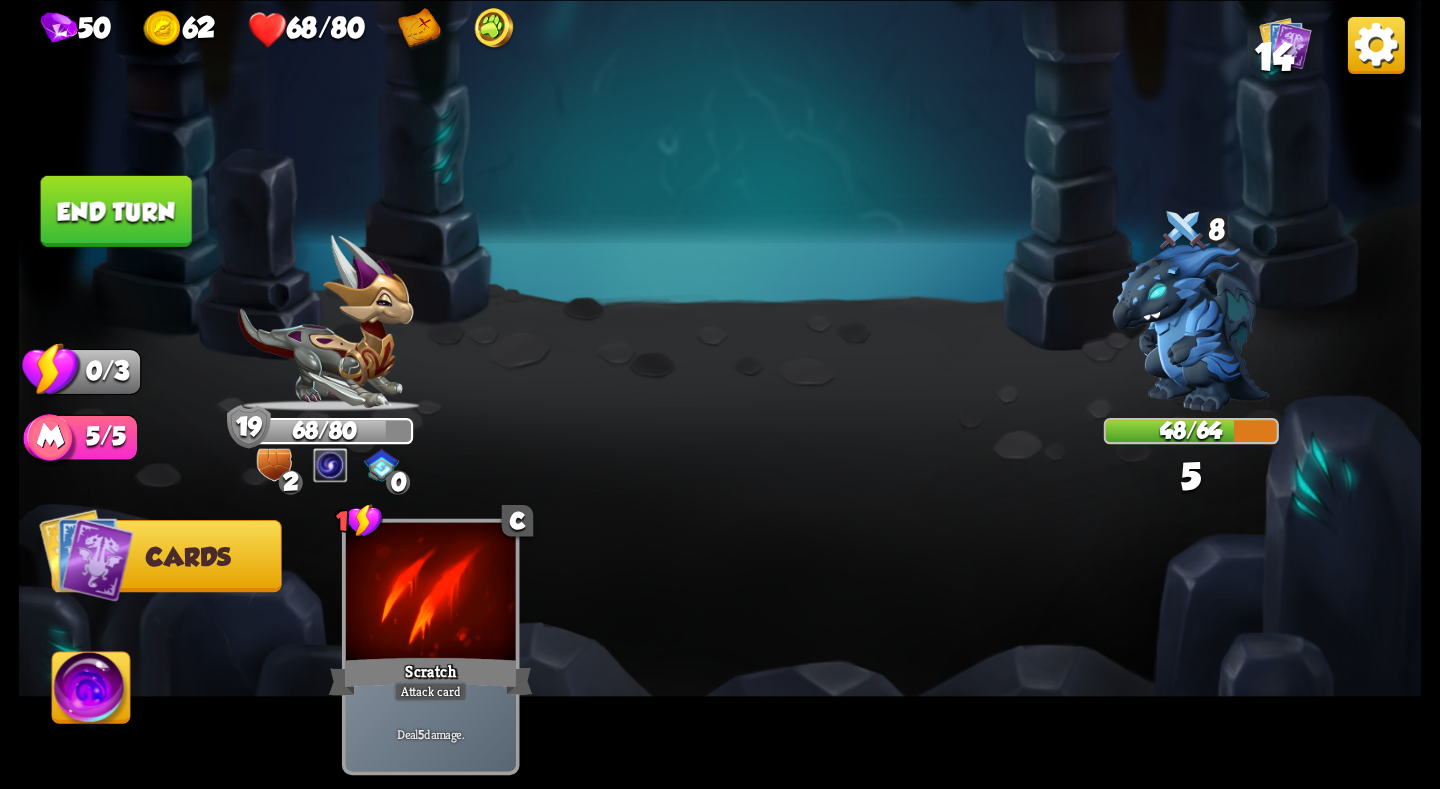 click on "End turn" at bounding box center (116, 210) 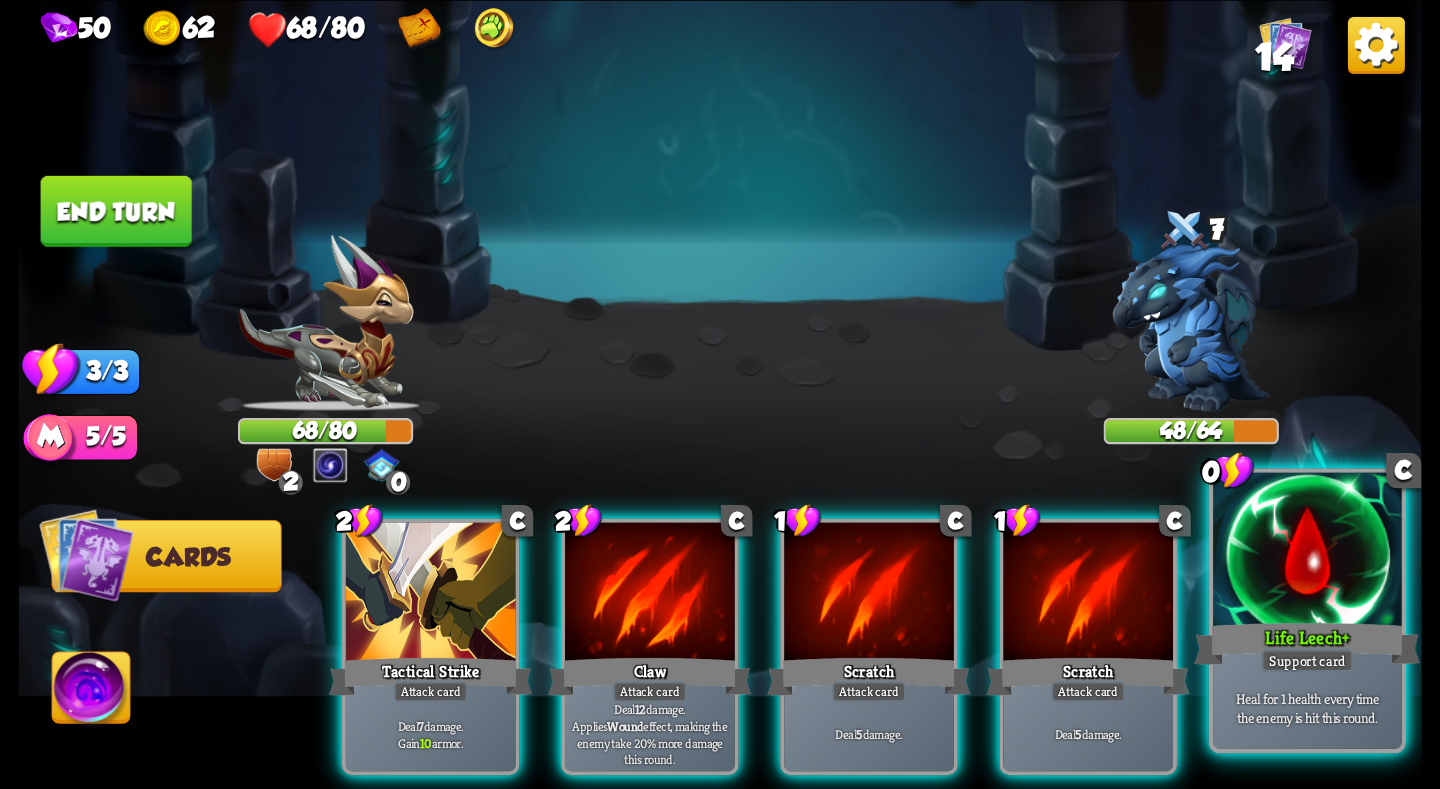 click at bounding box center (1307, 551) 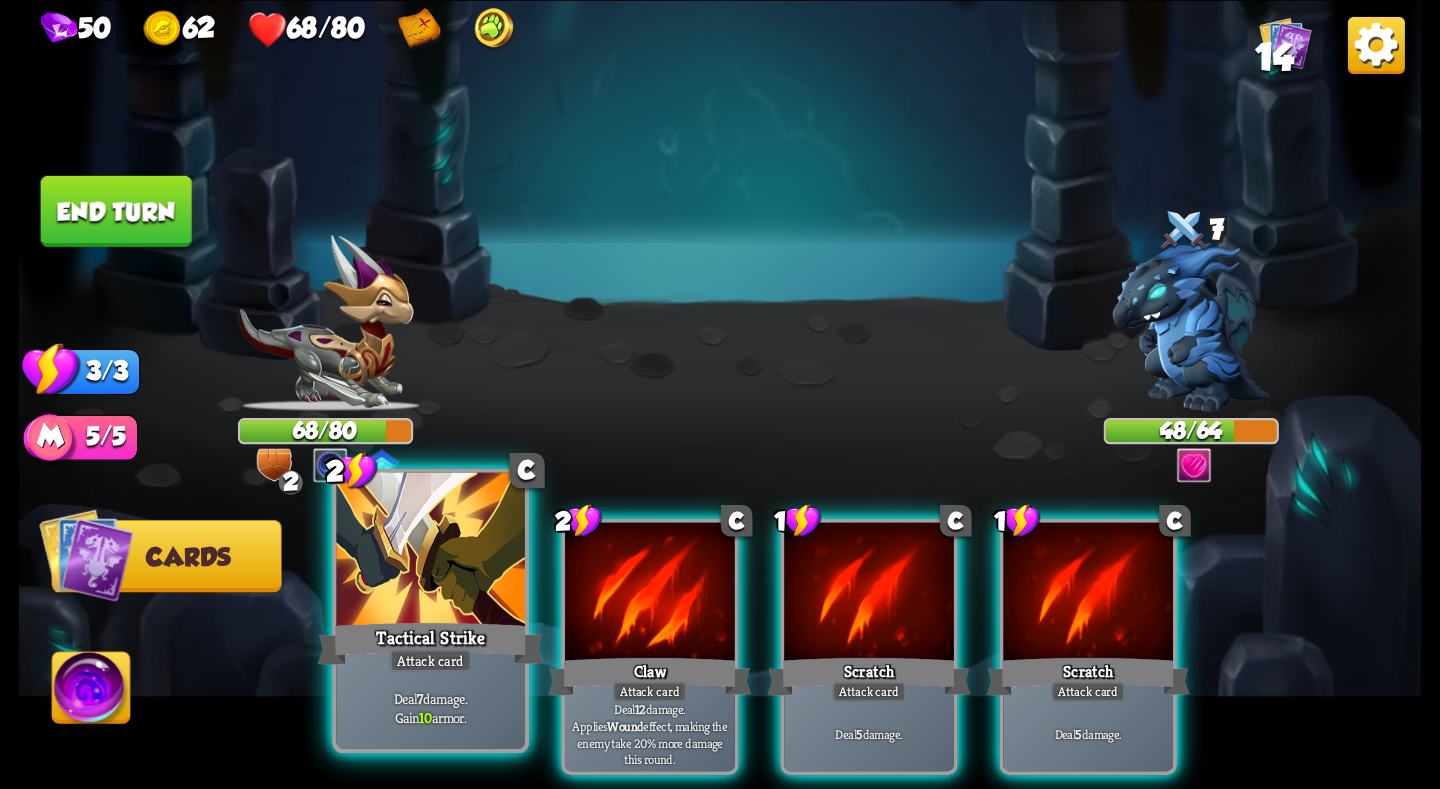 click at bounding box center [430, 551] 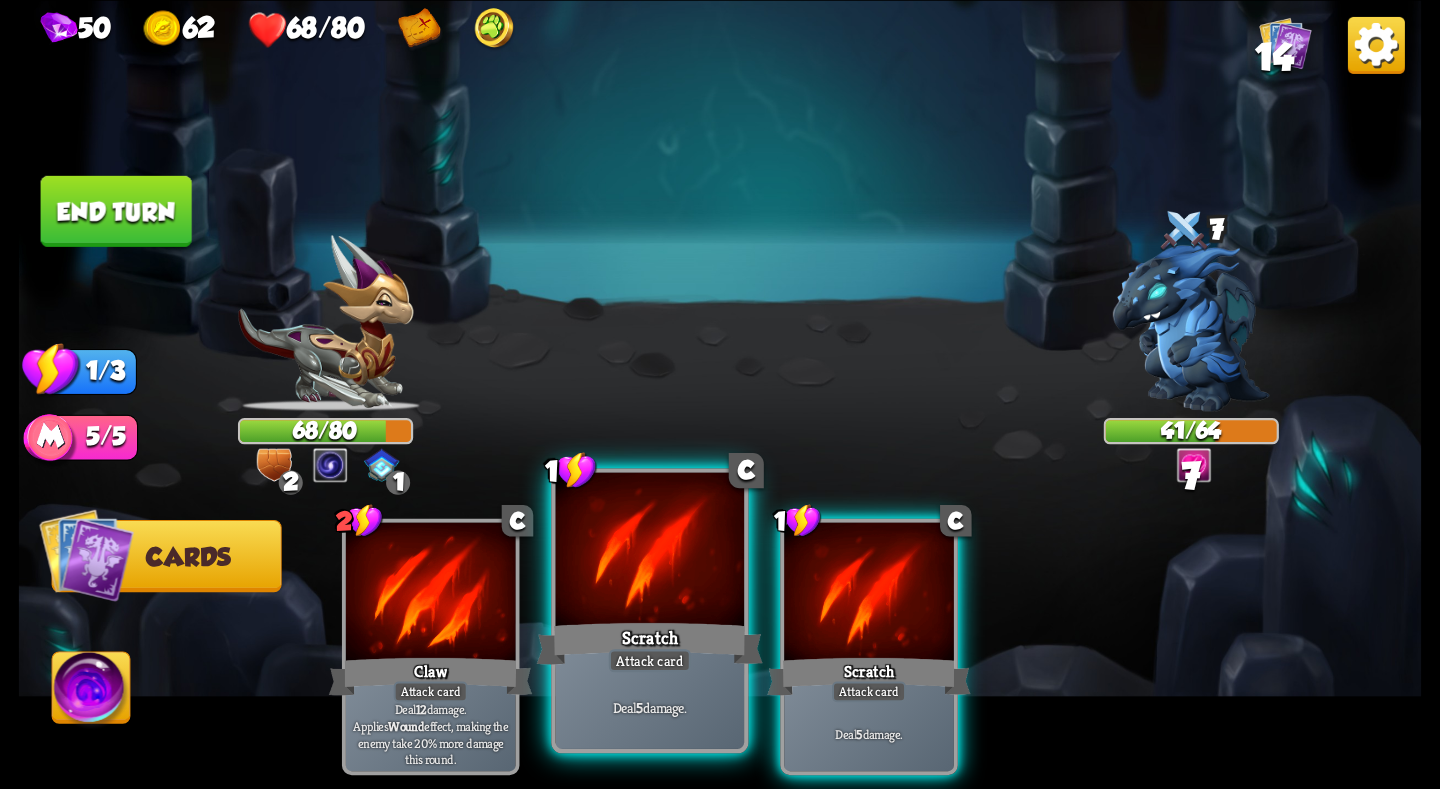 click at bounding box center (650, 551) 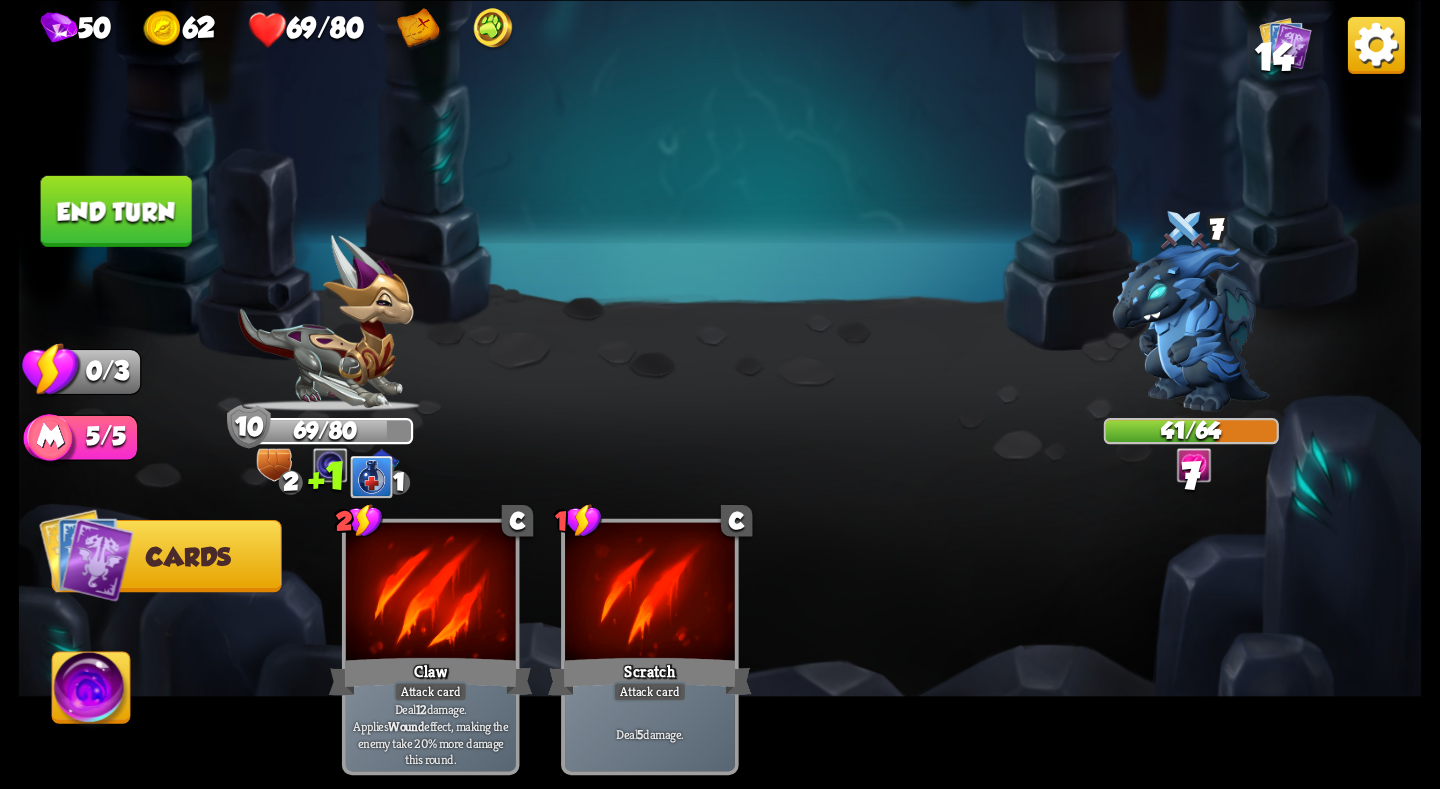 click on "End turn" at bounding box center (116, 210) 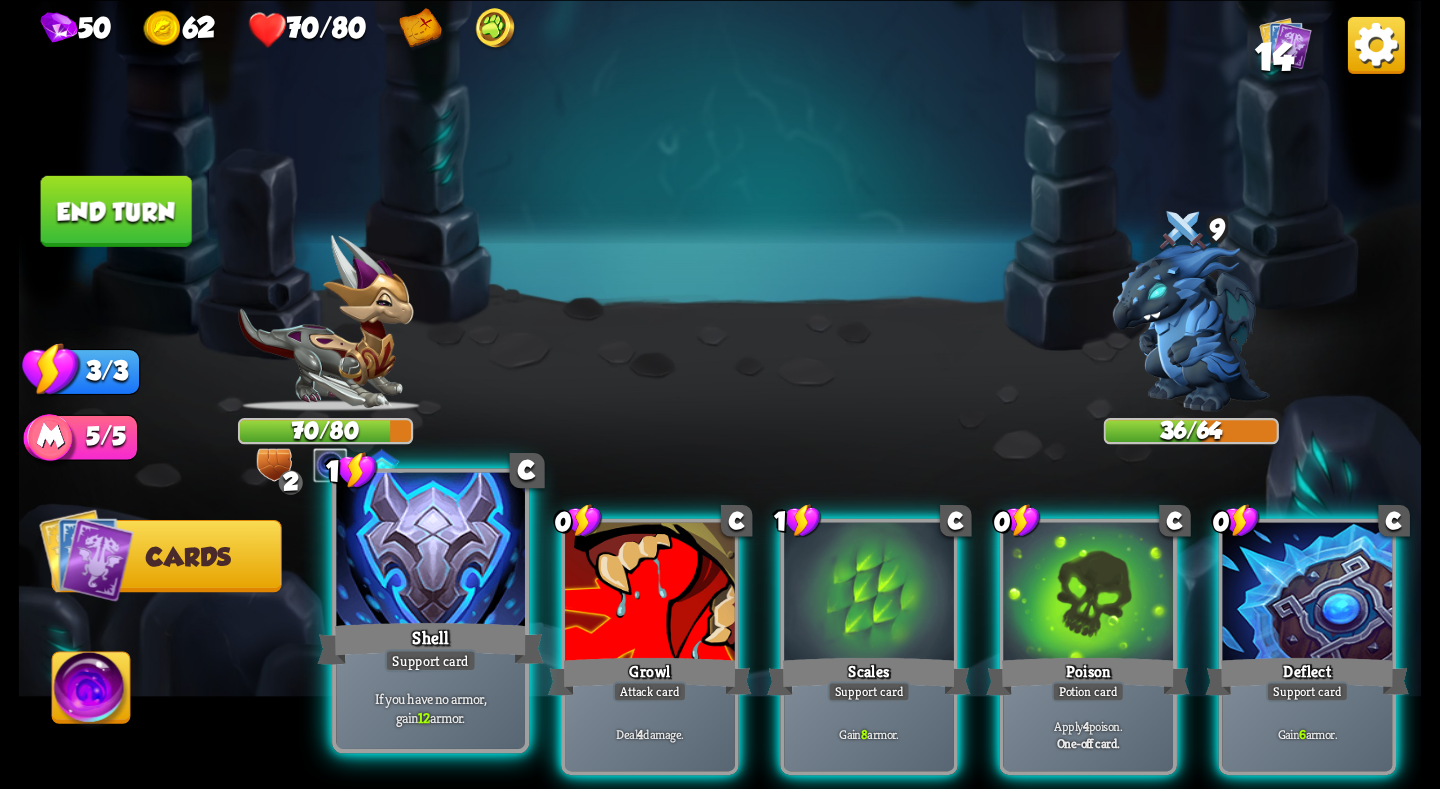 click on "Shell" at bounding box center (431, 643) 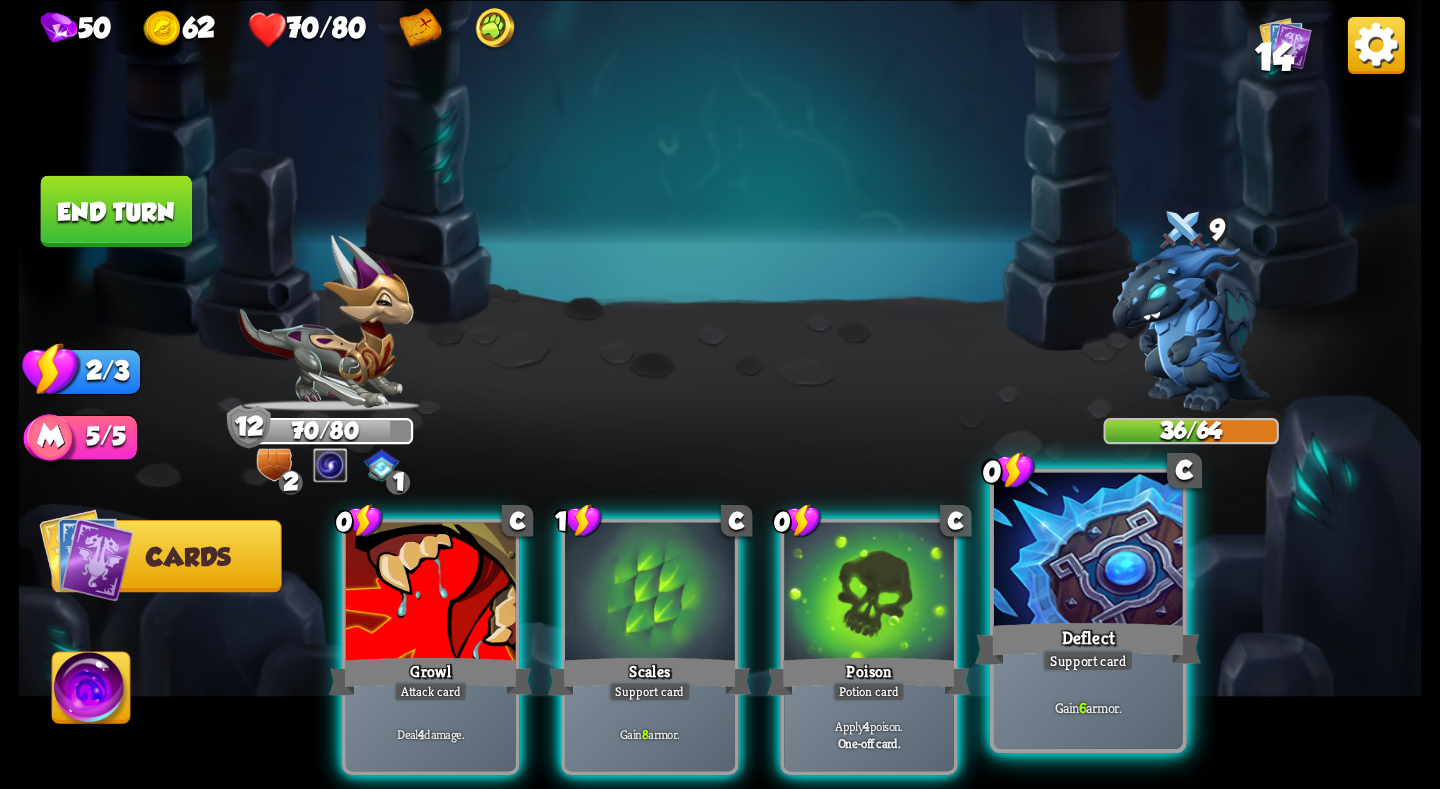 click at bounding box center [1088, 551] 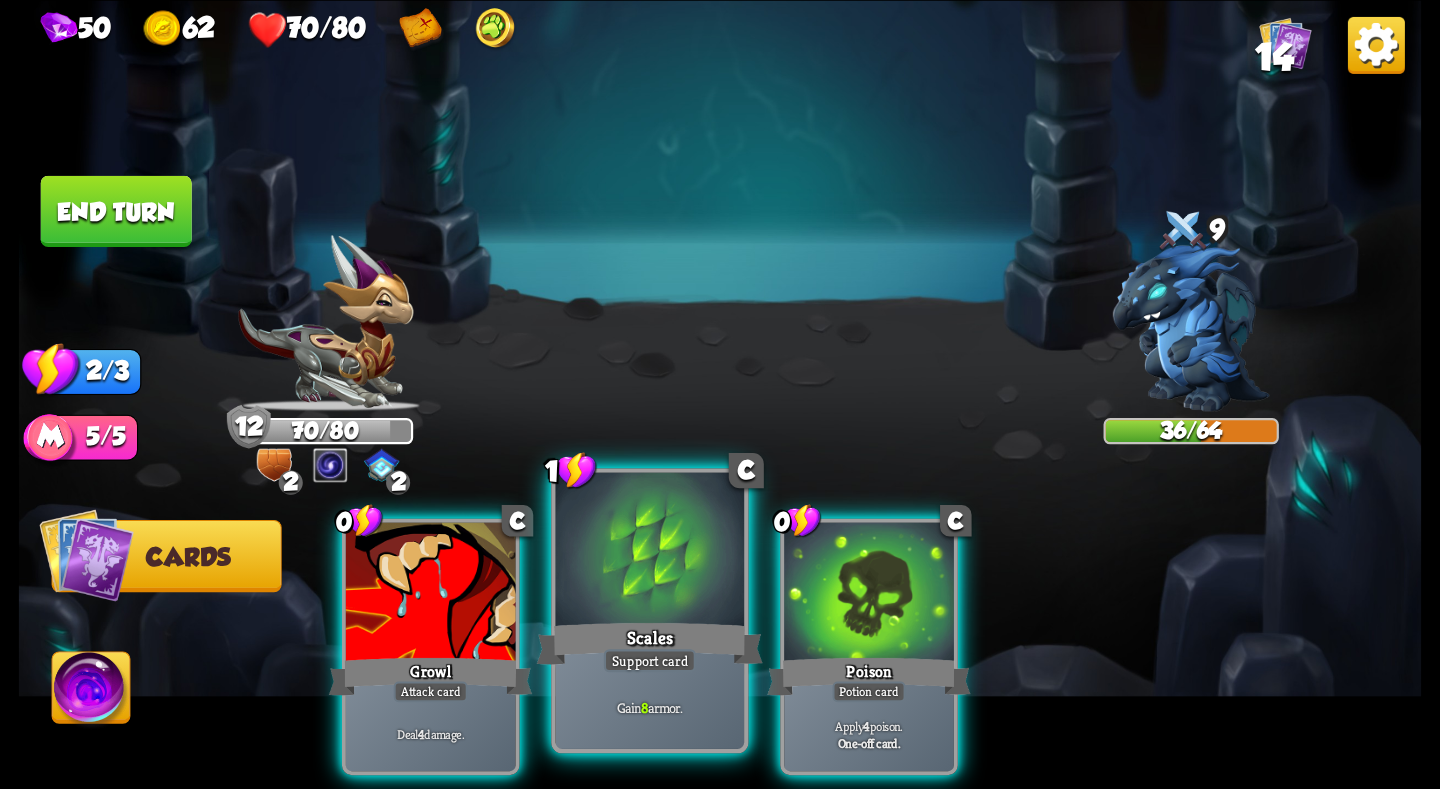 click at bounding box center (650, 551) 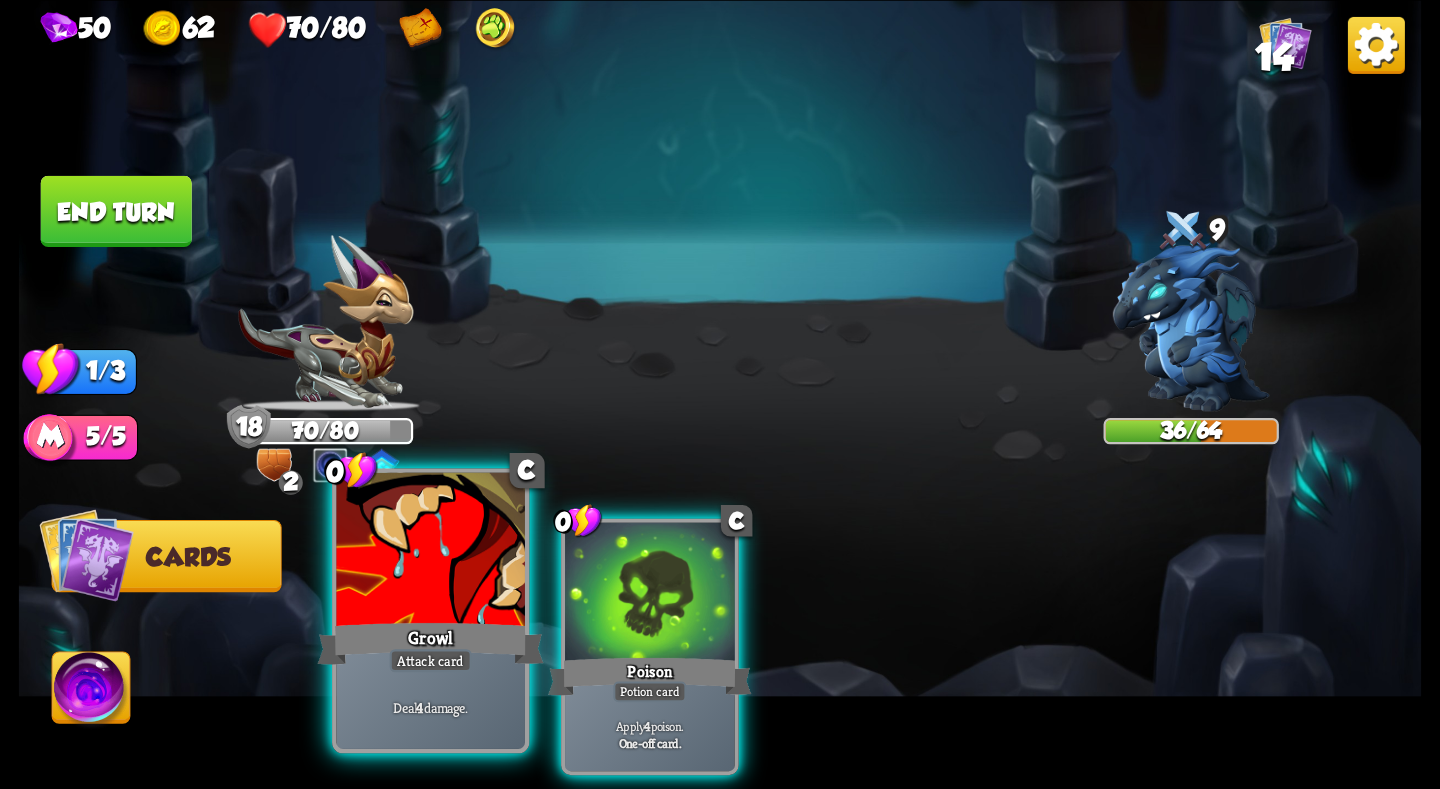 click at bounding box center [430, 551] 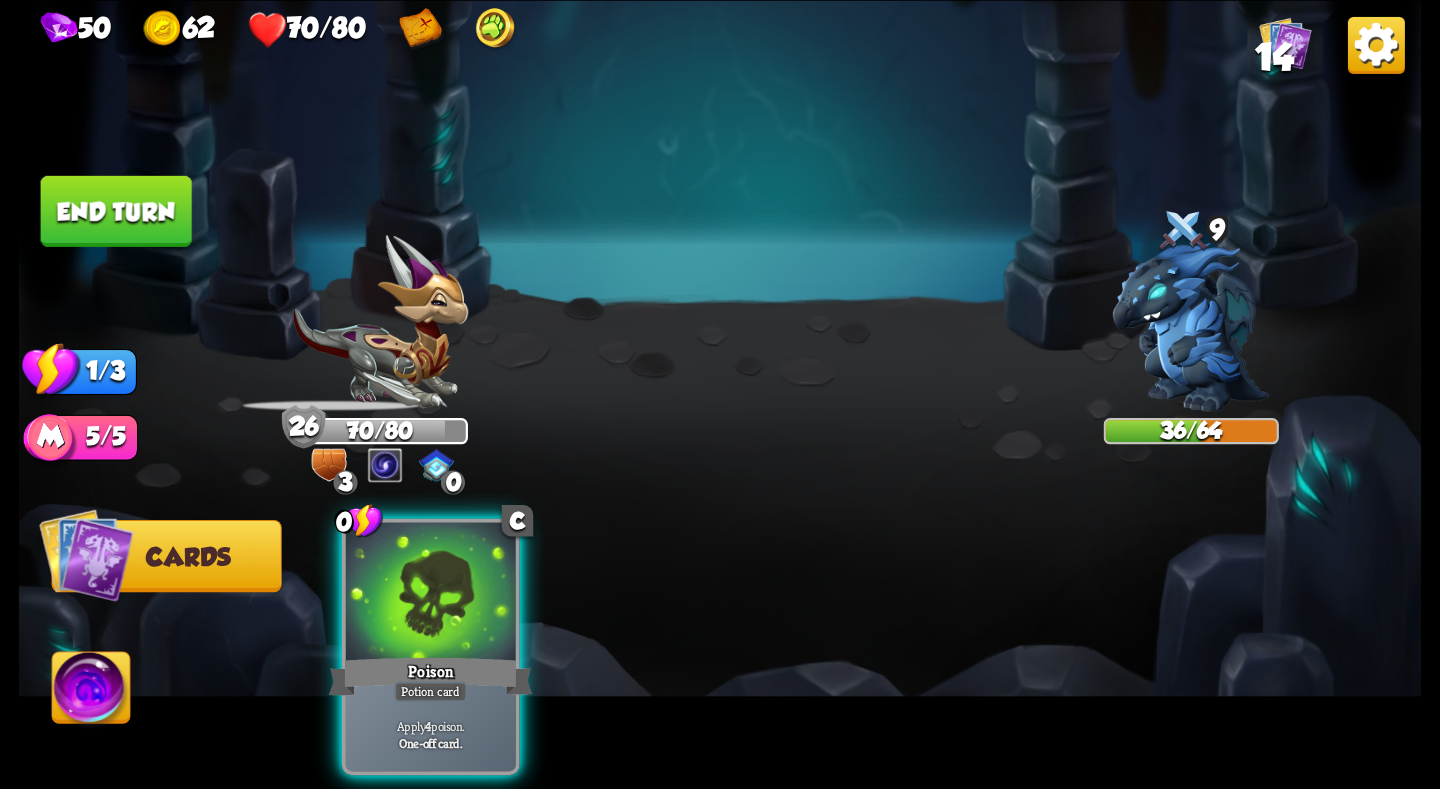 click on "End turn" at bounding box center [116, 210] 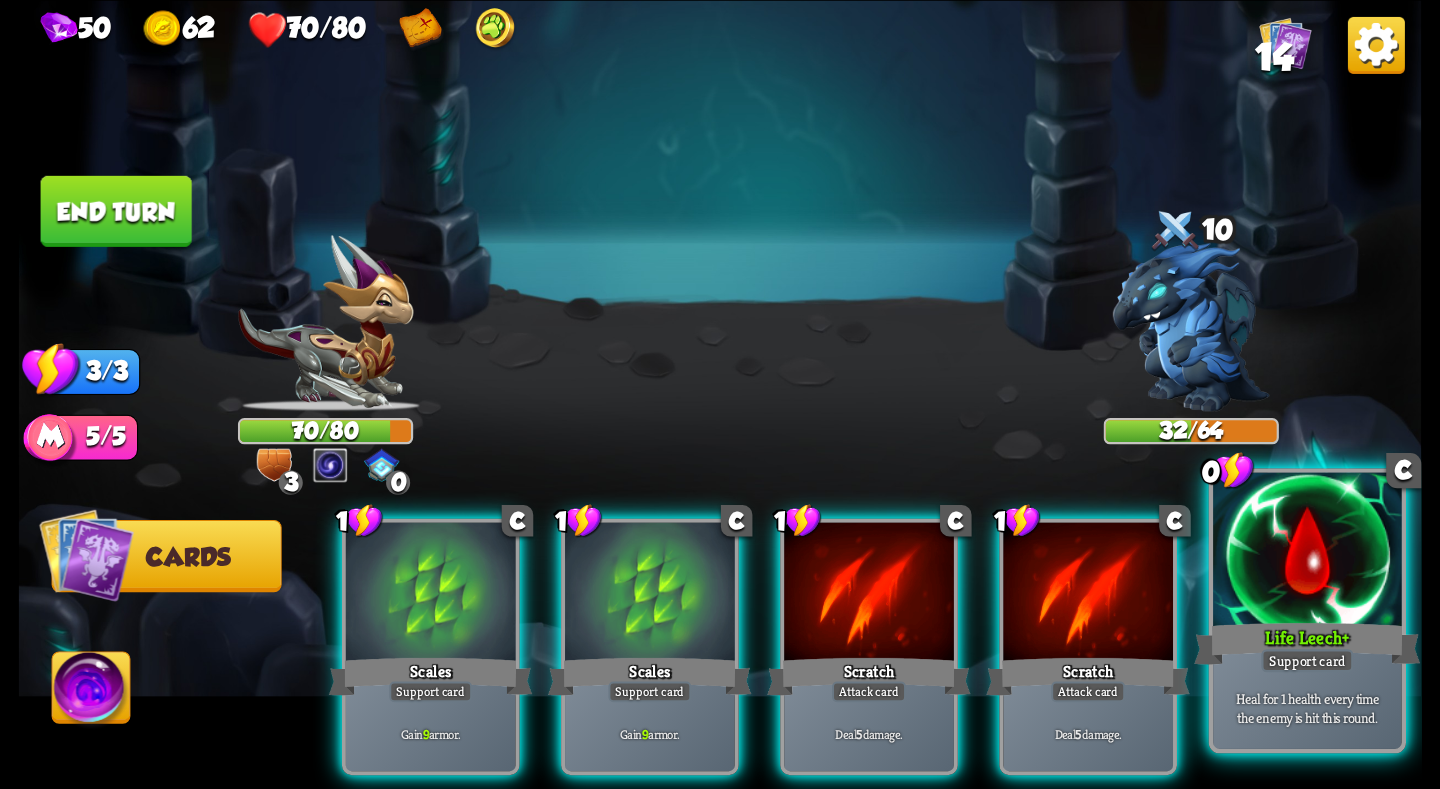 click at bounding box center (1307, 551) 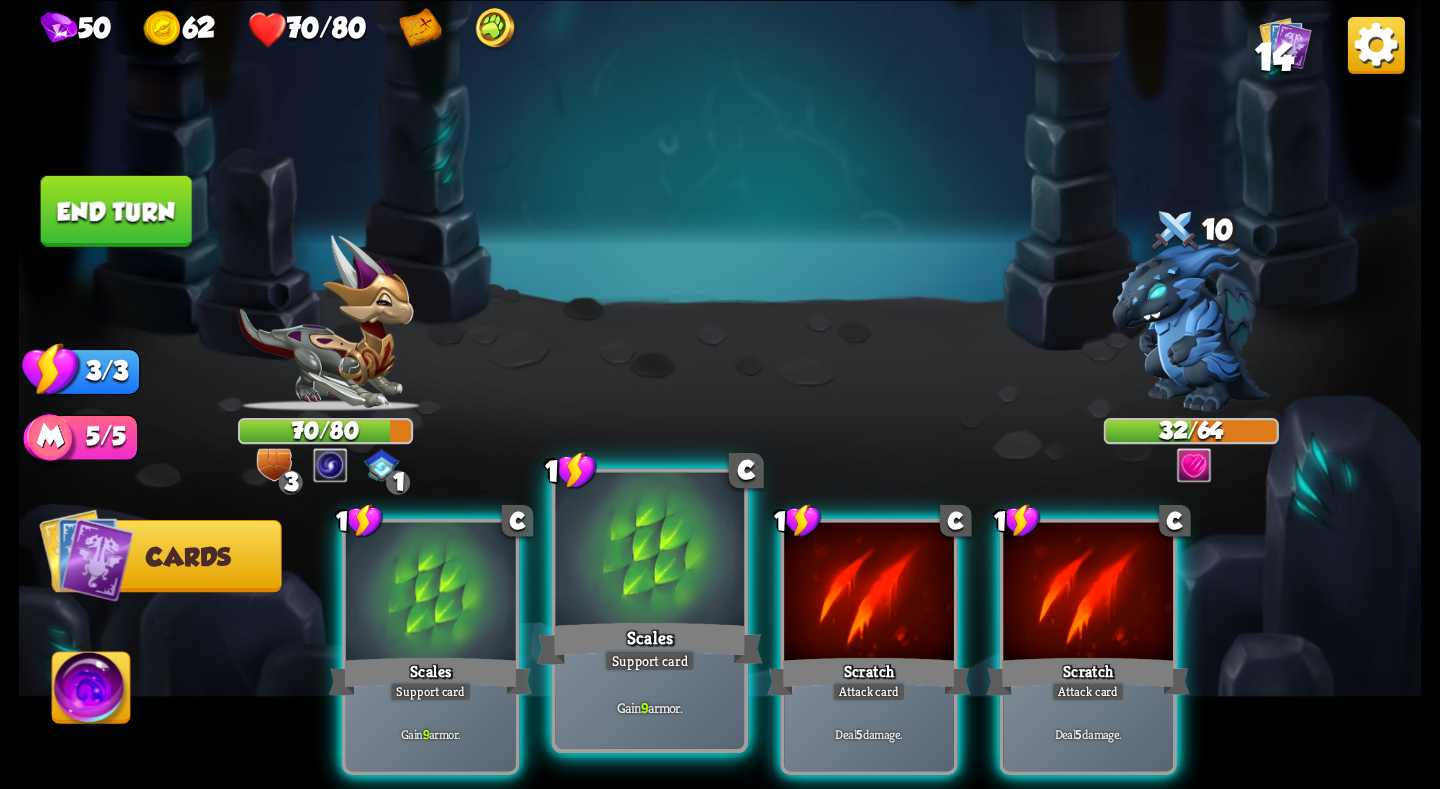 click on "Scales" at bounding box center [650, 643] 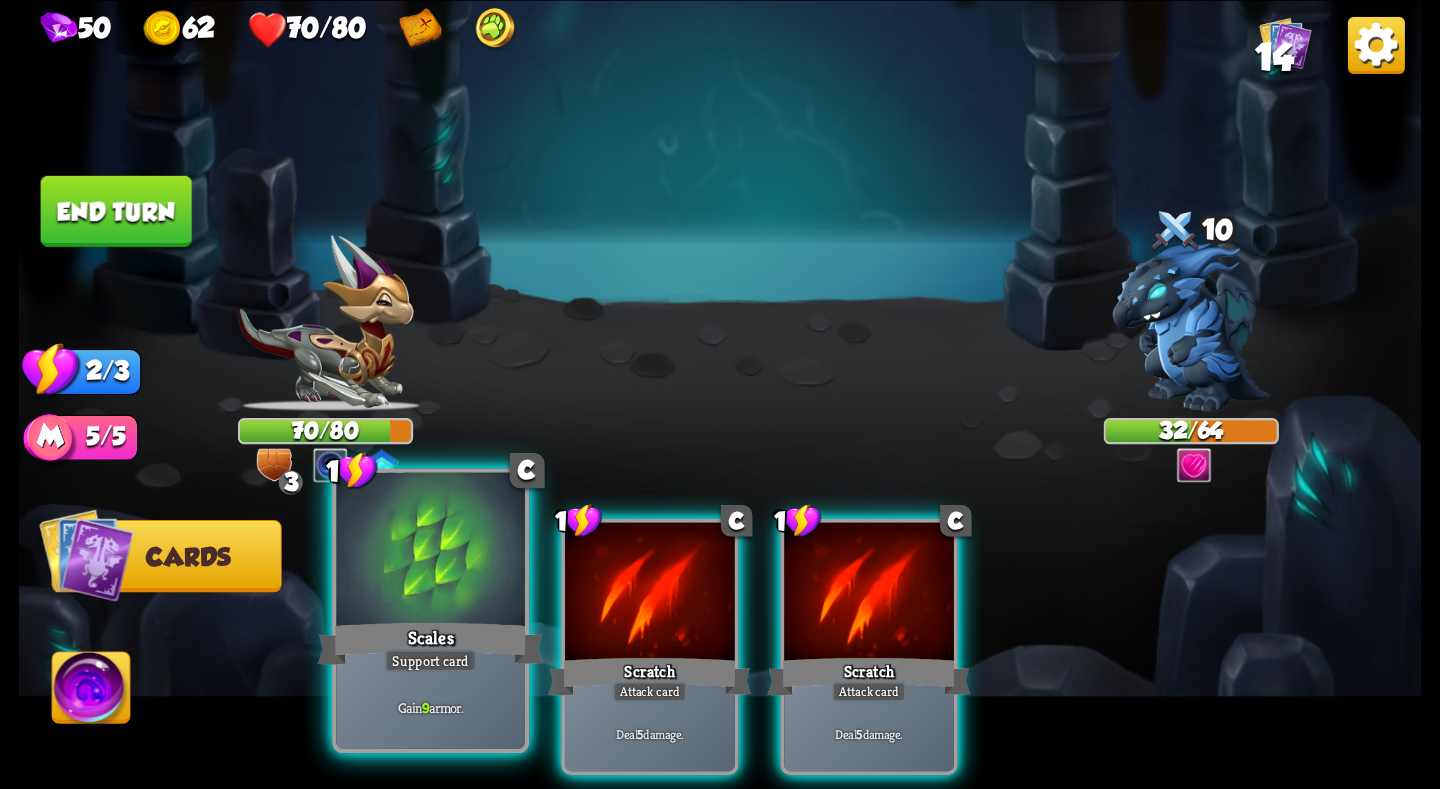 click at bounding box center (430, 551) 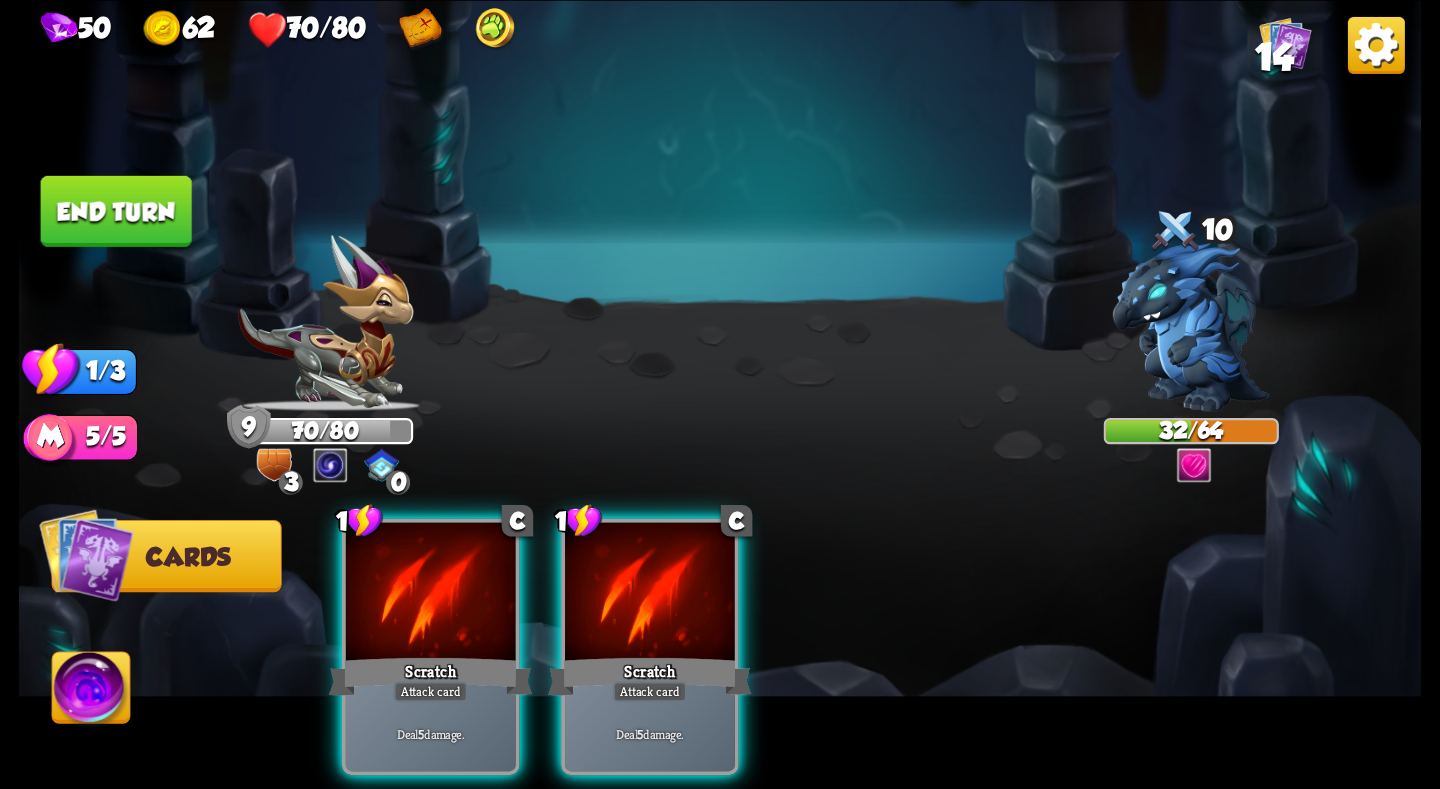 click at bounding box center [431, 593] 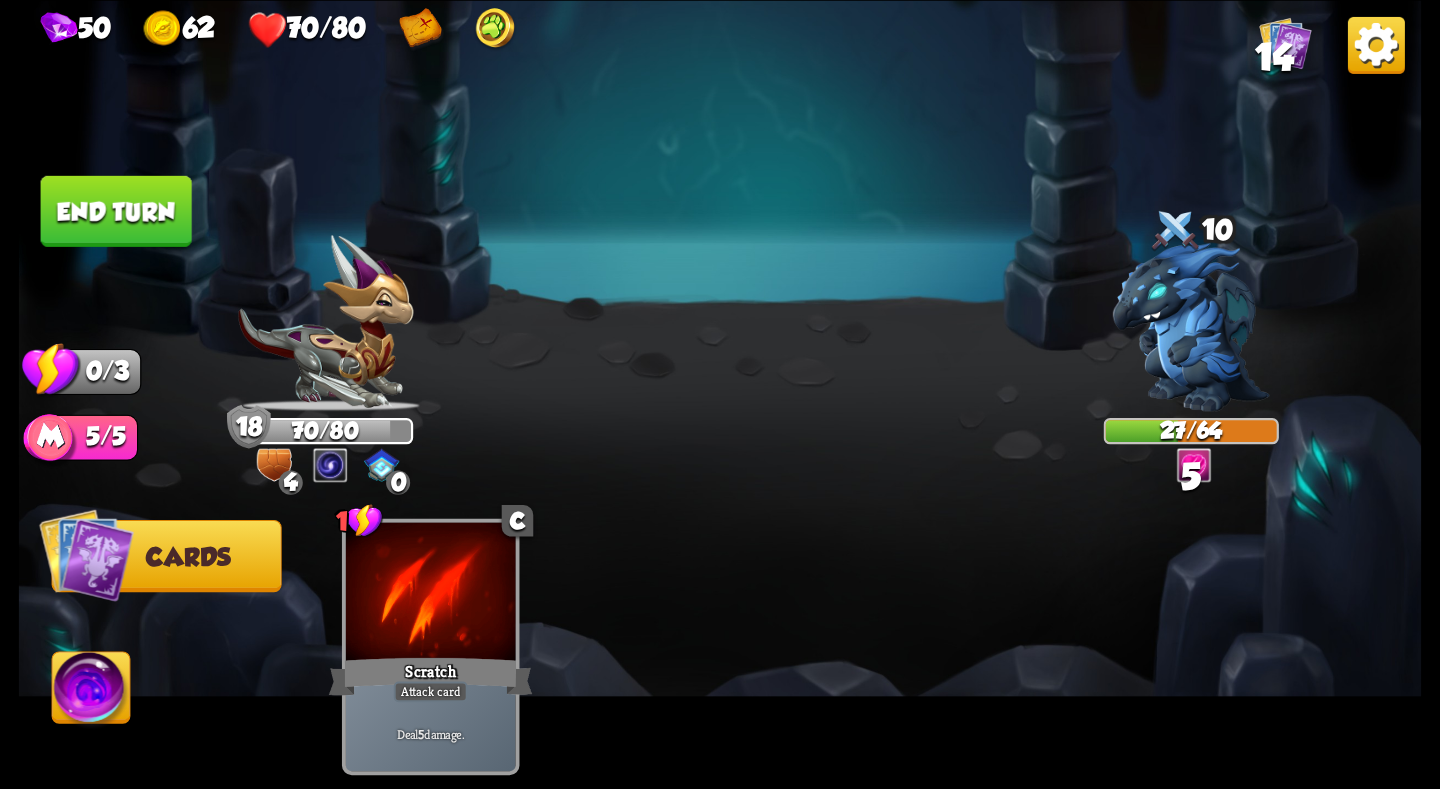click on "End turn" at bounding box center (116, 210) 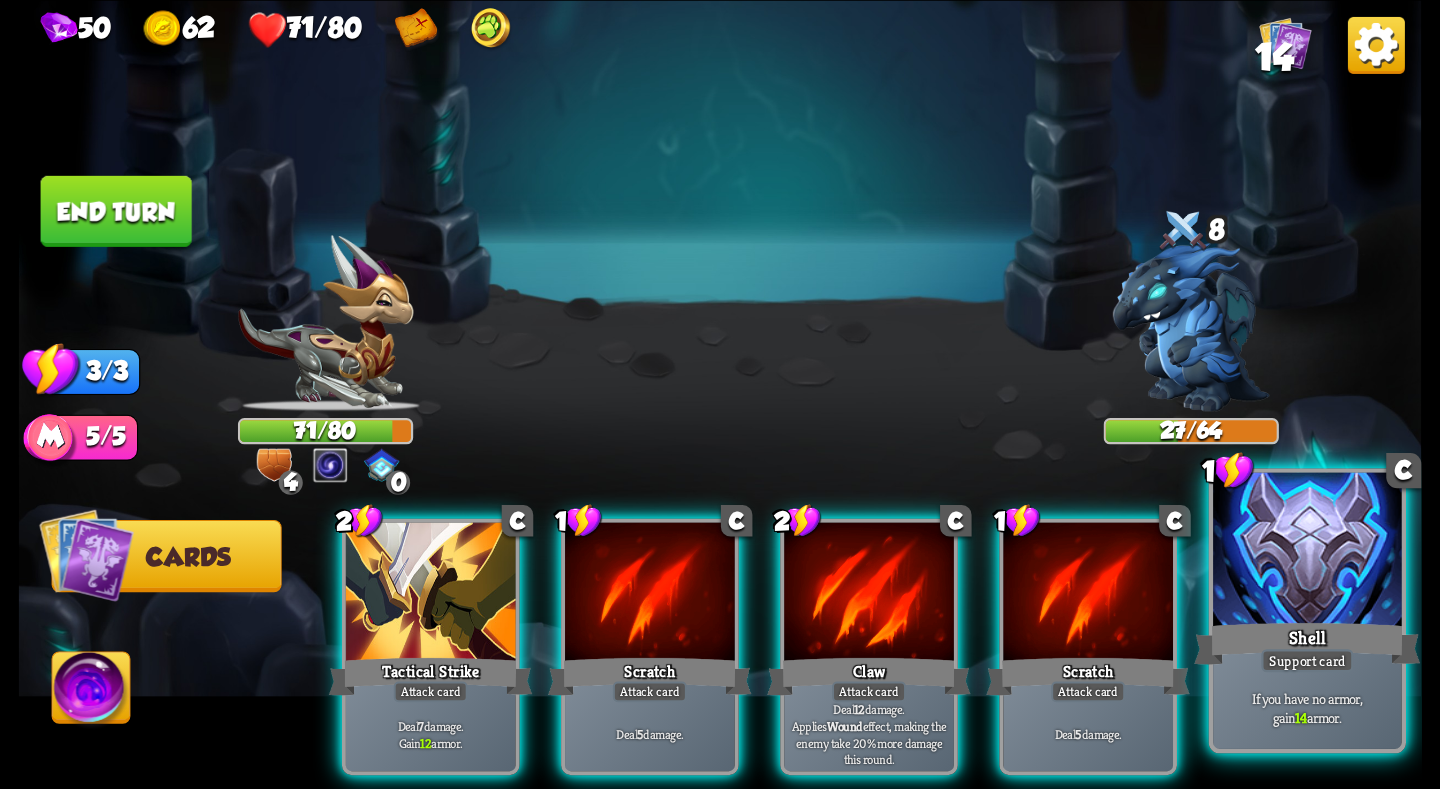 click on "Shell" at bounding box center [1307, 643] 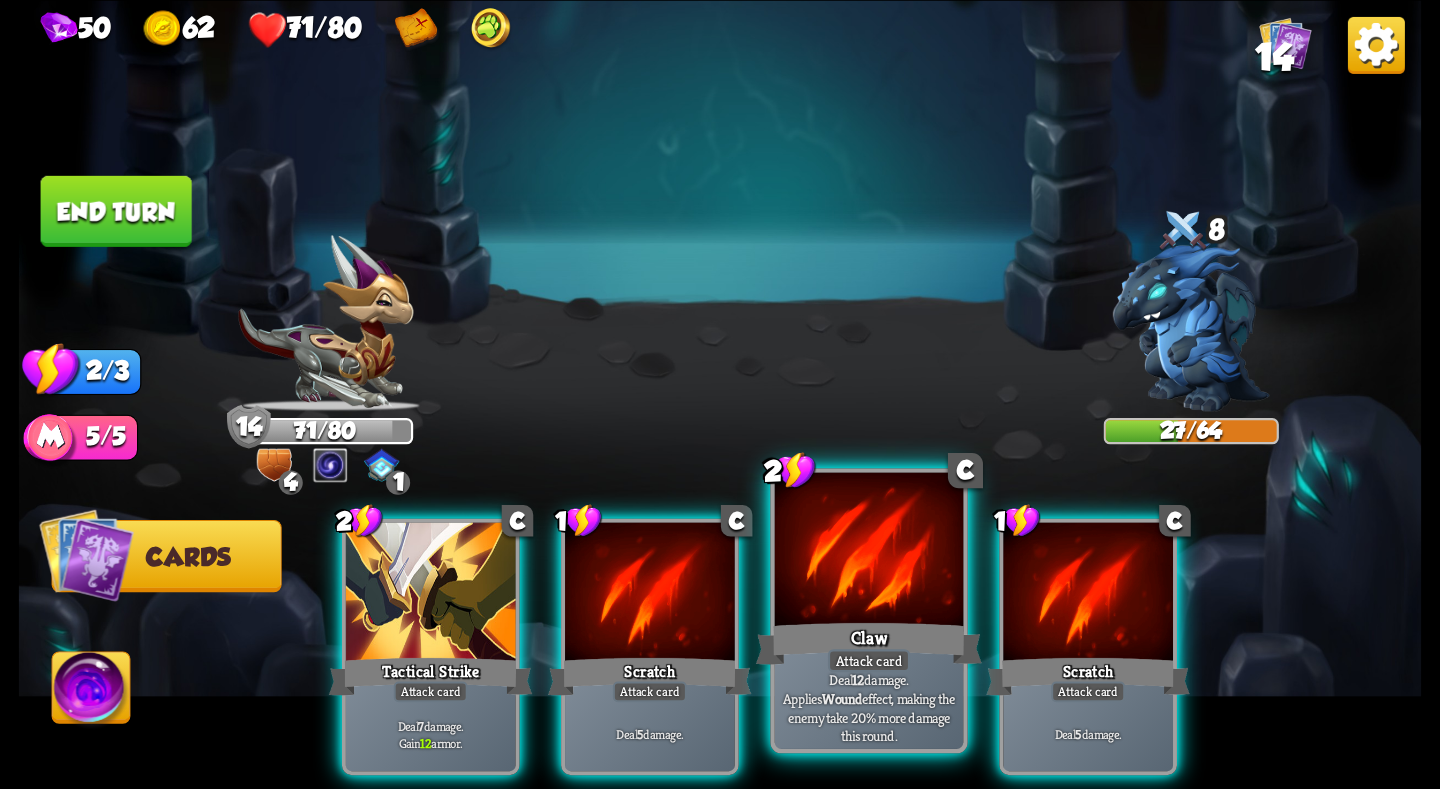 click at bounding box center [869, 551] 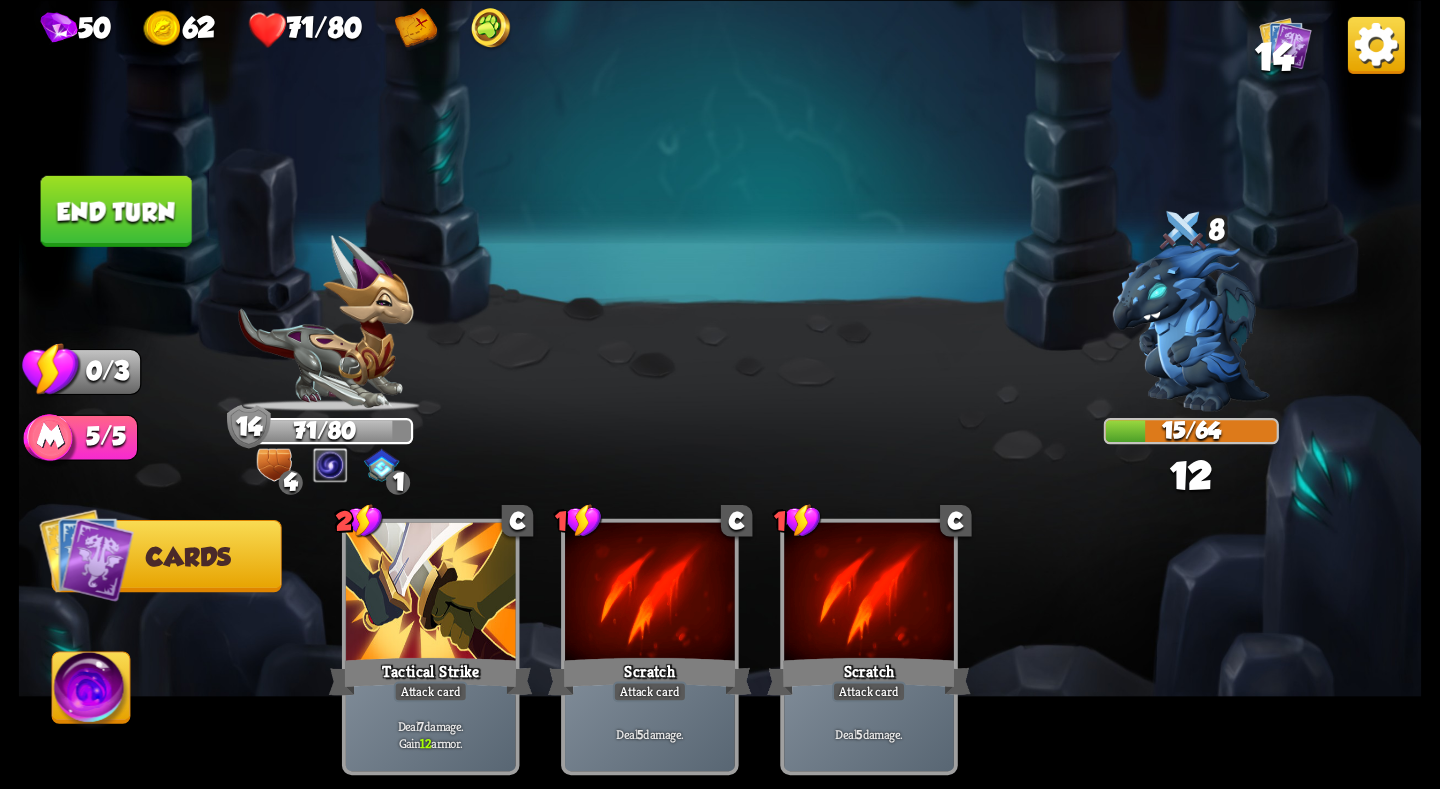 click on "End turn" at bounding box center [116, 210] 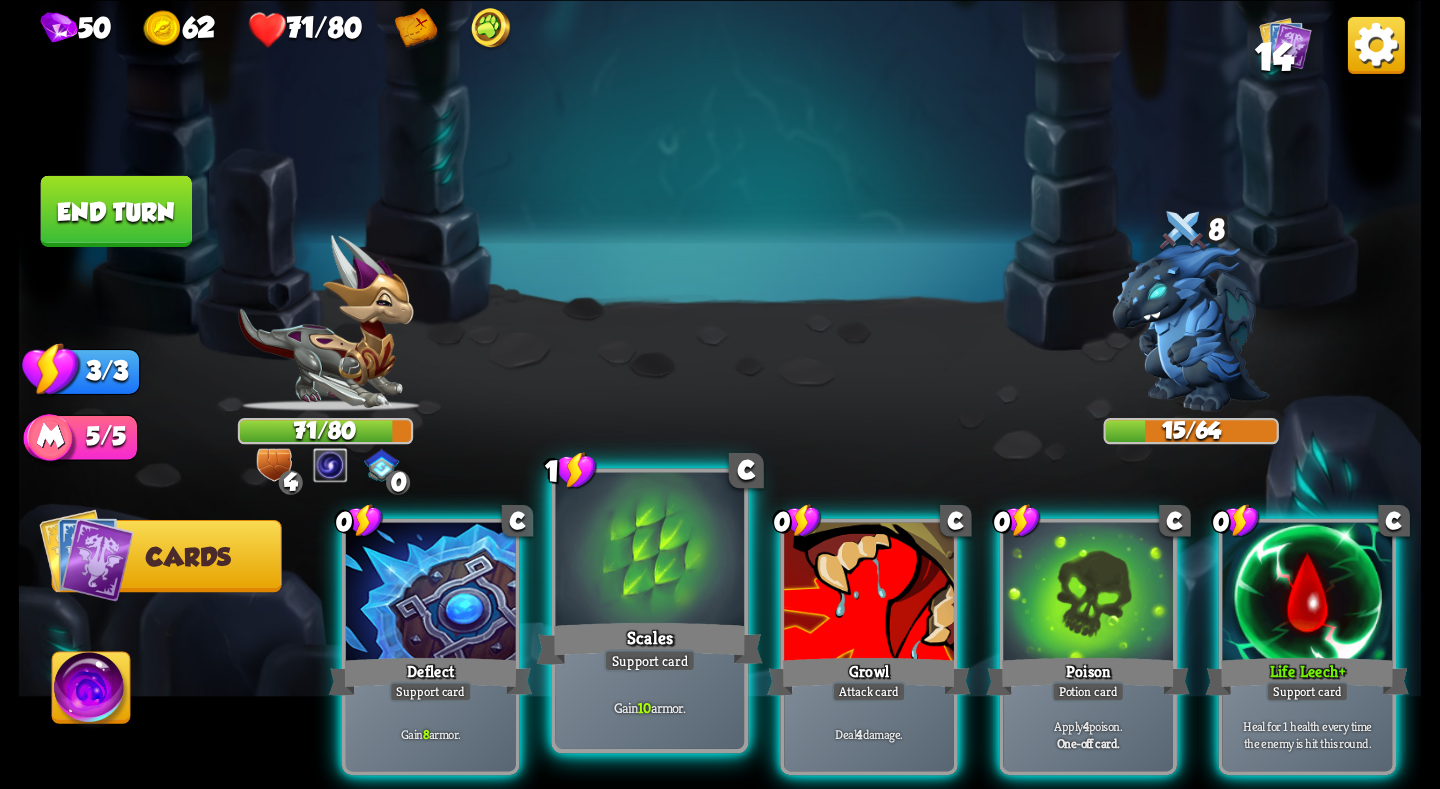 click at bounding box center (650, 551) 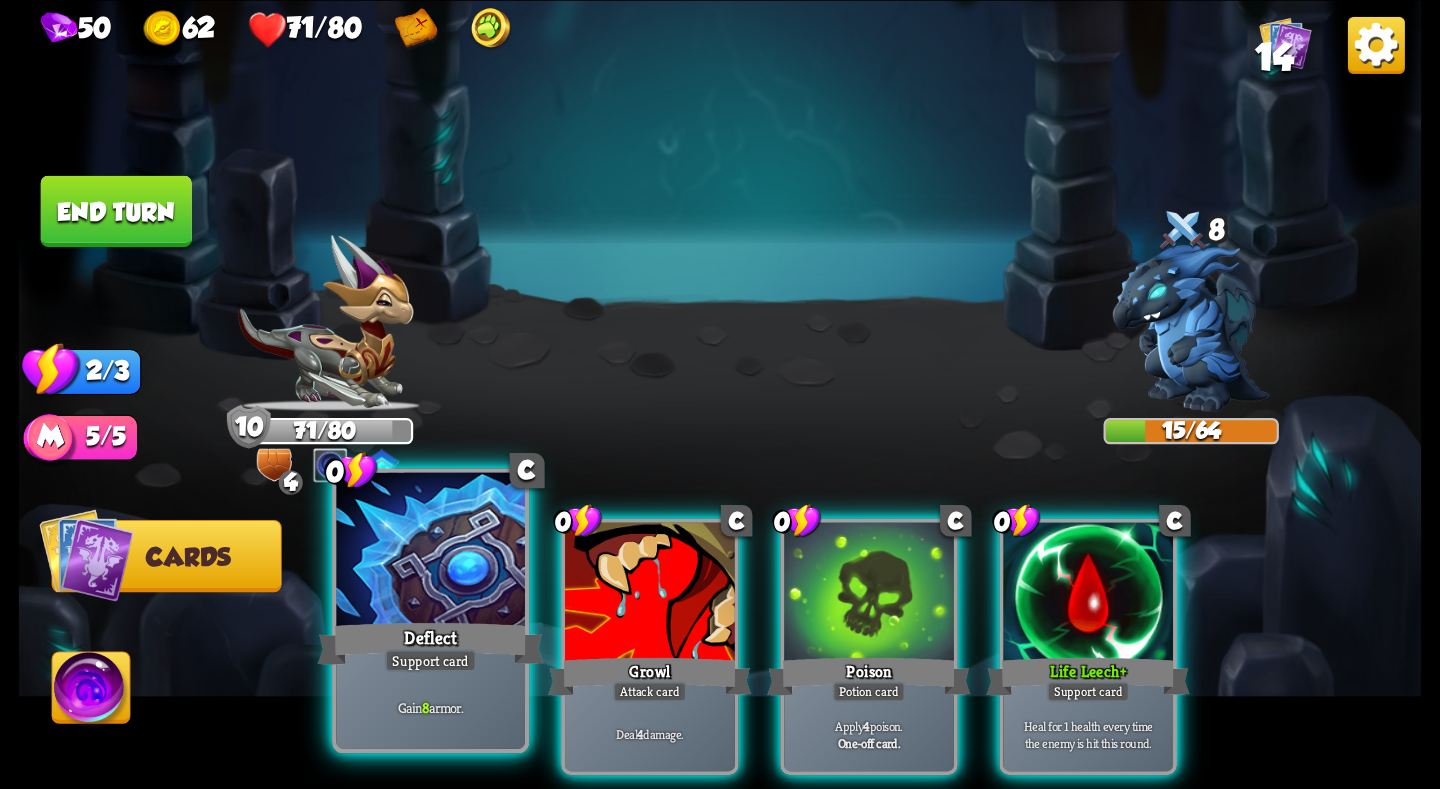 click at bounding box center (430, 551) 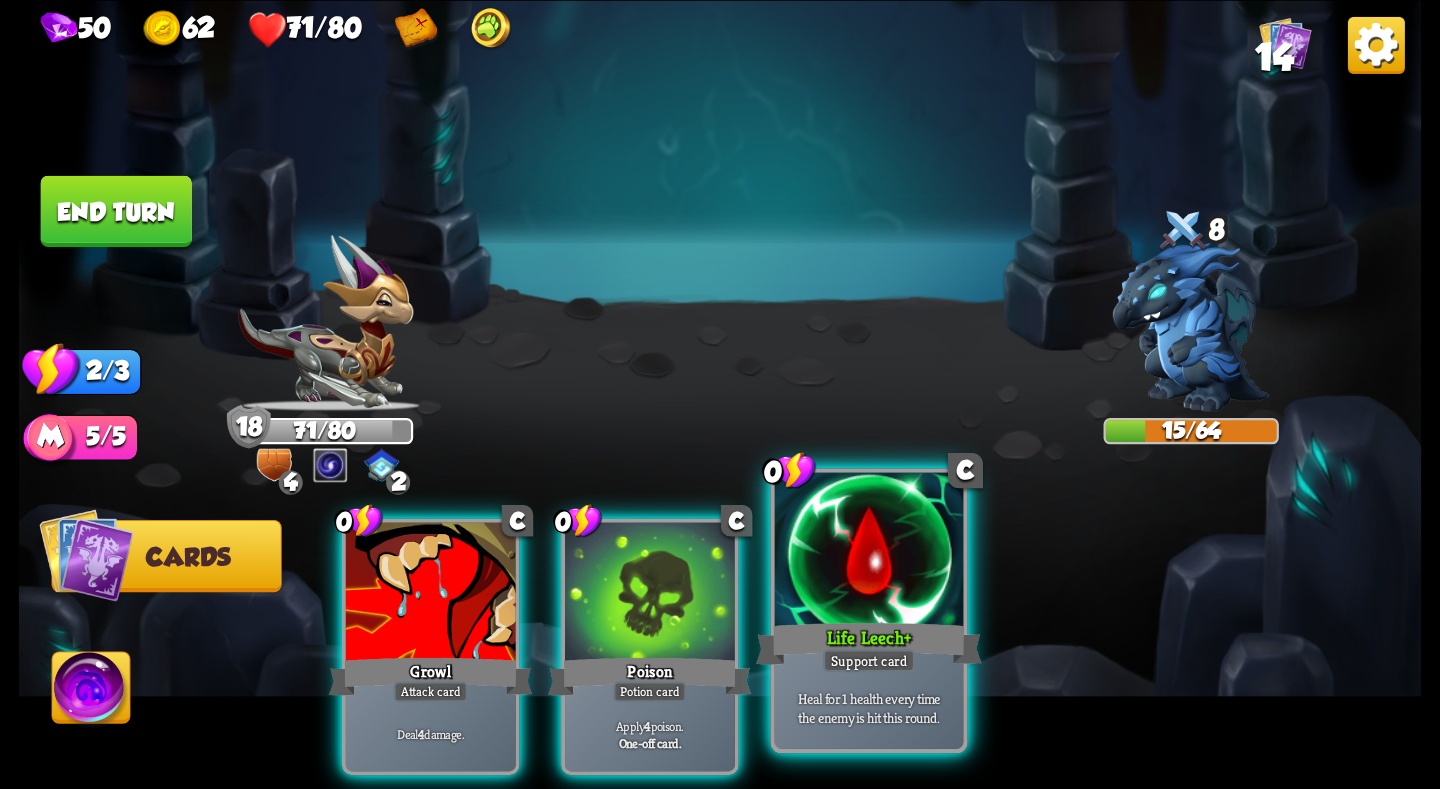 click at bounding box center [869, 551] 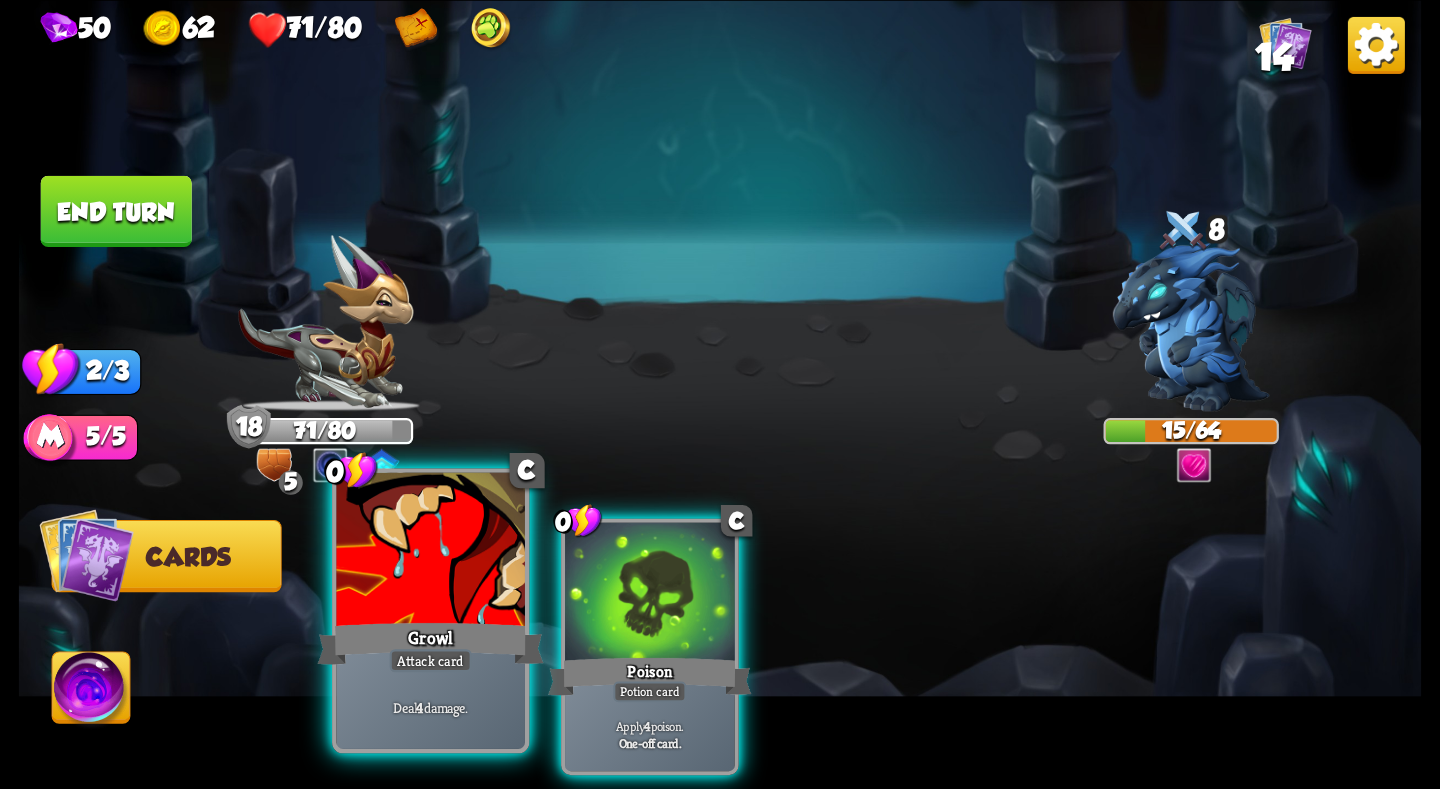 click at bounding box center (430, 551) 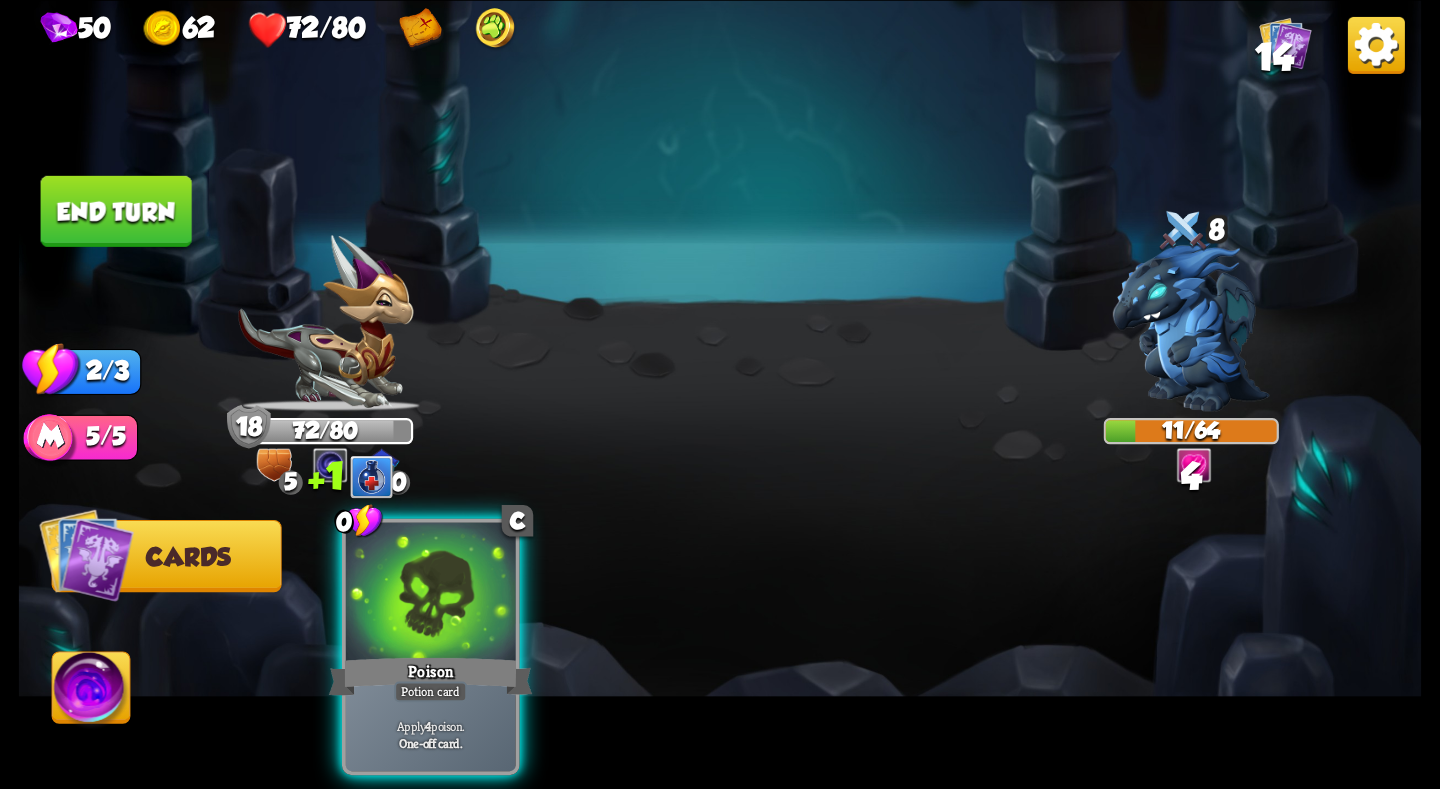 click on "End turn" at bounding box center (116, 210) 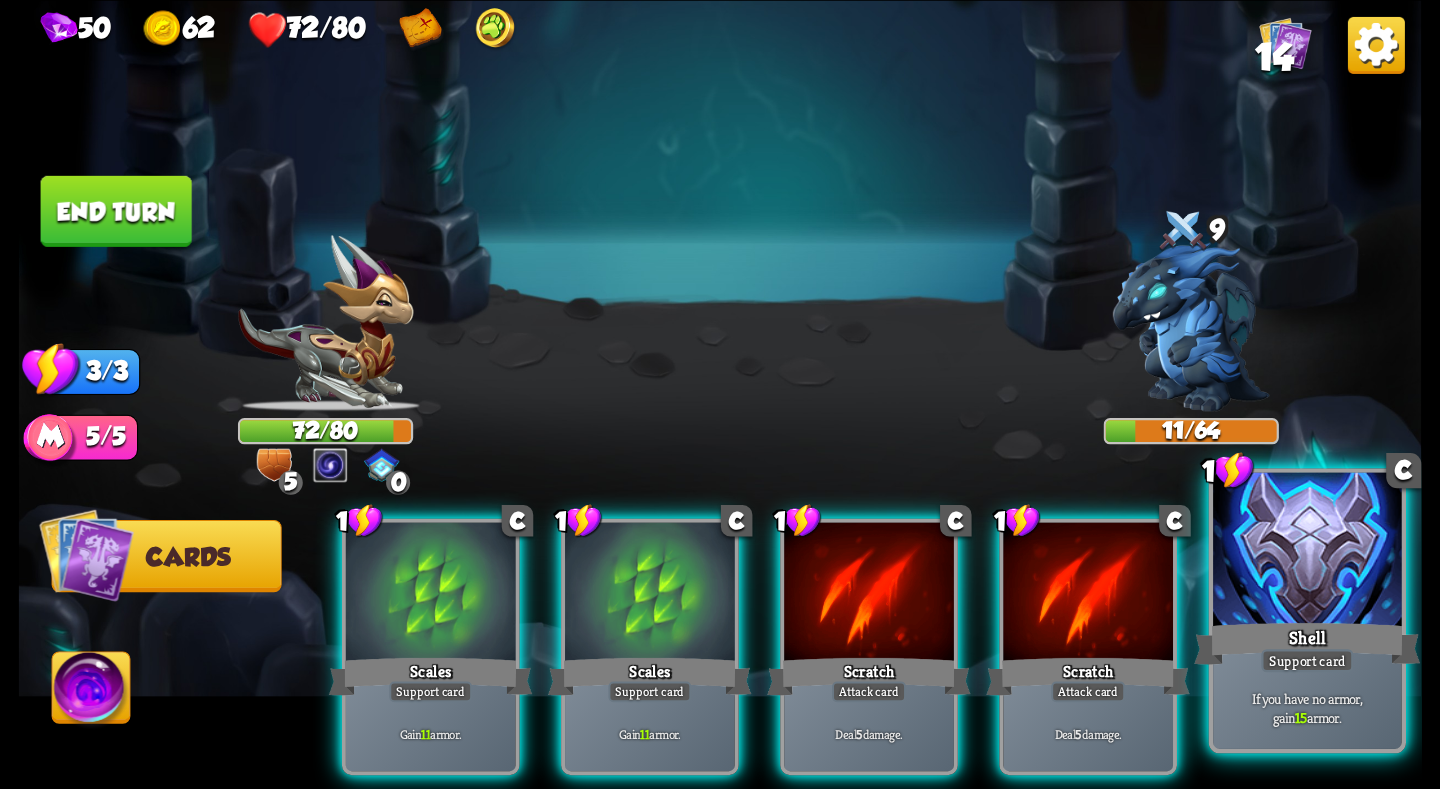 click on "Shell" at bounding box center (1307, 643) 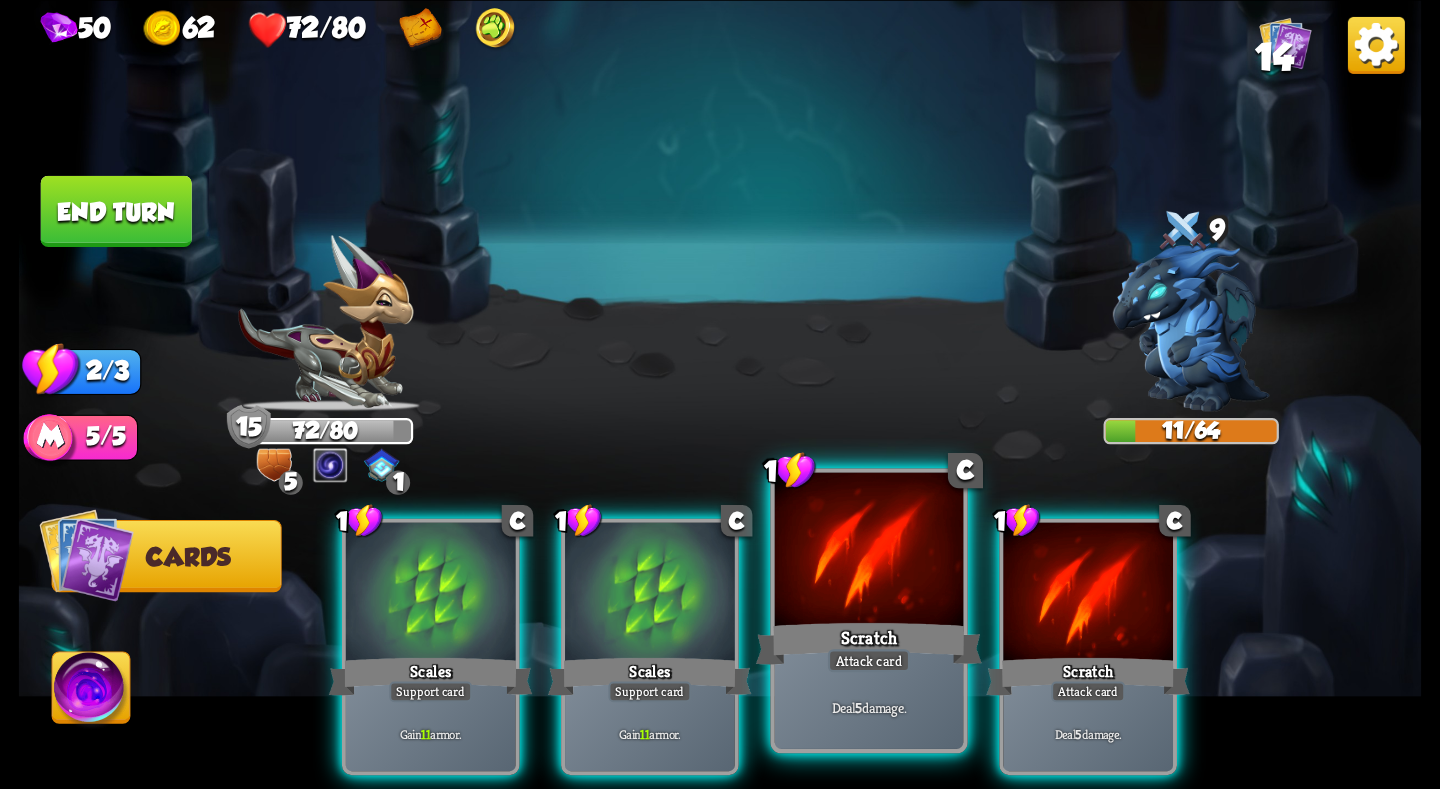 click at bounding box center [869, 551] 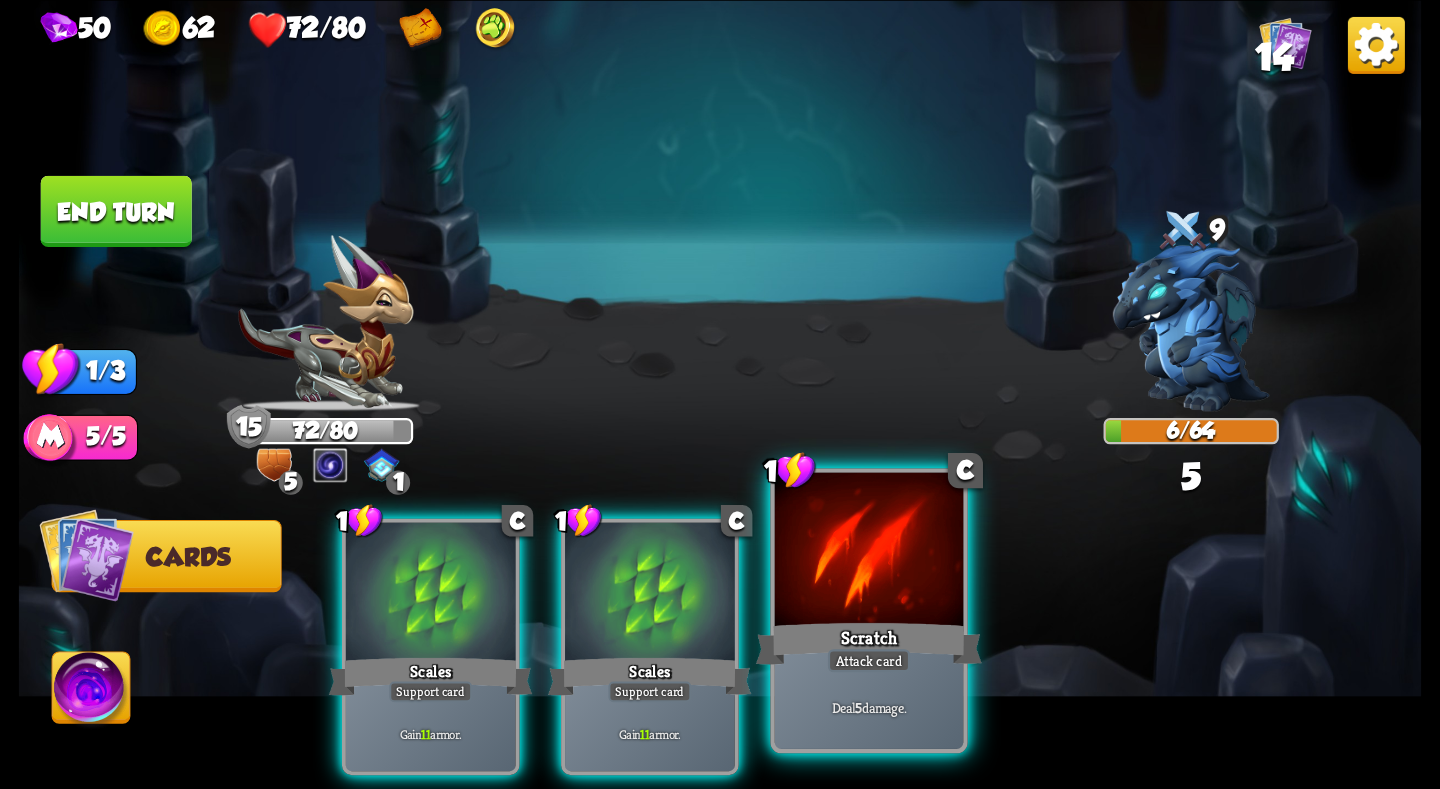 click at bounding box center (869, 551) 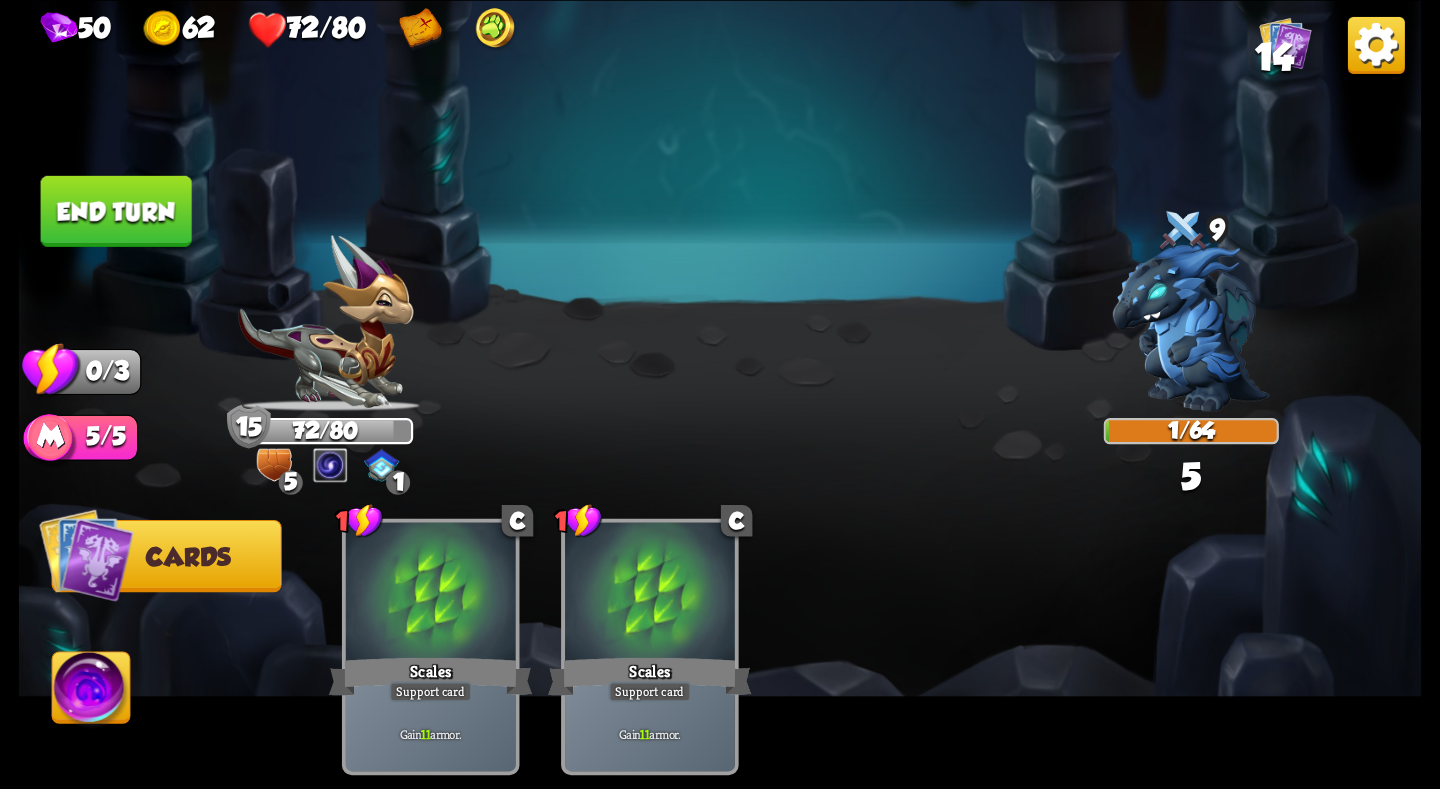 click on "End turn" at bounding box center (116, 210) 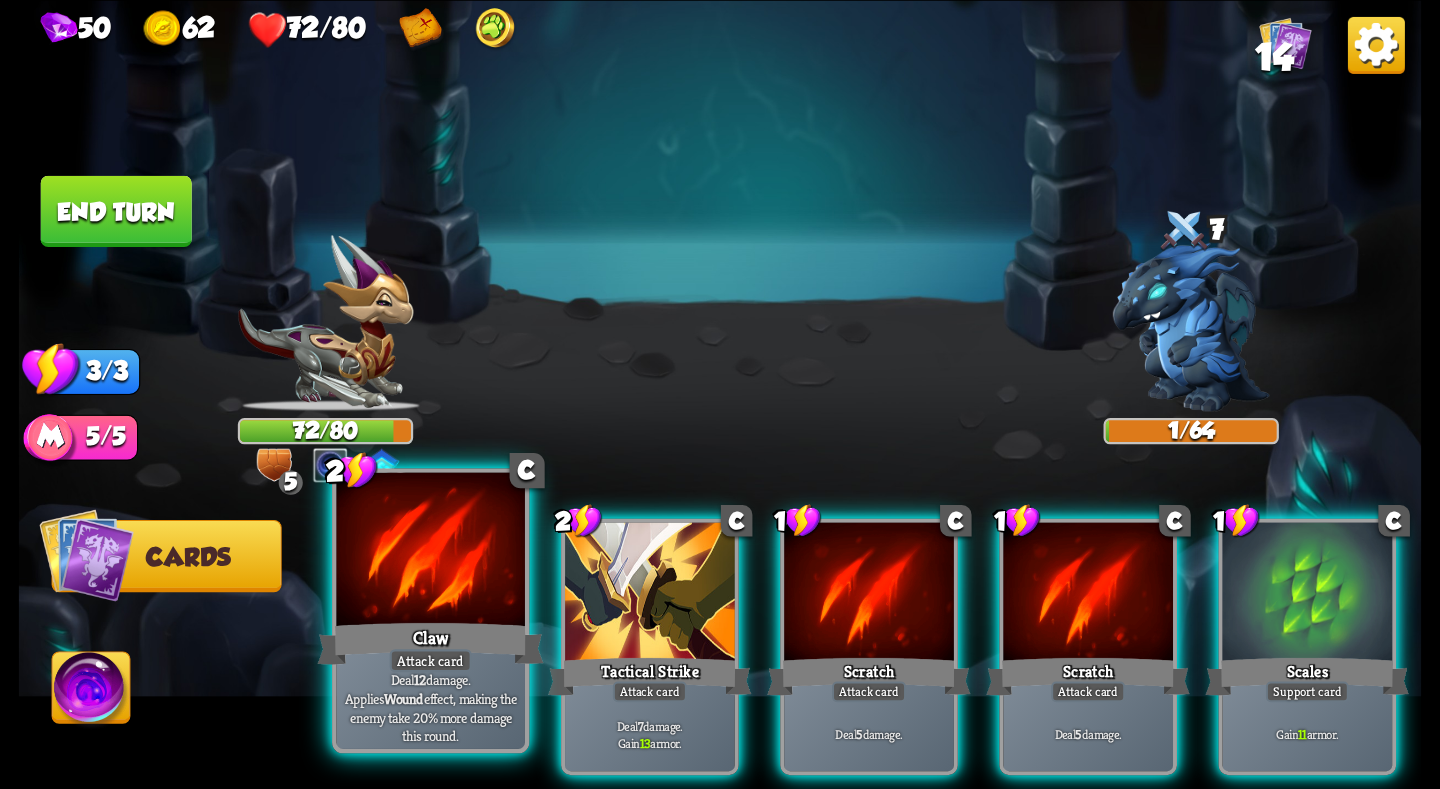 click on "Attack card" at bounding box center [431, 660] 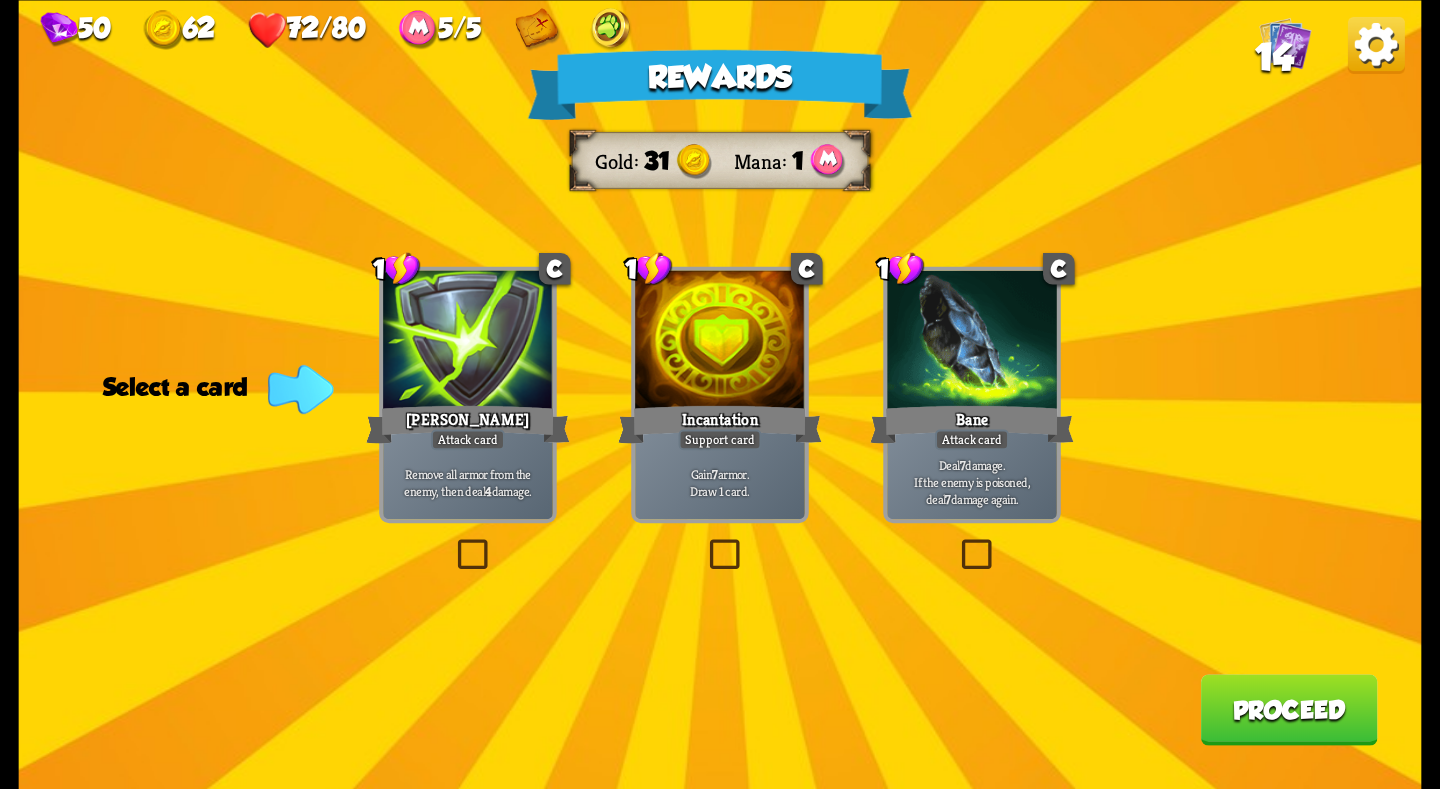 click on "Deal  7  damage. If the enemy is poisoned, deal  7  damage again." at bounding box center [971, 482] 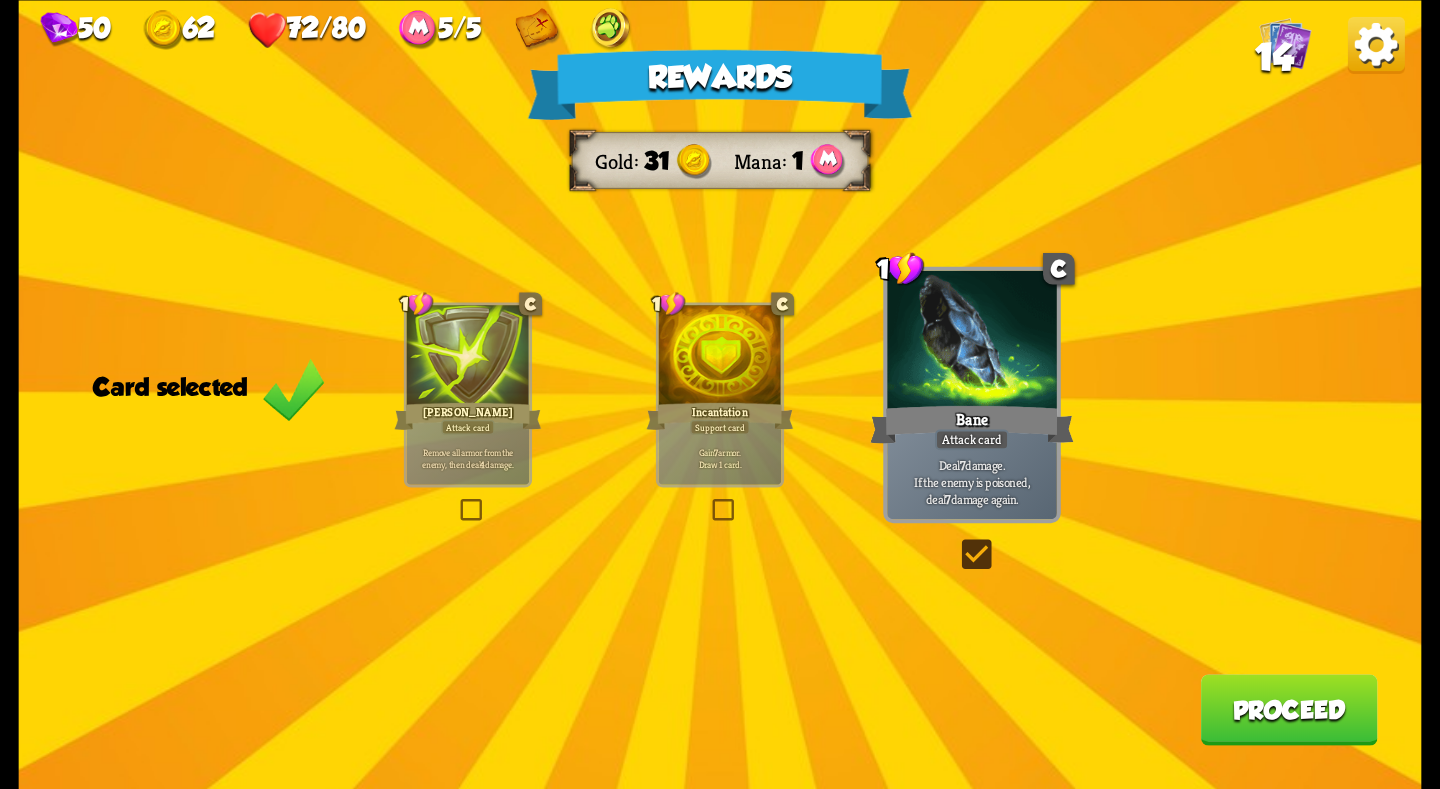 click on "Proceed" at bounding box center [1289, 709] 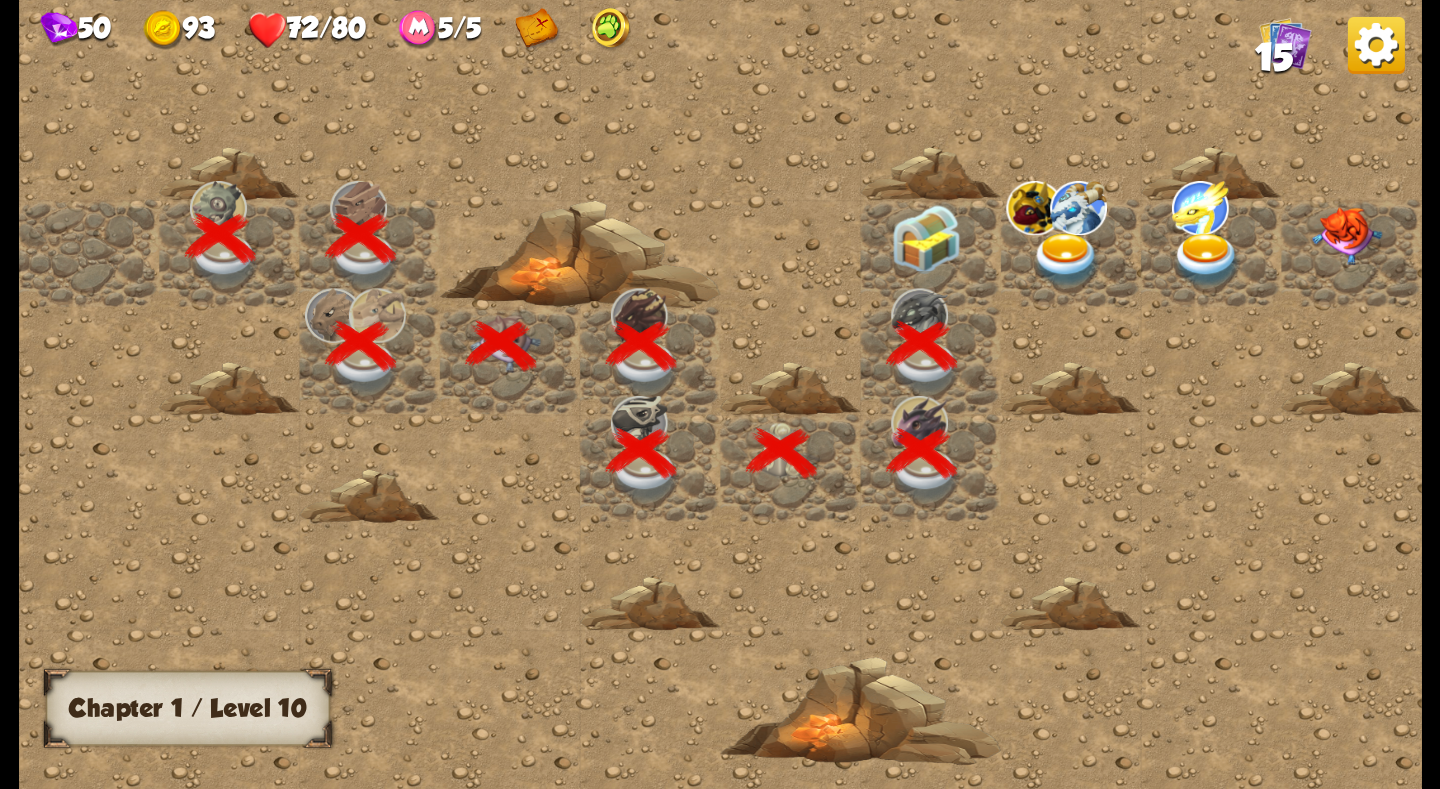 click at bounding box center (926, 239) 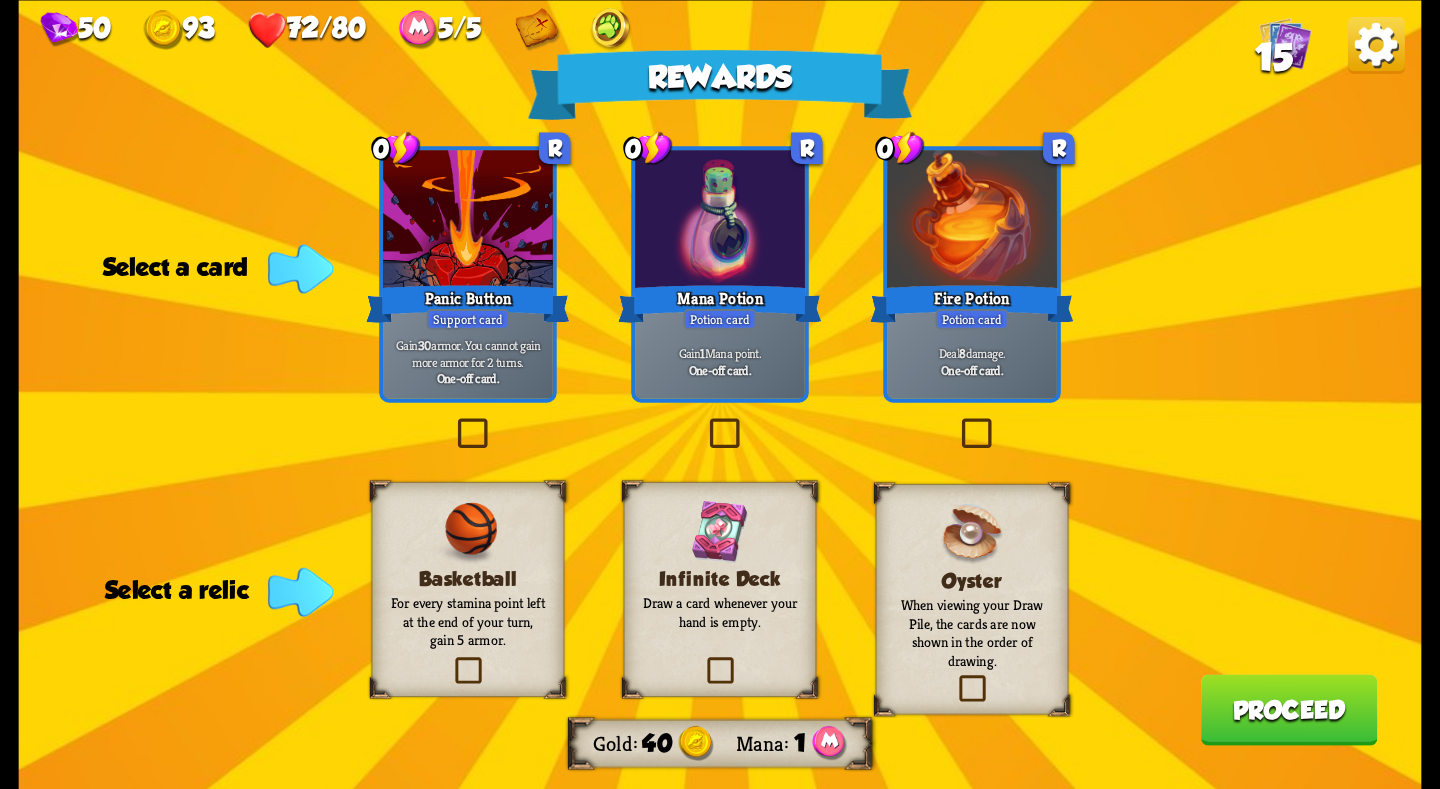 click on "For every stamina point left at the end of your turn, gain 5 armor." at bounding box center (468, 621) 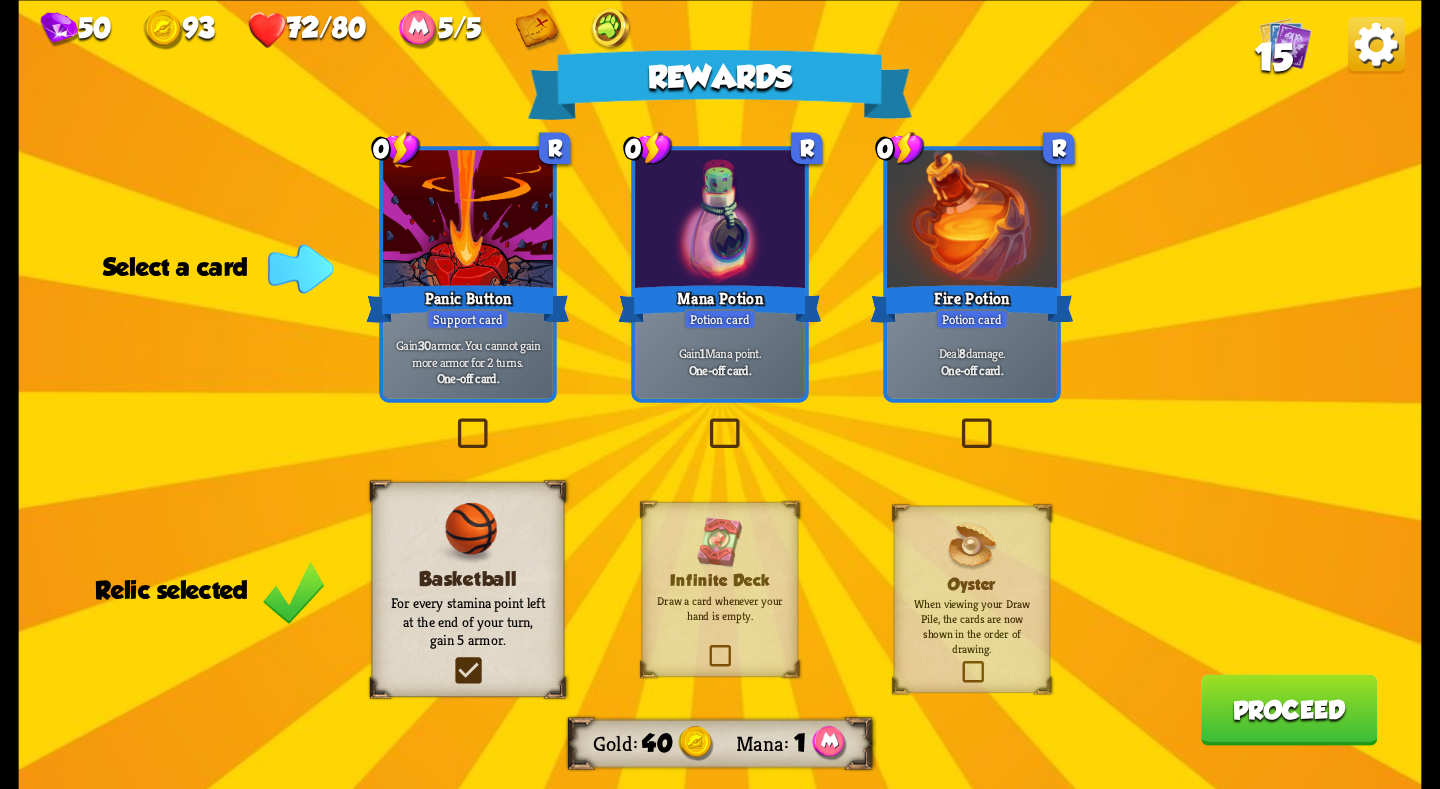 click on "8" at bounding box center [962, 352] 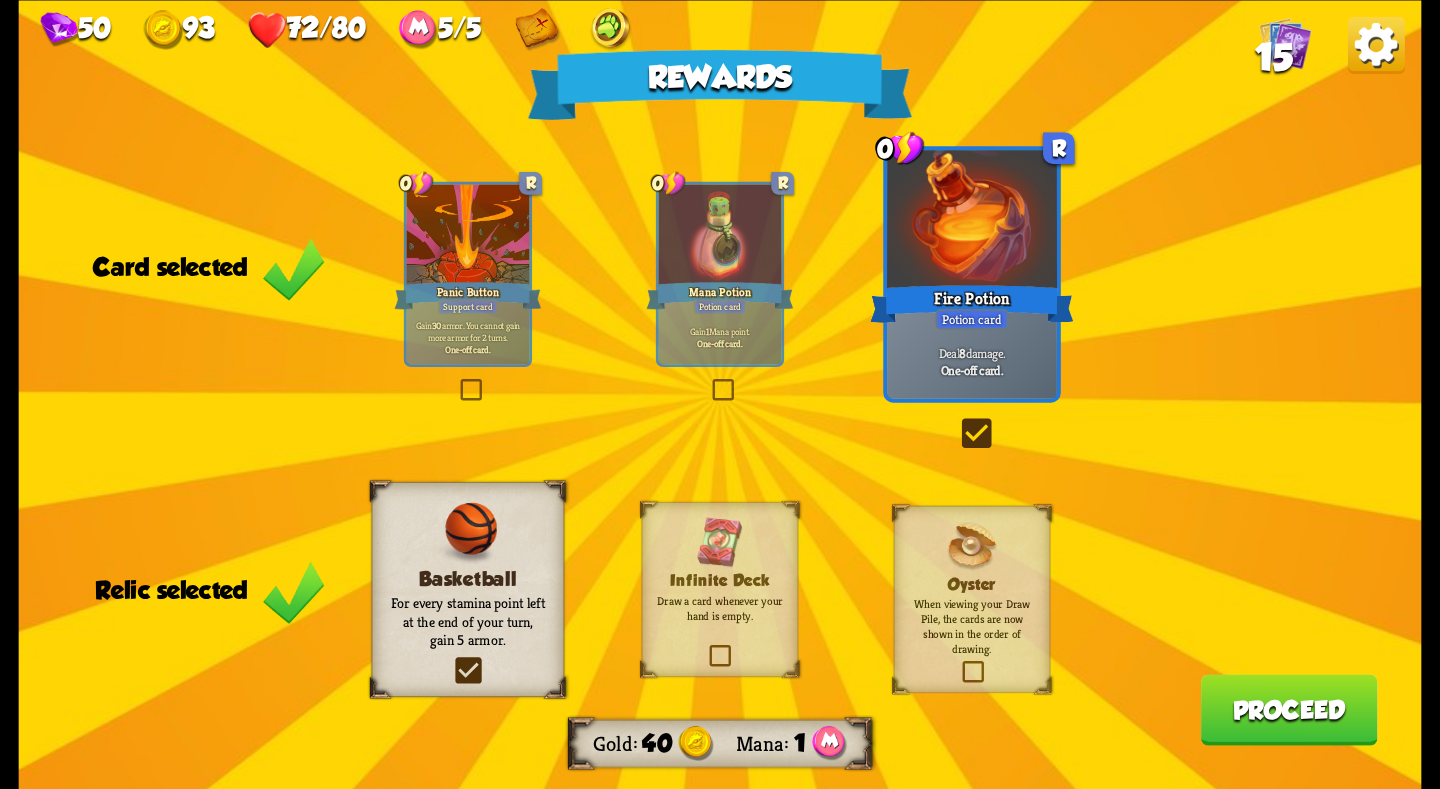 click on "Proceed" at bounding box center (1289, 709) 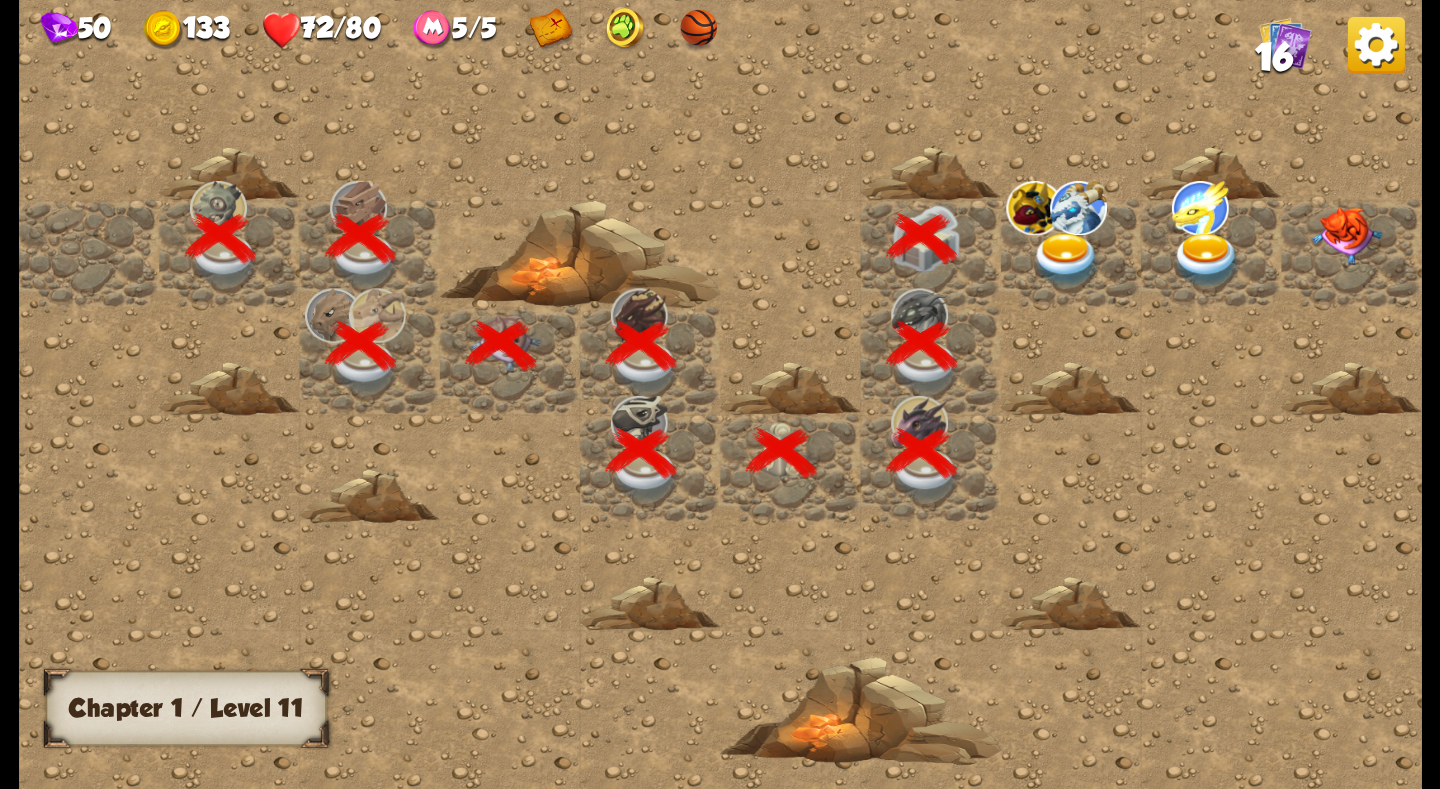 scroll, scrollTop: 0, scrollLeft: 384, axis: horizontal 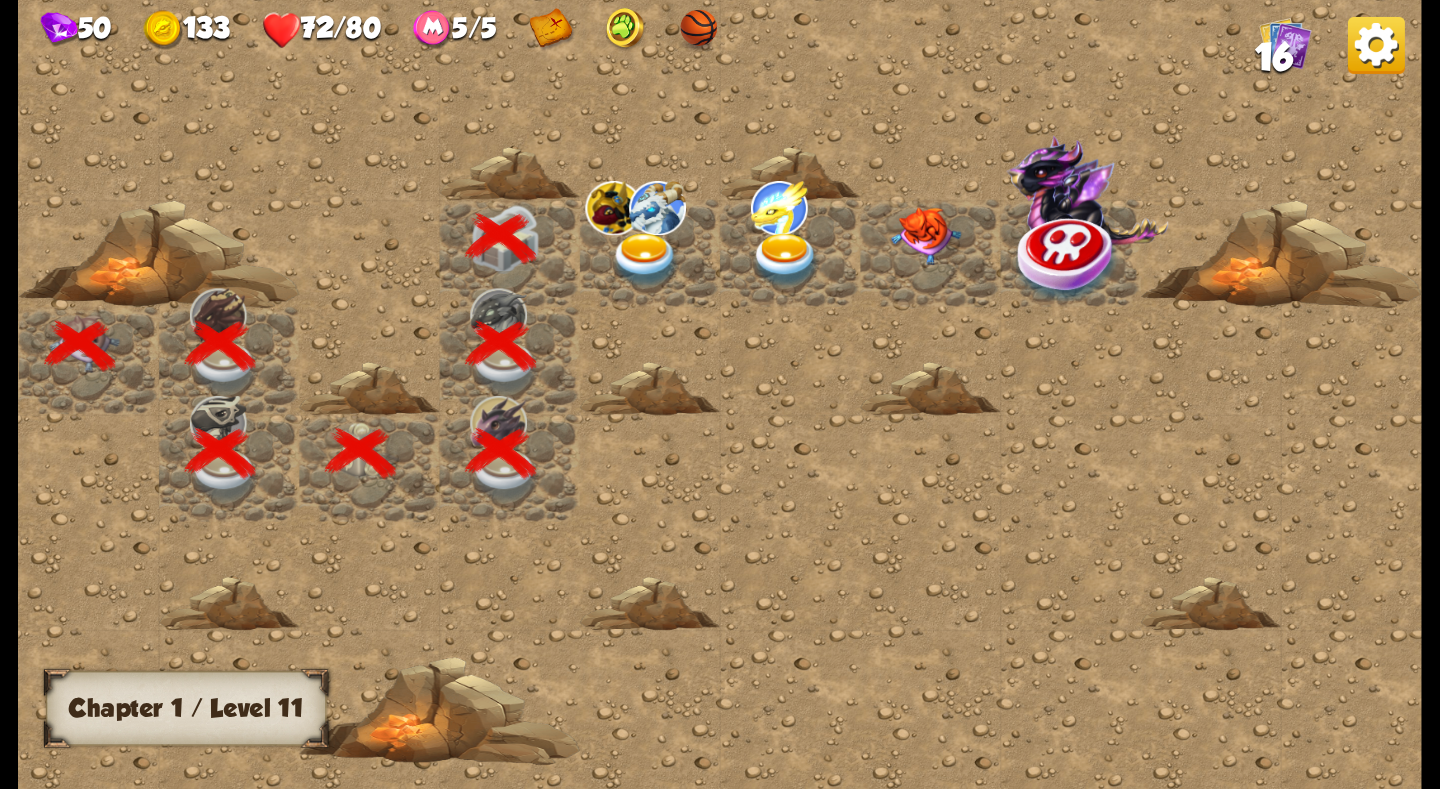 click at bounding box center [645, 259] 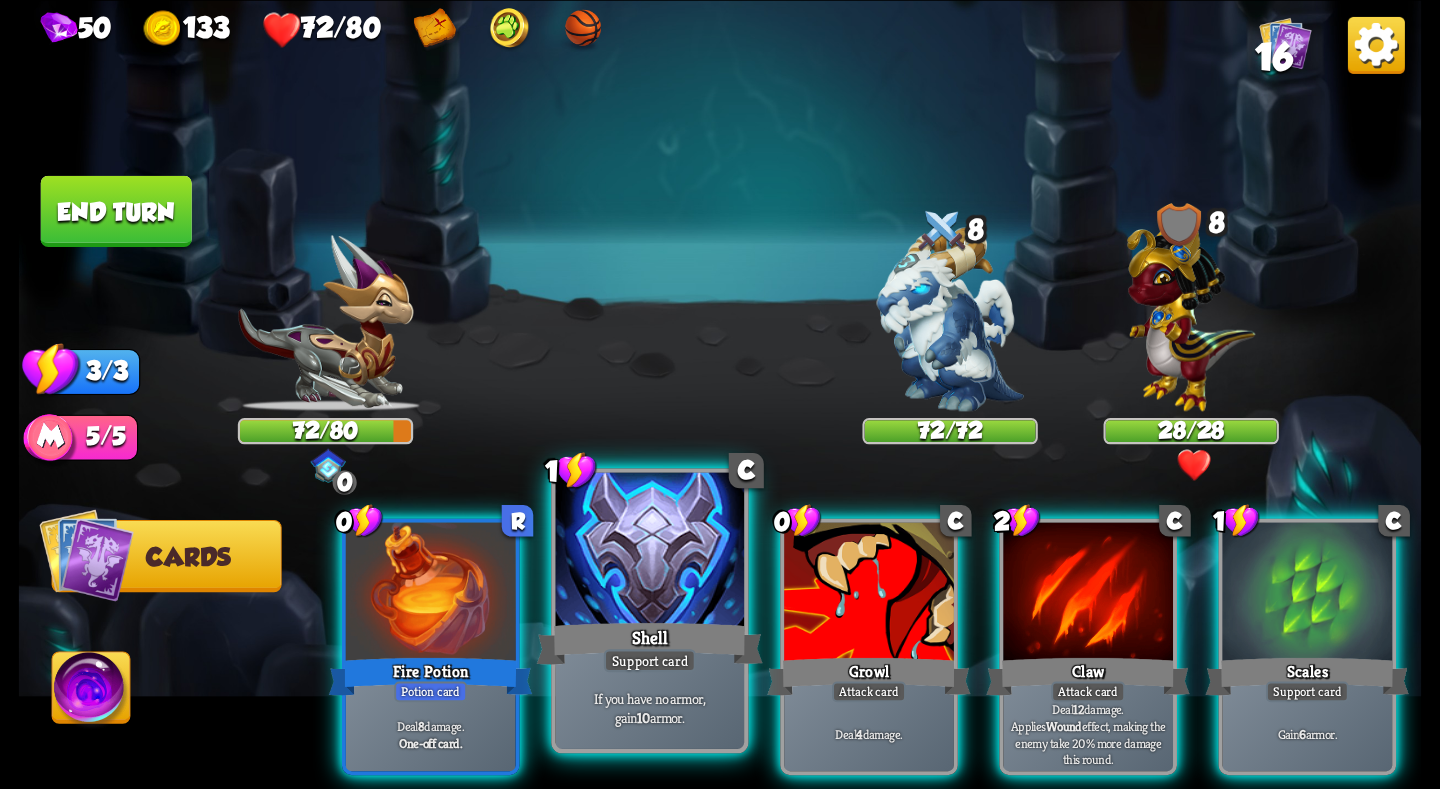 click at bounding box center (650, 551) 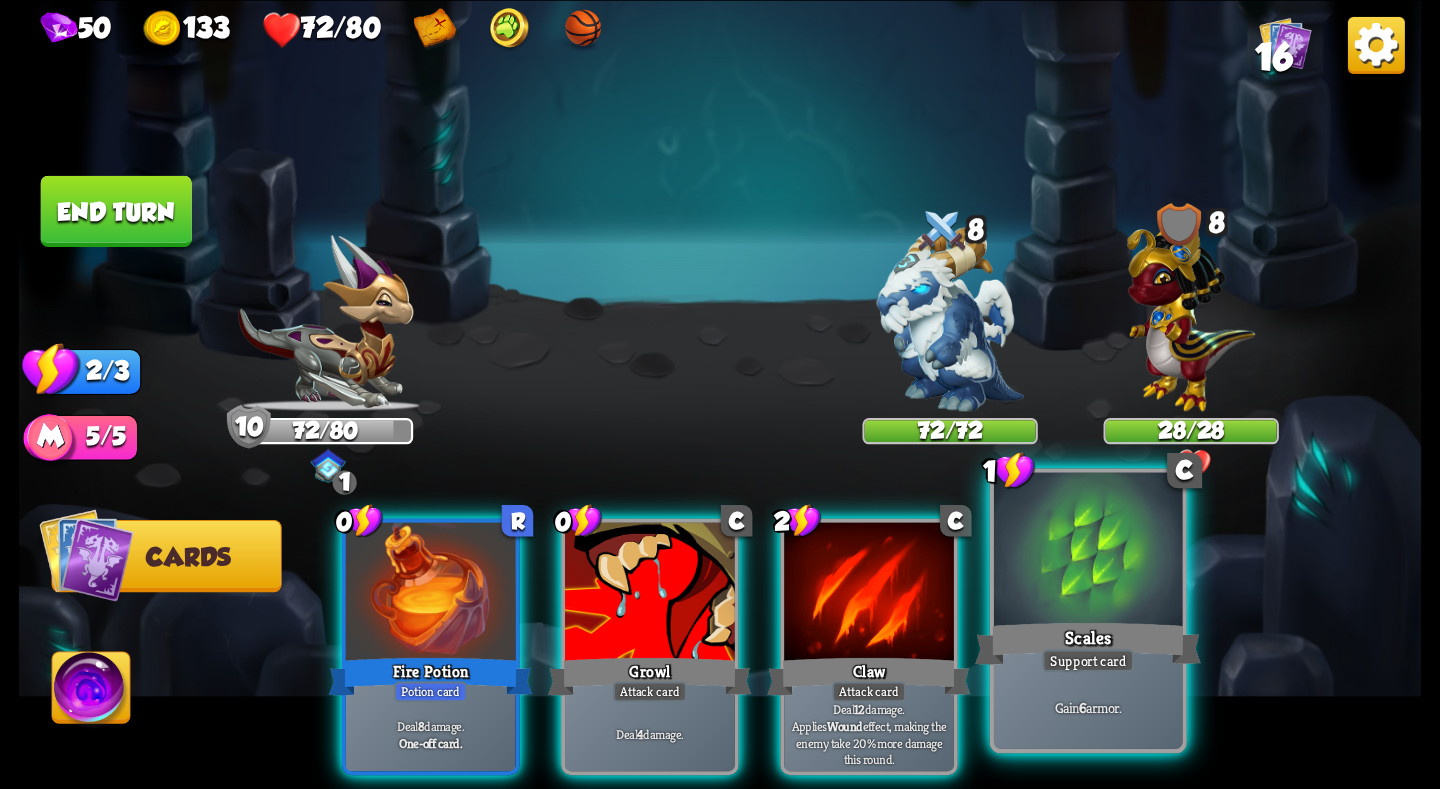 click at bounding box center (1088, 551) 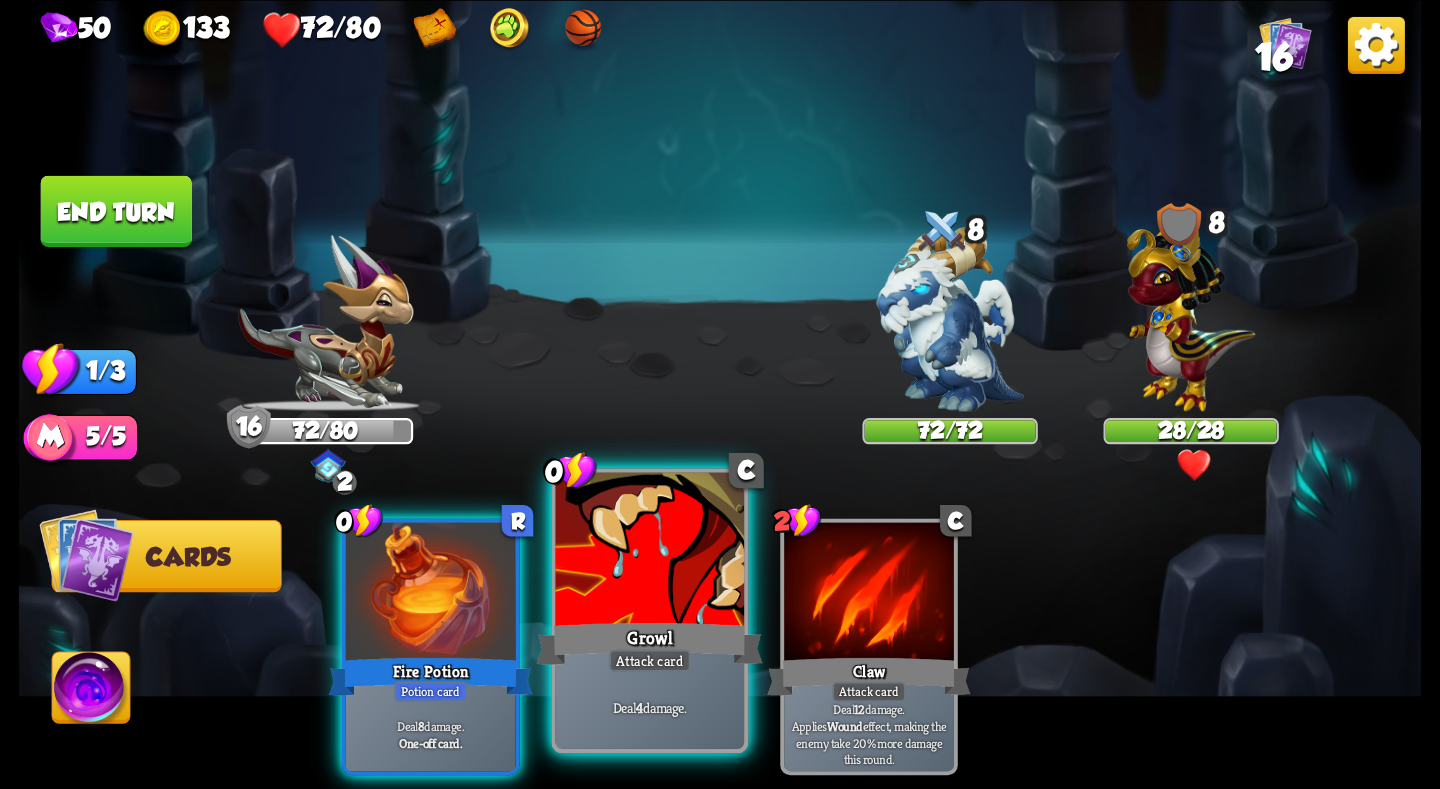 click at bounding box center (650, 551) 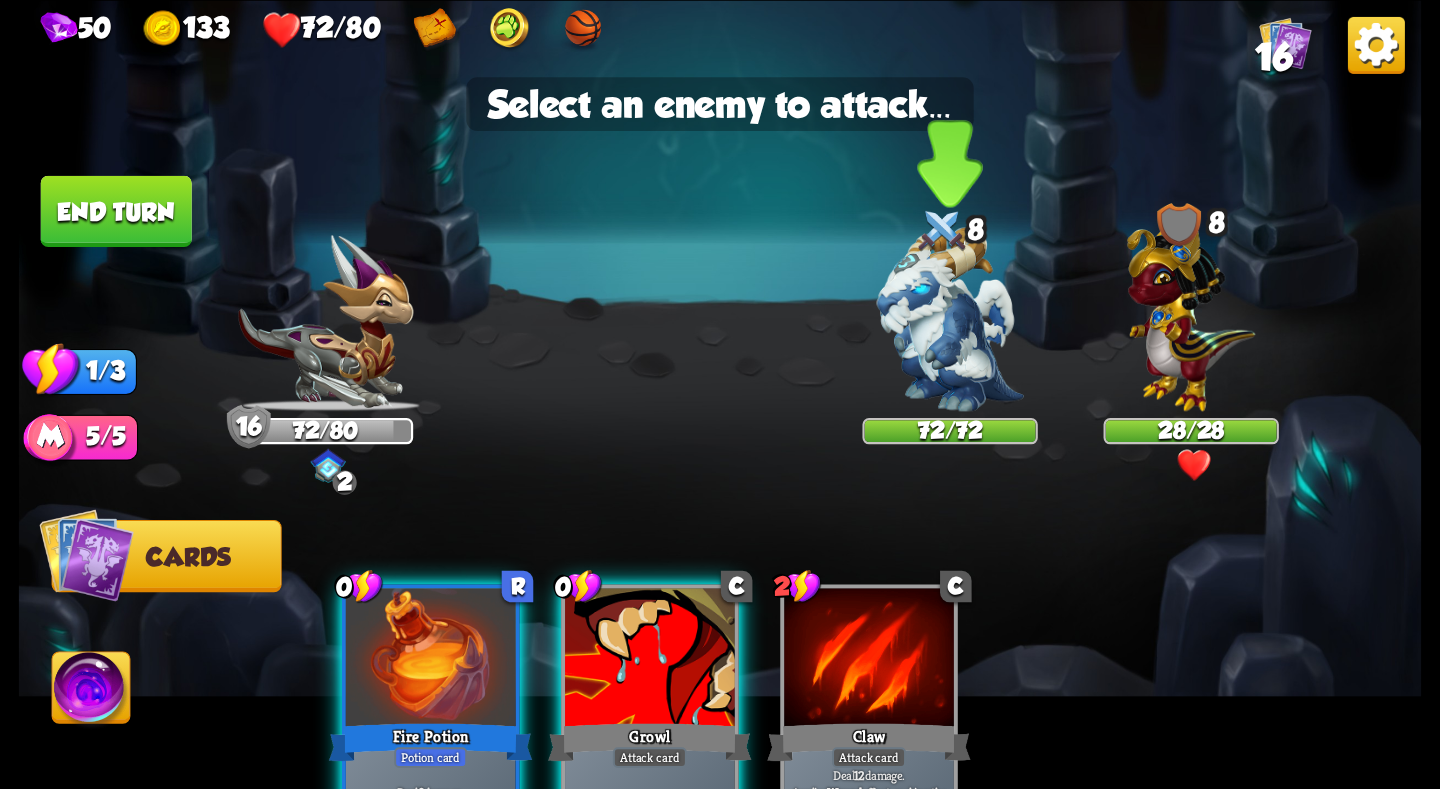 click at bounding box center [950, 319] 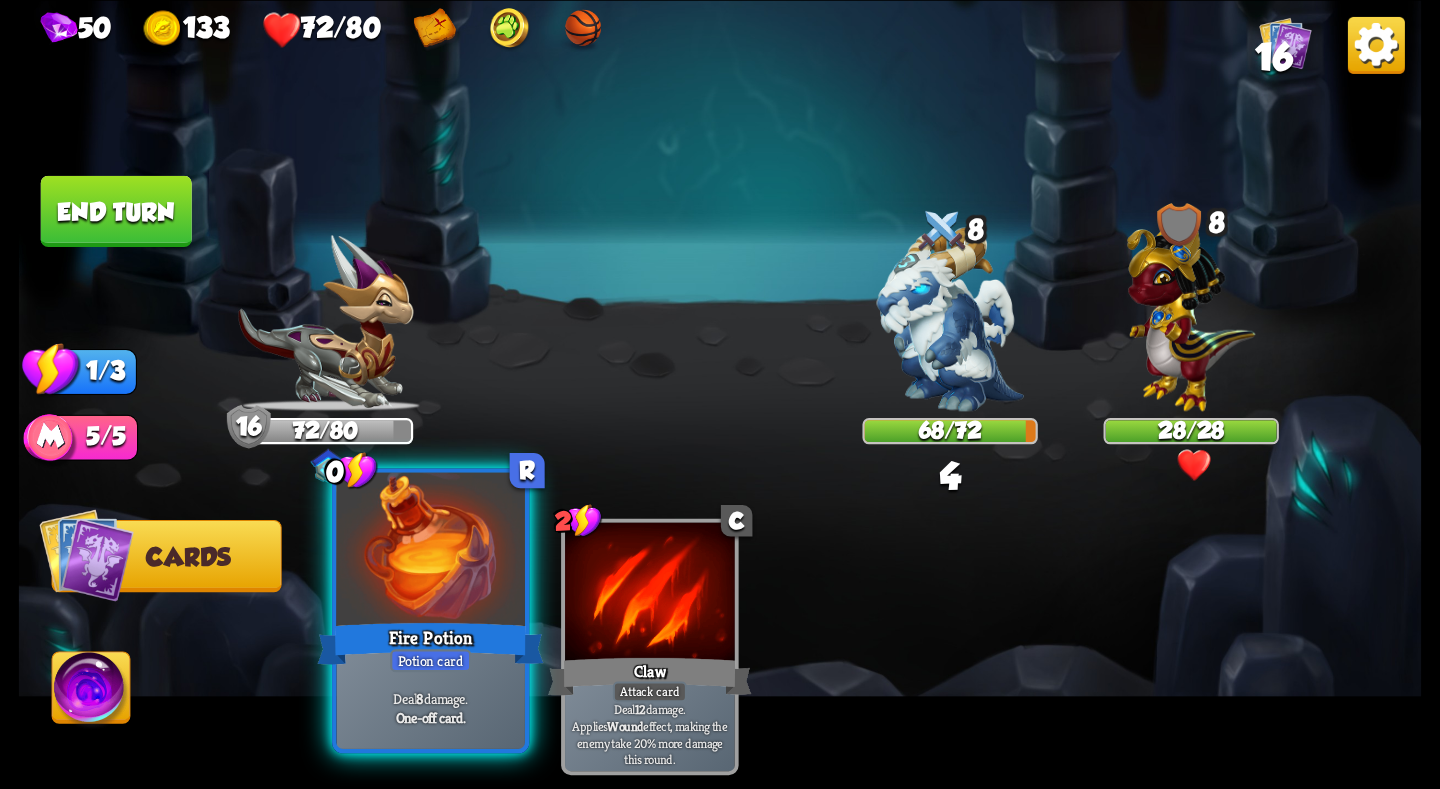 click on "Fire Potion" at bounding box center [431, 643] 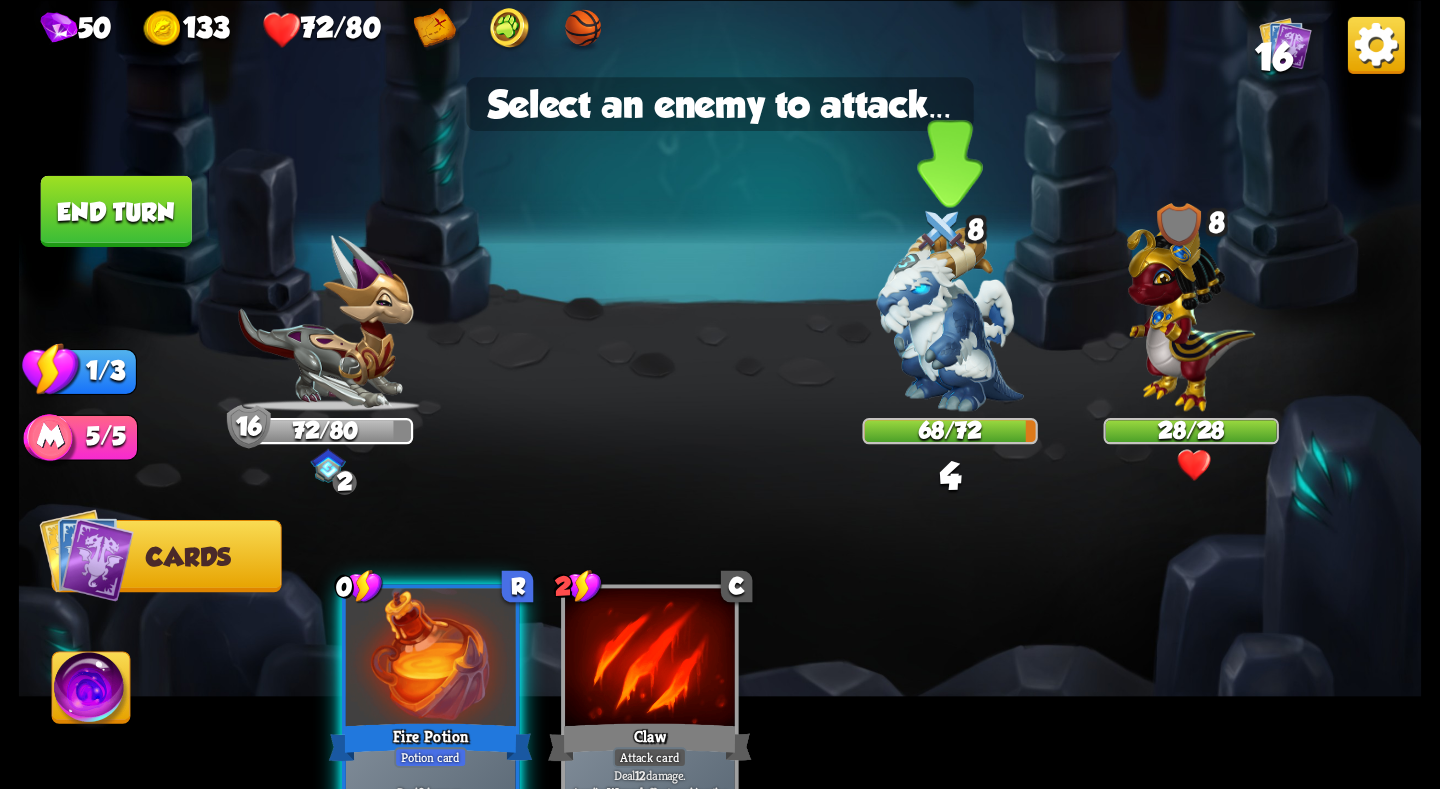 click at bounding box center [950, 319] 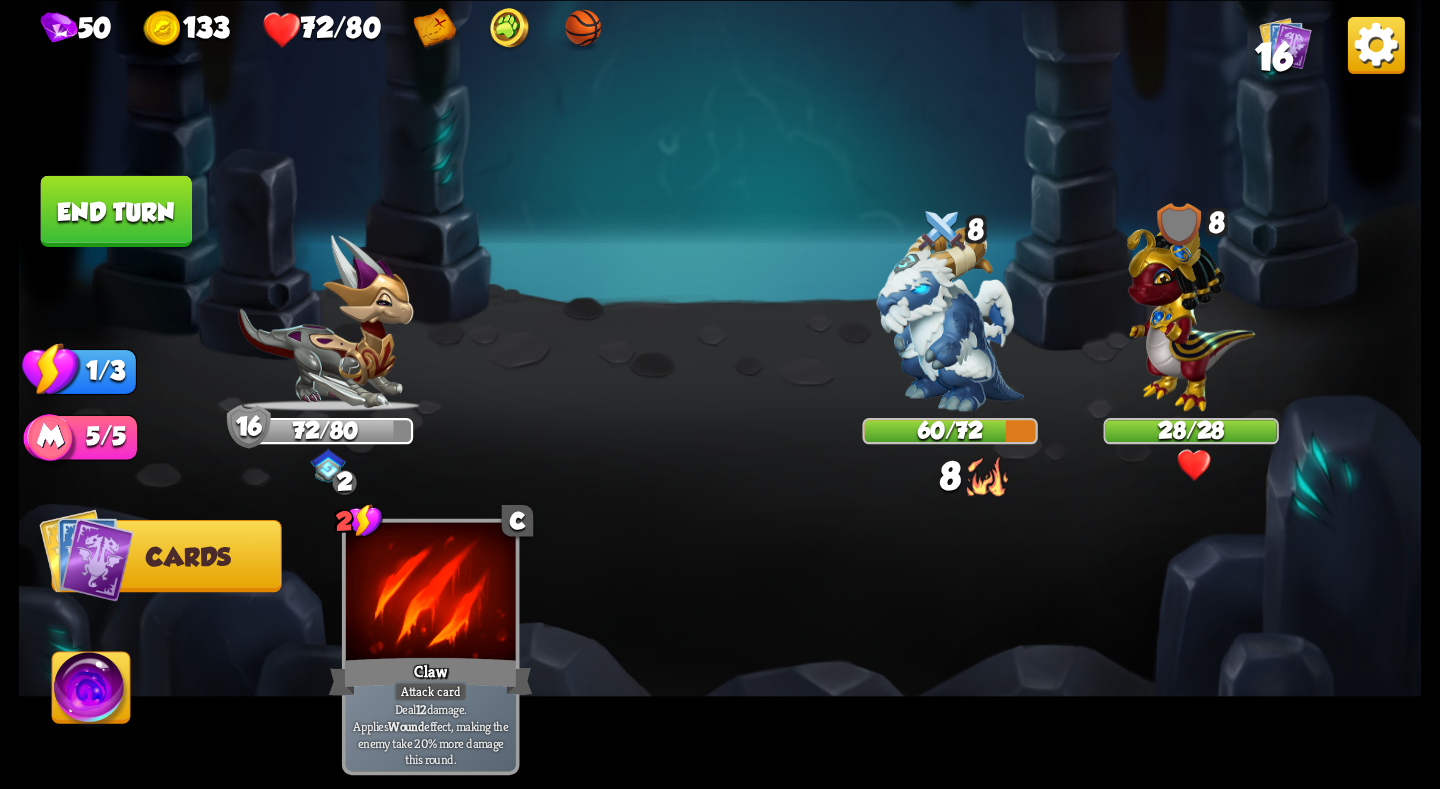 click on "End turn" at bounding box center [116, 210] 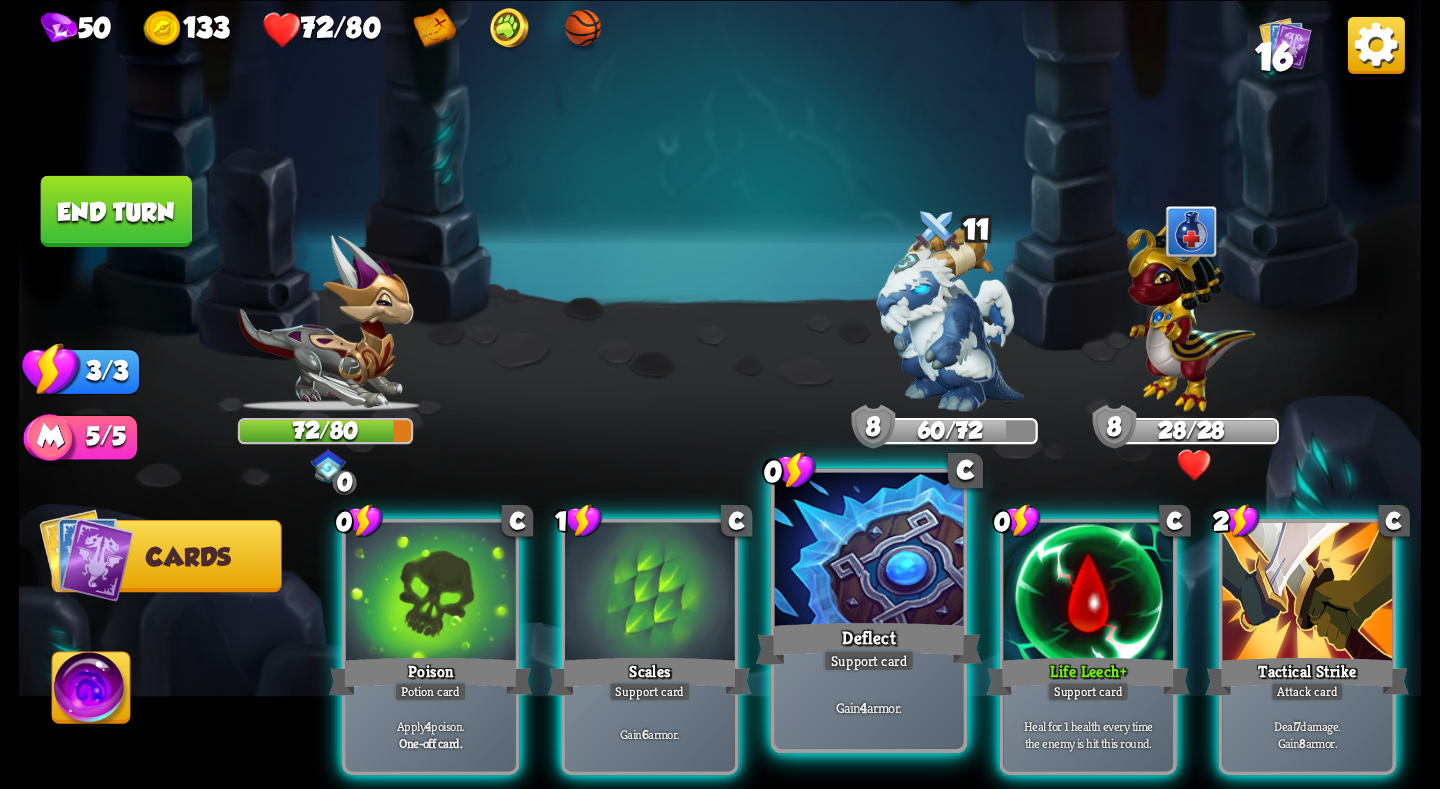click at bounding box center (869, 551) 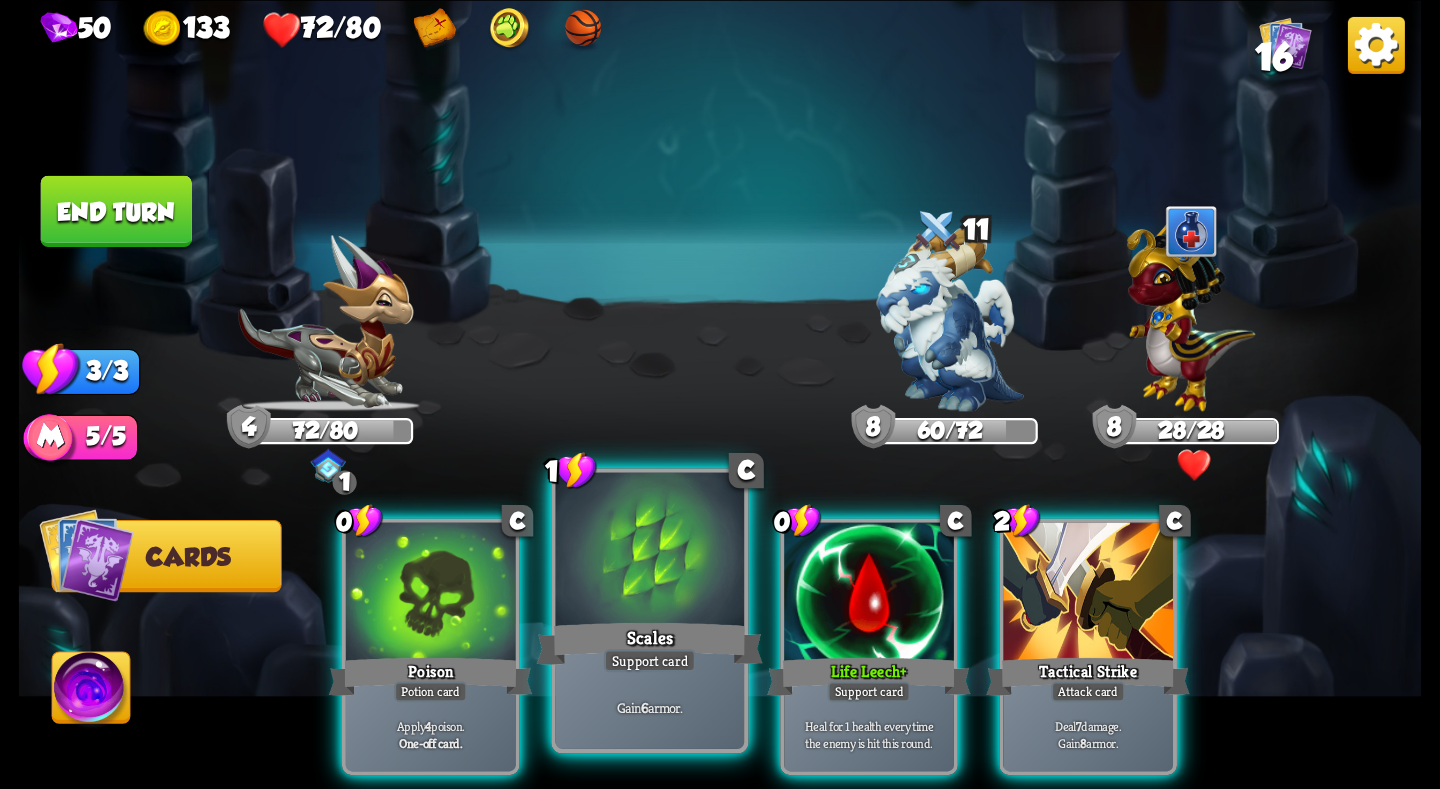 click at bounding box center (650, 551) 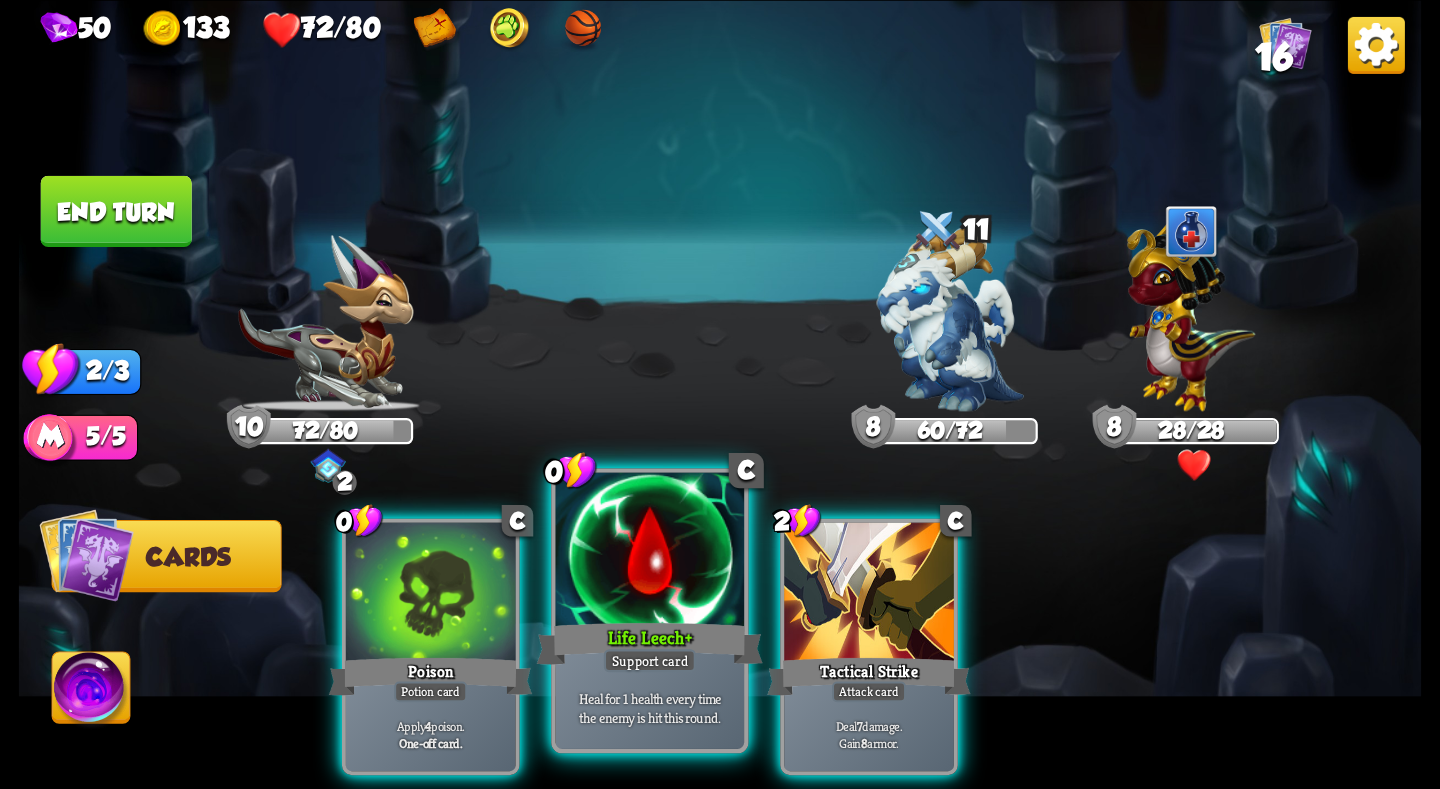 click at bounding box center [650, 551] 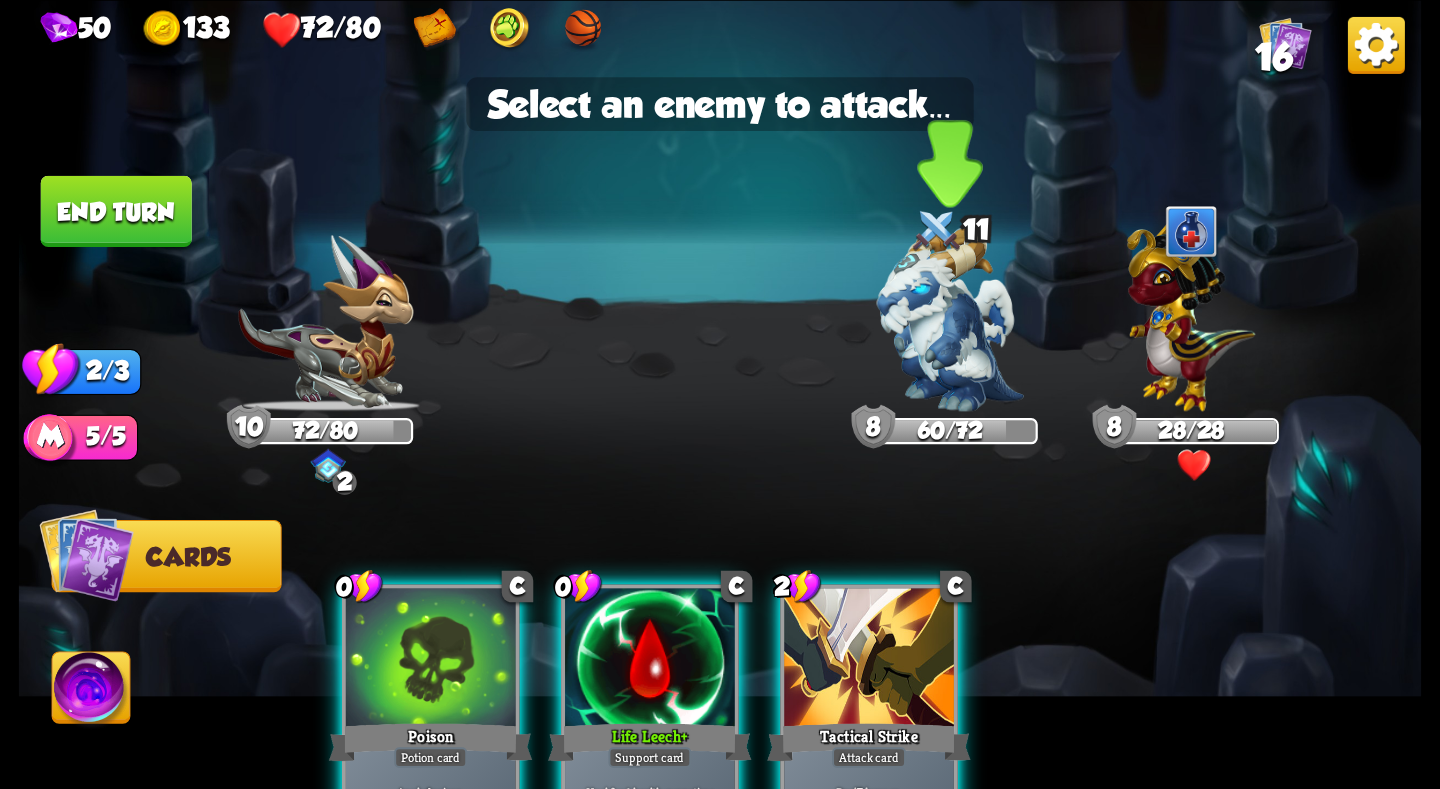 click at bounding box center [950, 319] 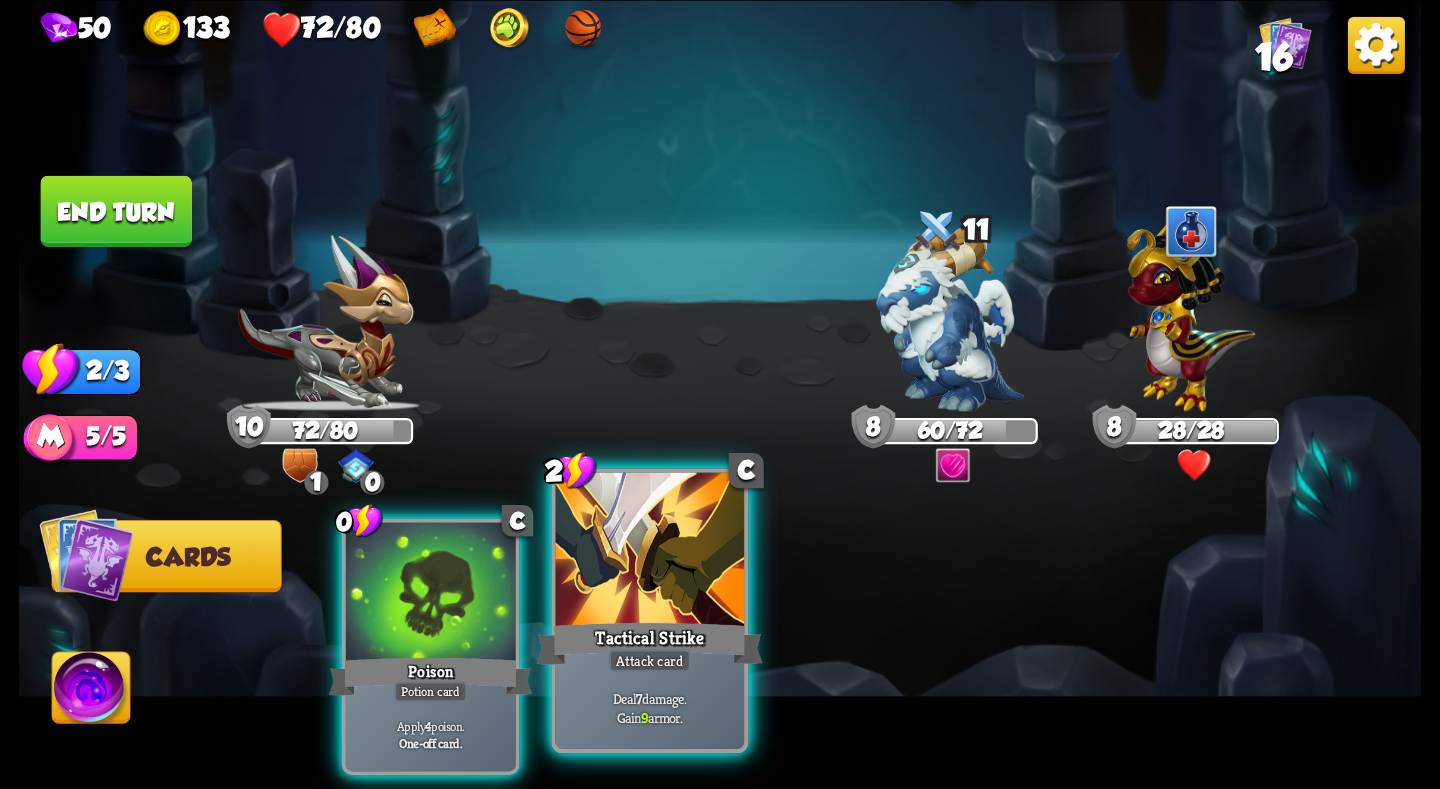 drag, startPoint x: 402, startPoint y: 644, endPoint x: 742, endPoint y: 536, distance: 356.7408 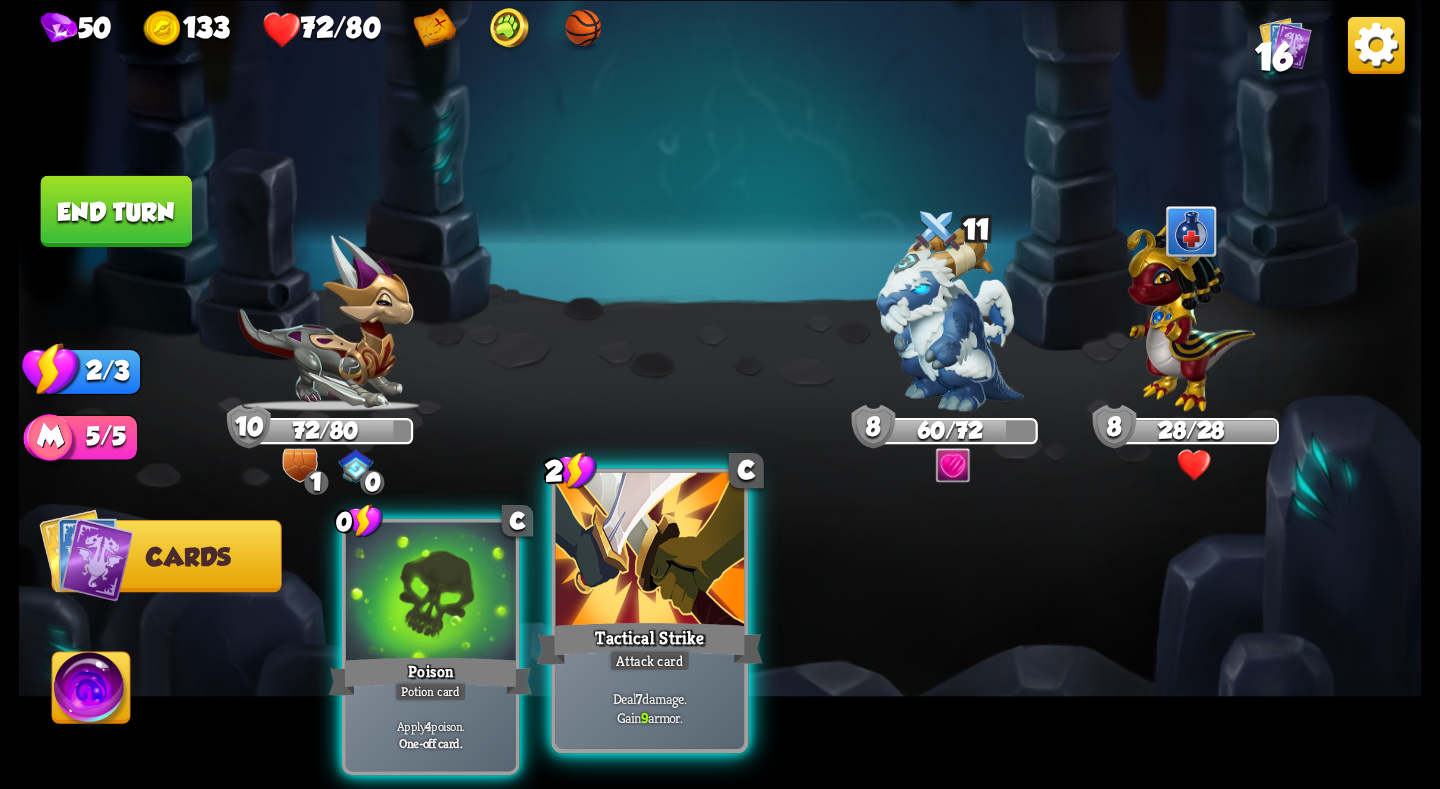 click on "Poison" at bounding box center (431, 675) 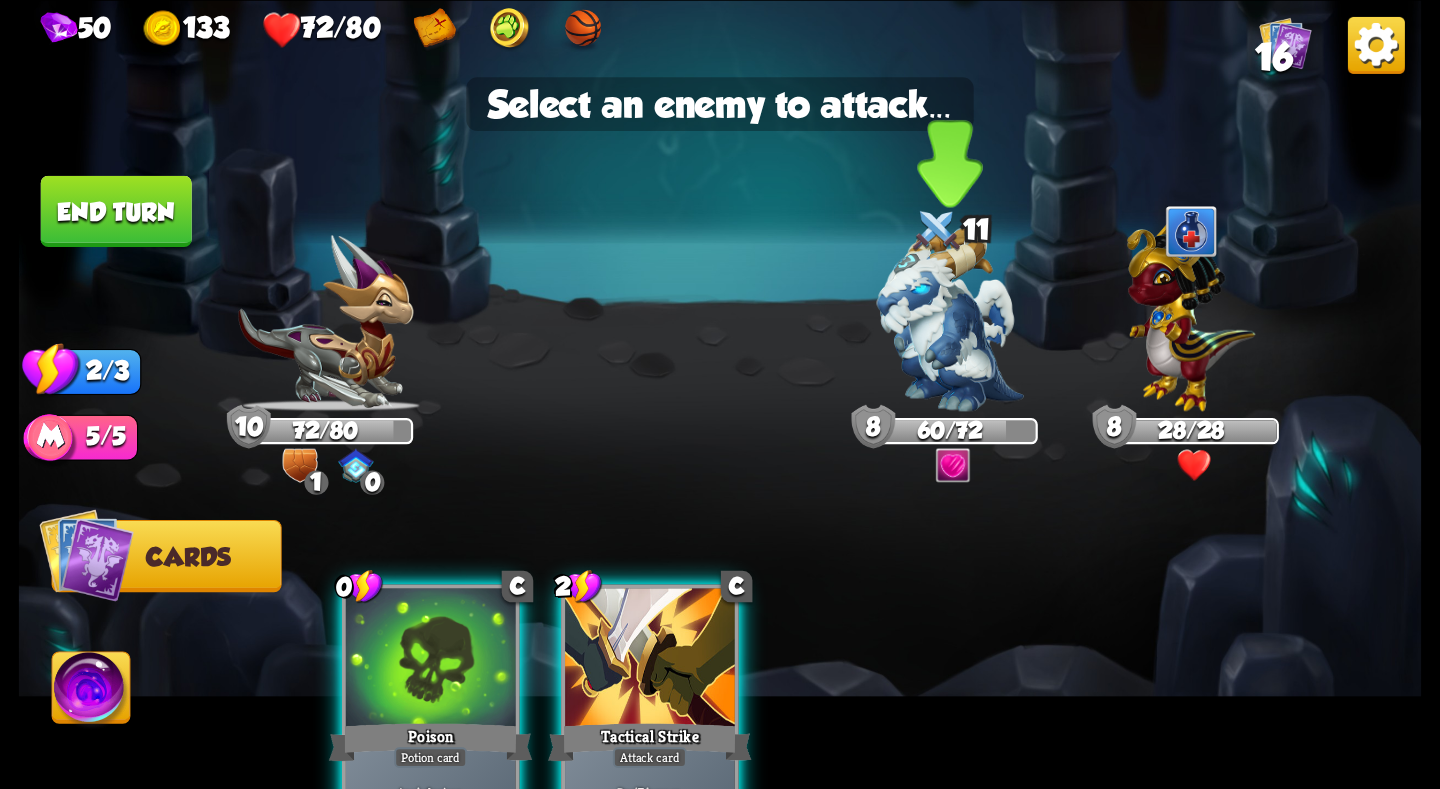 click at bounding box center (950, 319) 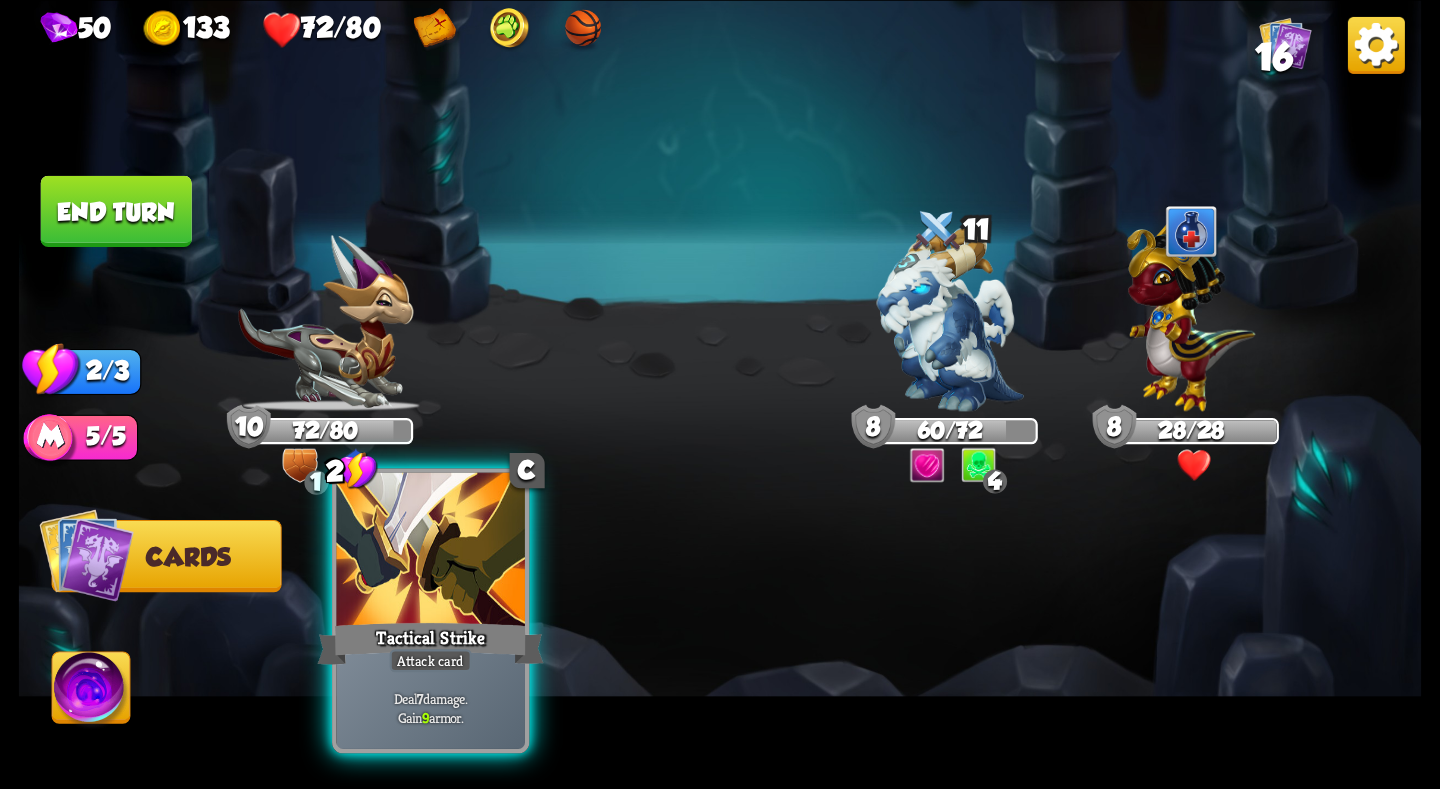 click at bounding box center (430, 551) 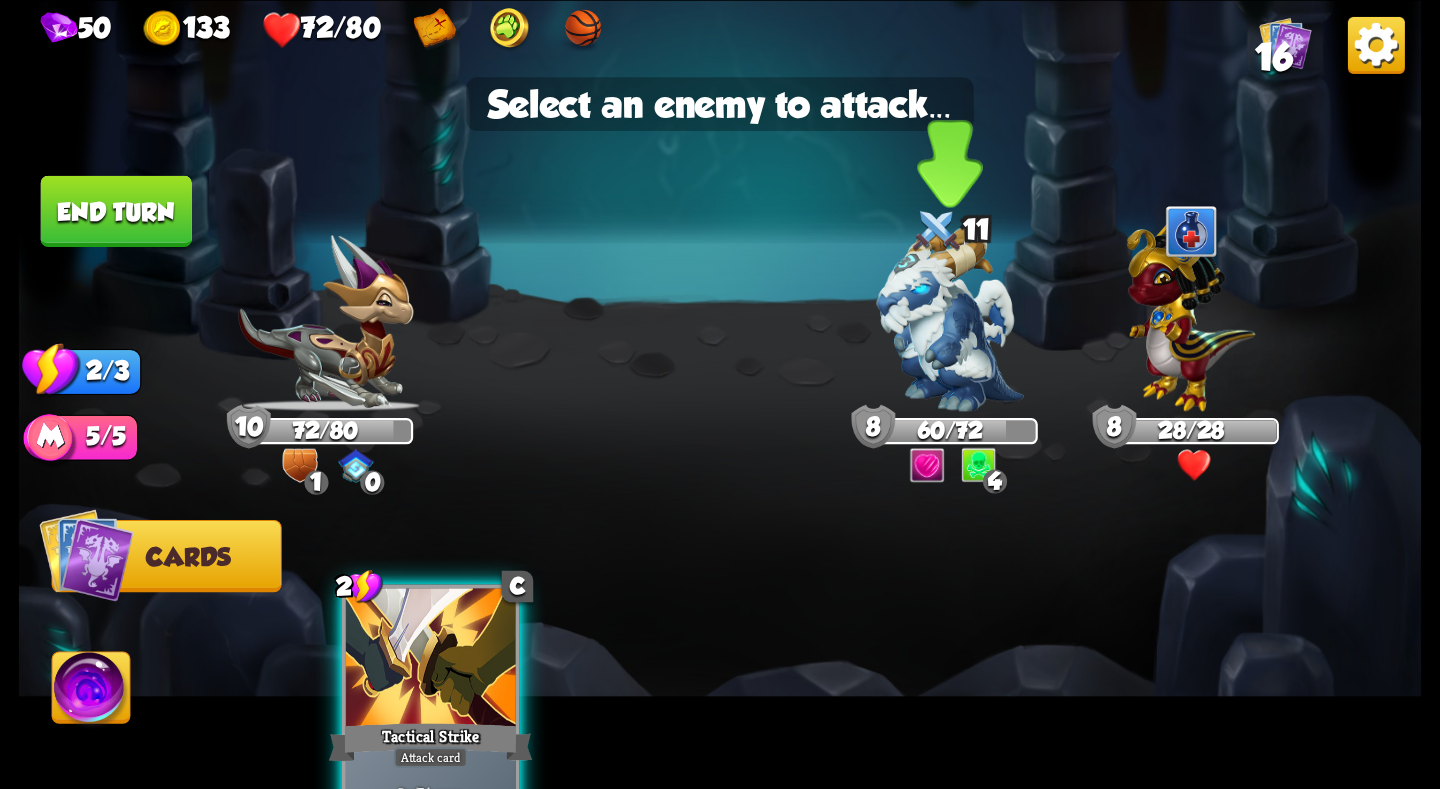 click at bounding box center (950, 319) 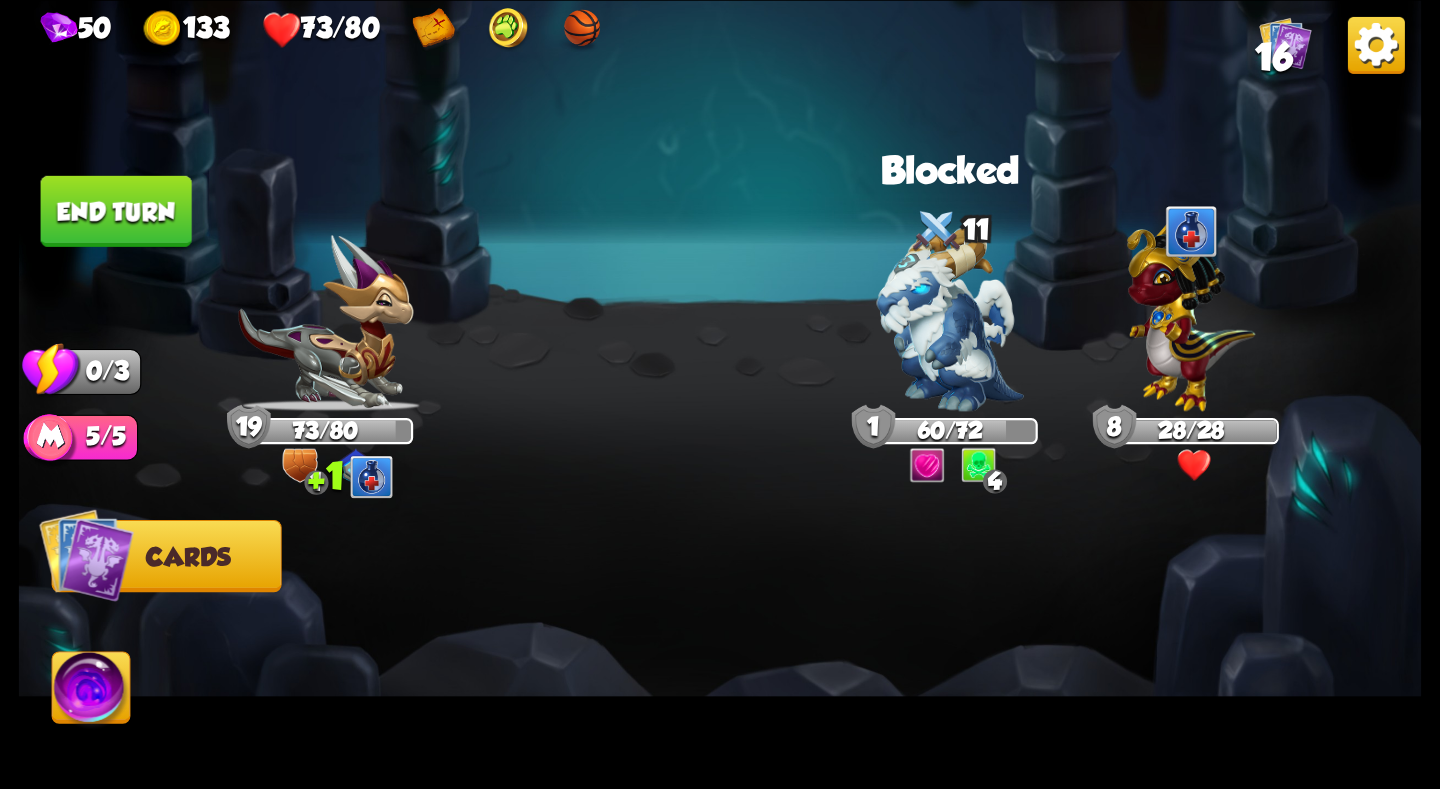 click on "End turn" at bounding box center [116, 210] 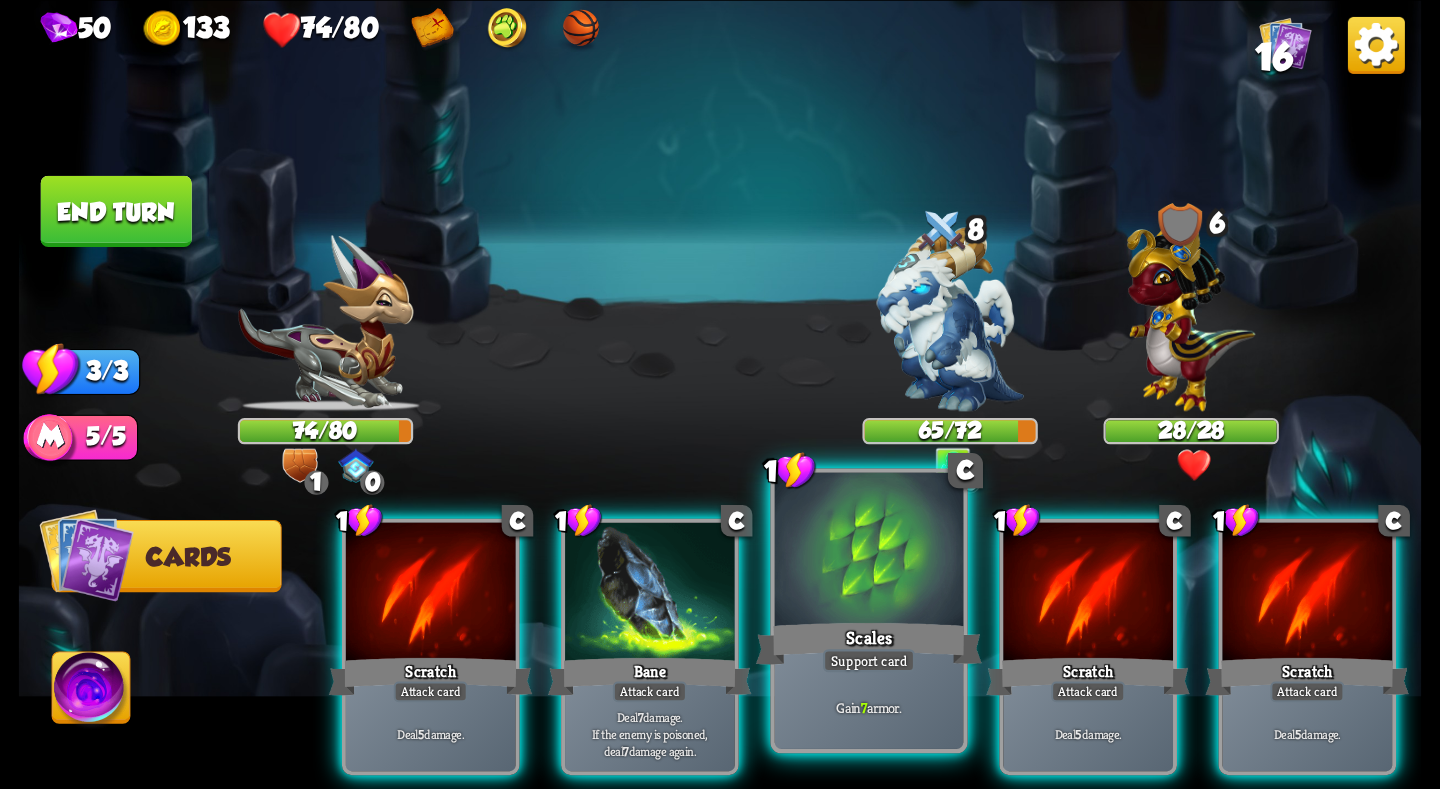 click at bounding box center [869, 551] 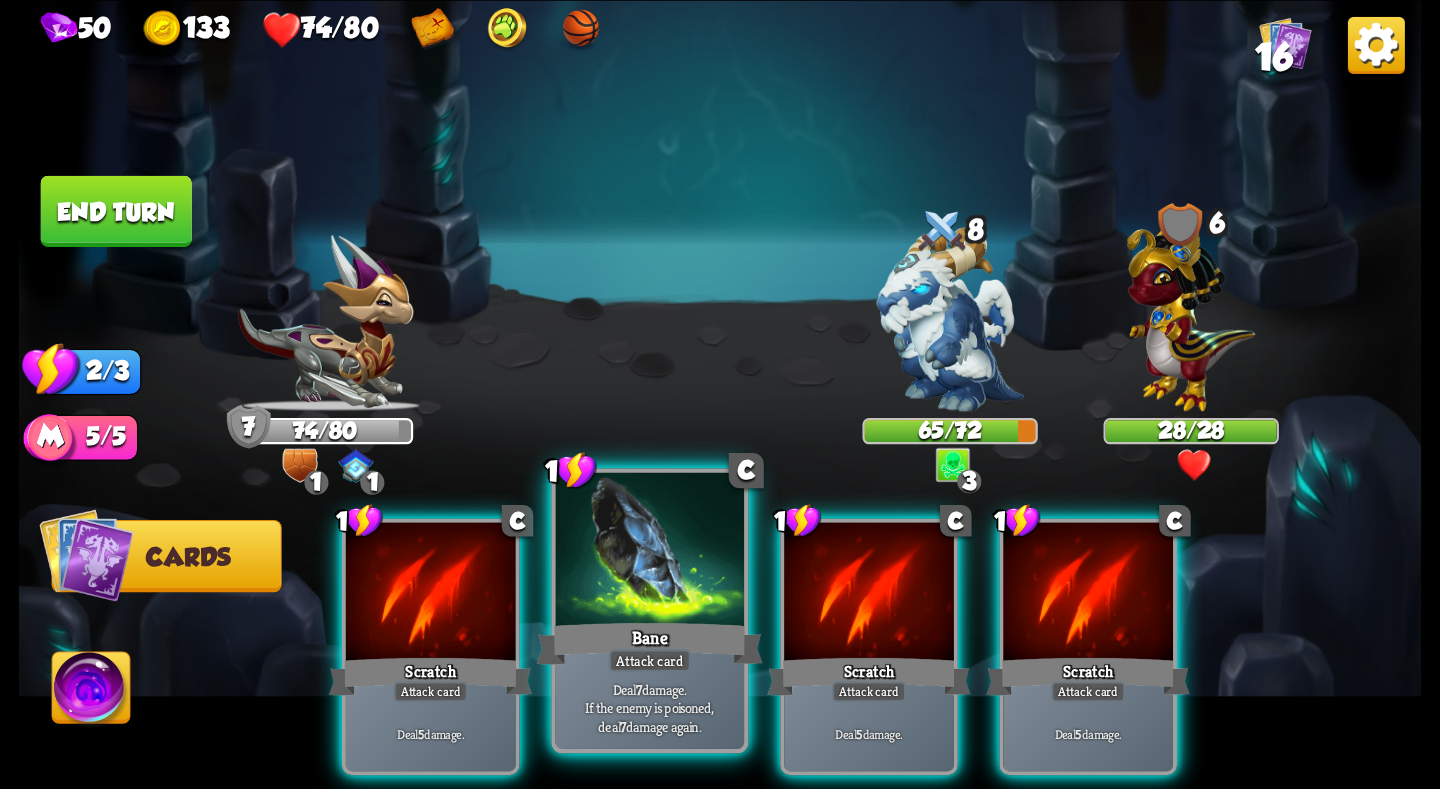 click at bounding box center [650, 551] 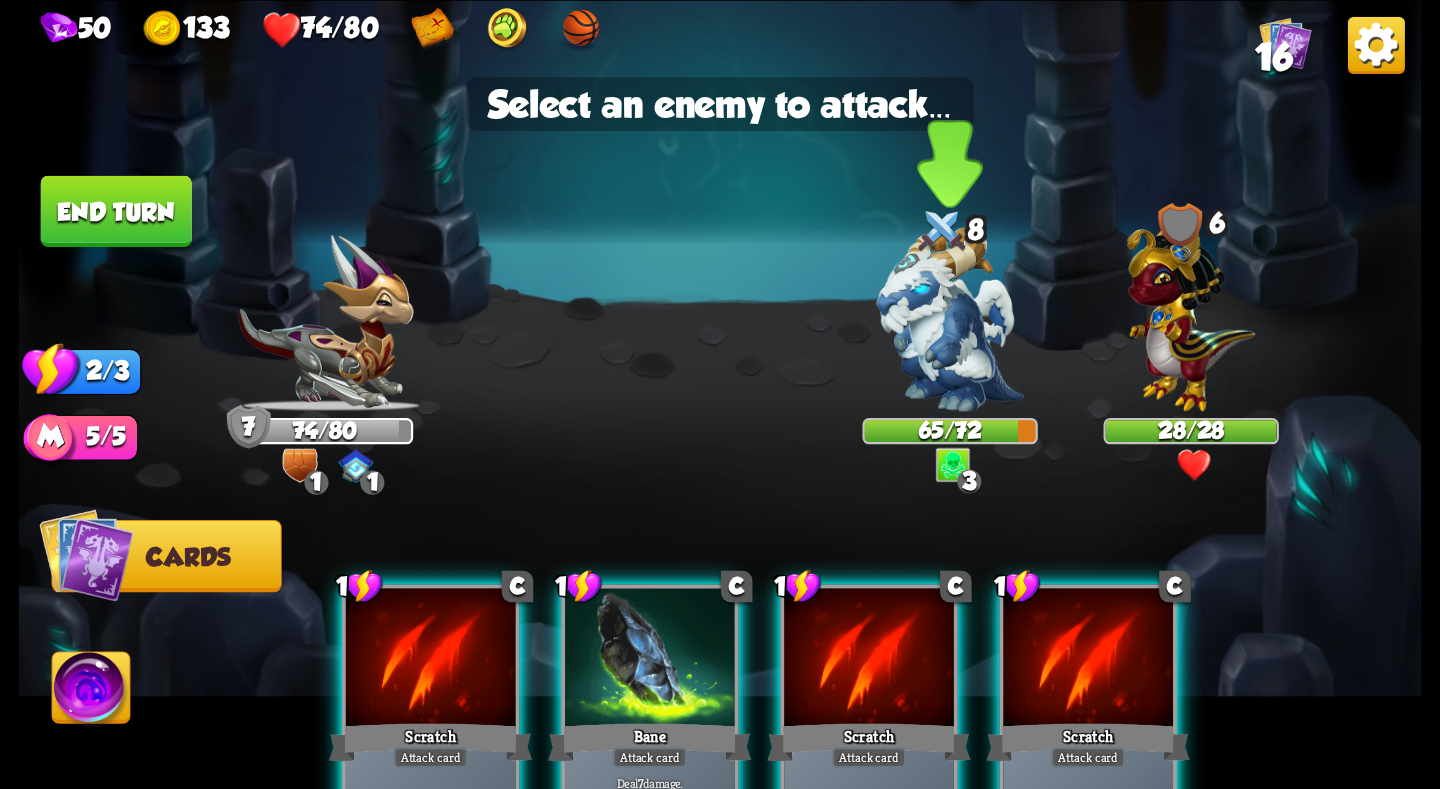 click at bounding box center (950, 319) 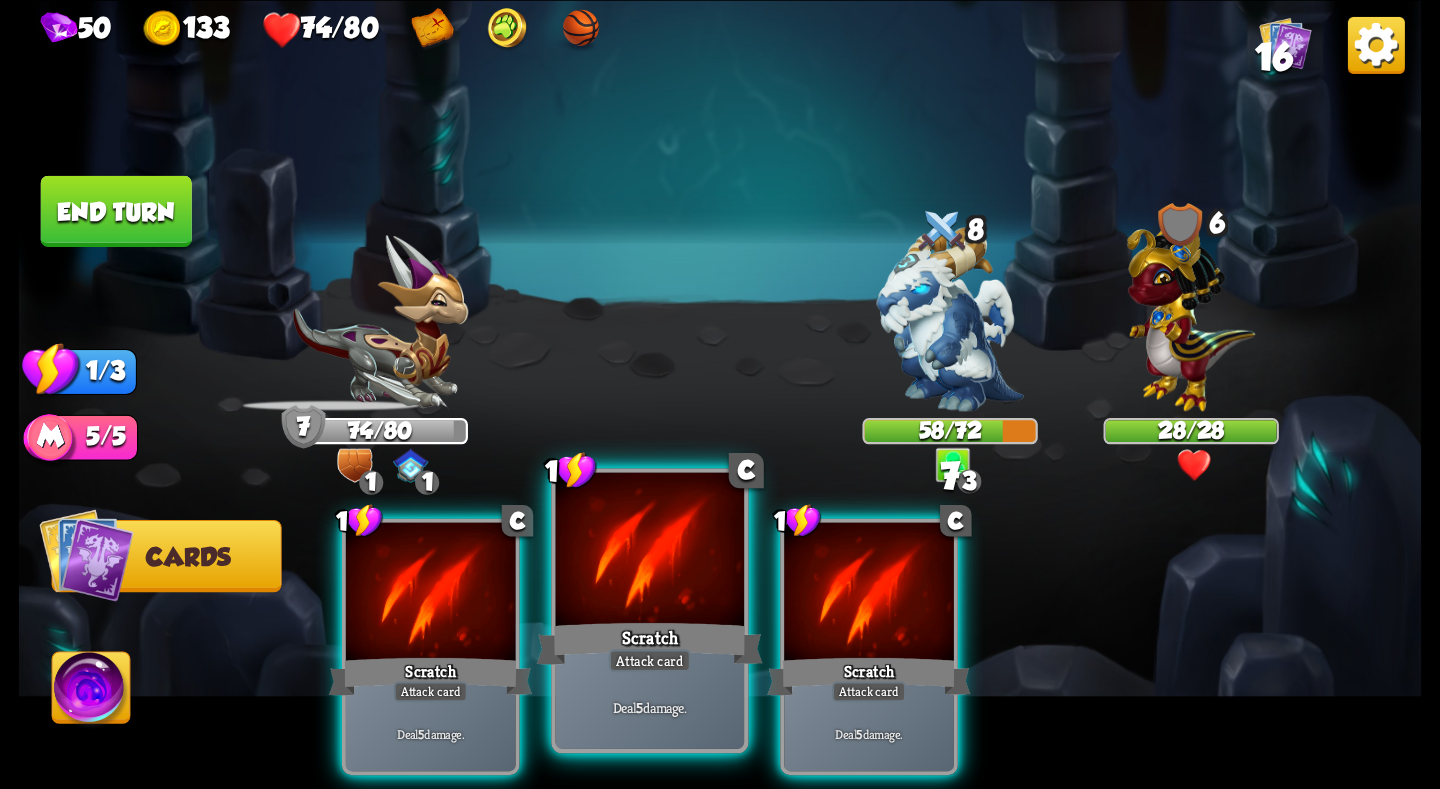 click on "Scratch" at bounding box center [650, 643] 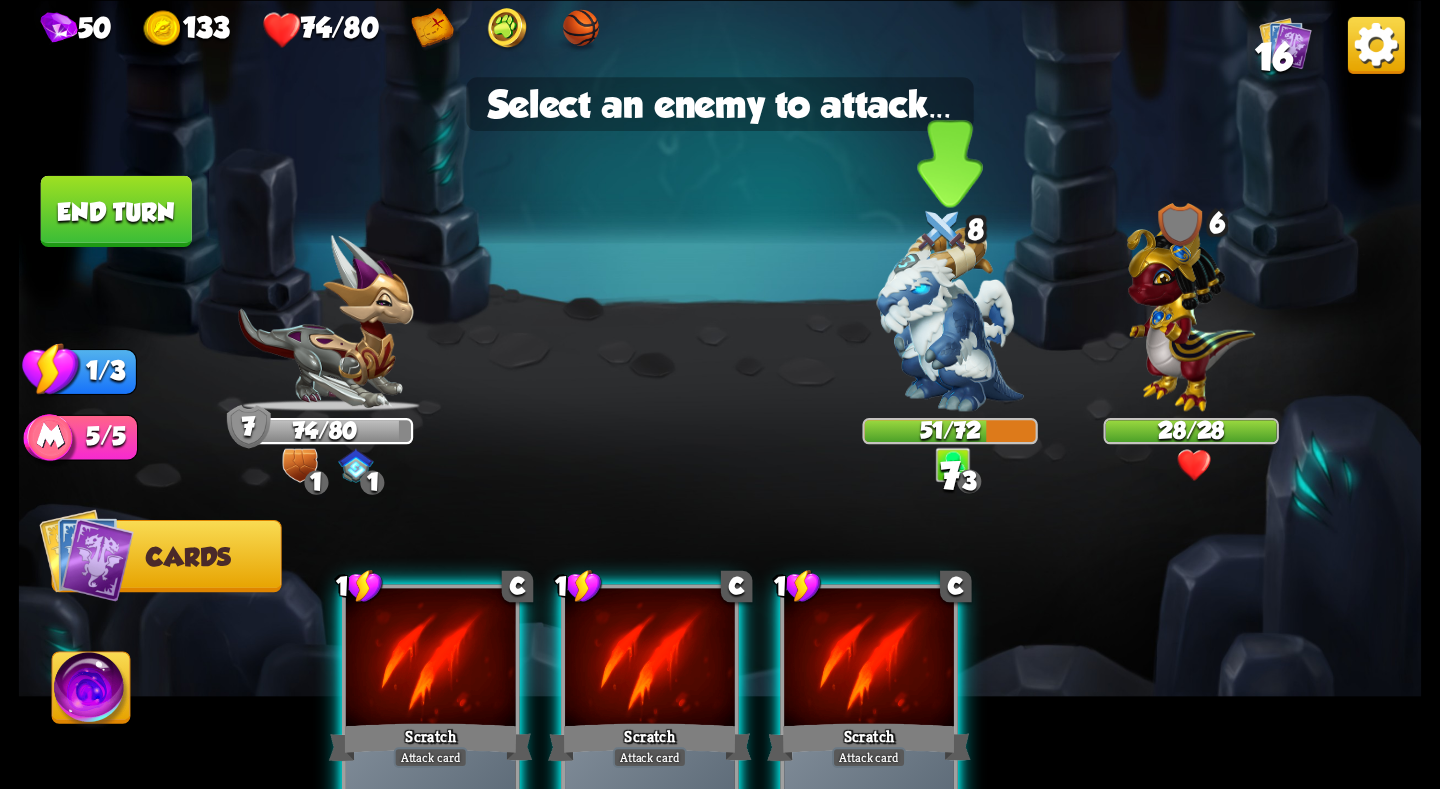 click at bounding box center [950, 319] 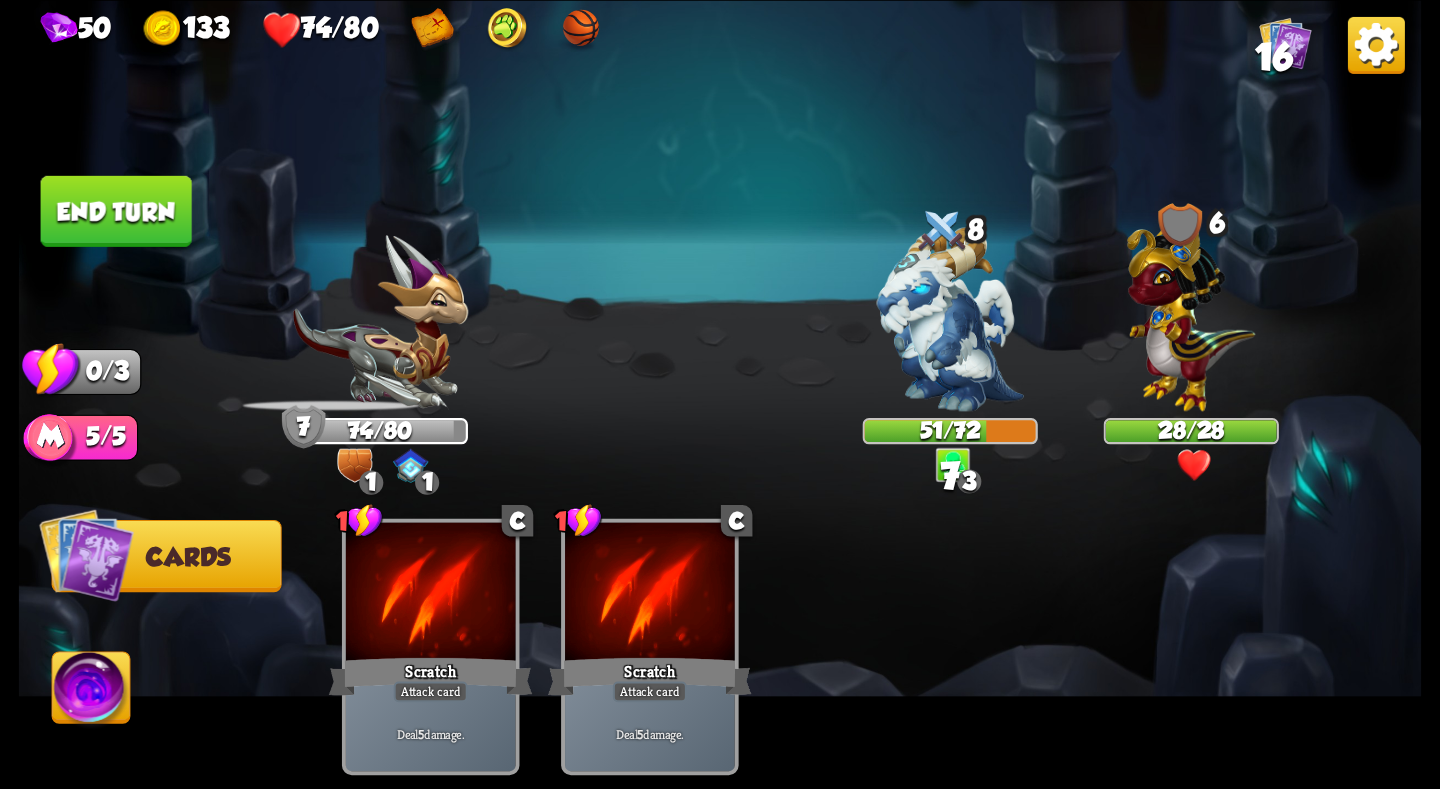 click on "End turn" at bounding box center (116, 210) 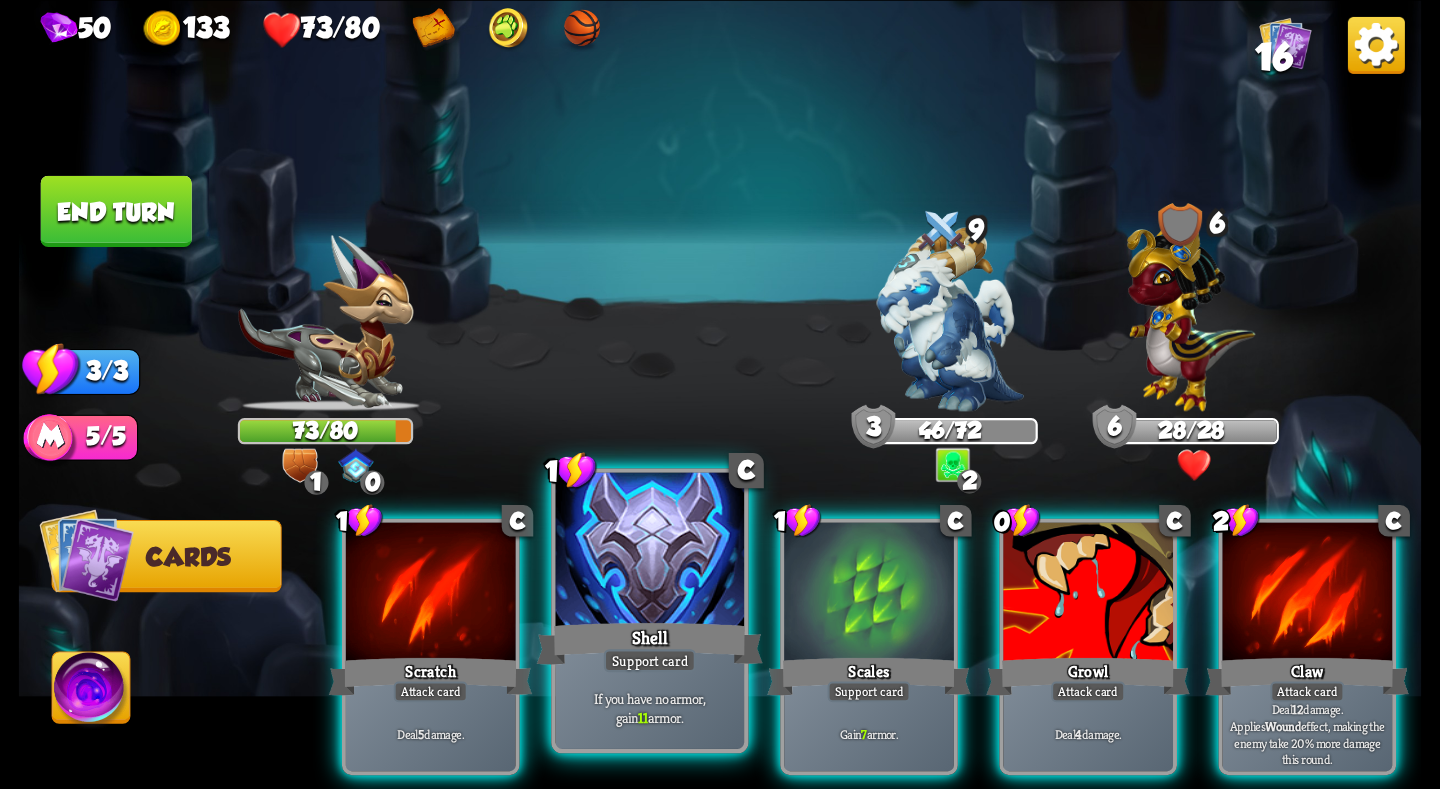 click at bounding box center (650, 551) 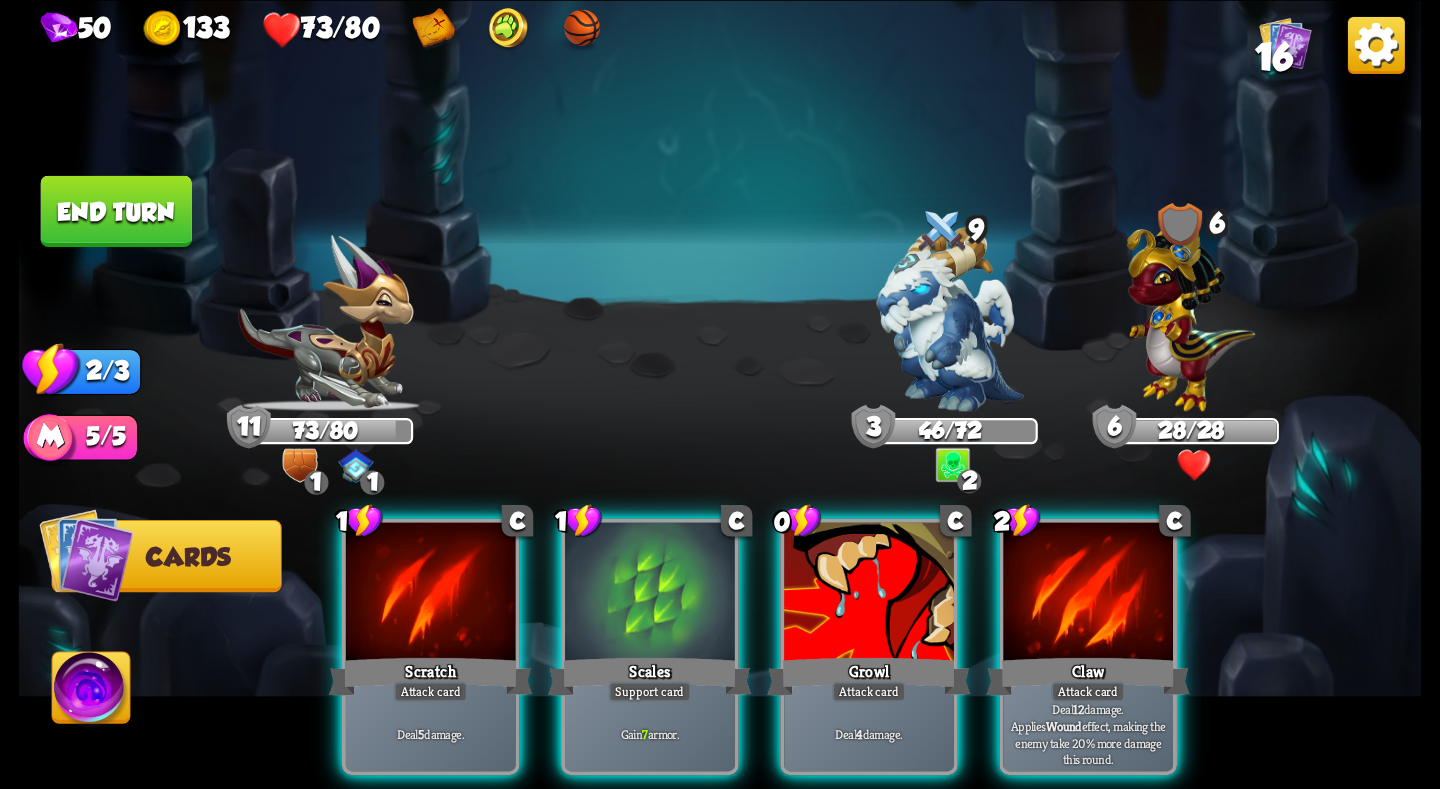 drag, startPoint x: 824, startPoint y: 587, endPoint x: 855, endPoint y: 531, distance: 64.00781 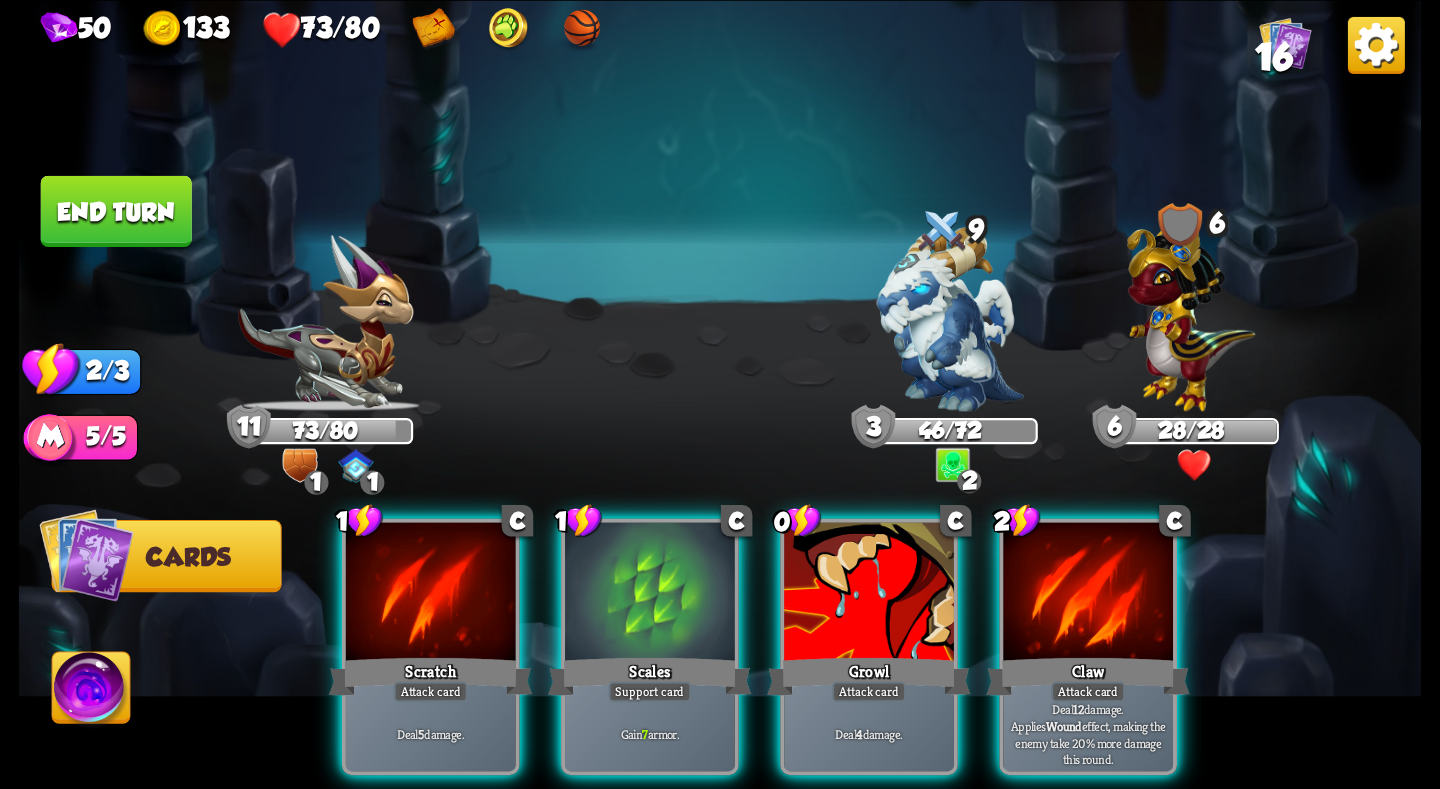 click at bounding box center [869, 593] 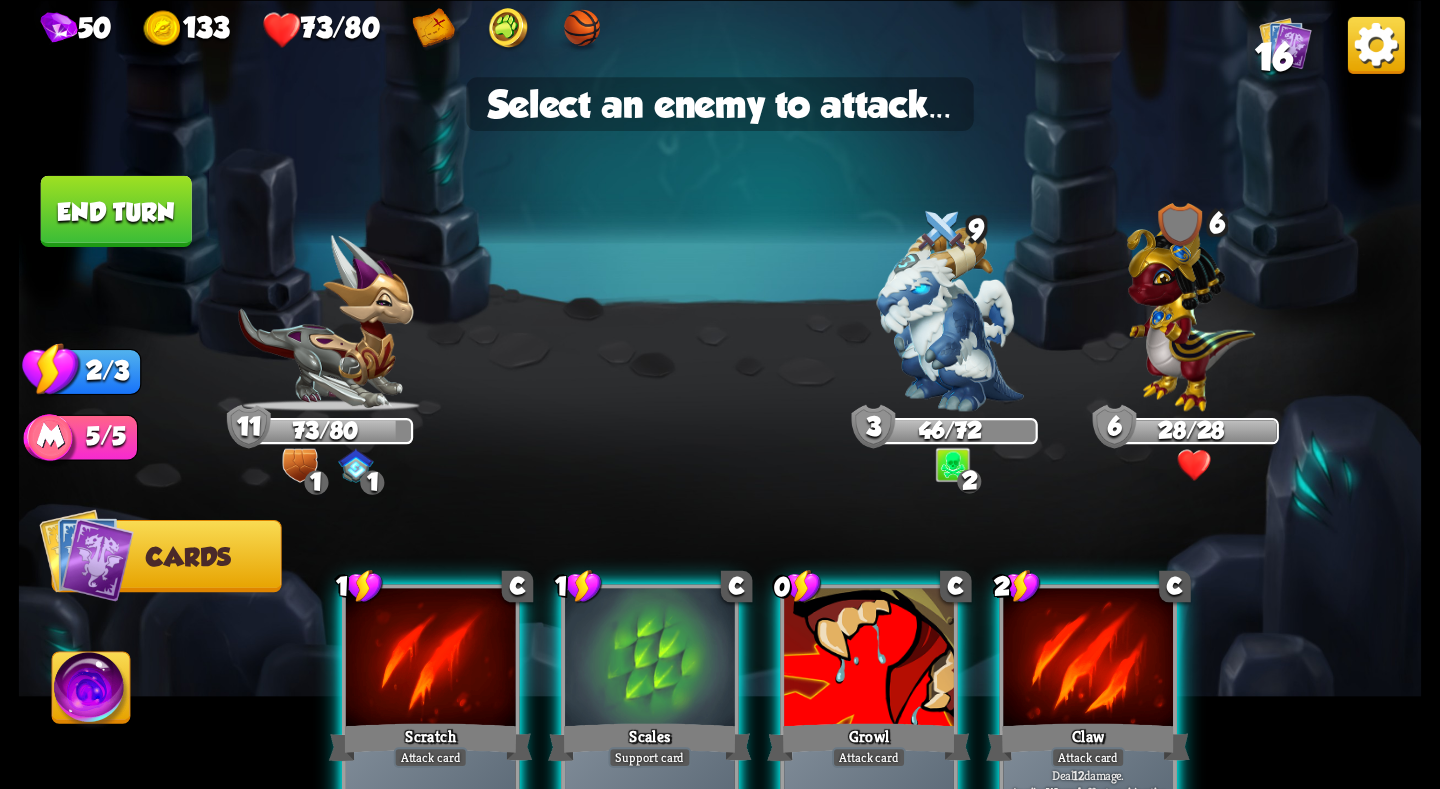 click at bounding box center (869, 659) 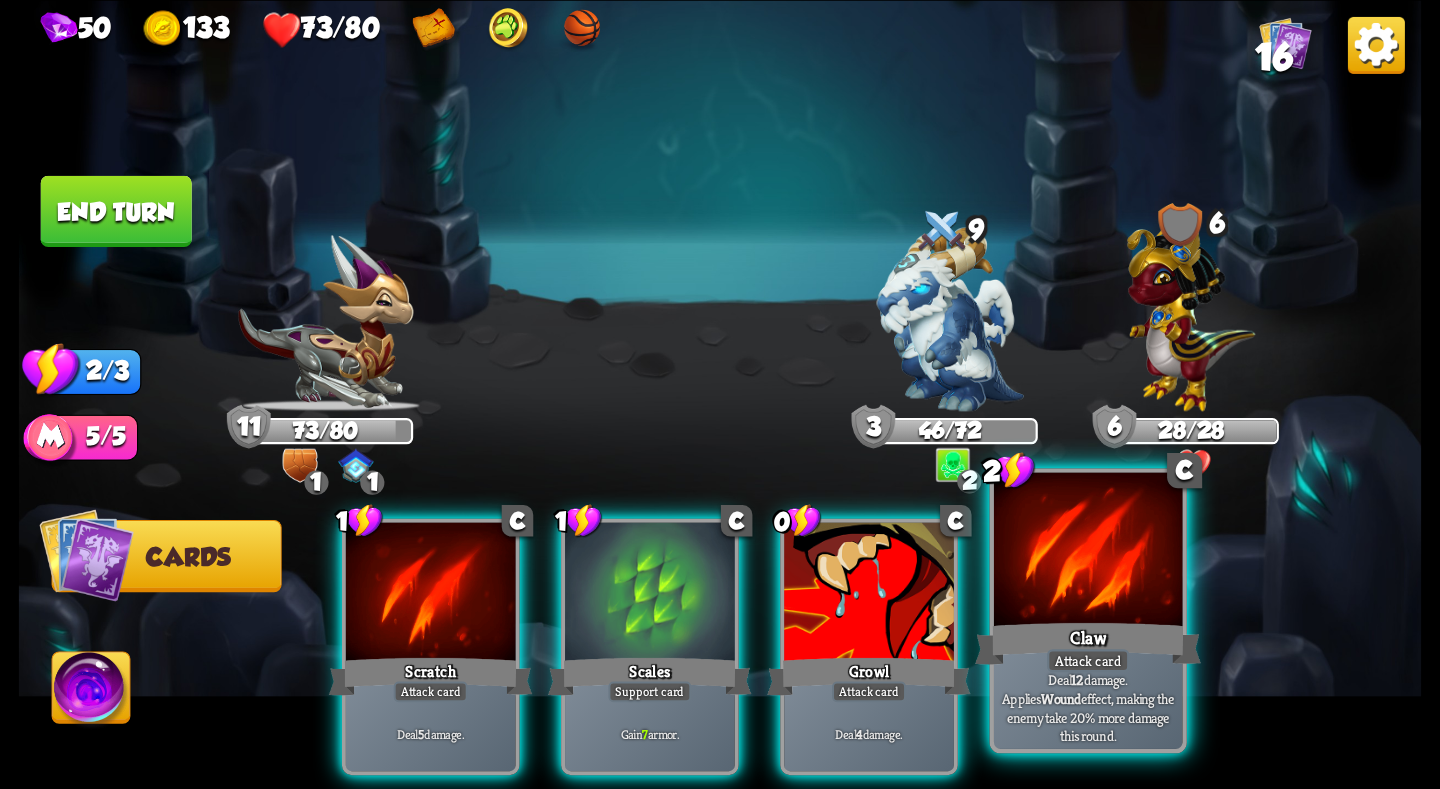 click on "Claw" at bounding box center (1088, 643) 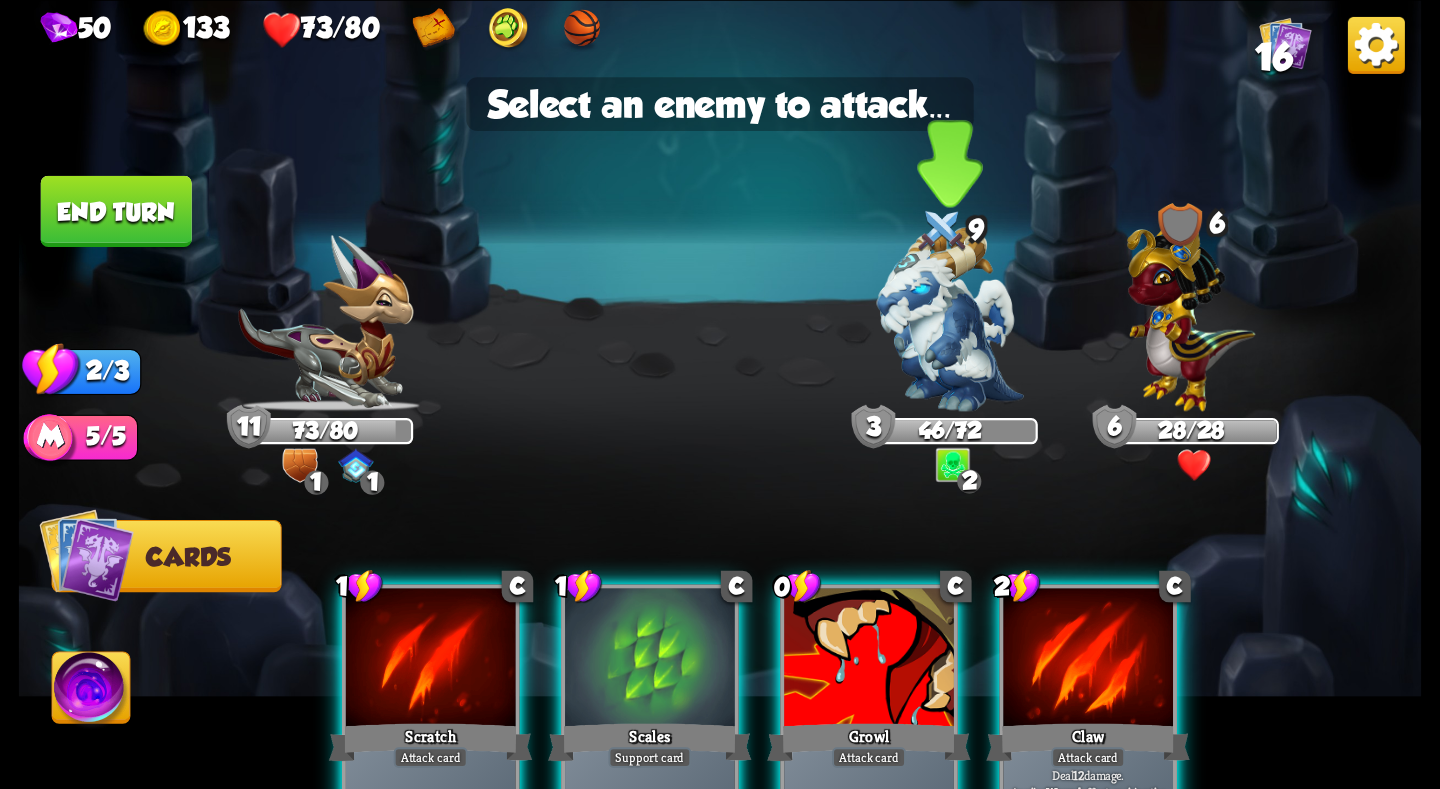 click at bounding box center (950, 319) 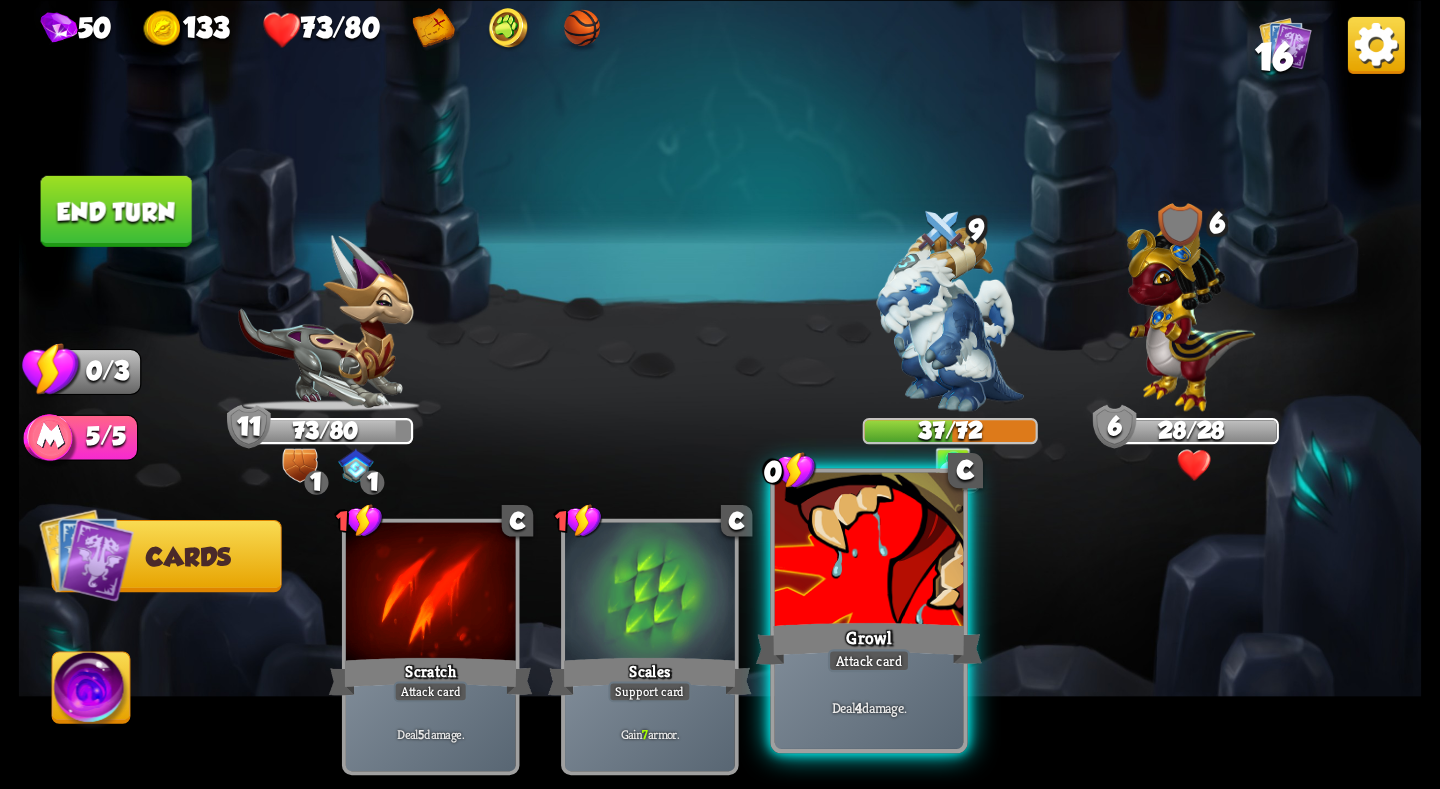 click at bounding box center [869, 551] 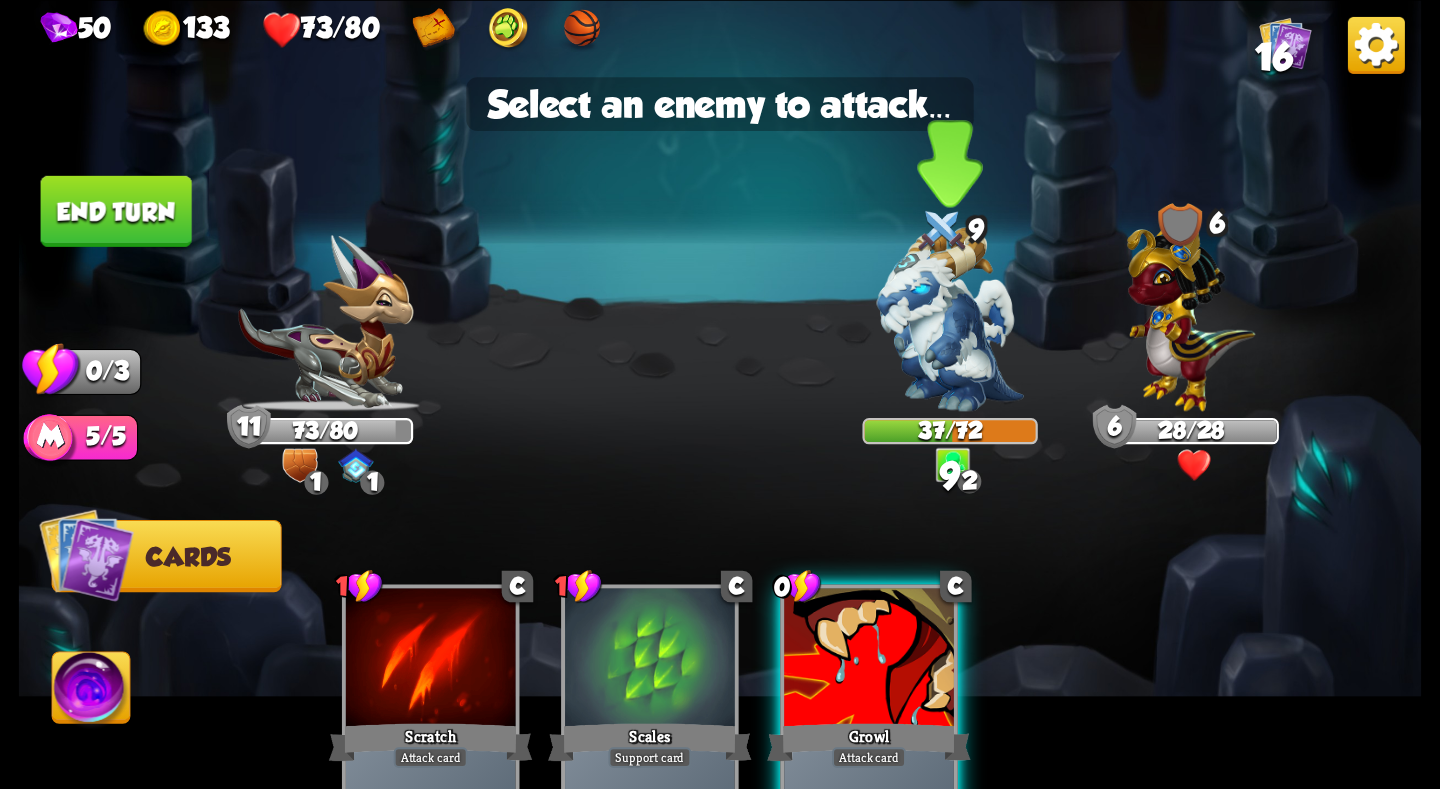 click at bounding box center [950, 319] 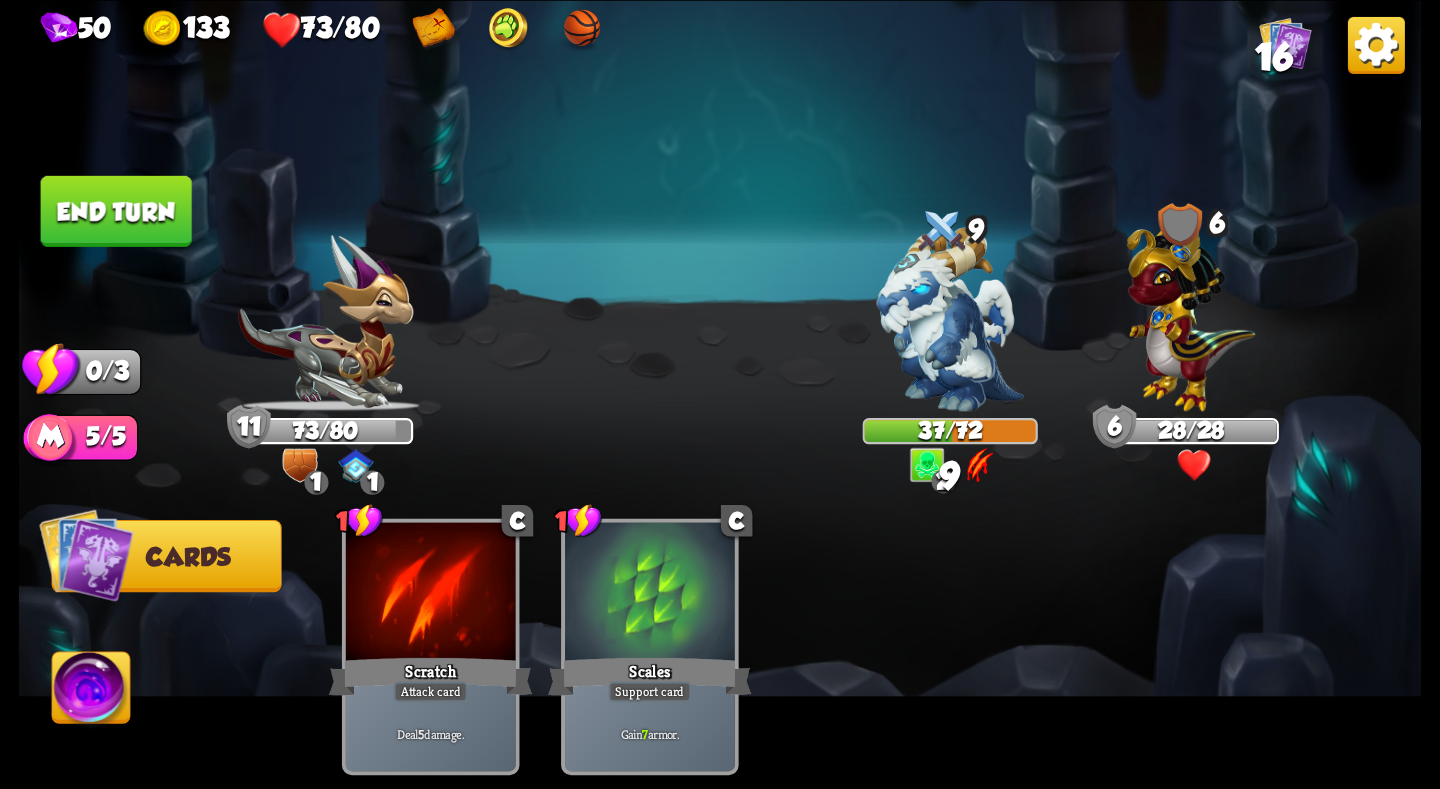 click on "End turn" at bounding box center (116, 210) 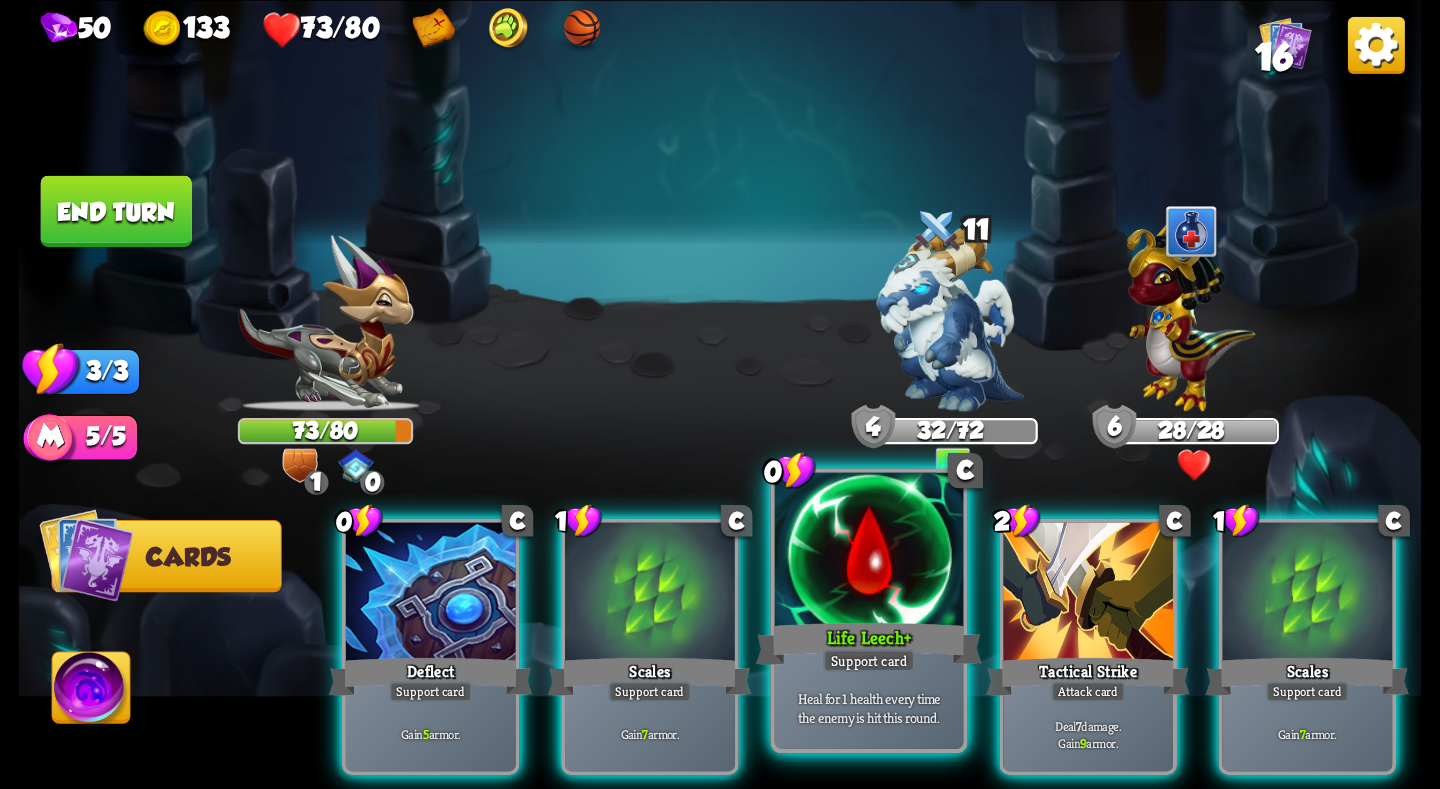 click on "Life Leech +" at bounding box center [869, 643] 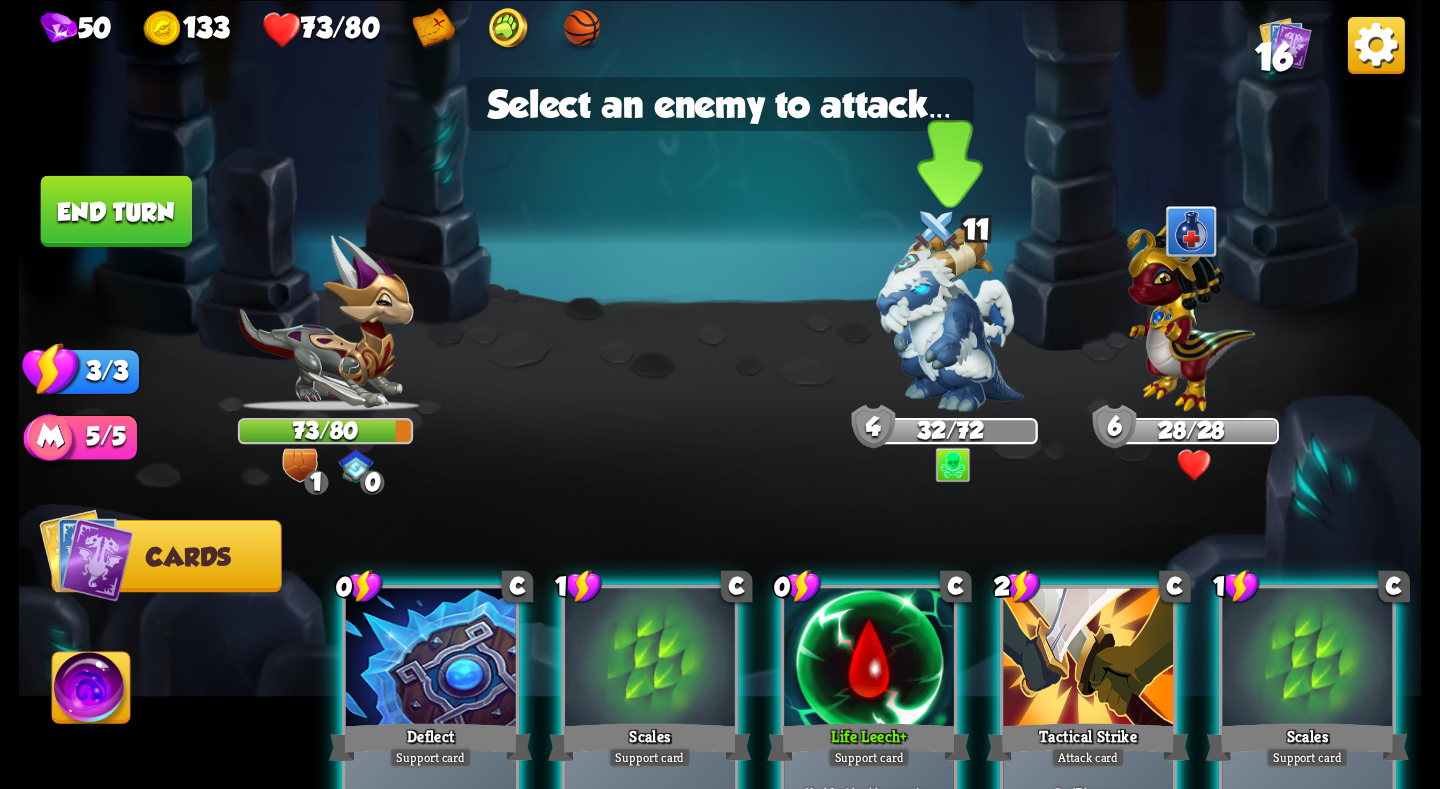 click at bounding box center (950, 319) 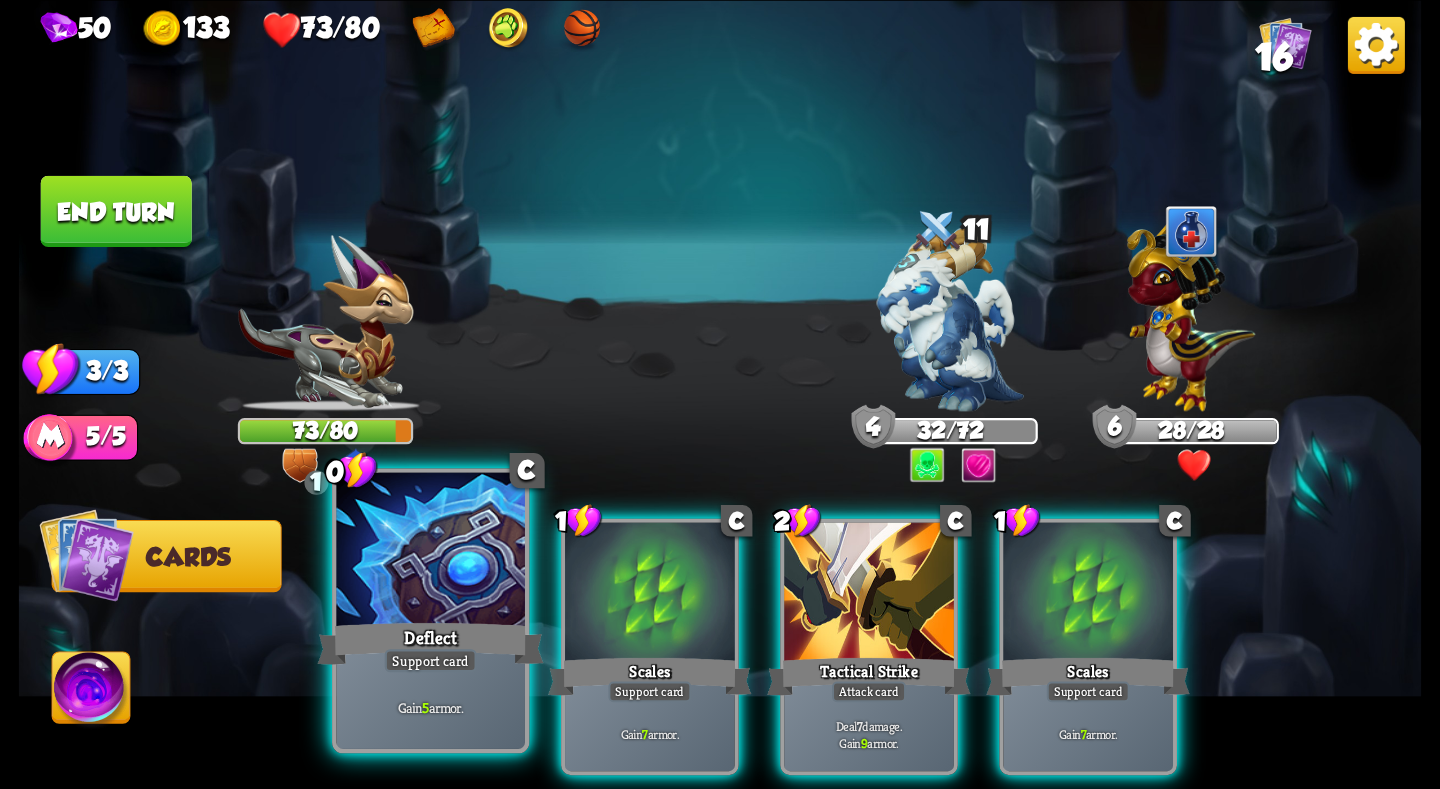 click at bounding box center [430, 551] 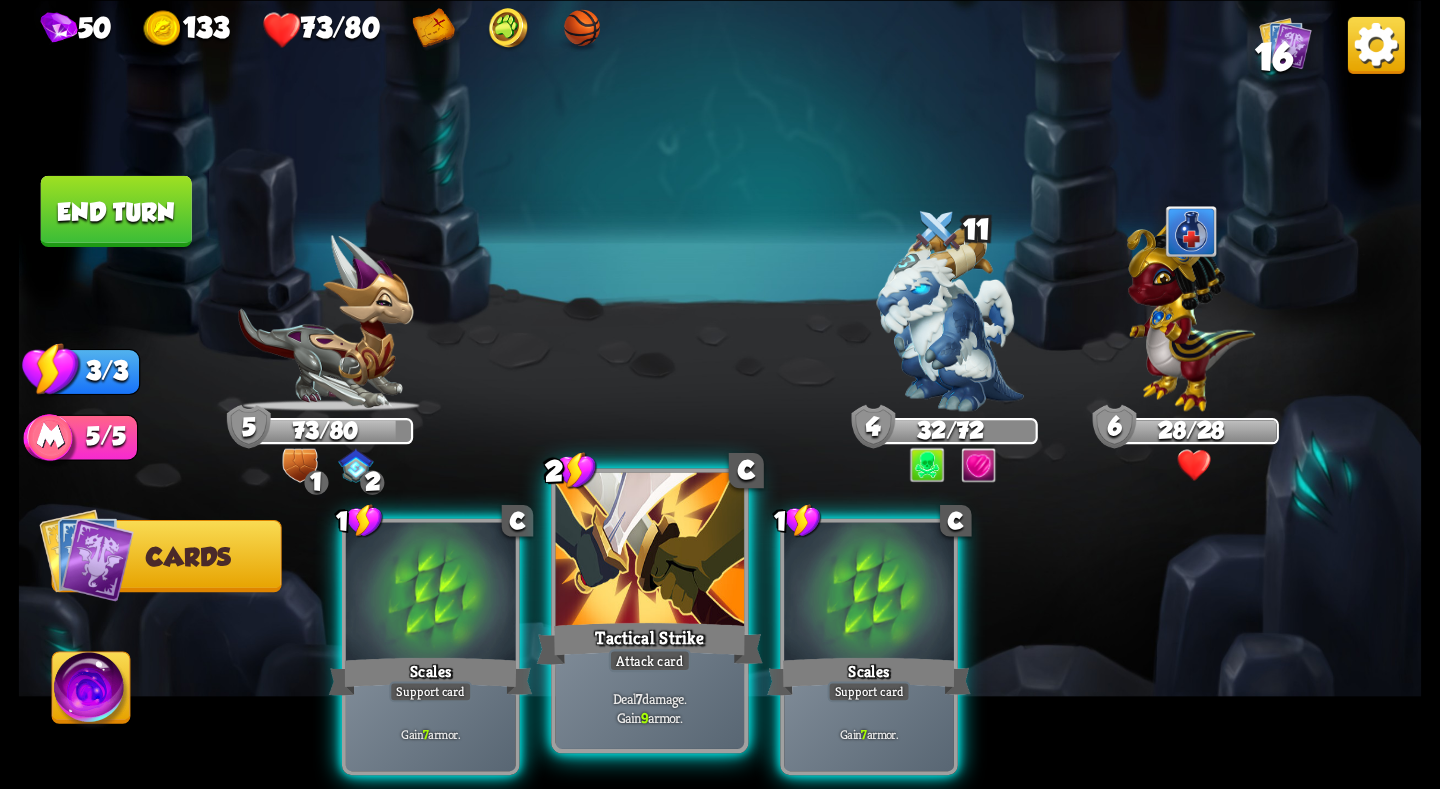 click at bounding box center (650, 551) 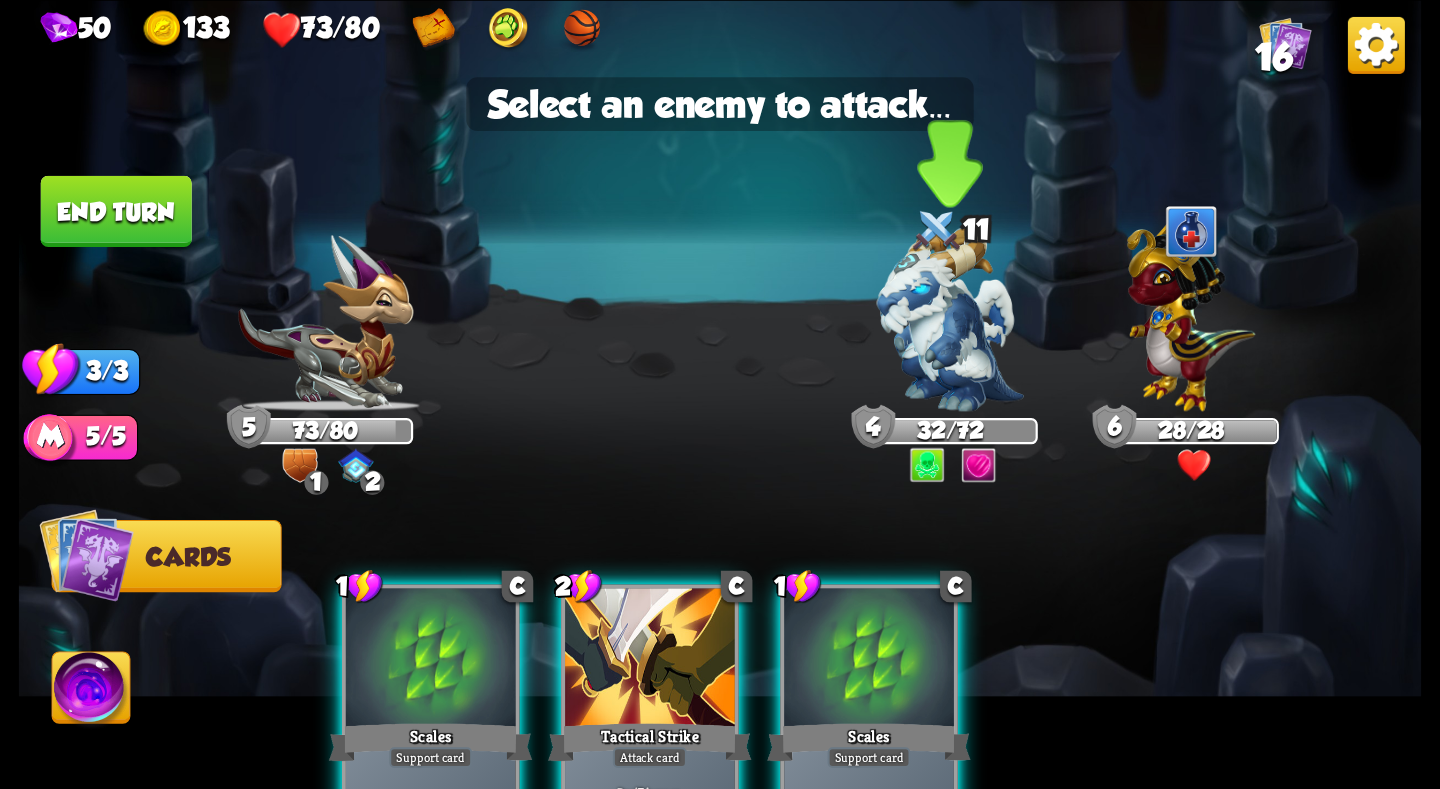 click at bounding box center (950, 319) 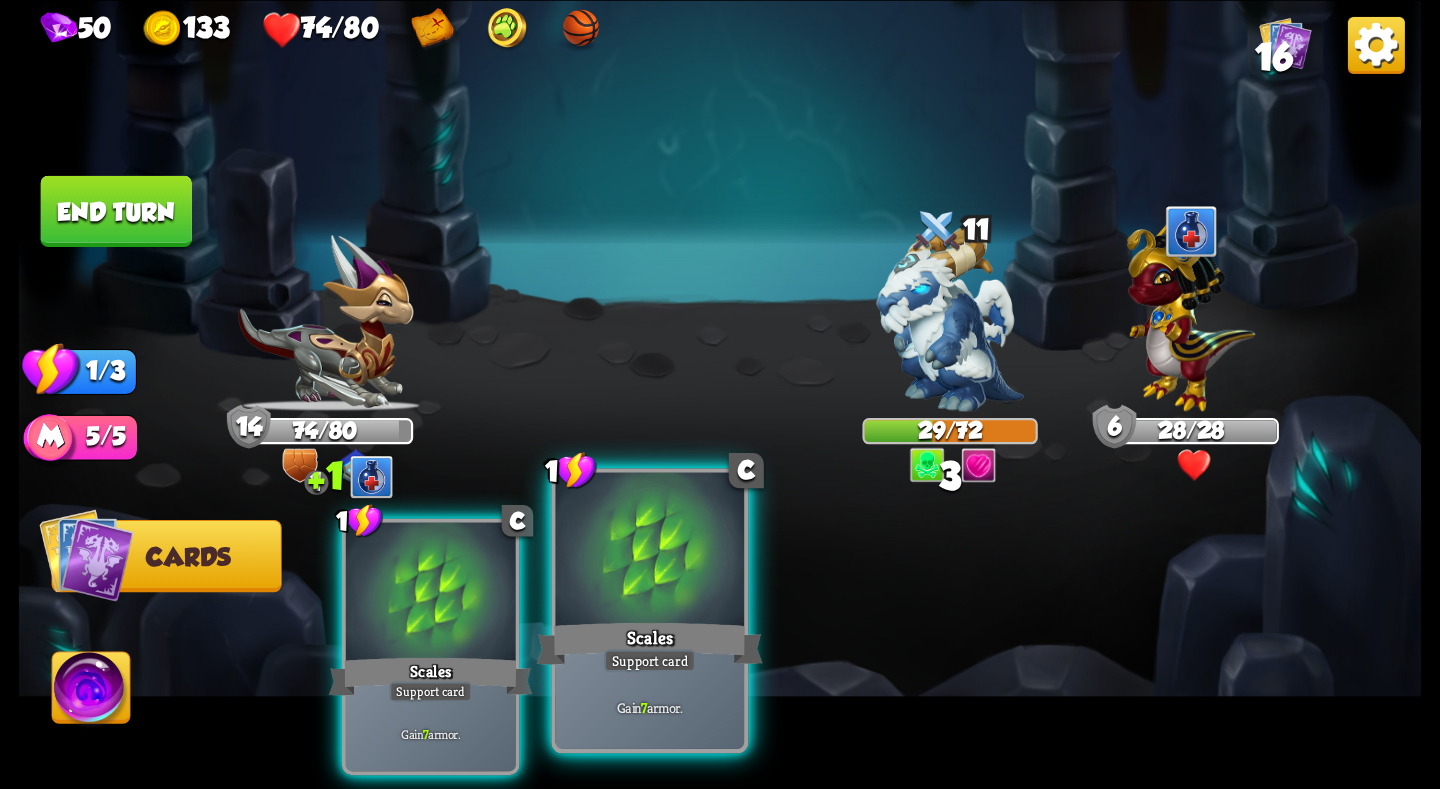 click at bounding box center [650, 551] 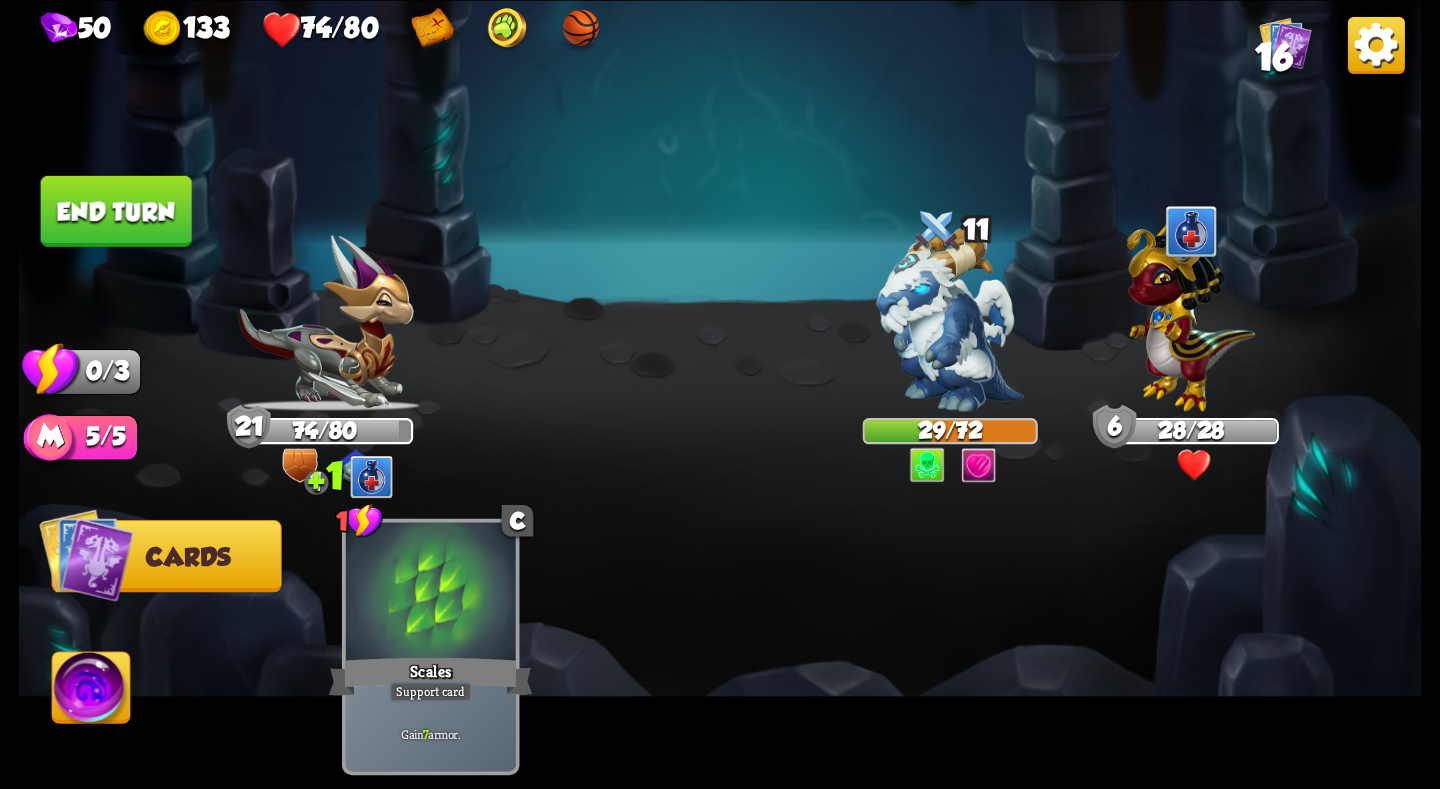 click on "End turn" at bounding box center (116, 210) 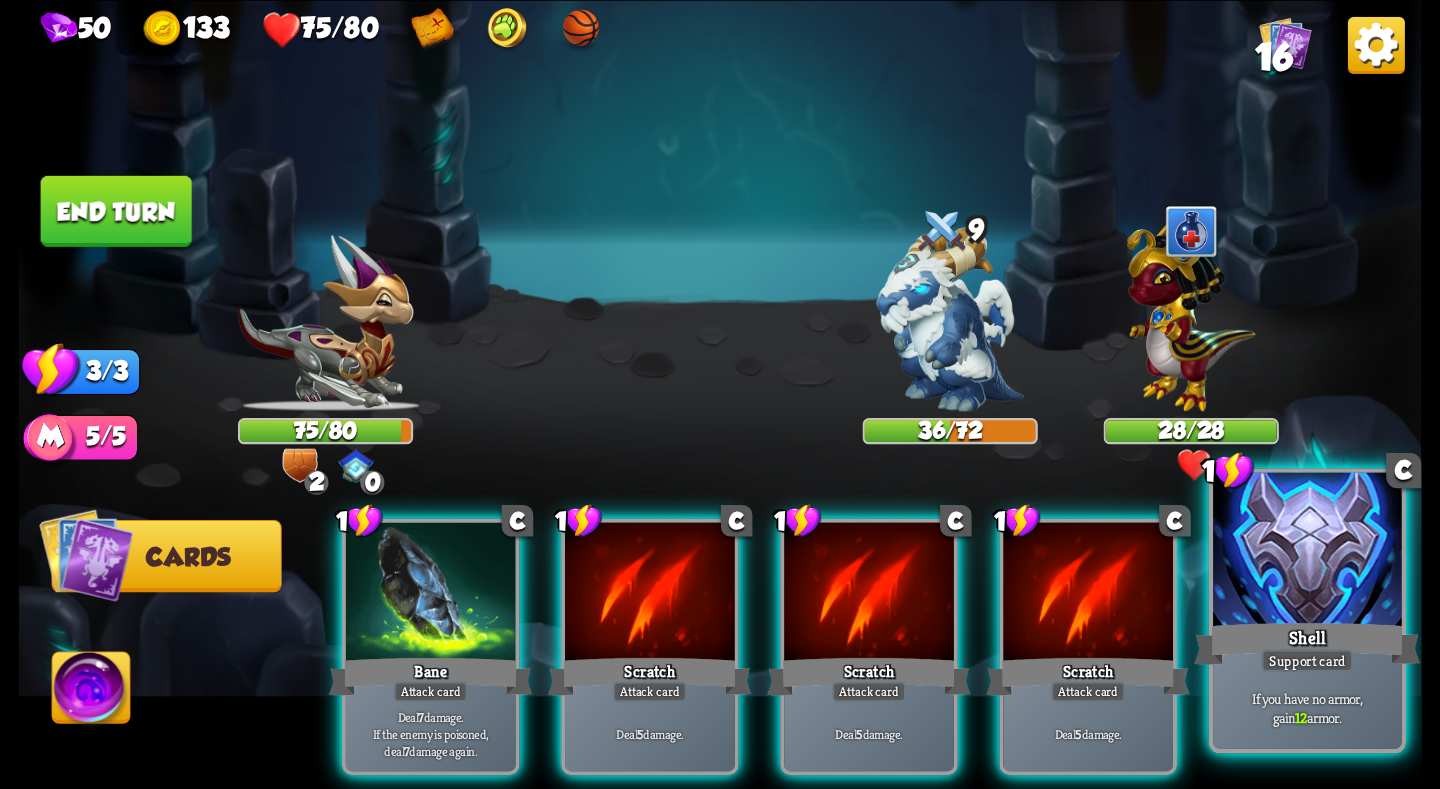 click at bounding box center (1307, 551) 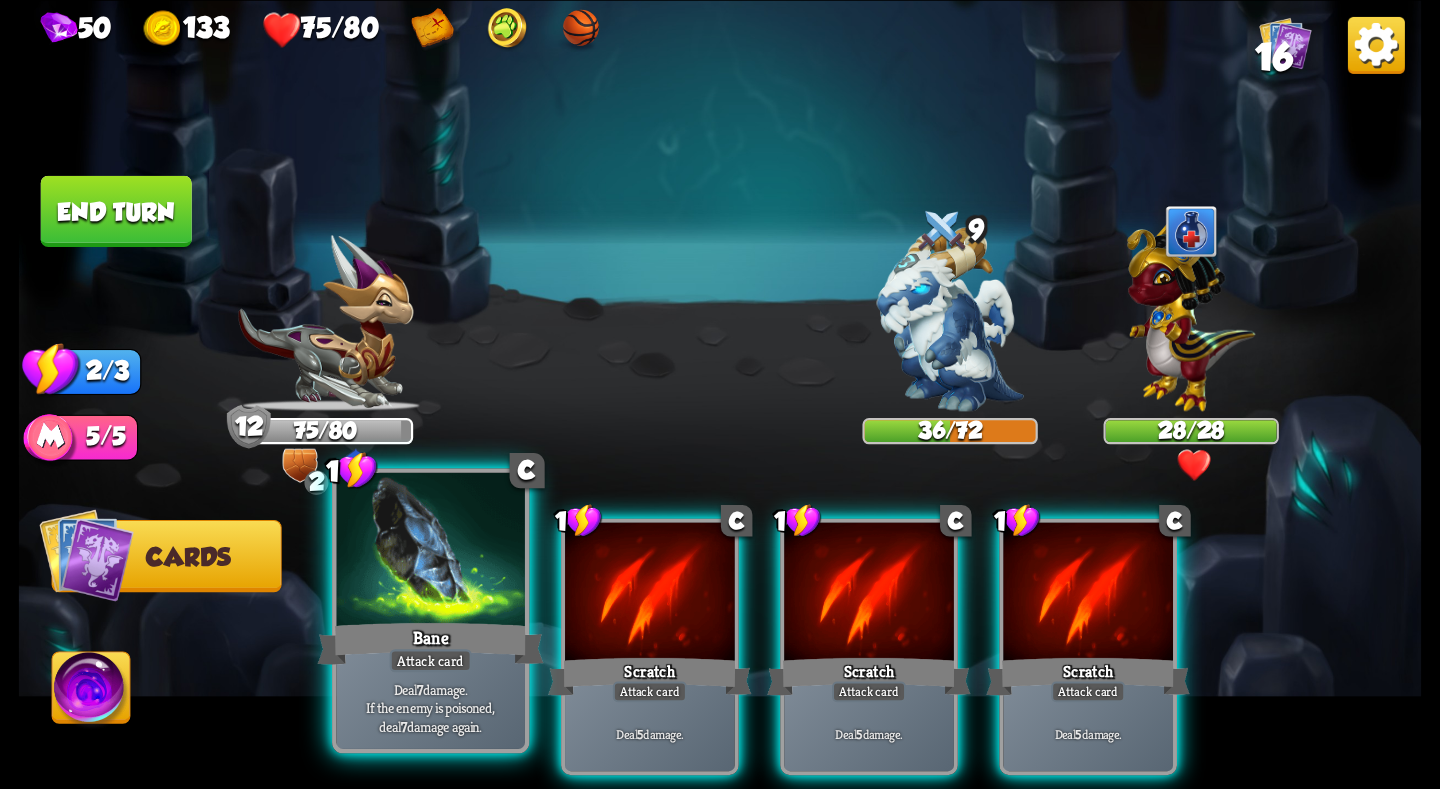 click at bounding box center (430, 551) 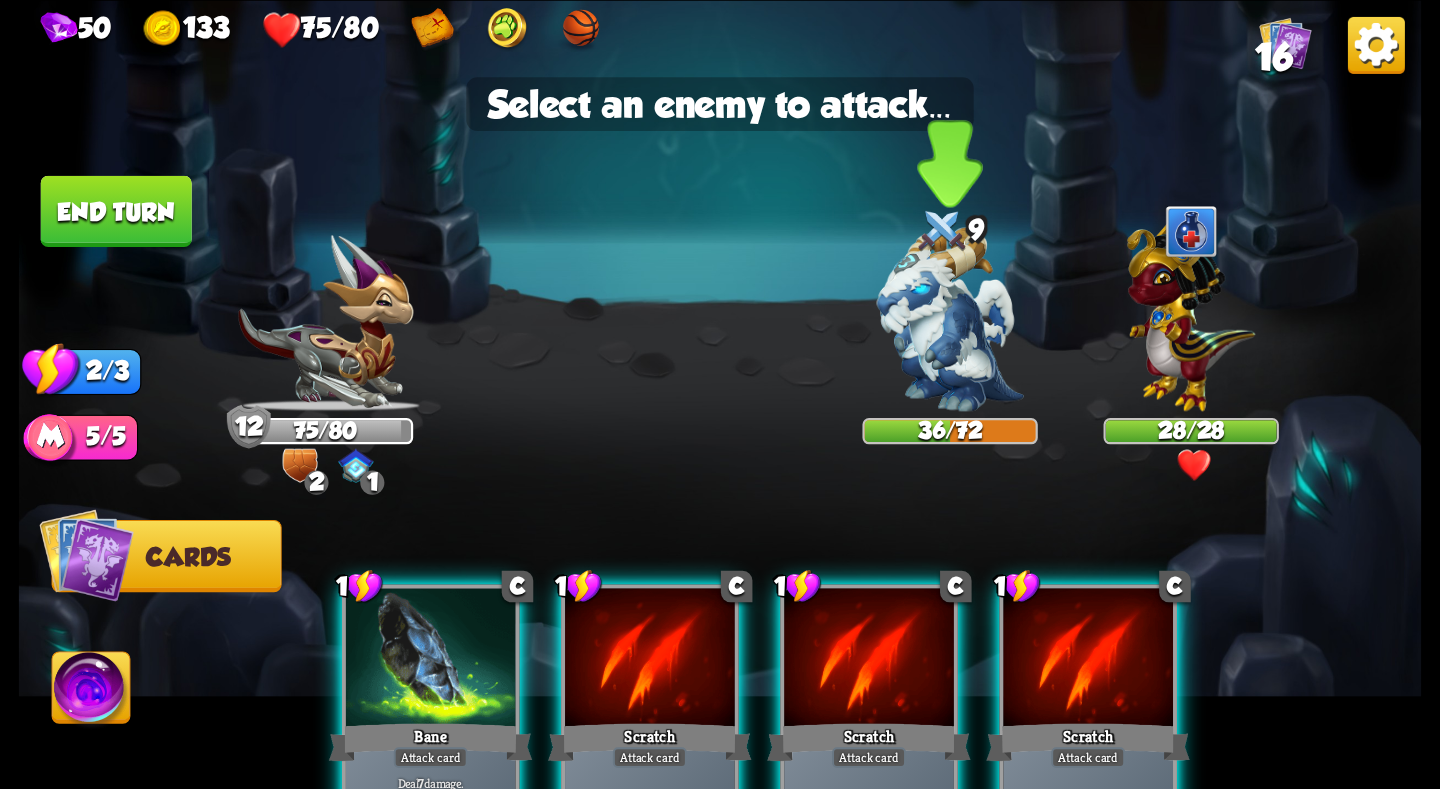click at bounding box center [950, 319] 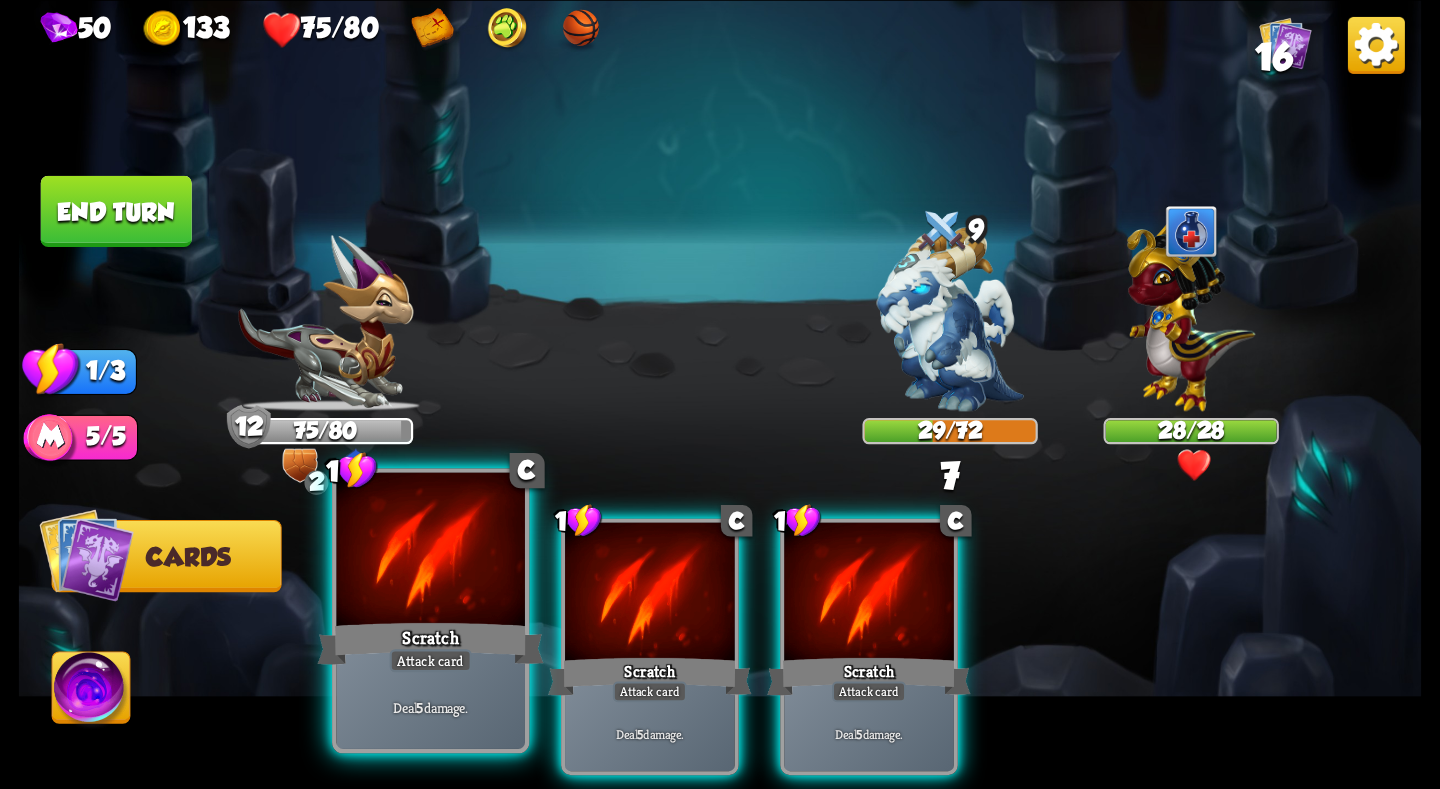 click at bounding box center (430, 551) 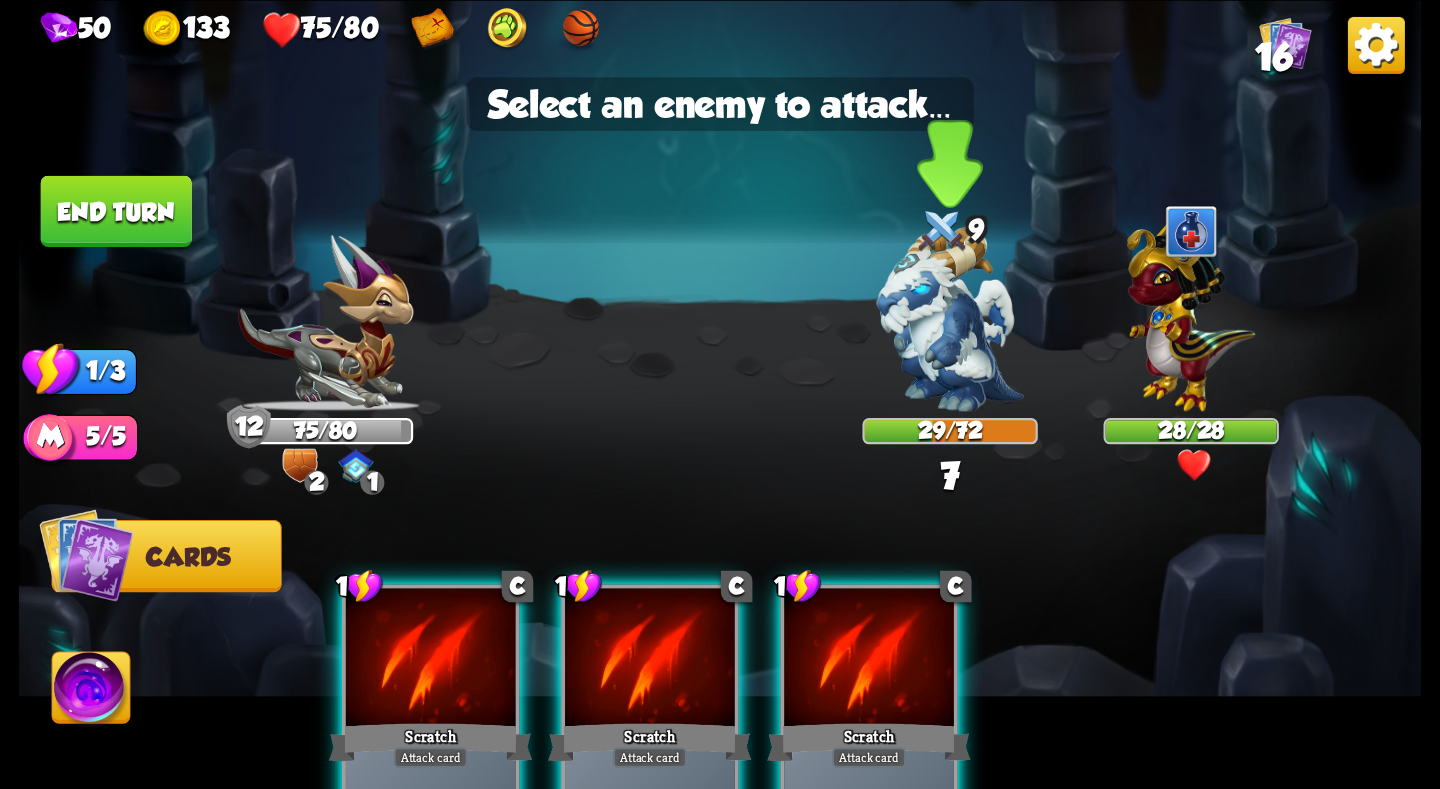 click at bounding box center [950, 319] 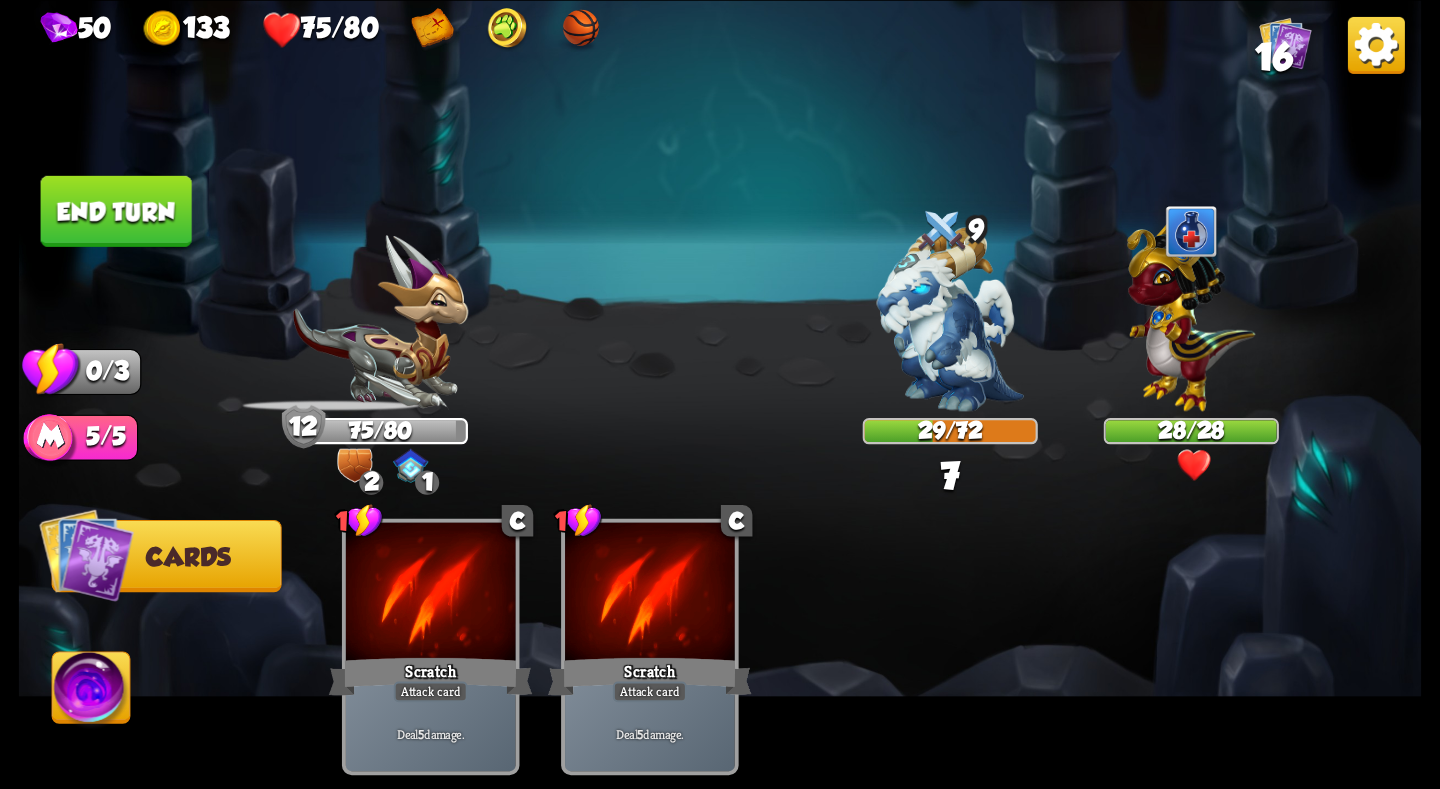 click on "End turn" at bounding box center [116, 210] 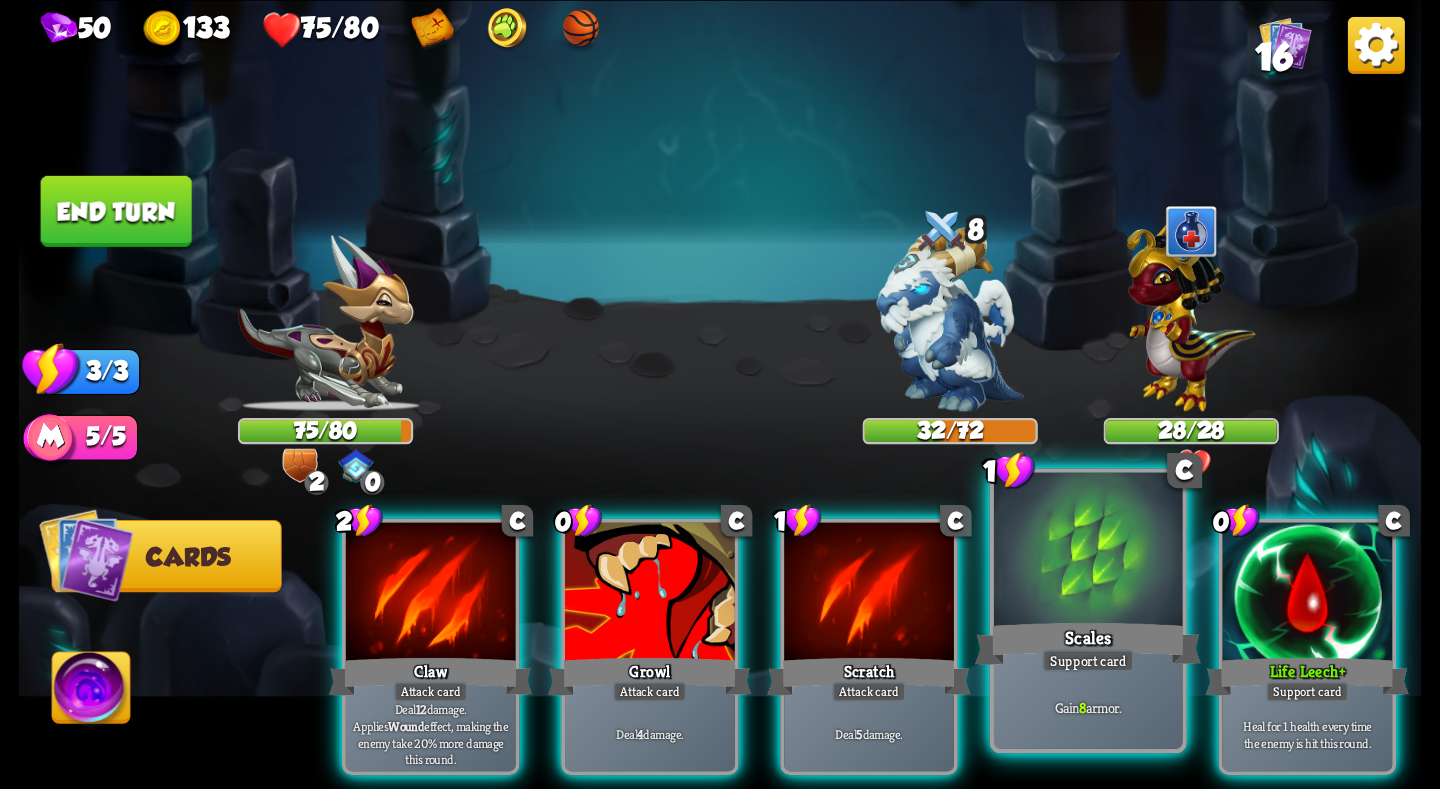 click at bounding box center (1088, 551) 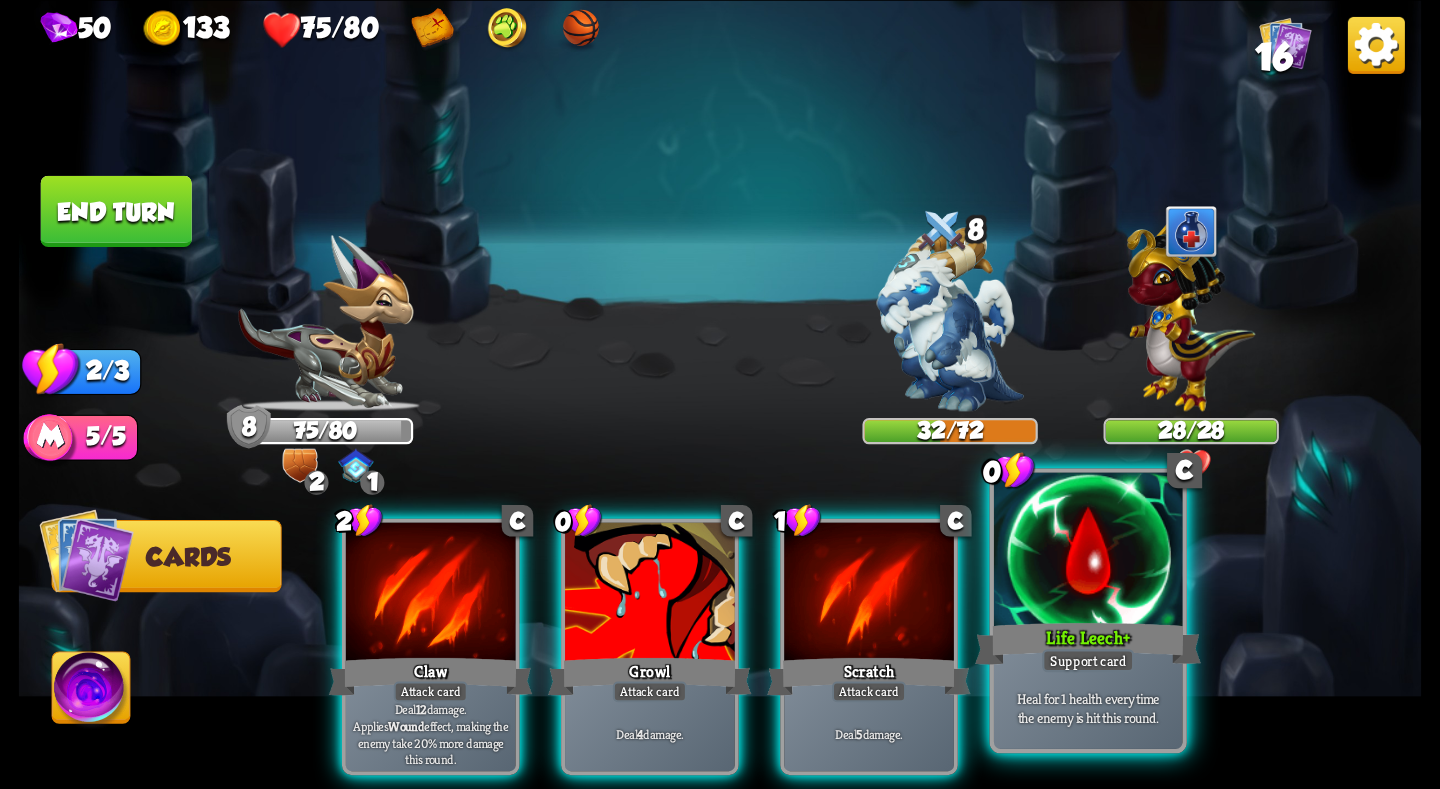 click at bounding box center [1088, 551] 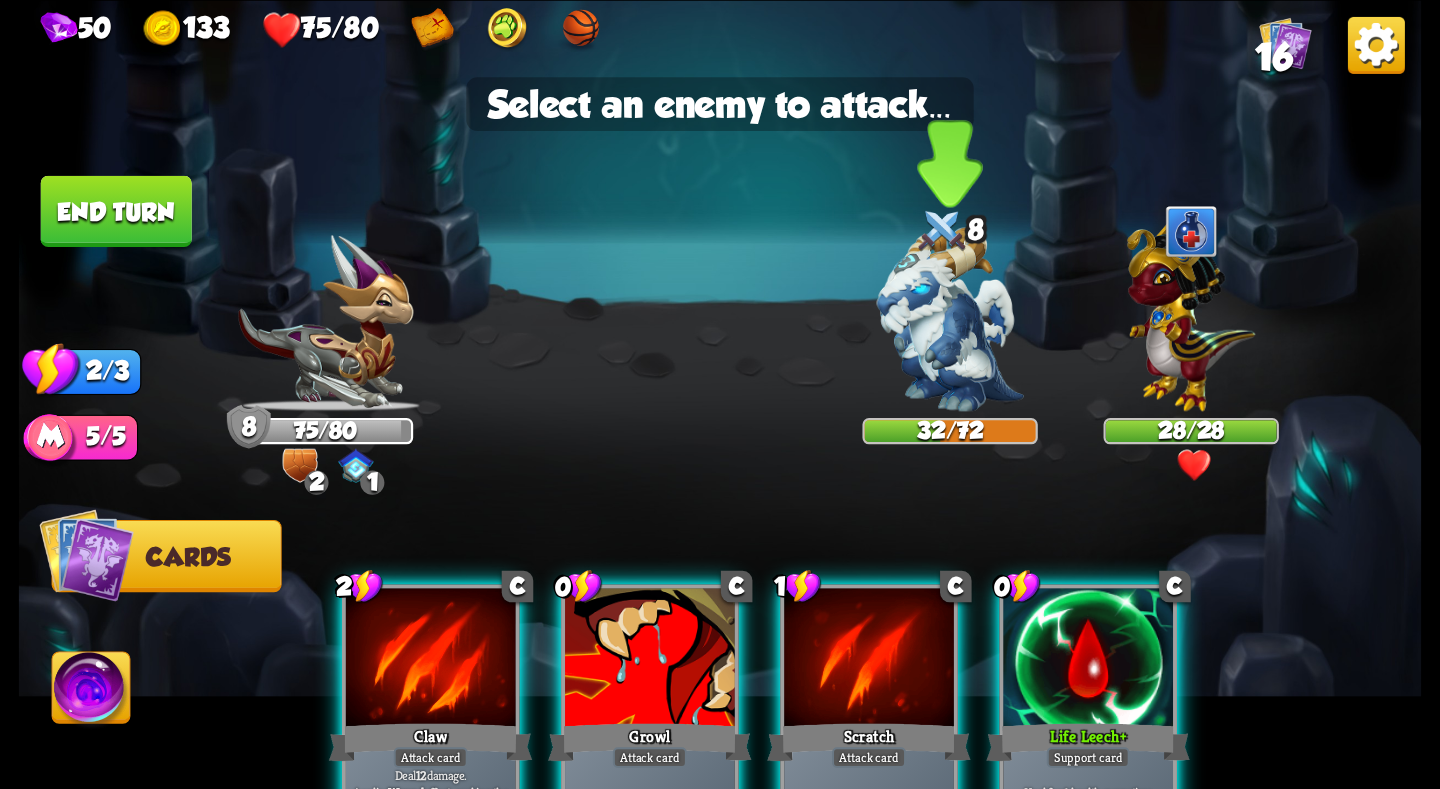 click at bounding box center [950, 319] 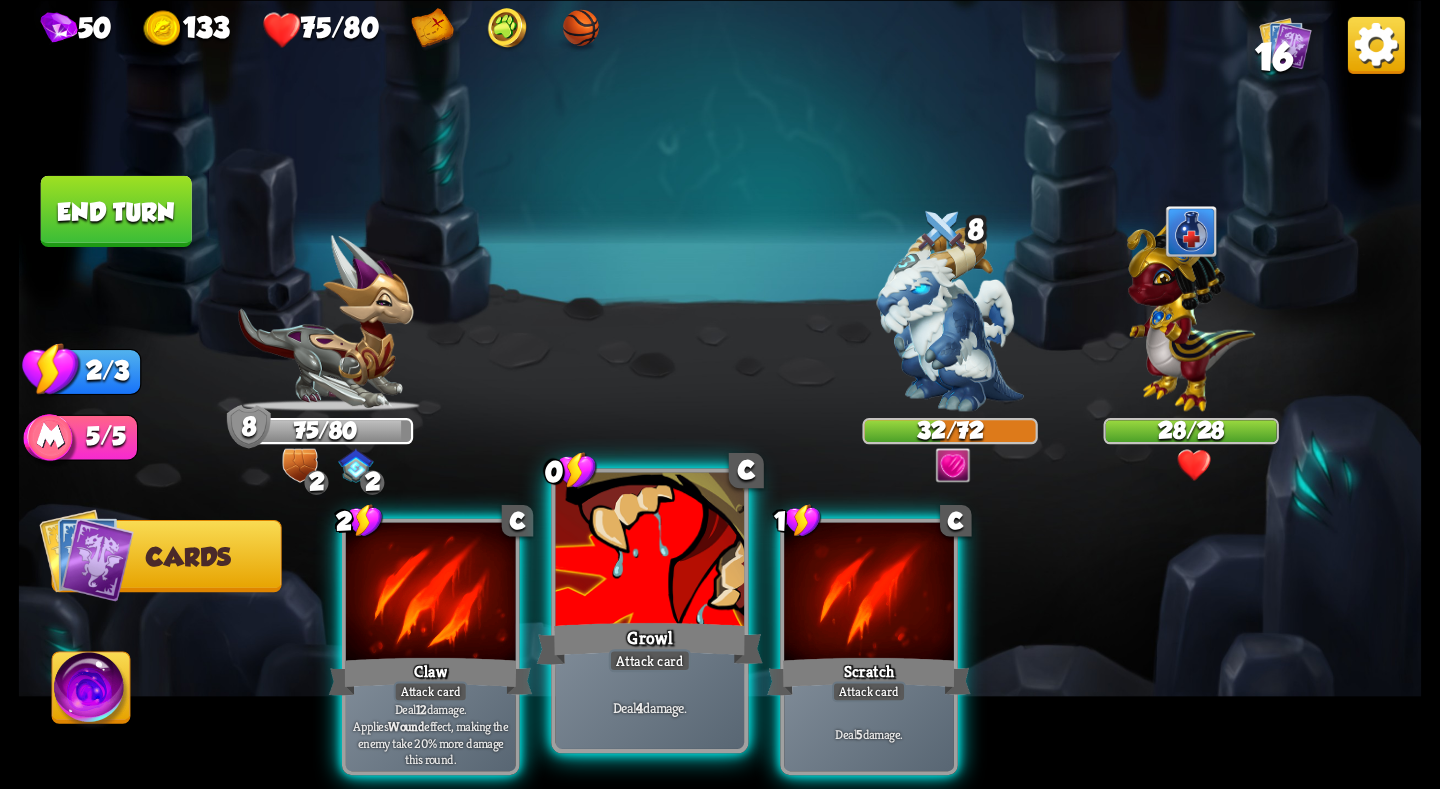 click at bounding box center [650, 551] 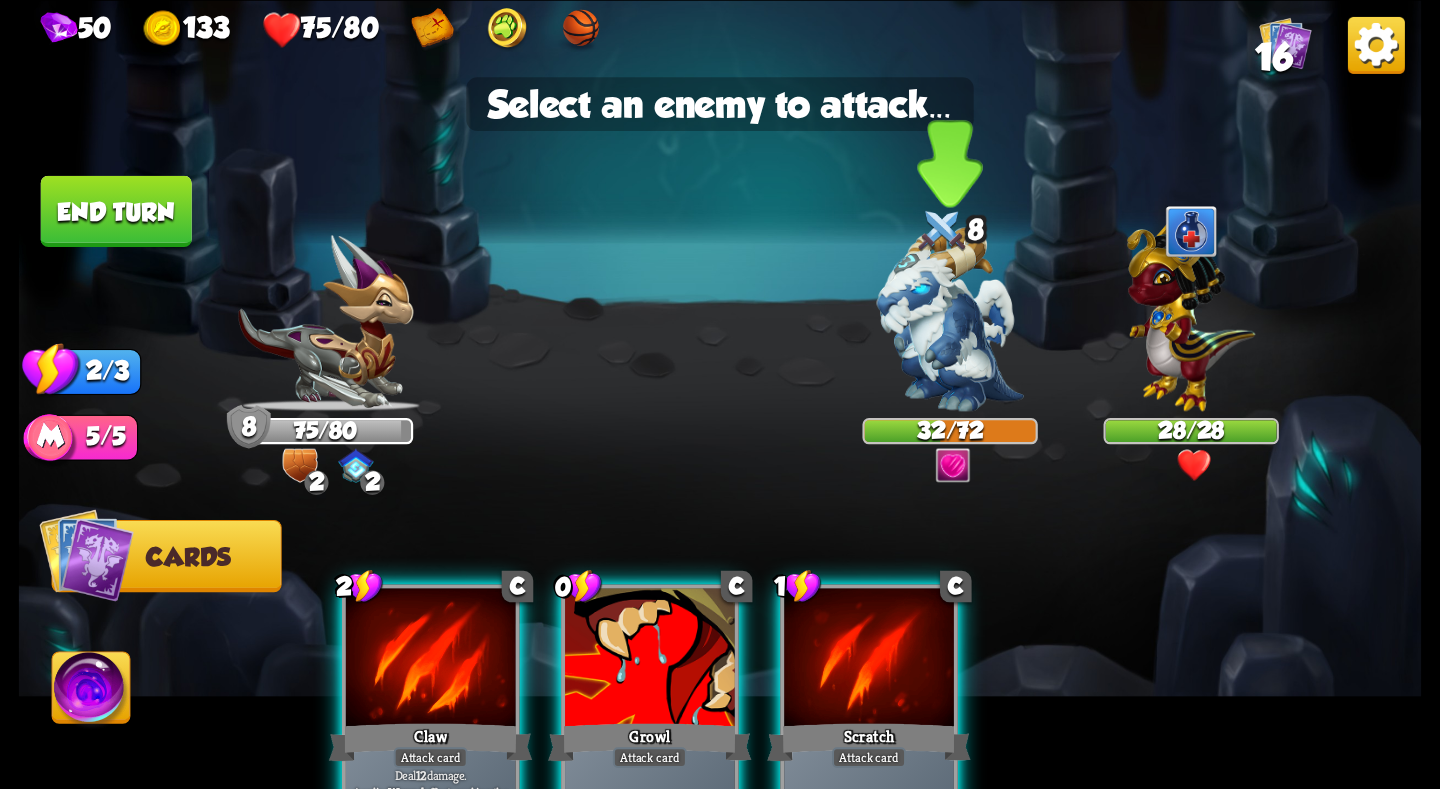 click at bounding box center [950, 319] 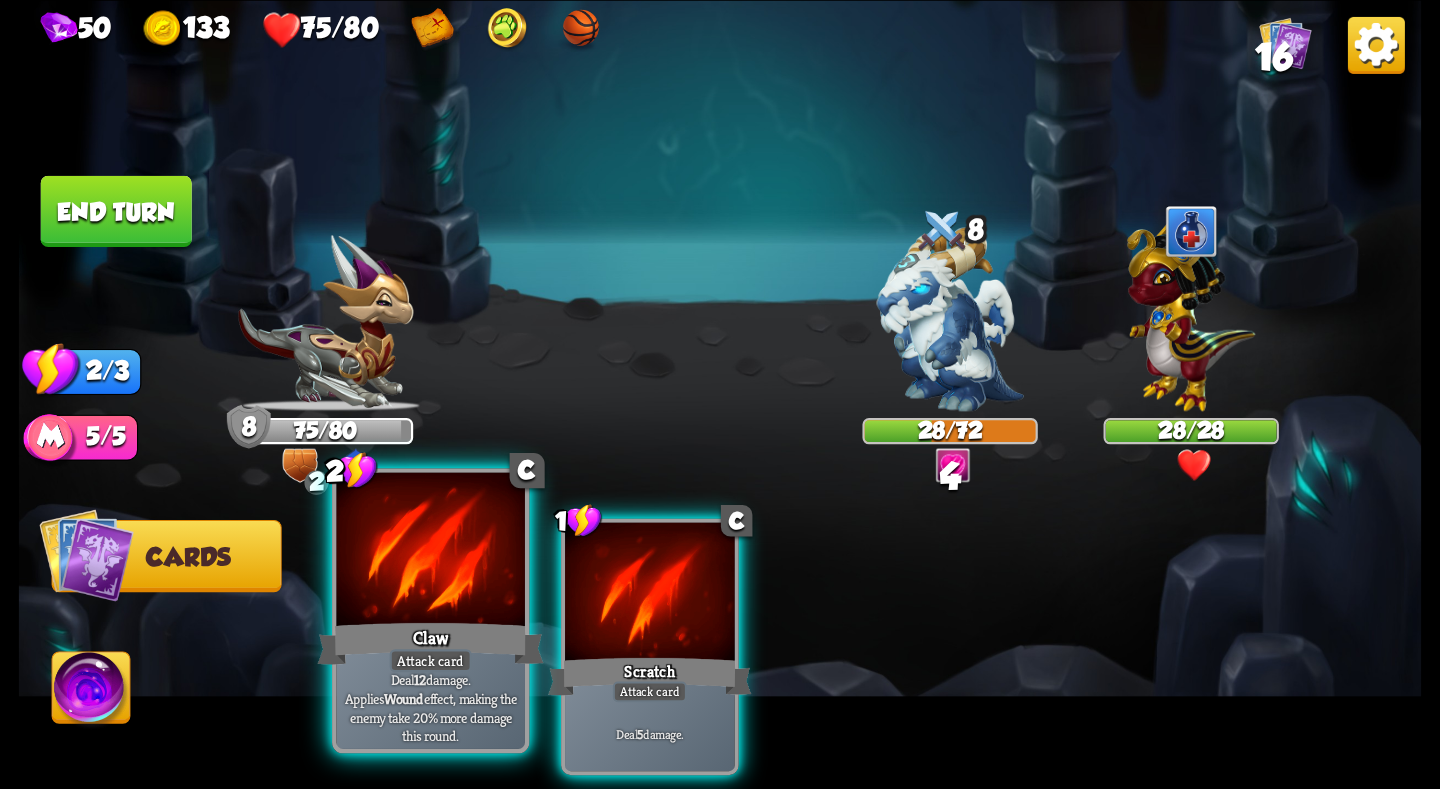 click at bounding box center [430, 551] 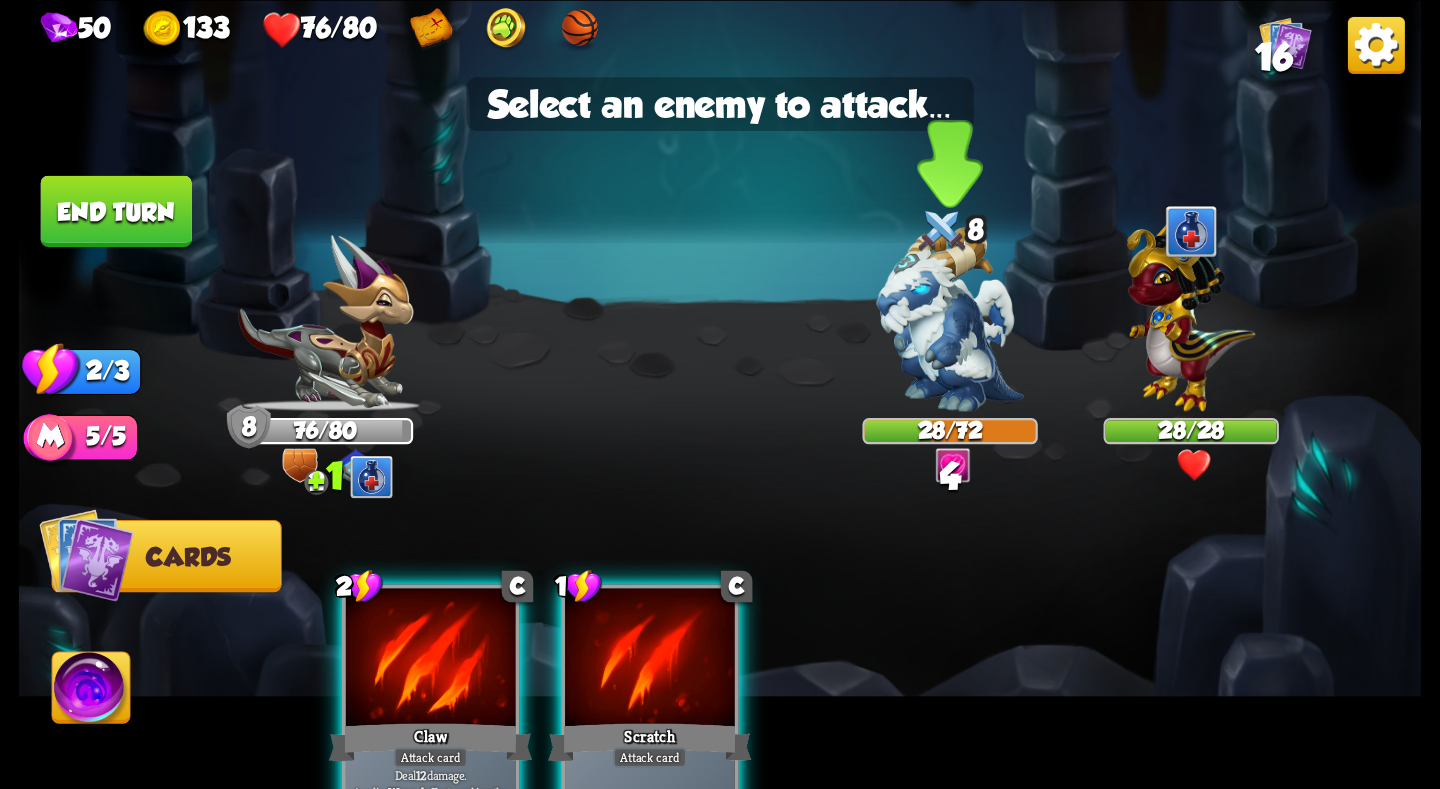 click at bounding box center (950, 319) 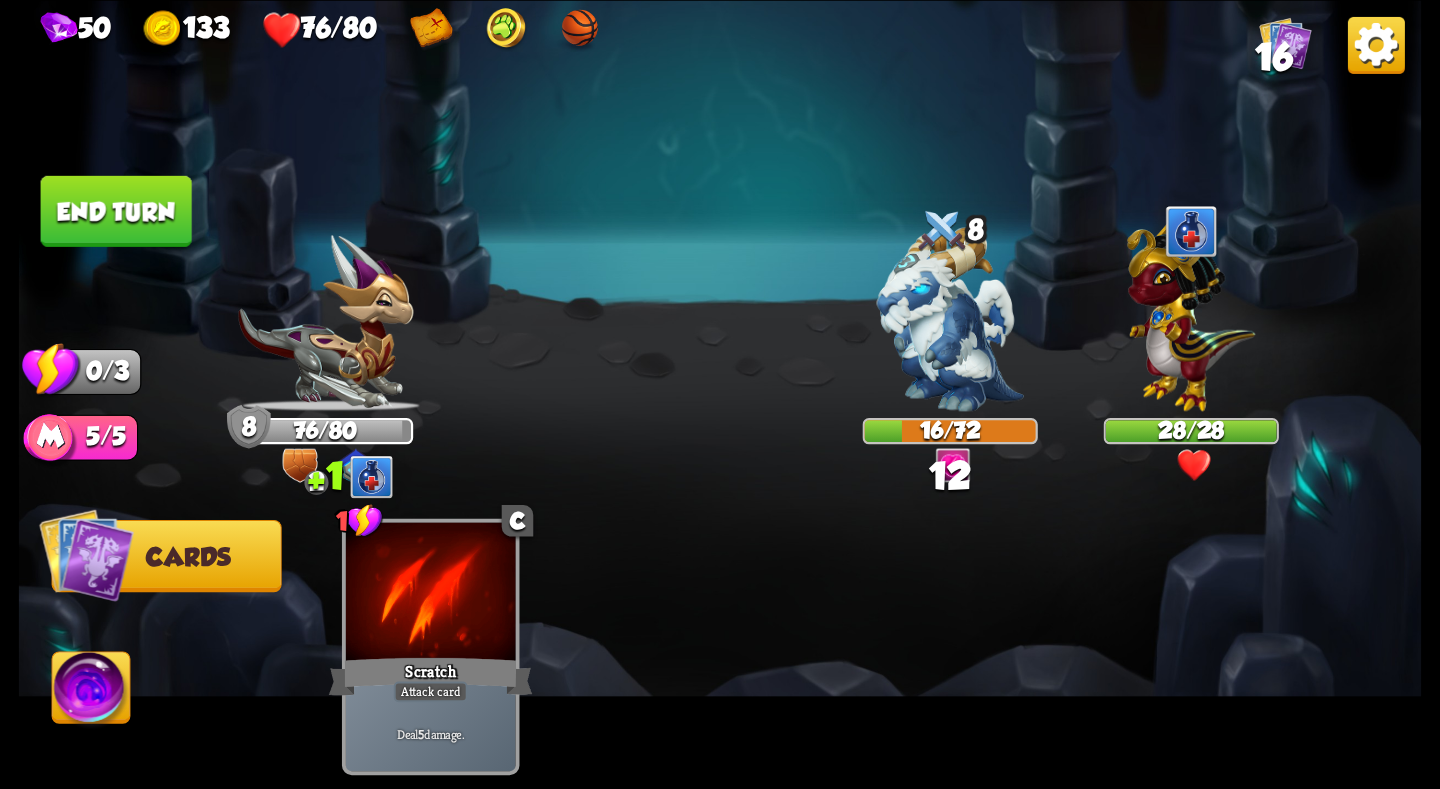 click on "End turn" at bounding box center (116, 210) 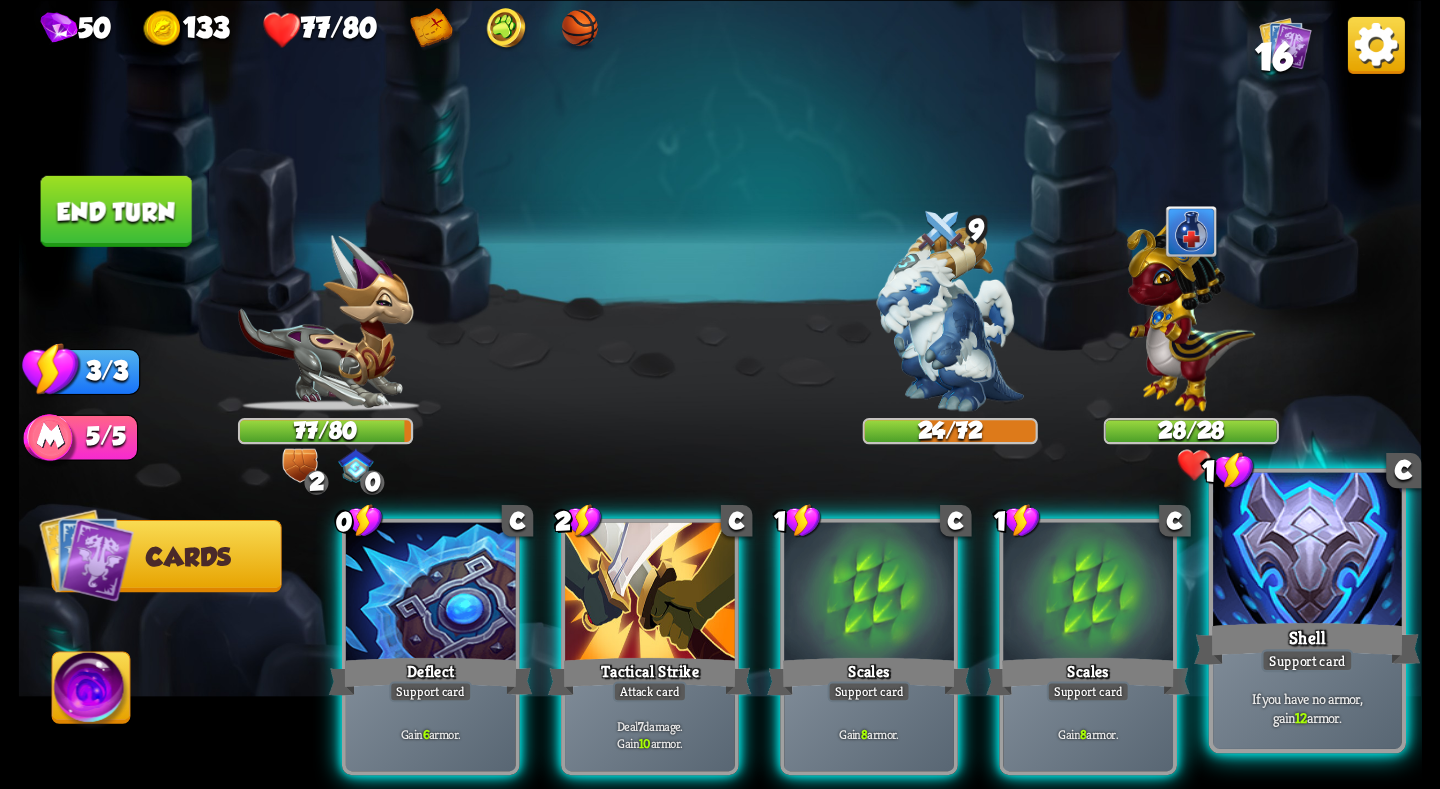 click at bounding box center [1307, 551] 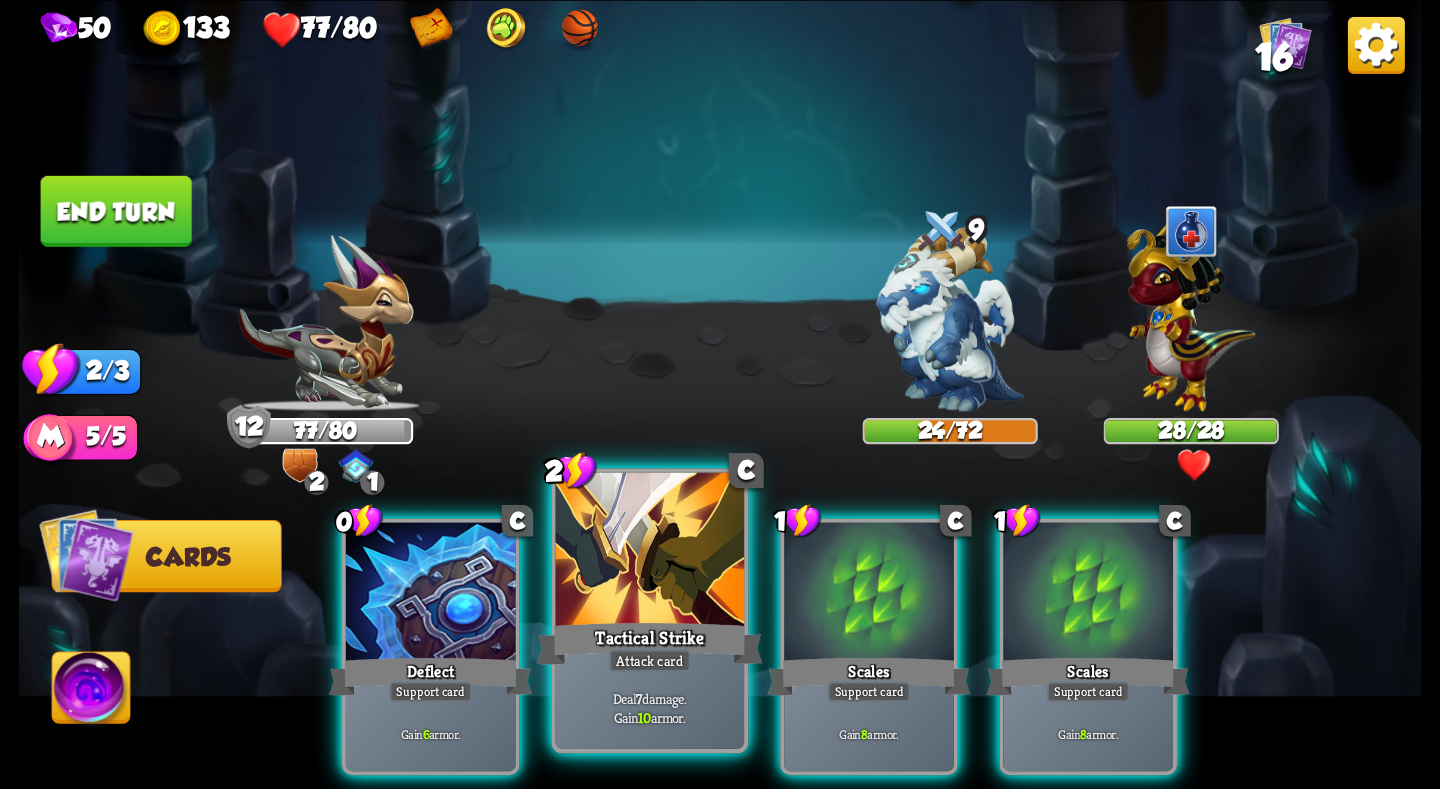 click on "Attack card" at bounding box center [650, 660] 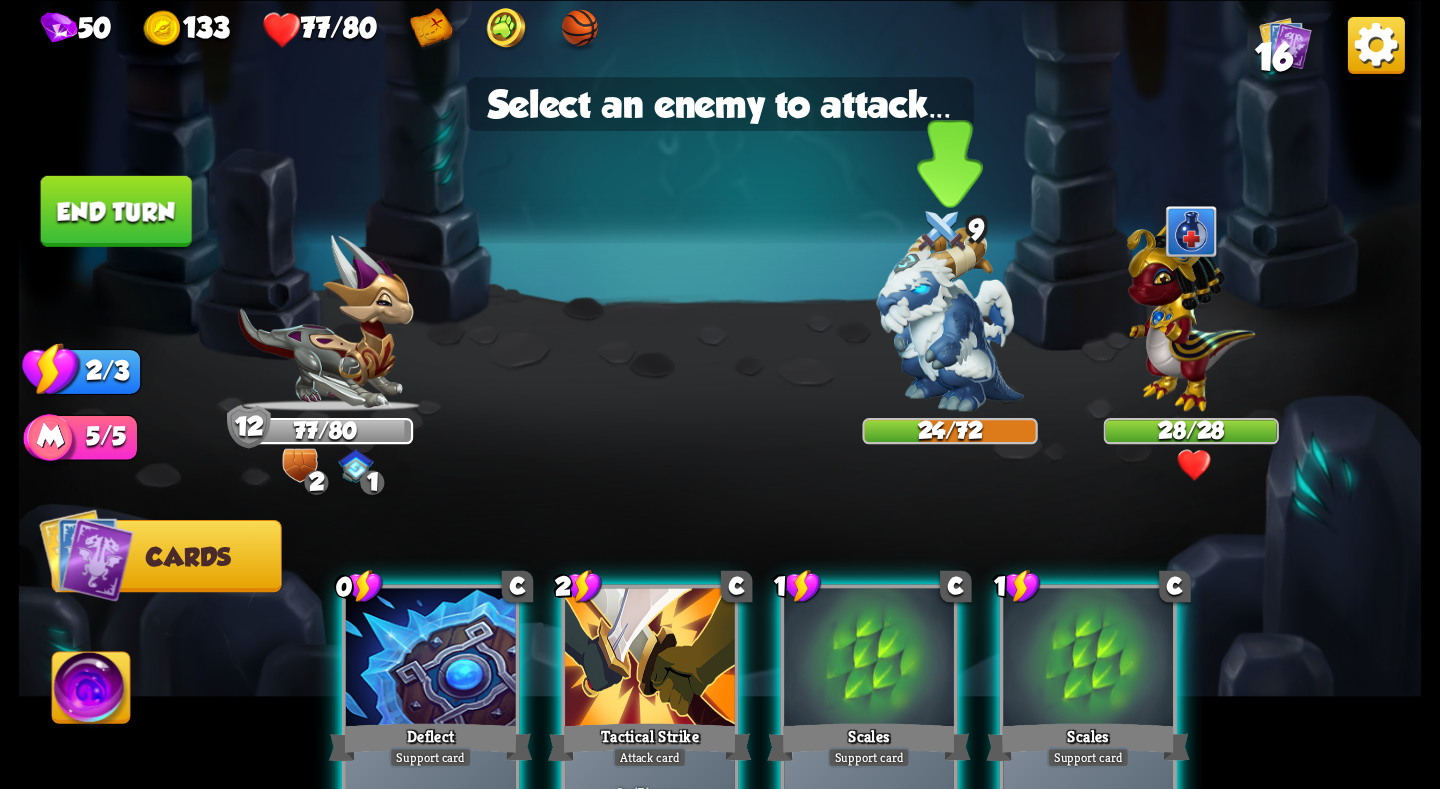 click at bounding box center [950, 319] 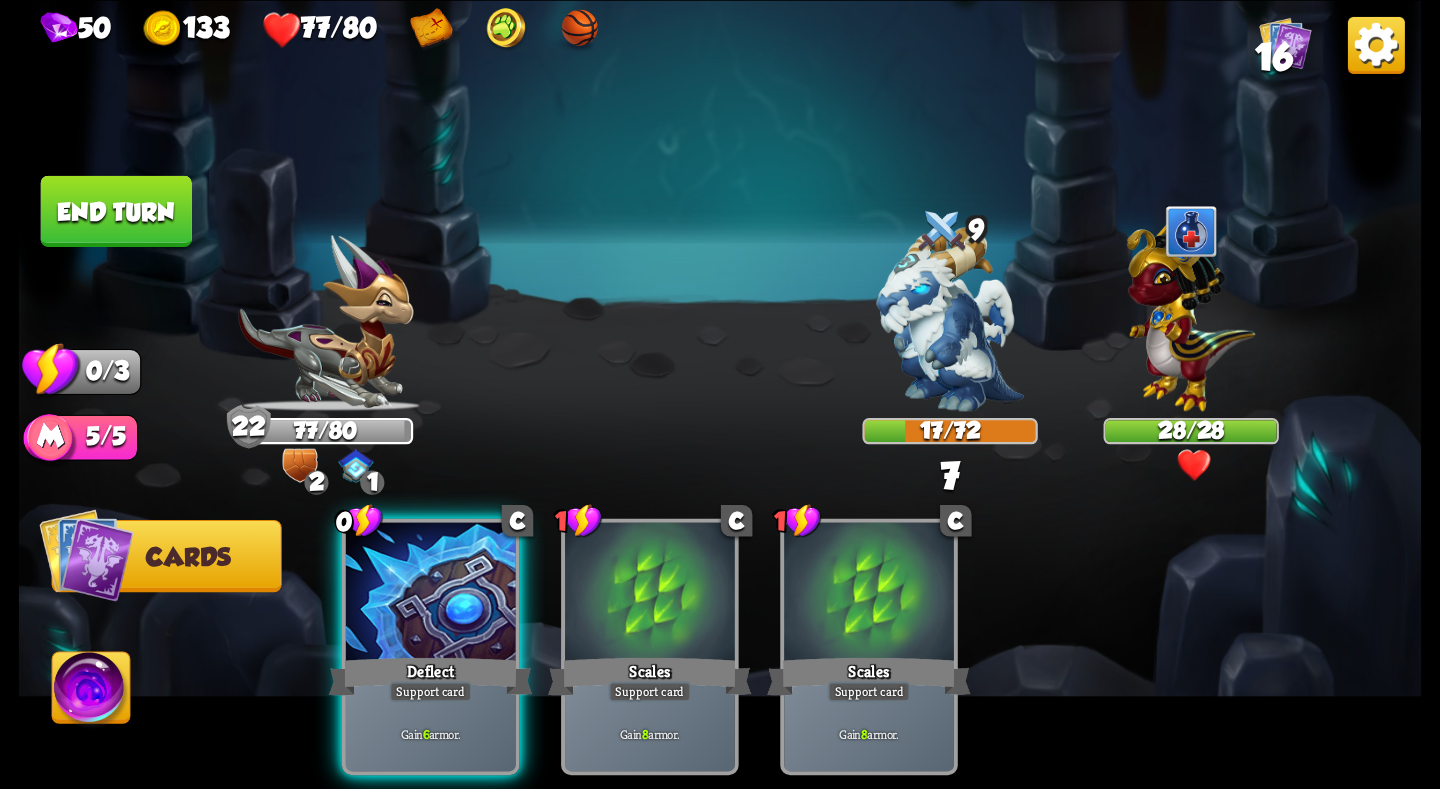 click at bounding box center [720, 394] 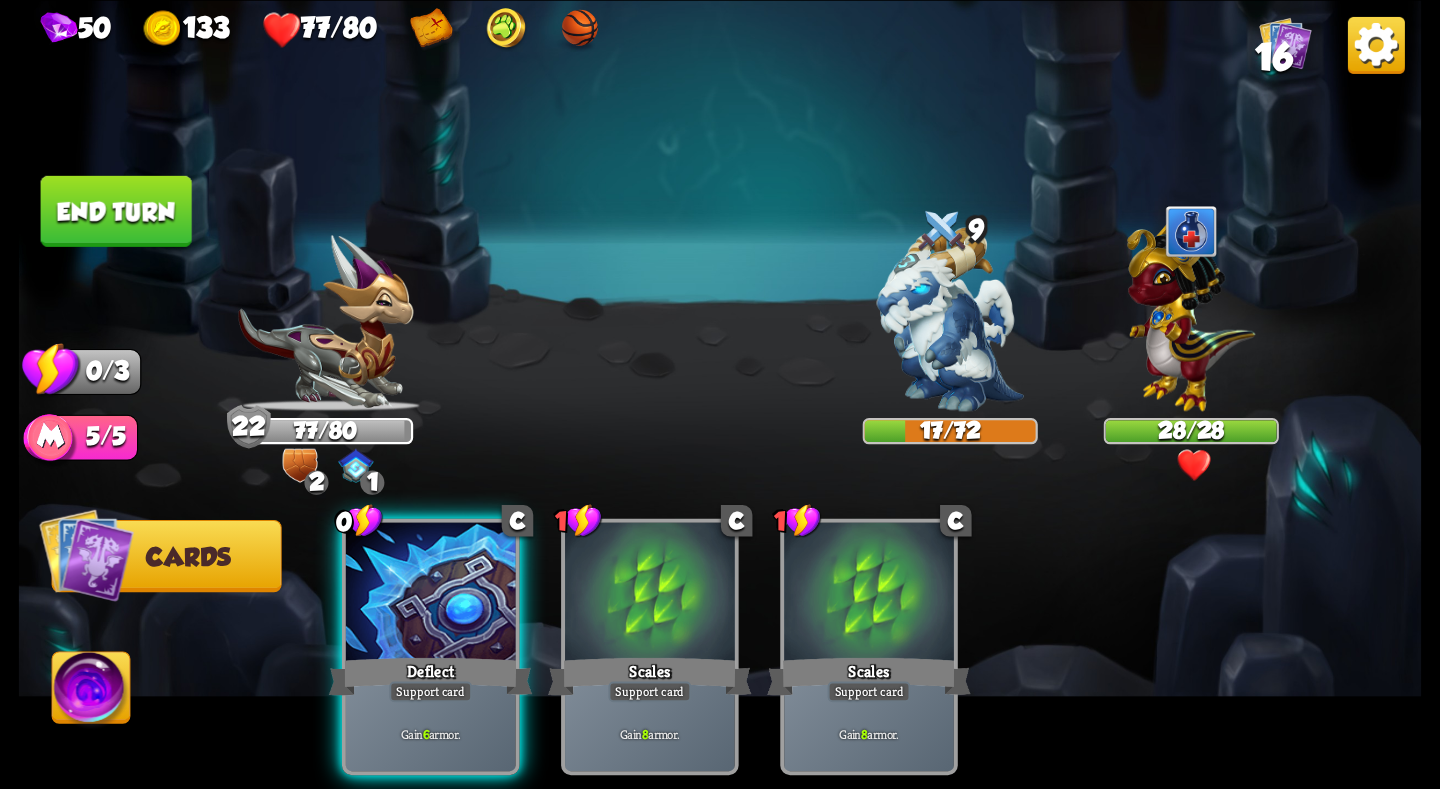 click on "End turn" at bounding box center (116, 210) 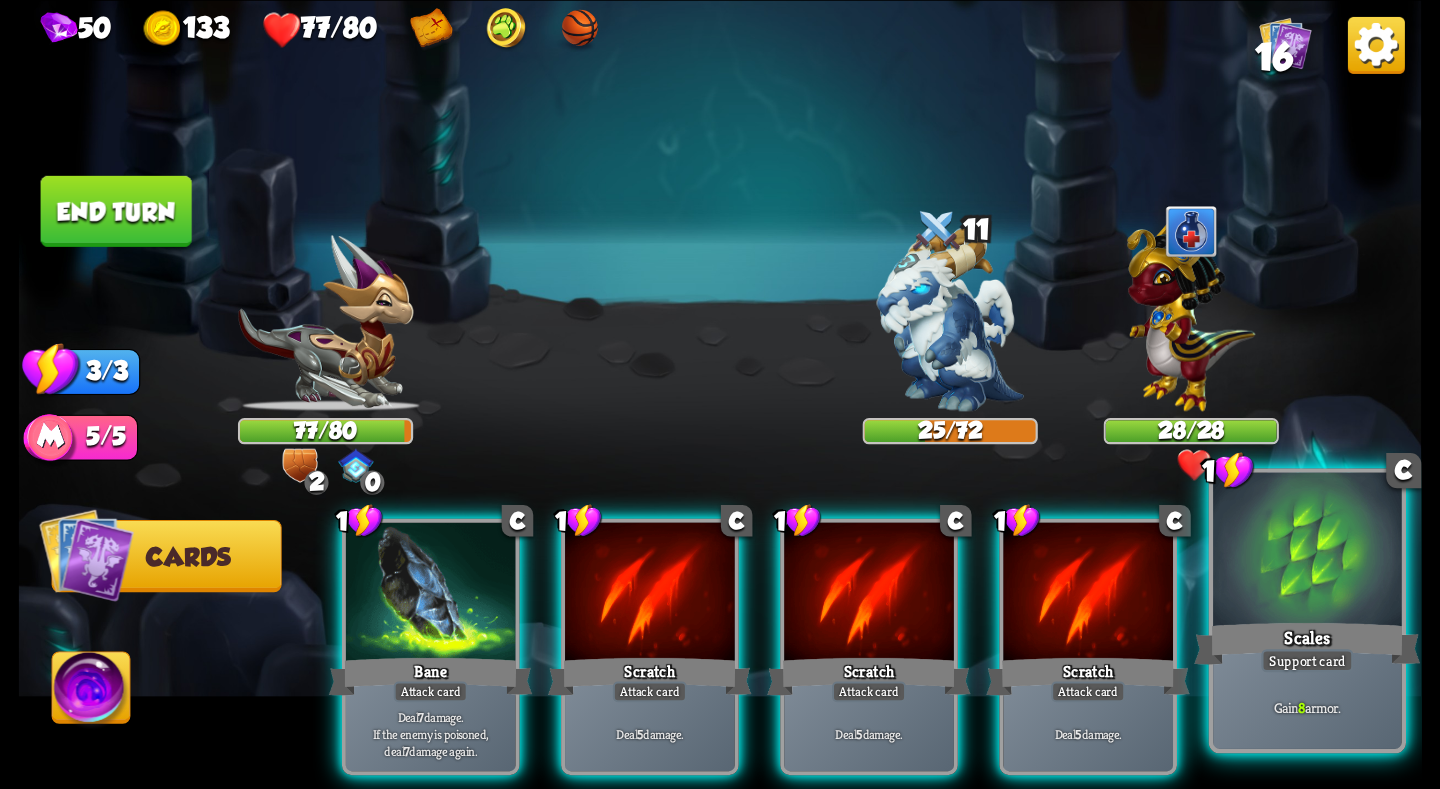 click at bounding box center [1307, 551] 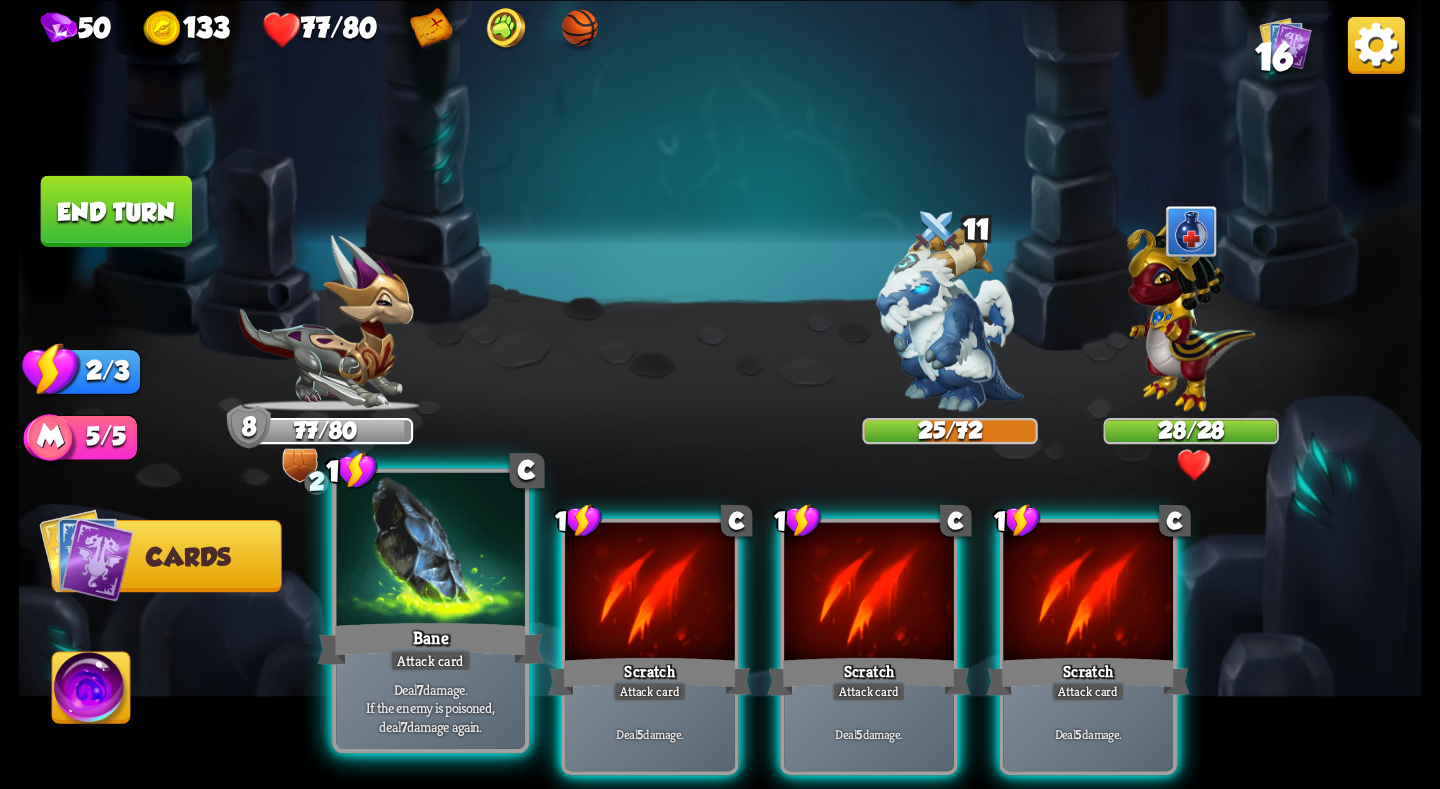 click at bounding box center [430, 551] 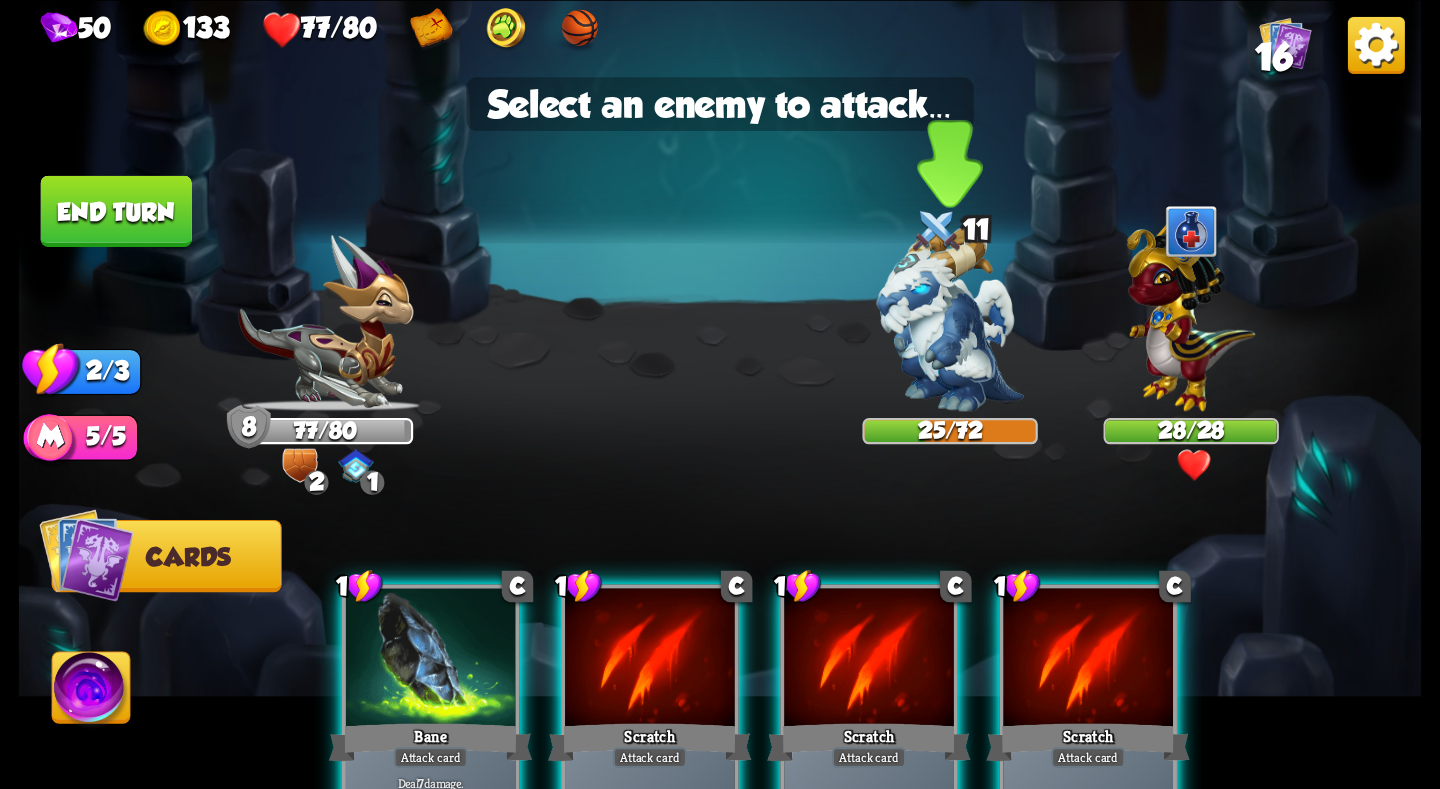 click at bounding box center (950, 319) 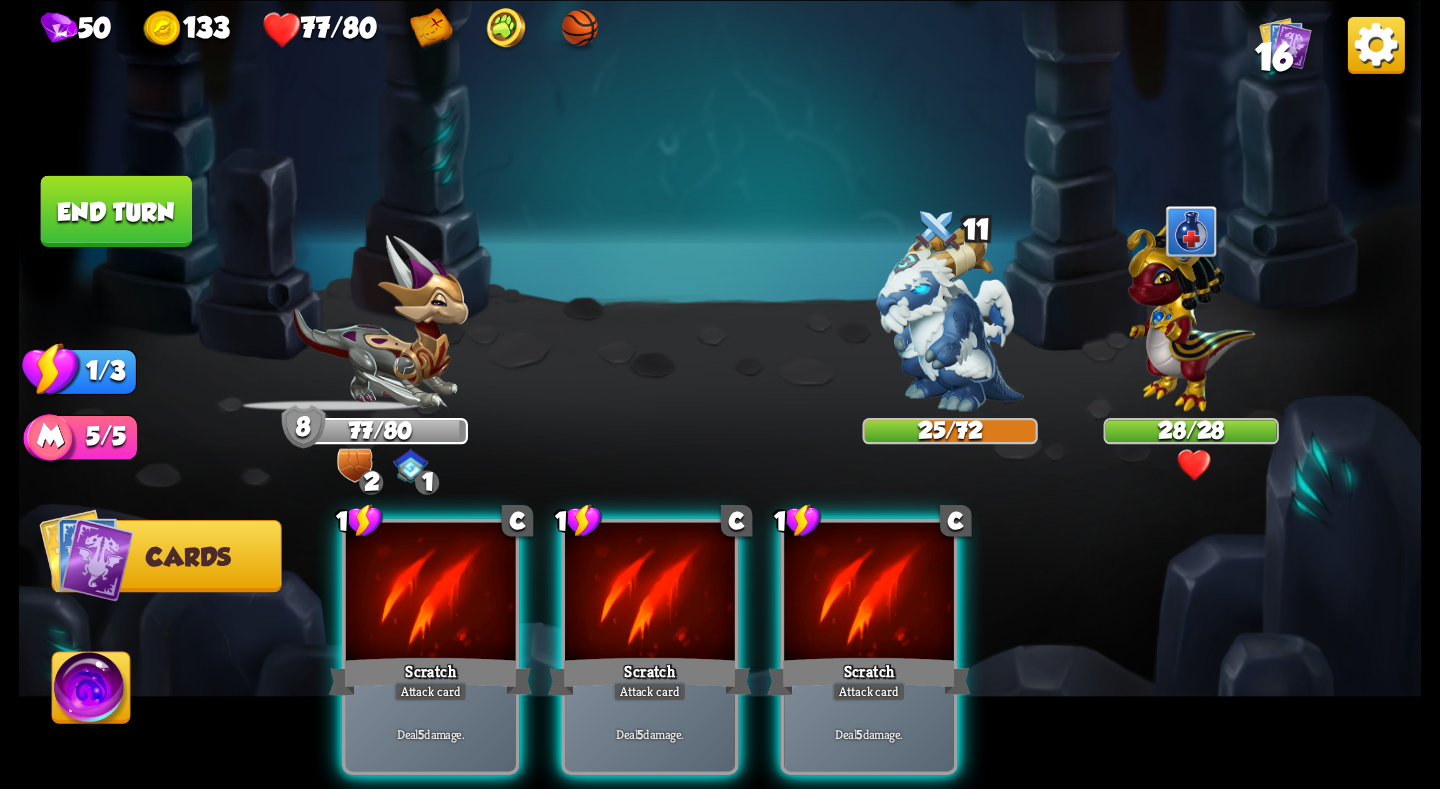 click on "End turn" at bounding box center [116, 210] 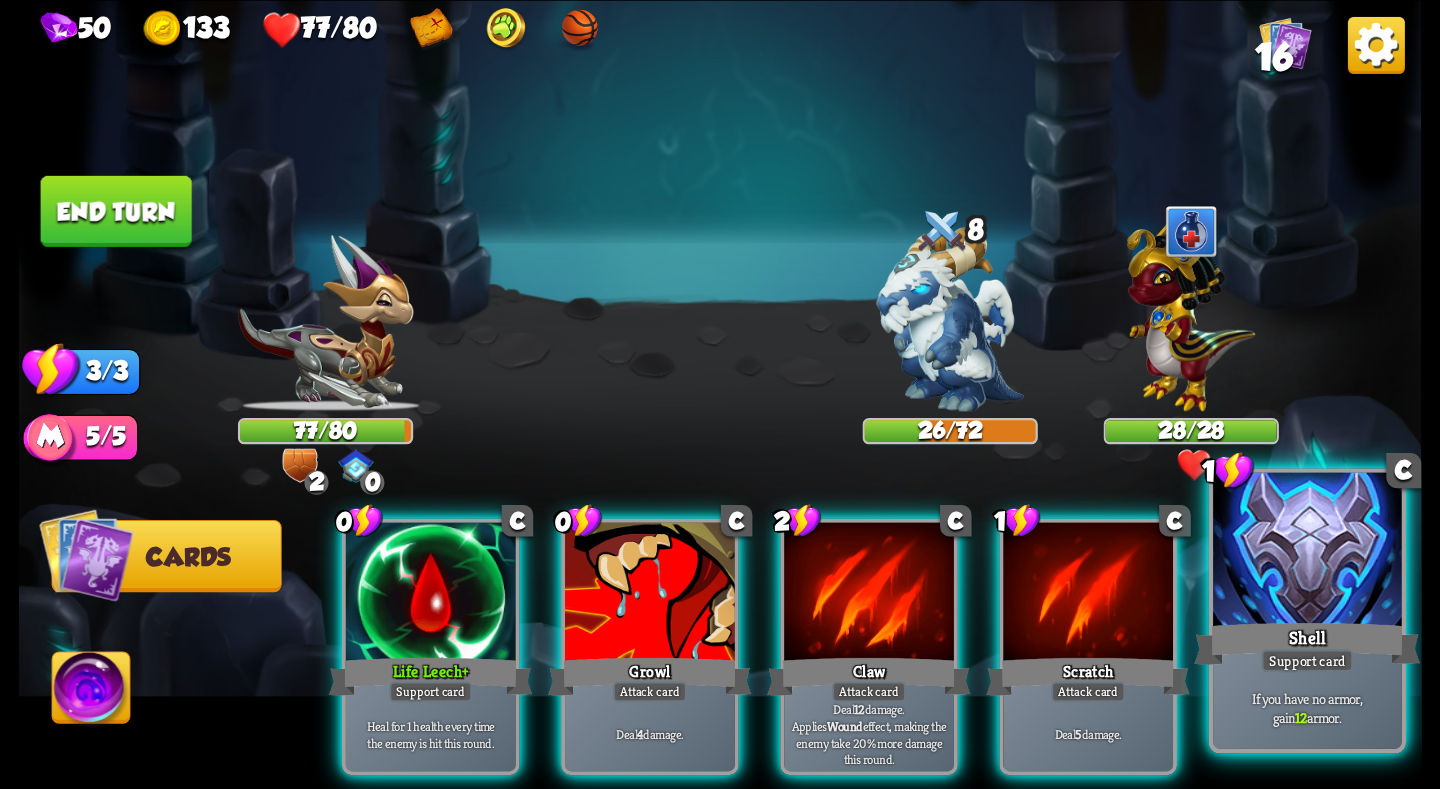 click on "Support card" at bounding box center (1307, 660) 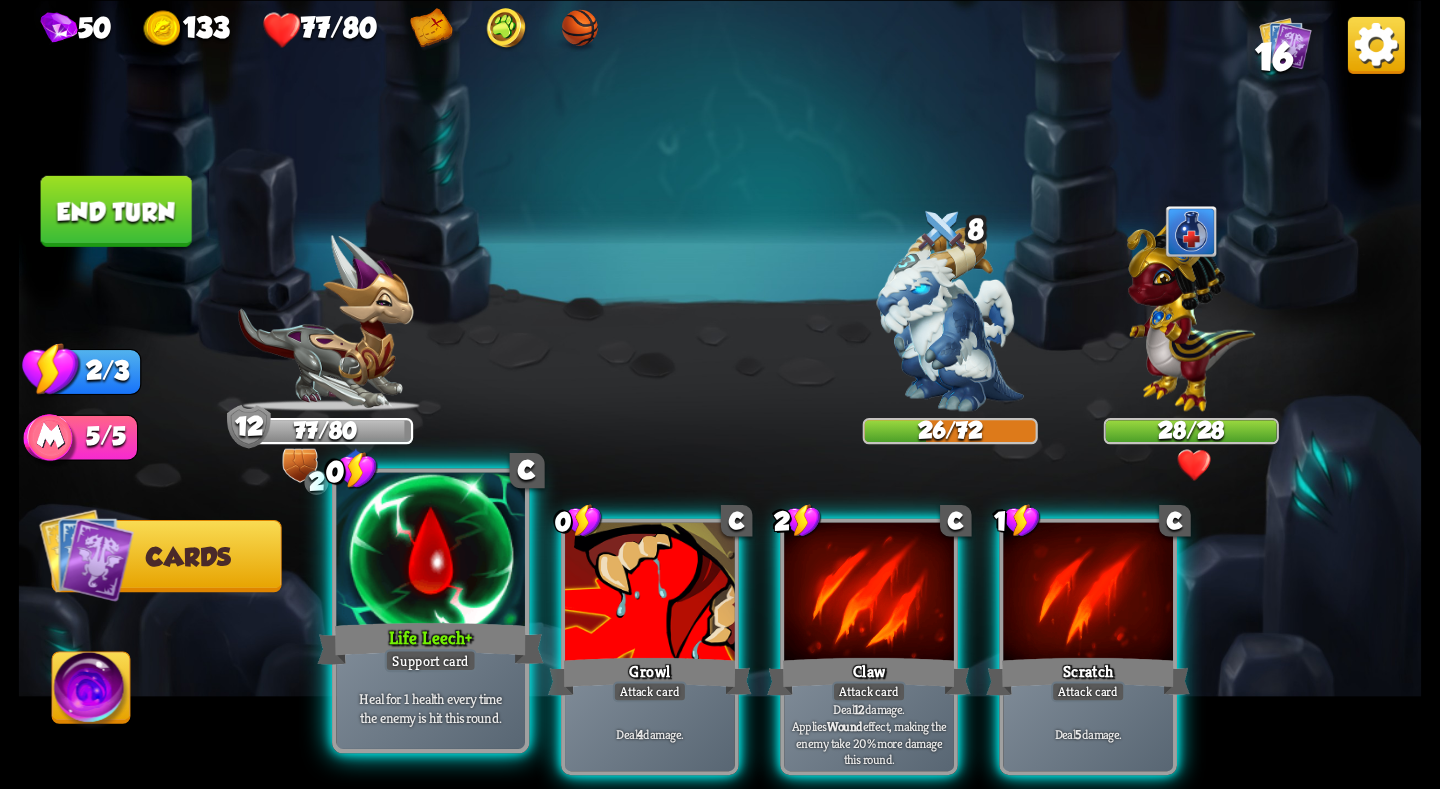 click on "Life Leech +" at bounding box center [431, 643] 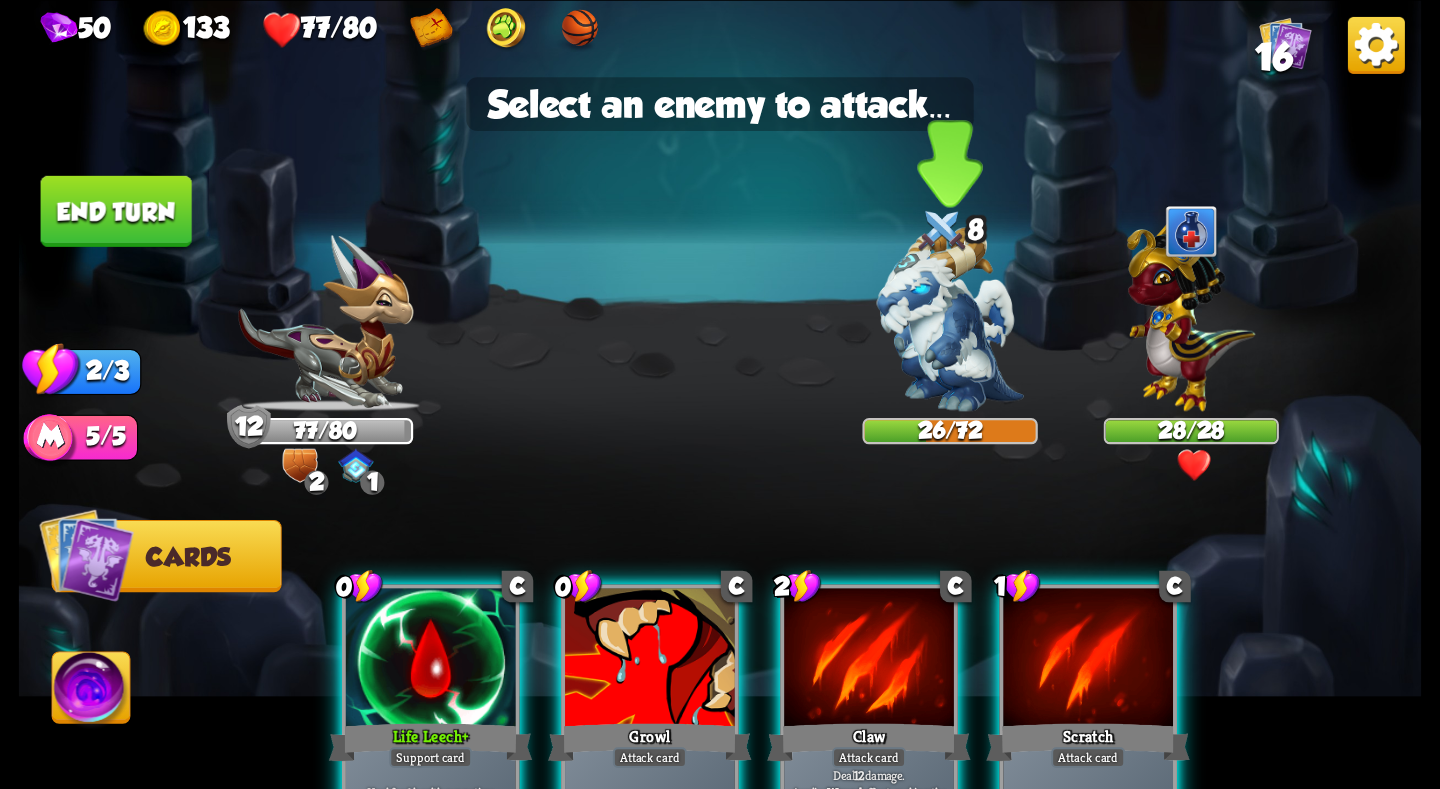 click at bounding box center (950, 319) 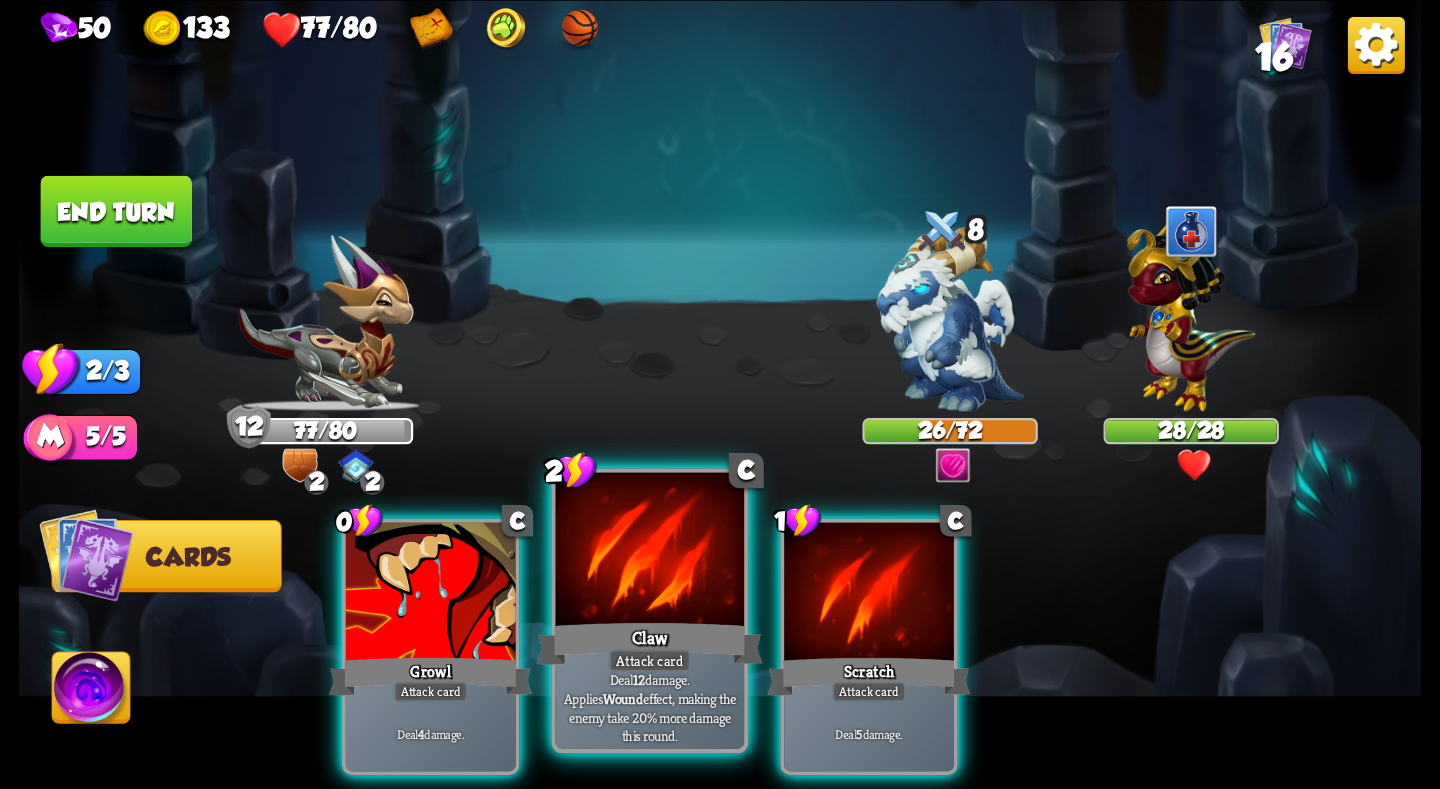 click at bounding box center (650, 551) 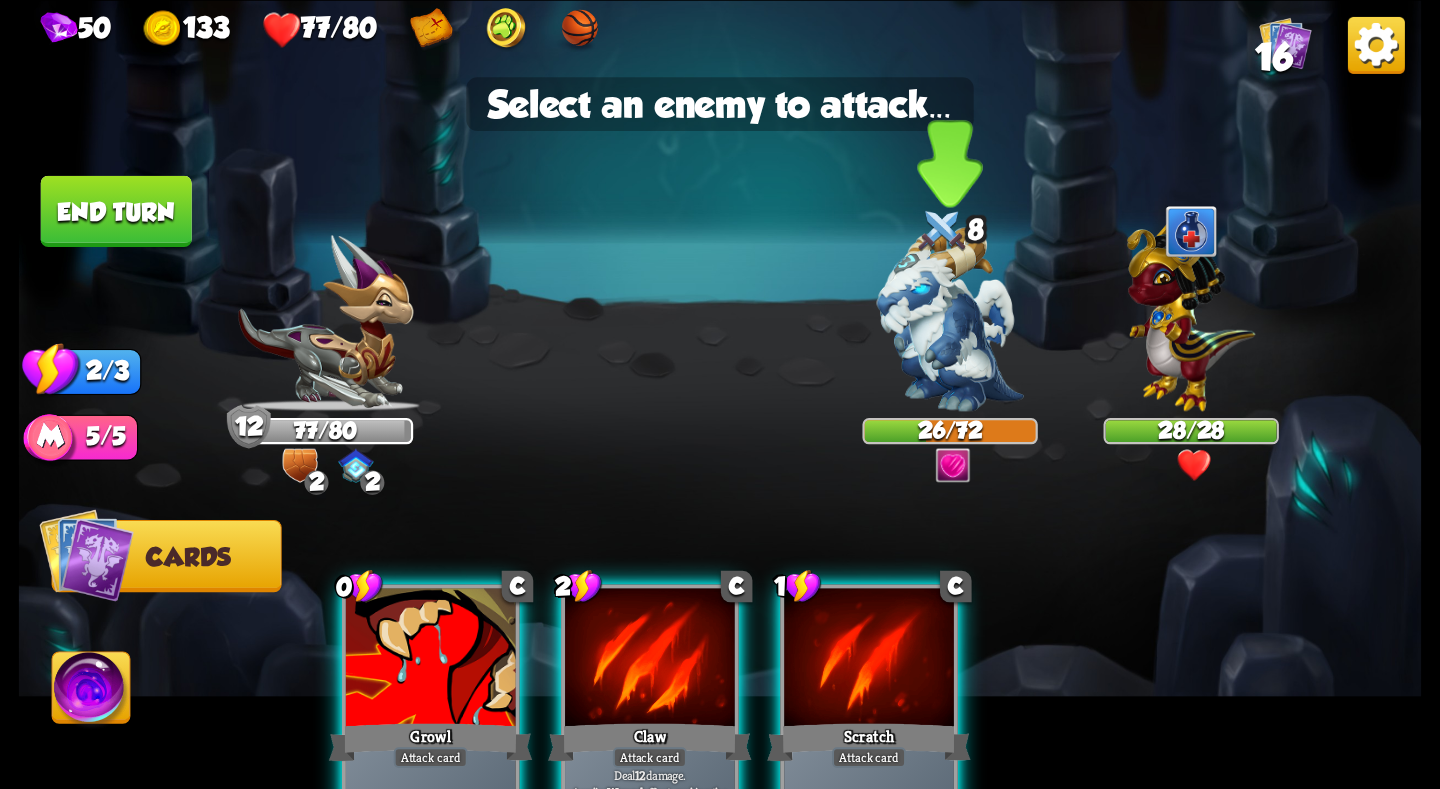 click at bounding box center (950, 319) 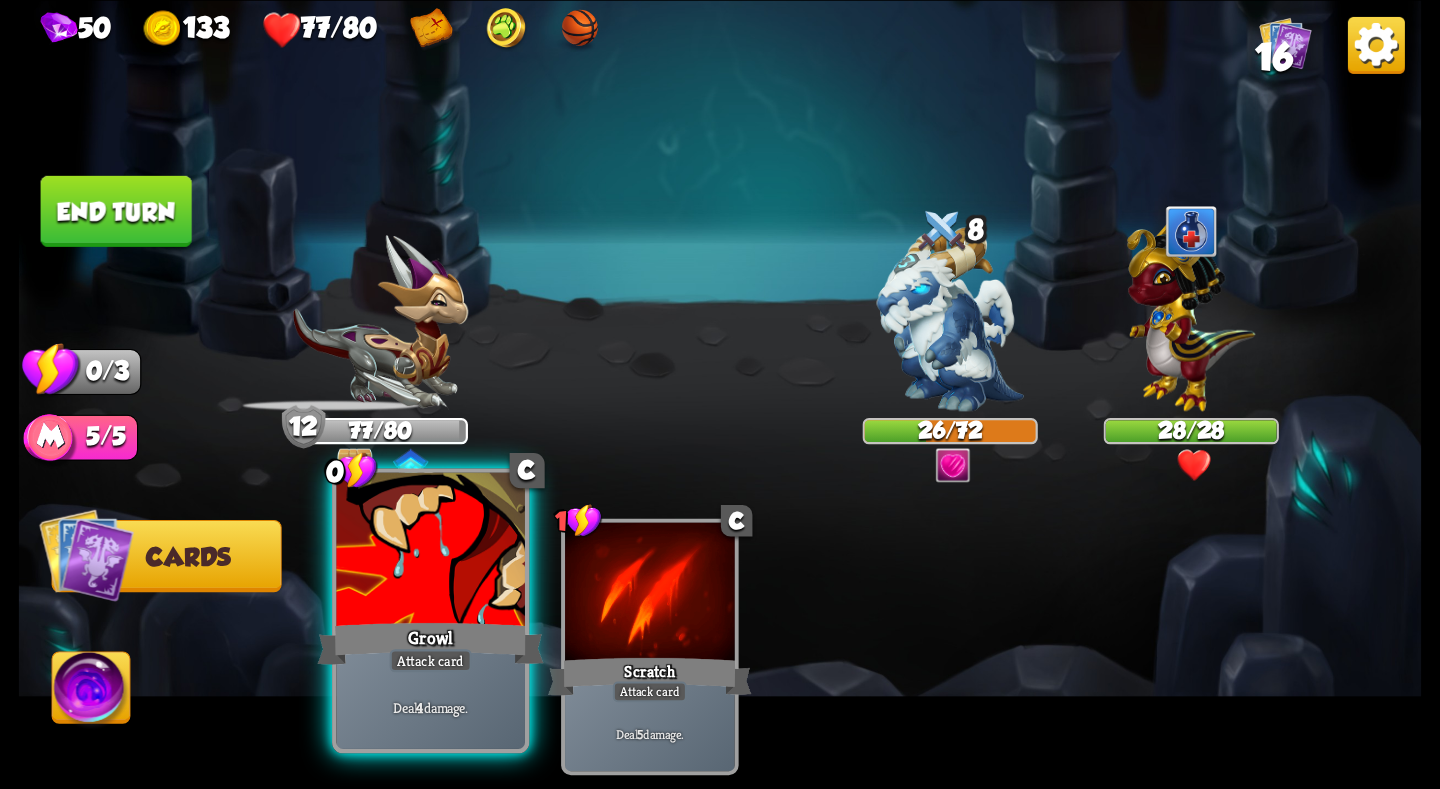 click at bounding box center (430, 551) 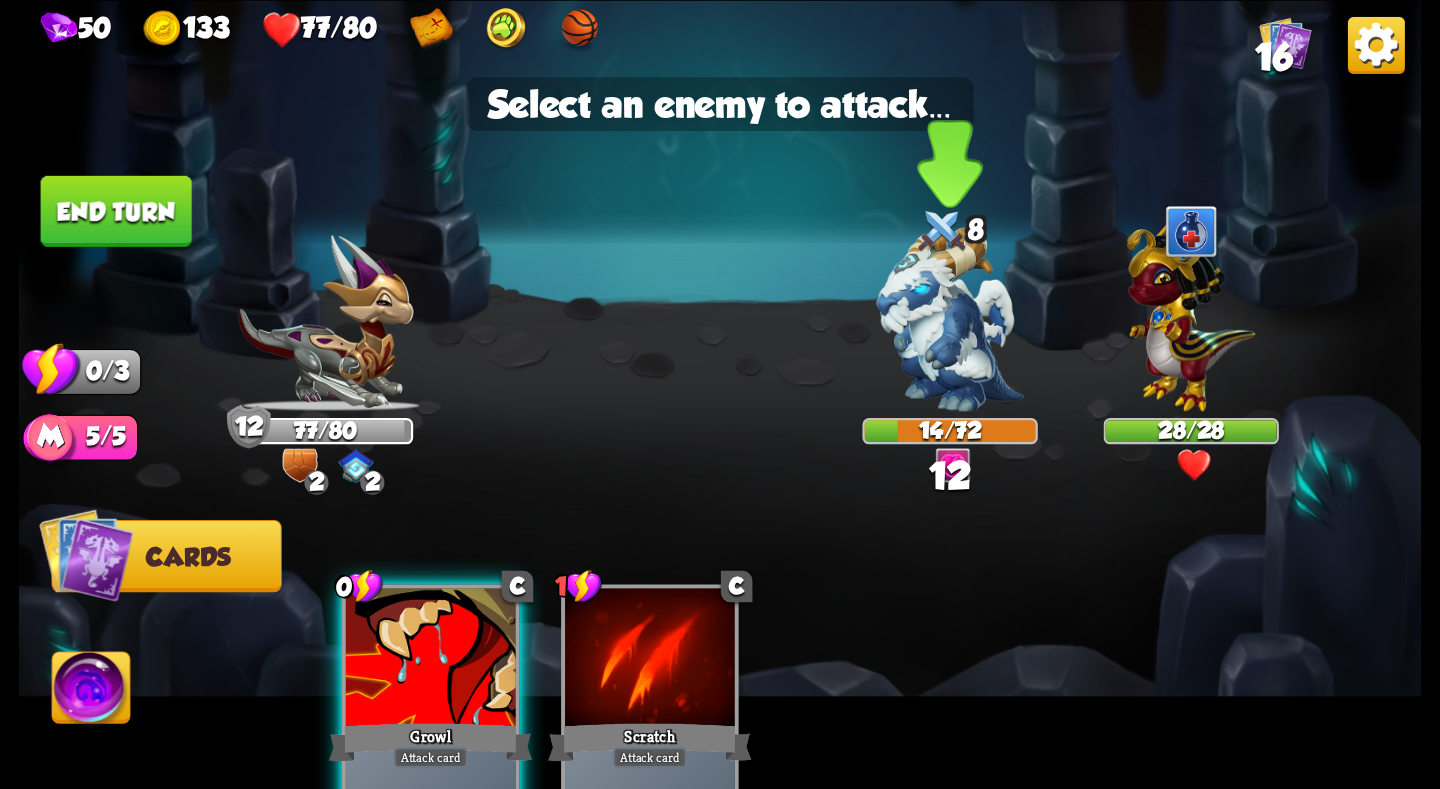 click at bounding box center (950, 319) 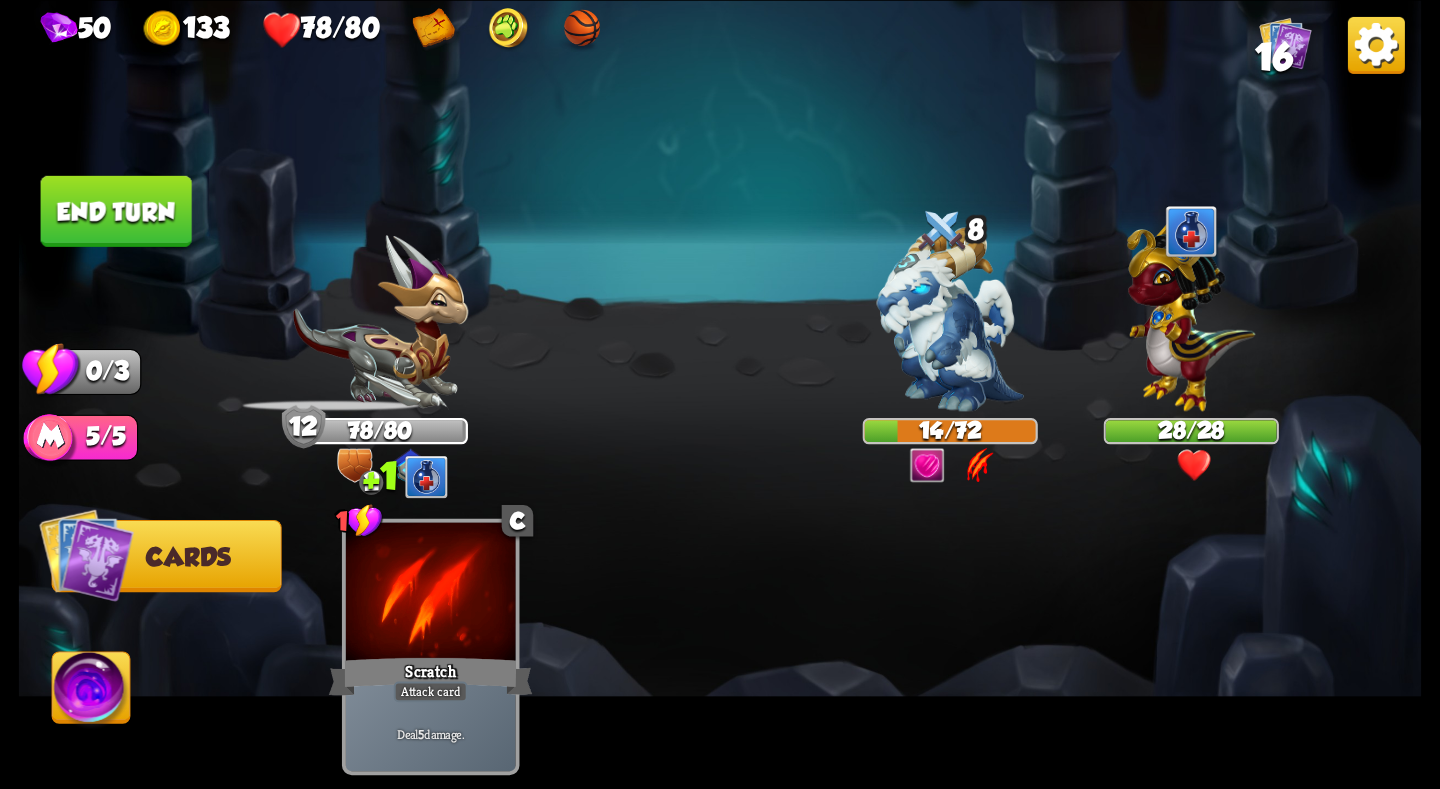 click on "End turn" at bounding box center [116, 210] 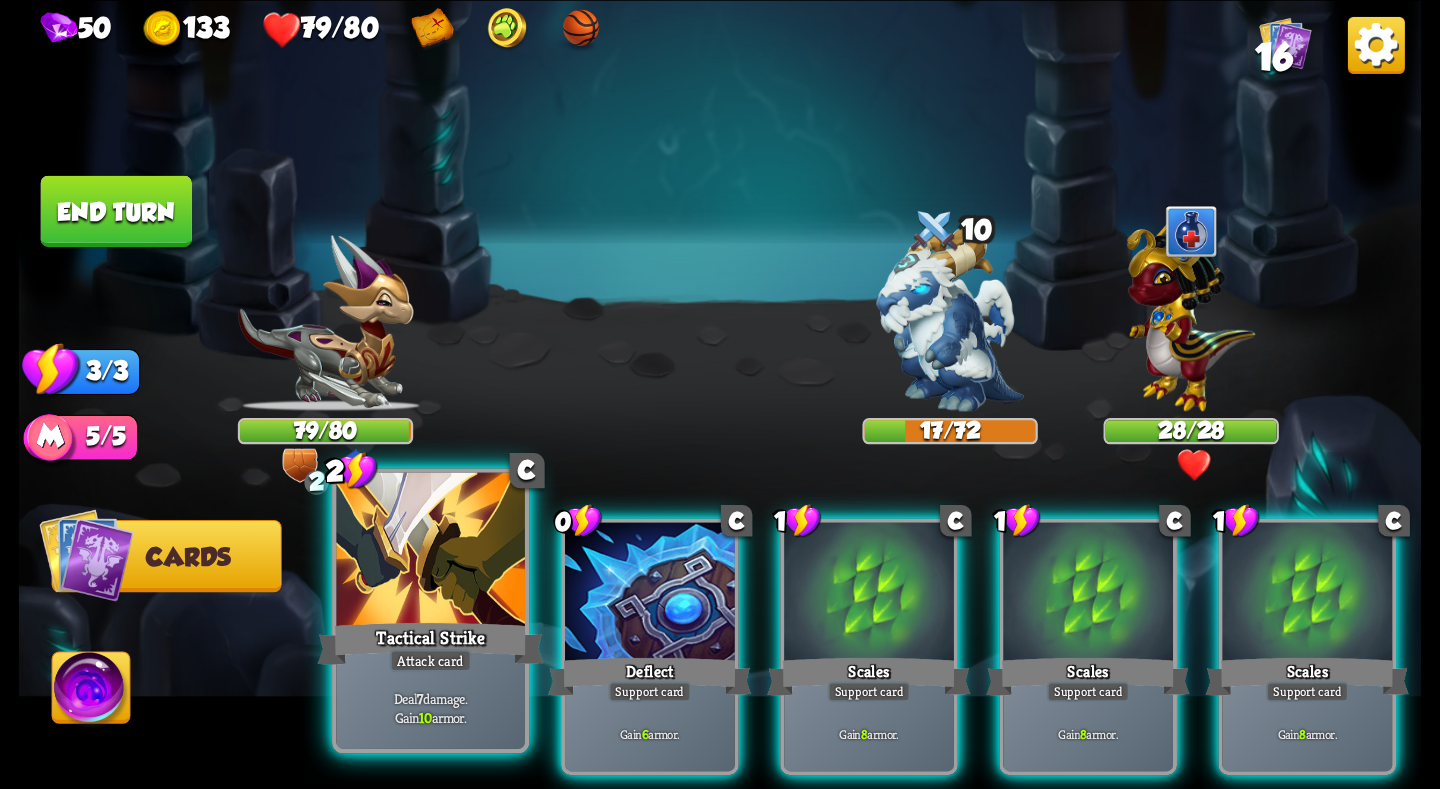click at bounding box center [430, 551] 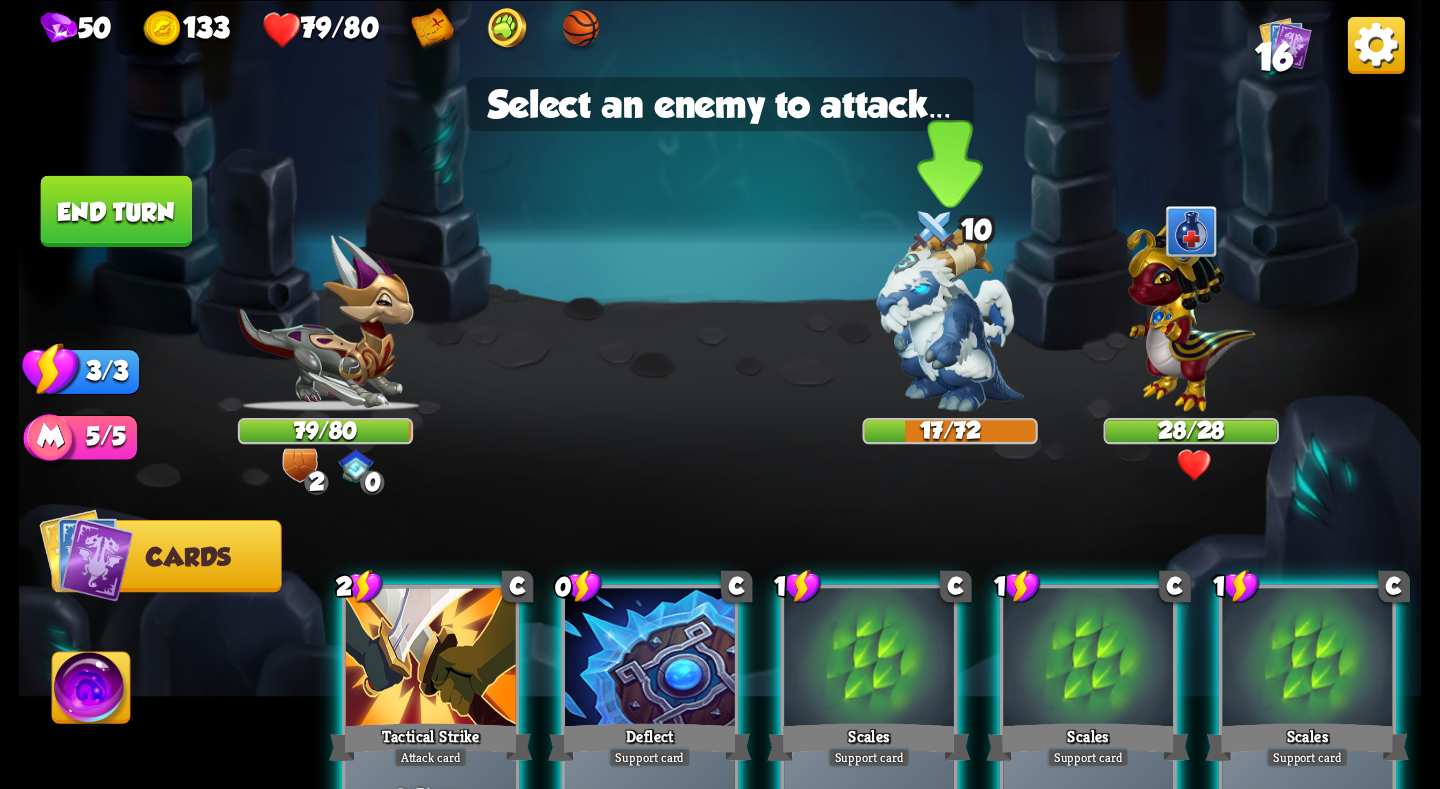 click at bounding box center (950, 319) 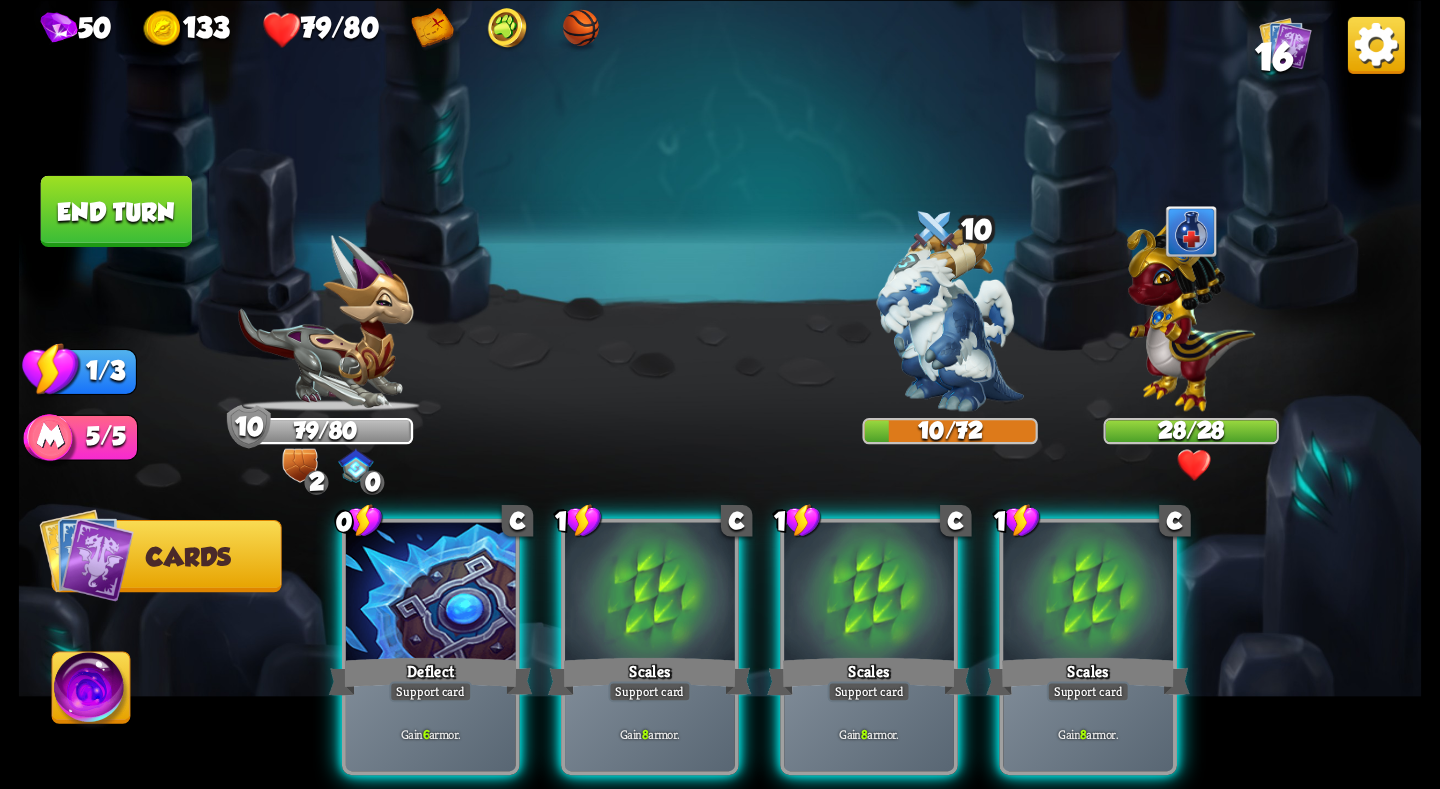 click on "End turn" at bounding box center [116, 210] 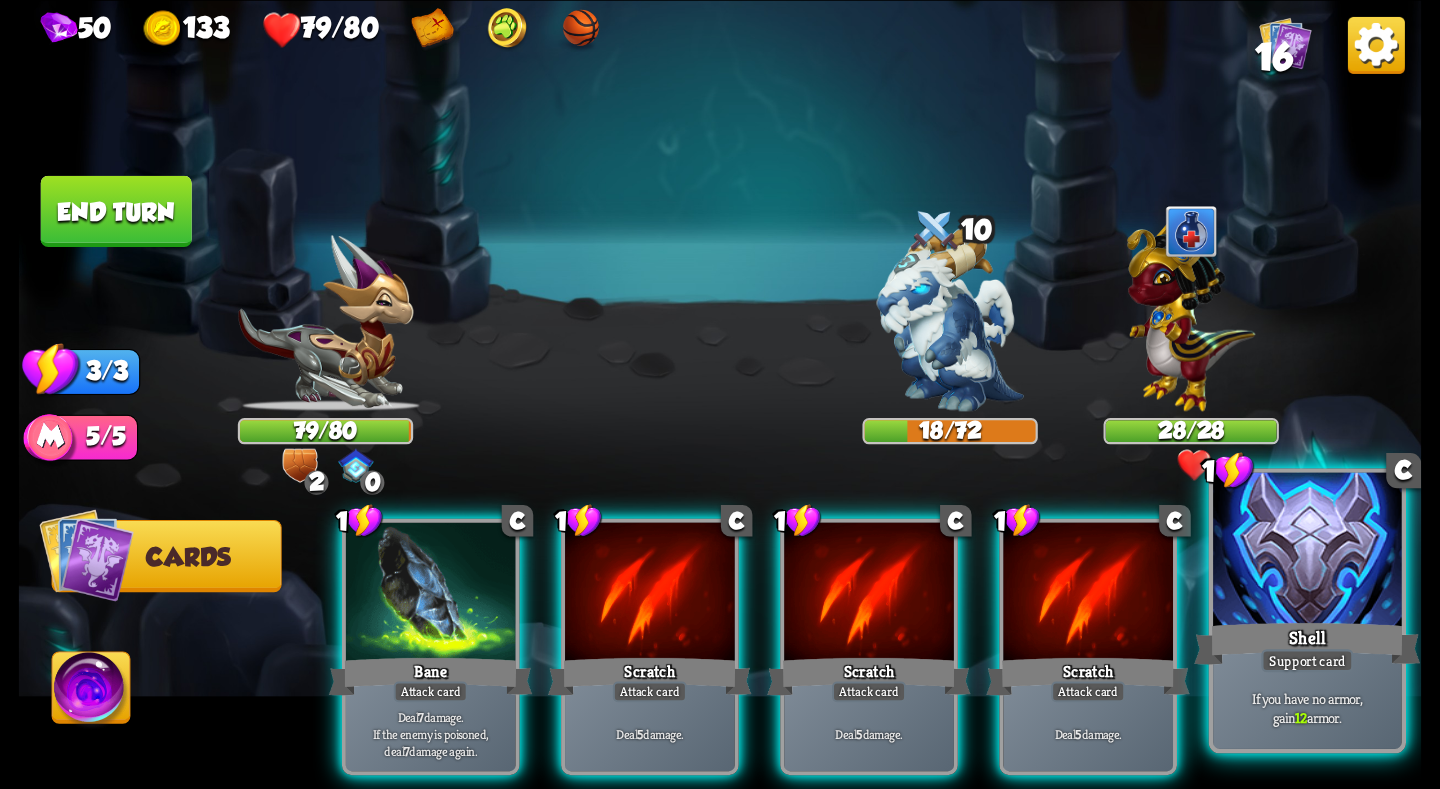 click on "Shell" at bounding box center [1307, 643] 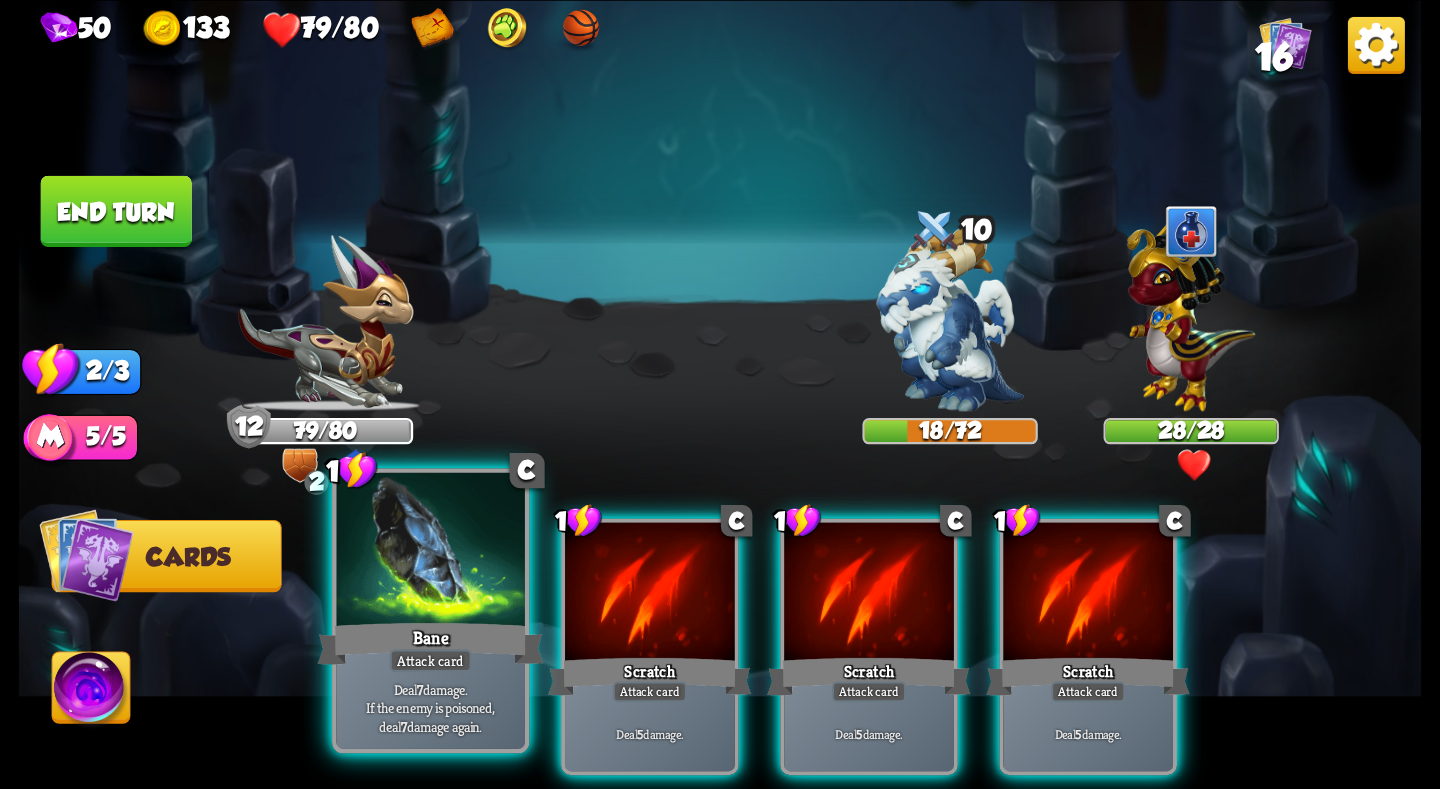 click on "Bane" at bounding box center [431, 643] 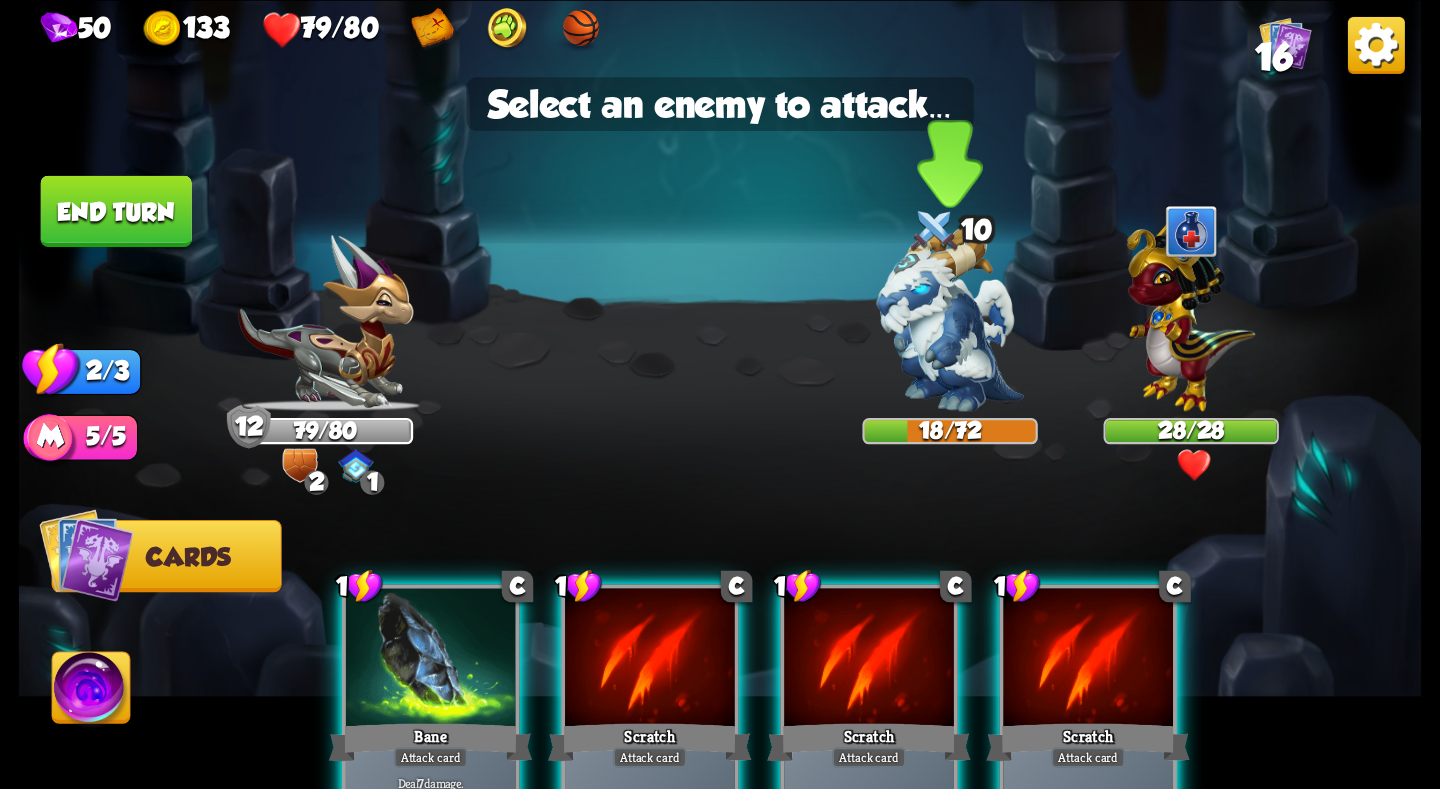 click at bounding box center [950, 319] 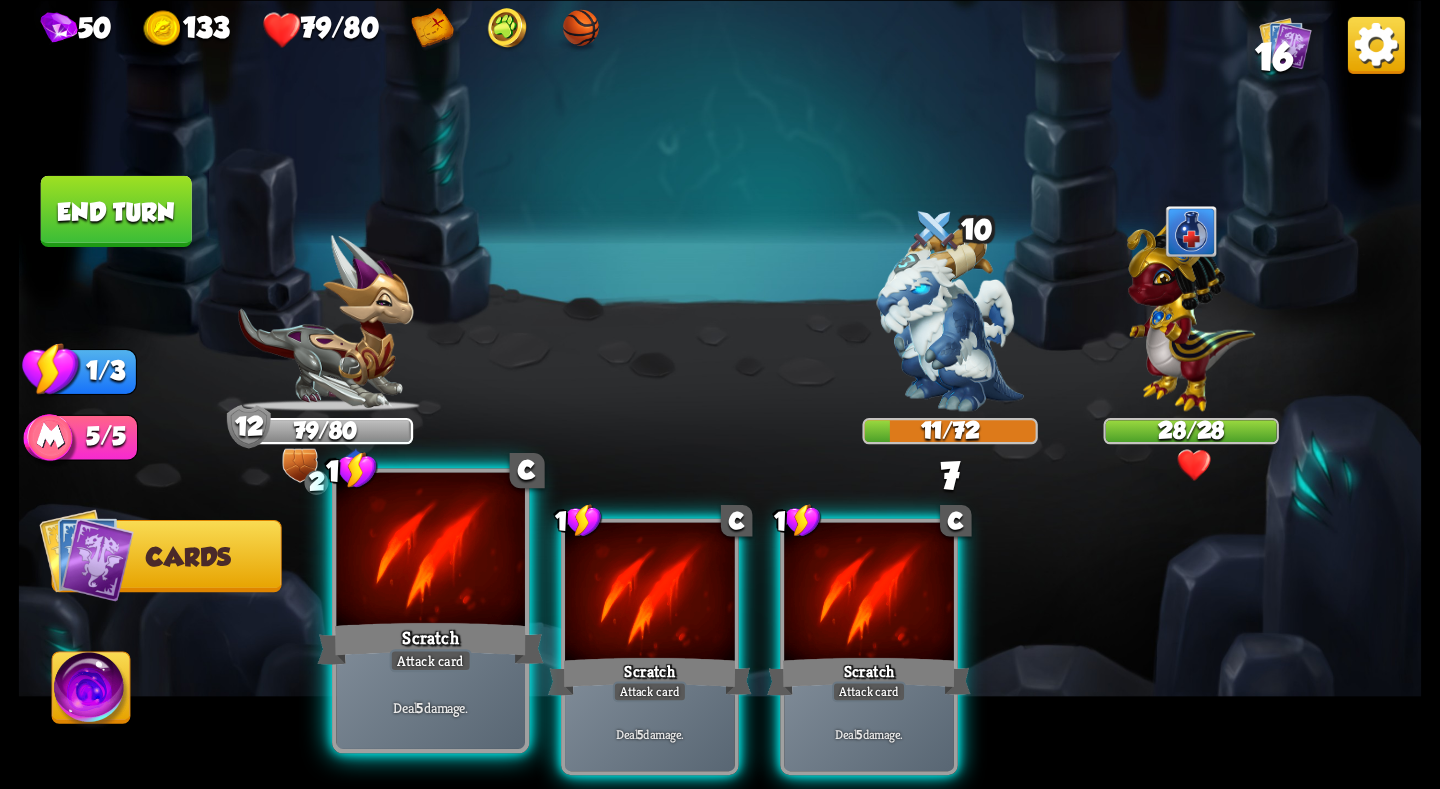 click at bounding box center [430, 551] 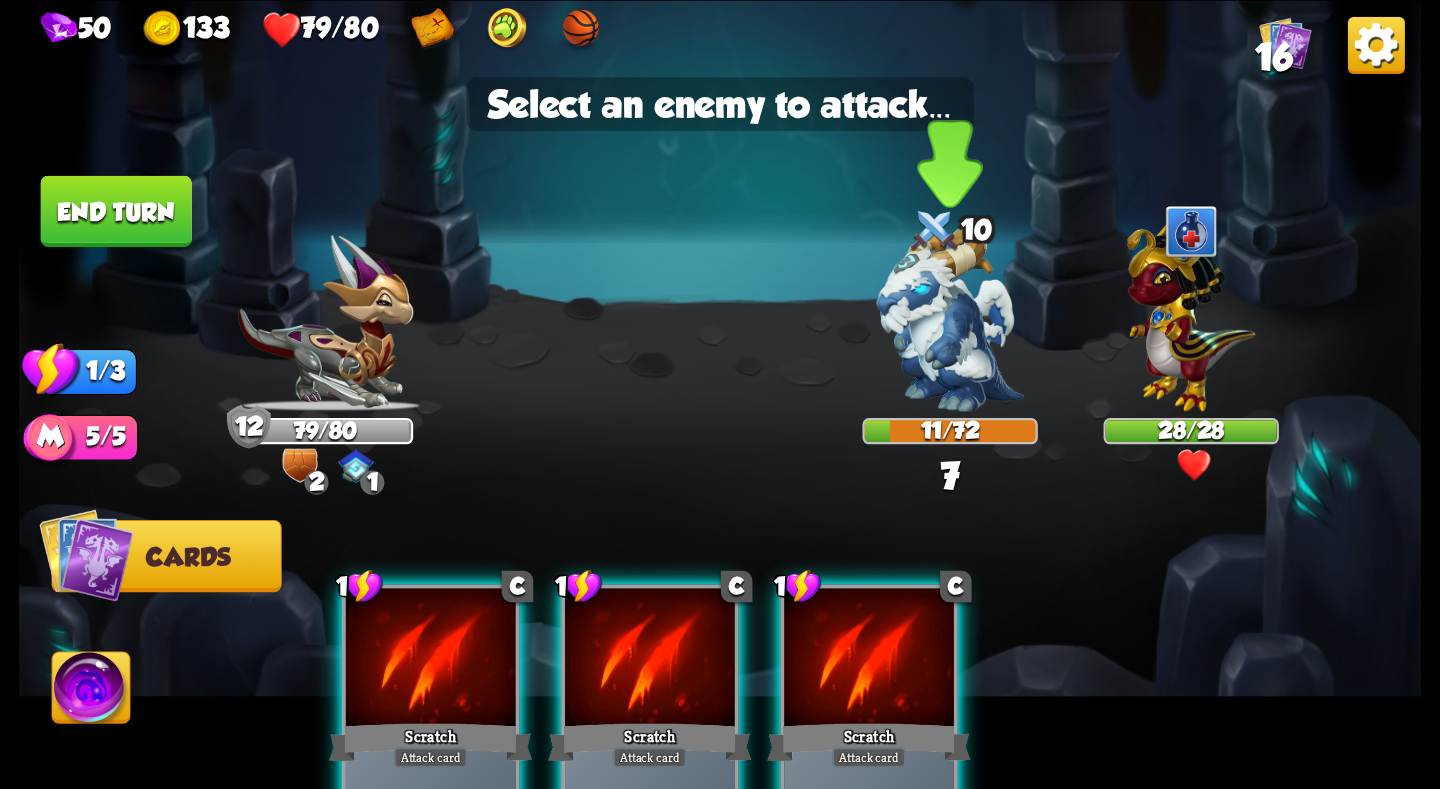 click at bounding box center (950, 319) 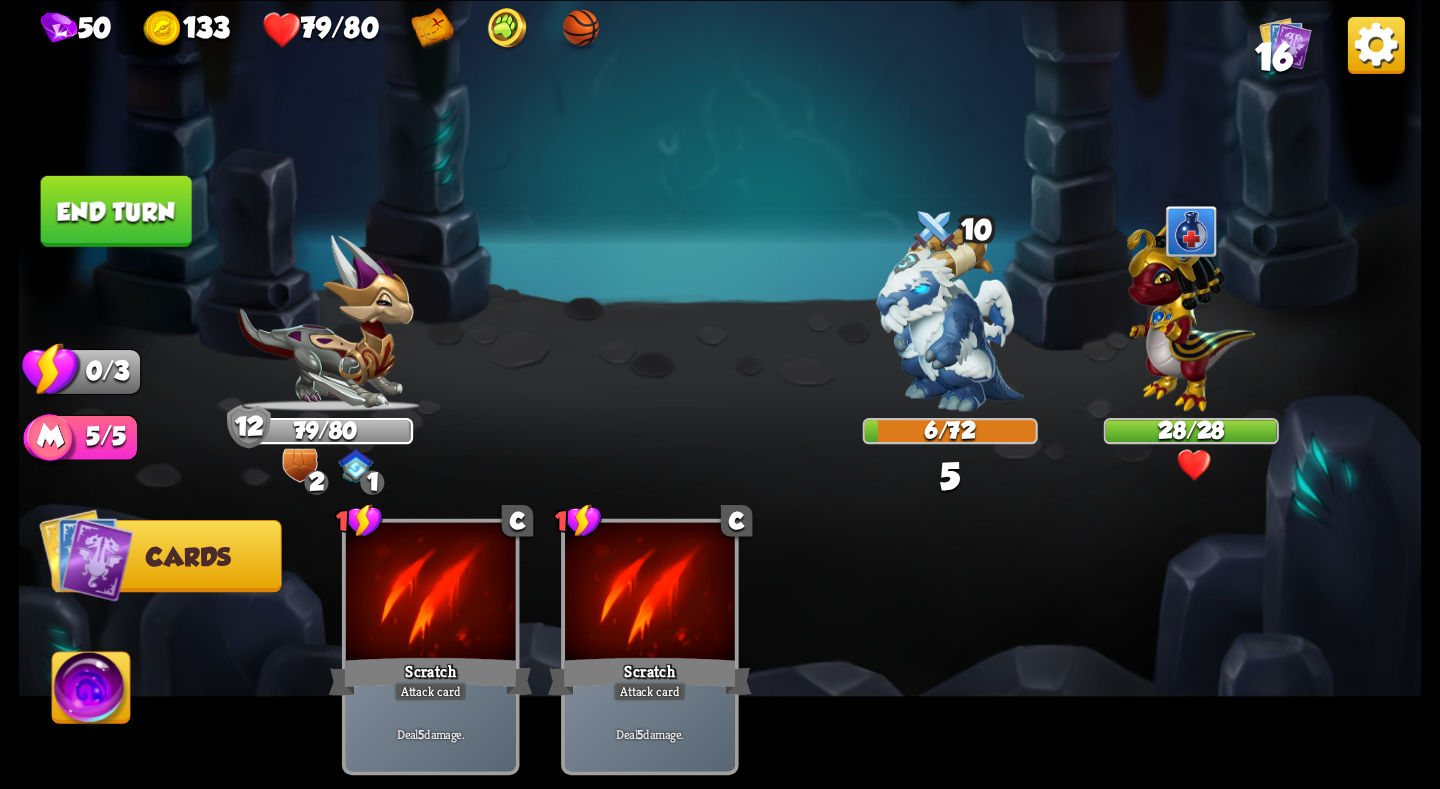 click at bounding box center [720, 394] 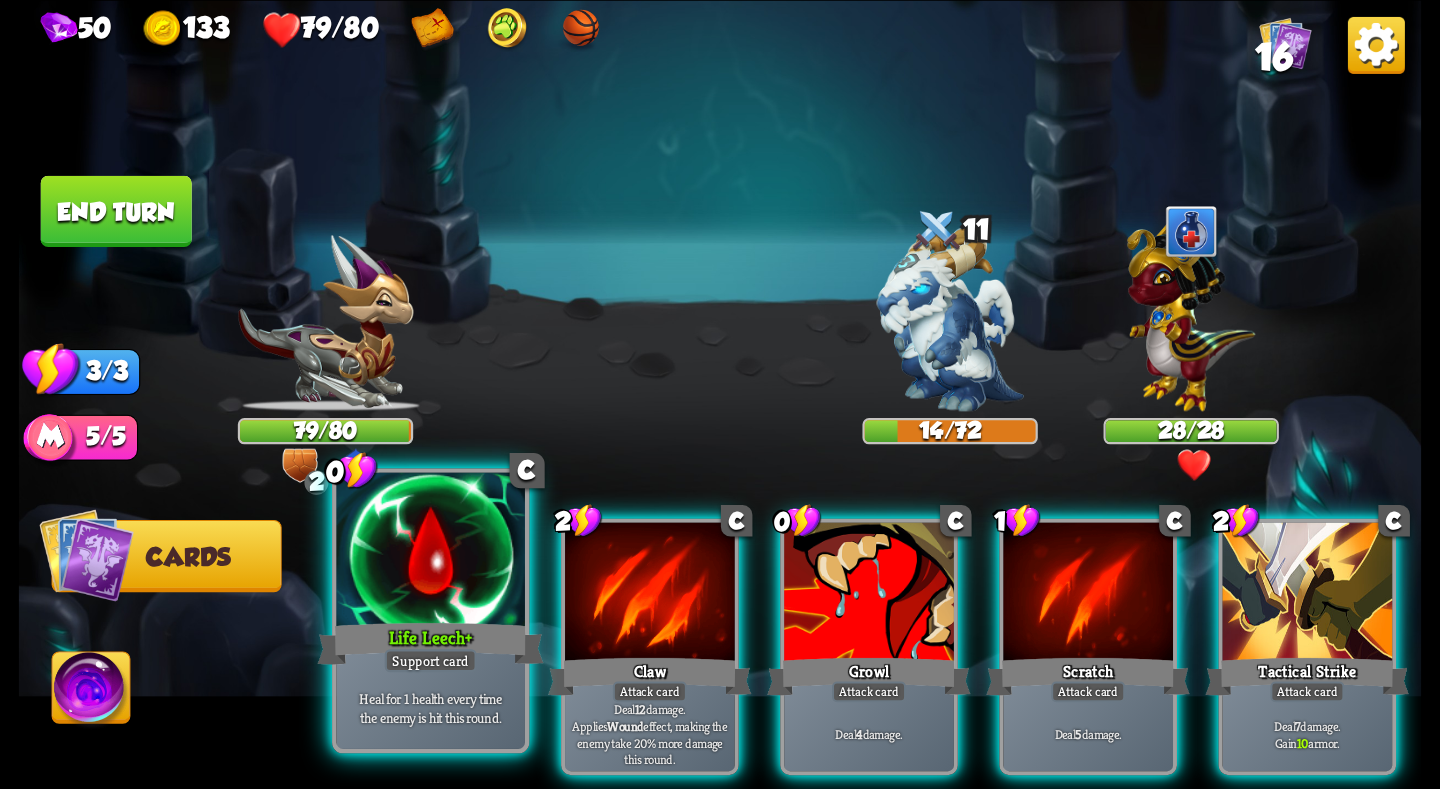 click on "Life Leech +" at bounding box center [431, 643] 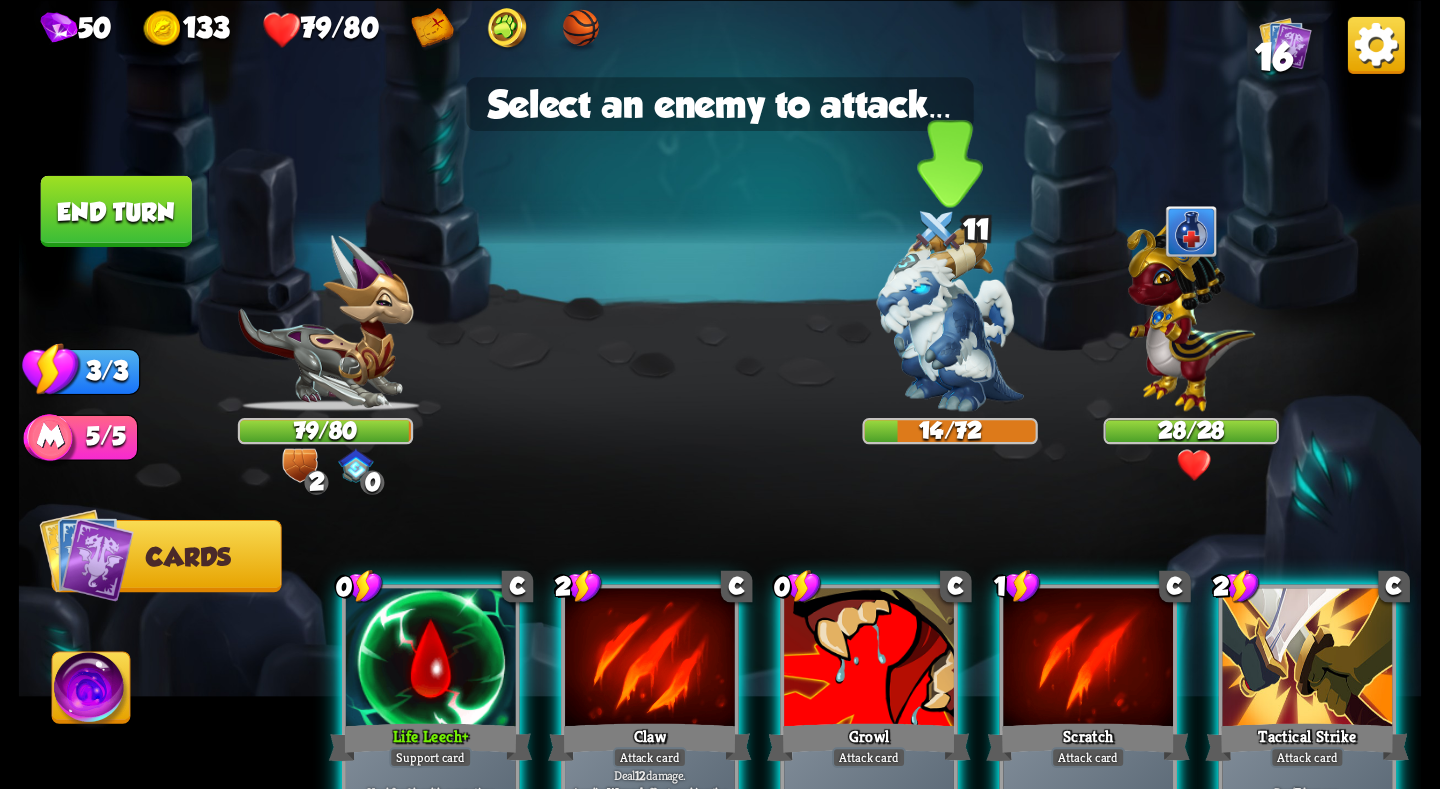 click at bounding box center [949, 334] 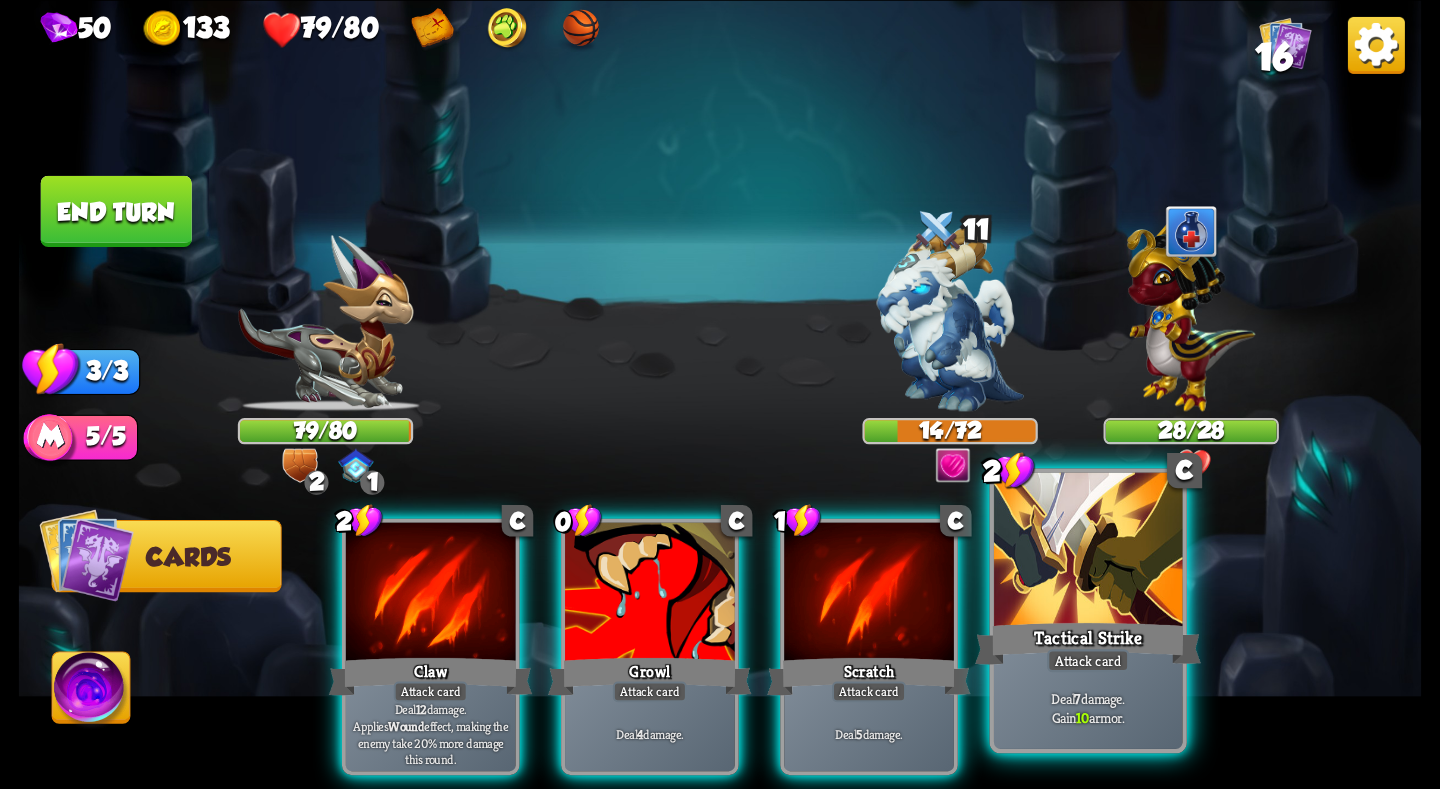click at bounding box center (1088, 551) 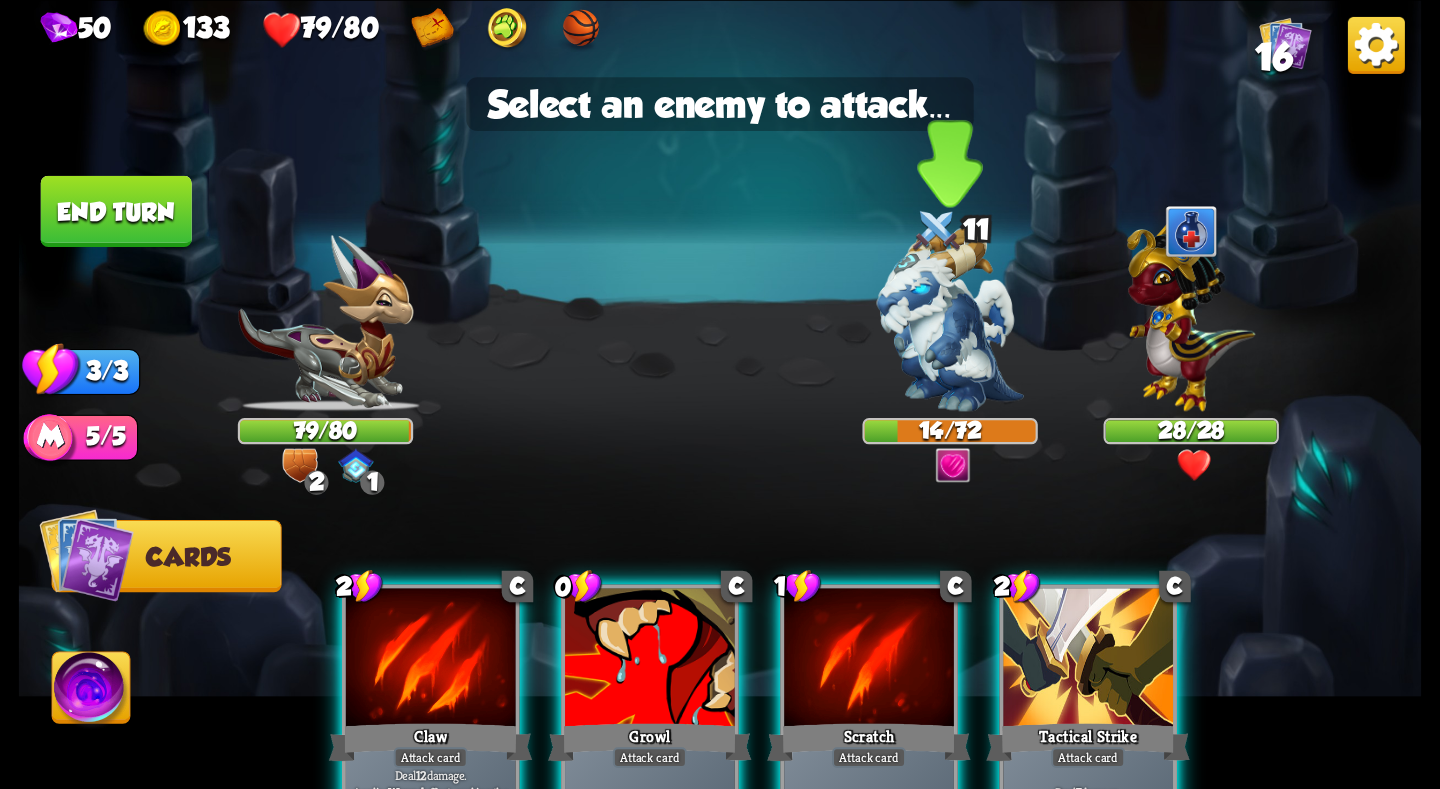 click at bounding box center [950, 319] 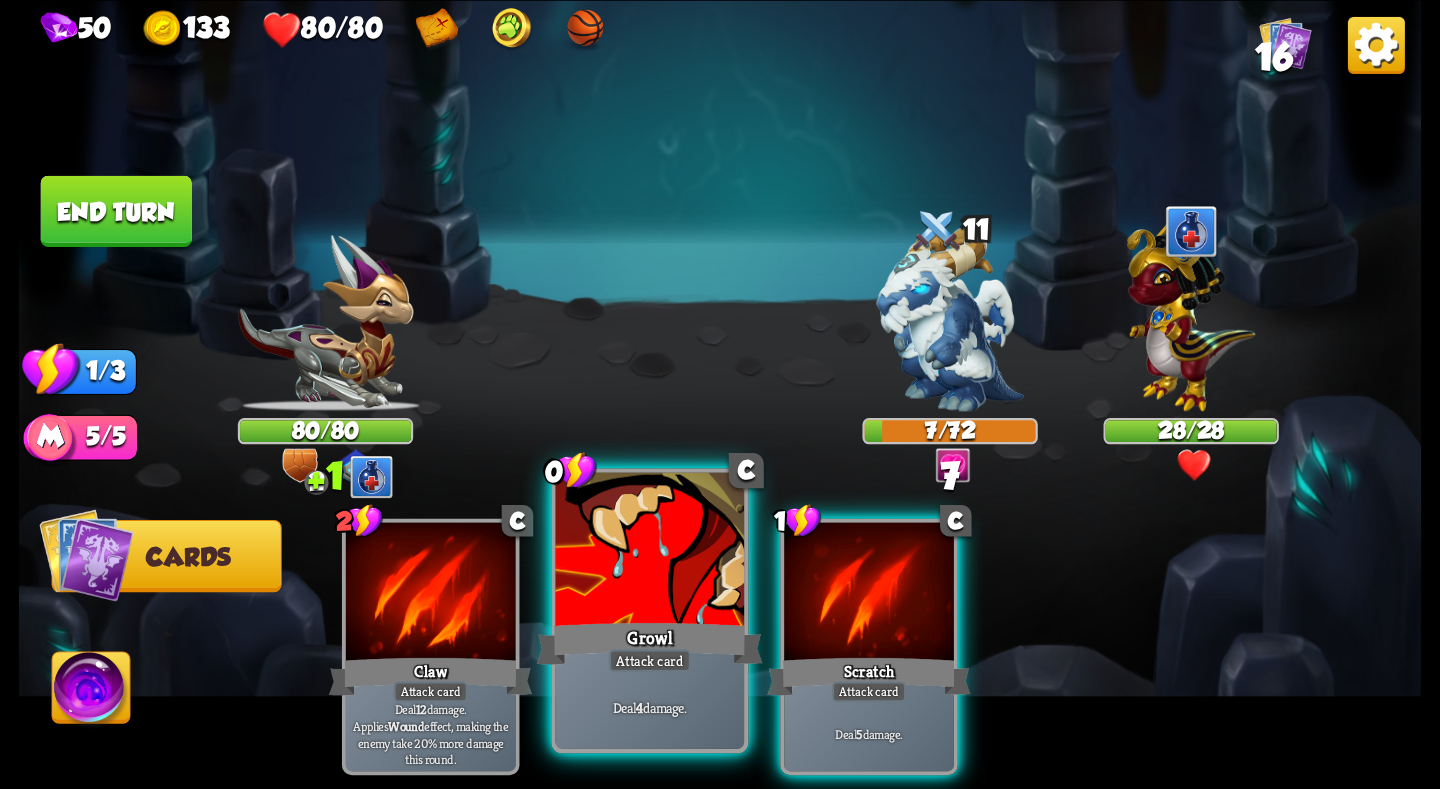 click at bounding box center (650, 551) 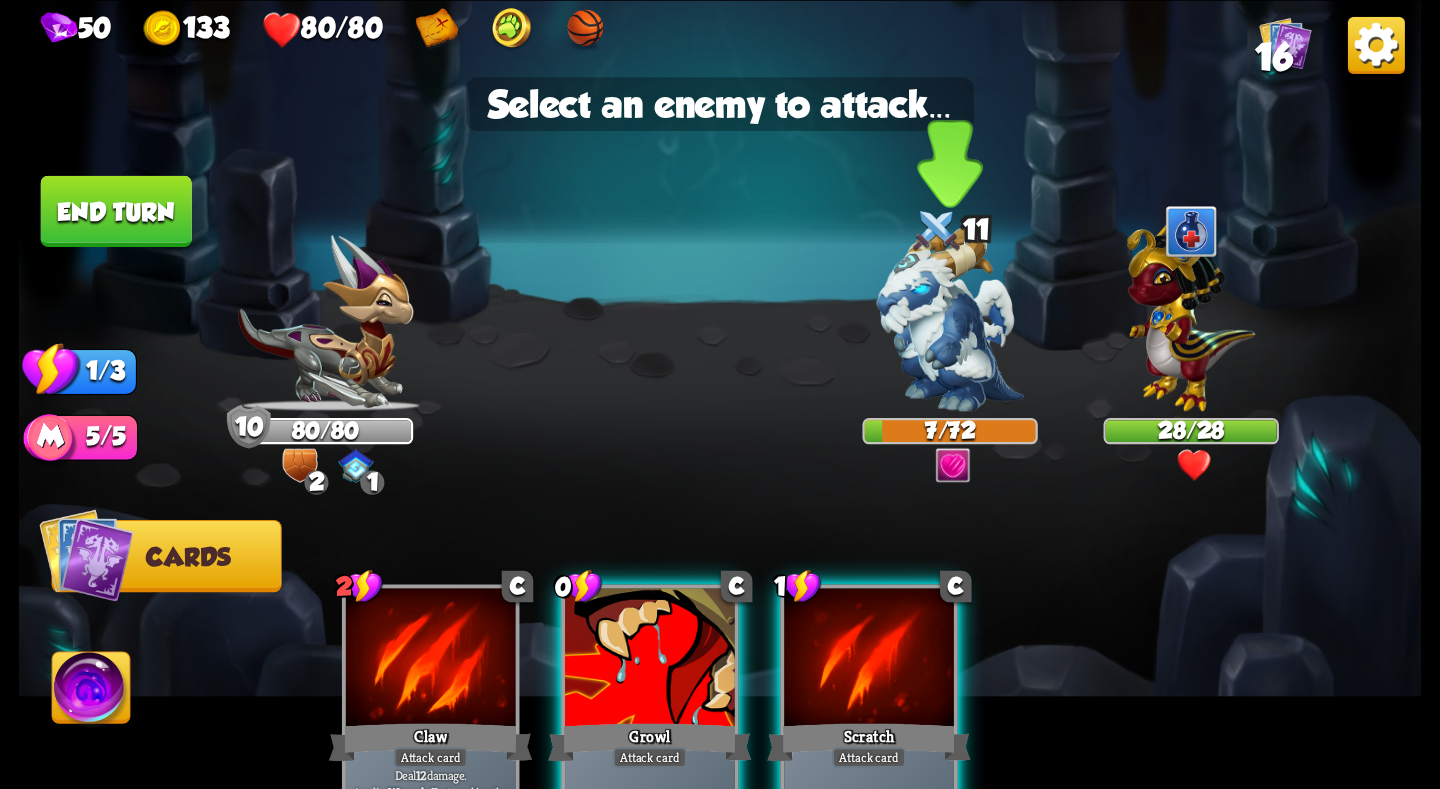 click at bounding box center [950, 319] 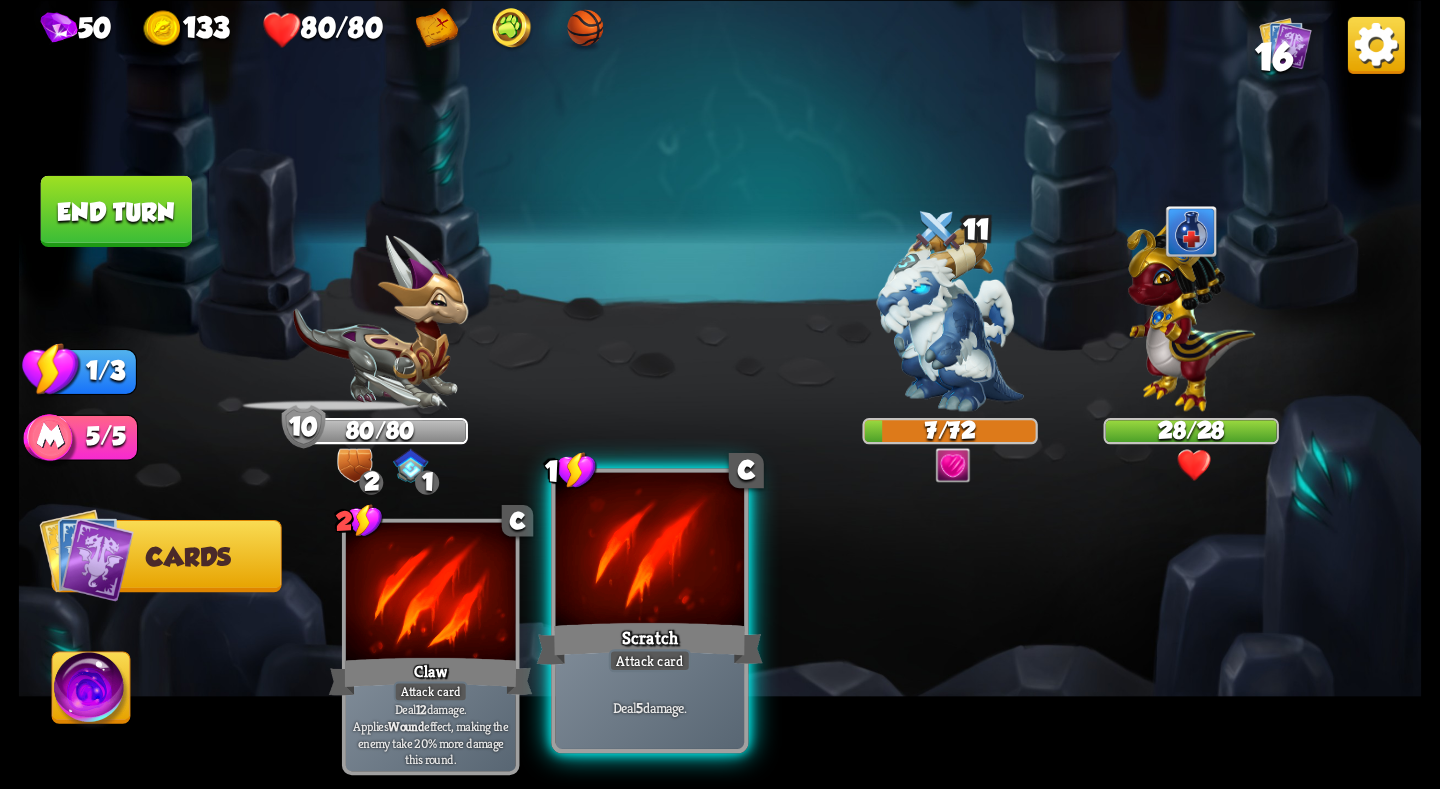 click on "Scratch" at bounding box center [650, 643] 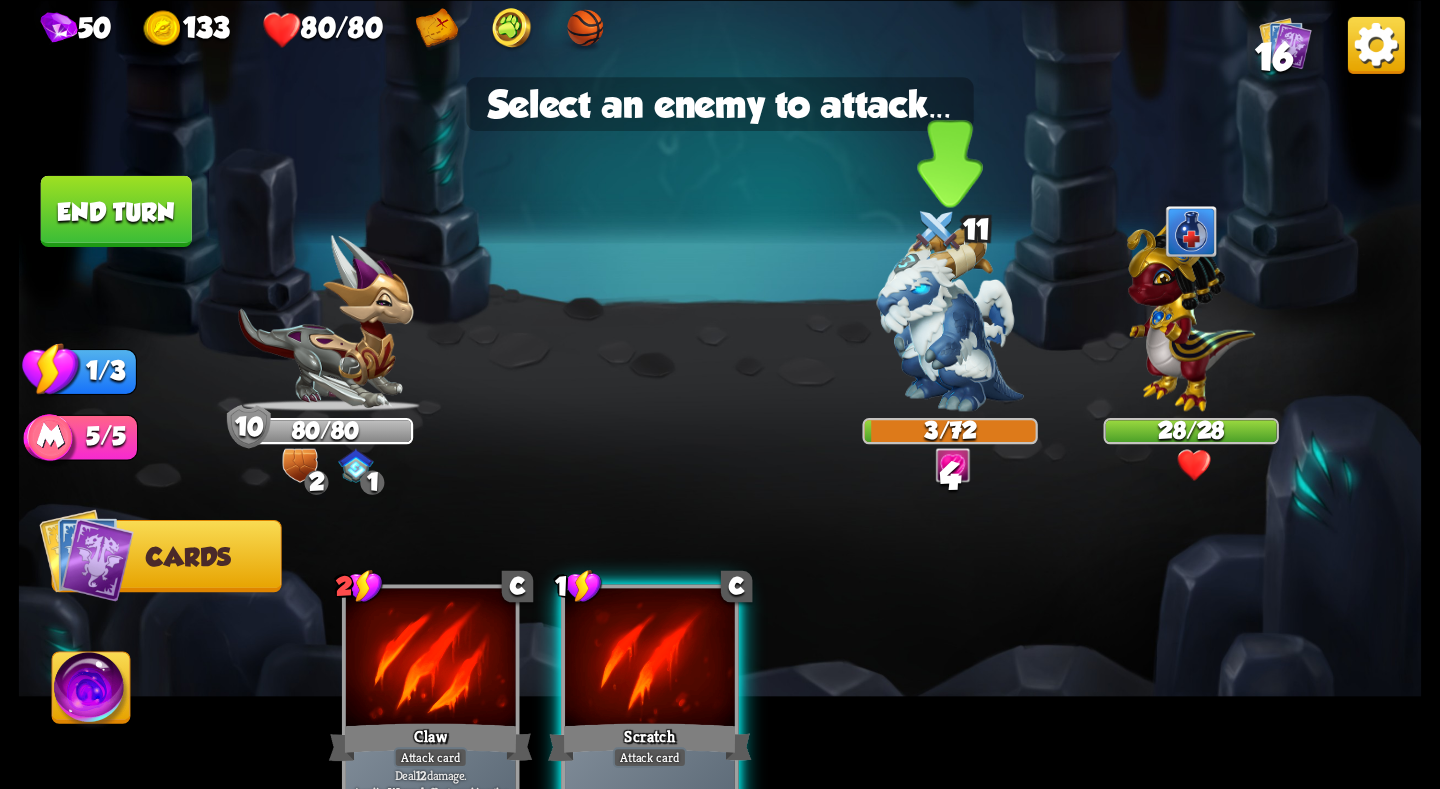 click at bounding box center (950, 319) 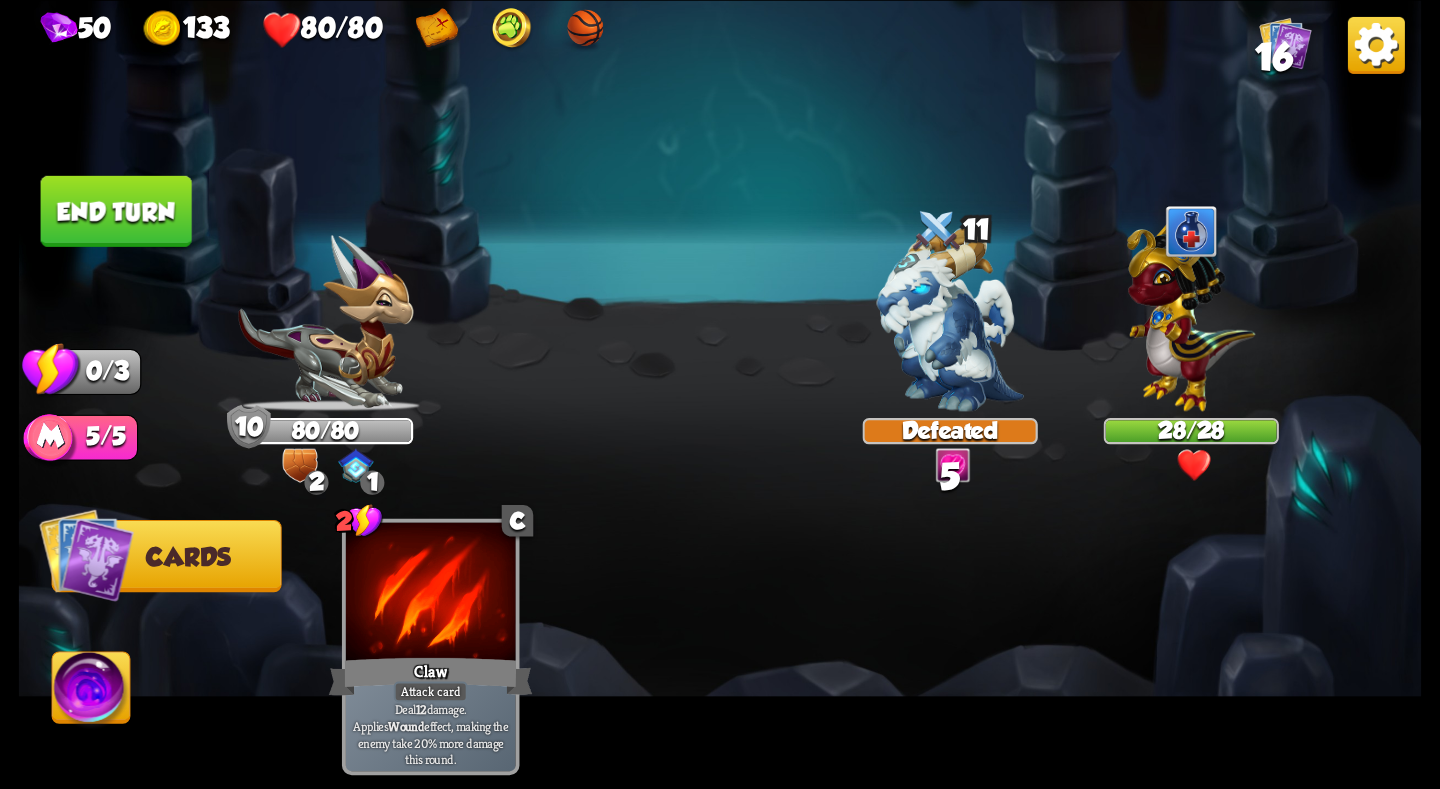 click on "End turn" at bounding box center (116, 210) 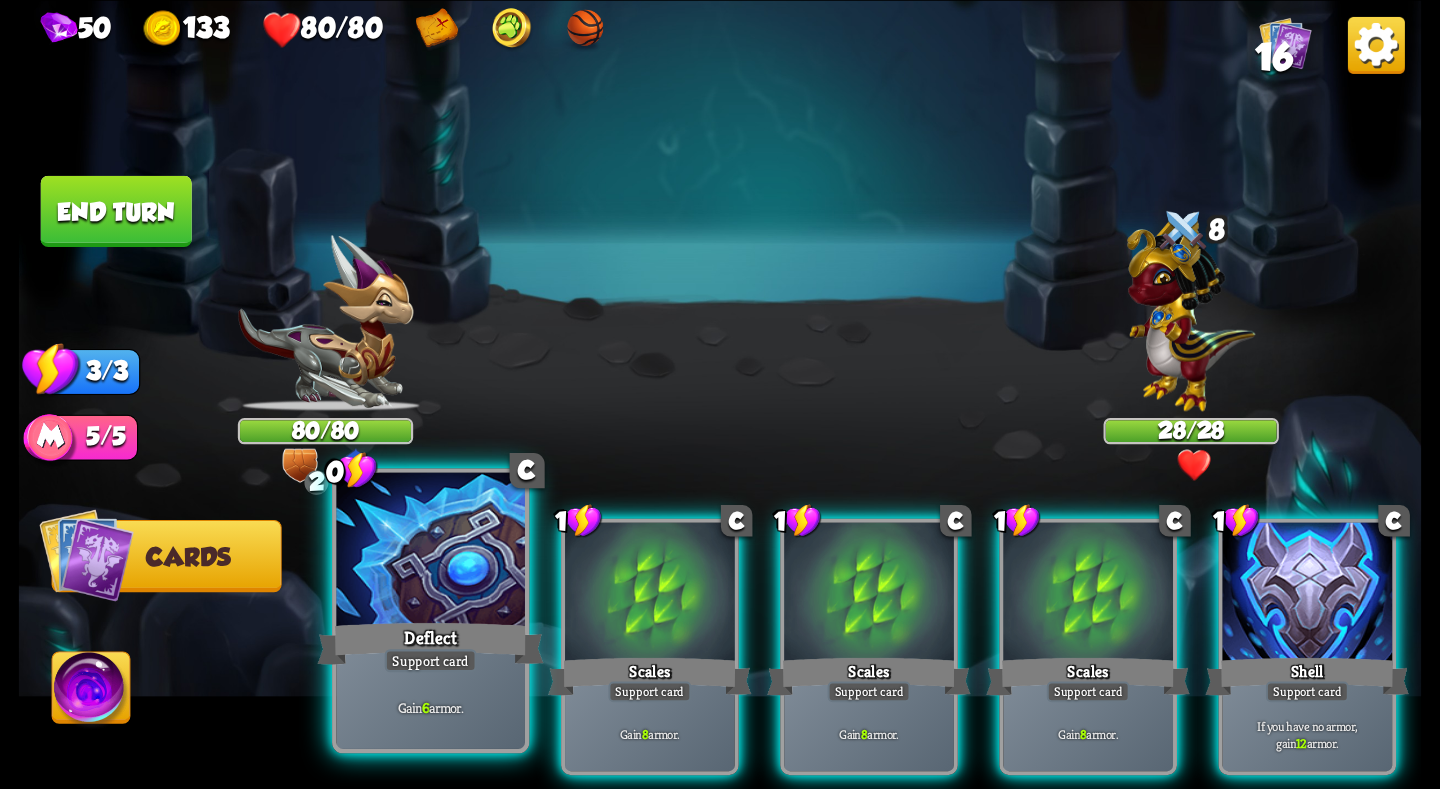 click at bounding box center [430, 551] 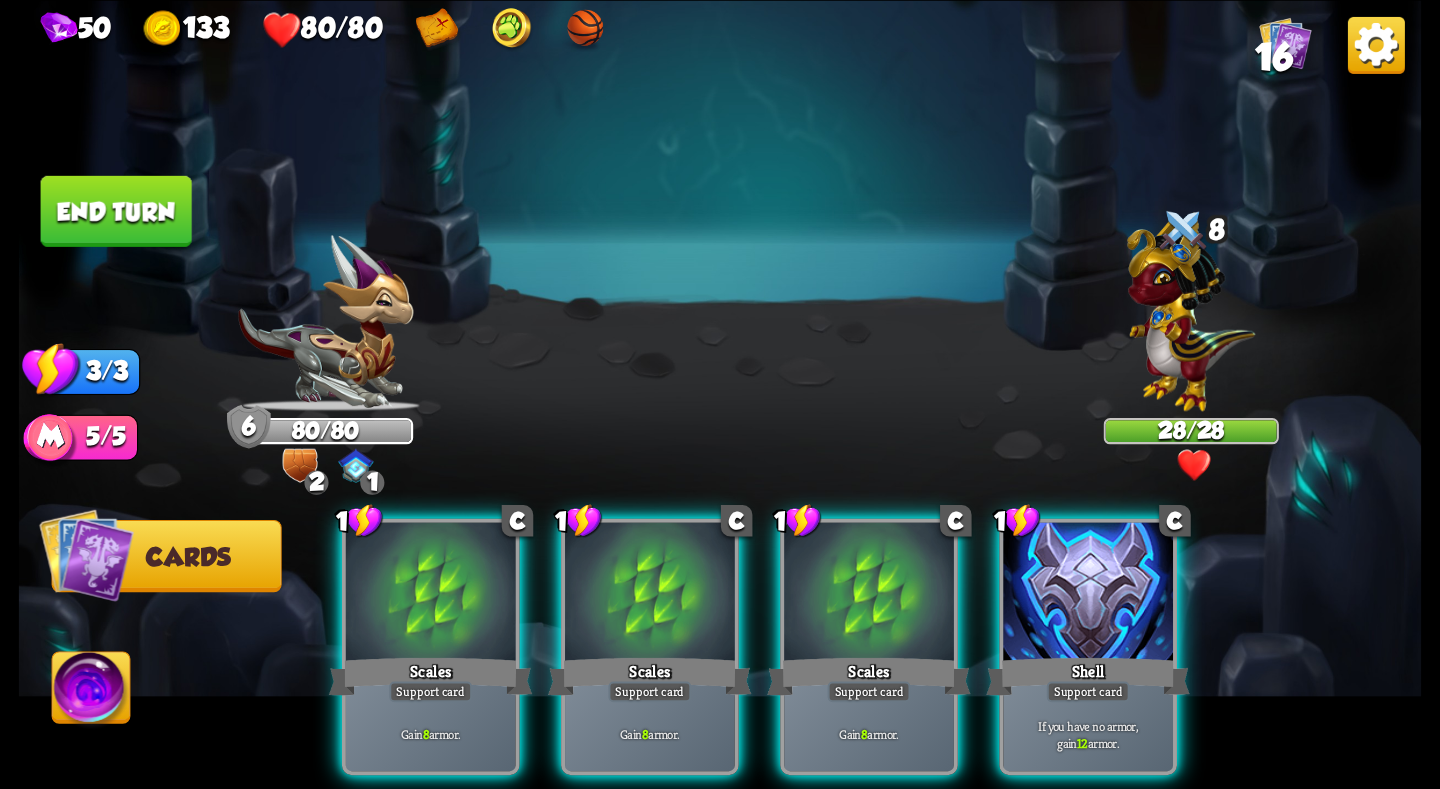 click on "End turn" at bounding box center [116, 210] 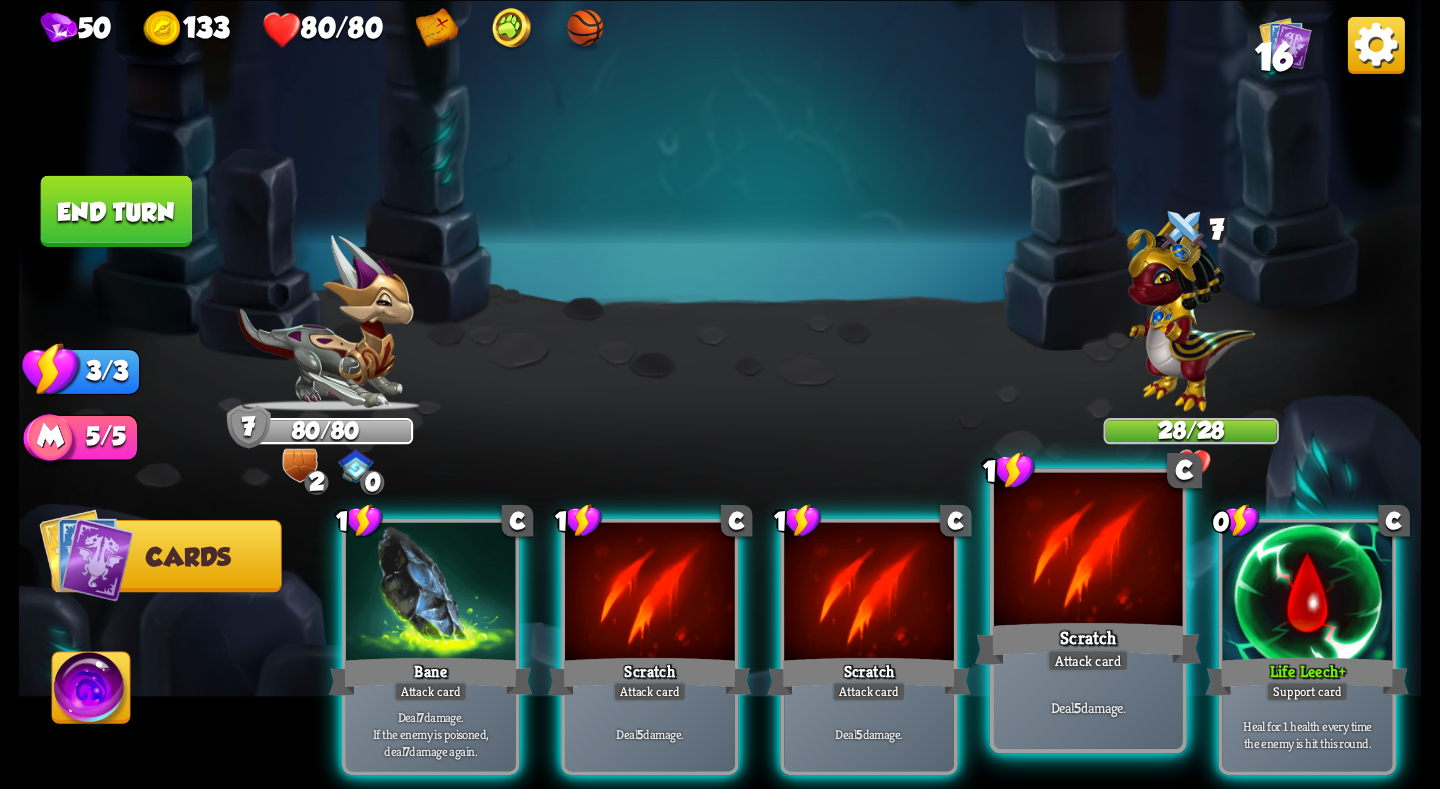 click at bounding box center (1088, 551) 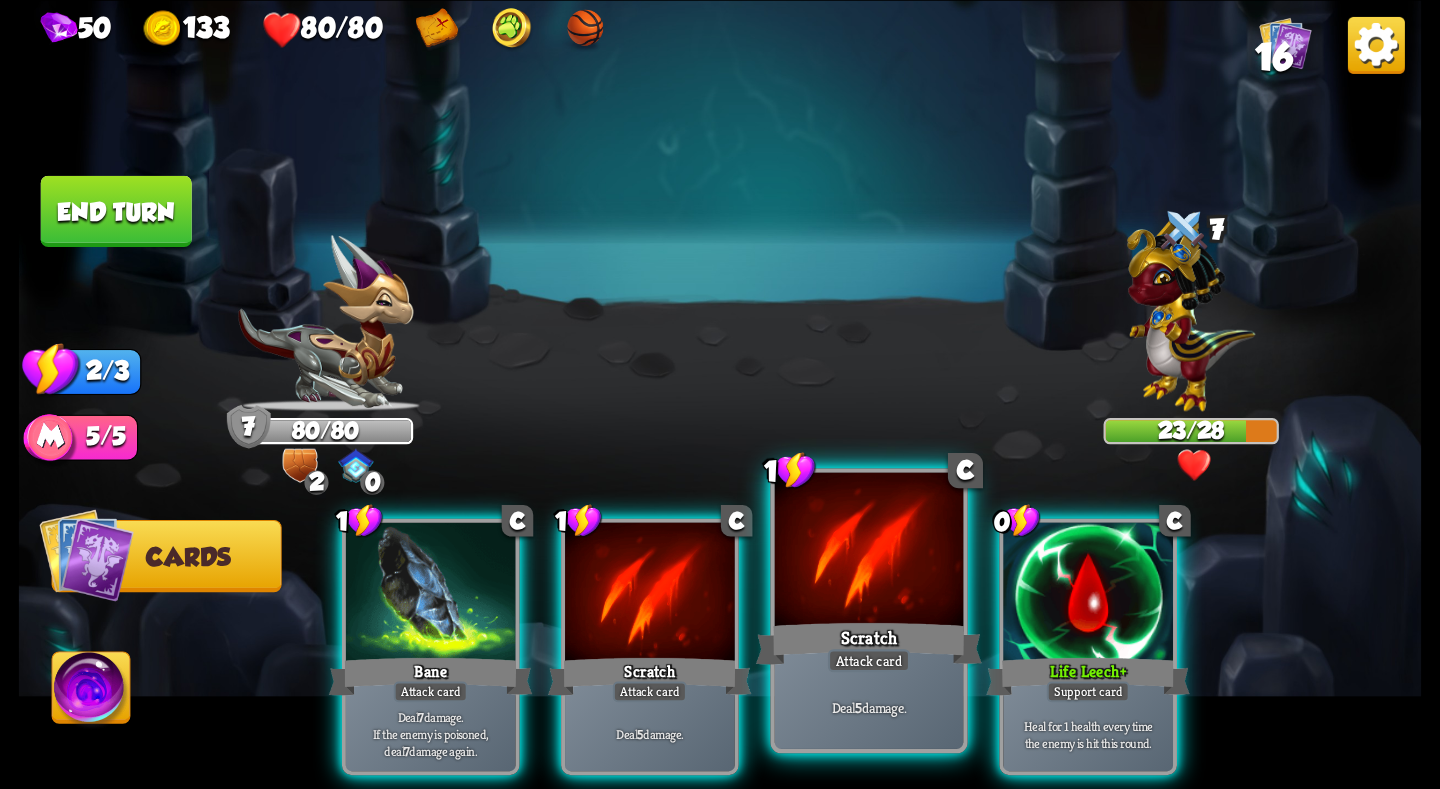 click at bounding box center (869, 551) 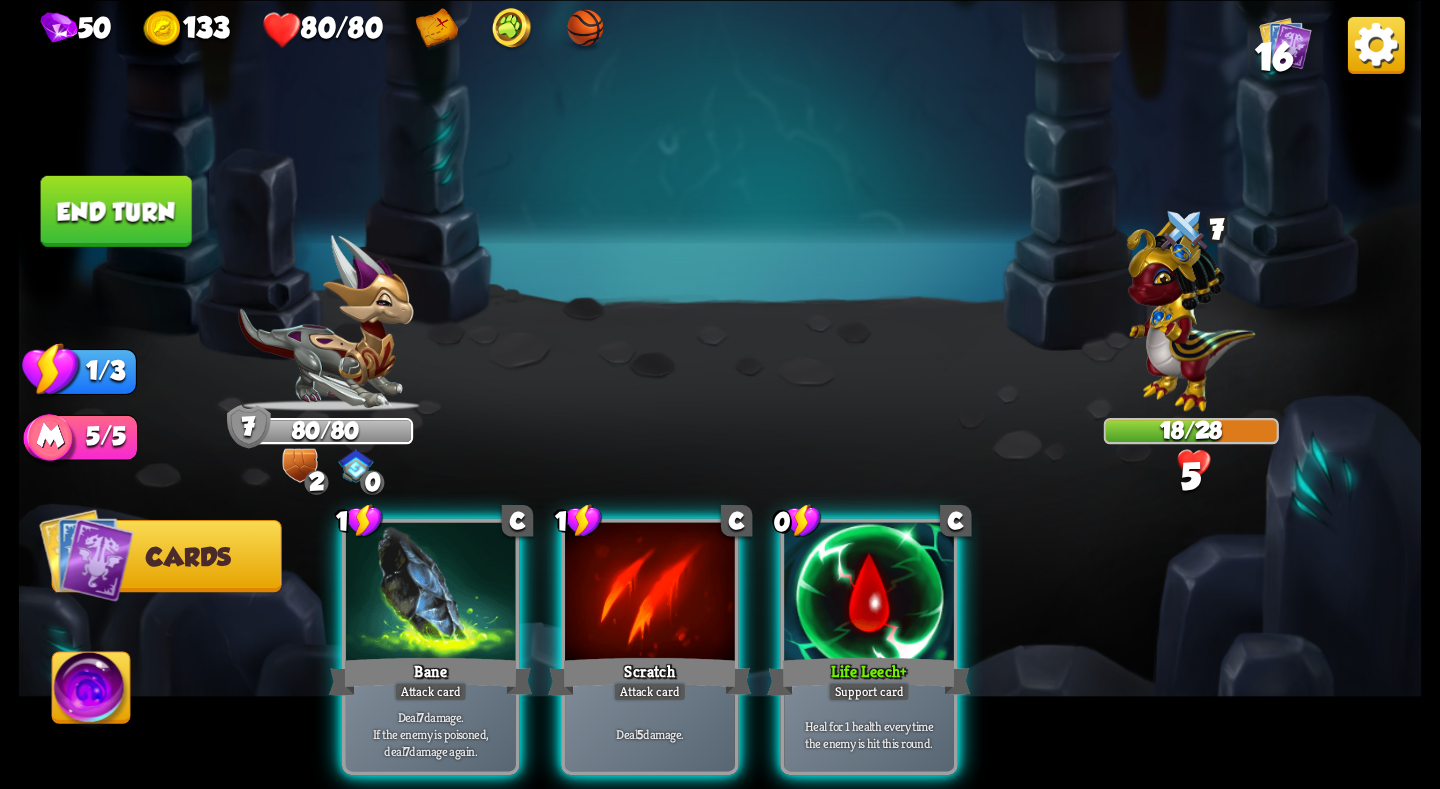 click on "End turn" at bounding box center (116, 210) 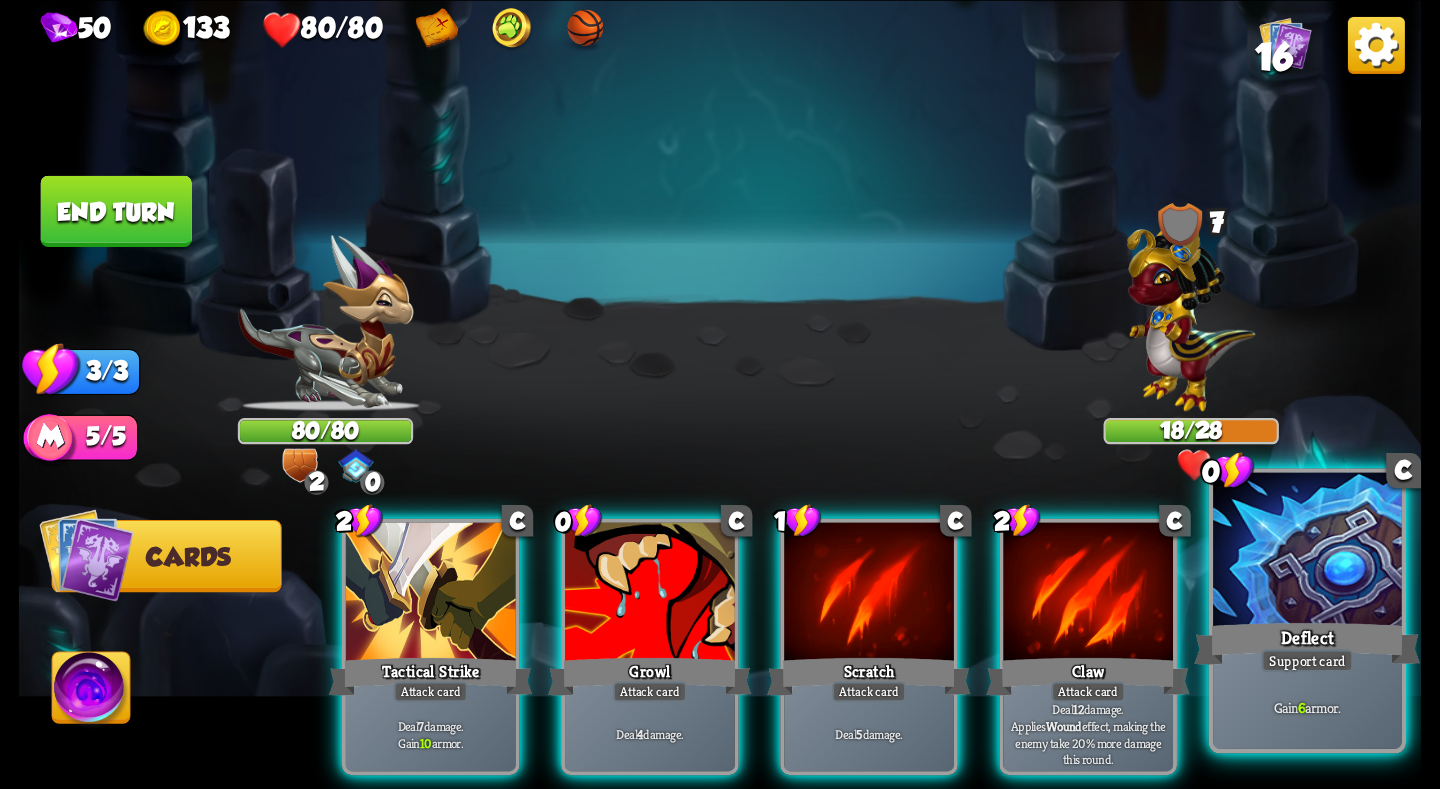 click on "Deflect" at bounding box center [1307, 643] 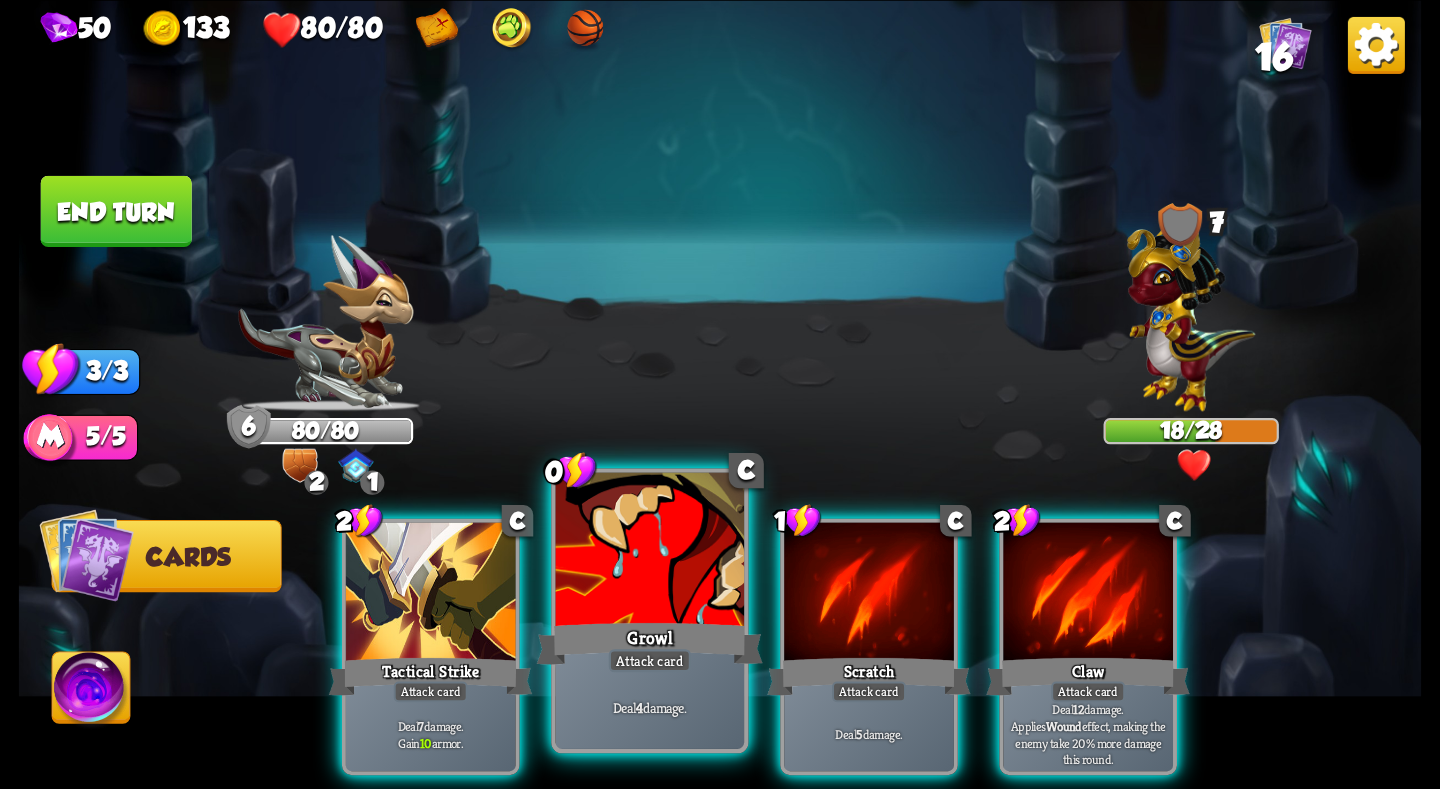 click at bounding box center [650, 551] 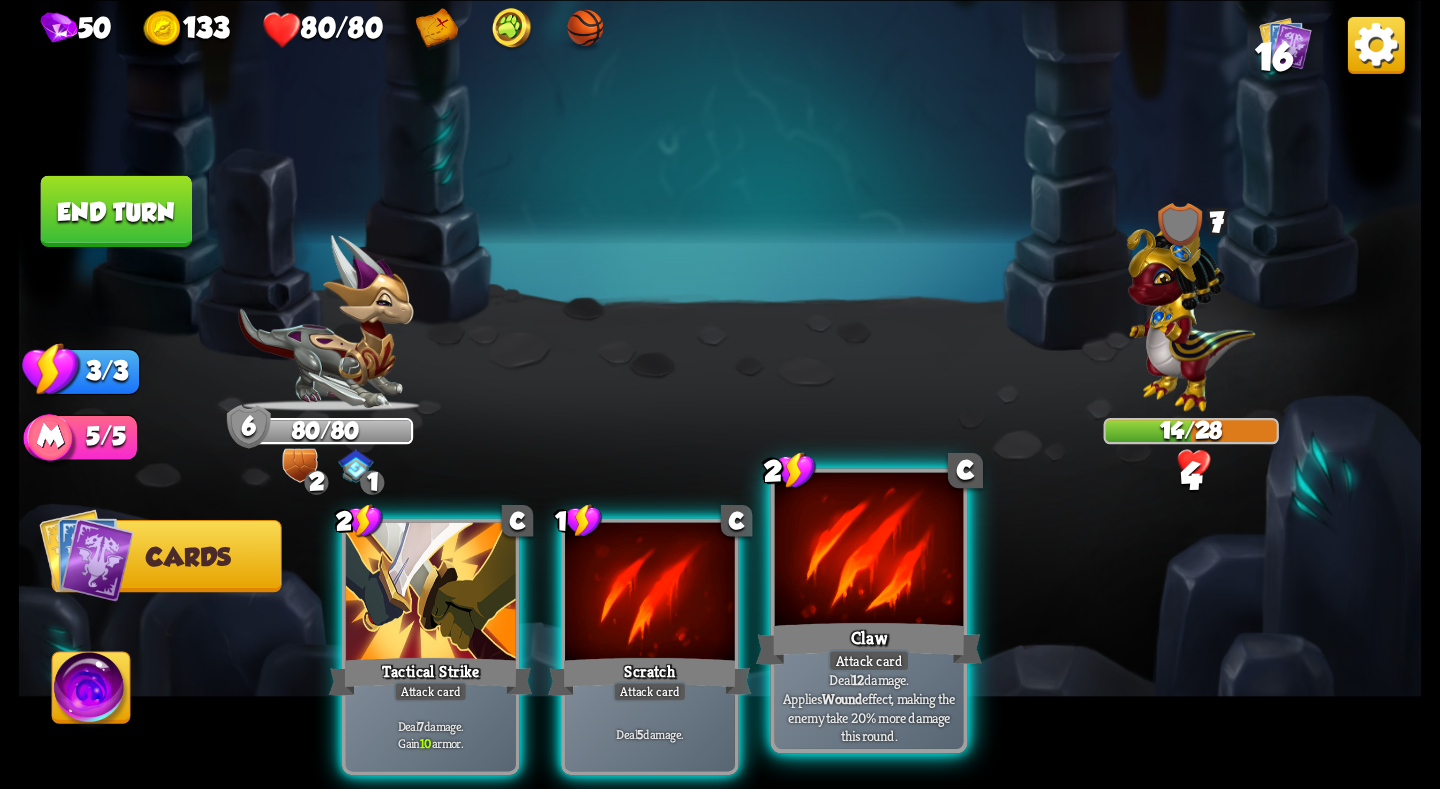 click at bounding box center (869, 551) 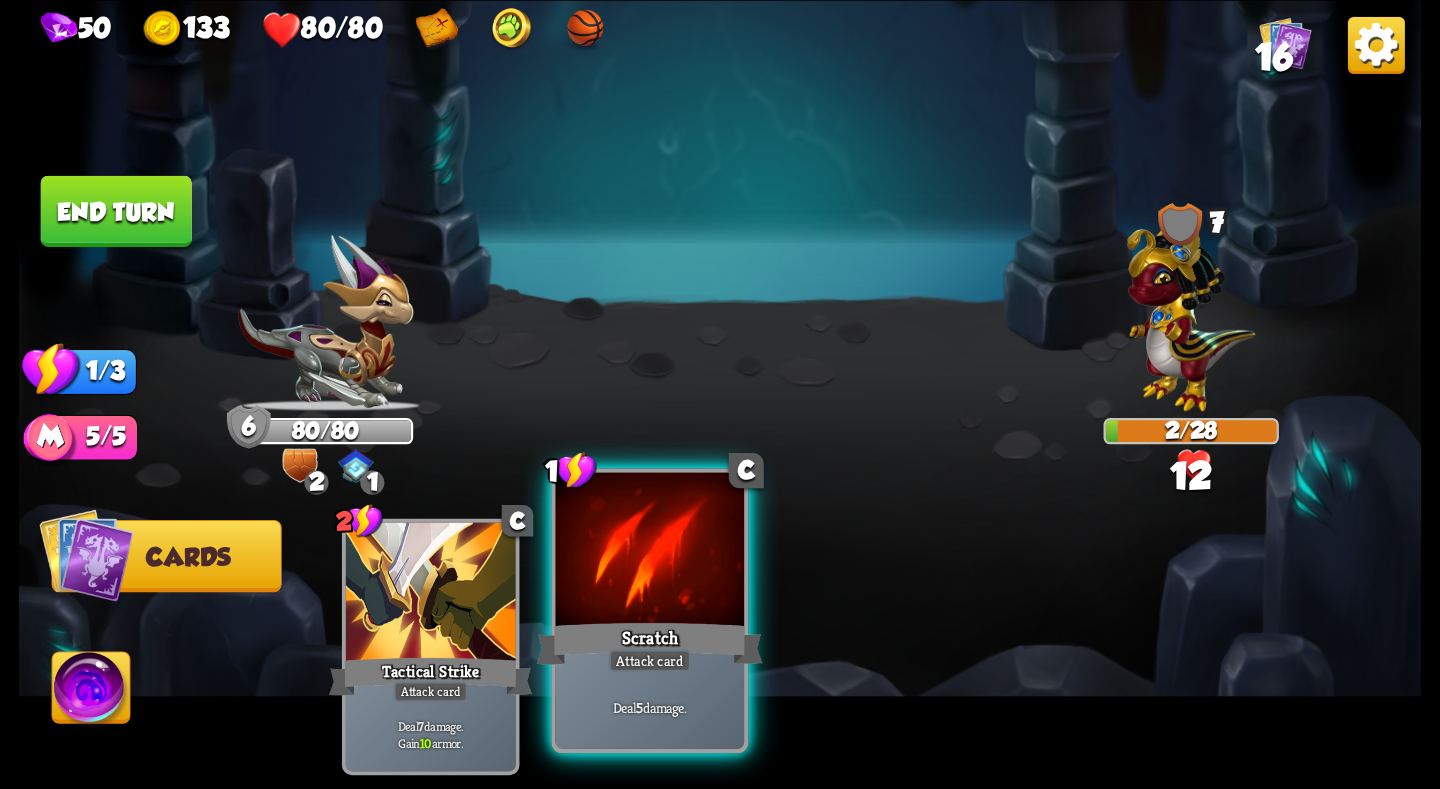 click at bounding box center (650, 551) 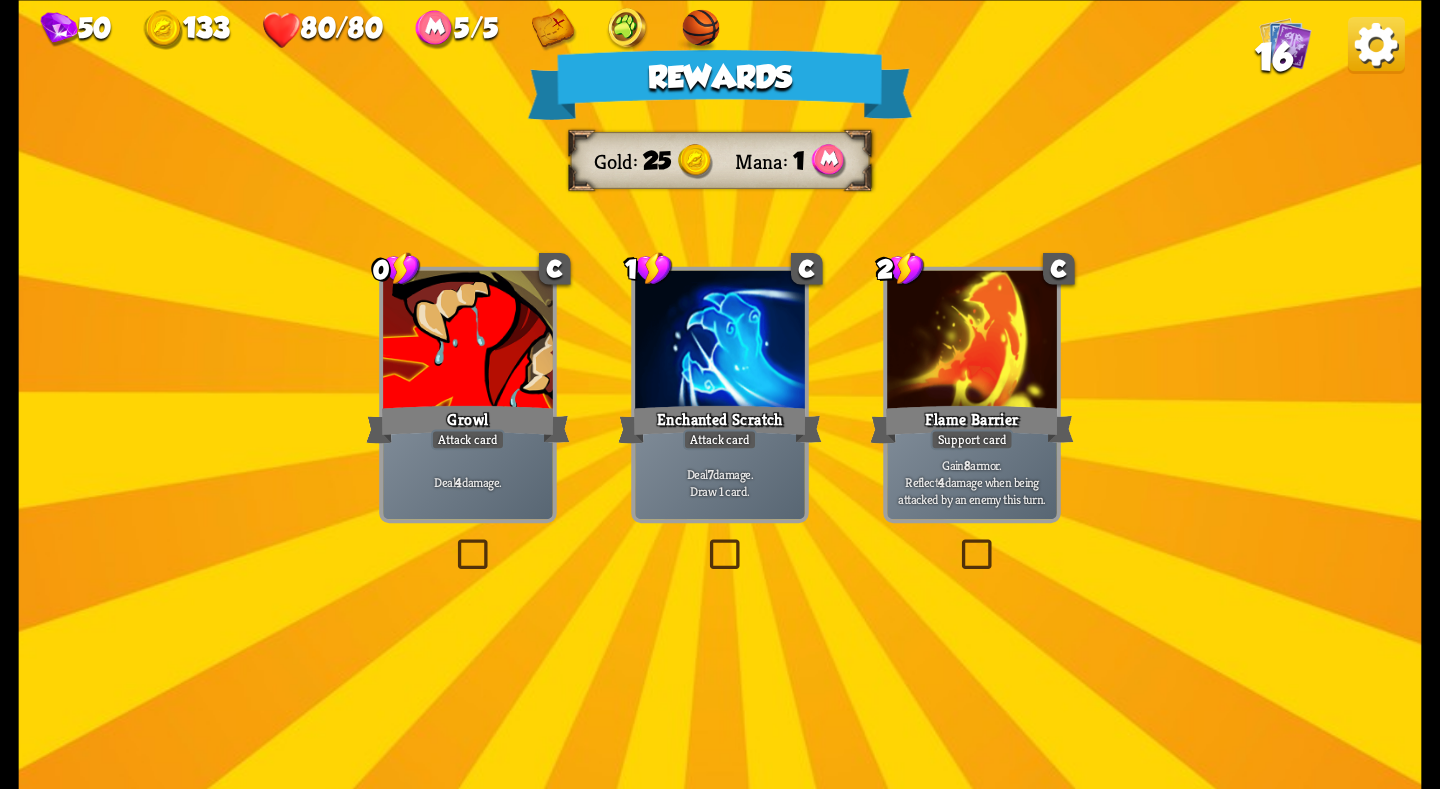 click on "Growl" at bounding box center (468, 423) 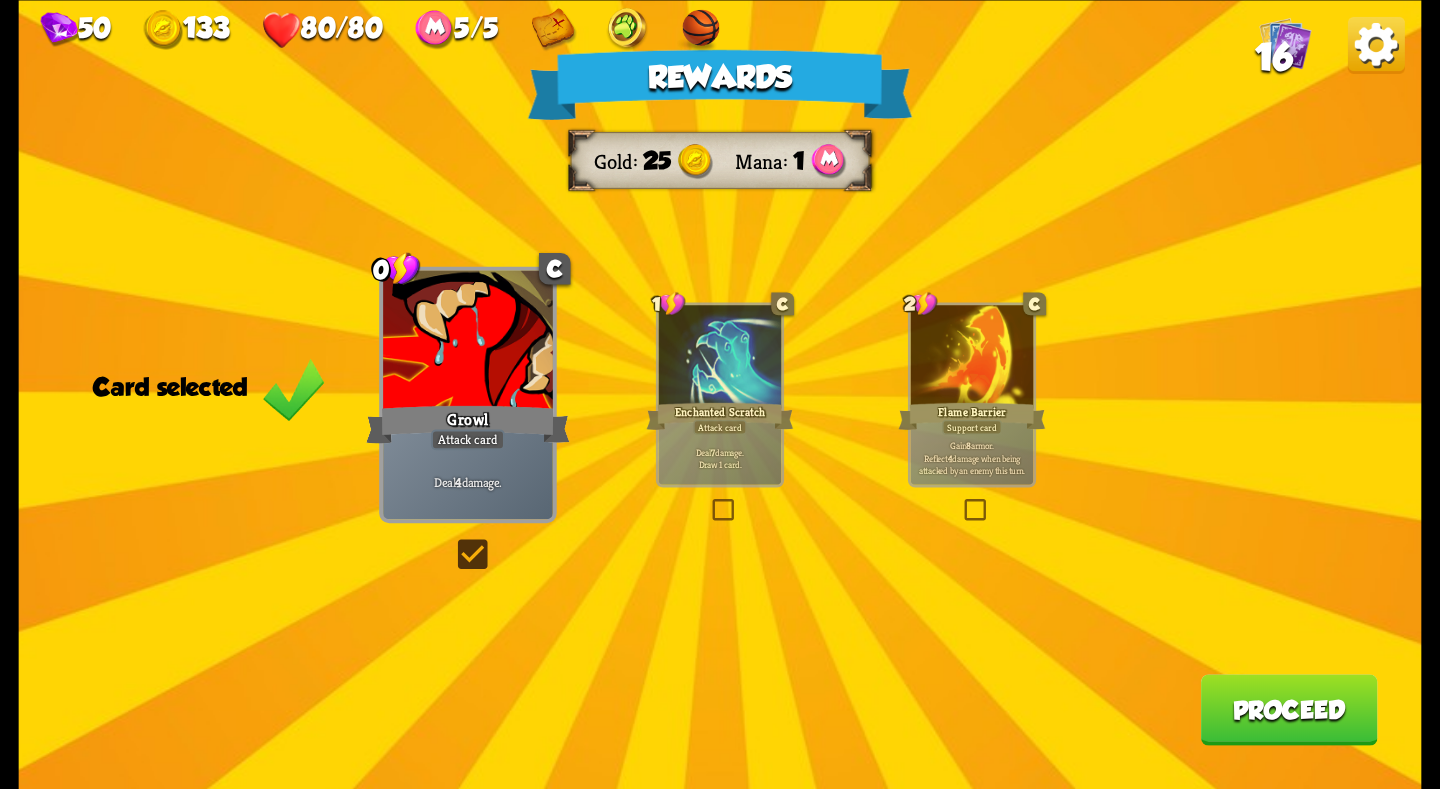 click on "Flame Barrier" at bounding box center (972, 415) 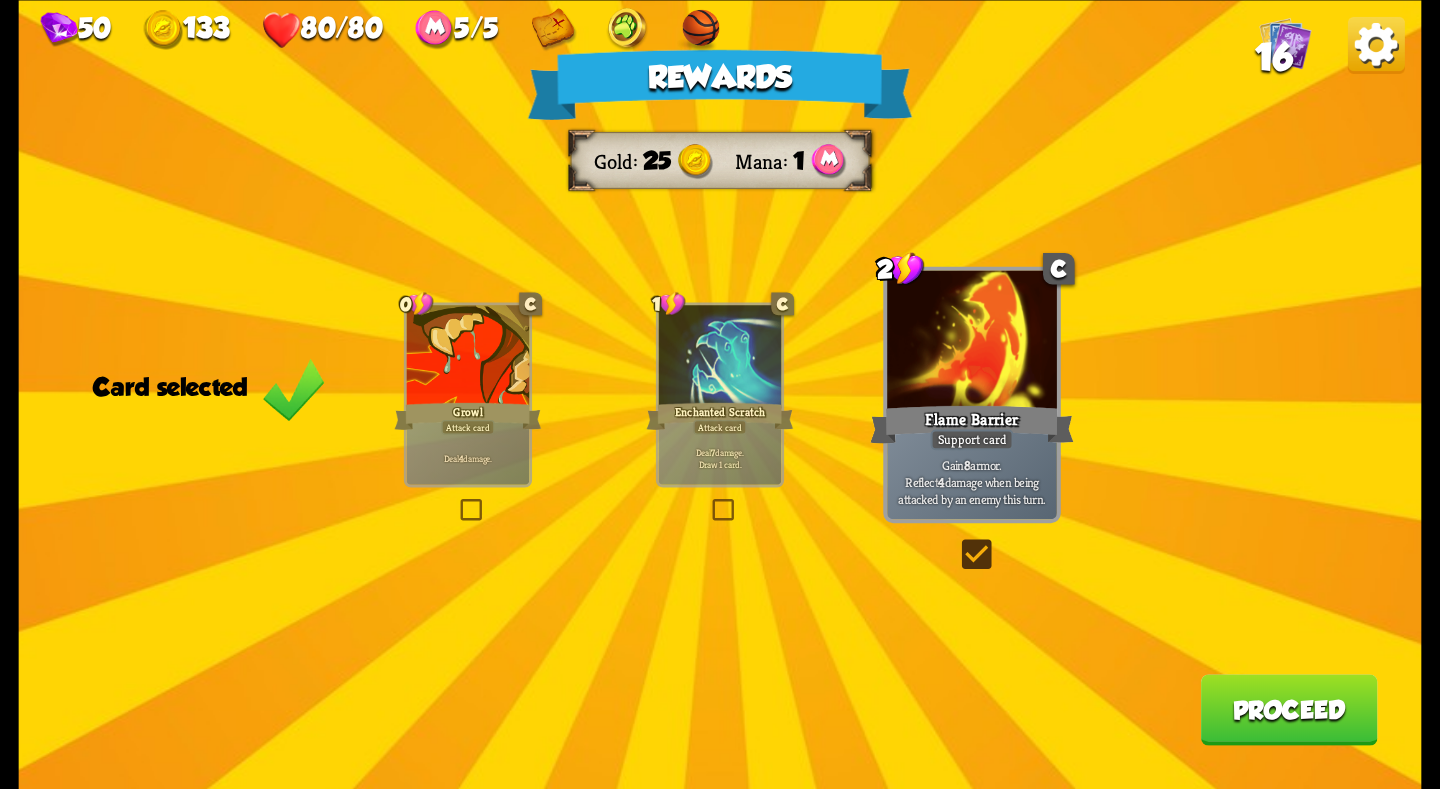 click on "Growl" at bounding box center [467, 415] 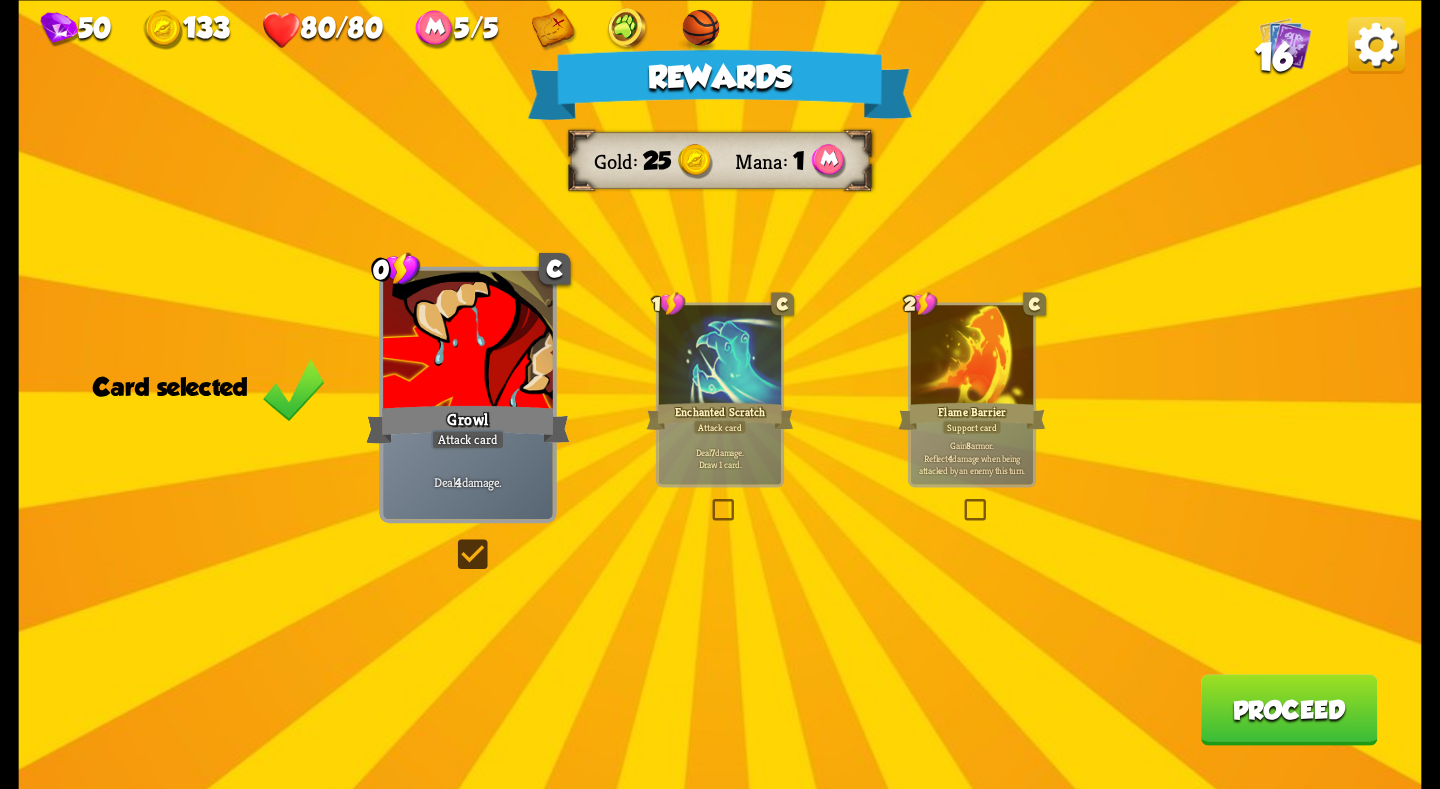 click on "Proceed" at bounding box center (1289, 709) 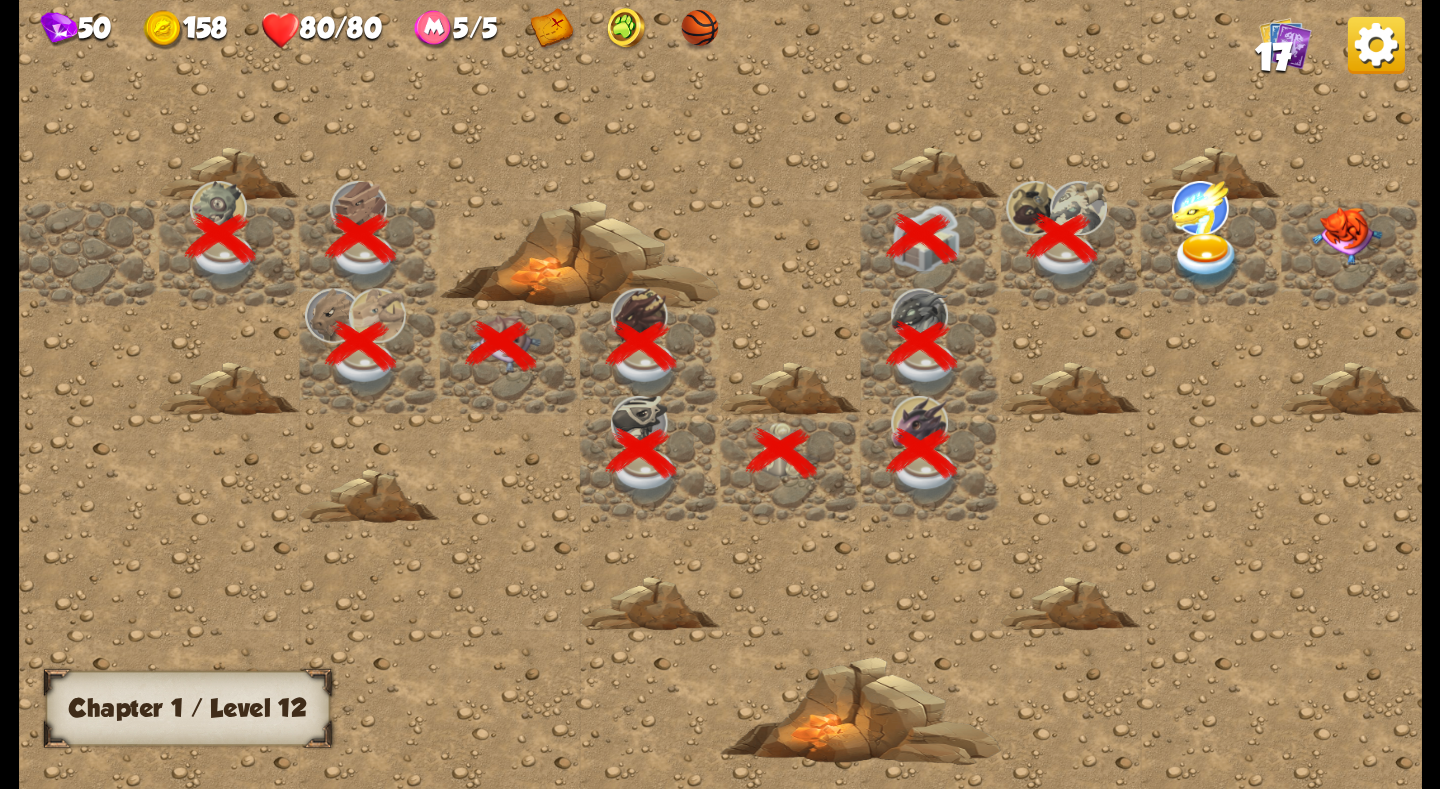 scroll, scrollTop: 0, scrollLeft: 384, axis: horizontal 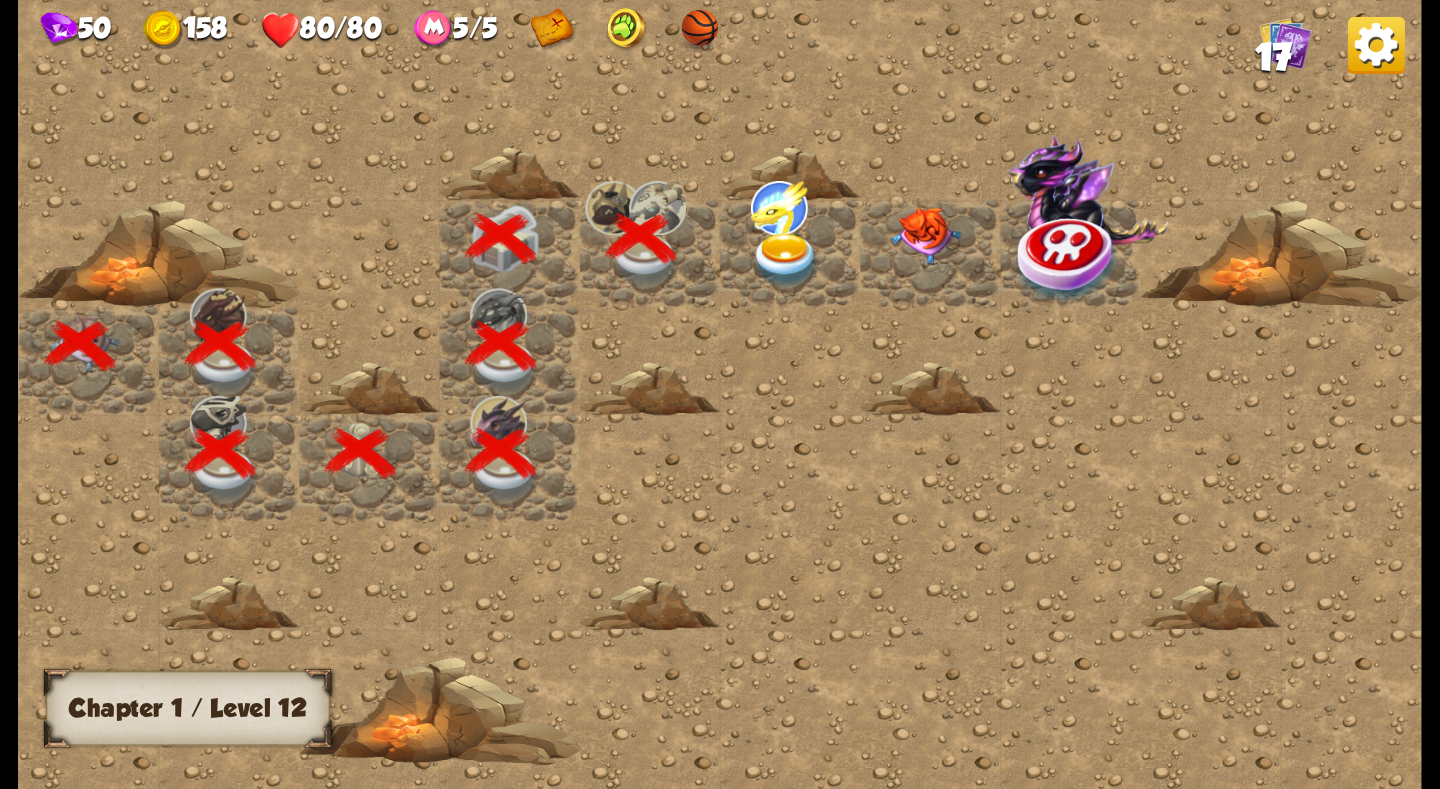 click at bounding box center [786, 259] 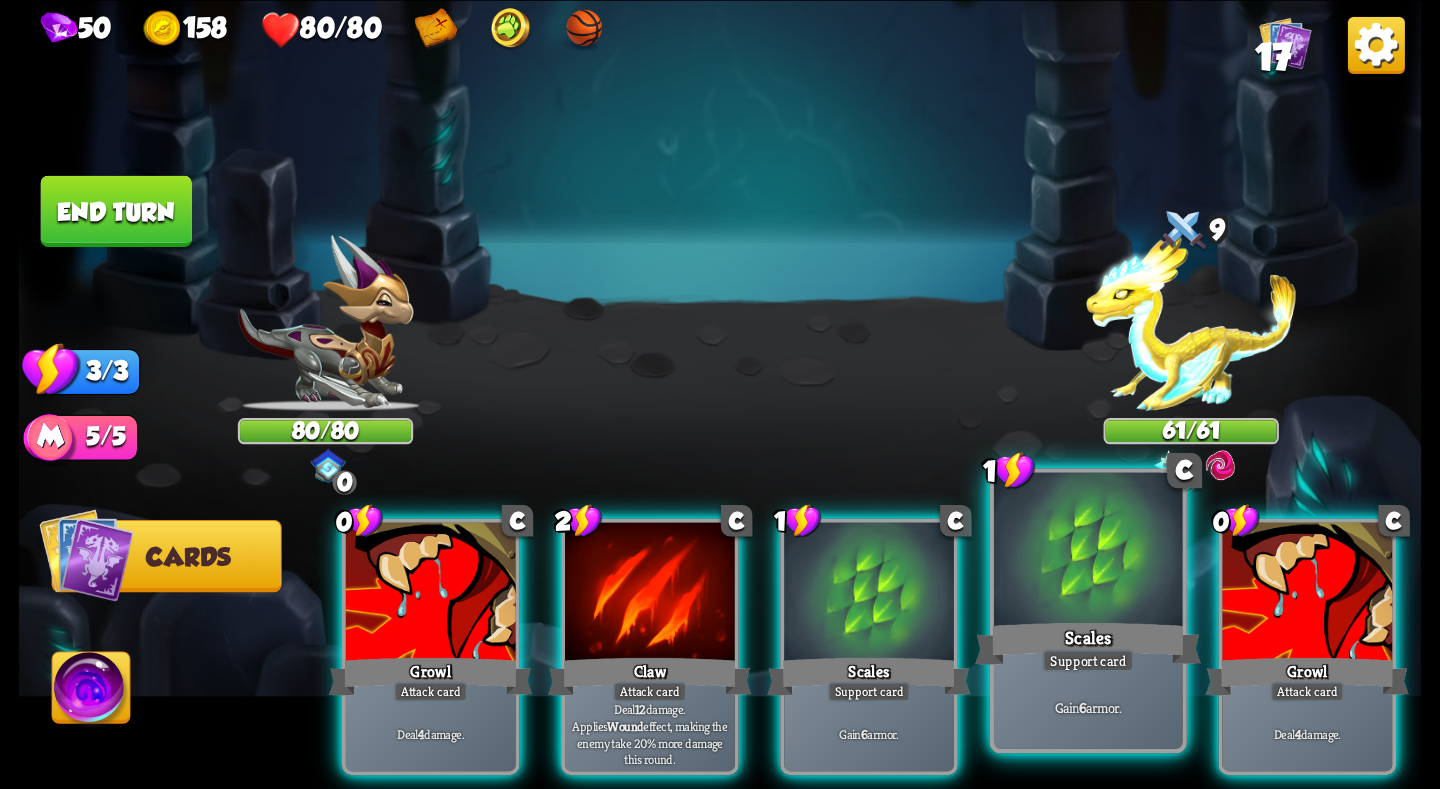 click at bounding box center [1088, 551] 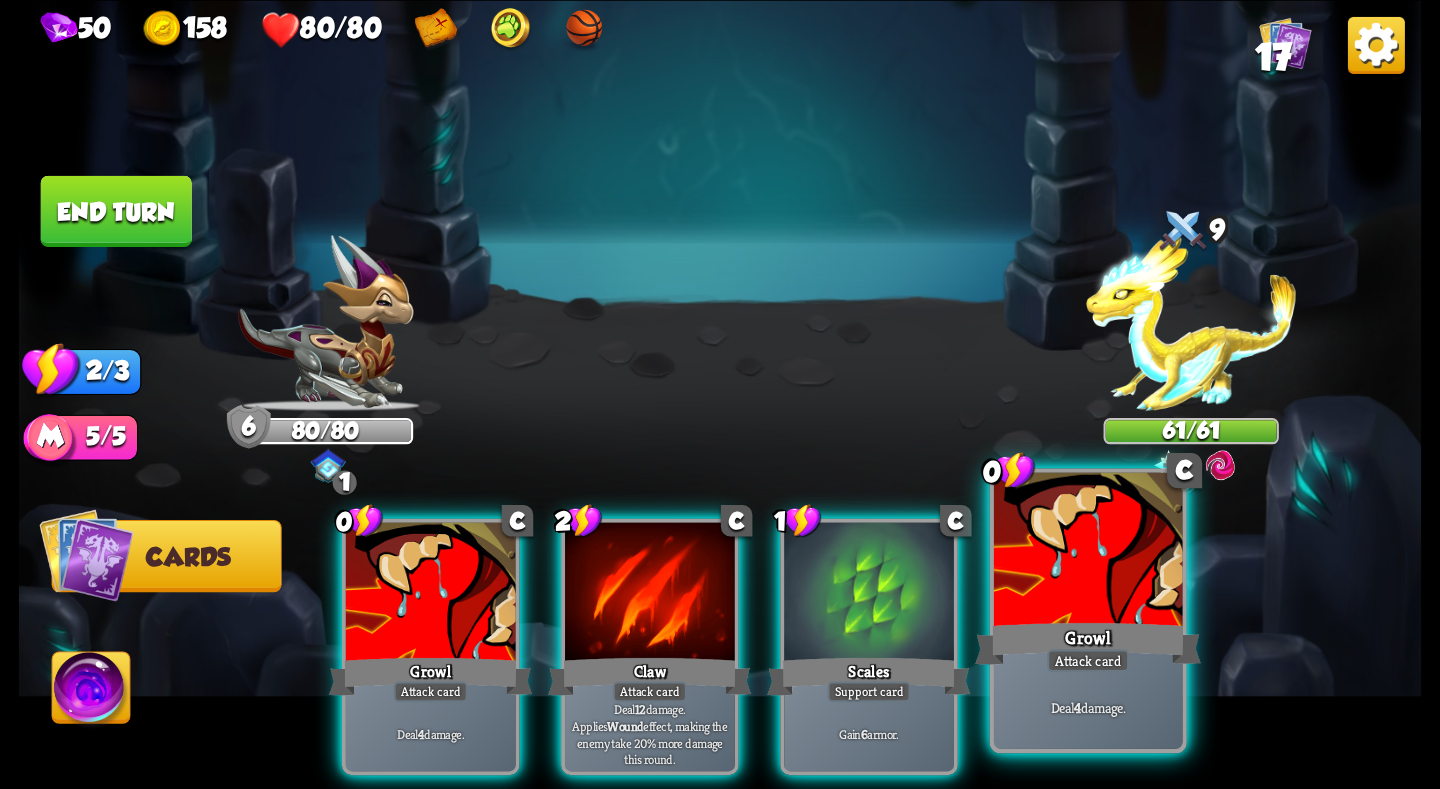 click at bounding box center [1088, 551] 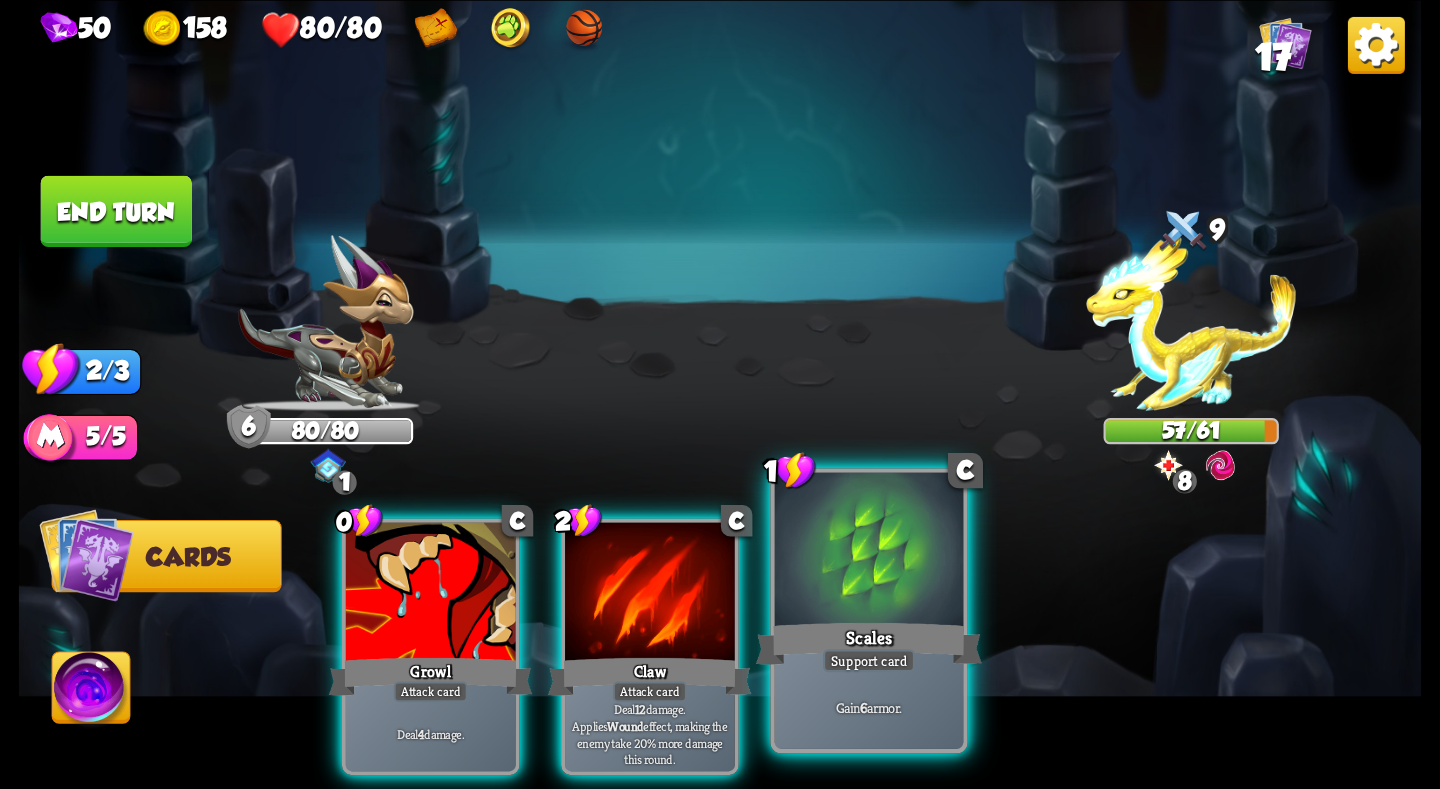click at bounding box center (869, 551) 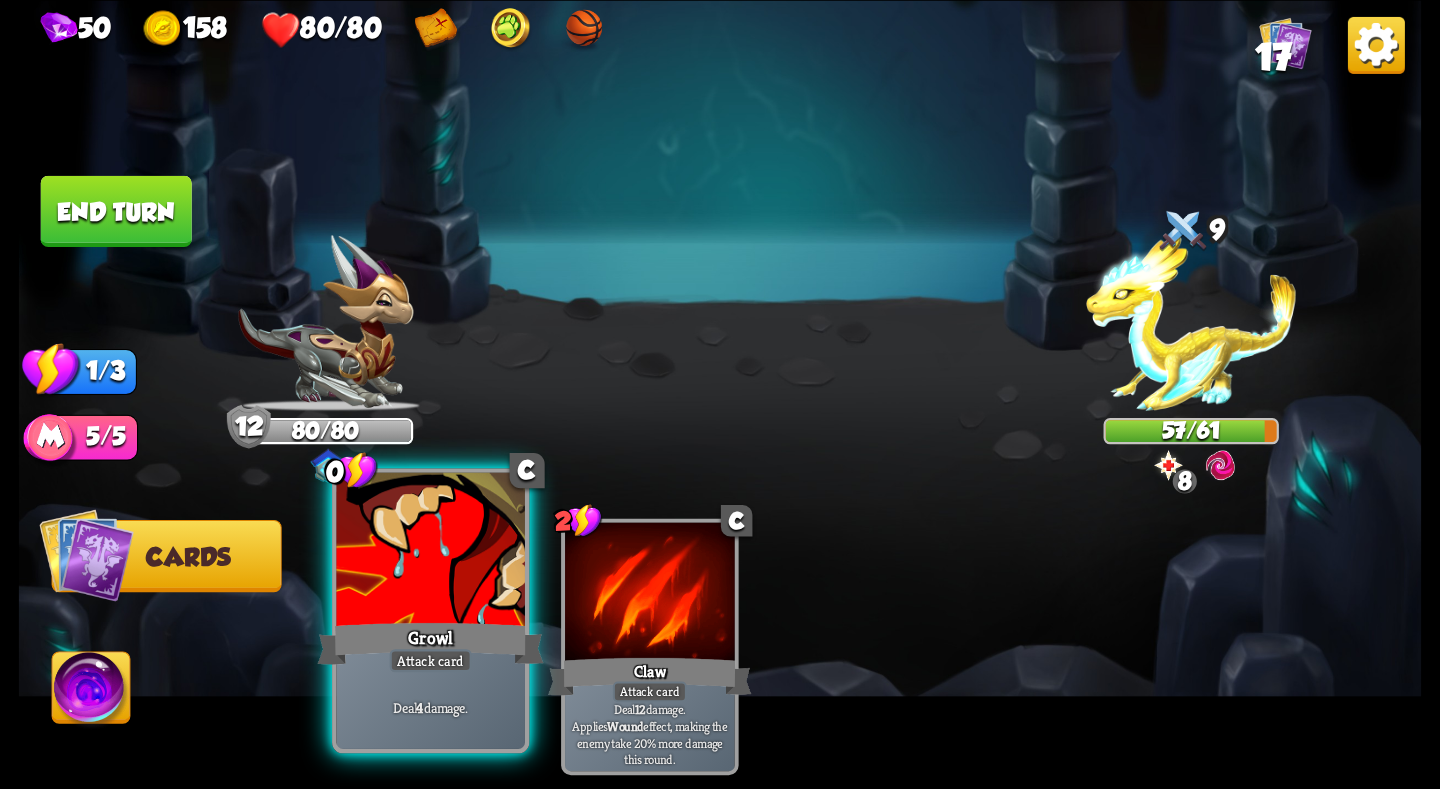 click at bounding box center [430, 551] 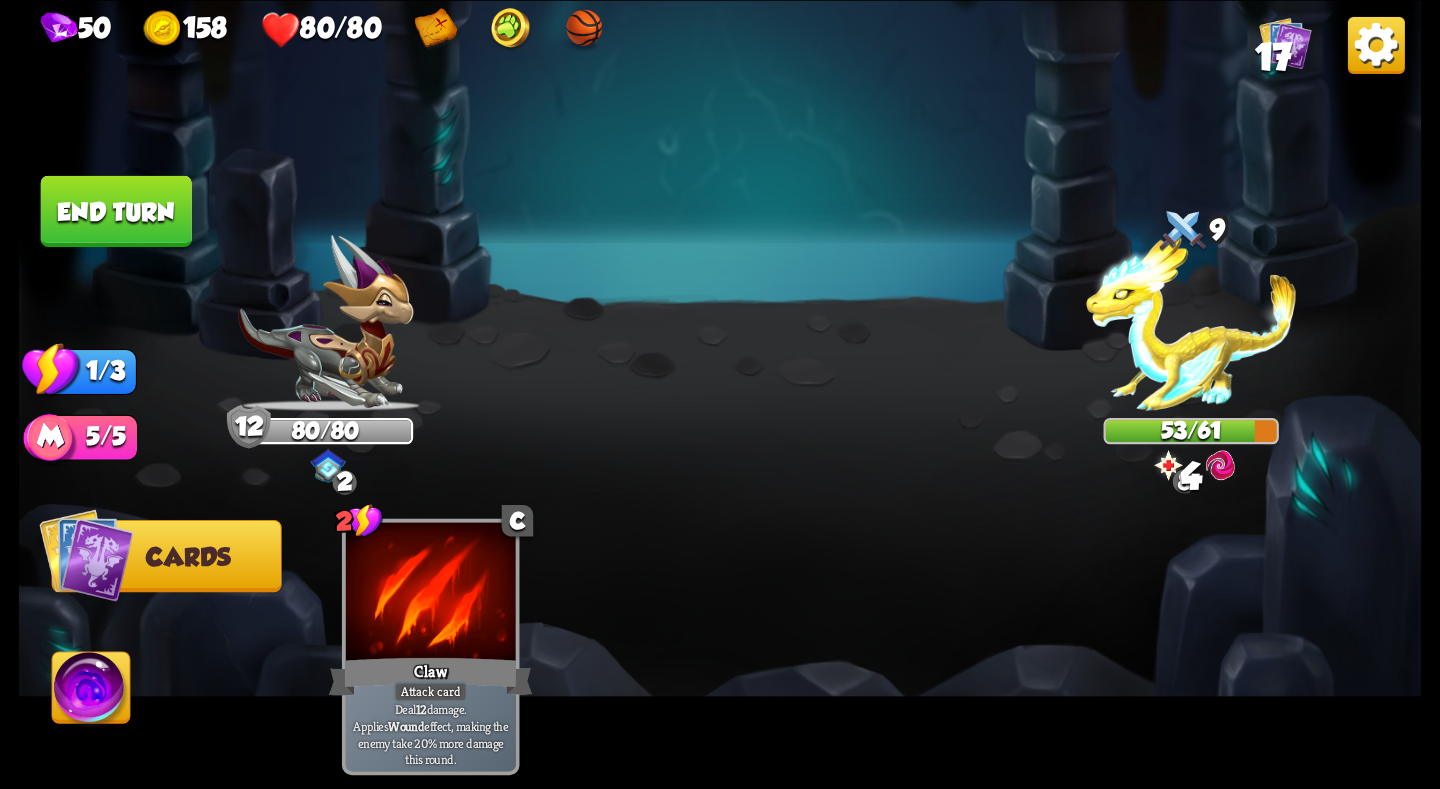 click on "End turn" at bounding box center [116, 210] 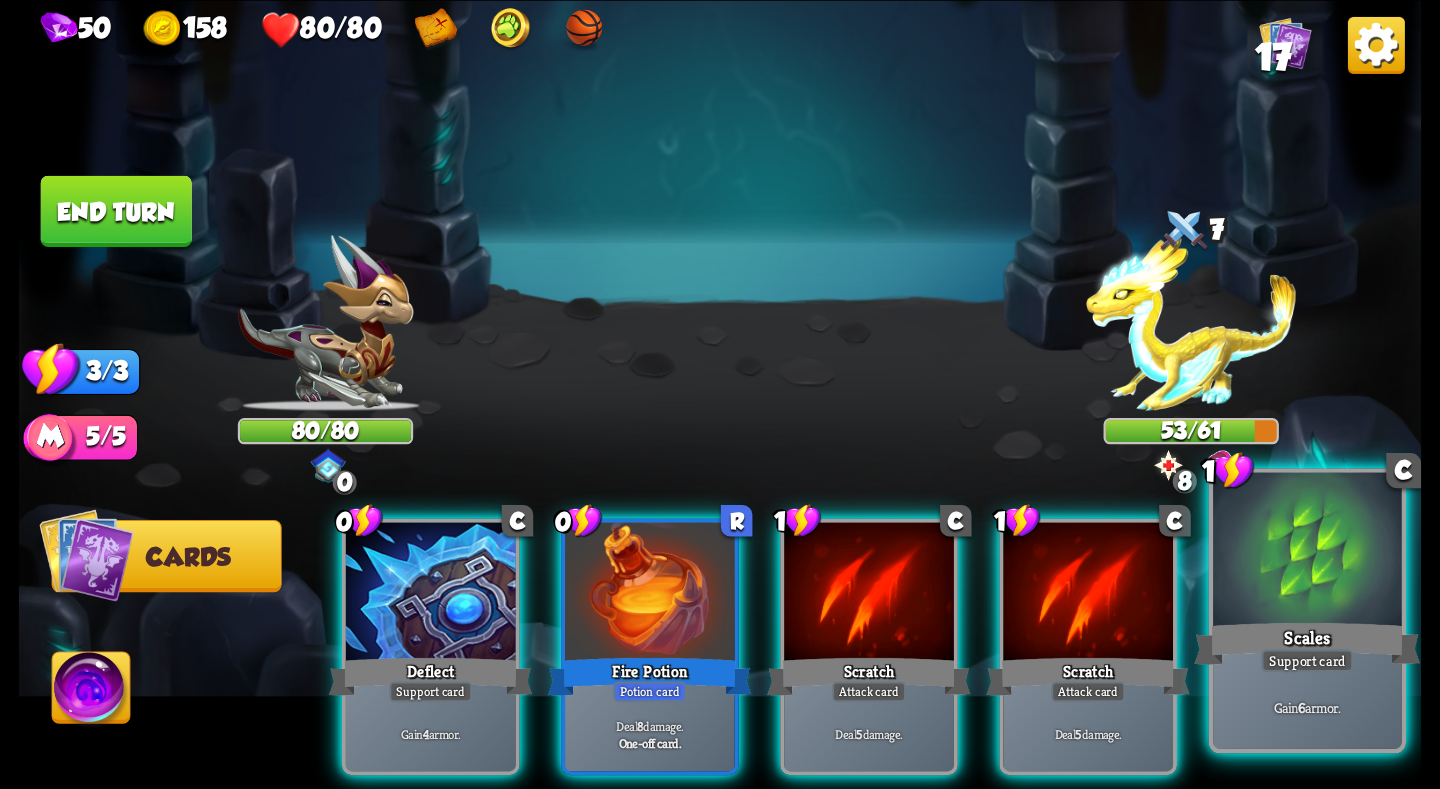 click on "Scales" at bounding box center [1307, 643] 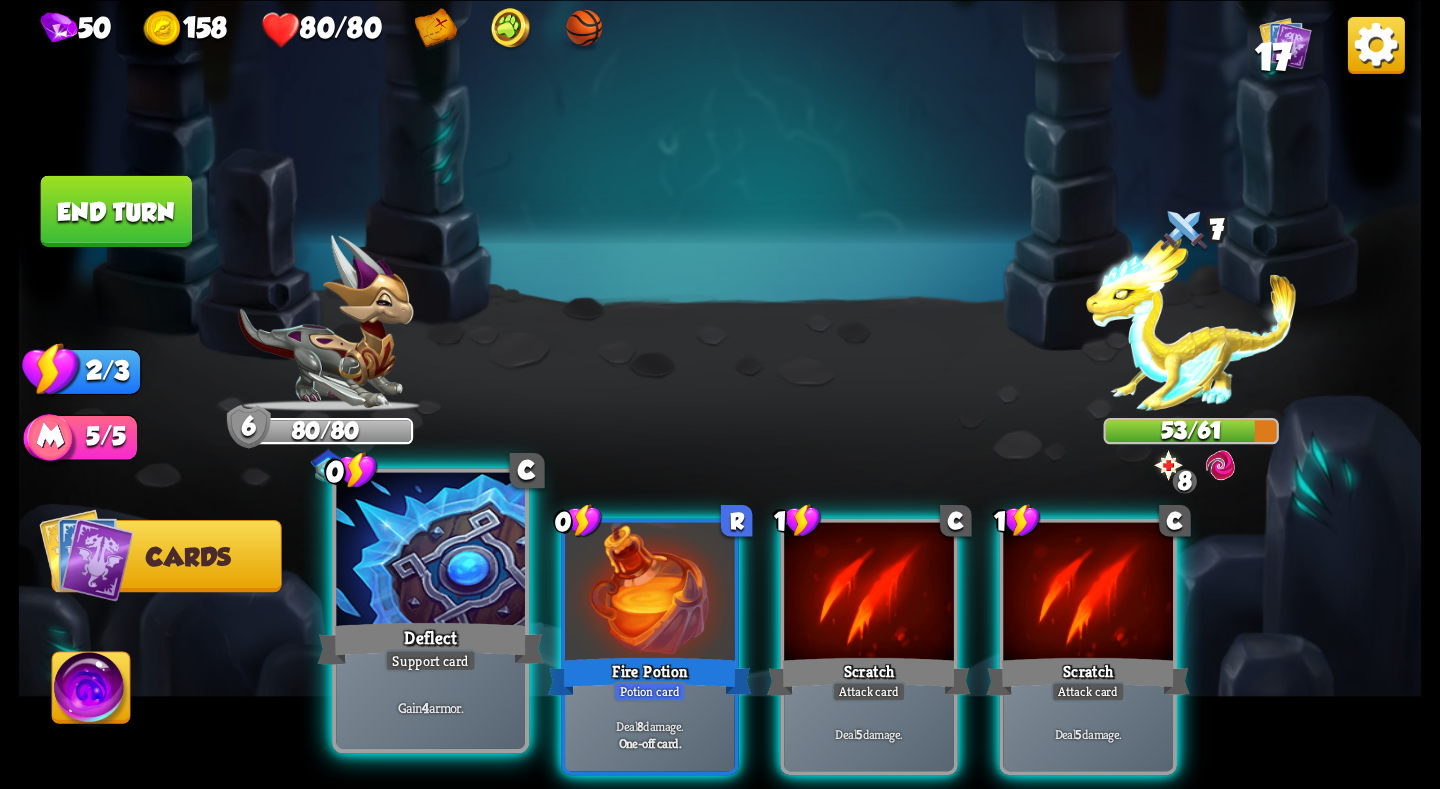 click at bounding box center (430, 551) 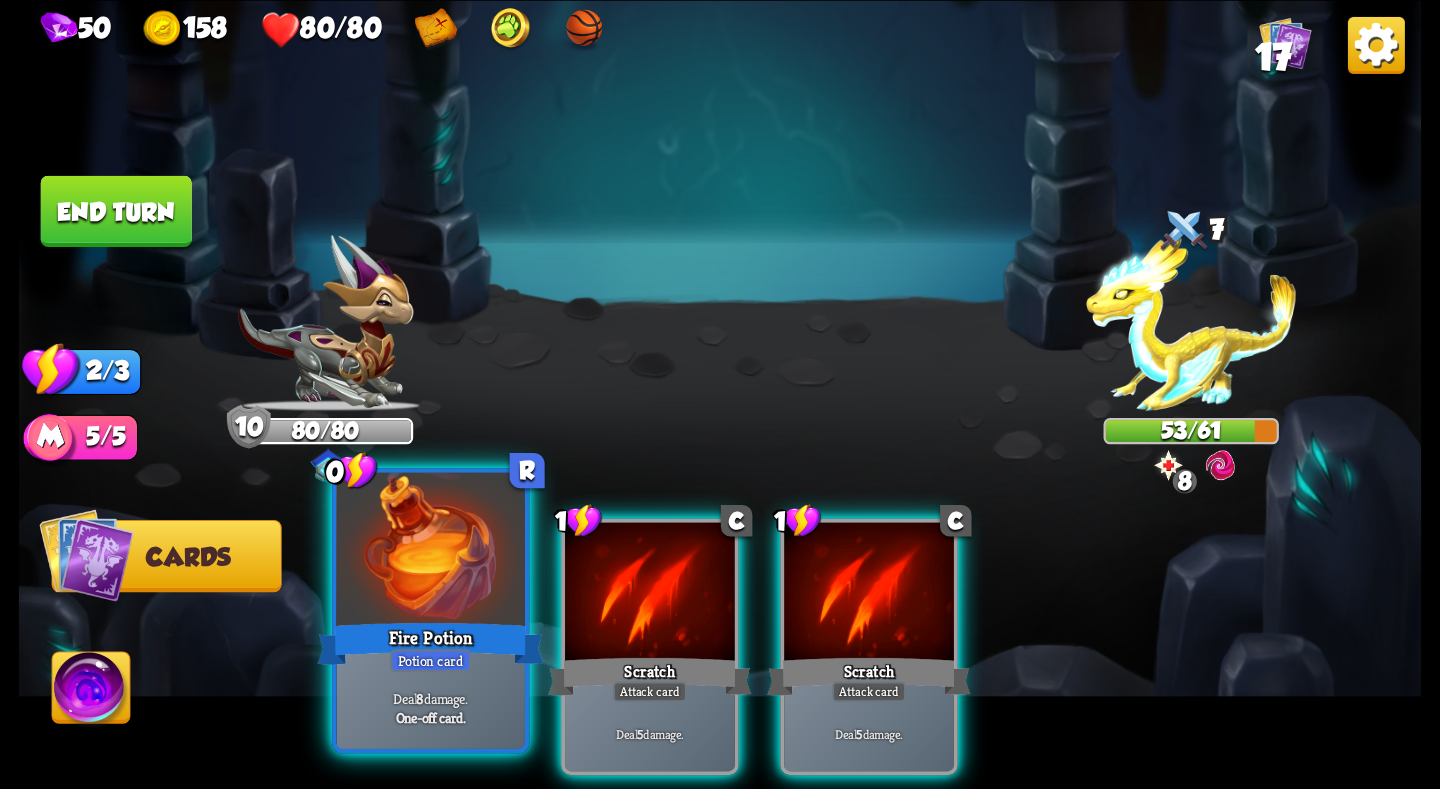 click at bounding box center (430, 551) 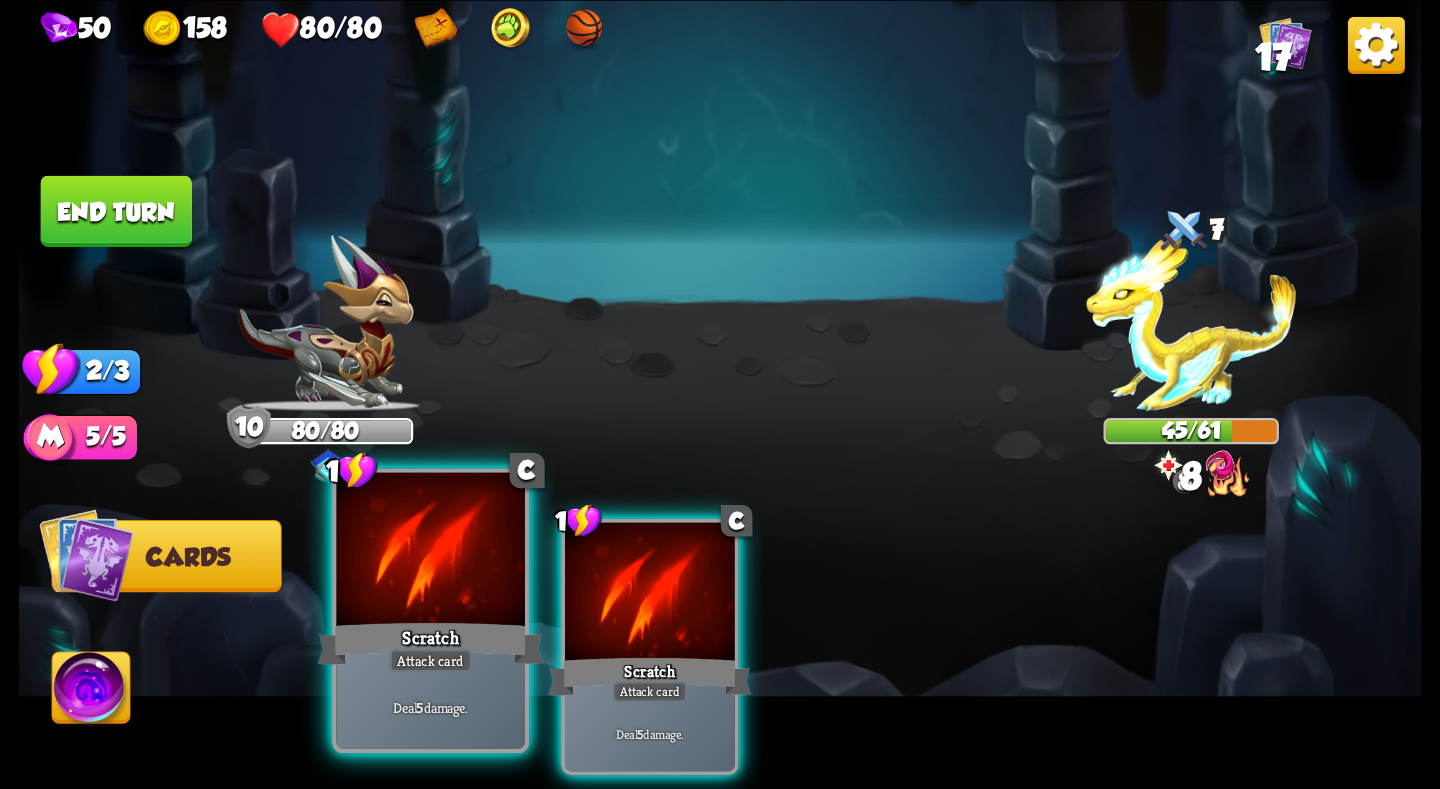 click at bounding box center [430, 551] 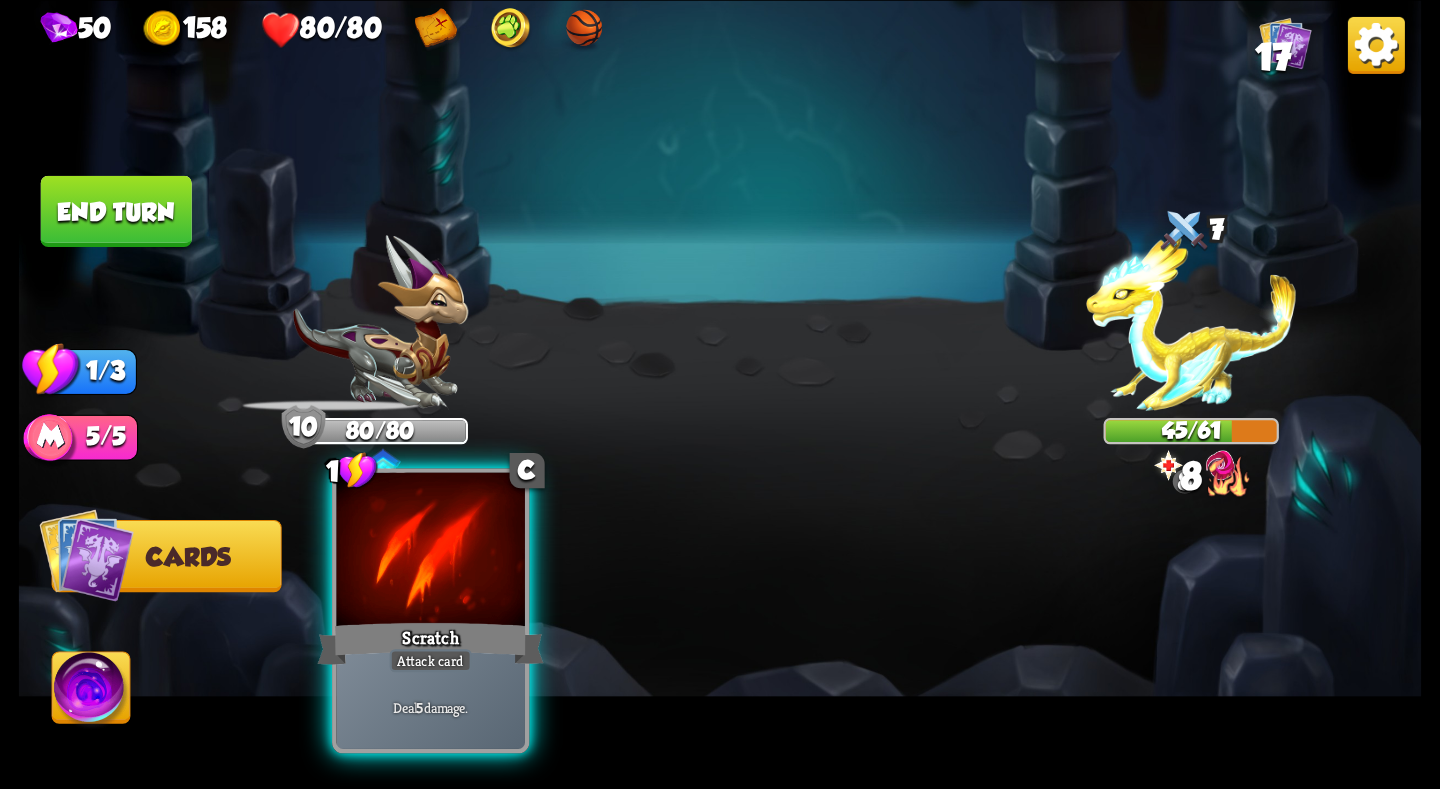 click at bounding box center [430, 551] 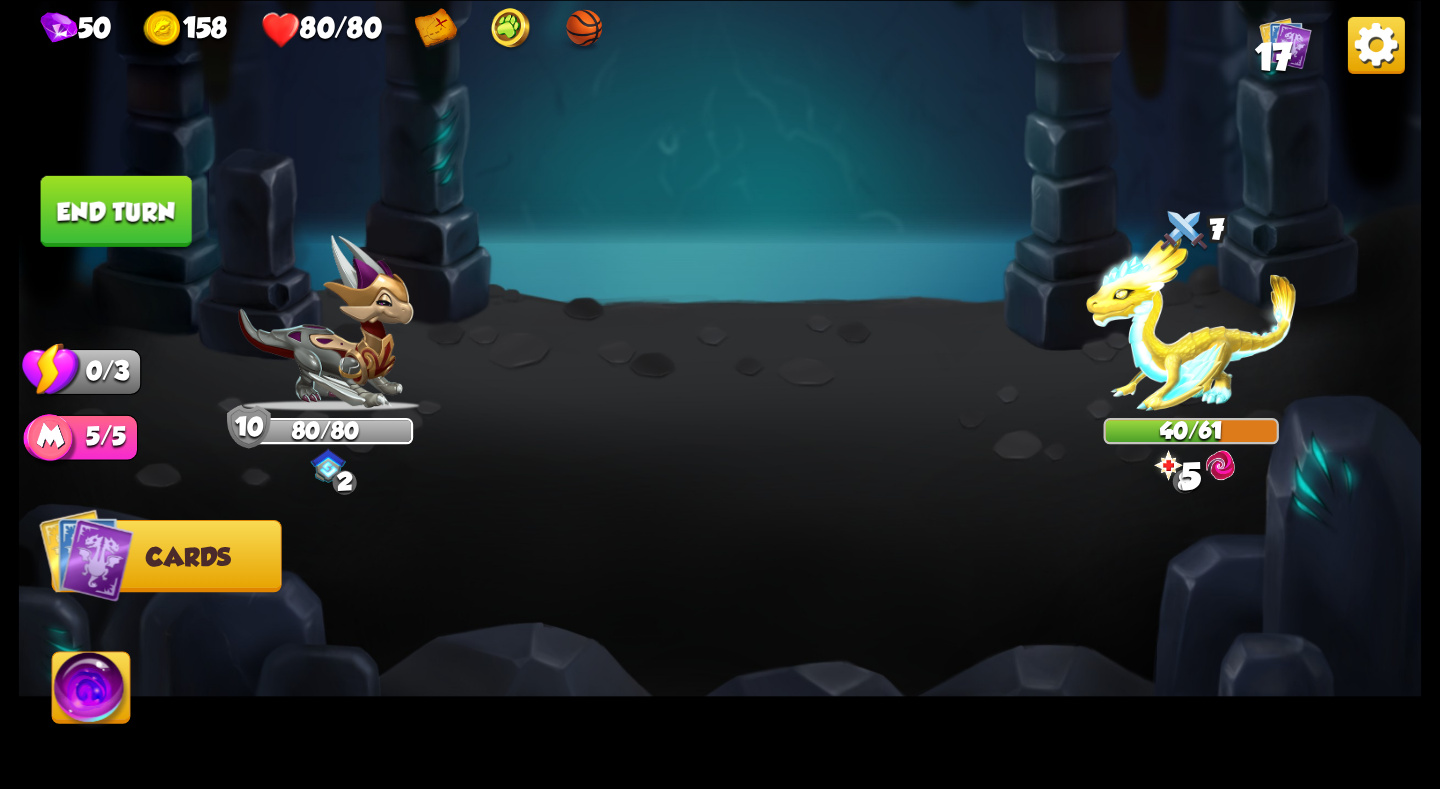 click at bounding box center (720, 394) 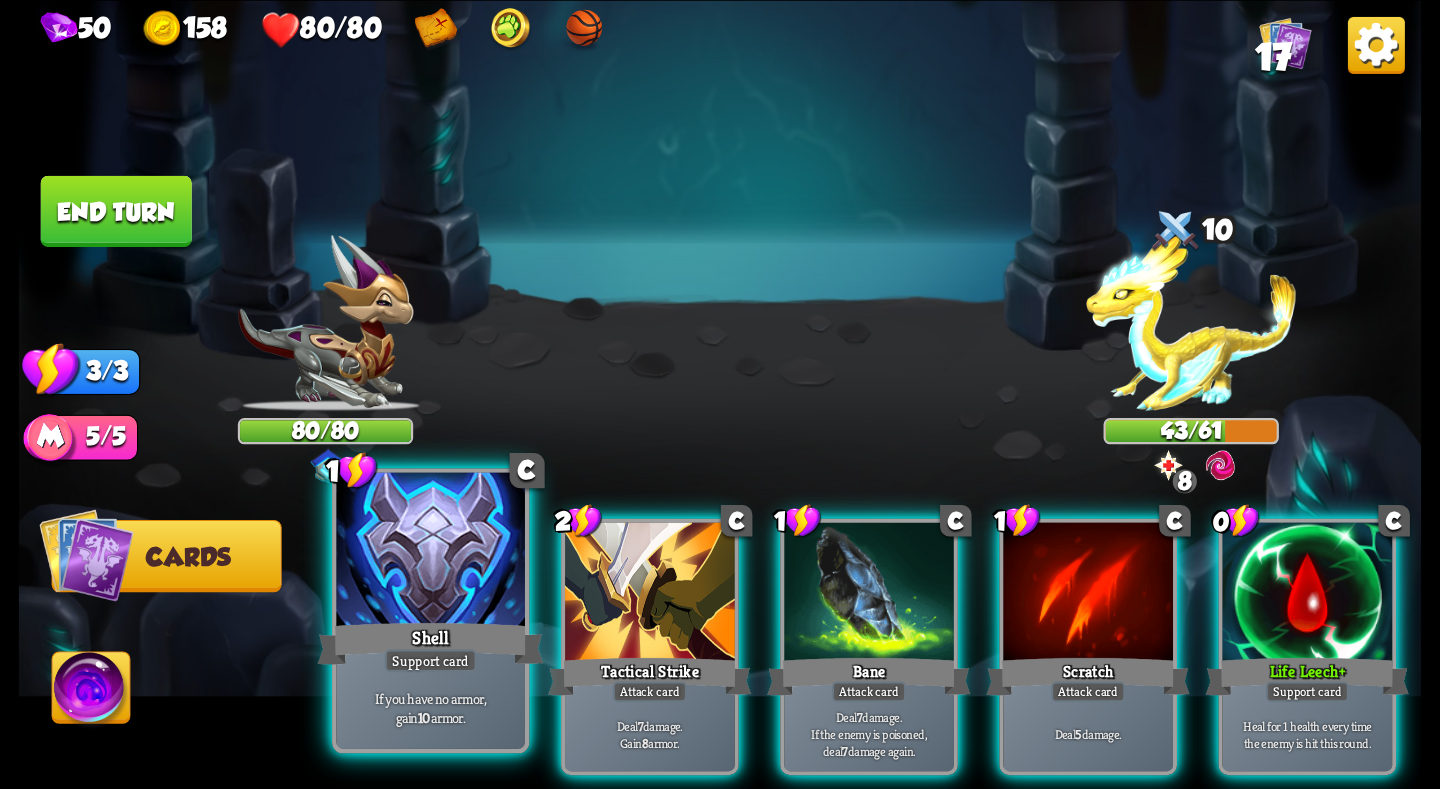 click at bounding box center [430, 551] 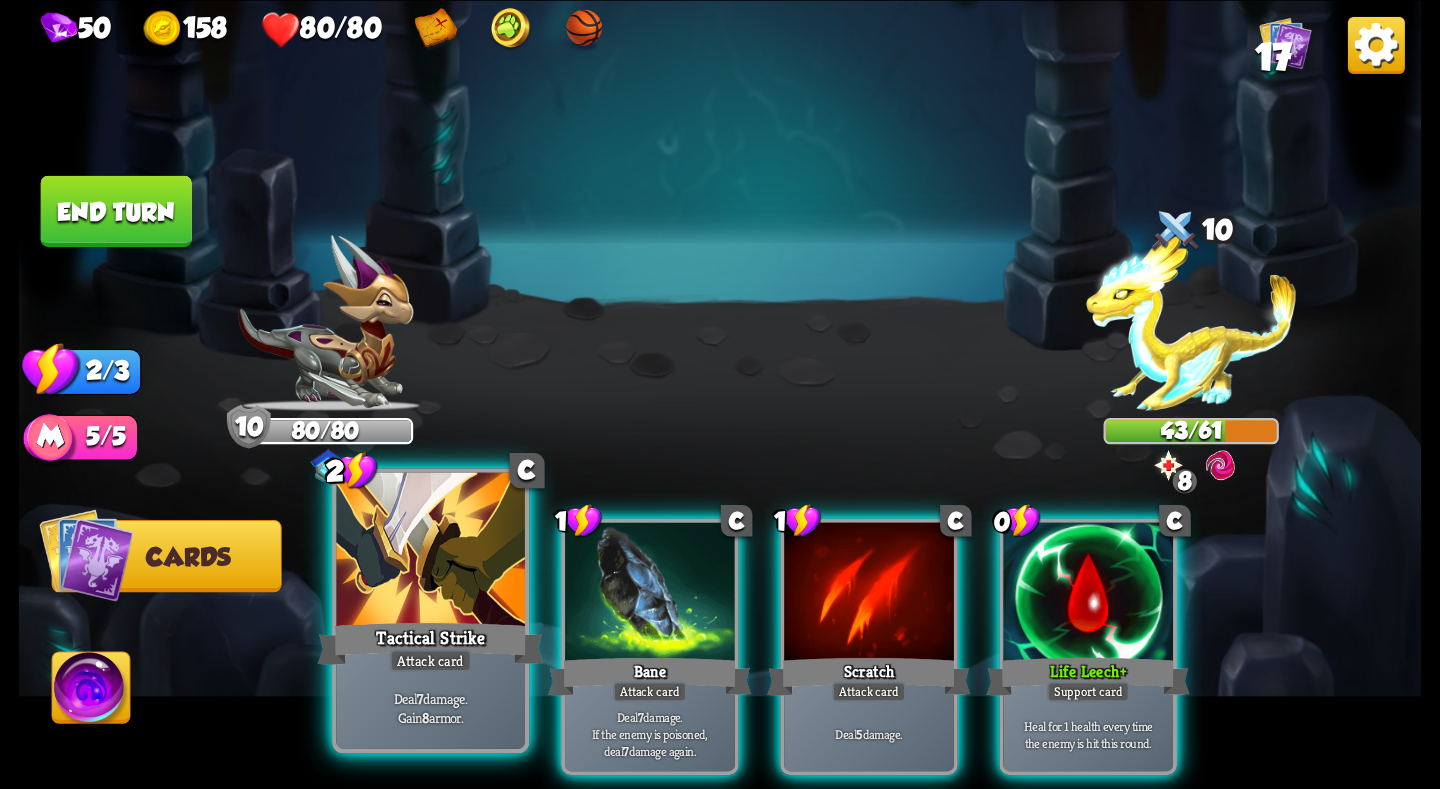 click at bounding box center (430, 551) 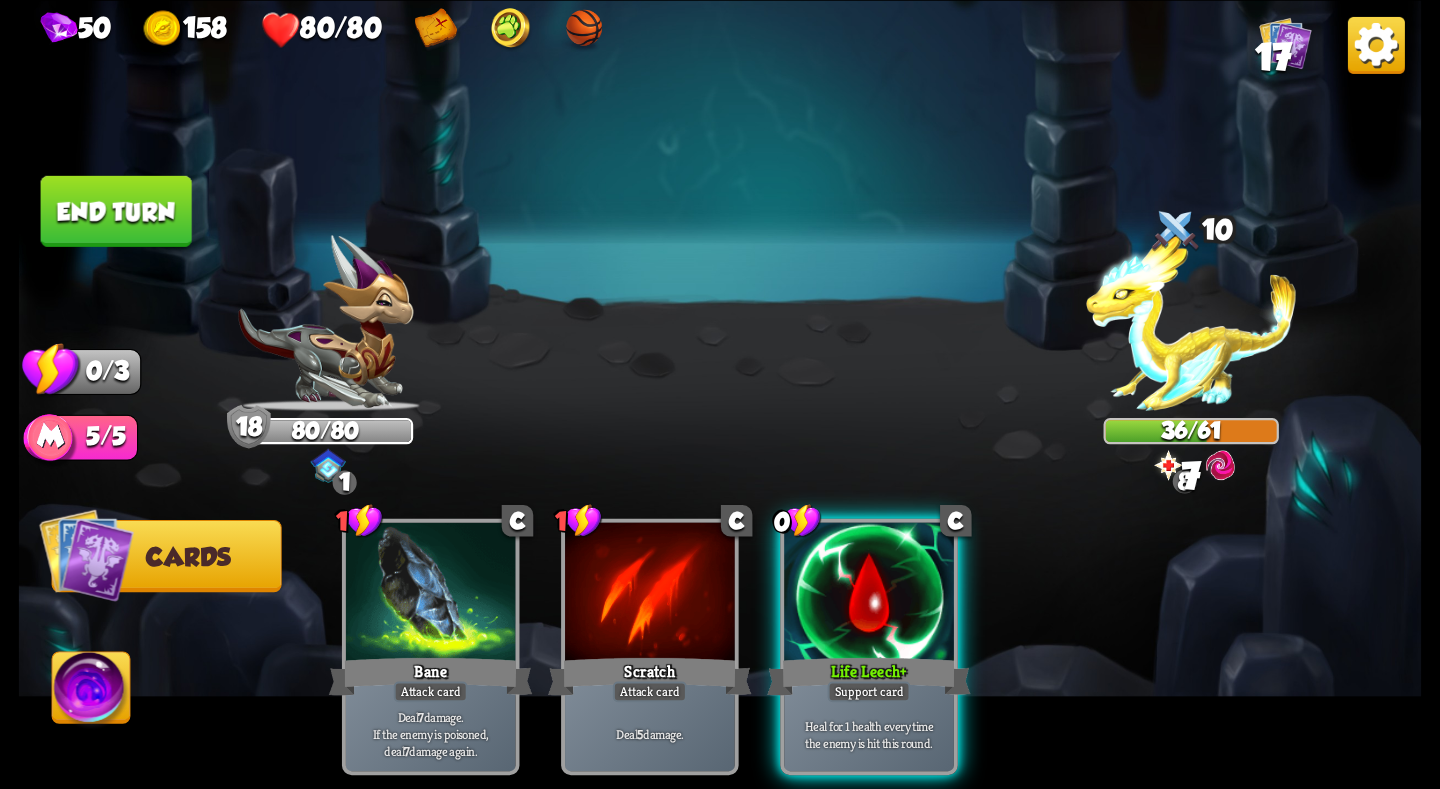 click on "End turn" at bounding box center (116, 210) 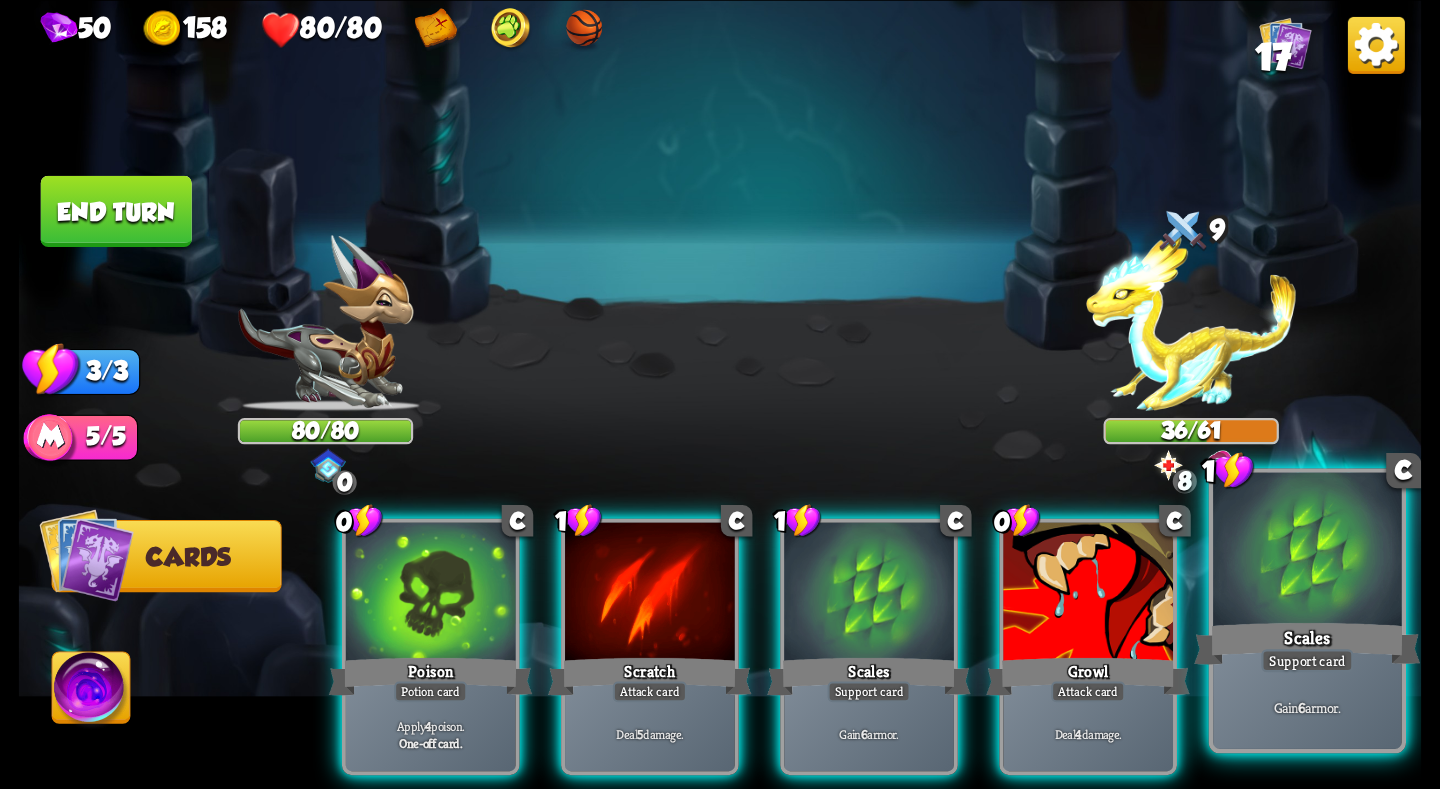 click at bounding box center (1307, 551) 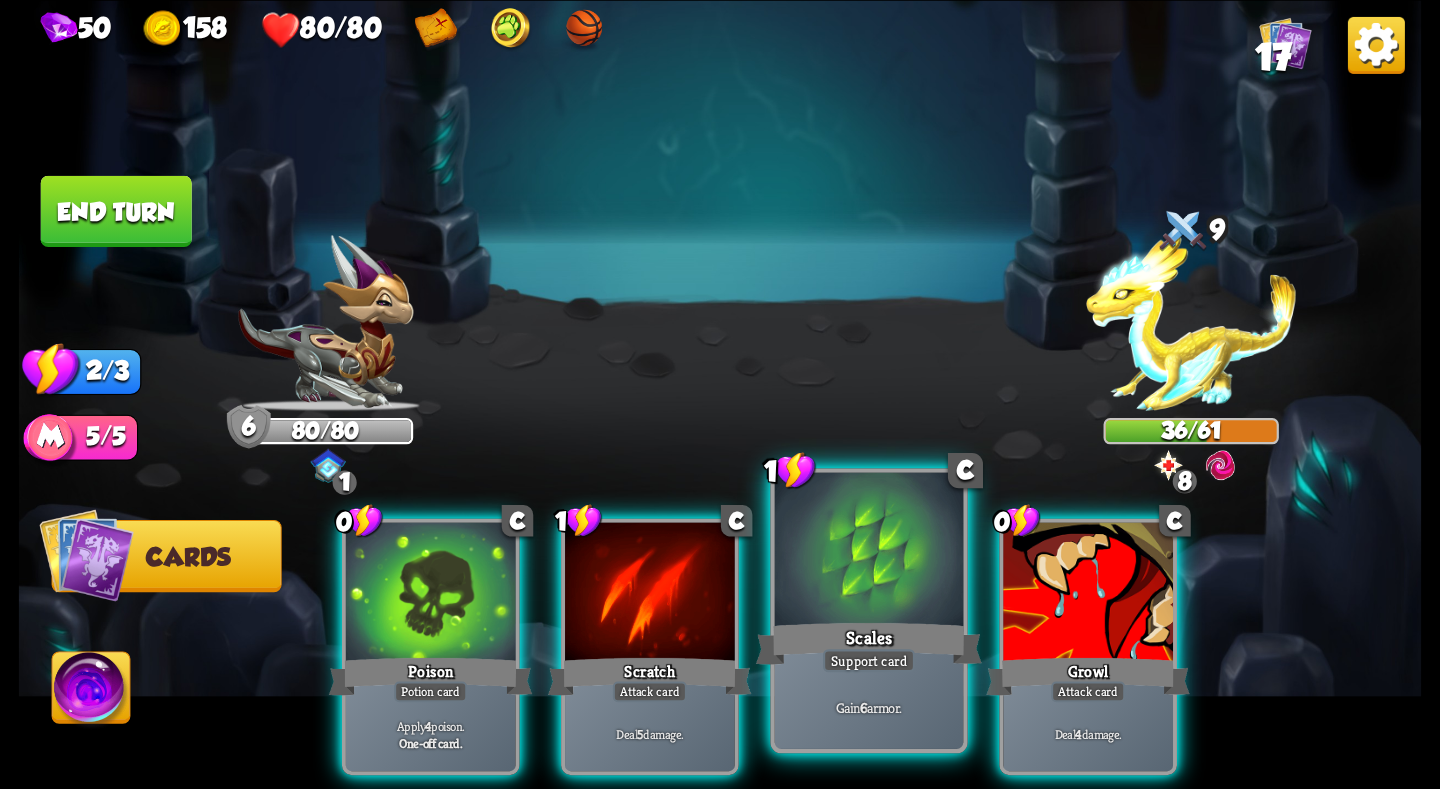 click at bounding box center (869, 551) 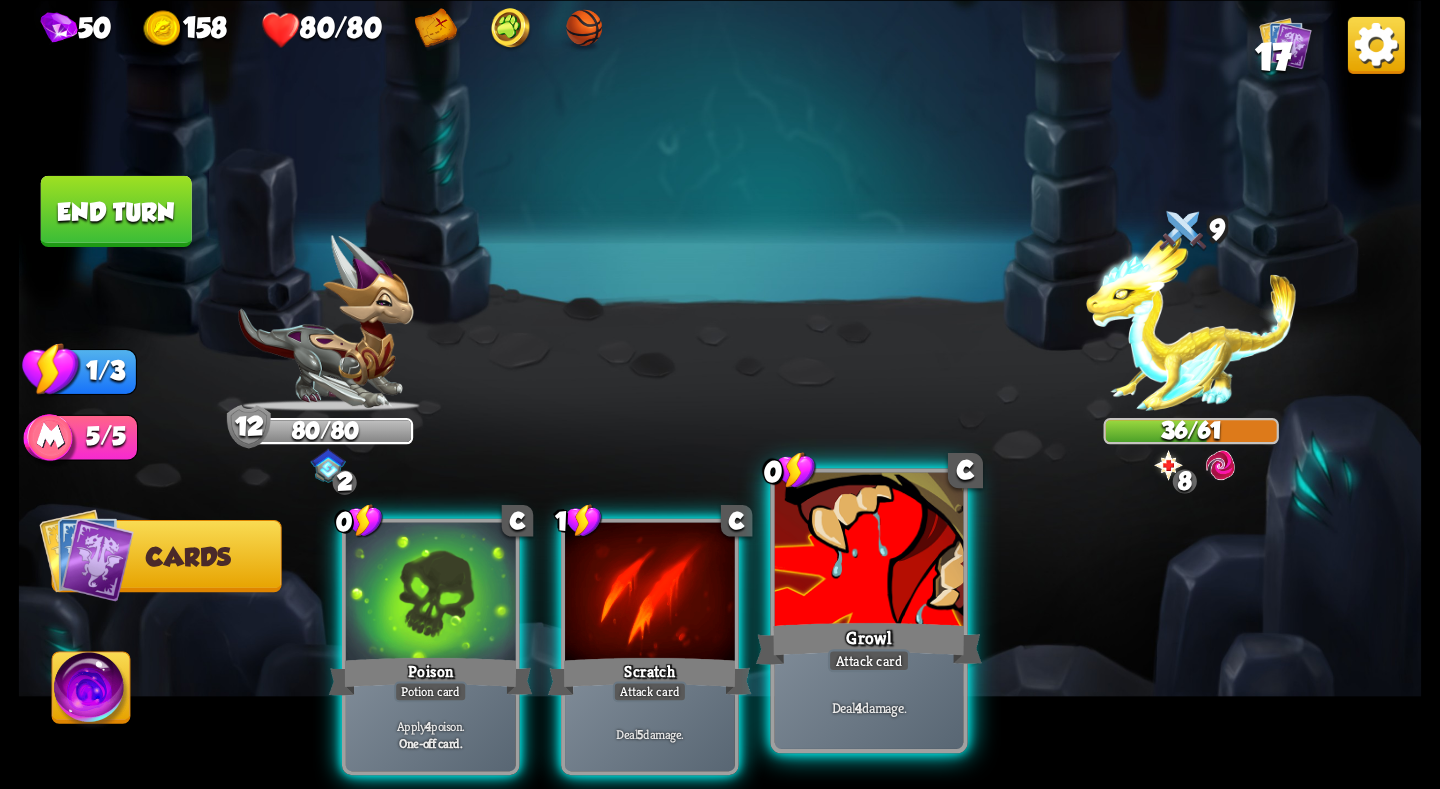 click at bounding box center [869, 551] 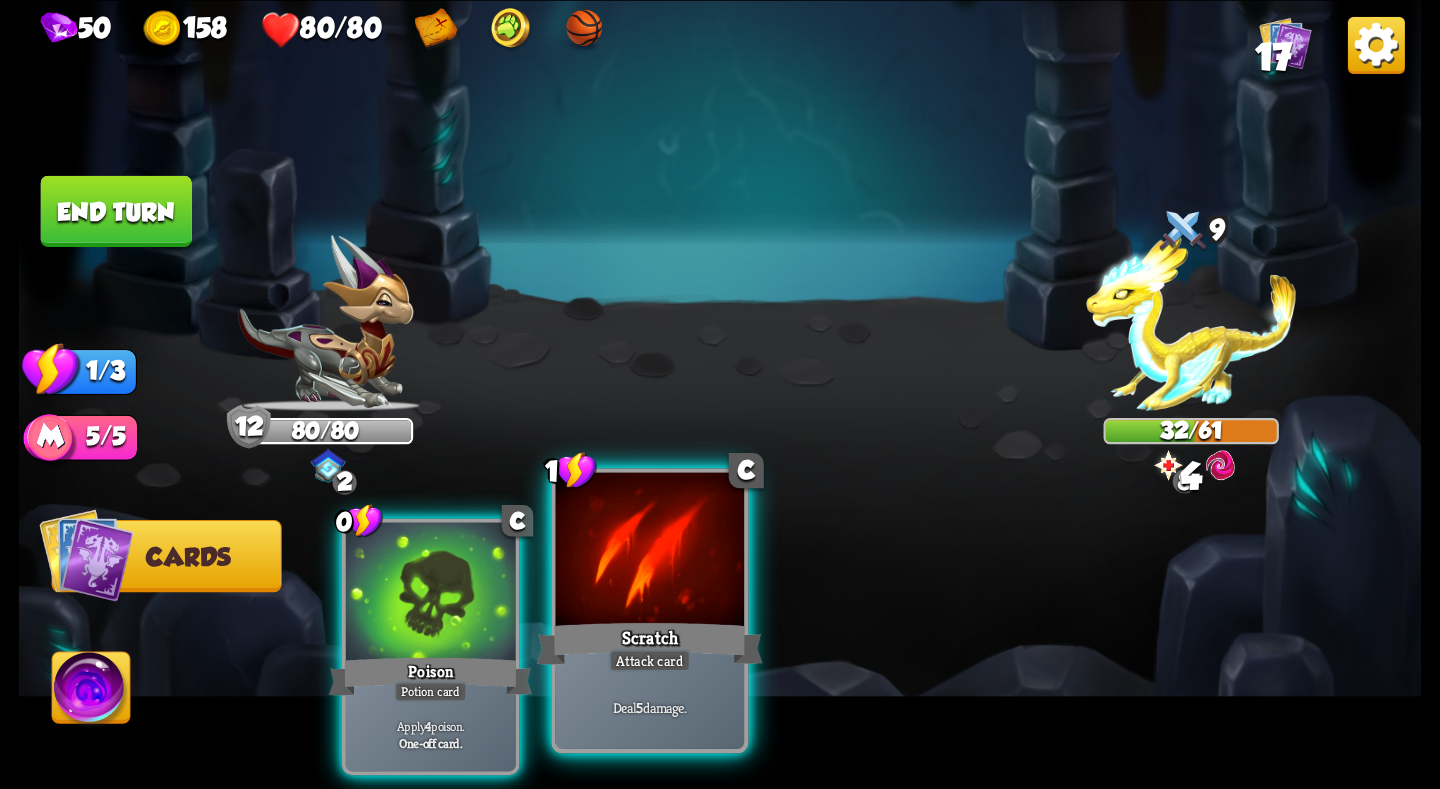 click at bounding box center (650, 551) 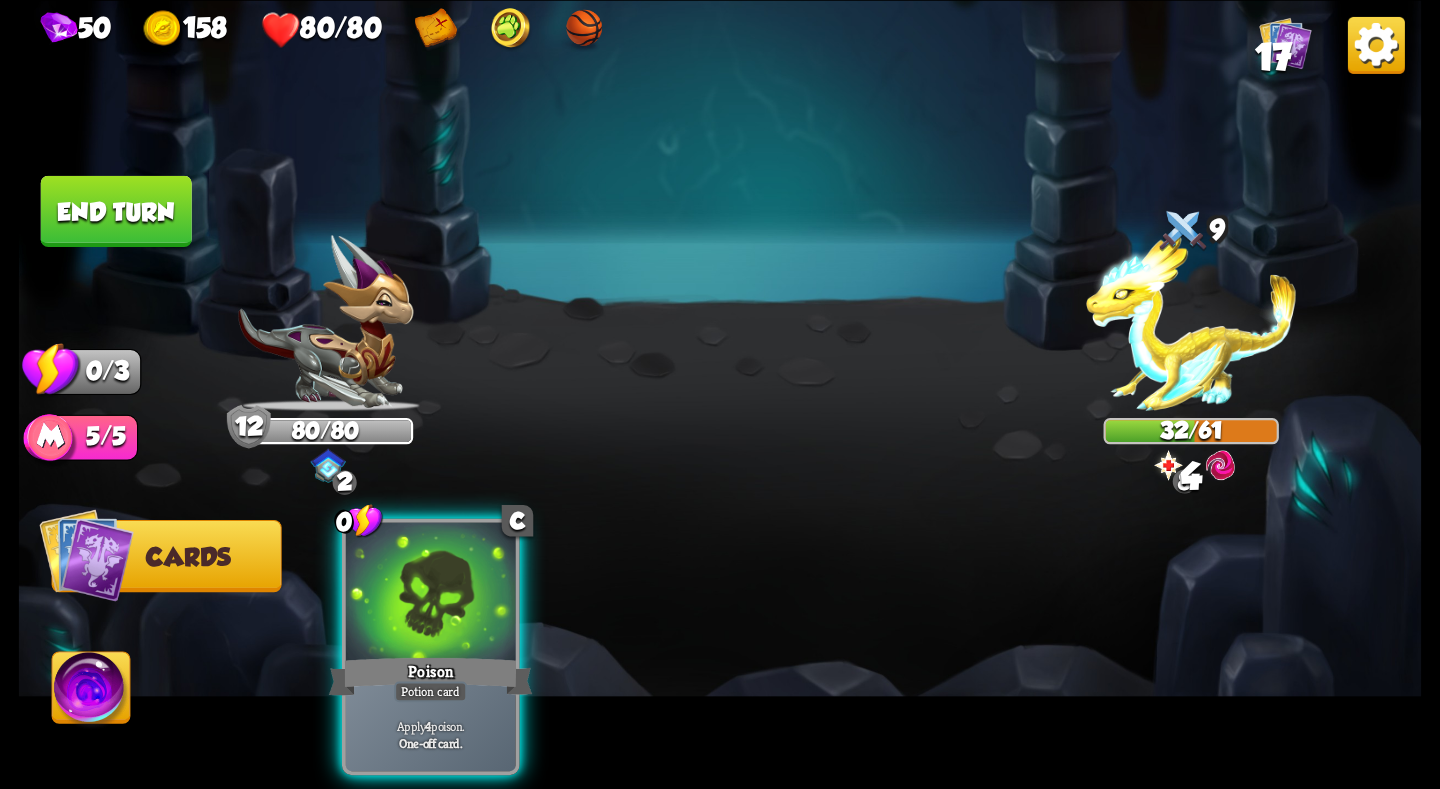 click on "End turn" at bounding box center [116, 210] 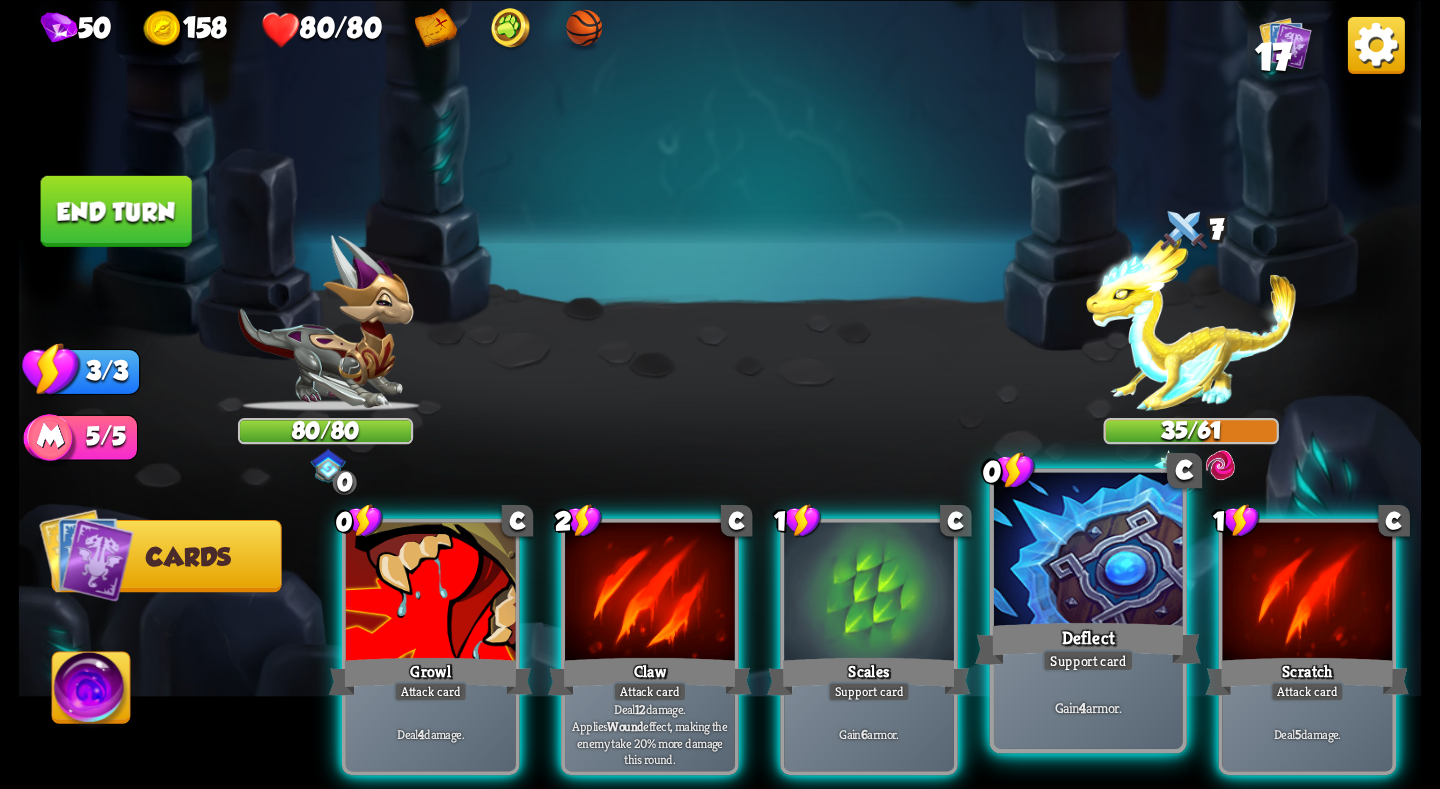 click on "Deflect" at bounding box center (1088, 643) 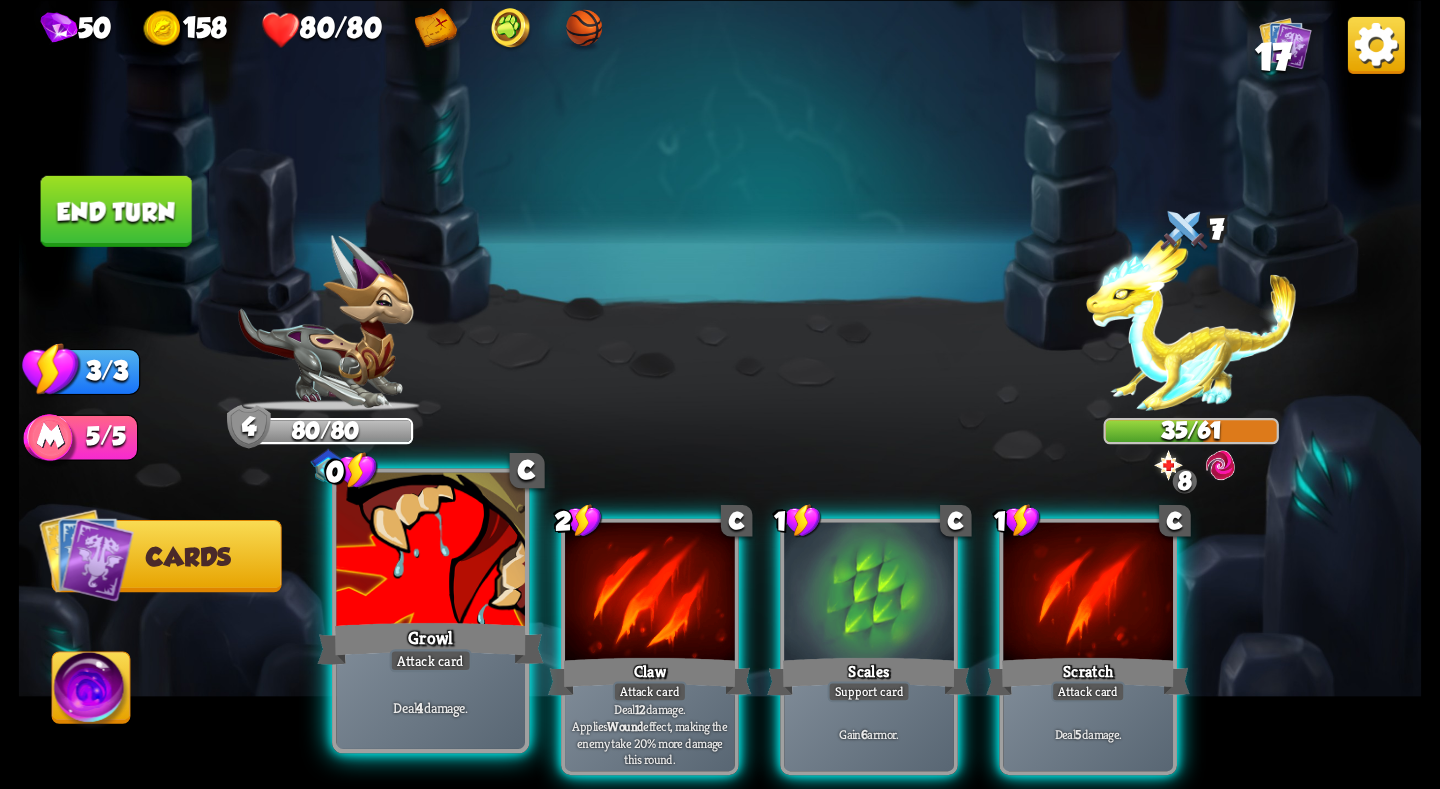 click at bounding box center [430, 551] 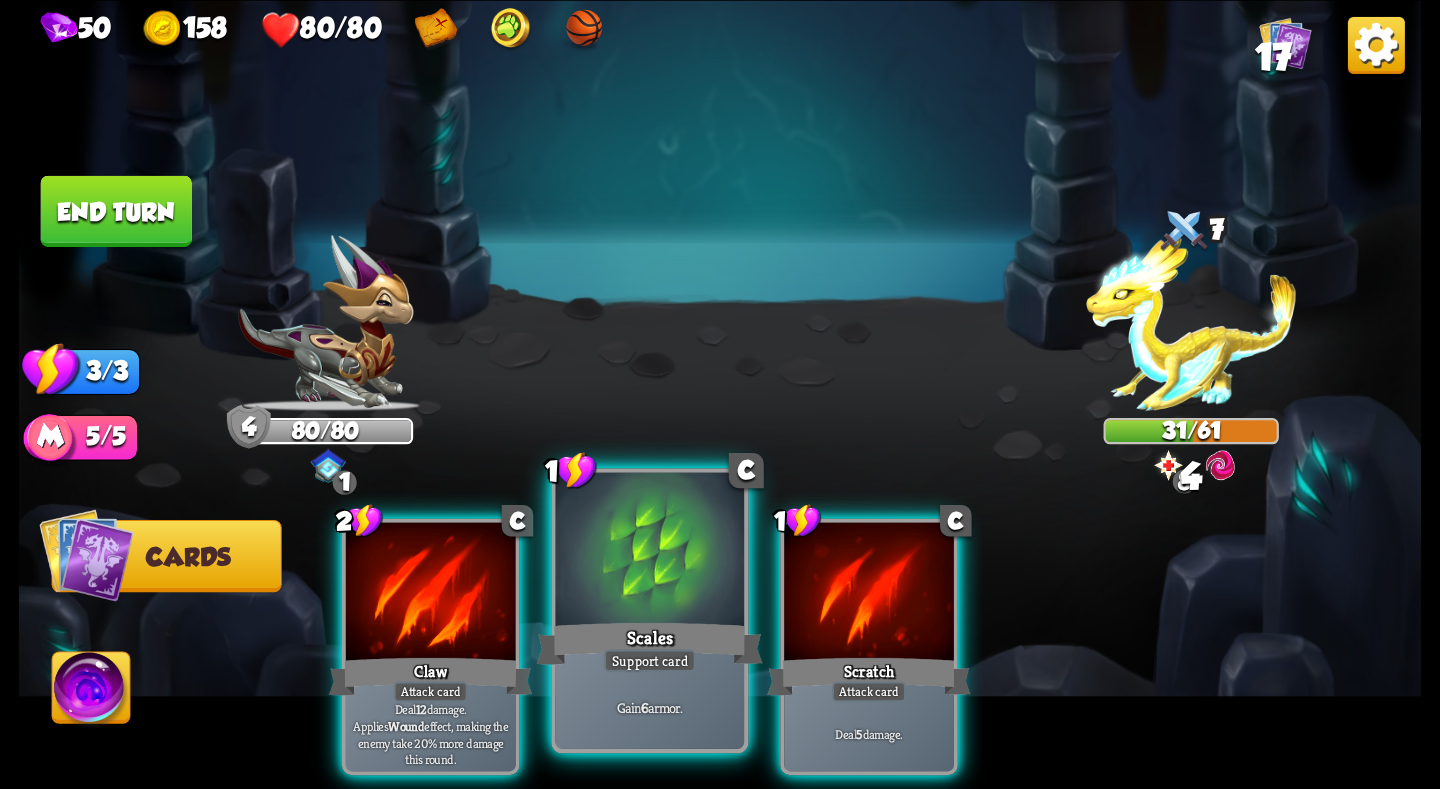 click at bounding box center [650, 551] 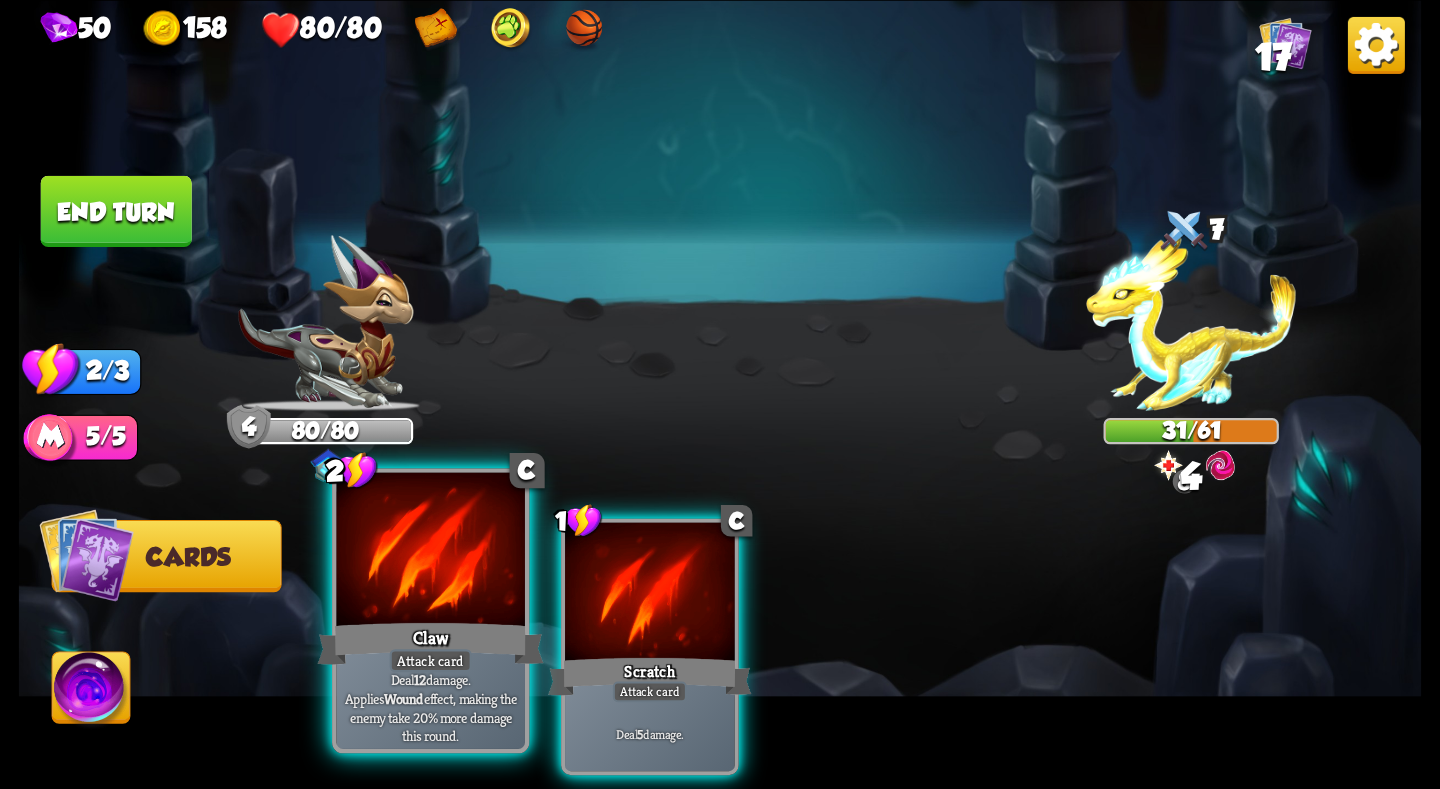 click at bounding box center [430, 551] 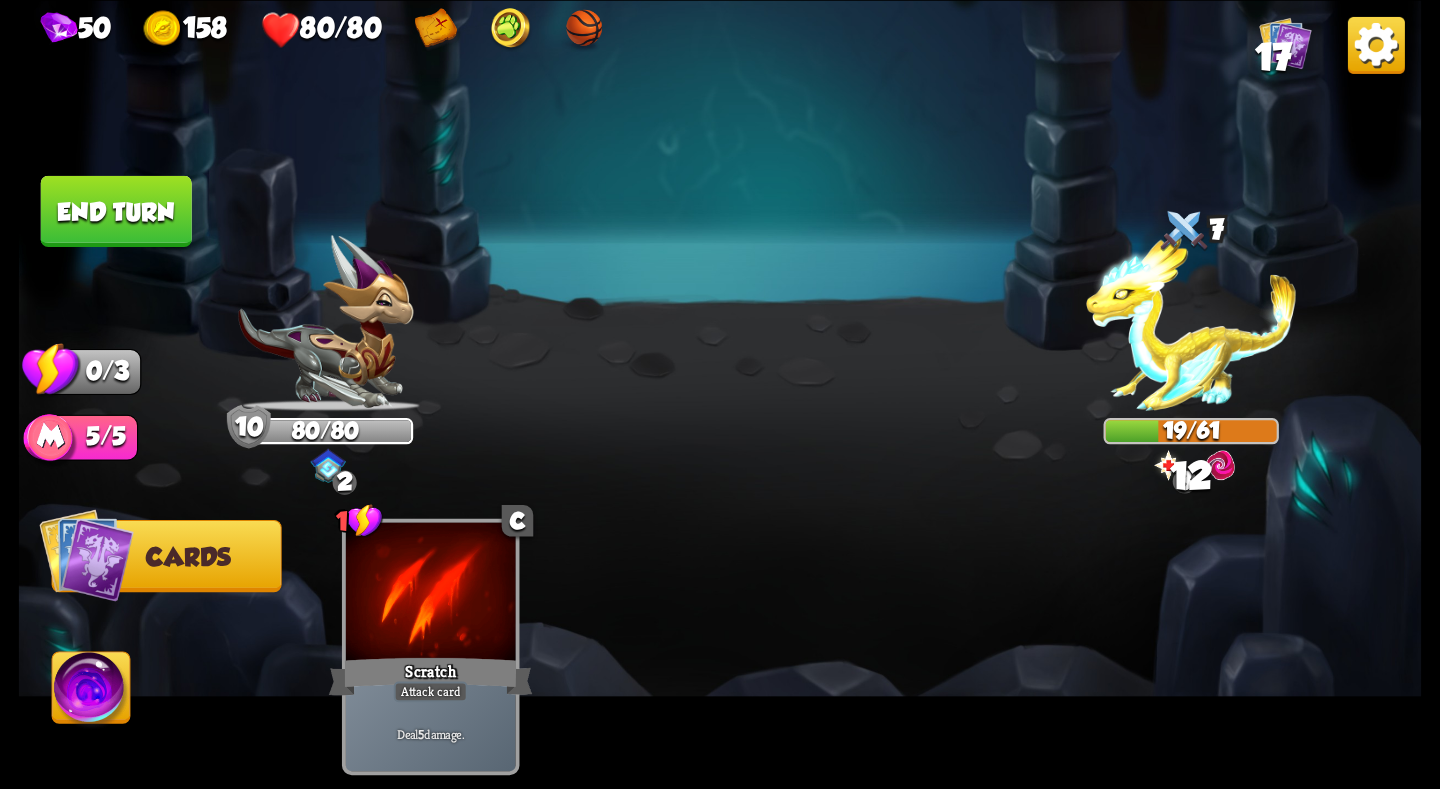 click on "End turn" at bounding box center [116, 210] 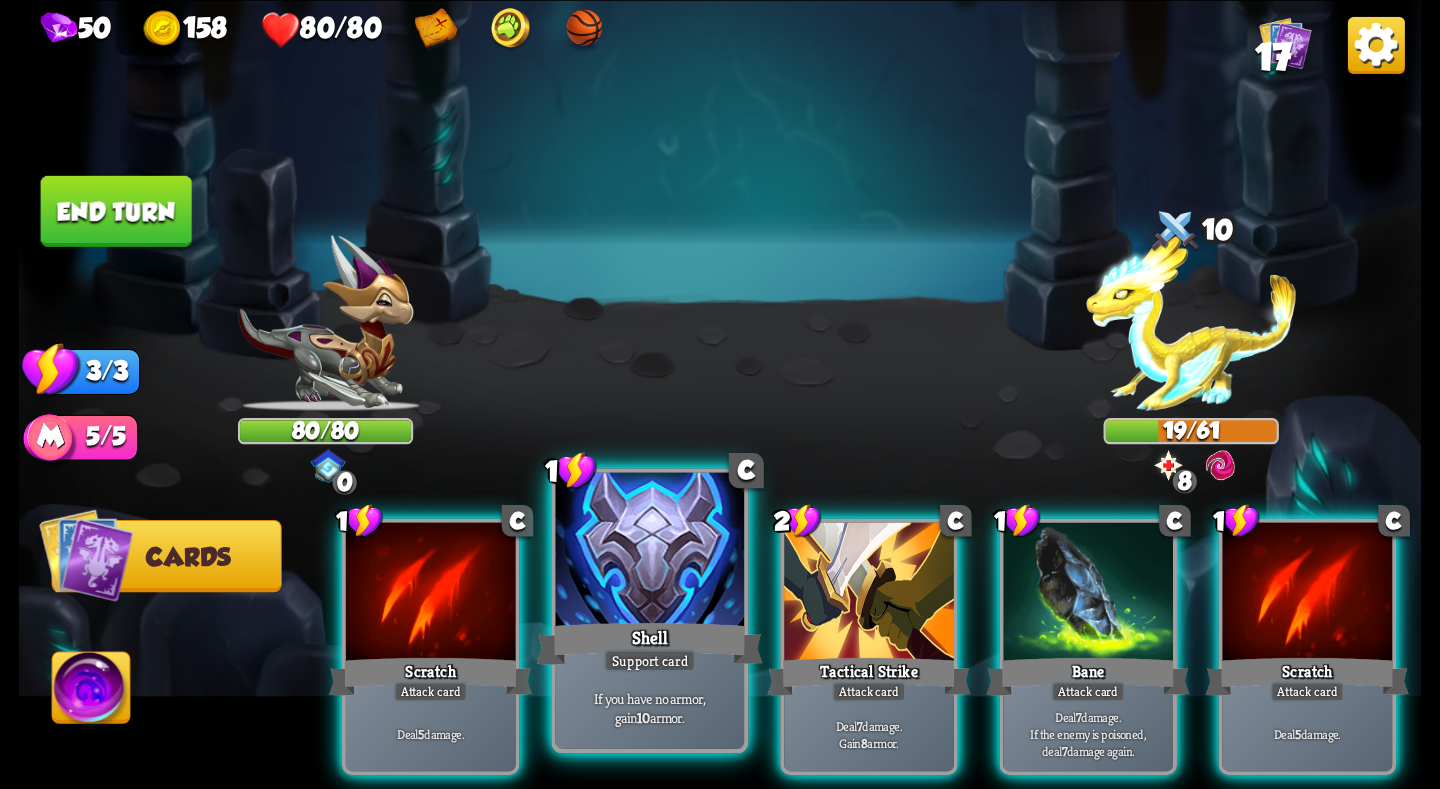 click at bounding box center (650, 551) 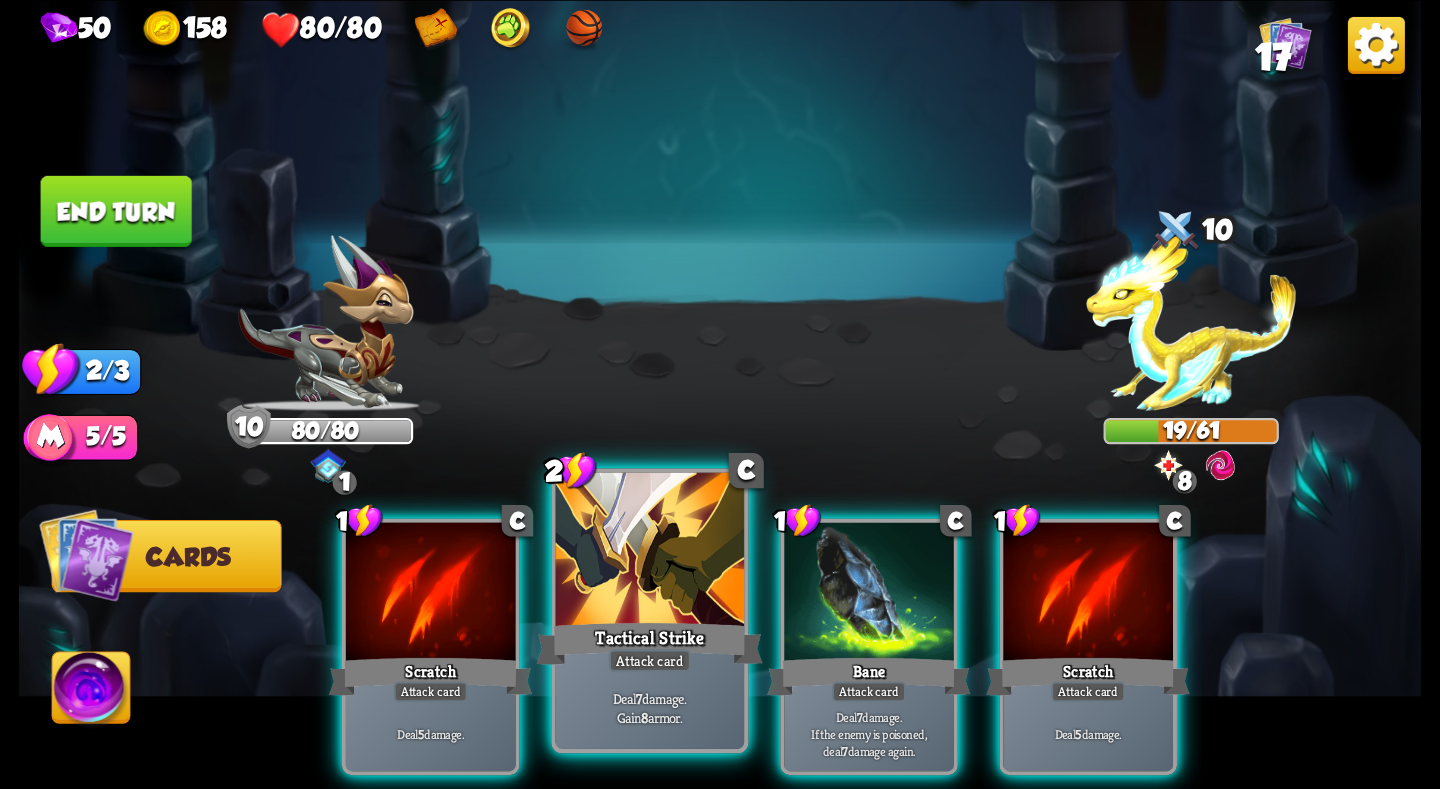 click at bounding box center (650, 551) 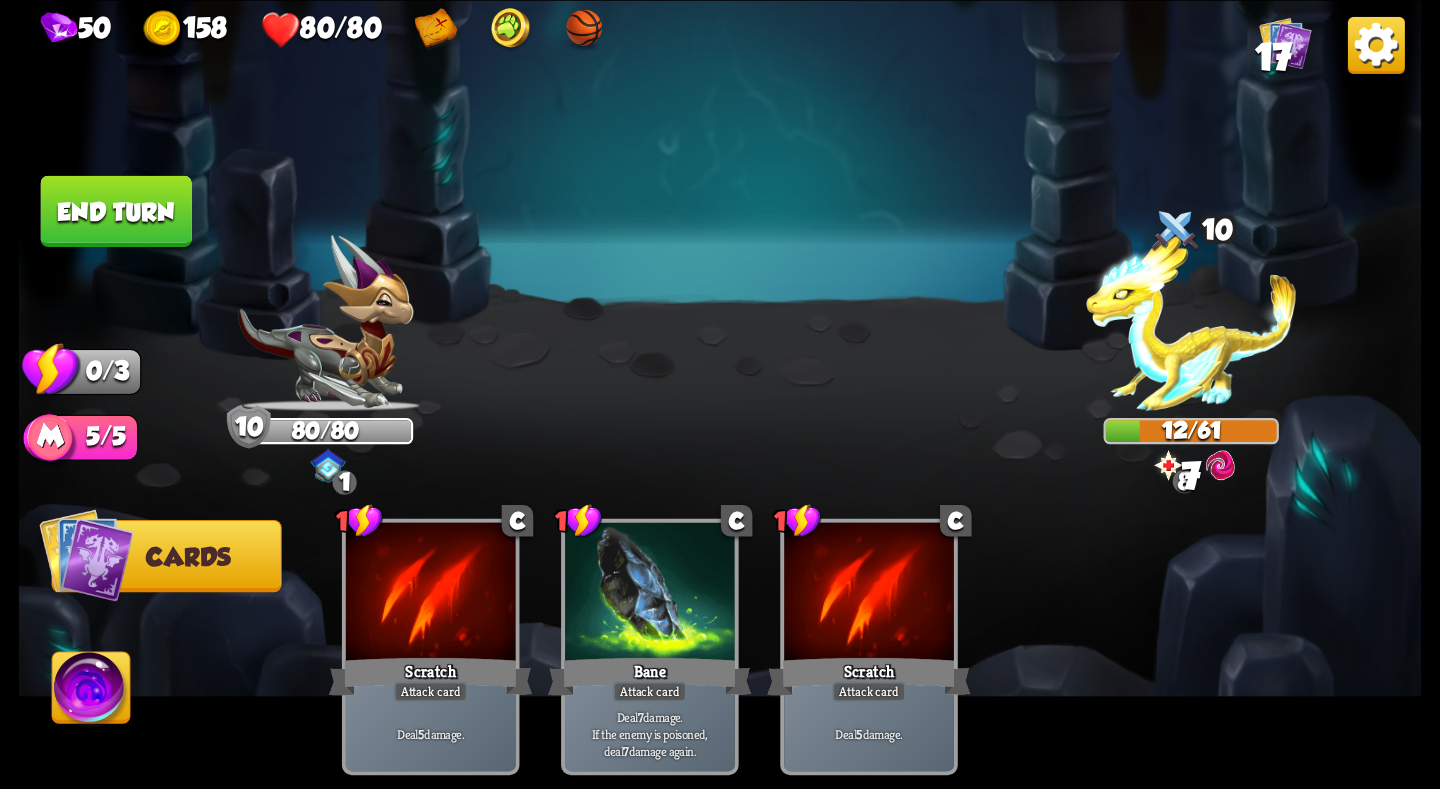click on "End turn" at bounding box center (116, 210) 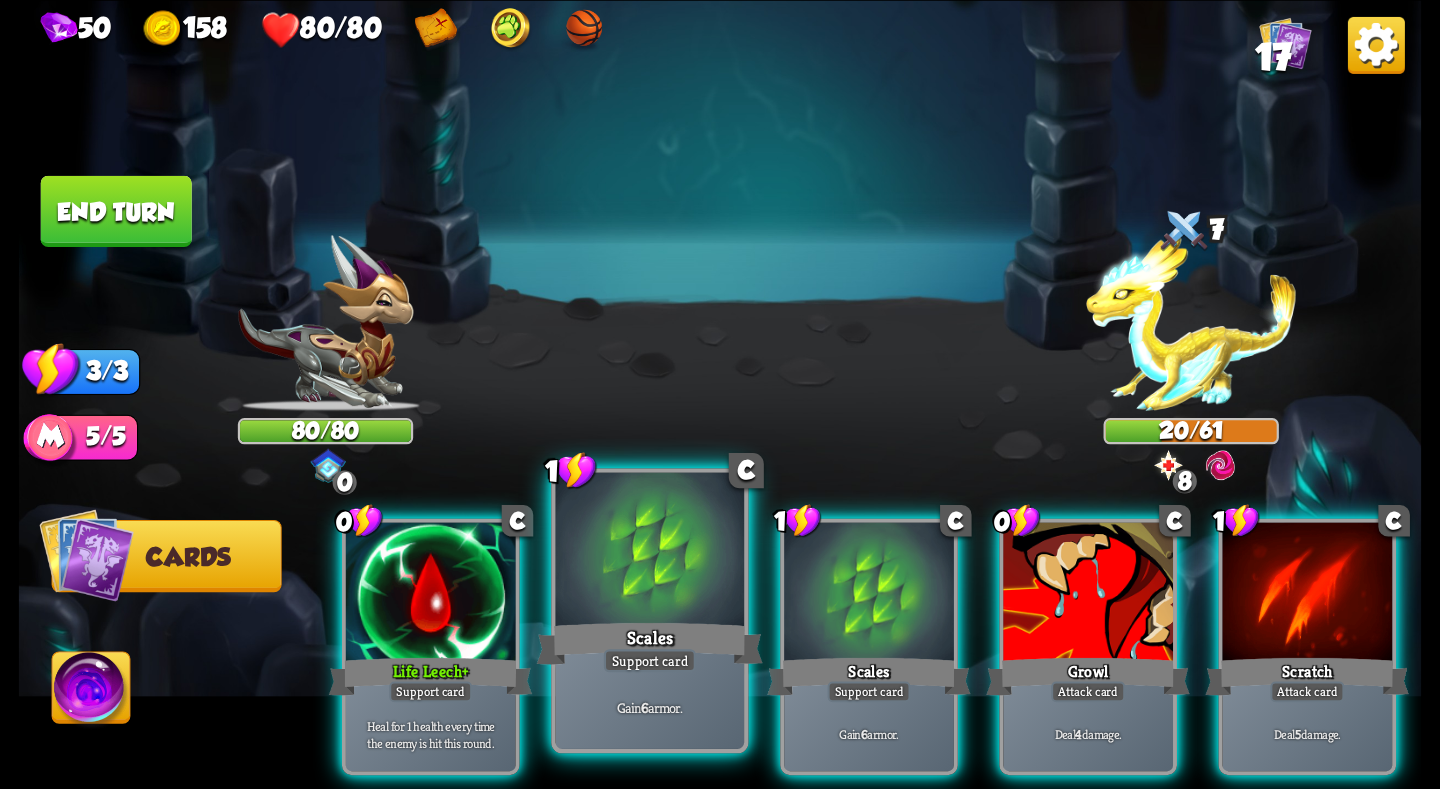 click at bounding box center (650, 551) 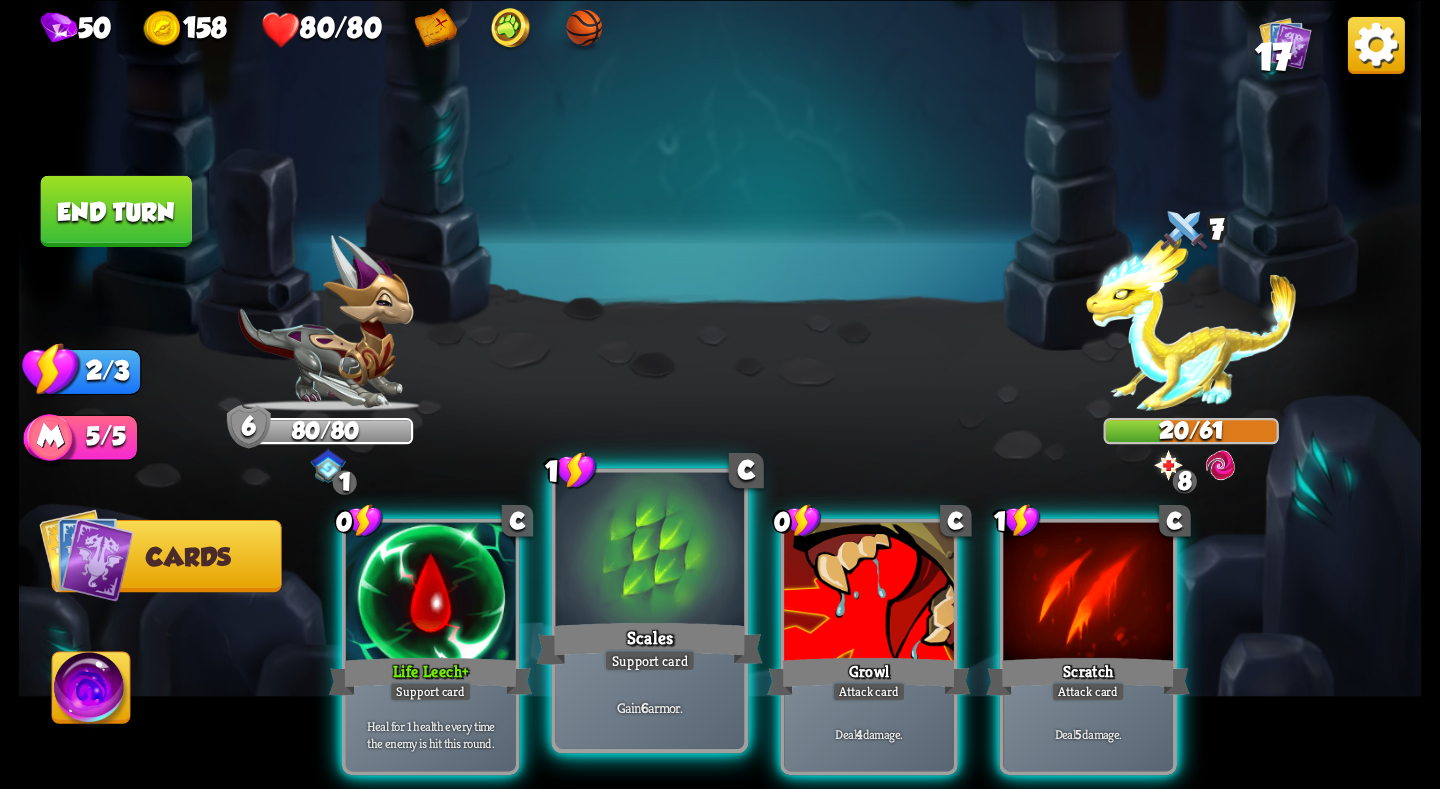 click at bounding box center [650, 551] 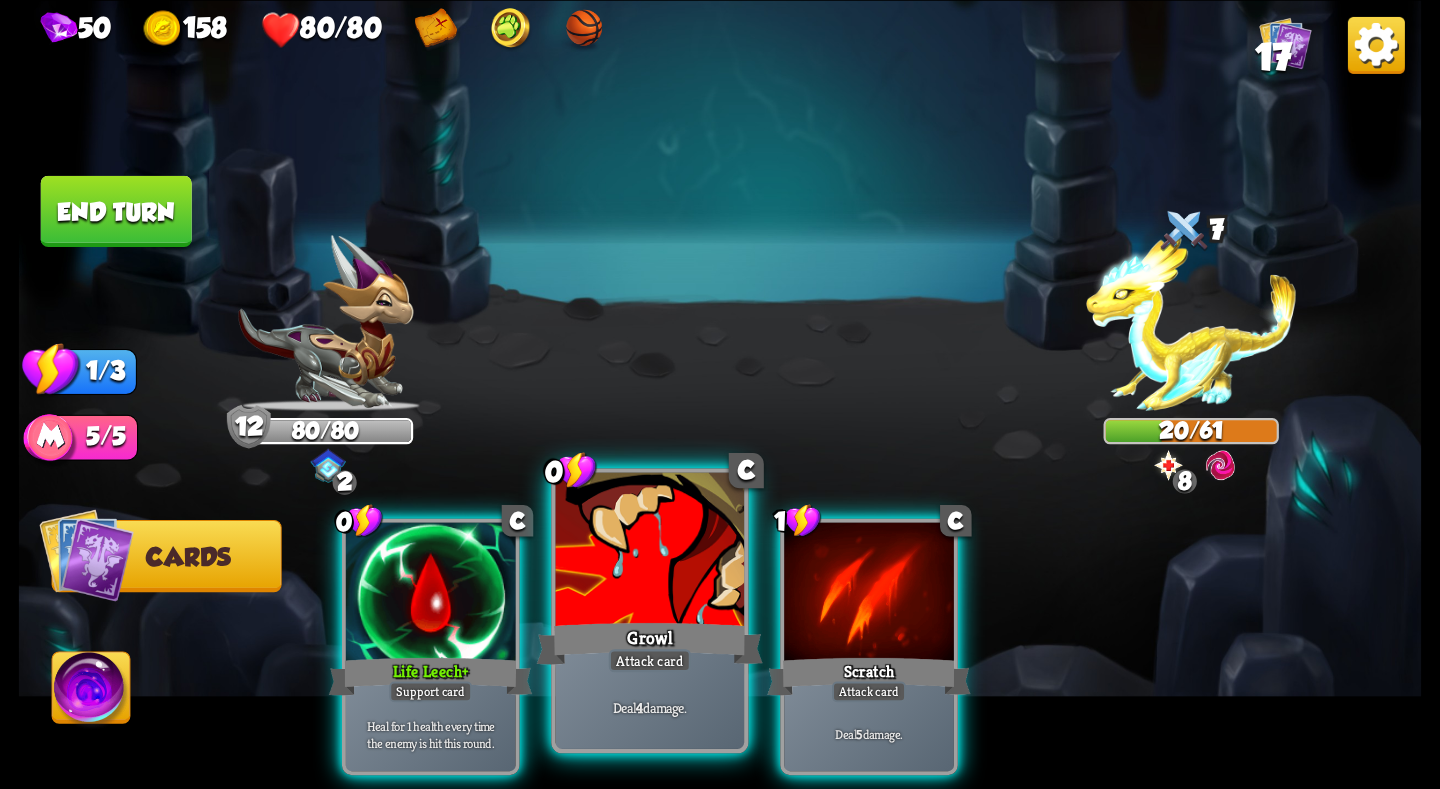 click at bounding box center [650, 551] 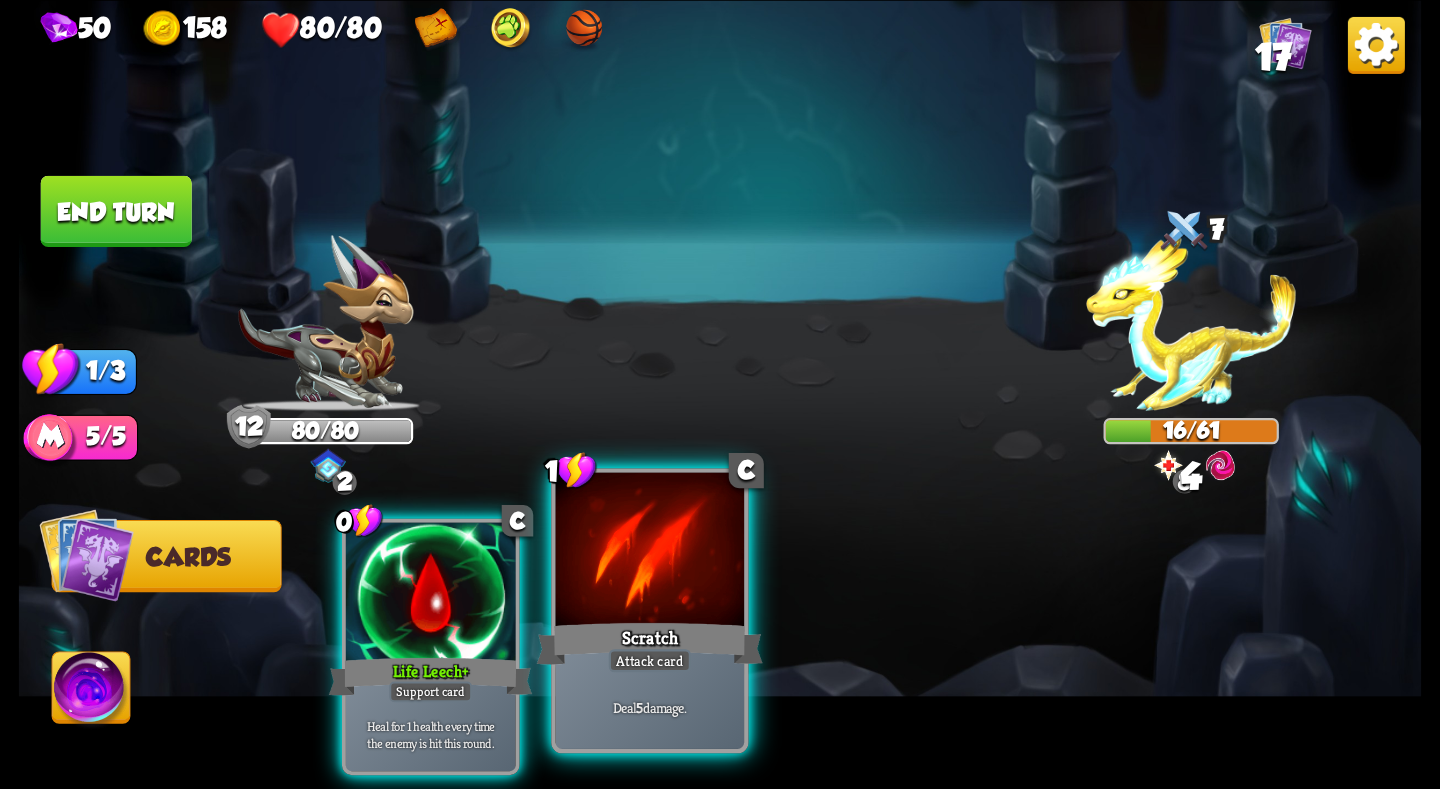 click at bounding box center (650, 551) 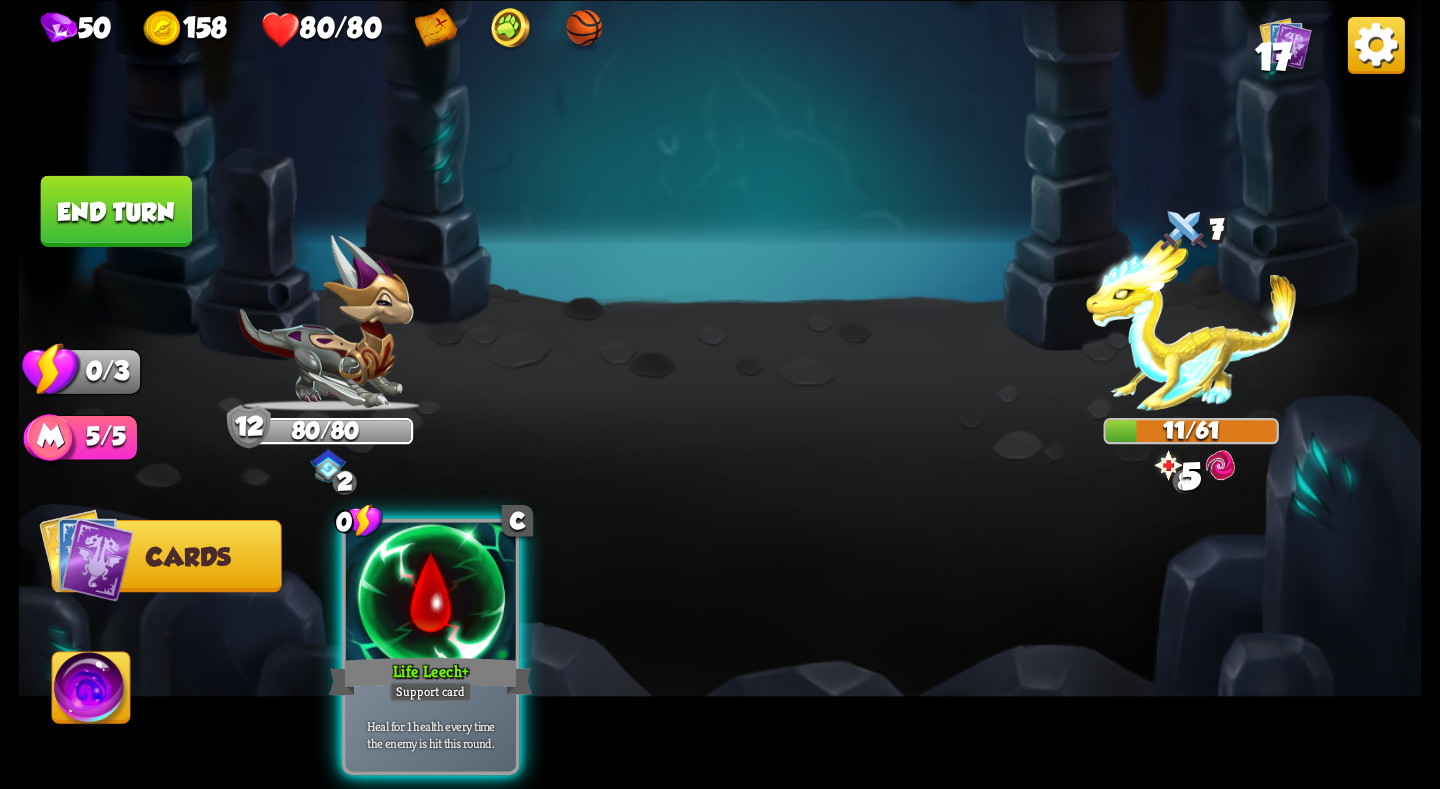 click on "End turn" at bounding box center (116, 210) 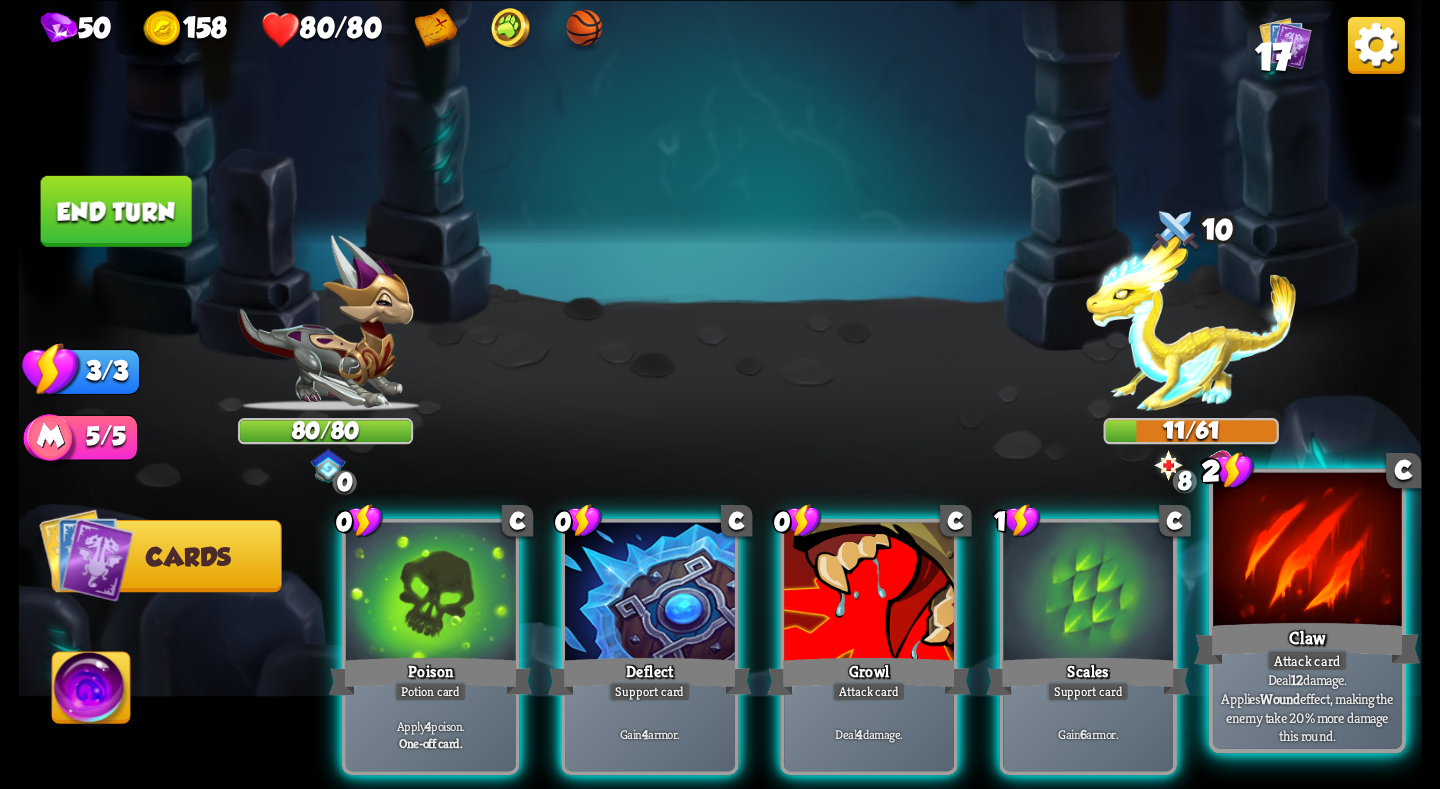 click at bounding box center (1307, 551) 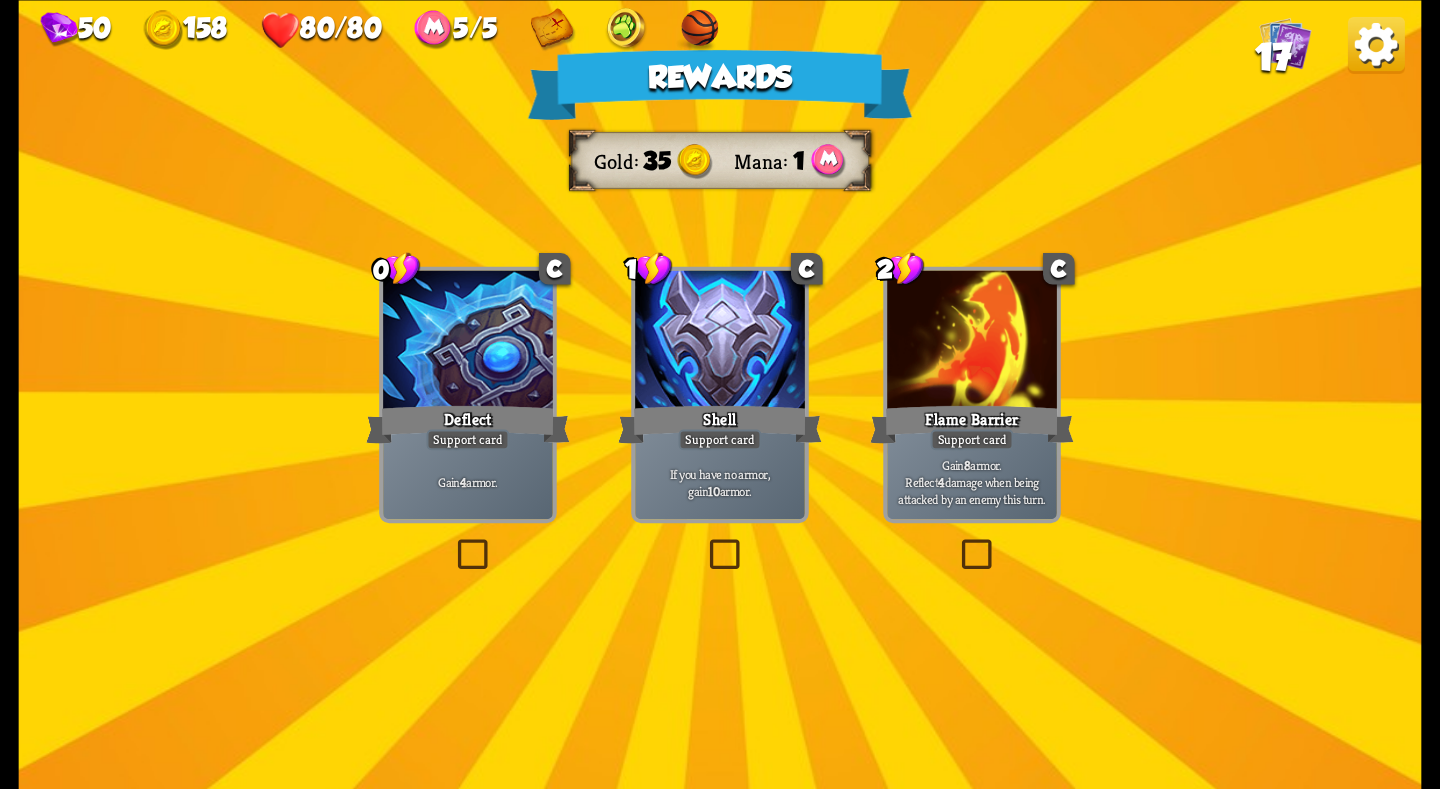 click at bounding box center [468, 341] 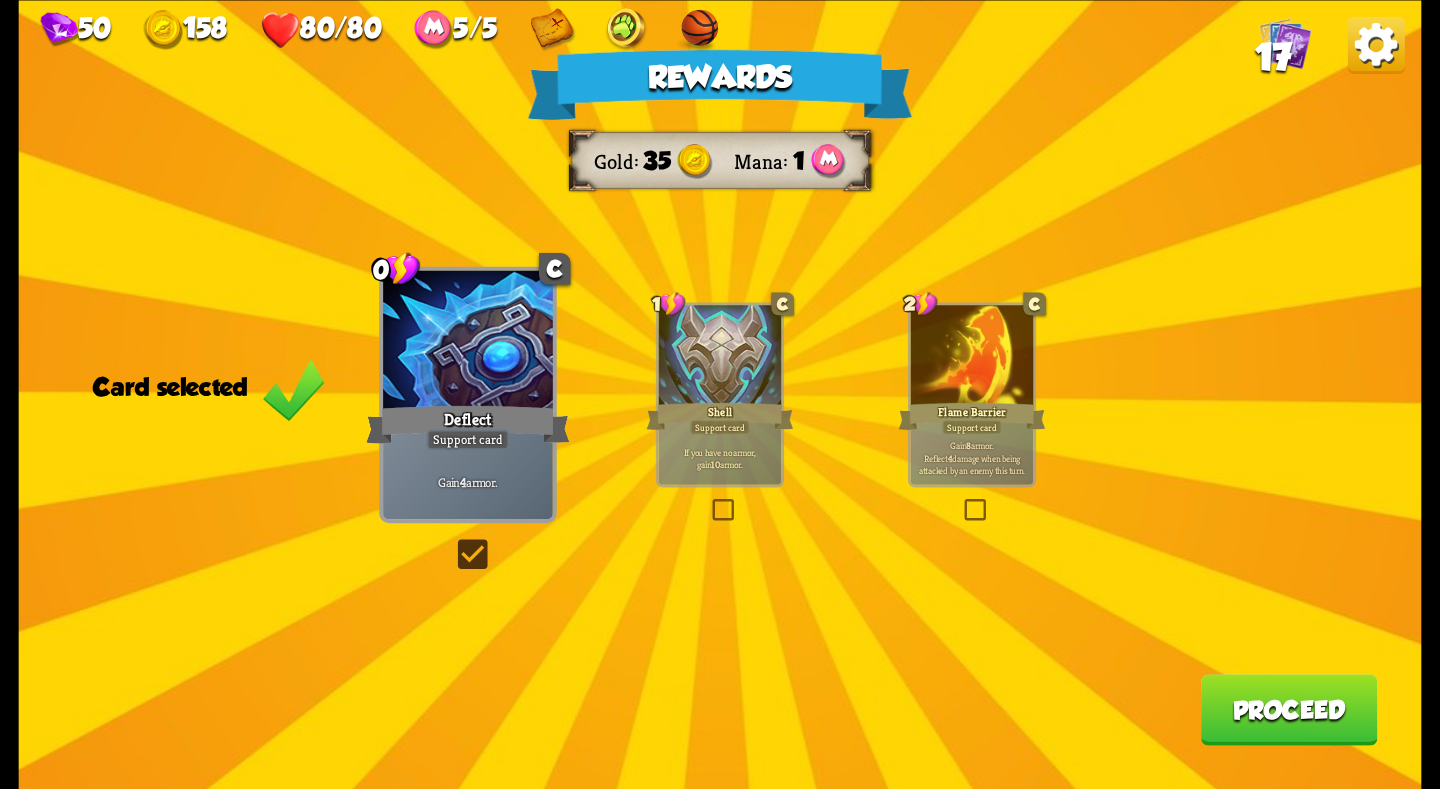 click on "Shell" at bounding box center [719, 415] 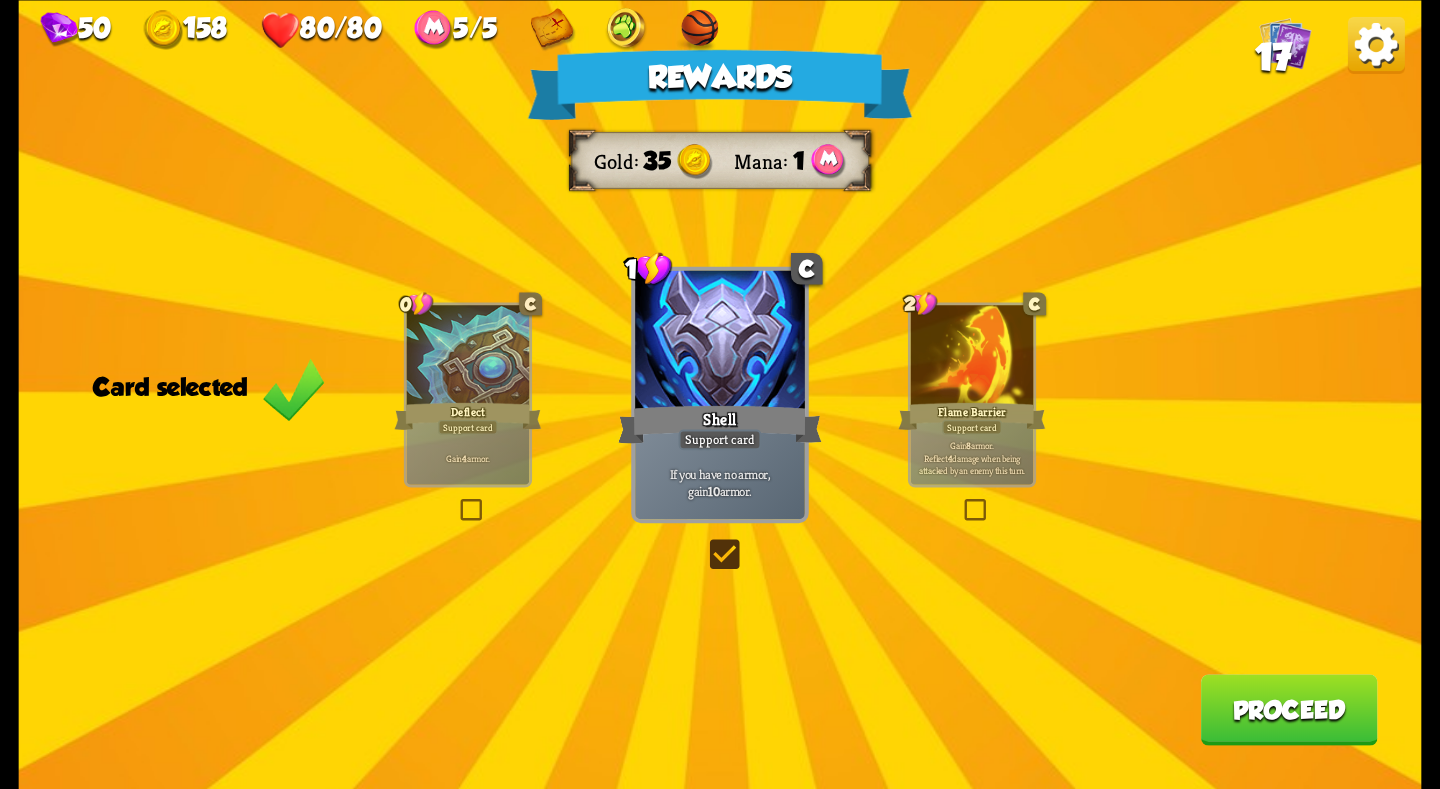 click on "Deflect" at bounding box center [467, 415] 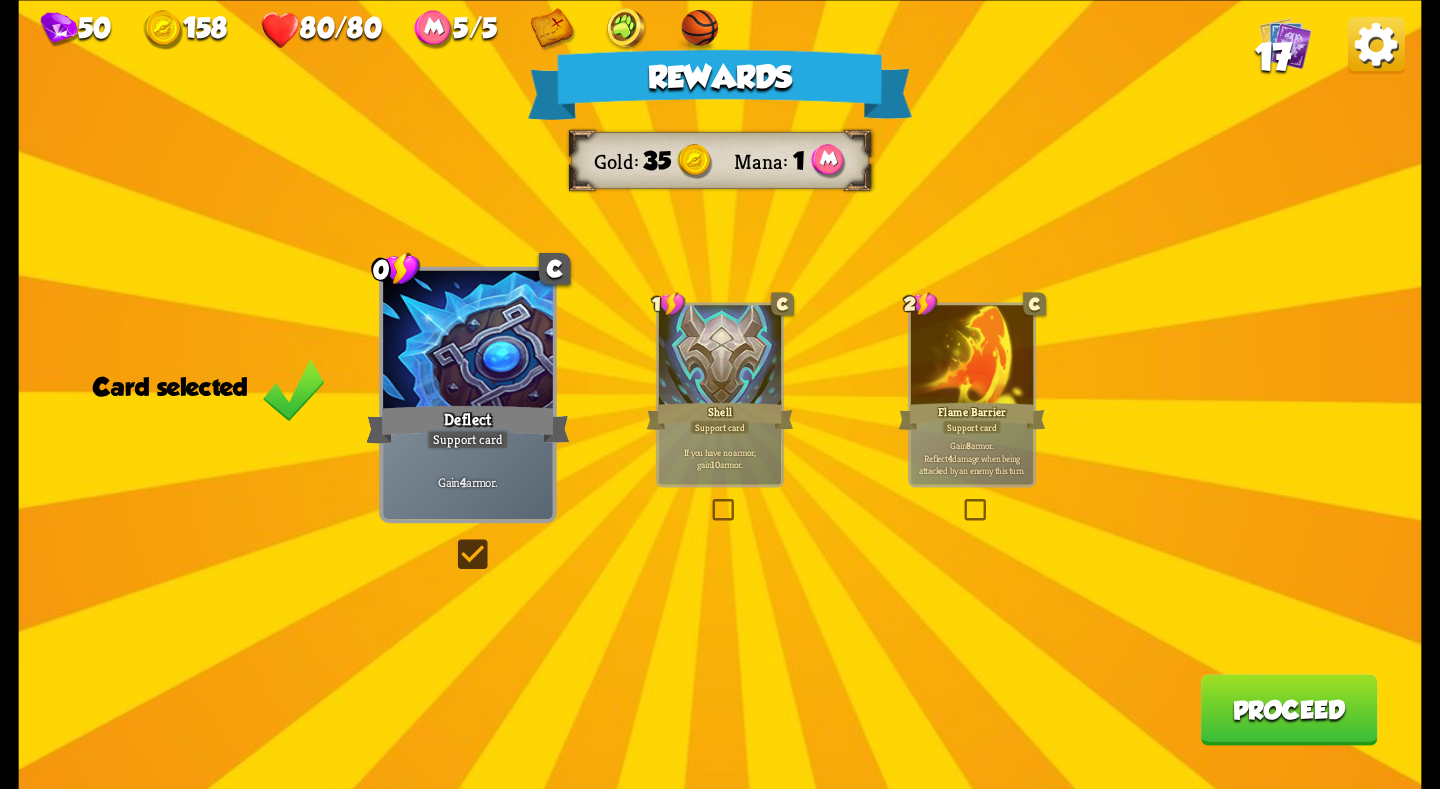 click on "Proceed" at bounding box center [1289, 709] 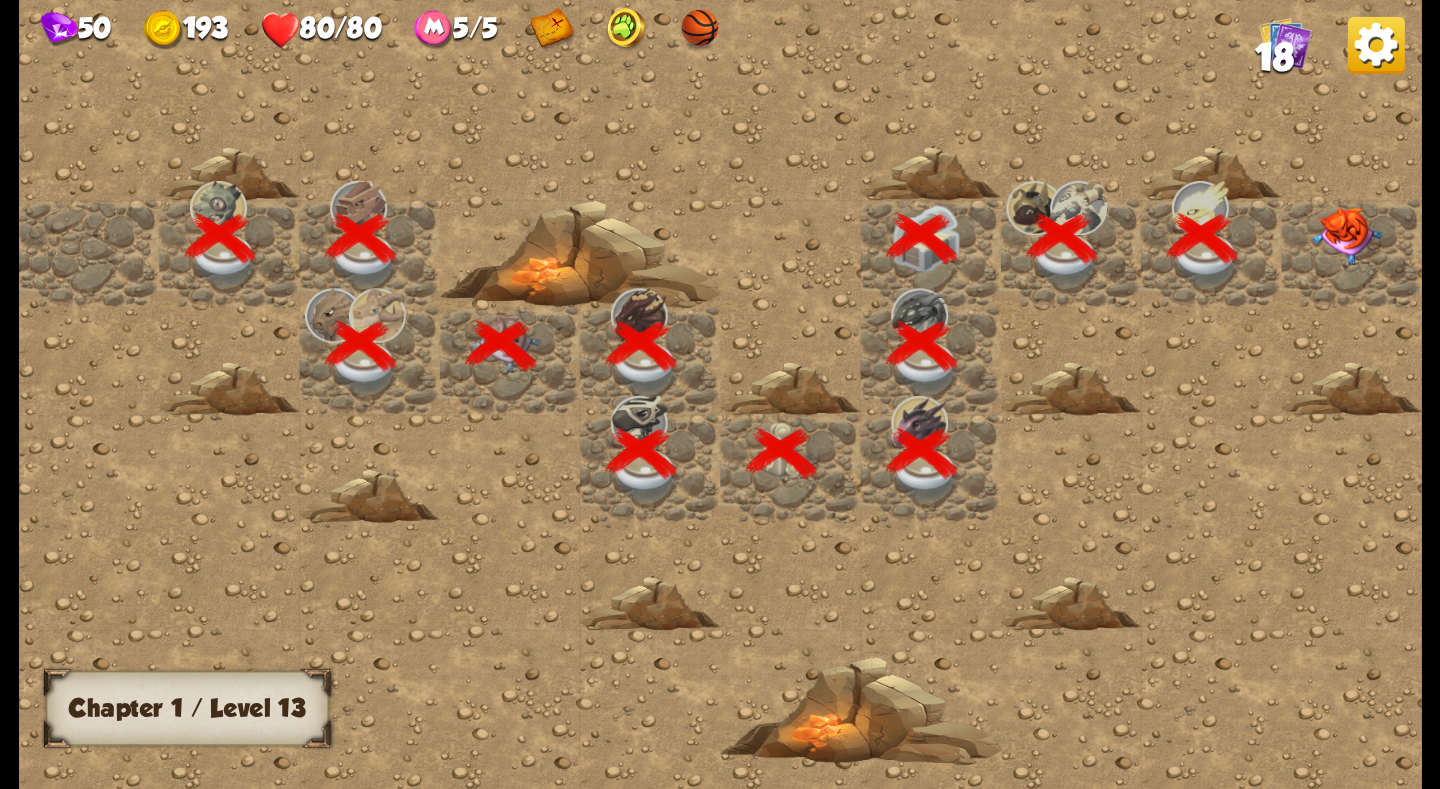 scroll, scrollTop: 0, scrollLeft: 384, axis: horizontal 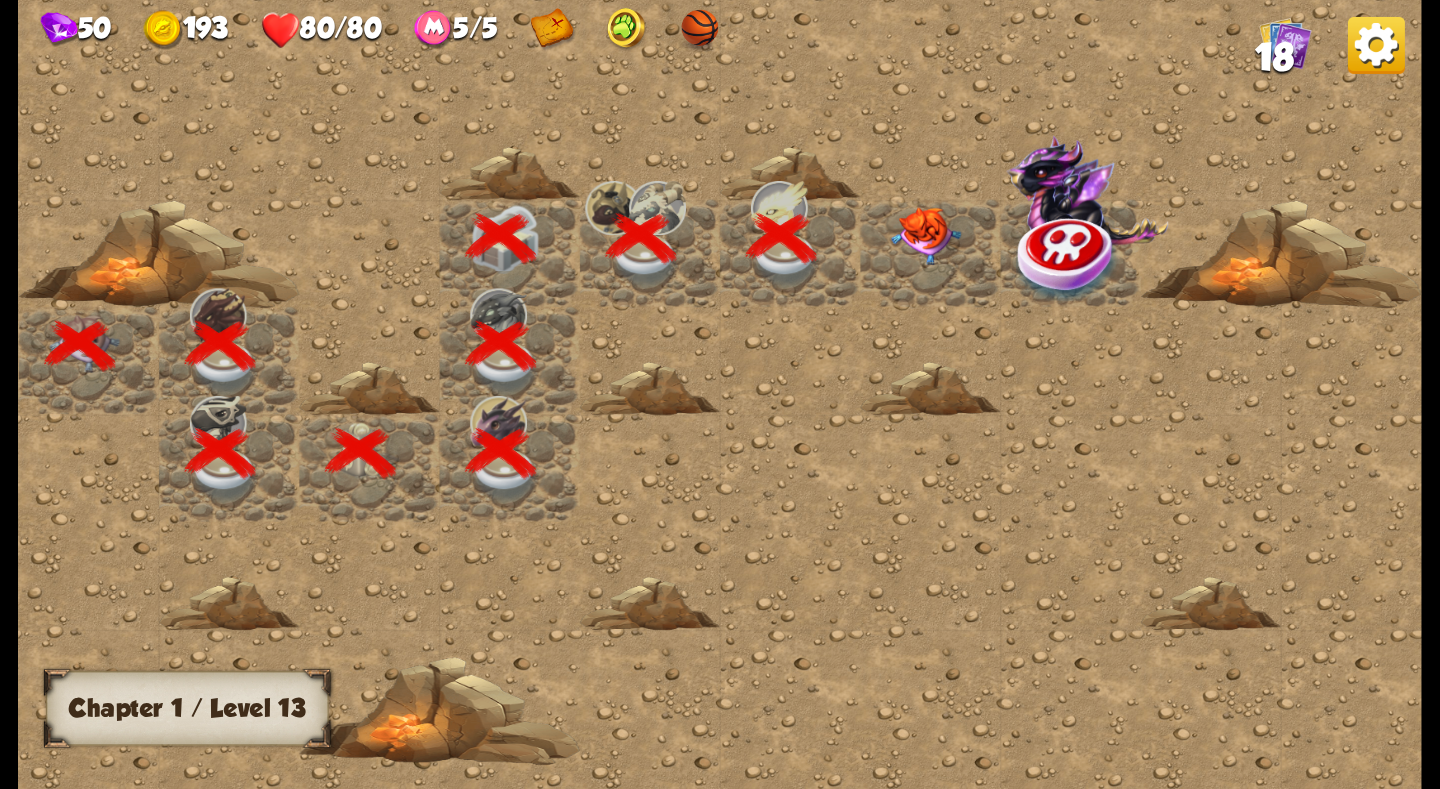 click at bounding box center (926, 235) 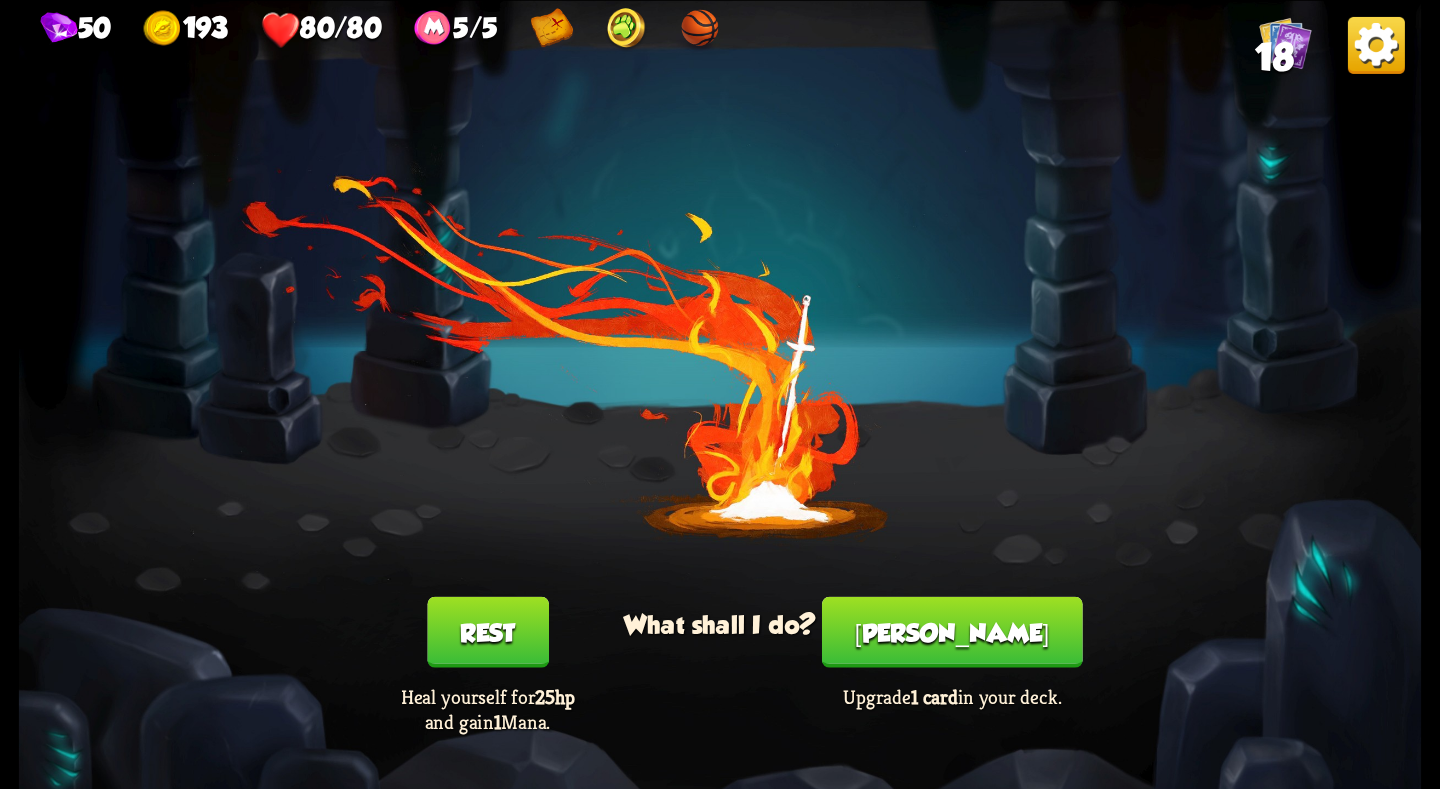 click on "Smith" at bounding box center [952, 631] 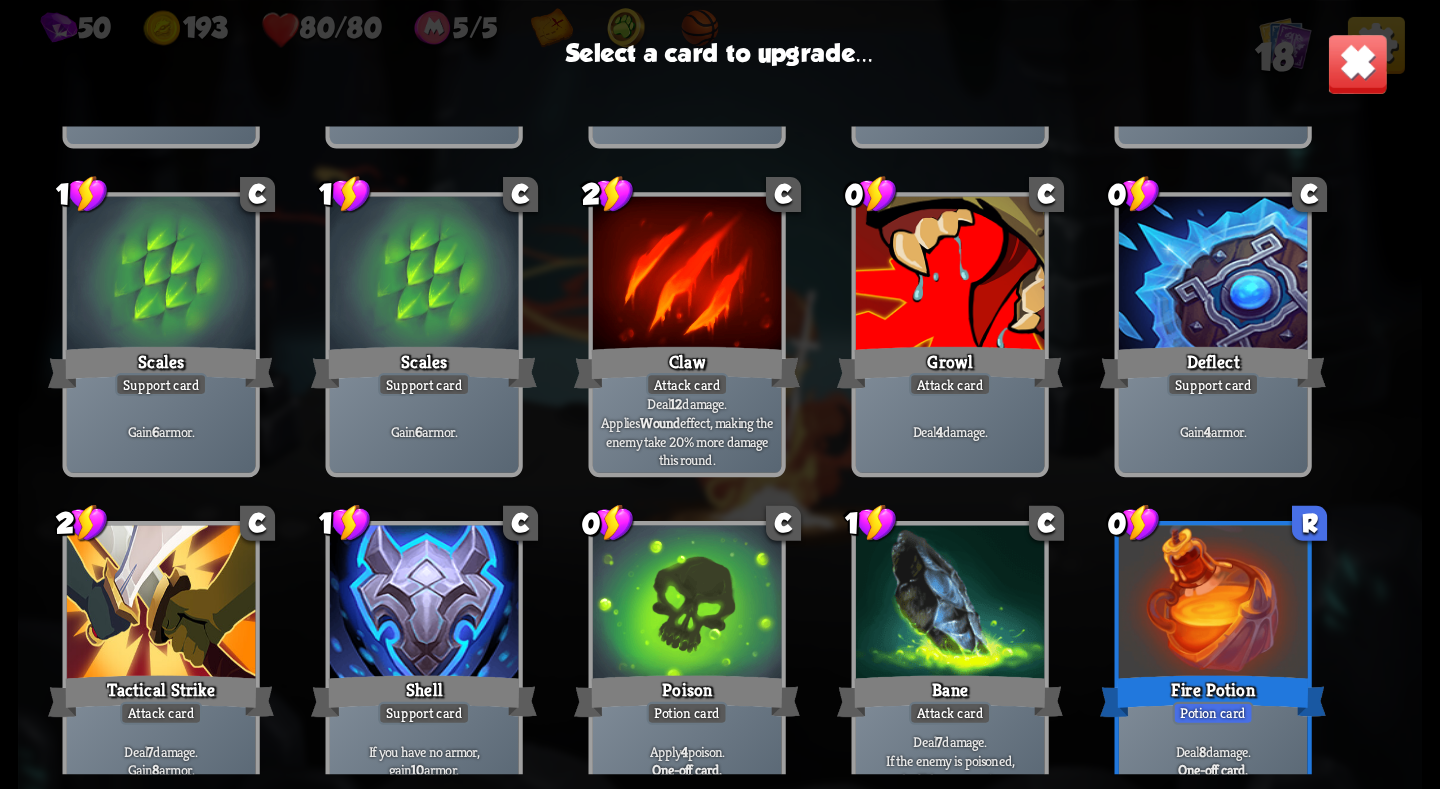 scroll, scrollTop: 500, scrollLeft: 0, axis: vertical 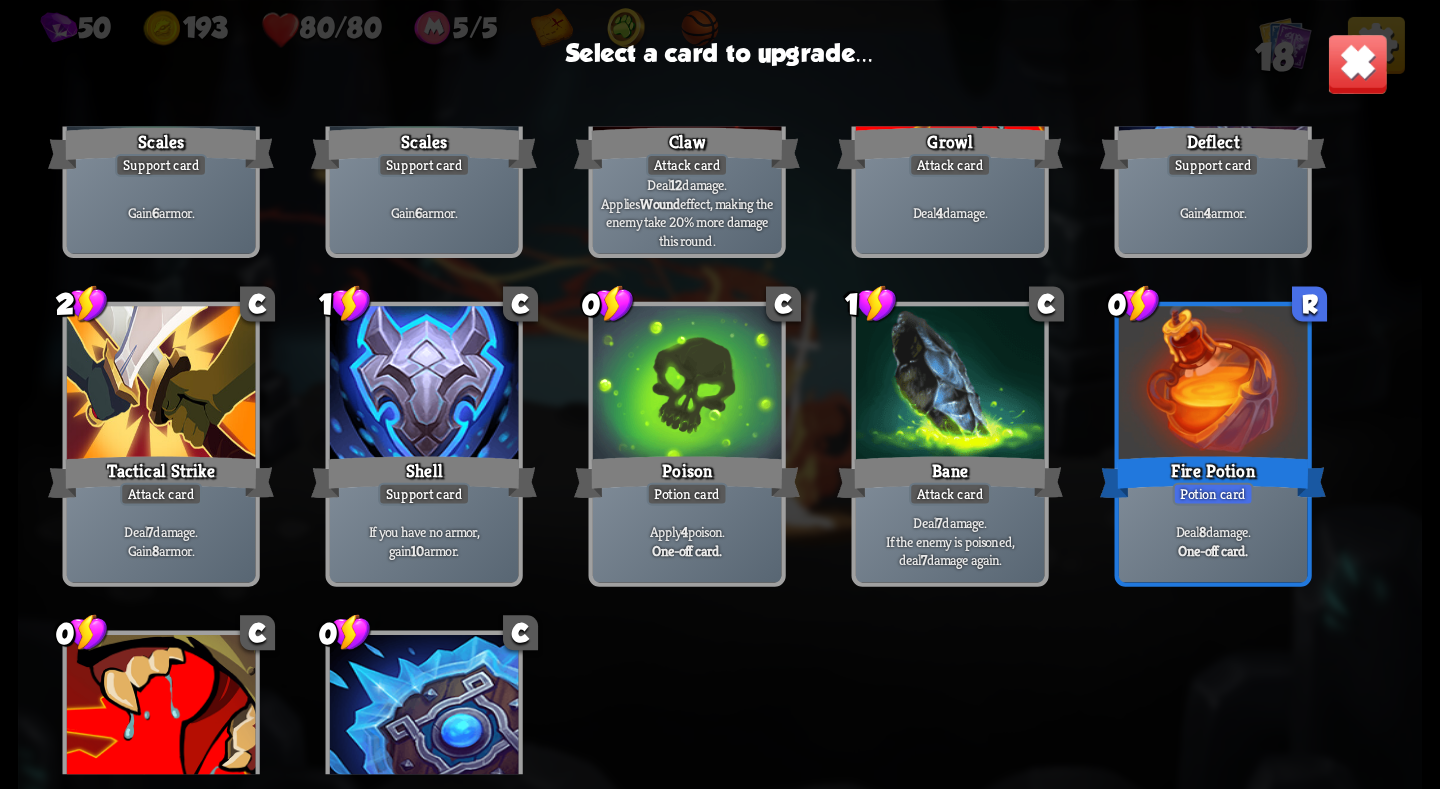 click on "Fire Potion" at bounding box center (1213, 477) 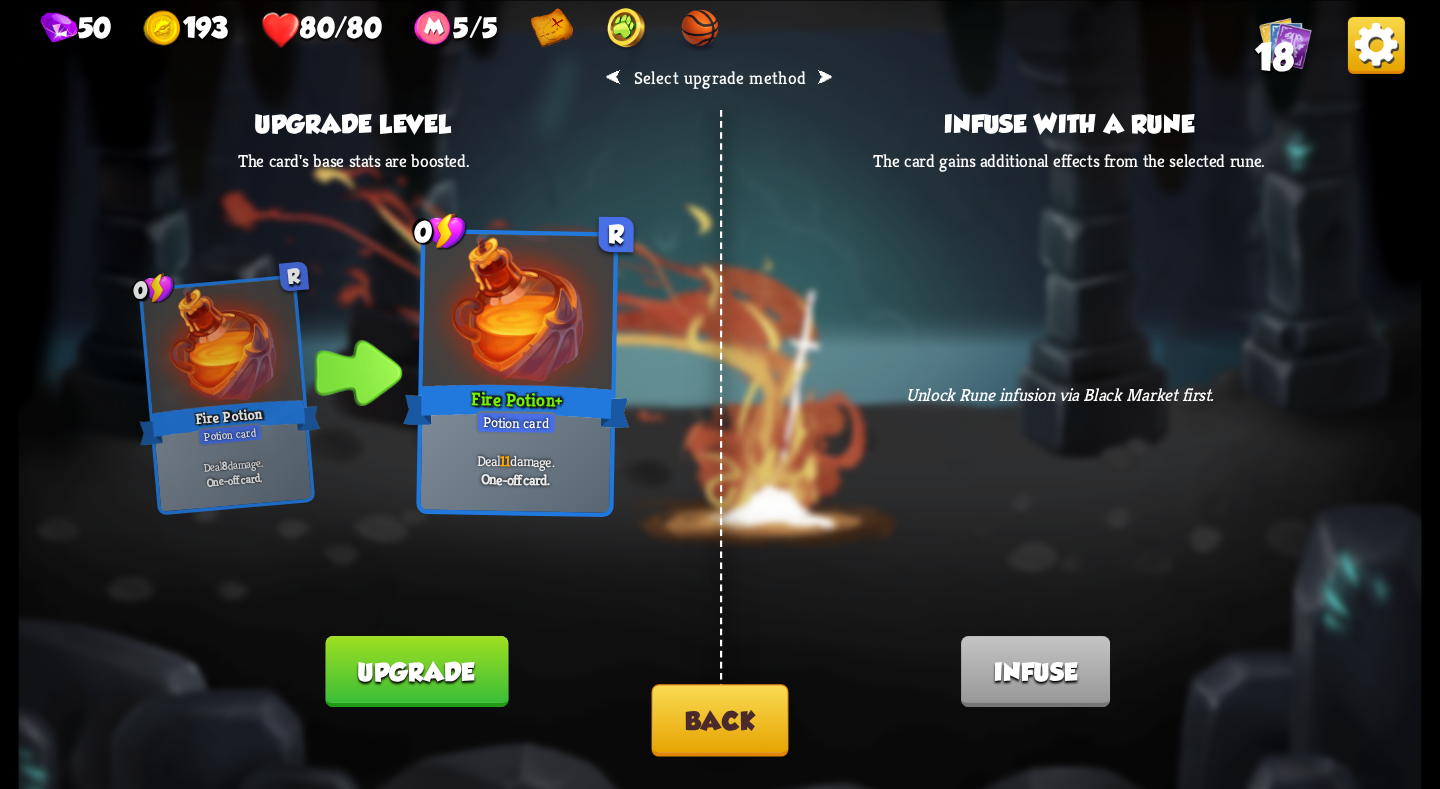 click on "Back" at bounding box center (720, 720) 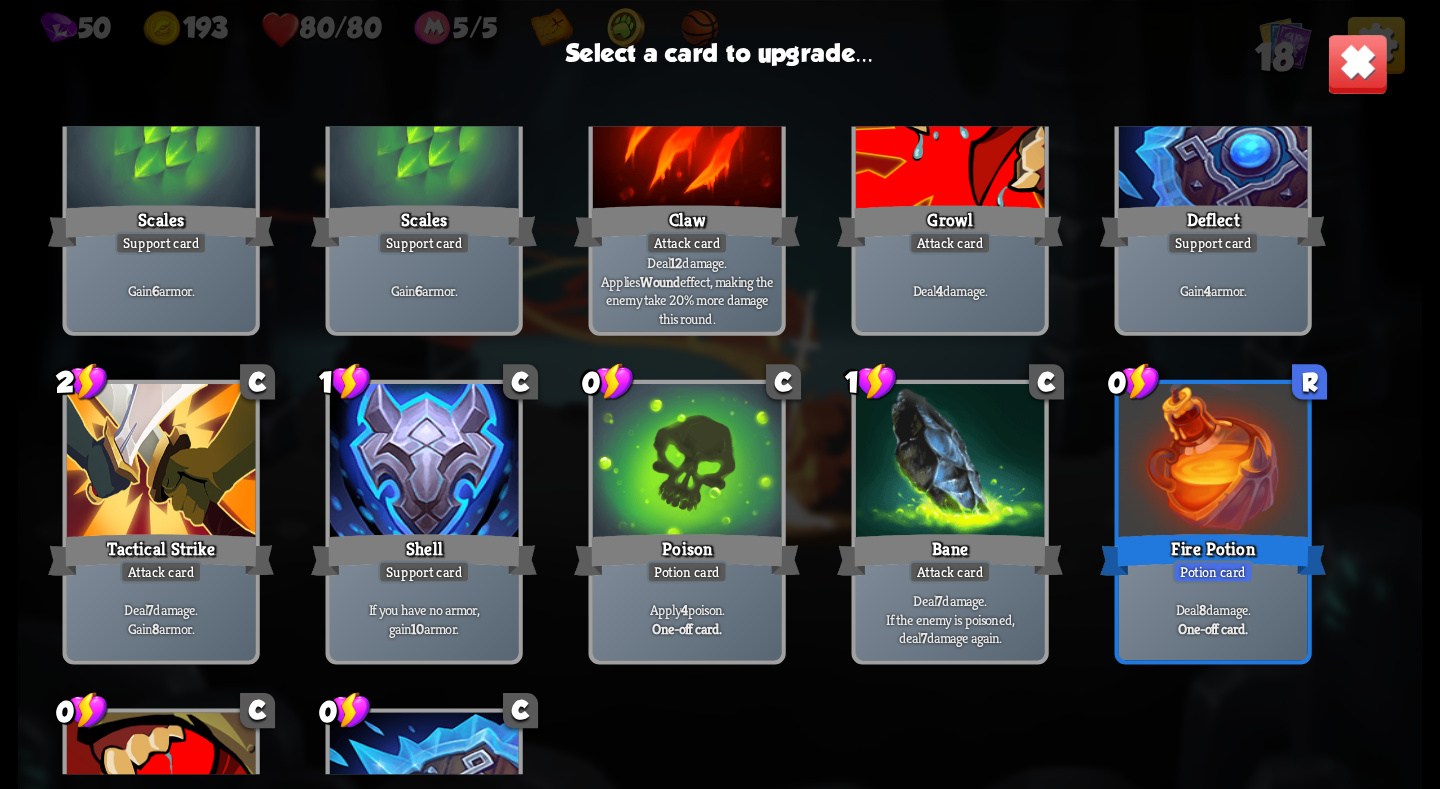 scroll, scrollTop: 629, scrollLeft: 0, axis: vertical 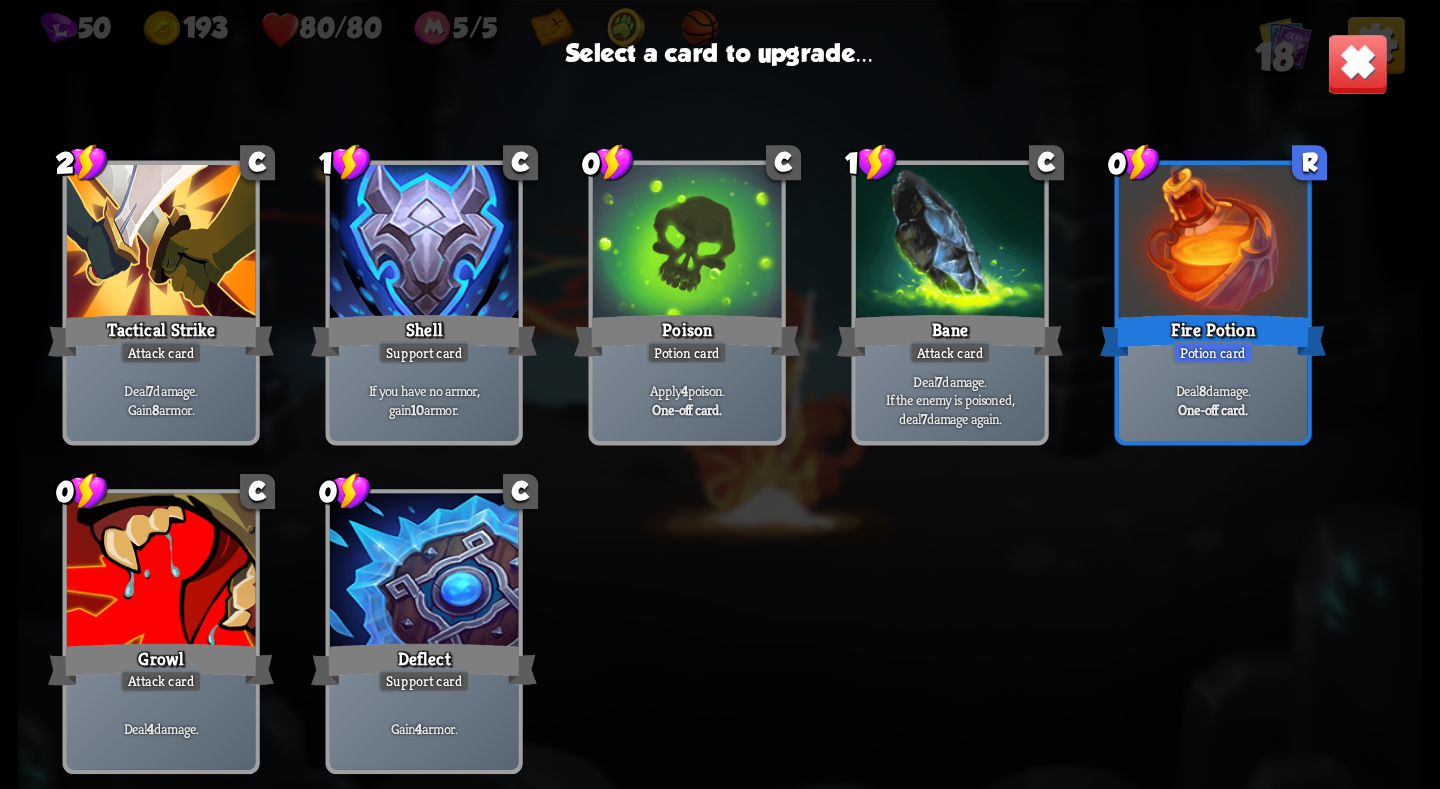 click at bounding box center [161, 572] 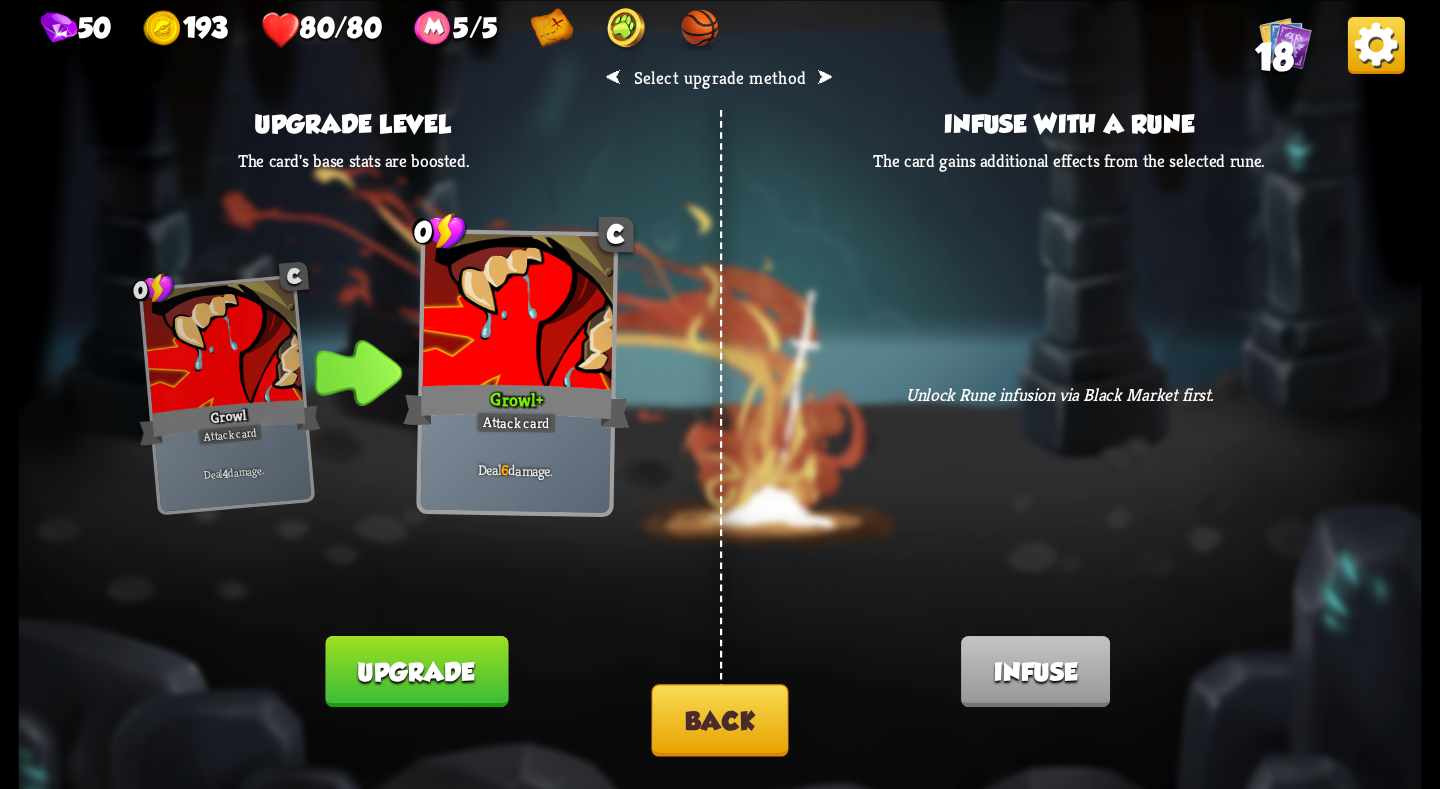 click on "Upgrade" at bounding box center [417, 671] 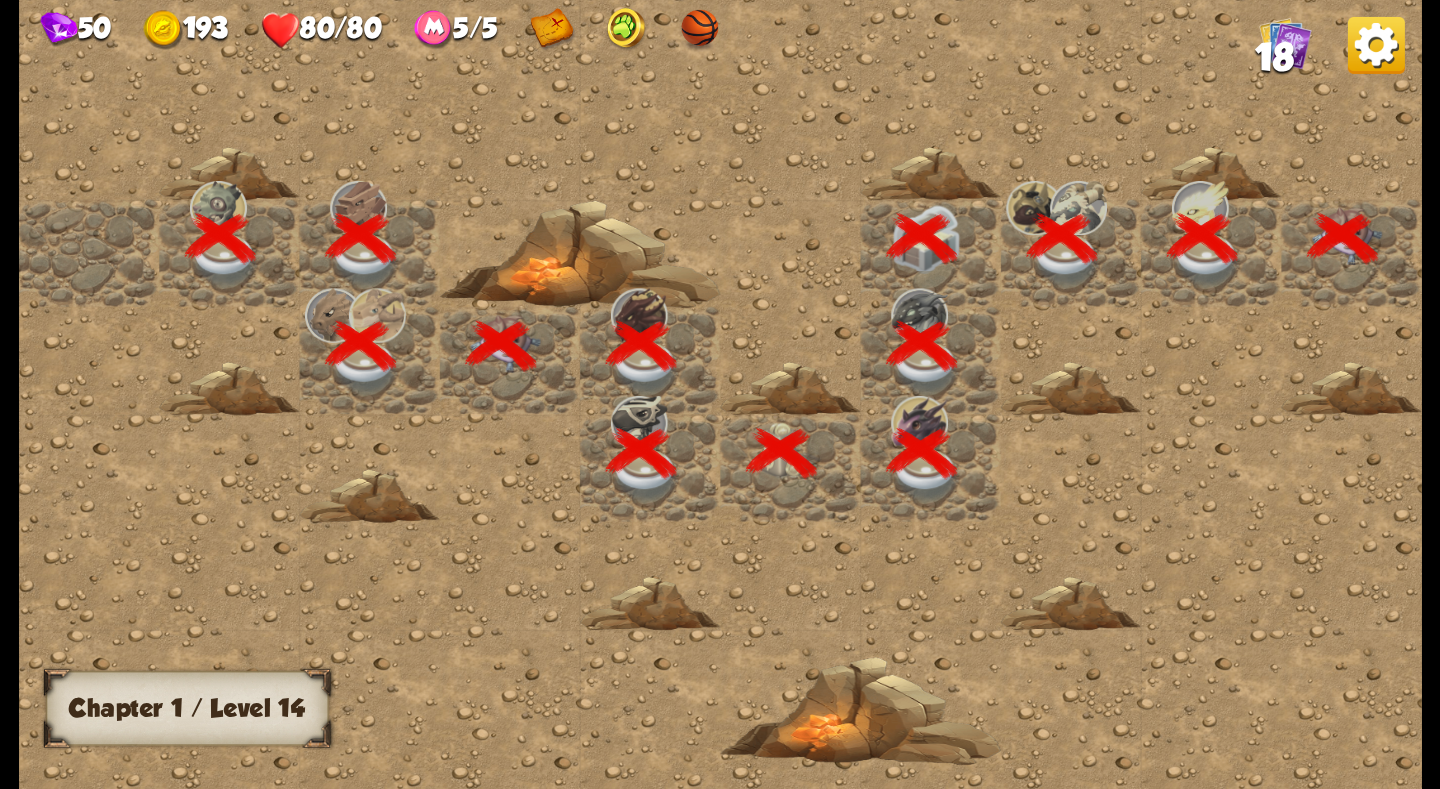 scroll, scrollTop: 0, scrollLeft: 384, axis: horizontal 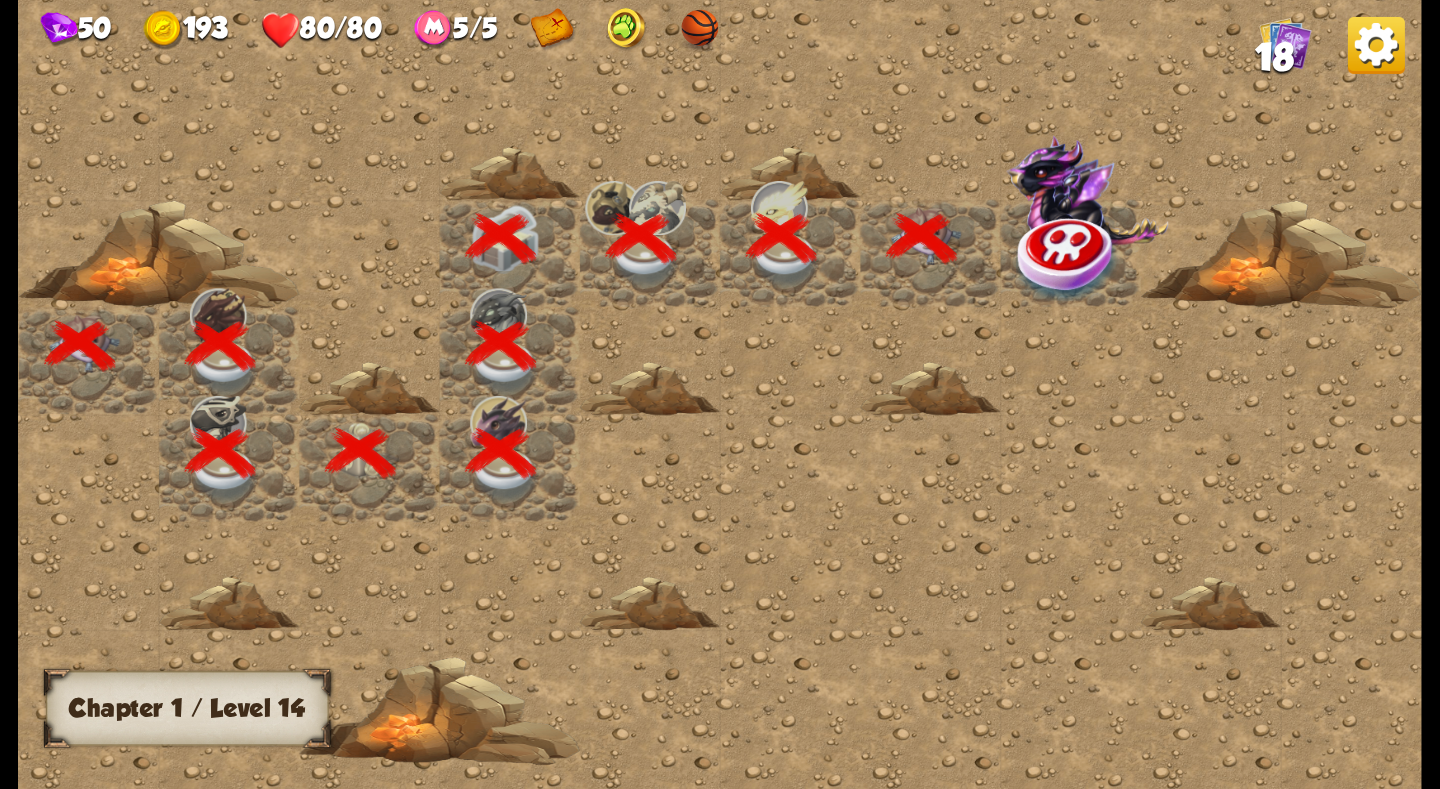 click at bounding box center [1068, 257] 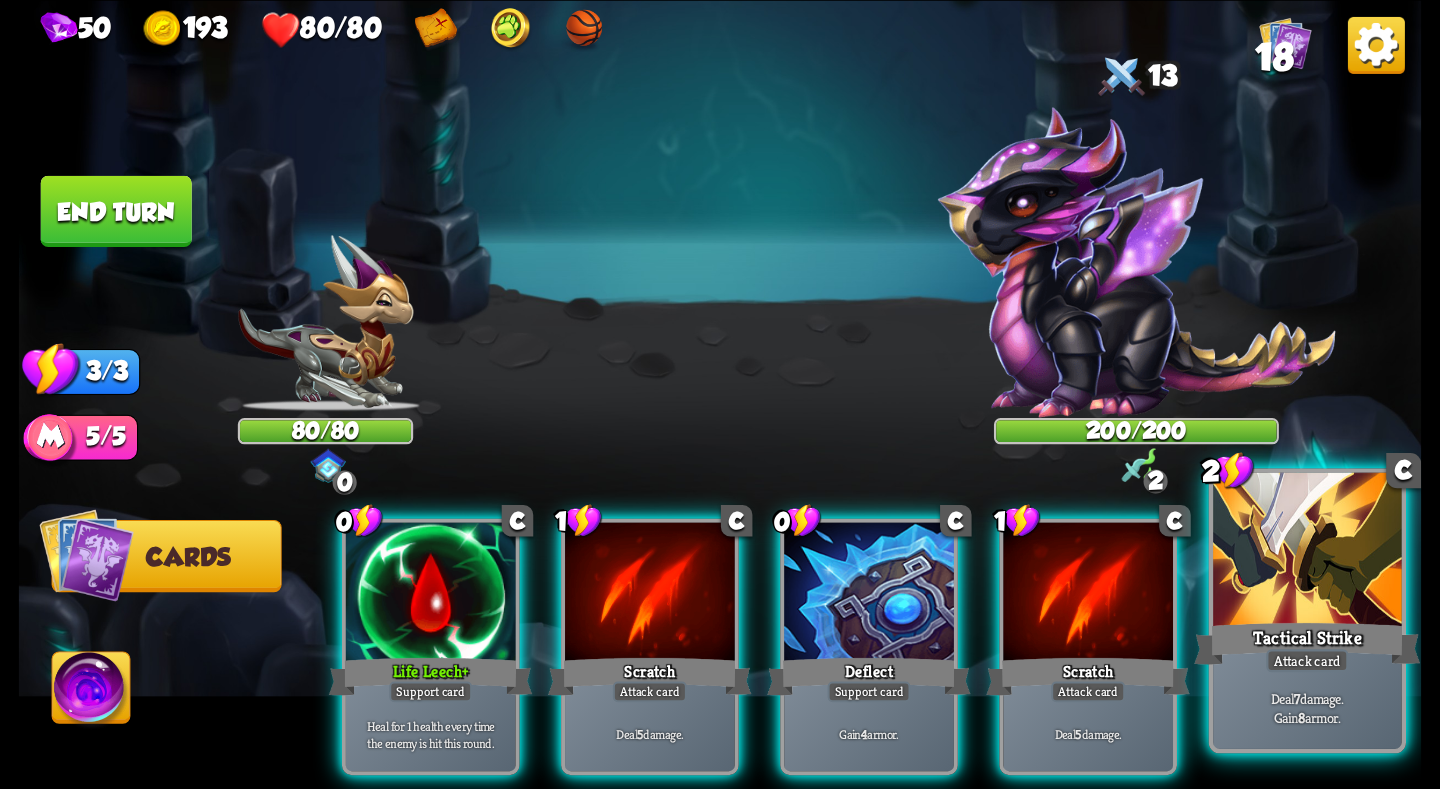 click at bounding box center [1307, 551] 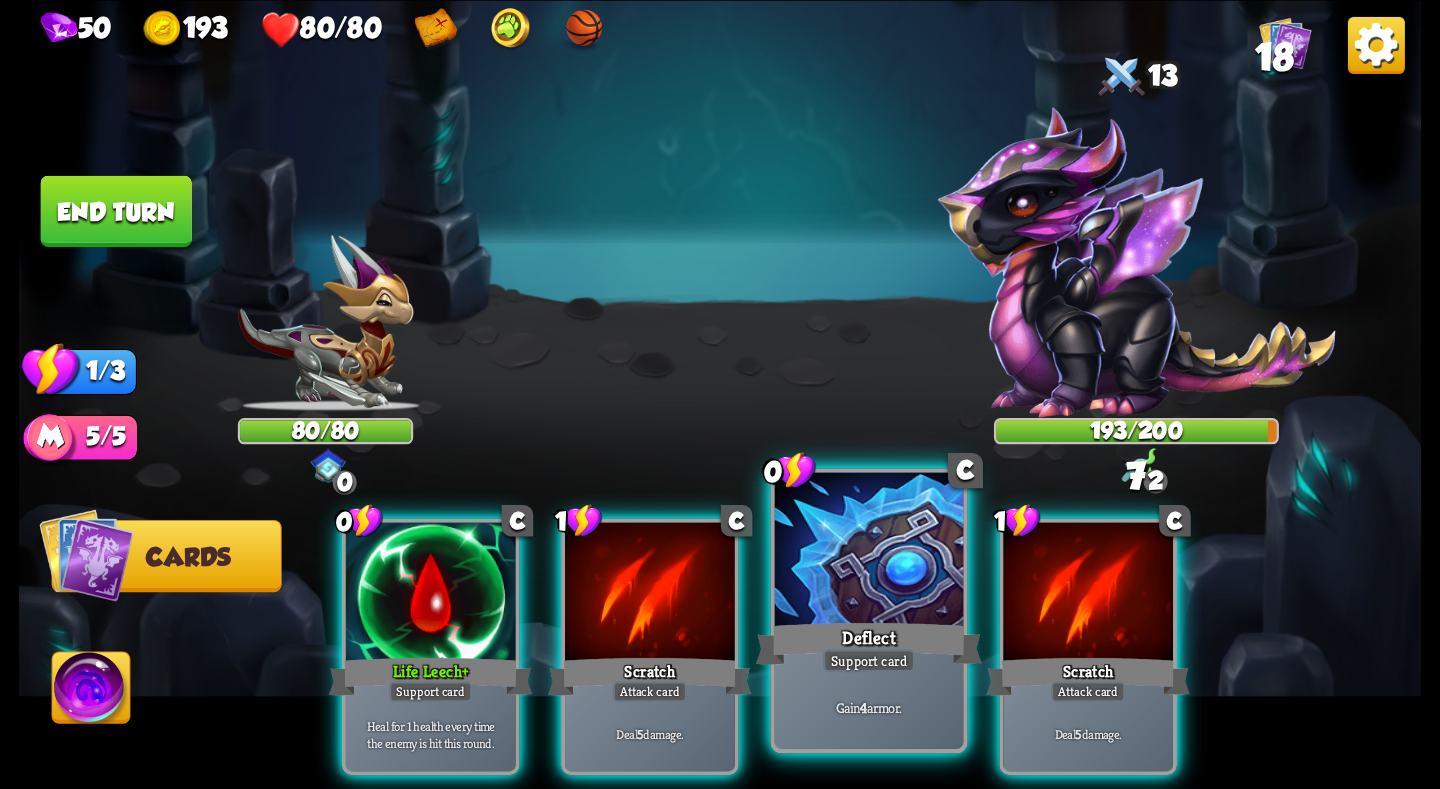 click at bounding box center (869, 551) 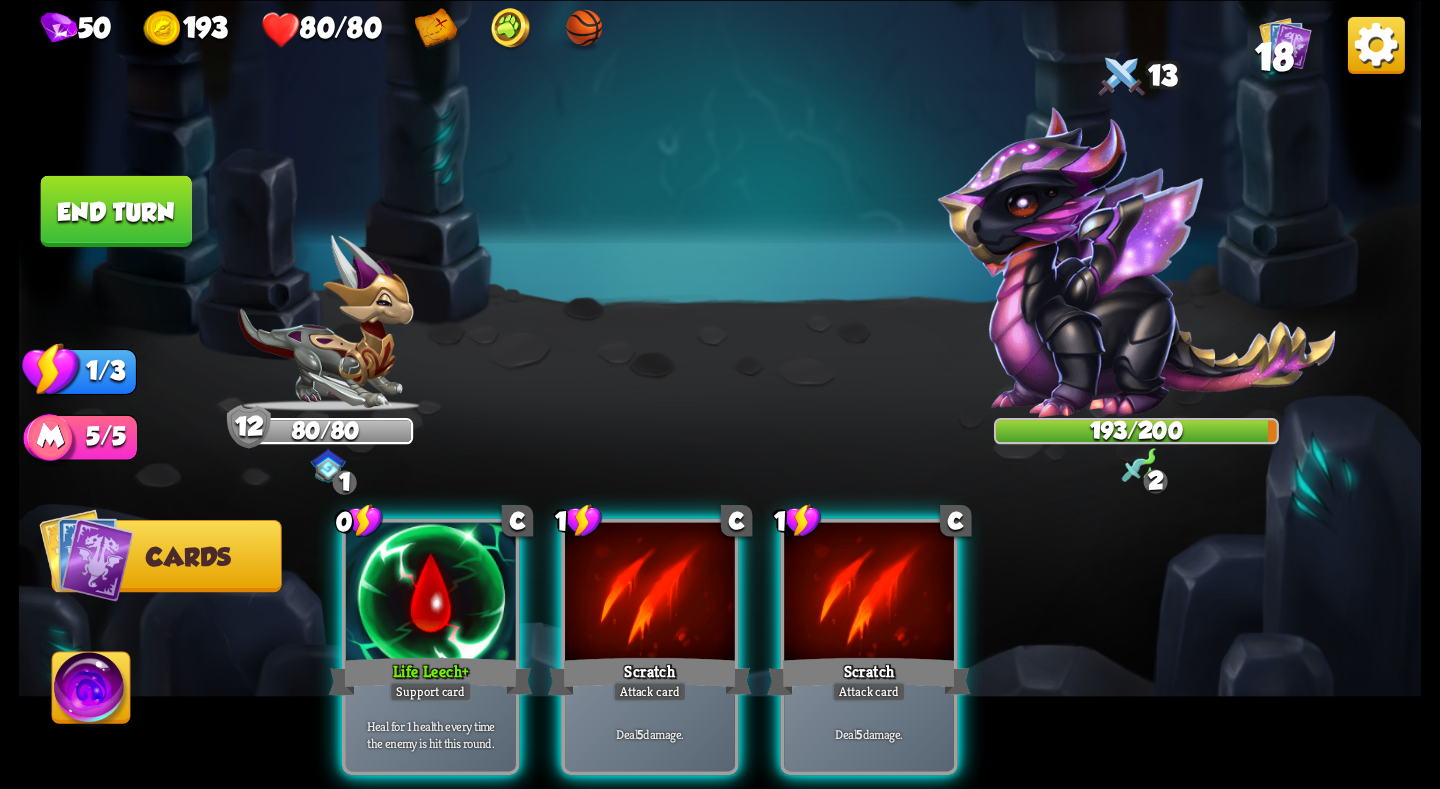 click on "End turn" at bounding box center [116, 210] 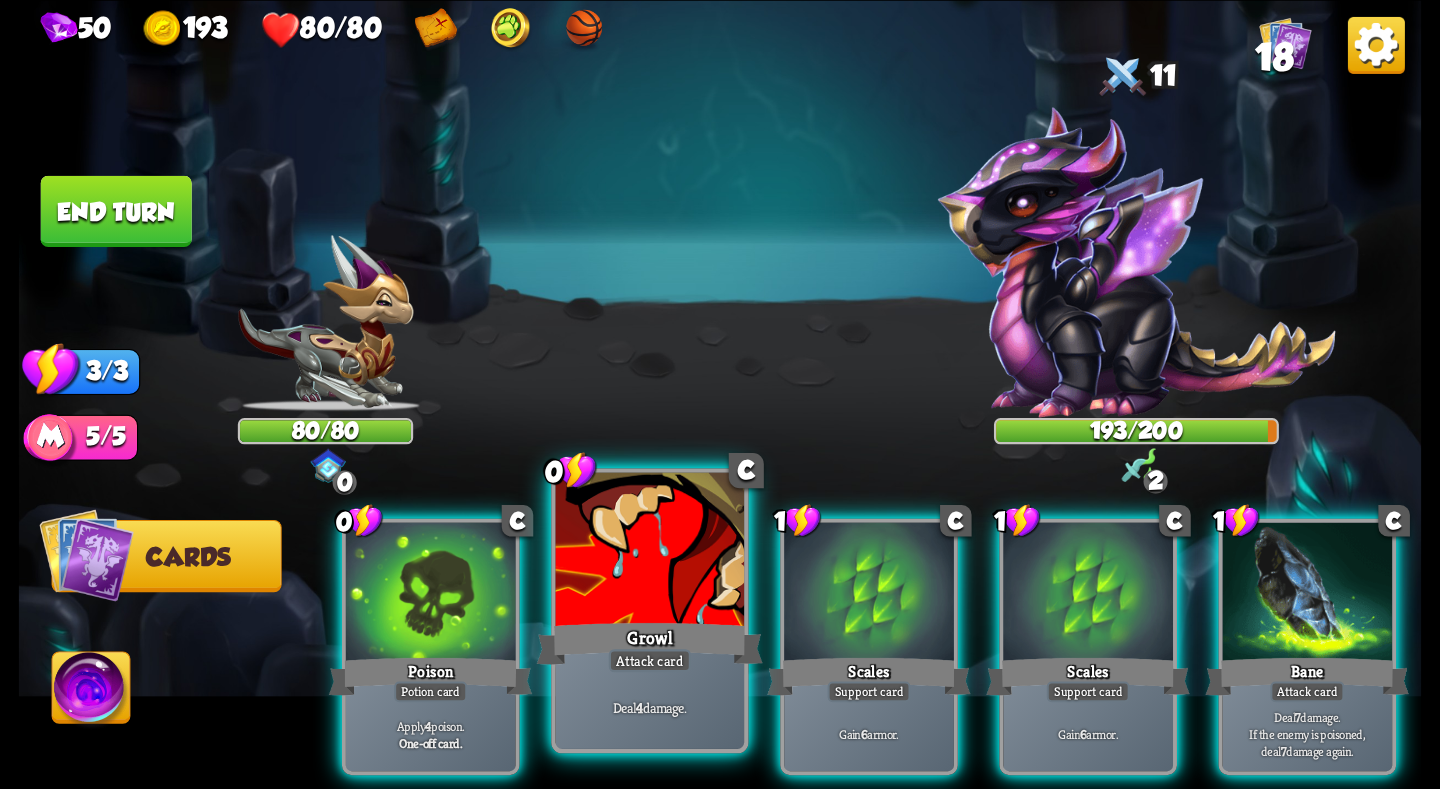 click at bounding box center [650, 551] 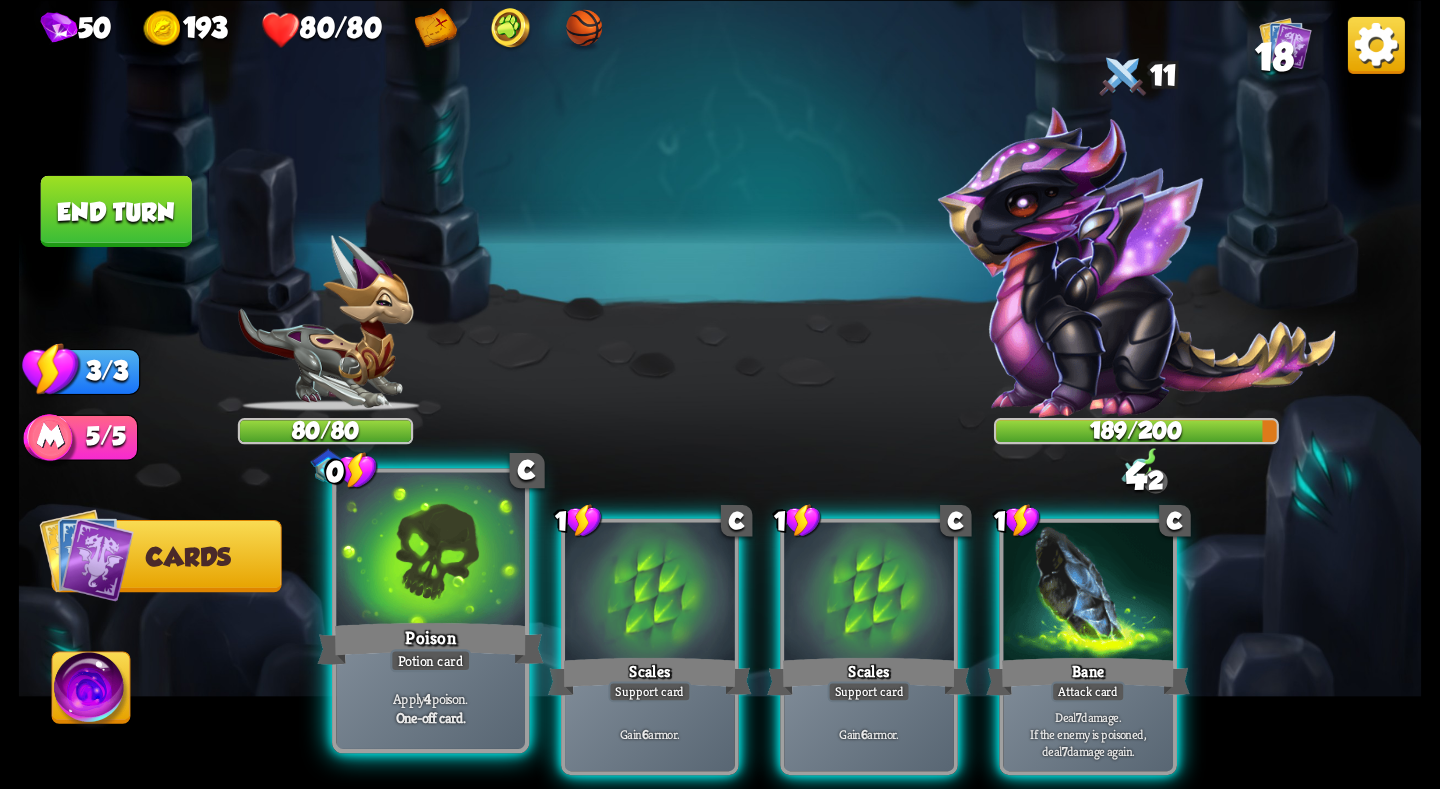 click at bounding box center (430, 551) 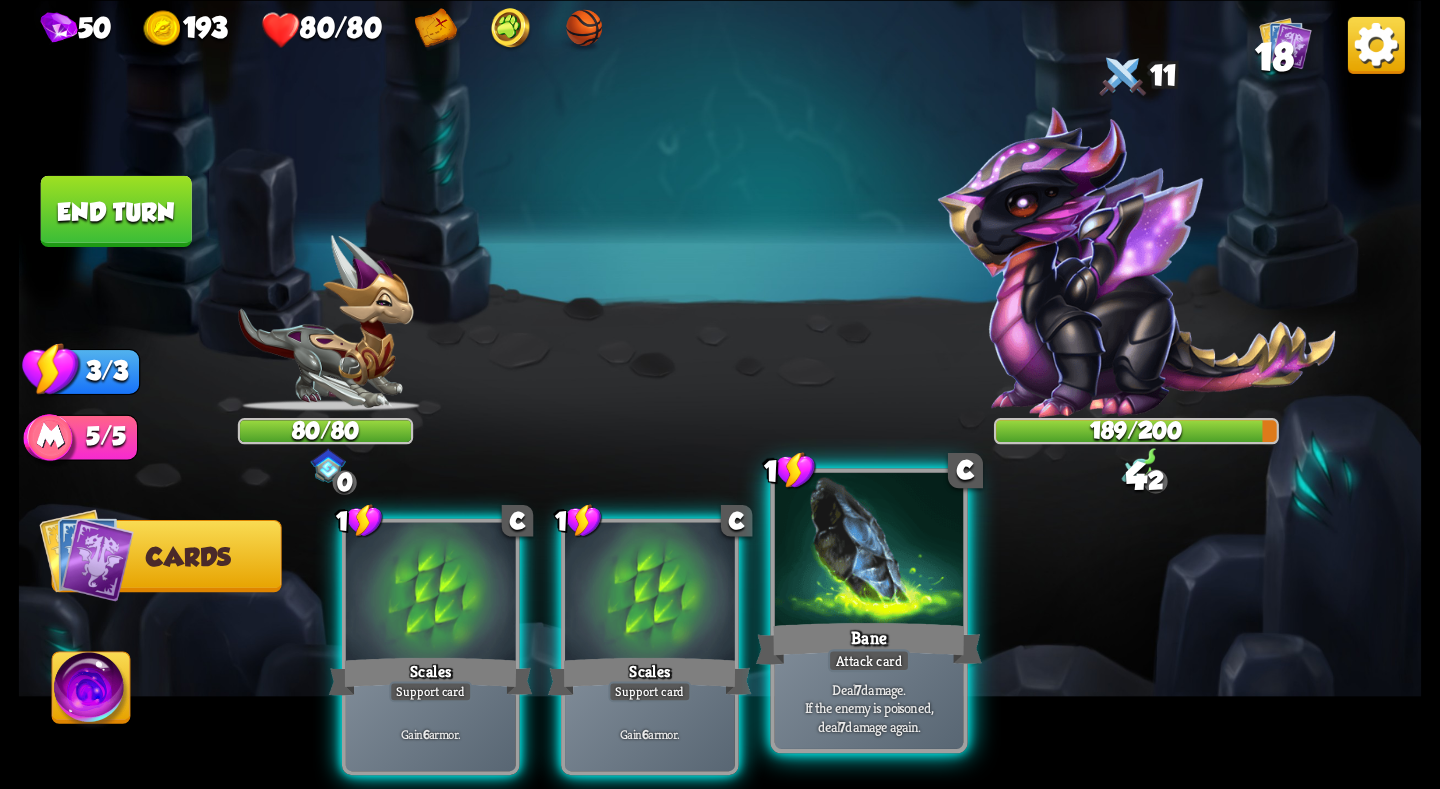 click at bounding box center (869, 551) 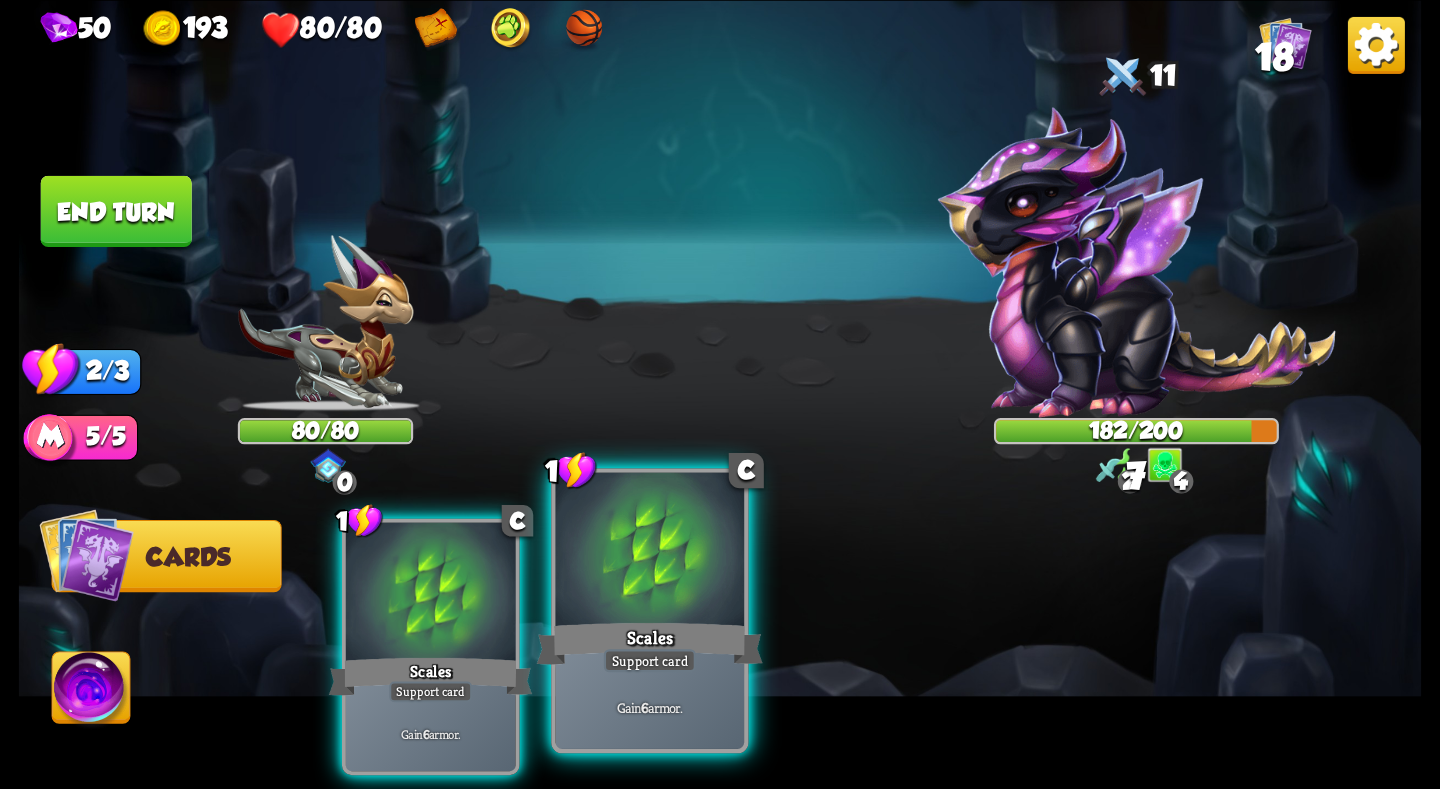 click at bounding box center [650, 551] 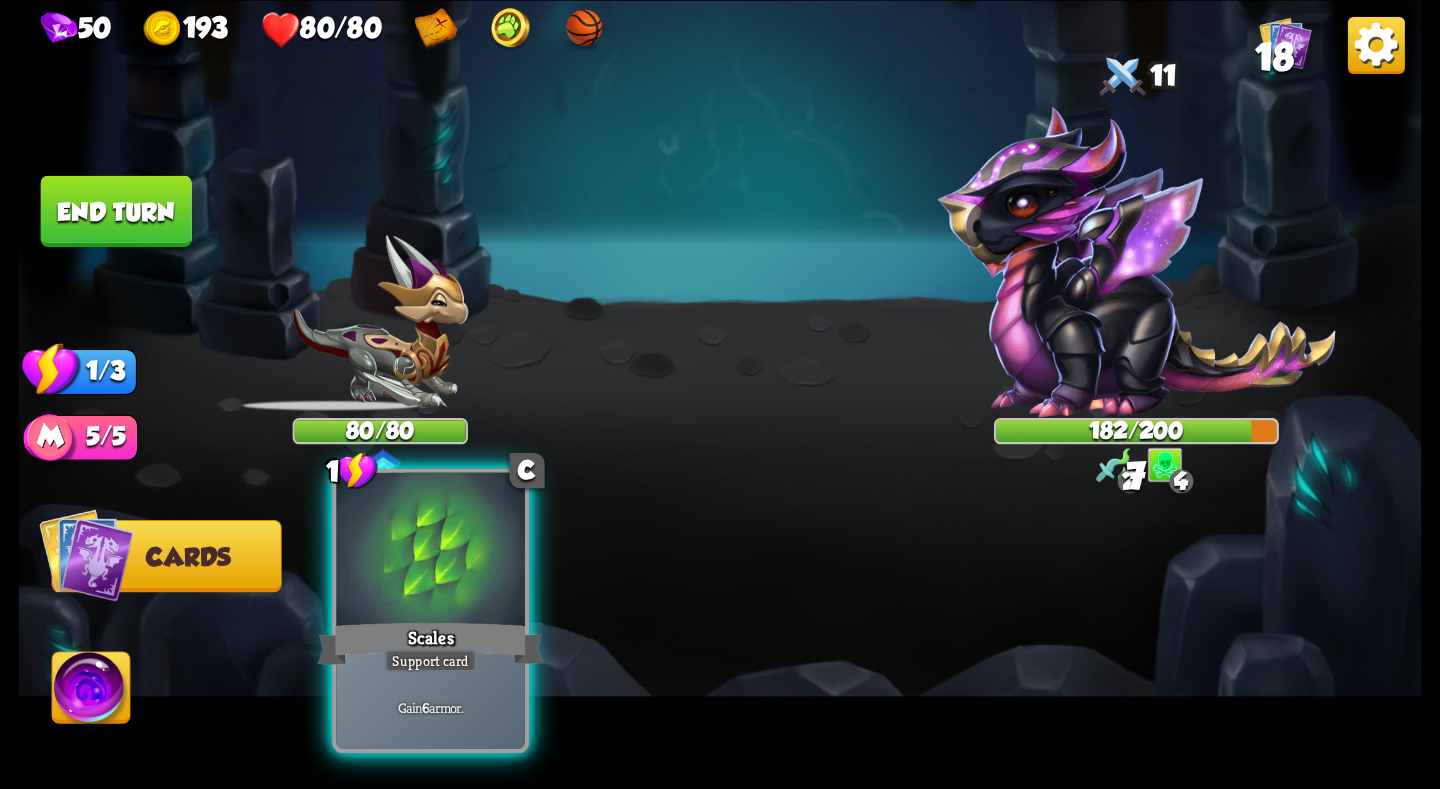click at bounding box center [430, 551] 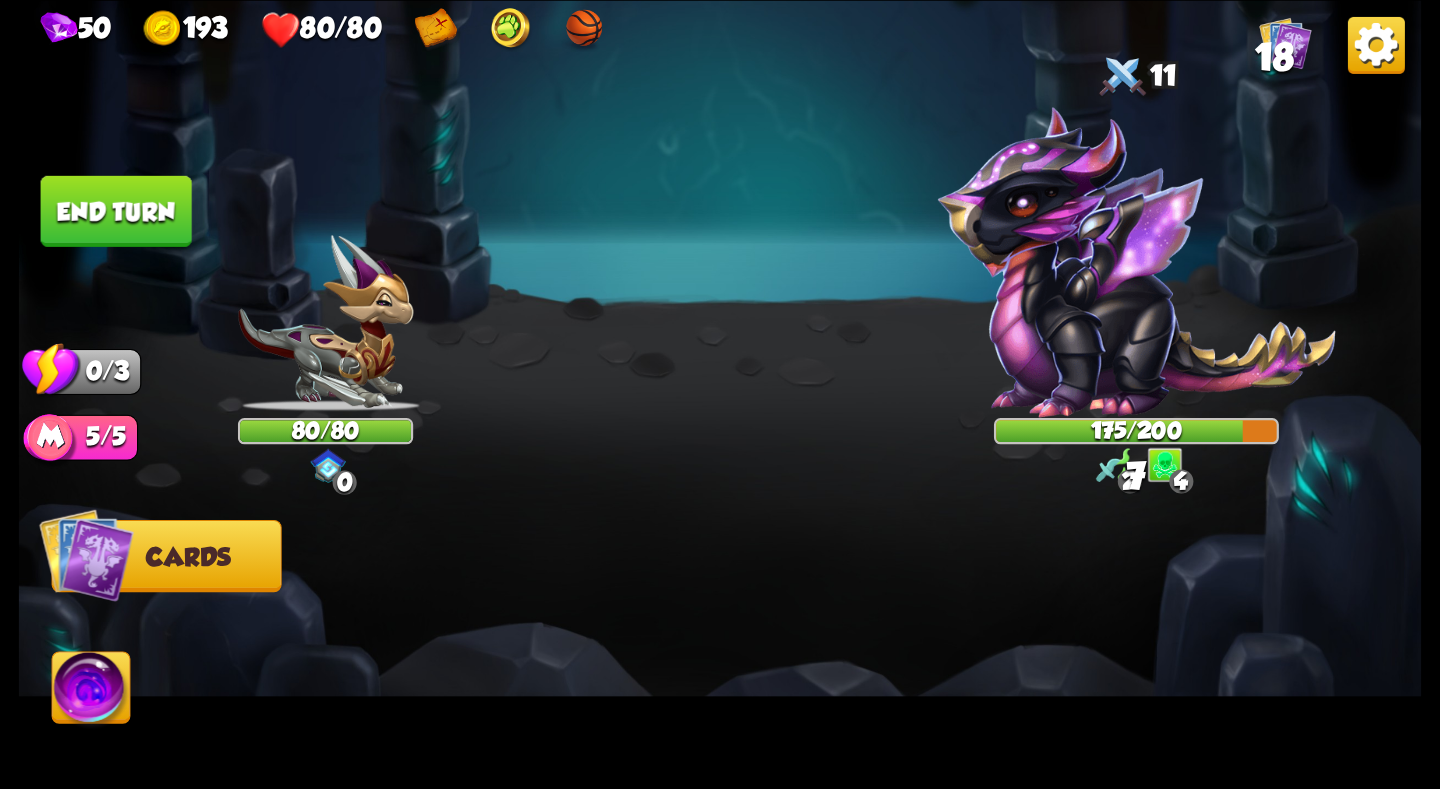 click on "End turn" at bounding box center (116, 210) 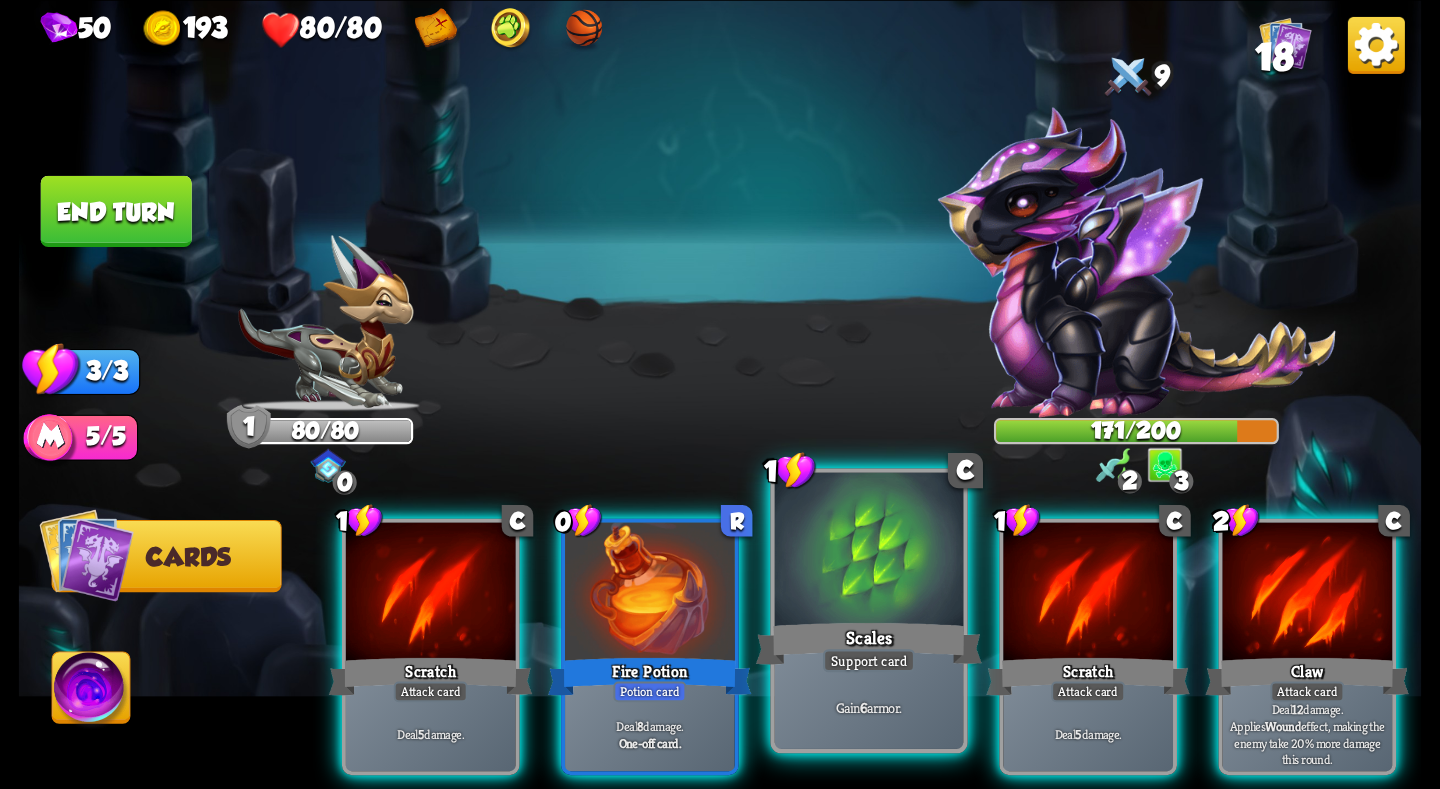 click at bounding box center [869, 551] 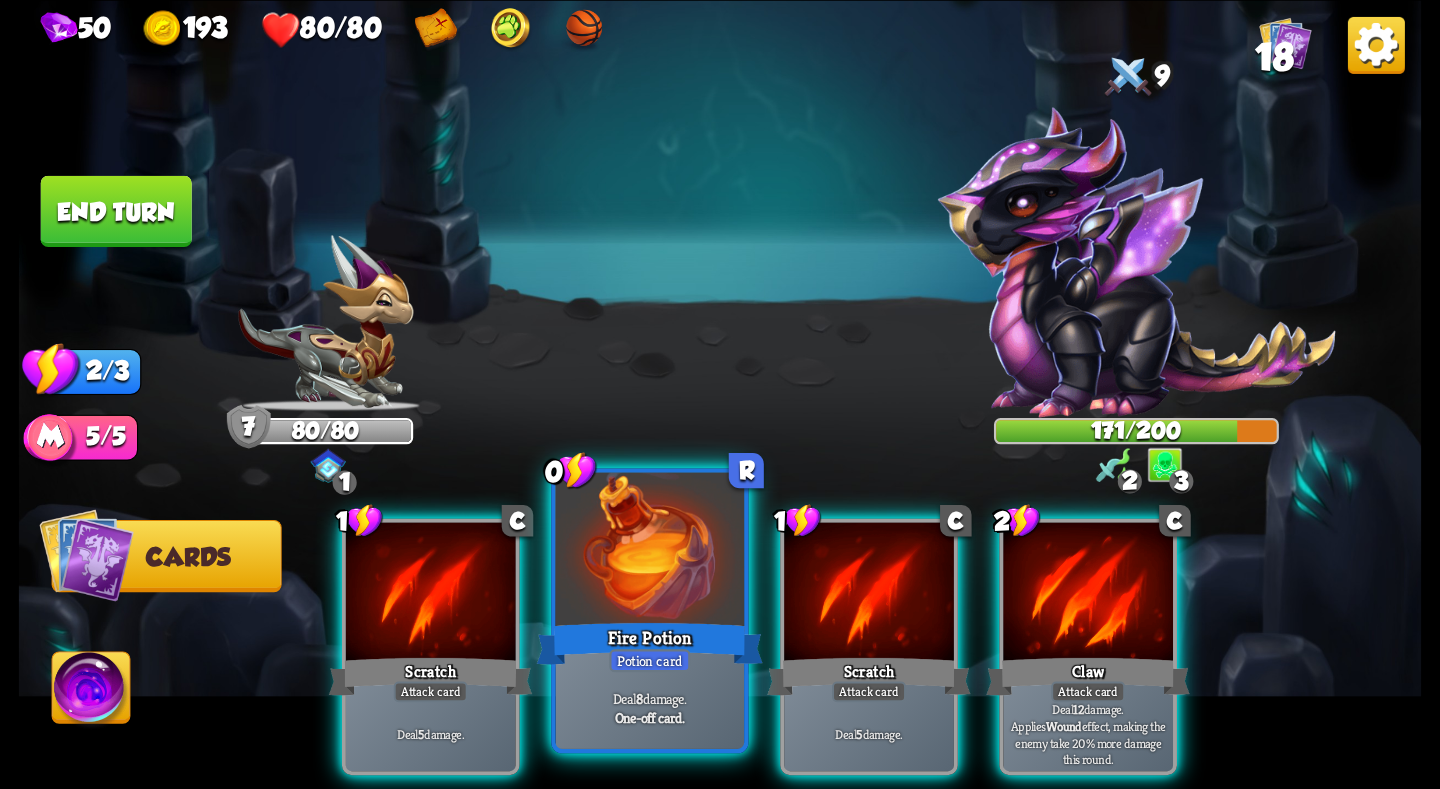 click at bounding box center [650, 551] 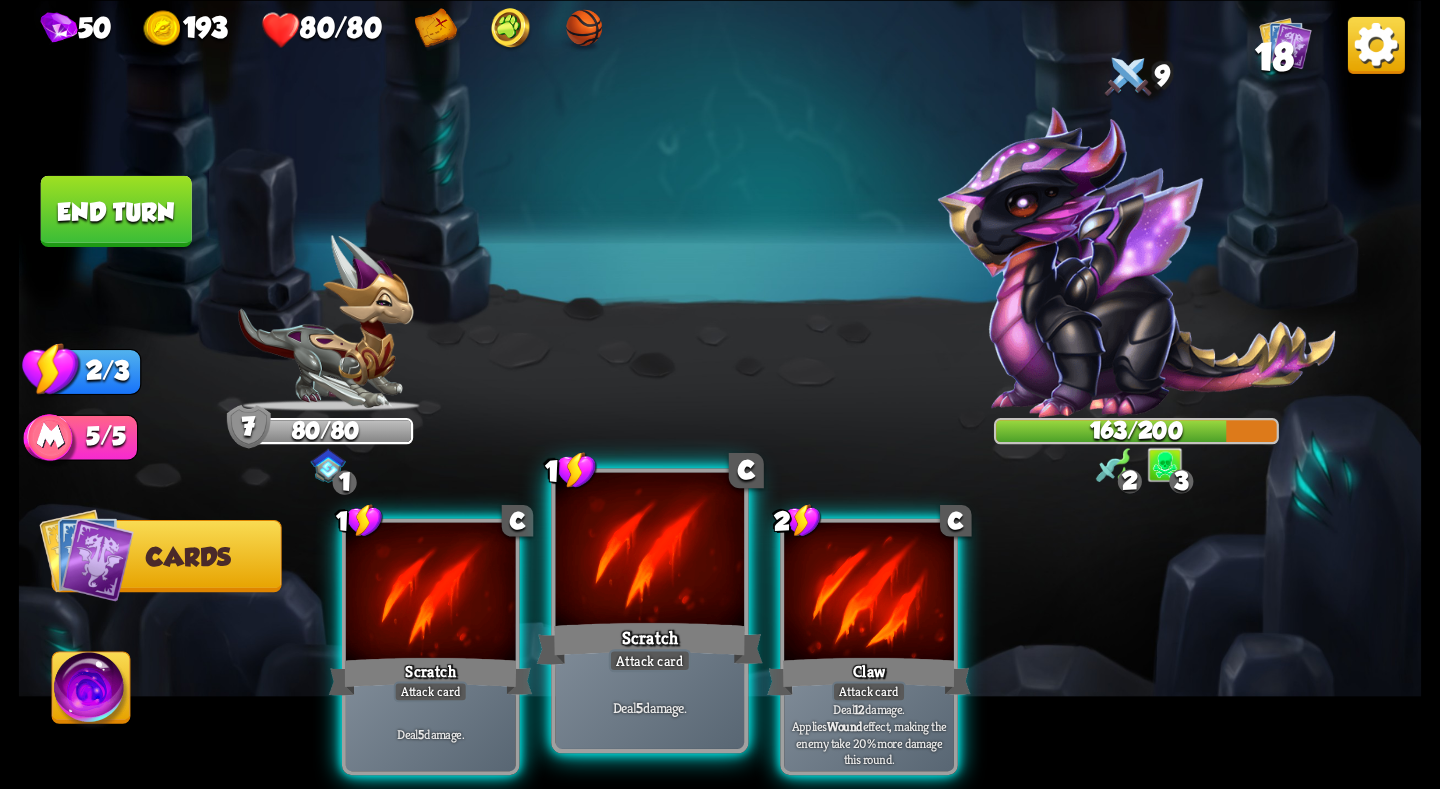 click at bounding box center [650, 551] 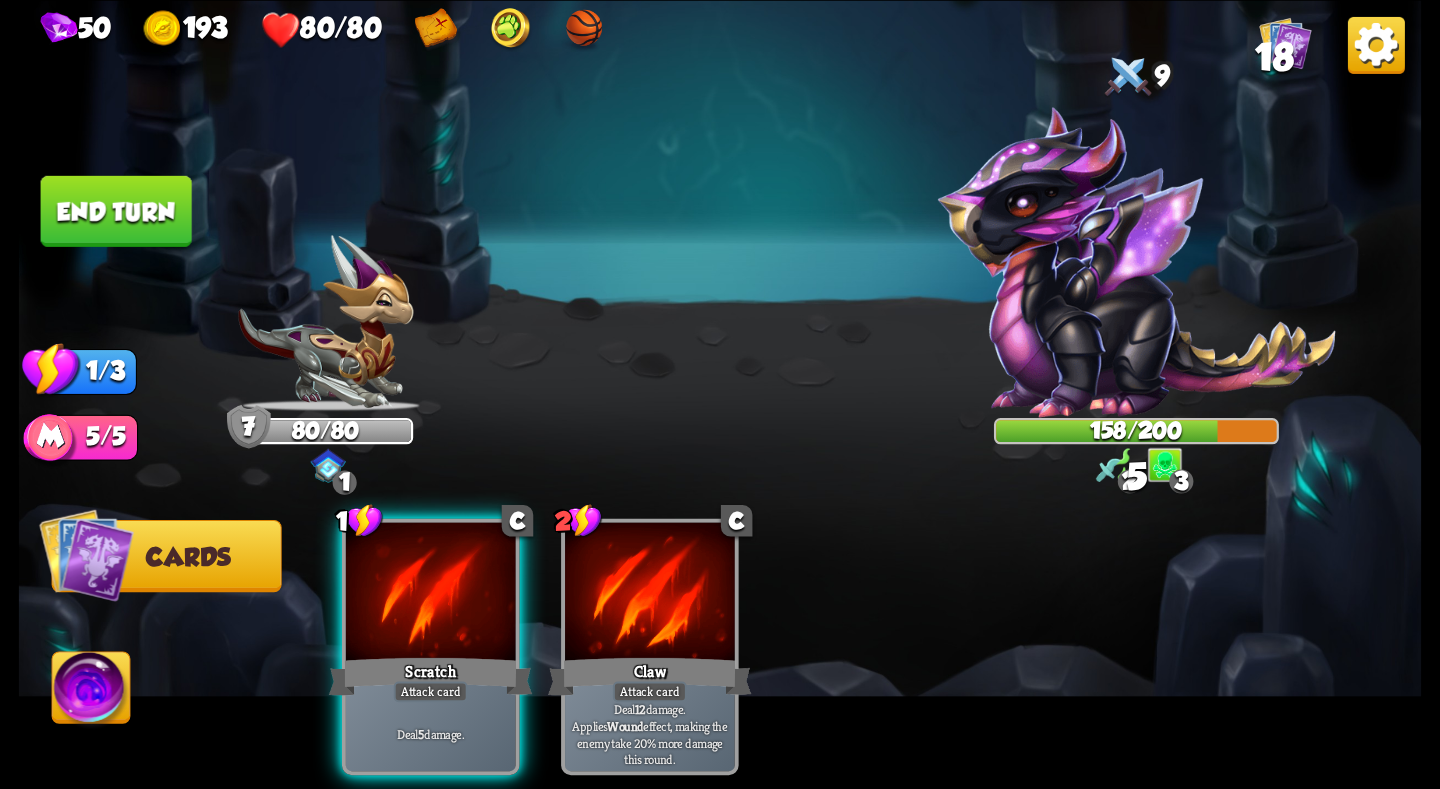 click on "End turn" at bounding box center [116, 210] 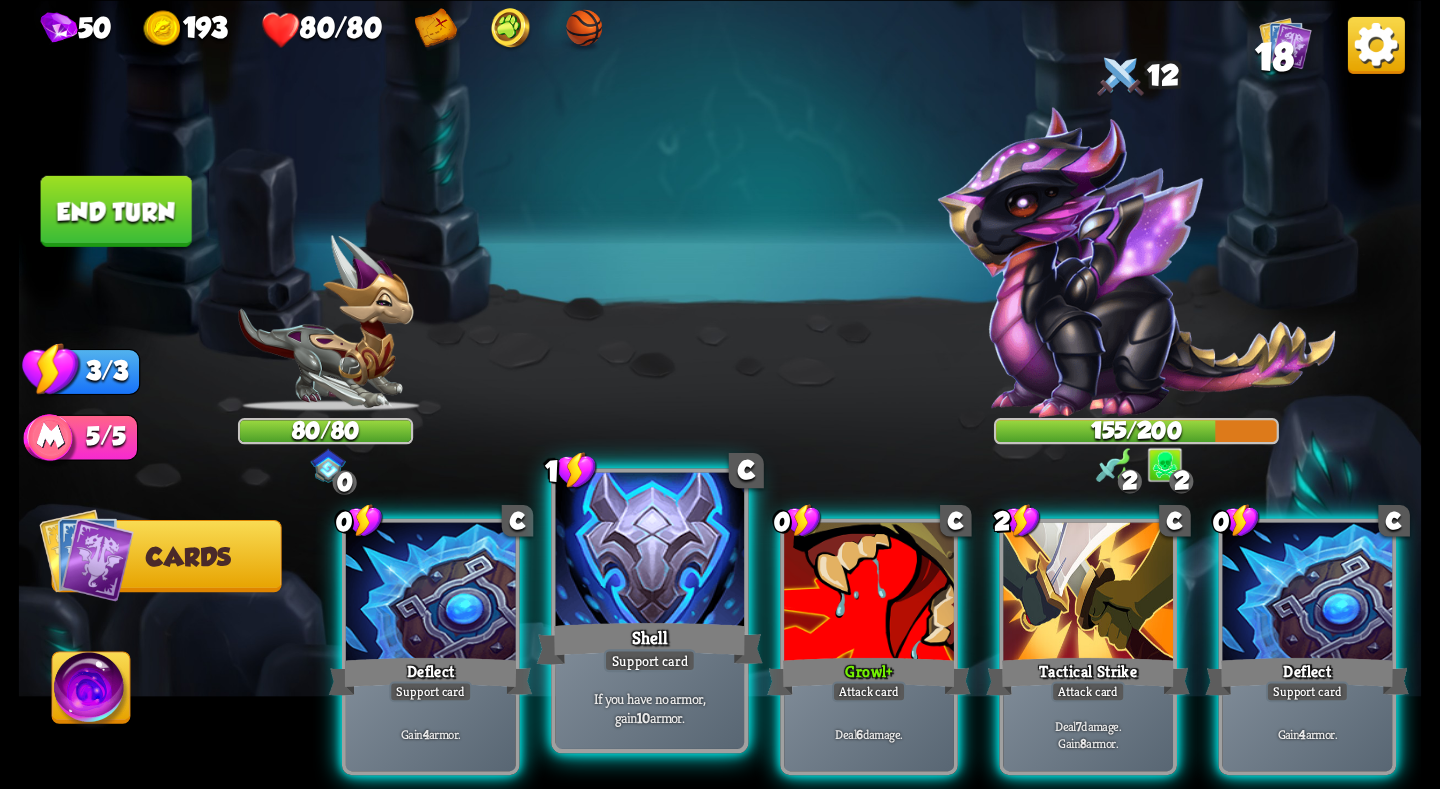 click on "Shell" at bounding box center (650, 643) 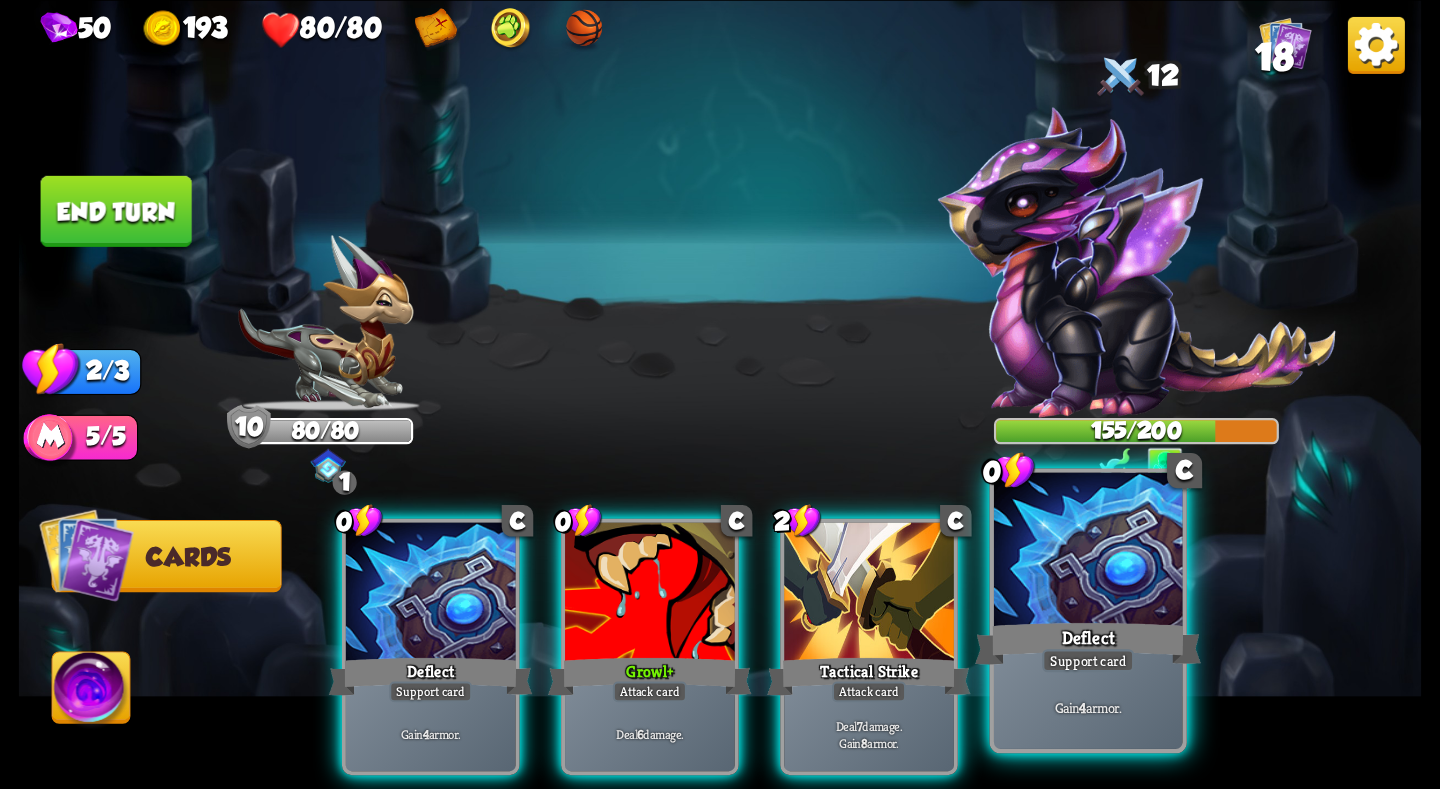 click at bounding box center (1088, 551) 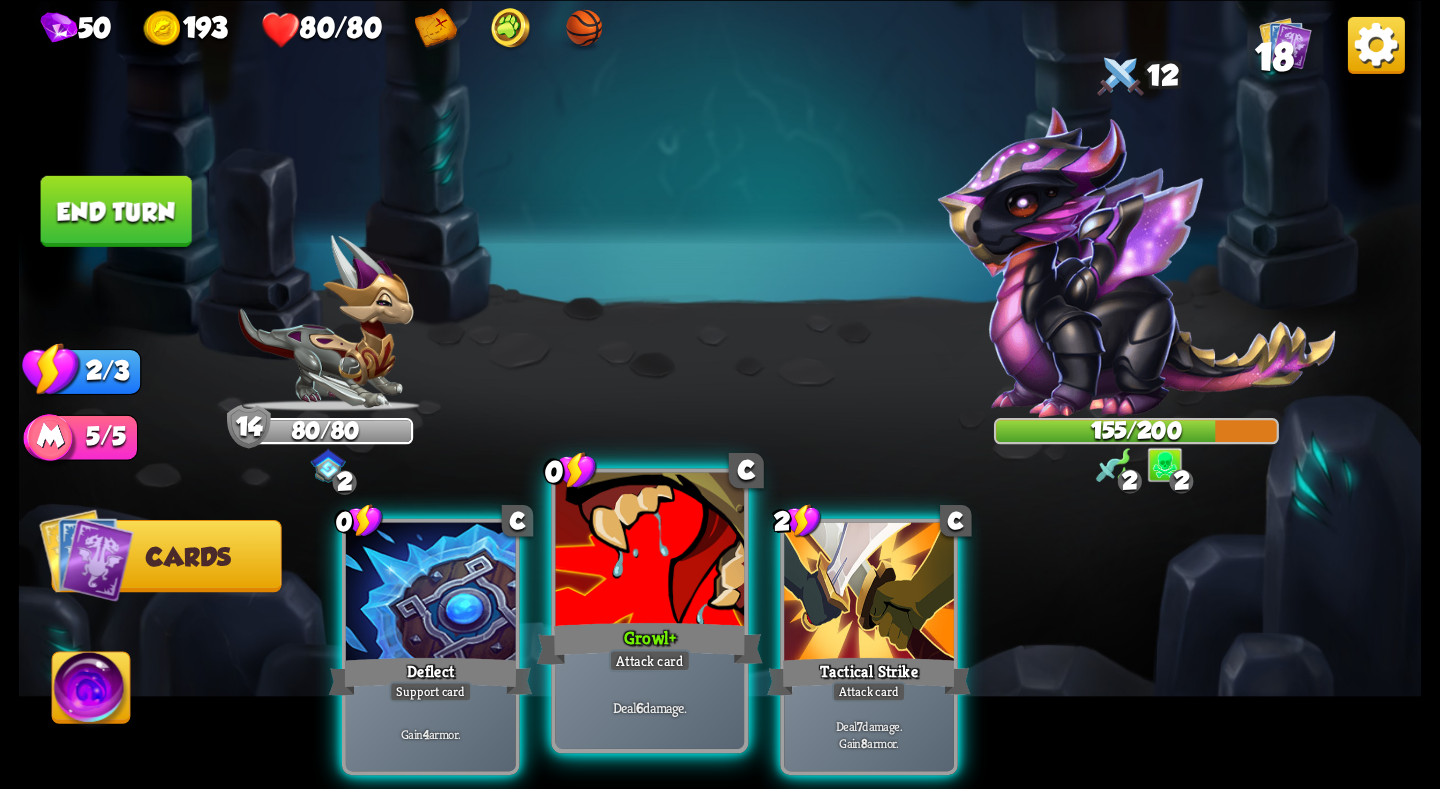 click on "Growl +" at bounding box center (650, 643) 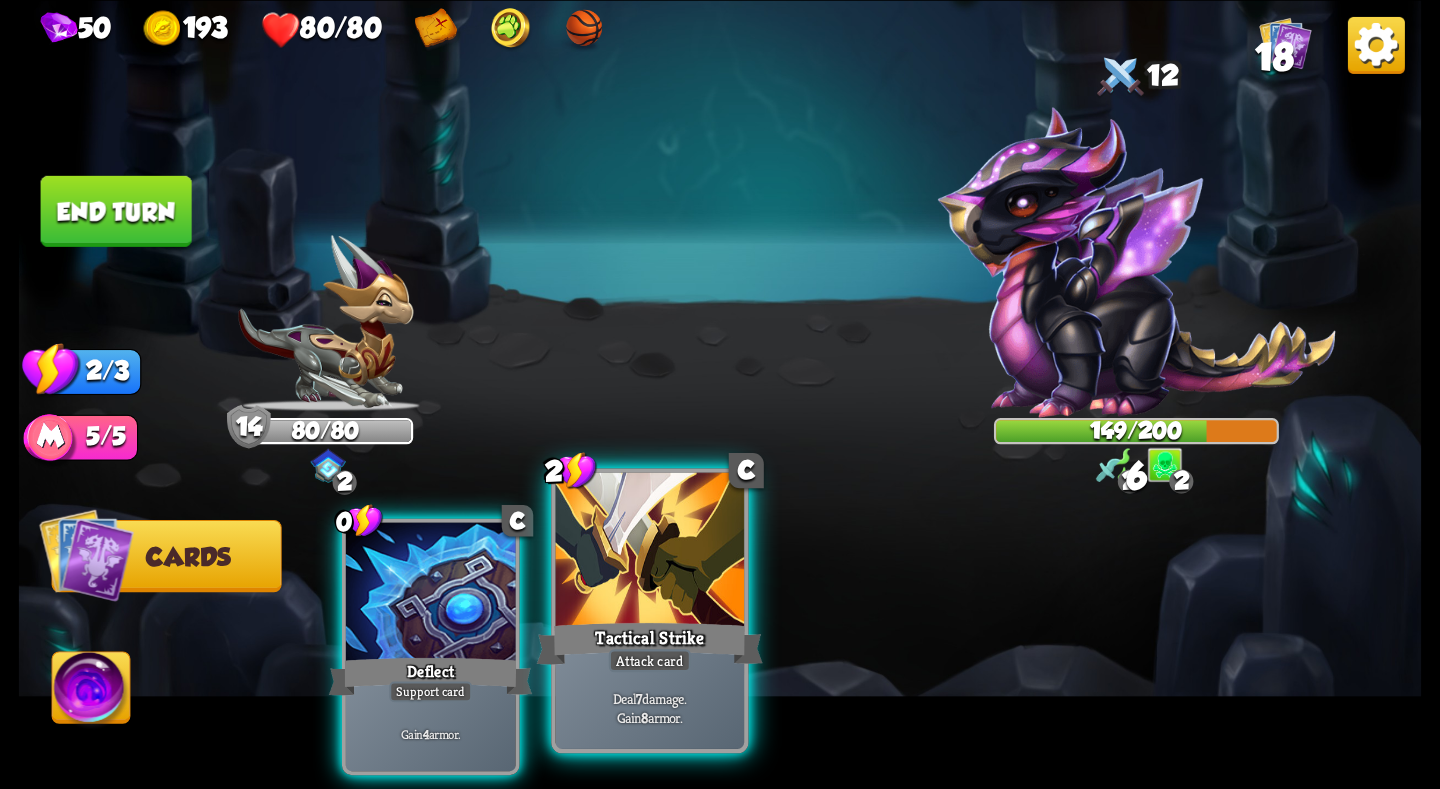 click at bounding box center [650, 551] 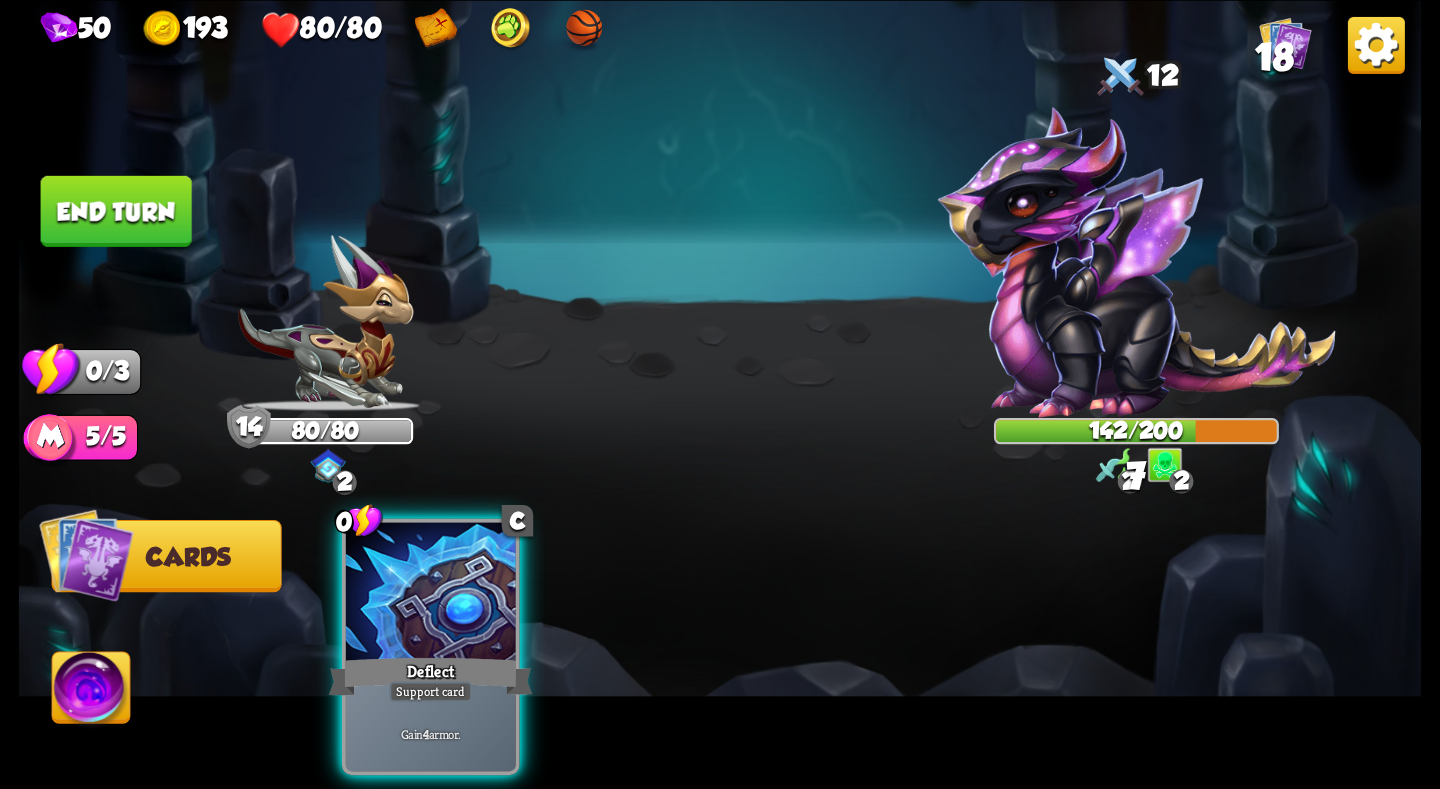 click on "End turn" at bounding box center [116, 210] 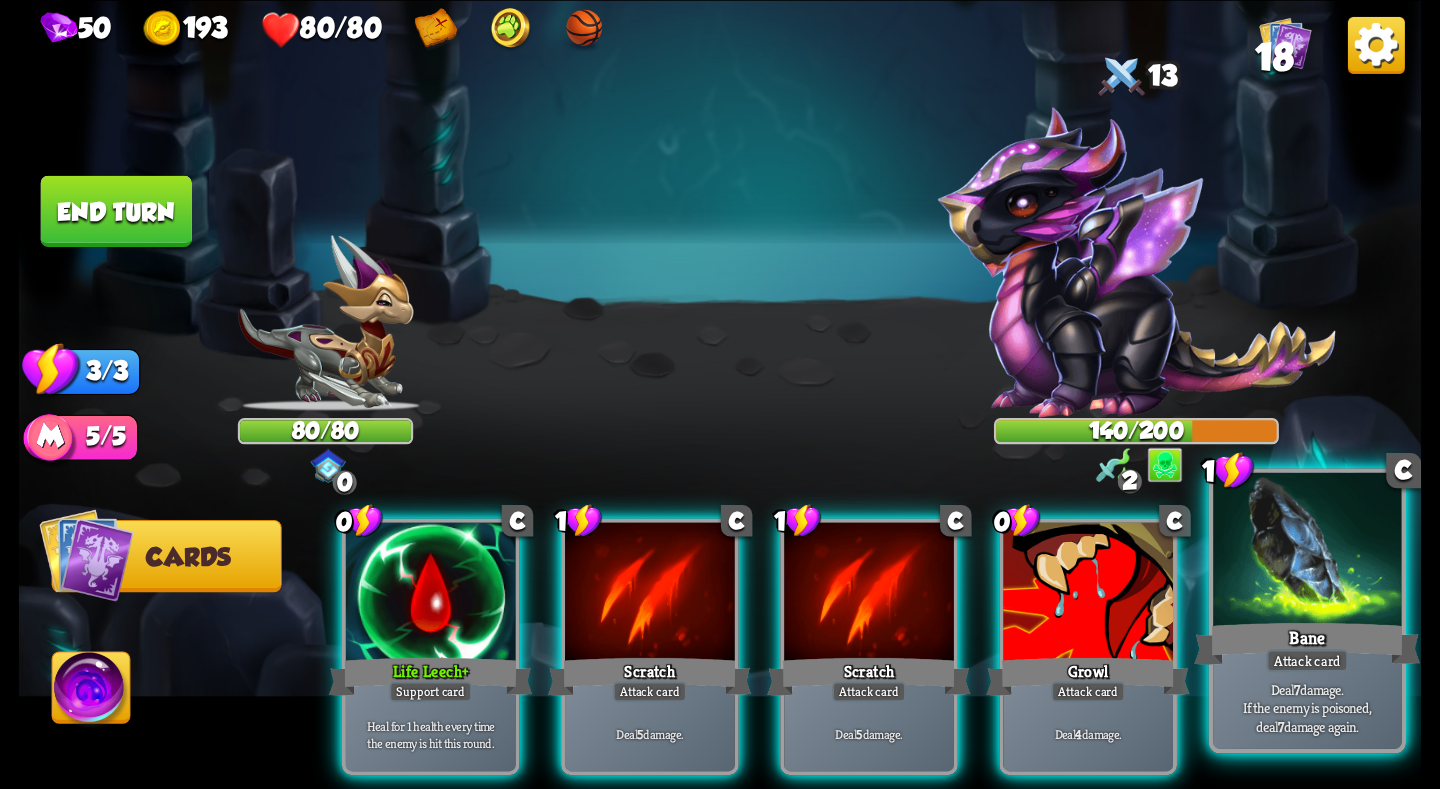 click on "Bane" at bounding box center [1307, 643] 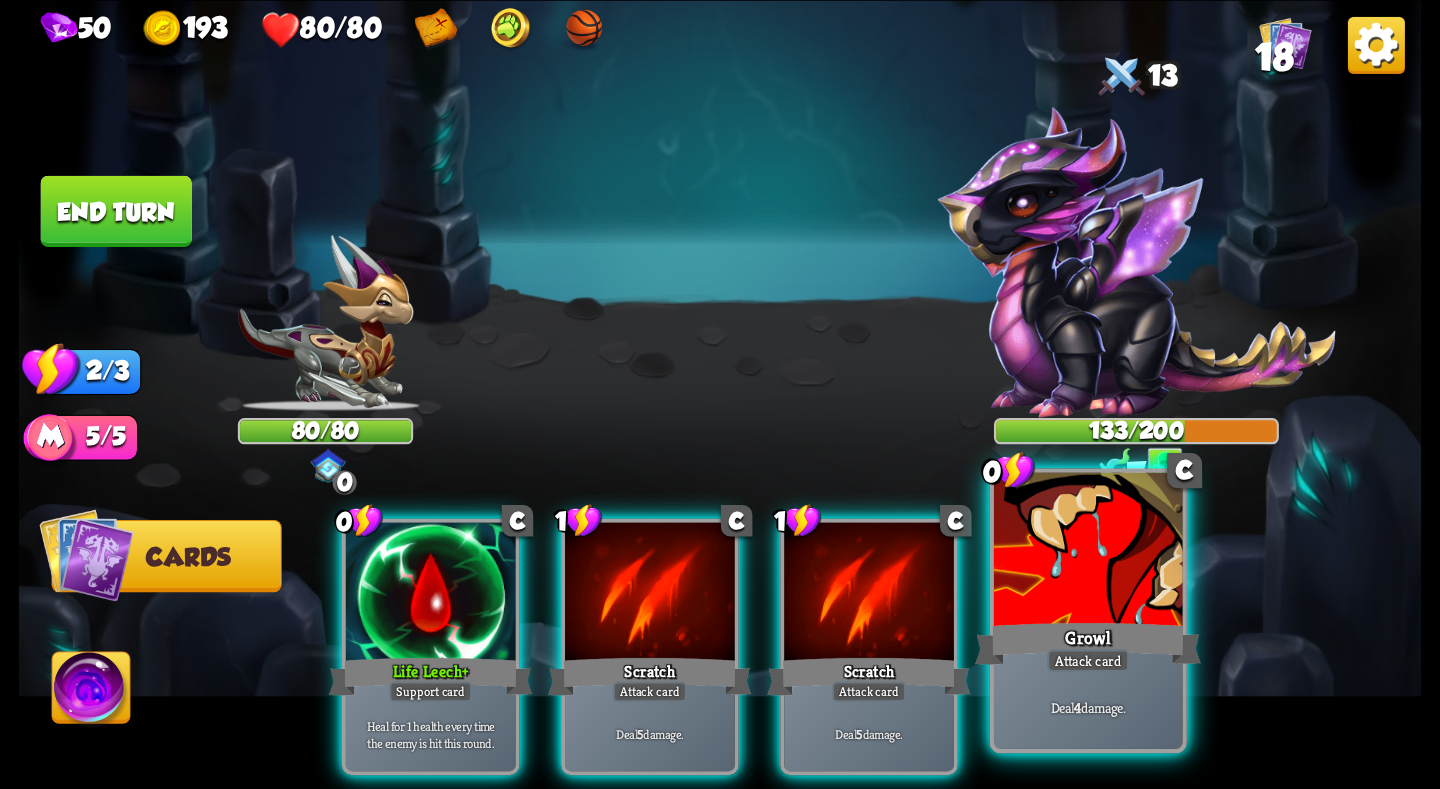 click at bounding box center [1088, 551] 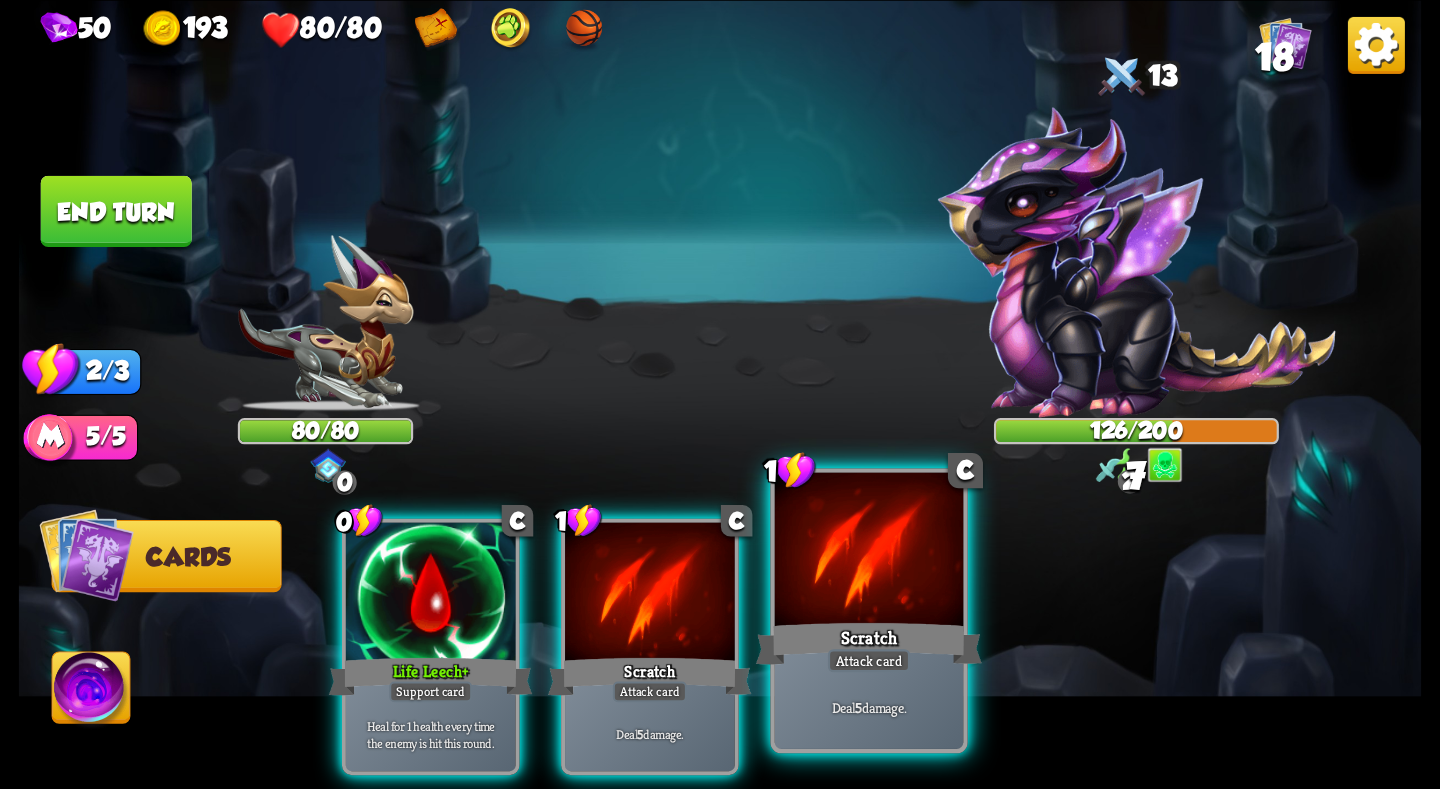 click at bounding box center [869, 551] 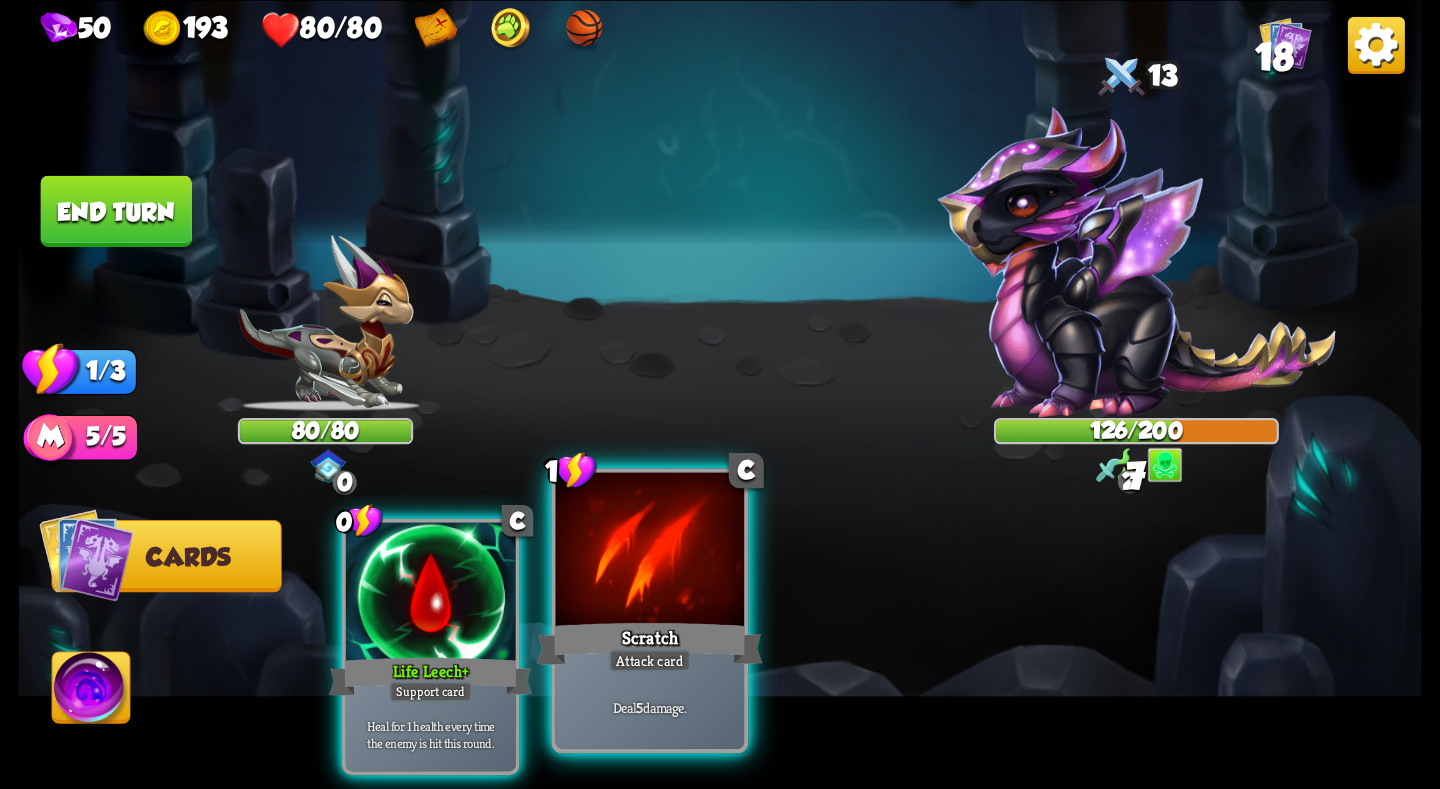 click at bounding box center [650, 551] 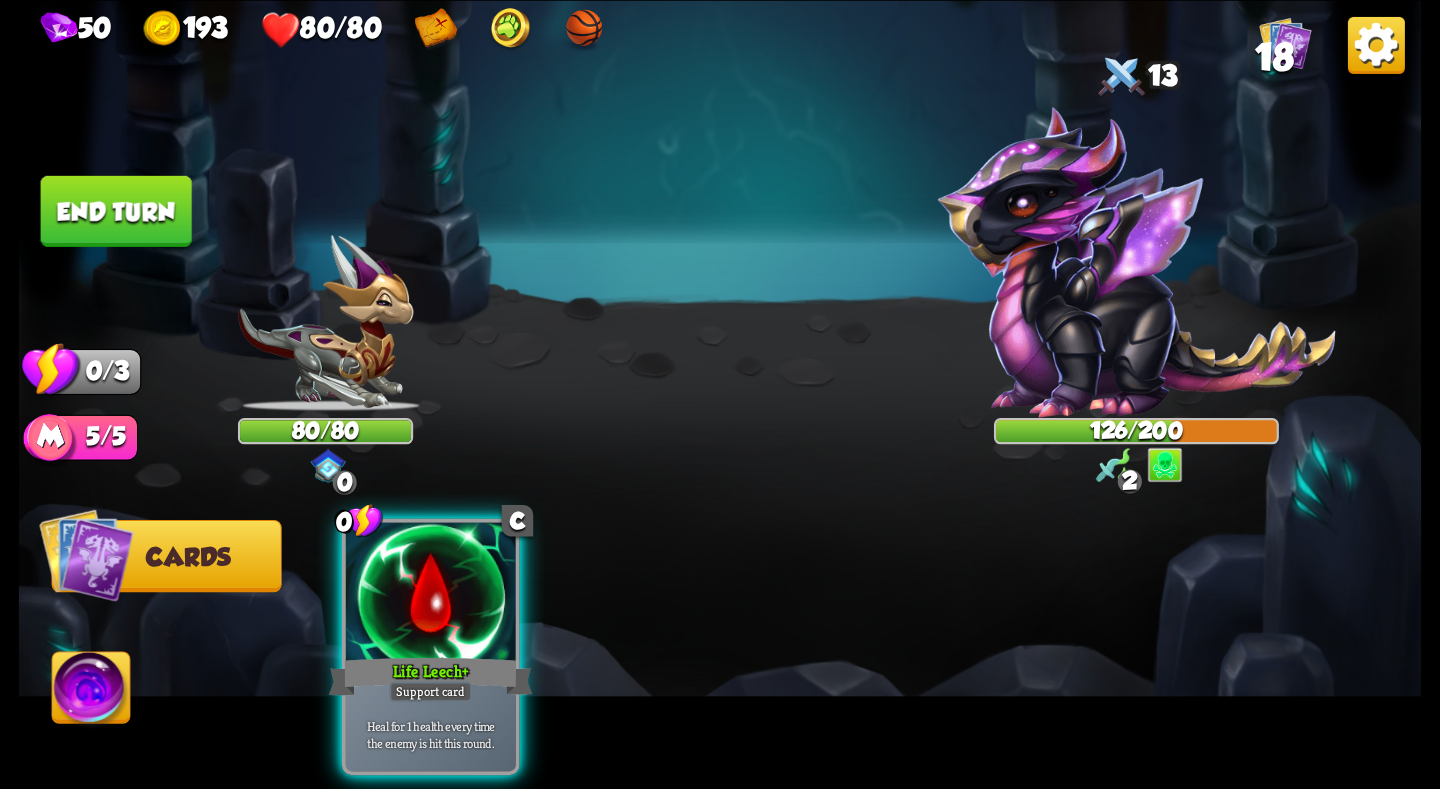 click on "End turn" at bounding box center (116, 210) 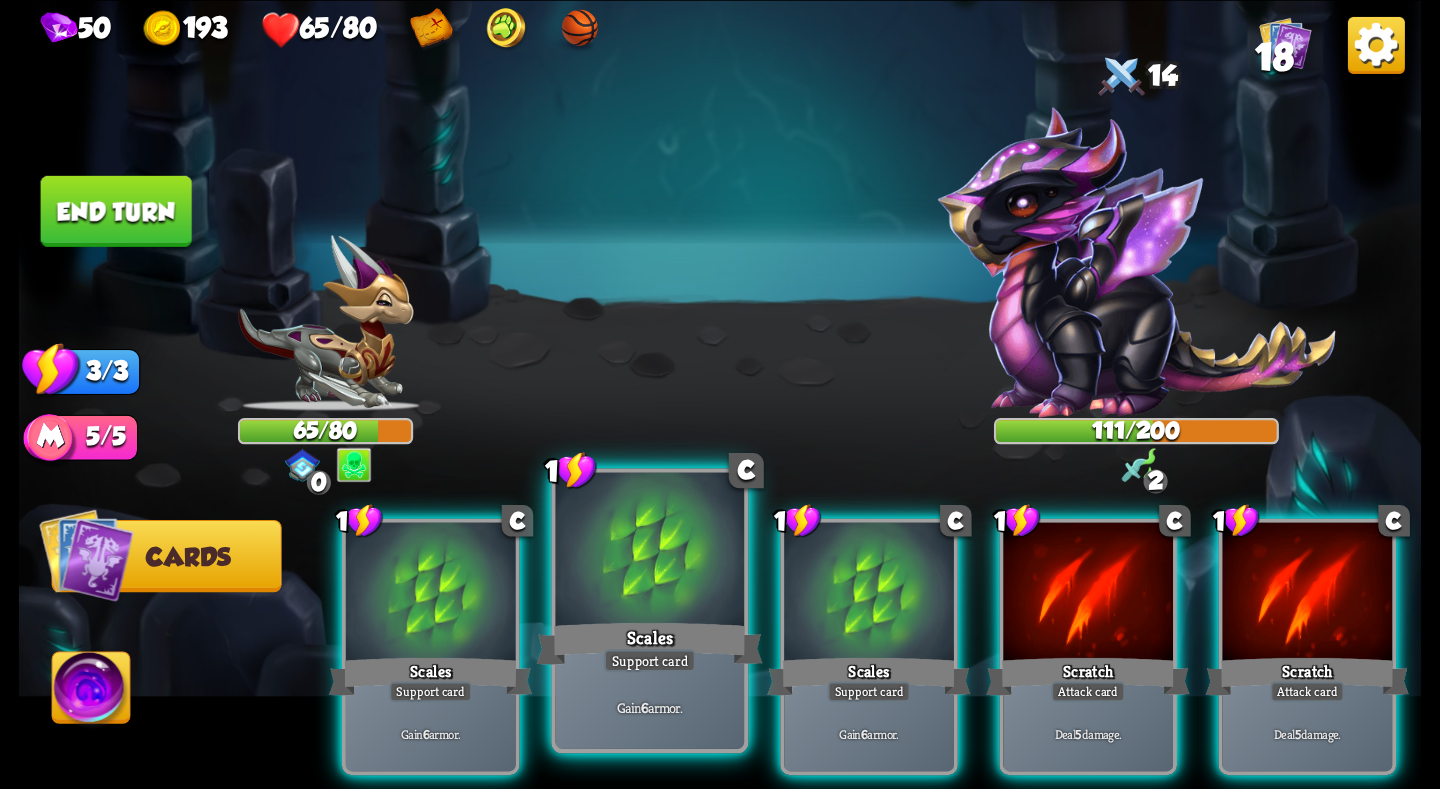 click at bounding box center [650, 551] 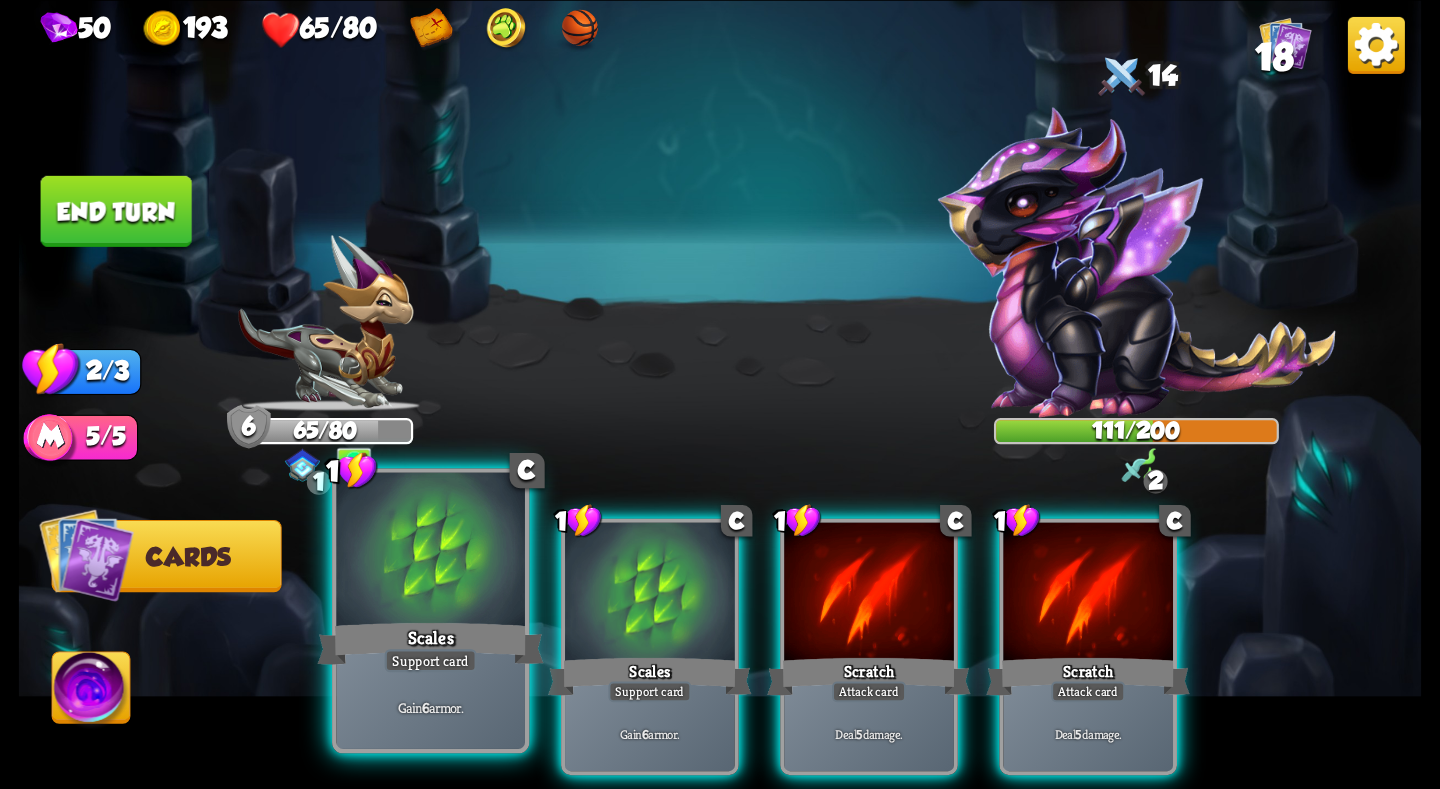 click at bounding box center (430, 551) 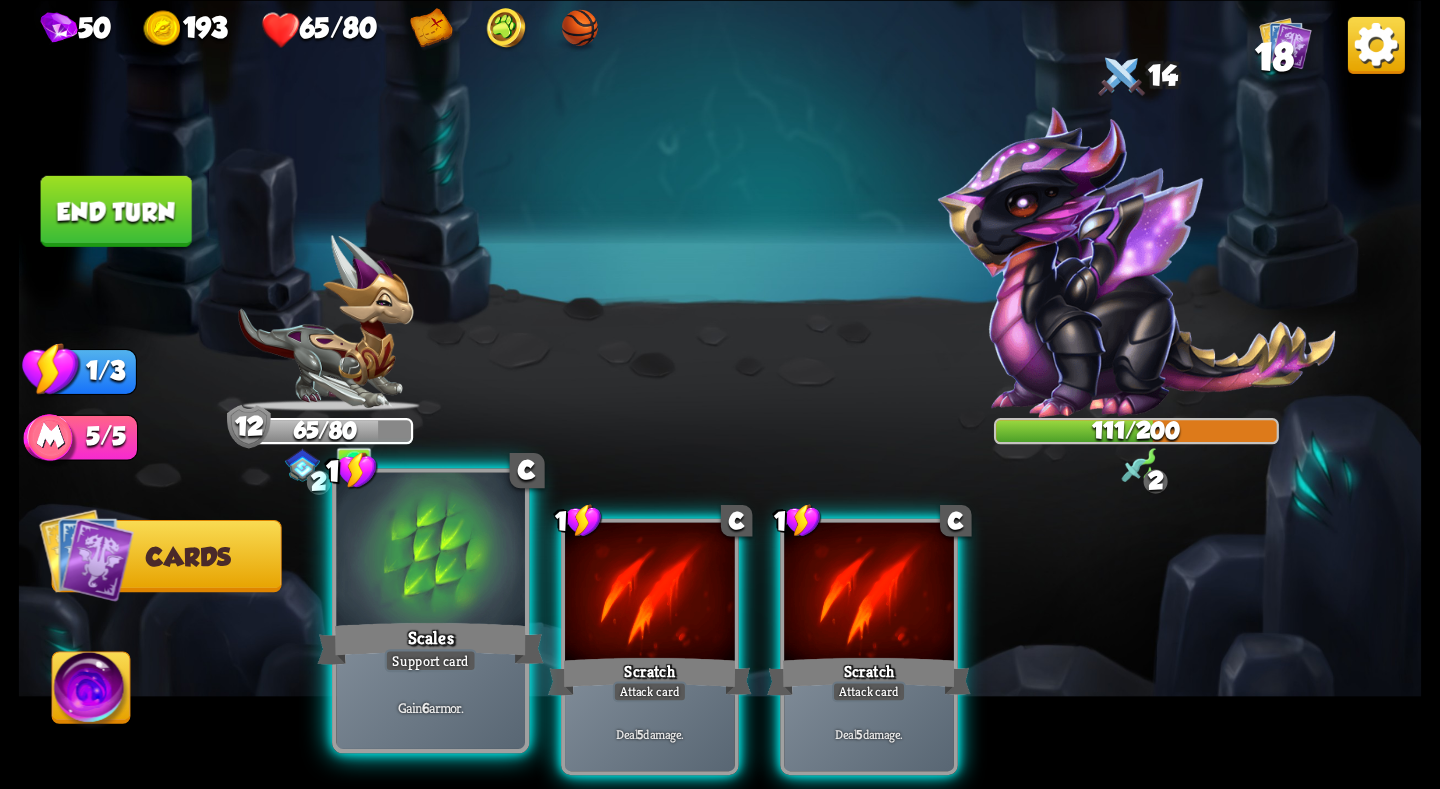 click at bounding box center [430, 551] 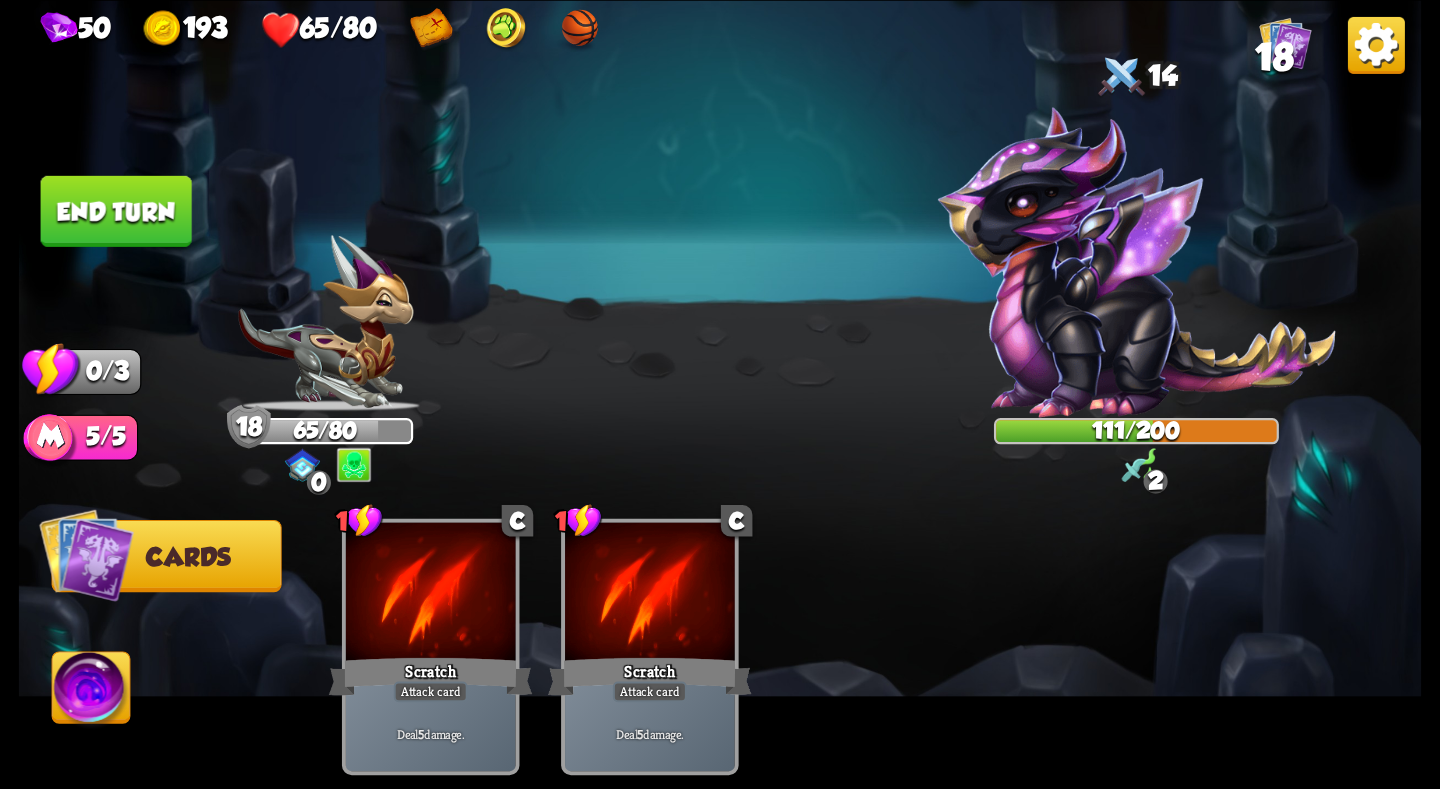 click on "End turn" at bounding box center (116, 210) 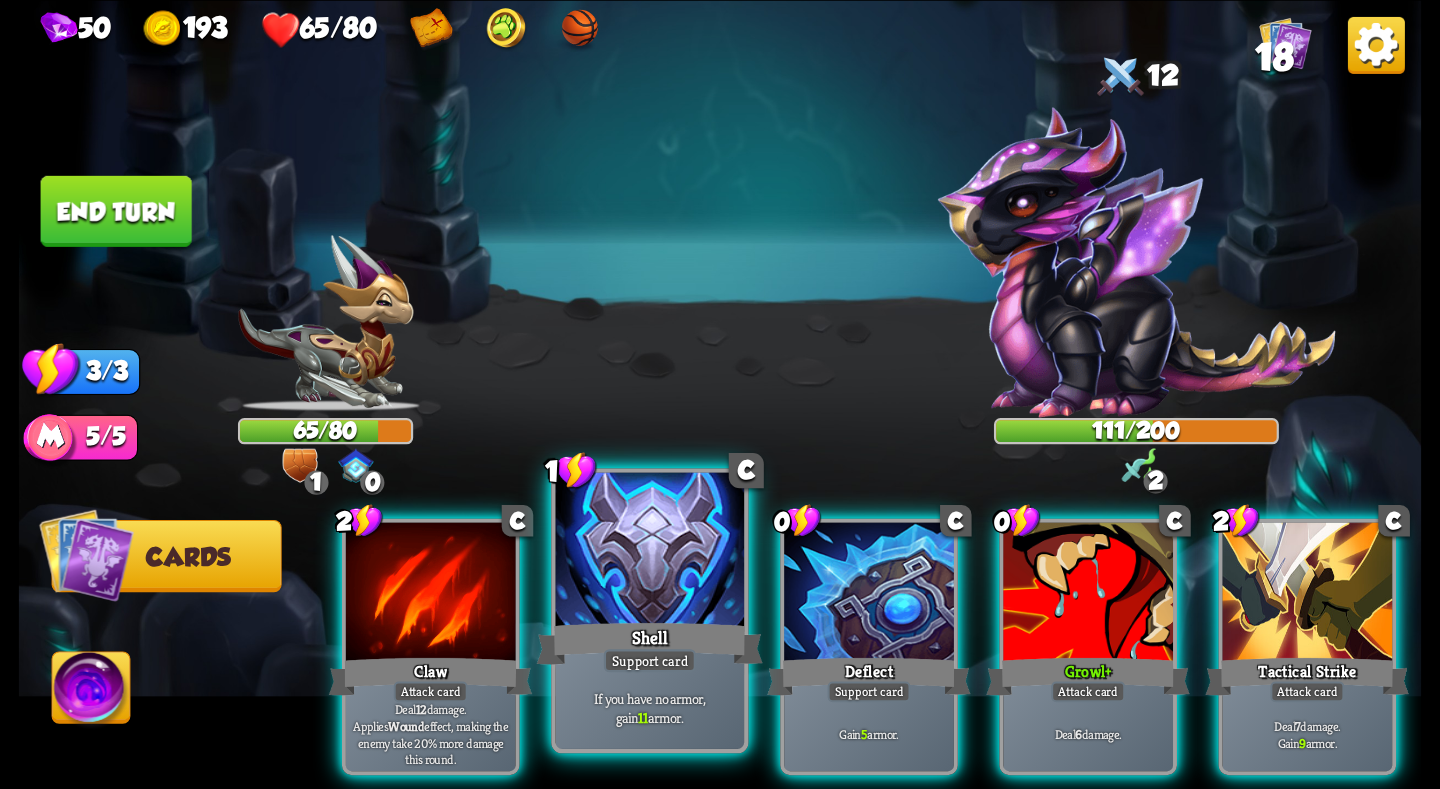 click at bounding box center [650, 551] 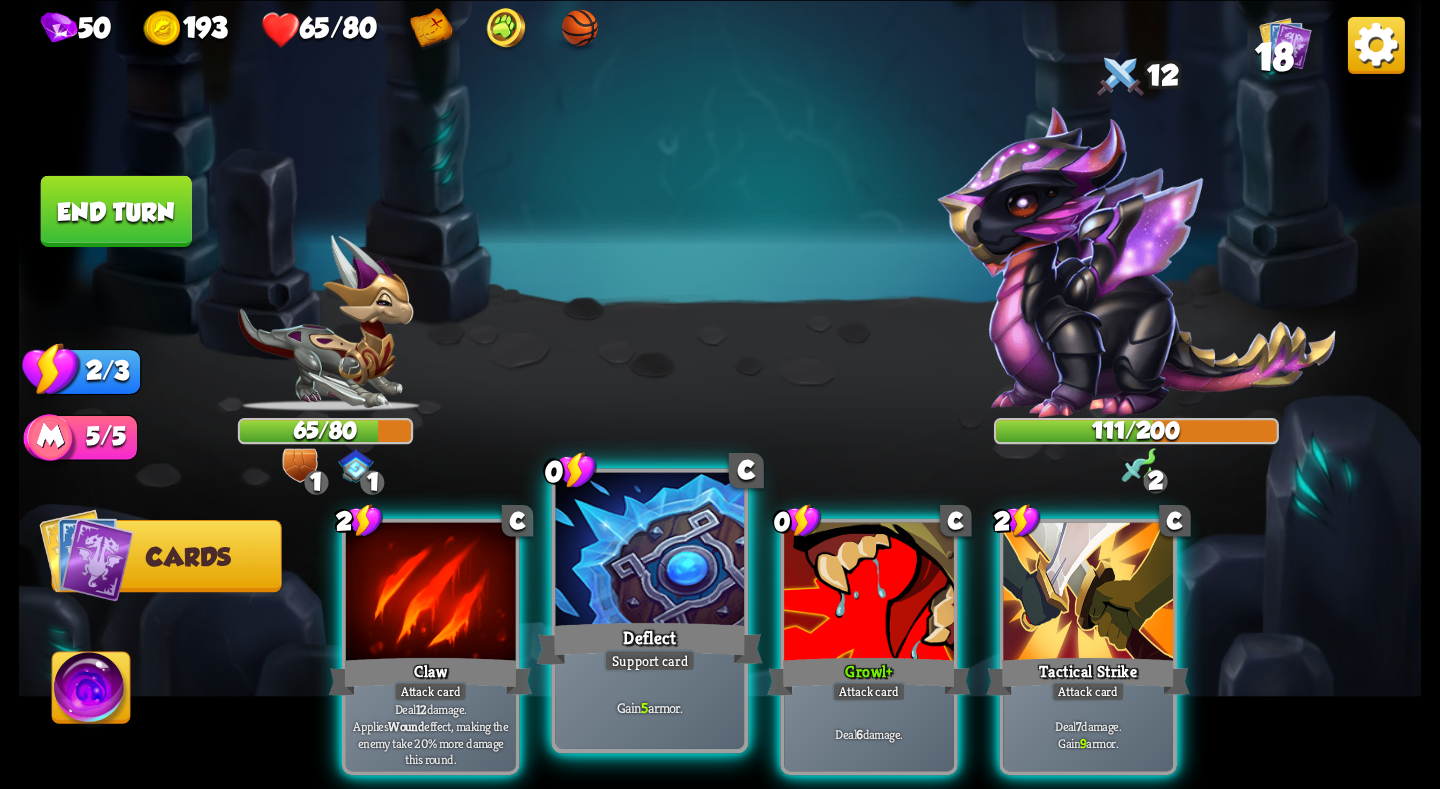click at bounding box center (650, 551) 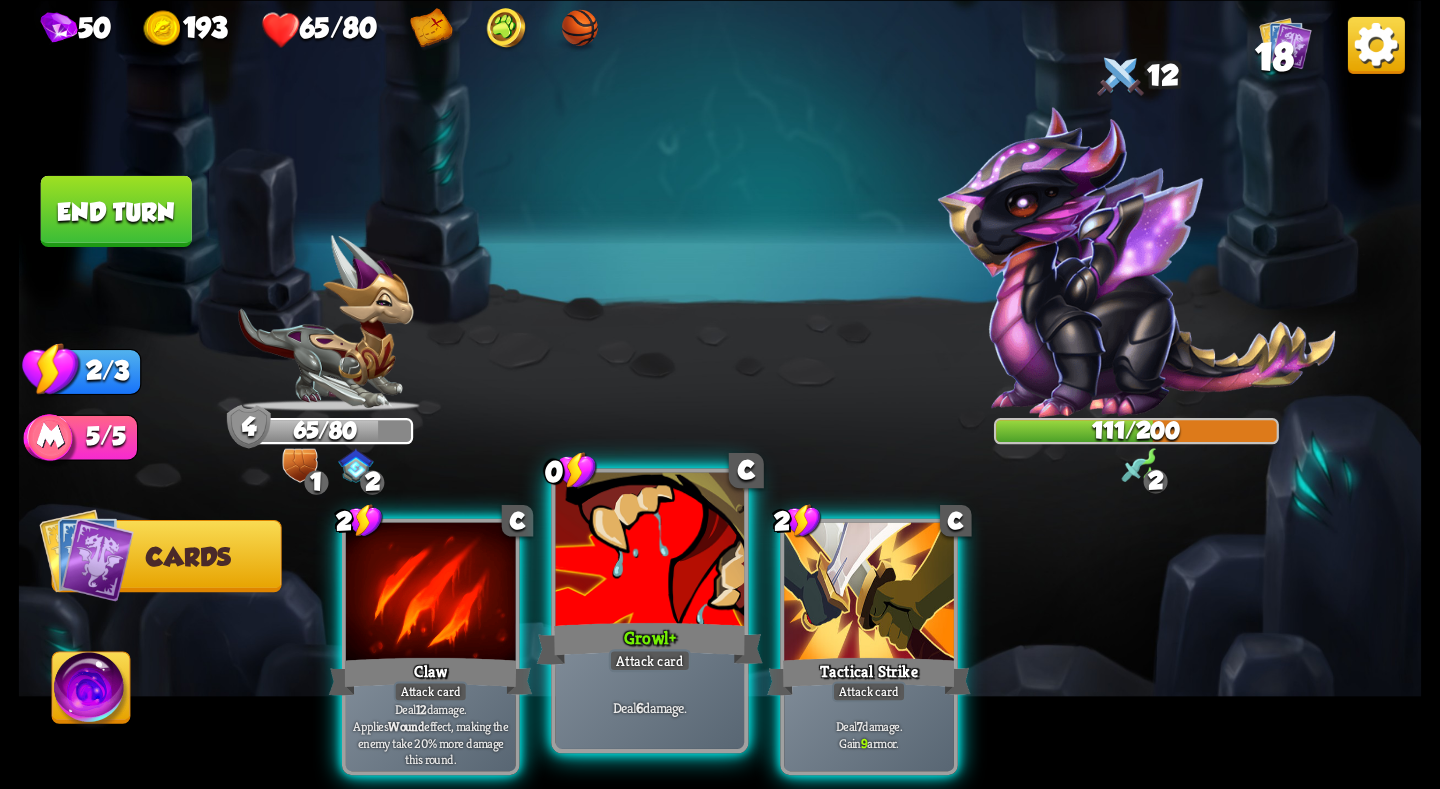 click at bounding box center [650, 551] 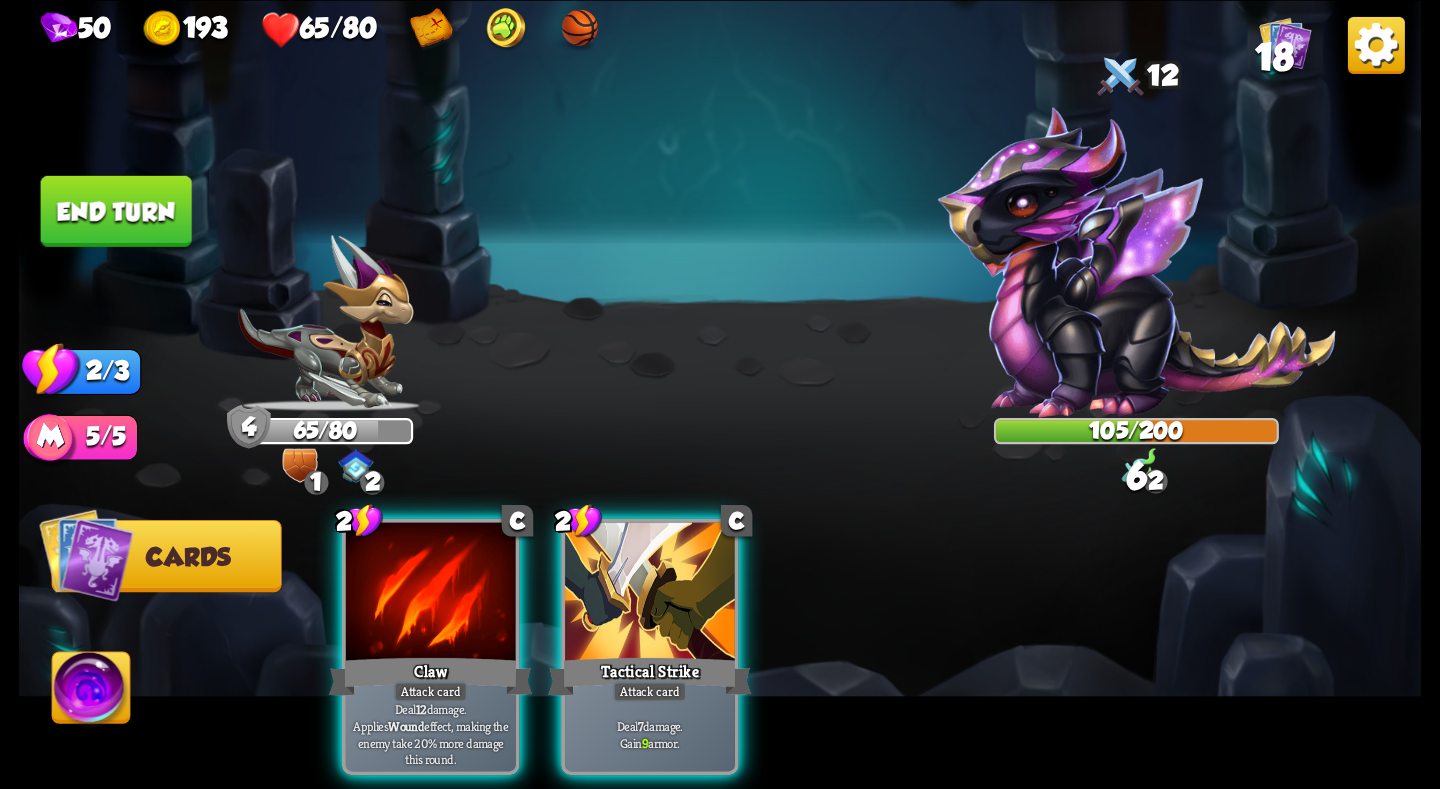 click on "End turn" at bounding box center [116, 210] 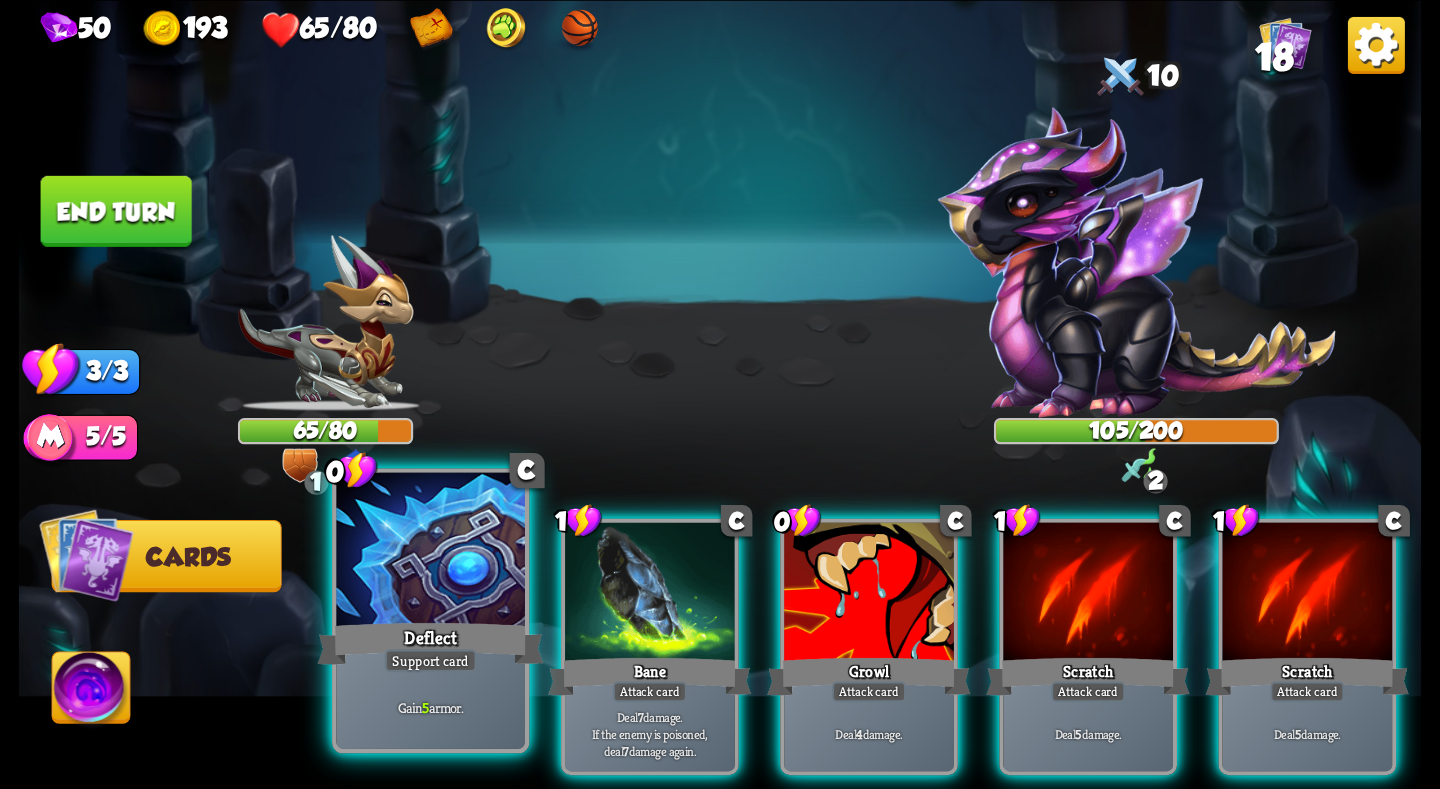 click at bounding box center (430, 551) 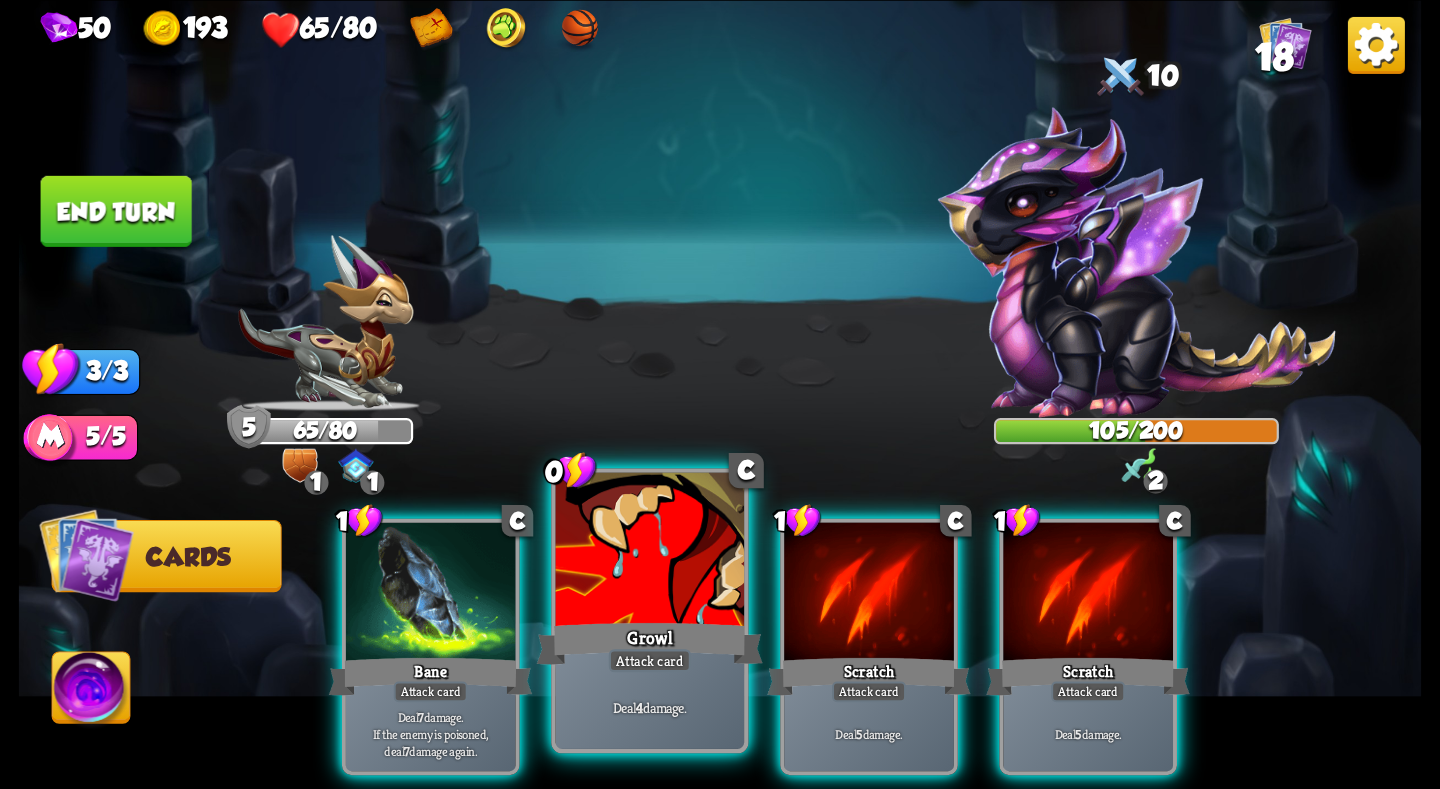 click at bounding box center [650, 551] 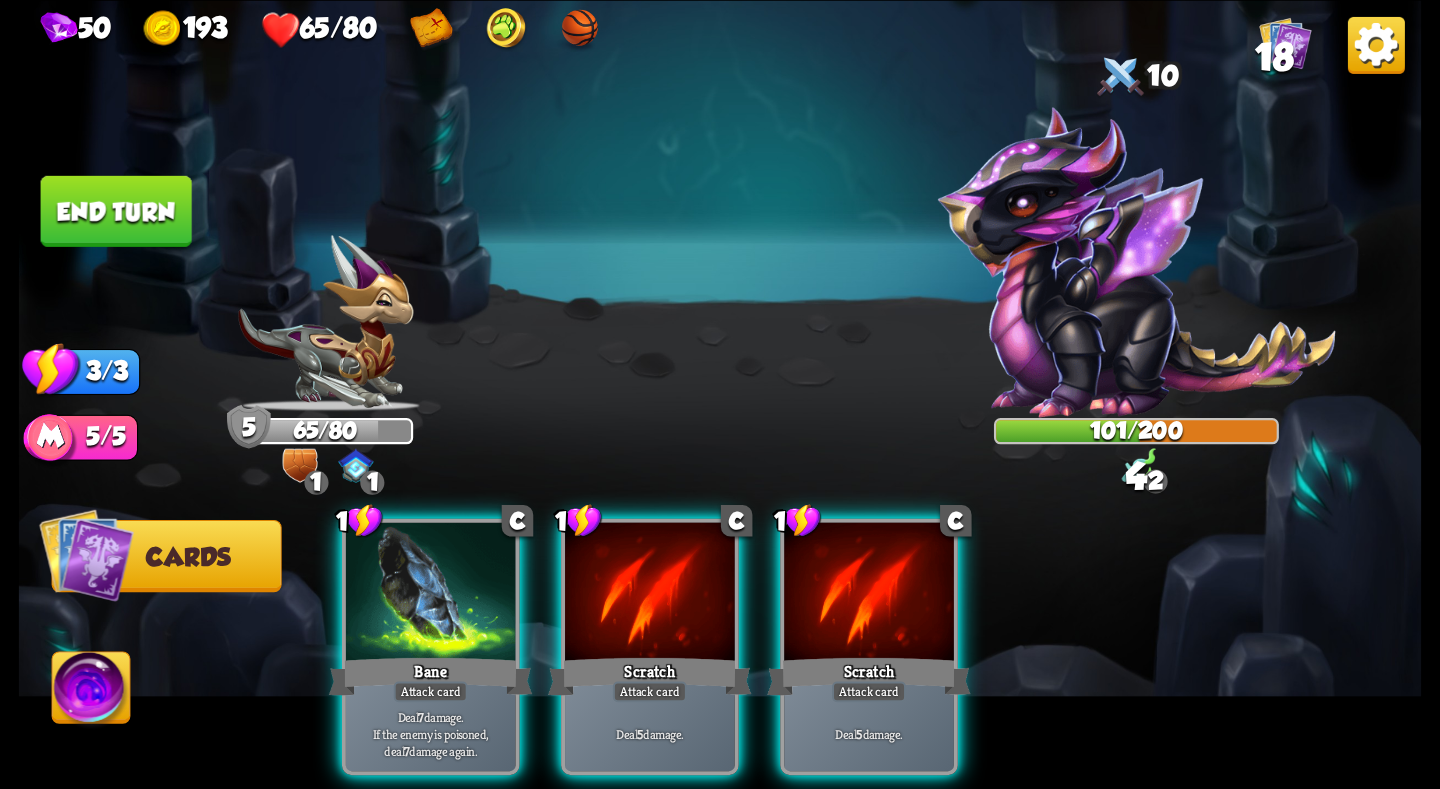 click on "End turn" at bounding box center [116, 210] 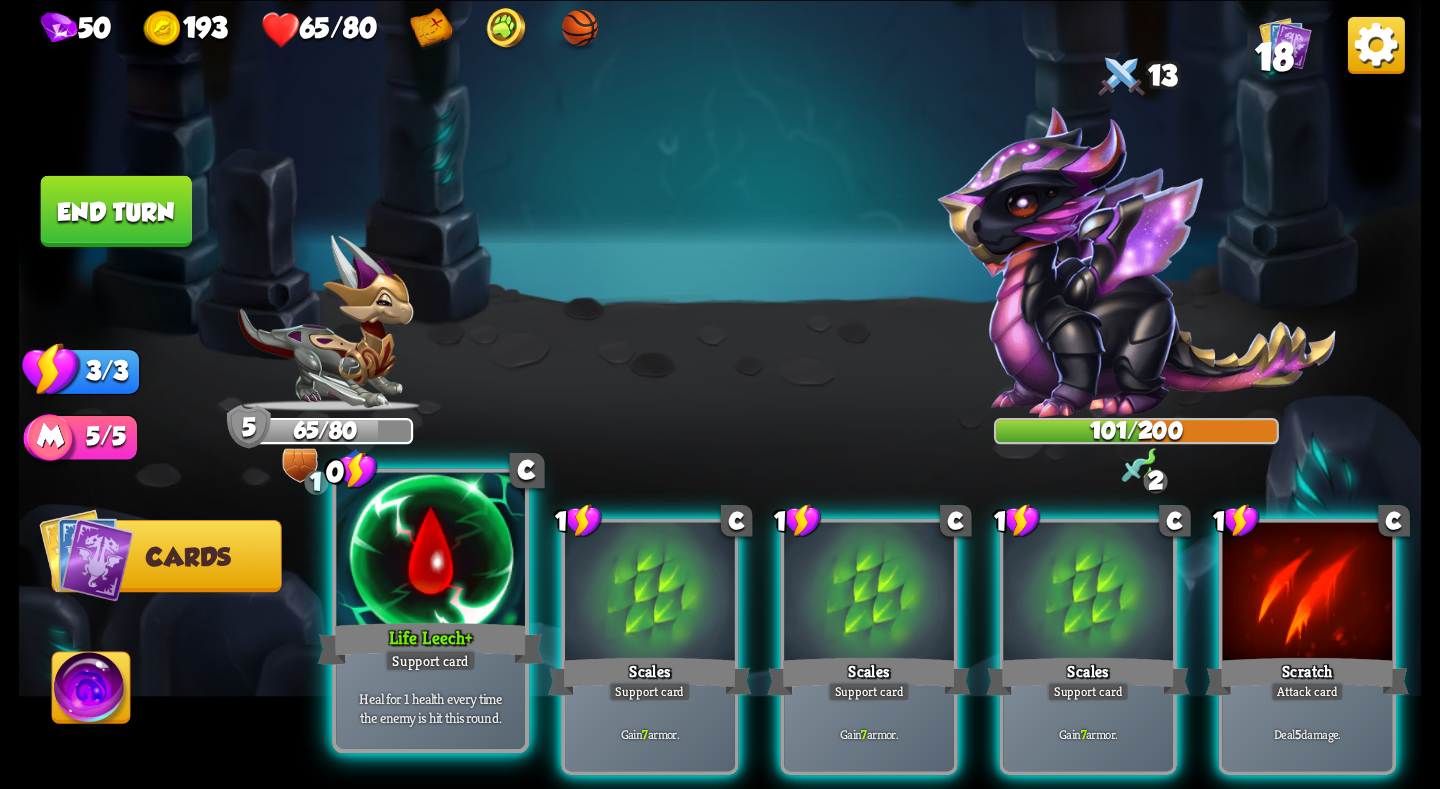 click at bounding box center [430, 551] 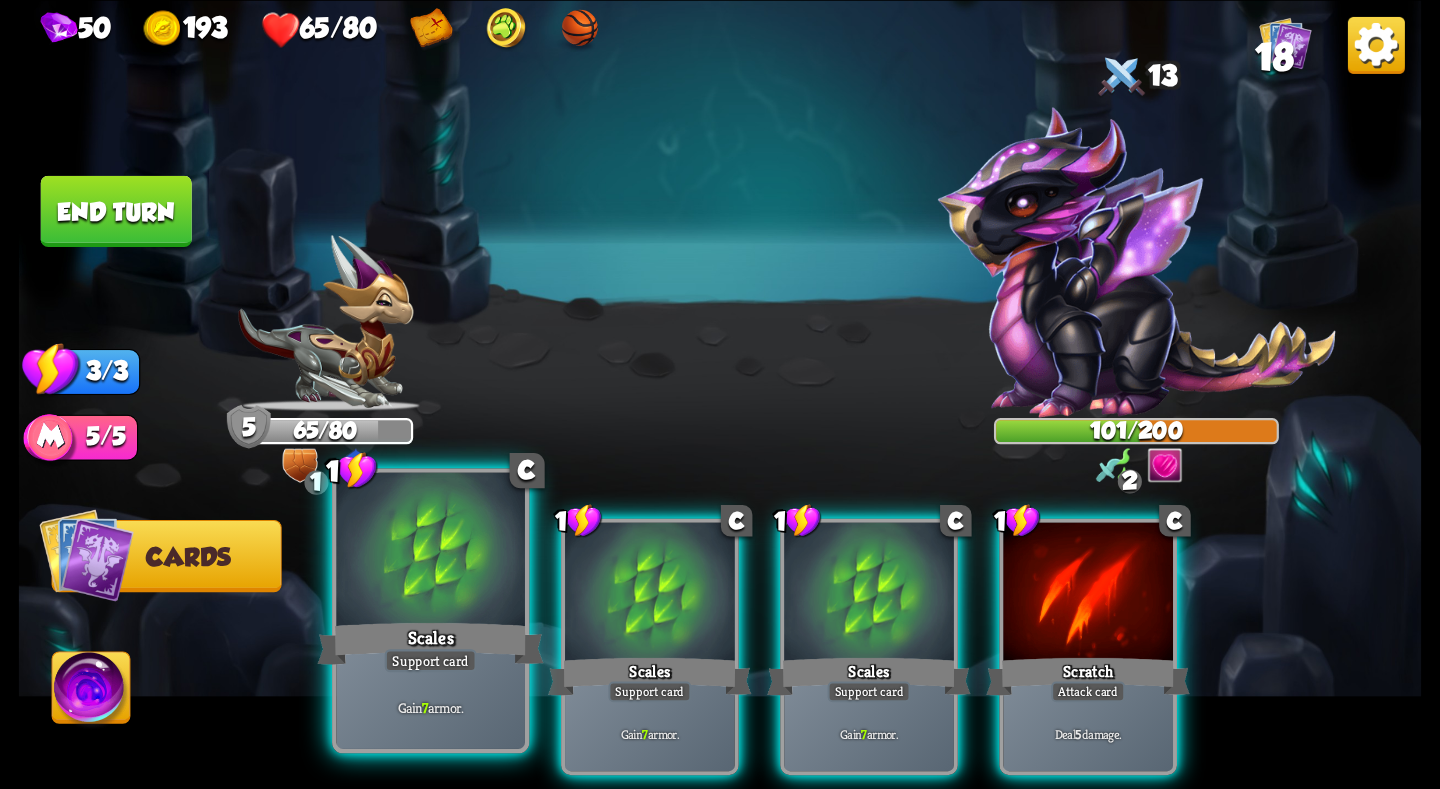 click at bounding box center [430, 551] 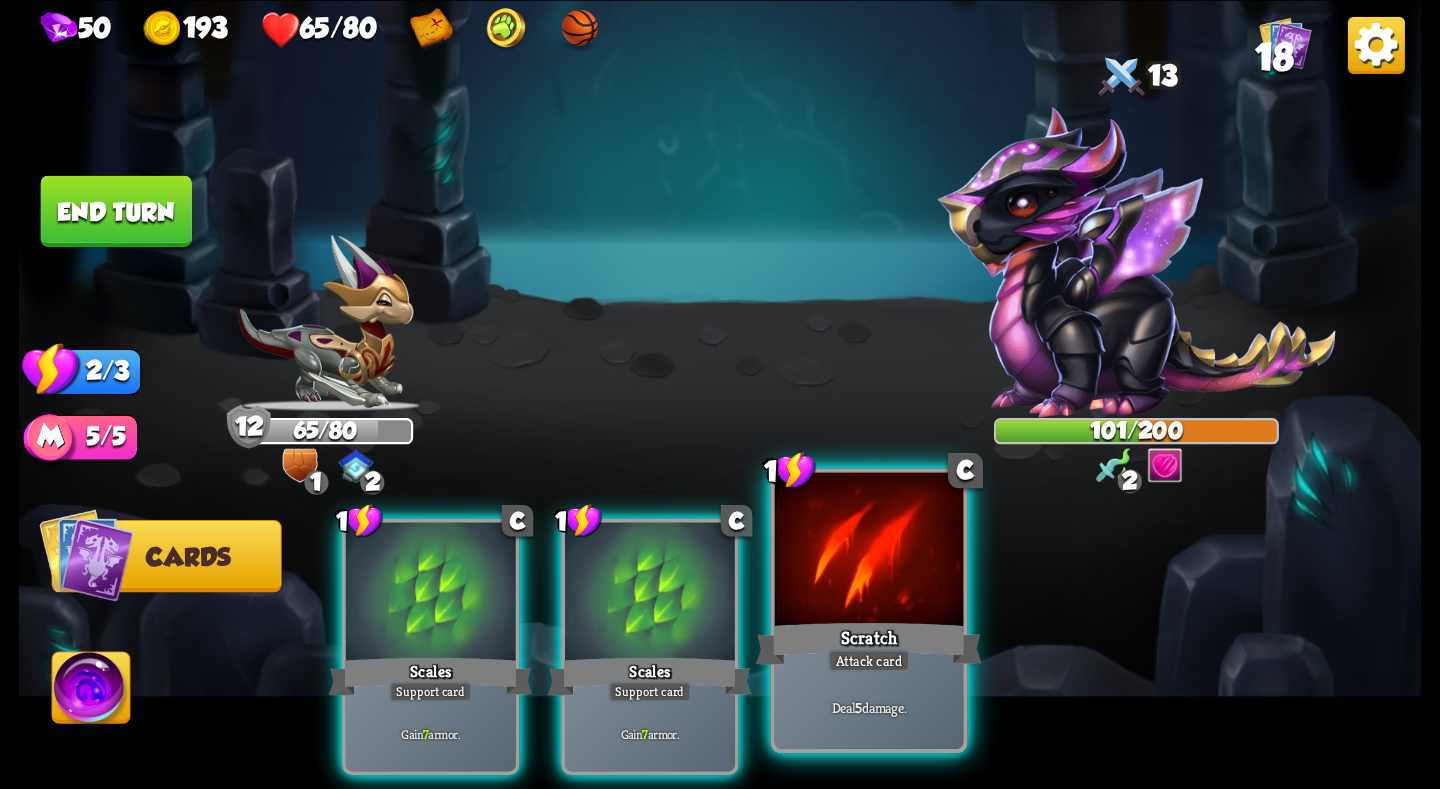 click at bounding box center (869, 551) 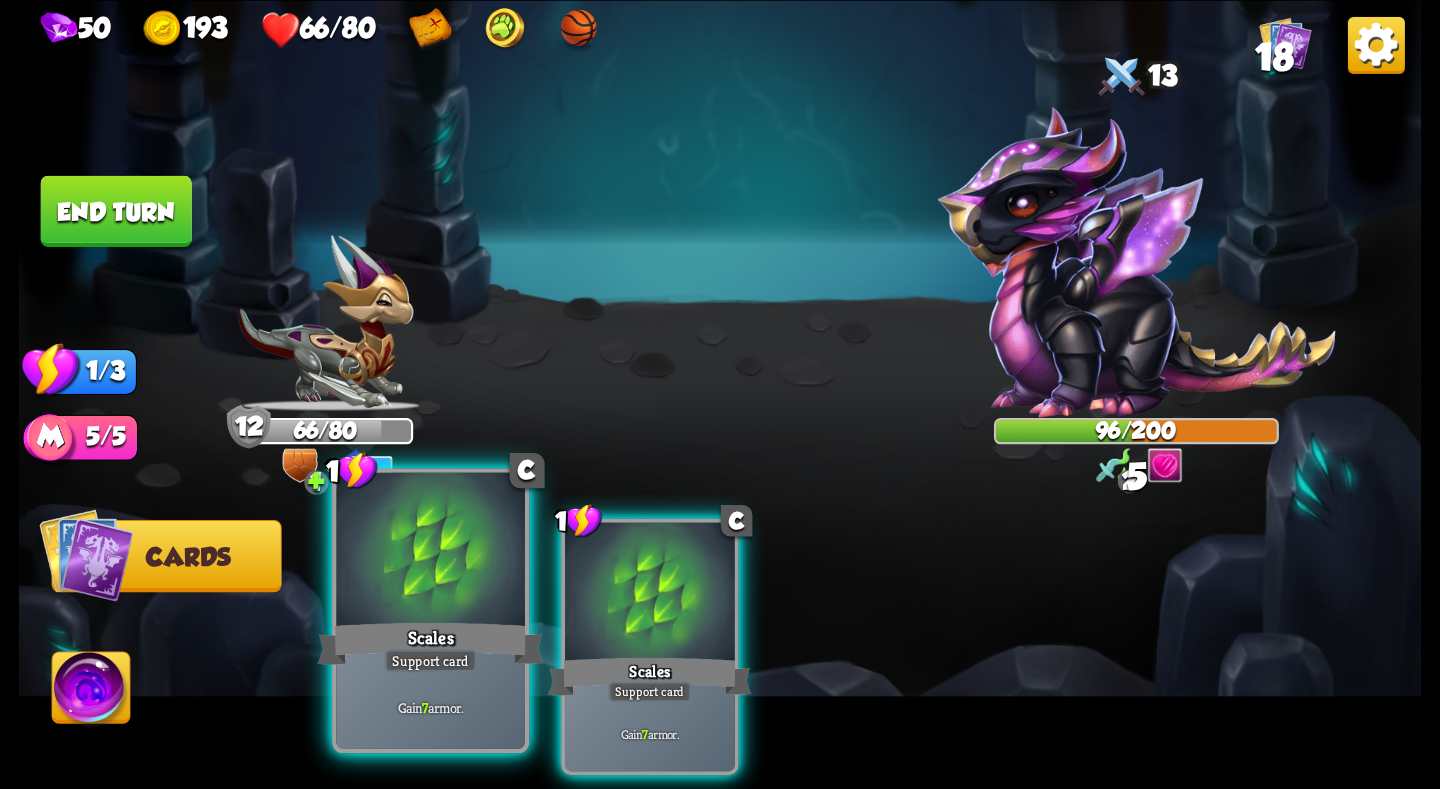 click at bounding box center (430, 551) 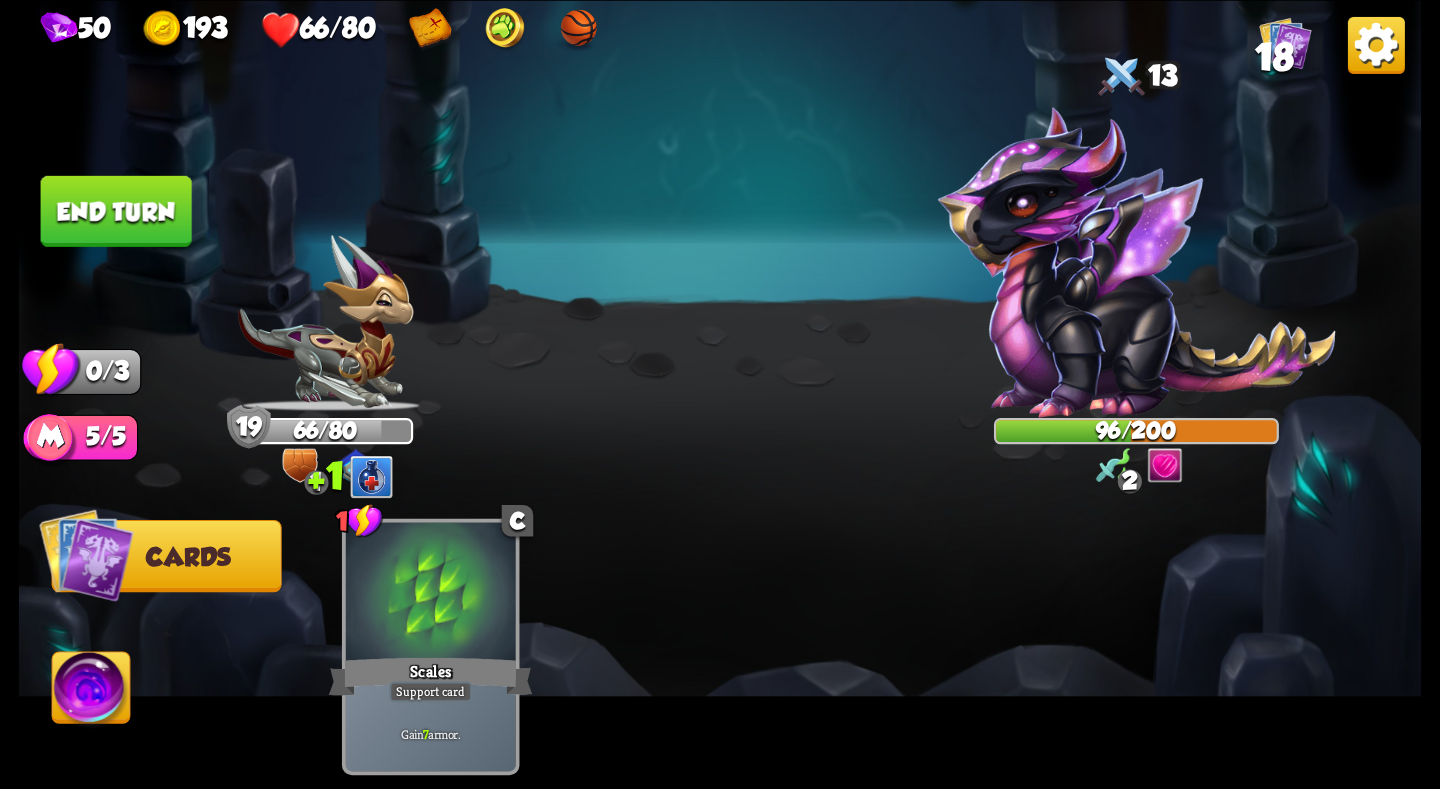 click on "End turn" at bounding box center [116, 210] 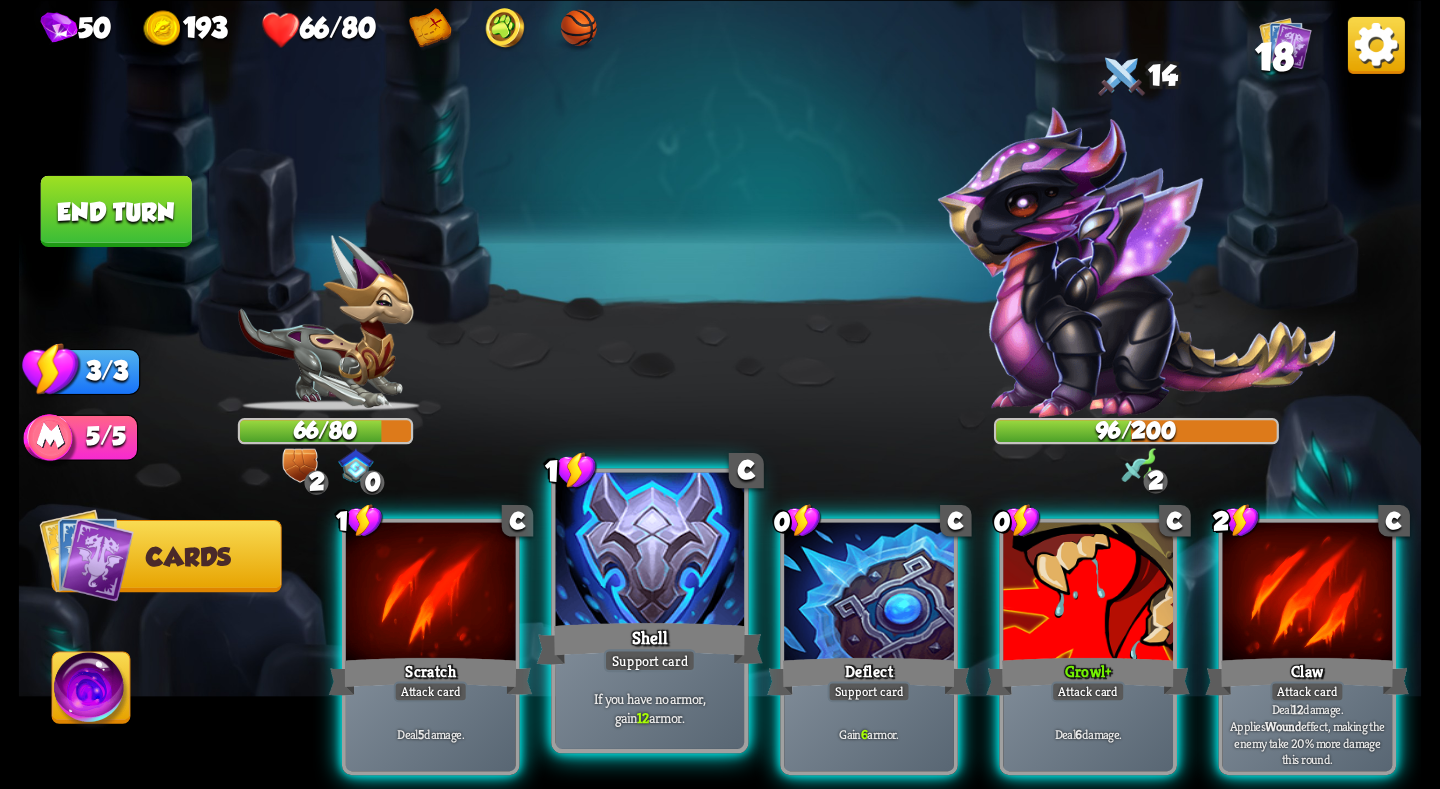 click at bounding box center (650, 551) 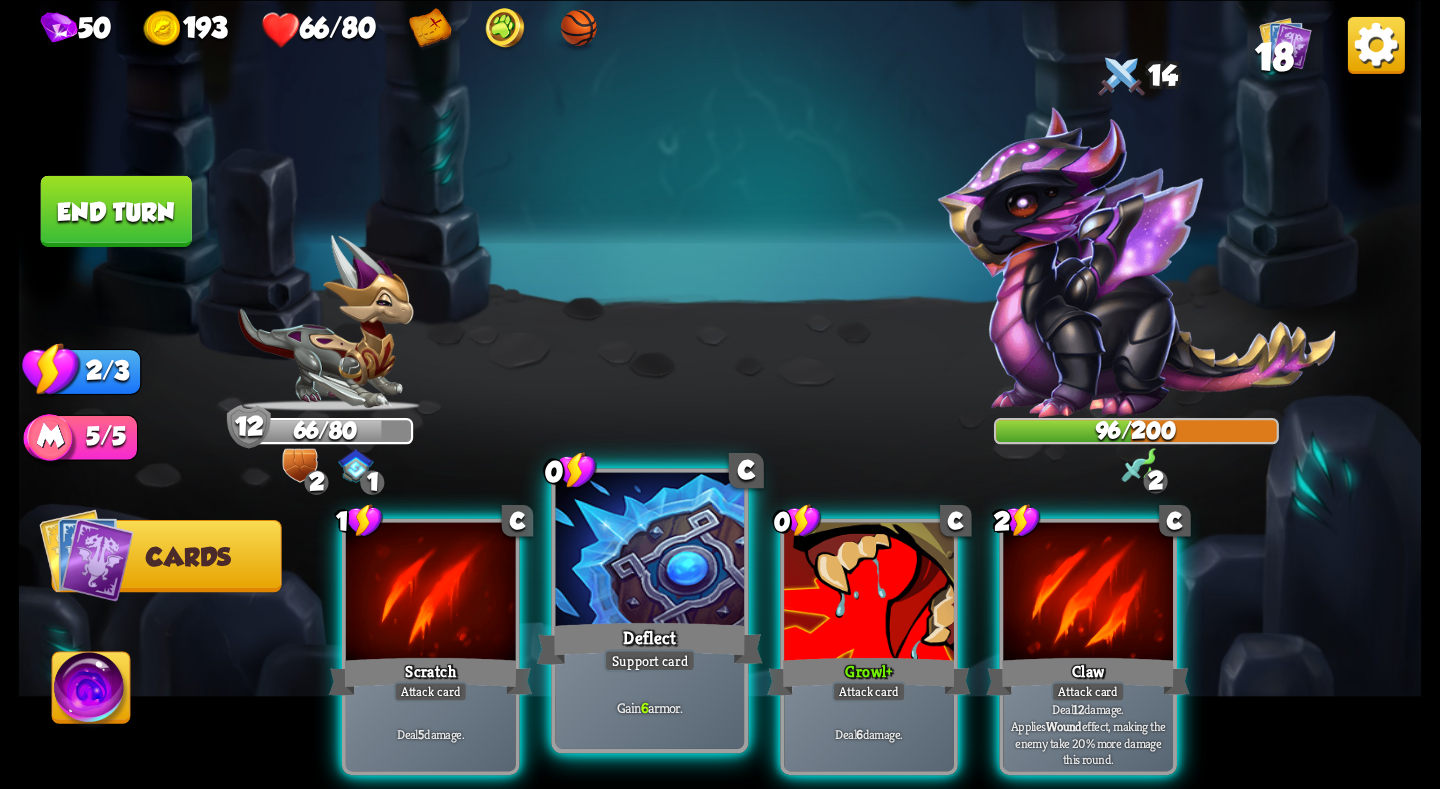 click at bounding box center (650, 551) 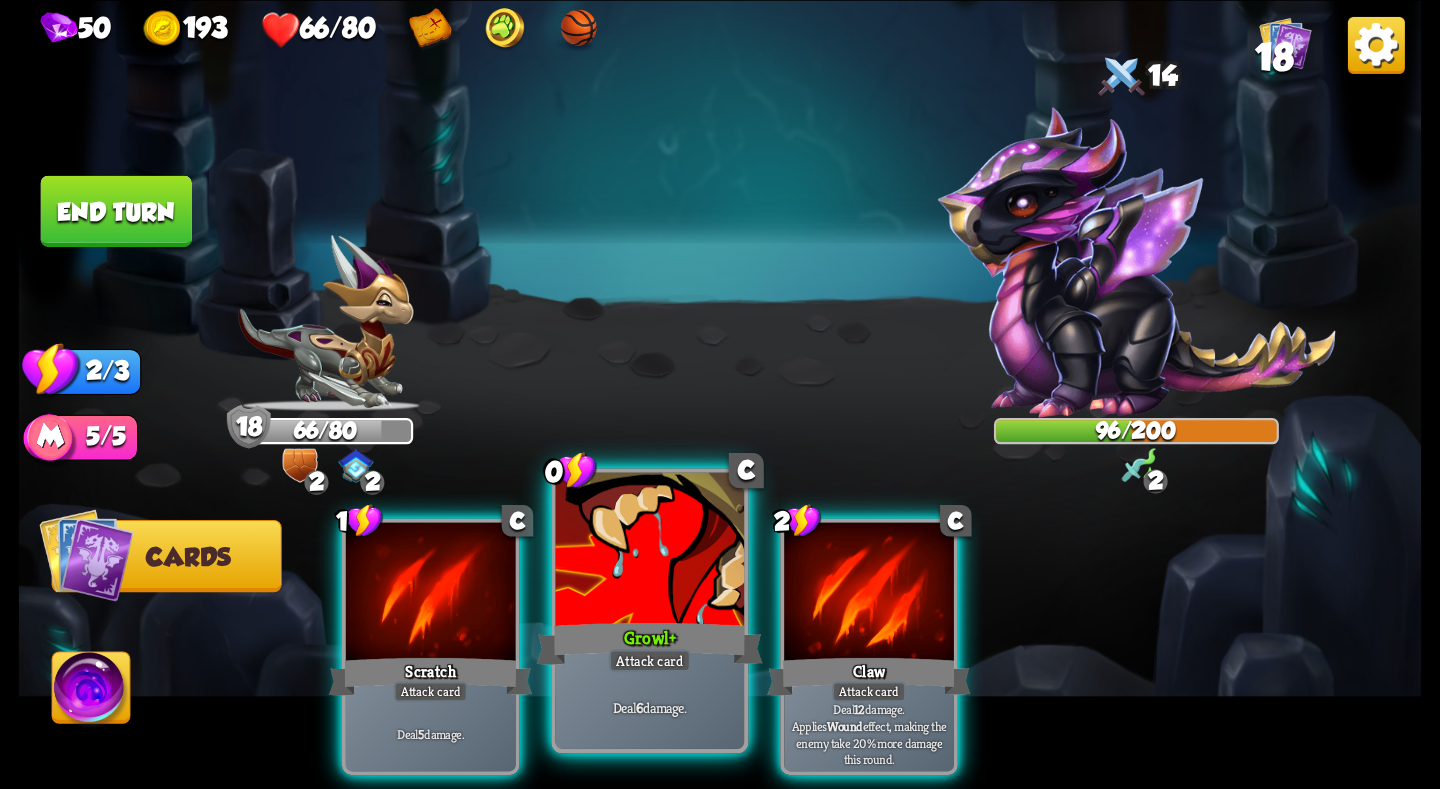click at bounding box center [650, 551] 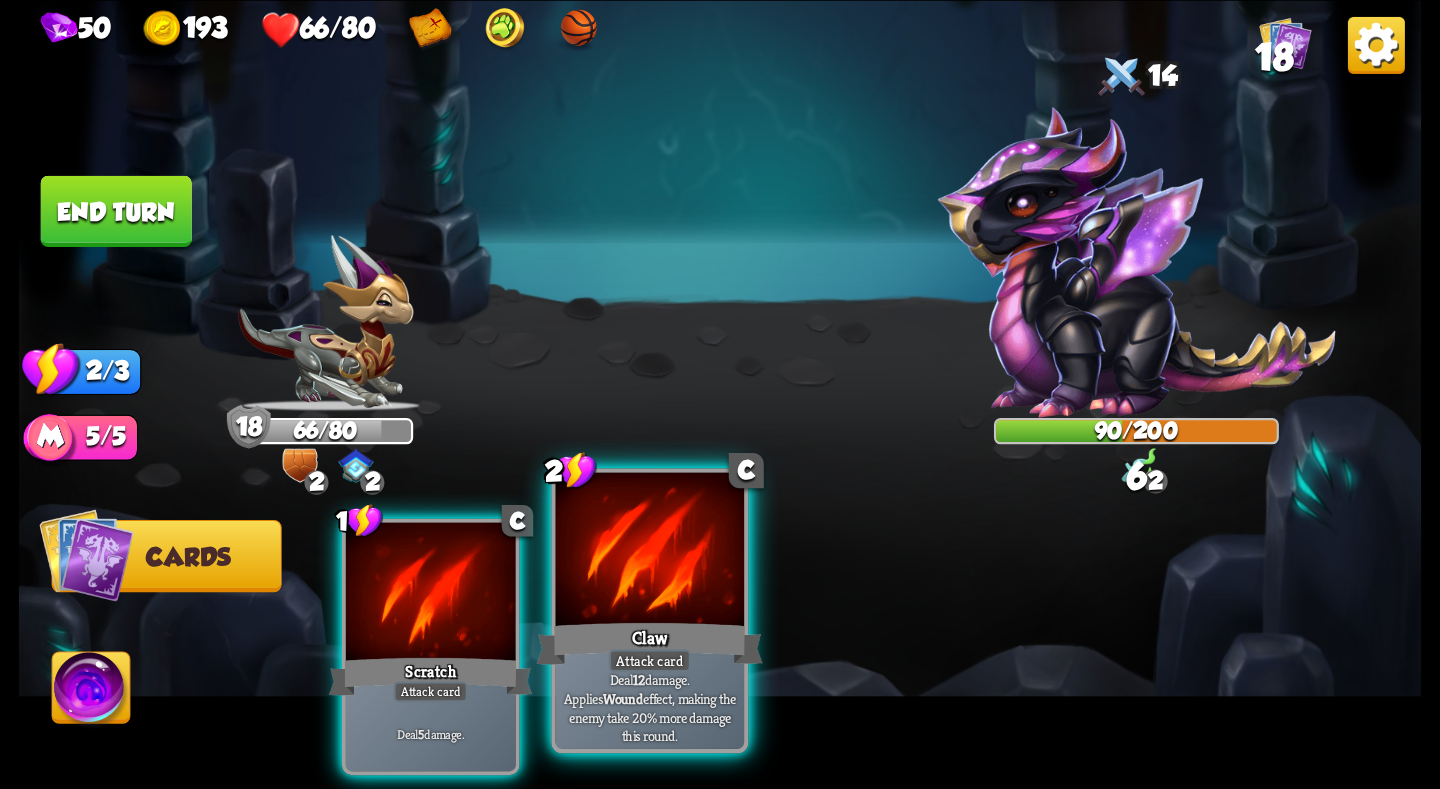 click at bounding box center [650, 551] 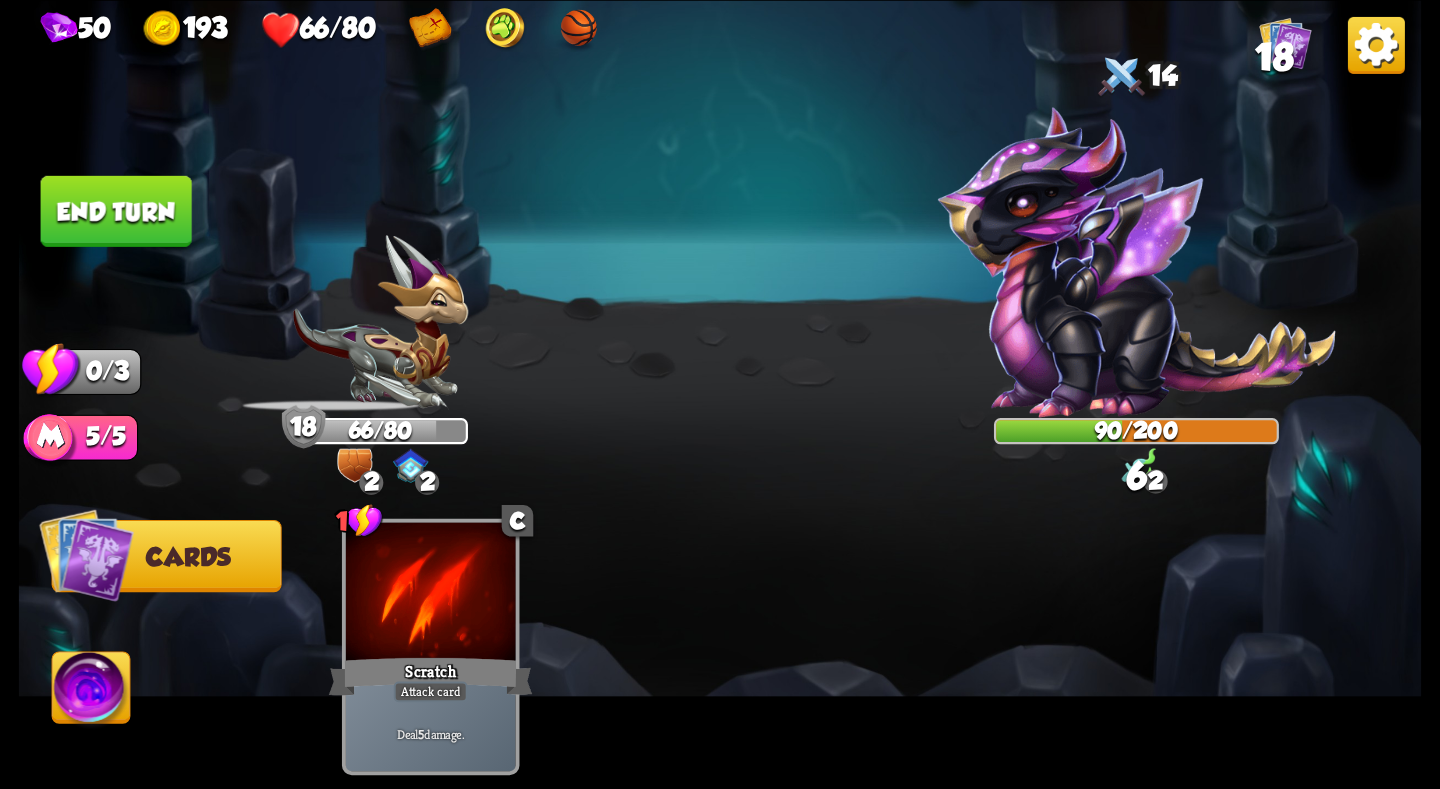 click on "End turn" at bounding box center [116, 210] 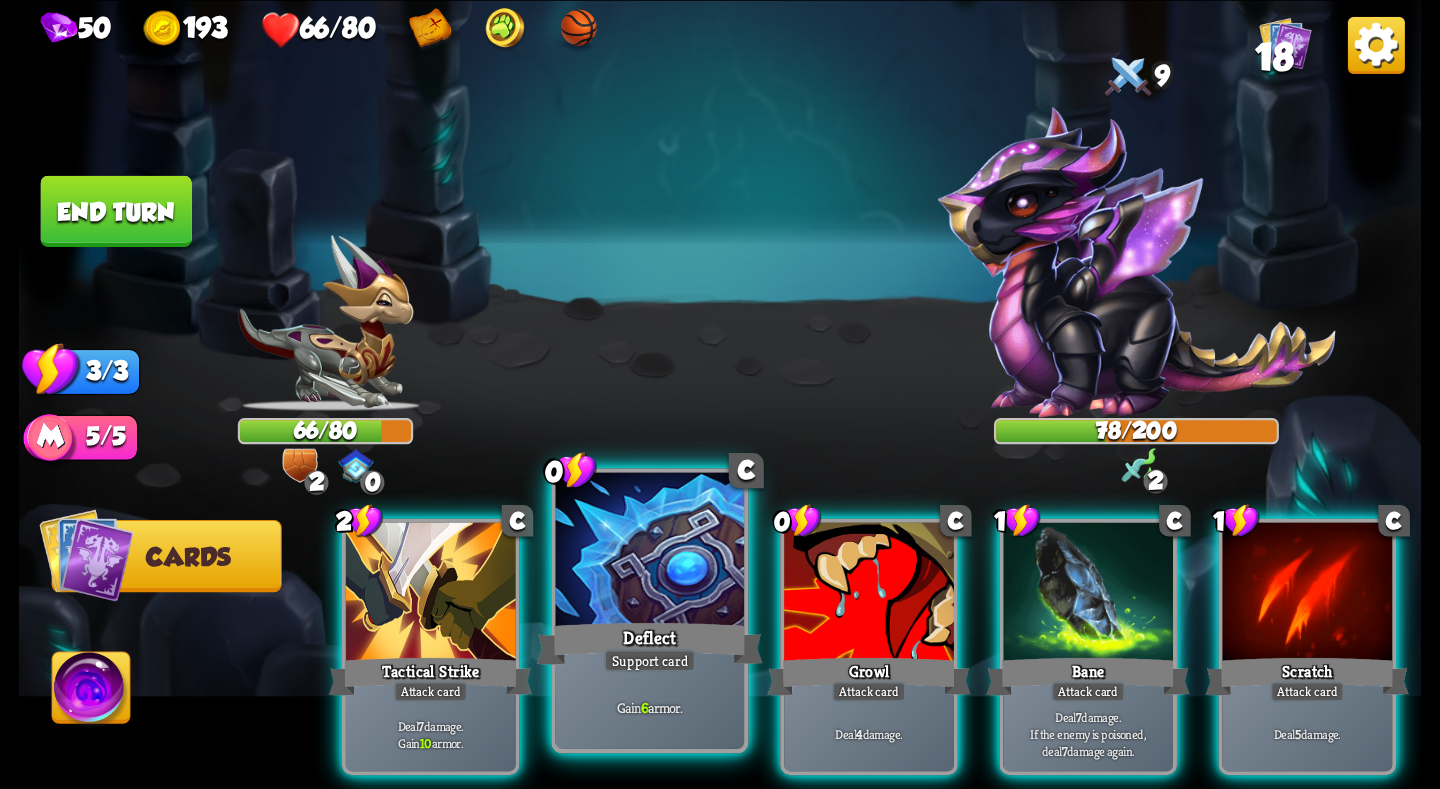 click at bounding box center [650, 551] 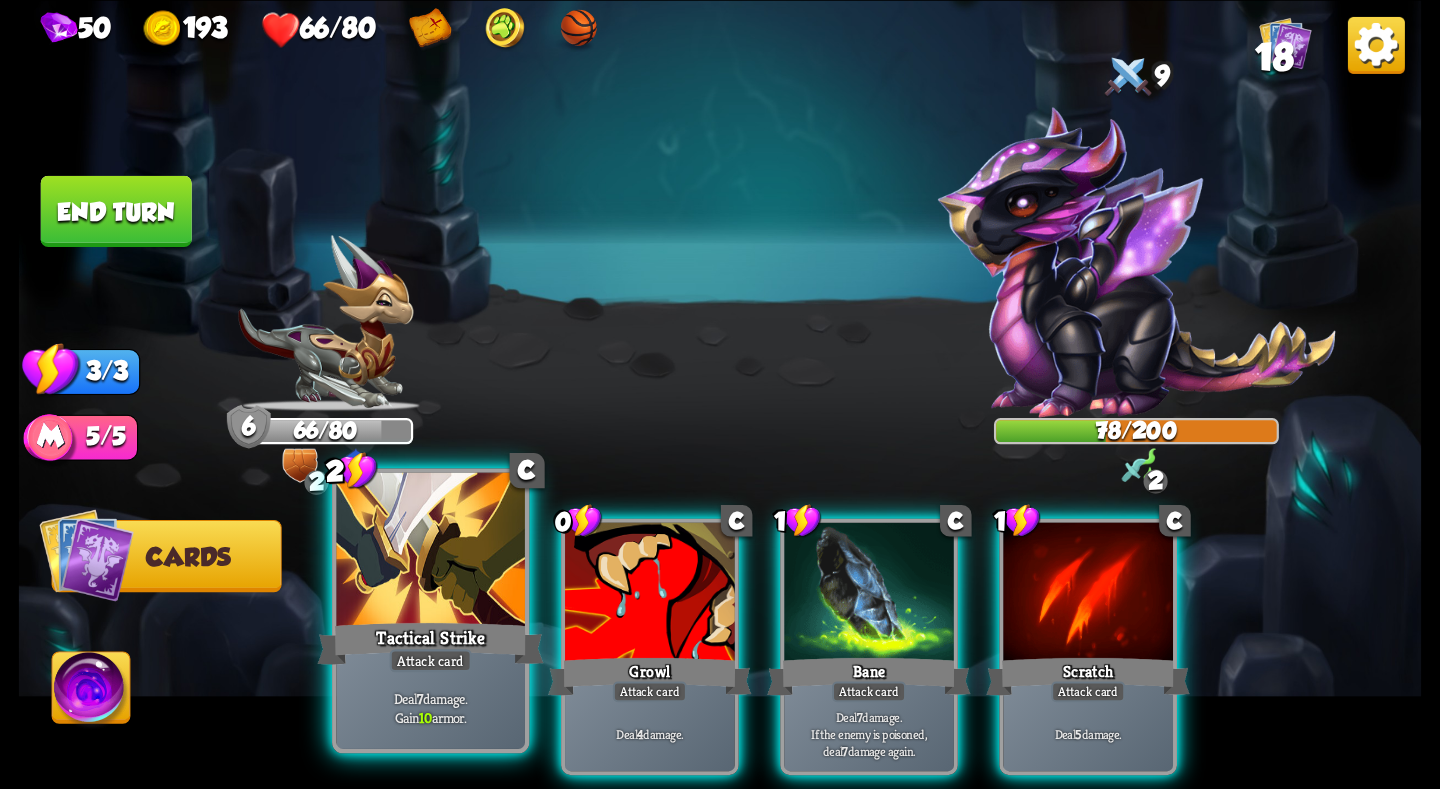 click at bounding box center [430, 551] 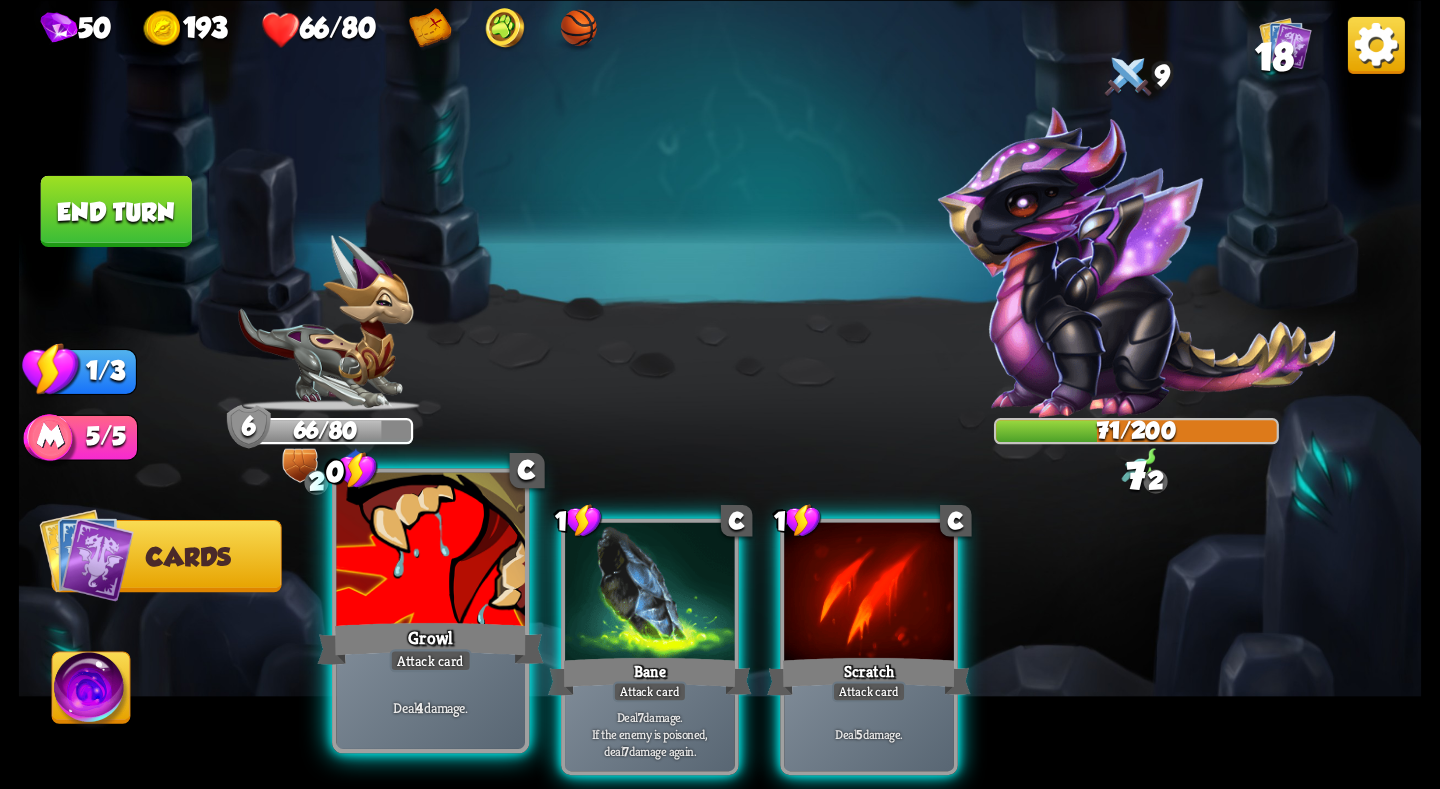 click at bounding box center (430, 551) 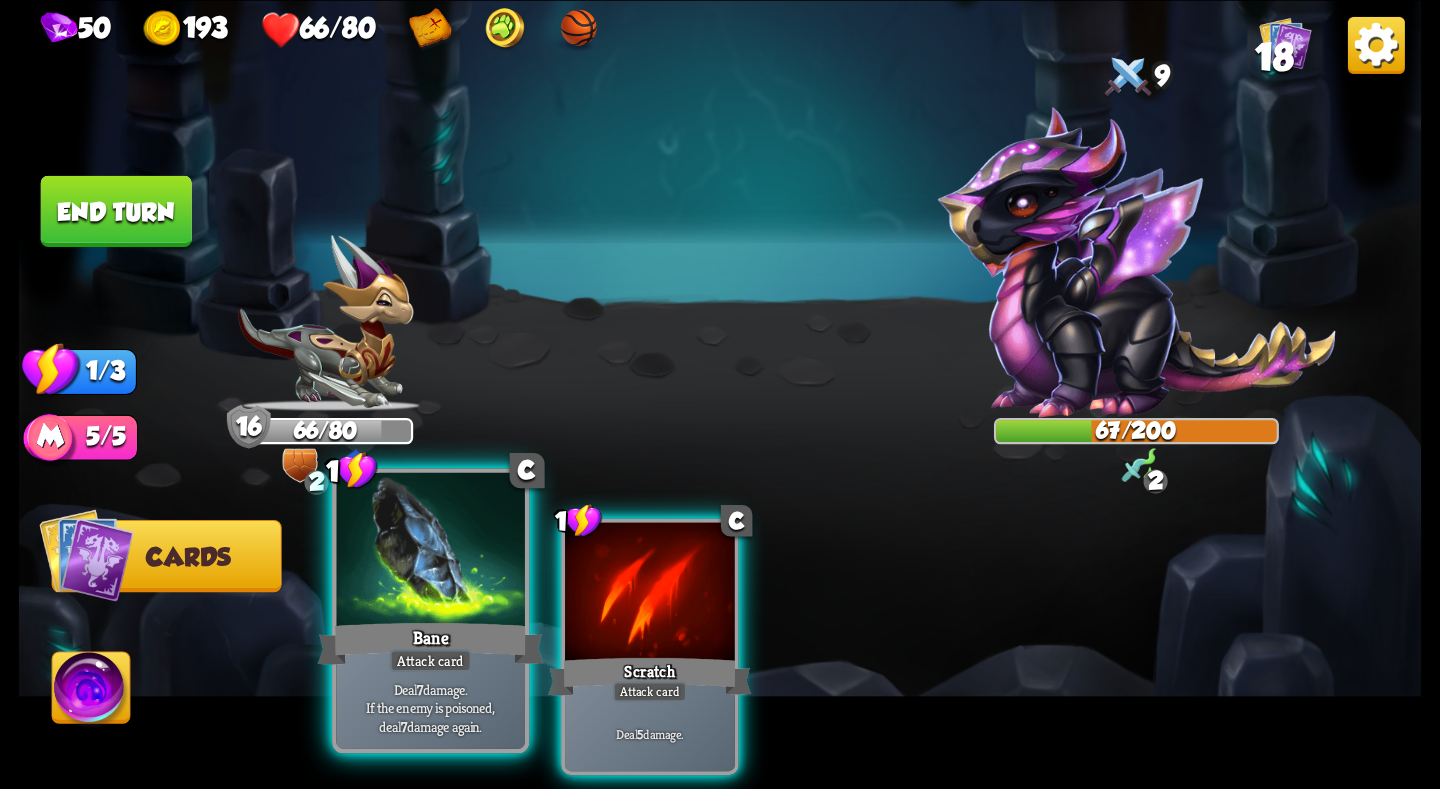 click at bounding box center (430, 551) 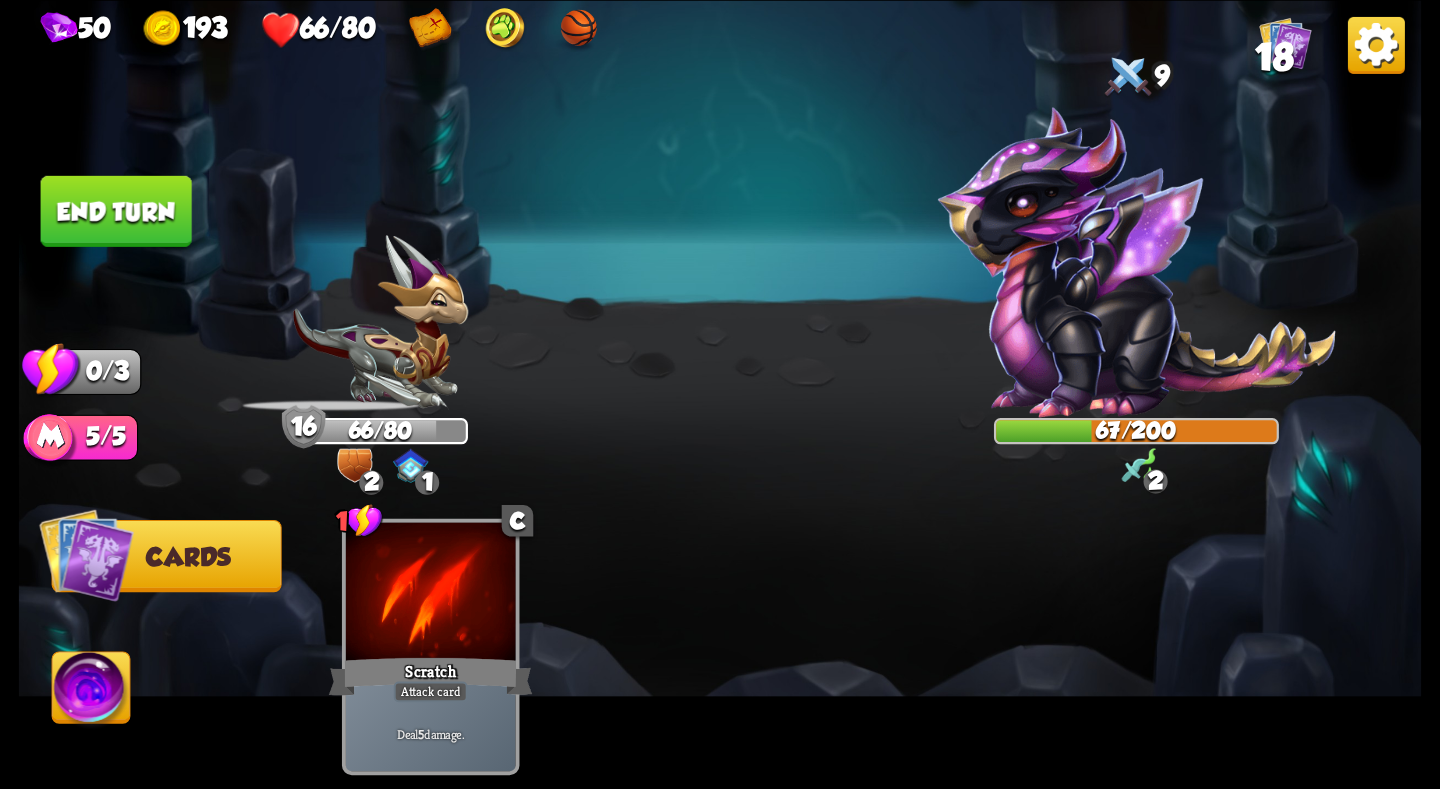click on "End turn" at bounding box center [116, 210] 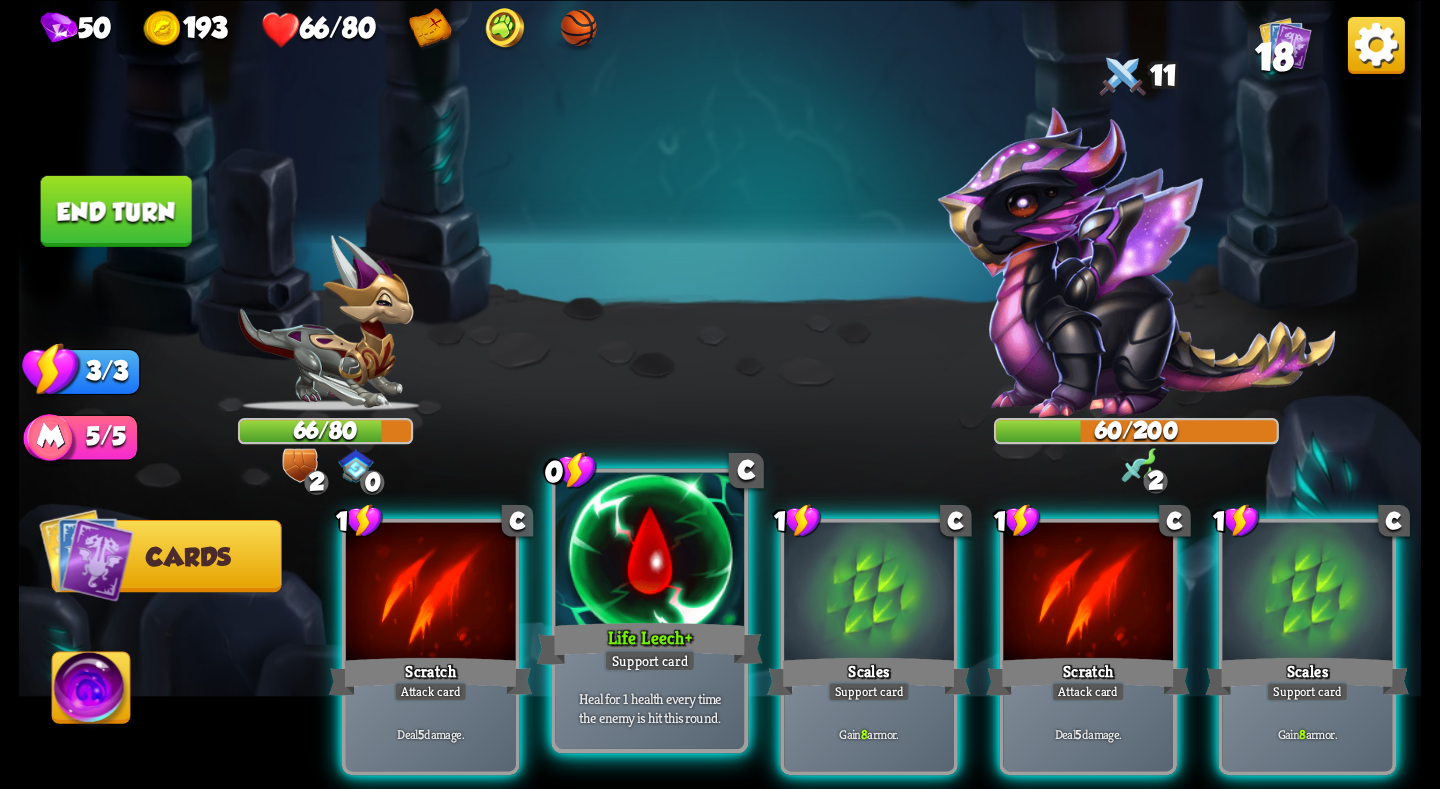 click at bounding box center [650, 551] 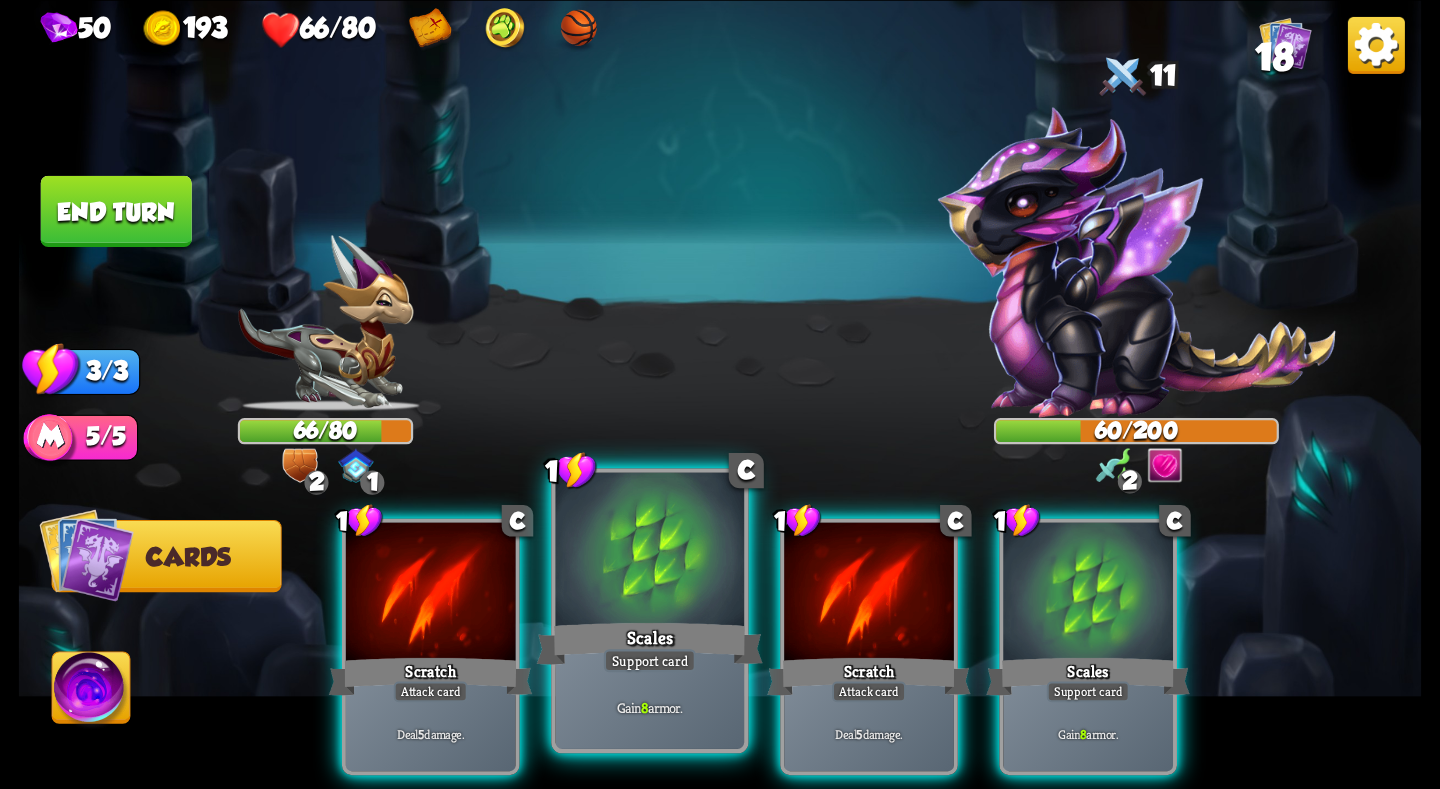 click at bounding box center (650, 551) 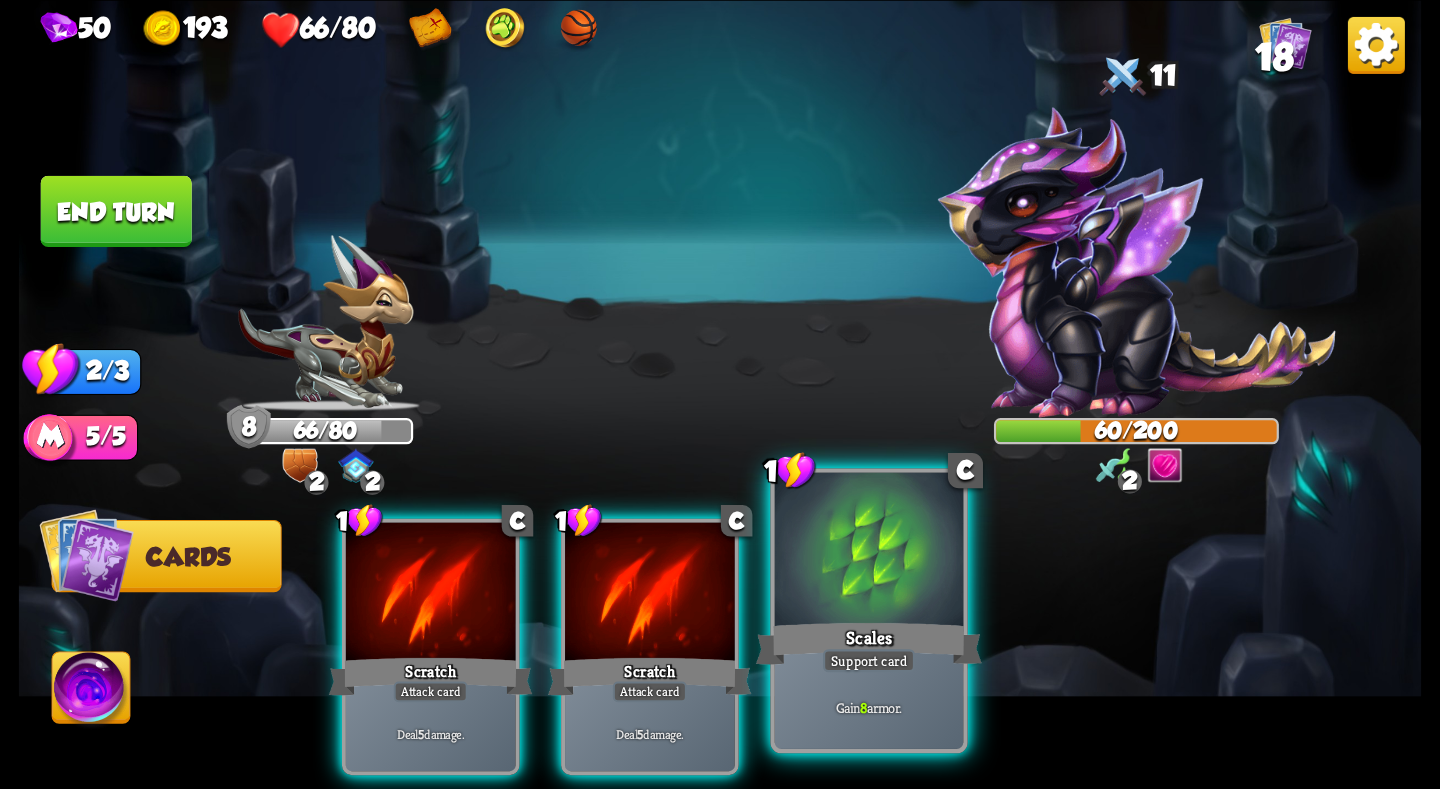 click at bounding box center (869, 551) 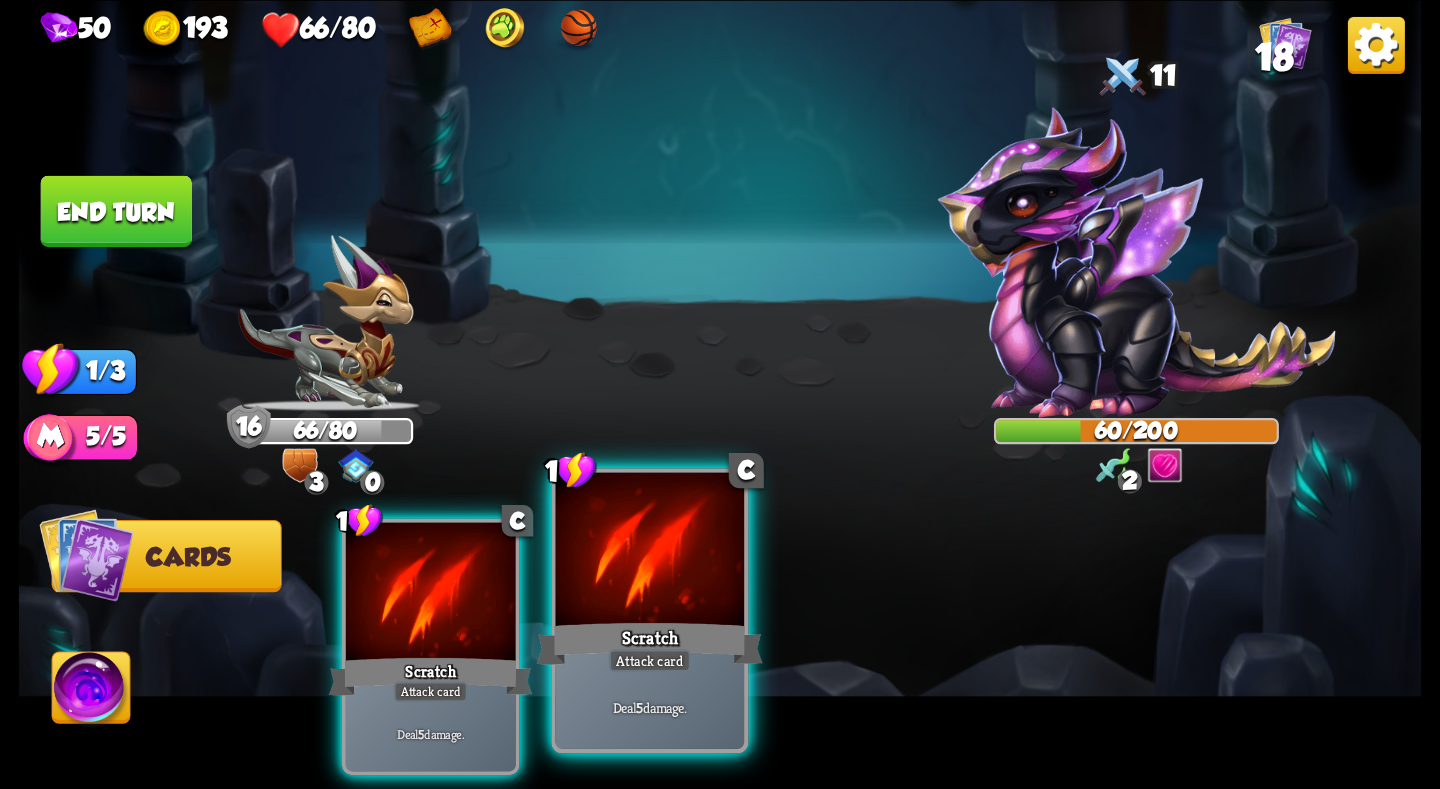 click on "Scratch" at bounding box center [650, 643] 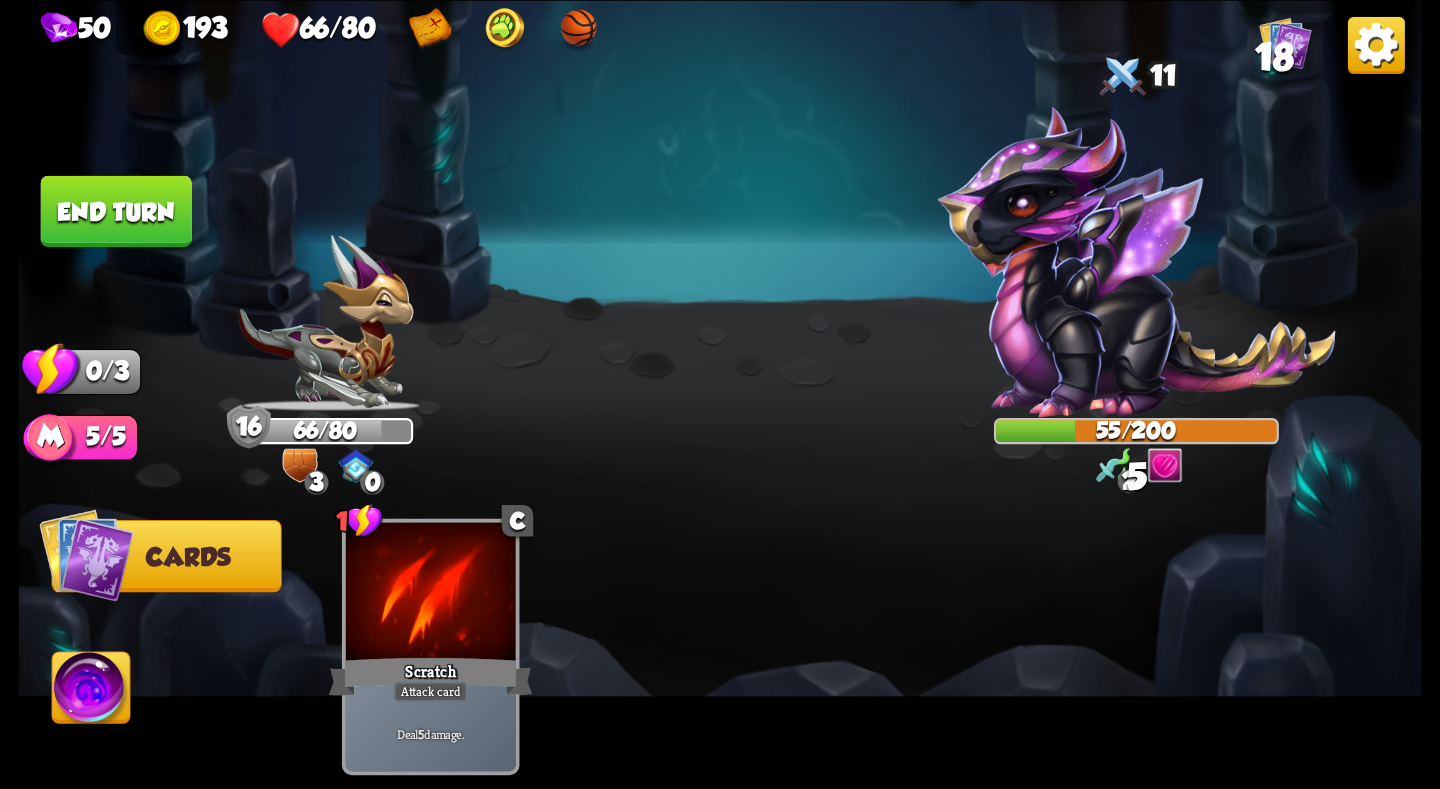 click on "End turn" at bounding box center (116, 210) 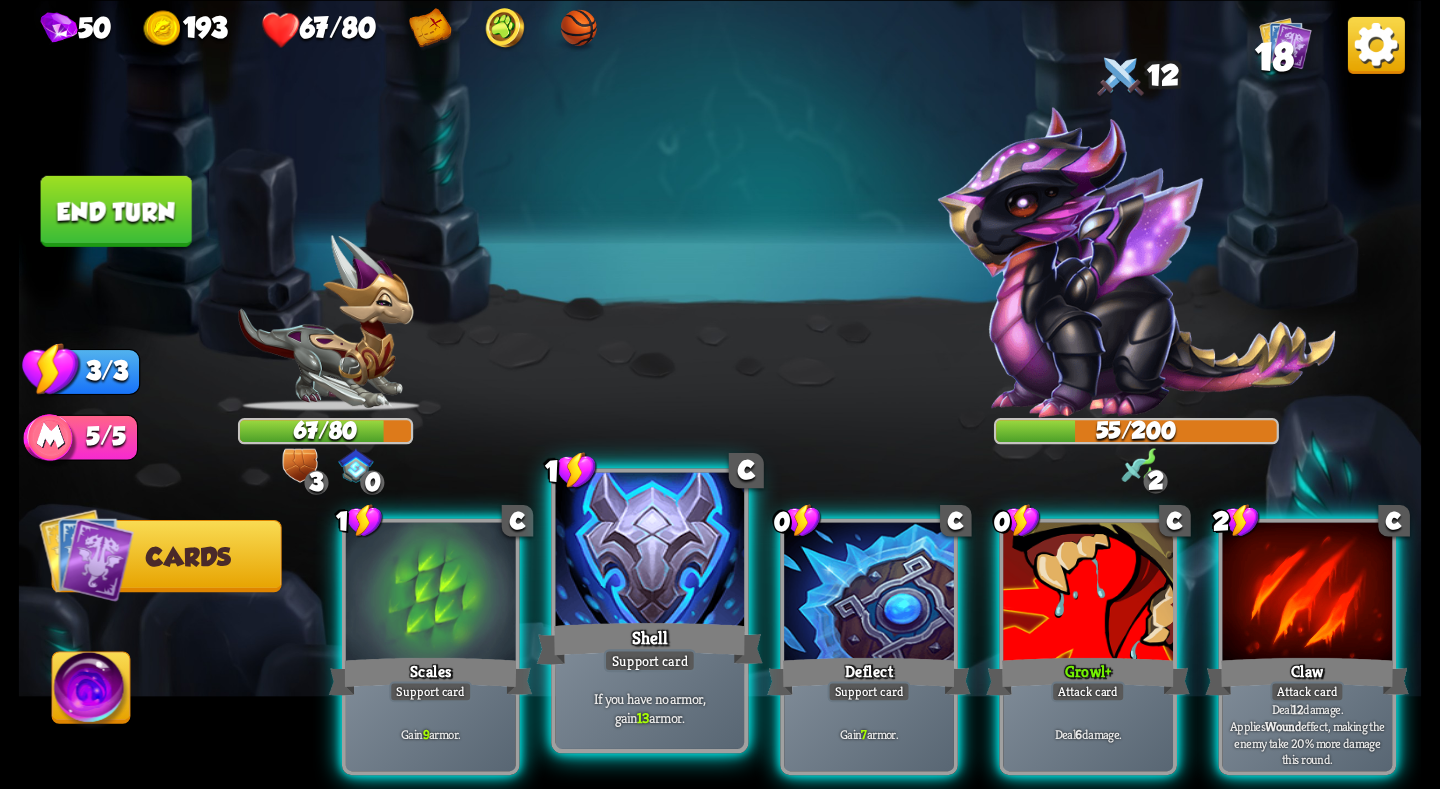 click at bounding box center [650, 551] 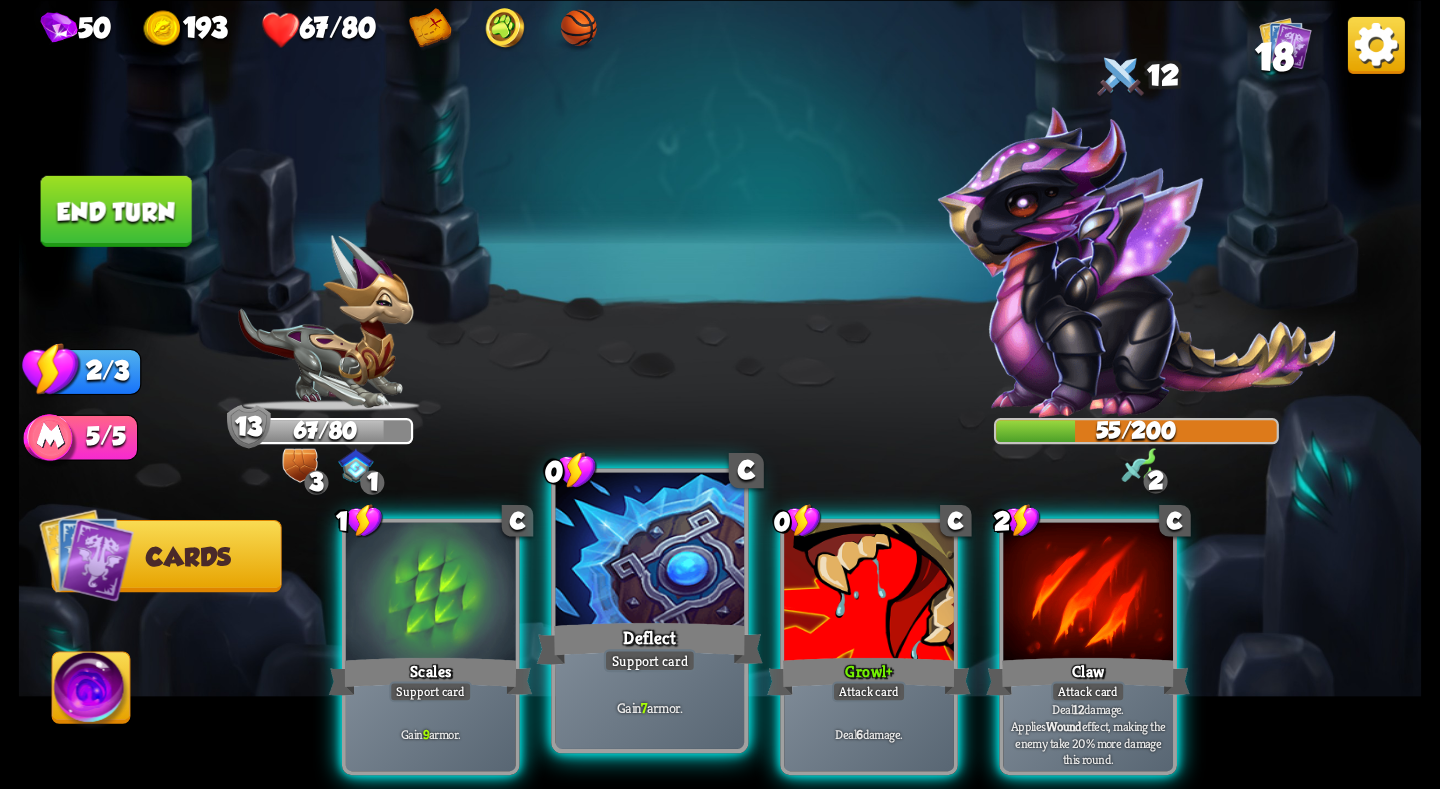 click at bounding box center (650, 551) 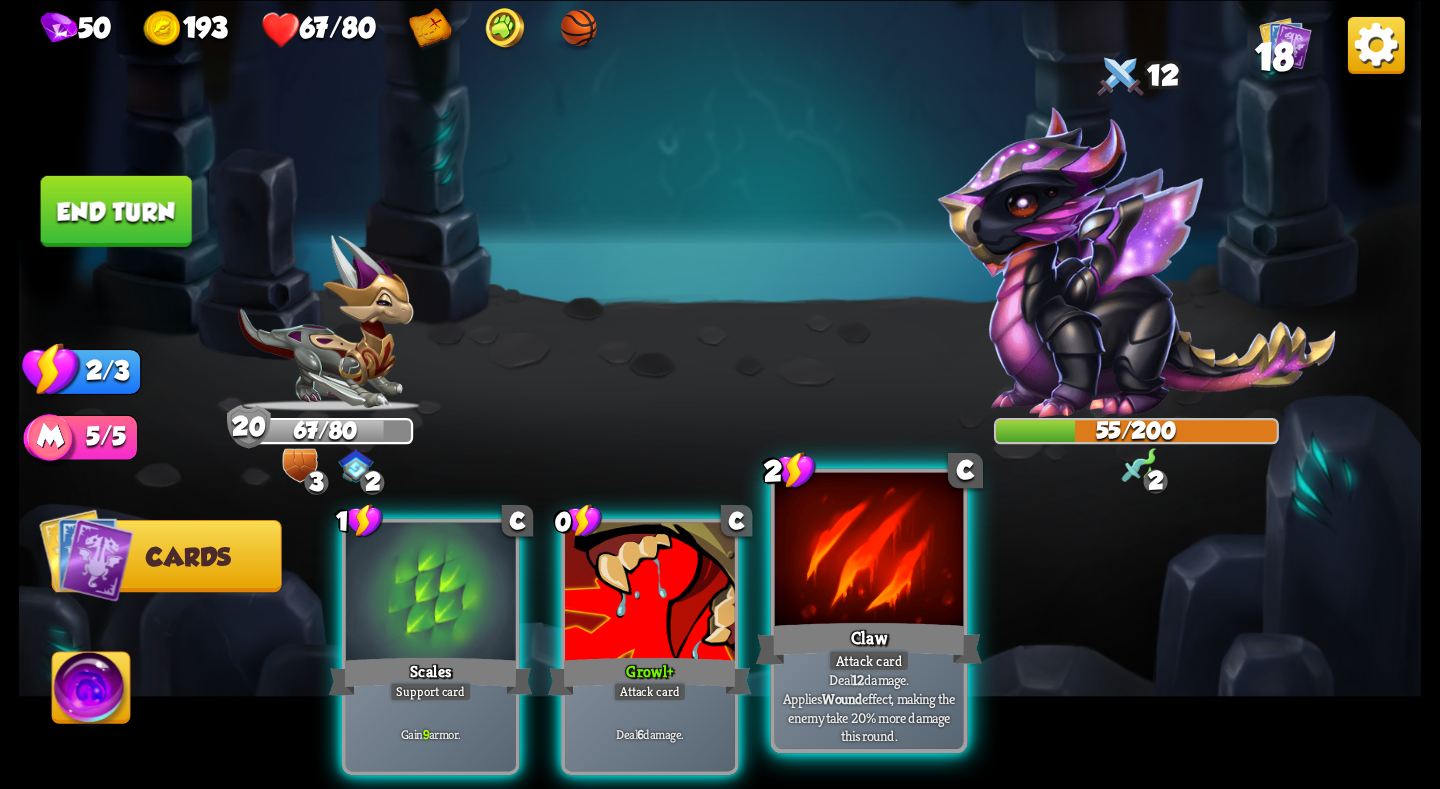 click at bounding box center [869, 551] 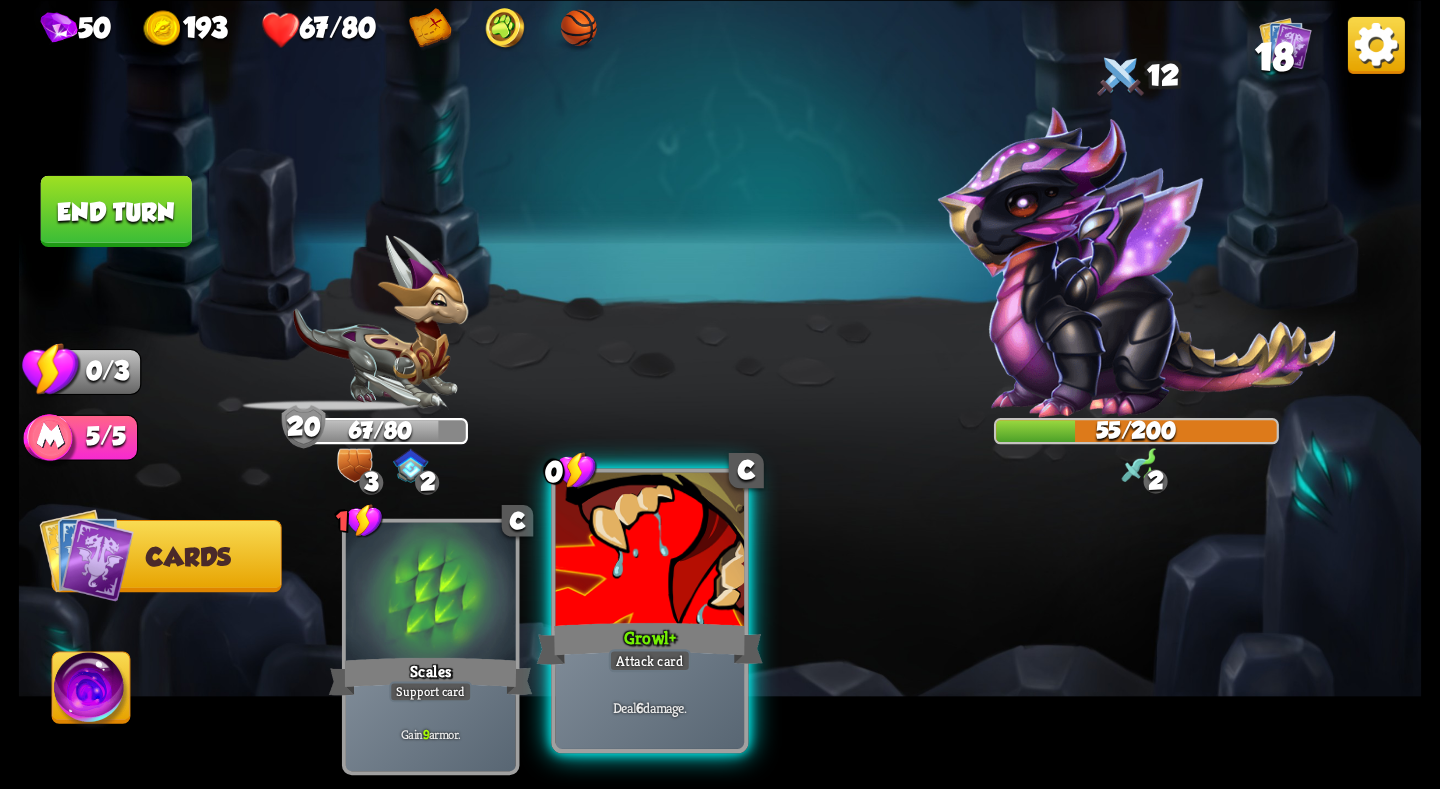 click at bounding box center (650, 551) 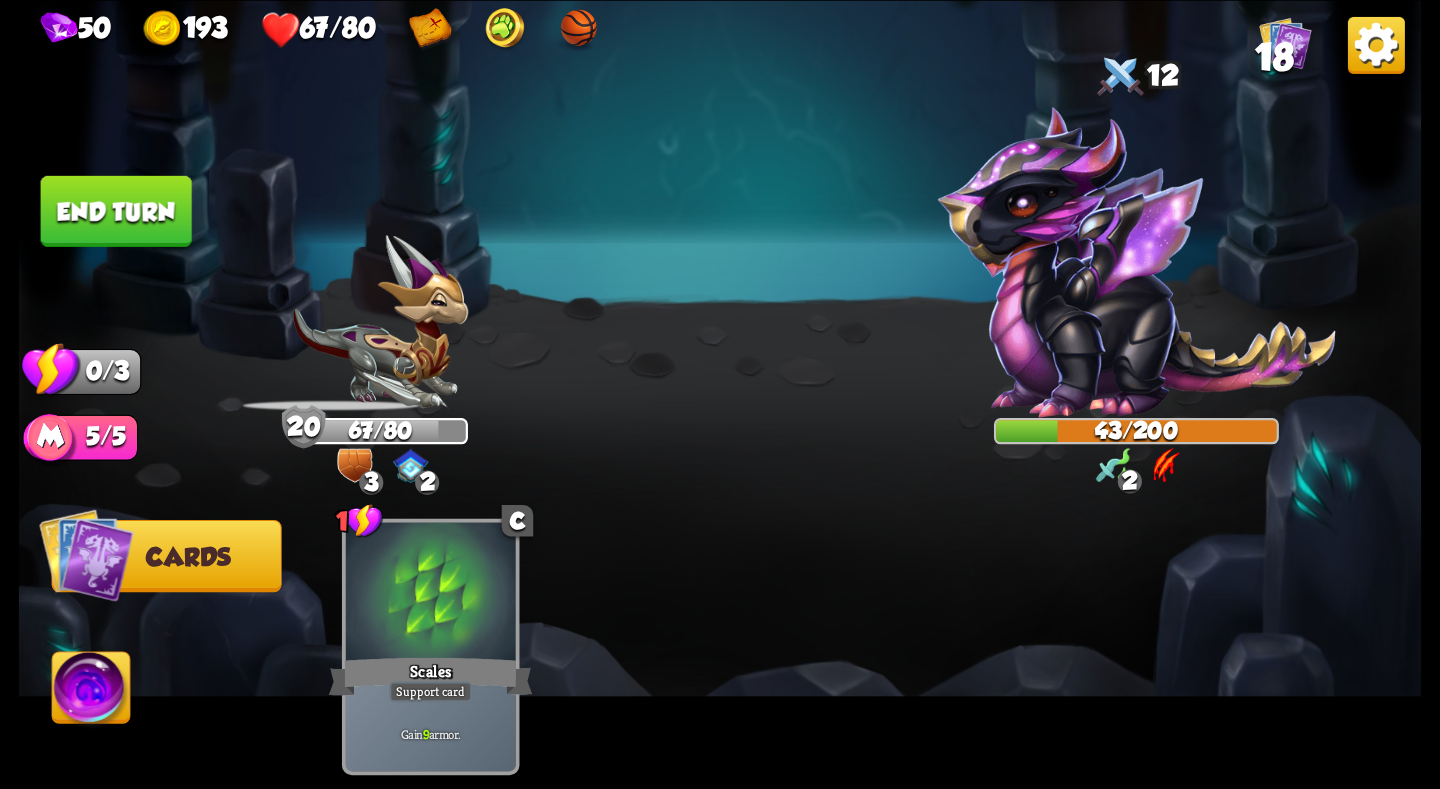 click on "End turn" at bounding box center (116, 210) 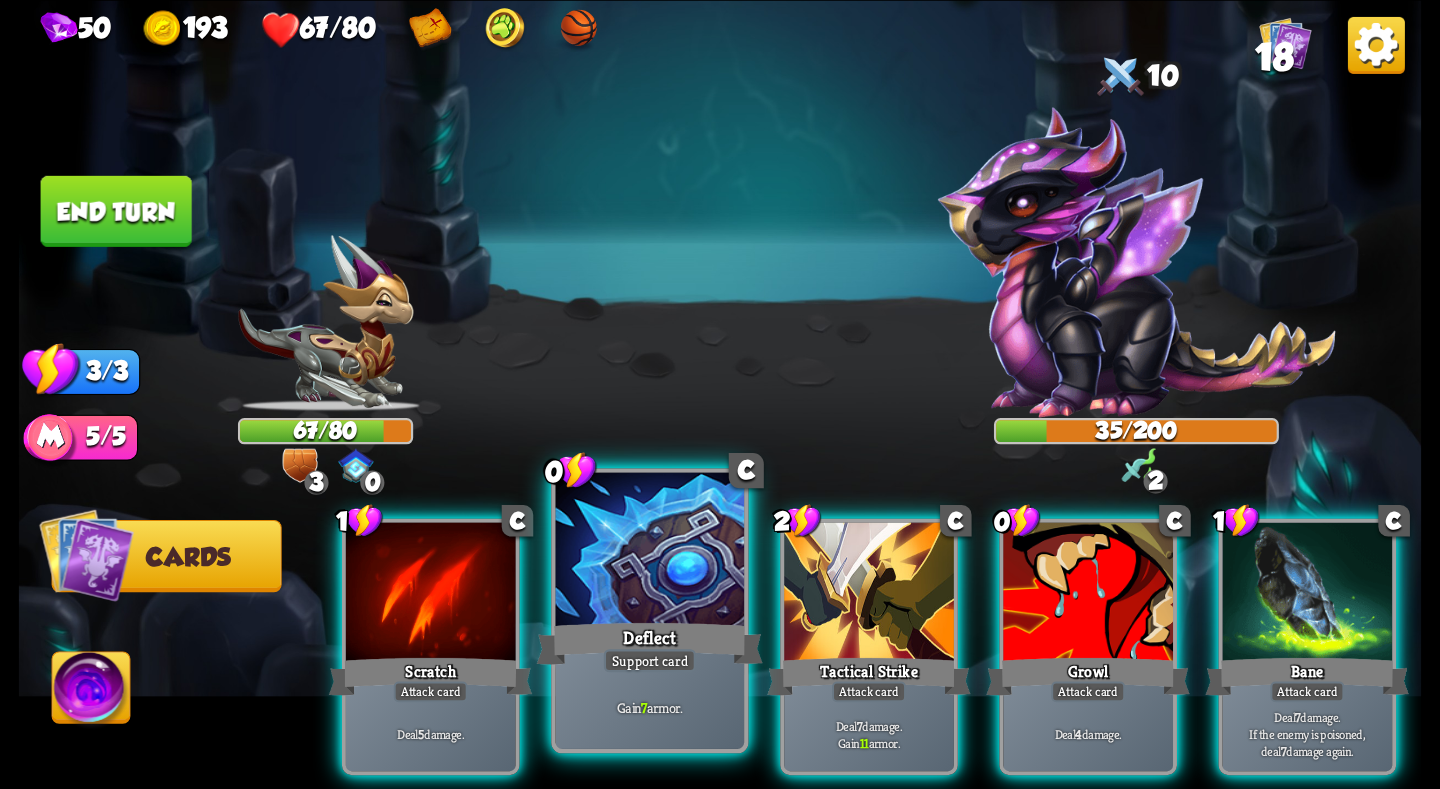 click at bounding box center (650, 551) 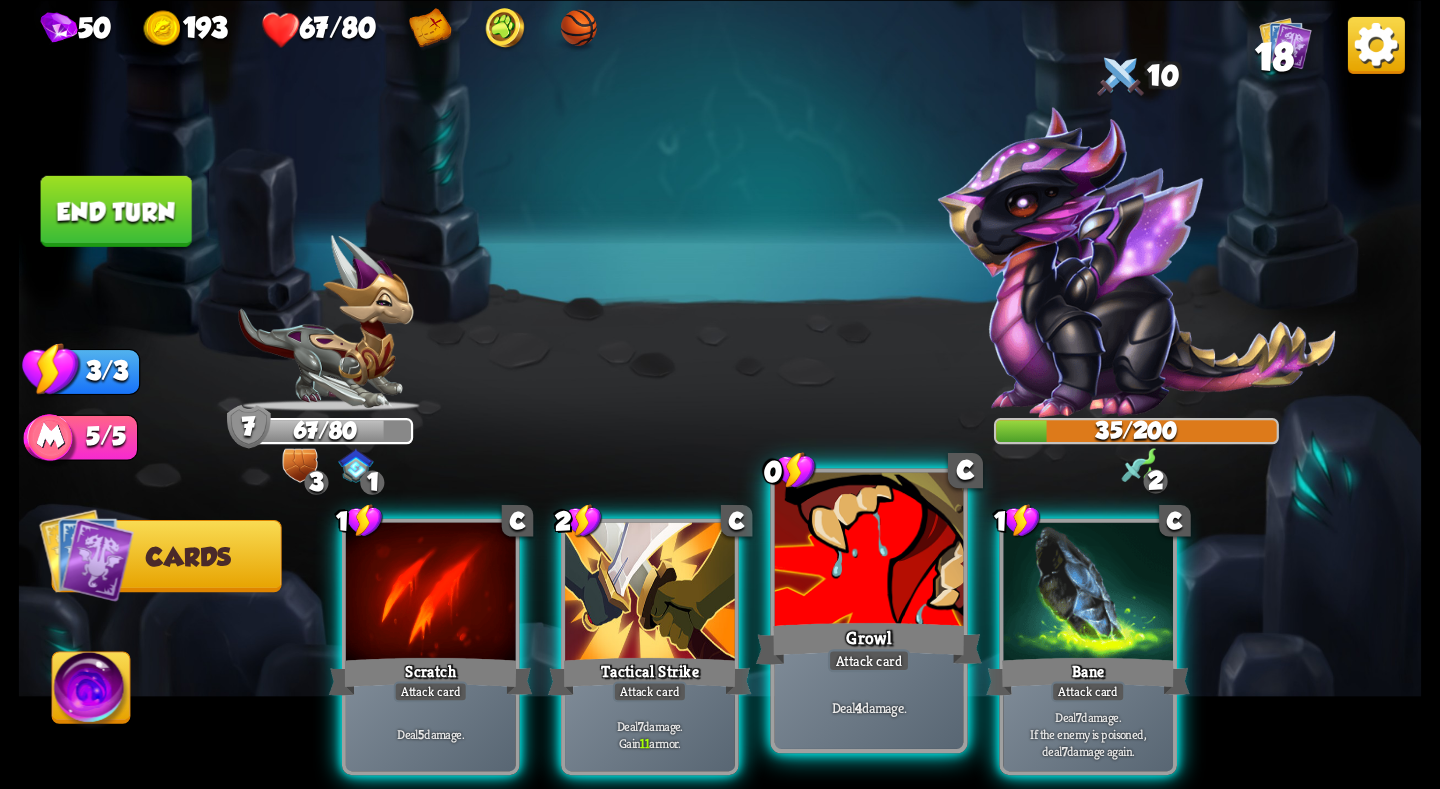 click at bounding box center [869, 551] 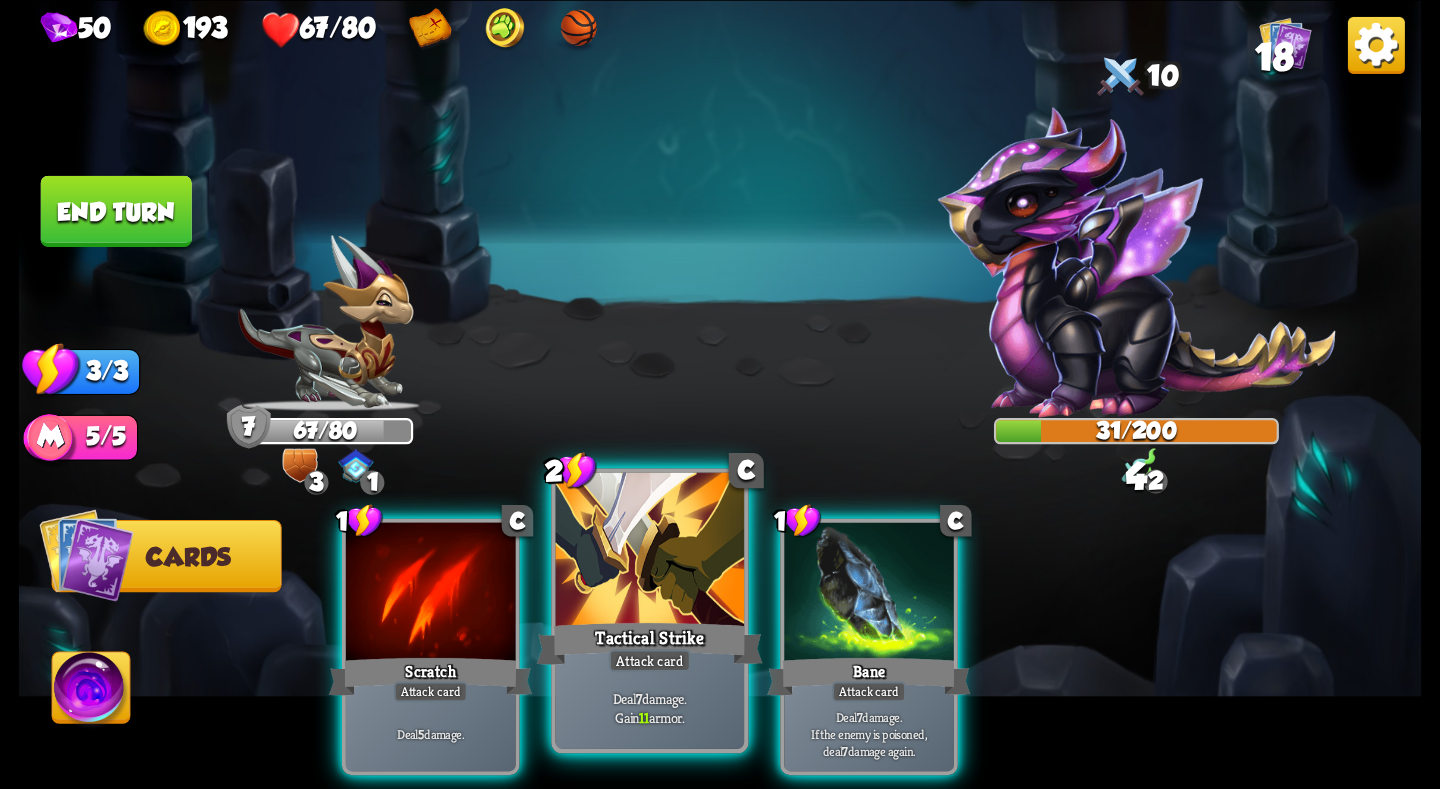 click at bounding box center (650, 551) 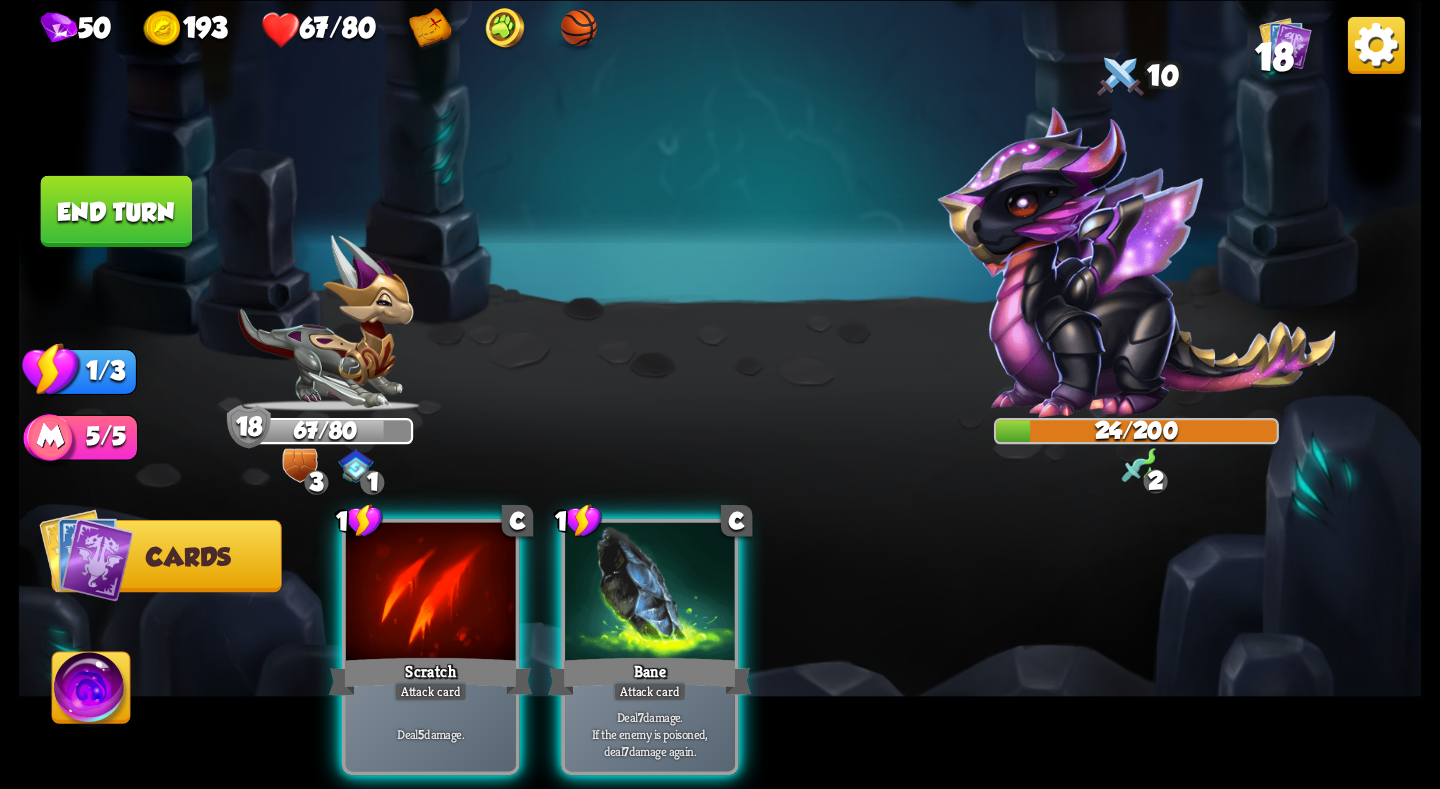 click at bounding box center [650, 593] 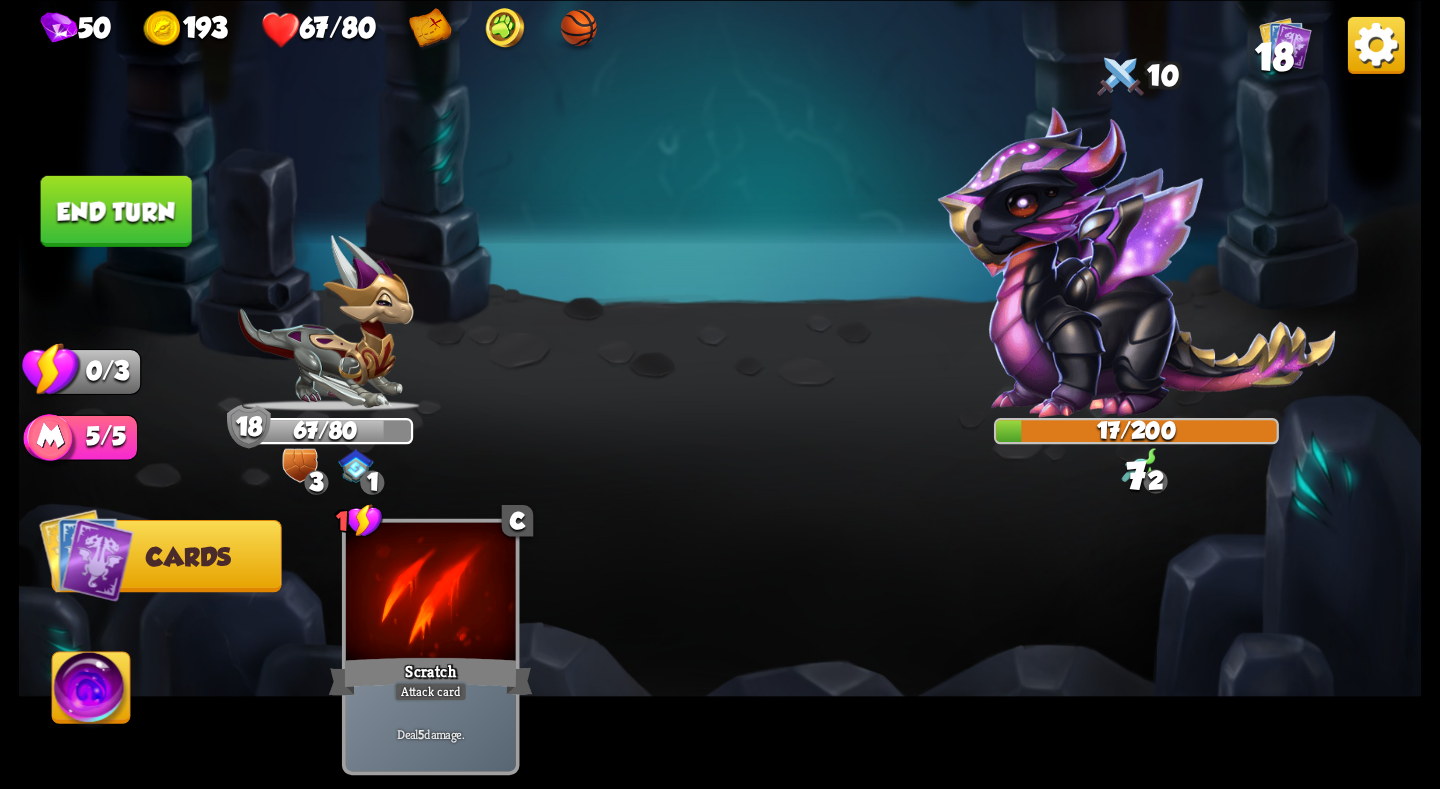 click on "End turn" at bounding box center [116, 210] 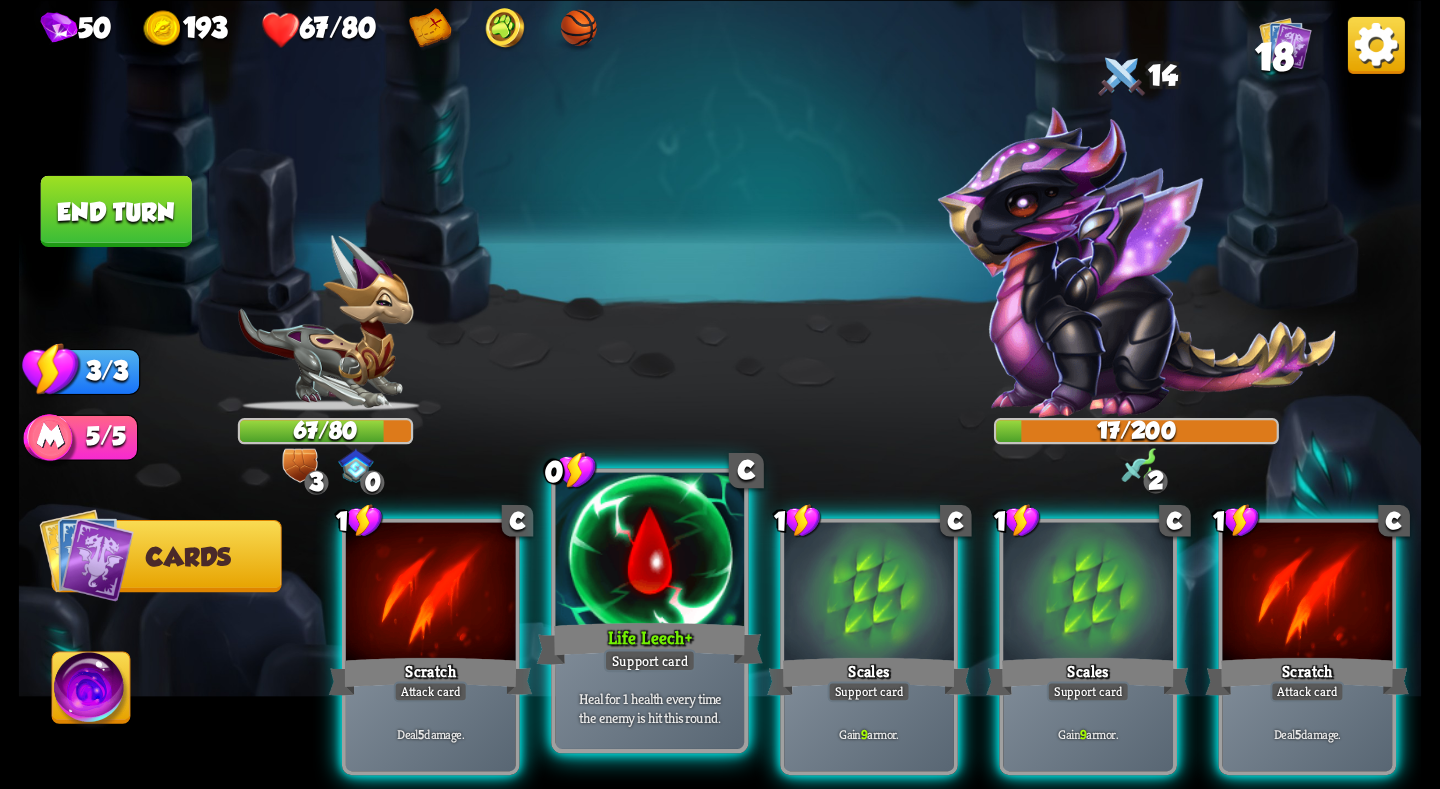click at bounding box center (650, 551) 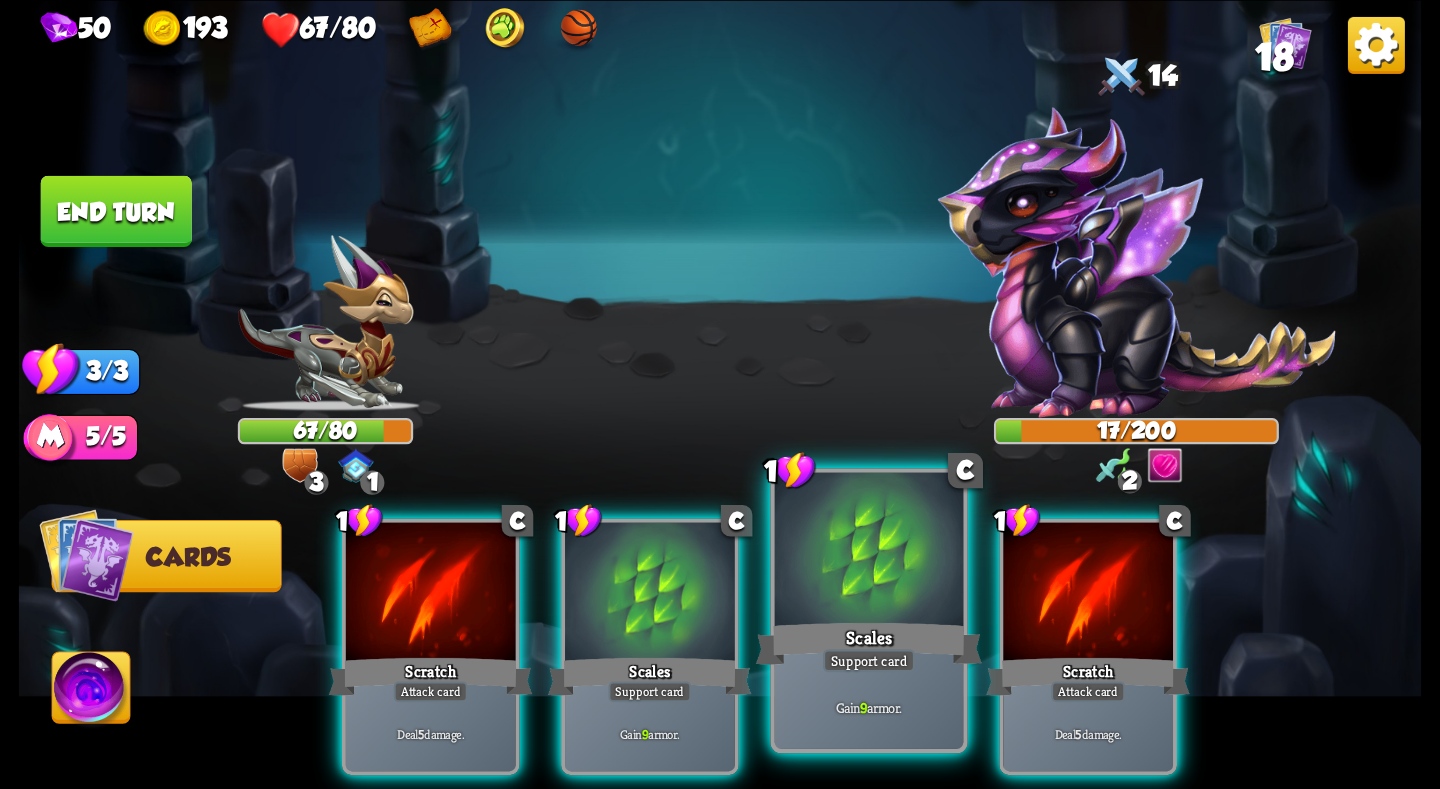 click at bounding box center [869, 551] 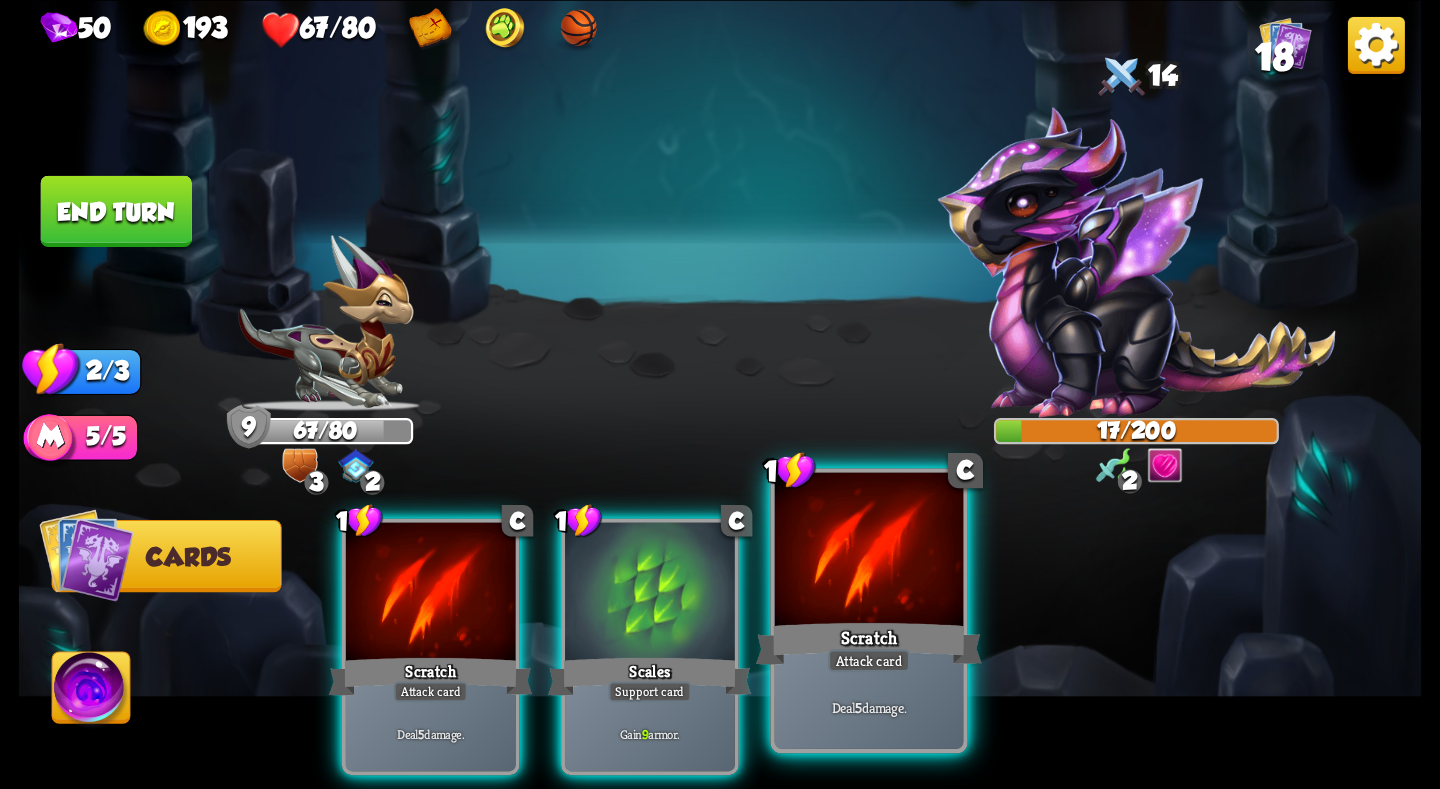 click at bounding box center (869, 551) 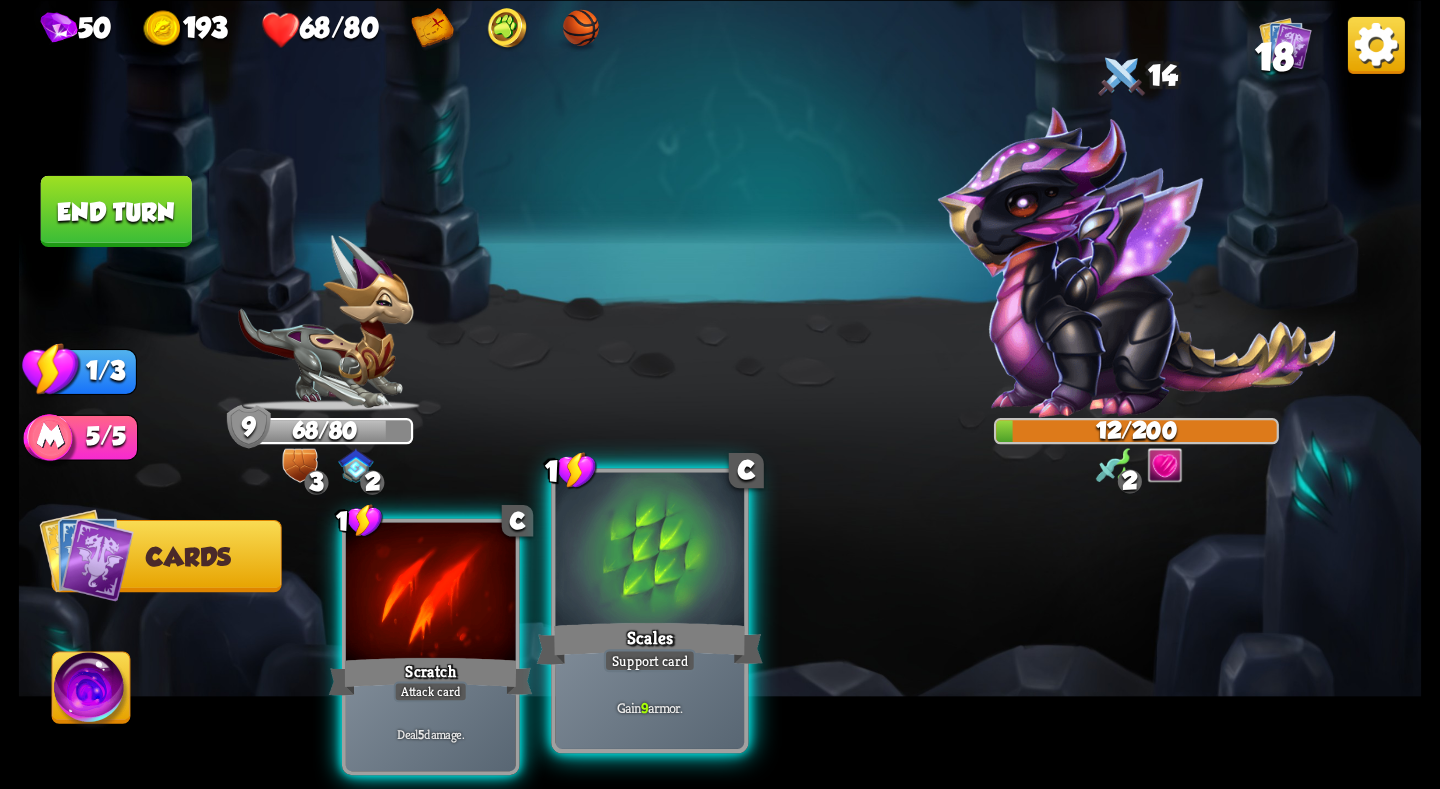 click at bounding box center (650, 551) 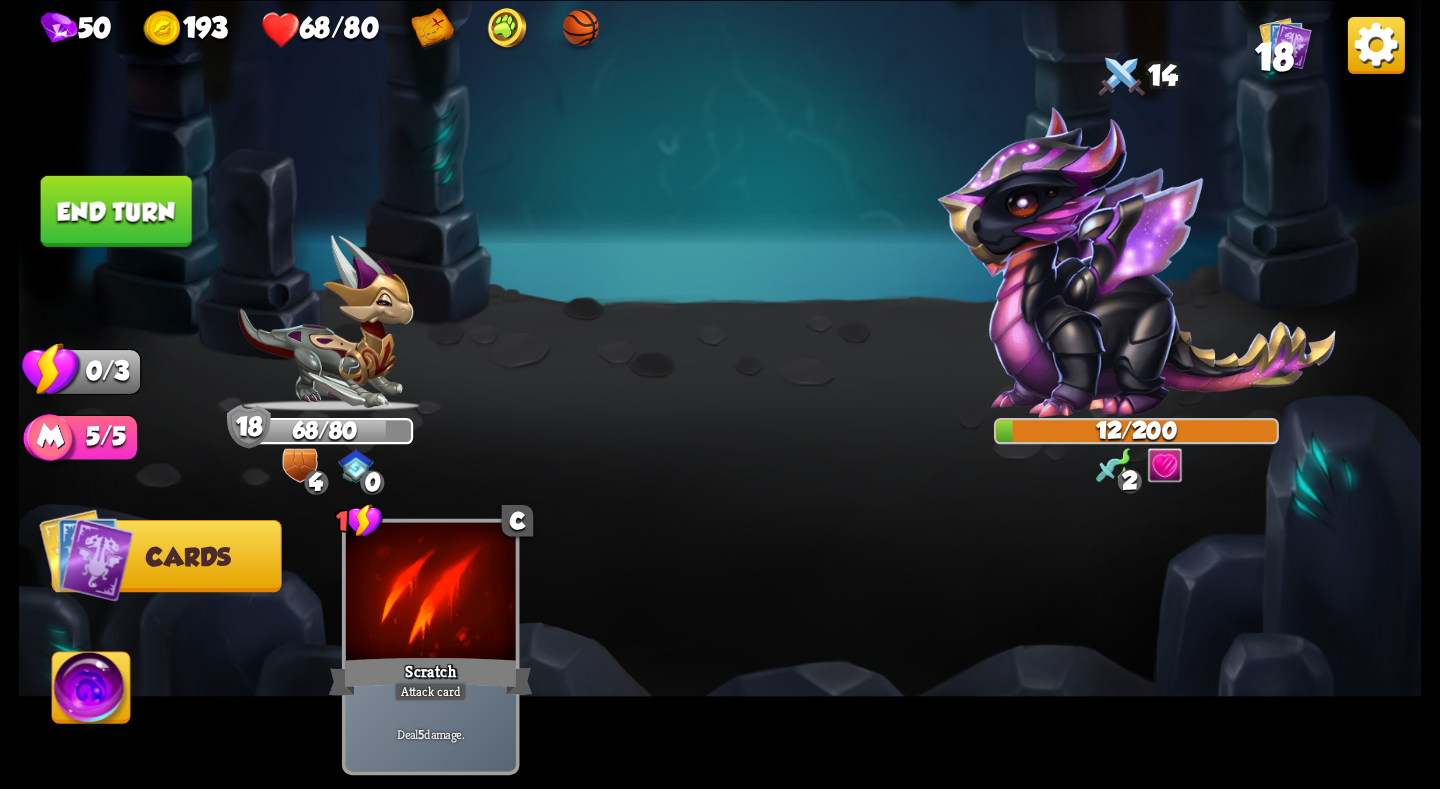 click on "End turn" at bounding box center [116, 210] 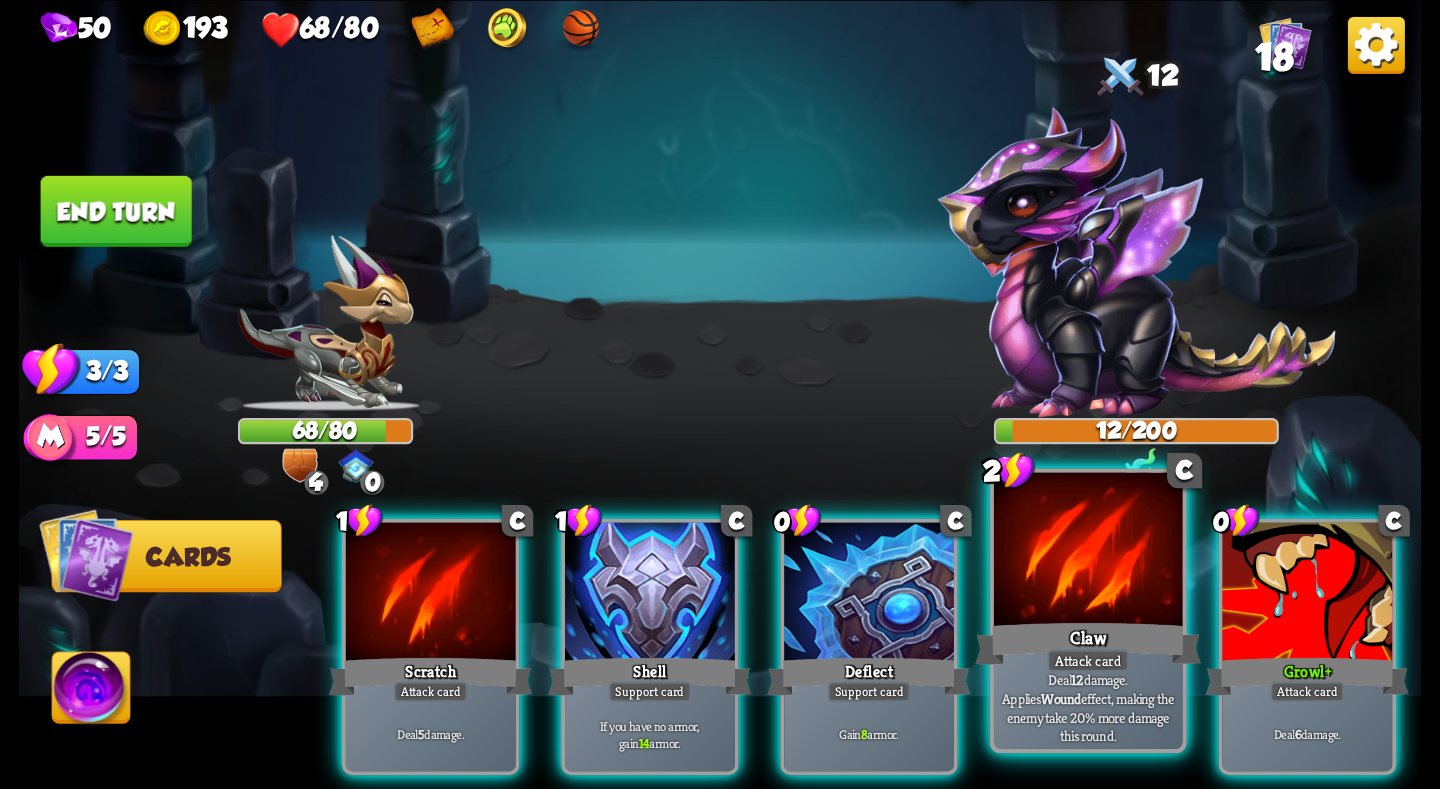 click on "Claw" at bounding box center (1088, 643) 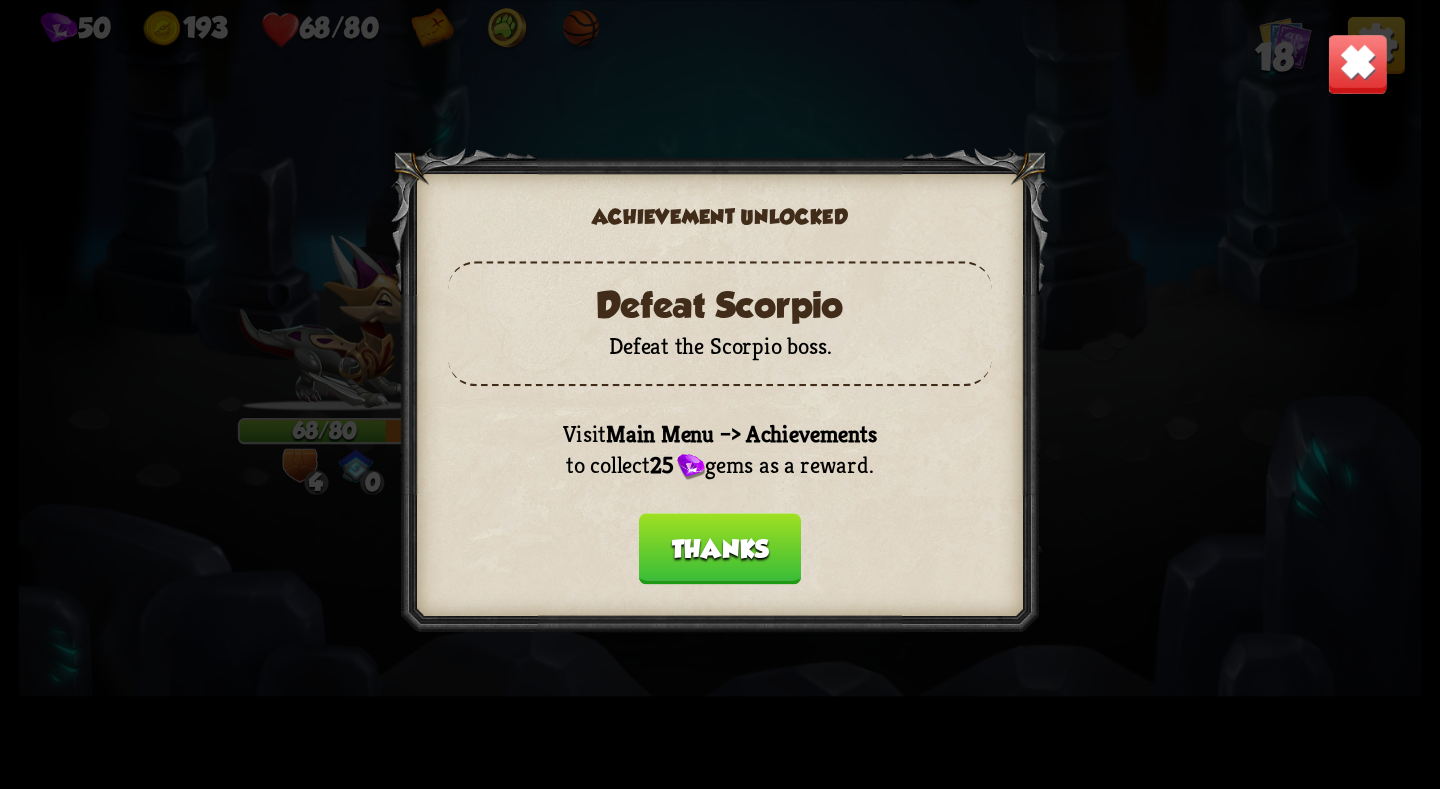 click on "Thanks" at bounding box center [720, 548] 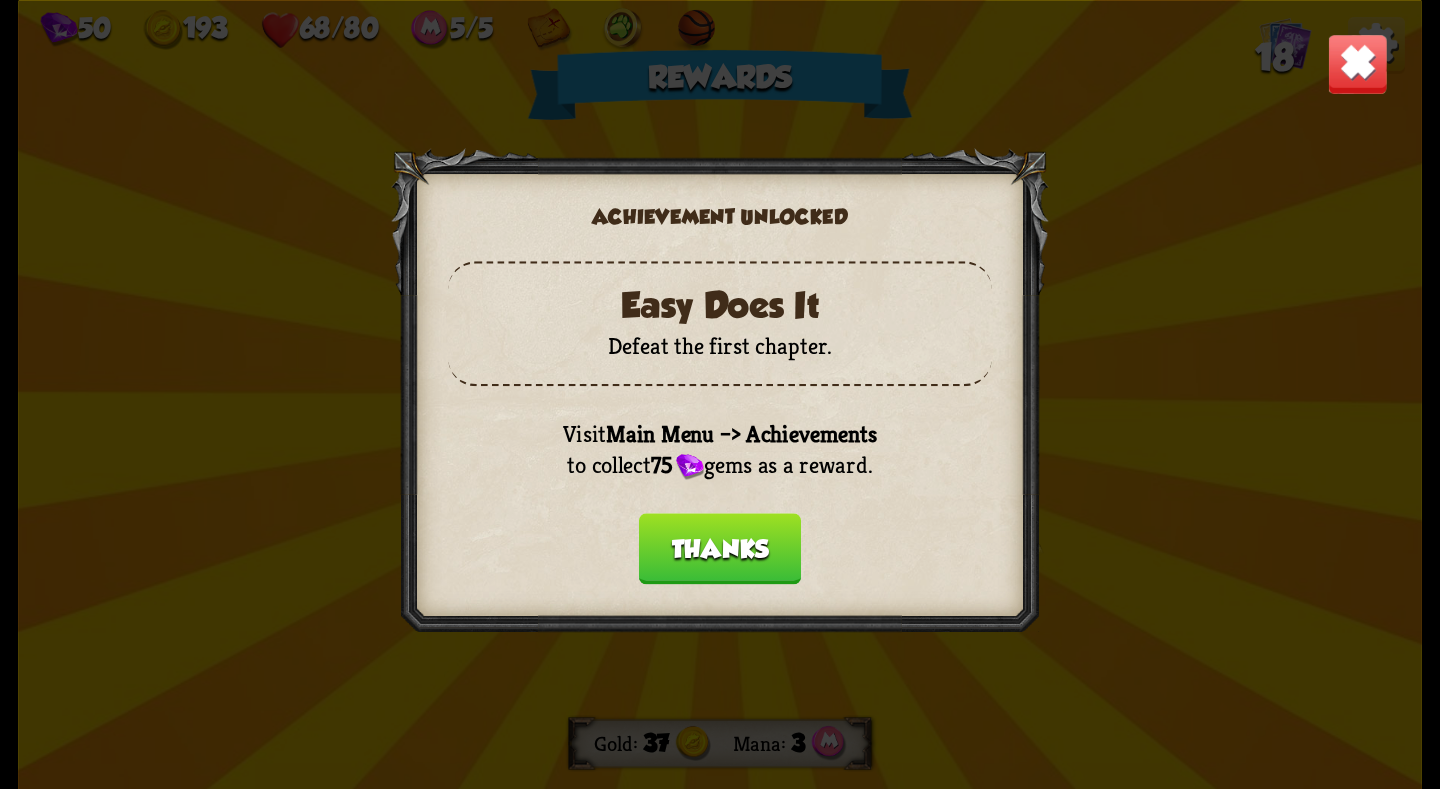 click on "Thanks" at bounding box center (720, 548) 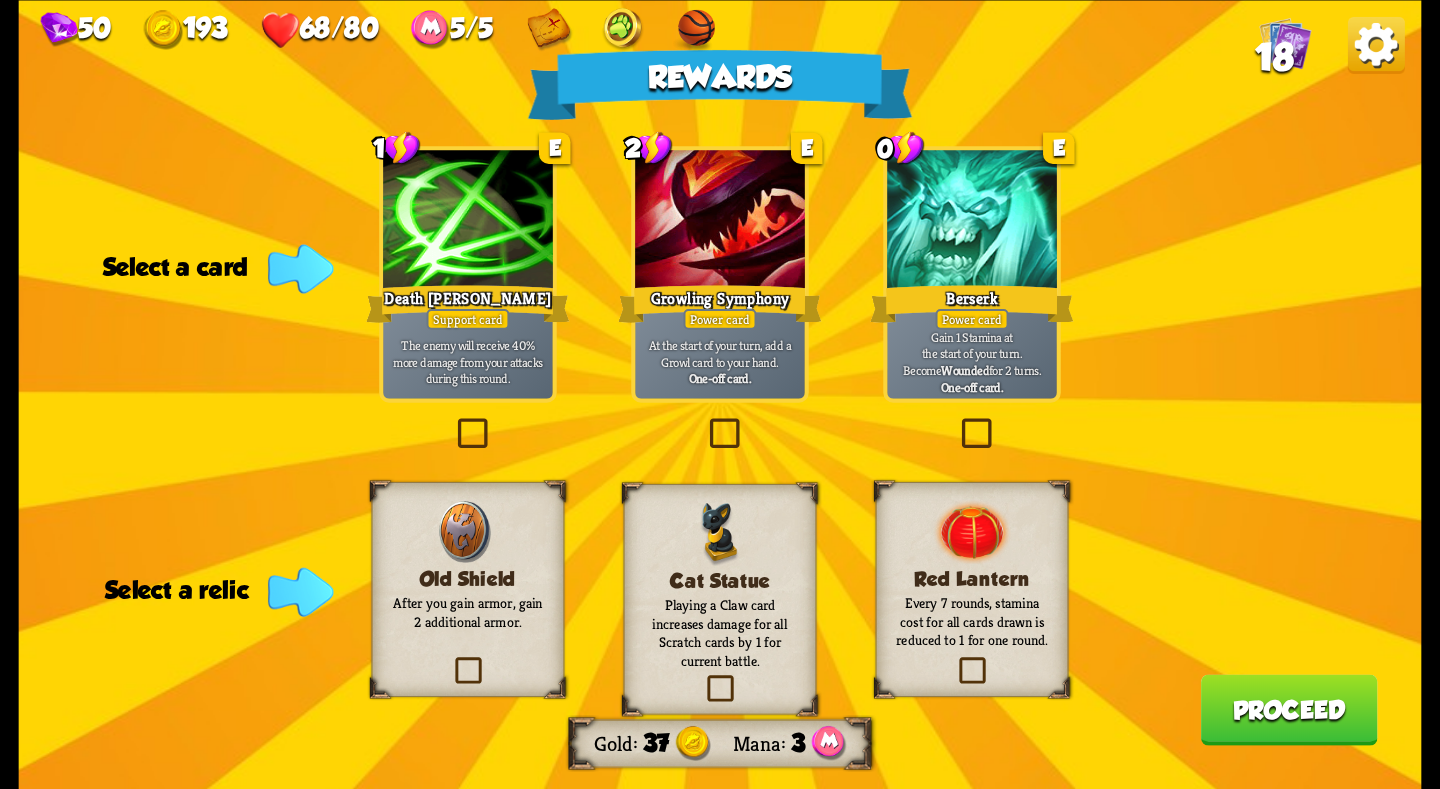 click on "Death Mark" at bounding box center (468, 303) 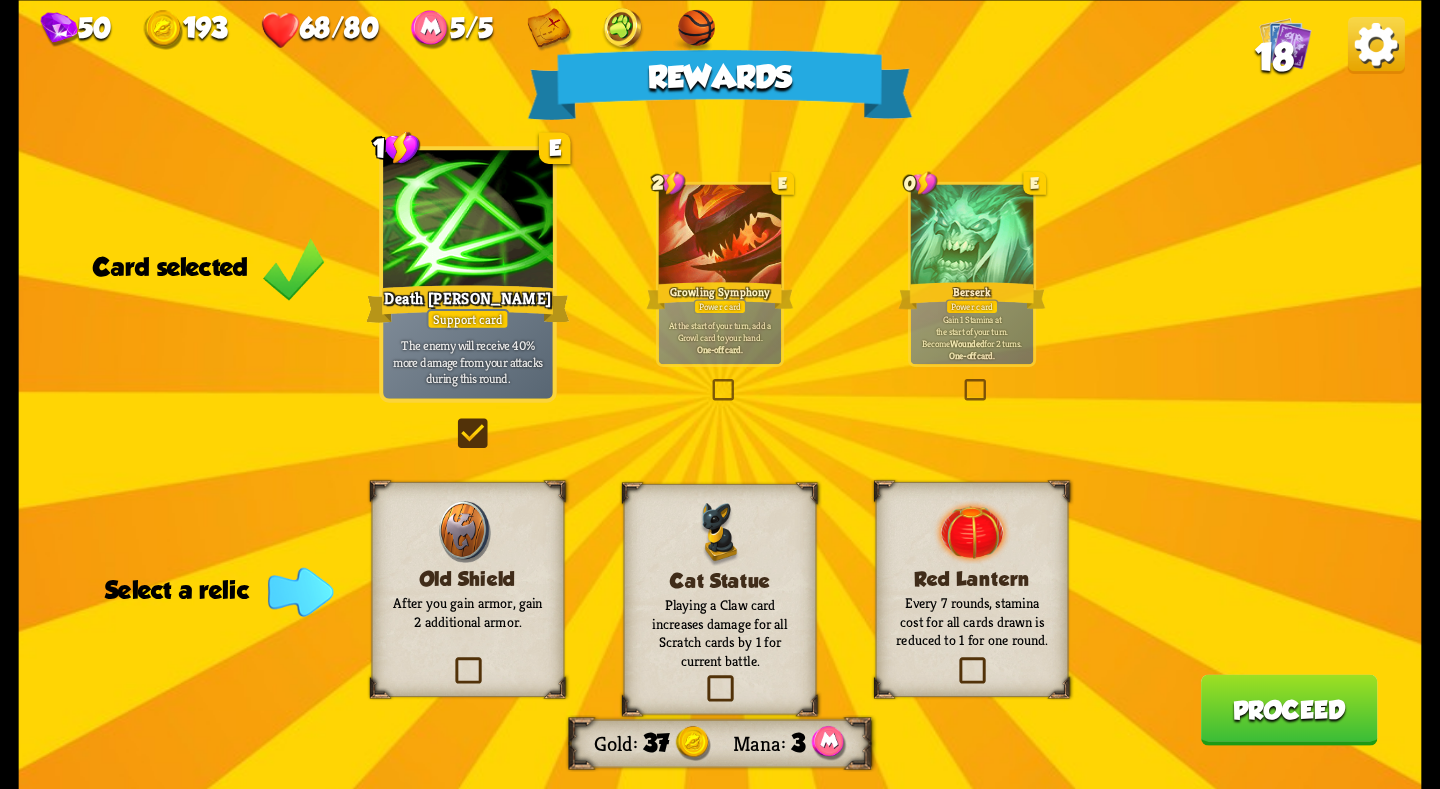 click on "At the start of your turn, add a Growl card to your hand." at bounding box center (720, 331) 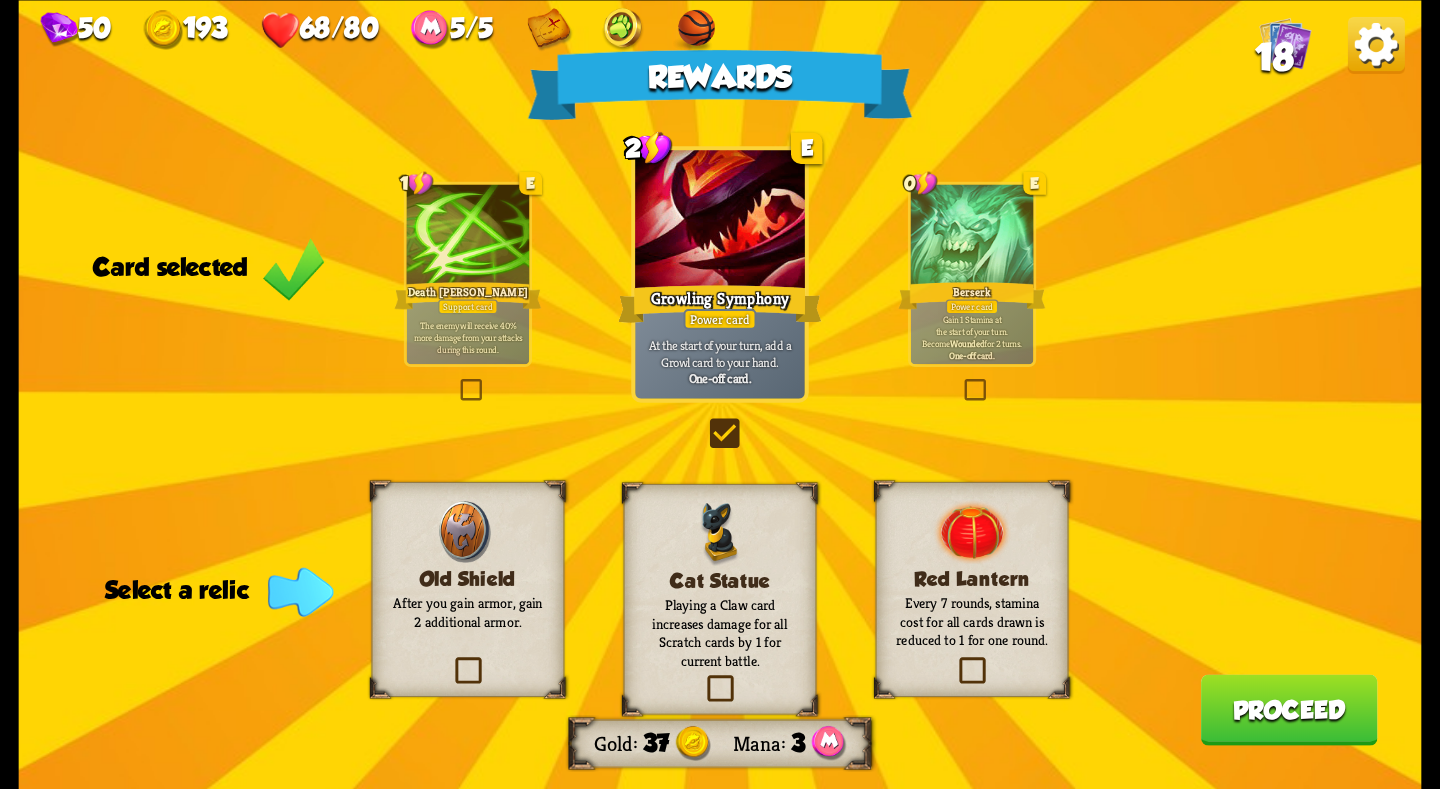 click at bounding box center [468, 235] 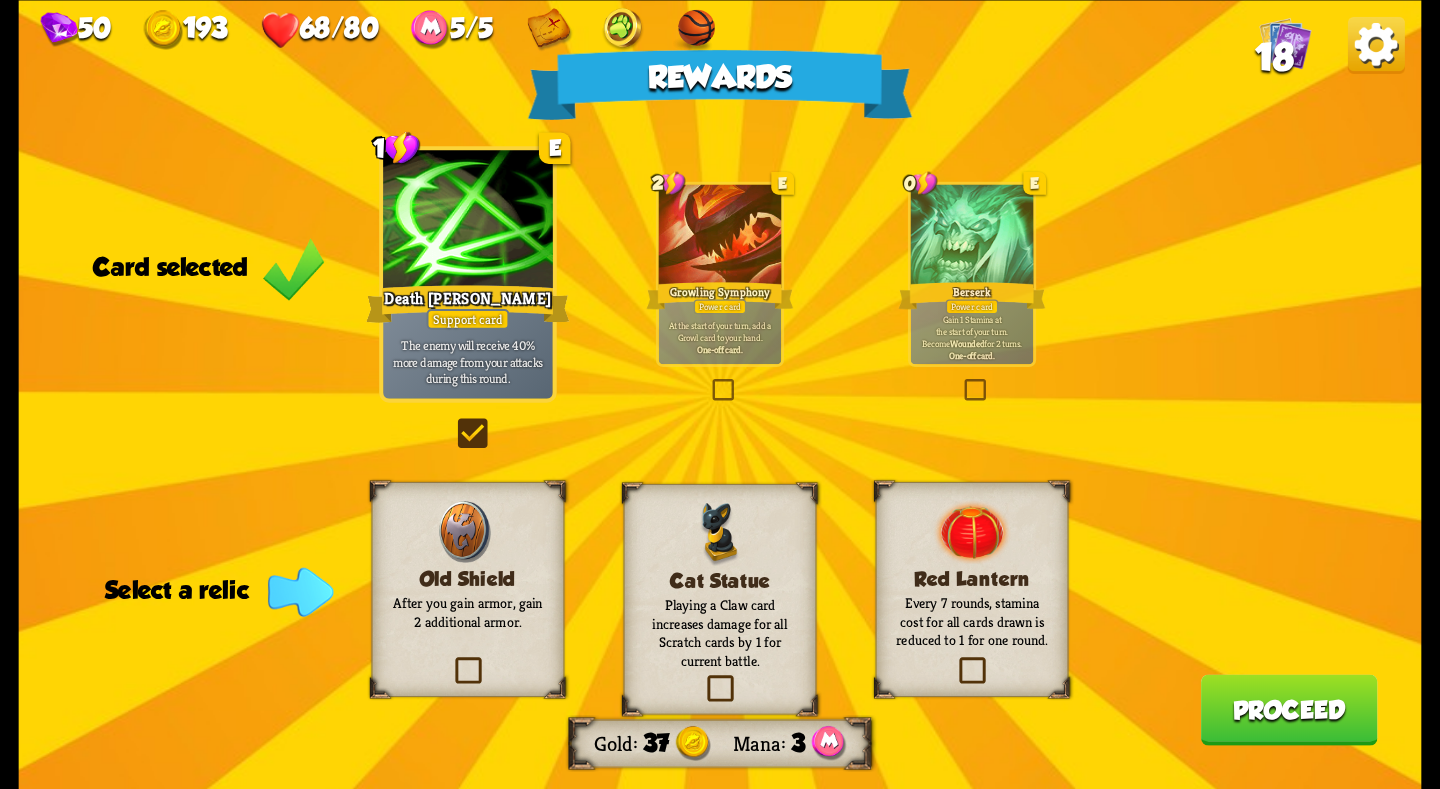 click at bounding box center [720, 235] 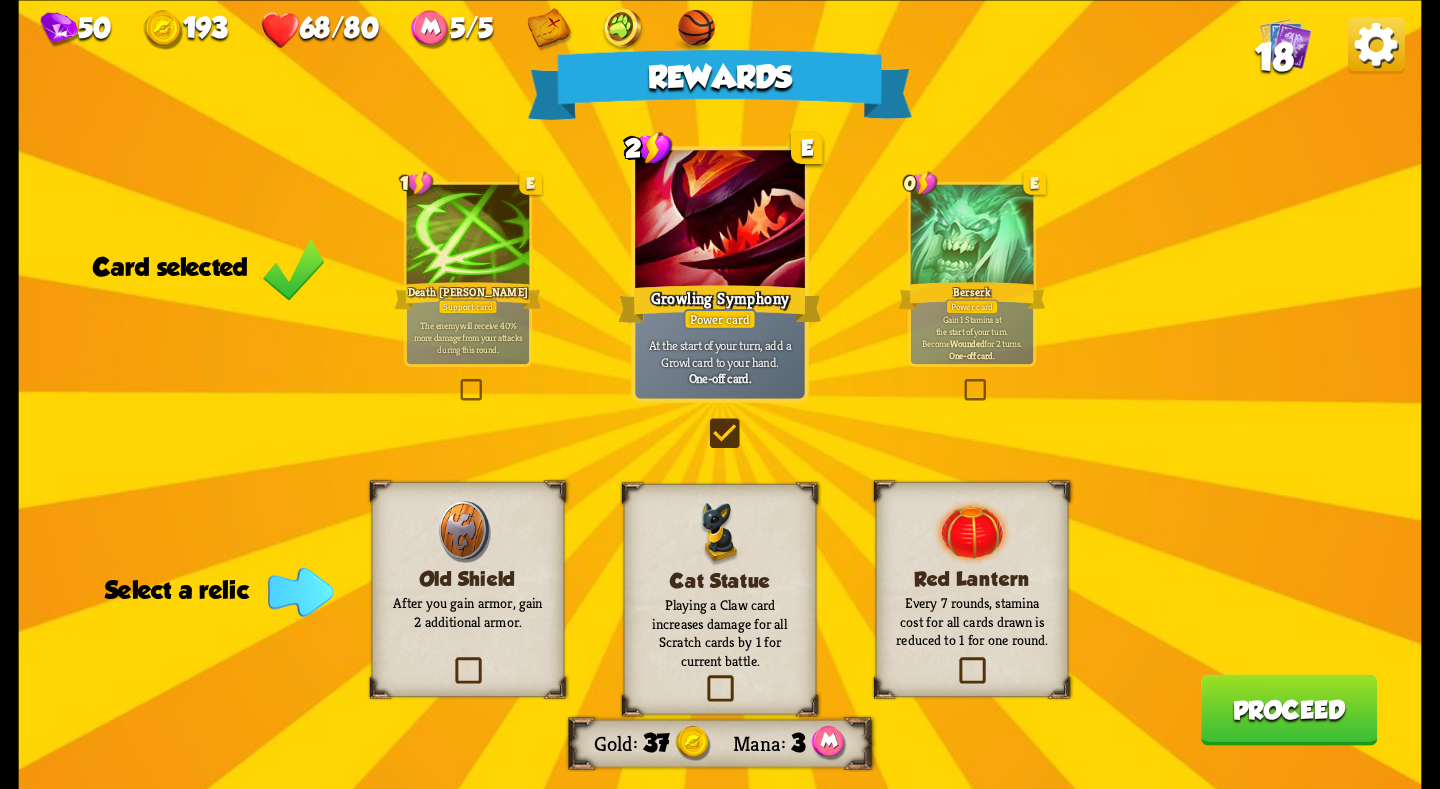 click on "Berserk" at bounding box center [972, 295] 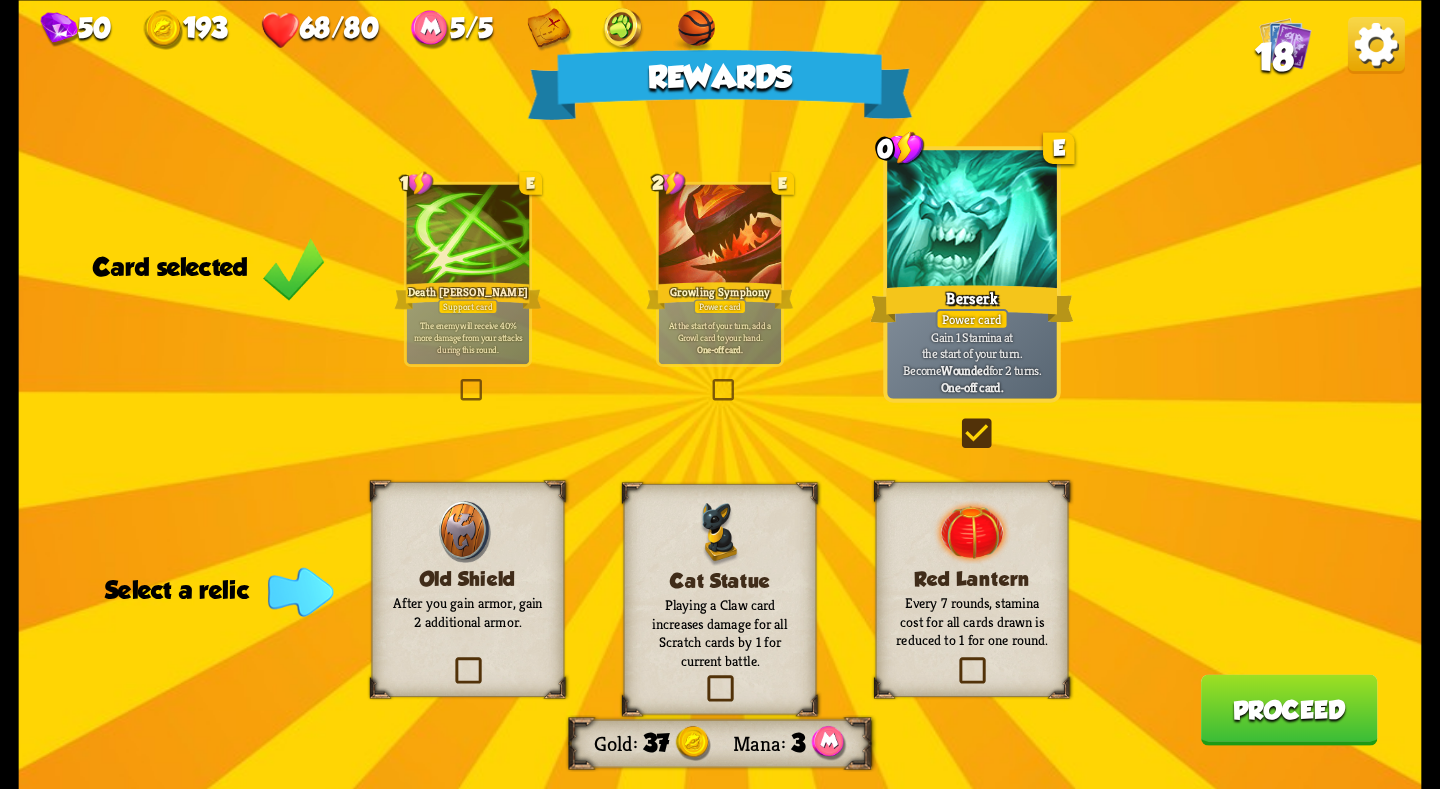 click on "Power card" at bounding box center [720, 306] 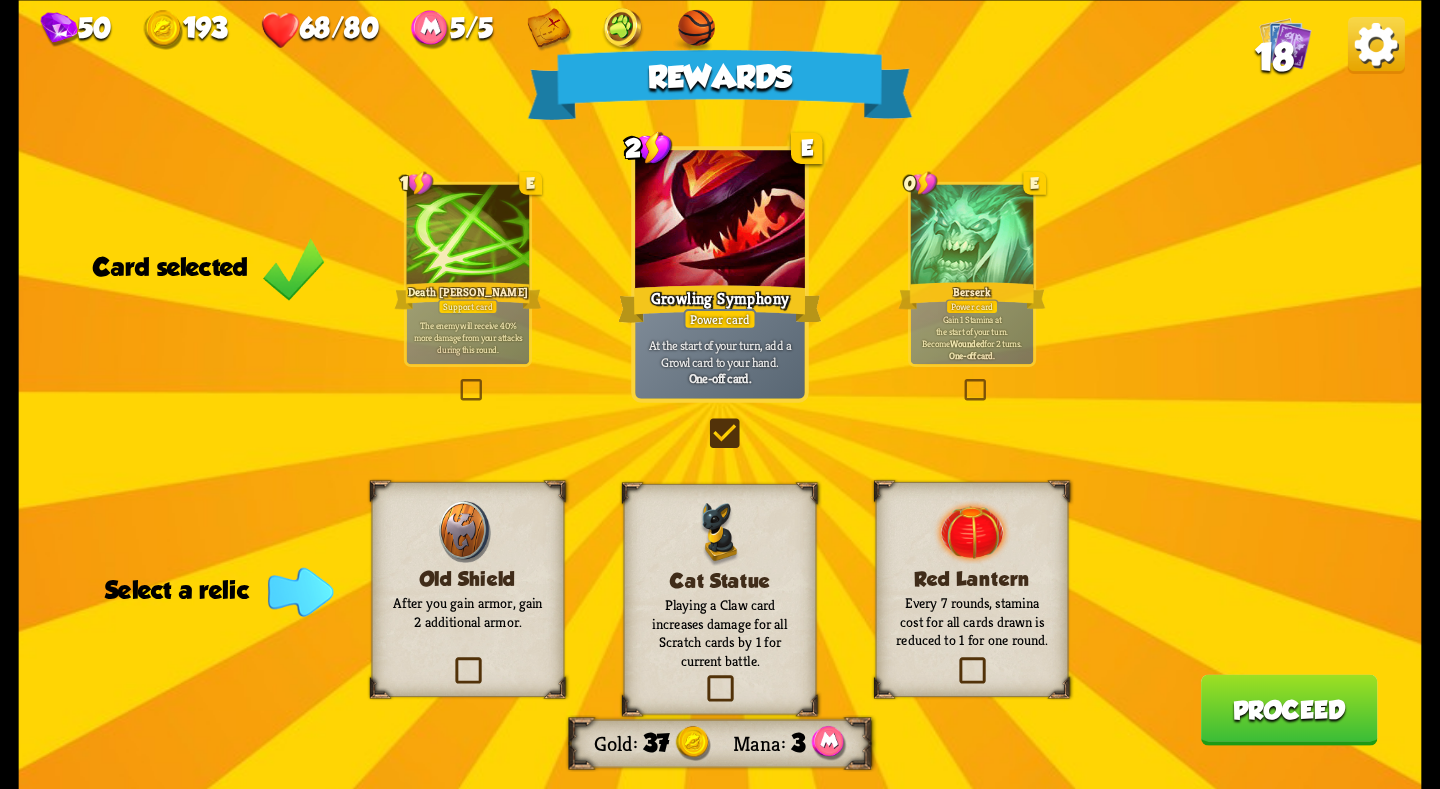 click on "Power card" at bounding box center (972, 306) 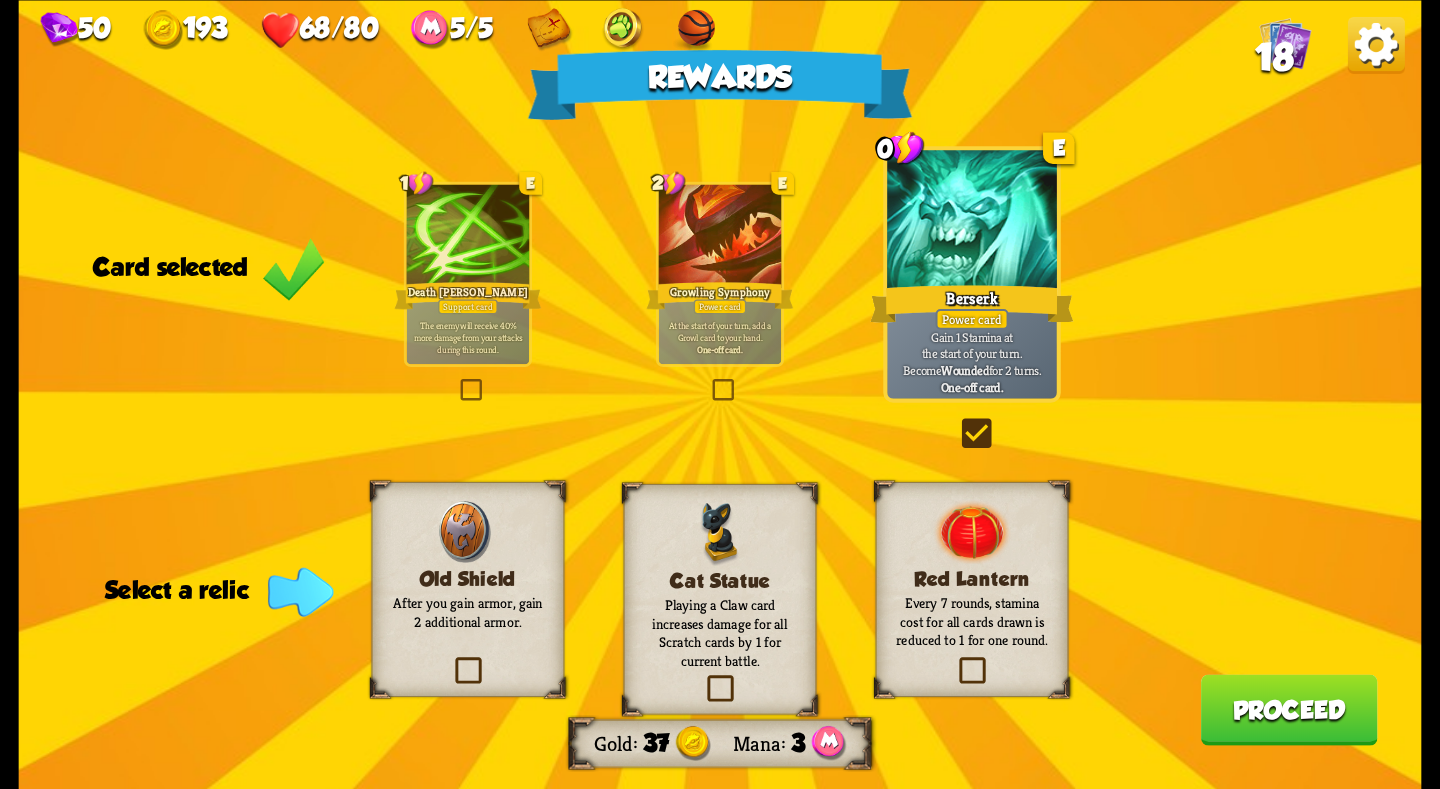 click at bounding box center (720, 235) 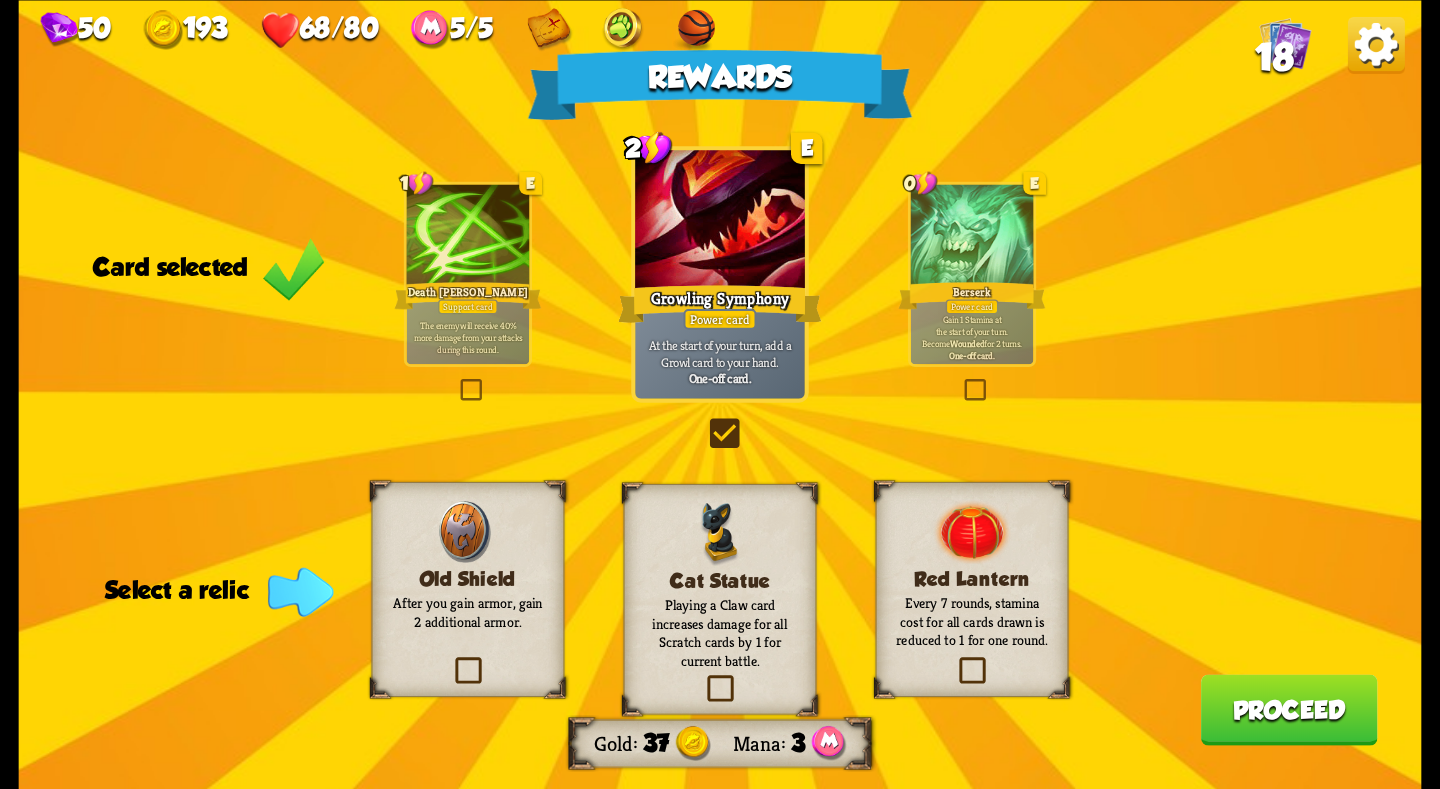 click on "Old Shield" at bounding box center (468, 578) 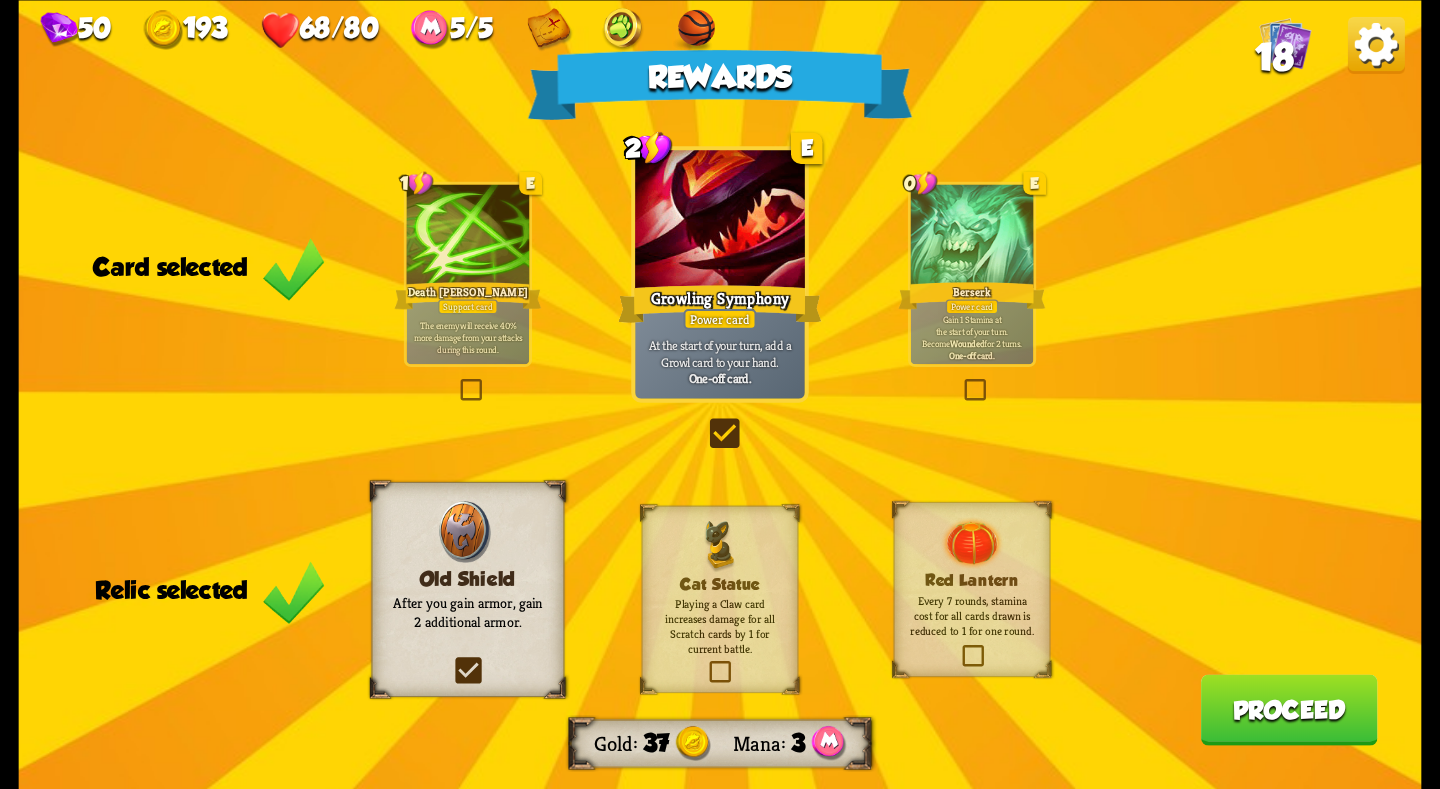 click on "Rewards           Gold   37     Mana   3
Card selected
1
E   Death Mark     Support card   The enemy will receive 40% more damage from your attacks during this round.
2
E   Growling Symphony     Power card   At the start of your turn, add a Growl card to your hand.   One-off card.
0
E   Berserk     Power card   Gain 1 Stamina at the start of your turn. Become  Wounded  for 2 turns.   One-off card.
Relic selected
Old Shield   After you gain armor, gain 2 additional armor.                 Cat Statue   Playing a Claw card increases damage for all Scratch cards by 1 for current battle.                 Red Lantern   Every 7 rounds, stamina cost for all cards drawn is reduced to 1 for one round.         Proceed" at bounding box center (720, 394) 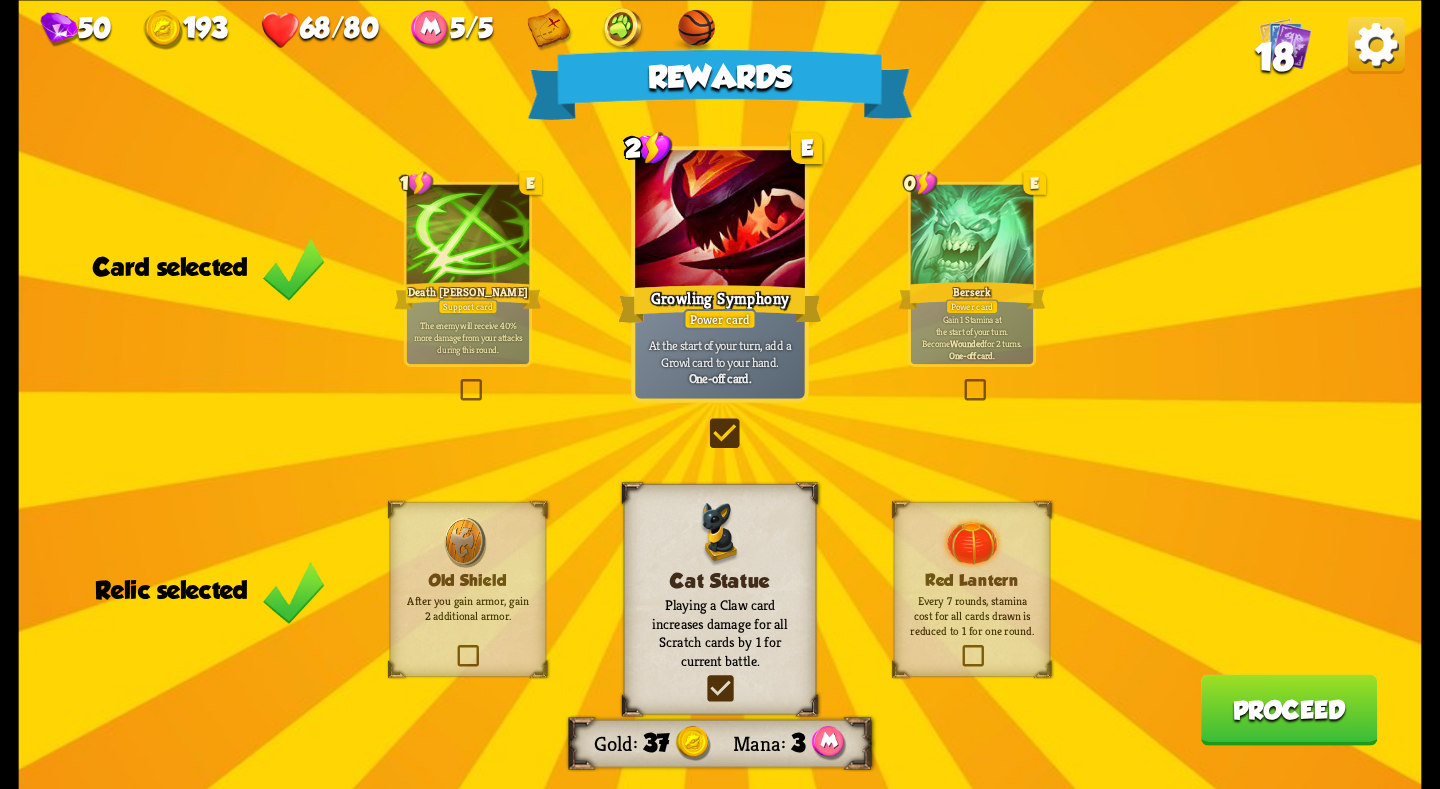 click on "Red Lantern" at bounding box center (972, 580) 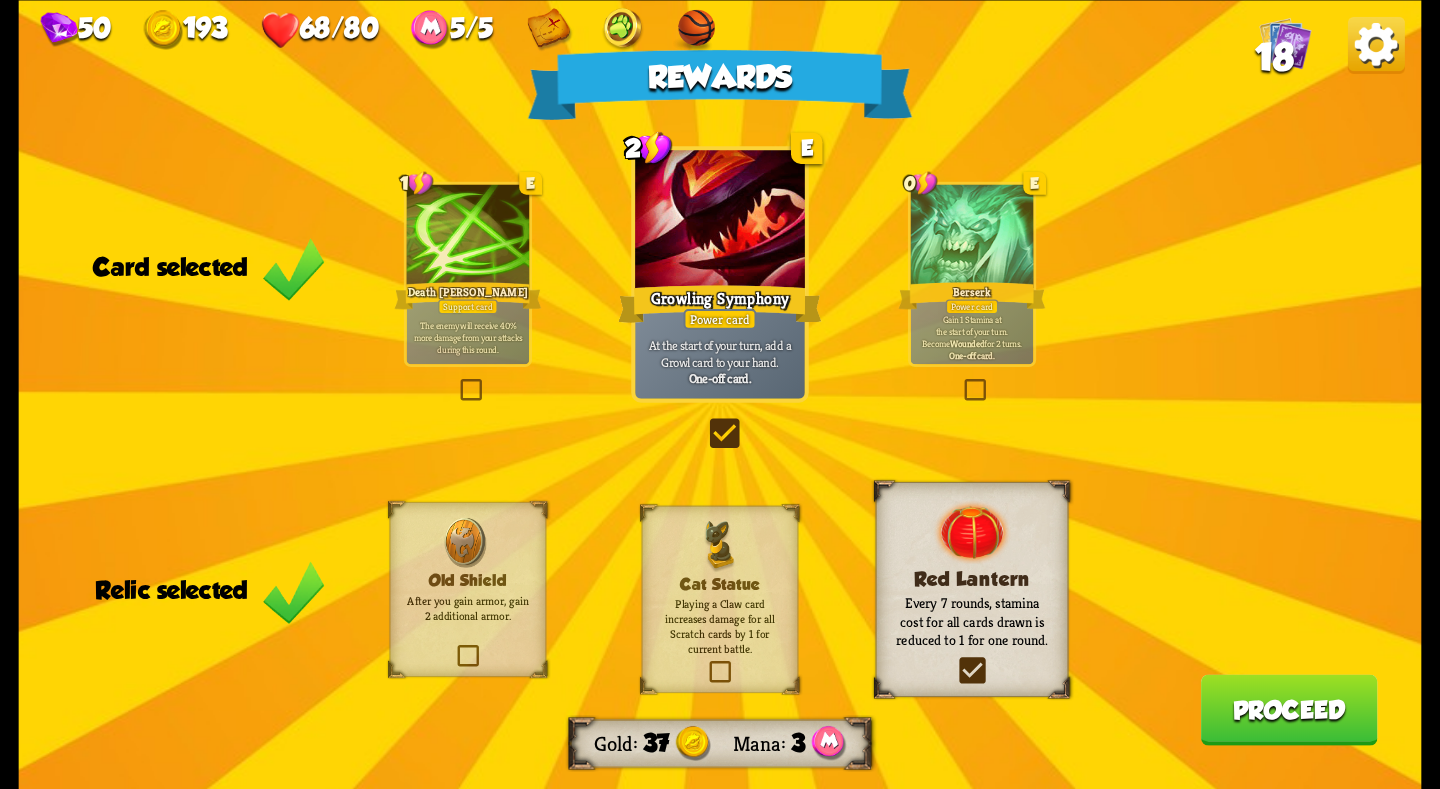 click on "After you gain armor, gain 2 additional armor." at bounding box center (468, 608) 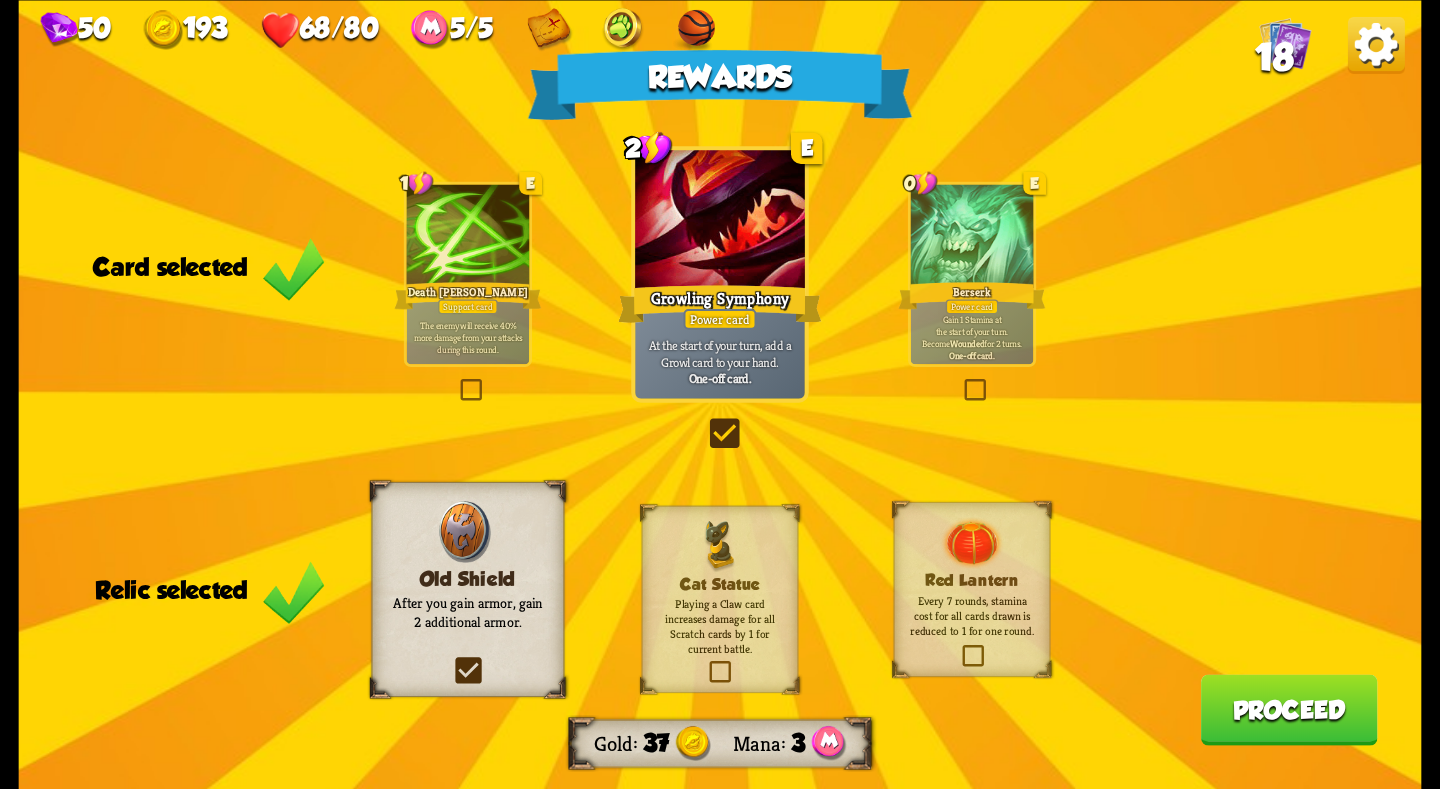 click on "Proceed" at bounding box center [1289, 709] 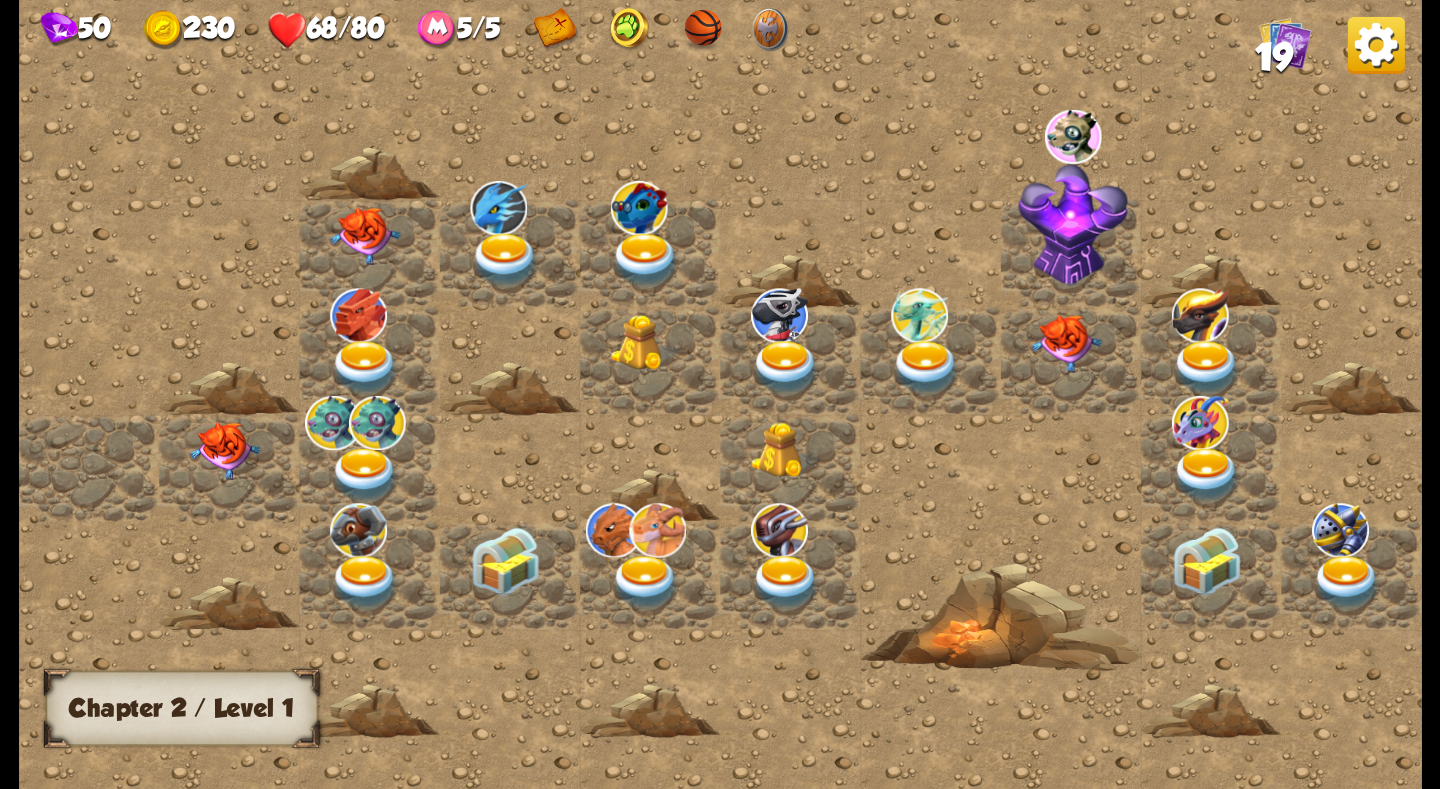 click at bounding box center [225, 450] 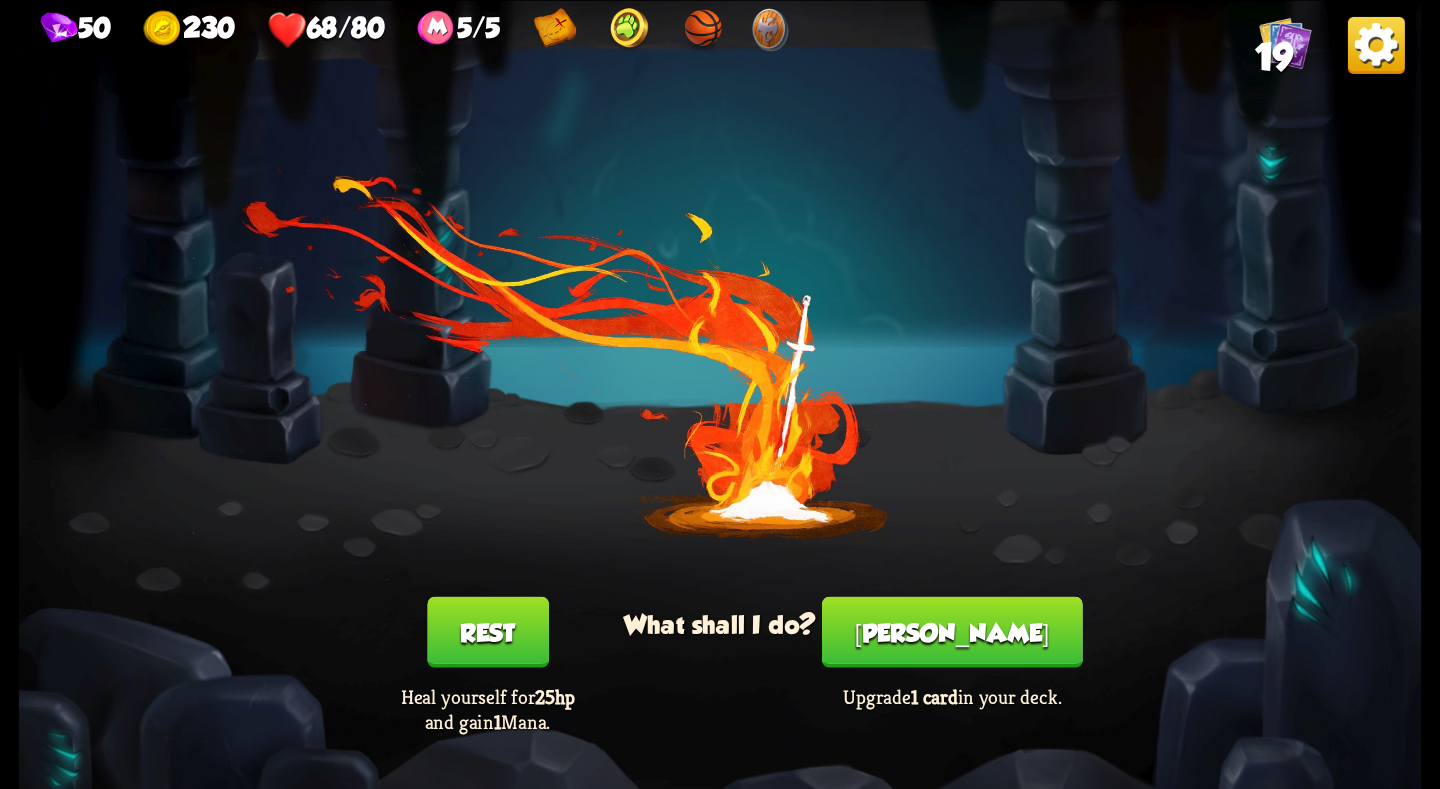 click on "Smith" at bounding box center [952, 631] 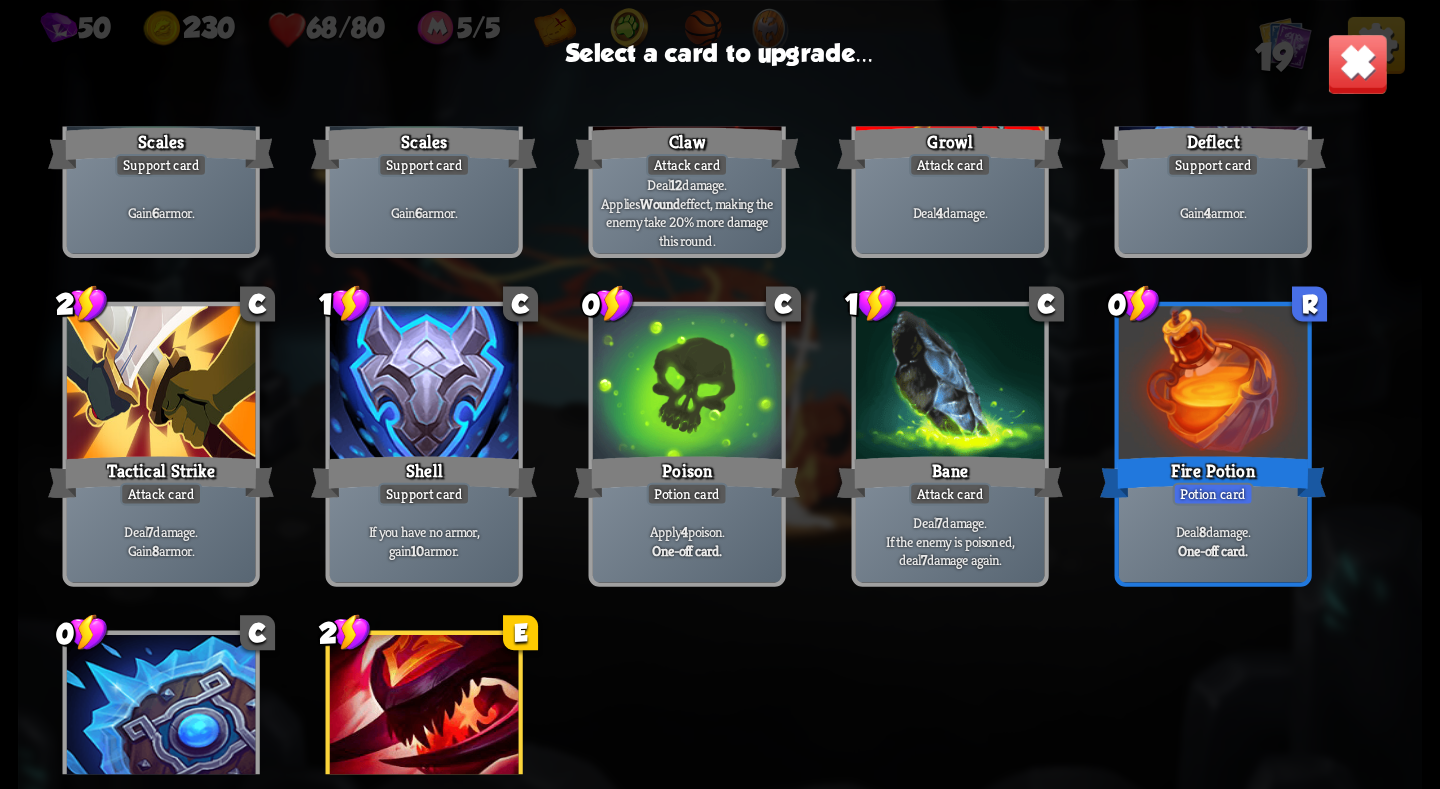 scroll, scrollTop: 629, scrollLeft: 0, axis: vertical 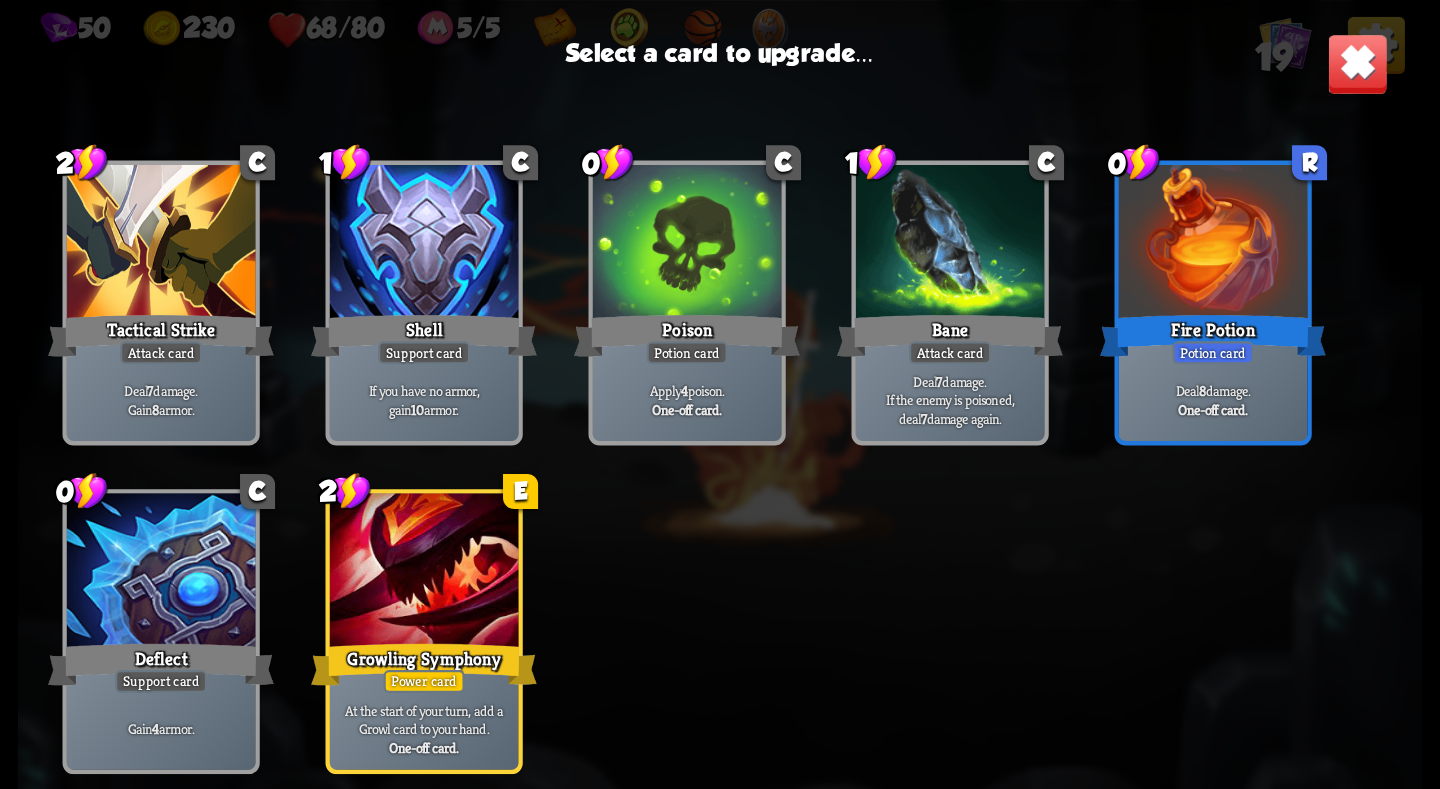 click at bounding box center (424, 572) 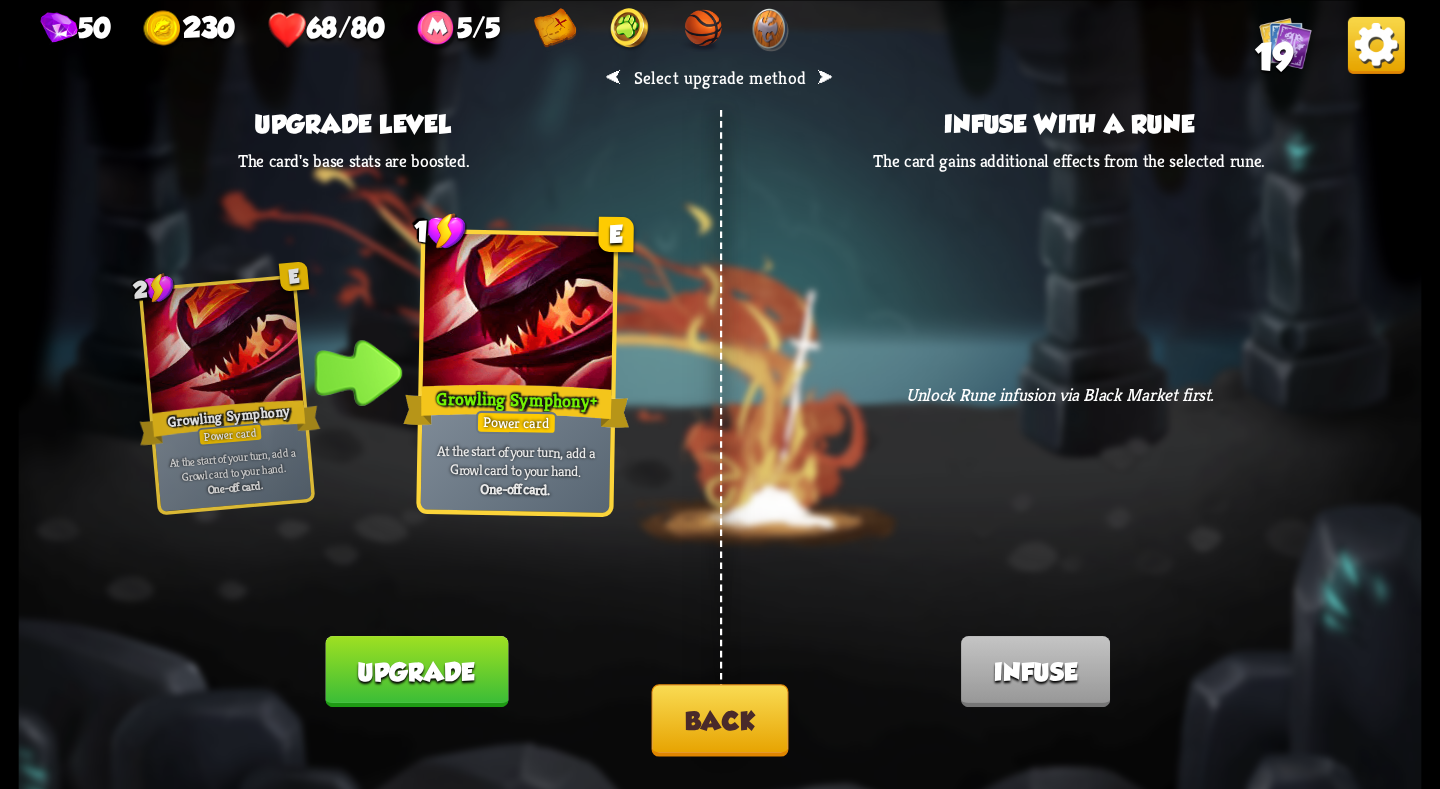 click on "Upgrade" at bounding box center [417, 671] 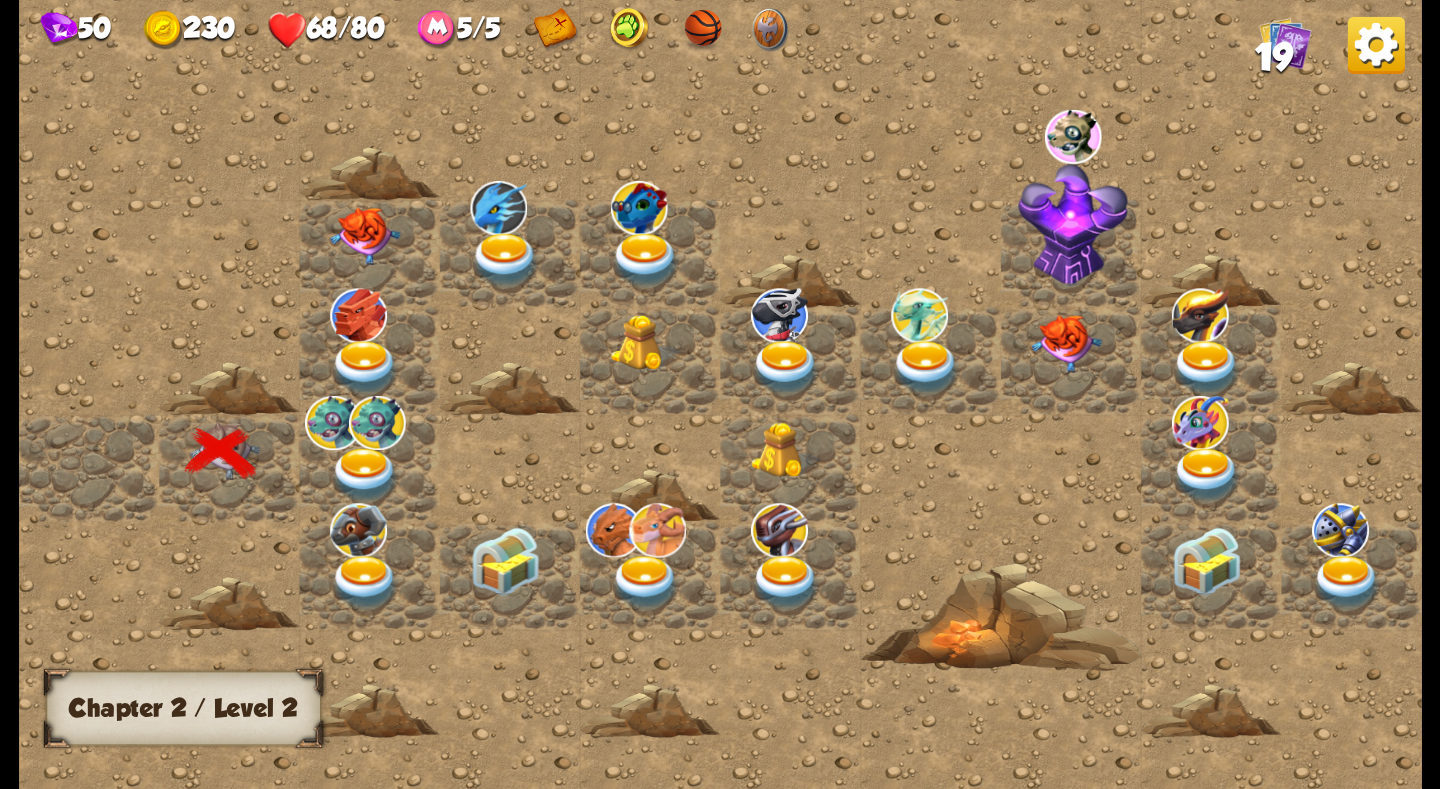 click at bounding box center (638, 207) 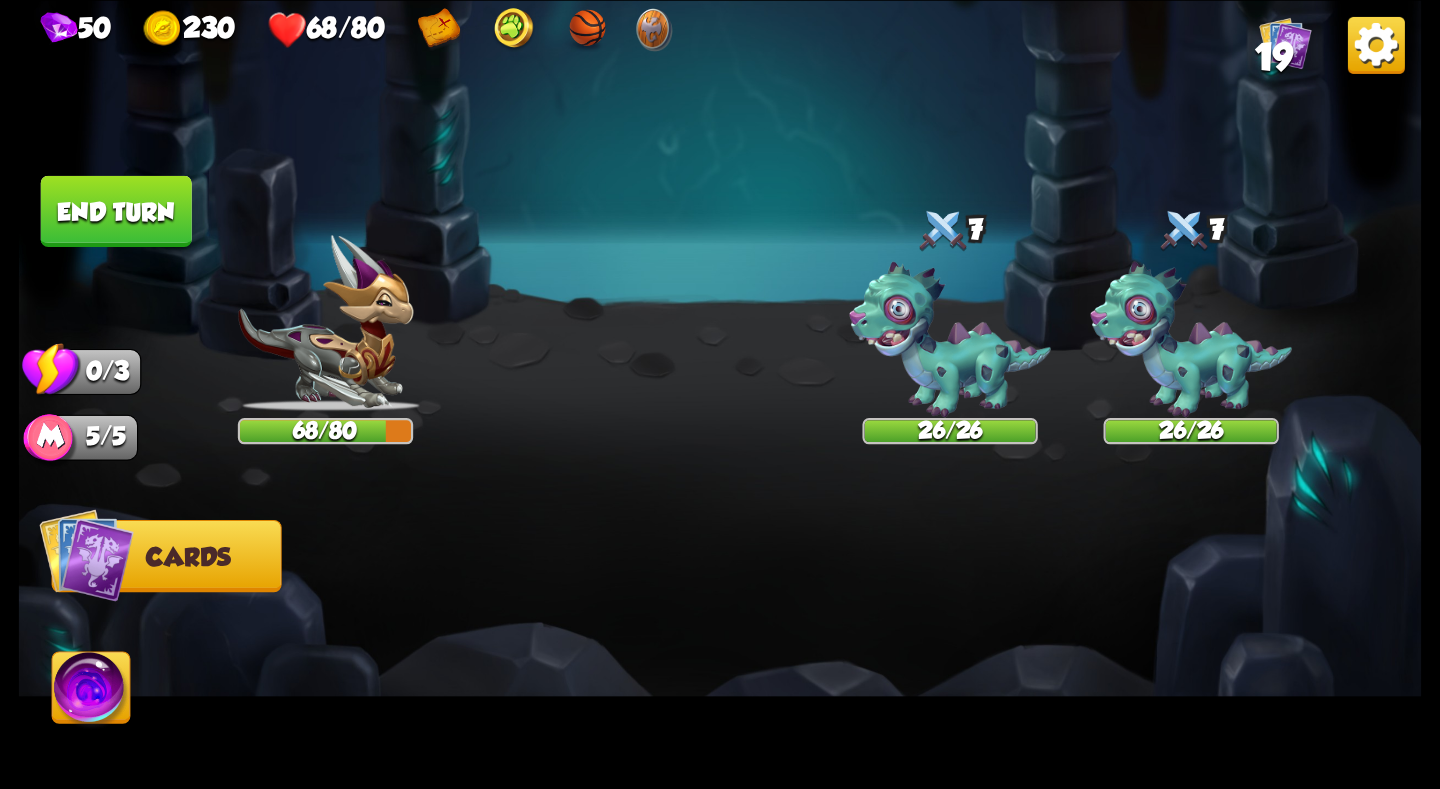 click on "19" at bounding box center [1274, 56] 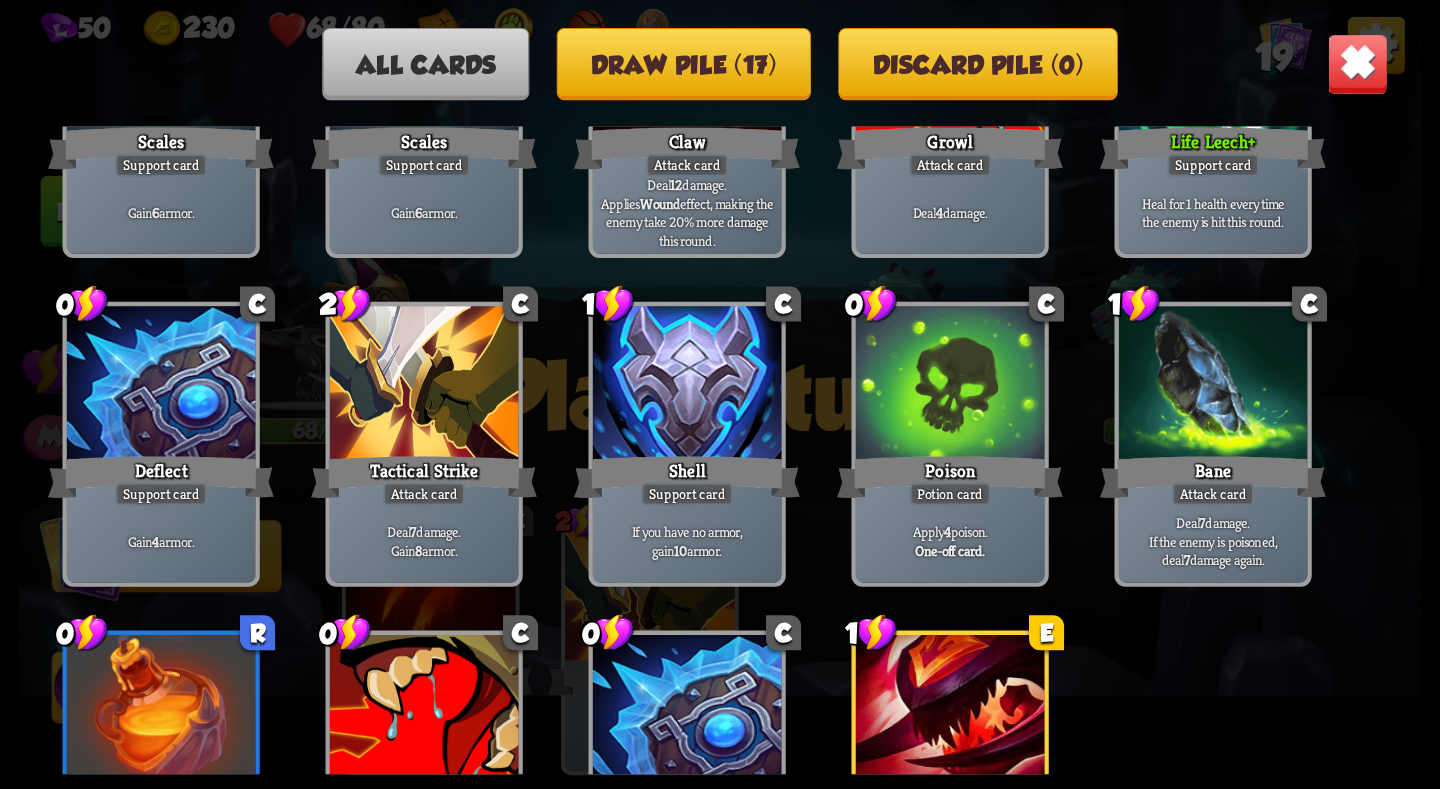 scroll, scrollTop: 629, scrollLeft: 0, axis: vertical 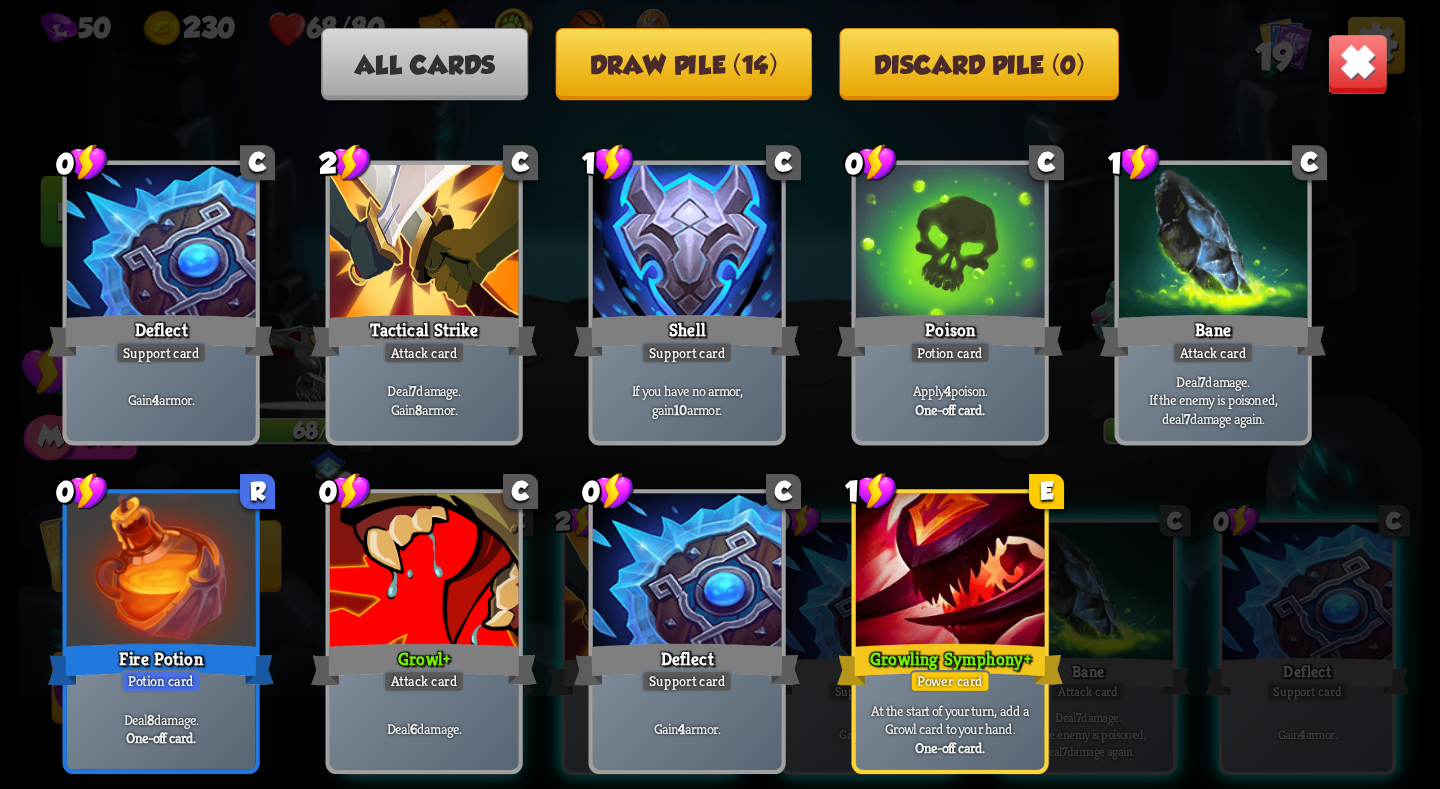 click at bounding box center (1357, 63) 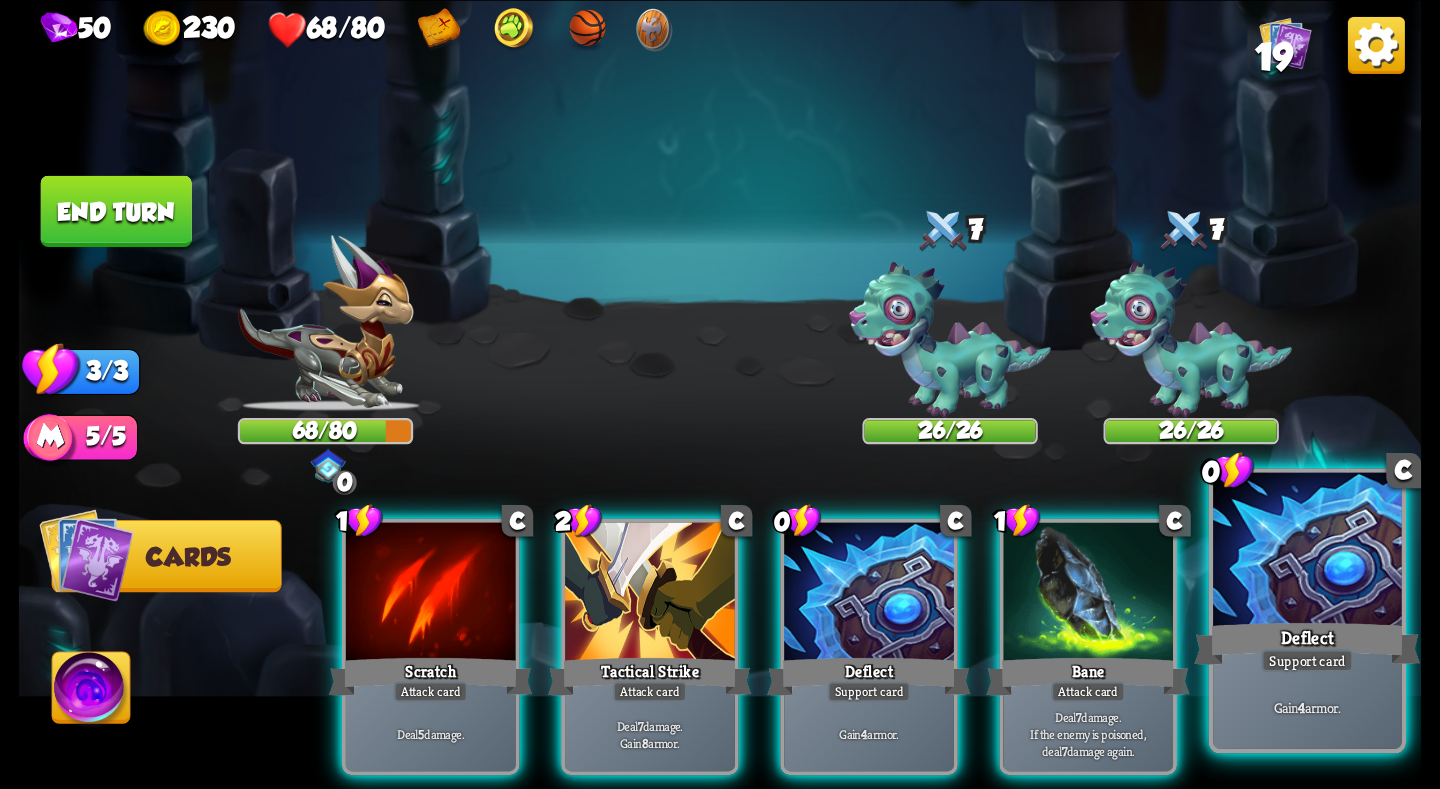 click at bounding box center (1307, 551) 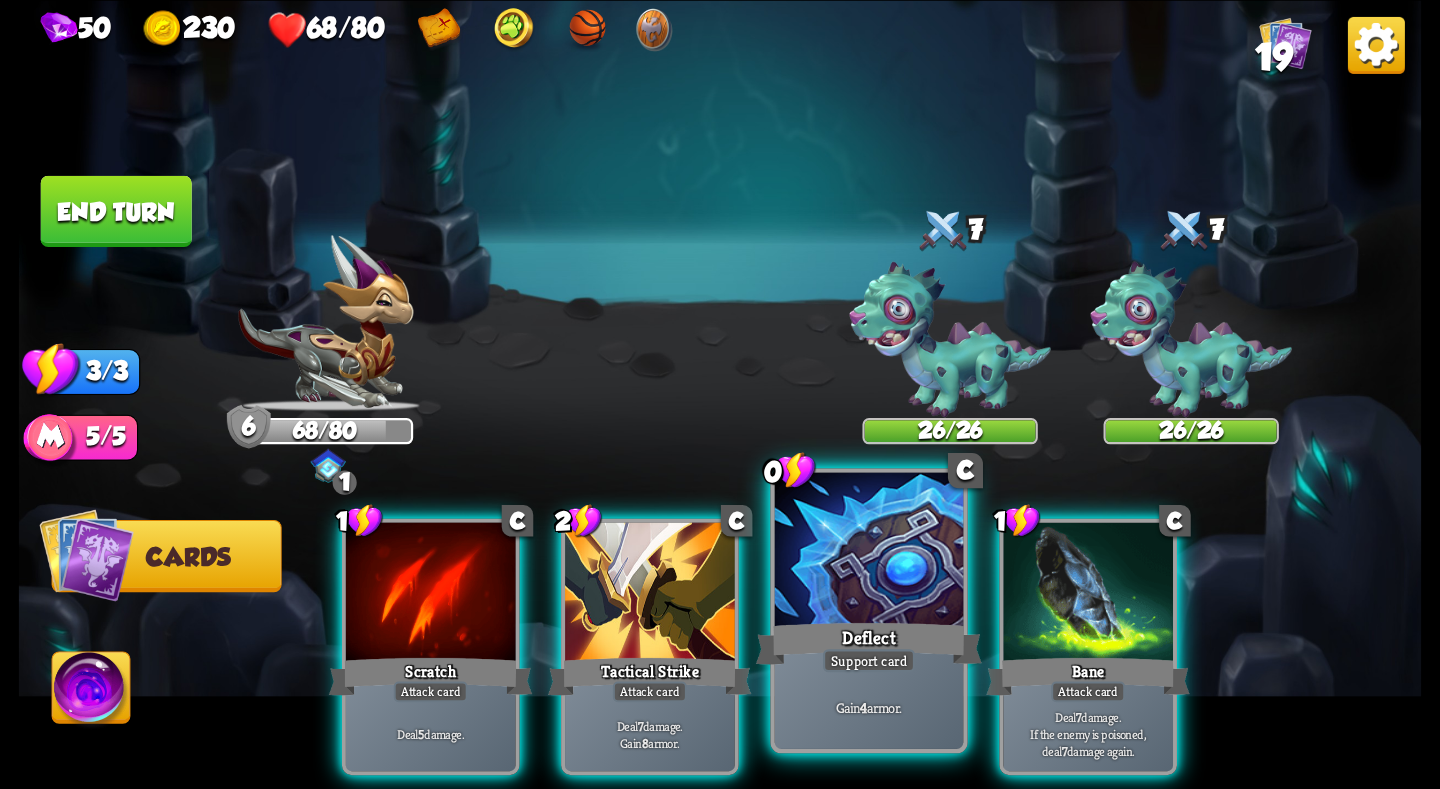 click at bounding box center (869, 551) 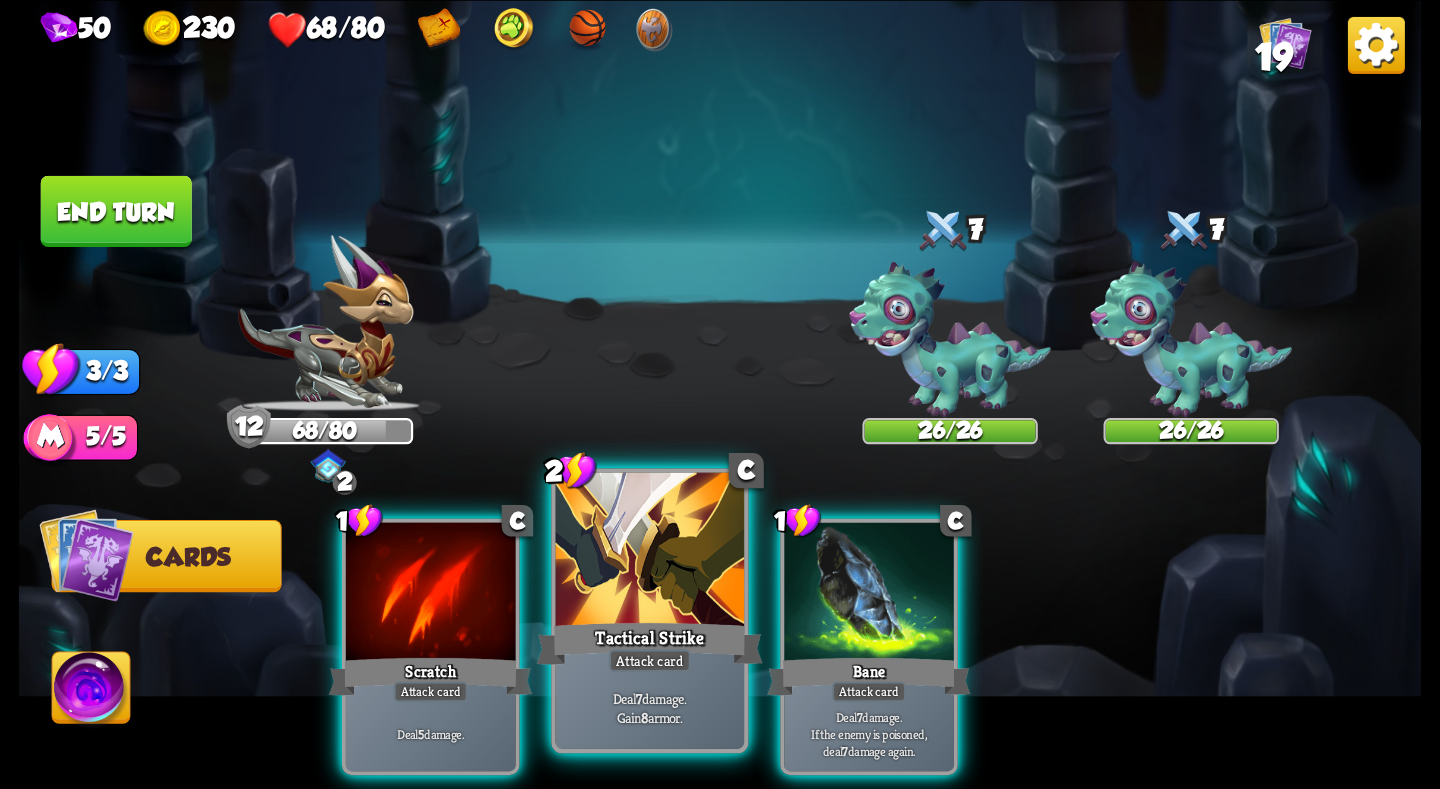 click at bounding box center [650, 551] 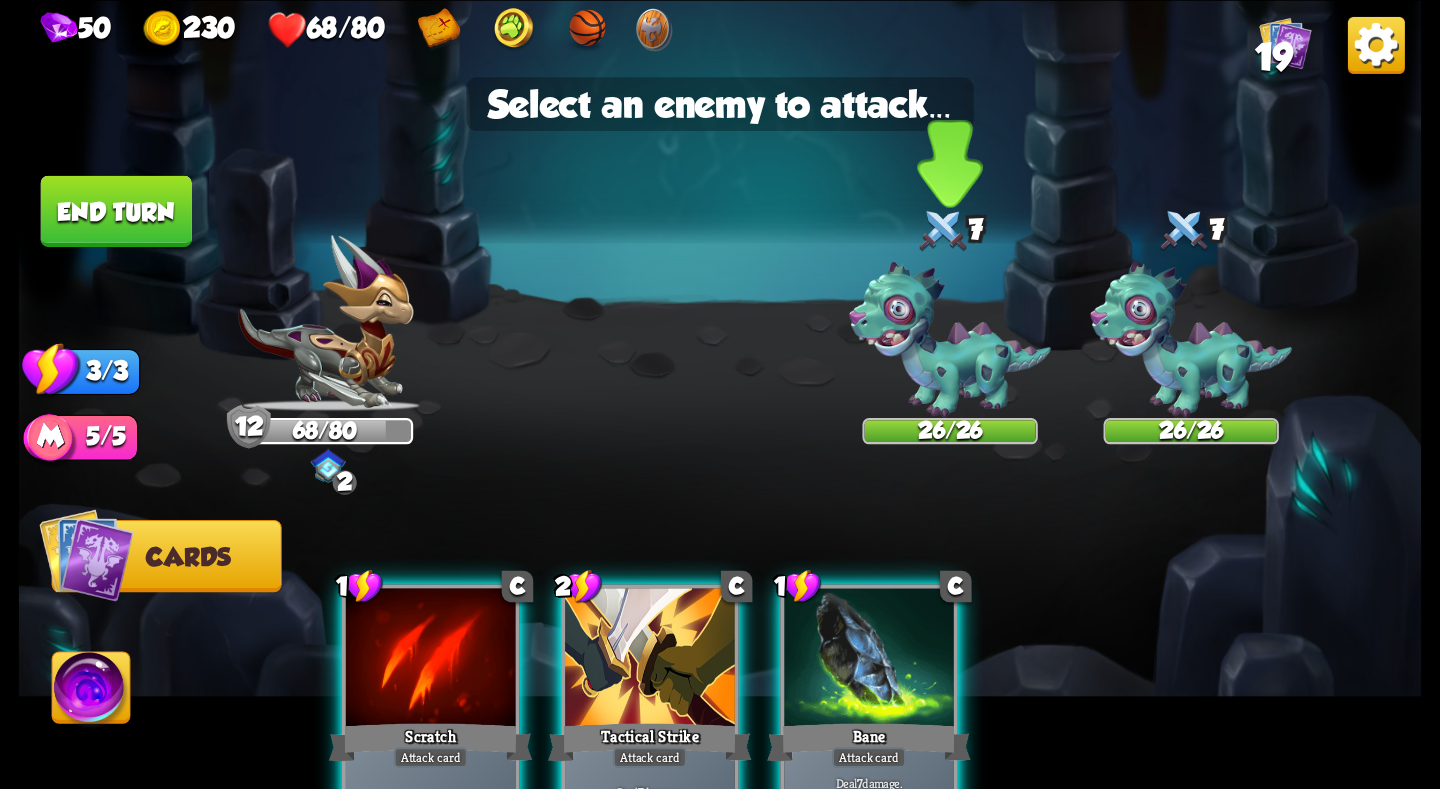 click at bounding box center (950, 340) 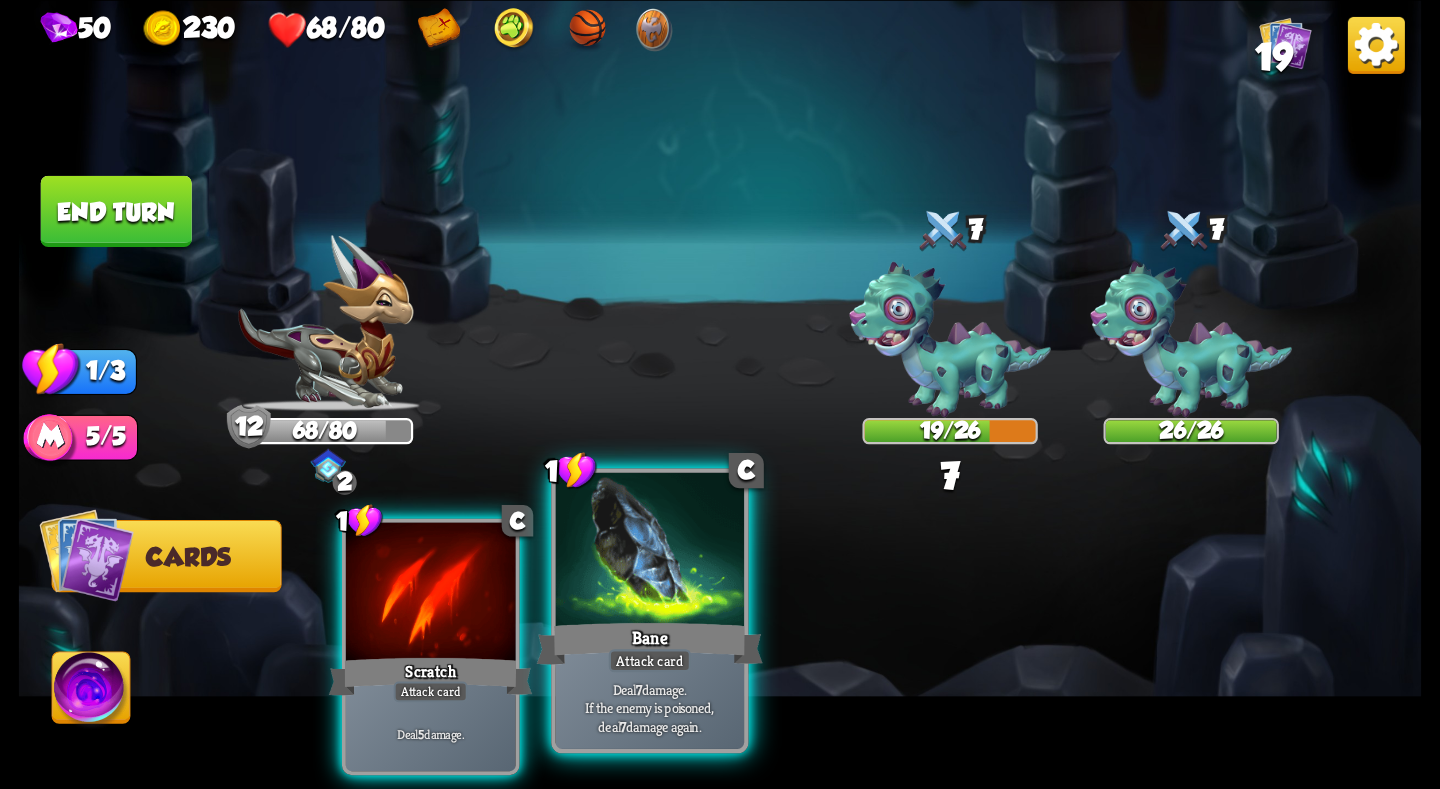 click at bounding box center (650, 551) 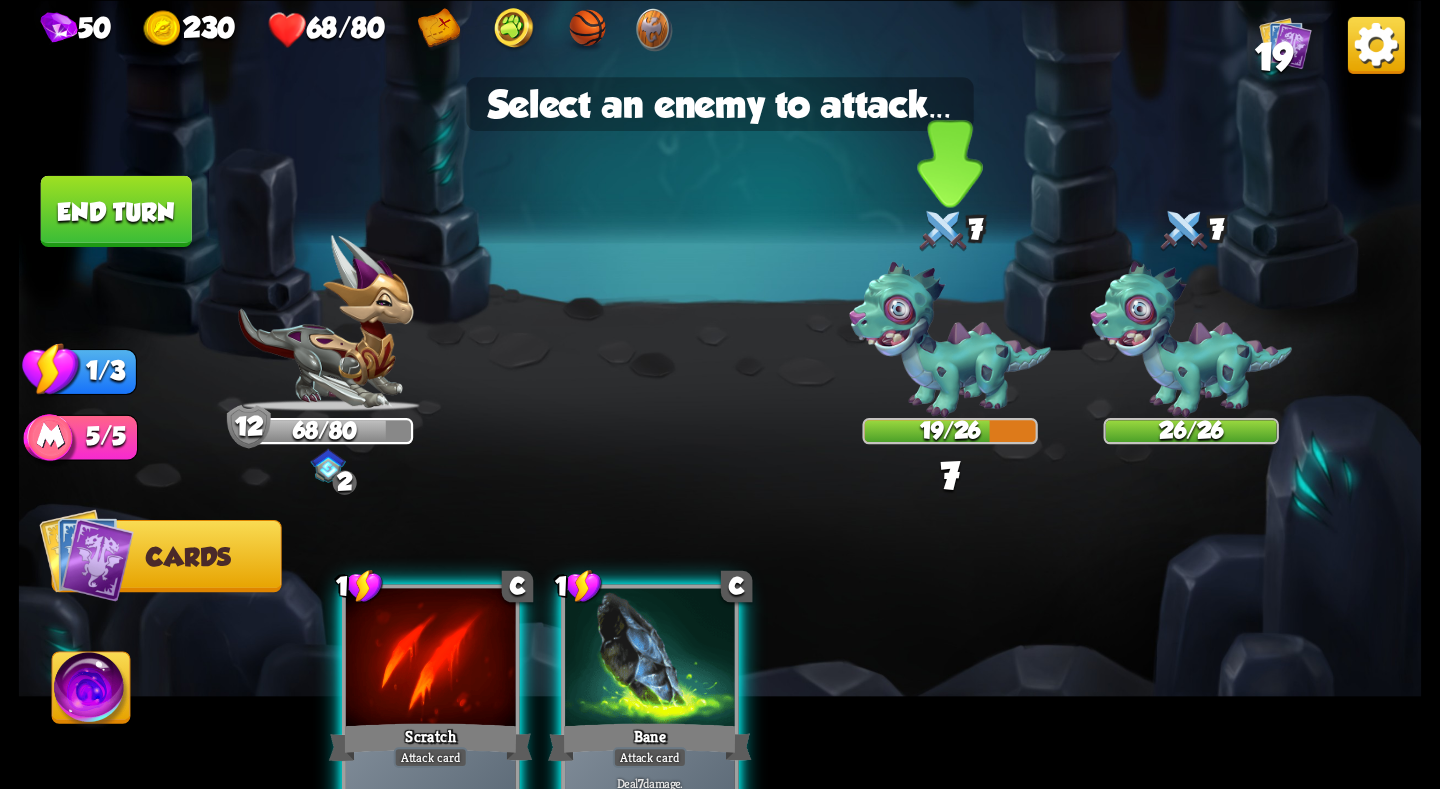 click at bounding box center [950, 340] 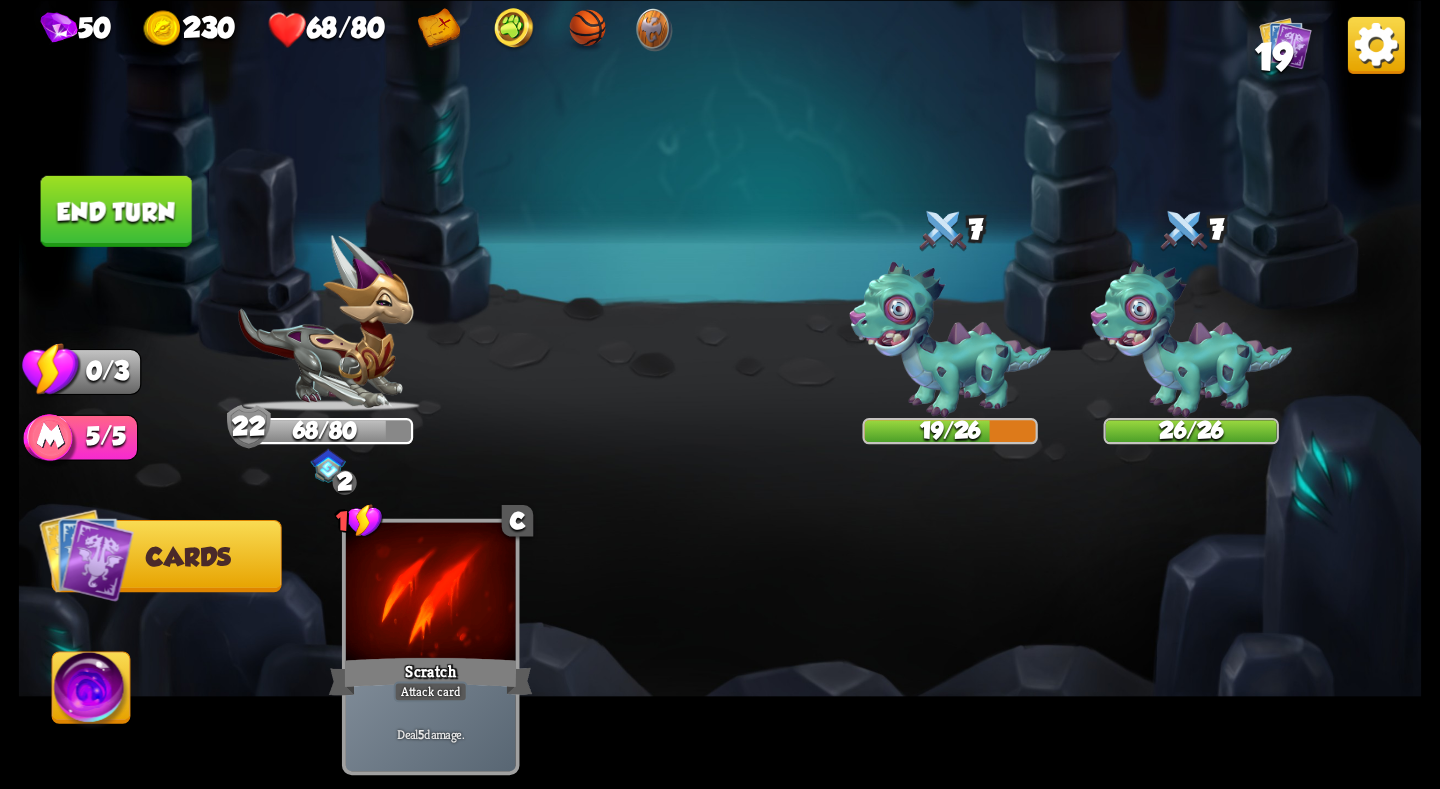 click on "End turn" at bounding box center (116, 210) 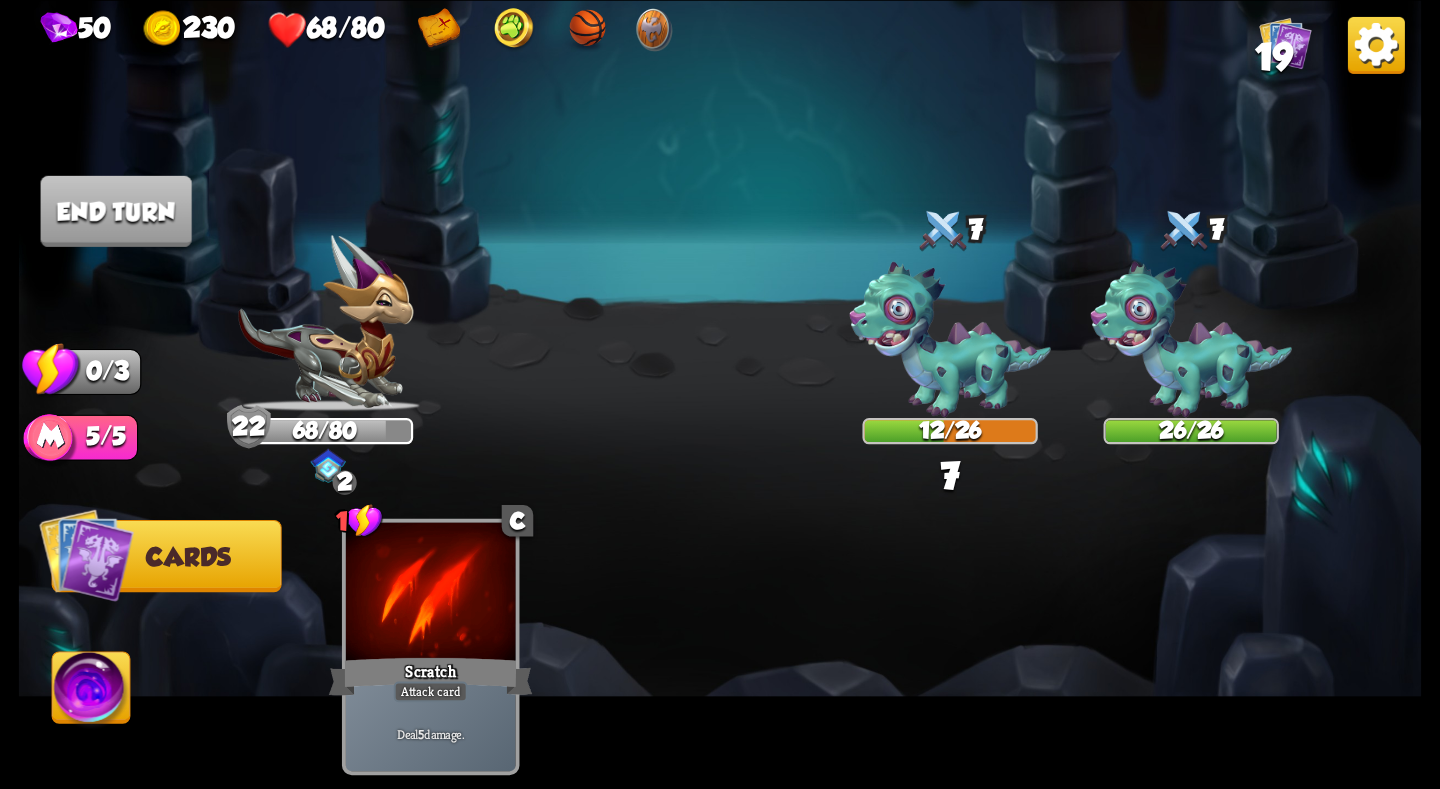 click at bounding box center [720, 394] 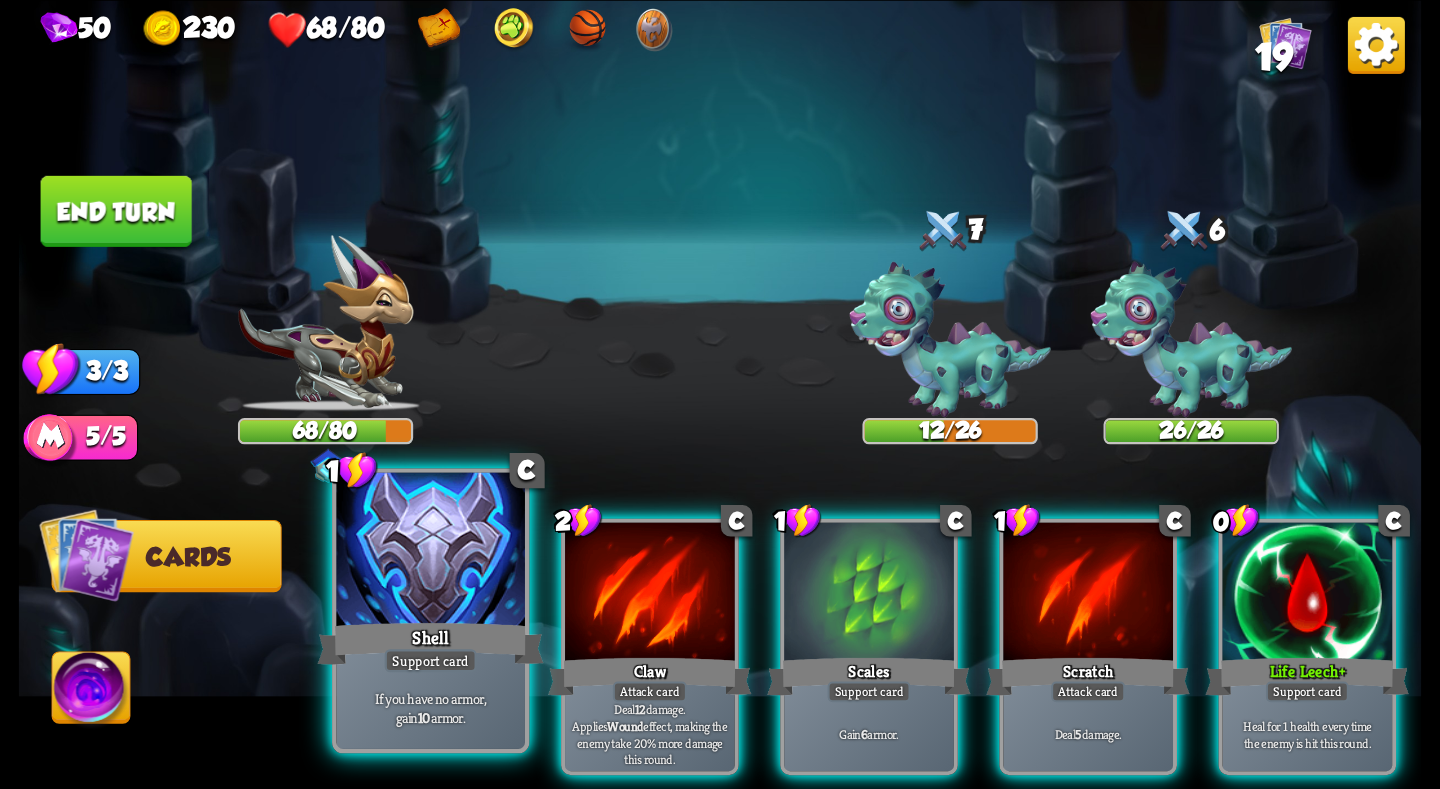 click on "Shell" at bounding box center (431, 643) 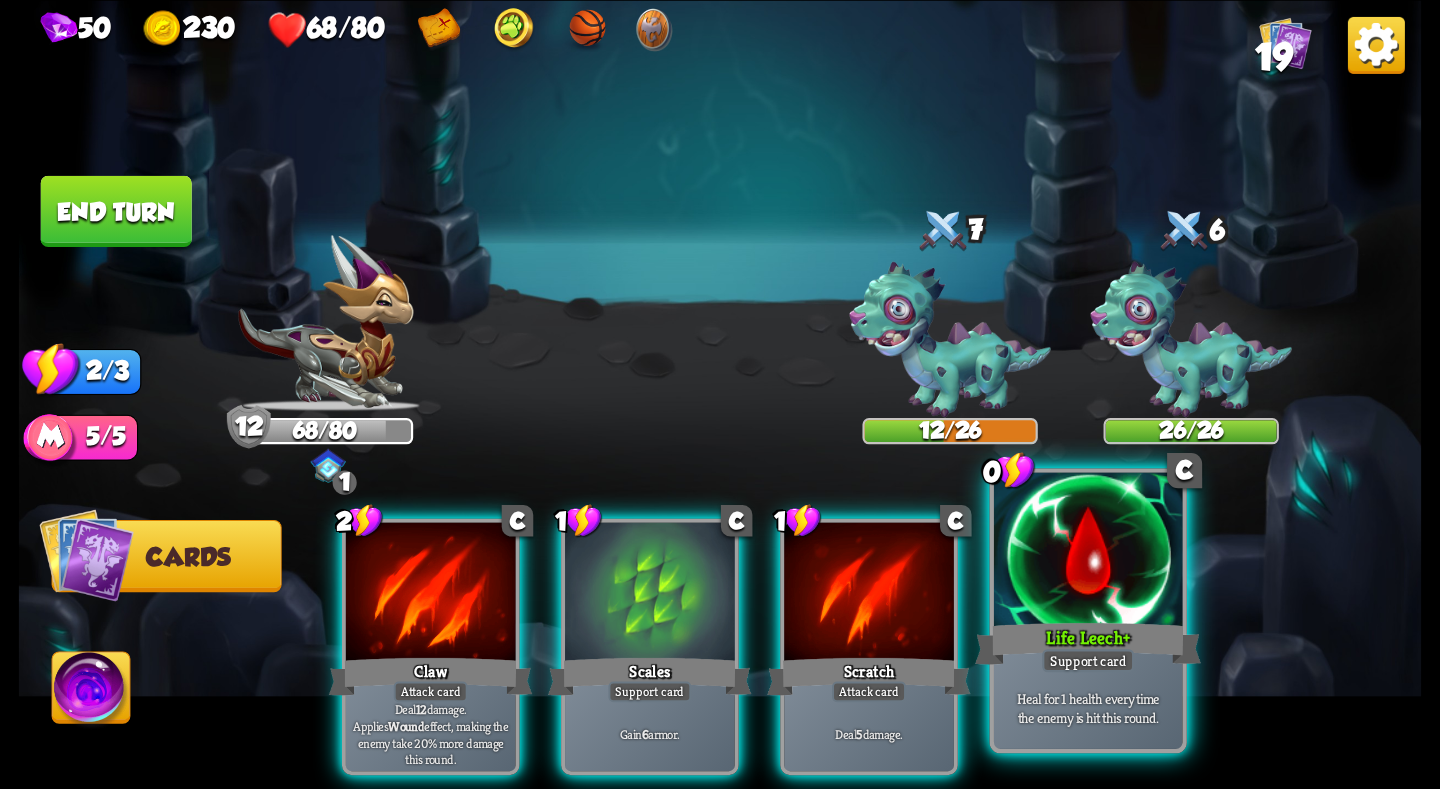 click at bounding box center (1088, 551) 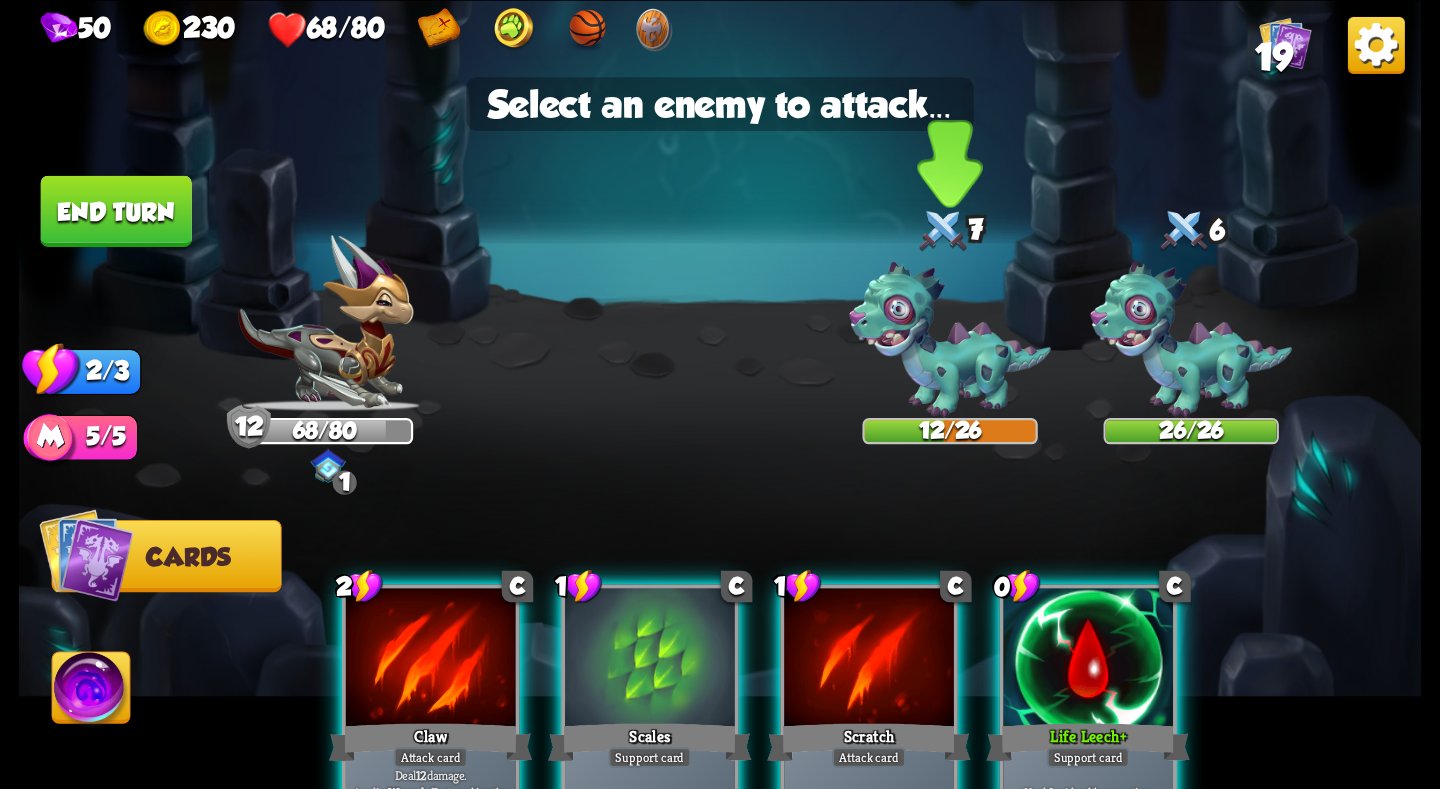 click at bounding box center (950, 340) 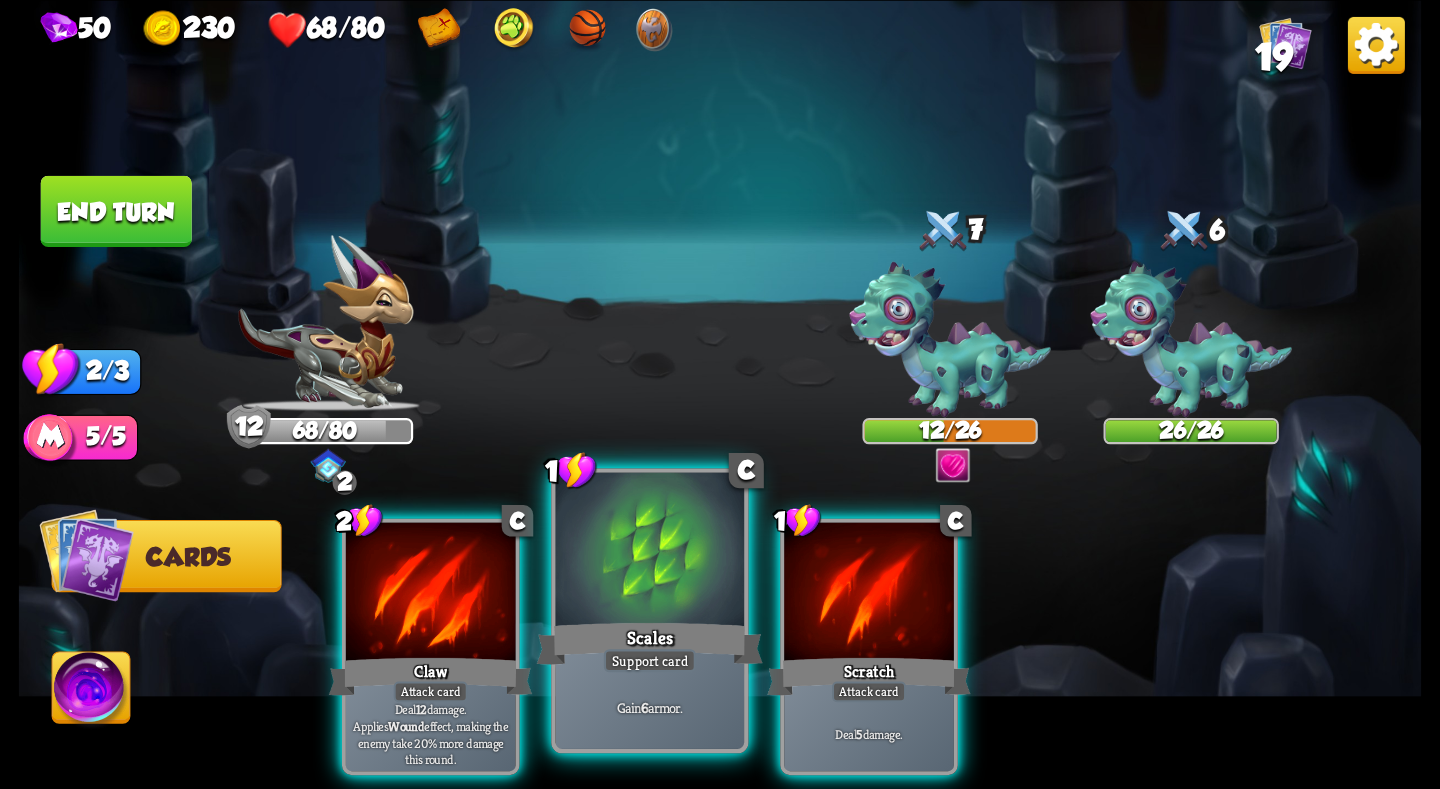 click at bounding box center (650, 551) 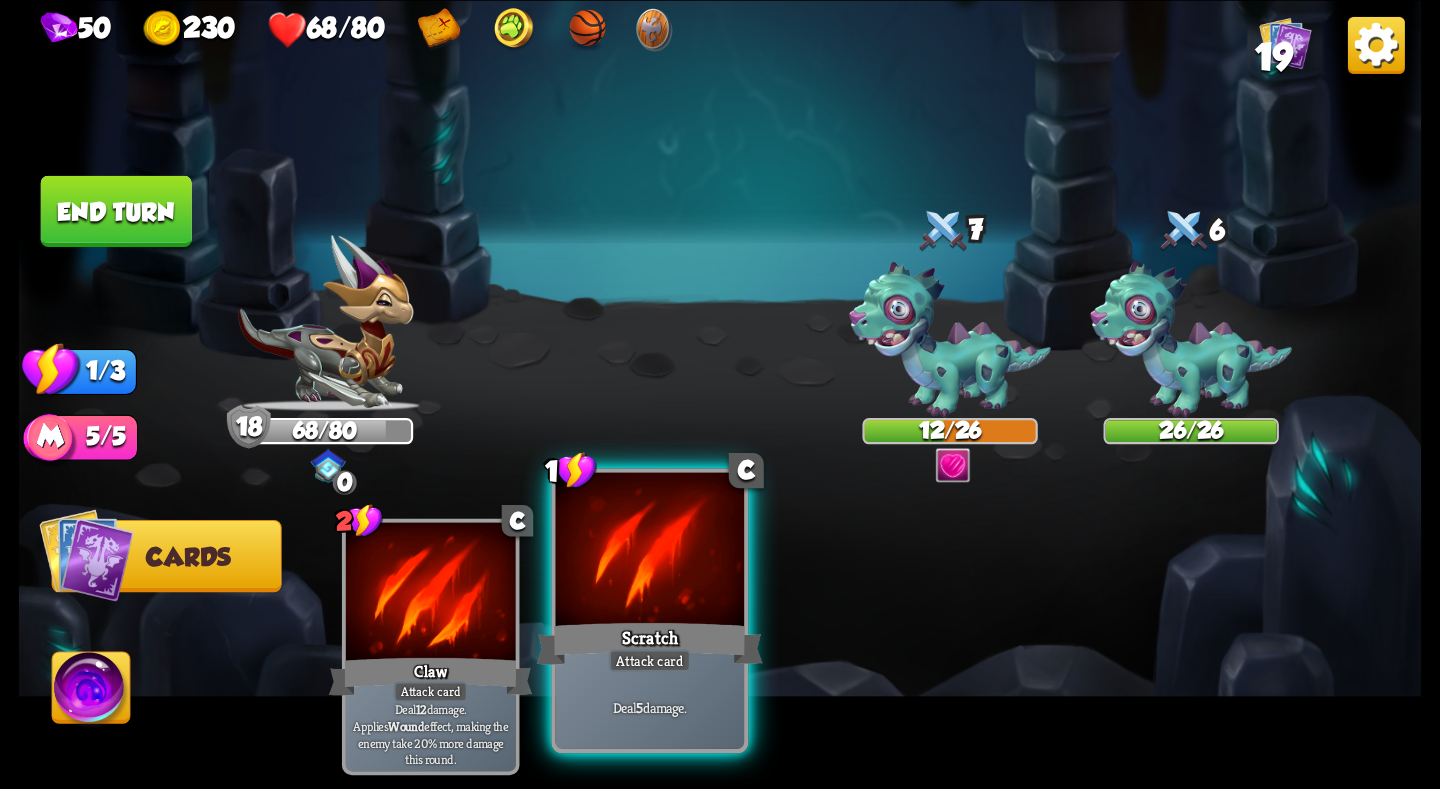 click at bounding box center [650, 551] 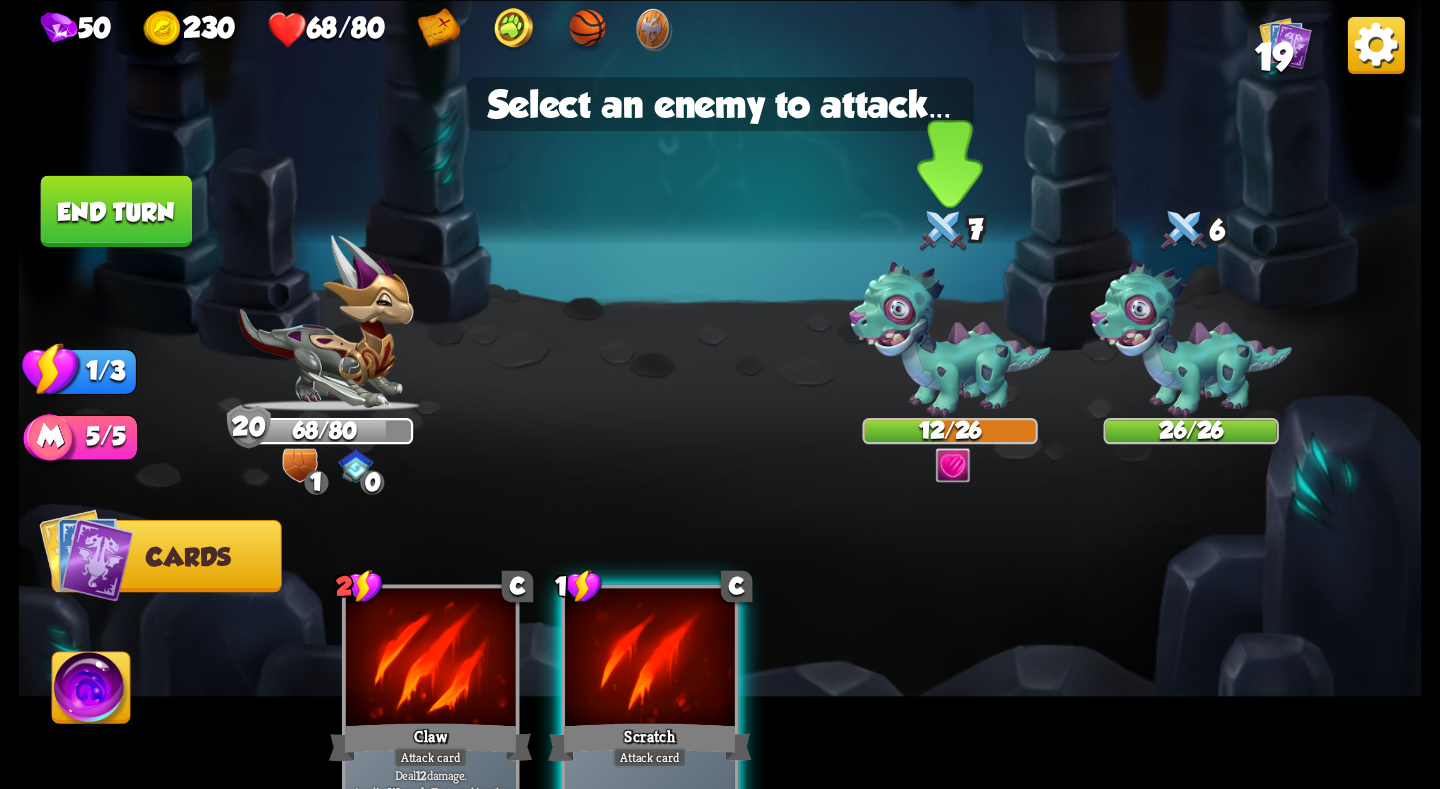 click at bounding box center [950, 340] 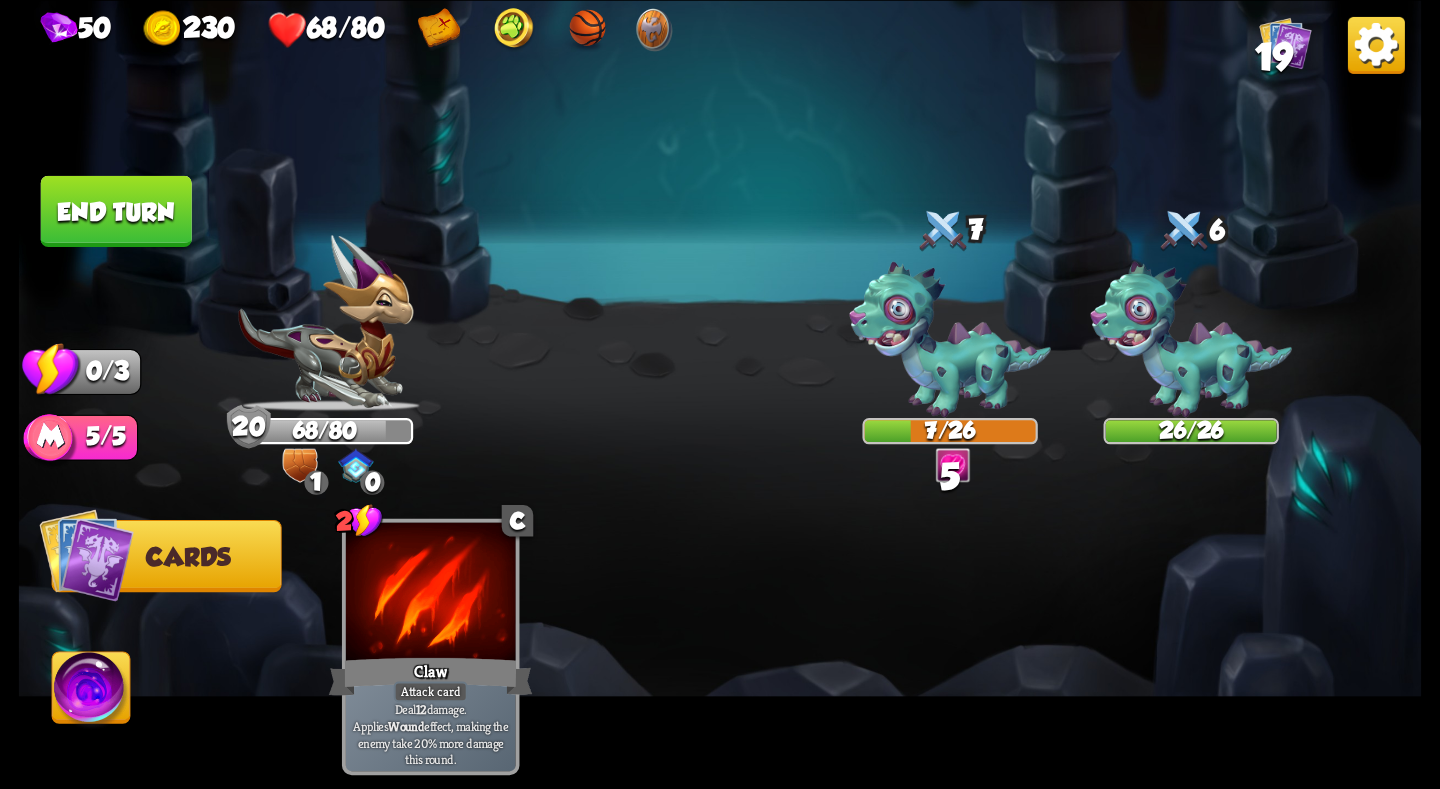 click on "End turn" at bounding box center (116, 210) 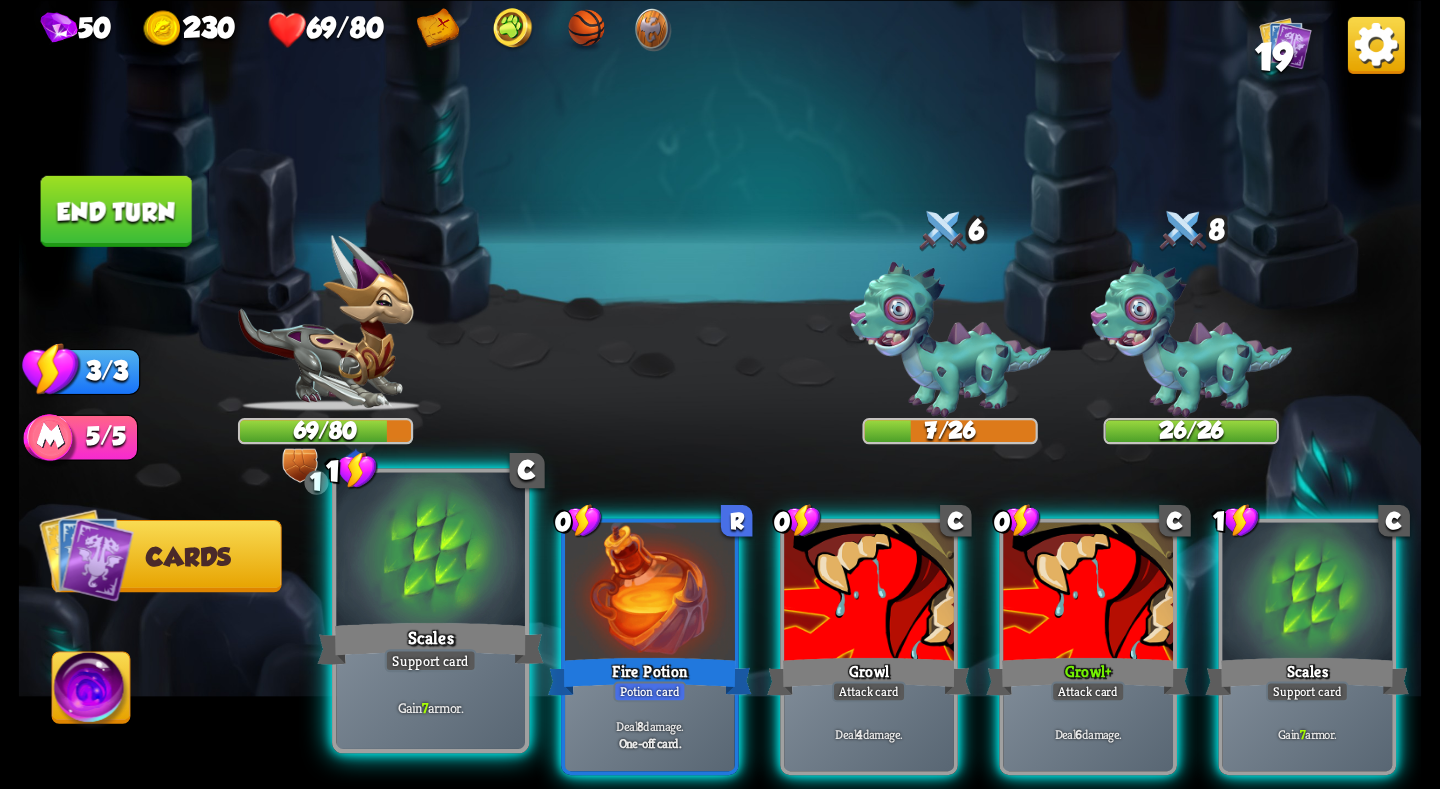 click at bounding box center [430, 551] 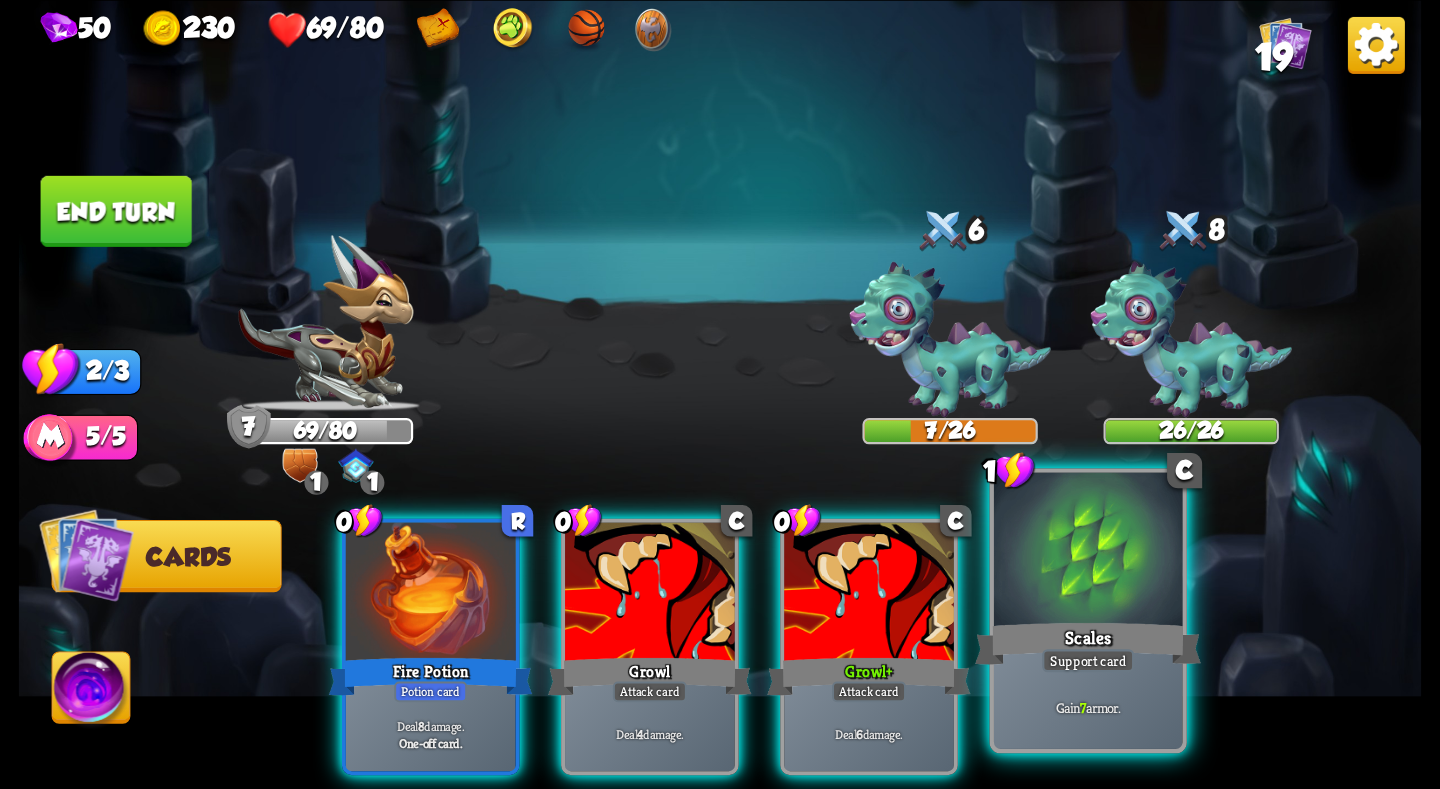 click on "Scales" at bounding box center (1088, 643) 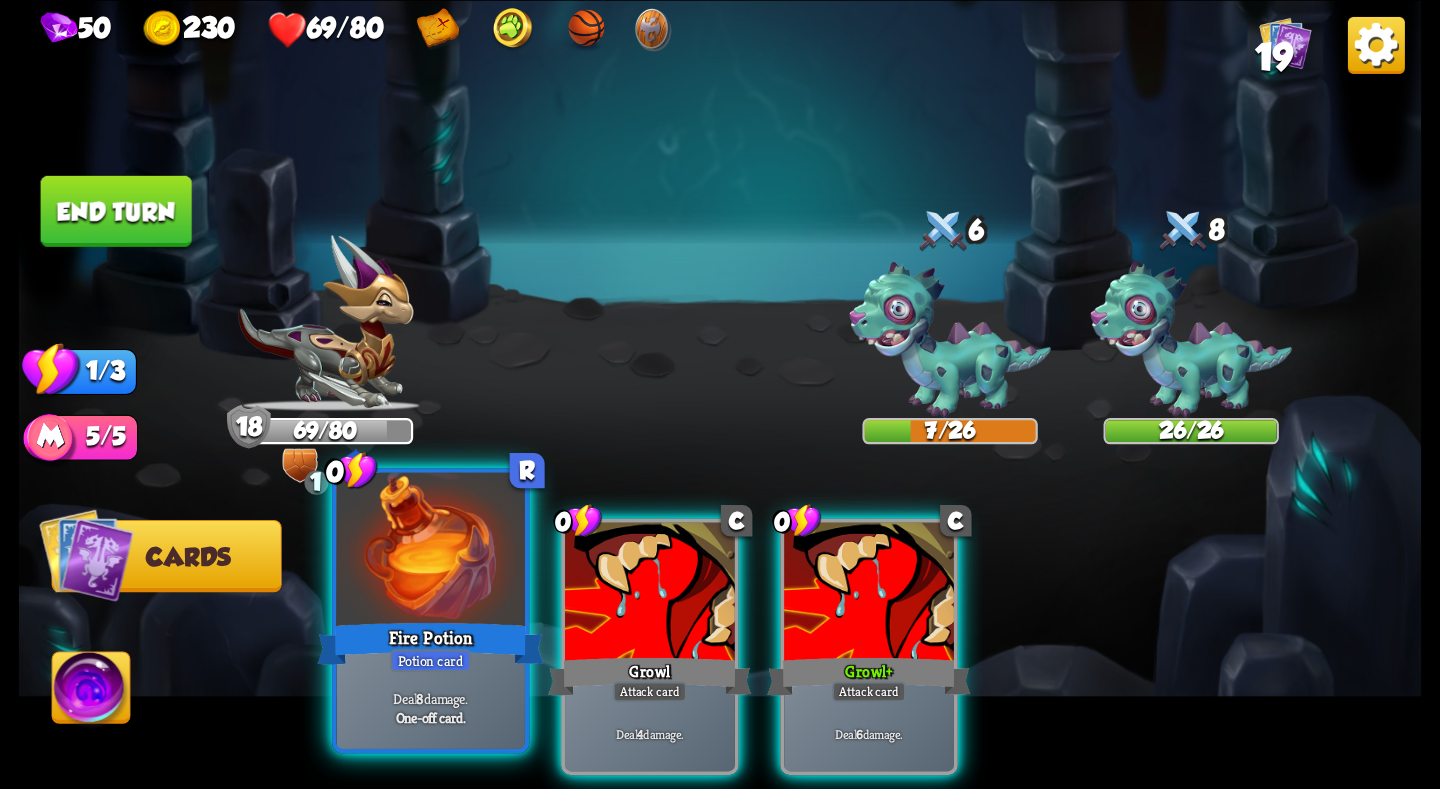 click at bounding box center (430, 551) 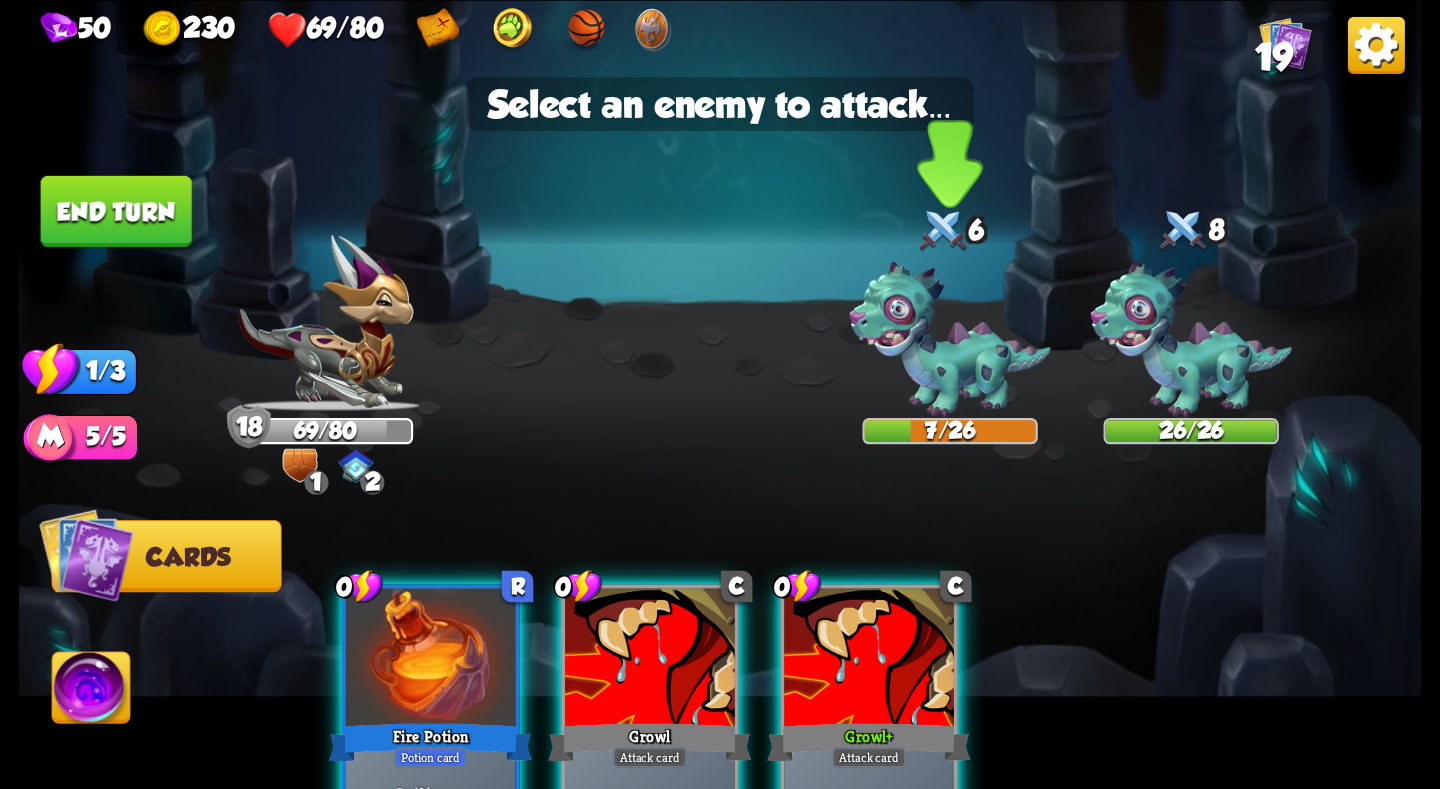 click at bounding box center (950, 340) 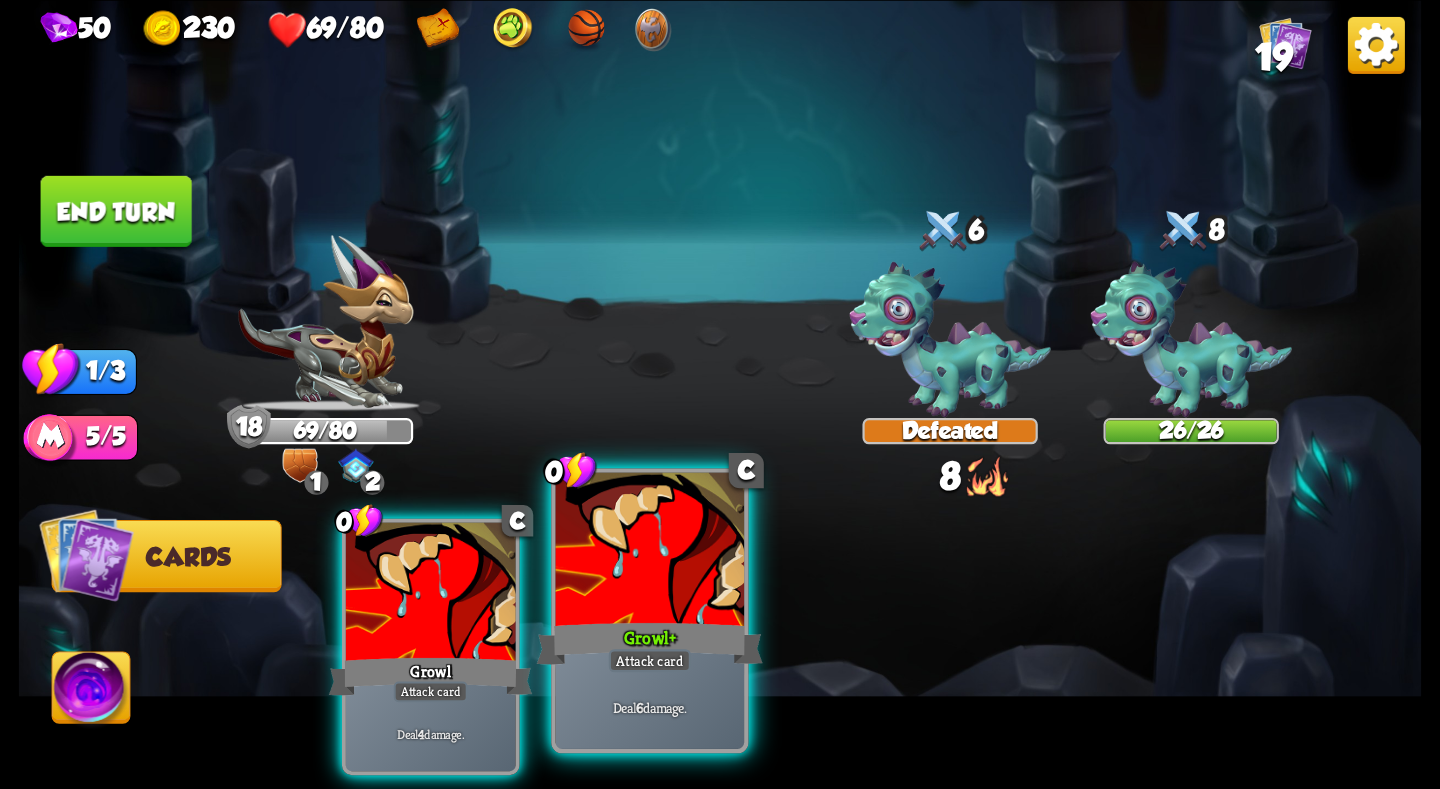 click at bounding box center [650, 551] 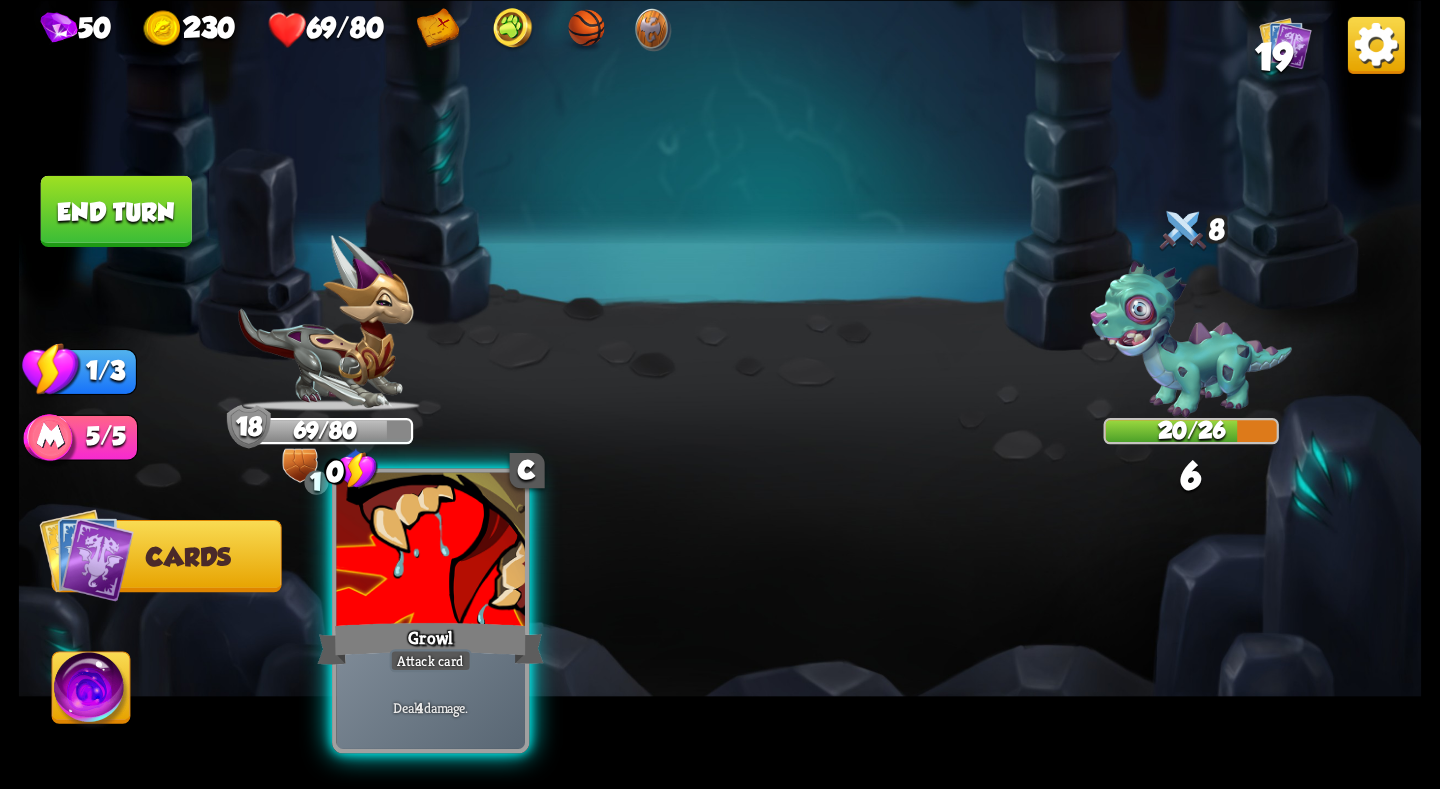 click at bounding box center [430, 551] 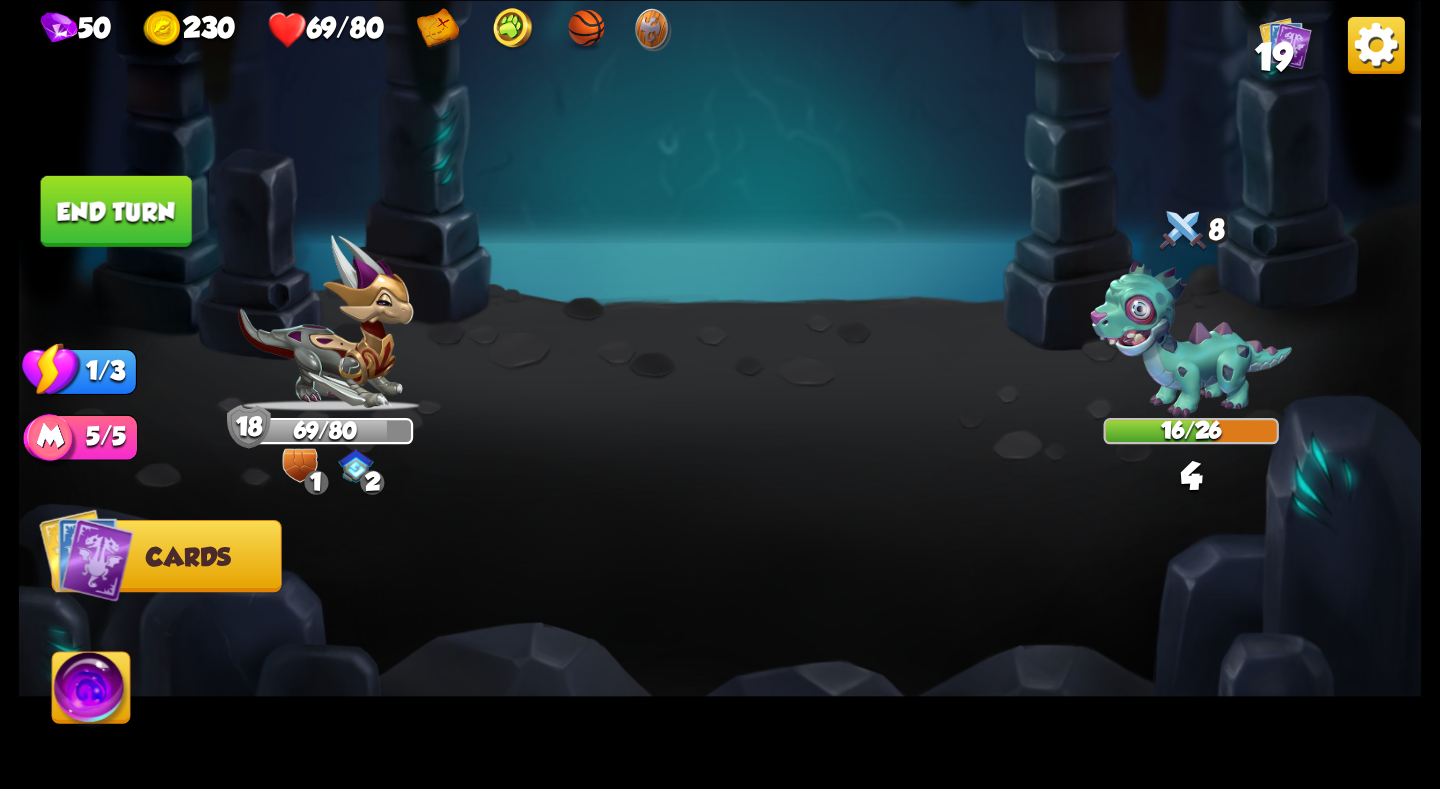 click on "End turn" at bounding box center [116, 210] 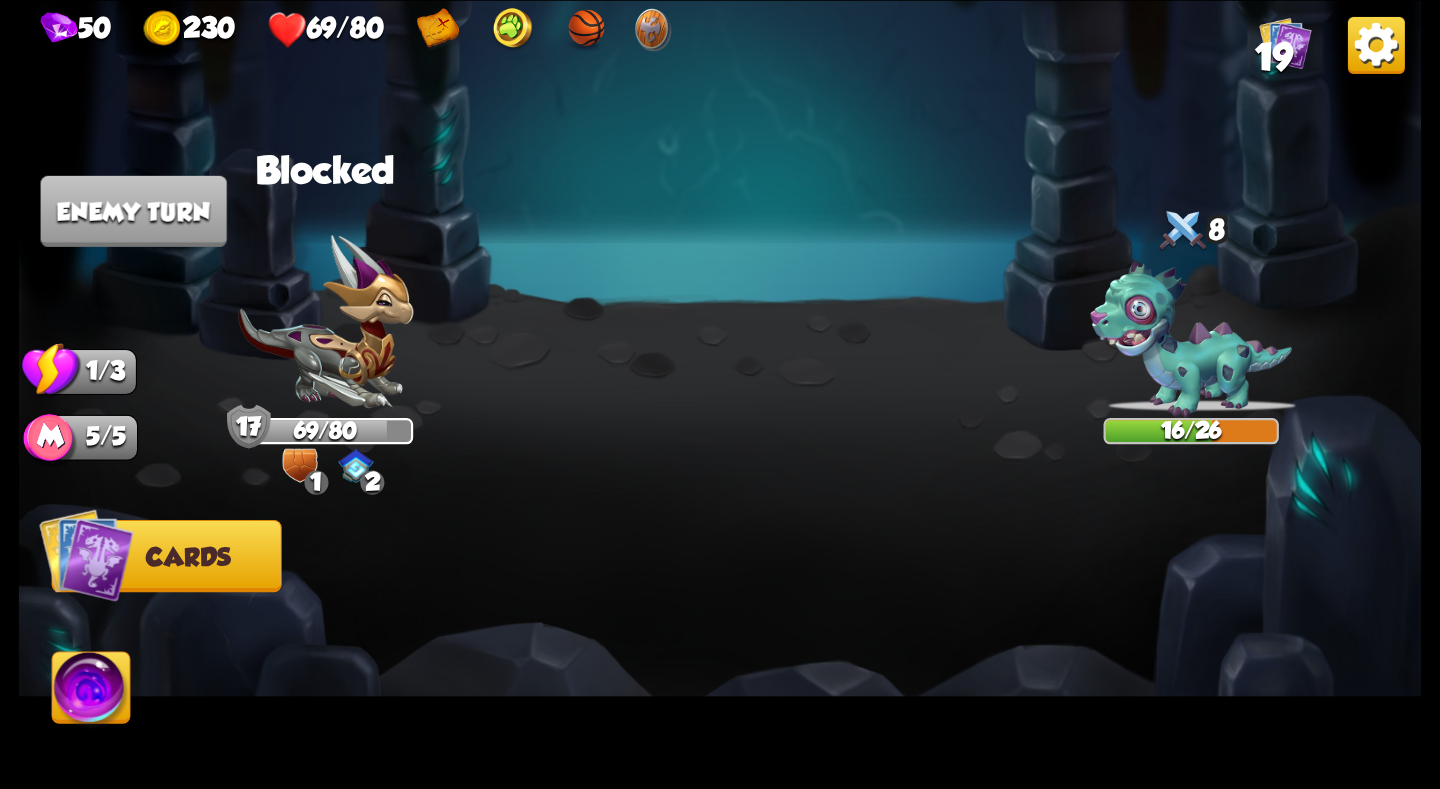 click on "19" at bounding box center (1274, 56) 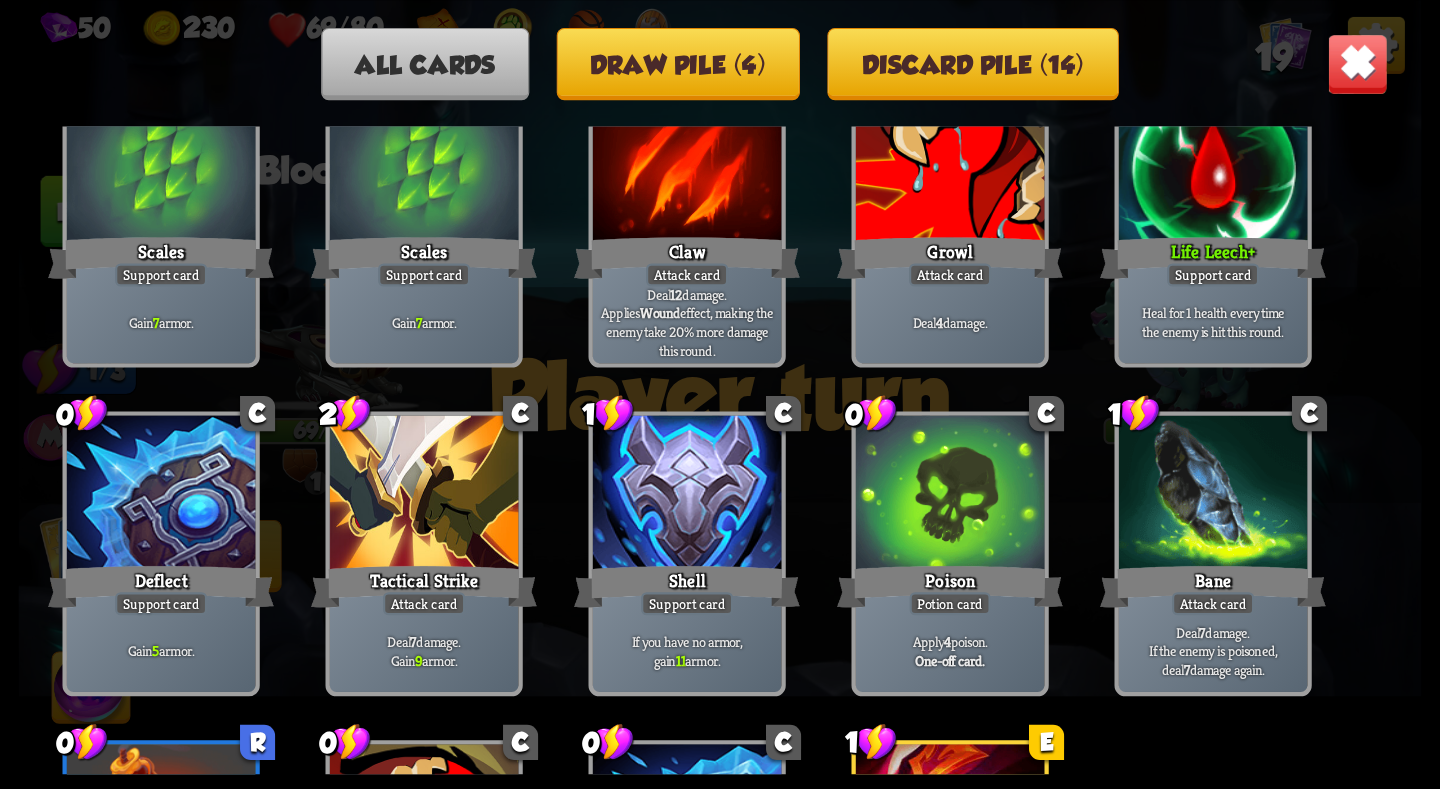 scroll, scrollTop: 629, scrollLeft: 0, axis: vertical 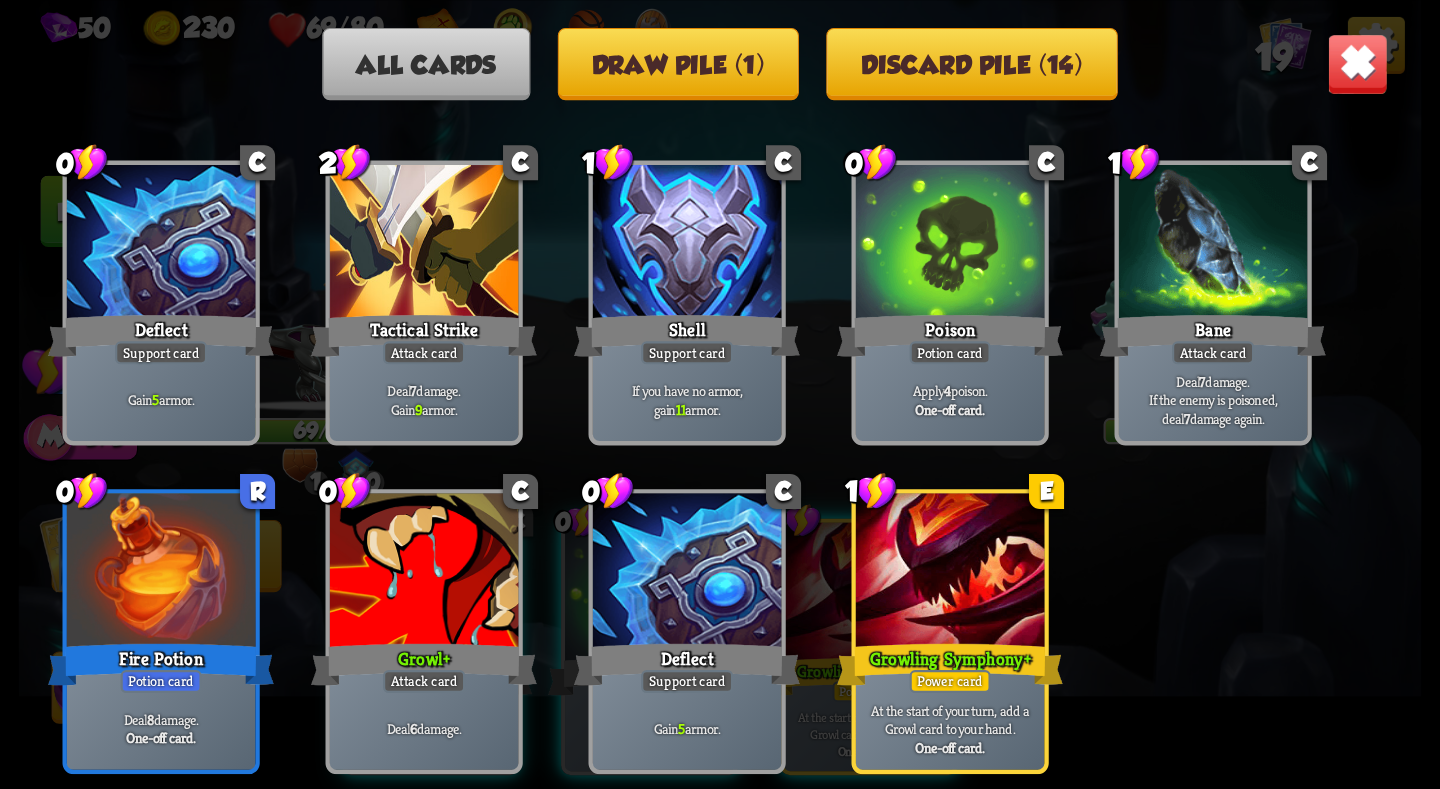 click at bounding box center [1357, 63] 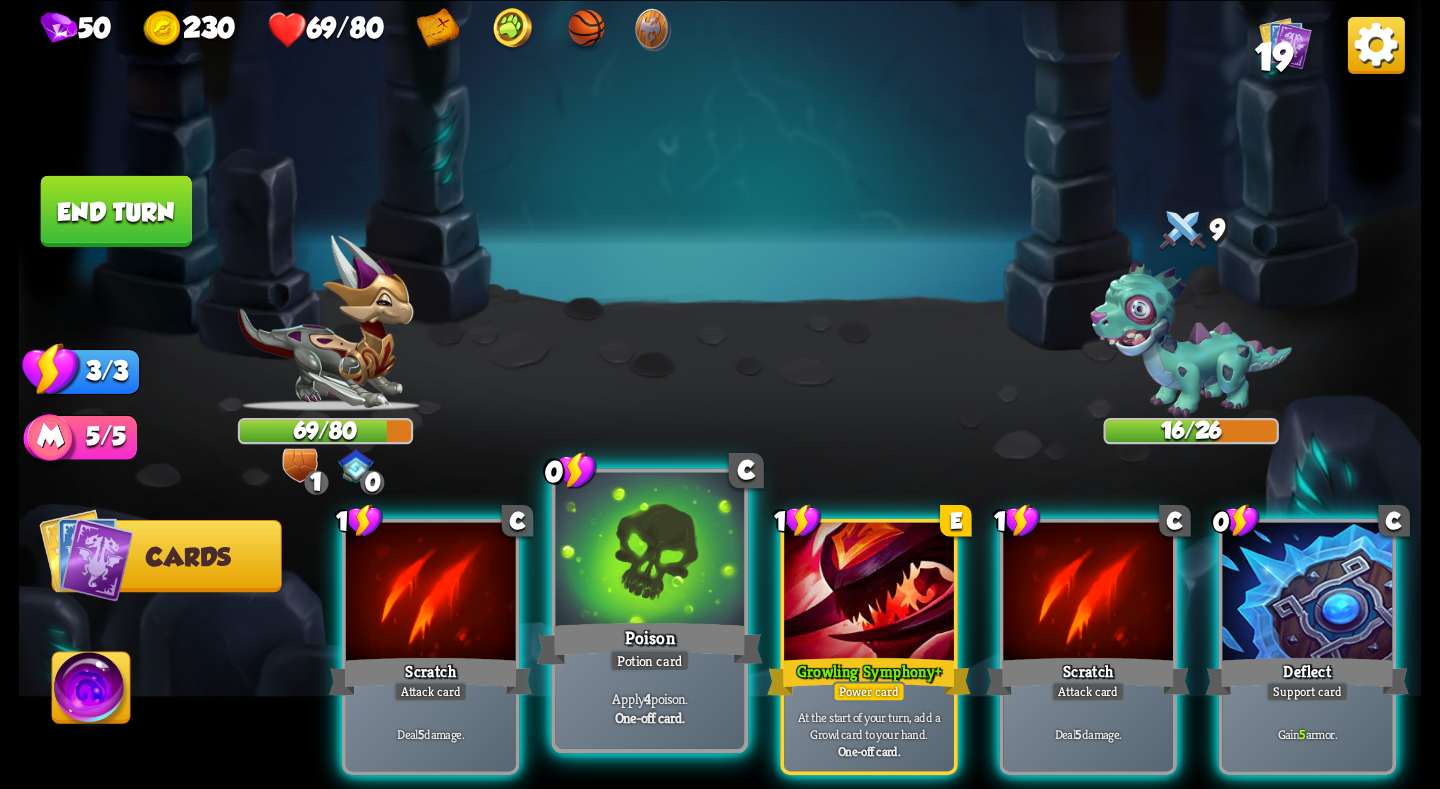 click on "Poison" at bounding box center (650, 643) 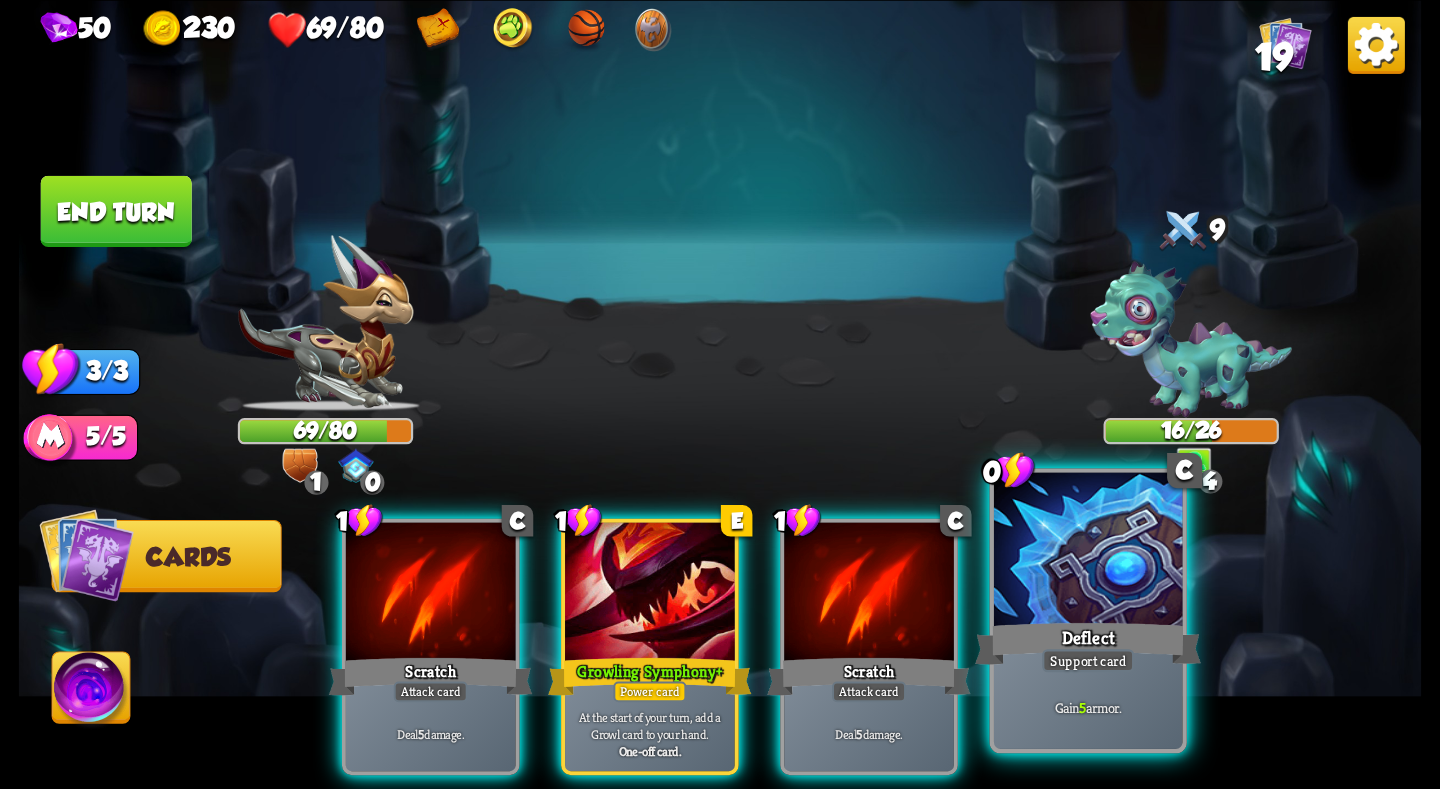 click at bounding box center [1088, 551] 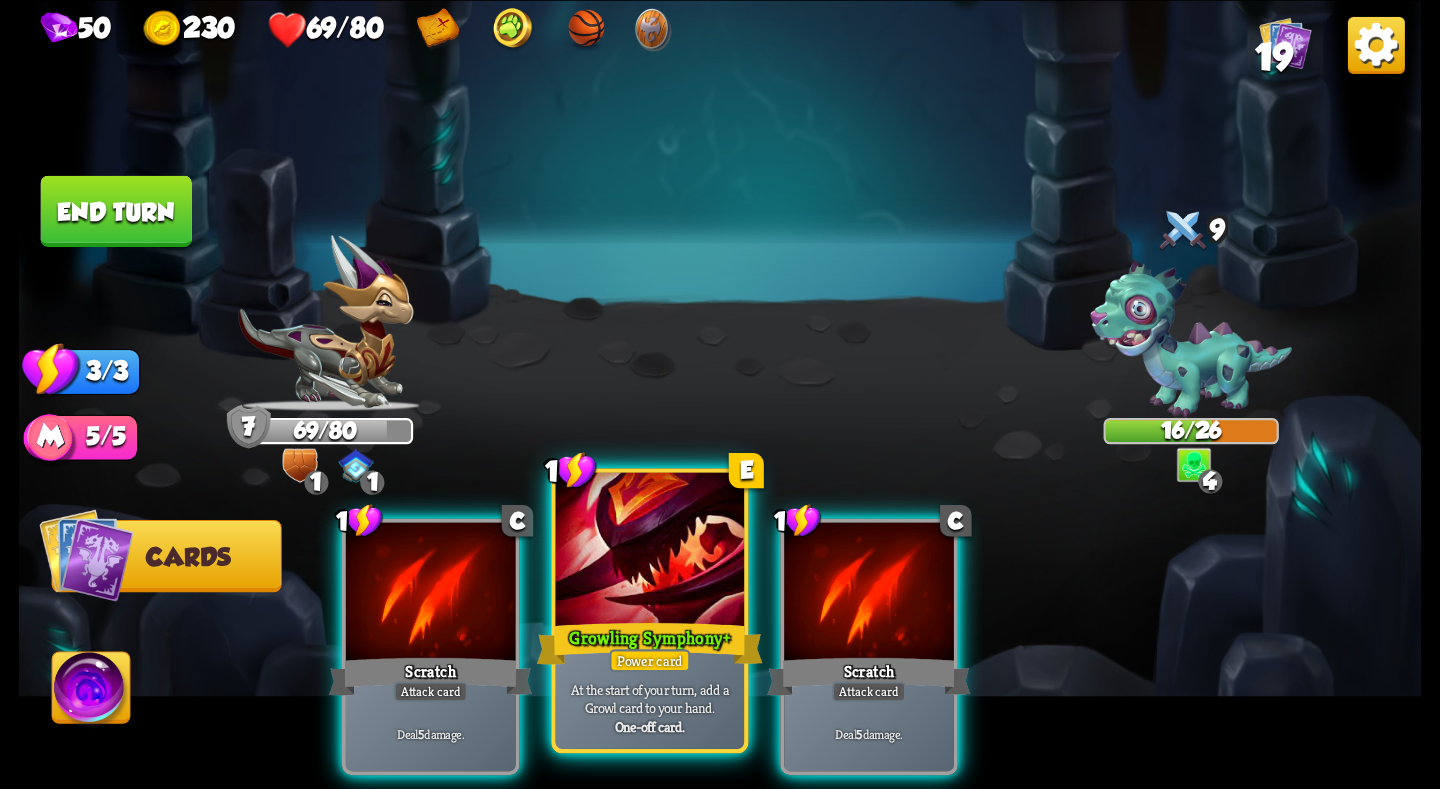 click at bounding box center [650, 551] 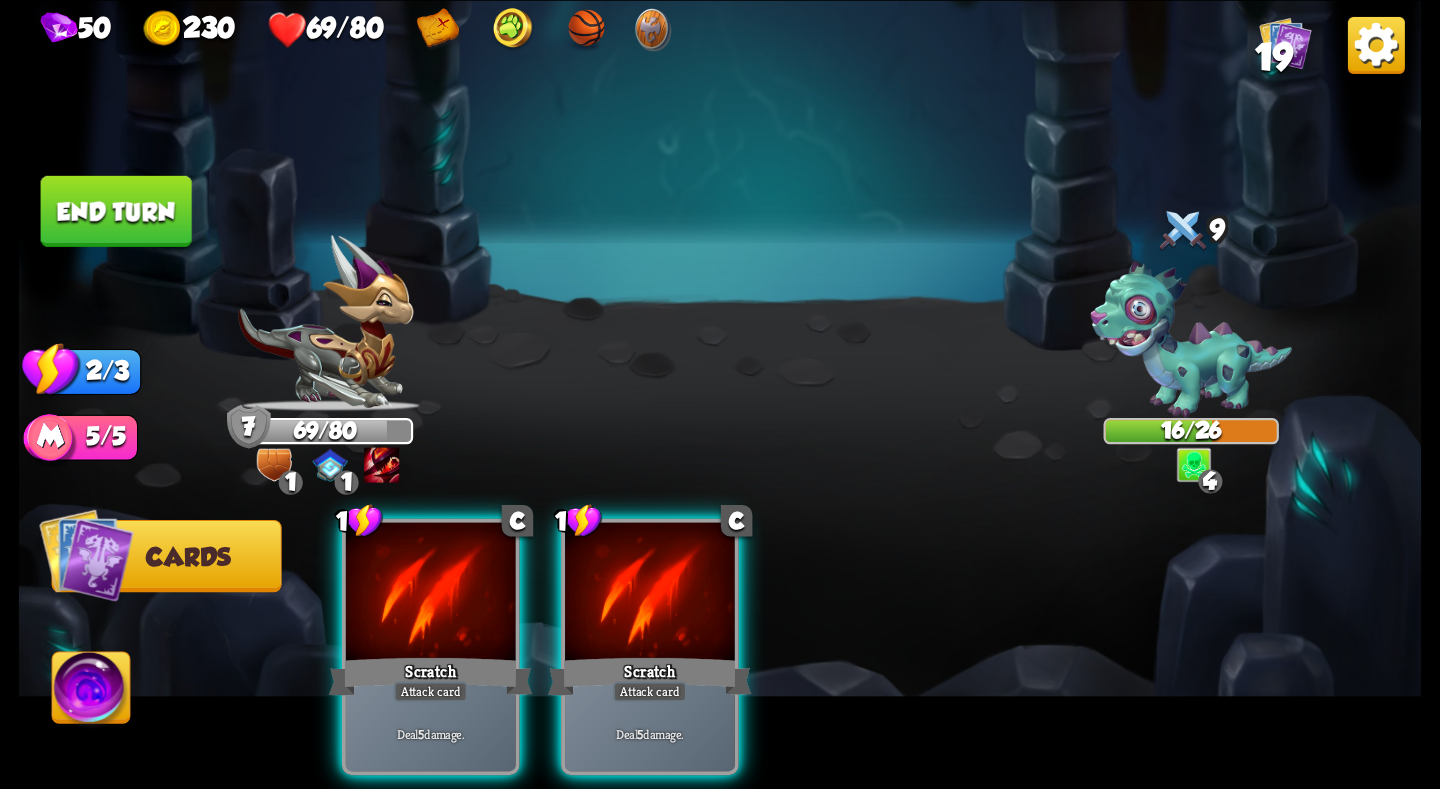 click on "End turn" at bounding box center [116, 210] 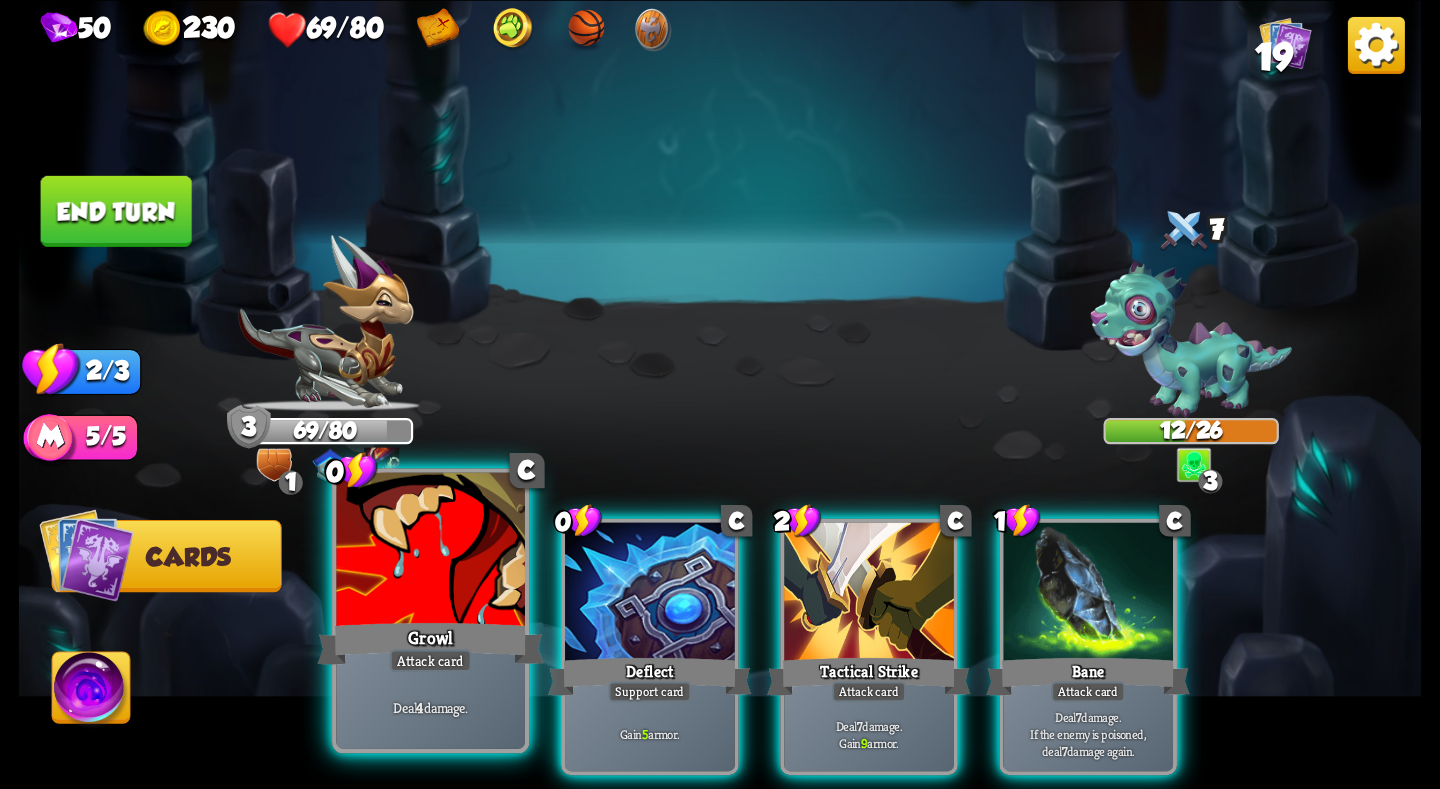 click on "Attack card" at bounding box center [431, 660] 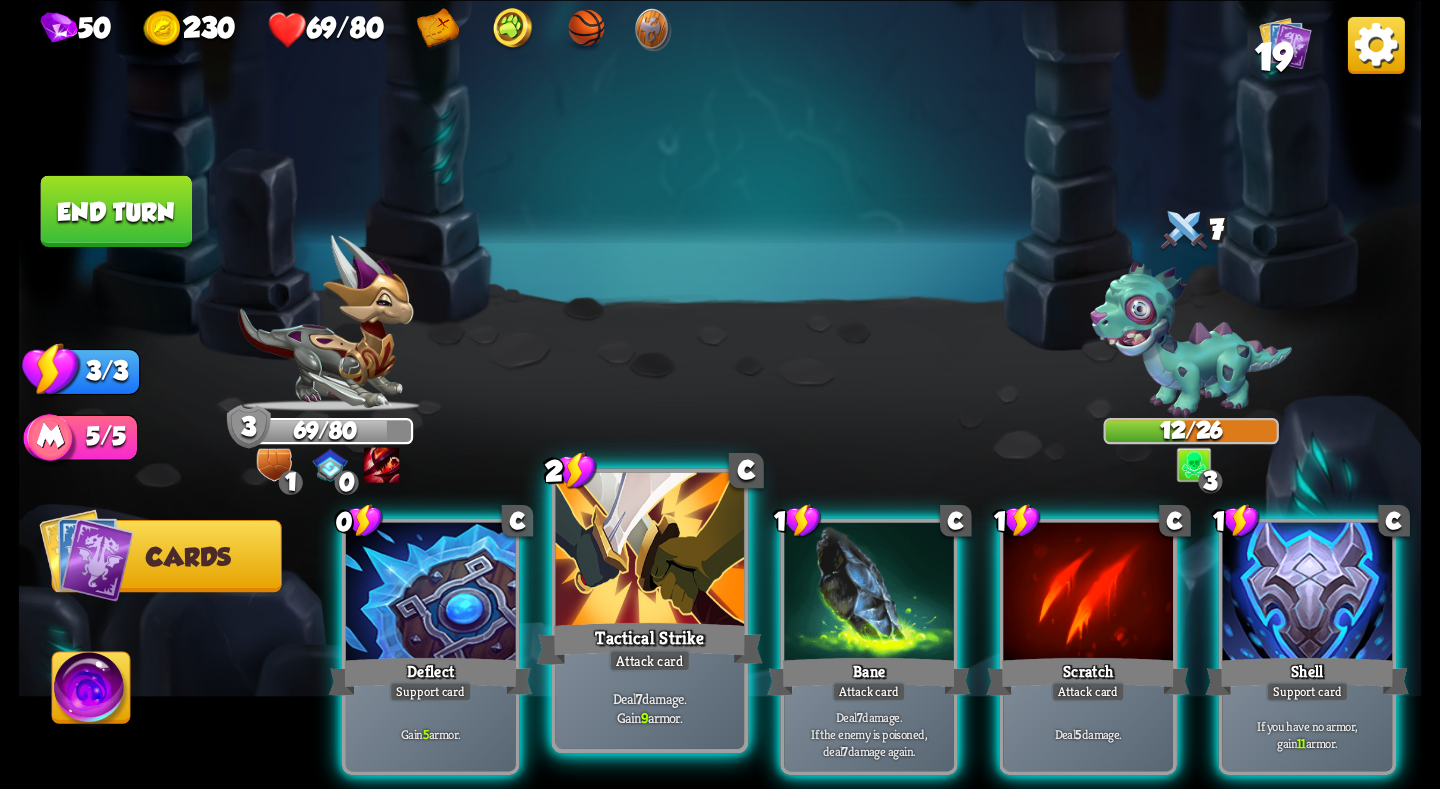 click on "Tactical Strike" at bounding box center (650, 643) 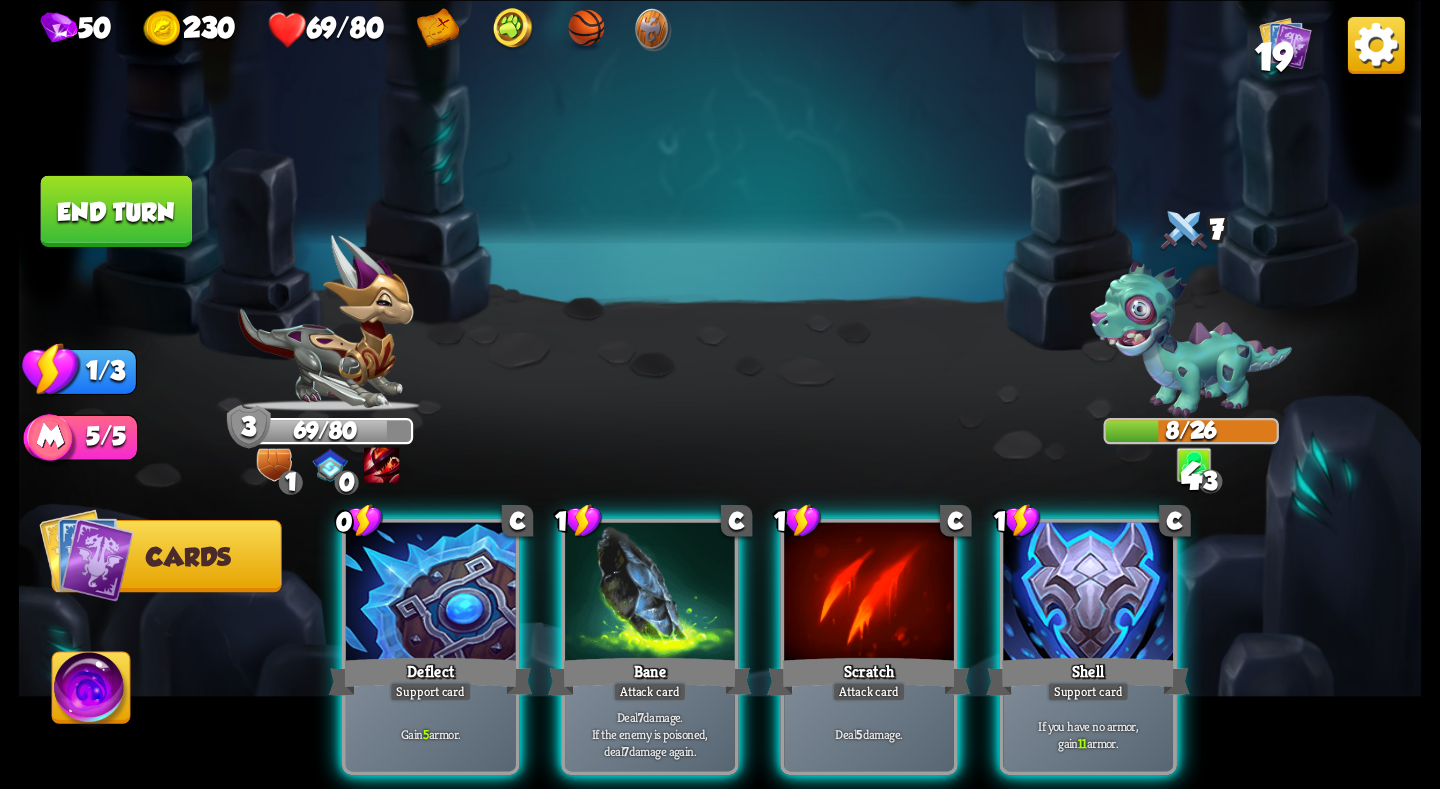 drag, startPoint x: 468, startPoint y: 595, endPoint x: 375, endPoint y: 441, distance: 179.90276 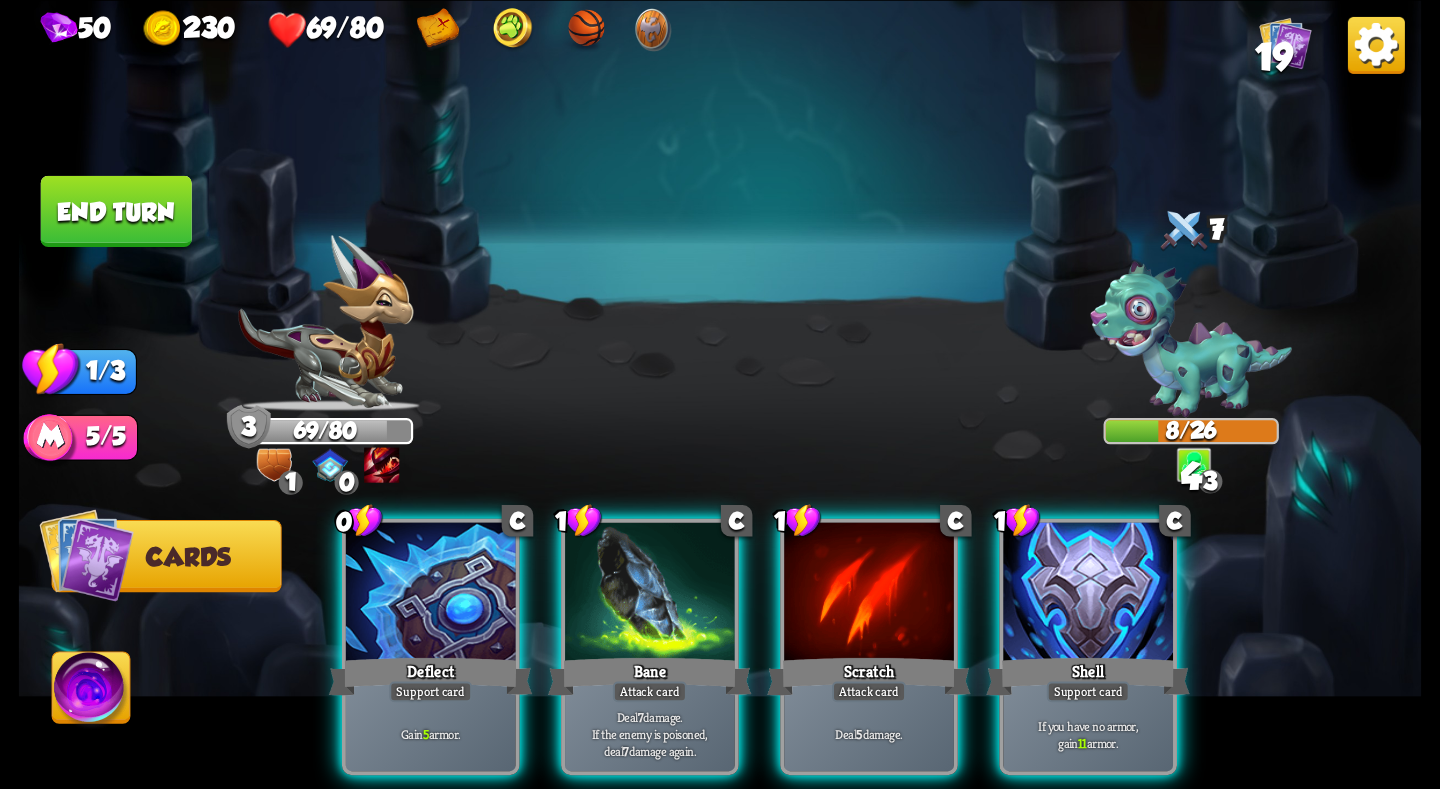 click at bounding box center [431, 593] 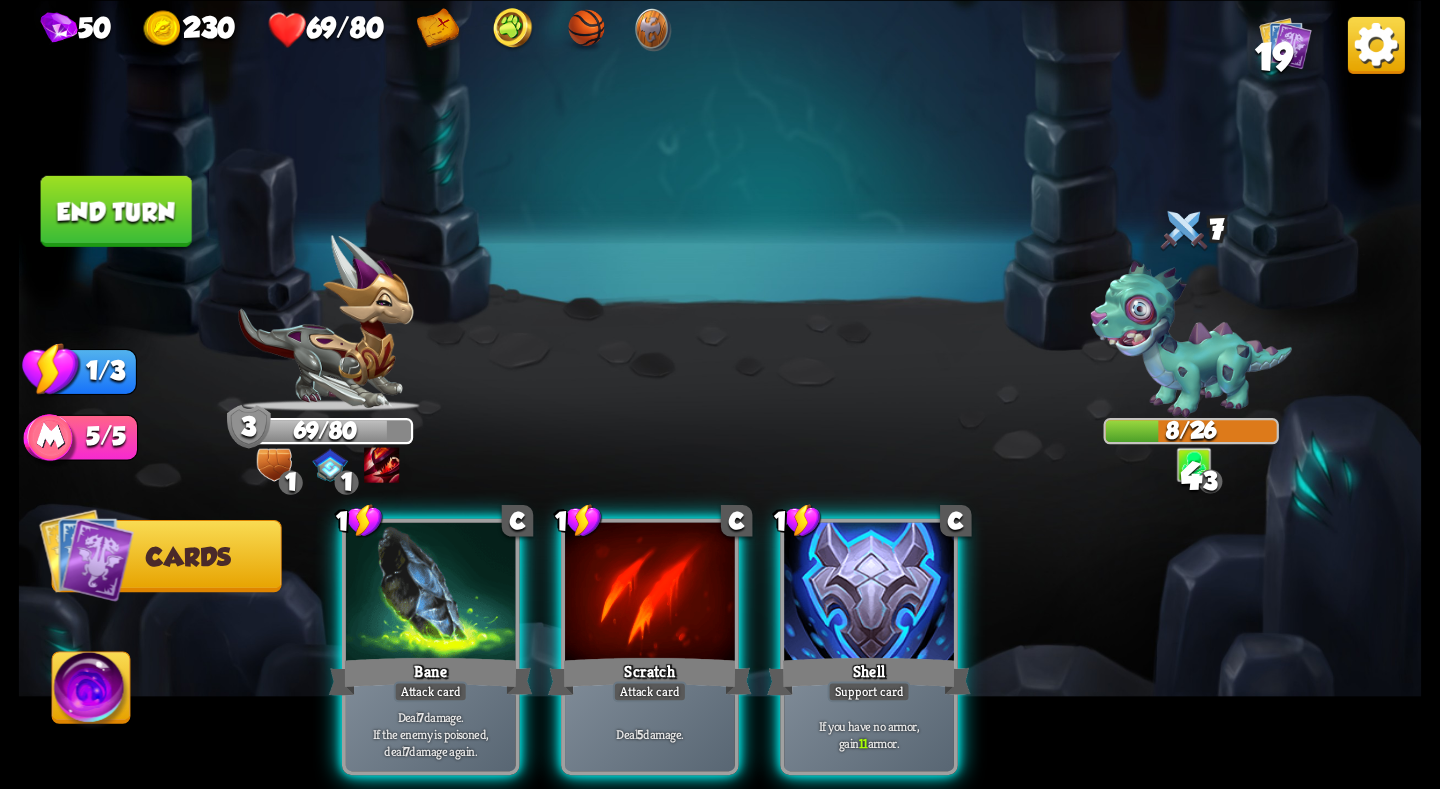 click on "End turn" at bounding box center [116, 210] 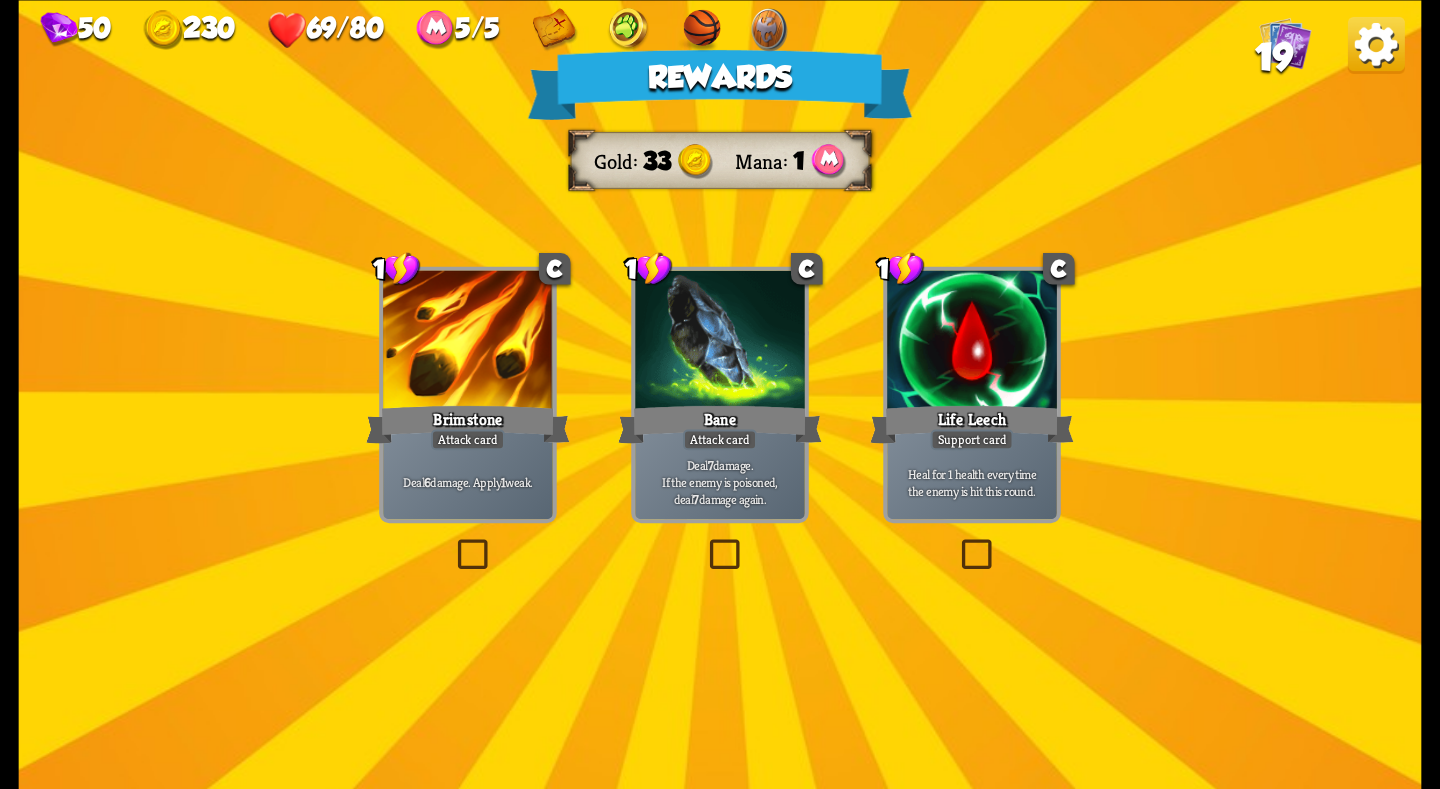 click on "Life Leech" at bounding box center [972, 423] 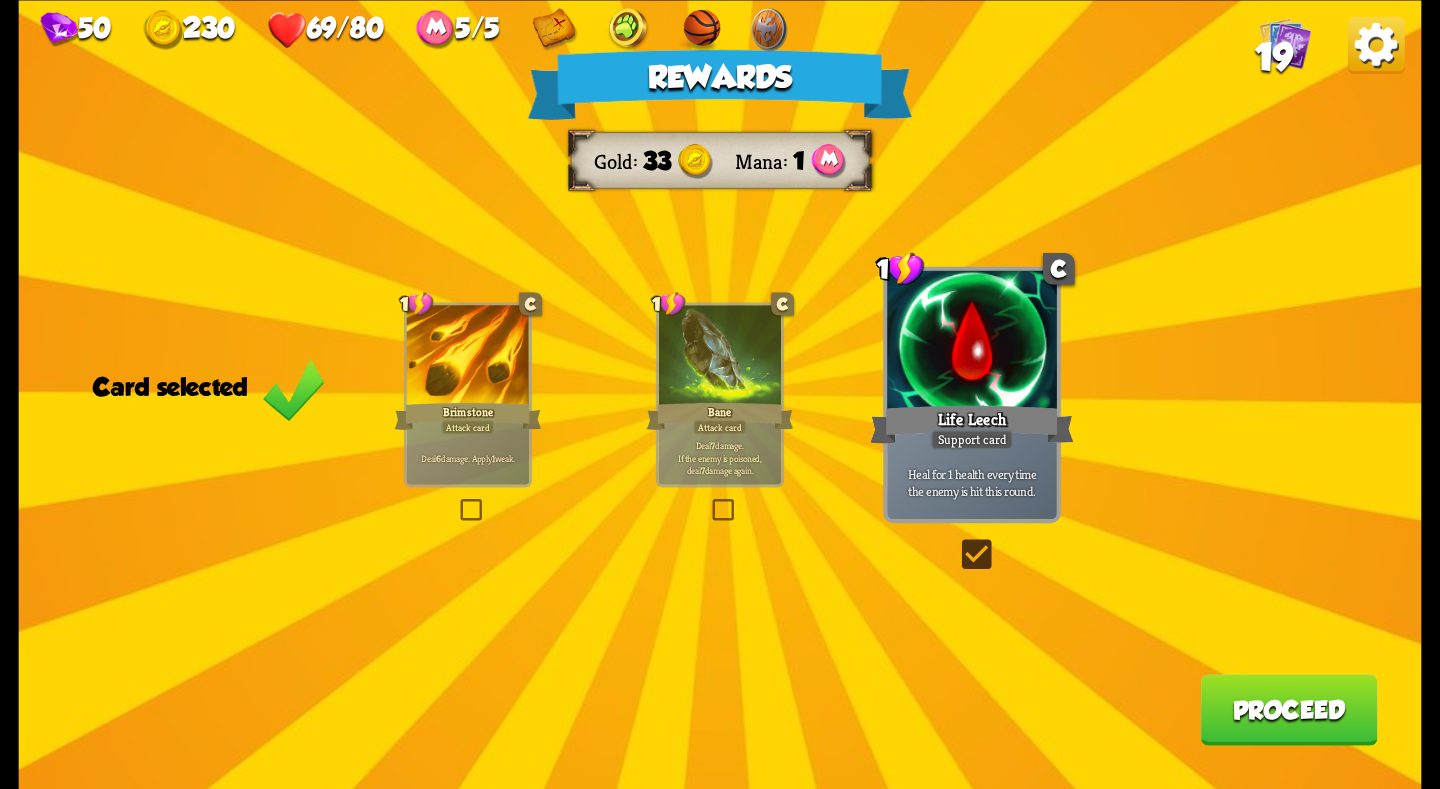 click on "Proceed" at bounding box center (1289, 709) 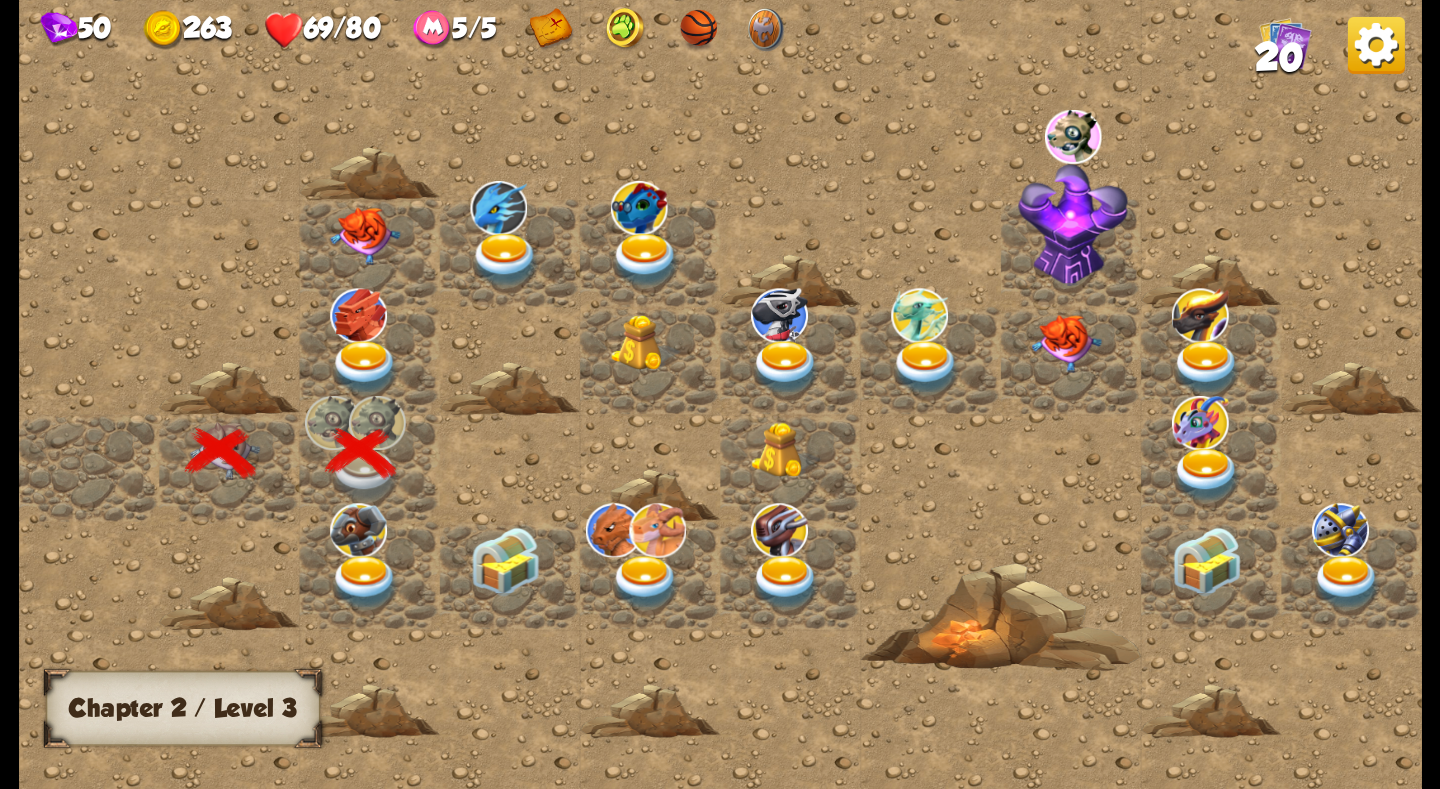 click at bounding box center (358, 314) 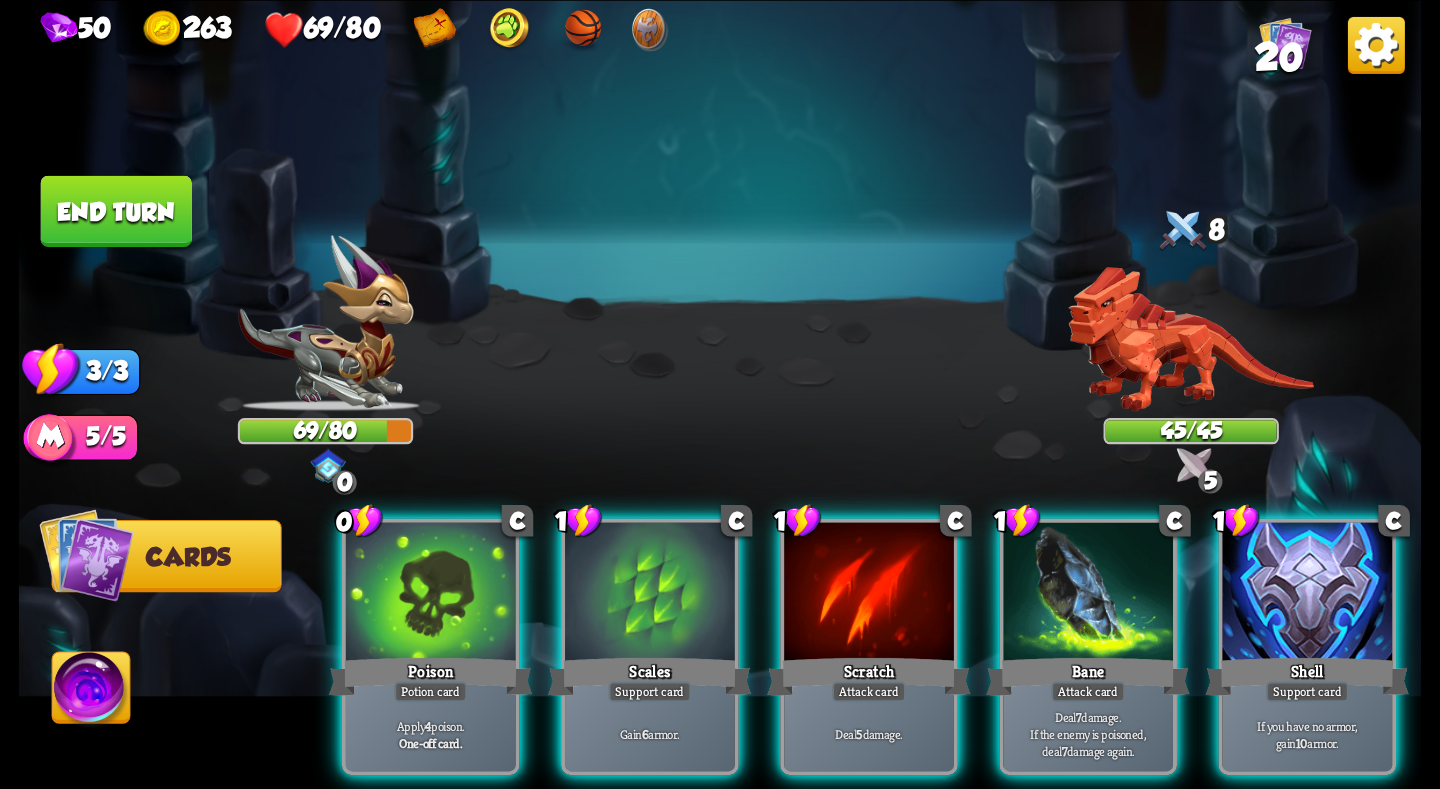 click at bounding box center [1376, 44] 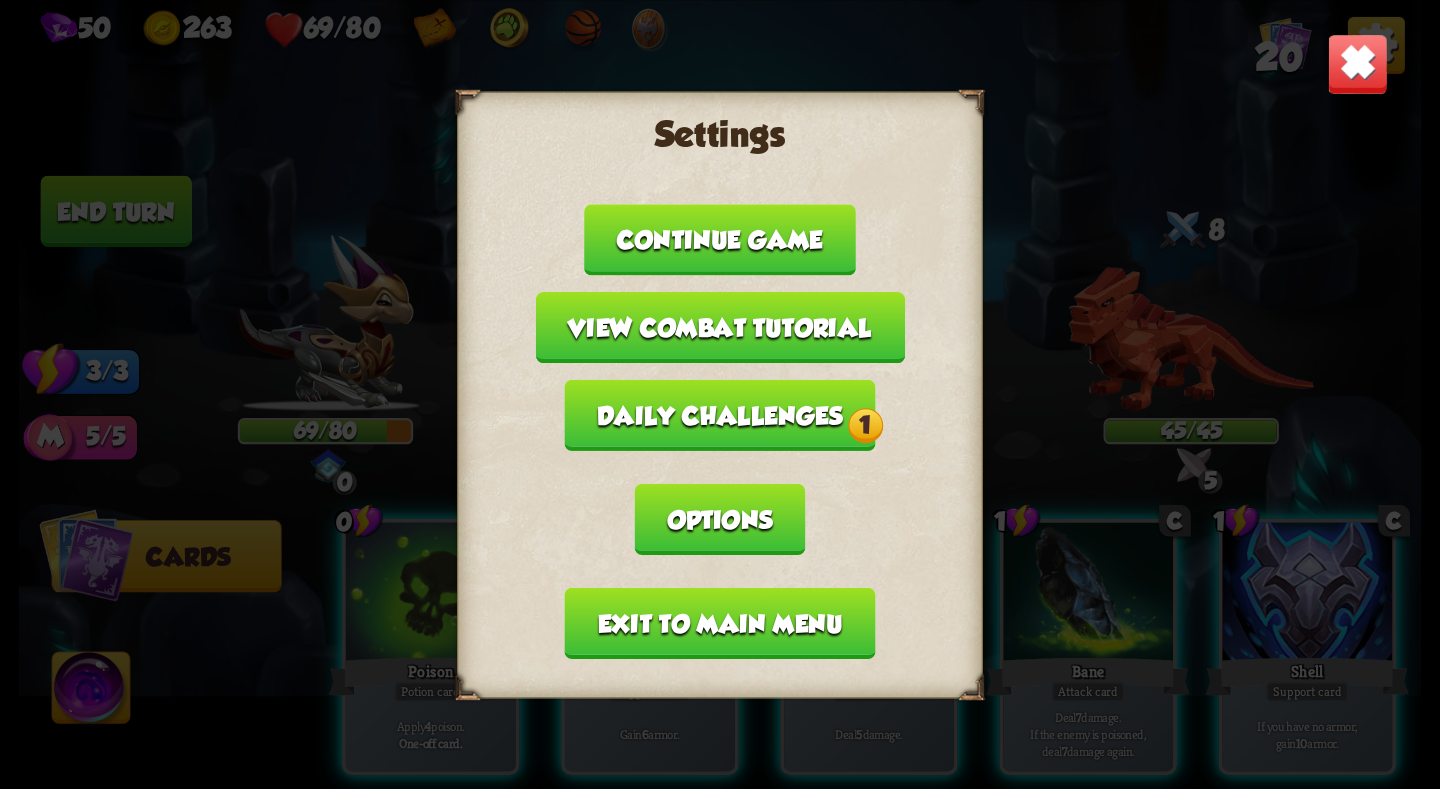 click on "Exit to main menu" at bounding box center [720, 622] 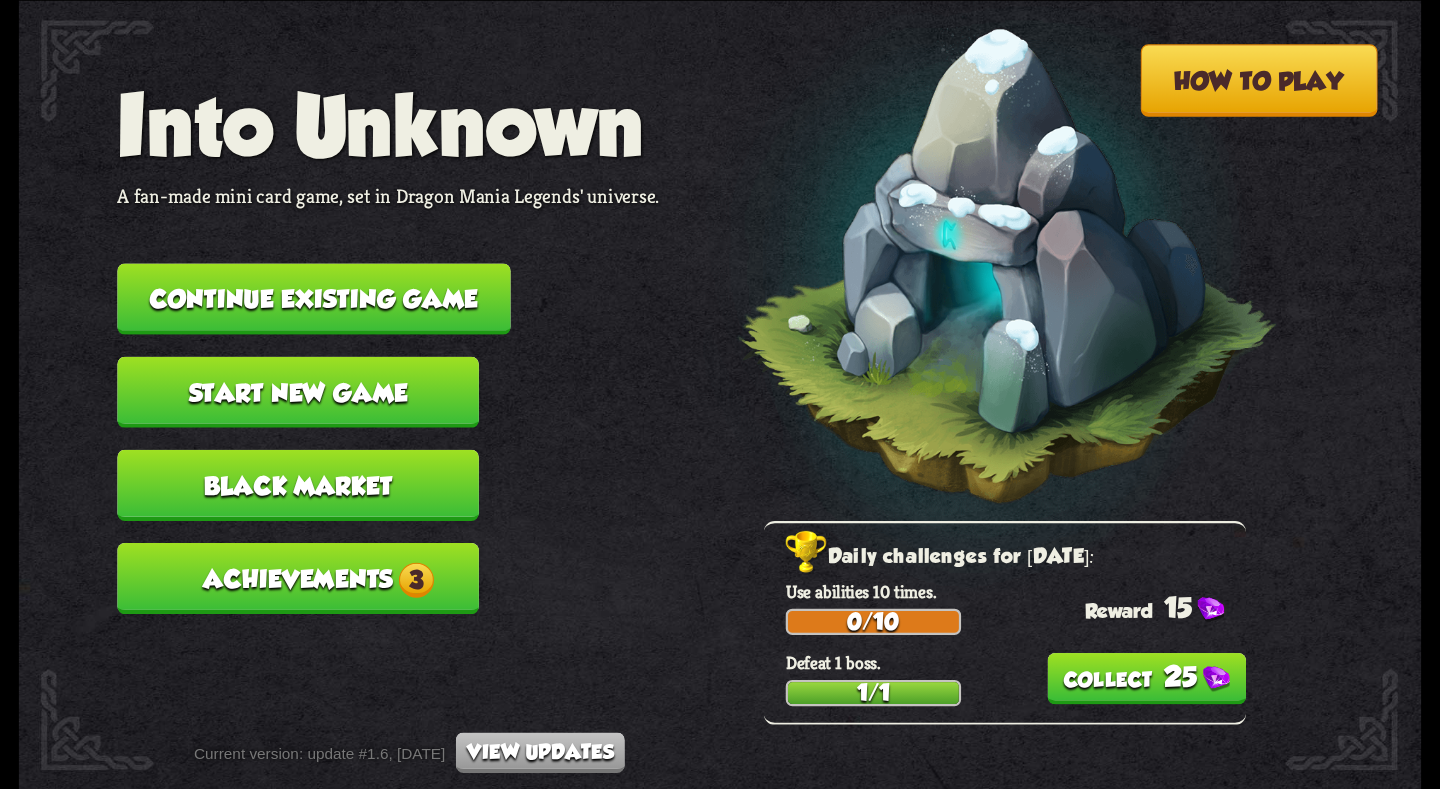 click on "Continue existing game" at bounding box center (313, 298) 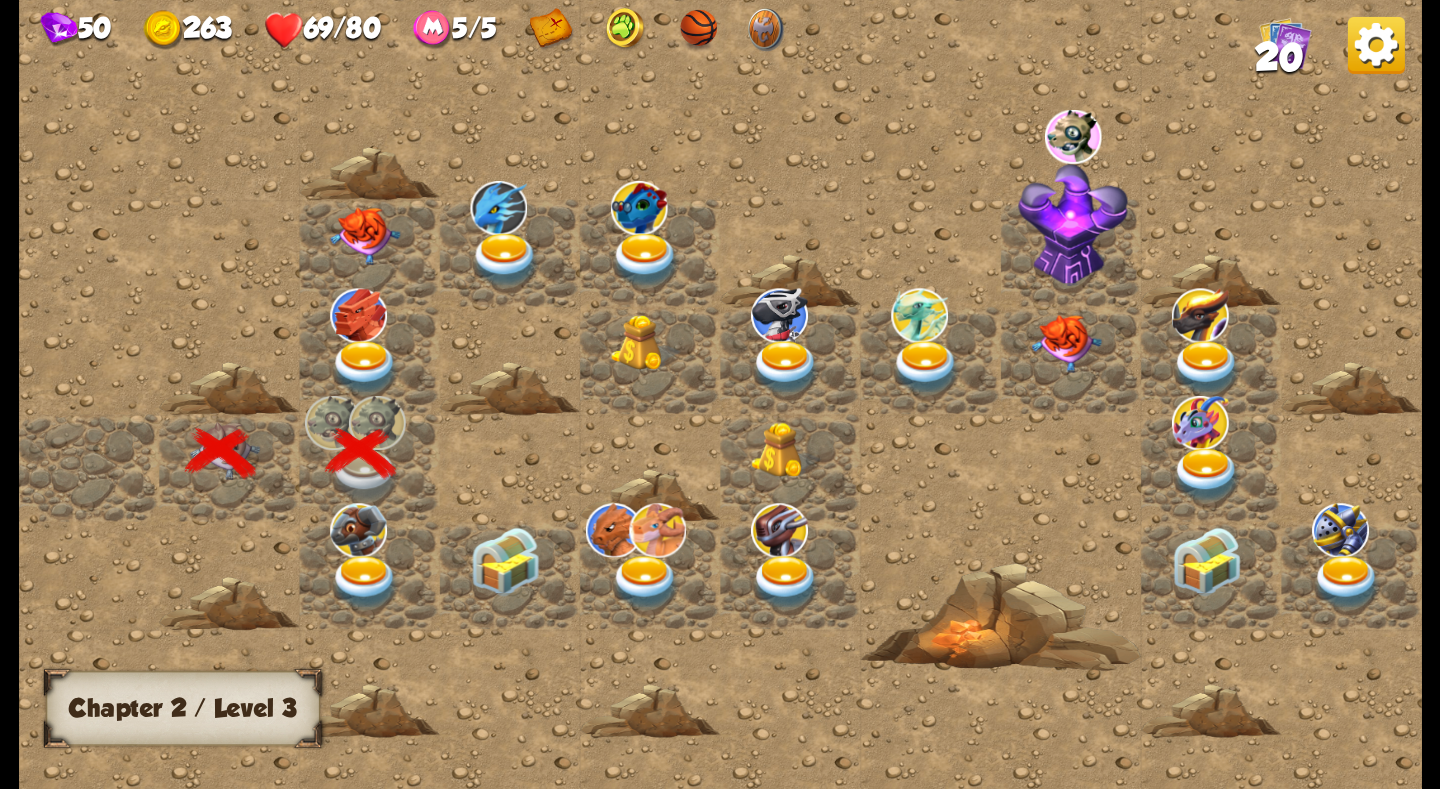 click at bounding box center (1376, 44) 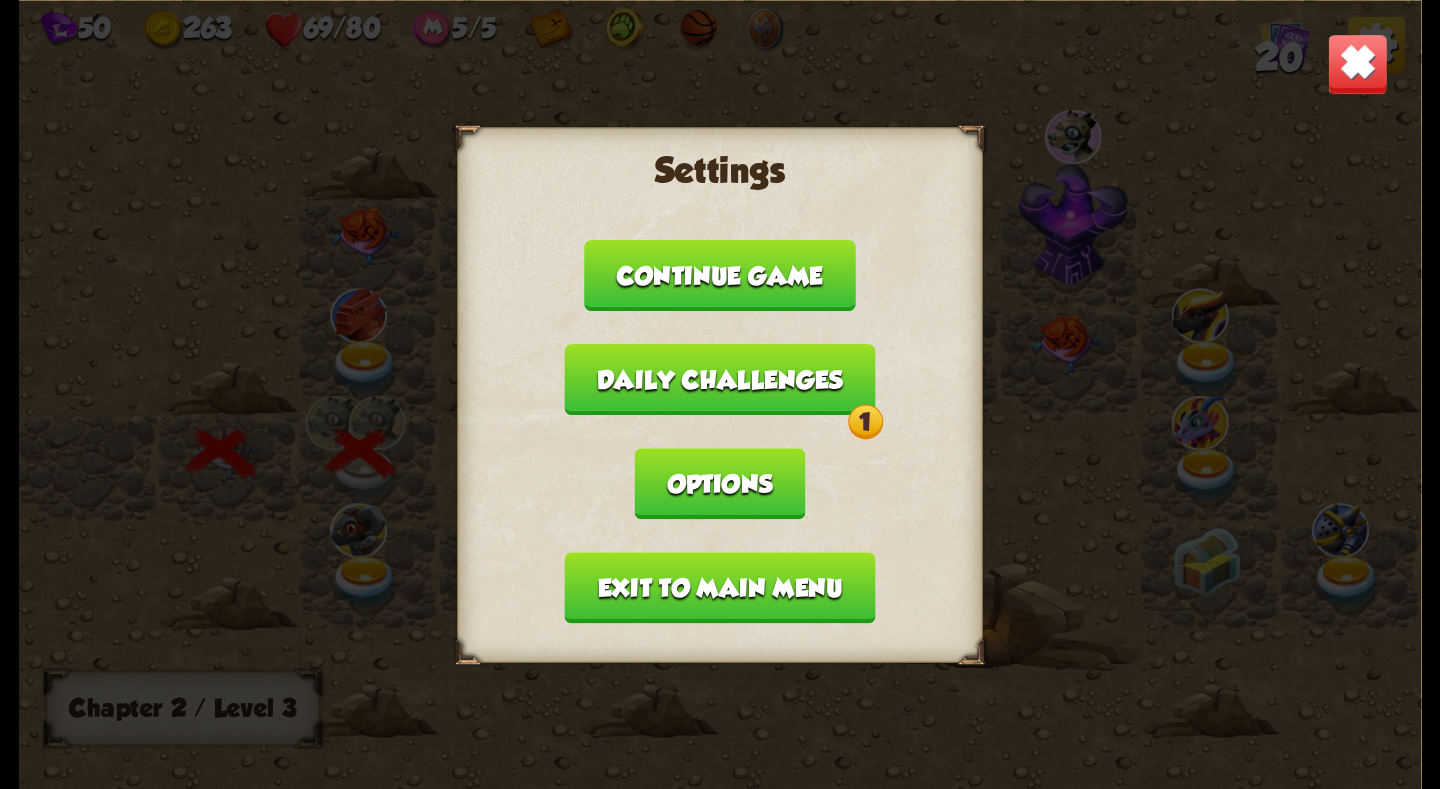 click on "Exit to main menu" at bounding box center (720, 587) 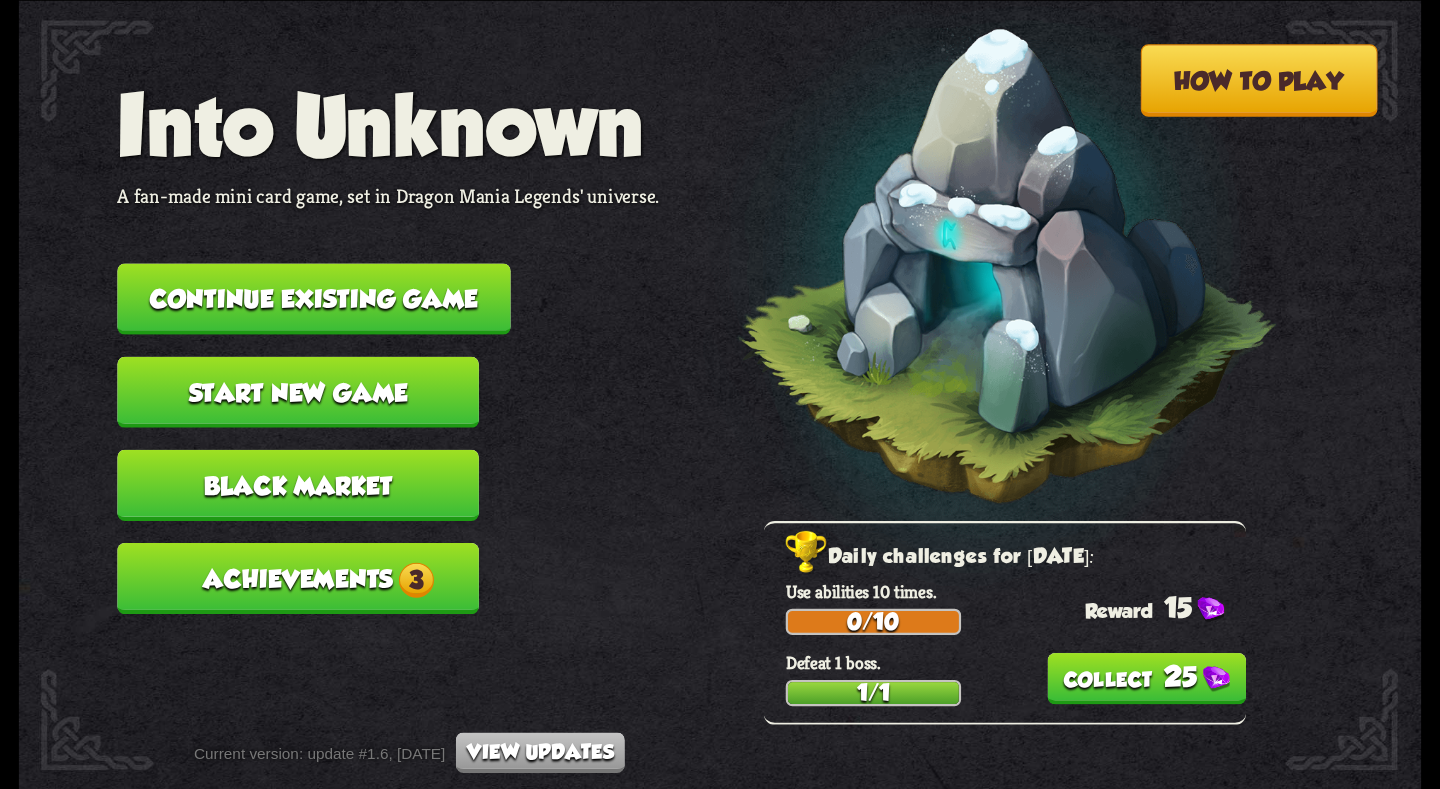 click on "25" at bounding box center (1146, 679) 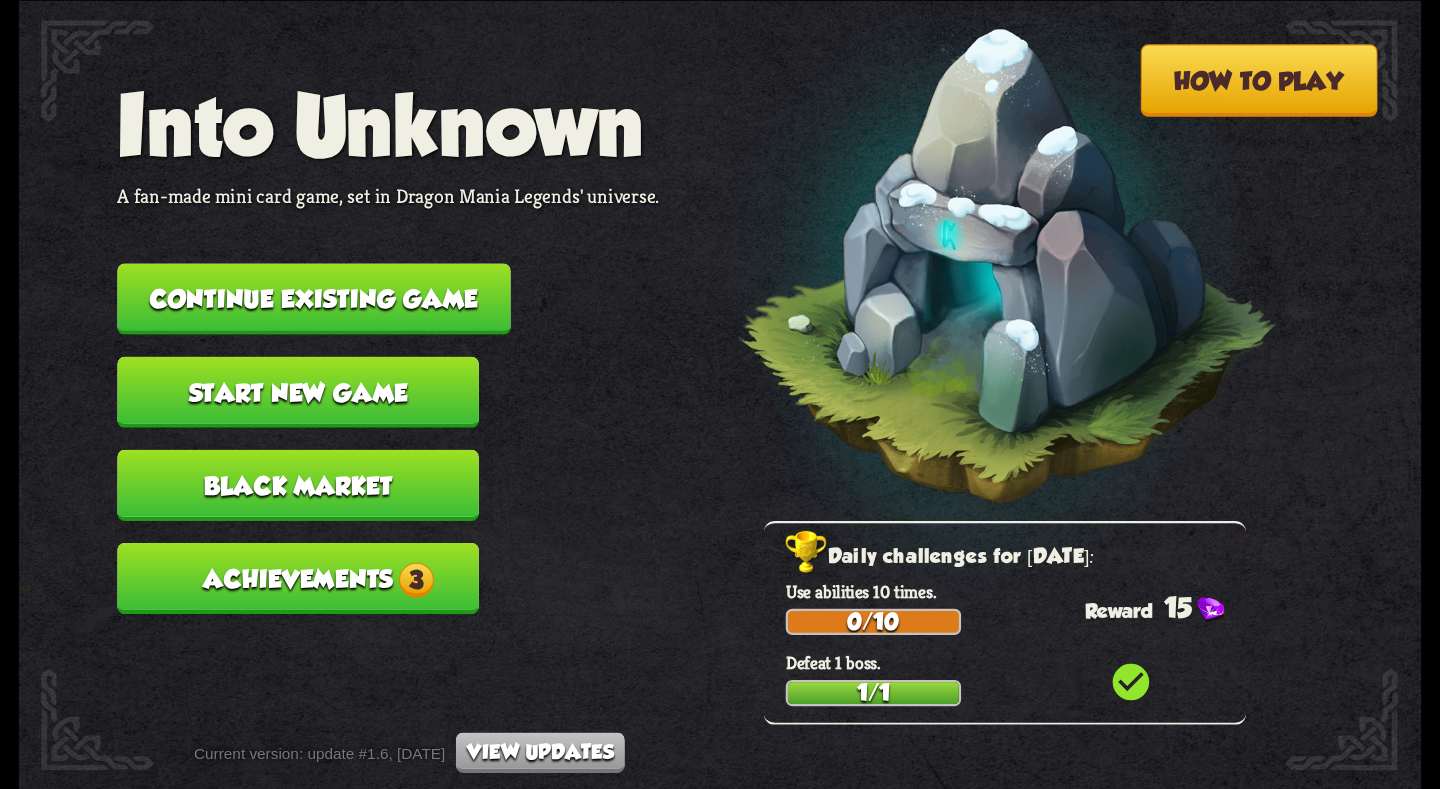 click on "Continue existing game" at bounding box center (313, 298) 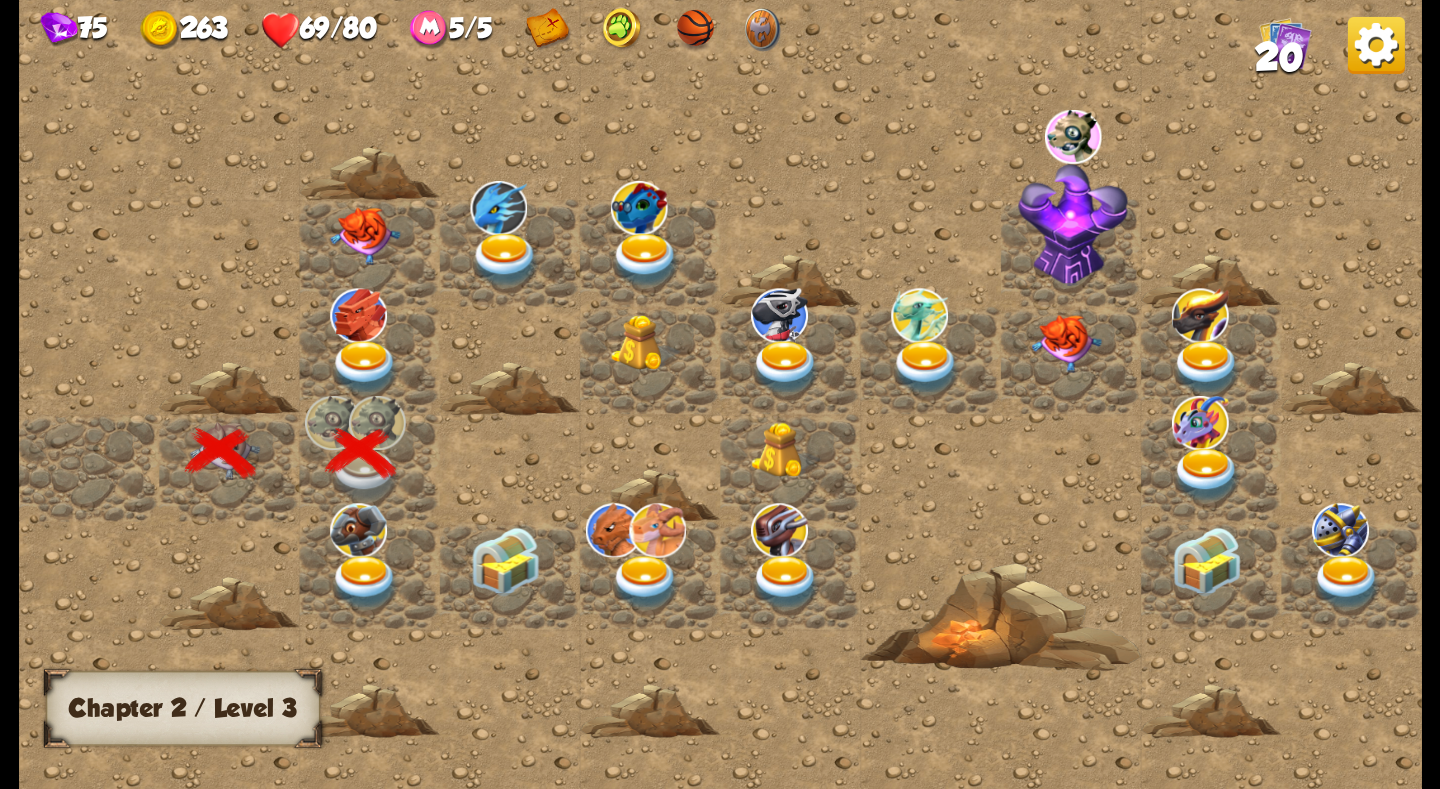 click at bounding box center [365, 367] 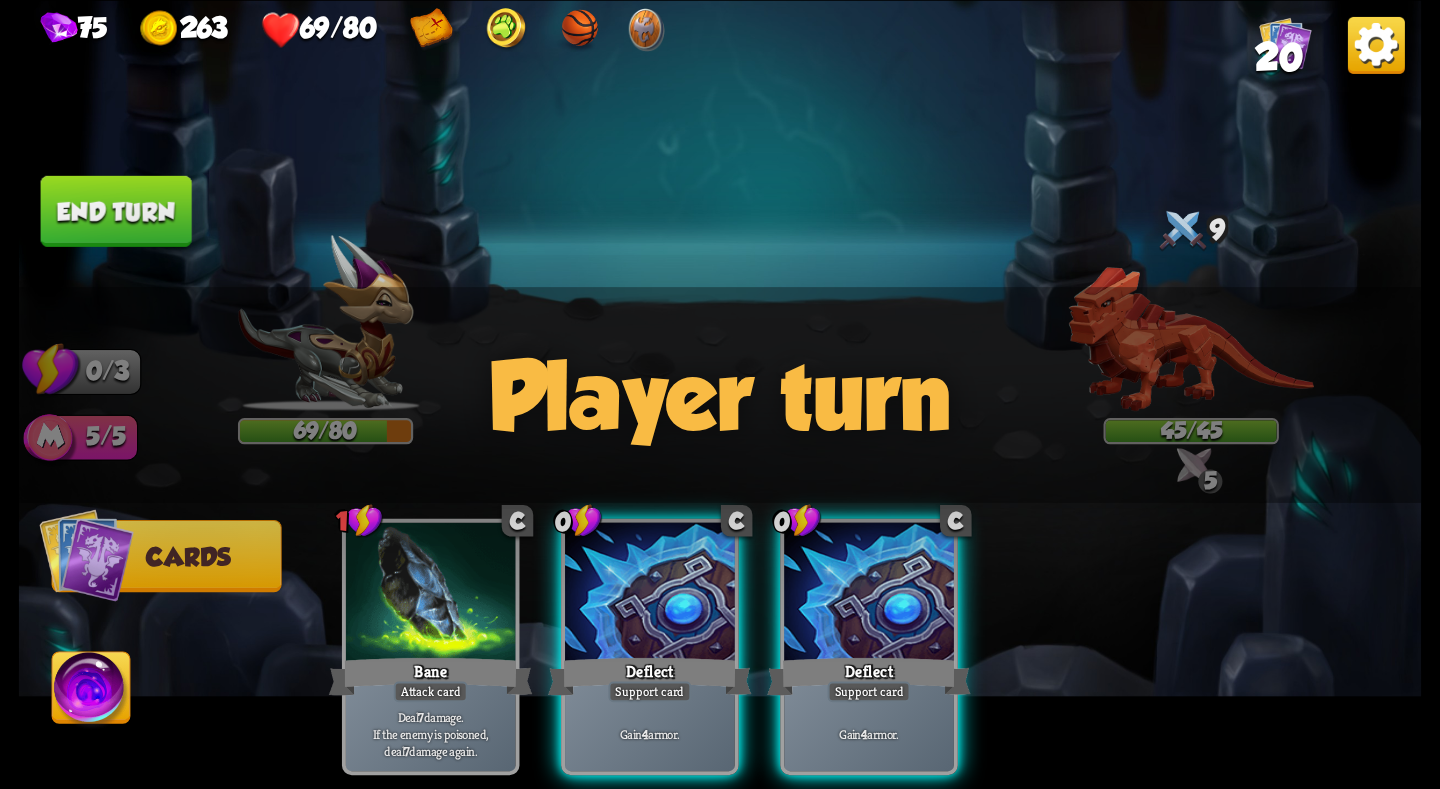 click at bounding box center (1376, 44) 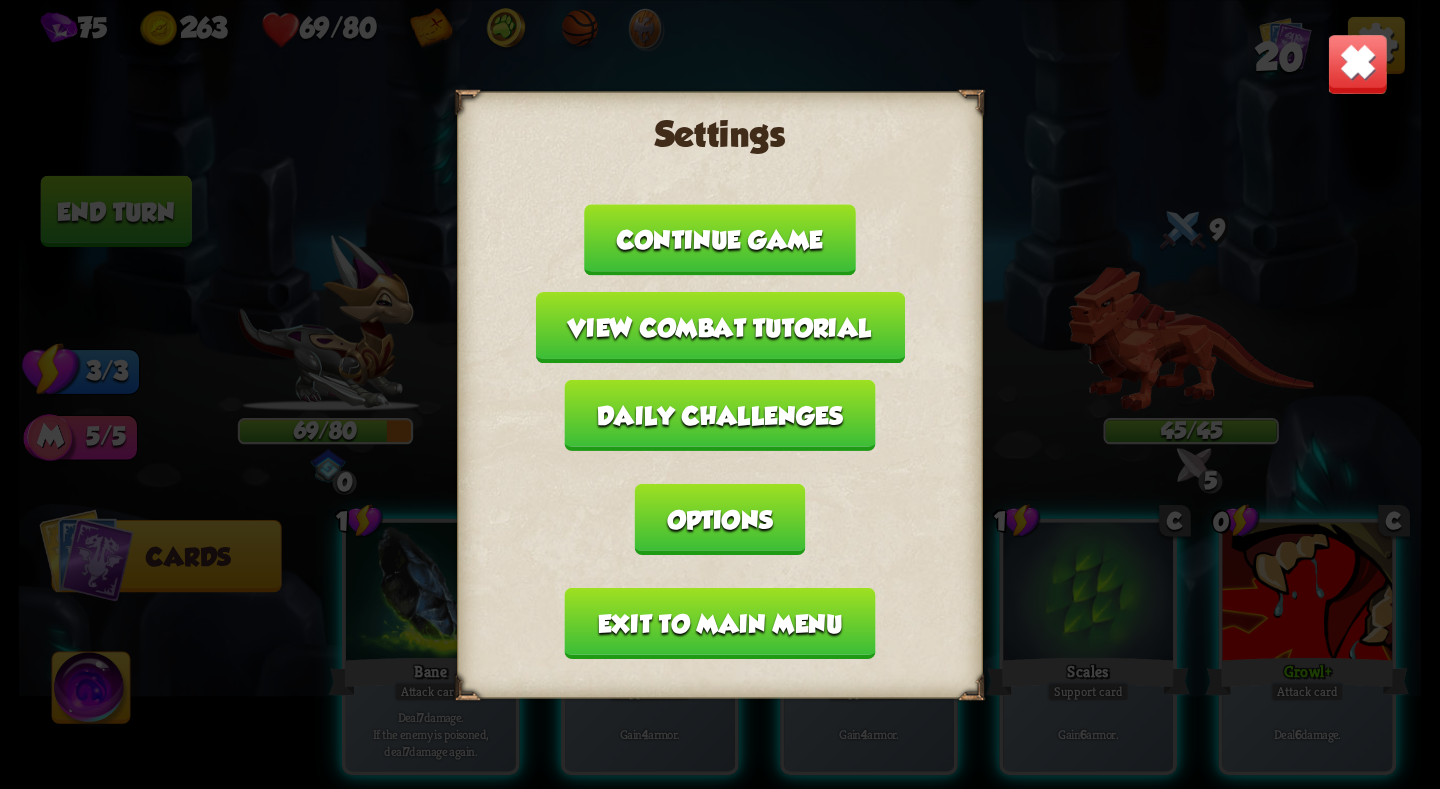 click on "Exit to main menu" at bounding box center [720, 622] 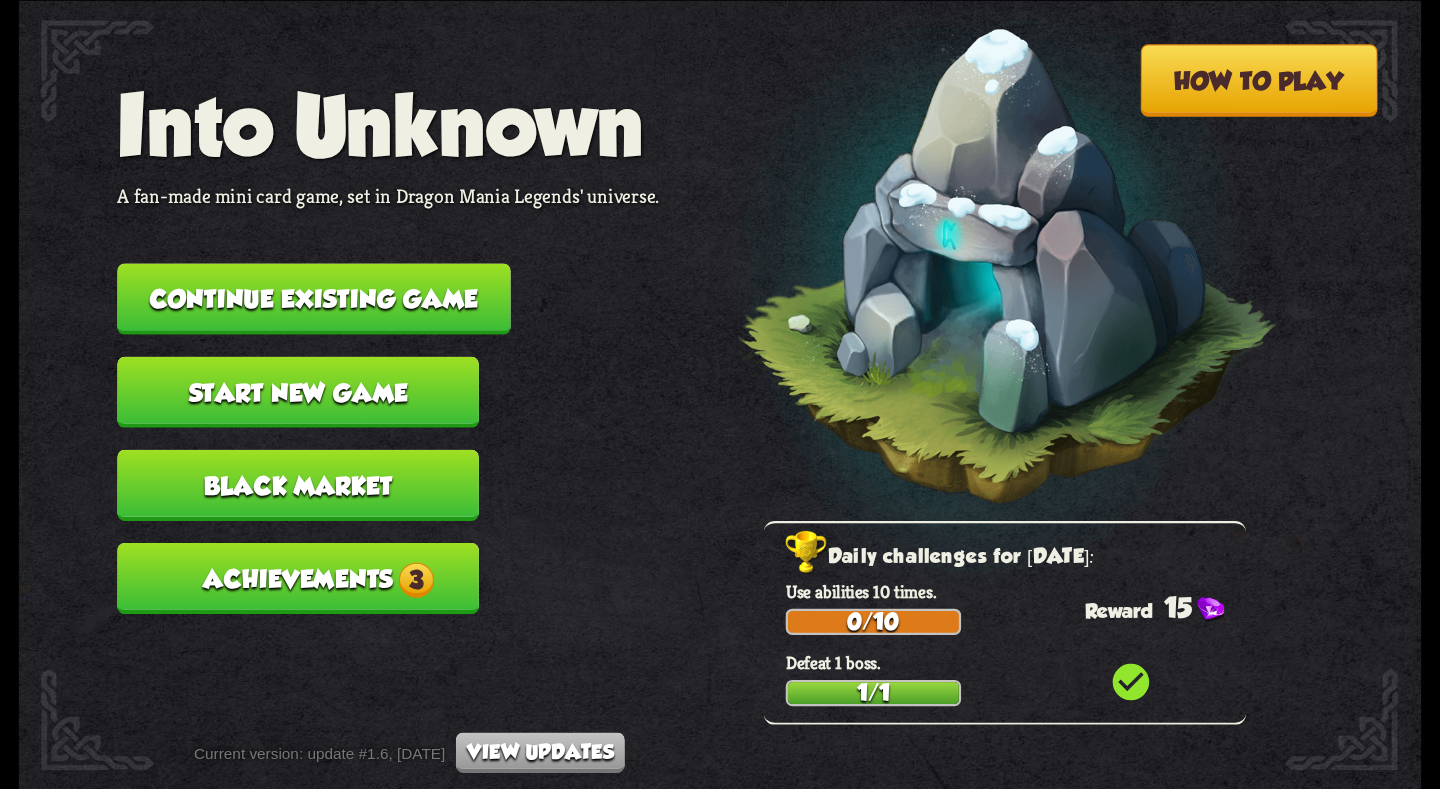 click on "Continue existing game" at bounding box center [313, 298] 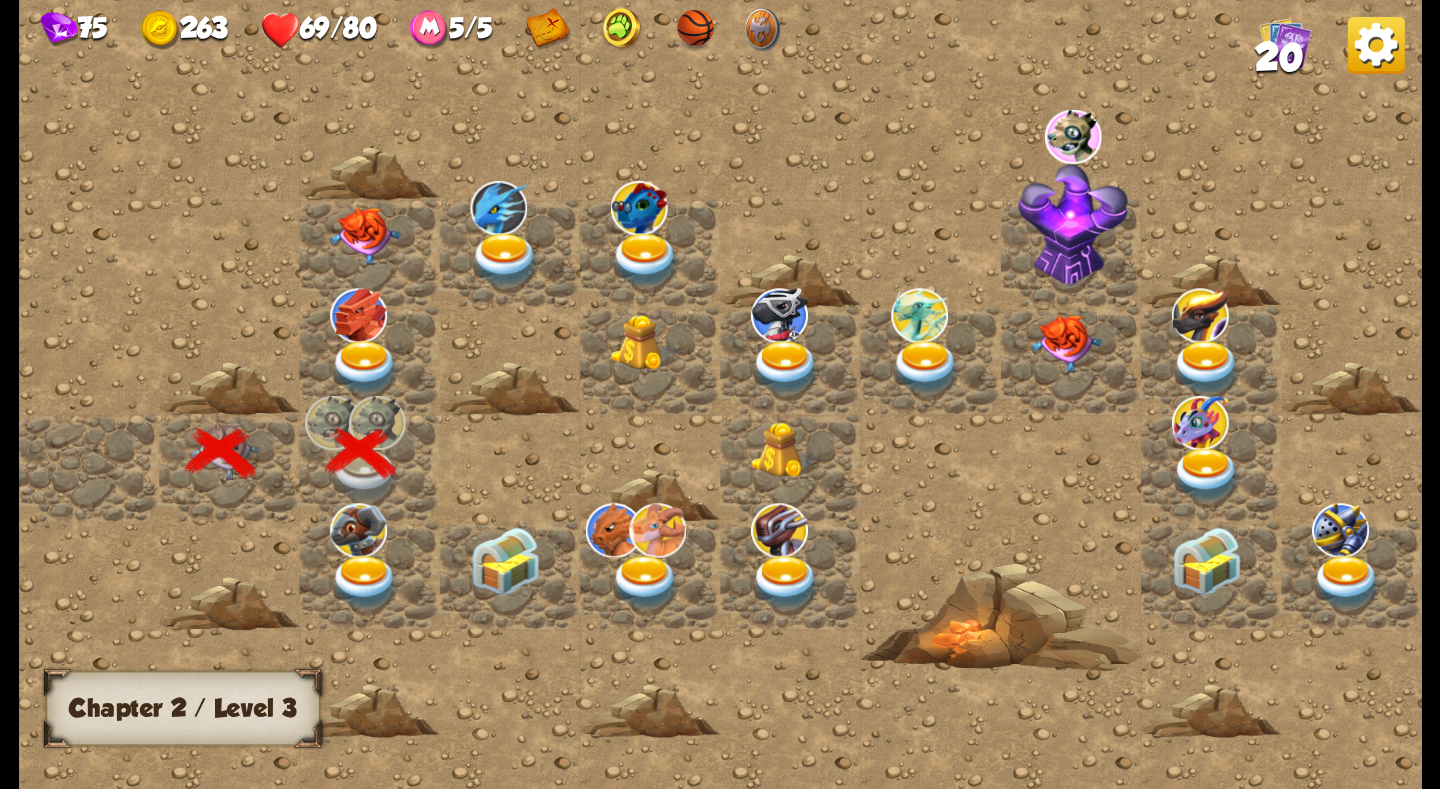 click at bounding box center [365, 582] 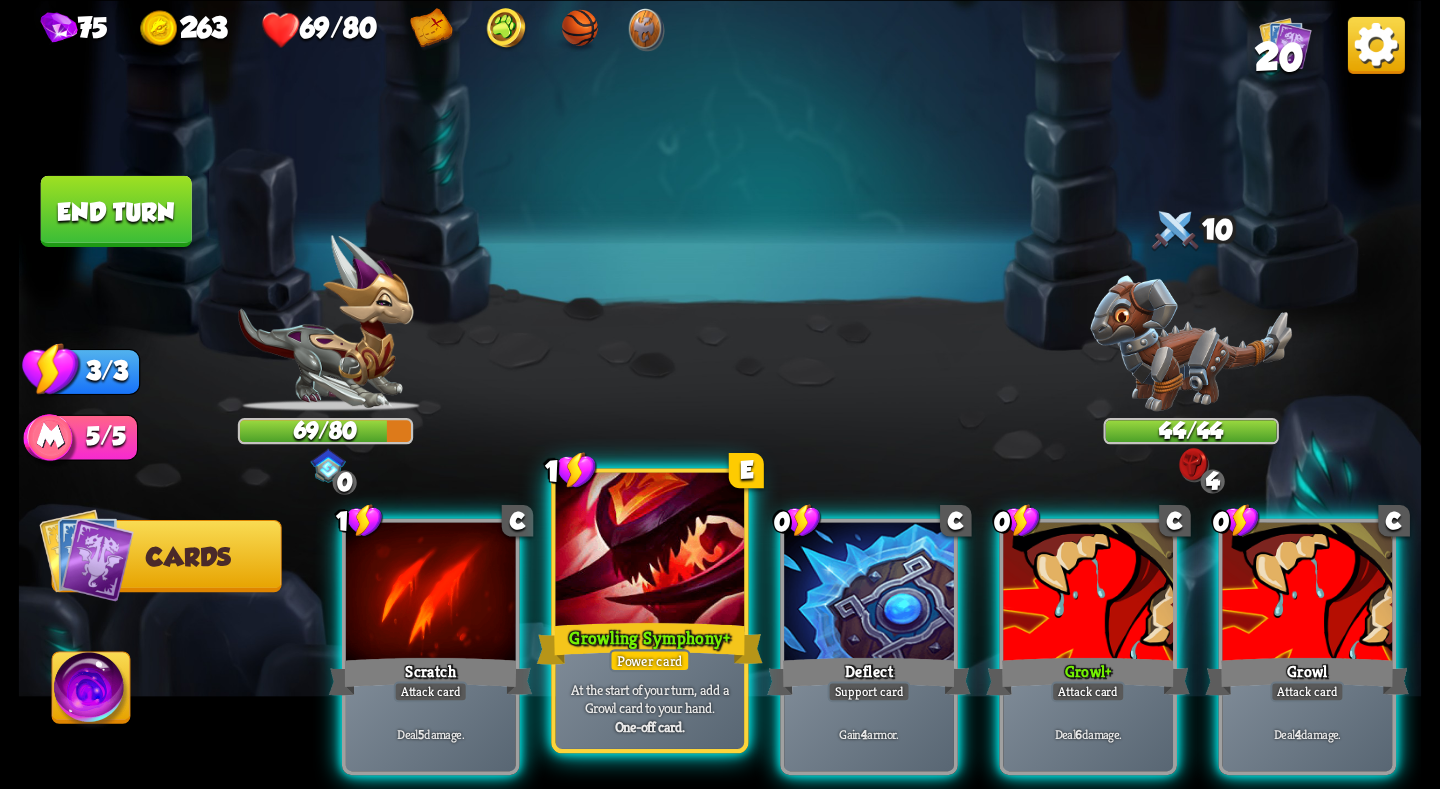 click on "Growling Symphony +" at bounding box center (650, 643) 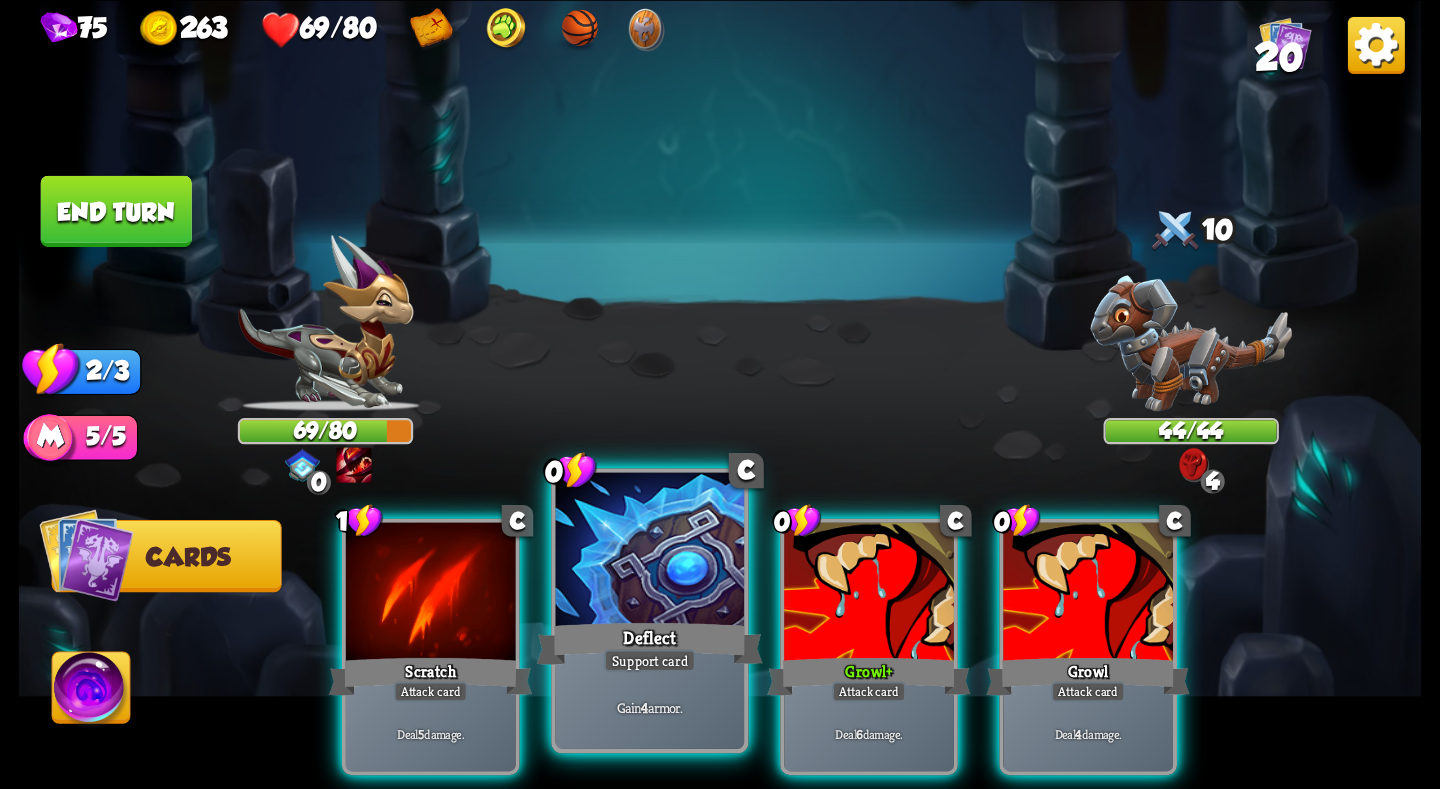 click at bounding box center [650, 551] 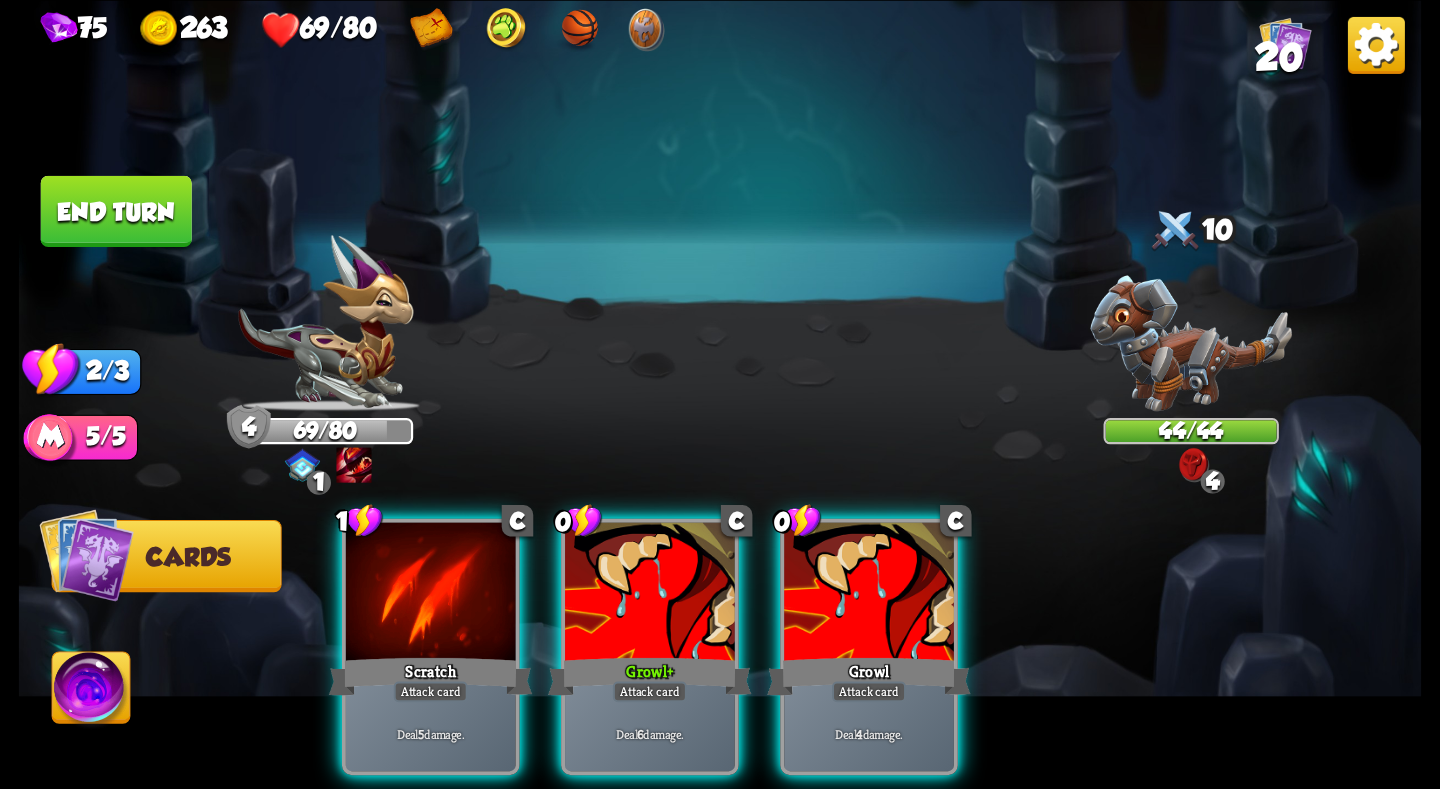 click at bounding box center (650, 593) 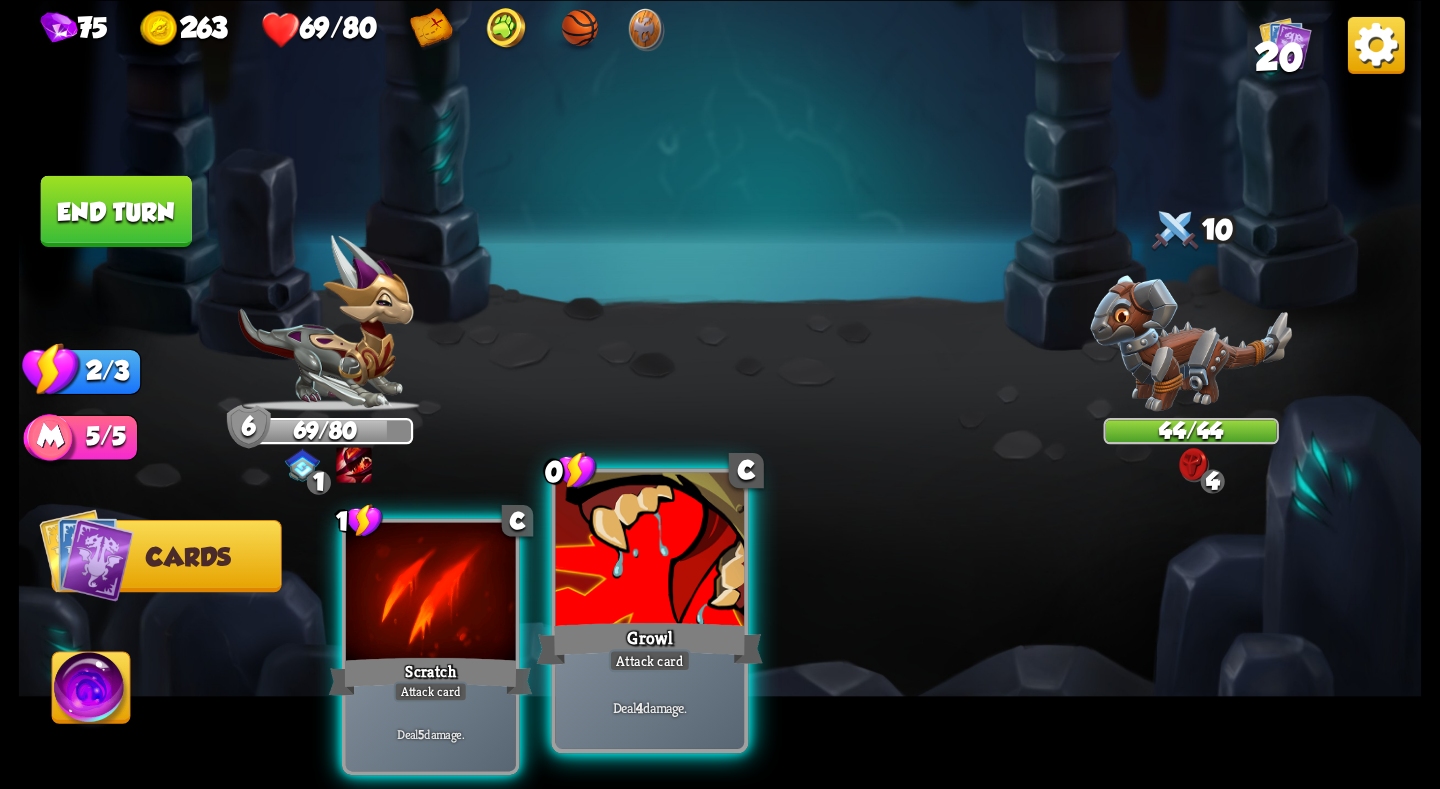 click at bounding box center [650, 551] 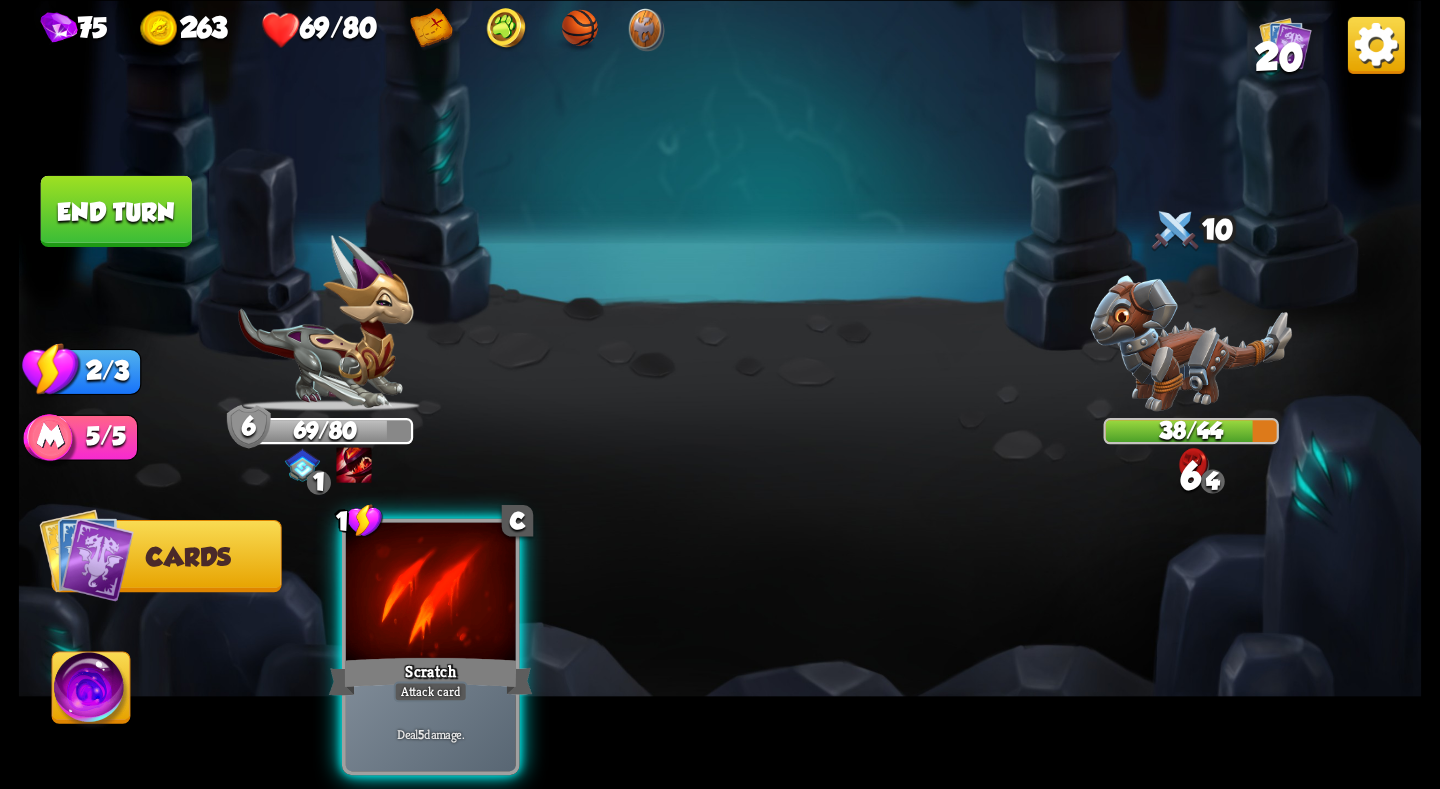 click on "End turn" at bounding box center [116, 210] 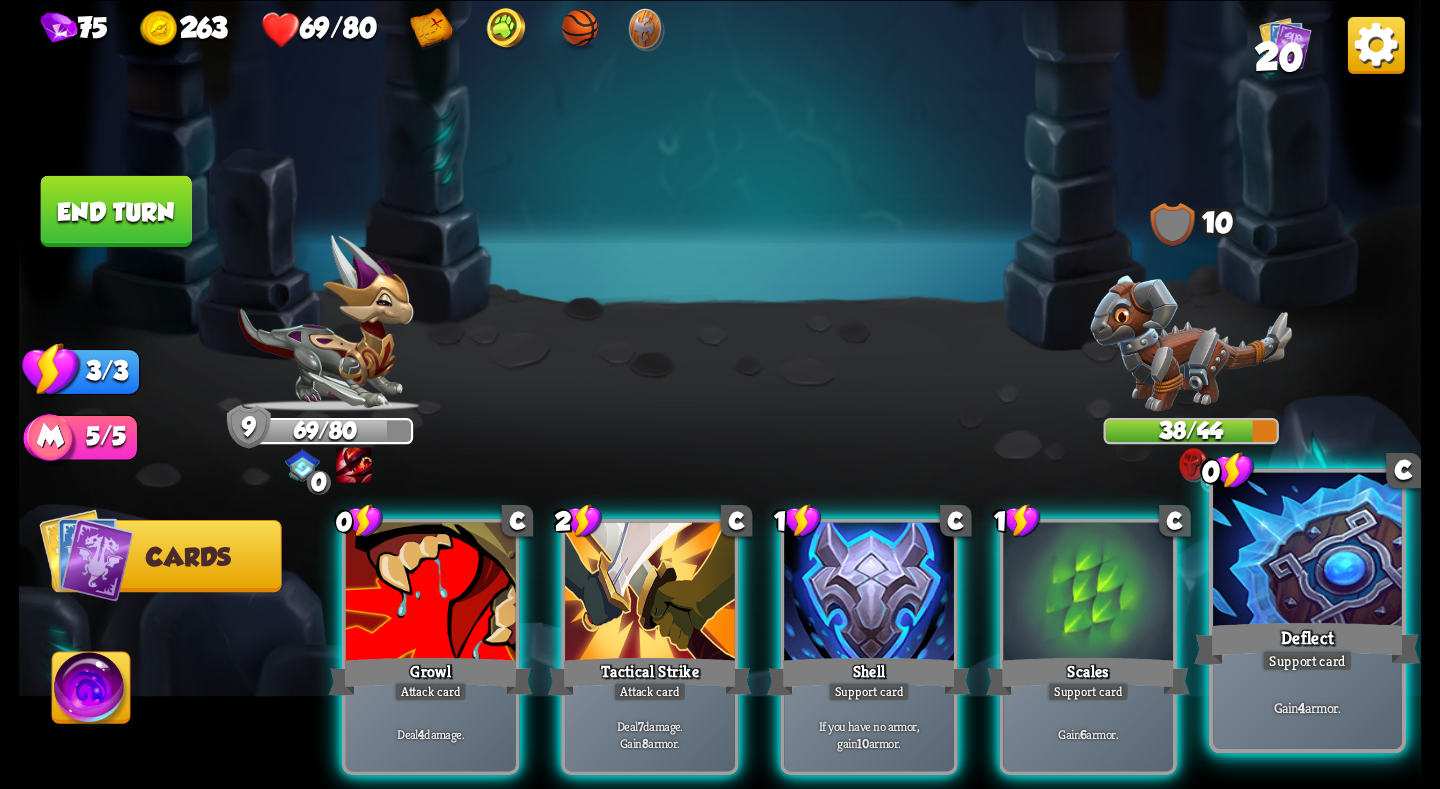 click at bounding box center (1307, 551) 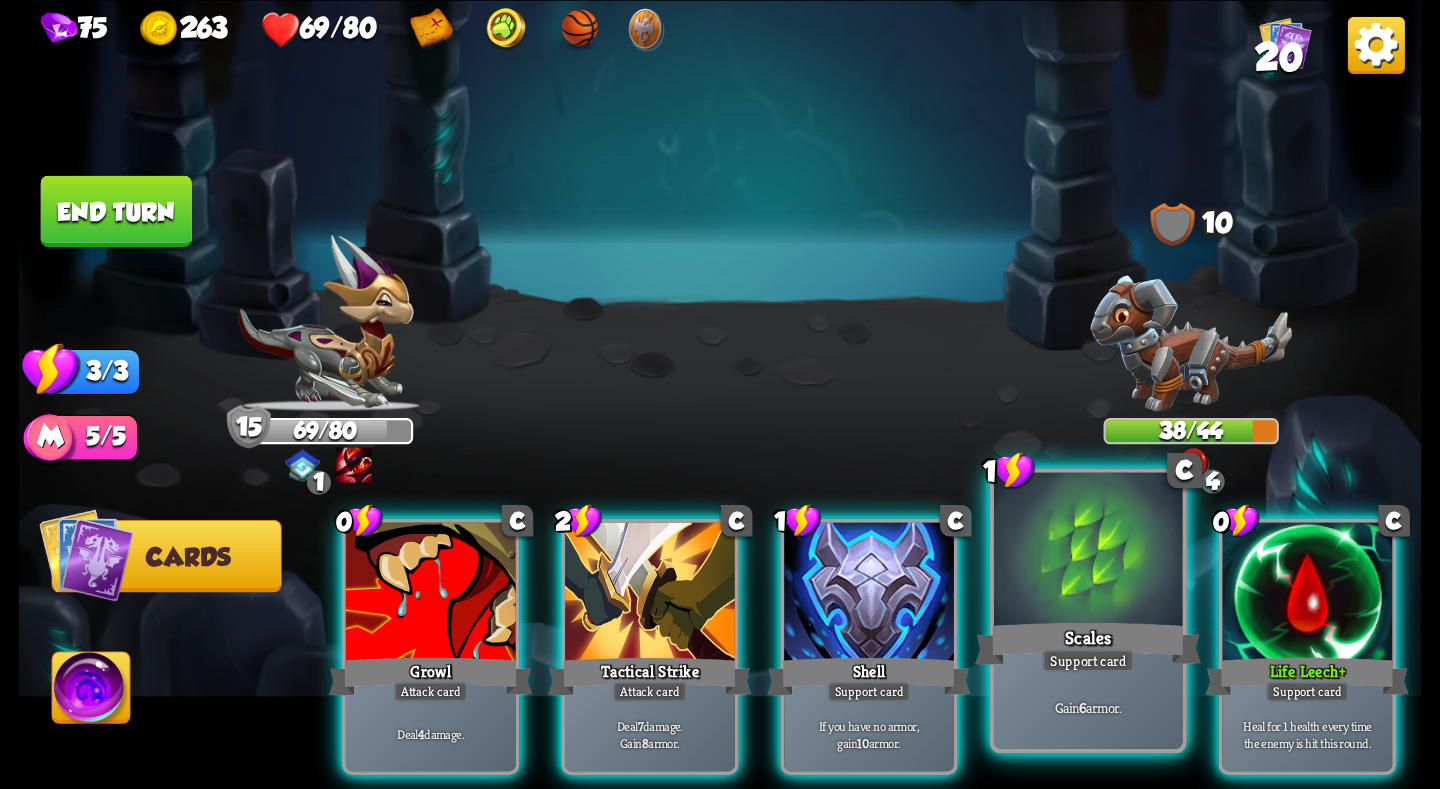 click at bounding box center [1088, 551] 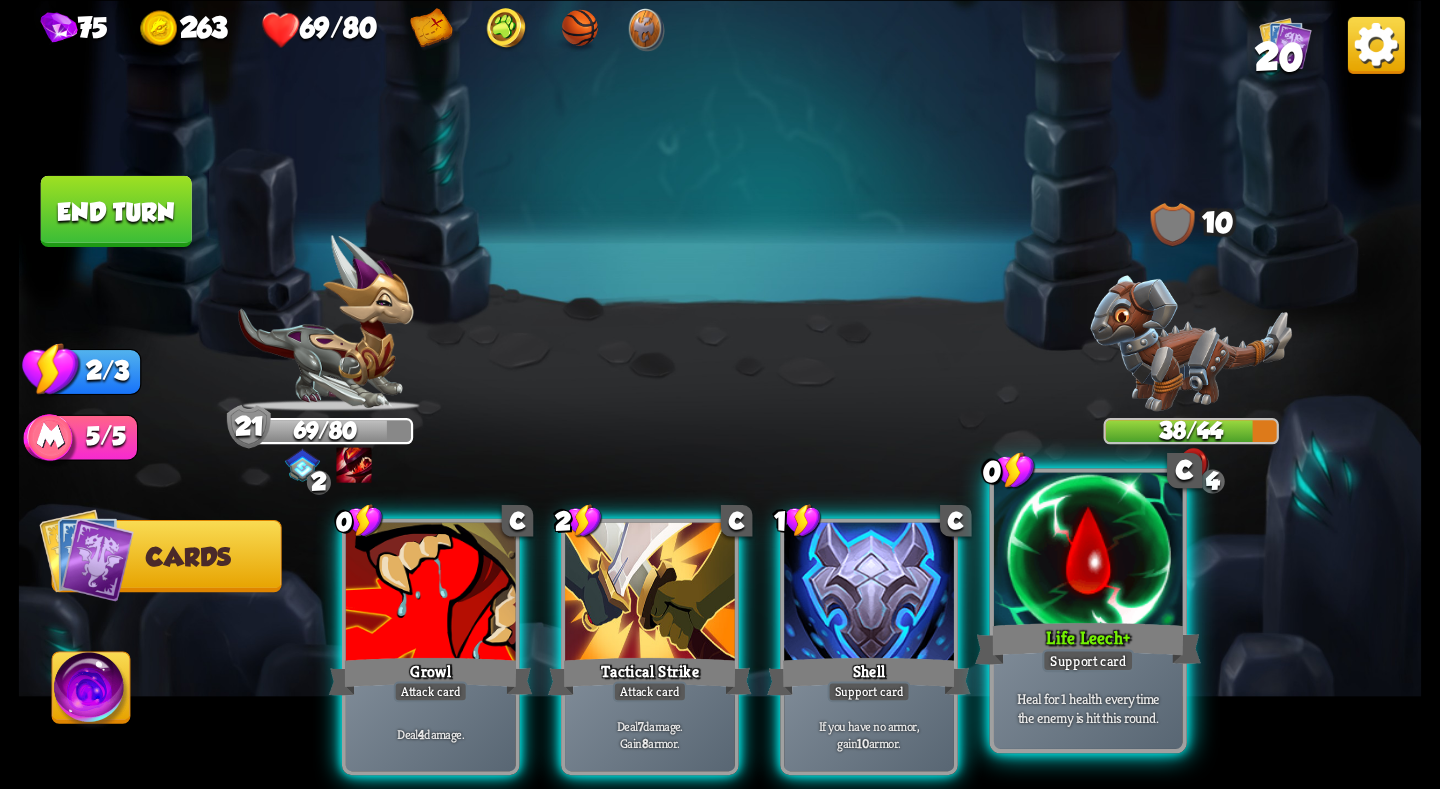 click at bounding box center (1088, 551) 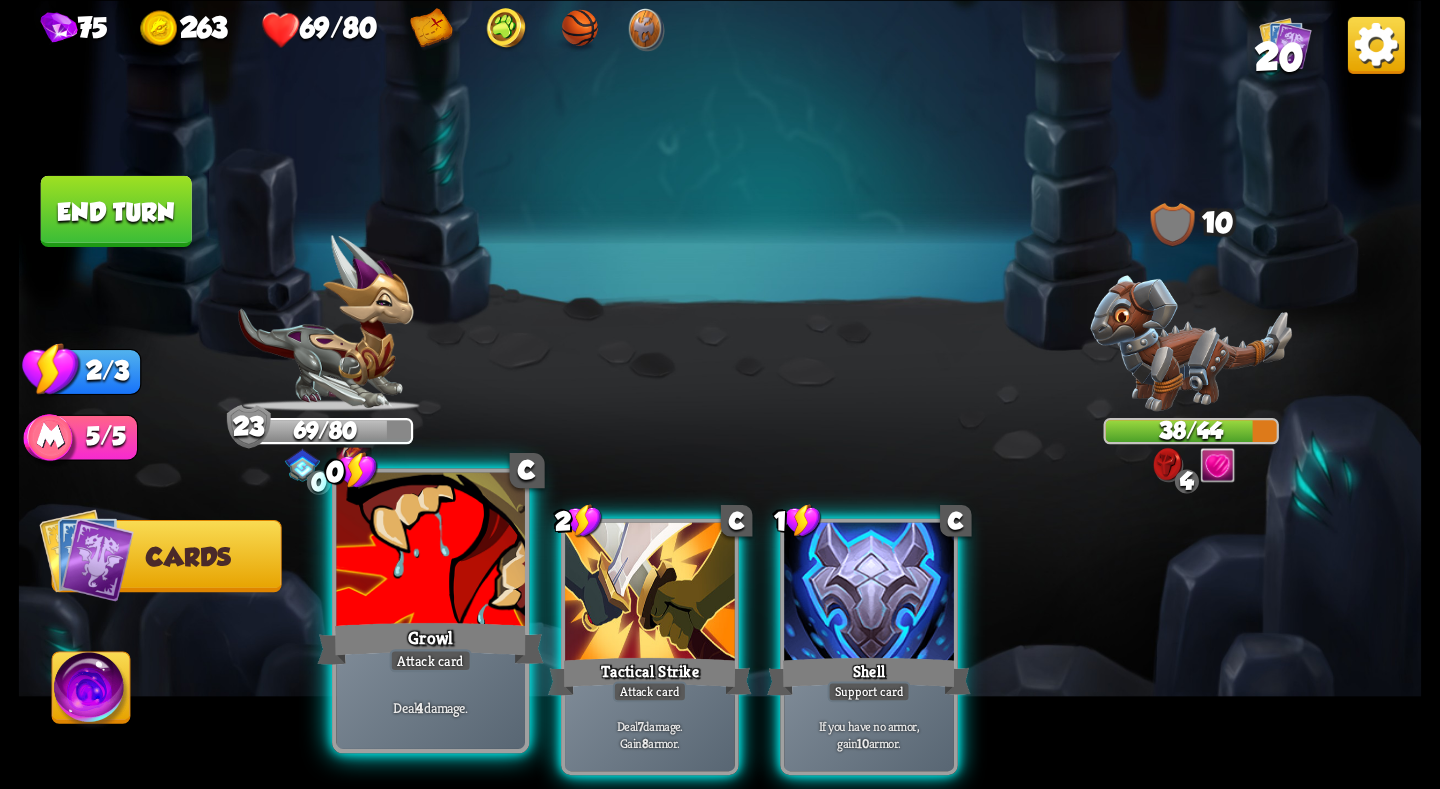 click at bounding box center (430, 551) 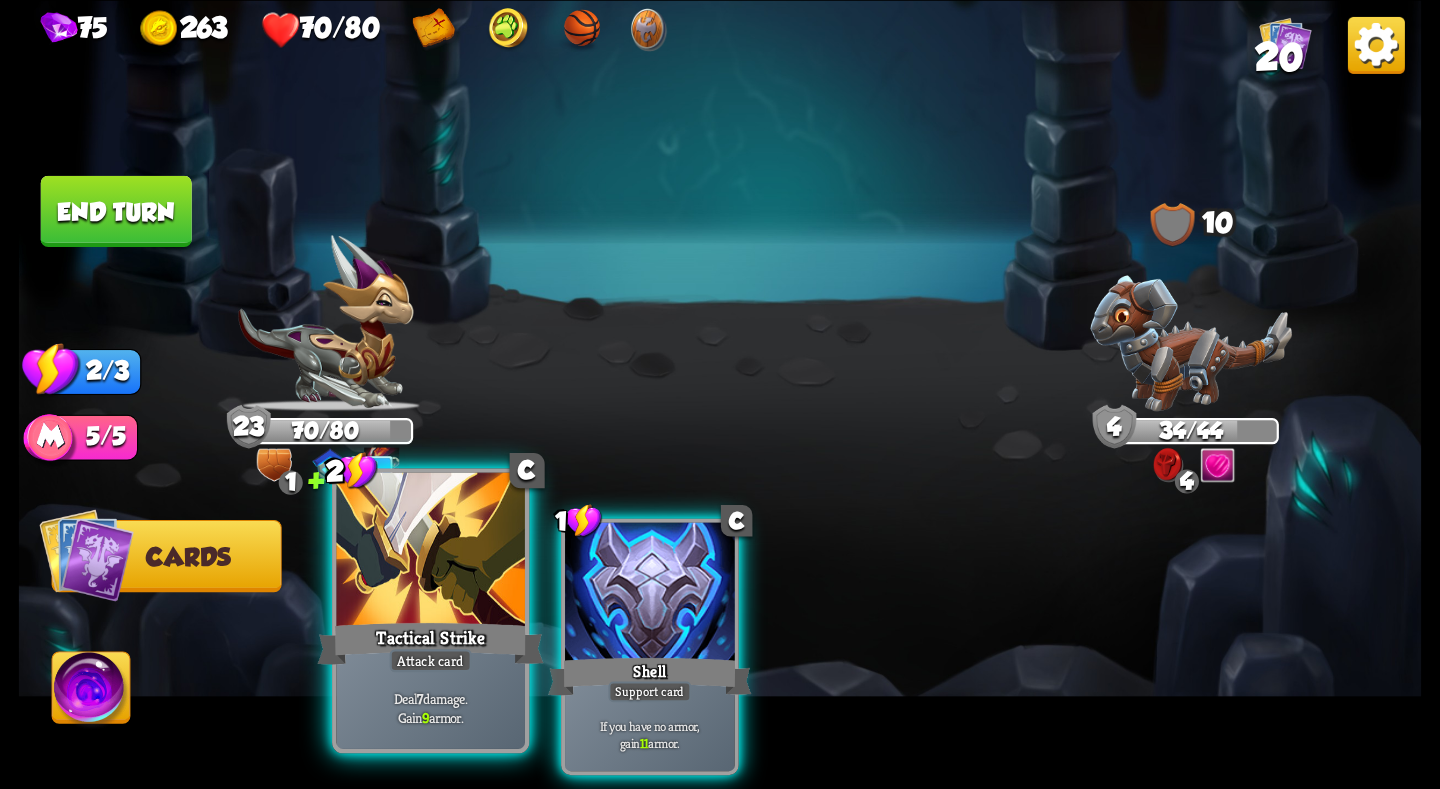 click at bounding box center [430, 551] 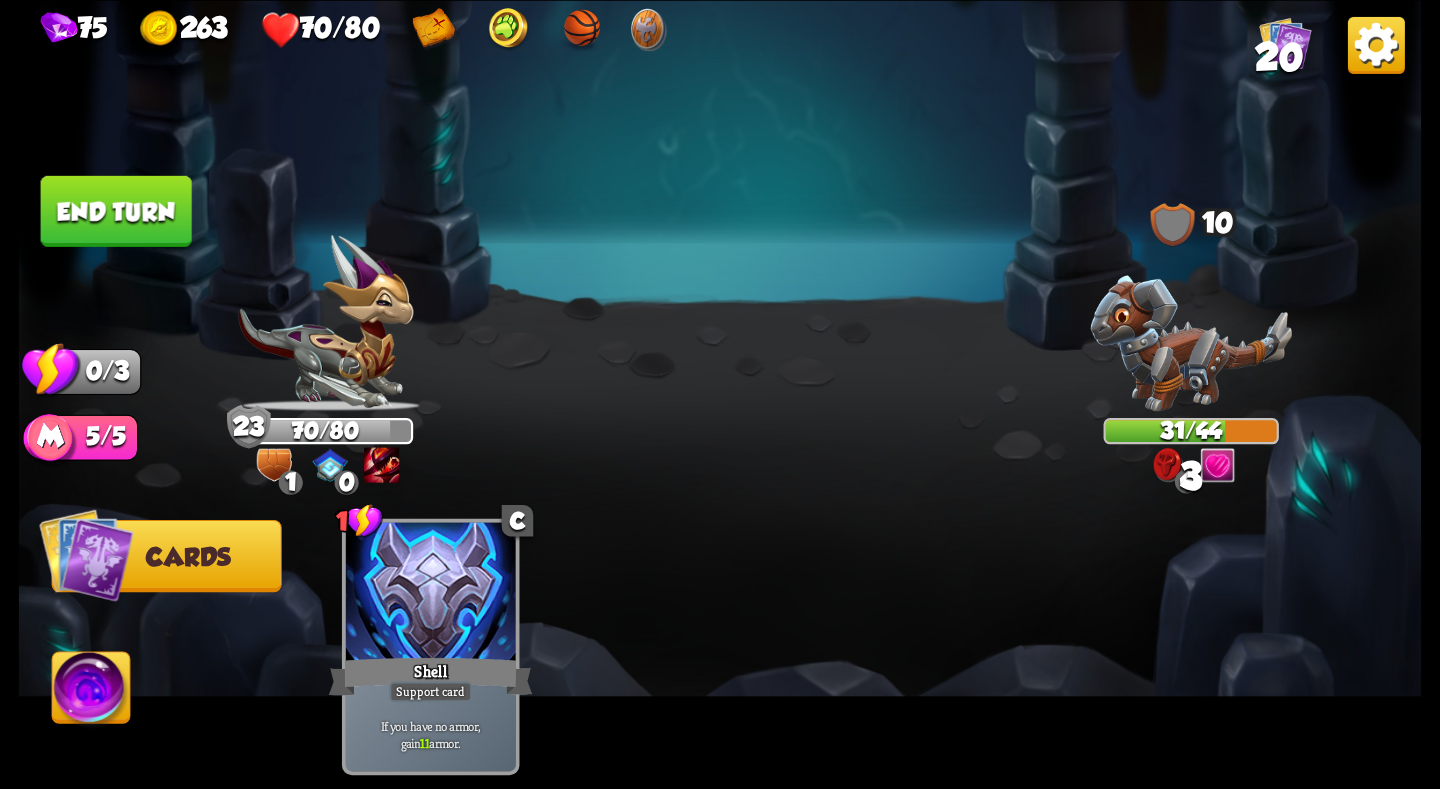 click on "End turn" at bounding box center (116, 210) 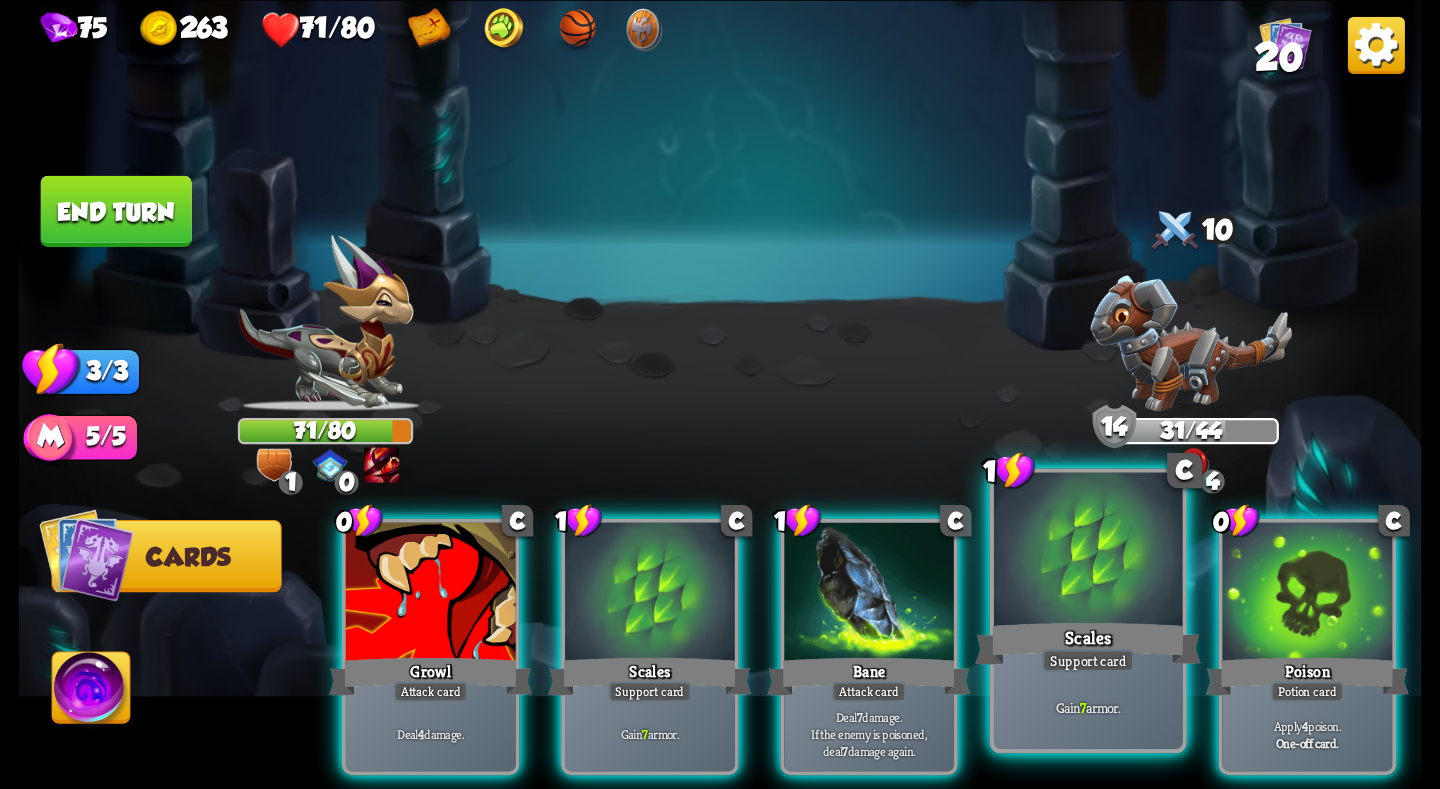 click at bounding box center (1088, 551) 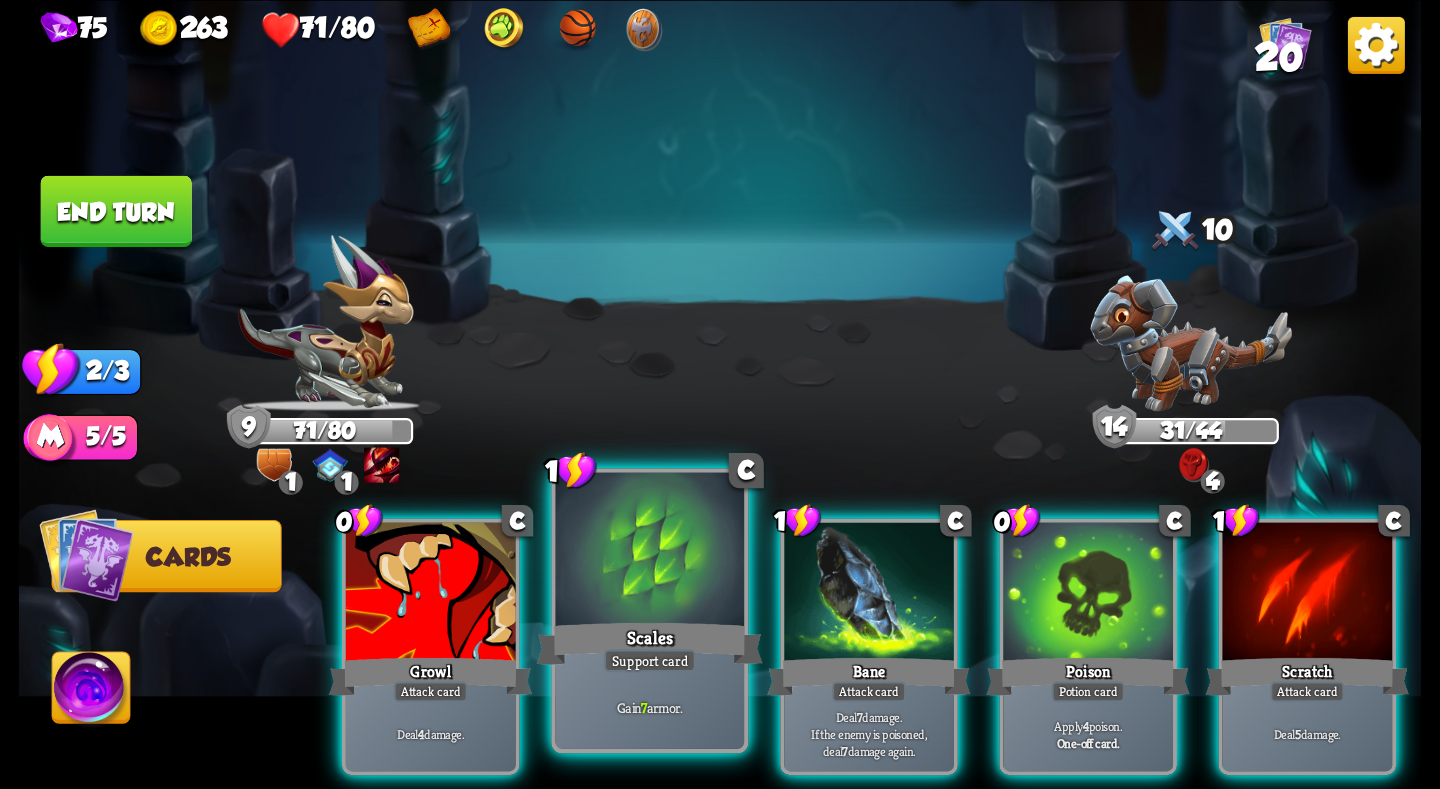 click at bounding box center [650, 551] 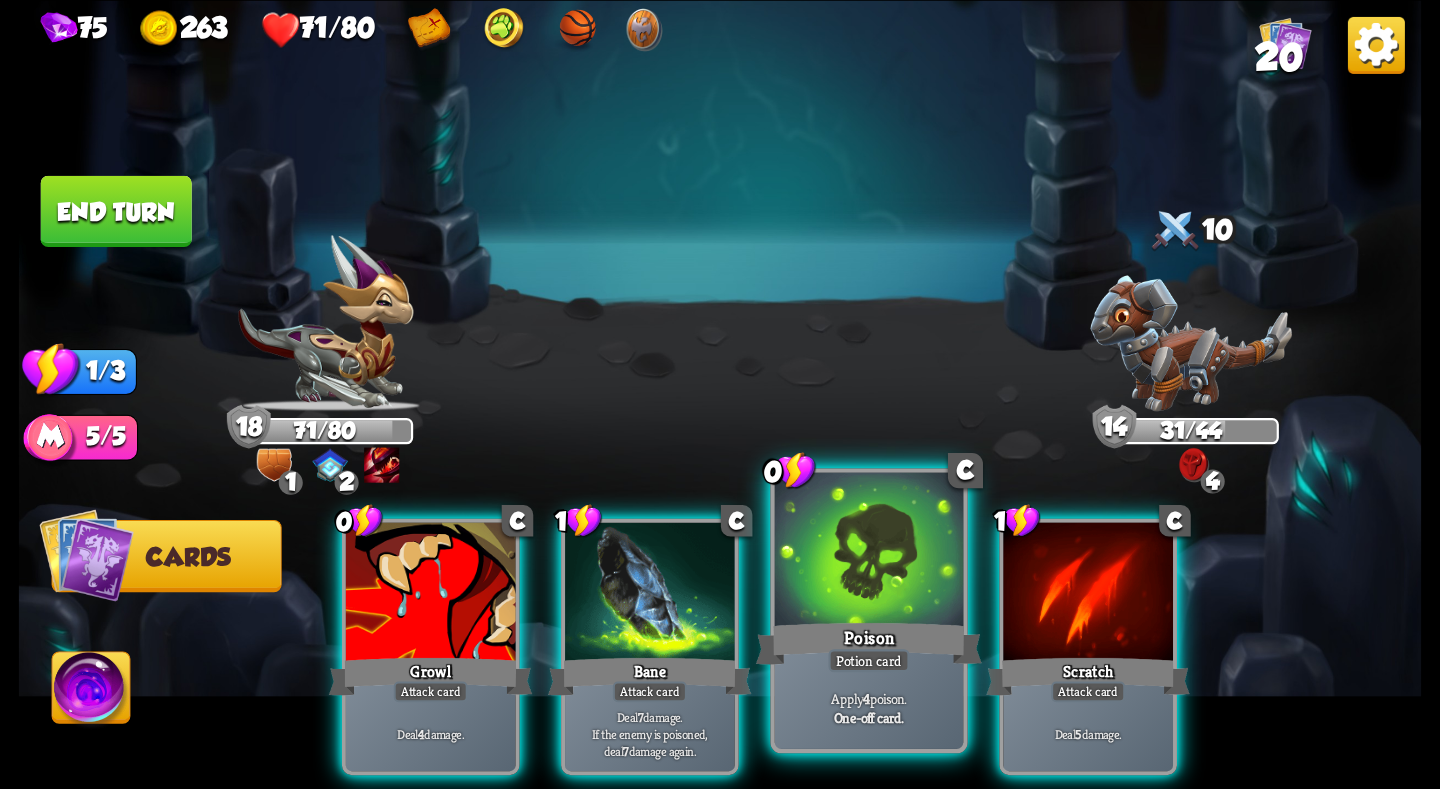click at bounding box center [869, 551] 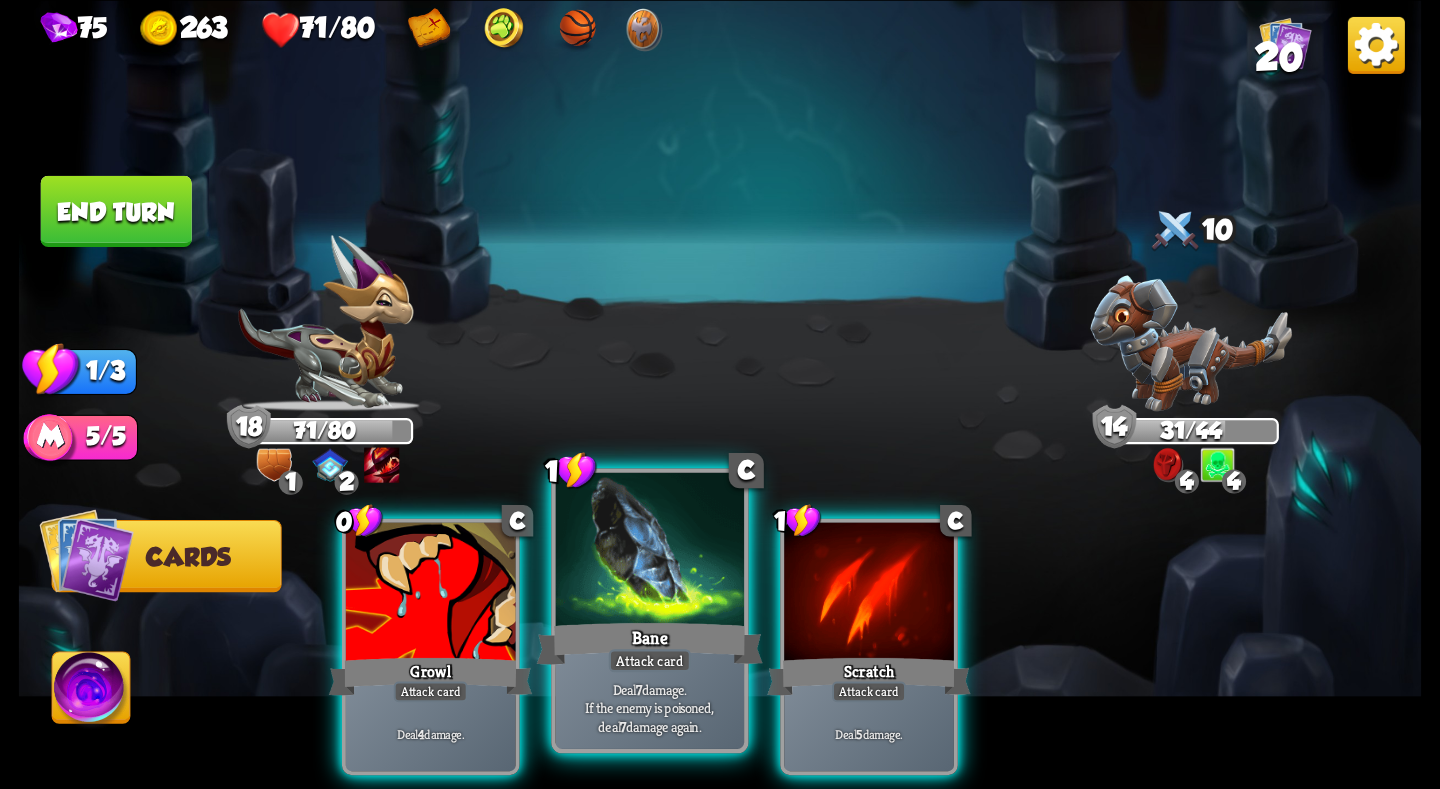 click at bounding box center (650, 551) 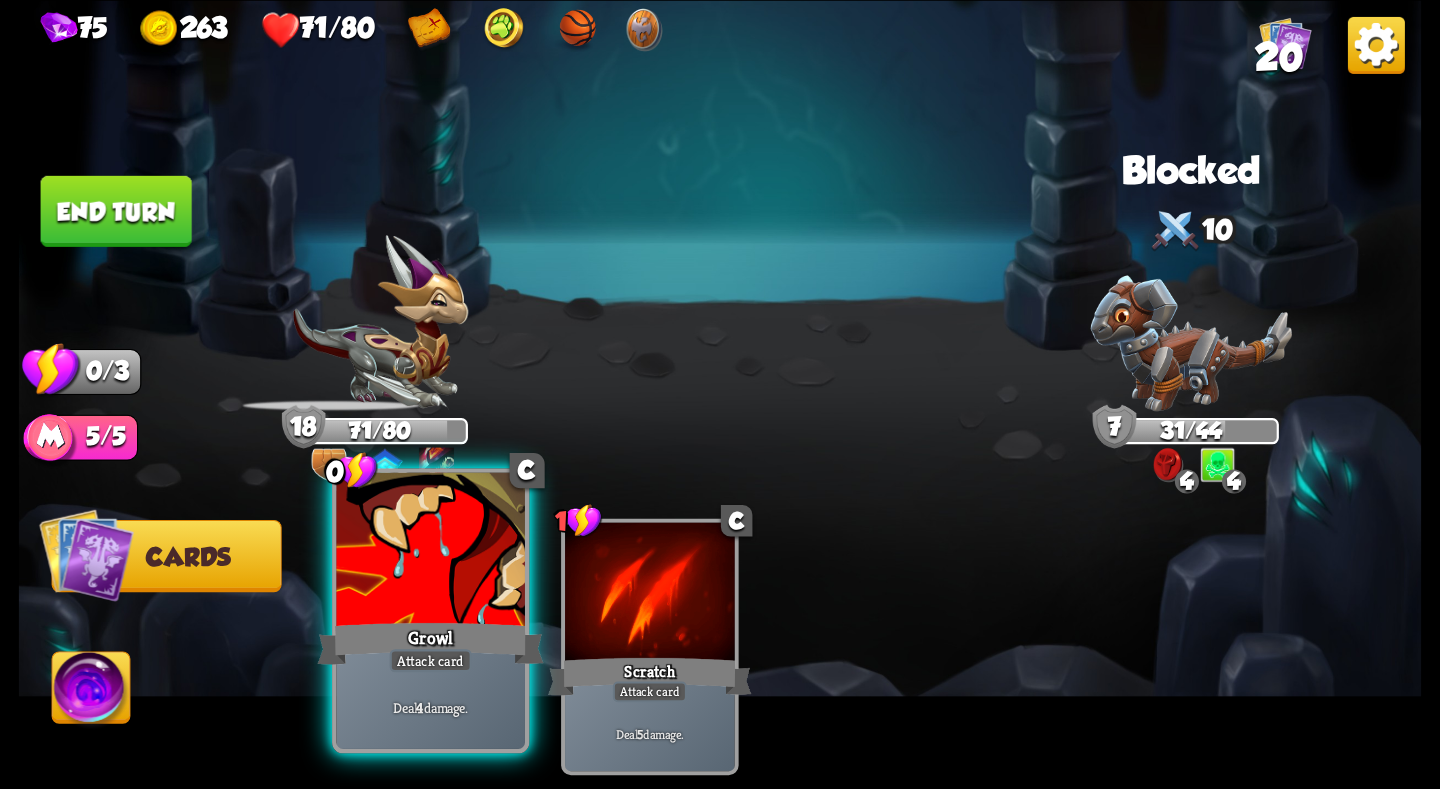 click at bounding box center (430, 551) 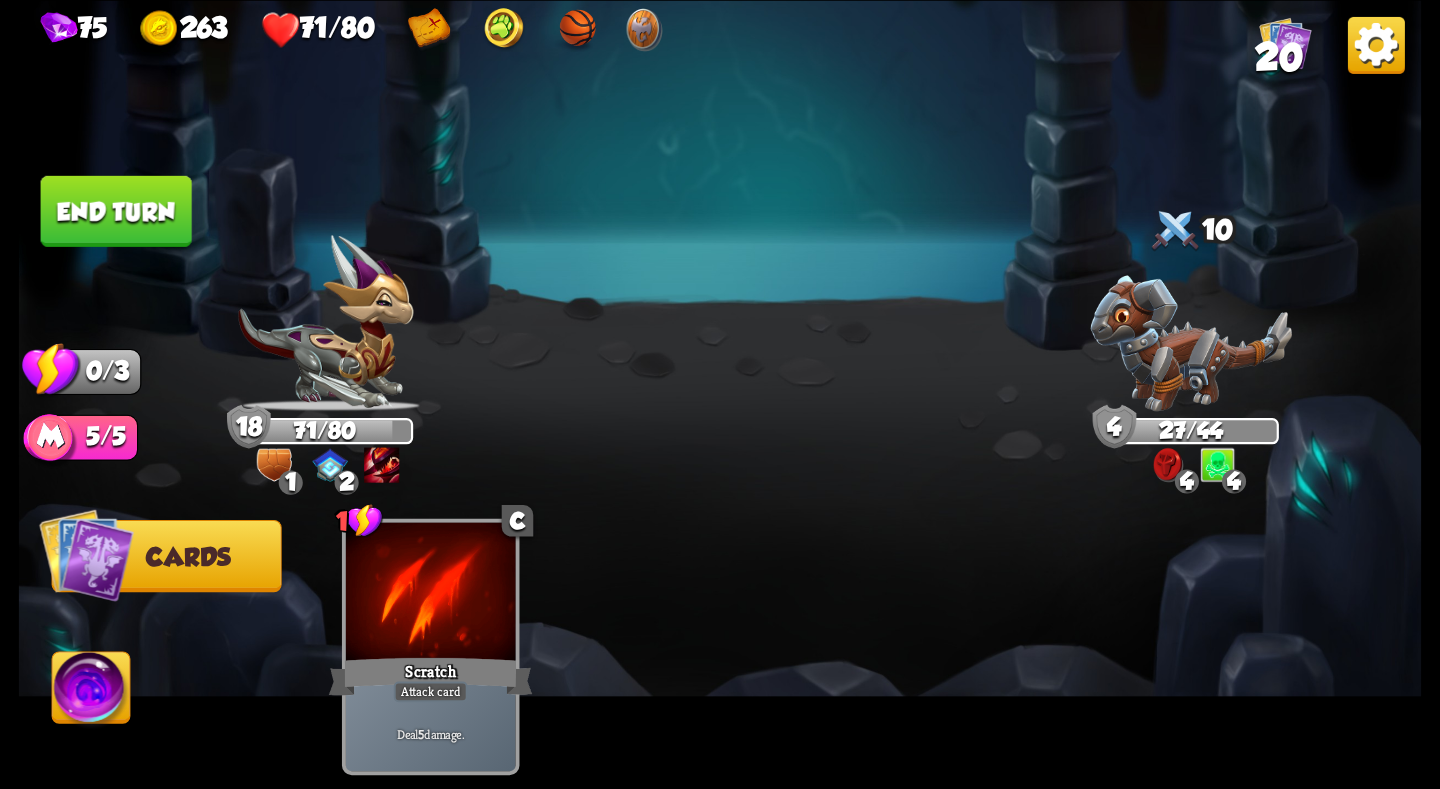 click on "End turn" at bounding box center [116, 210] 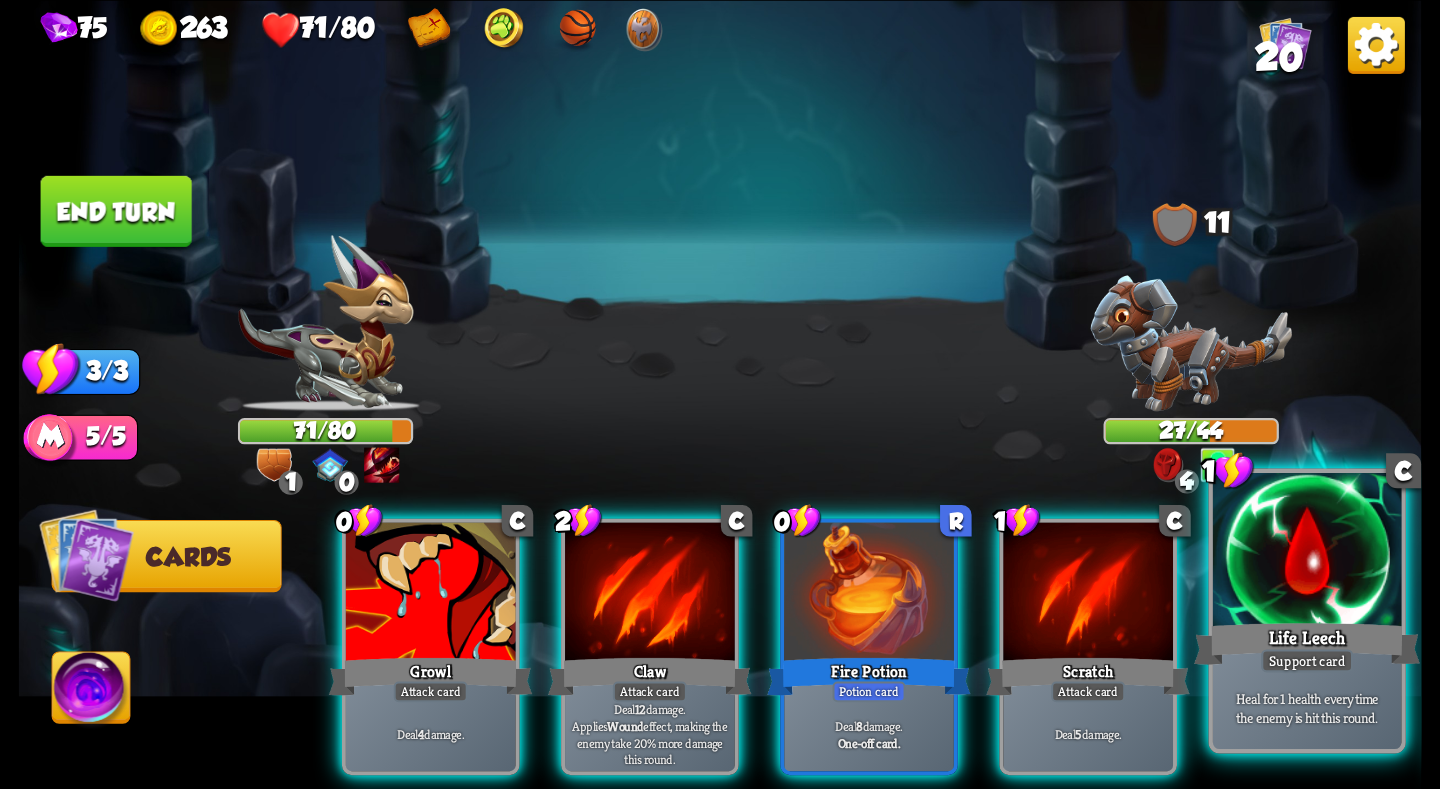 click on "Life Leech" at bounding box center (1307, 643) 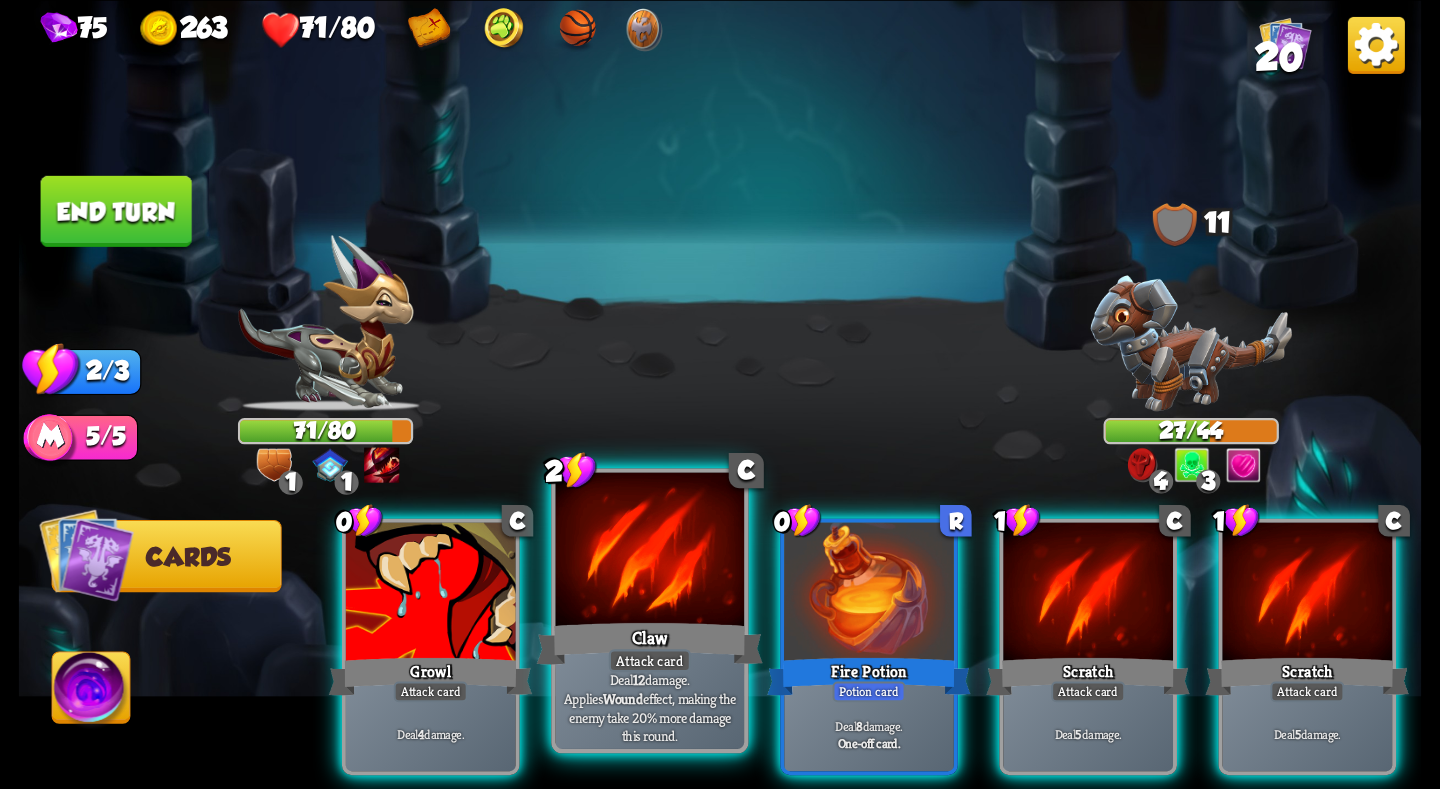 click at bounding box center (650, 551) 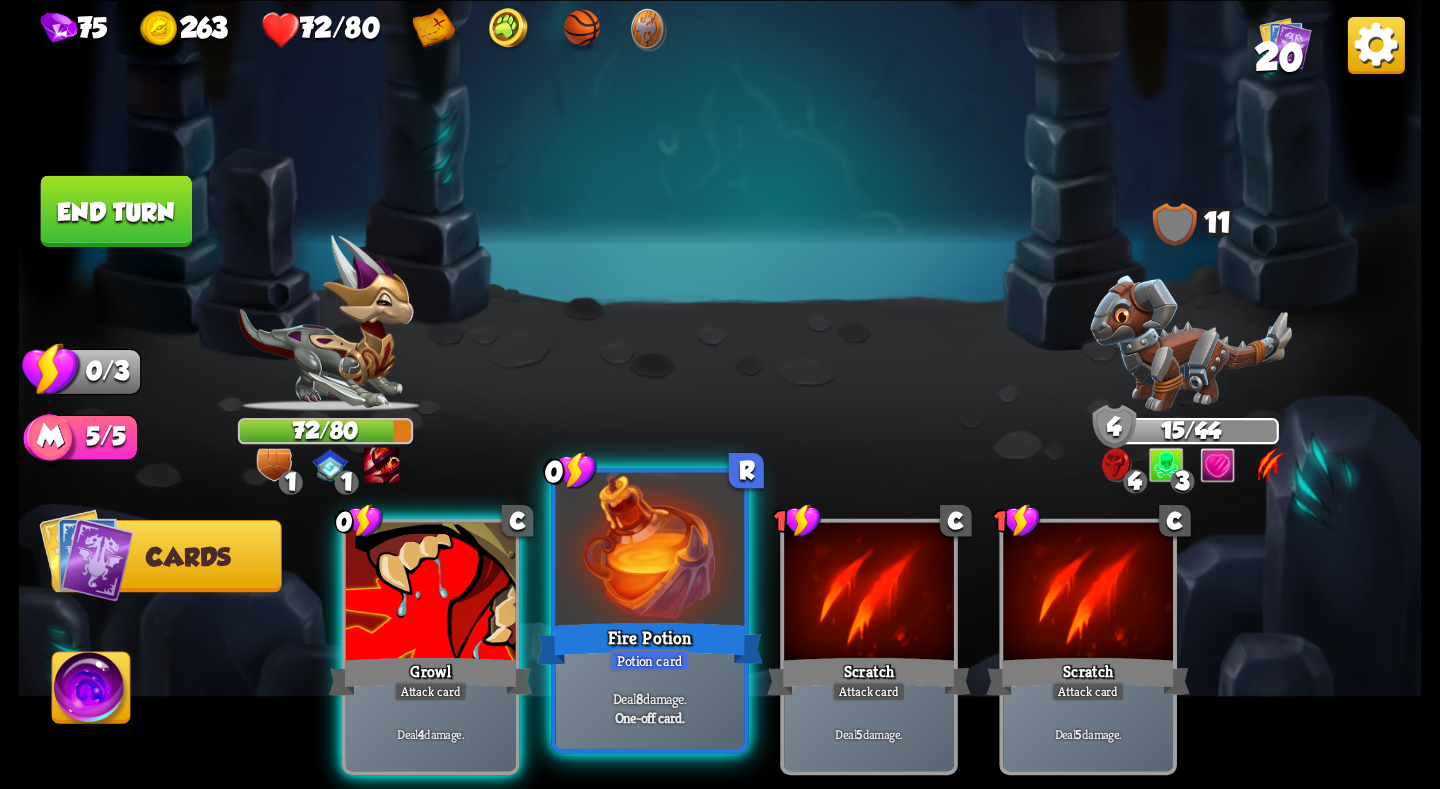 click at bounding box center (650, 551) 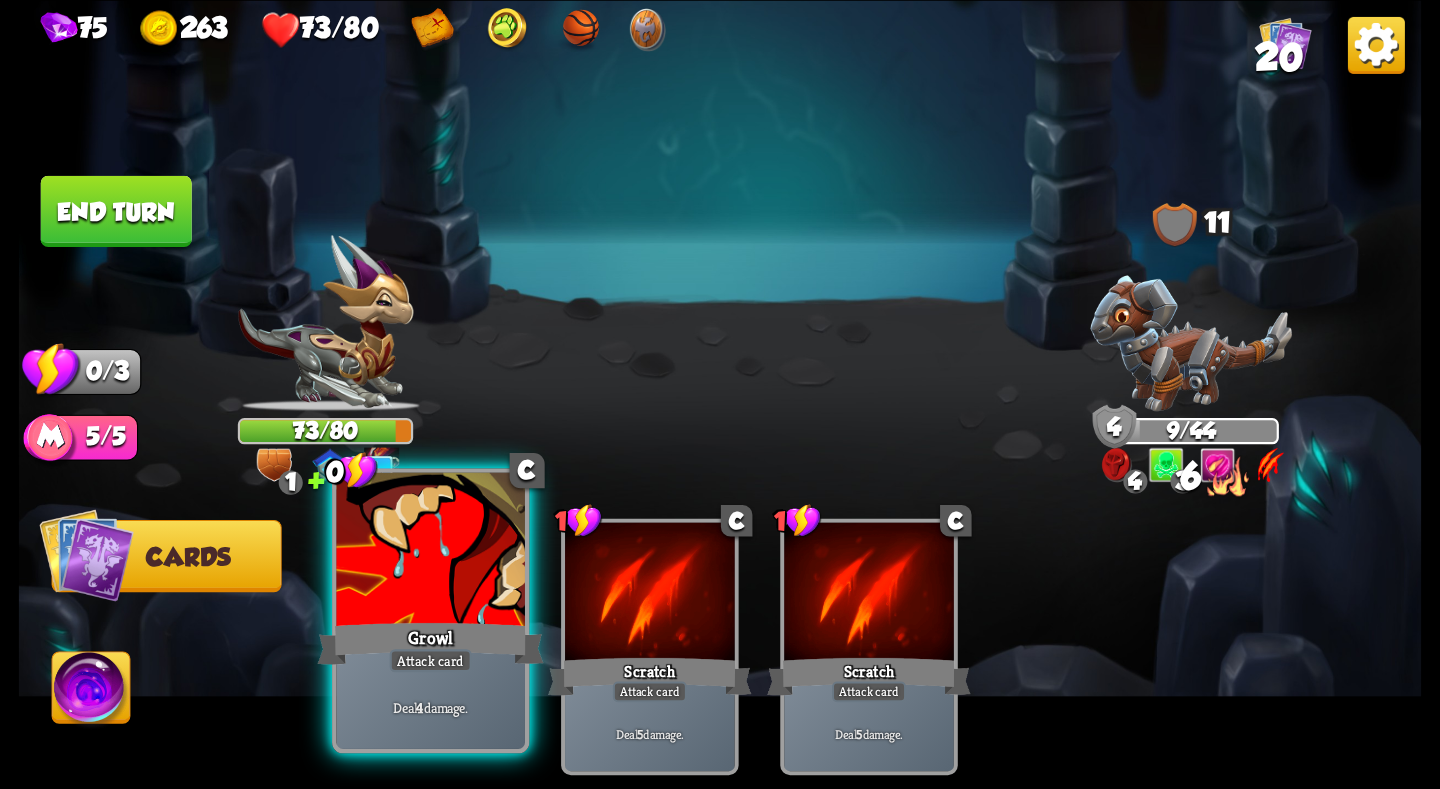 click at bounding box center (430, 551) 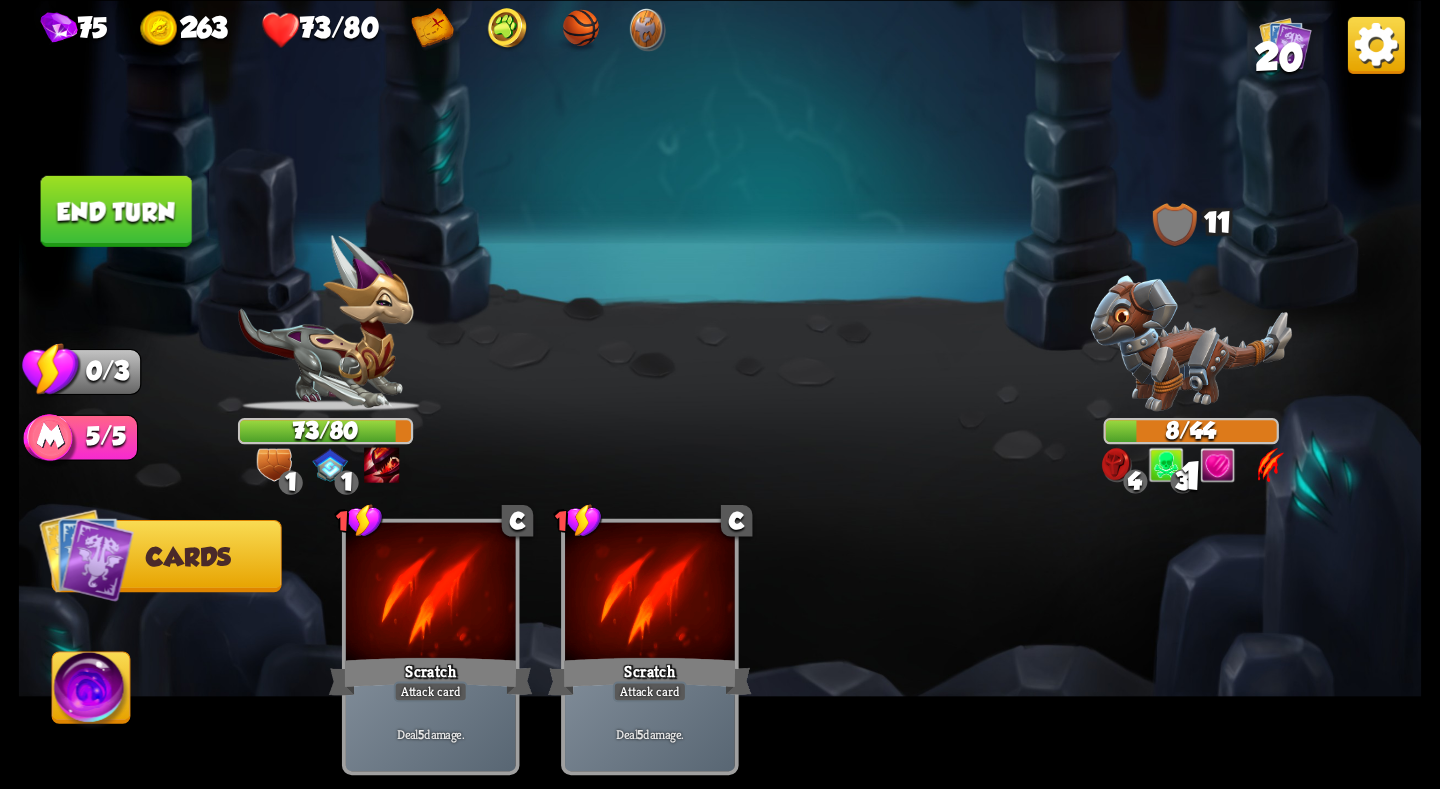 click on "End turn" at bounding box center (116, 210) 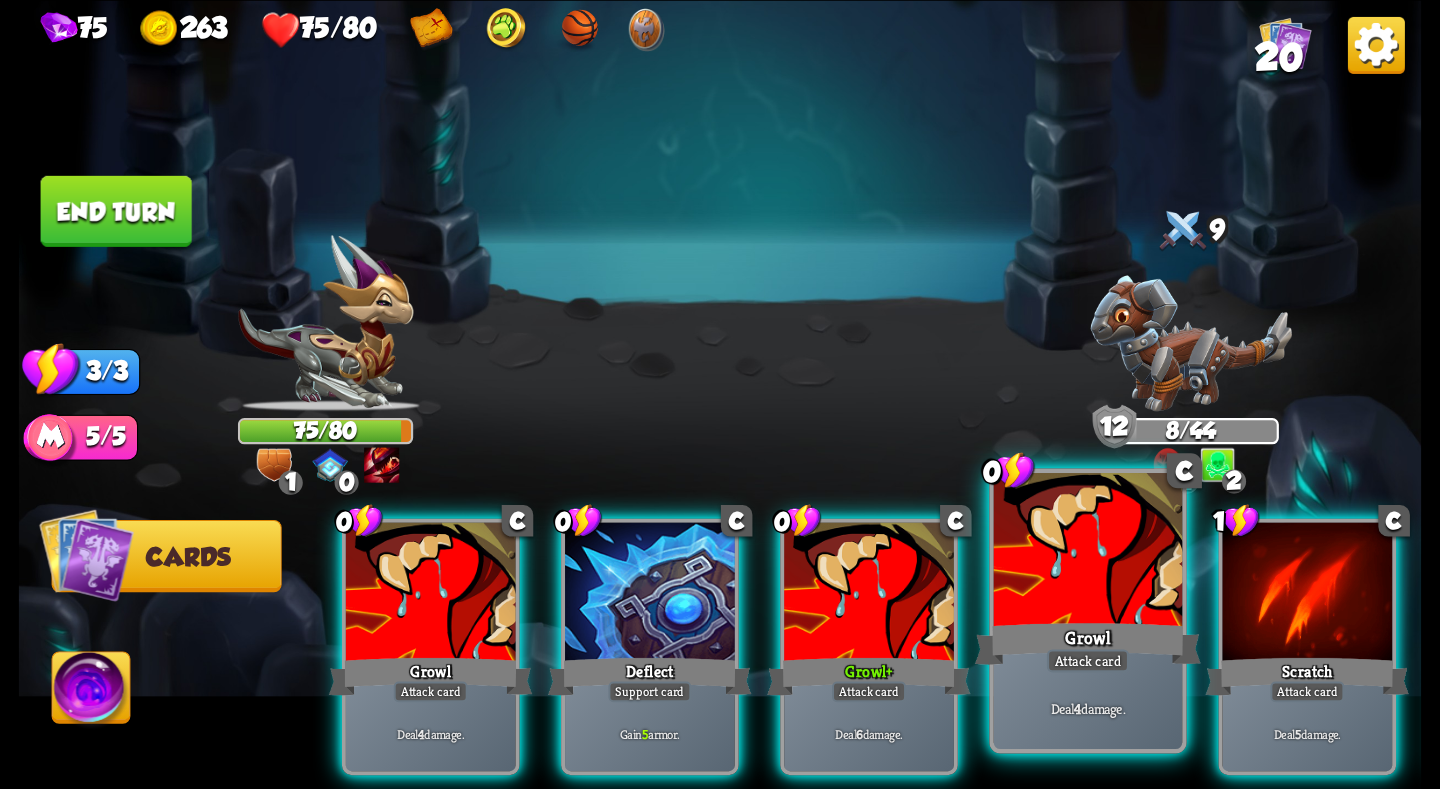 click at bounding box center [1088, 551] 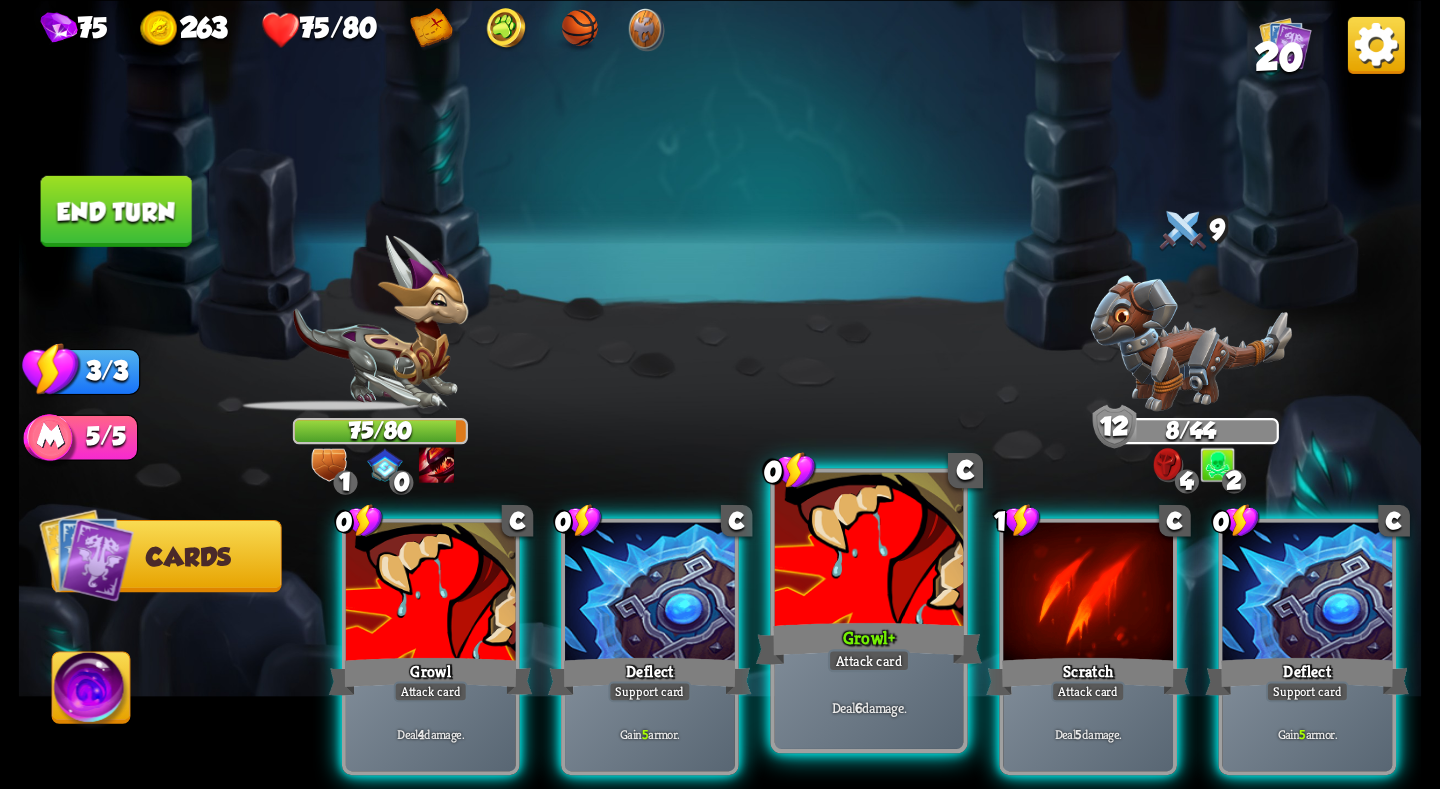 click at bounding box center [869, 551] 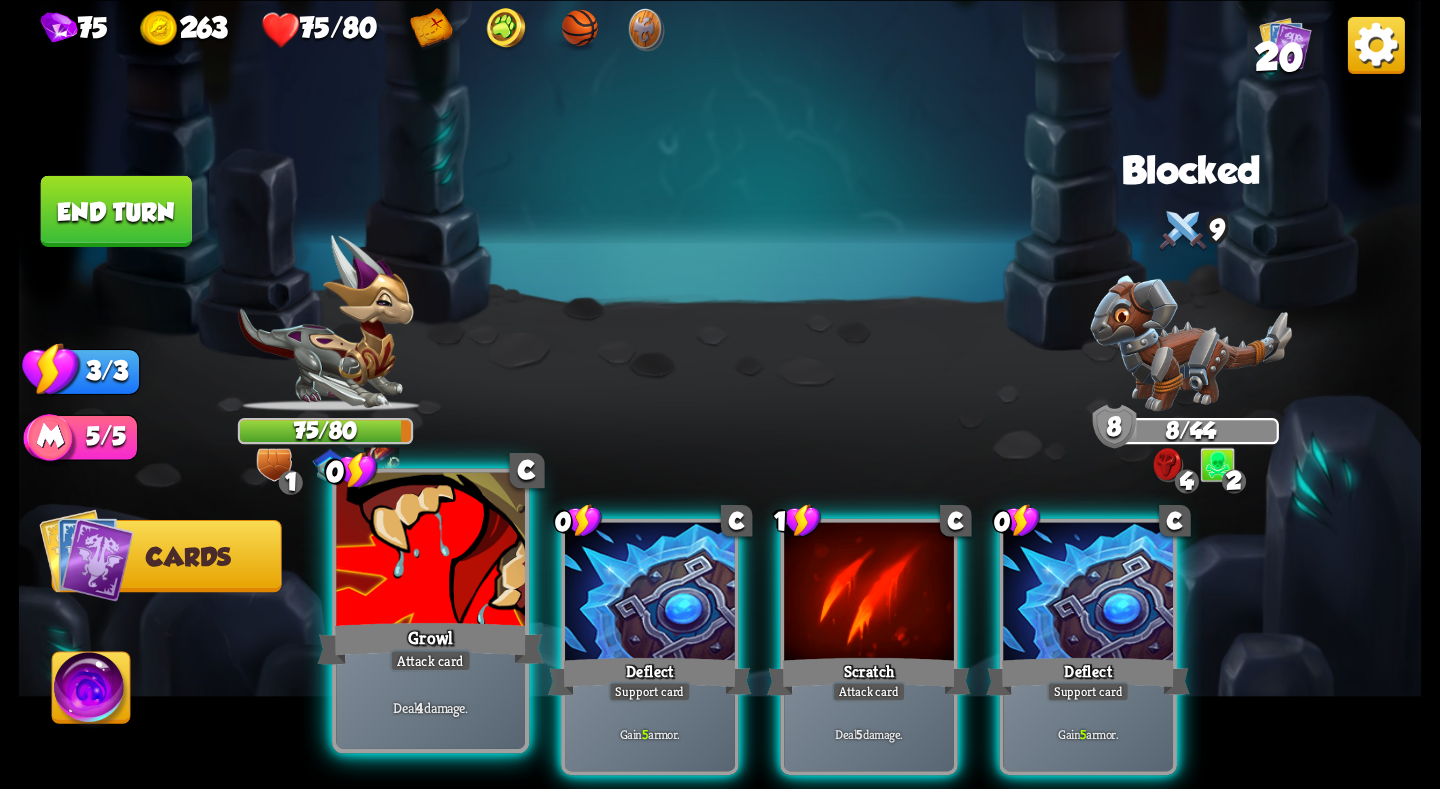 click at bounding box center (430, 551) 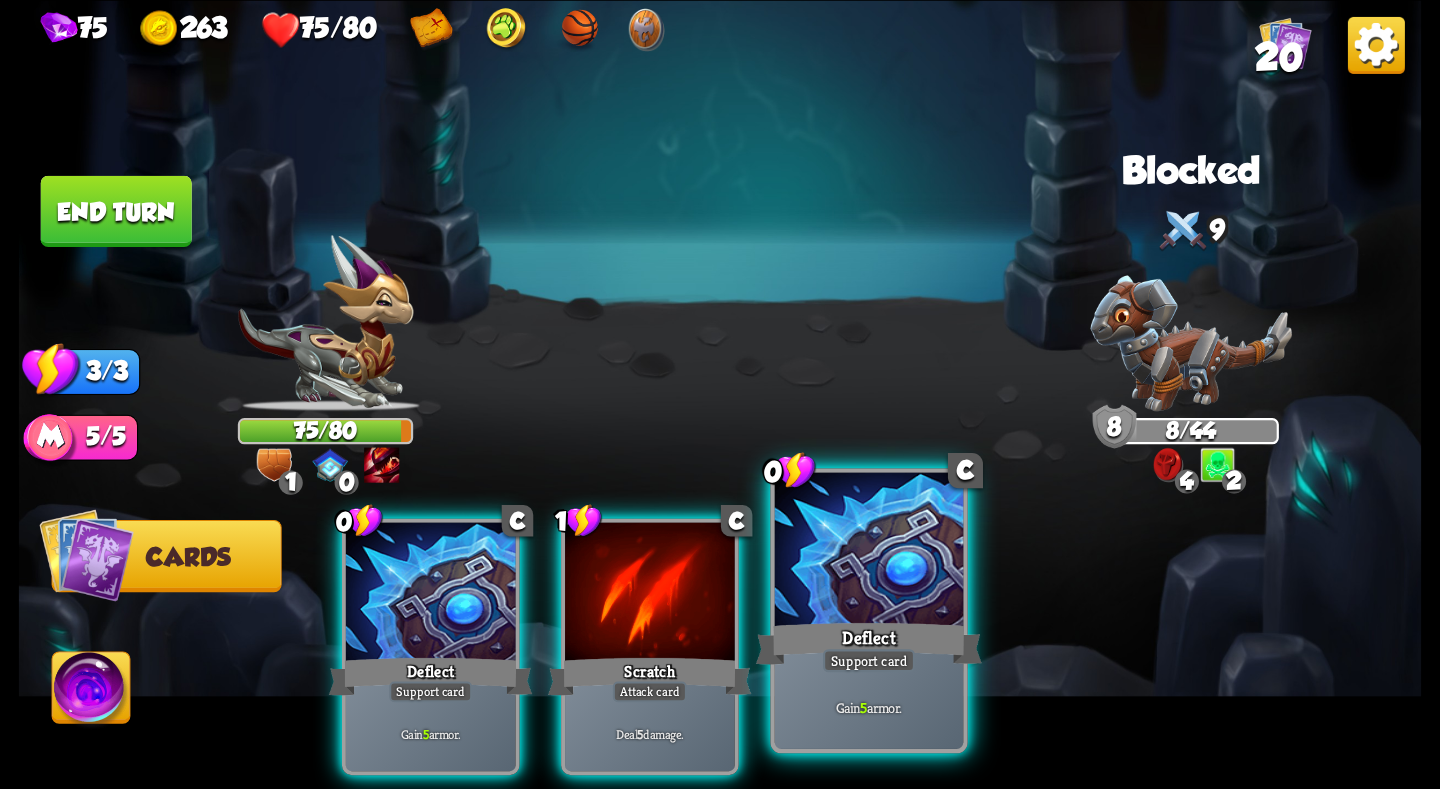 click at bounding box center [869, 551] 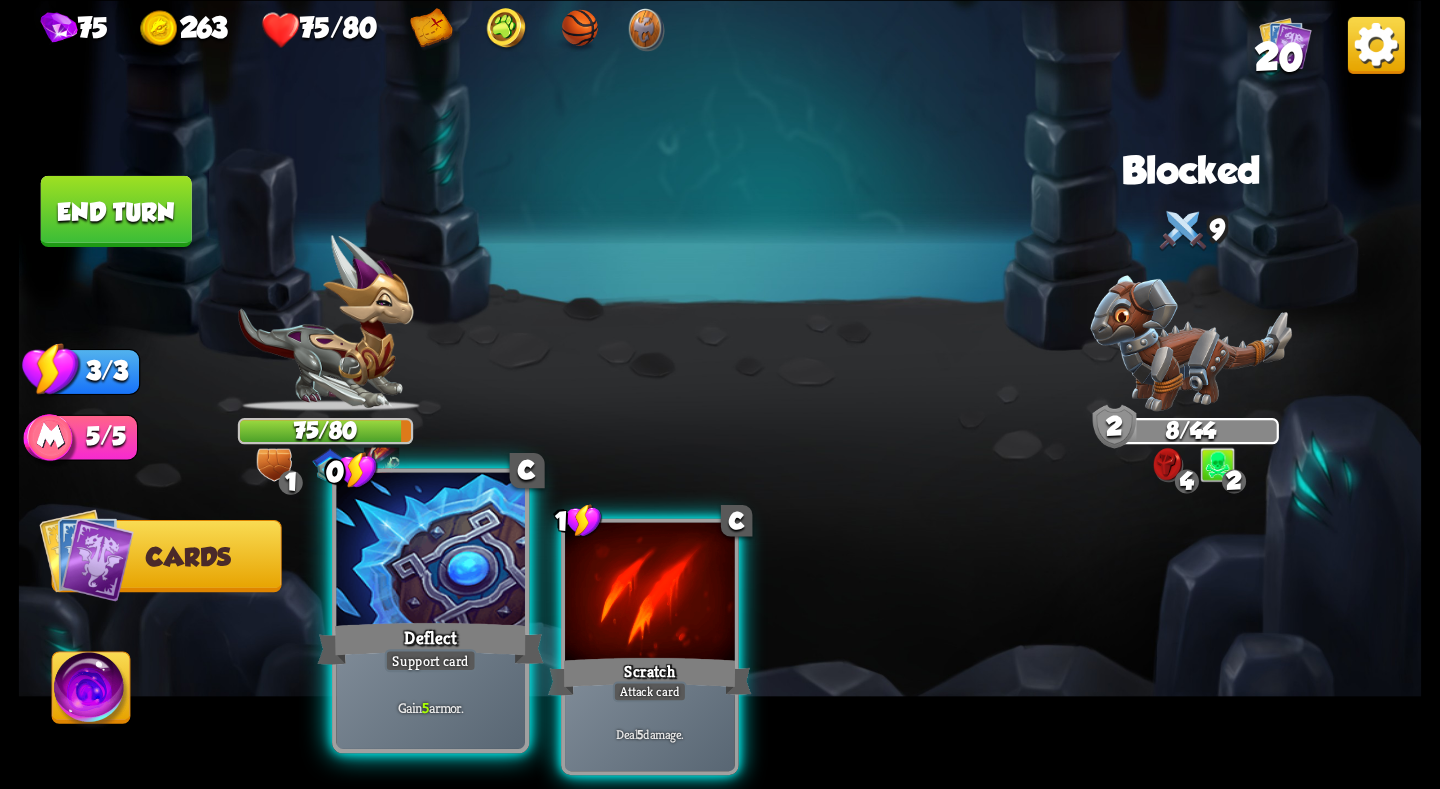 click at bounding box center [430, 551] 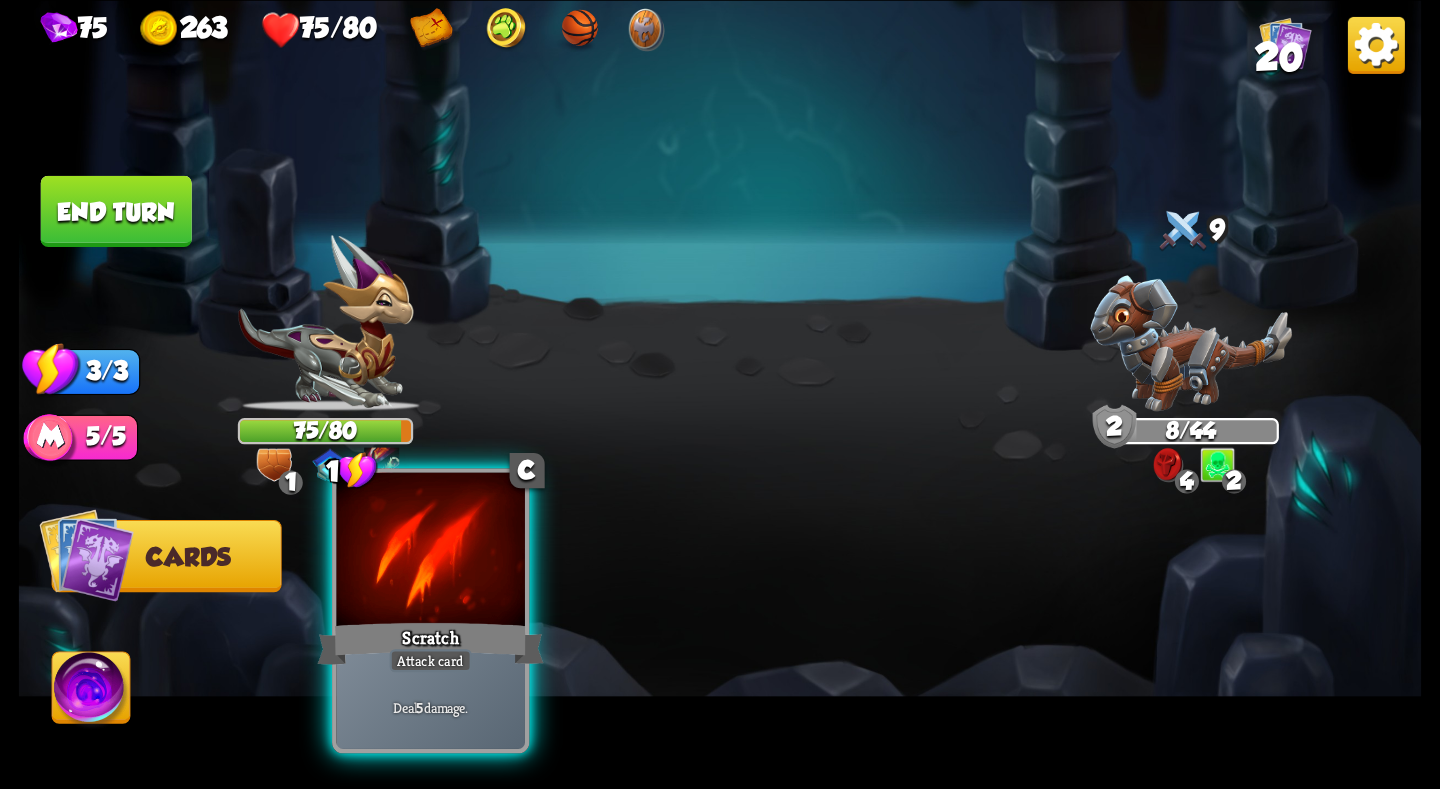 click at bounding box center (430, 551) 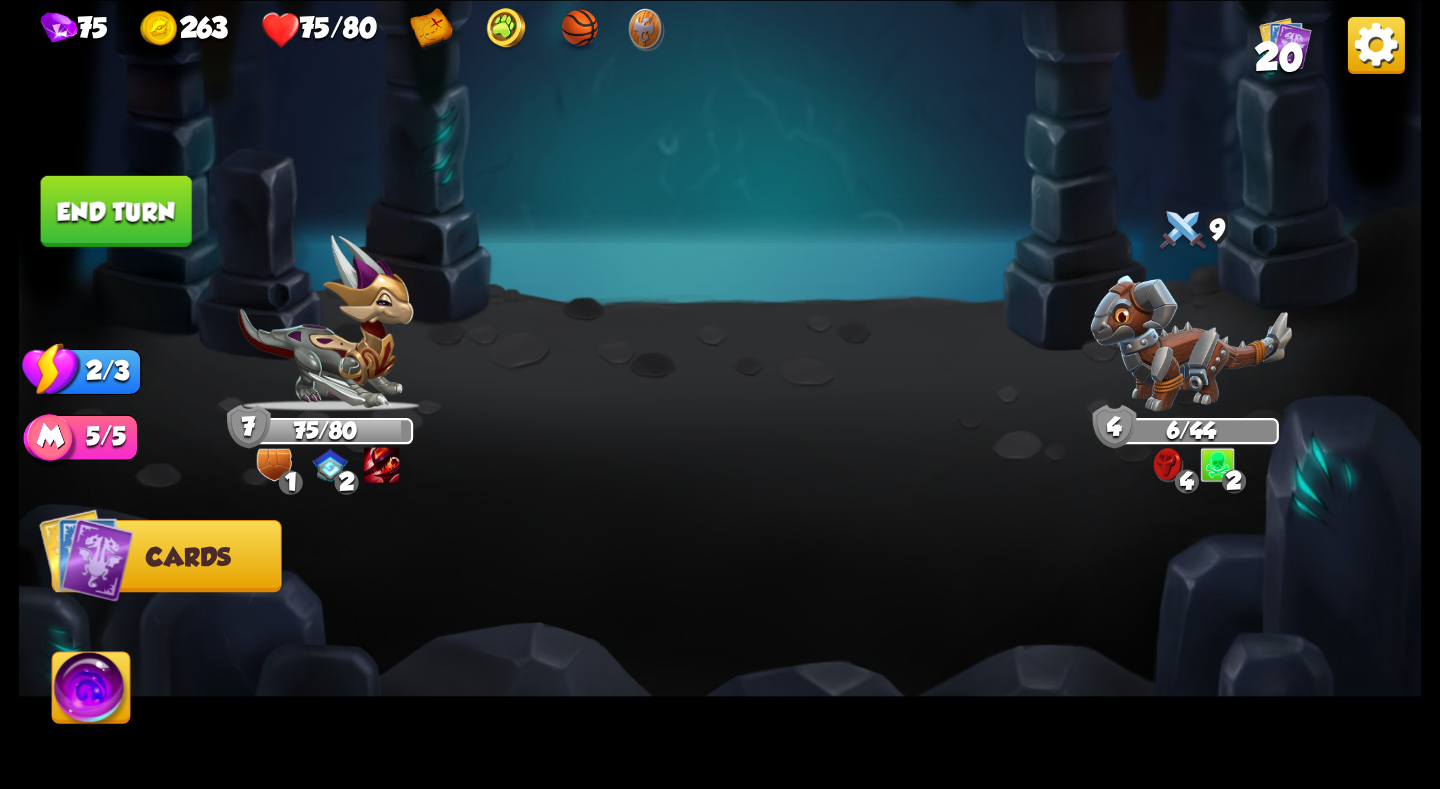 click on "End turn" at bounding box center [116, 210] 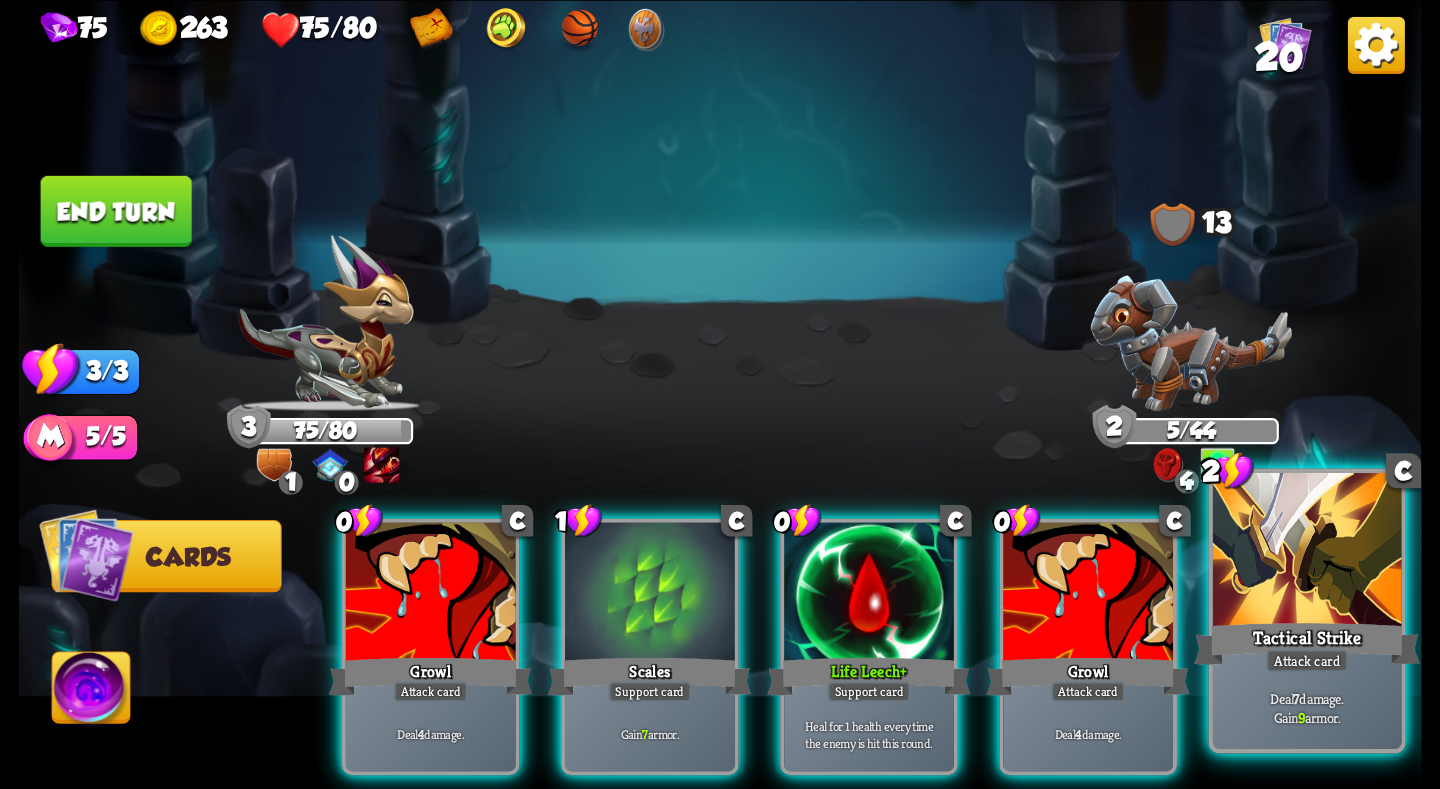click at bounding box center [1307, 551] 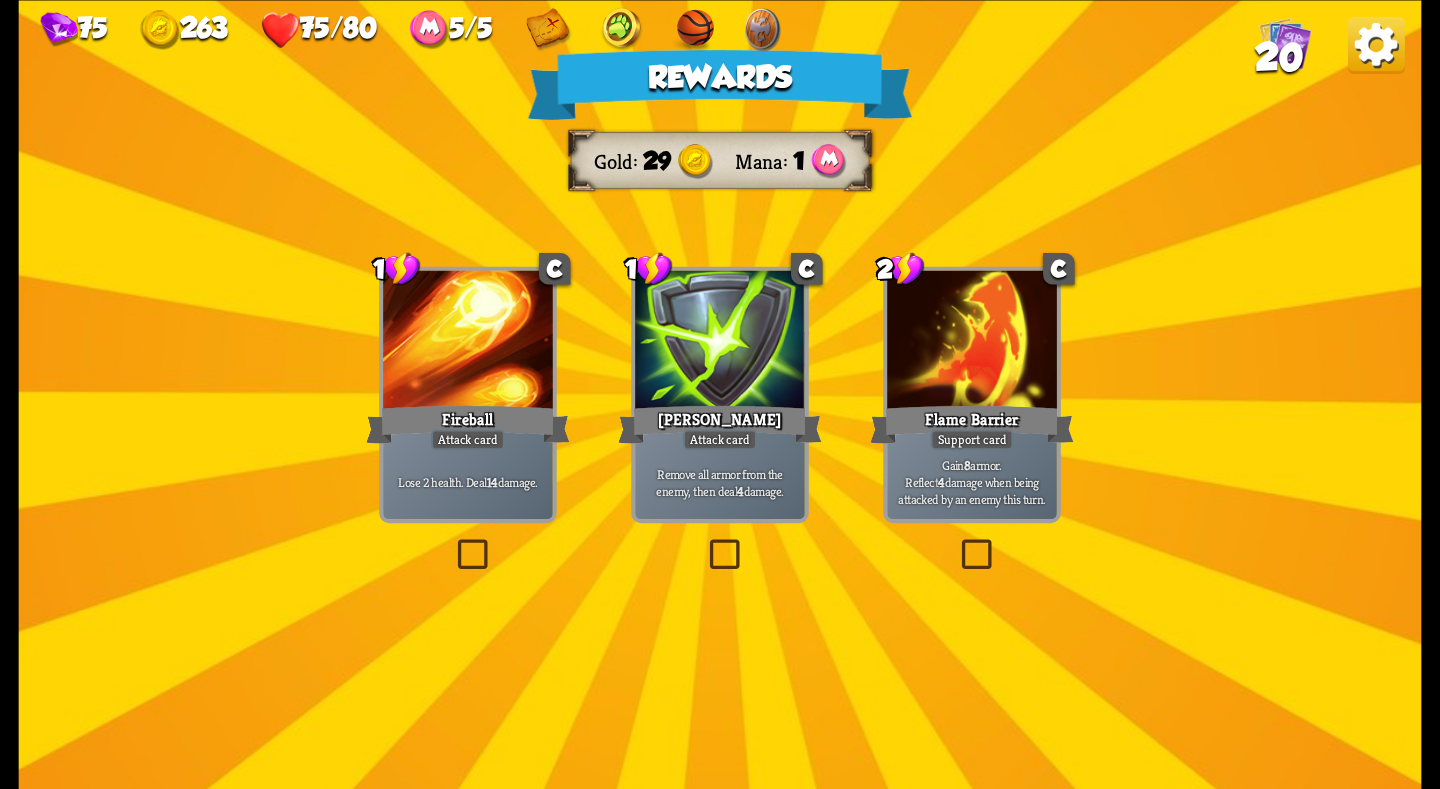 click at bounding box center (468, 341) 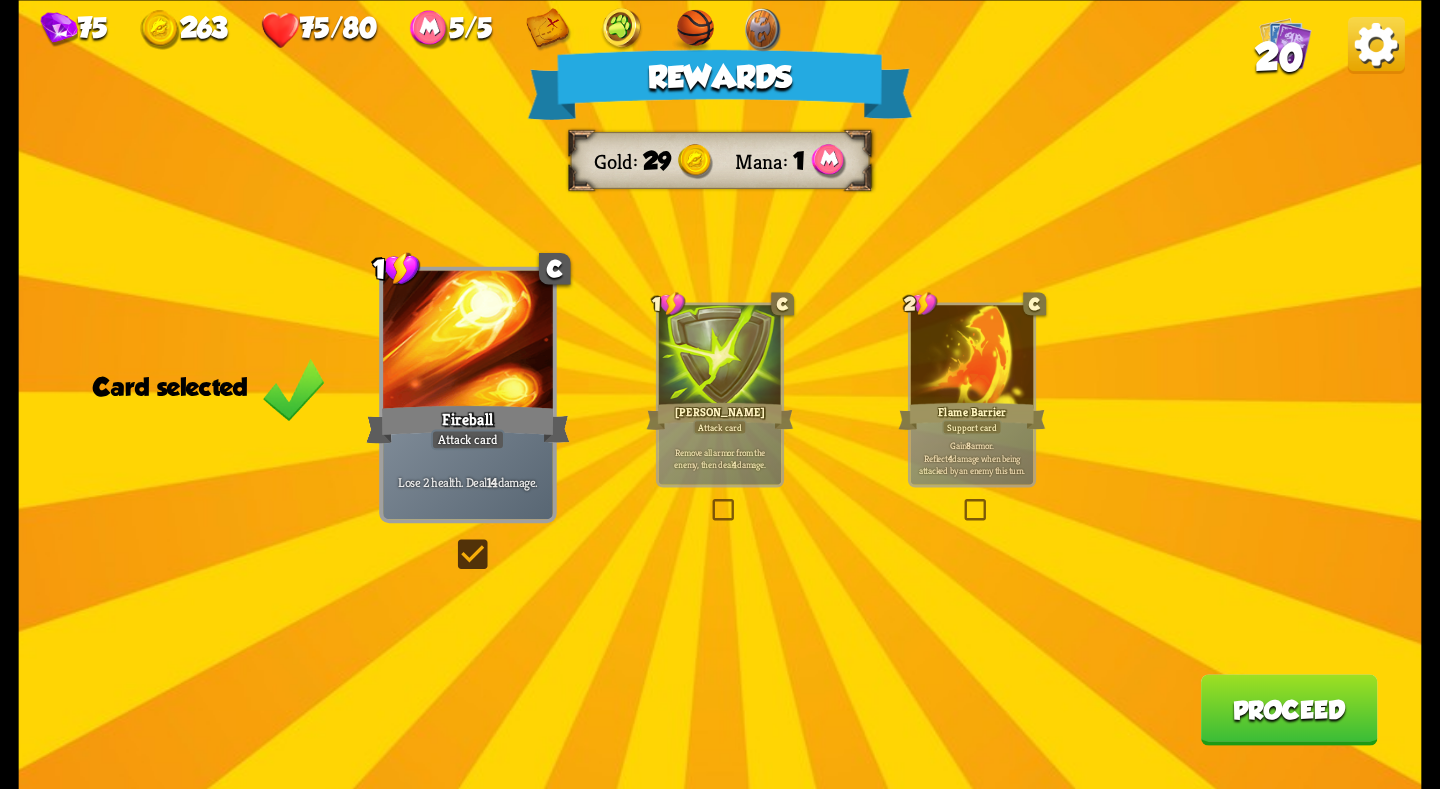 click at bounding box center [972, 356] 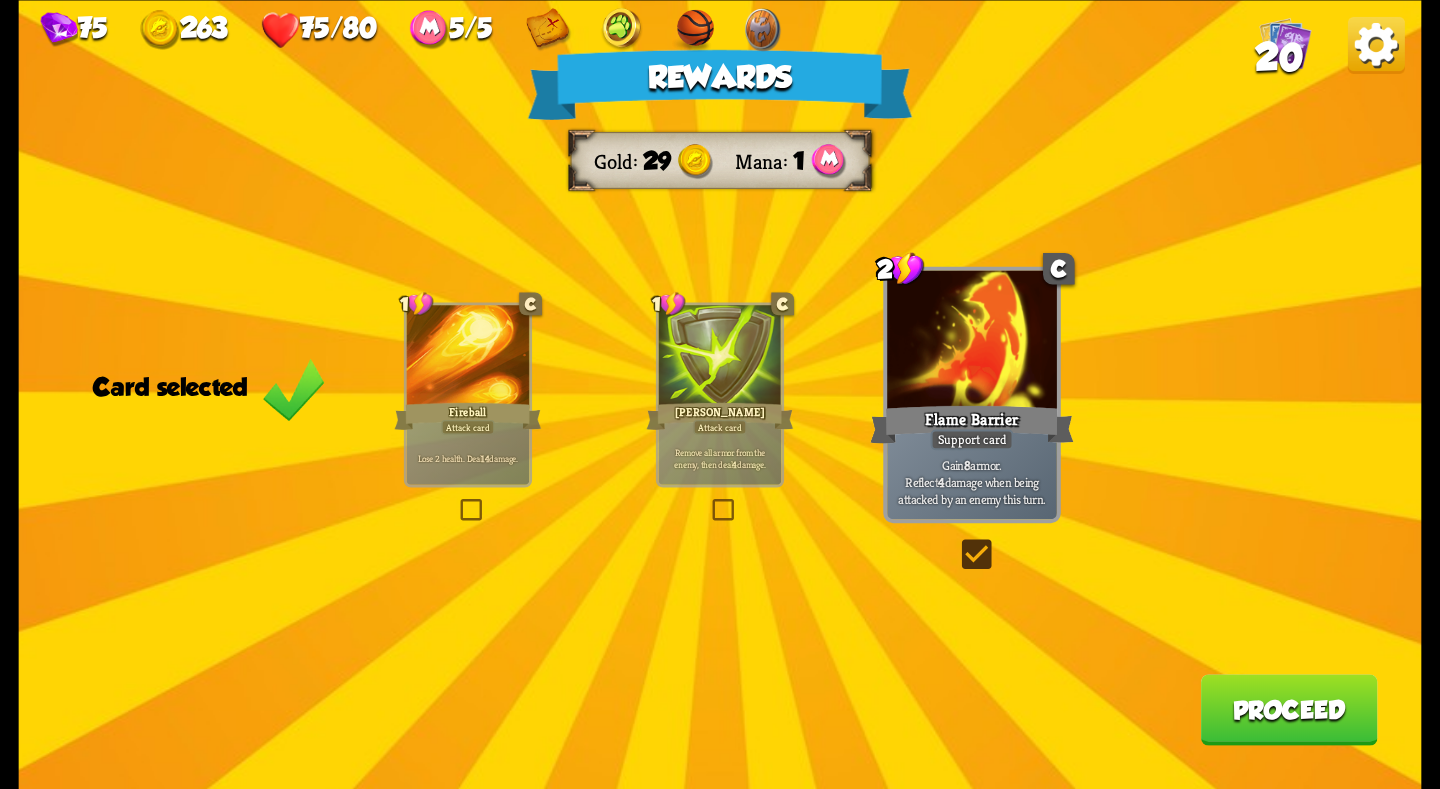 click on "Pierce" at bounding box center [719, 415] 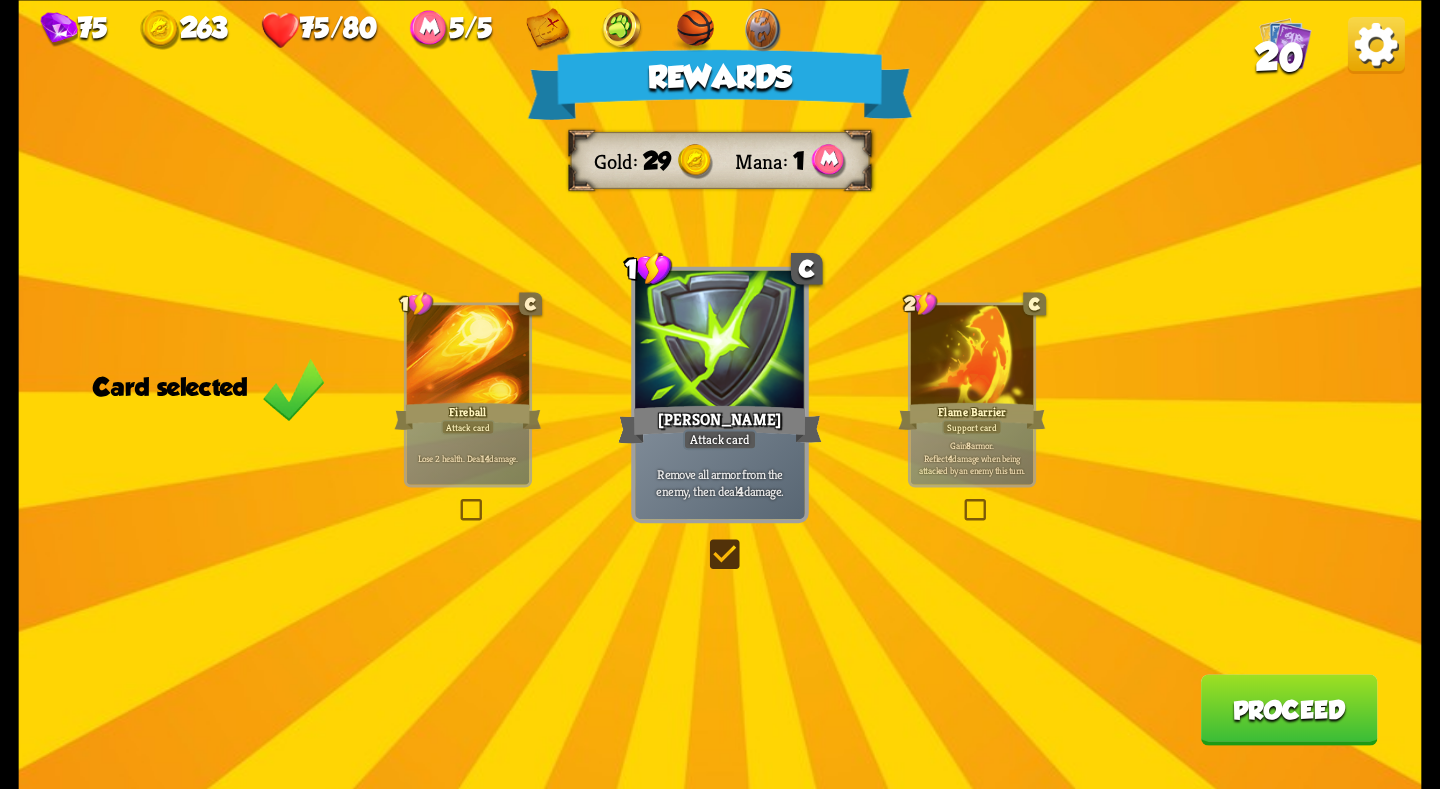 click on "Proceed" at bounding box center (1289, 709) 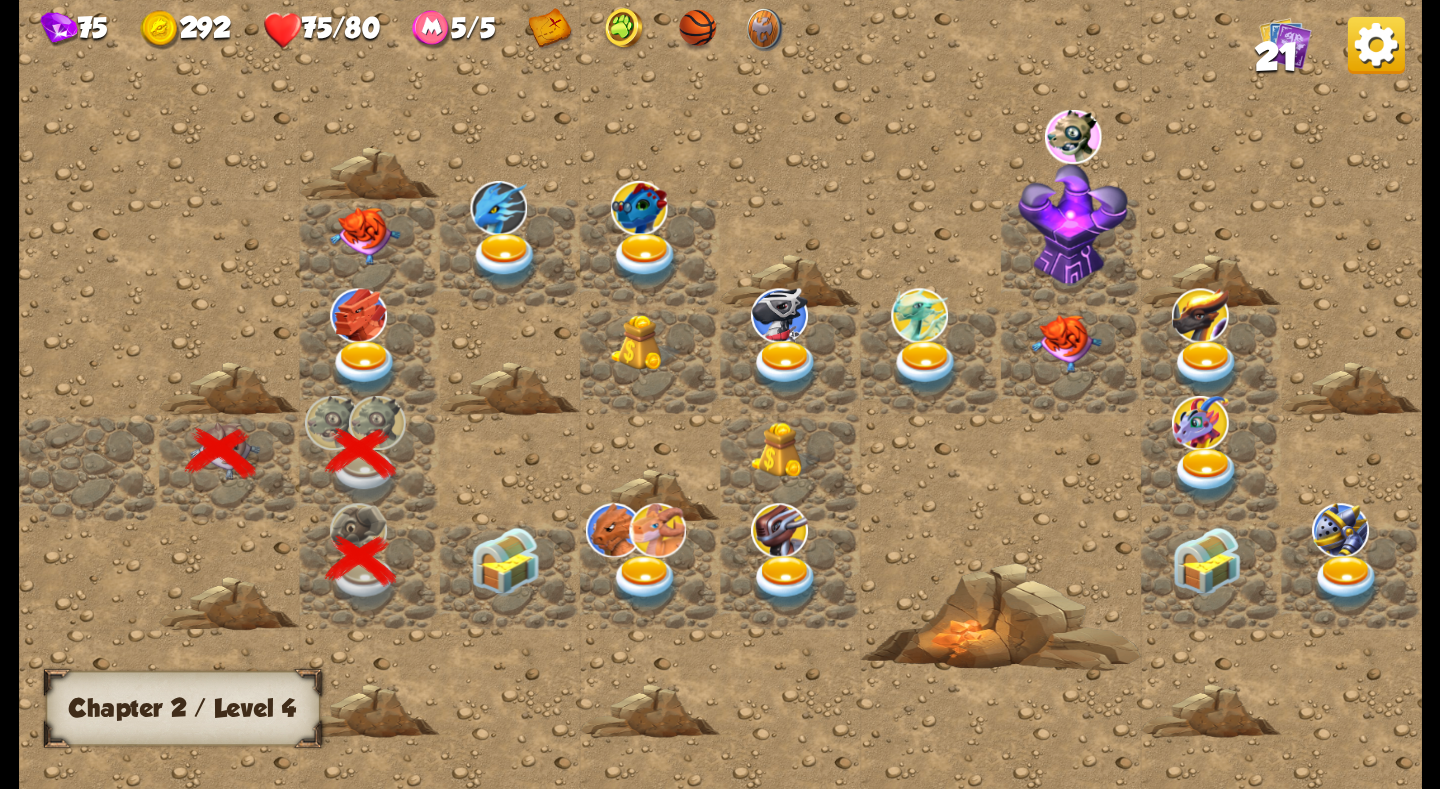 click at bounding box center (505, 561) 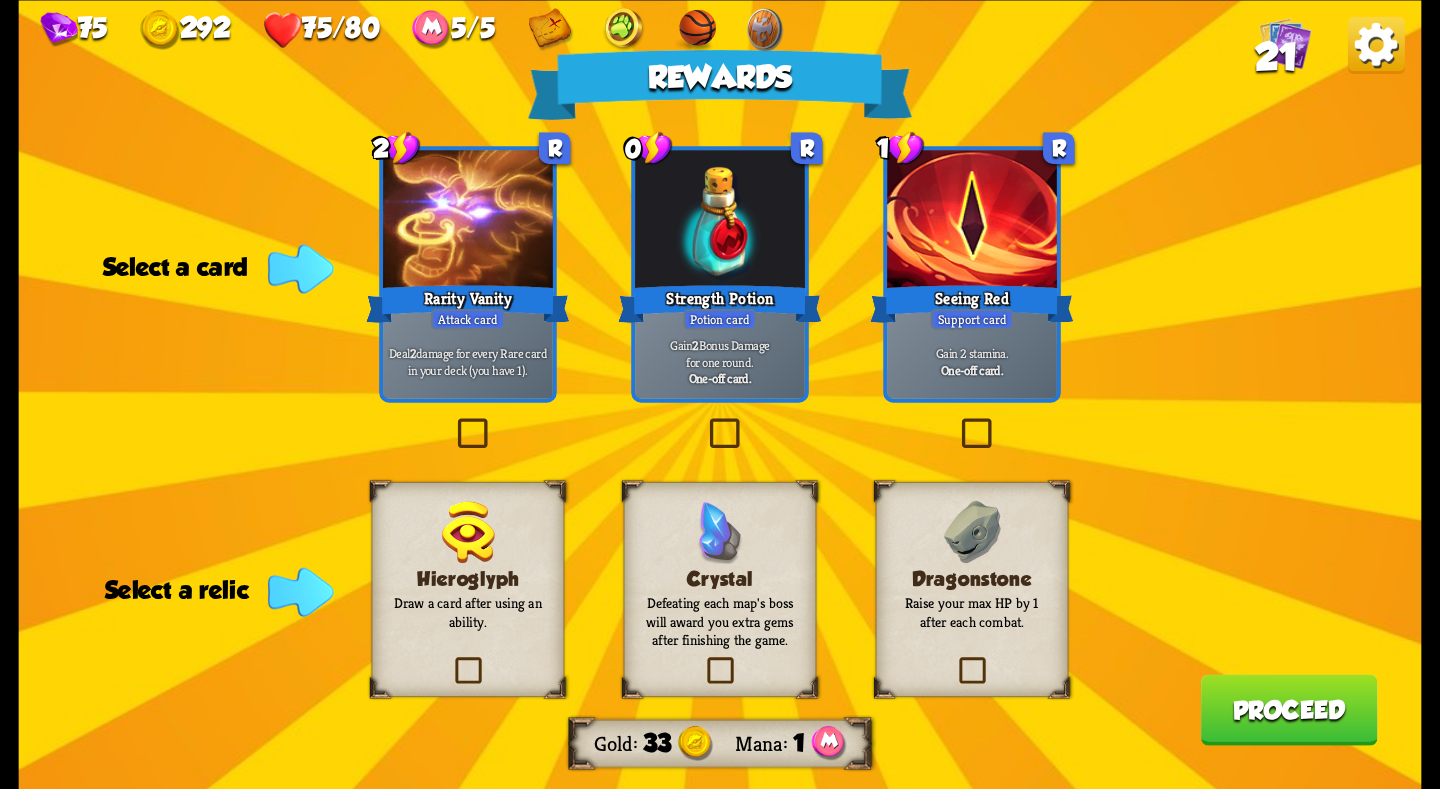 click on "Support card" at bounding box center [972, 318] 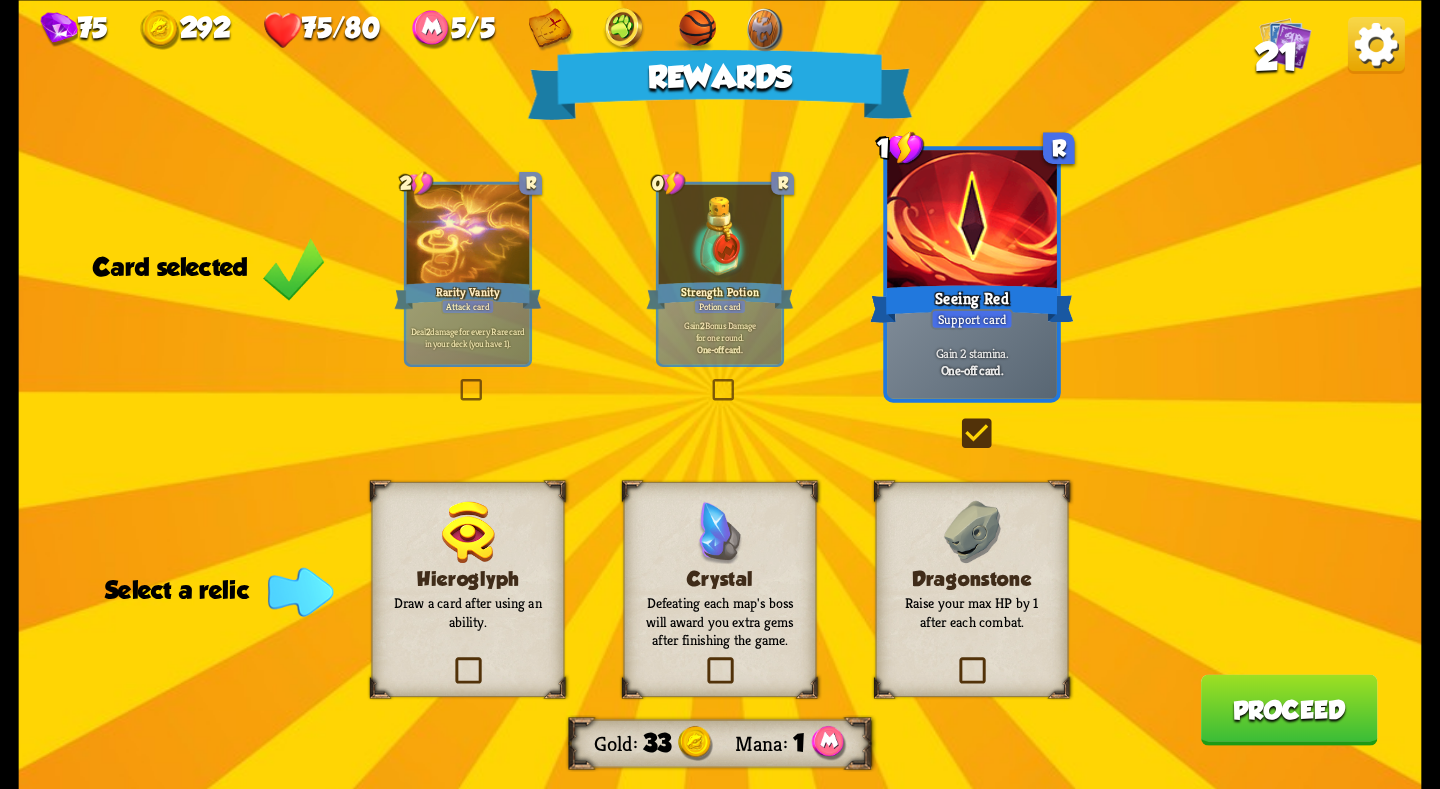 click on "Raise your max HP by 1 after each combat." at bounding box center (972, 612) 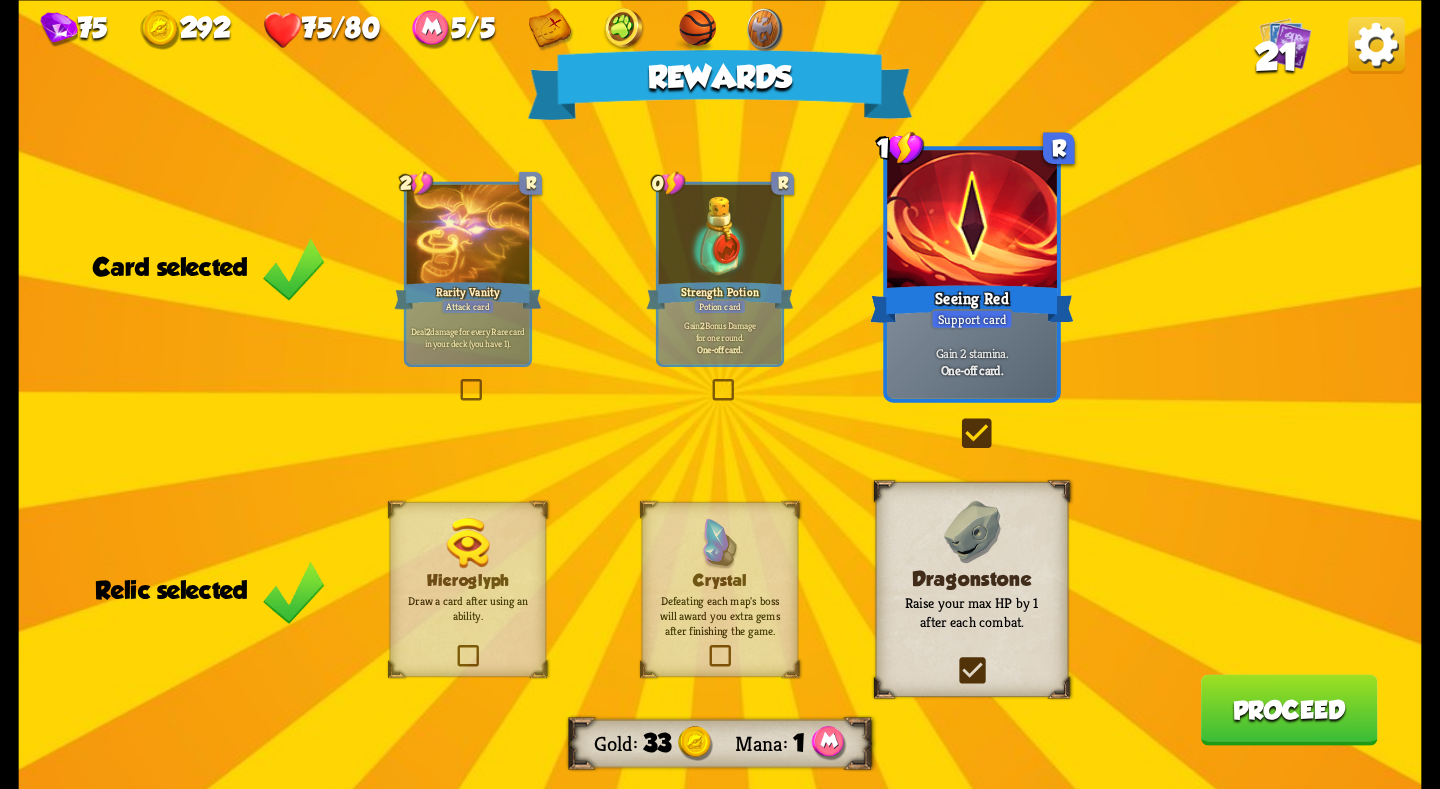 click on "Crystal" at bounding box center (720, 580) 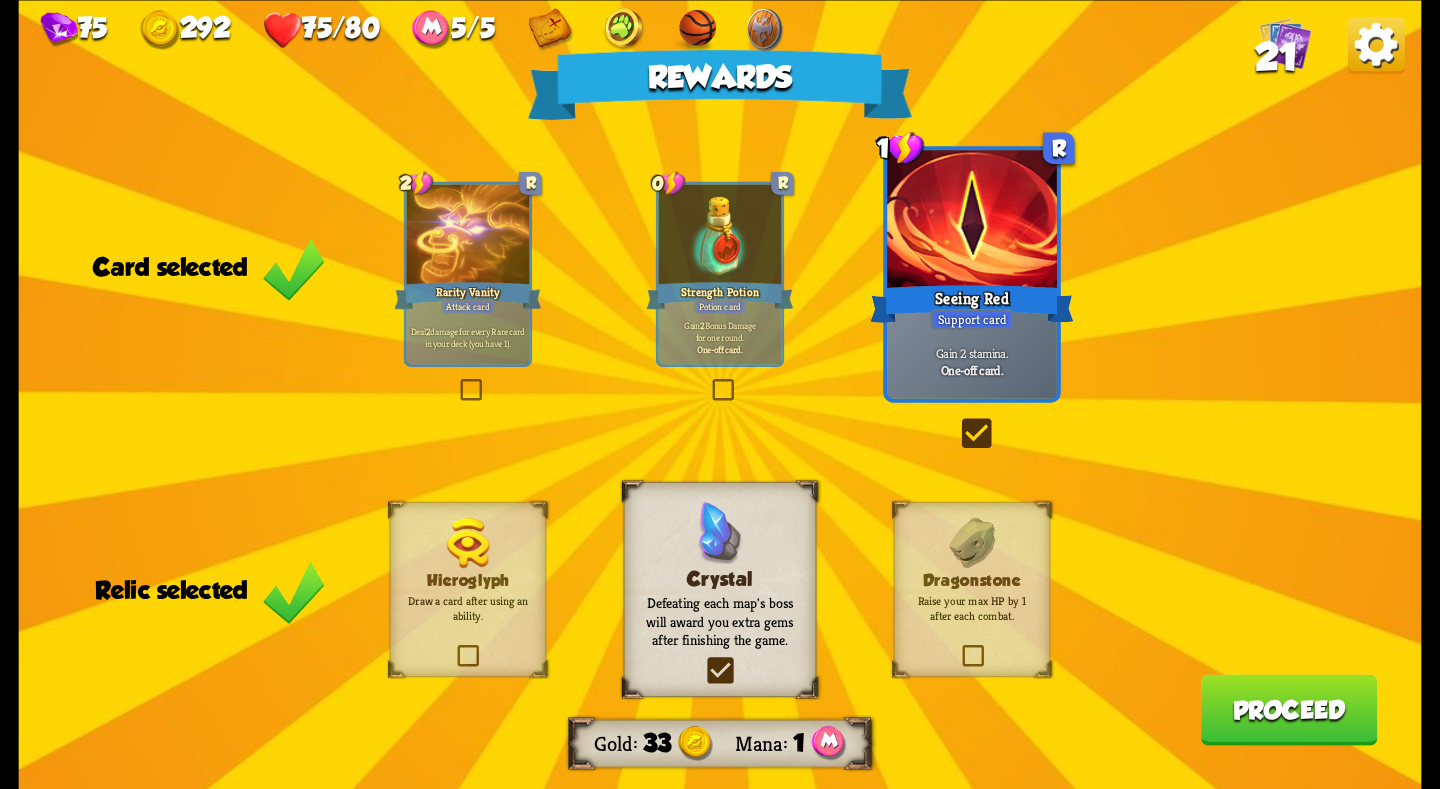 click on "Proceed" at bounding box center [1289, 709] 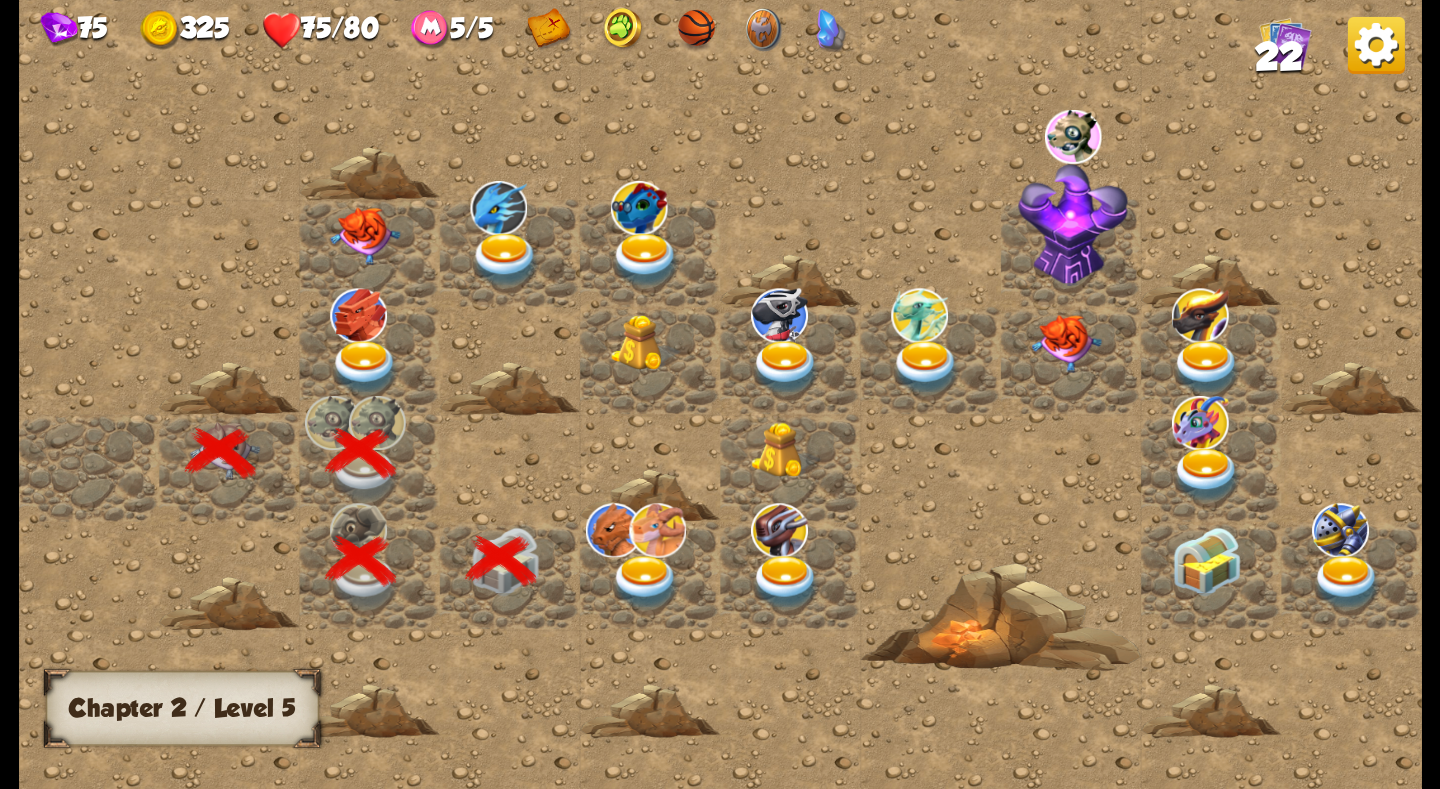 click at bounding box center [645, 582] 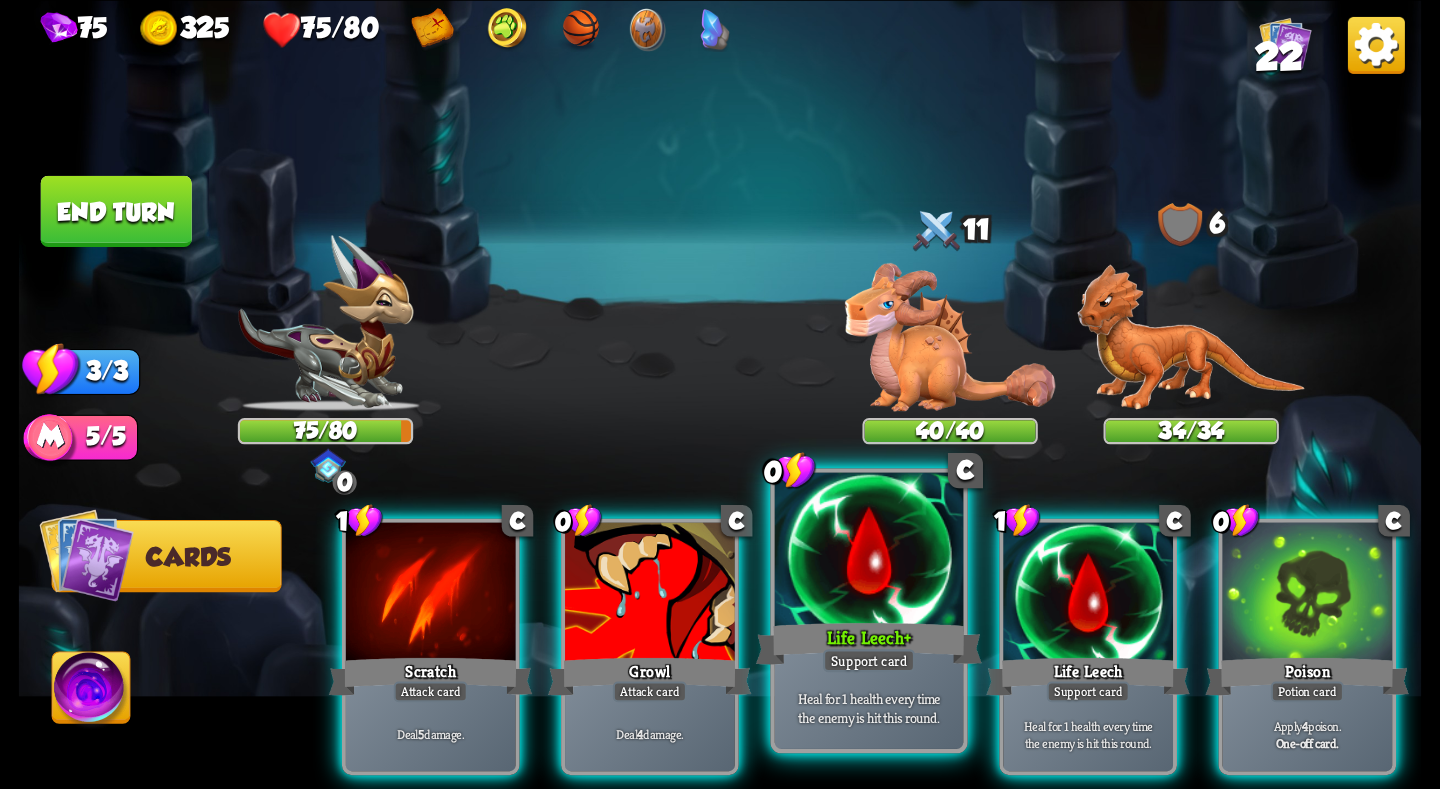 click on "Life Leech +" at bounding box center [869, 643] 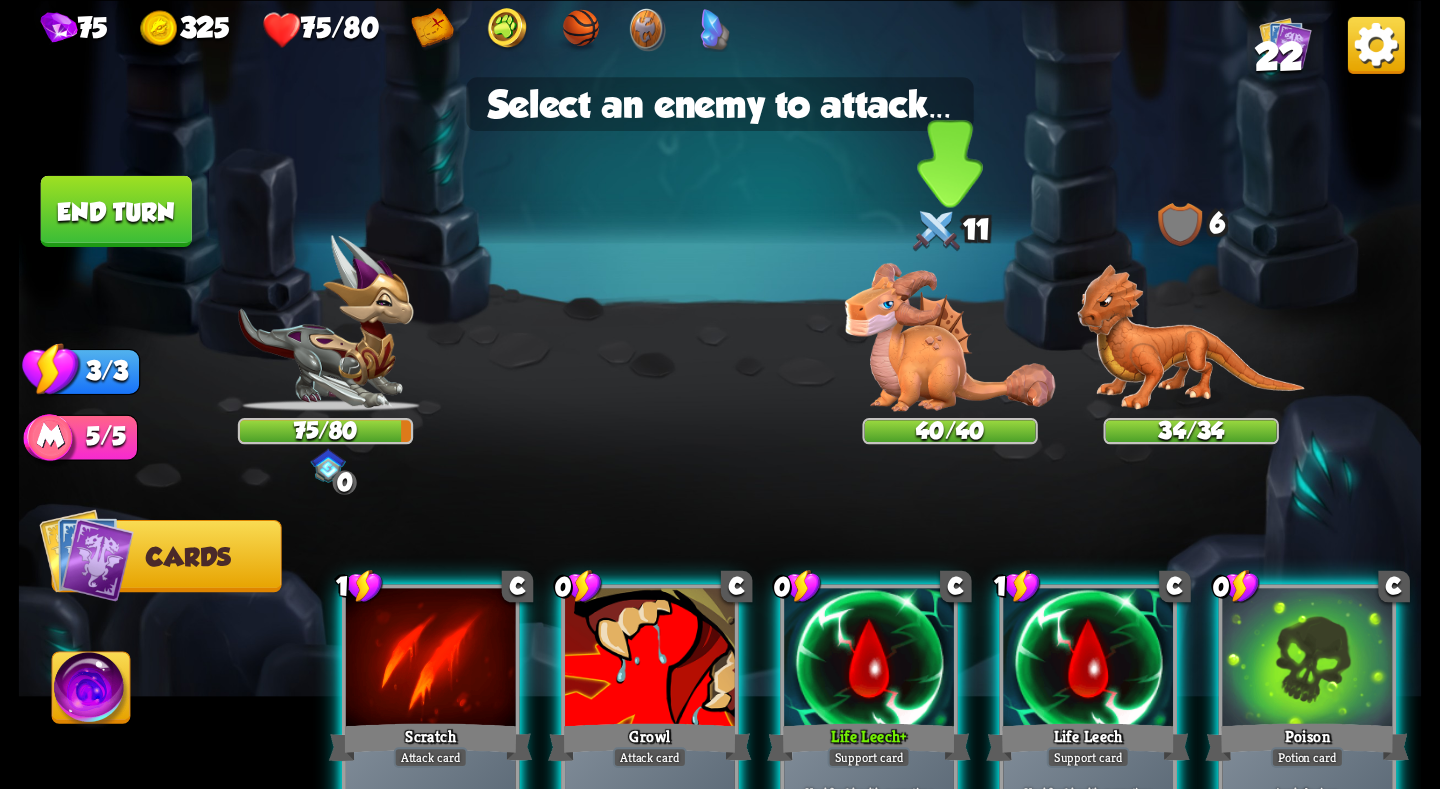 click at bounding box center (950, 337) 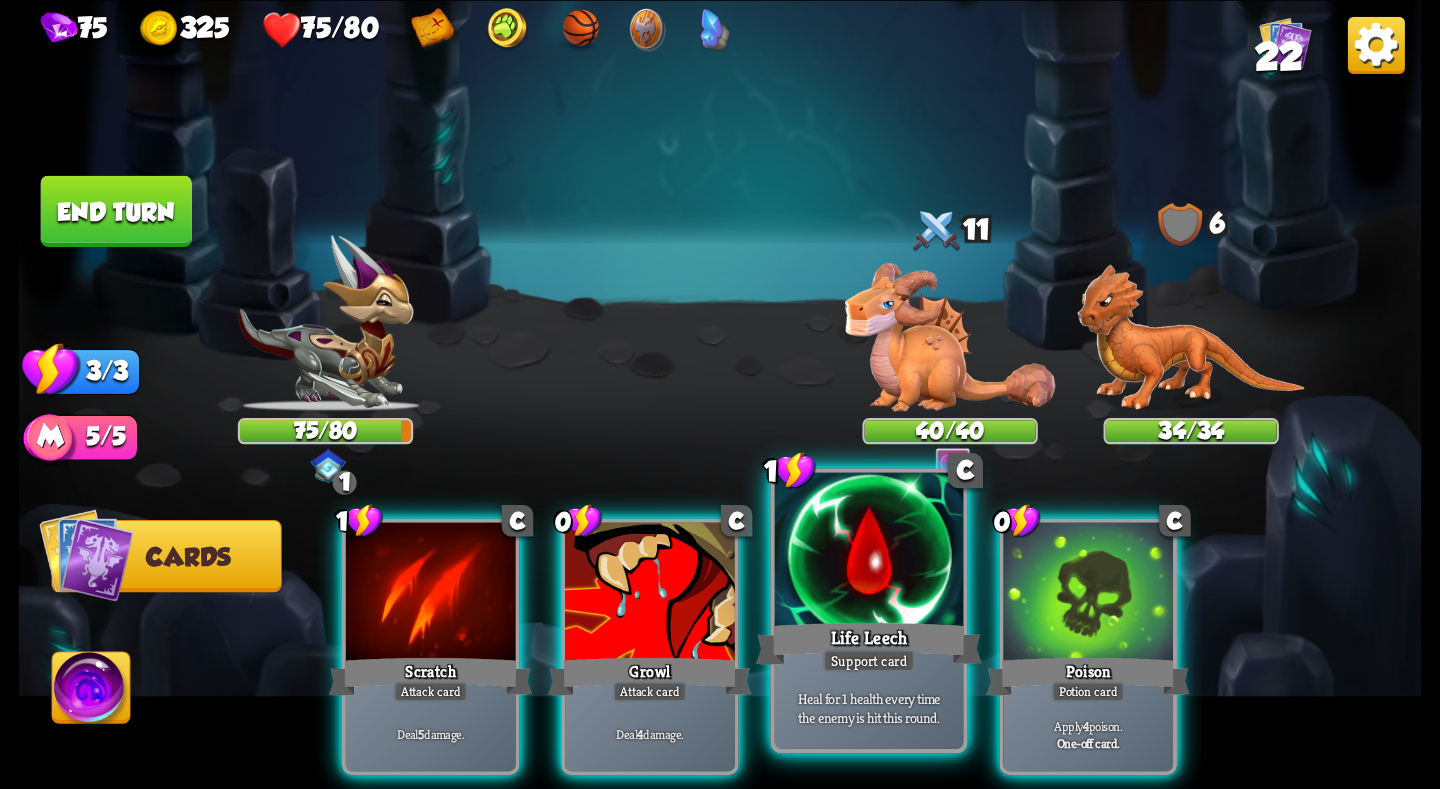click at bounding box center (869, 551) 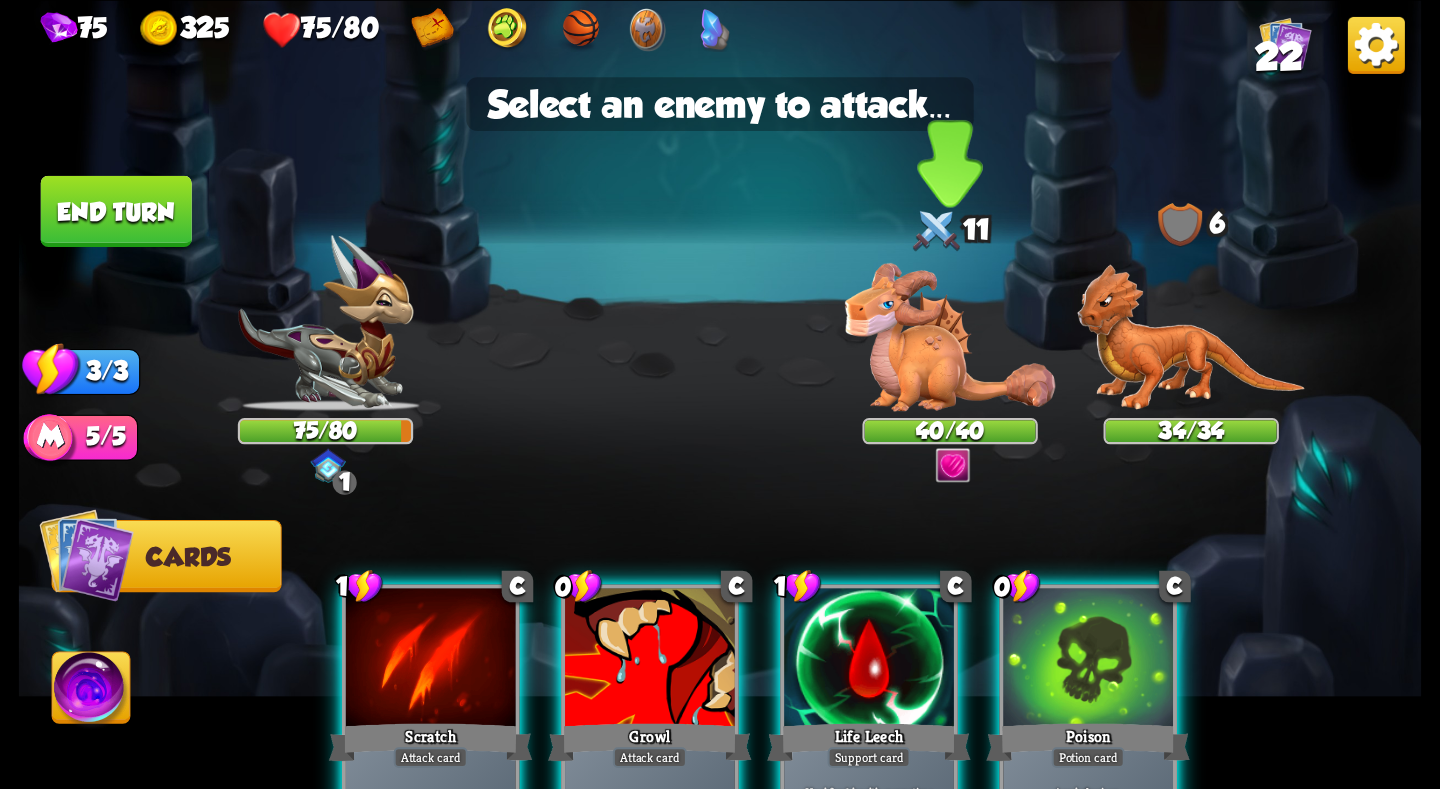 click at bounding box center (950, 337) 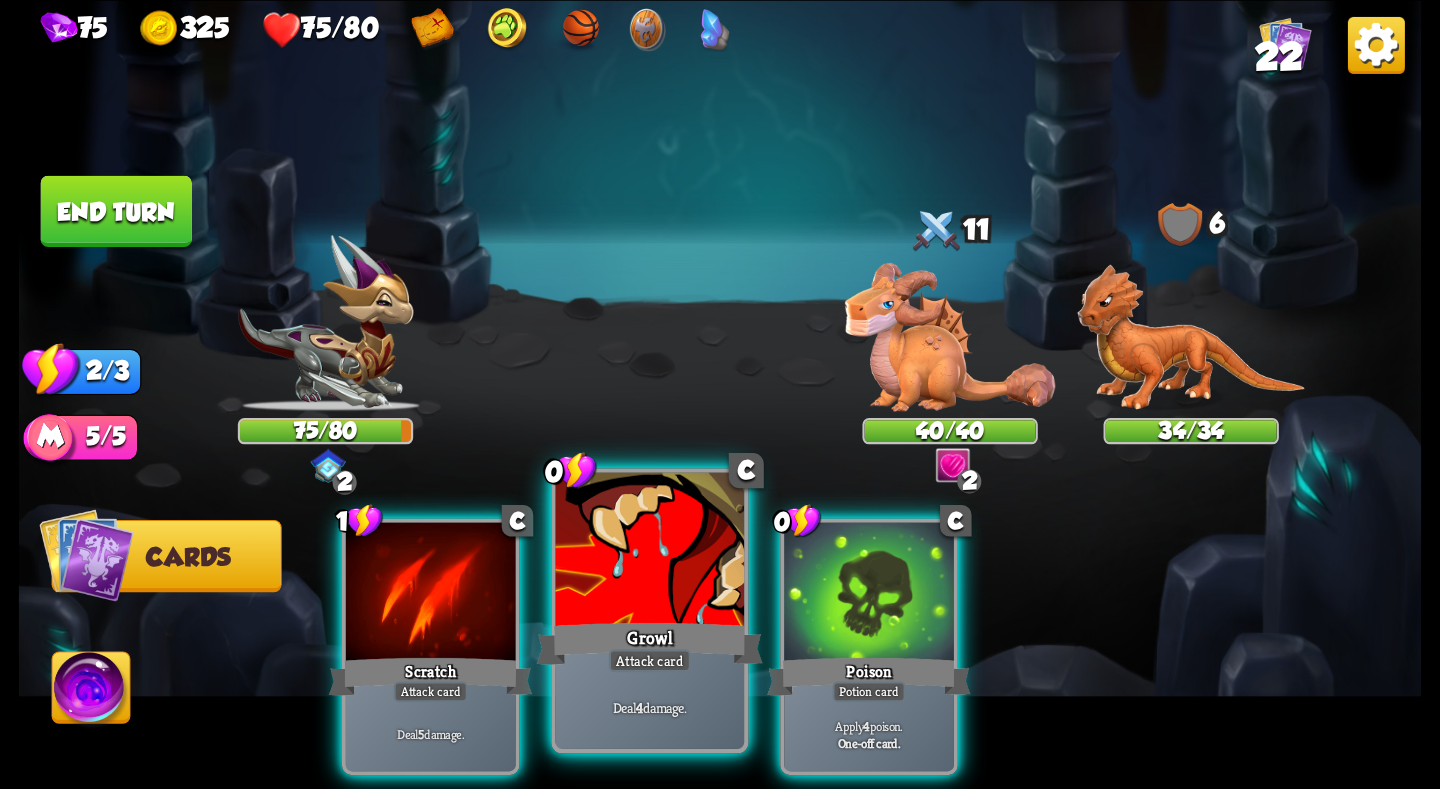 click at bounding box center [650, 551] 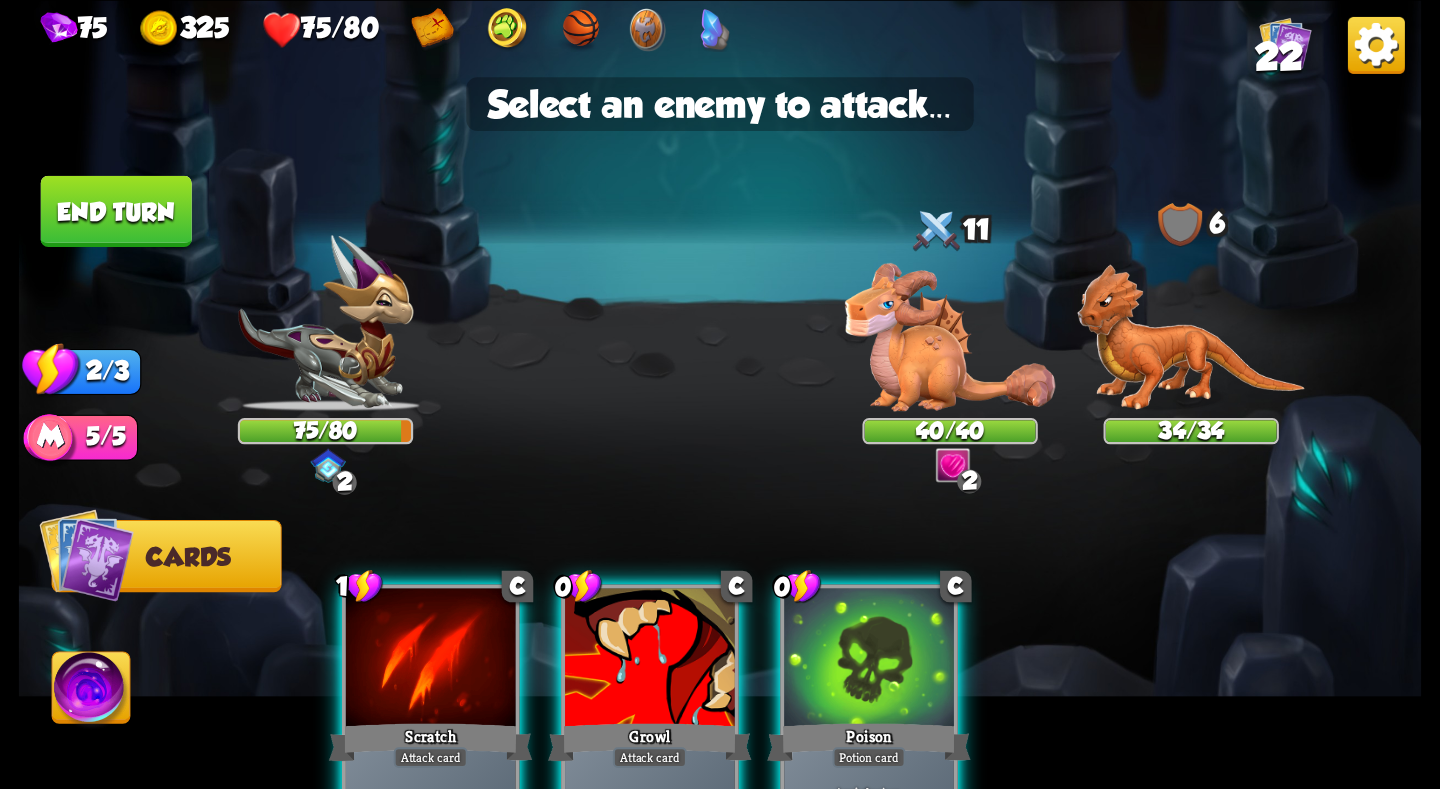 click at bounding box center [720, 394] 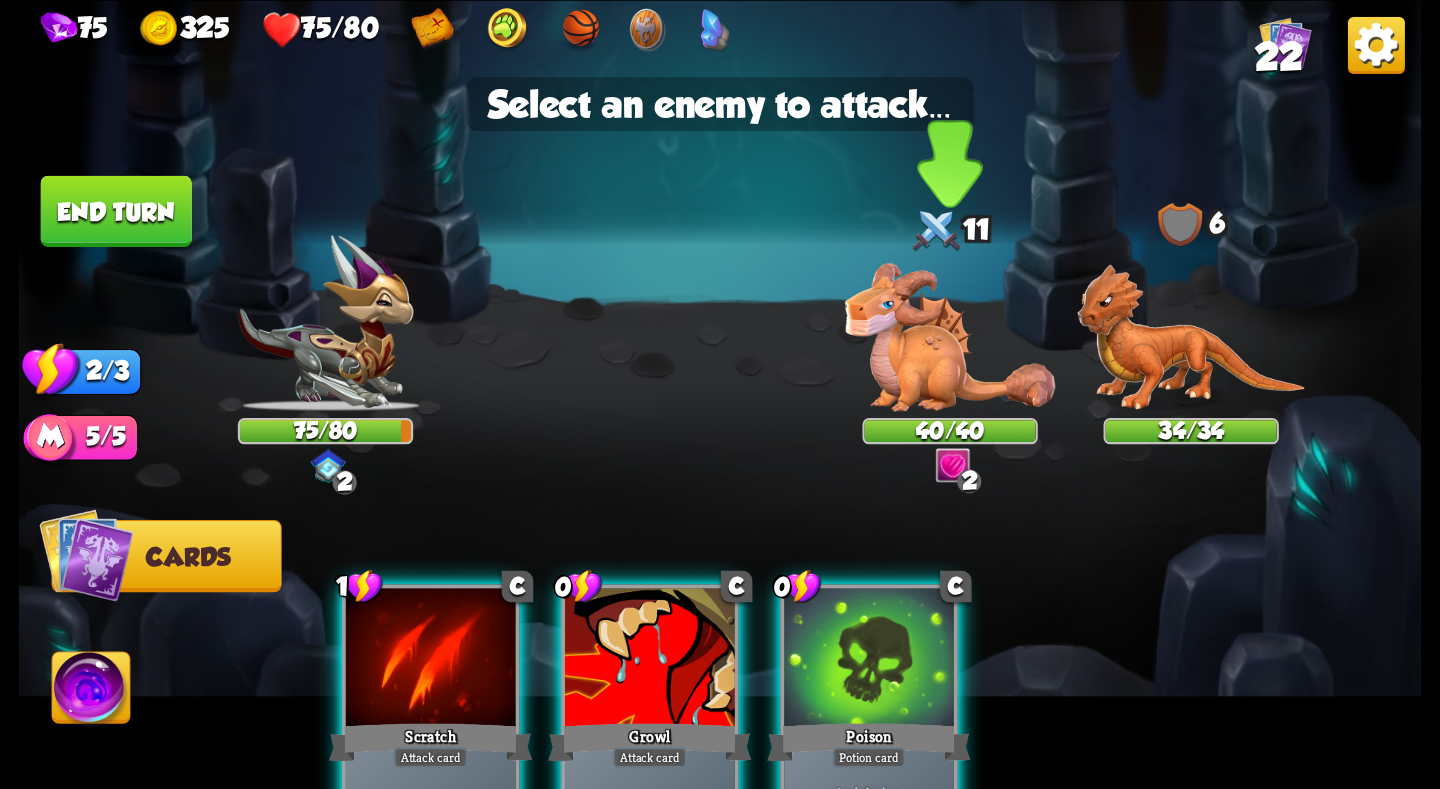 click at bounding box center (950, 337) 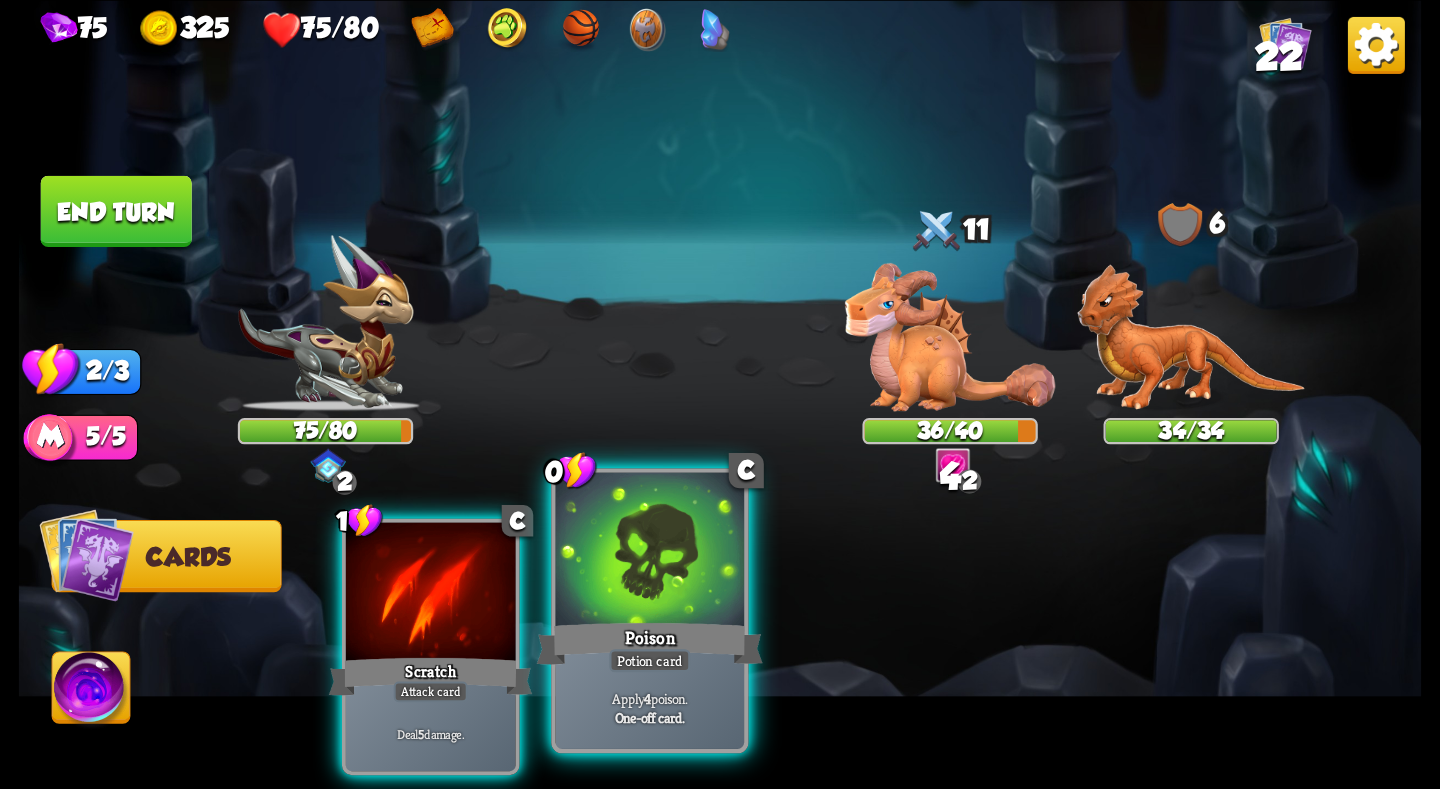 click at bounding box center (650, 551) 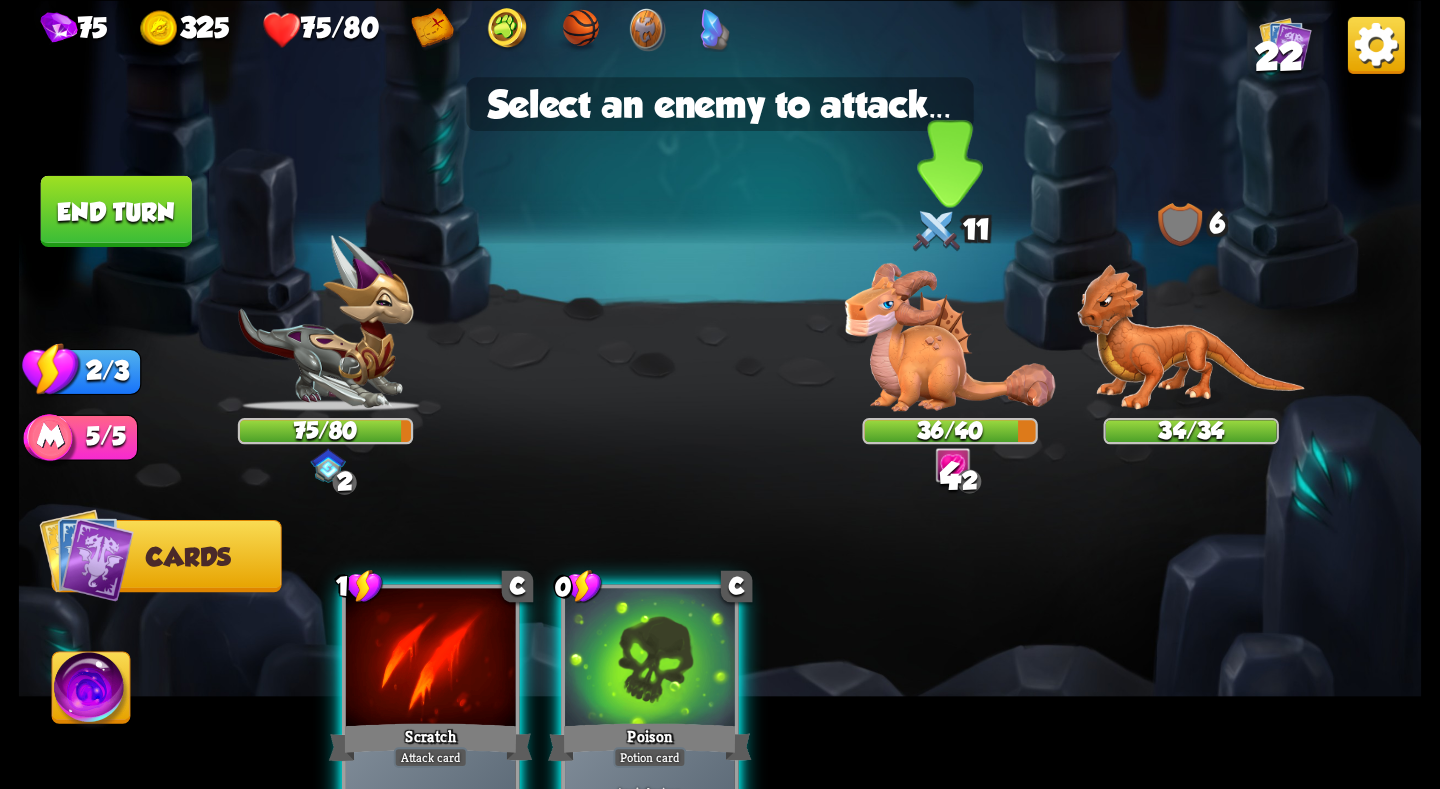 click at bounding box center [950, 337] 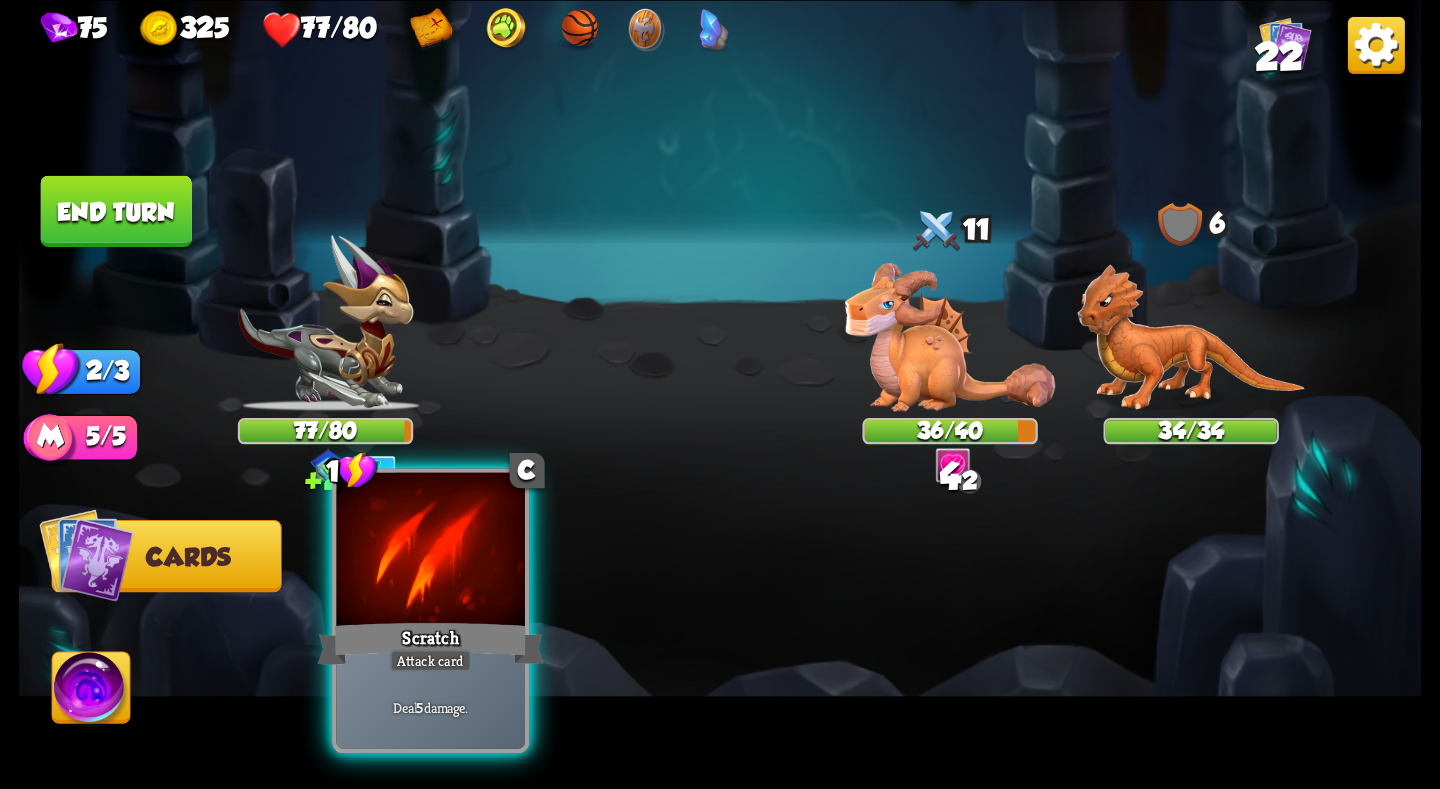 click at bounding box center [430, 551] 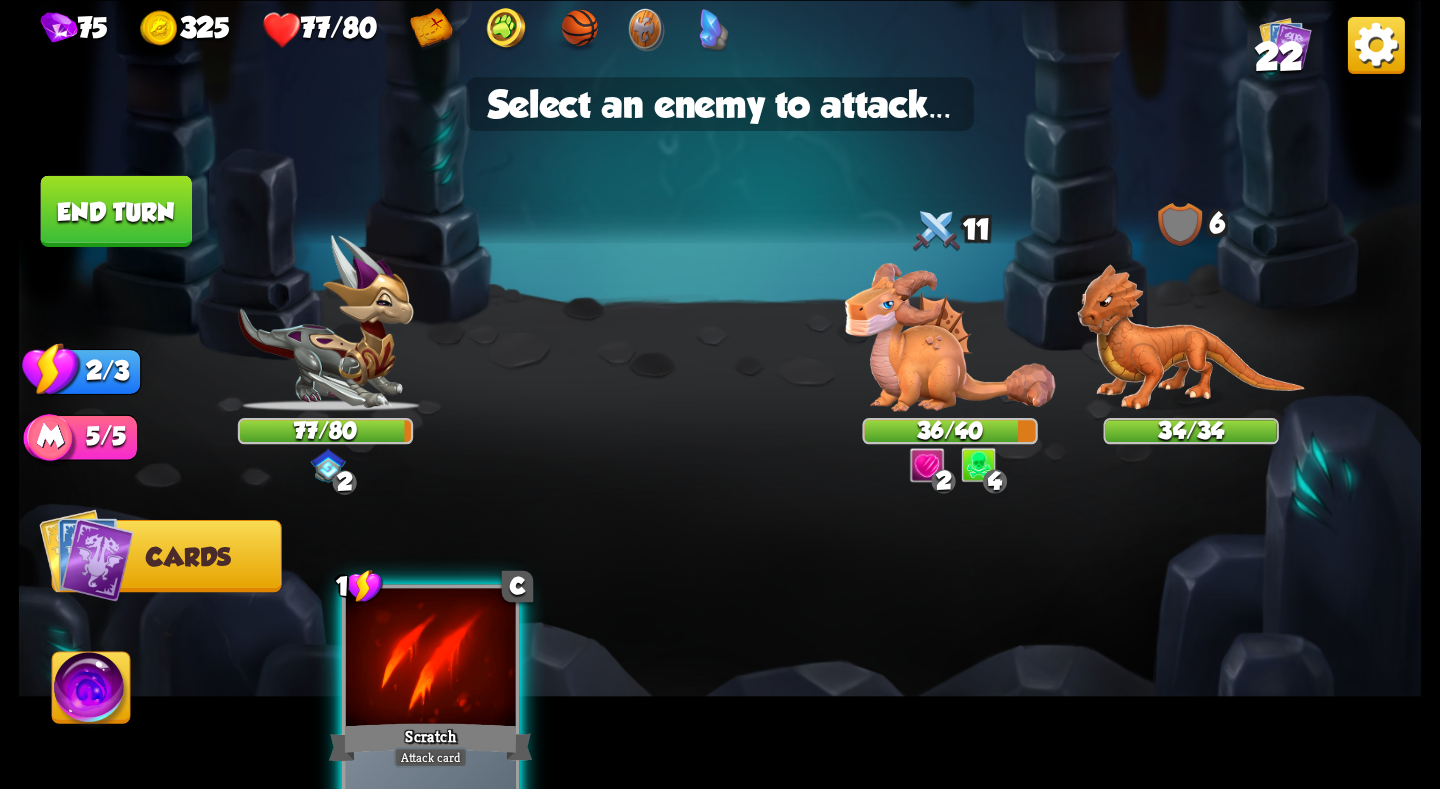 click at bounding box center [431, 659] 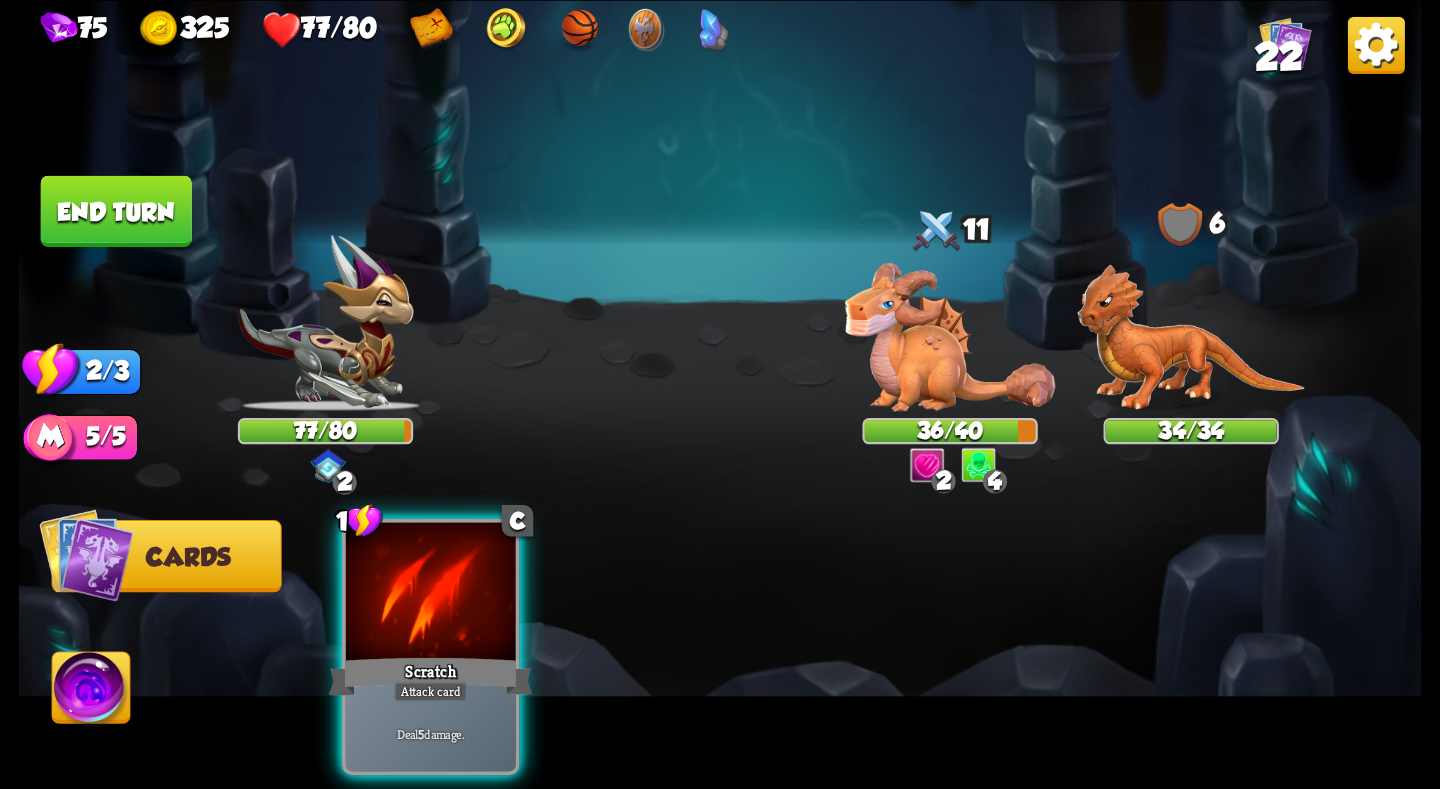 click on "End turn" at bounding box center [116, 210] 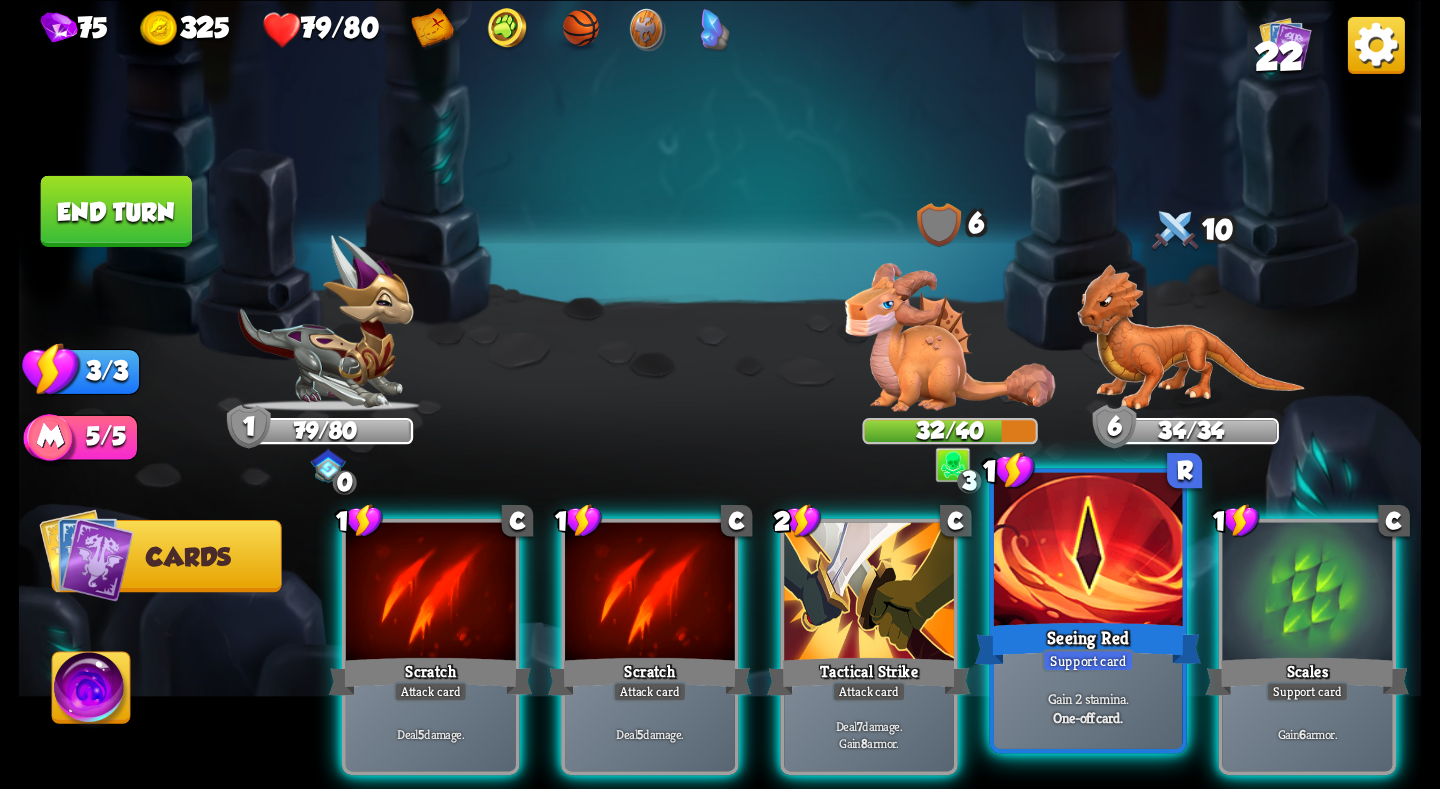 click at bounding box center (1088, 551) 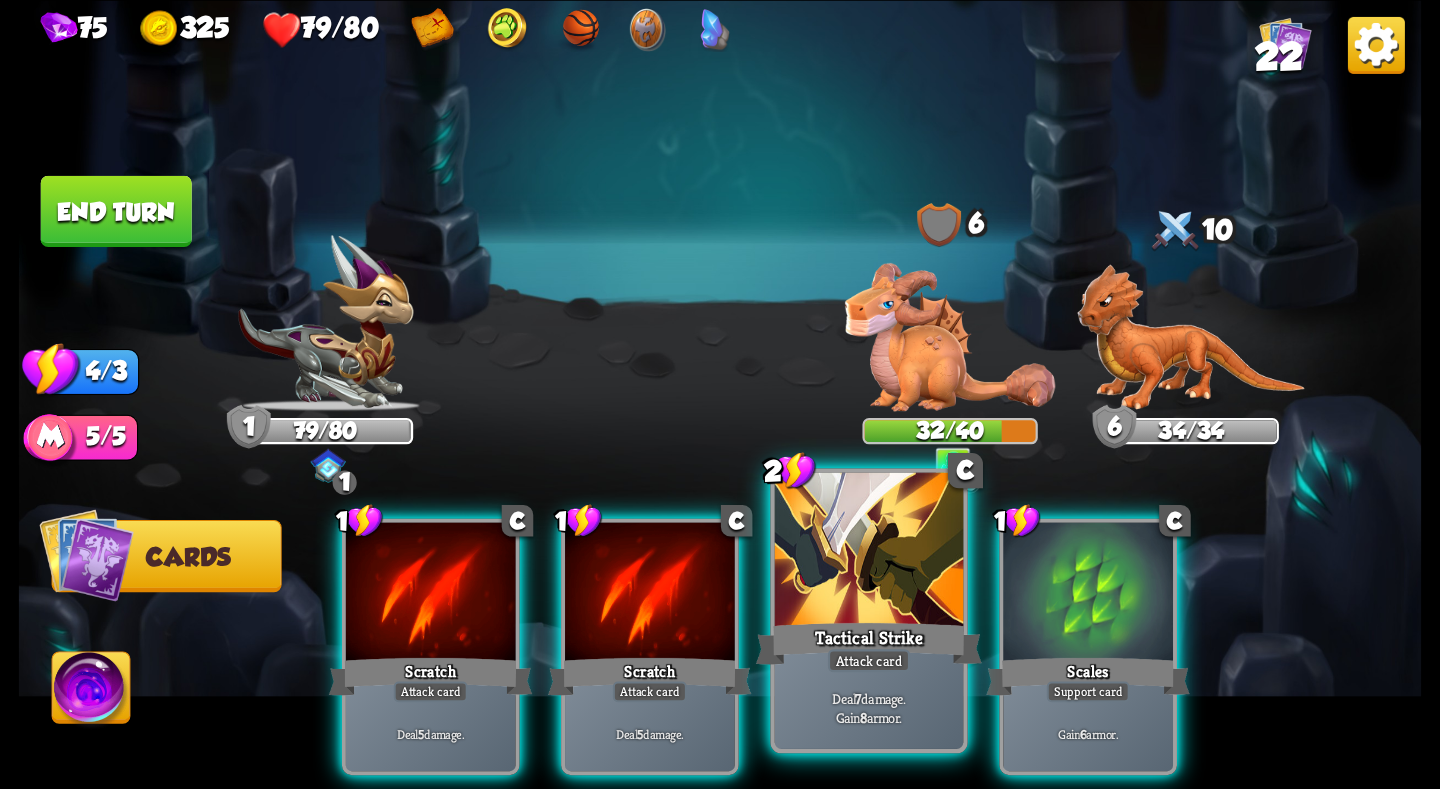 click at bounding box center (869, 551) 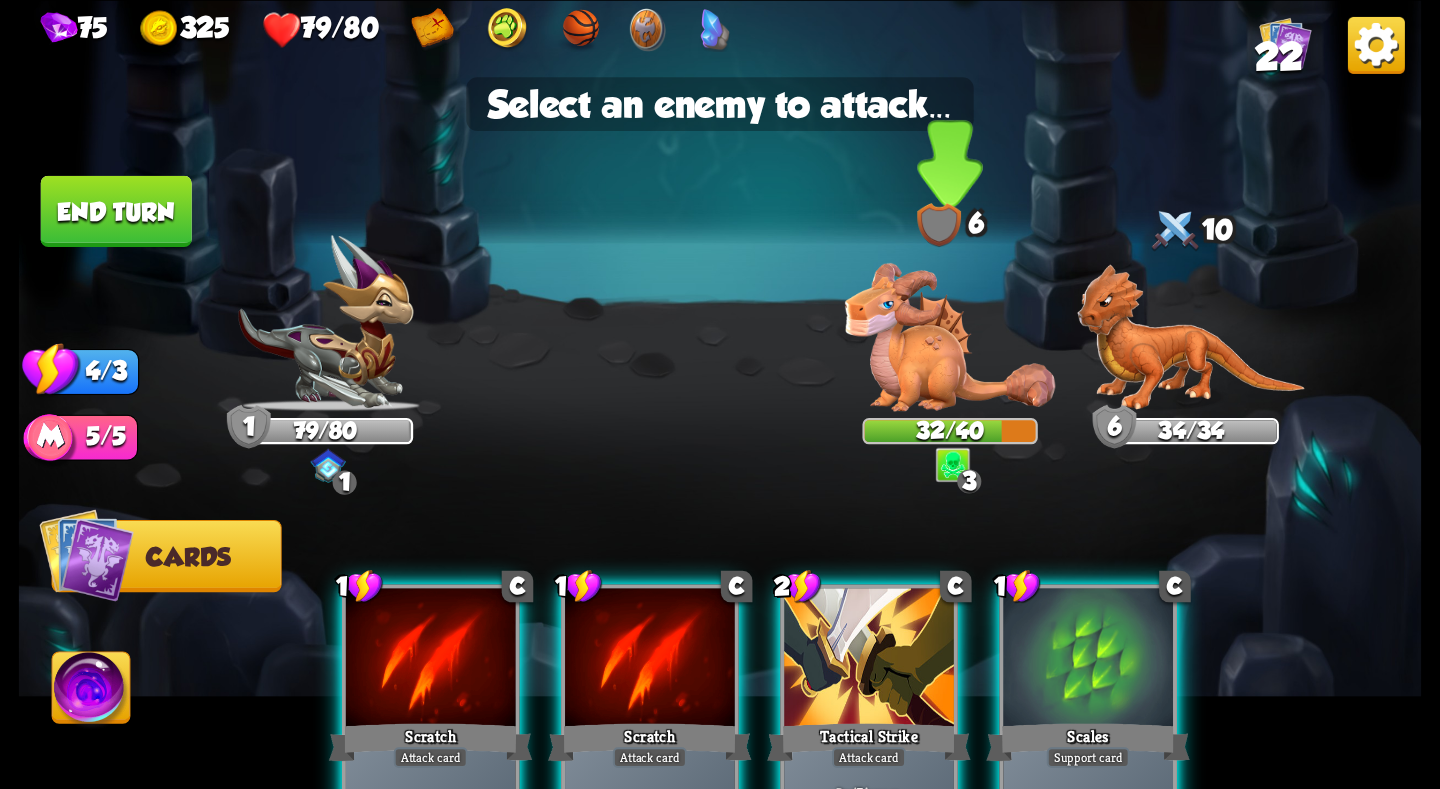 click at bounding box center (950, 337) 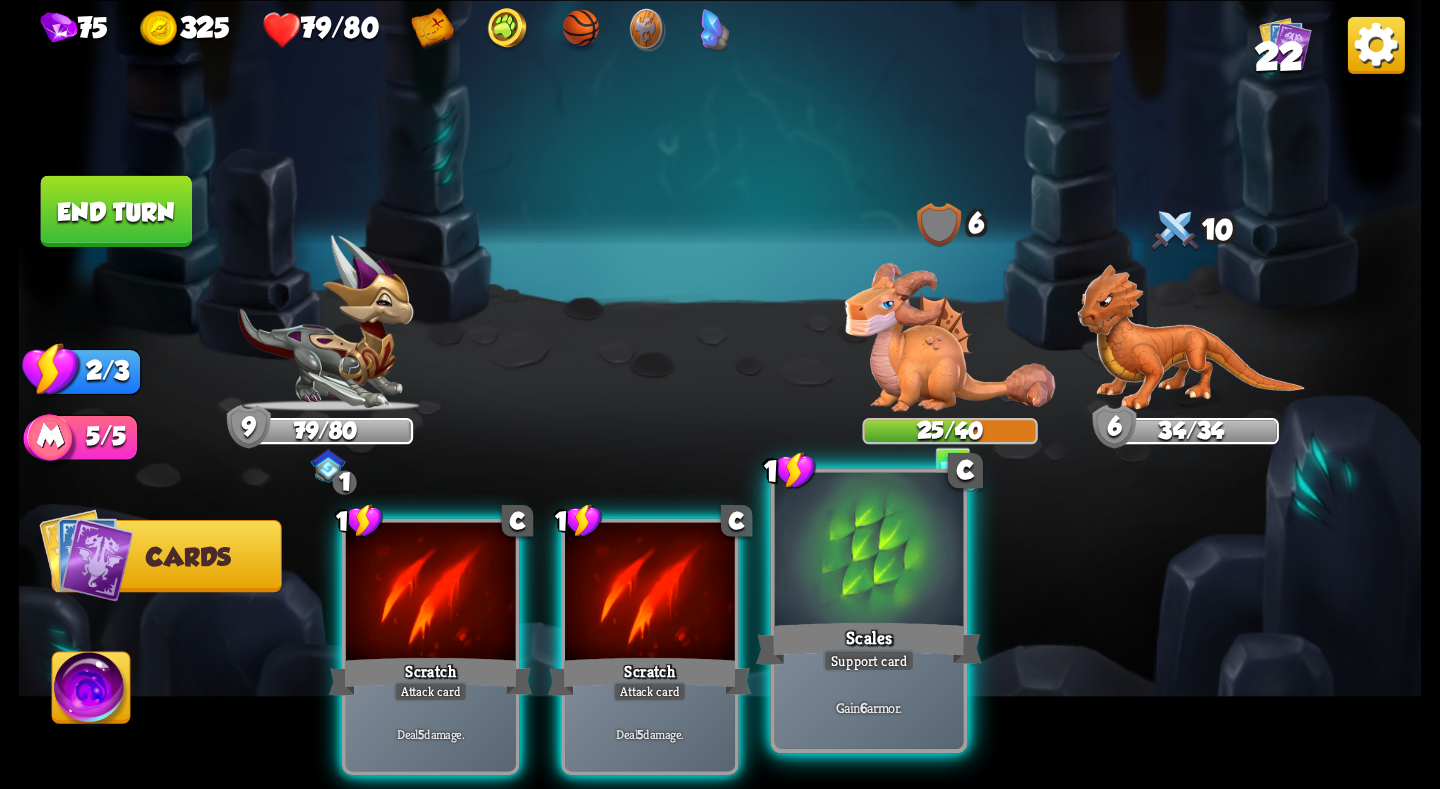 click at bounding box center (869, 551) 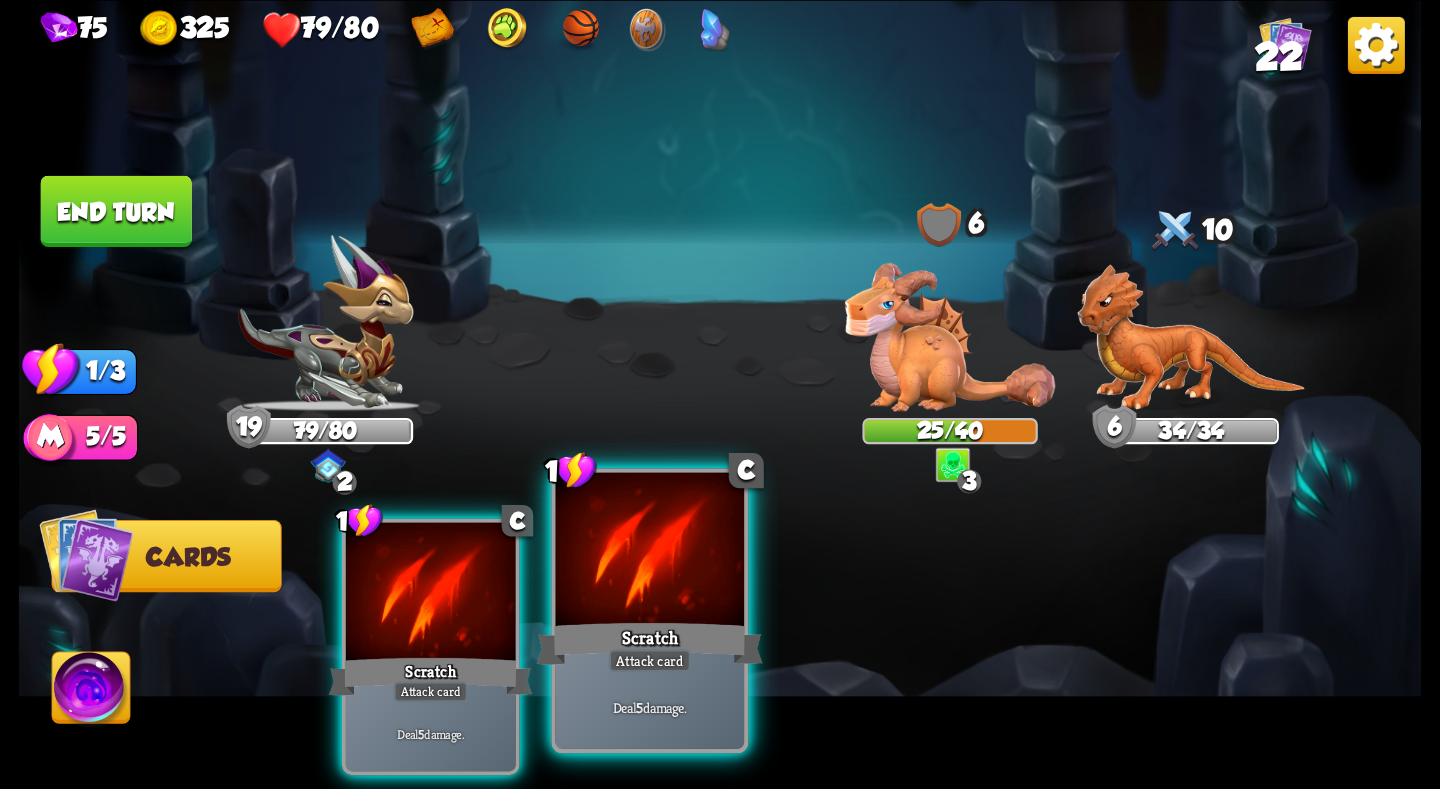 click at bounding box center [650, 551] 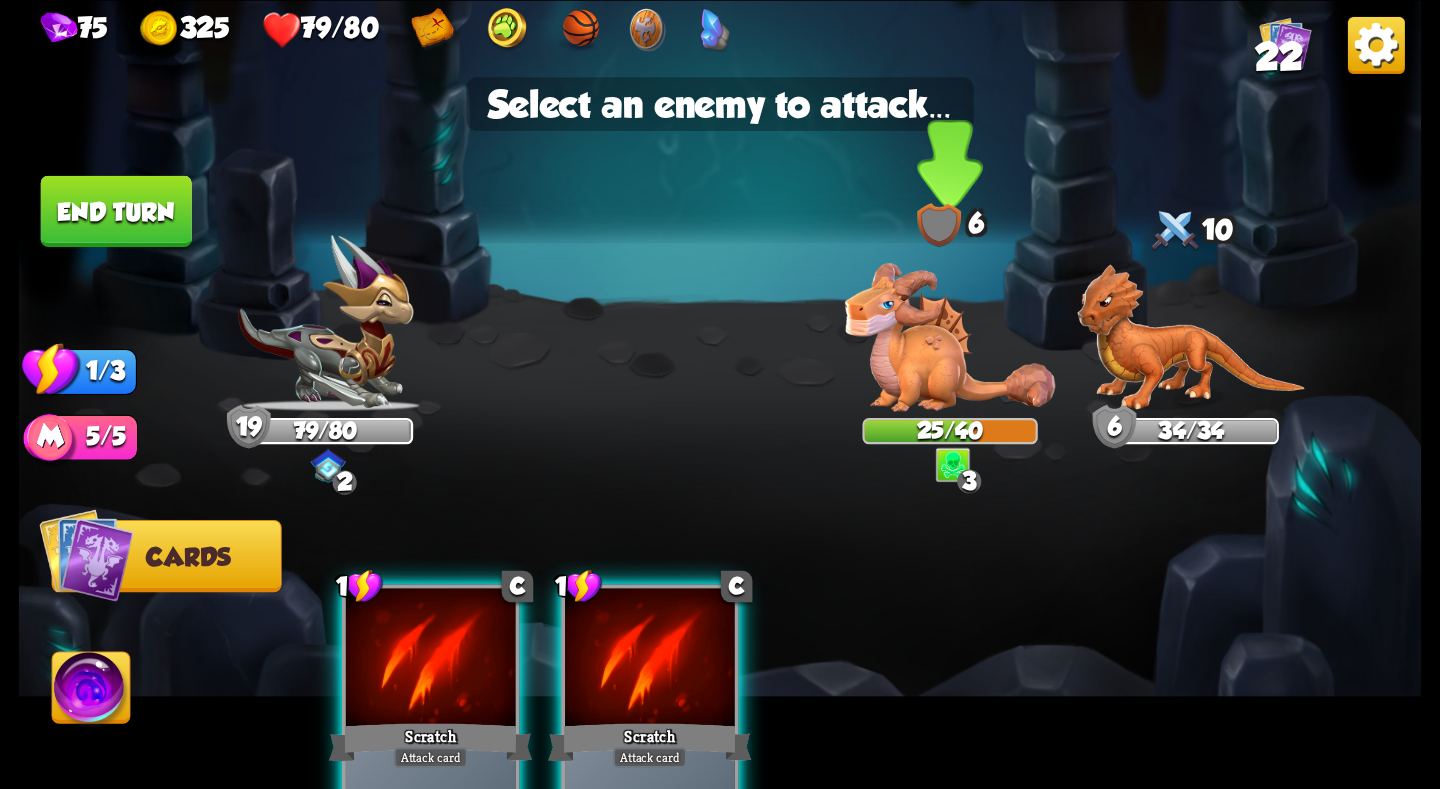 click at bounding box center (950, 337) 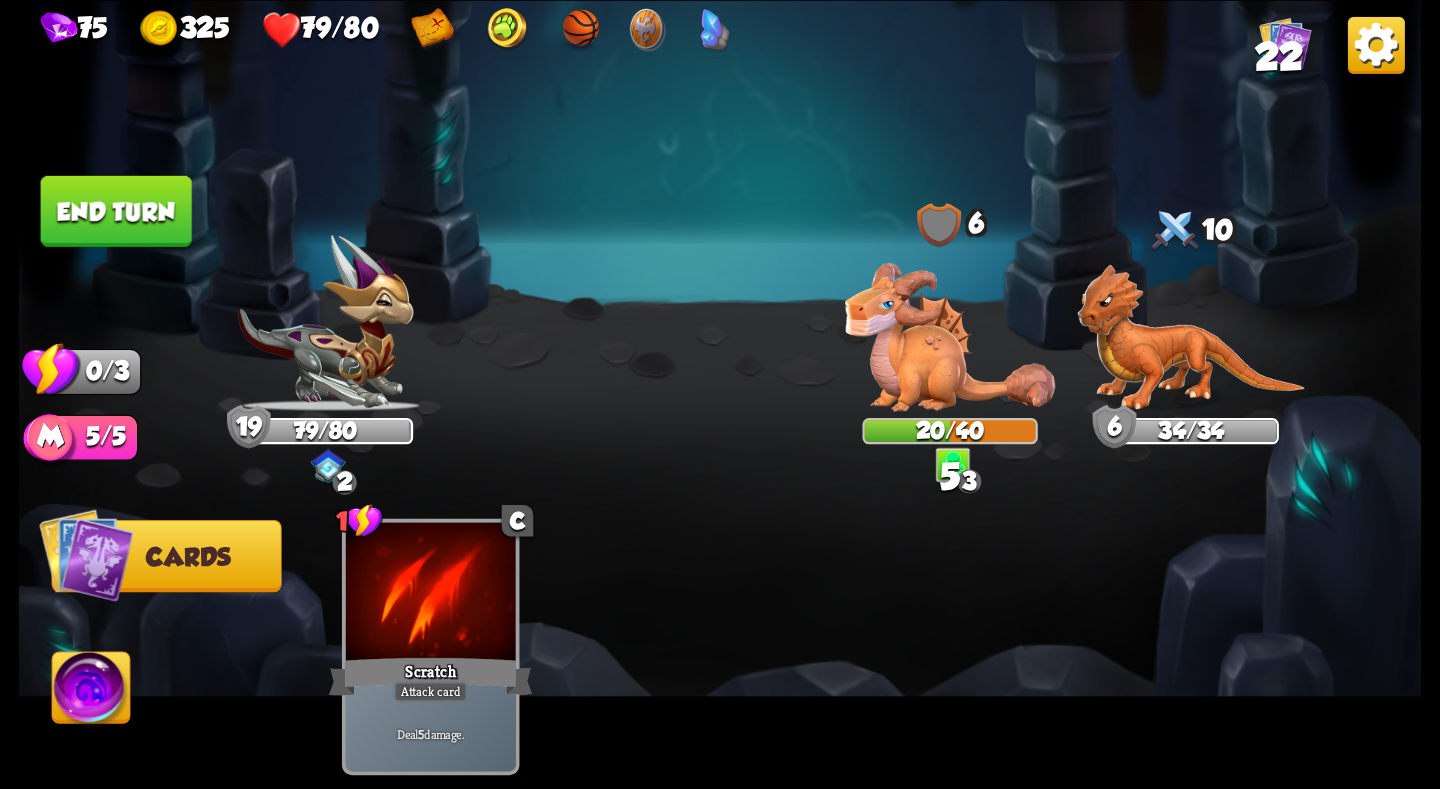 click on "End turn" at bounding box center (116, 210) 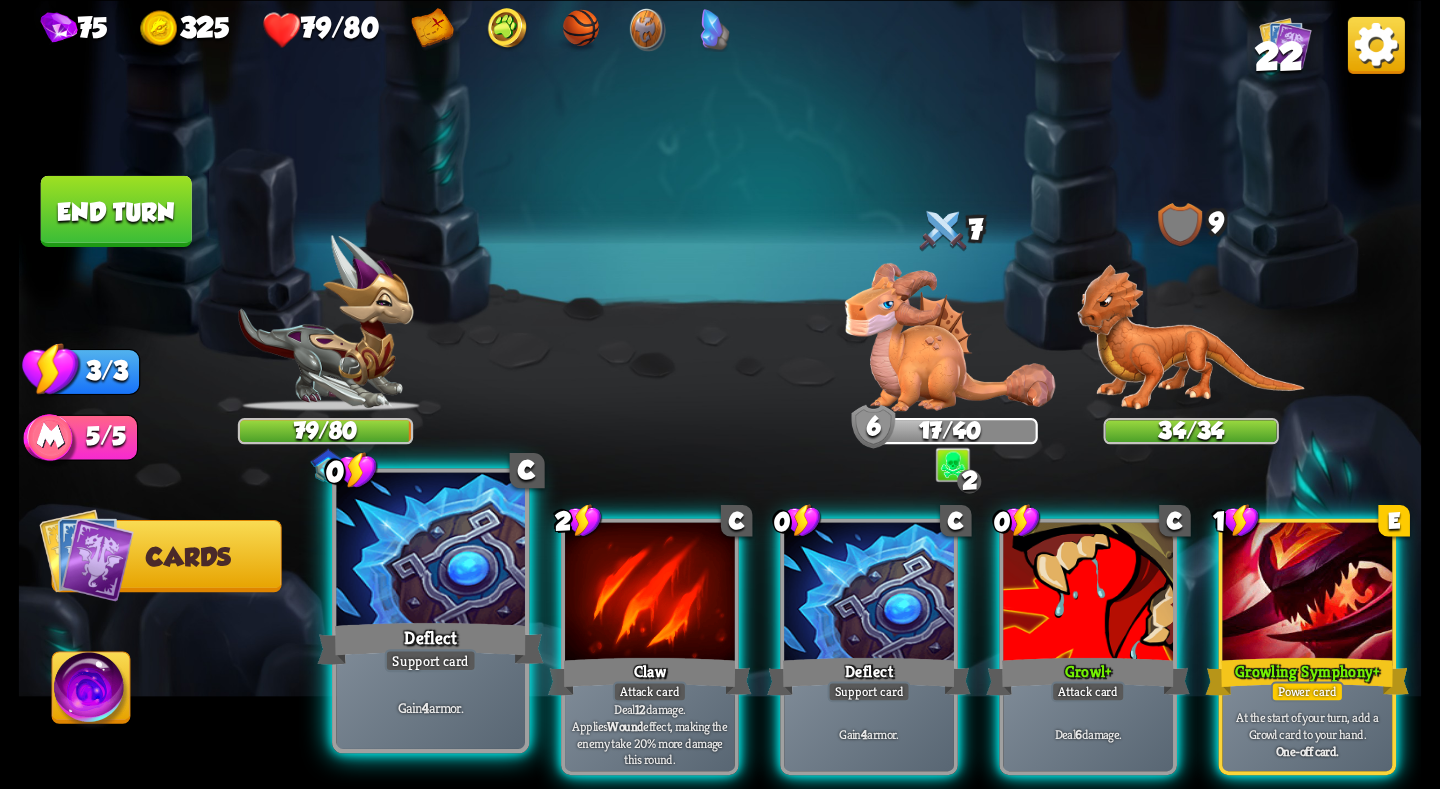click on "Deflect" at bounding box center [431, 643] 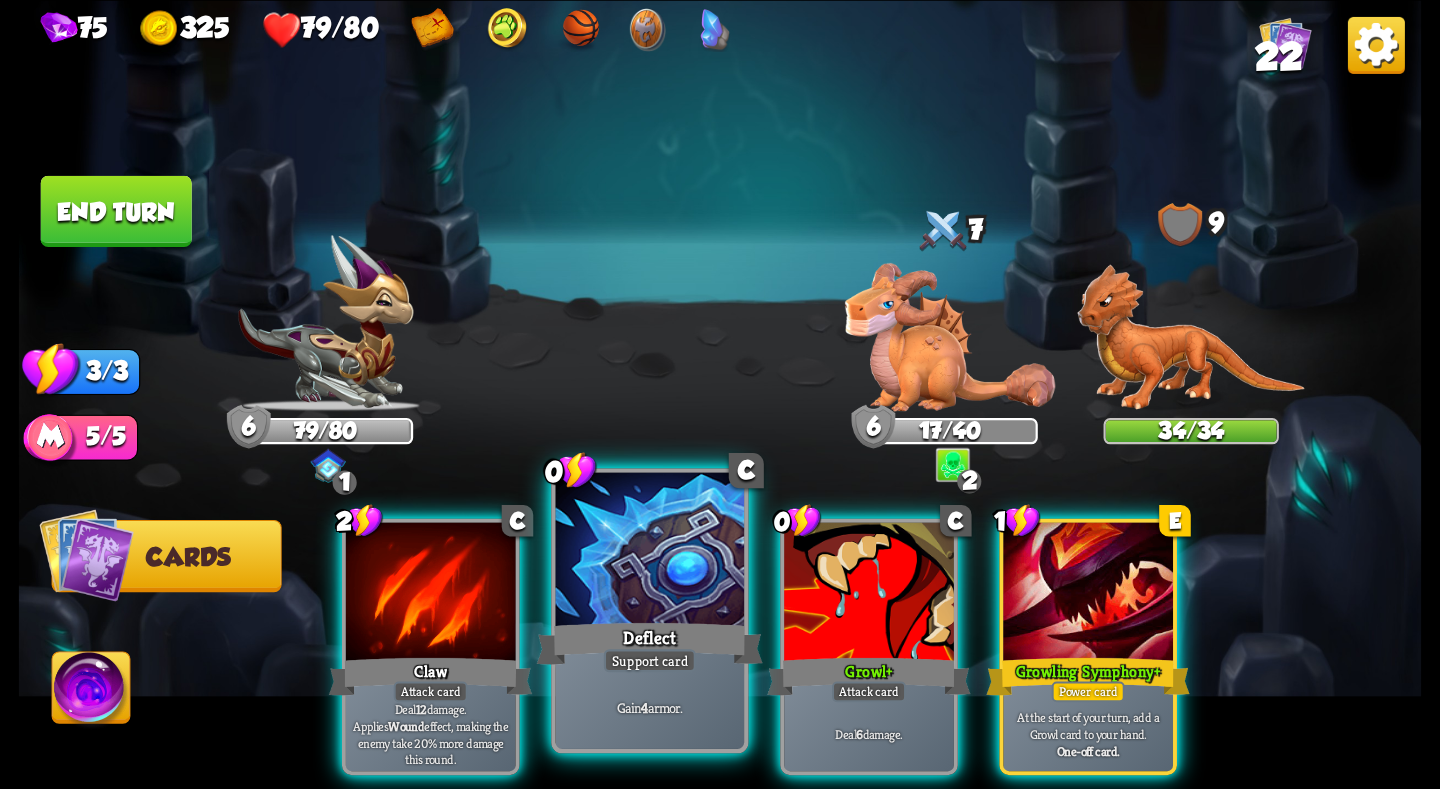 click at bounding box center [650, 551] 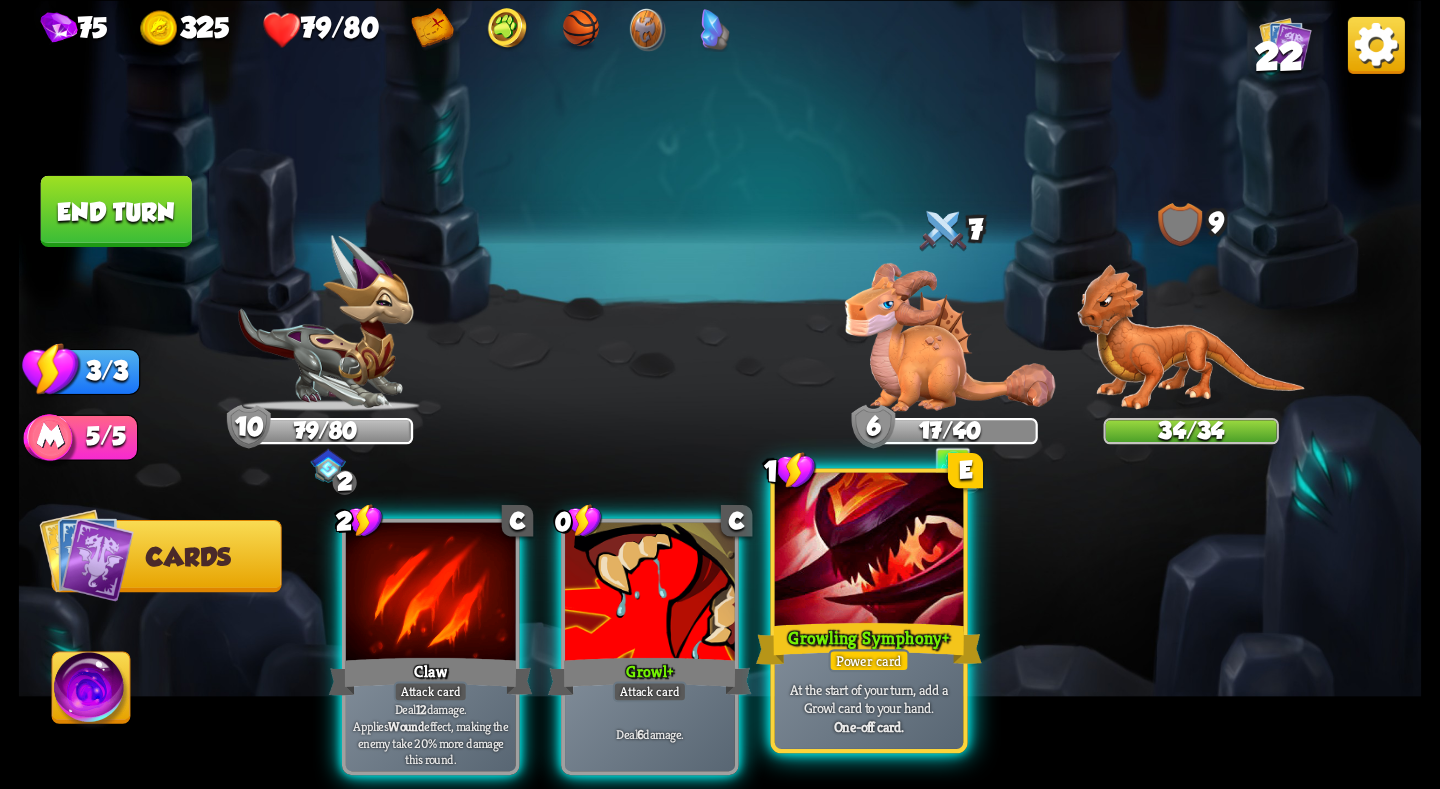 click at bounding box center (869, 551) 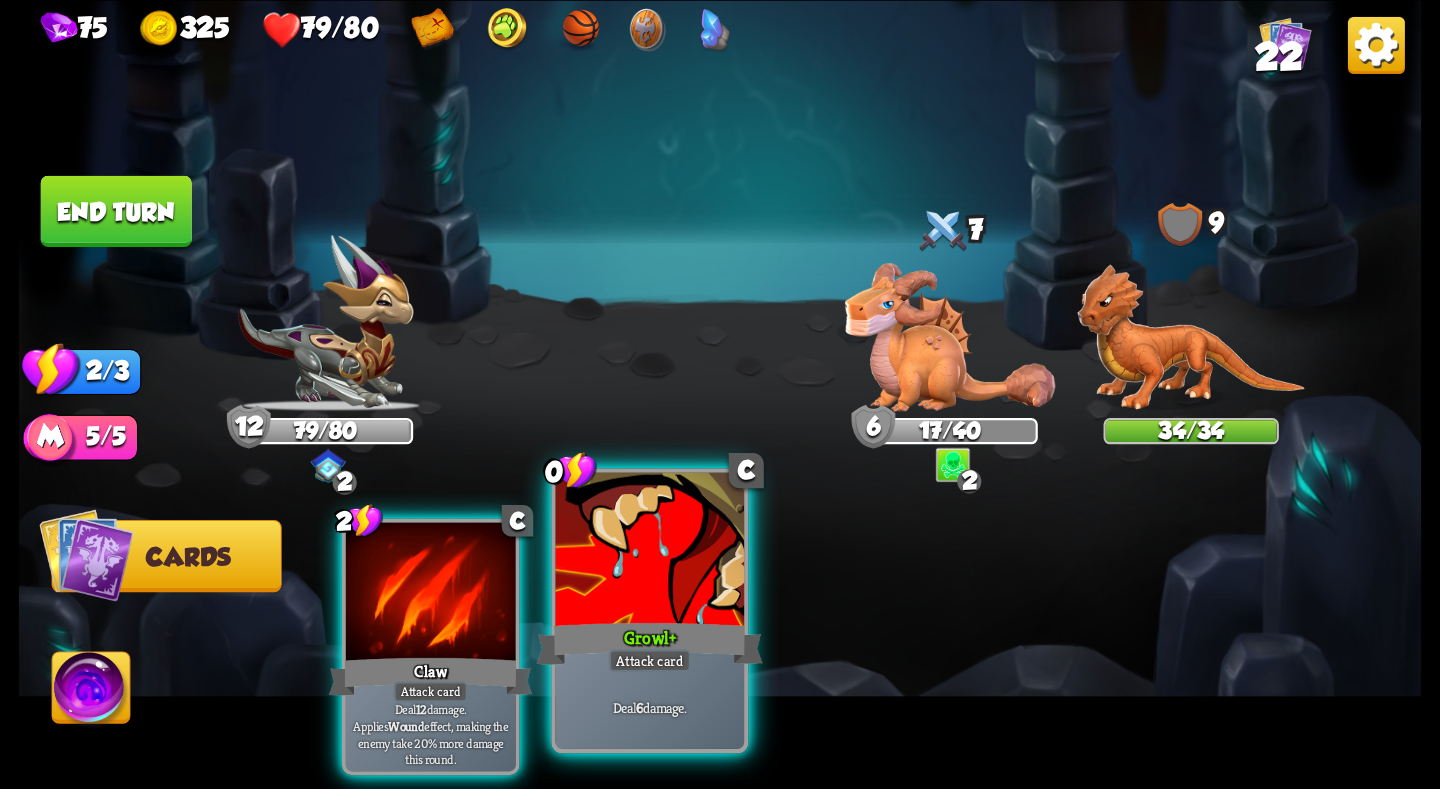 click at bounding box center (650, 551) 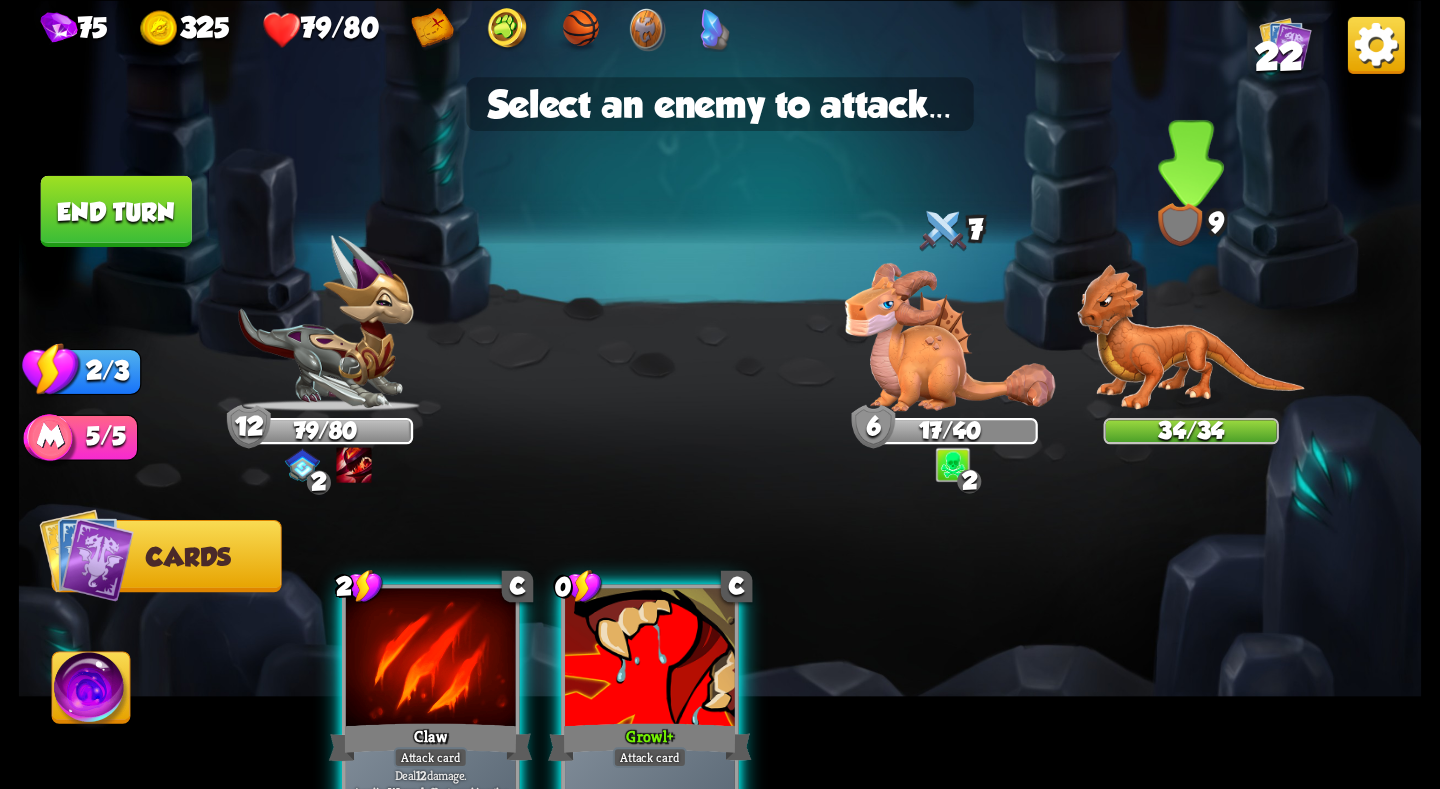 click at bounding box center [1191, 337] 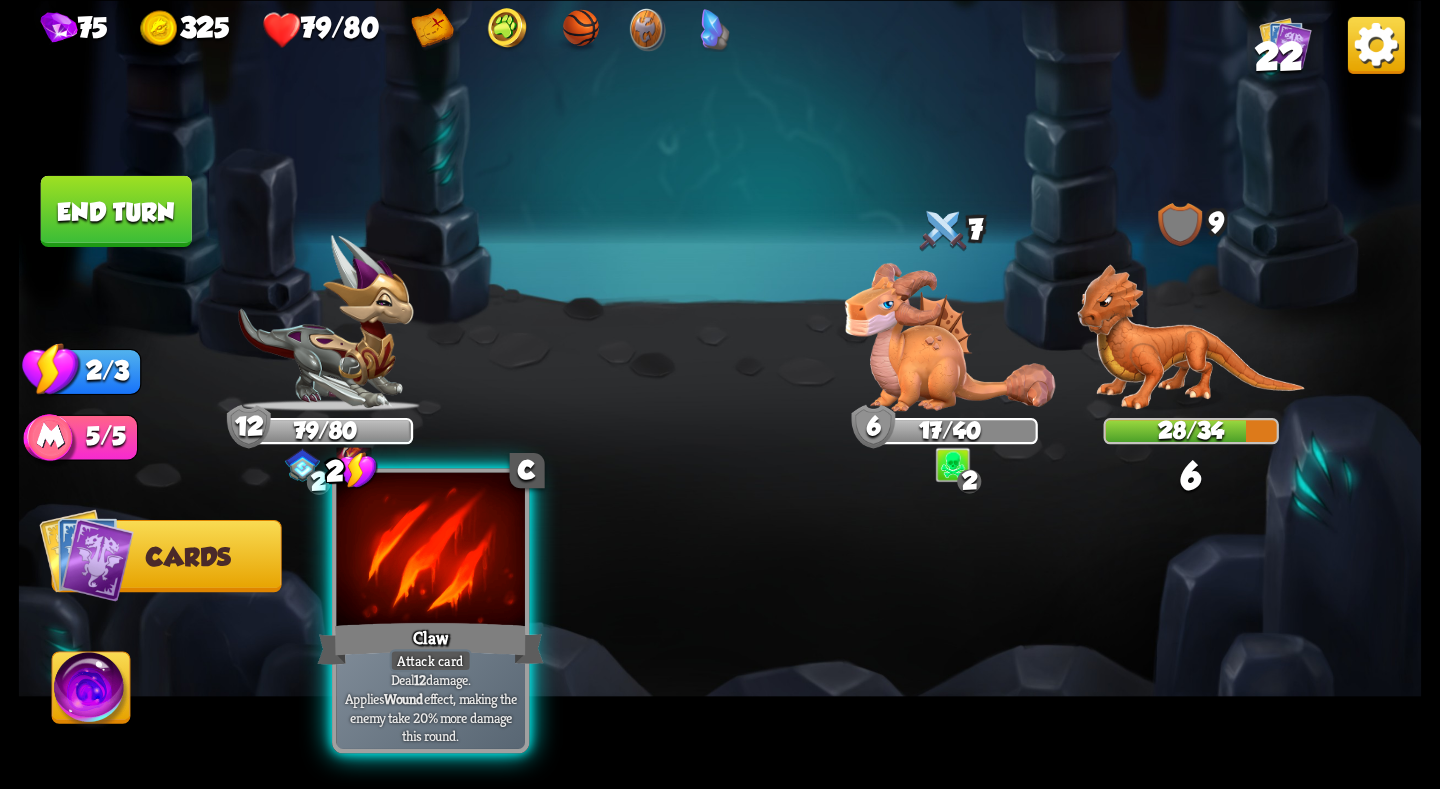 click on "Claw" at bounding box center [431, 643] 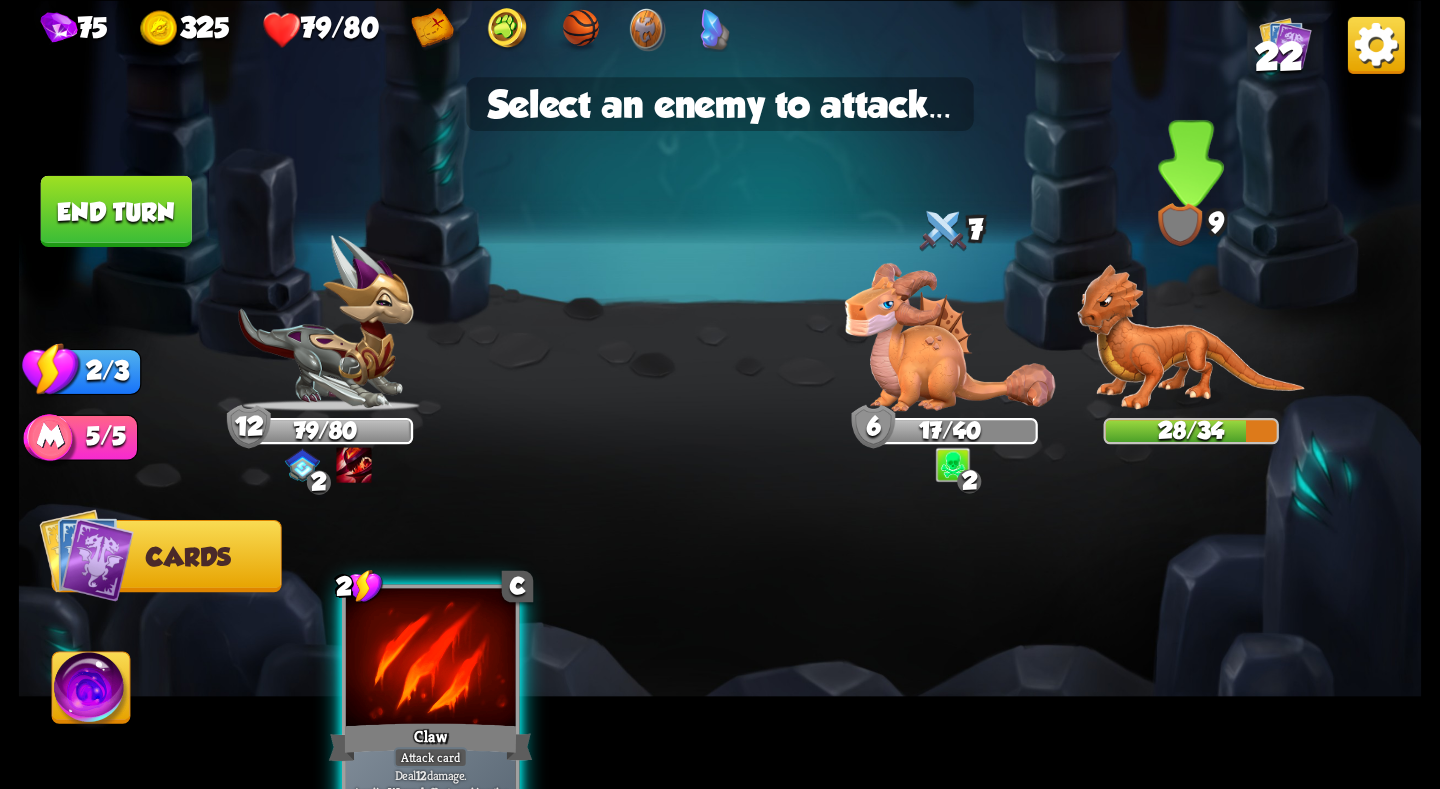 click at bounding box center (1191, 337) 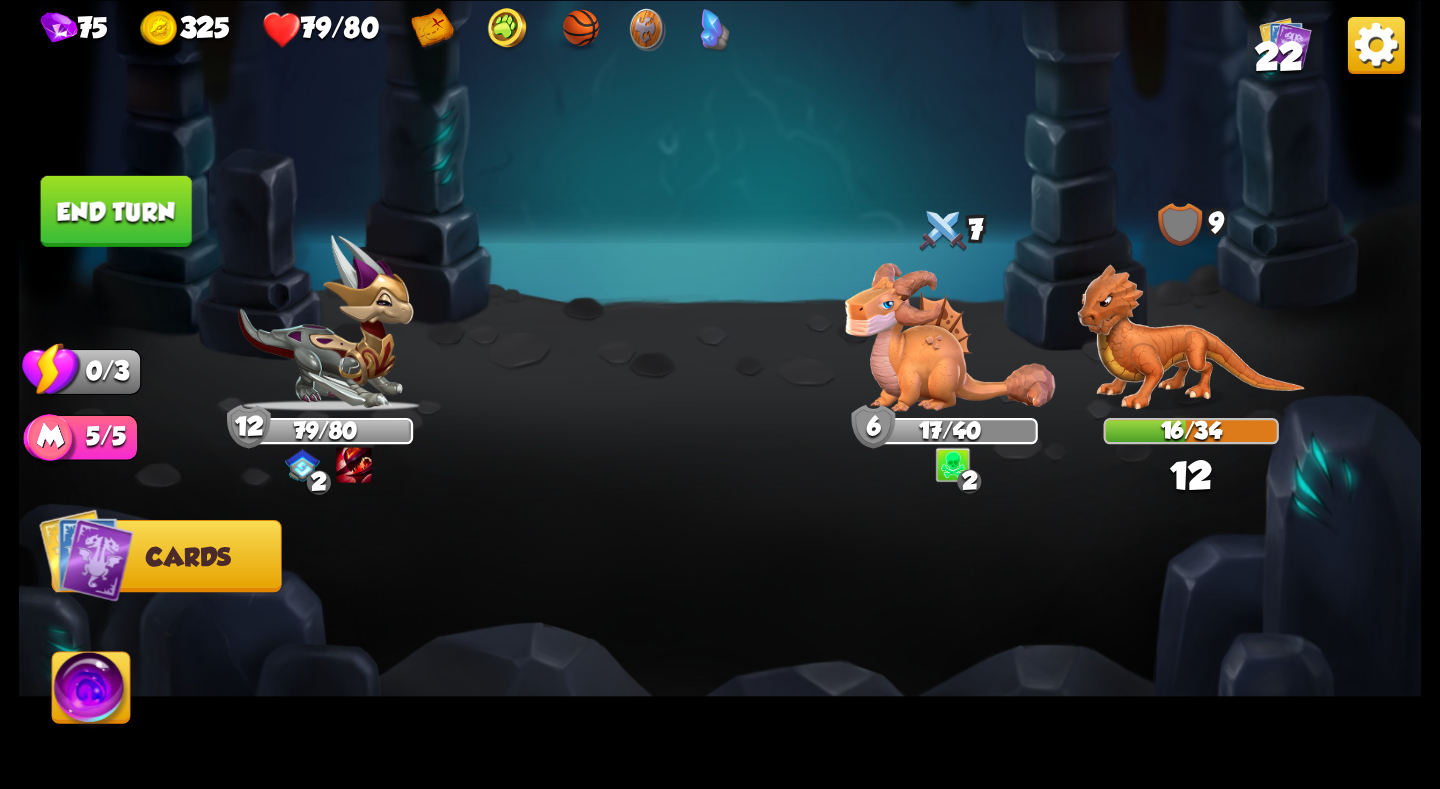 click on "End turn" at bounding box center (116, 210) 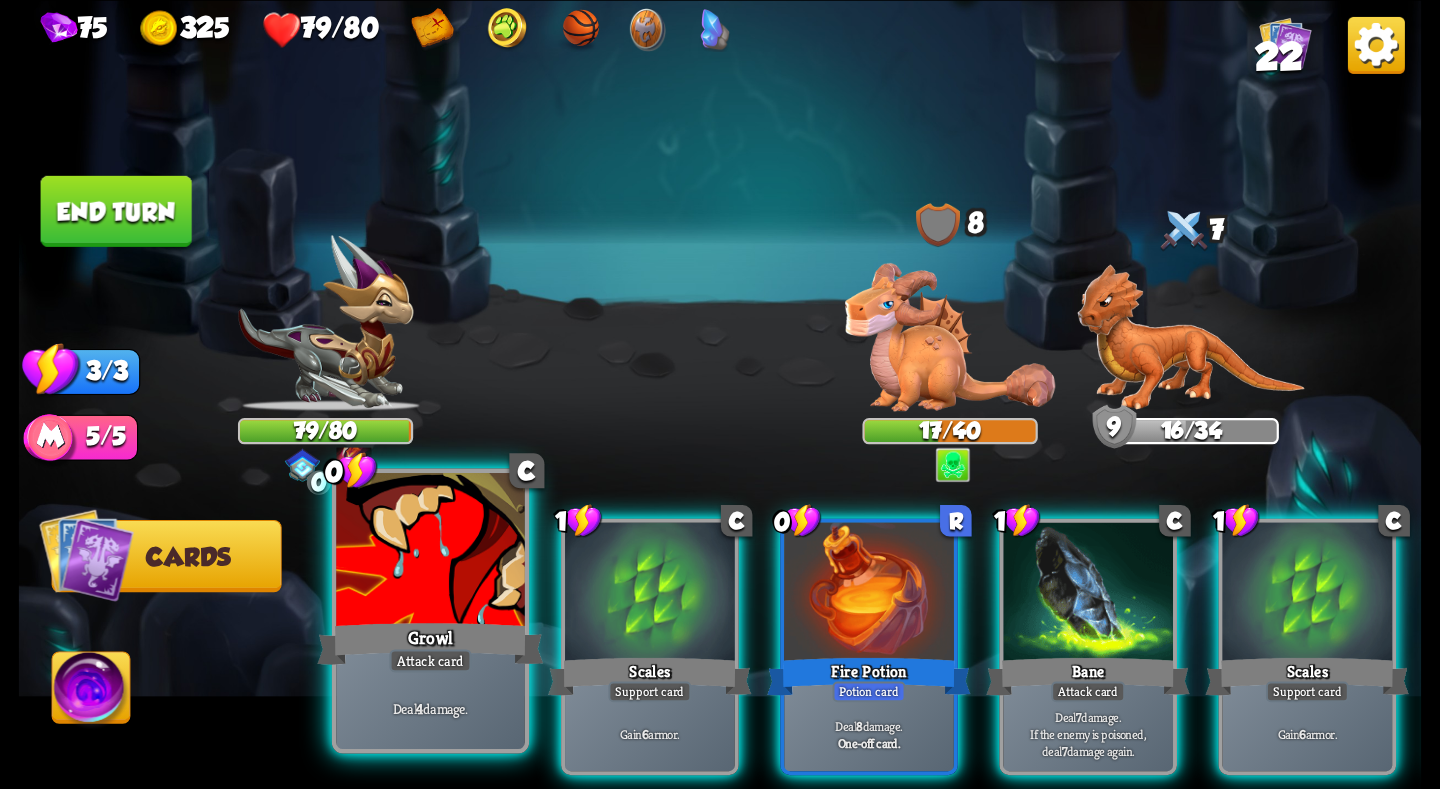 click on "Growl" at bounding box center (431, 643) 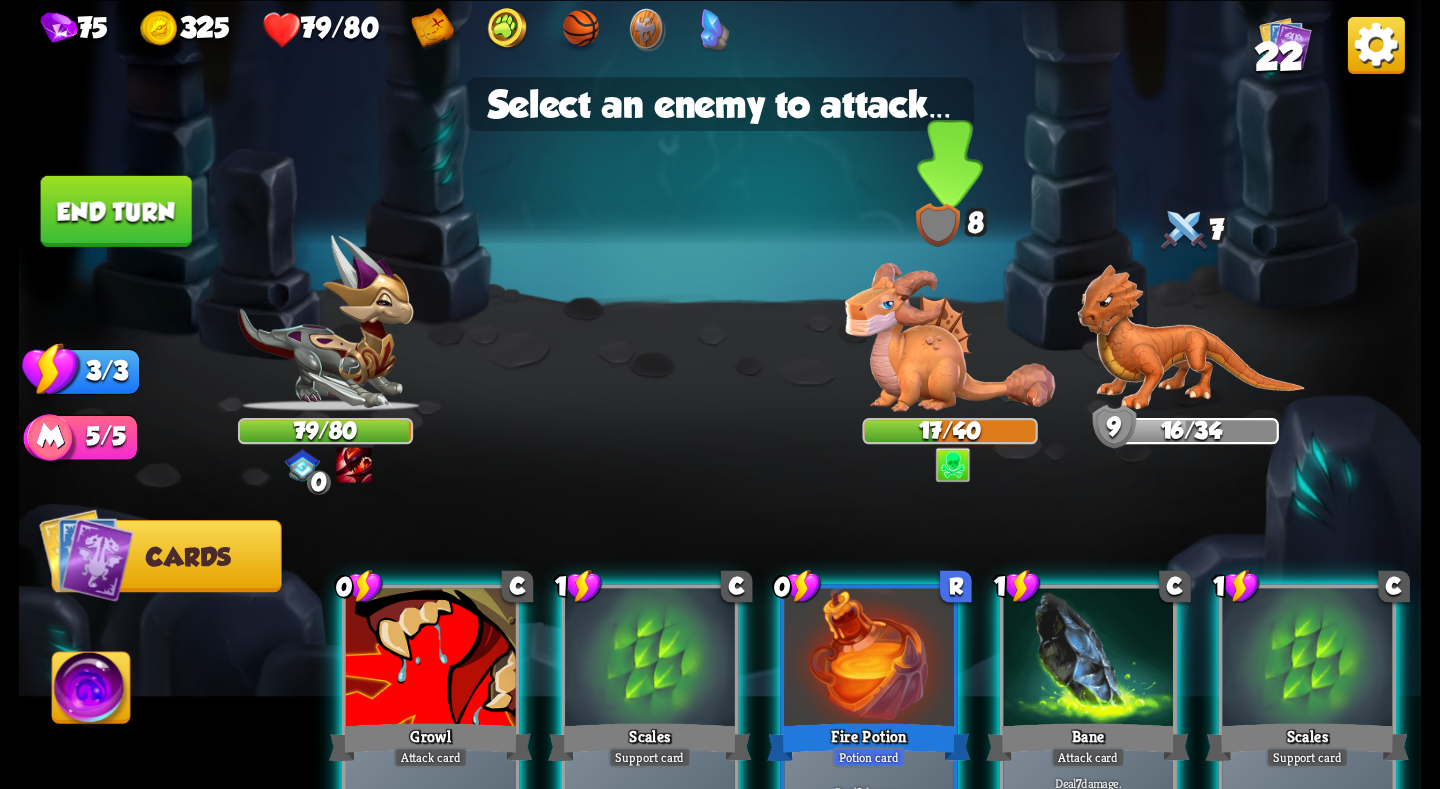 click at bounding box center [950, 337] 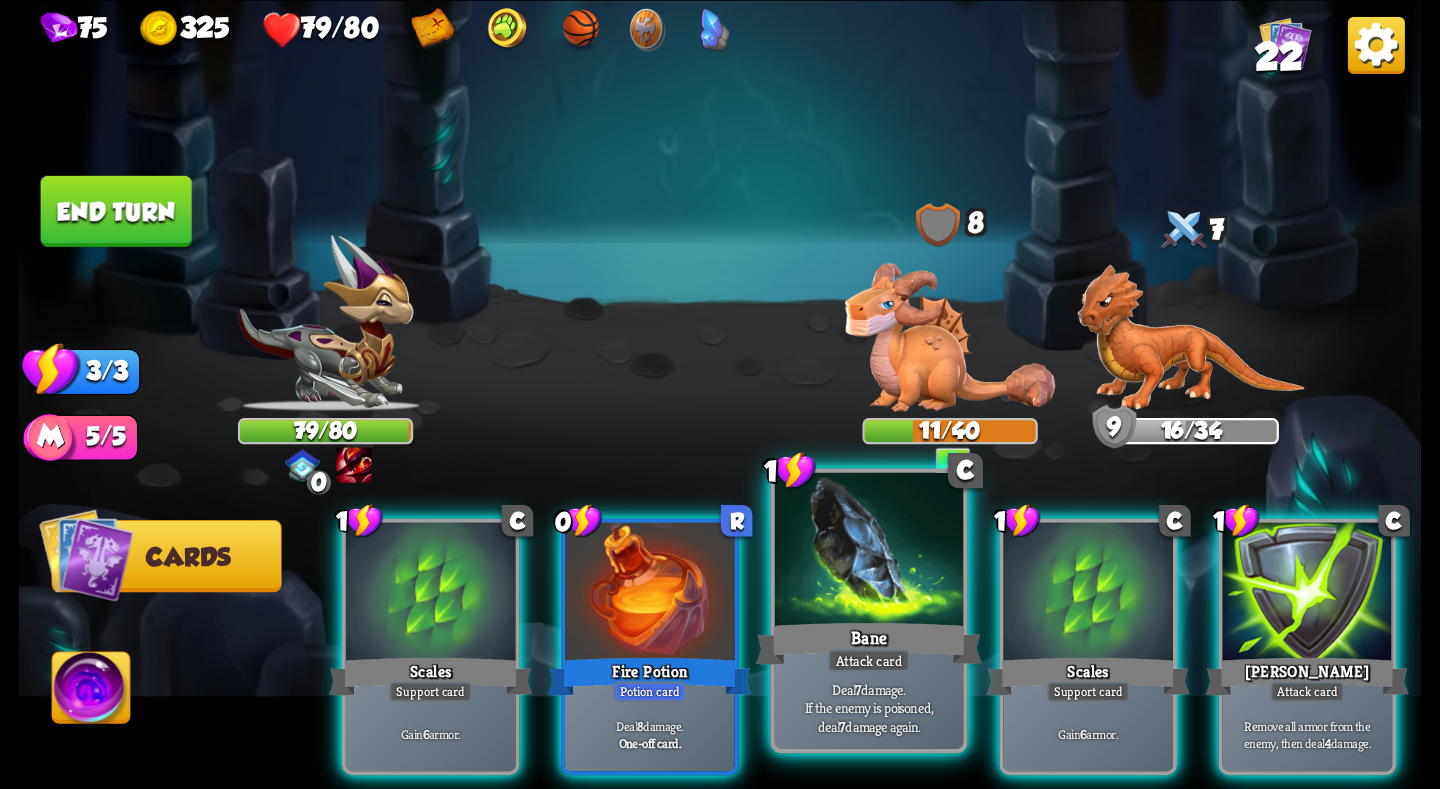 click at bounding box center (869, 551) 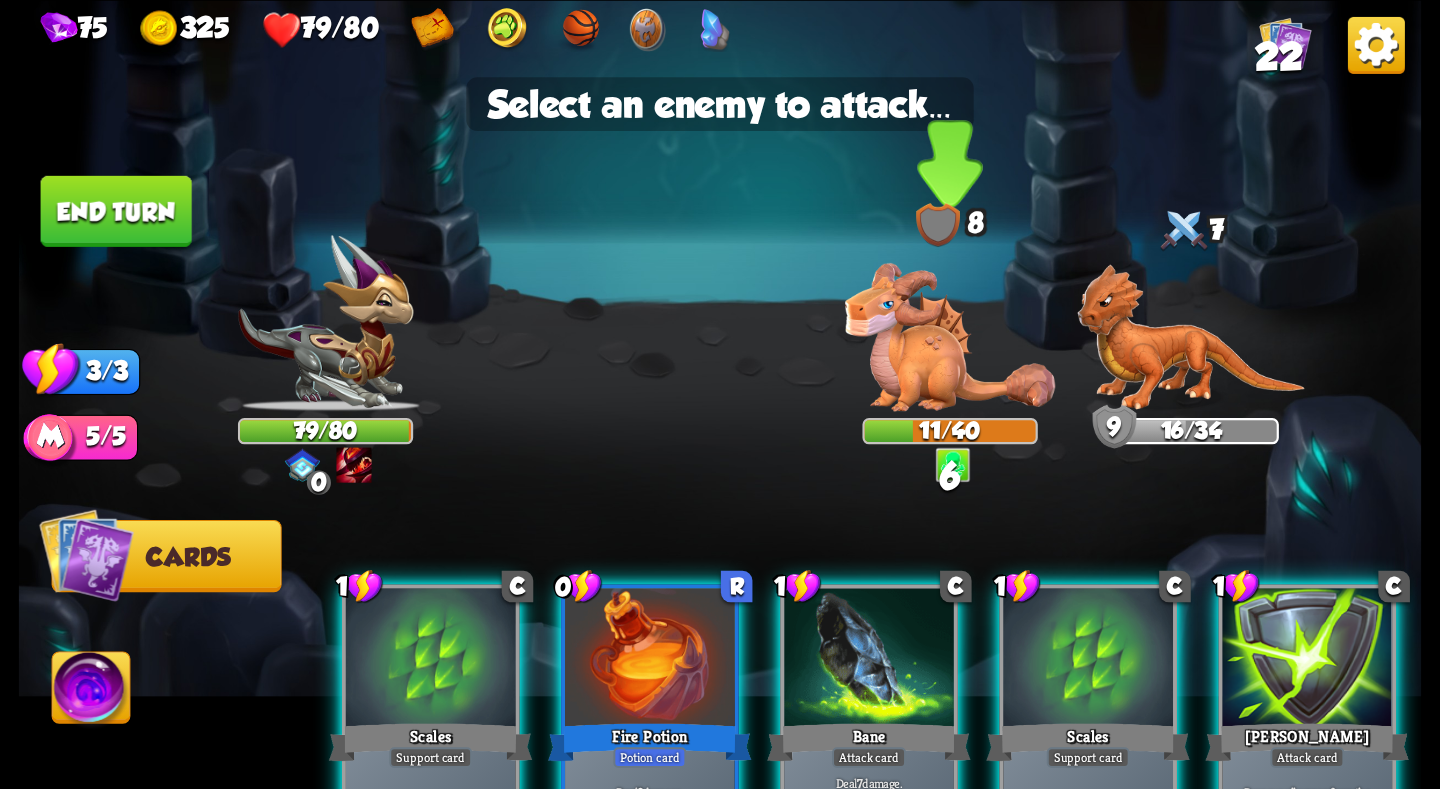 click at bounding box center [950, 337] 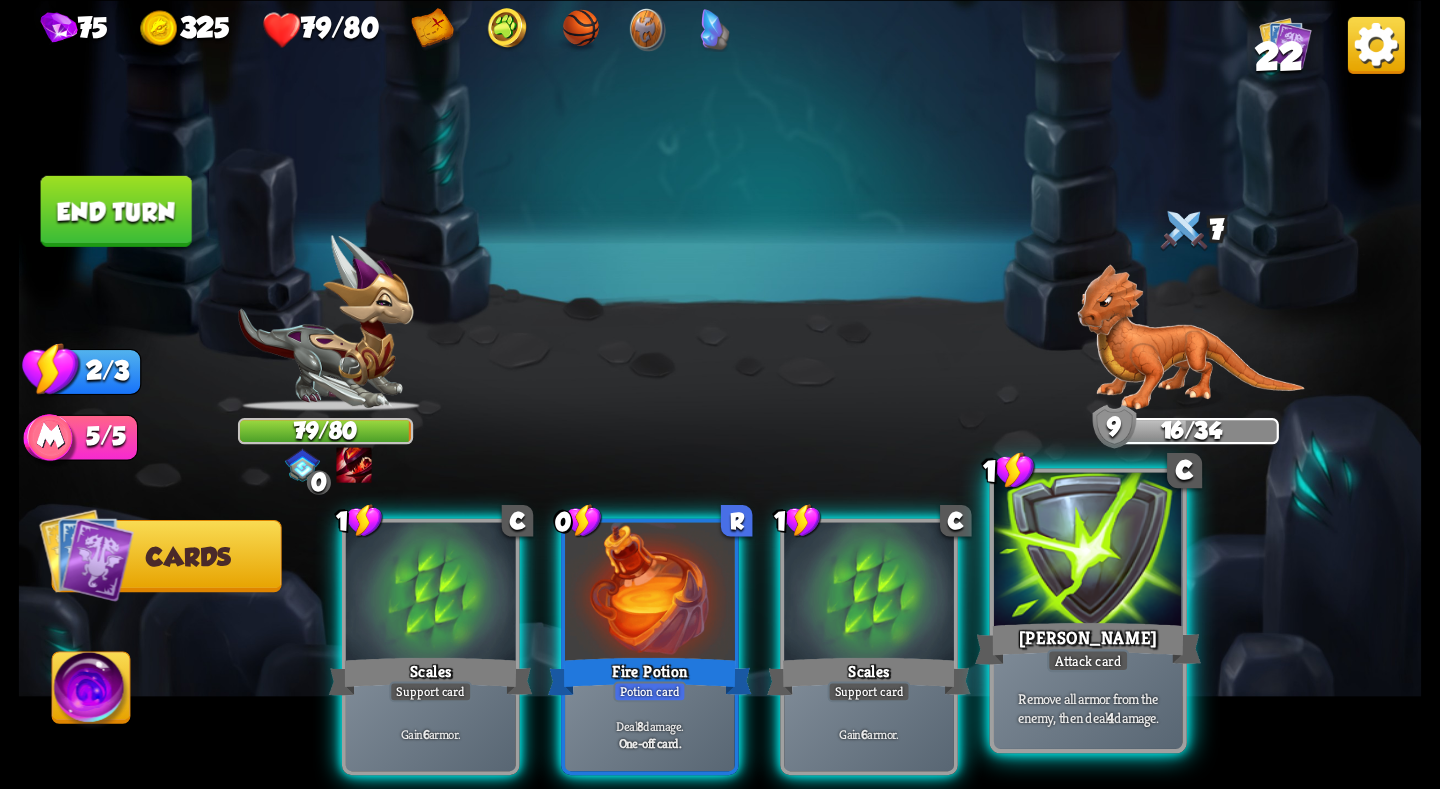 click at bounding box center (1088, 551) 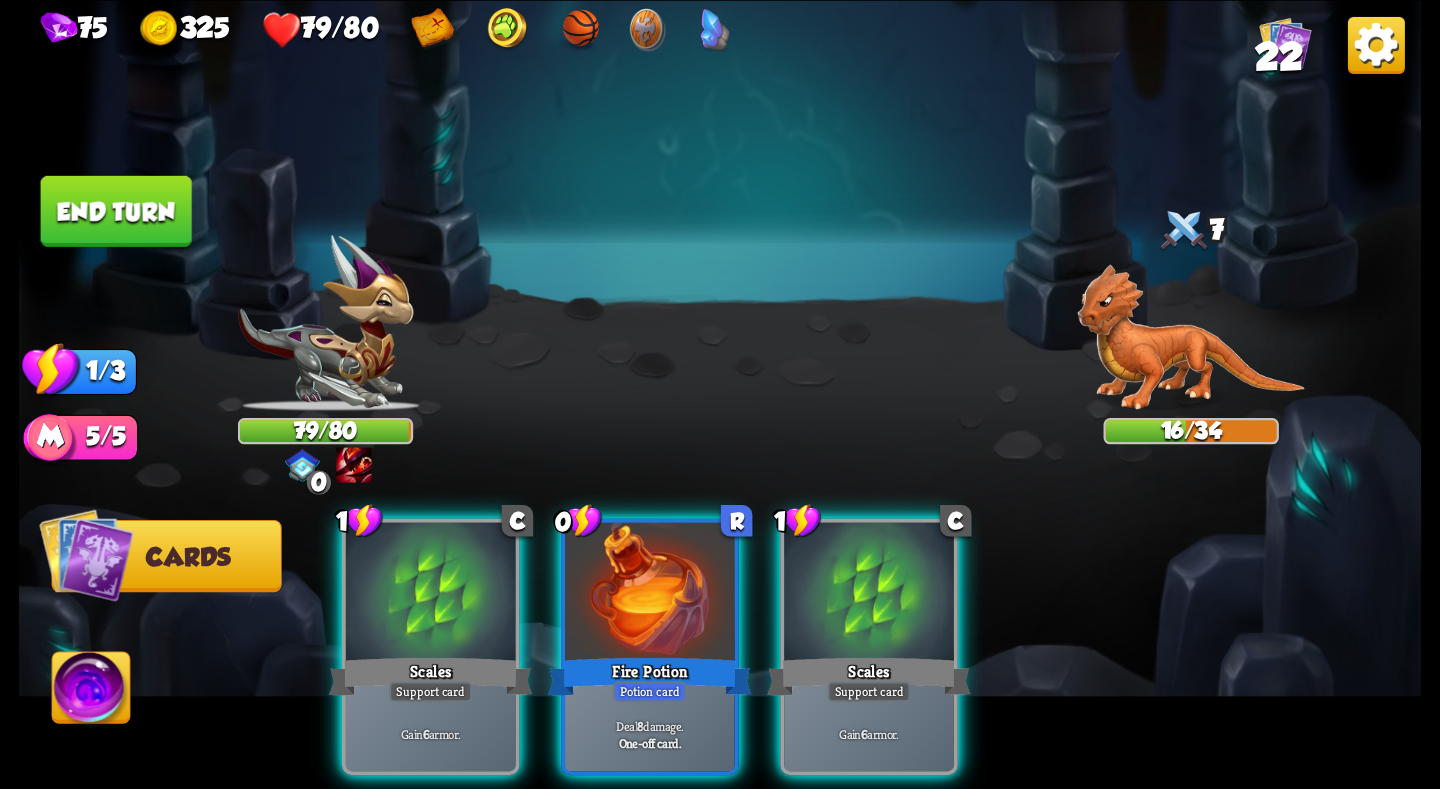 click at bounding box center [1191, 337] 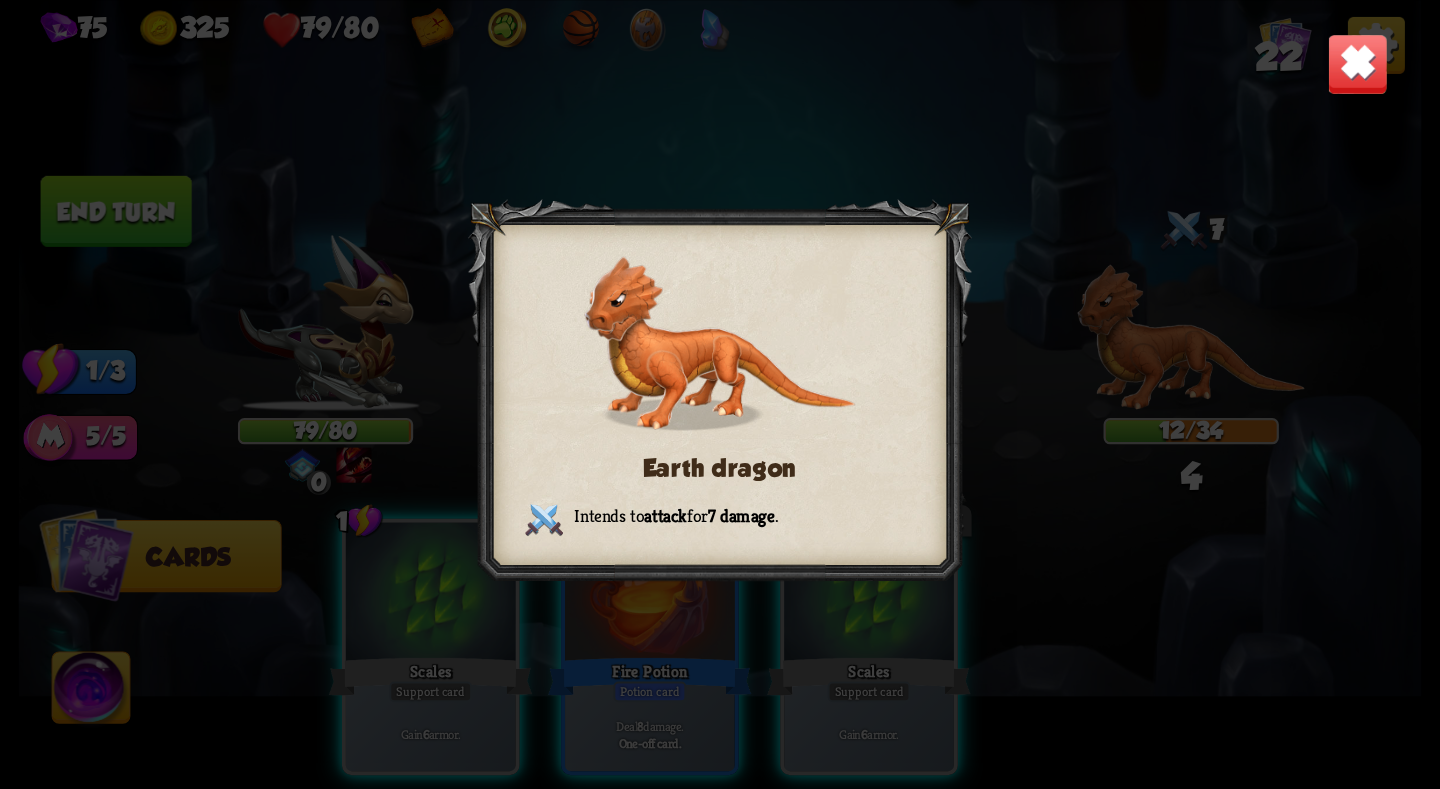 click at bounding box center (1357, 63) 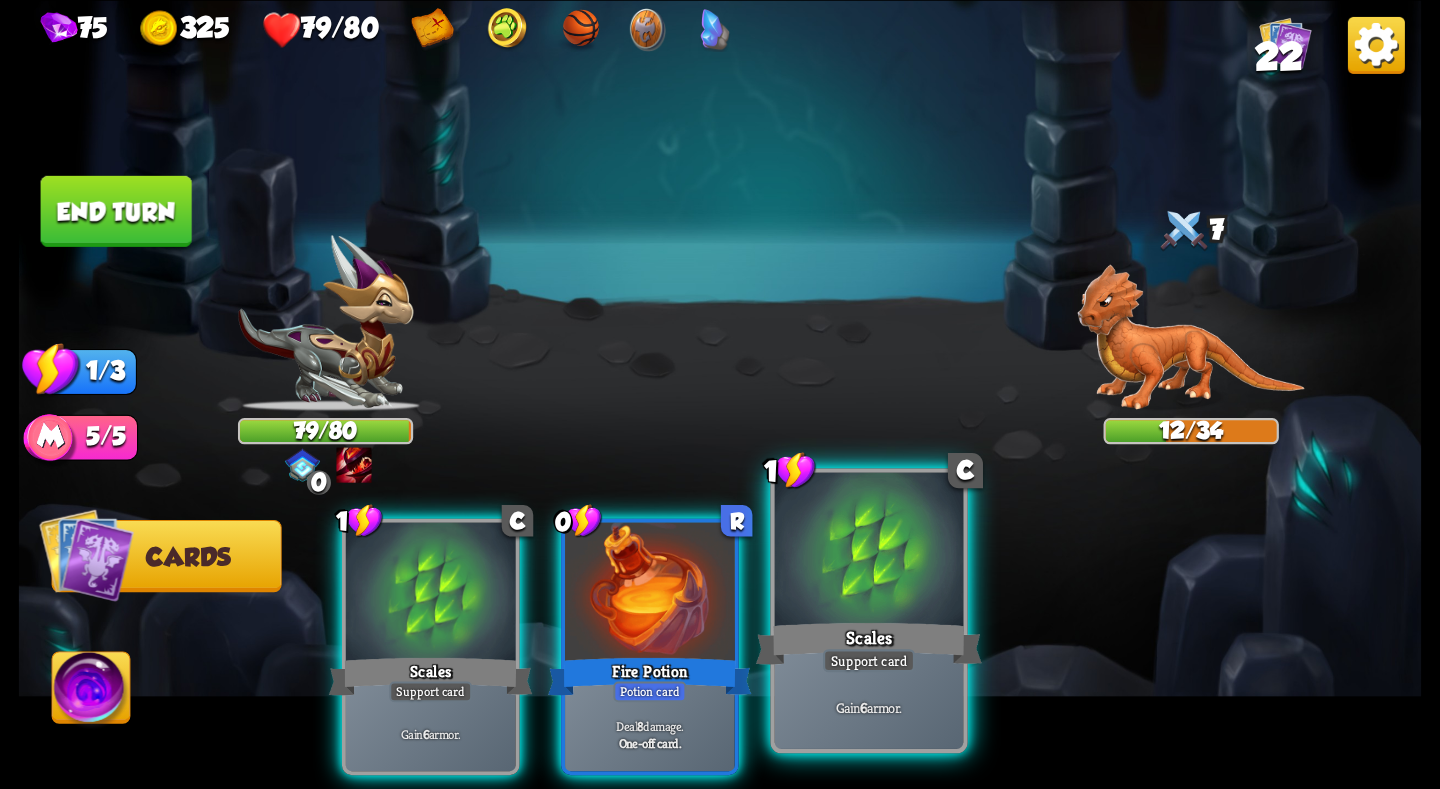 click at bounding box center [869, 551] 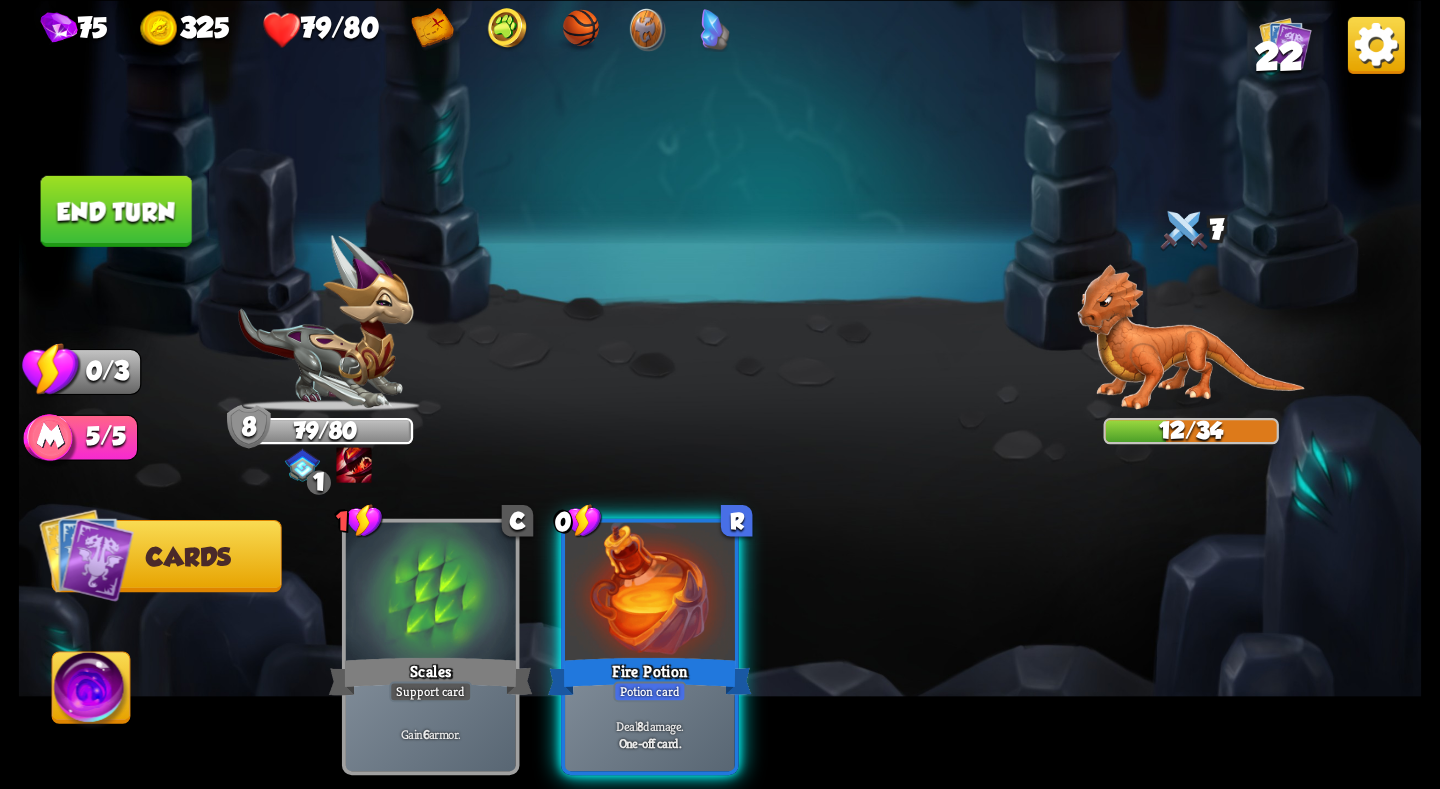 click on "End turn" at bounding box center (116, 210) 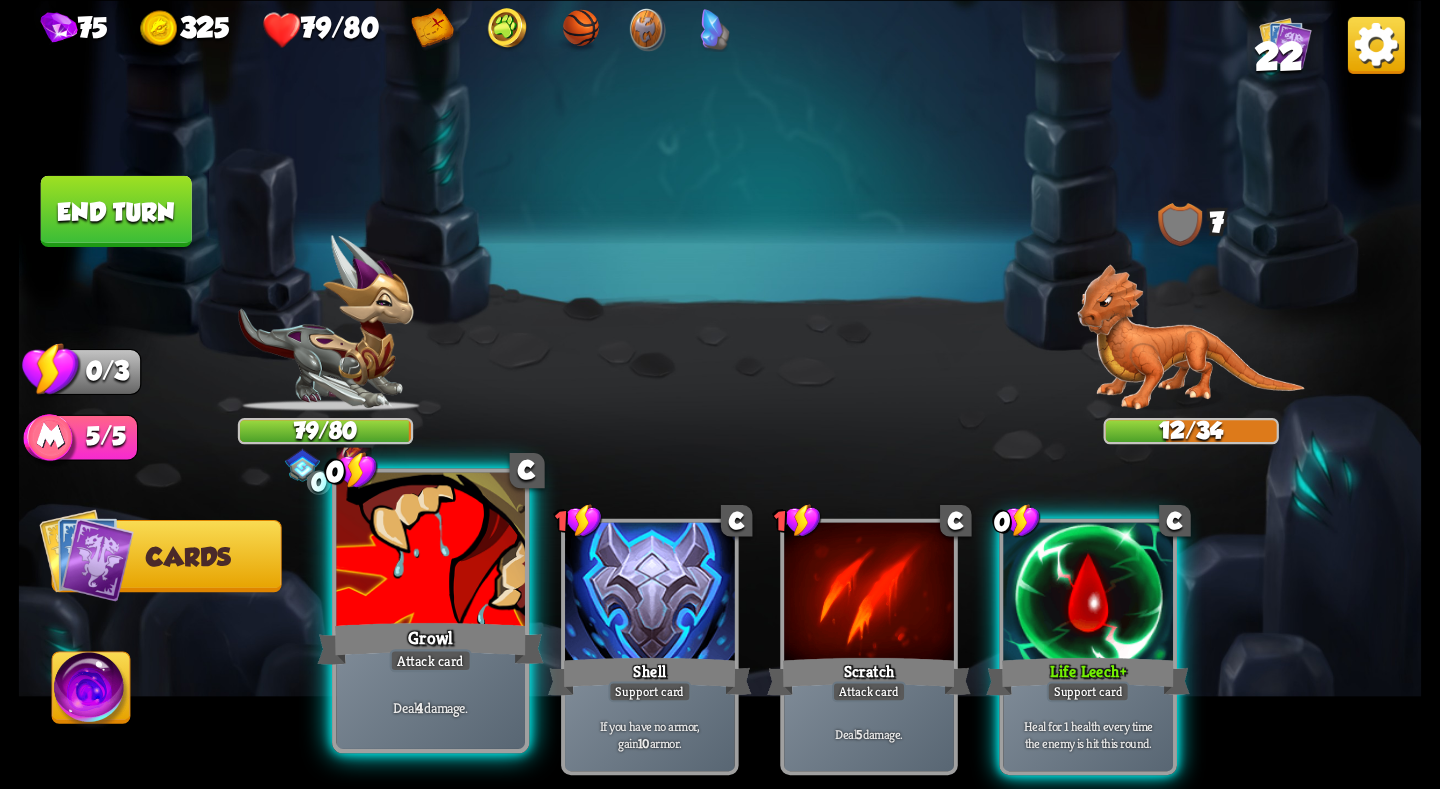 click at bounding box center (430, 551) 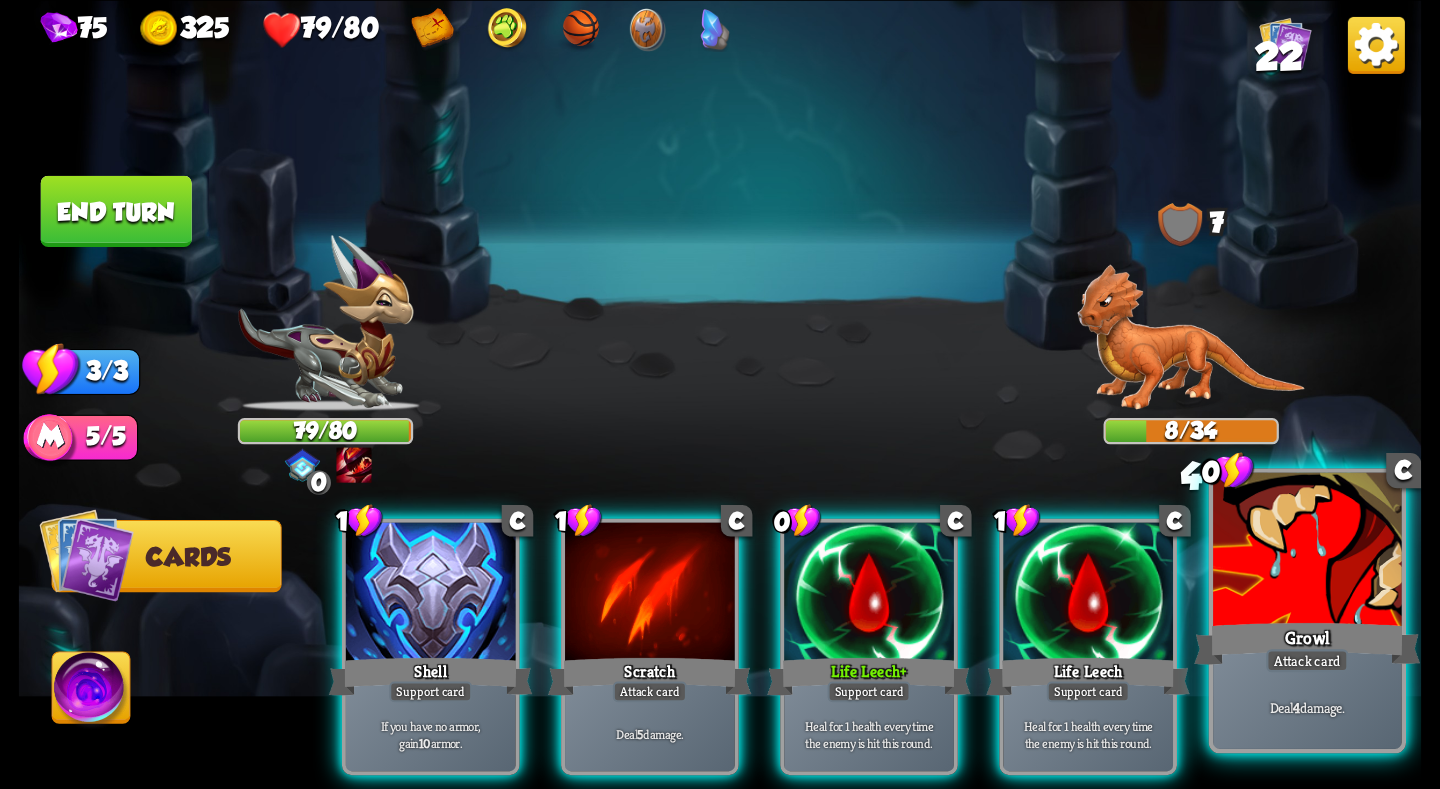 click at bounding box center [1307, 551] 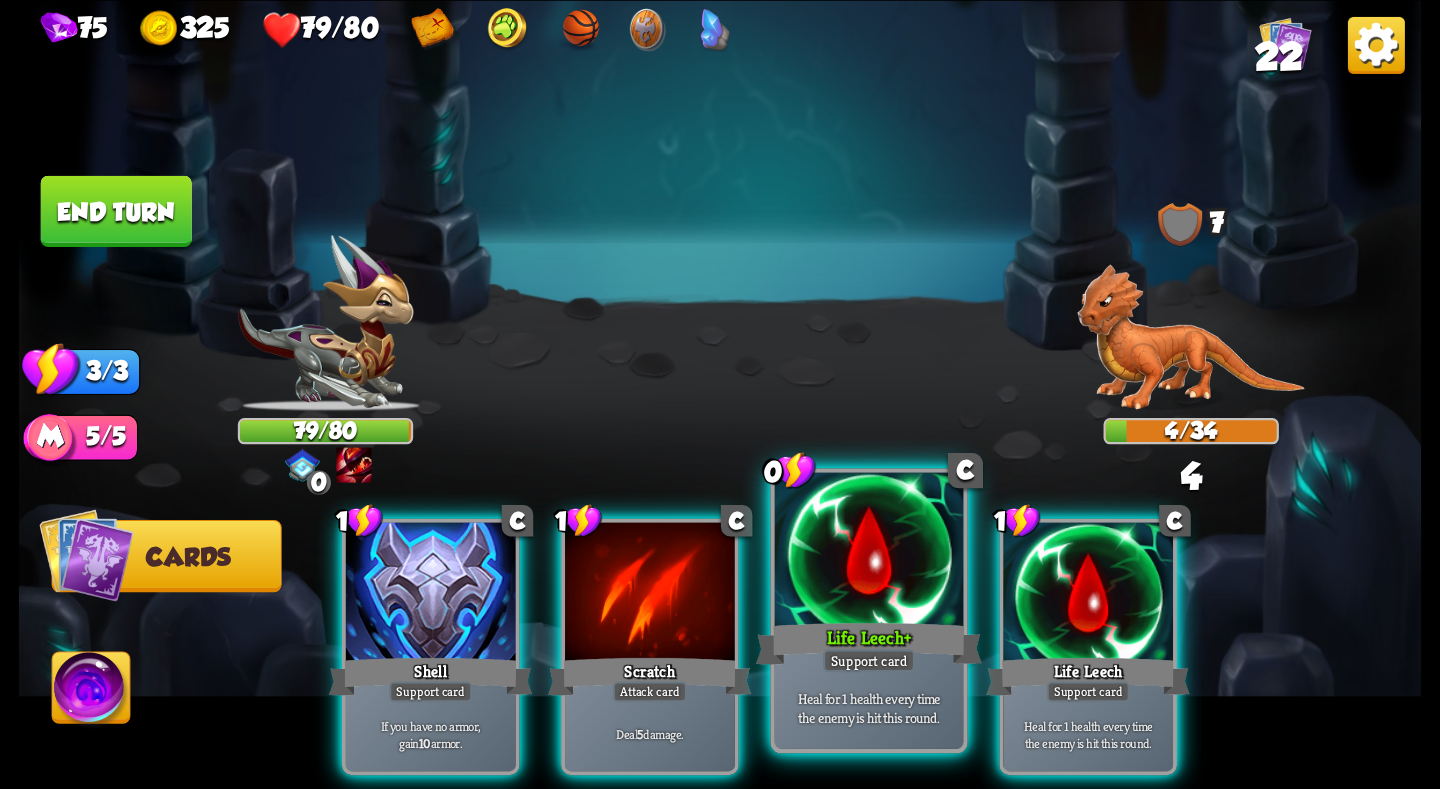click at bounding box center [869, 551] 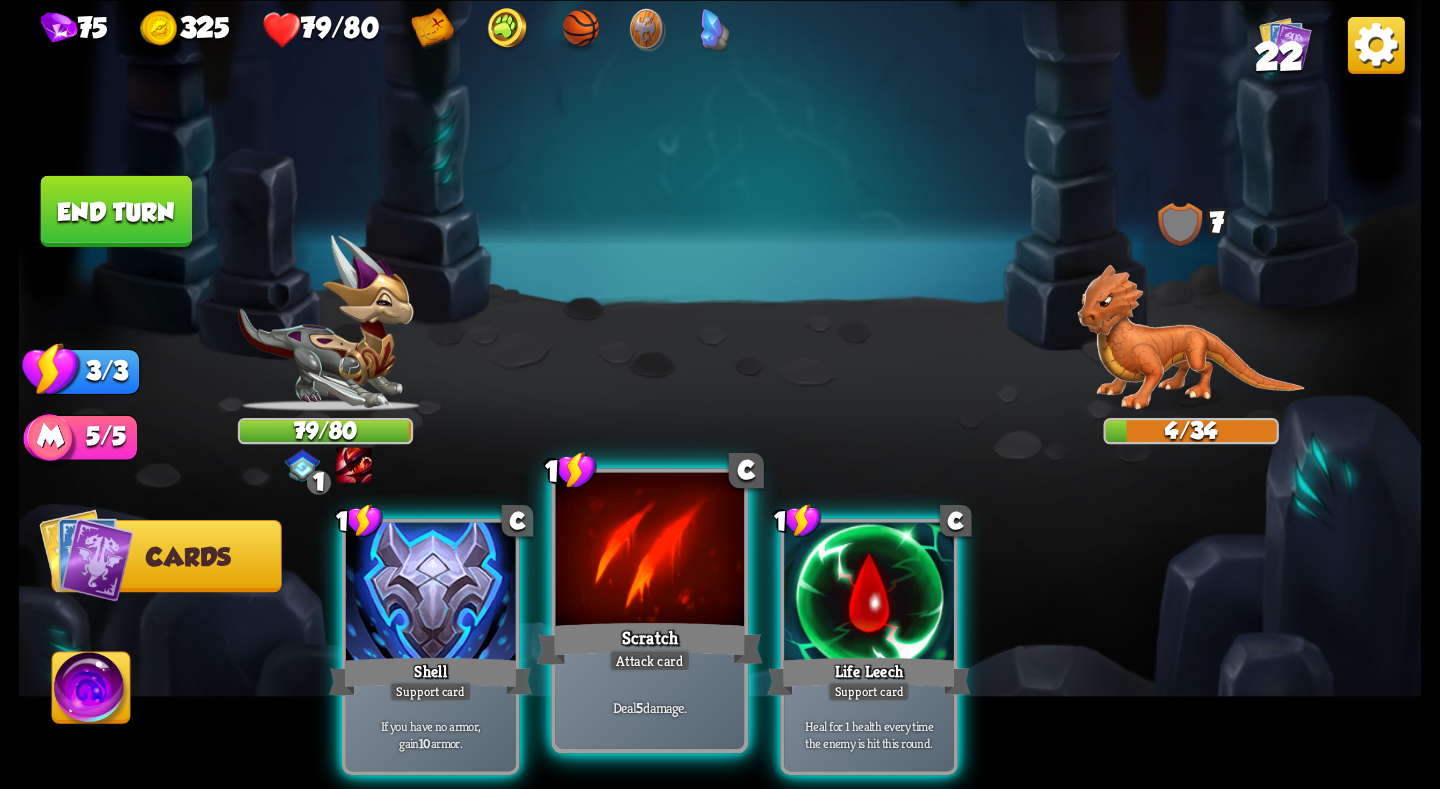 click at bounding box center [650, 551] 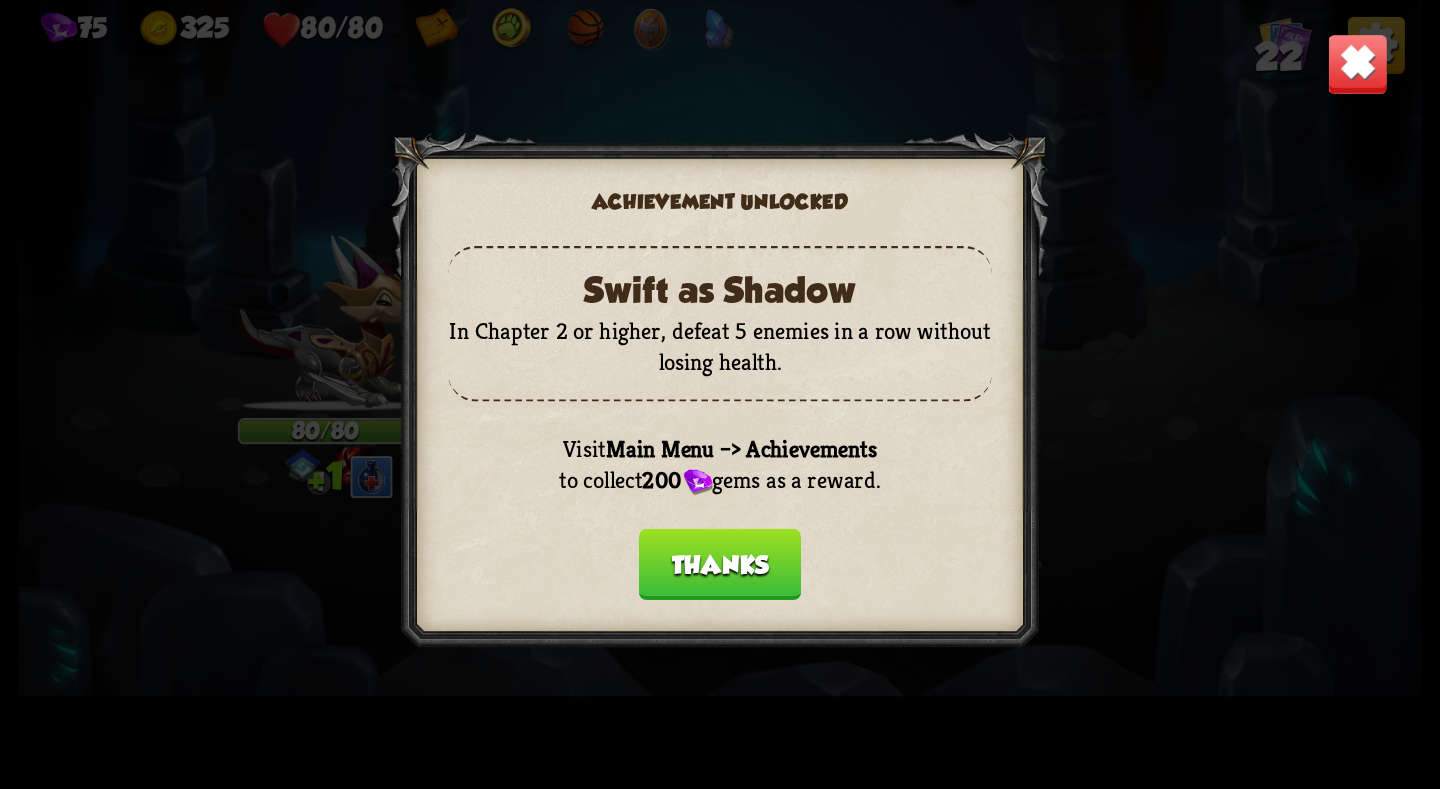 click on "Thanks" at bounding box center [720, 563] 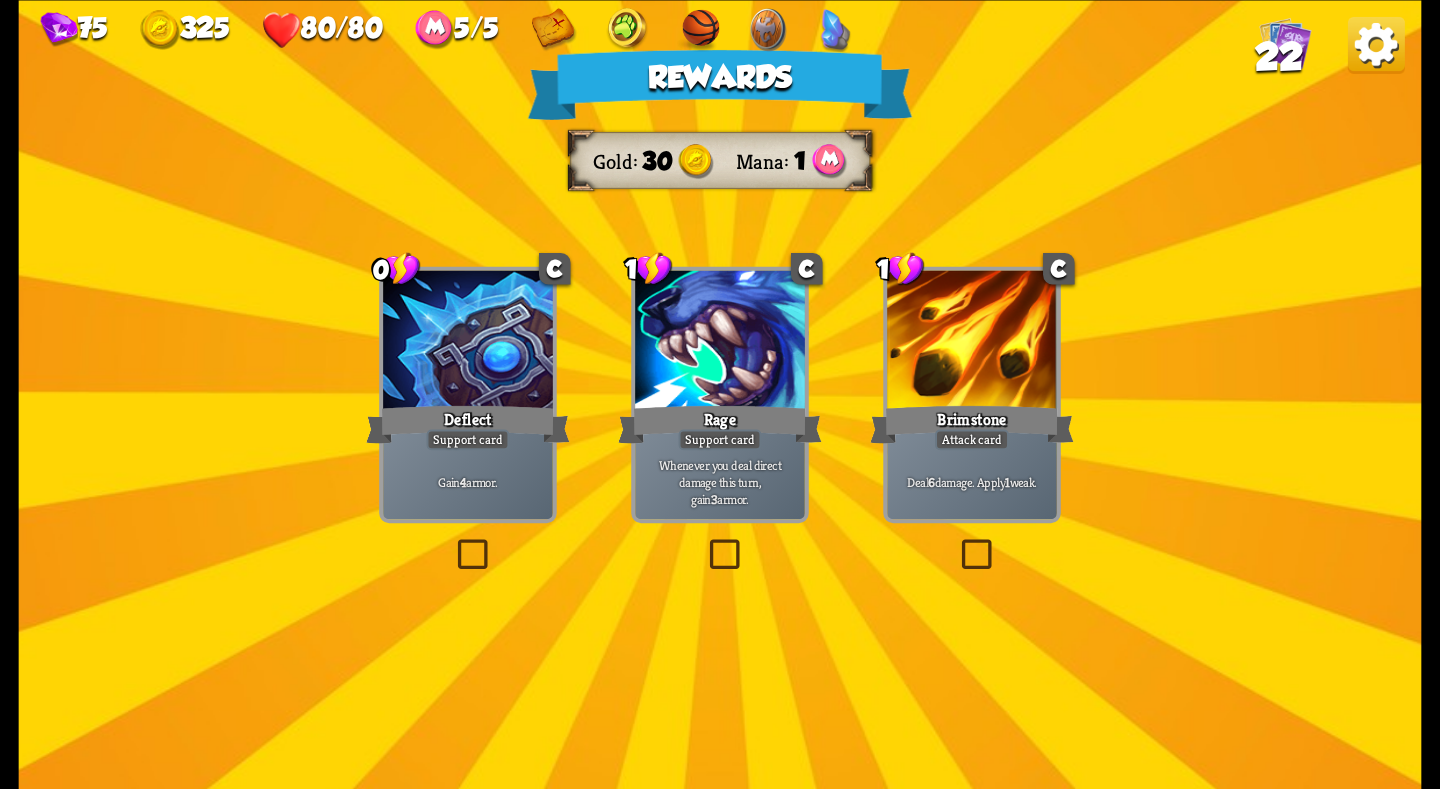 click at bounding box center [468, 341] 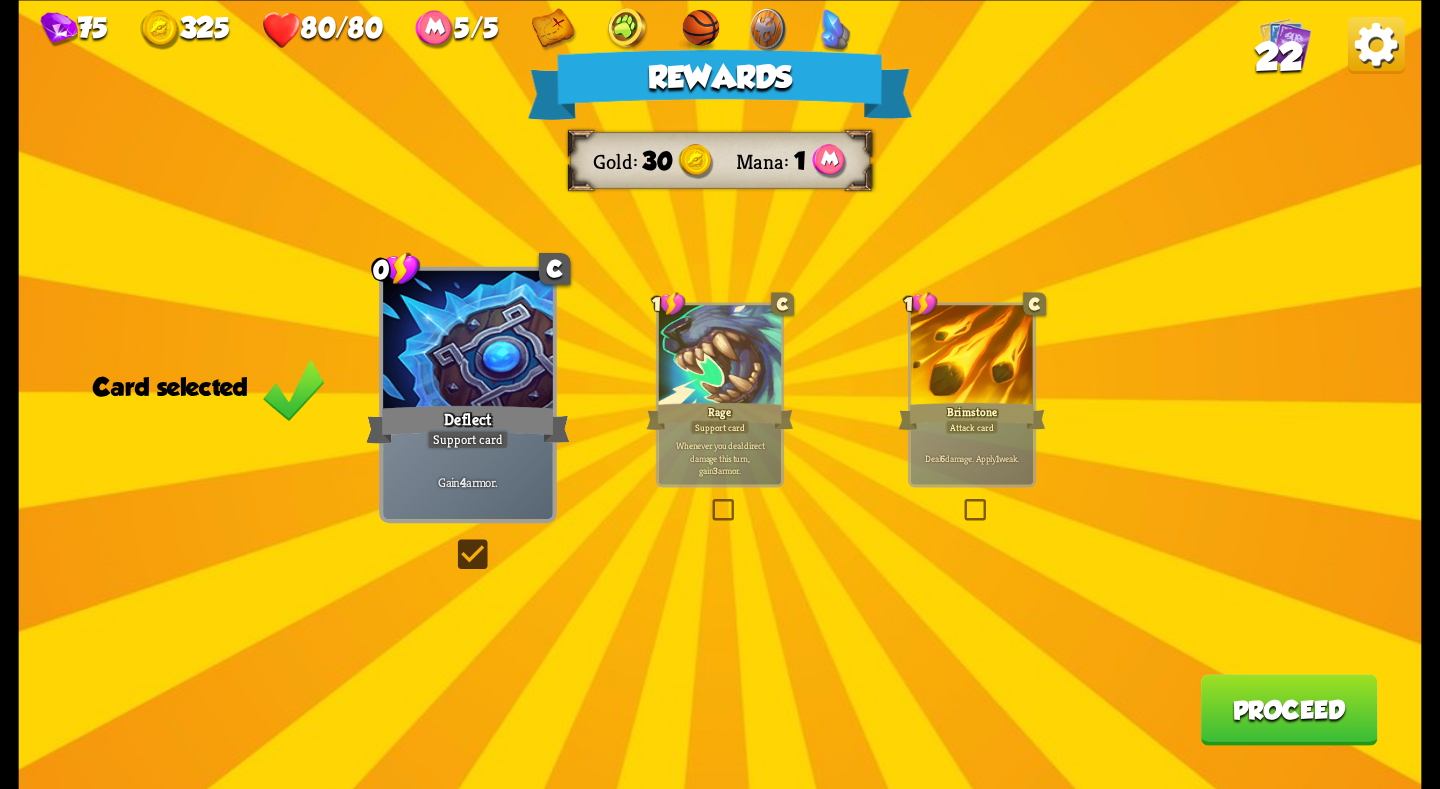 click on "Proceed" at bounding box center (1289, 709) 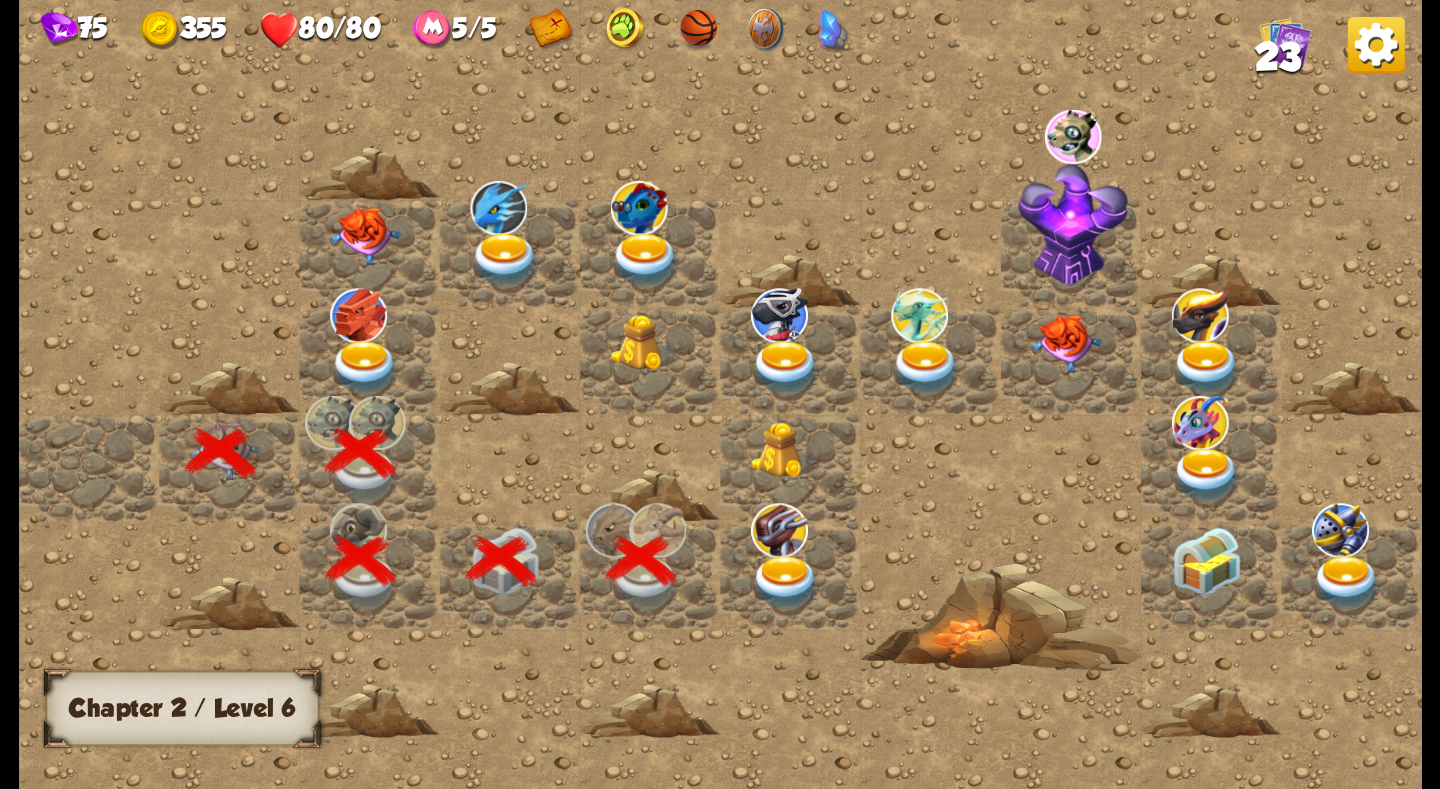 click at bounding box center [786, 582] 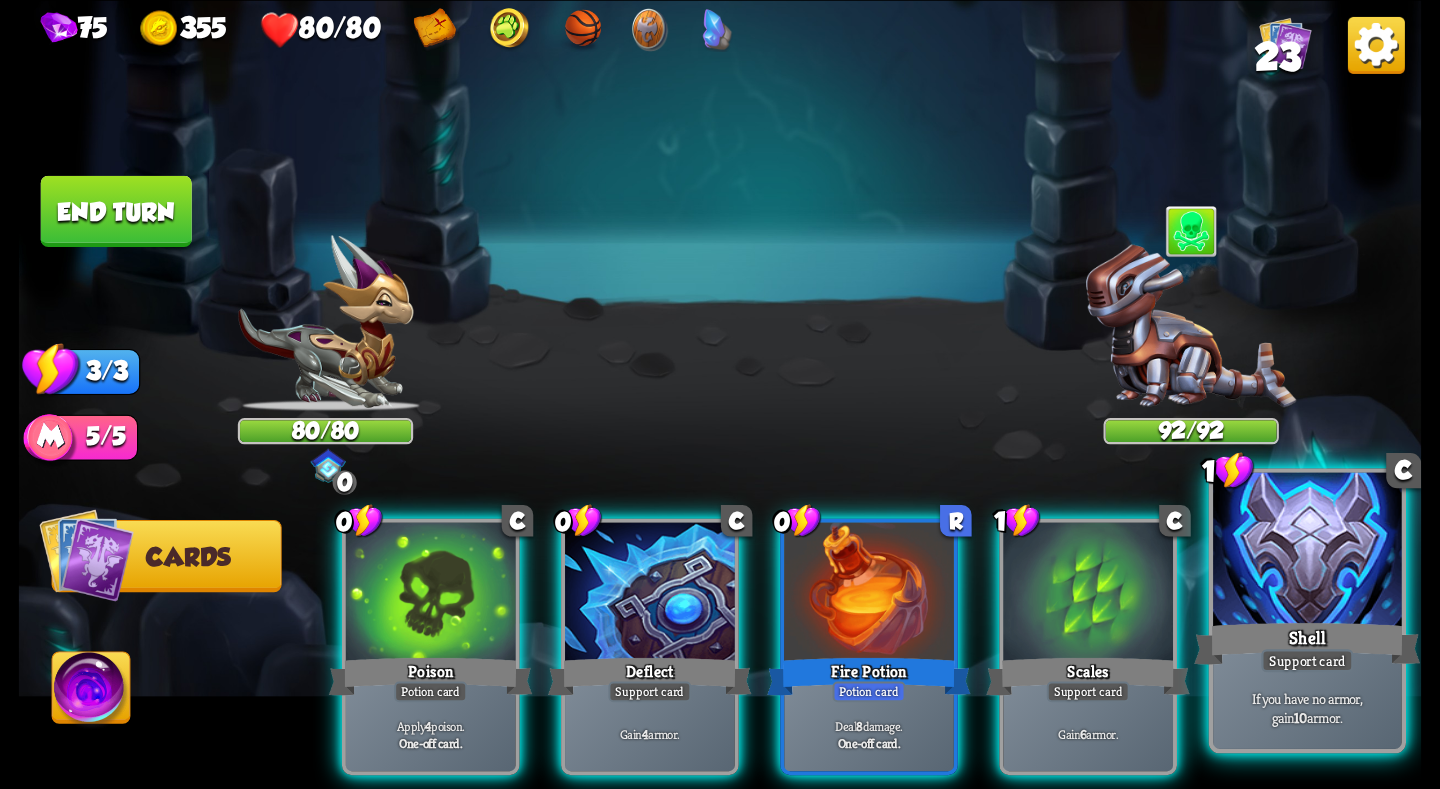 click on "Shell" at bounding box center (1307, 643) 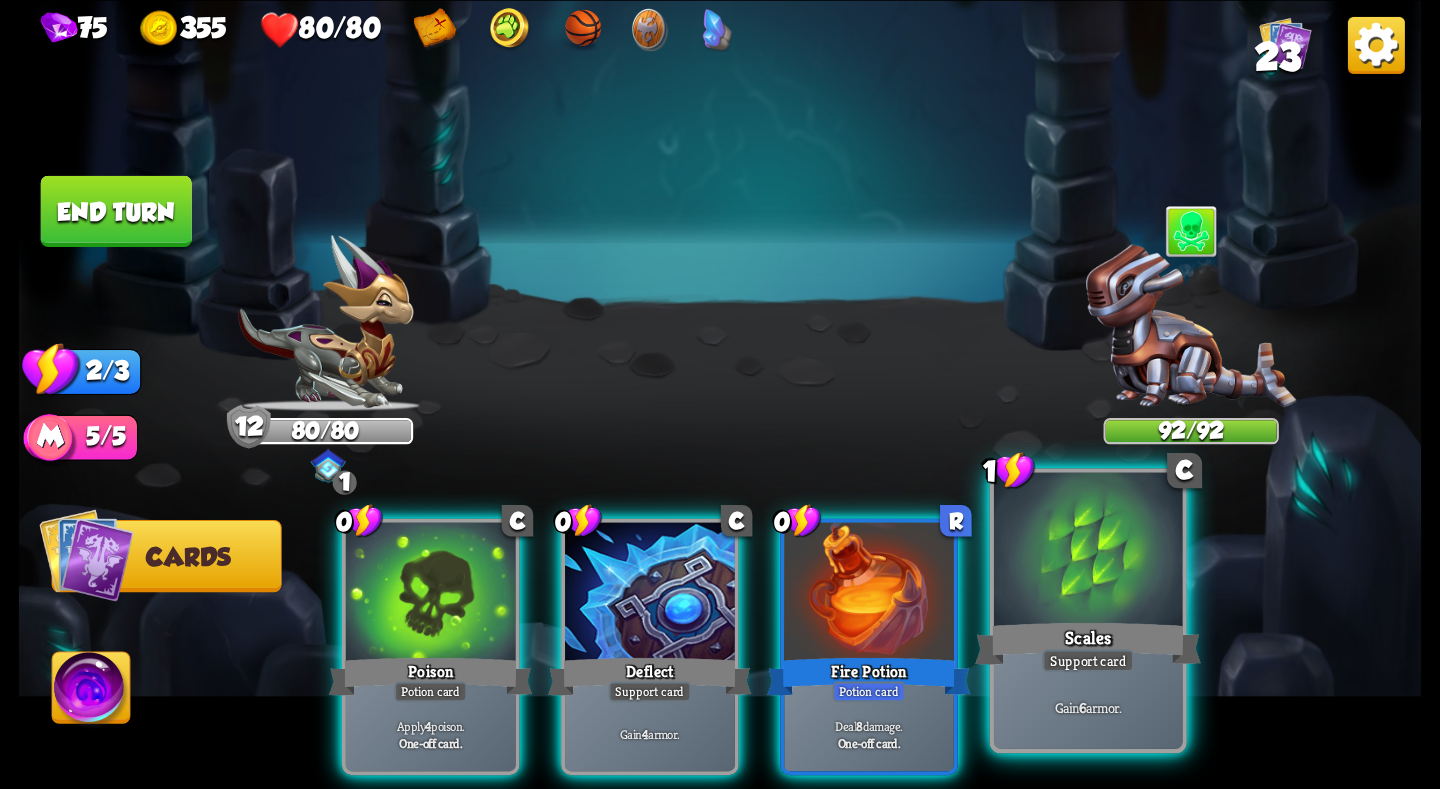 click at bounding box center (1088, 551) 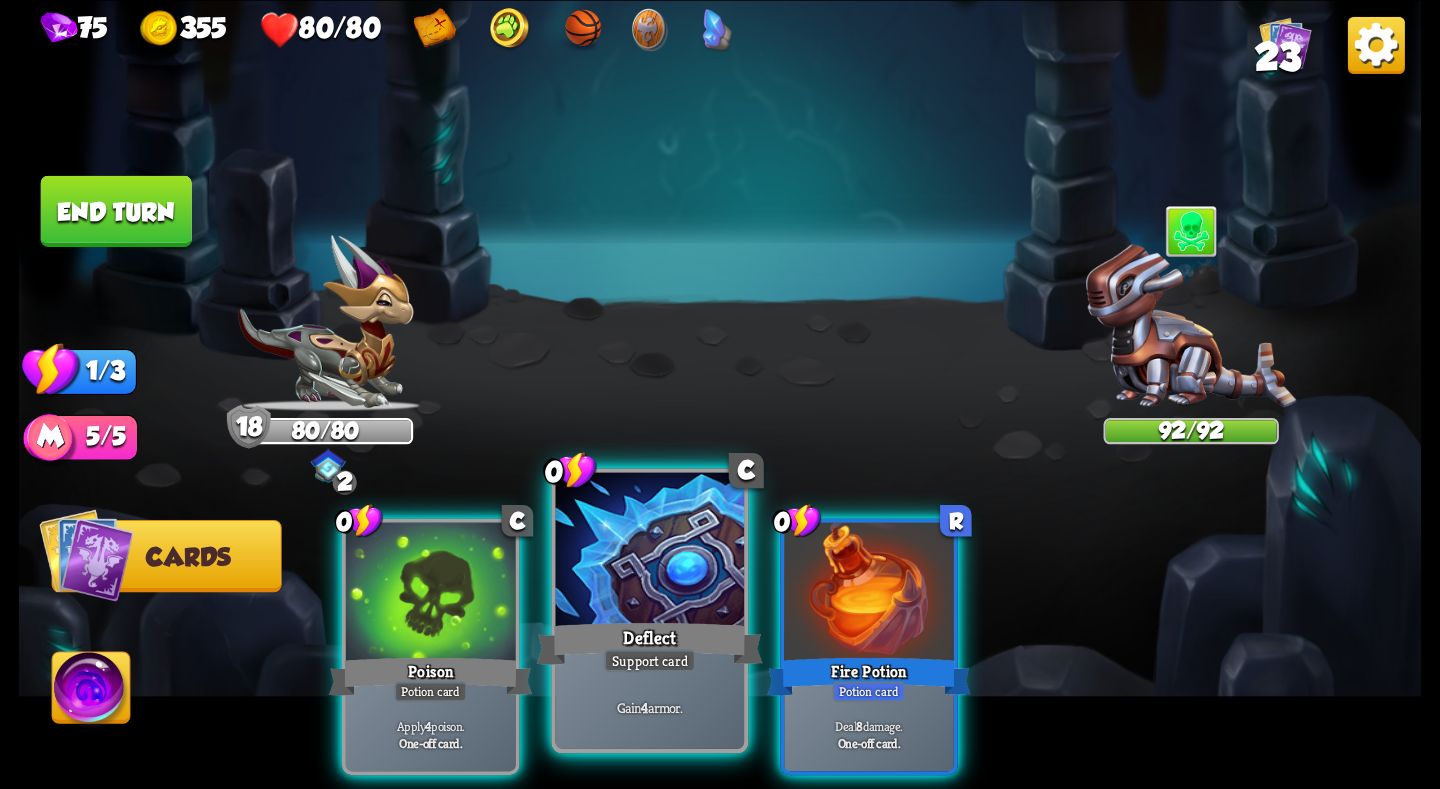 click at bounding box center (650, 551) 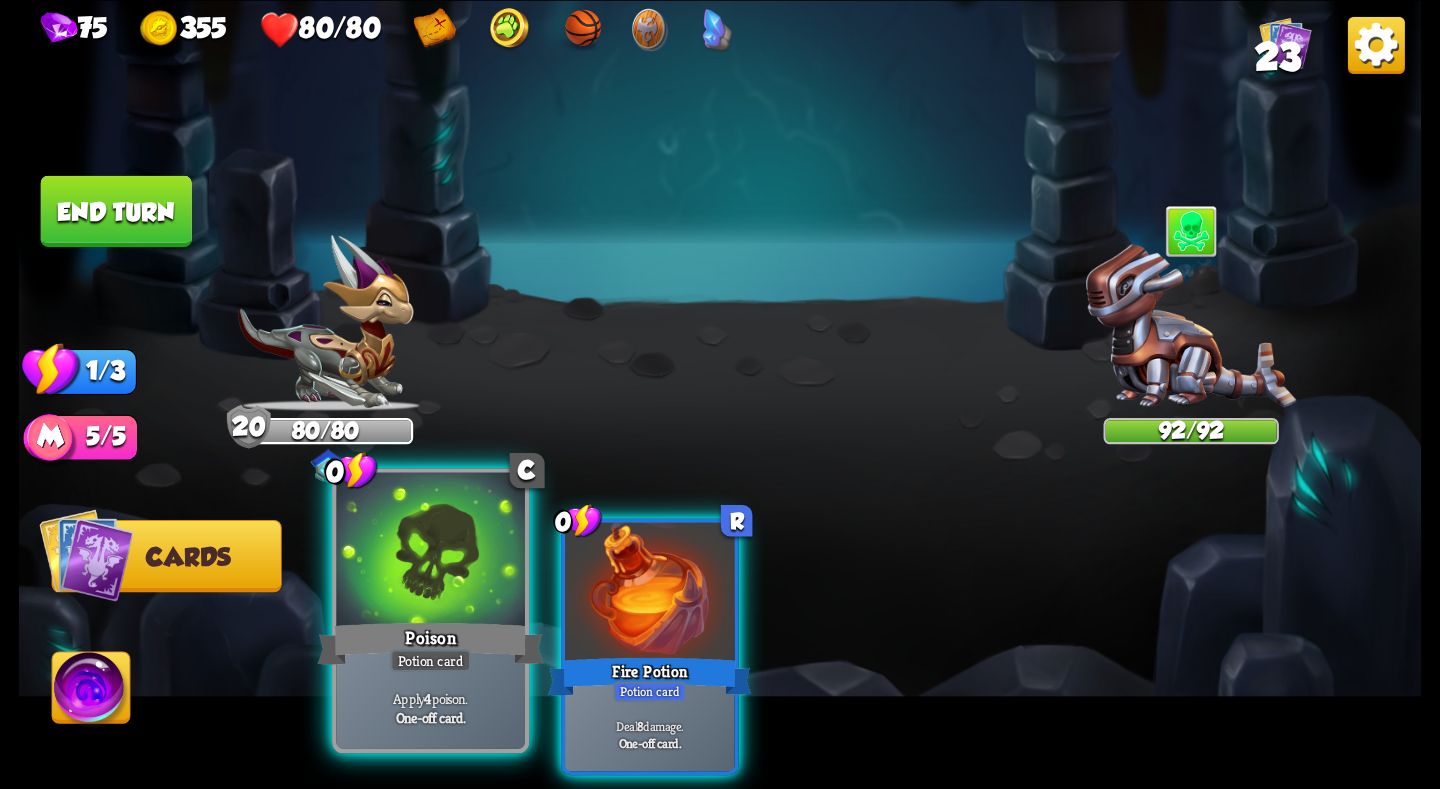 click at bounding box center [430, 551] 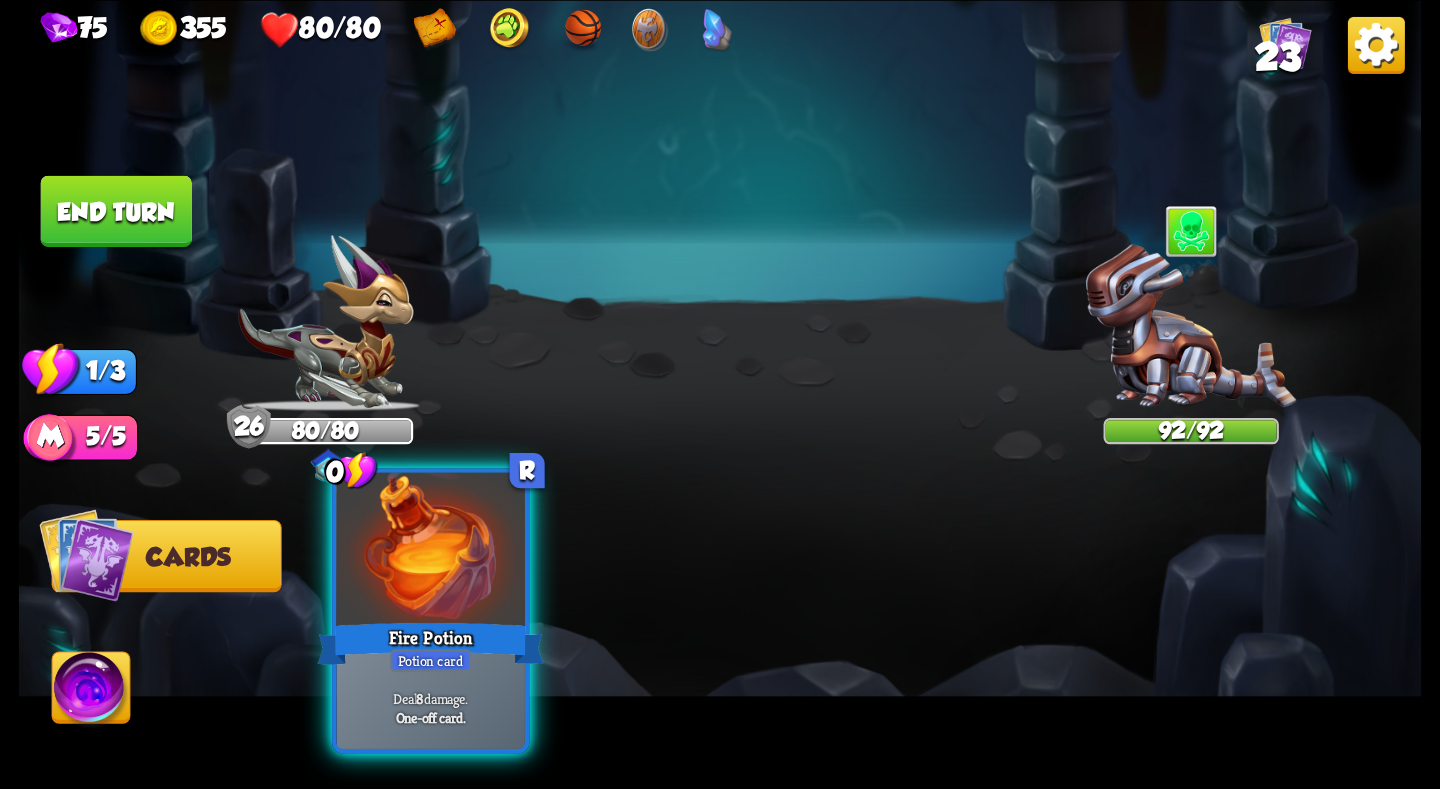 click at bounding box center [430, 551] 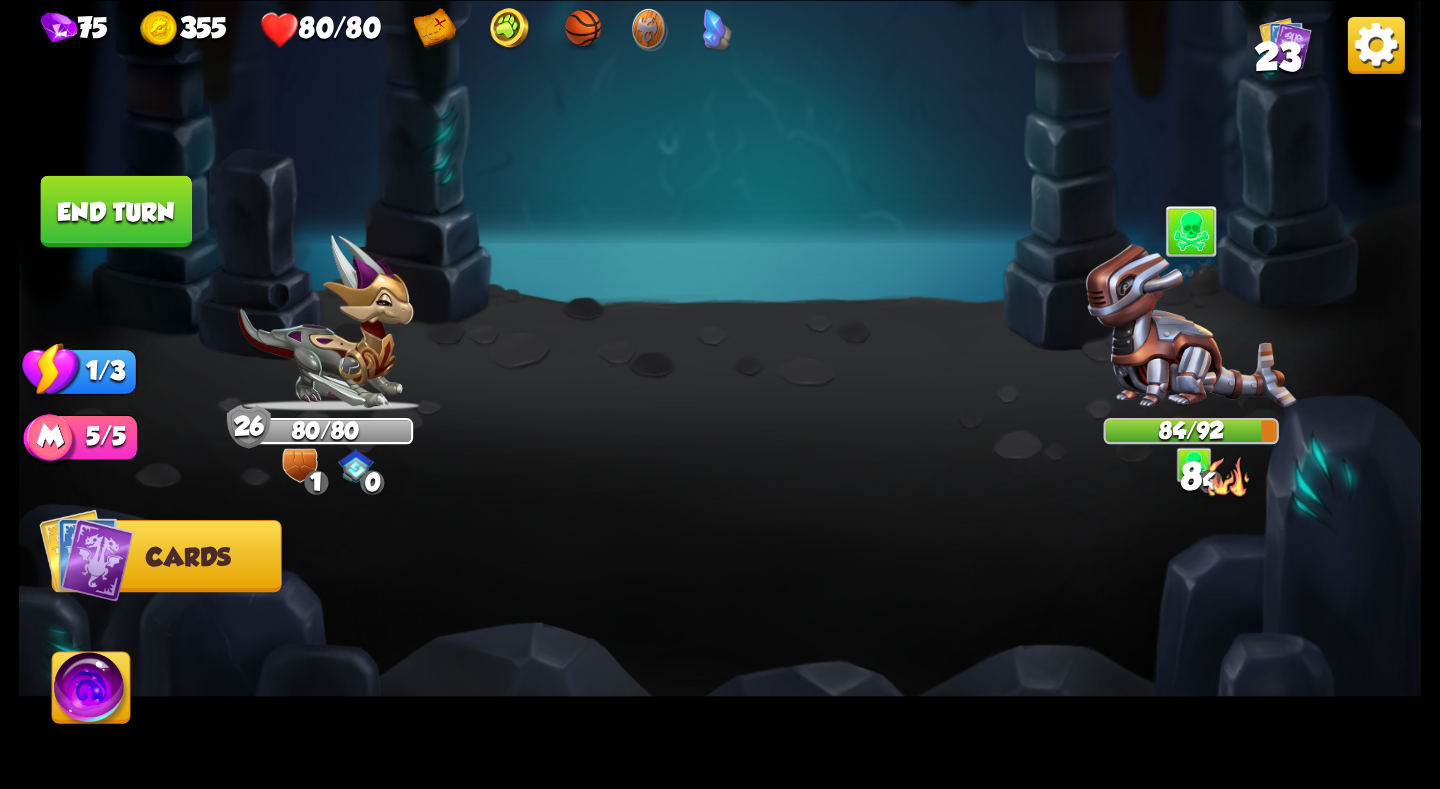 click on "End turn" at bounding box center (116, 210) 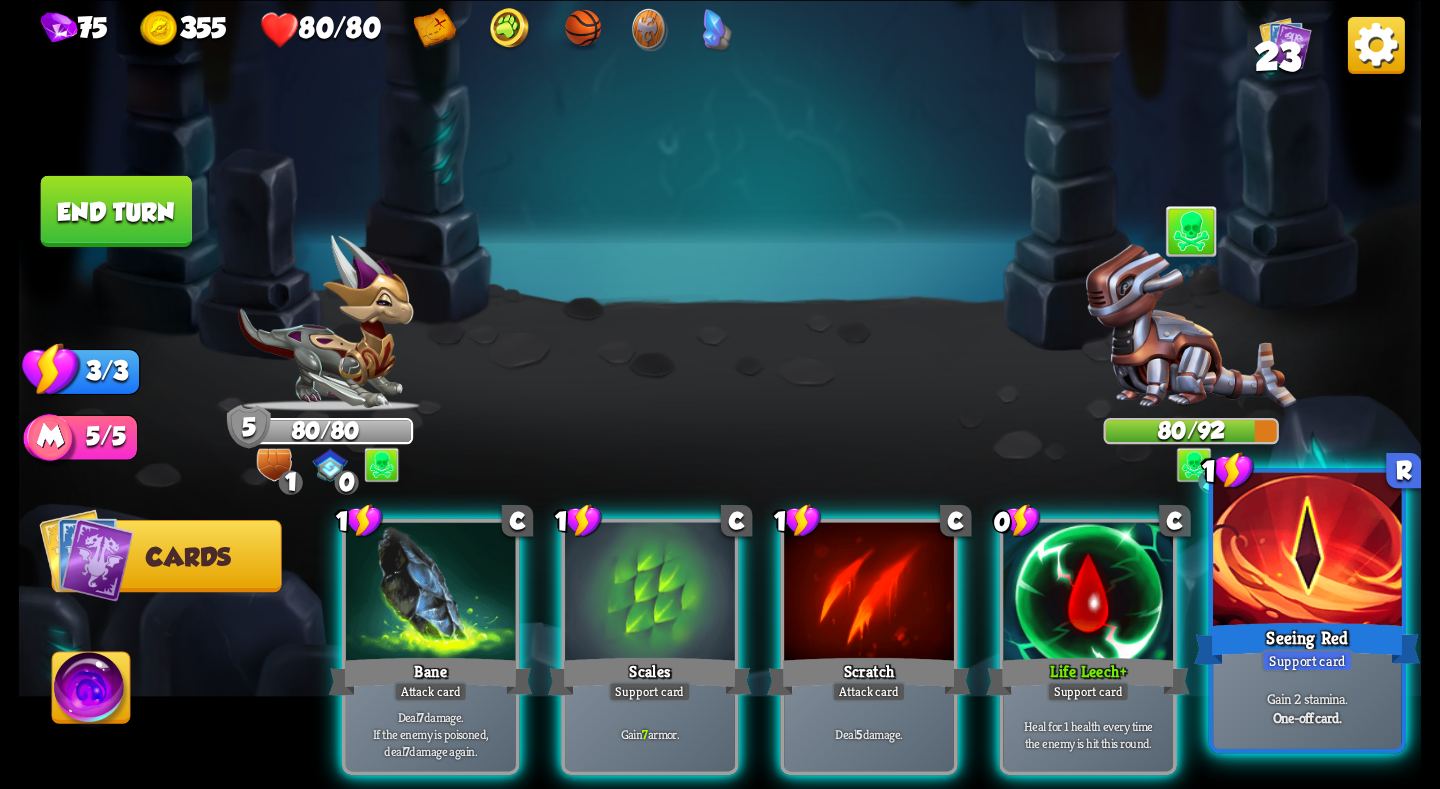 click at bounding box center [1307, 551] 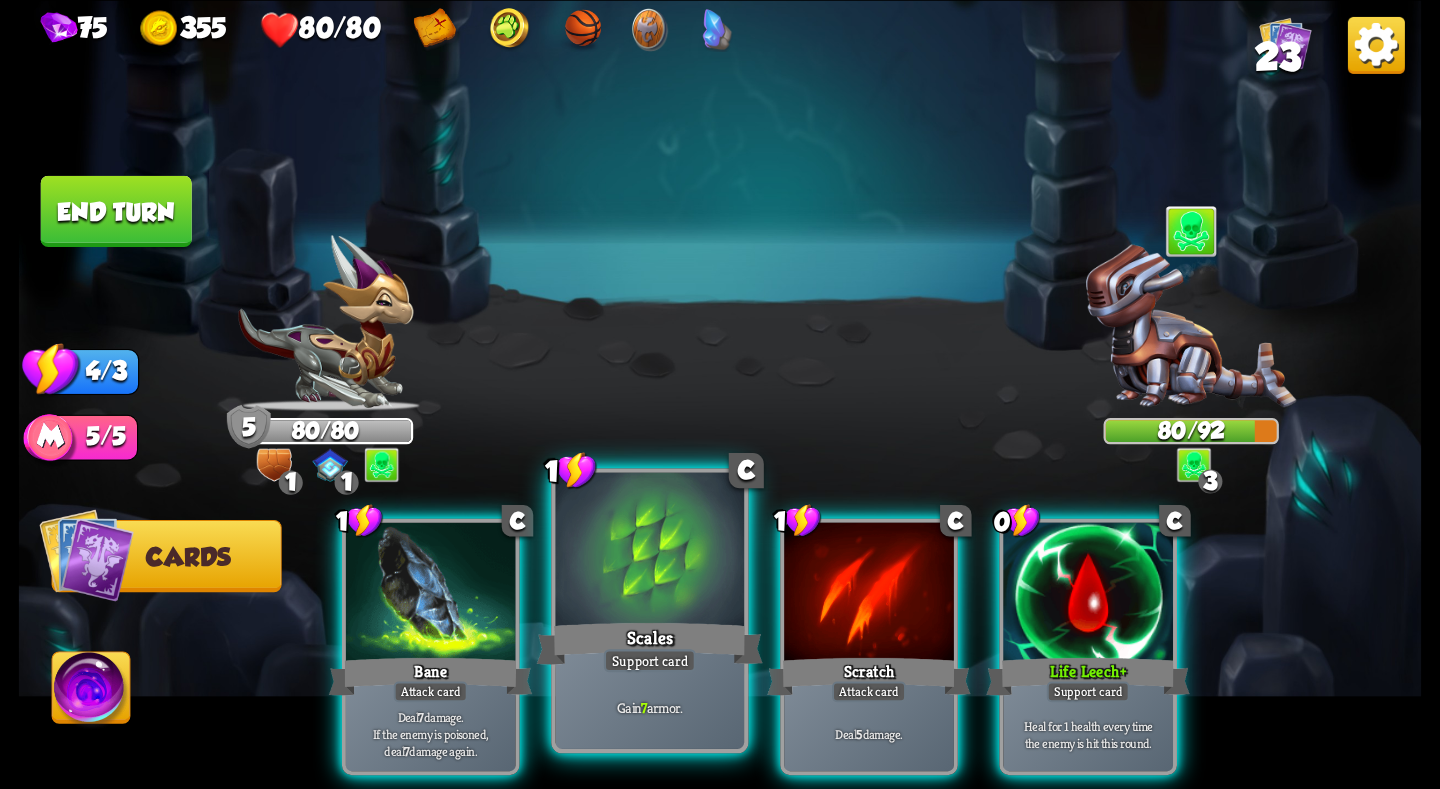 click at bounding box center (650, 551) 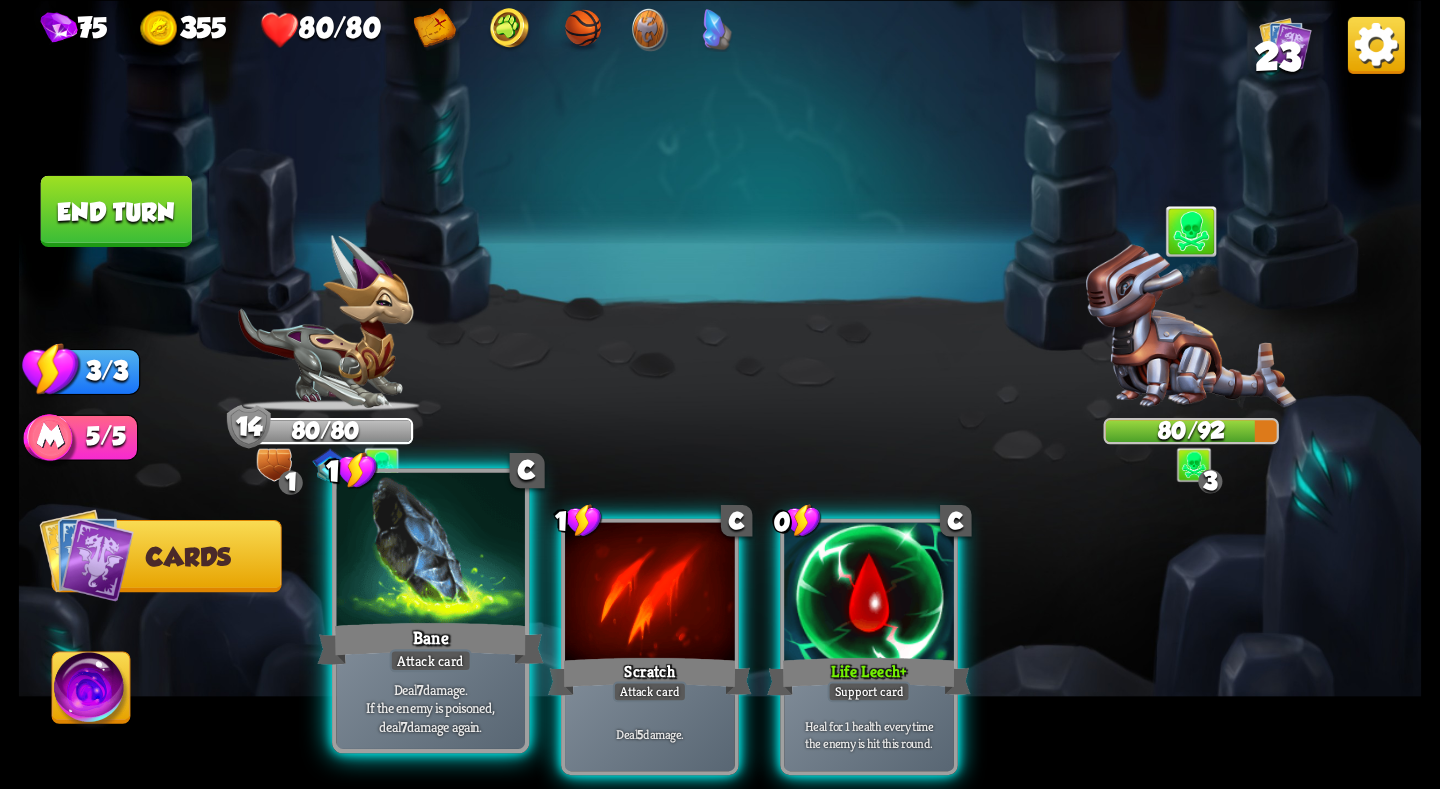 click on "Bane" at bounding box center (431, 643) 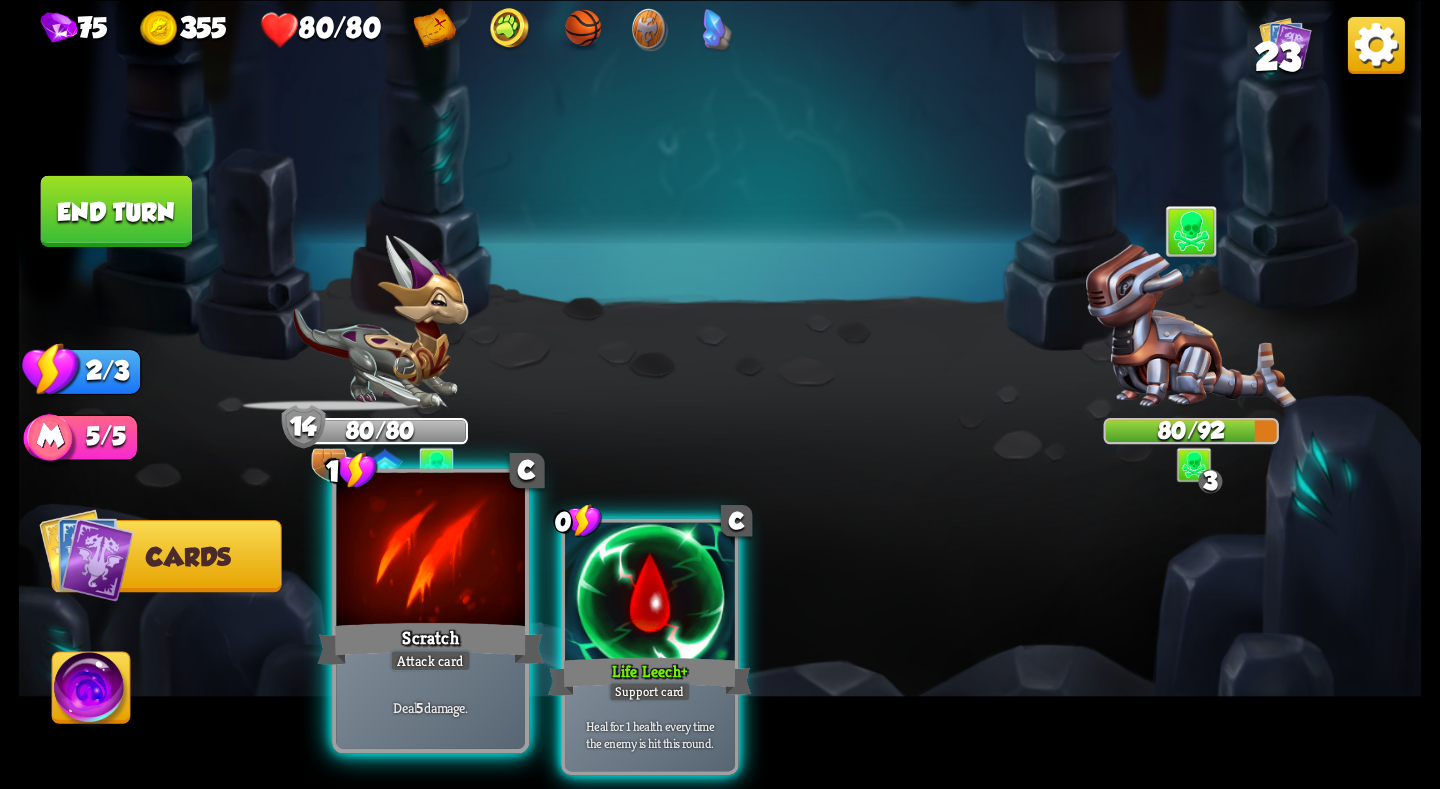 click at bounding box center (430, 551) 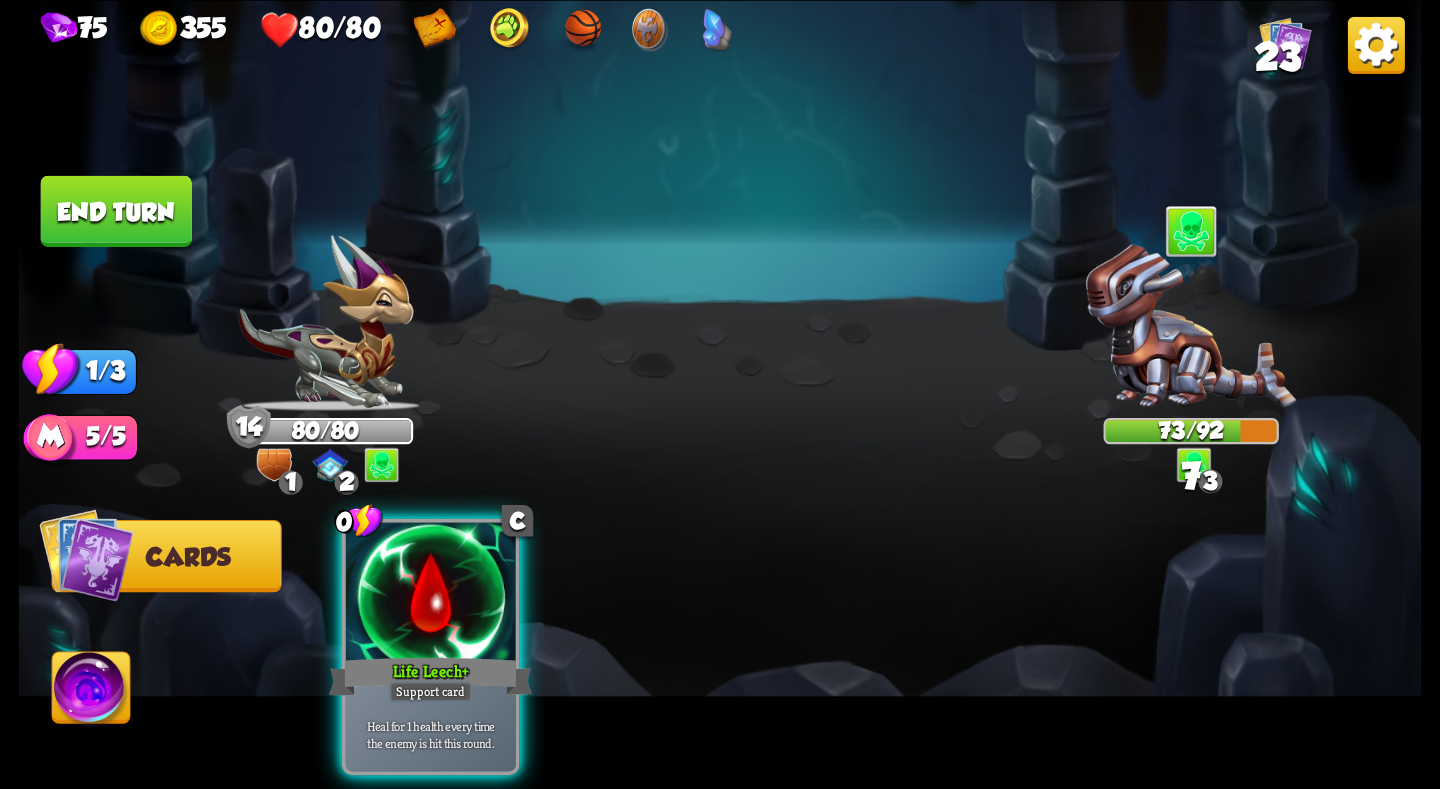 click on "End turn" at bounding box center (116, 210) 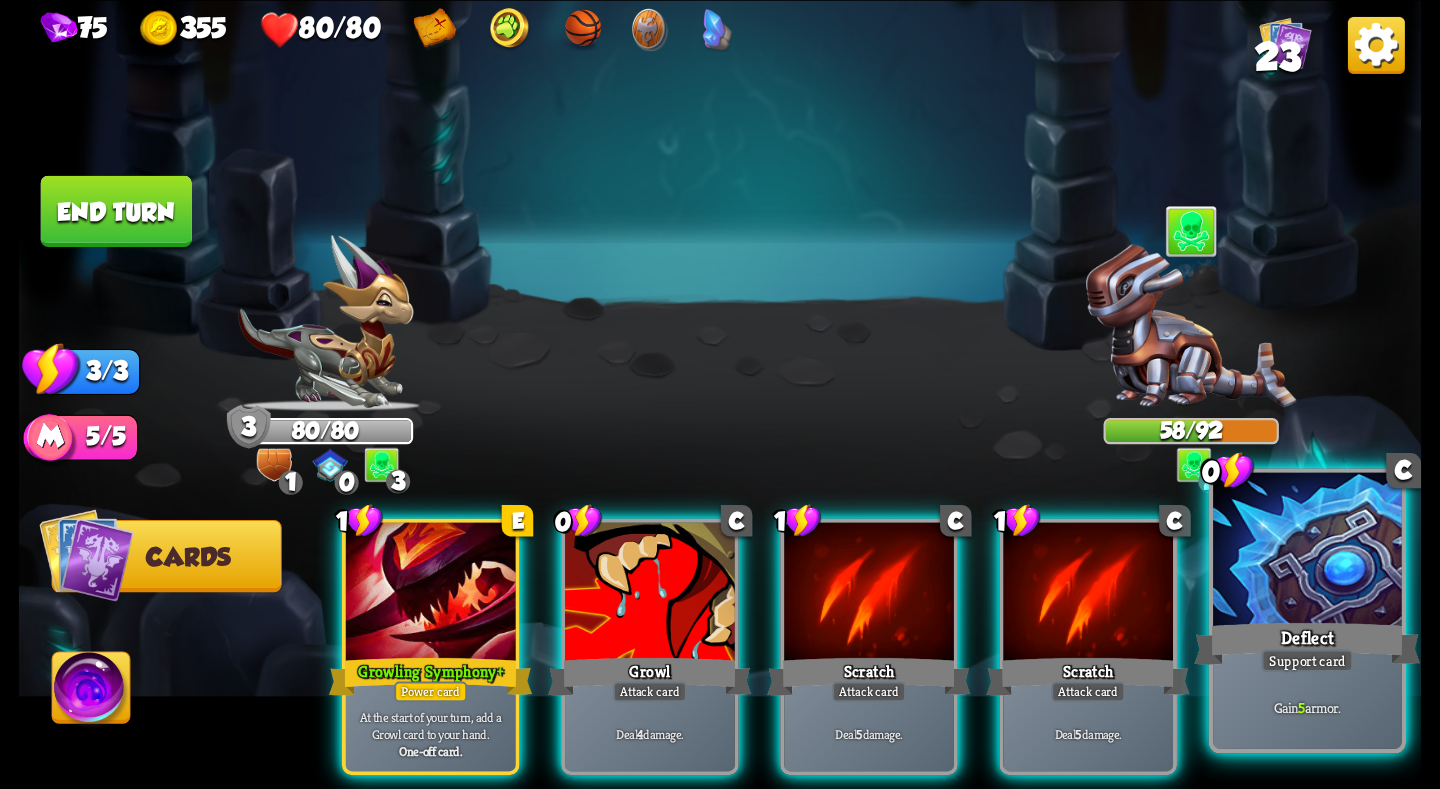 click at bounding box center (1307, 551) 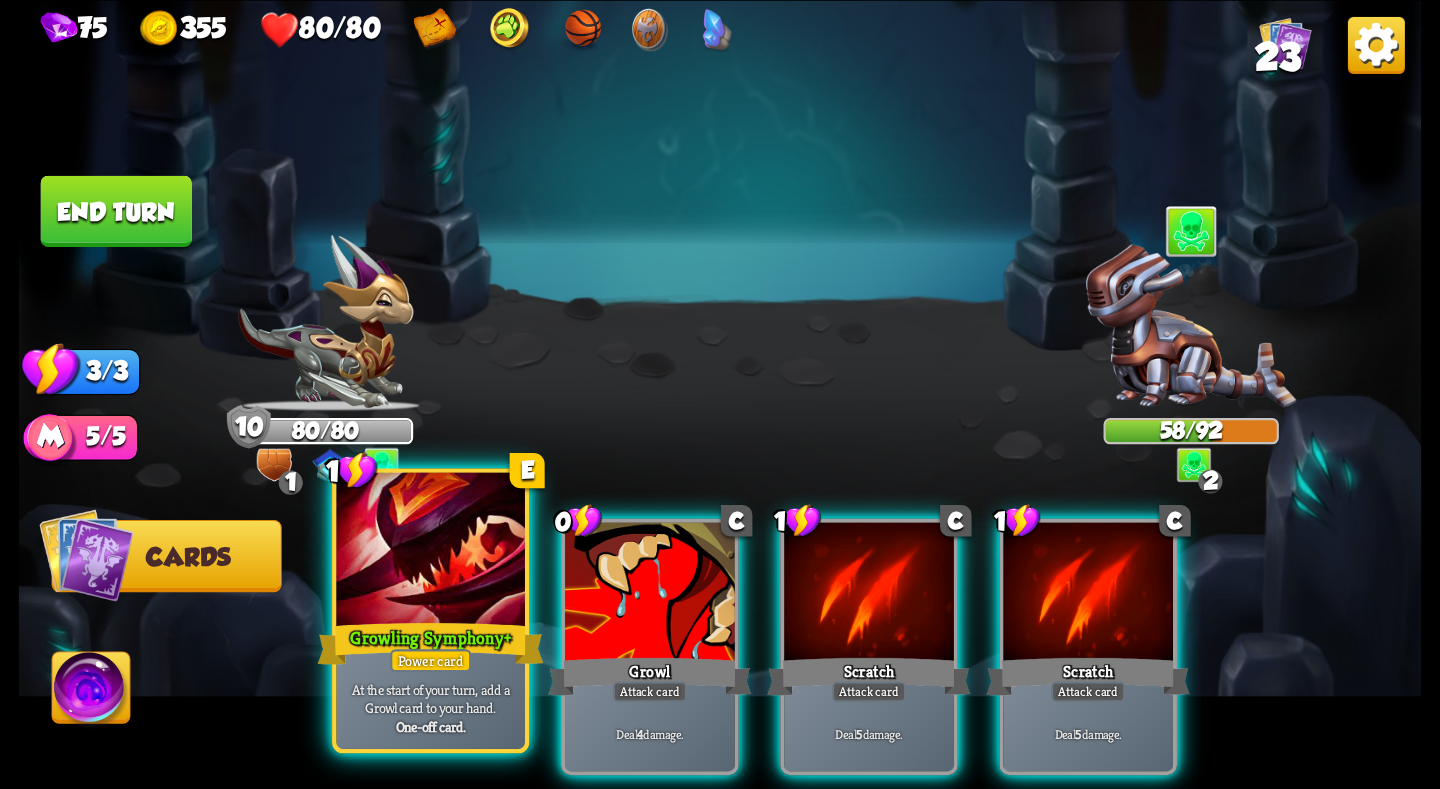 click at bounding box center [430, 551] 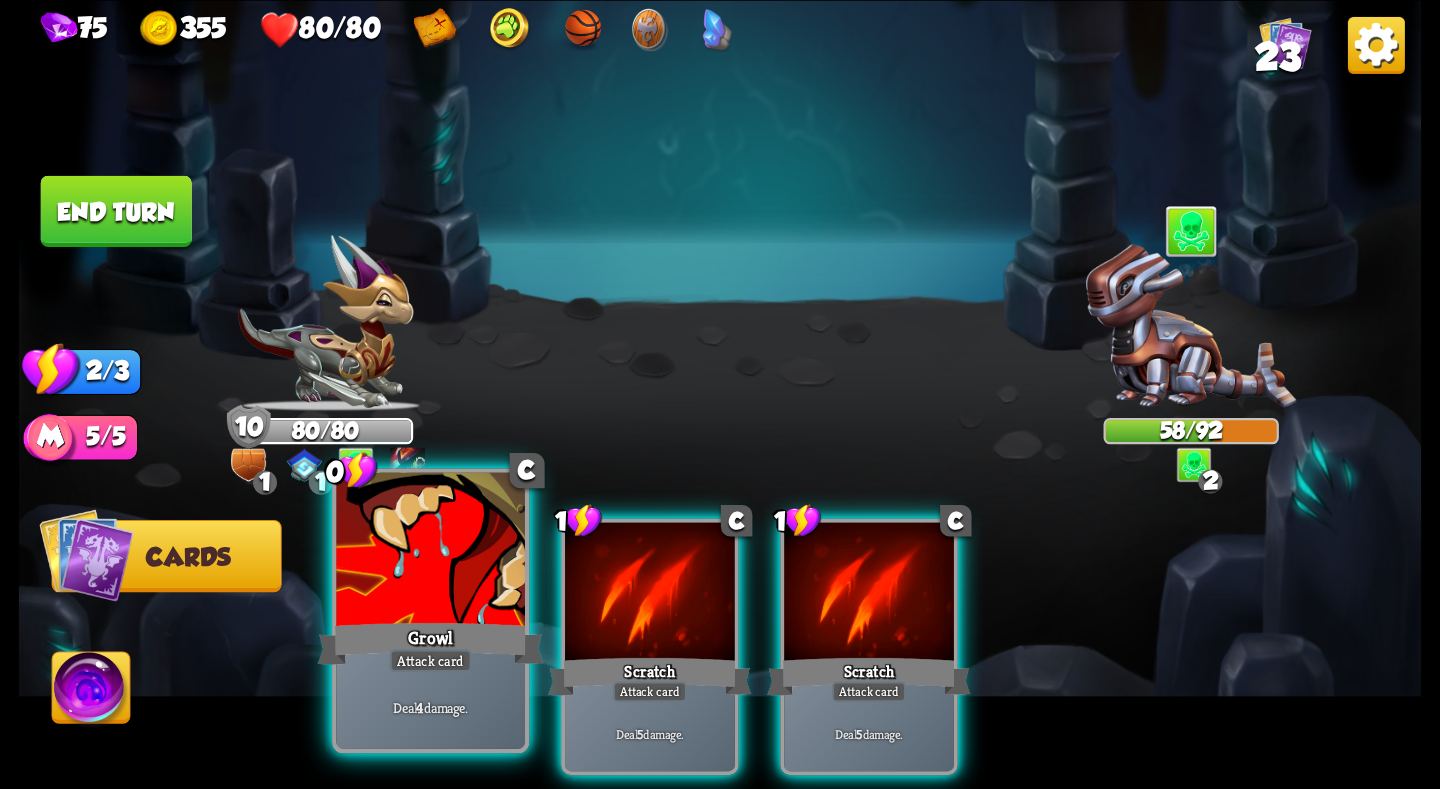 click at bounding box center (430, 551) 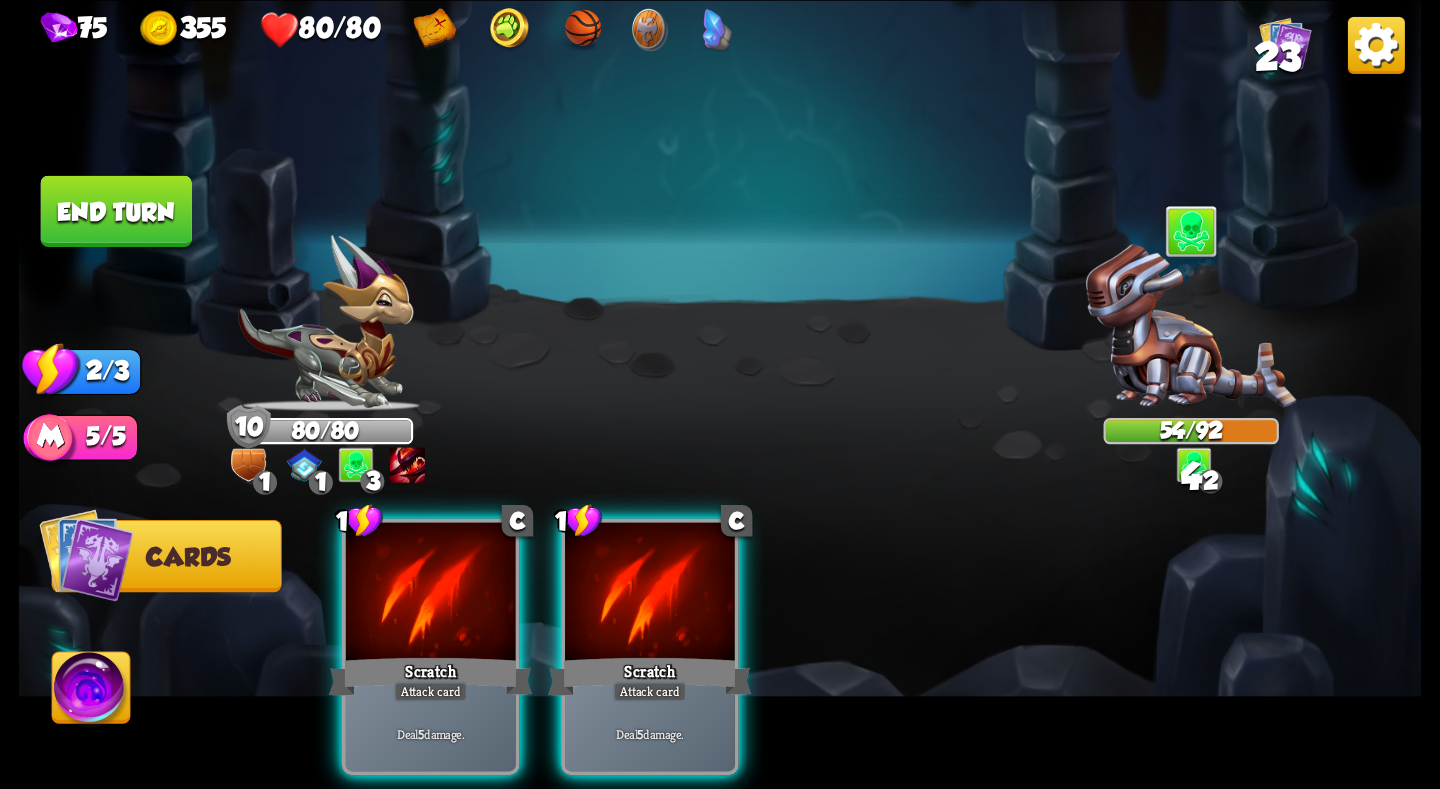 click on "End turn" at bounding box center [116, 210] 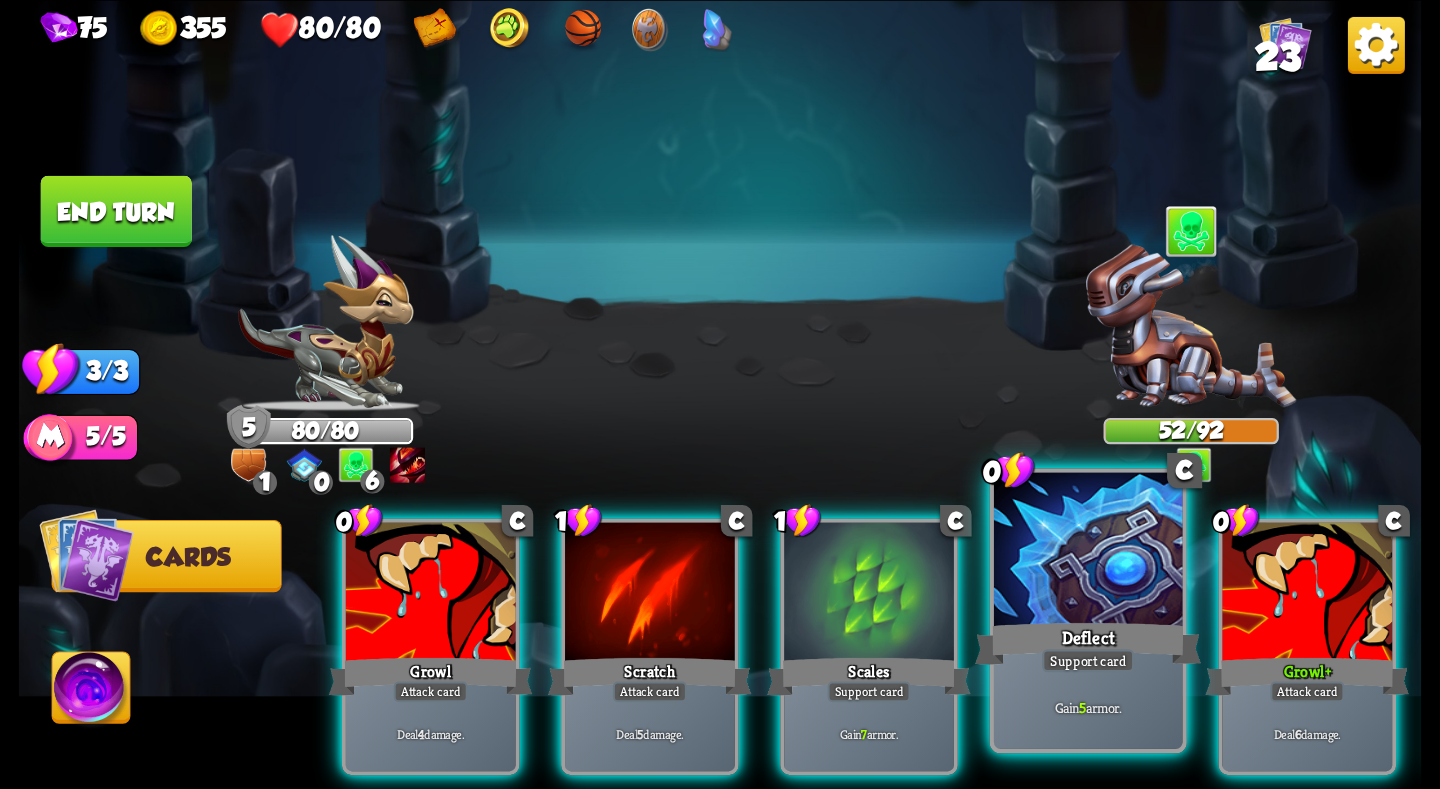 click at bounding box center [1088, 551] 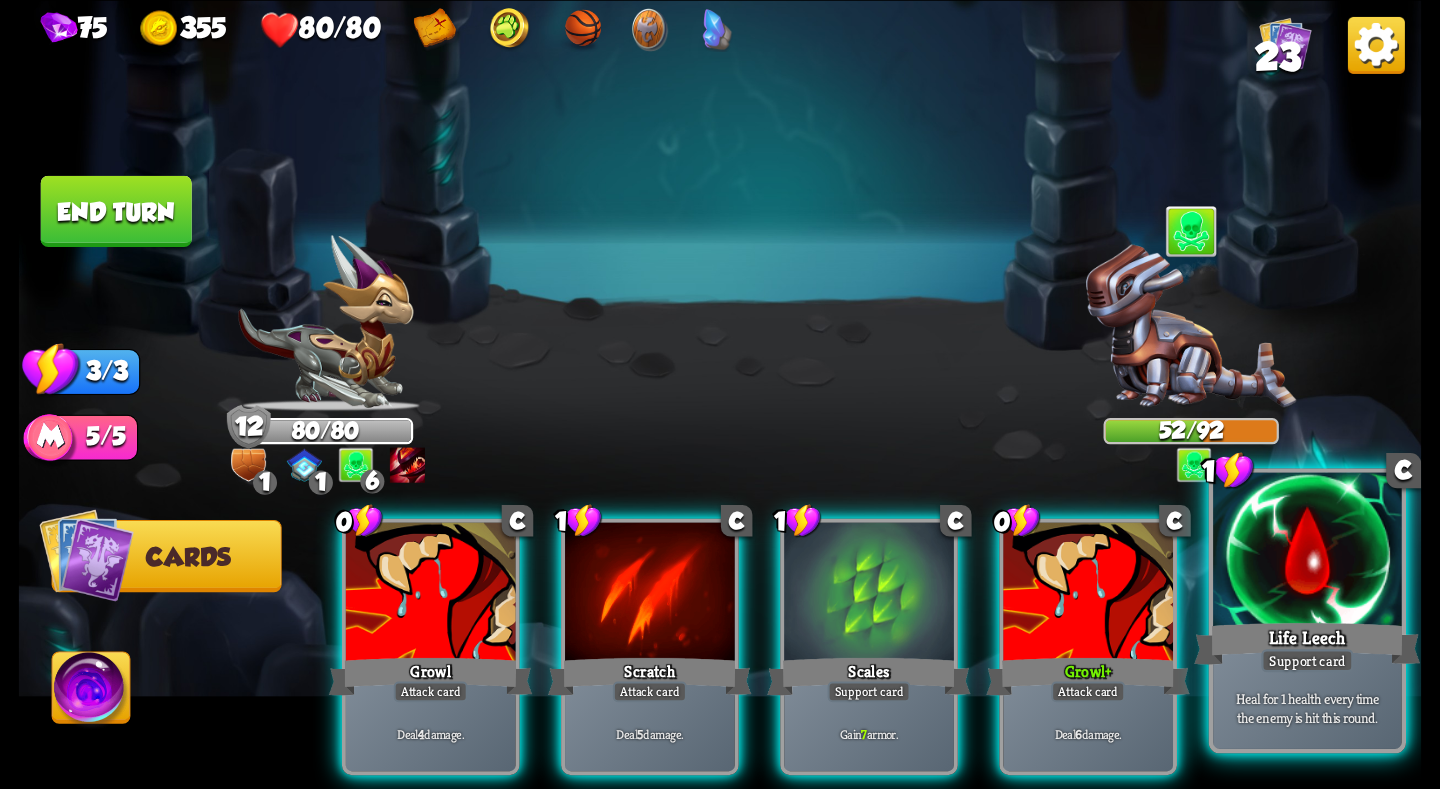 click at bounding box center [1307, 551] 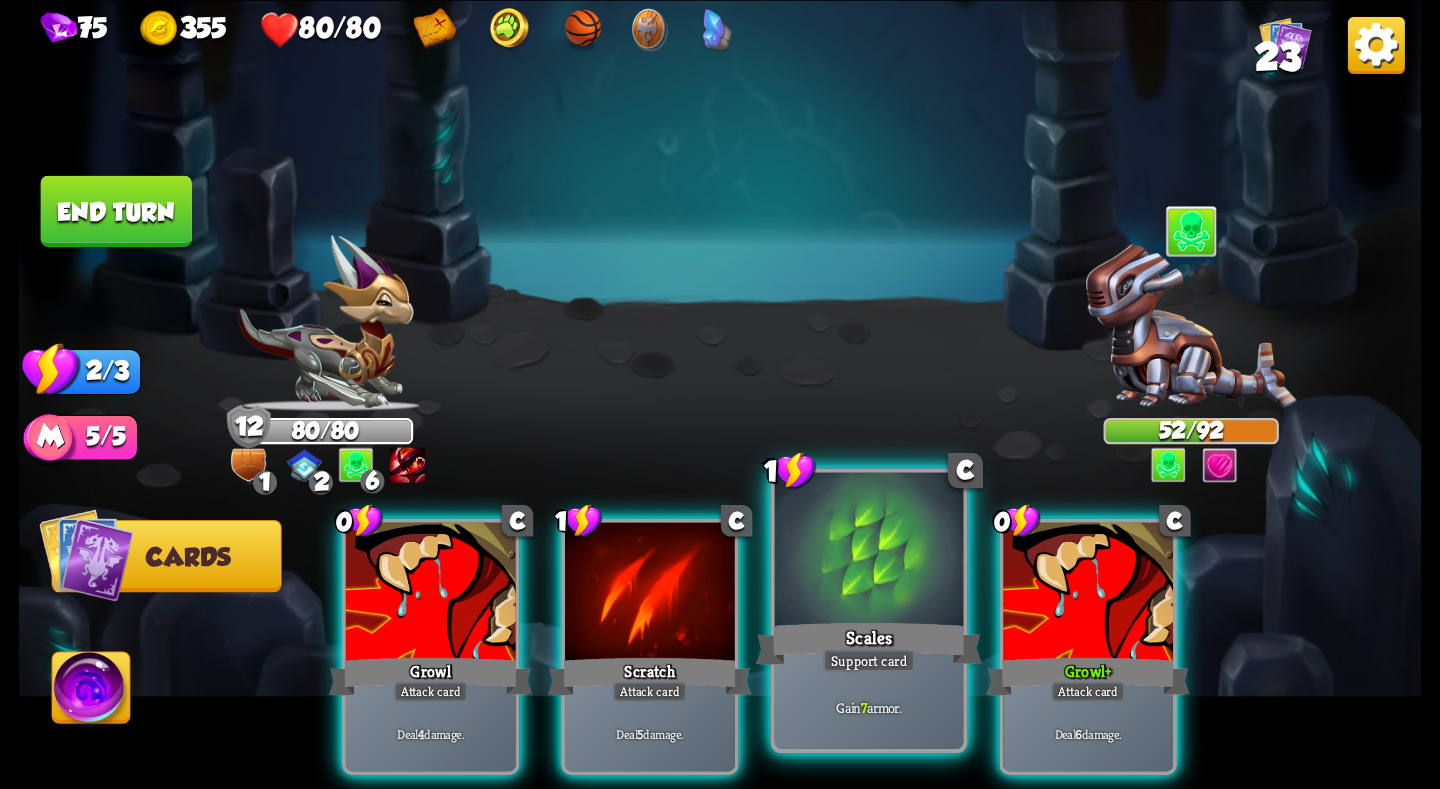 click at bounding box center (869, 551) 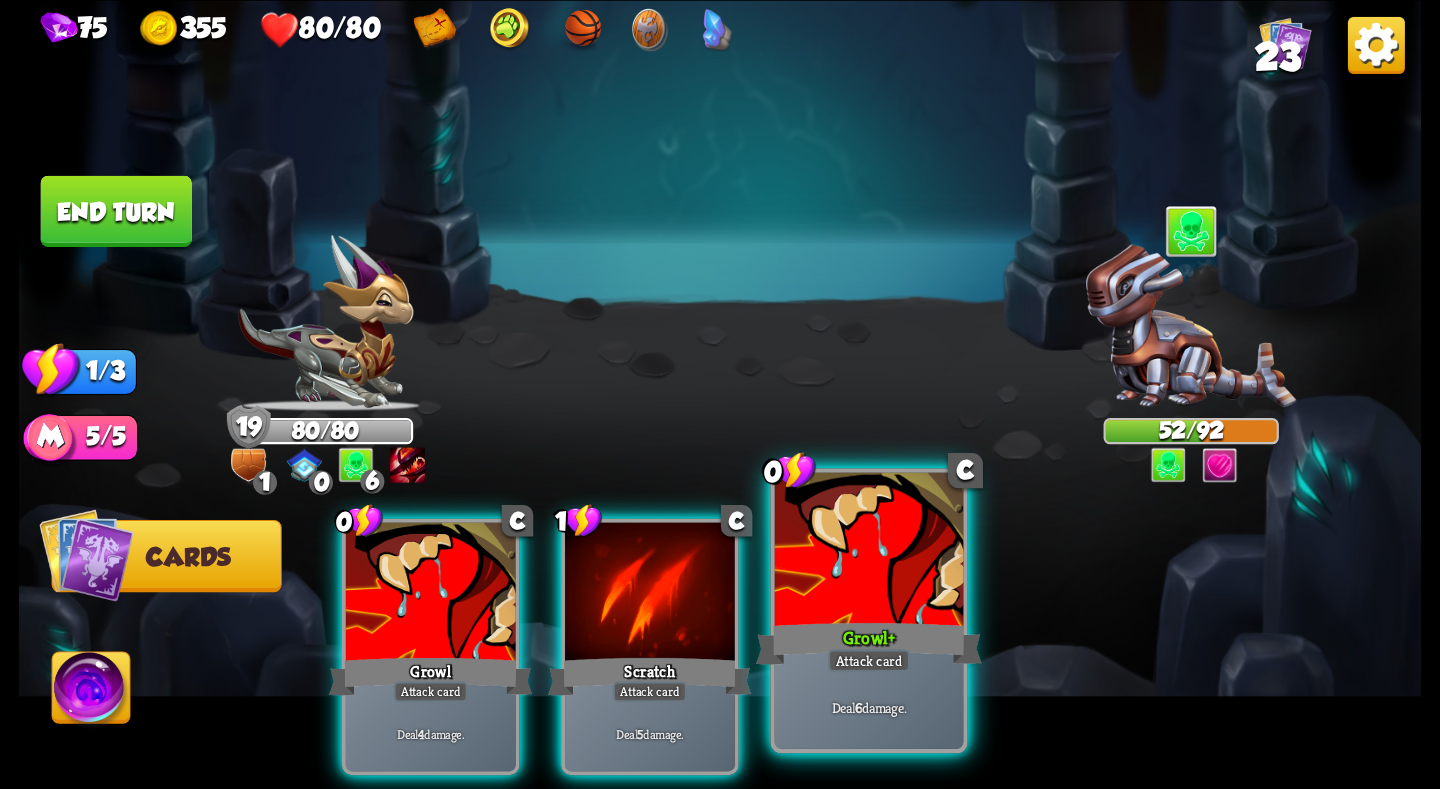 click on "Growl +" at bounding box center [869, 643] 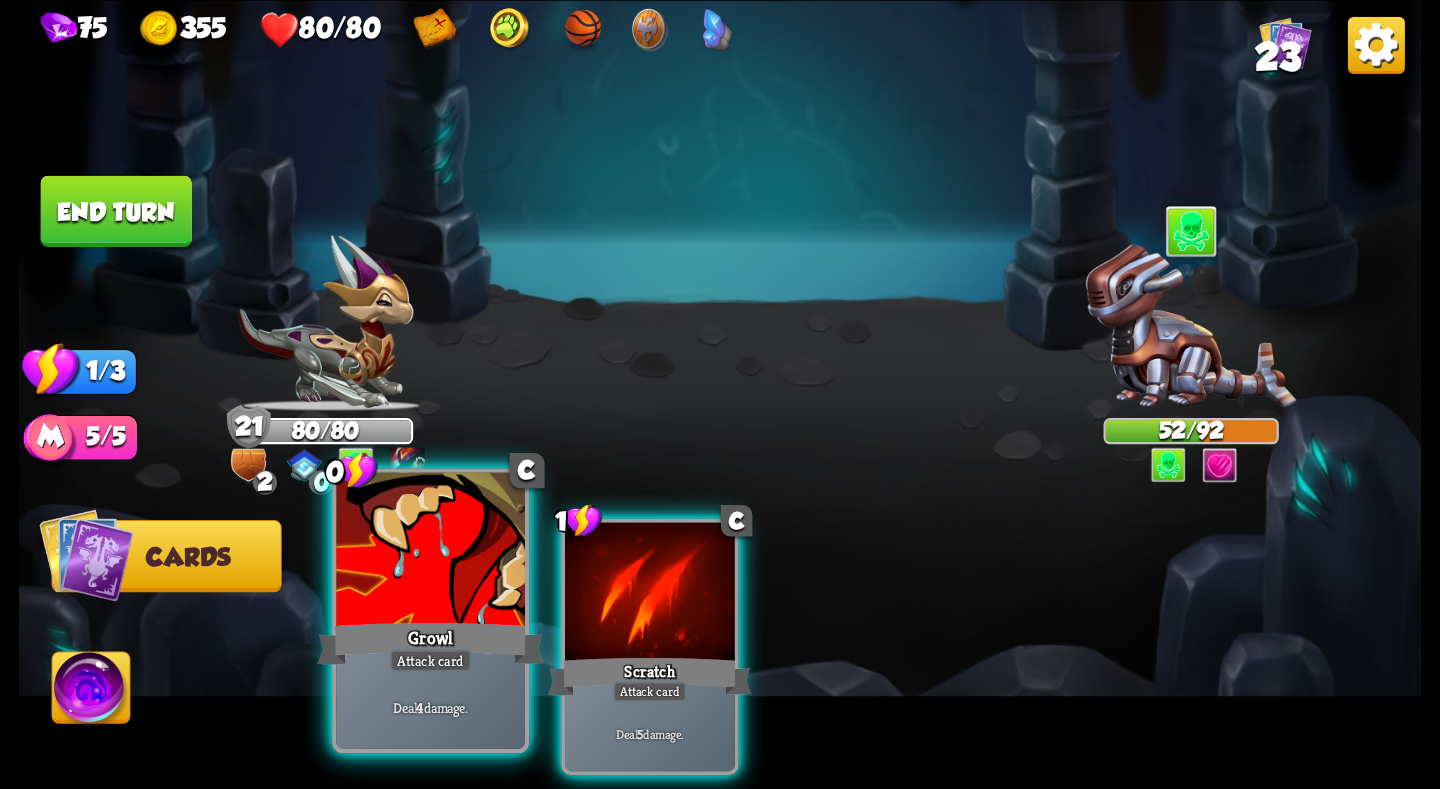click at bounding box center (430, 551) 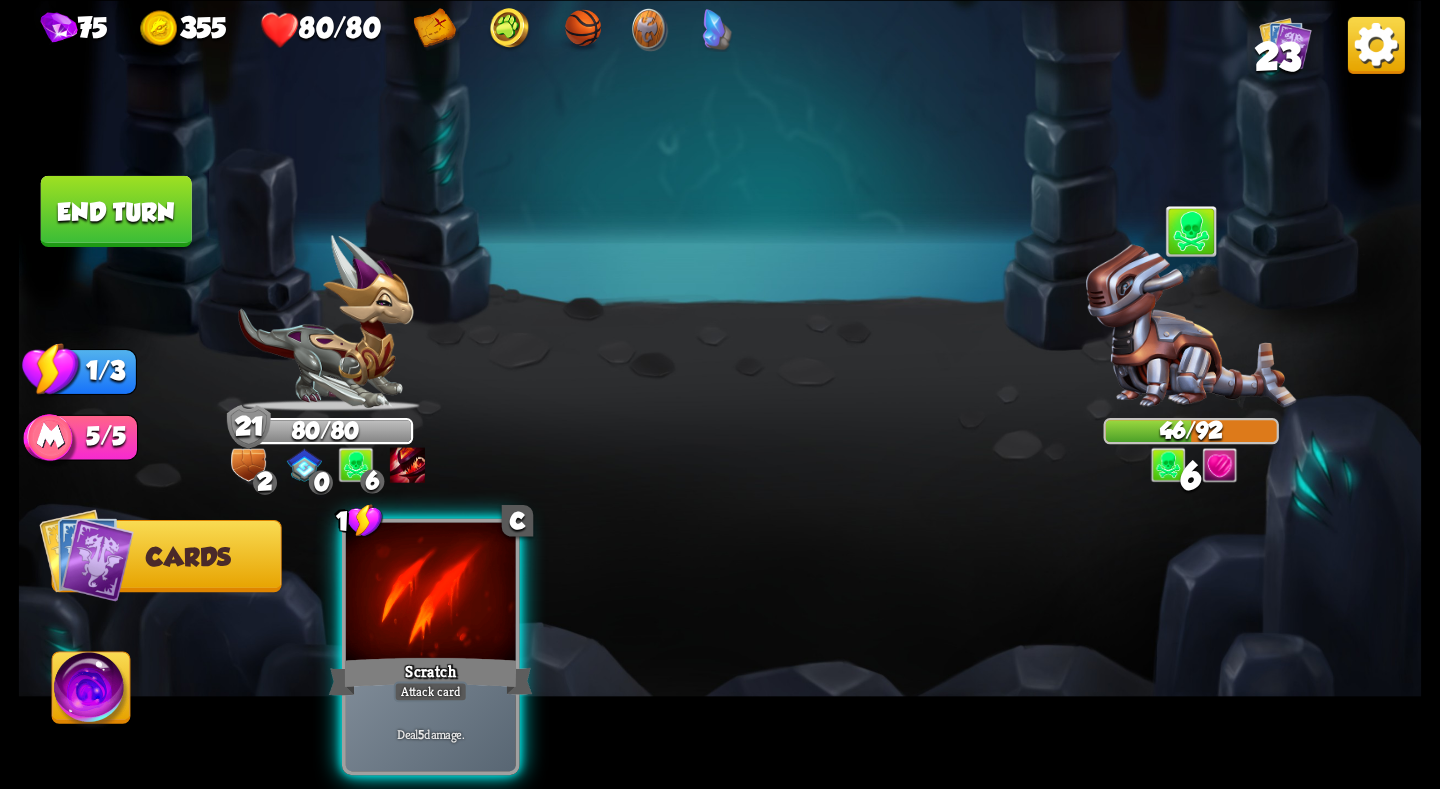 click on "End turn" at bounding box center [116, 210] 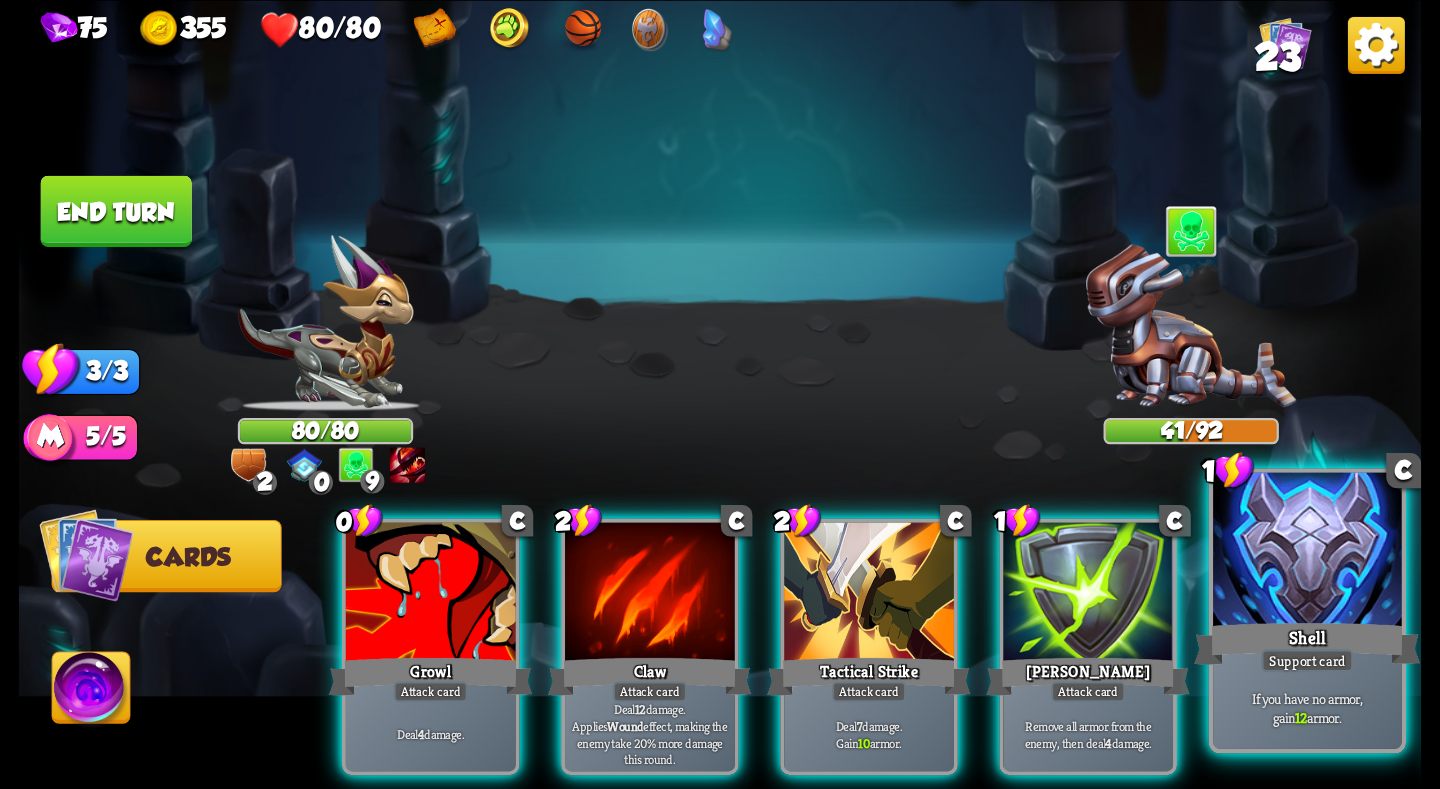 click on "Shell" at bounding box center (1307, 643) 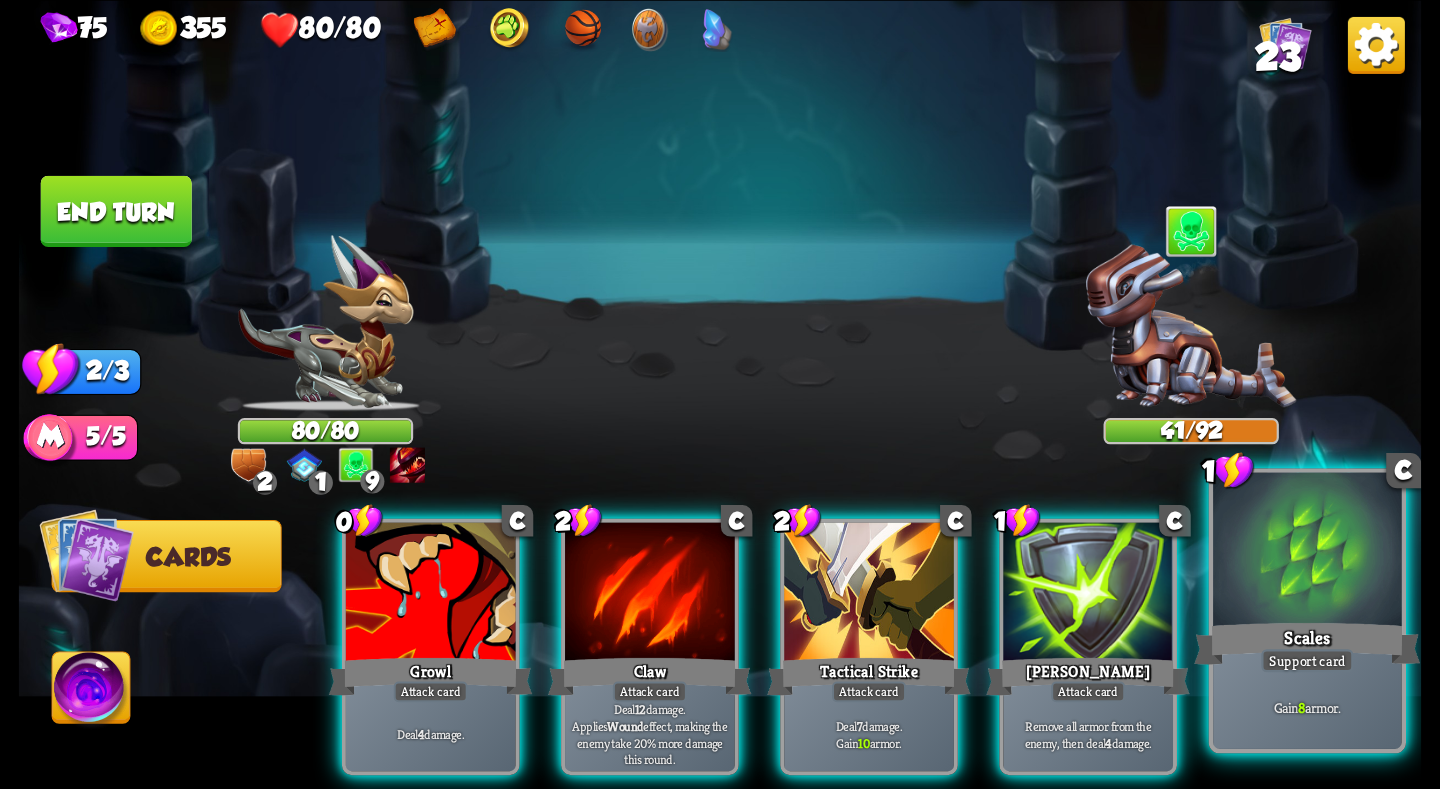 click at bounding box center [1307, 551] 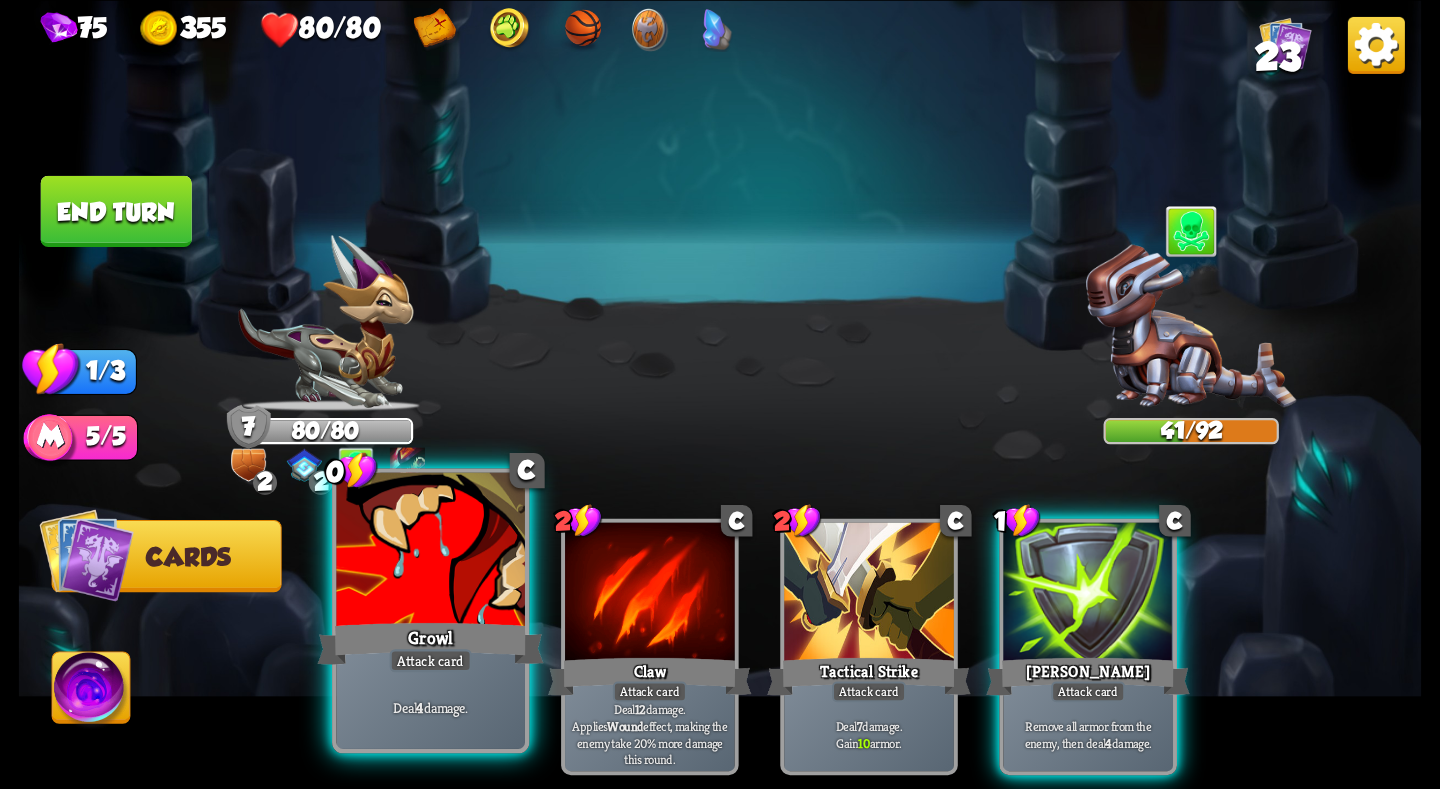click at bounding box center [430, 551] 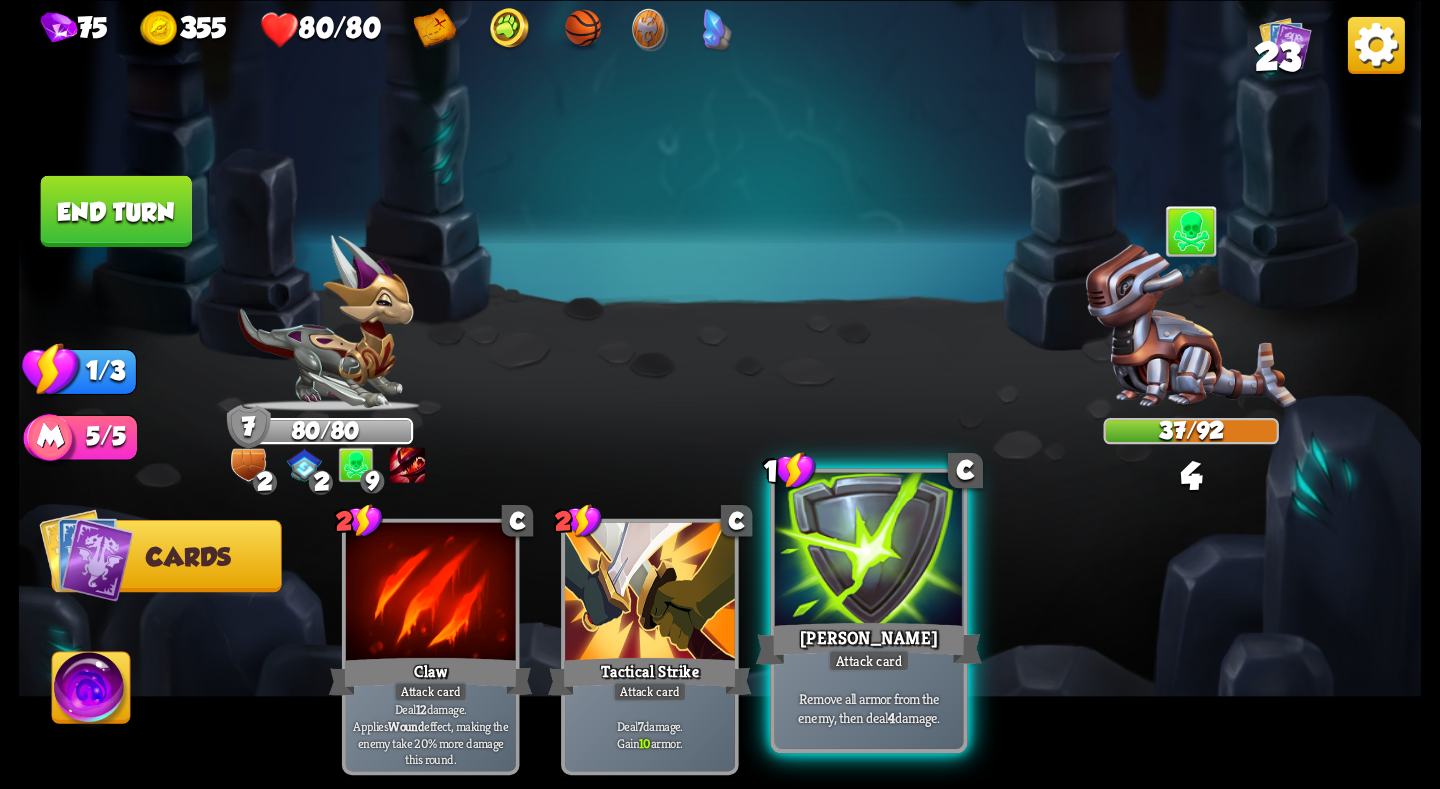 click at bounding box center [869, 551] 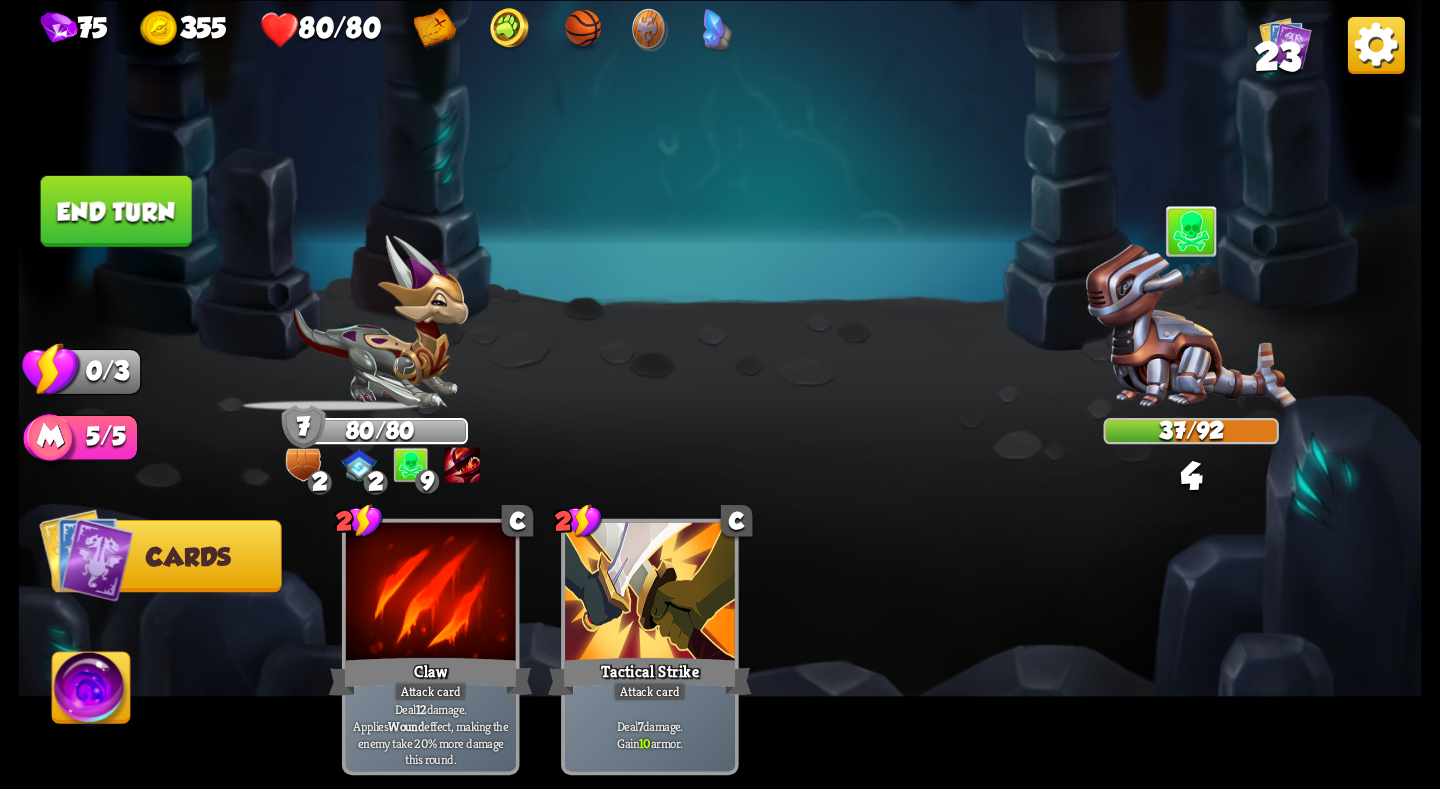click on "End turn" at bounding box center [116, 210] 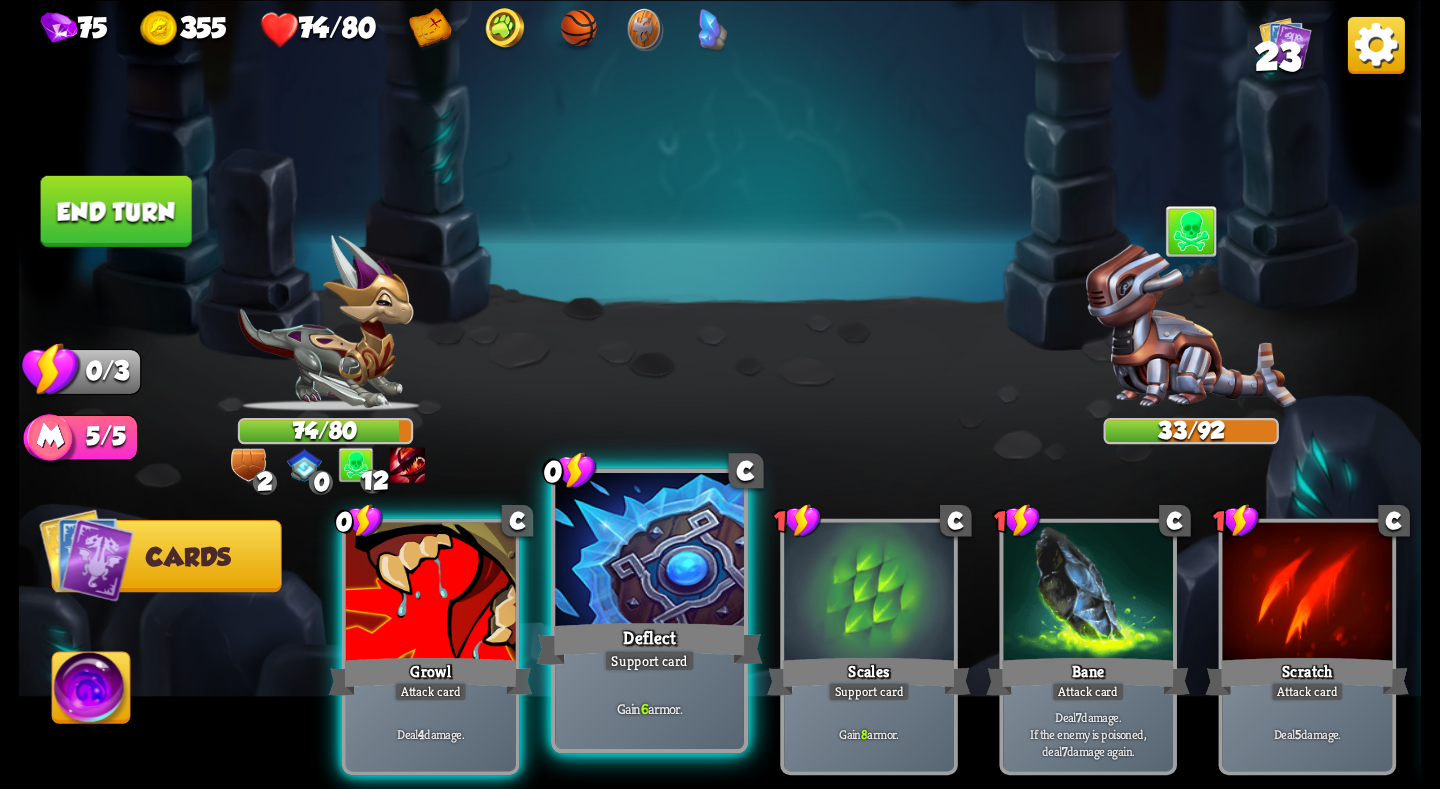 click at bounding box center [650, 551] 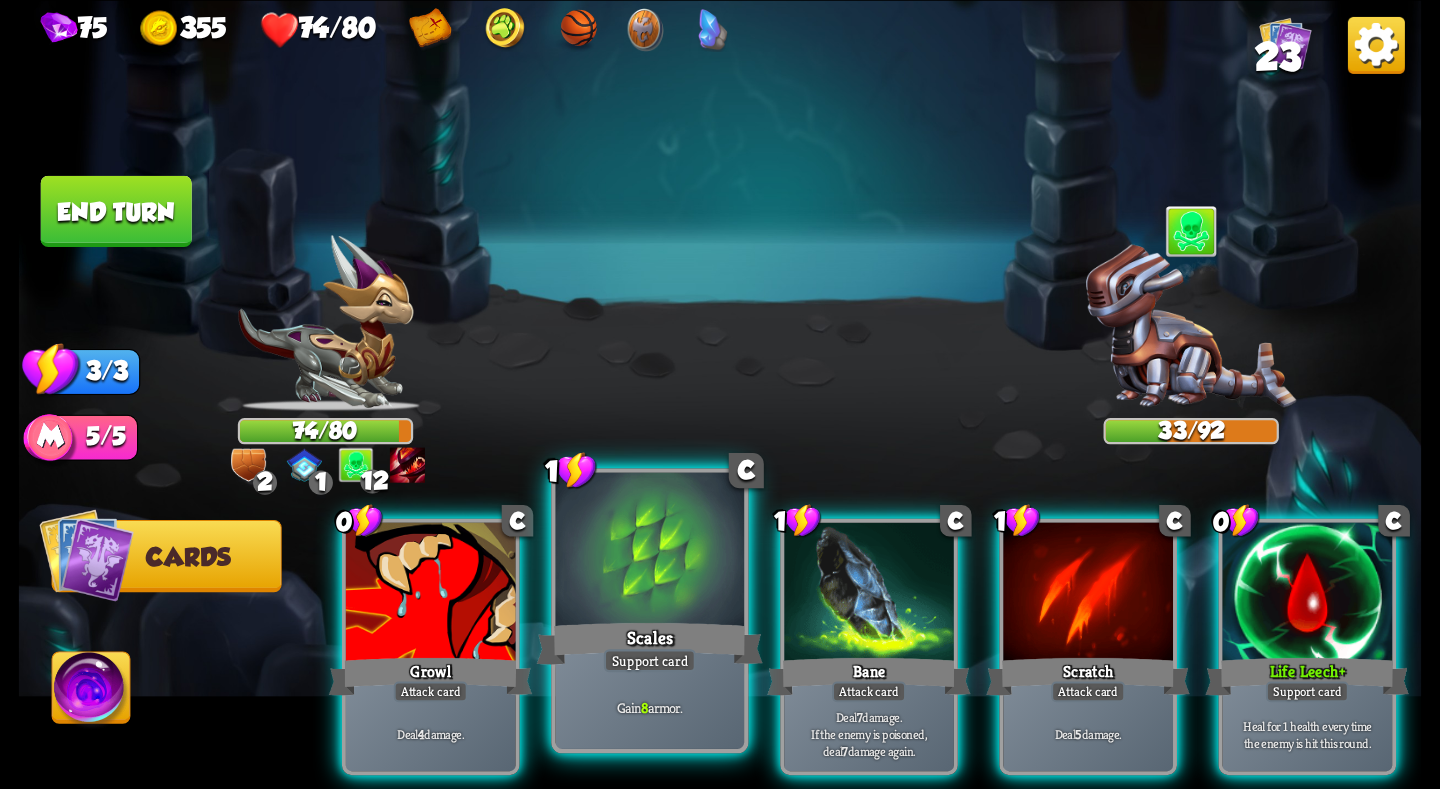 click at bounding box center [650, 551] 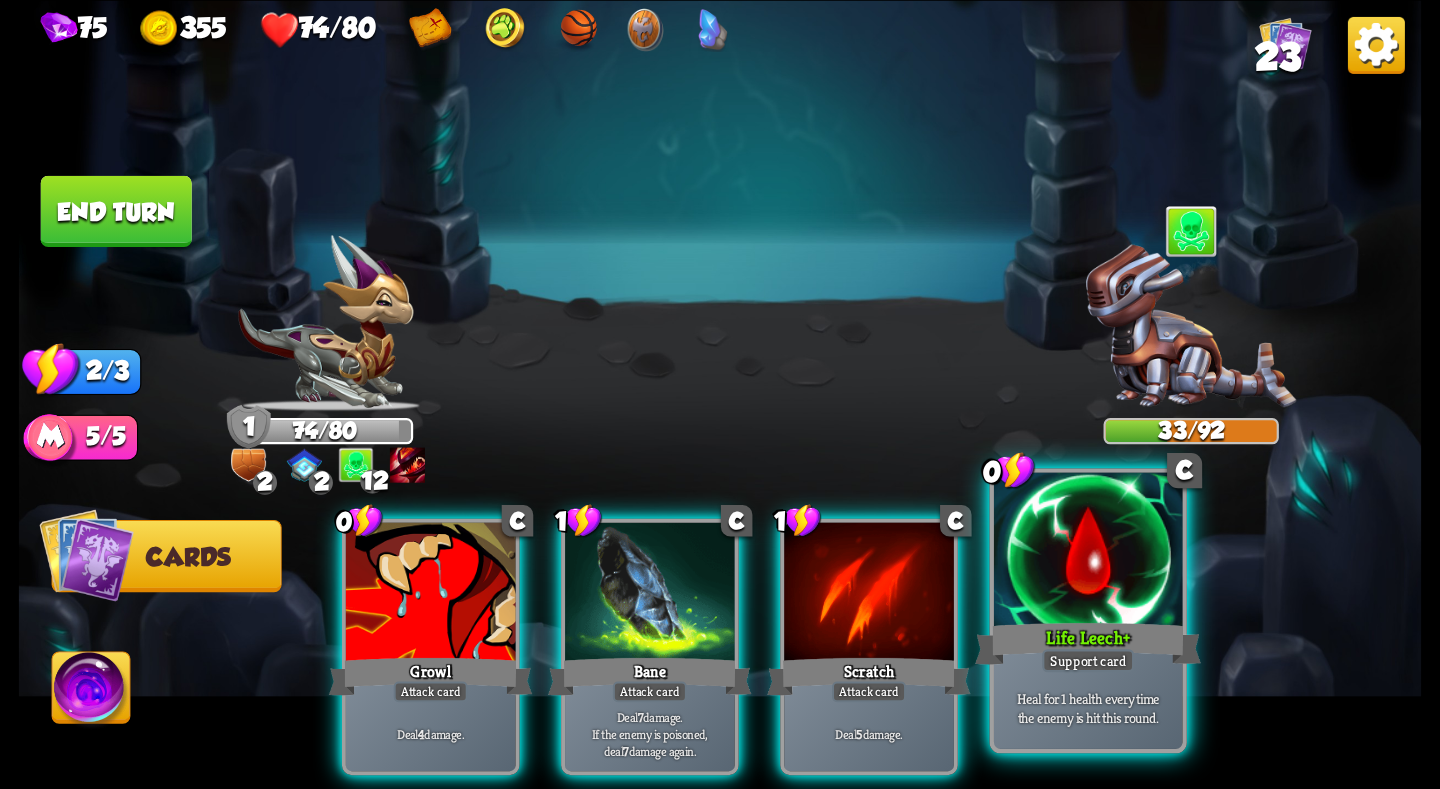 click at bounding box center (1088, 551) 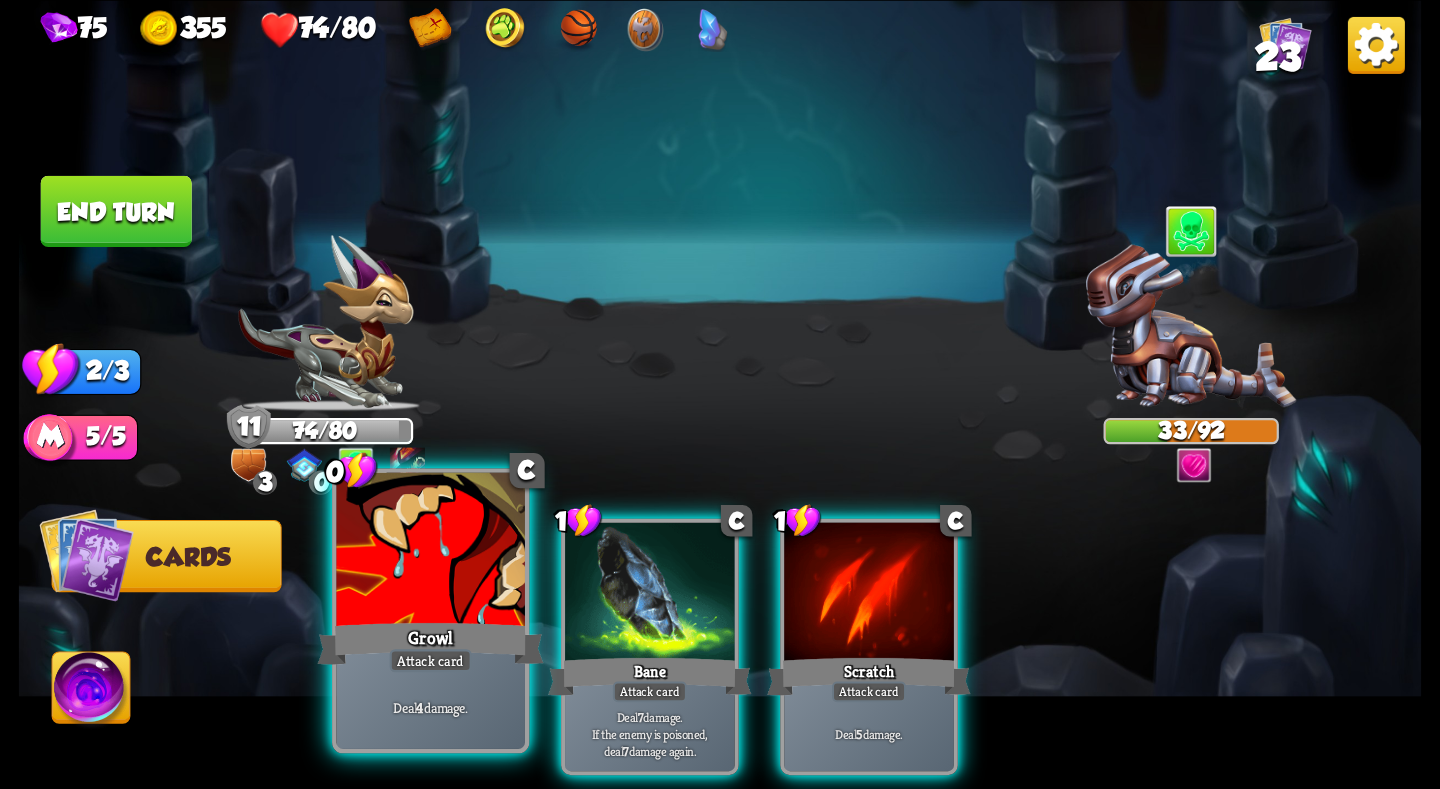 click at bounding box center [430, 551] 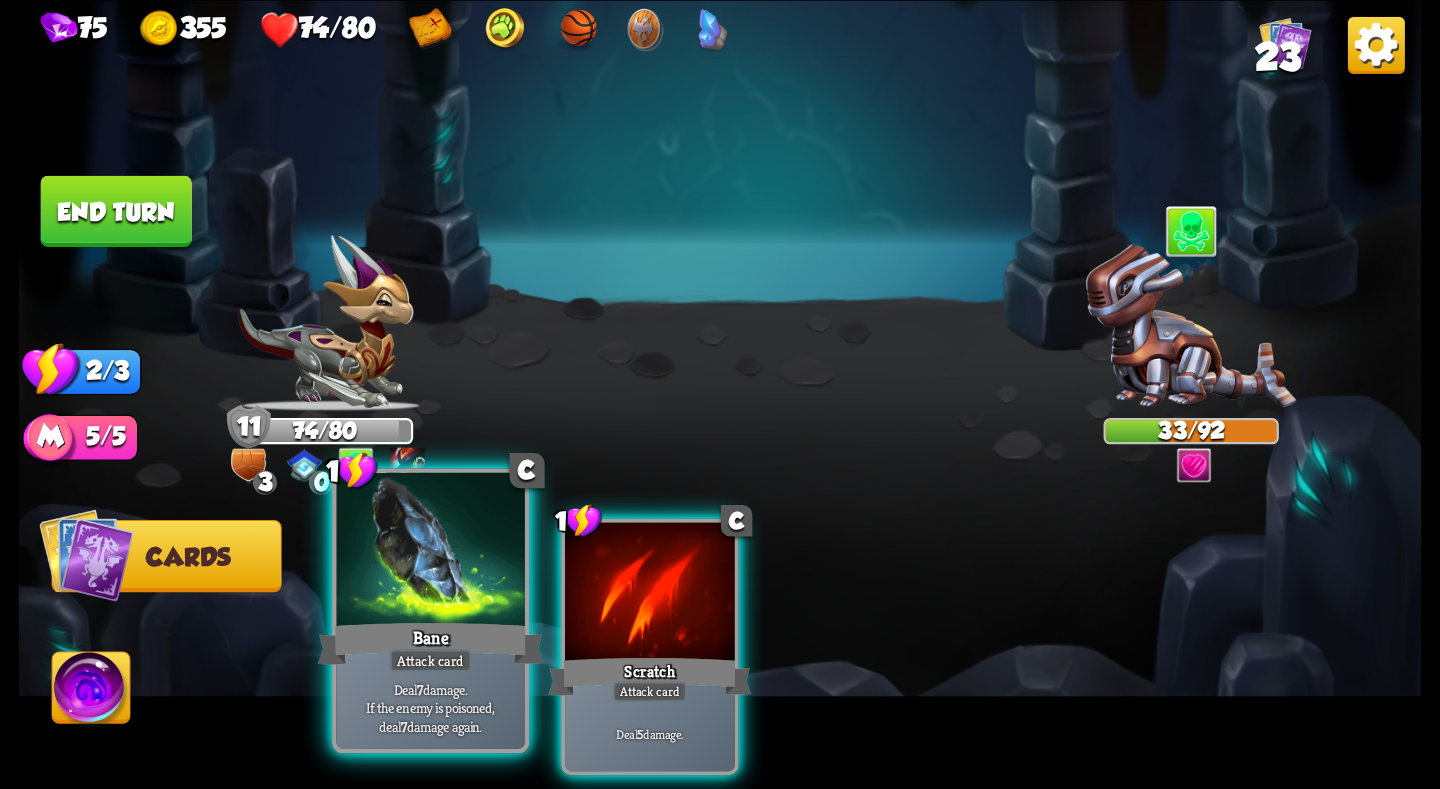 click at bounding box center (430, 551) 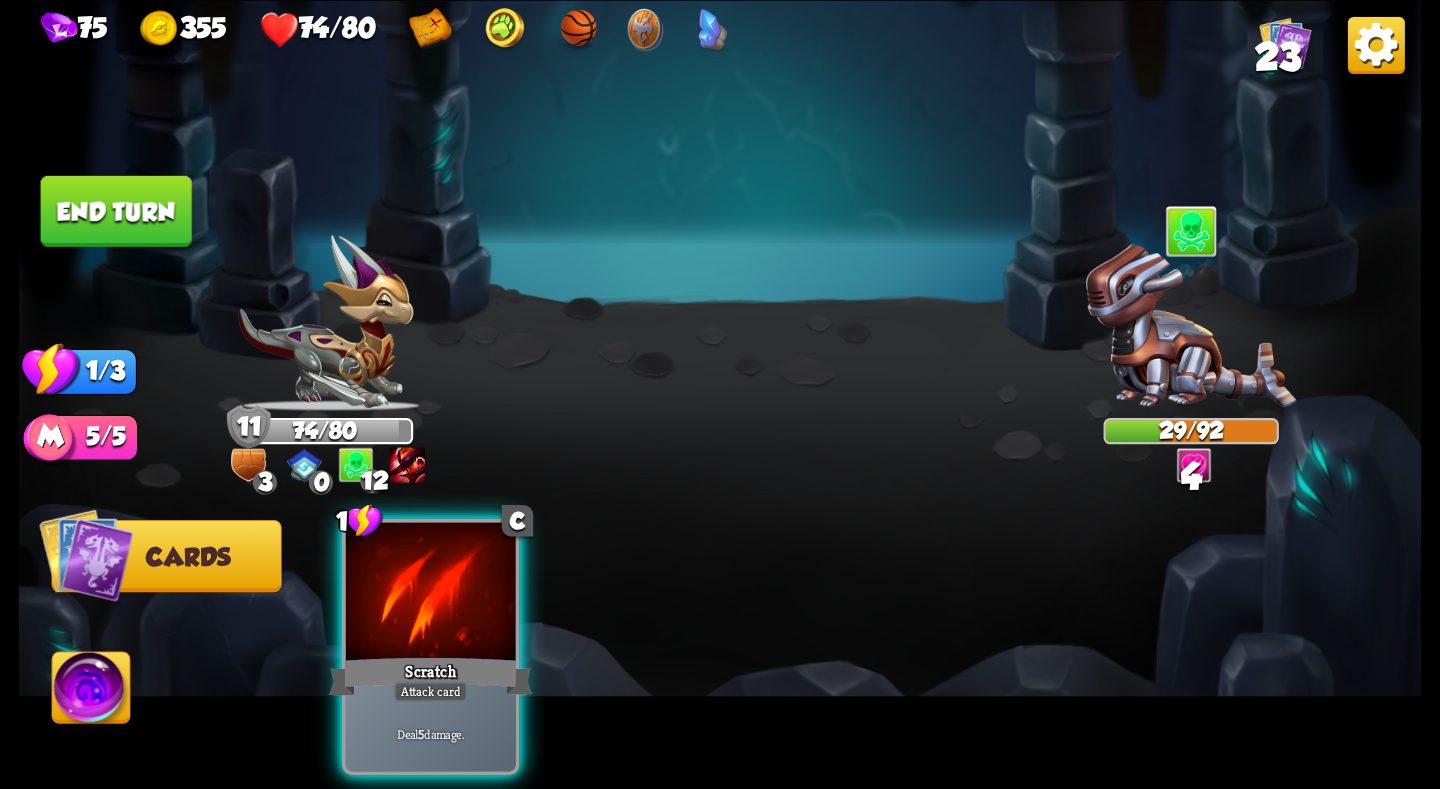 click on "End turn" at bounding box center [116, 210] 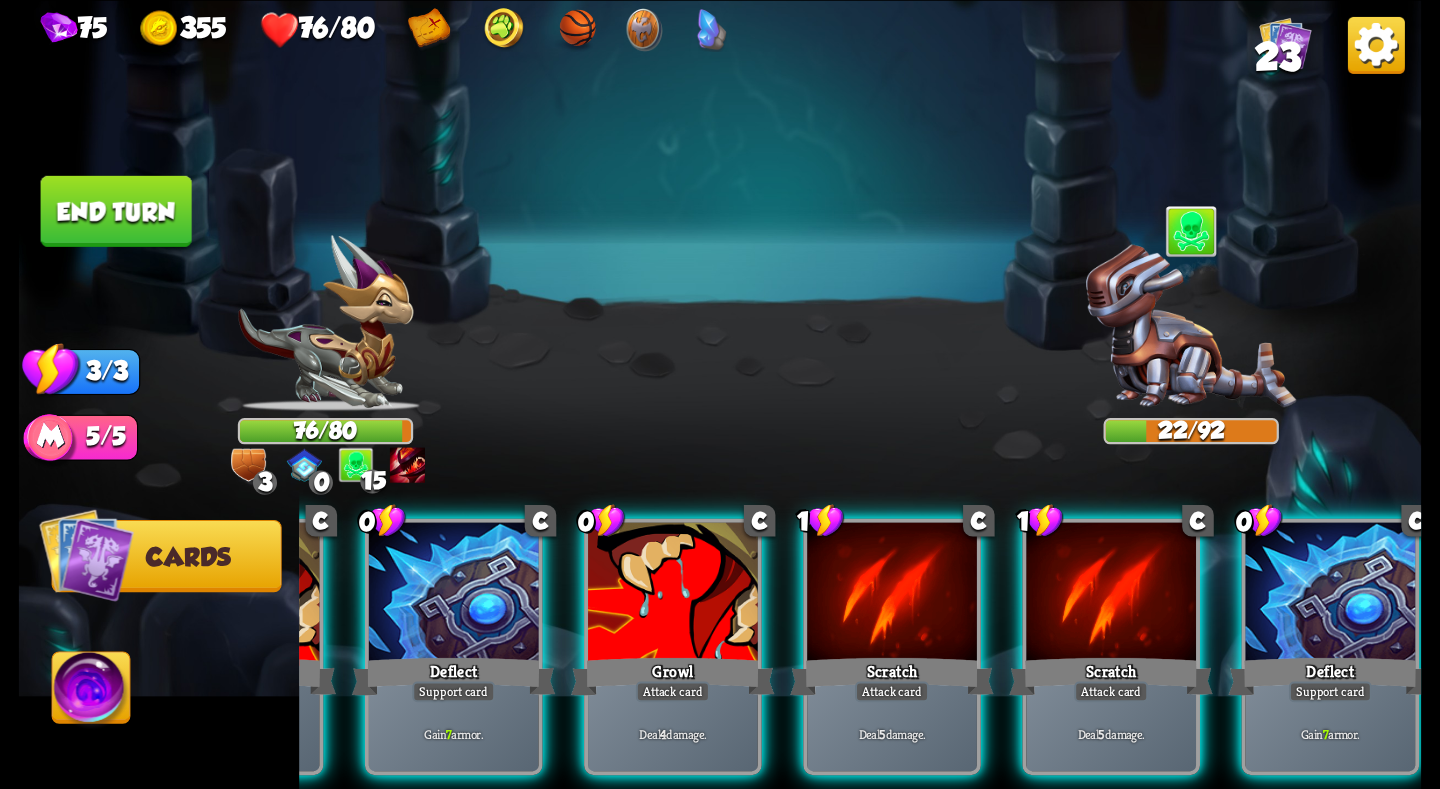 scroll, scrollTop: 0, scrollLeft: 190, axis: horizontal 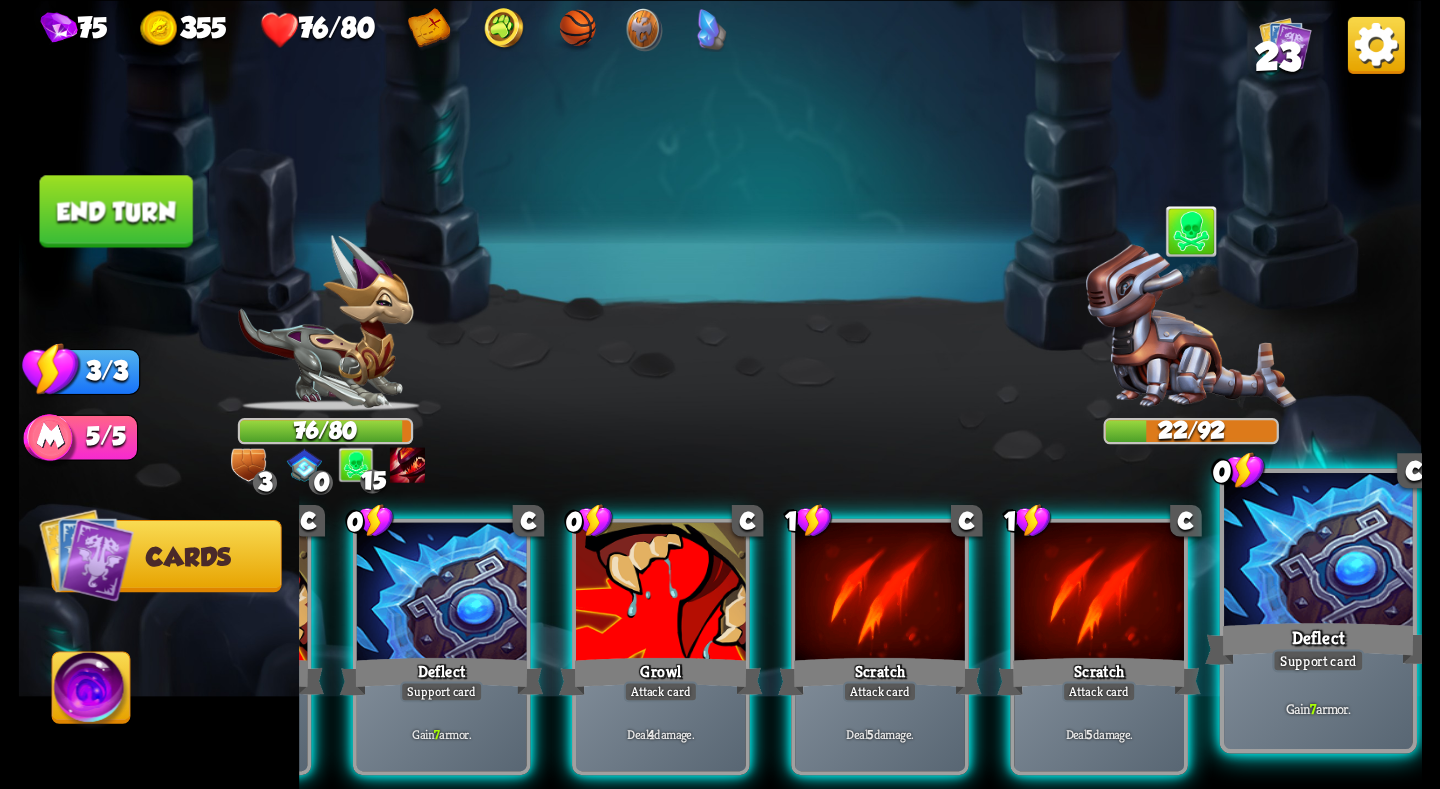 click on "Deflect" at bounding box center [1318, 643] 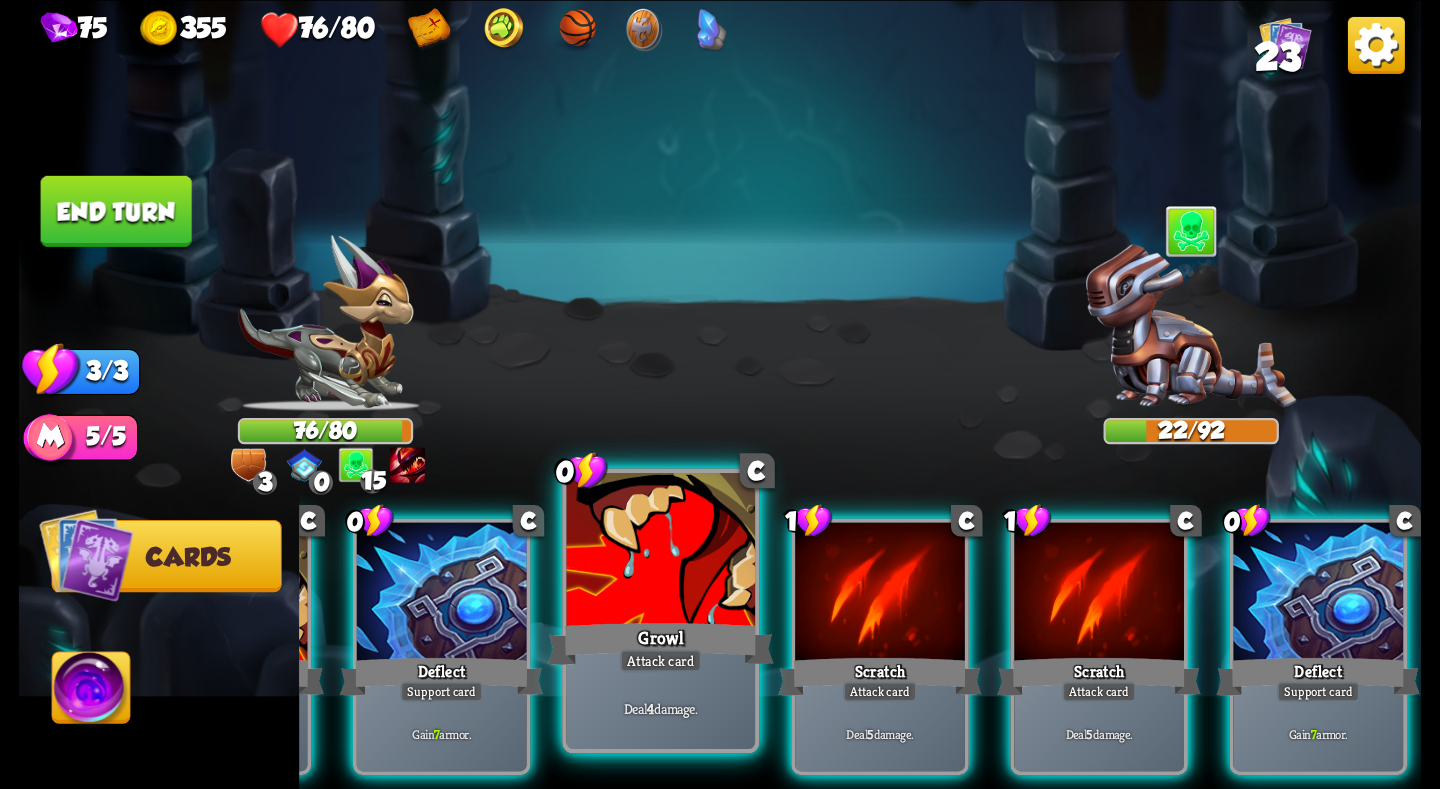 scroll, scrollTop: 0, scrollLeft: 0, axis: both 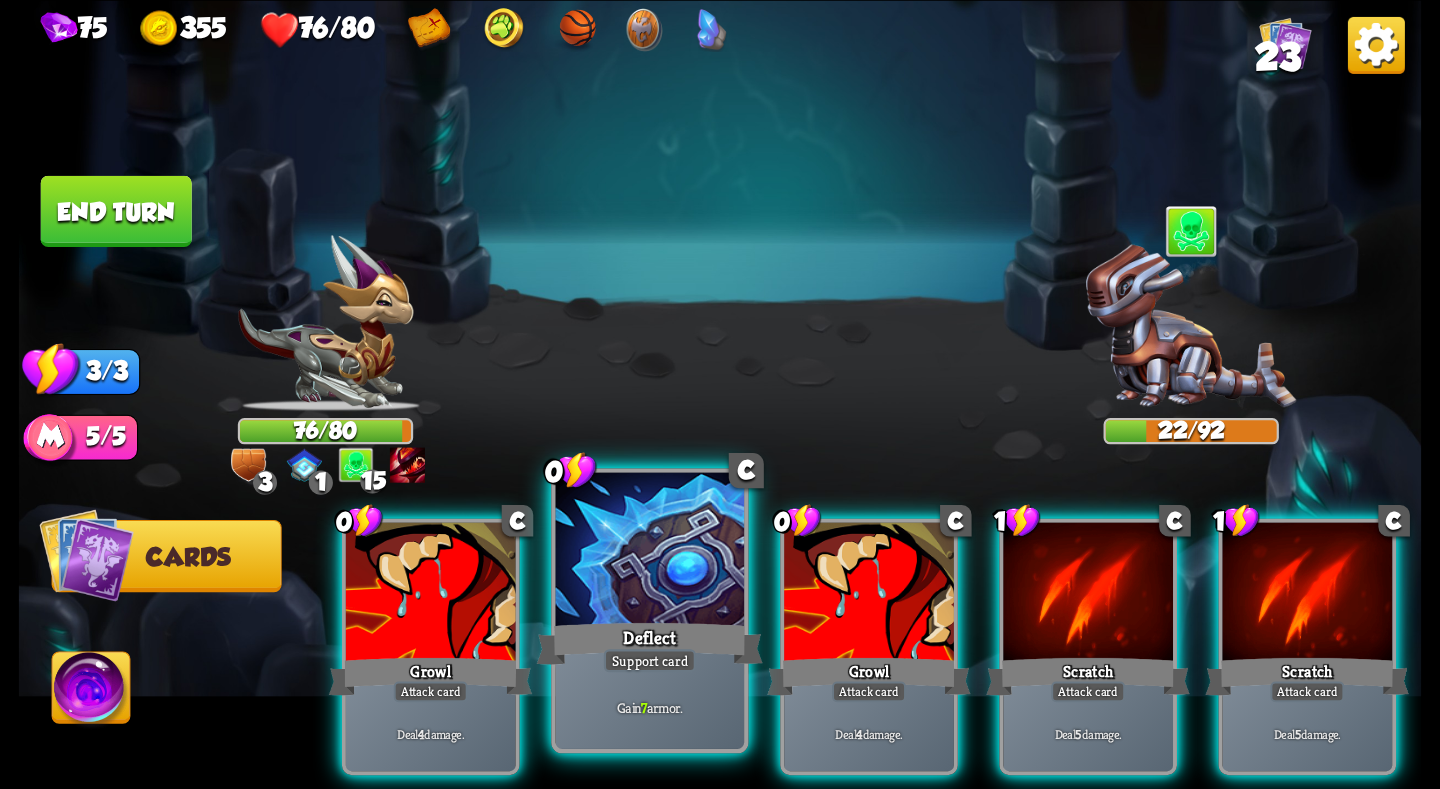 click on "Deflect" at bounding box center (650, 643) 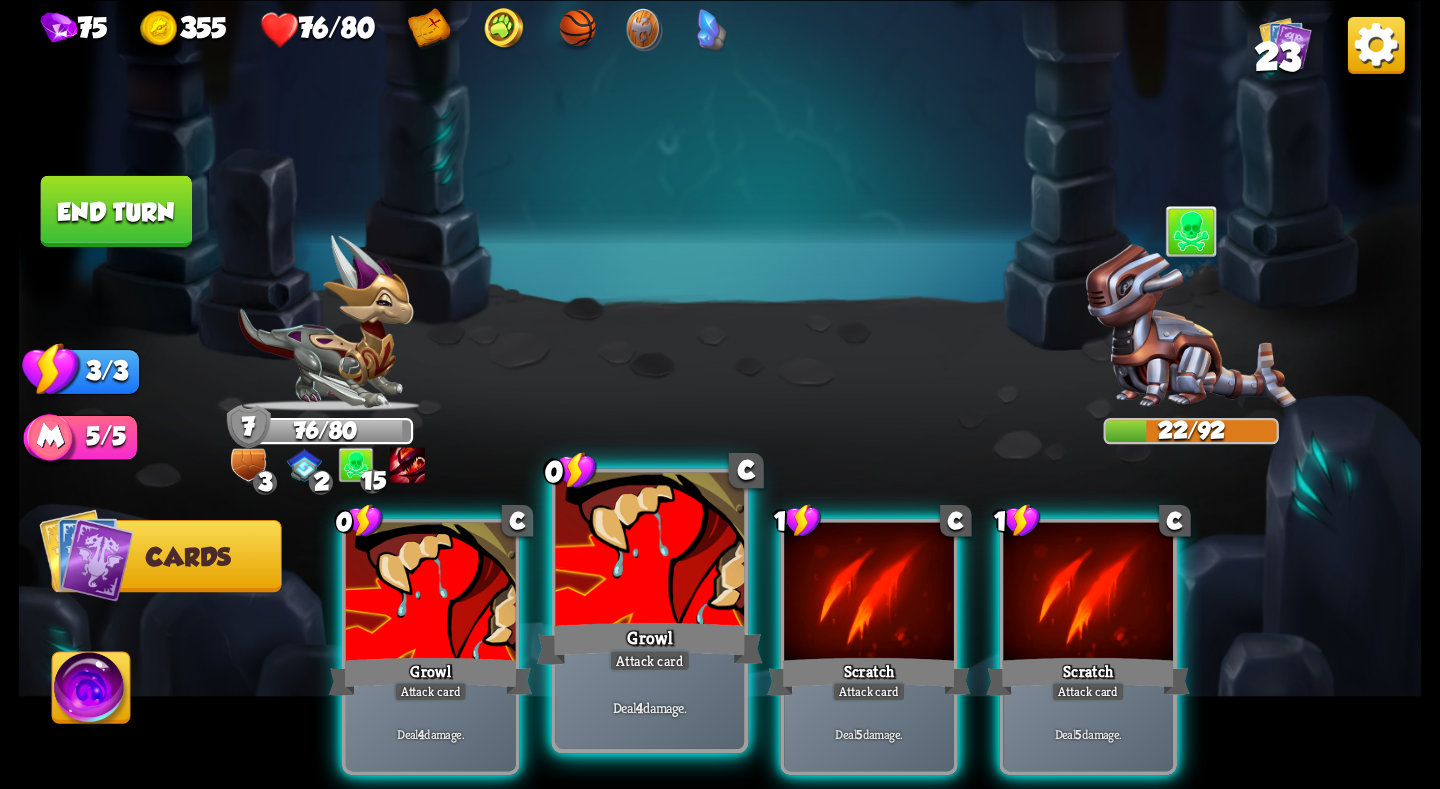 click on "Growl" at bounding box center [650, 643] 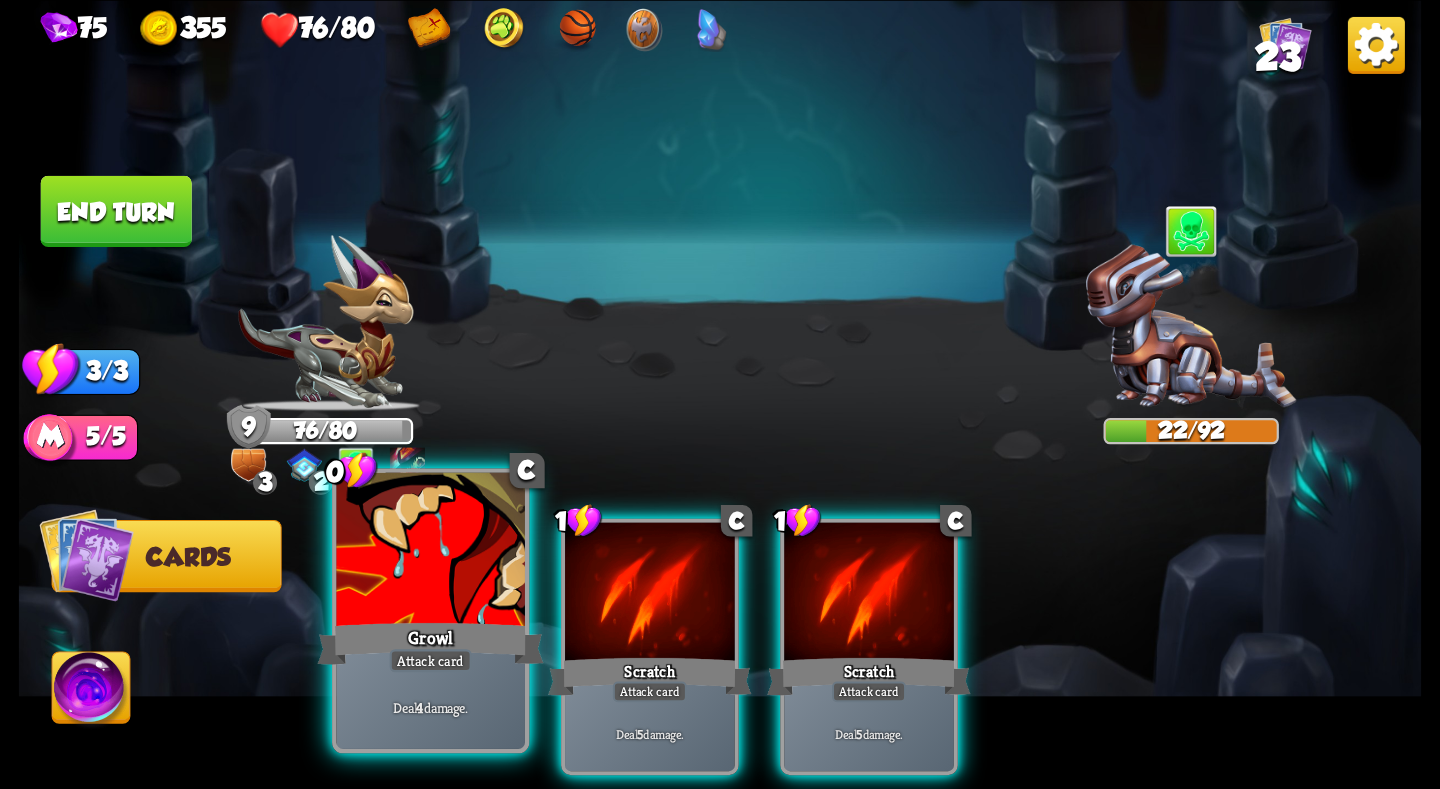 click at bounding box center (430, 551) 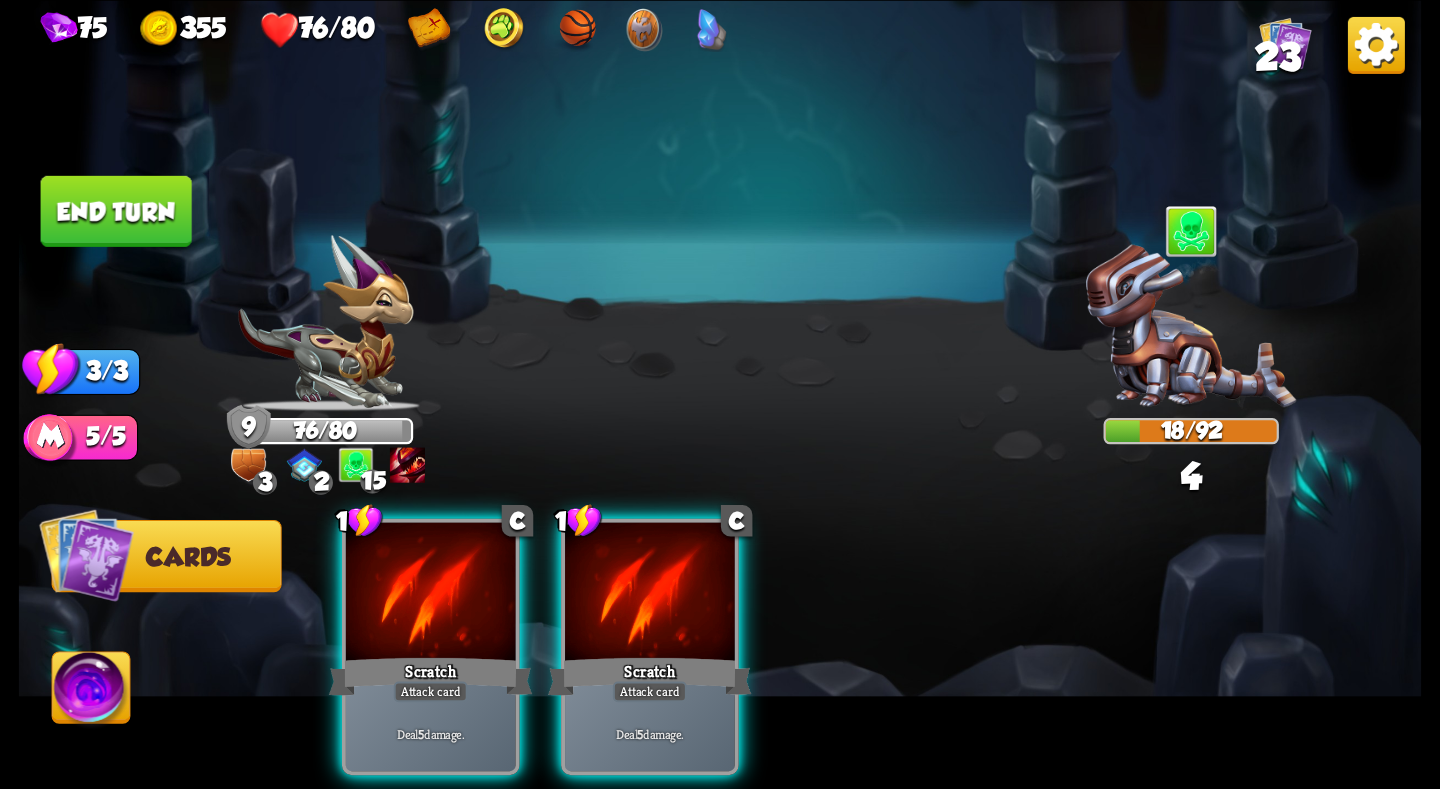 click on "End turn" at bounding box center (116, 210) 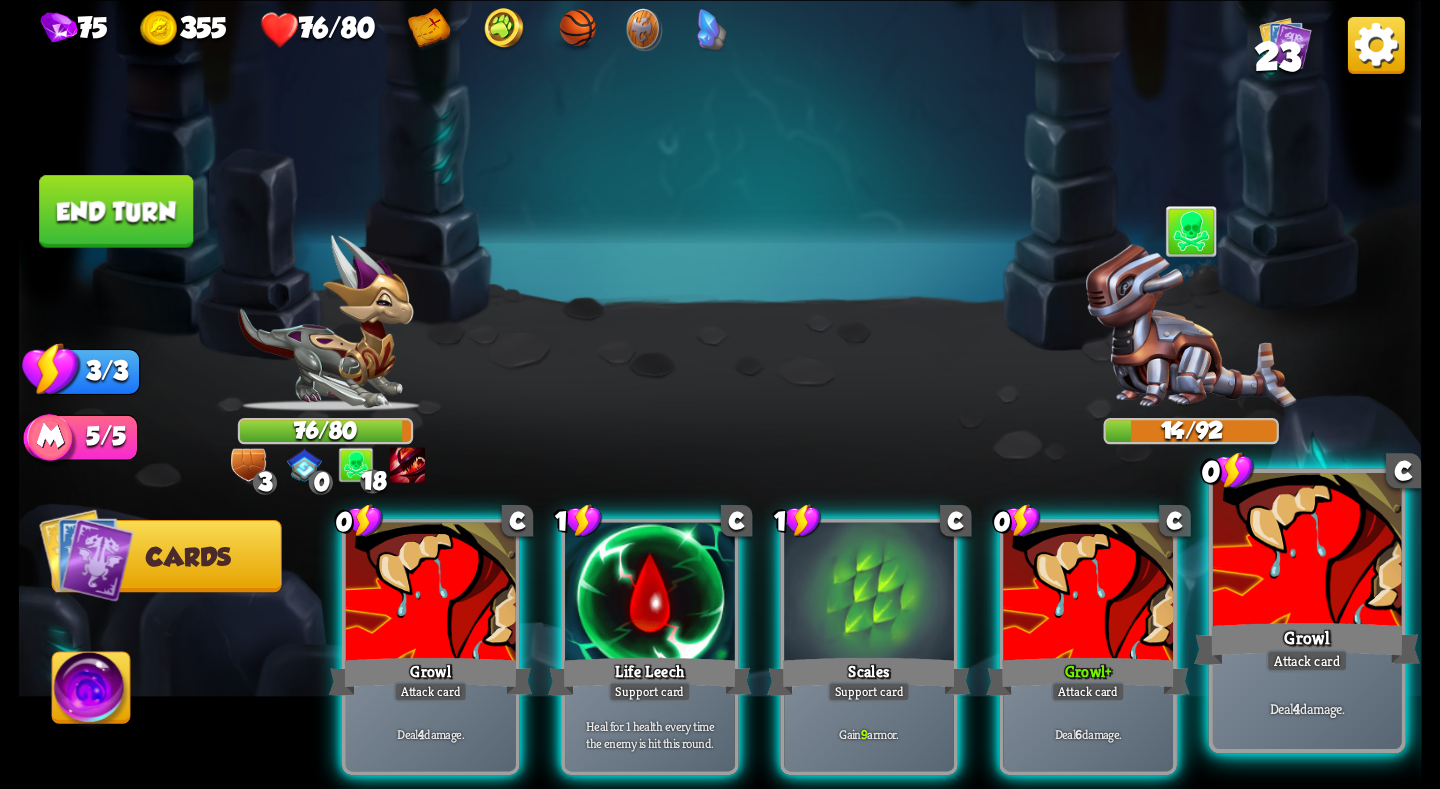 click at bounding box center (1307, 551) 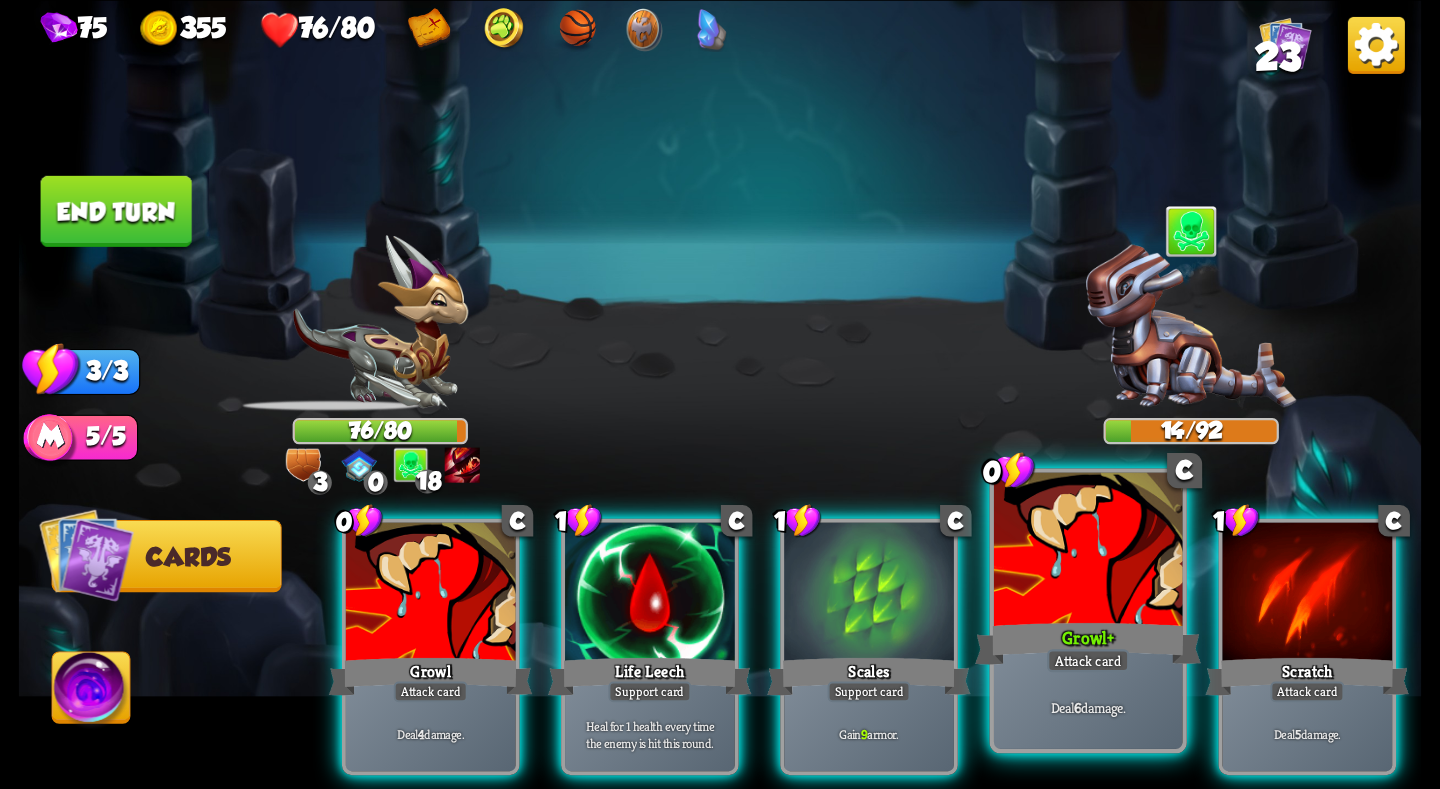 click at bounding box center (1088, 551) 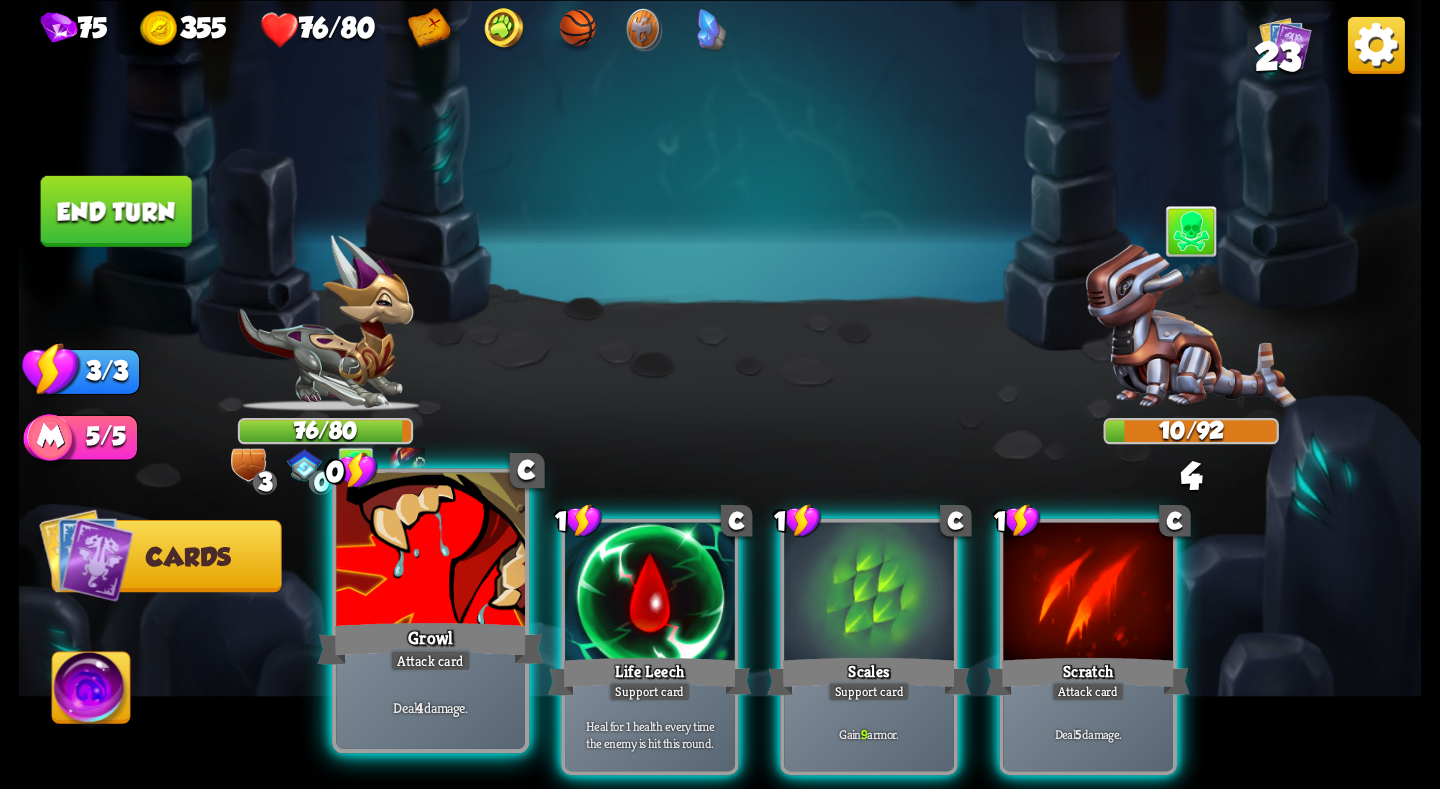 click at bounding box center (430, 551) 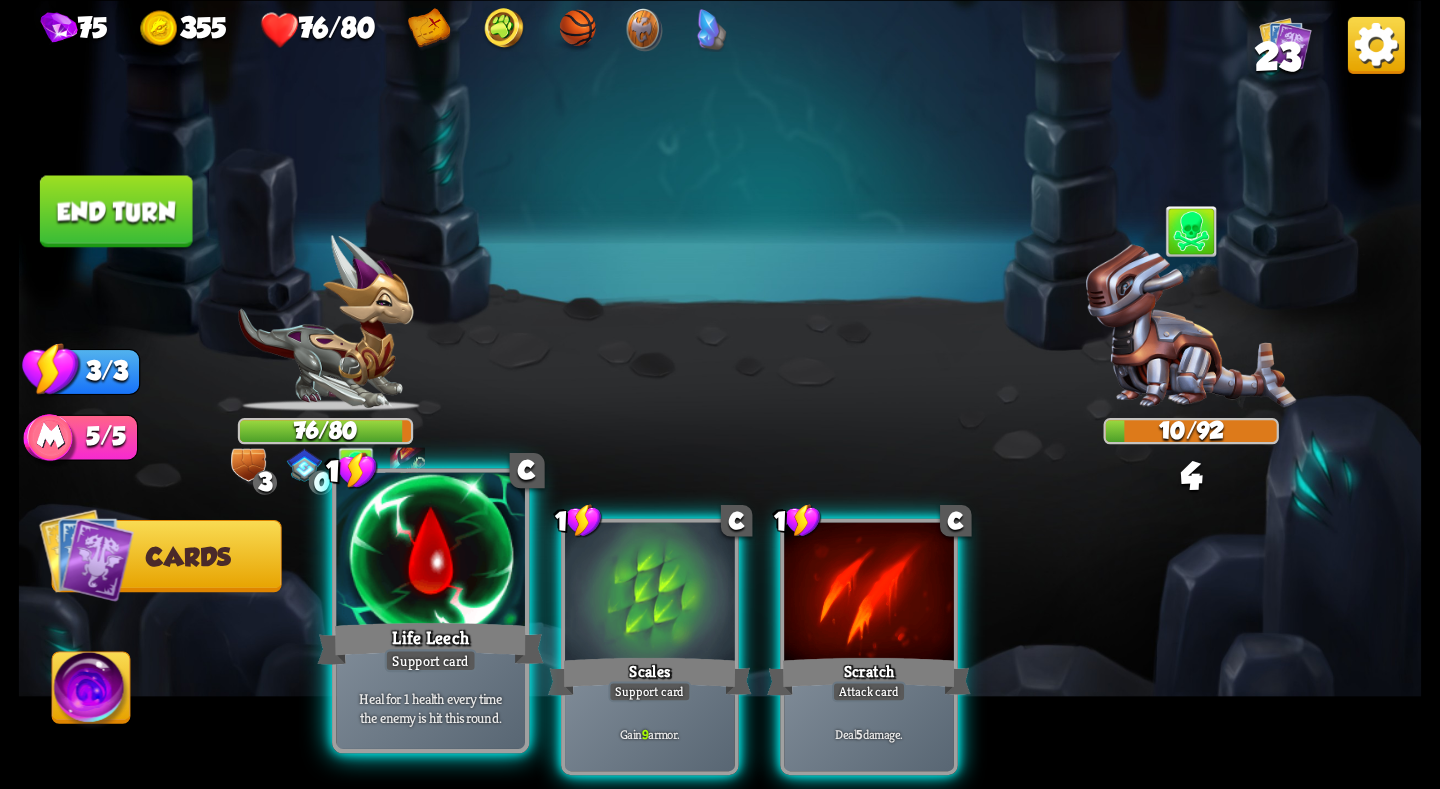 click at bounding box center [430, 551] 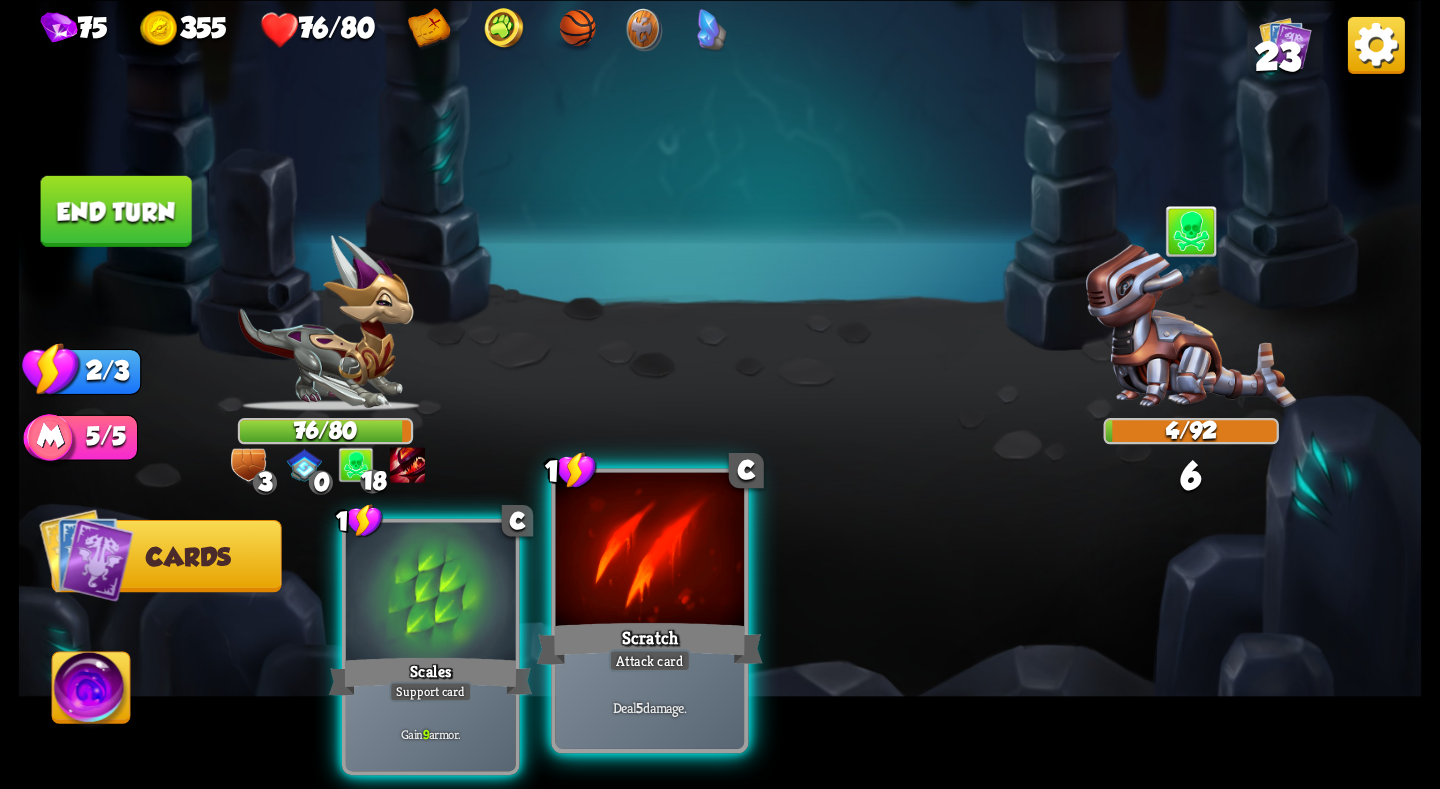 click at bounding box center (650, 551) 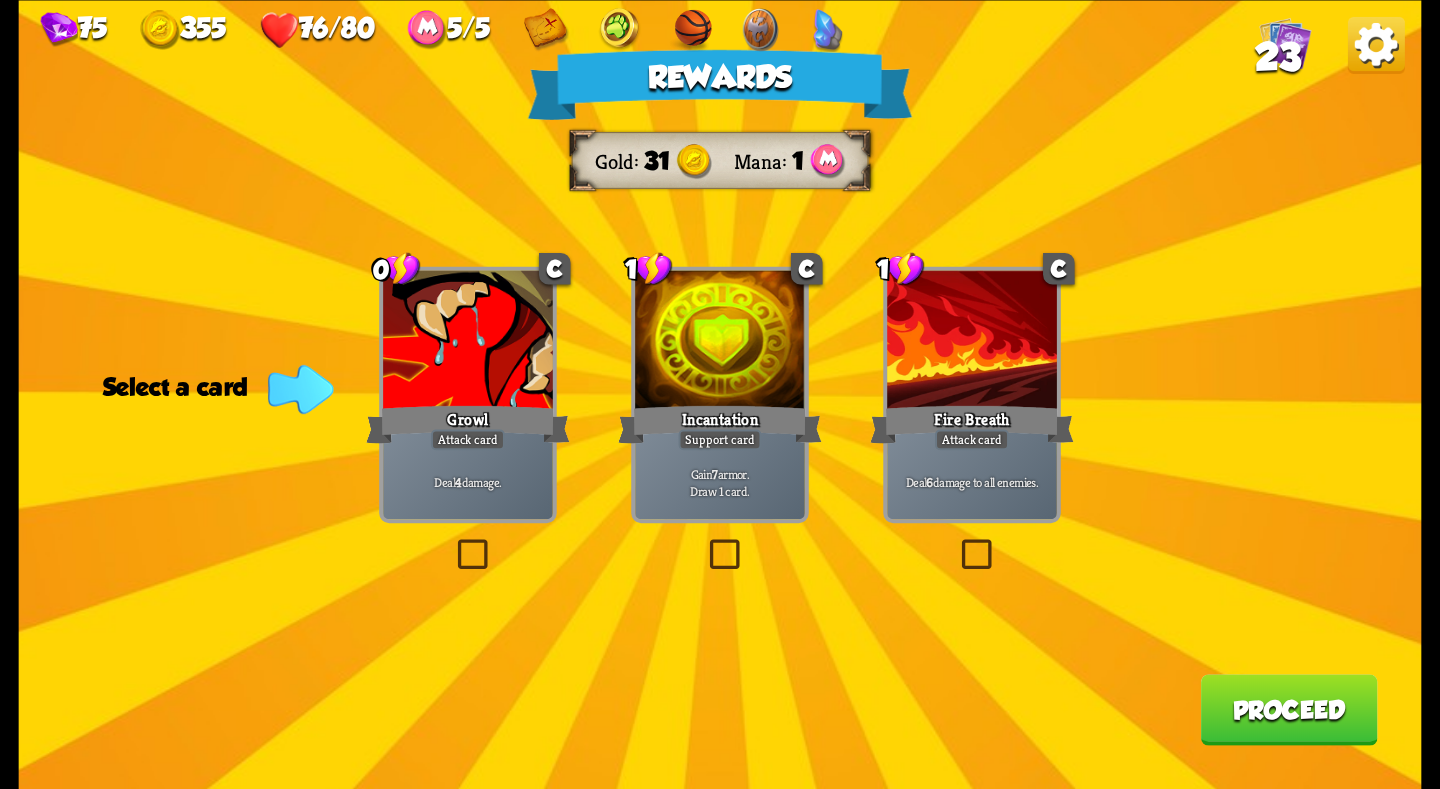 click at bounding box center (972, 341) 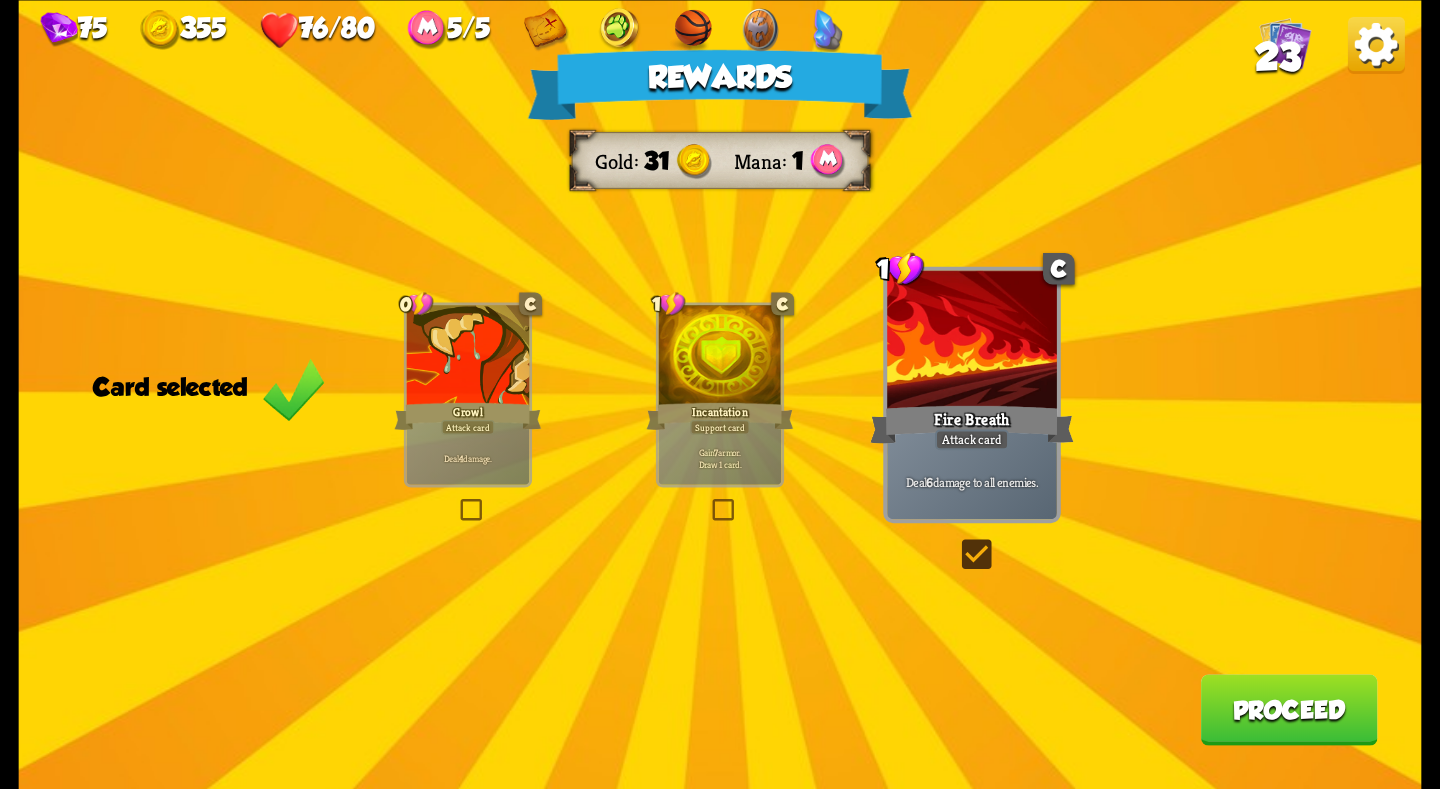 click on "Proceed" at bounding box center [1289, 709] 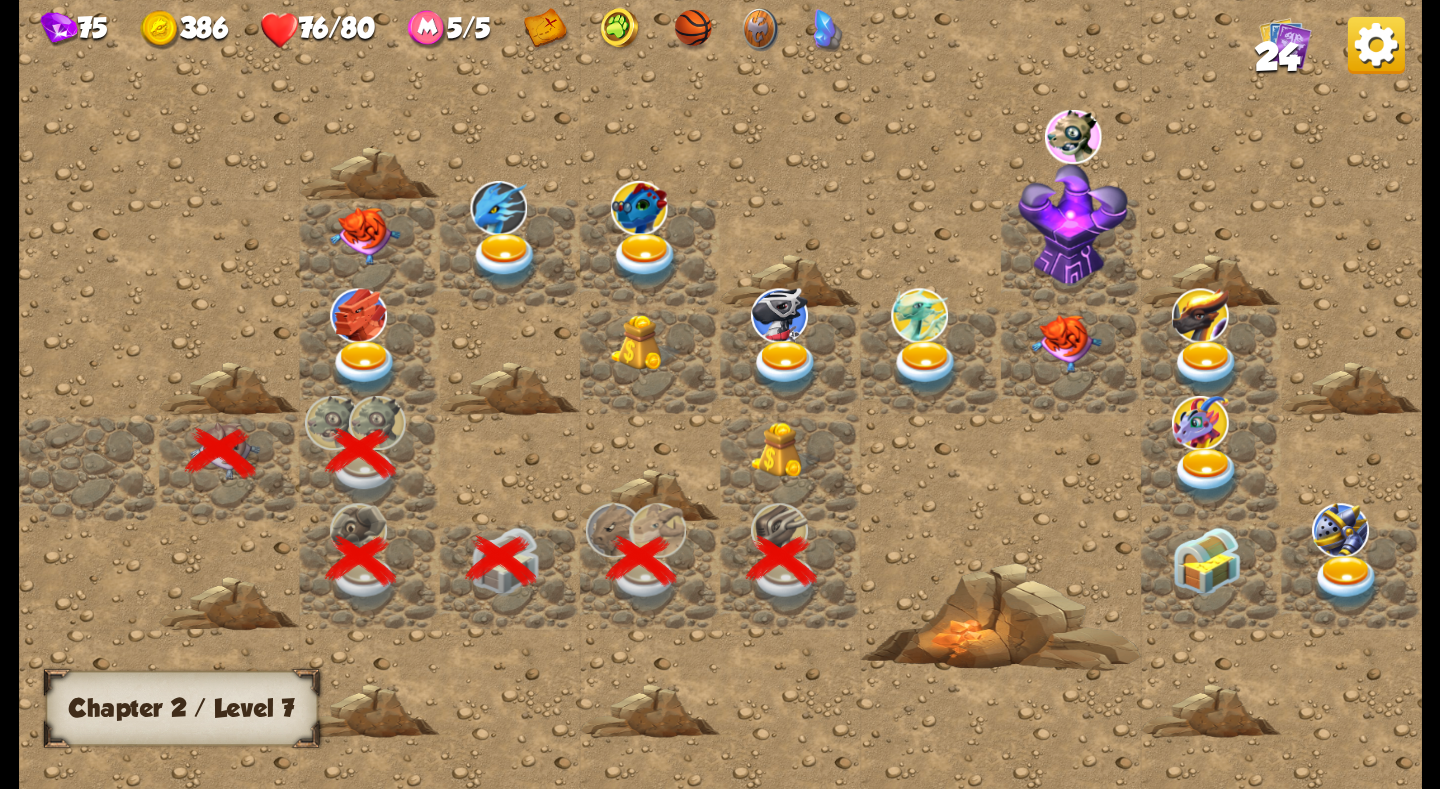 click at bounding box center [786, 449] 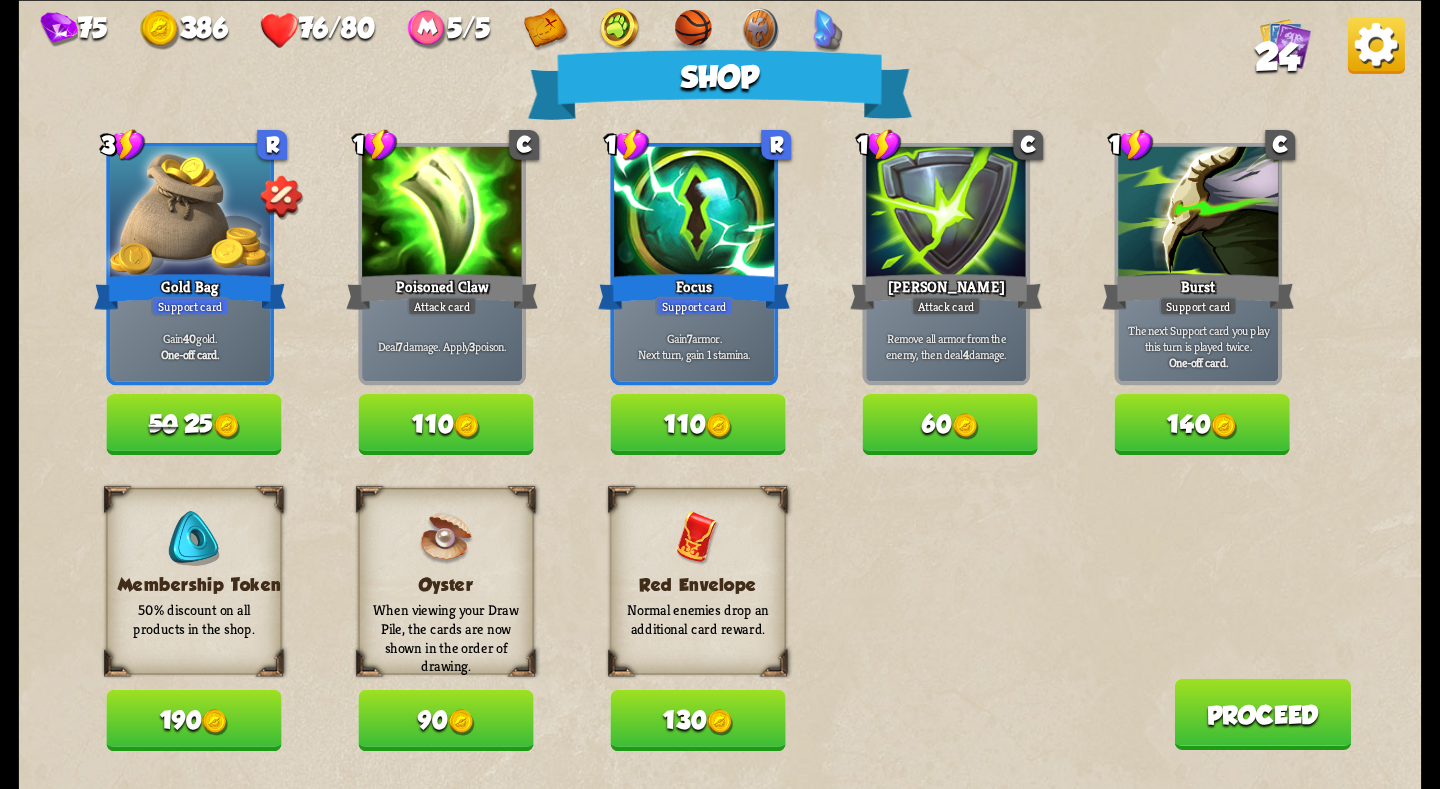 click on "190" at bounding box center [193, 720] 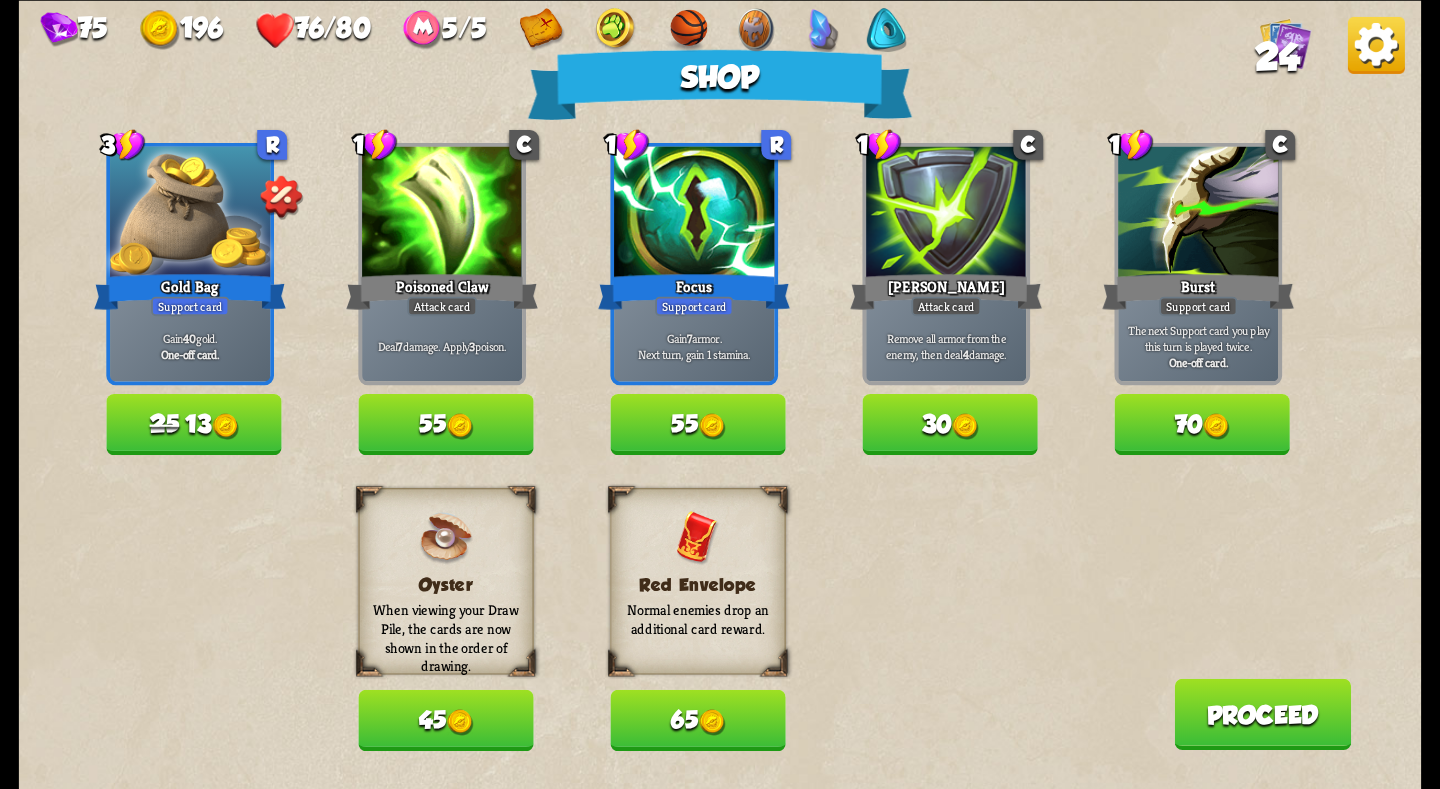 click on "55" at bounding box center [697, 424] 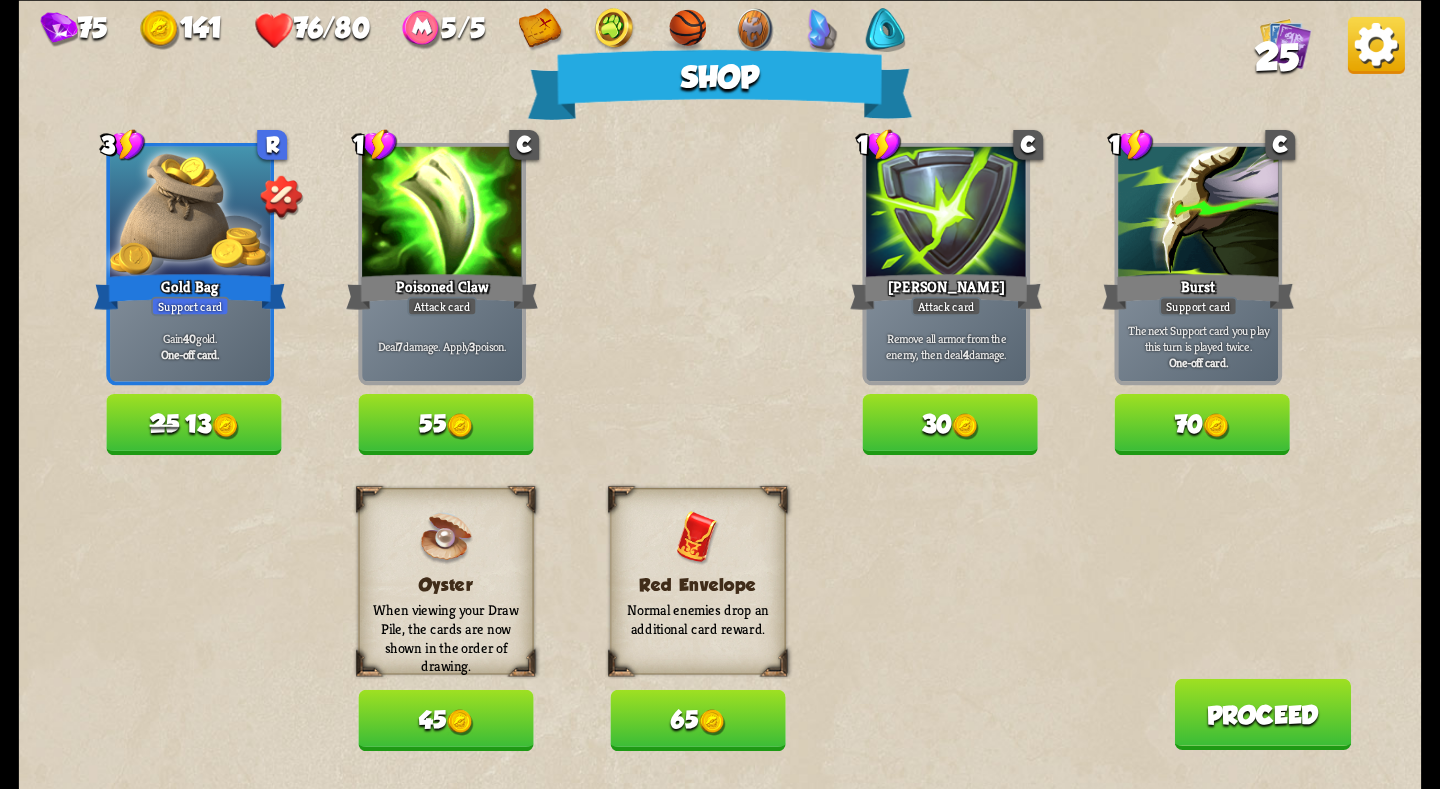 click at bounding box center (712, 722) 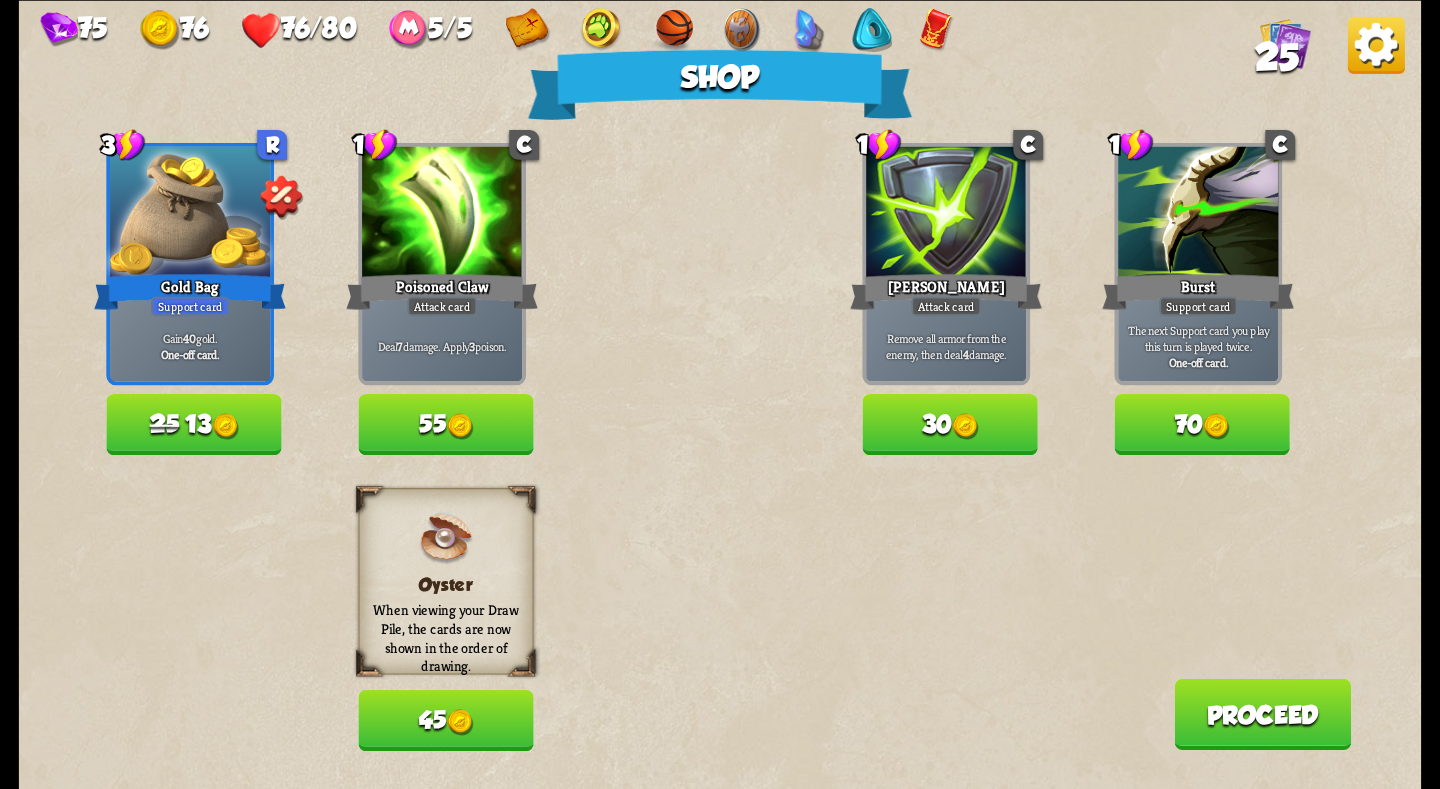 click on "Proceed" at bounding box center [1262, 713] 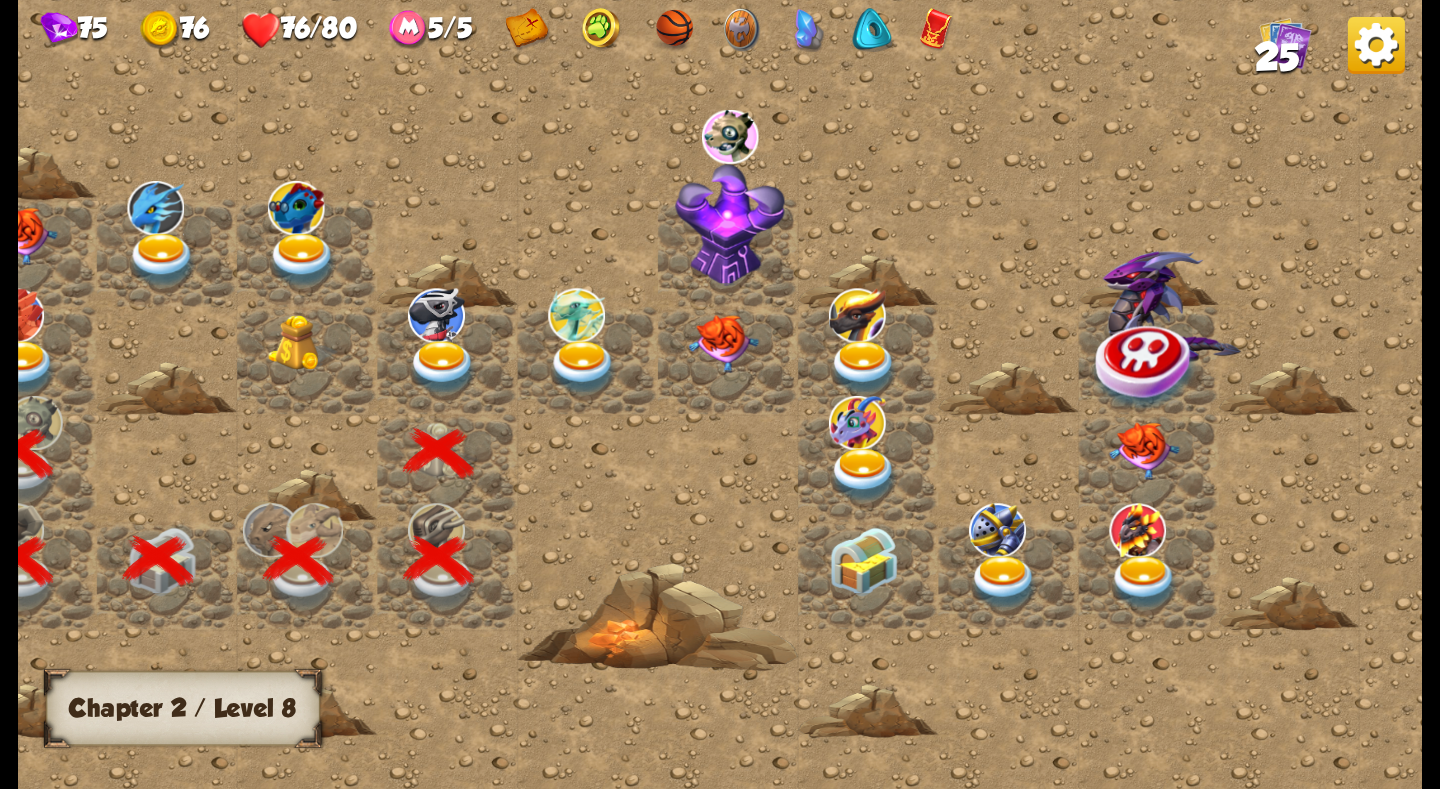 scroll, scrollTop: 0, scrollLeft: 129, axis: horizontal 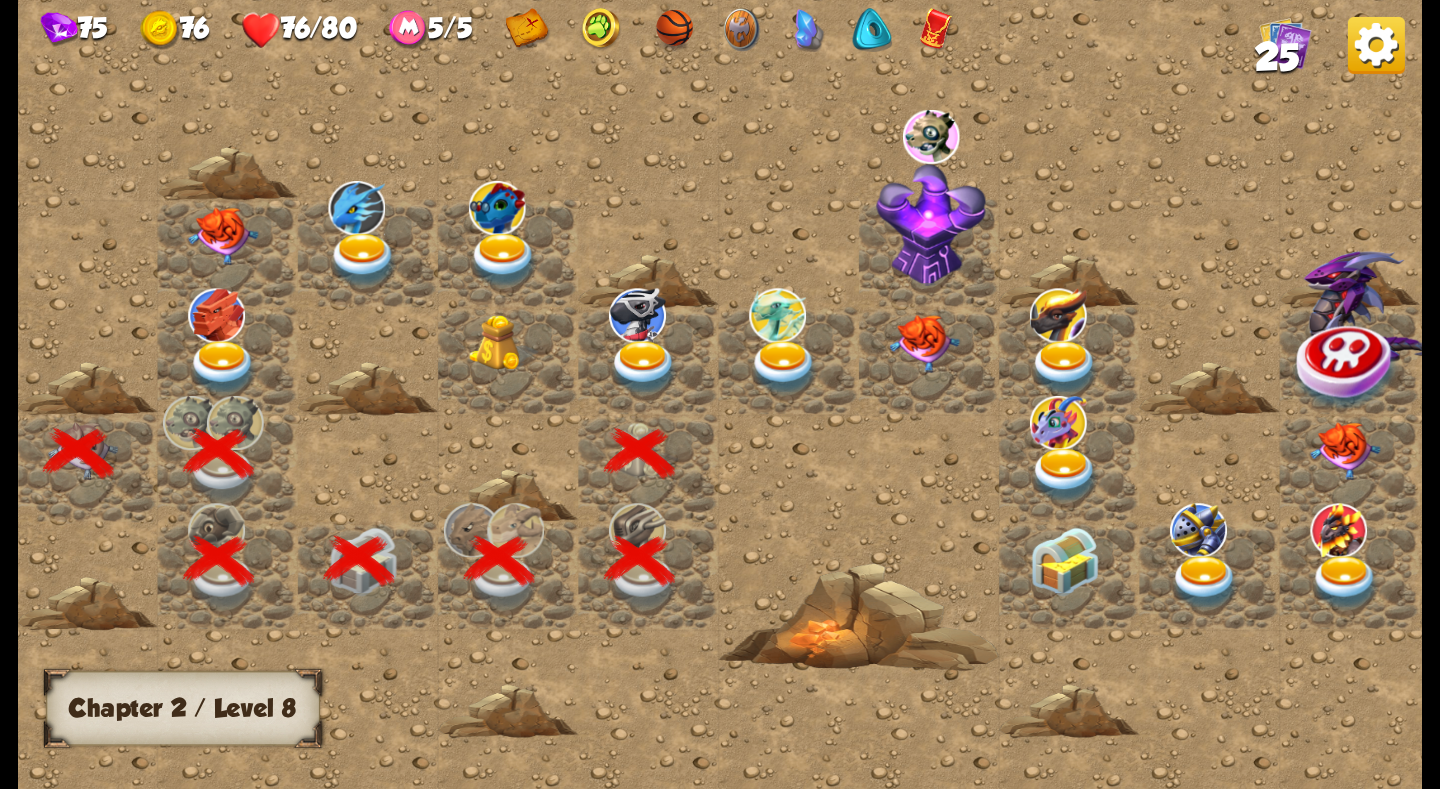 click at bounding box center (644, 367) 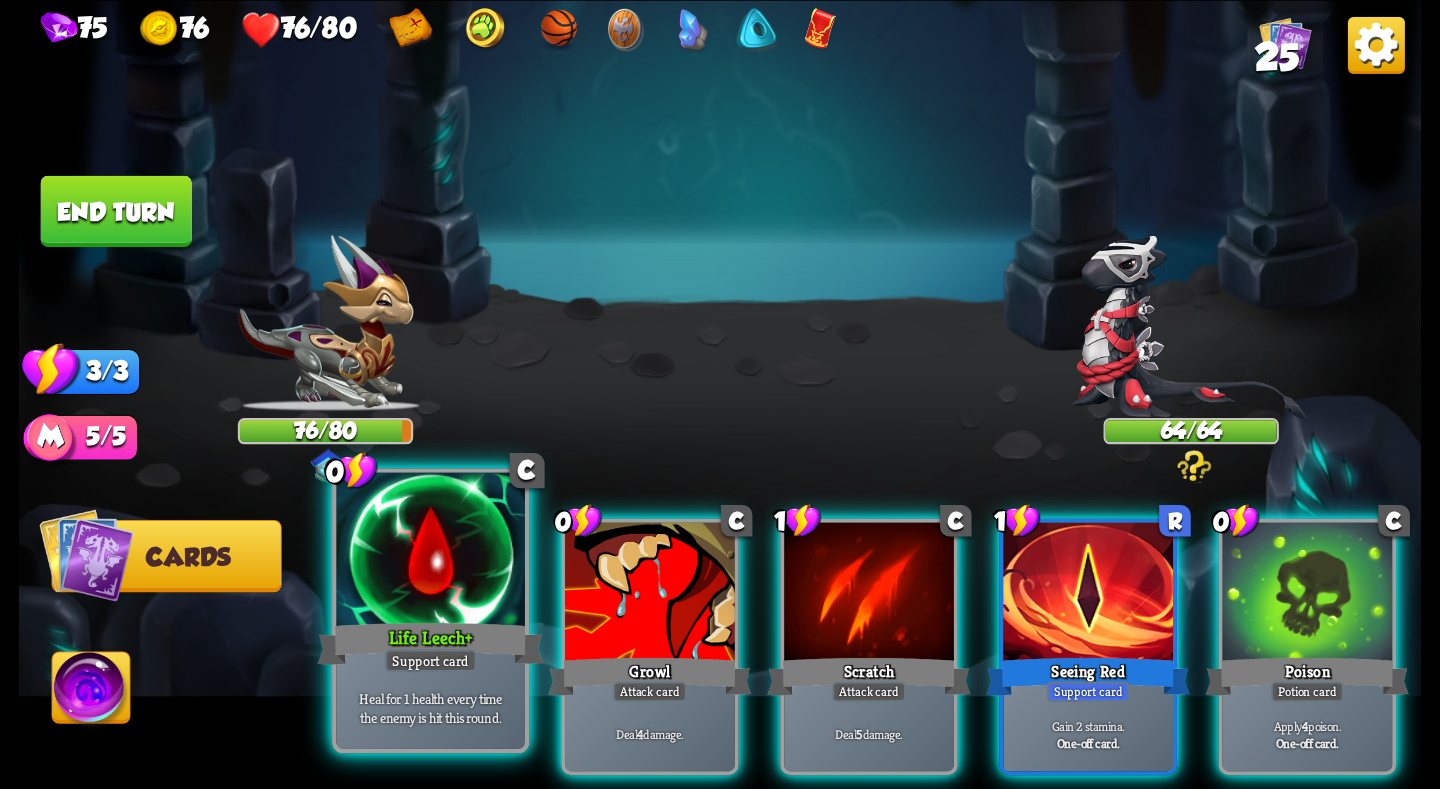 click at bounding box center (430, 551) 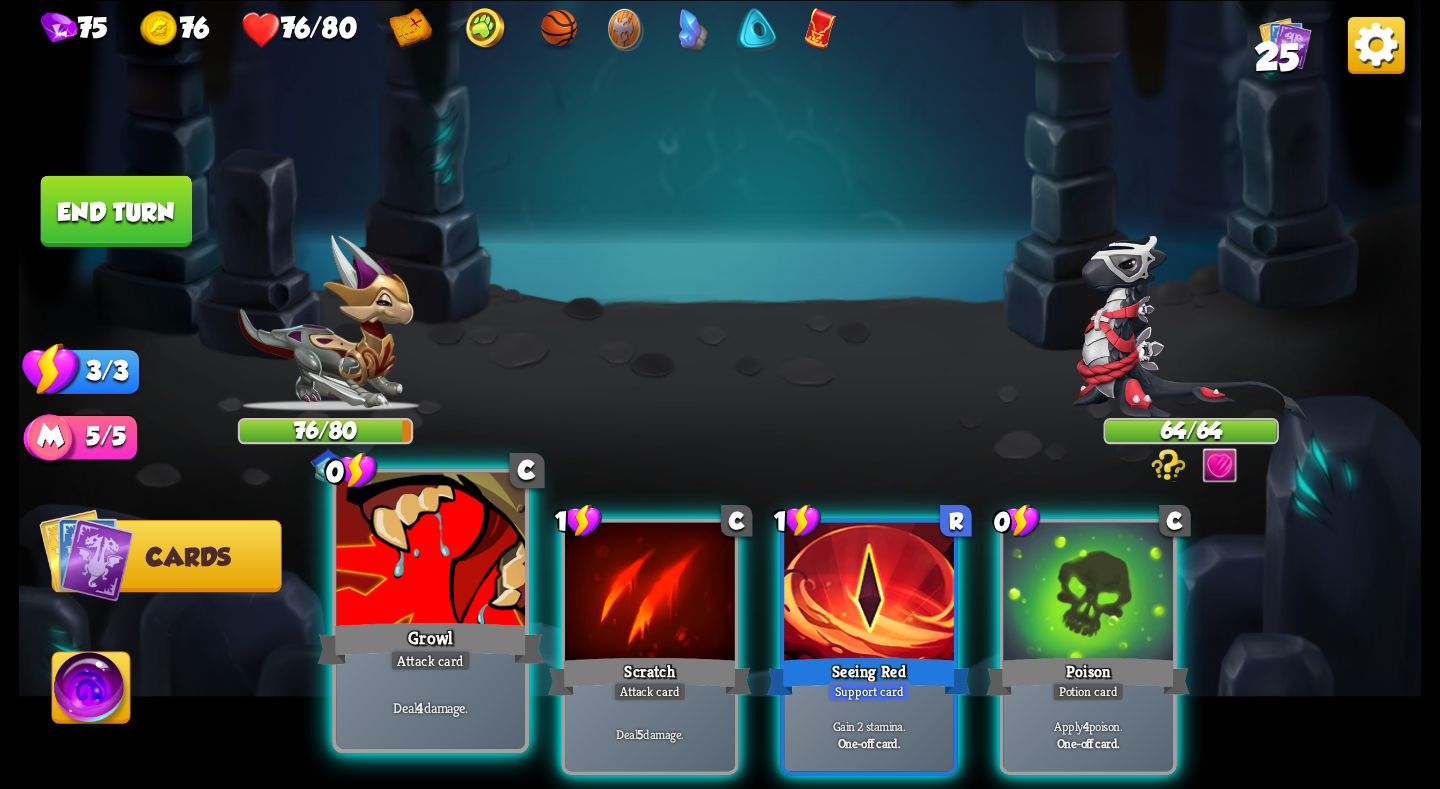 click at bounding box center (430, 551) 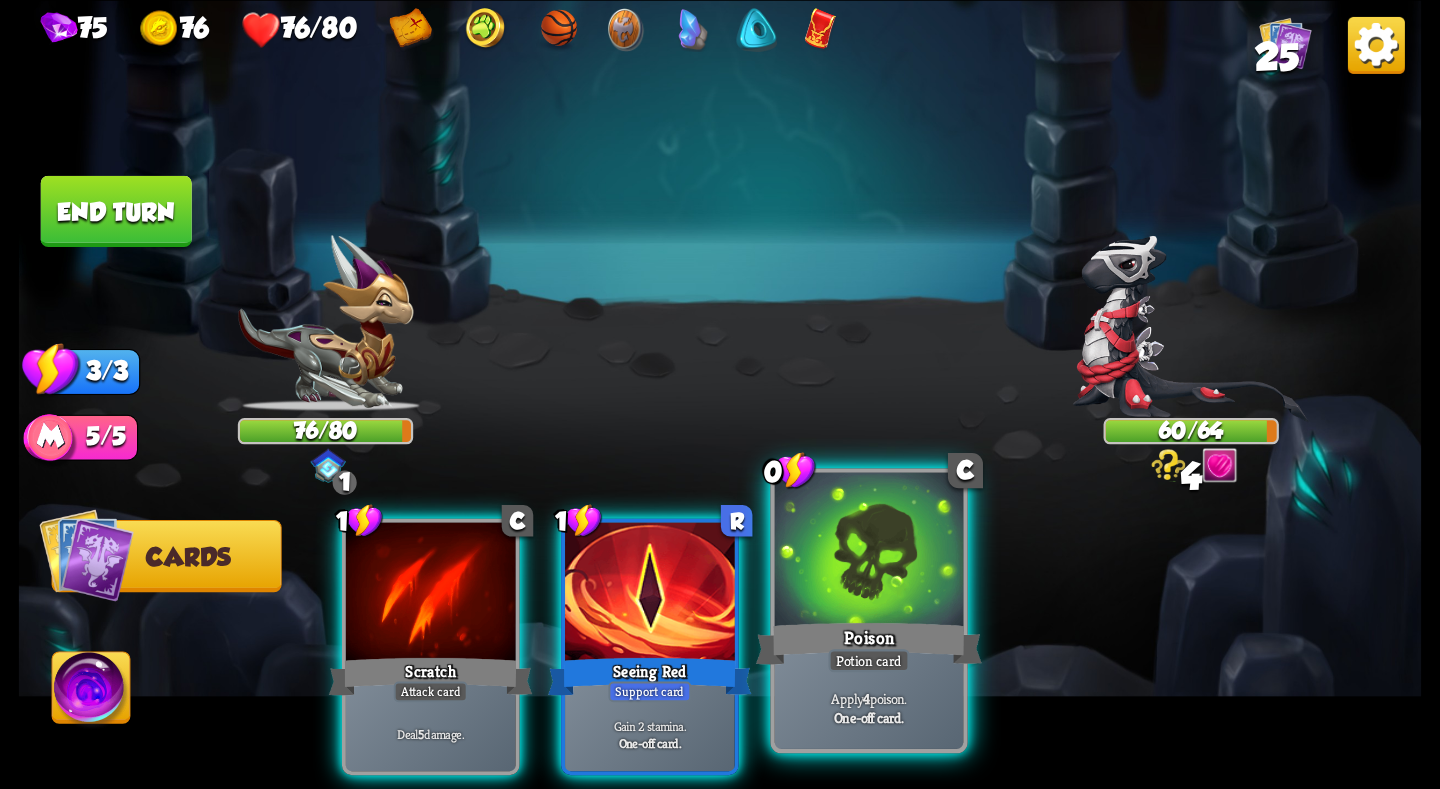 click at bounding box center (869, 551) 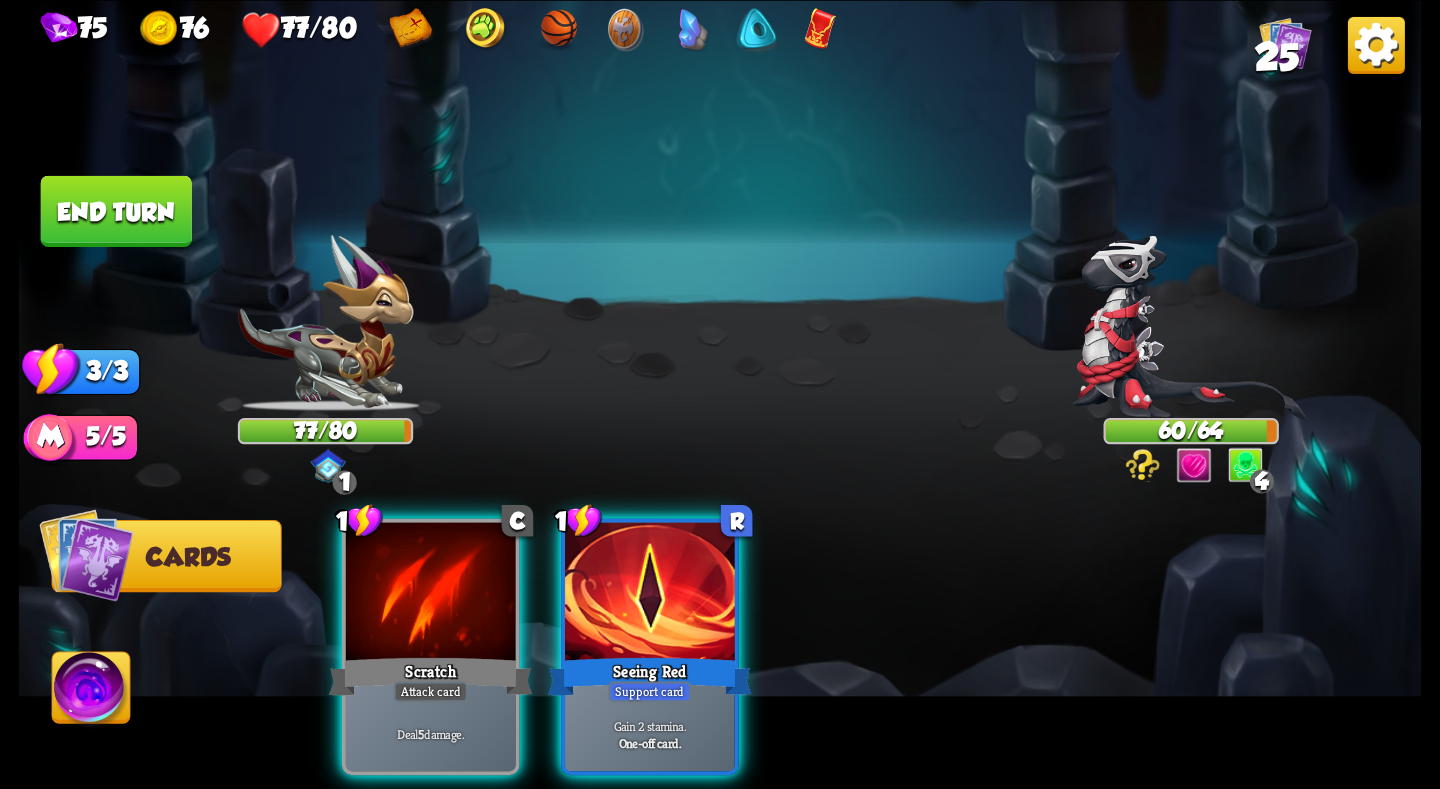click on "End turn" at bounding box center (116, 210) 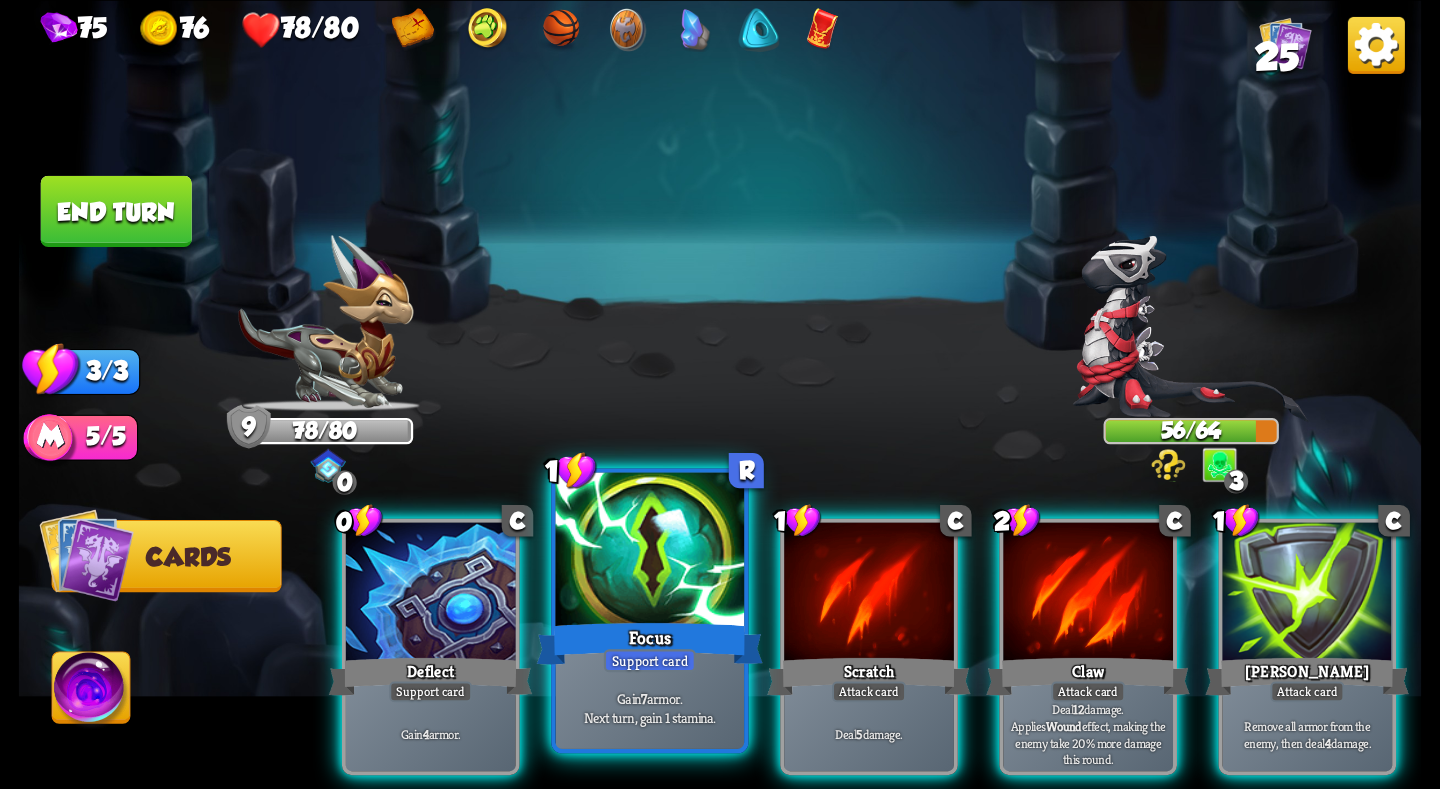 click at bounding box center (650, 551) 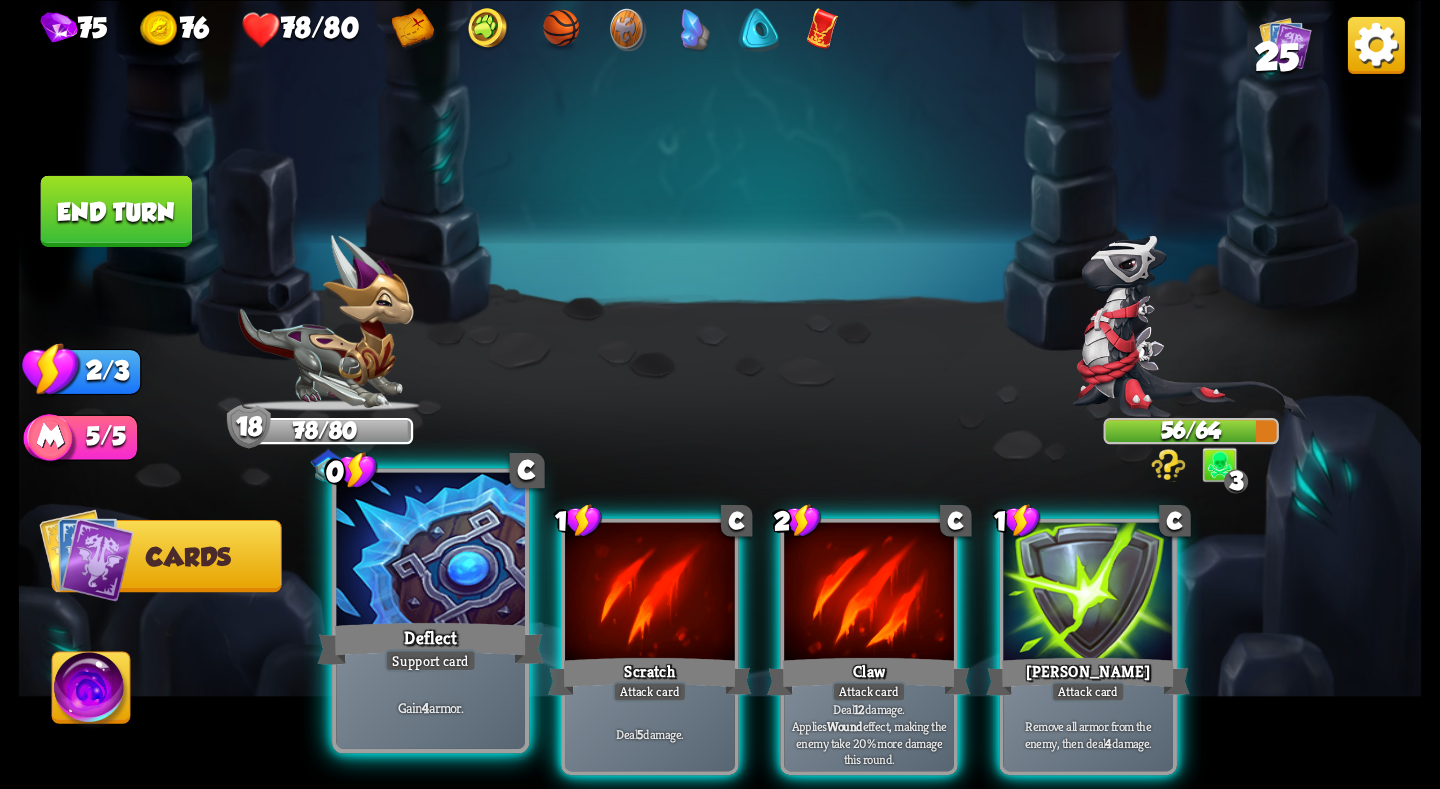 click at bounding box center [430, 551] 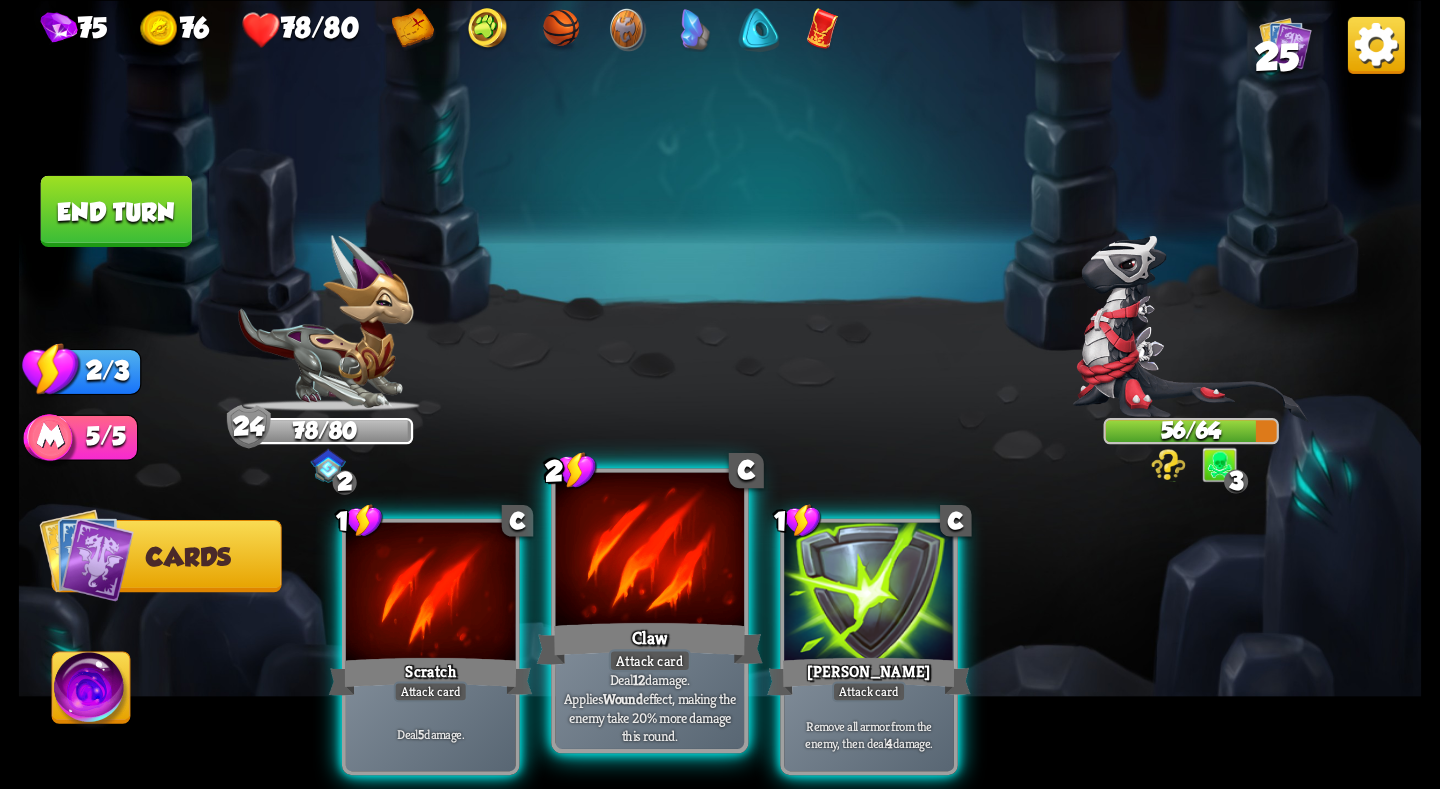 click at bounding box center (650, 551) 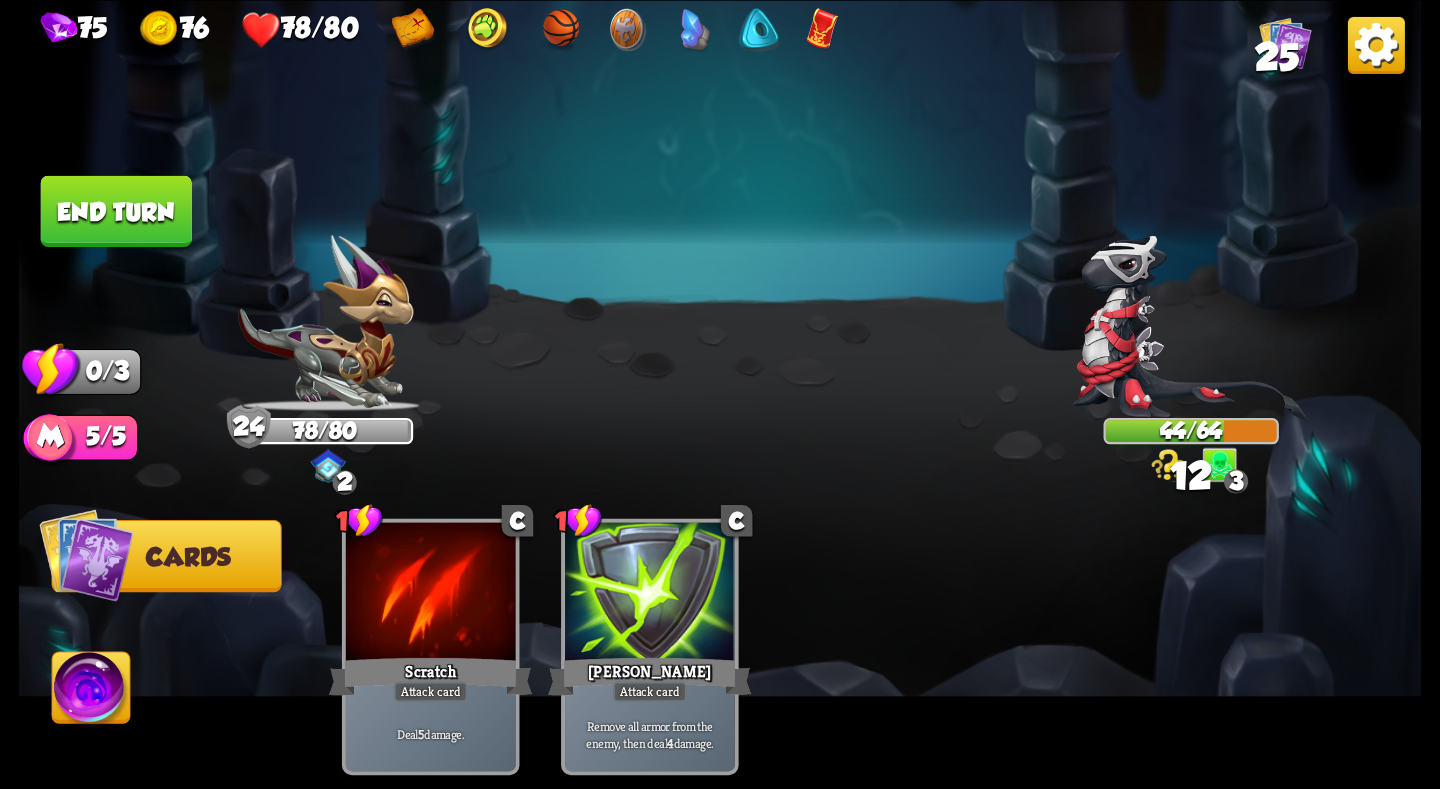 click on "End turn" at bounding box center (116, 210) 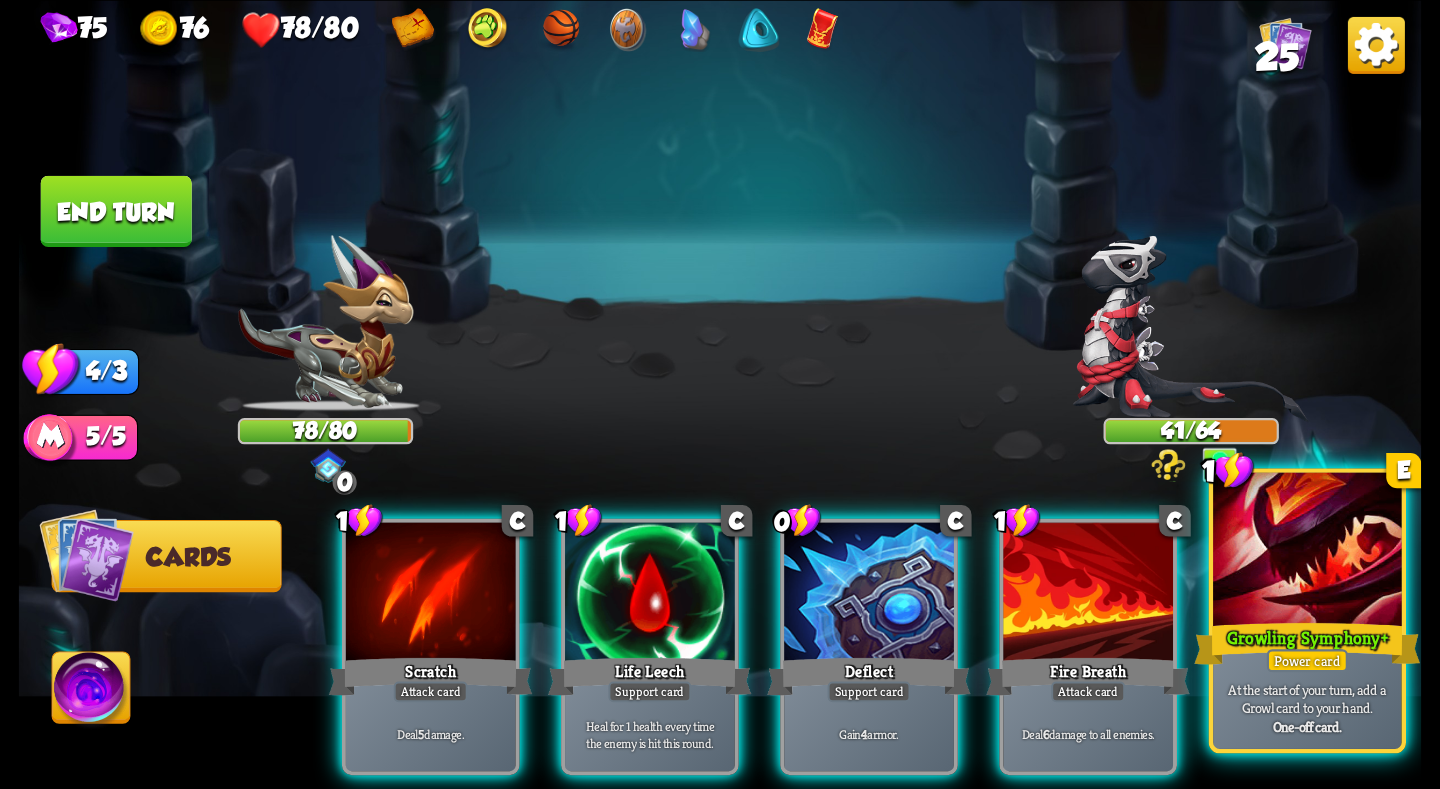 click at bounding box center (1307, 551) 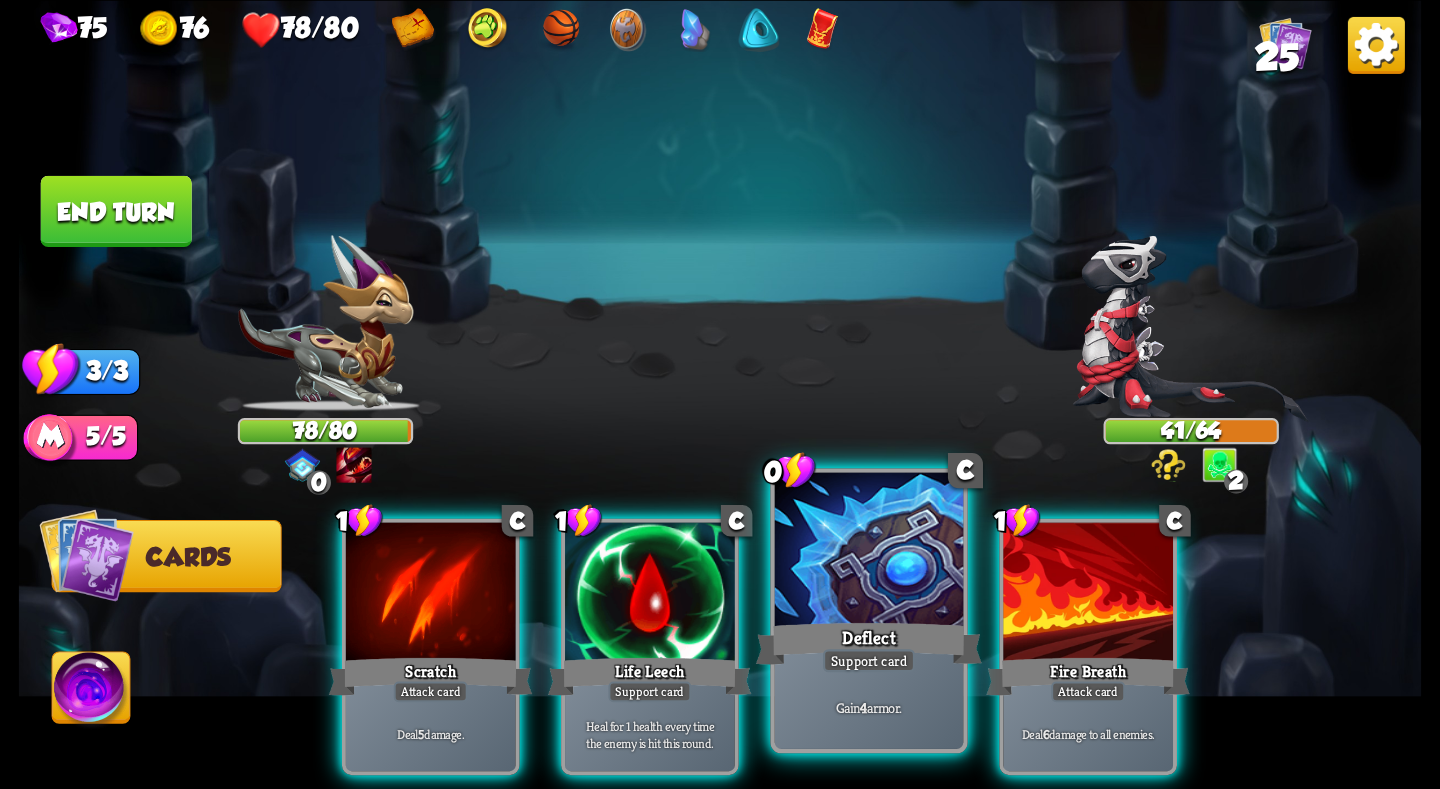 click on "Deflect" at bounding box center [869, 643] 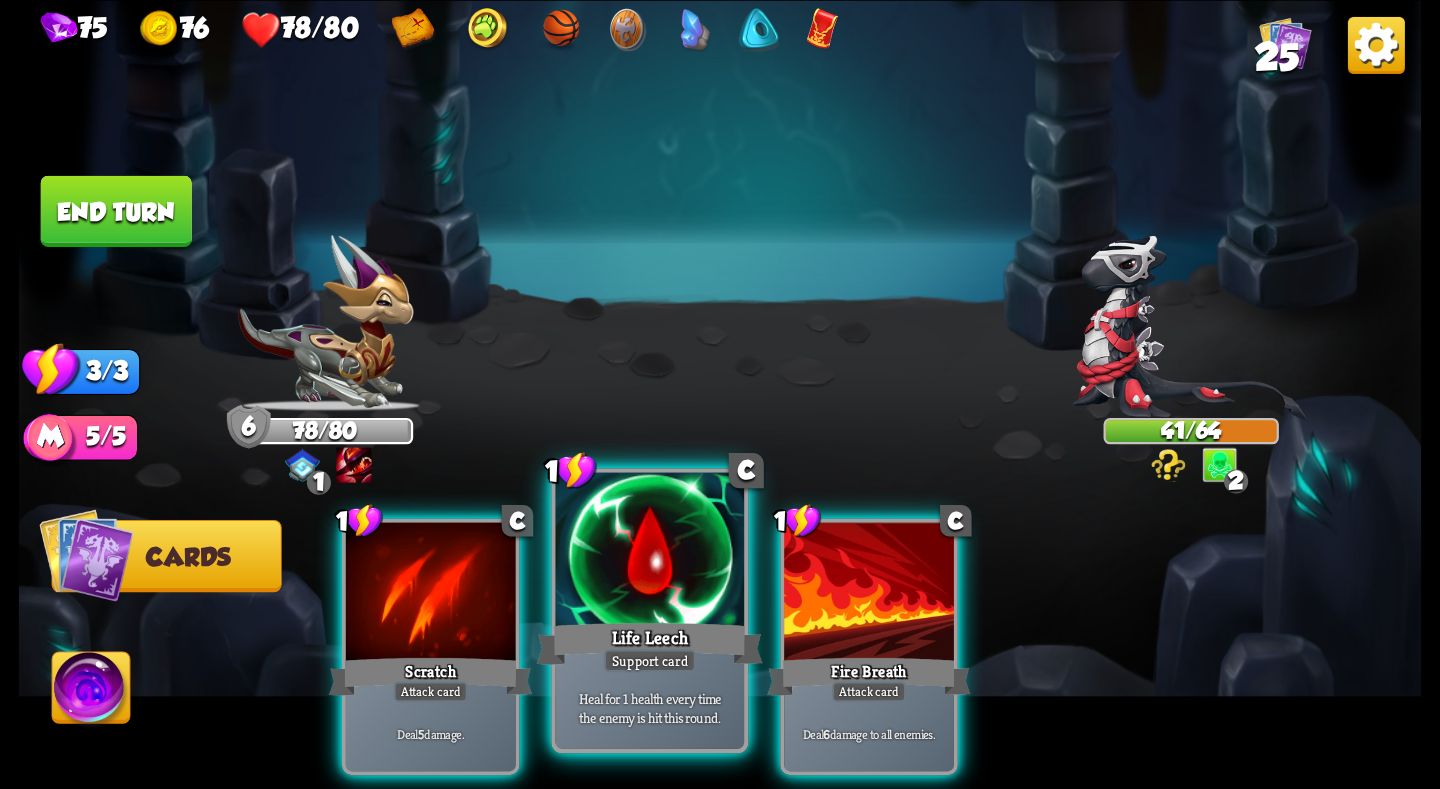 click at bounding box center (650, 551) 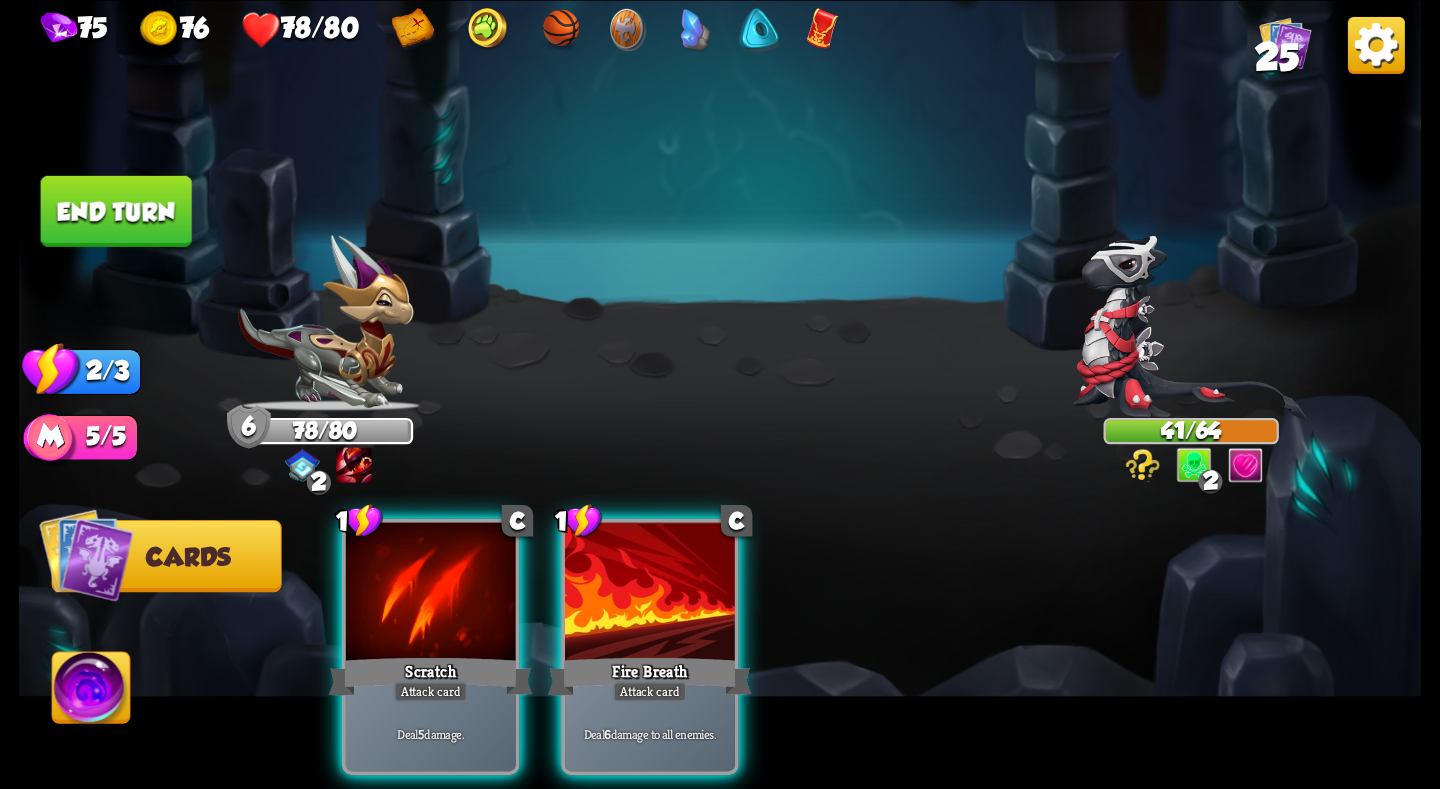 click on "End turn" at bounding box center [116, 210] 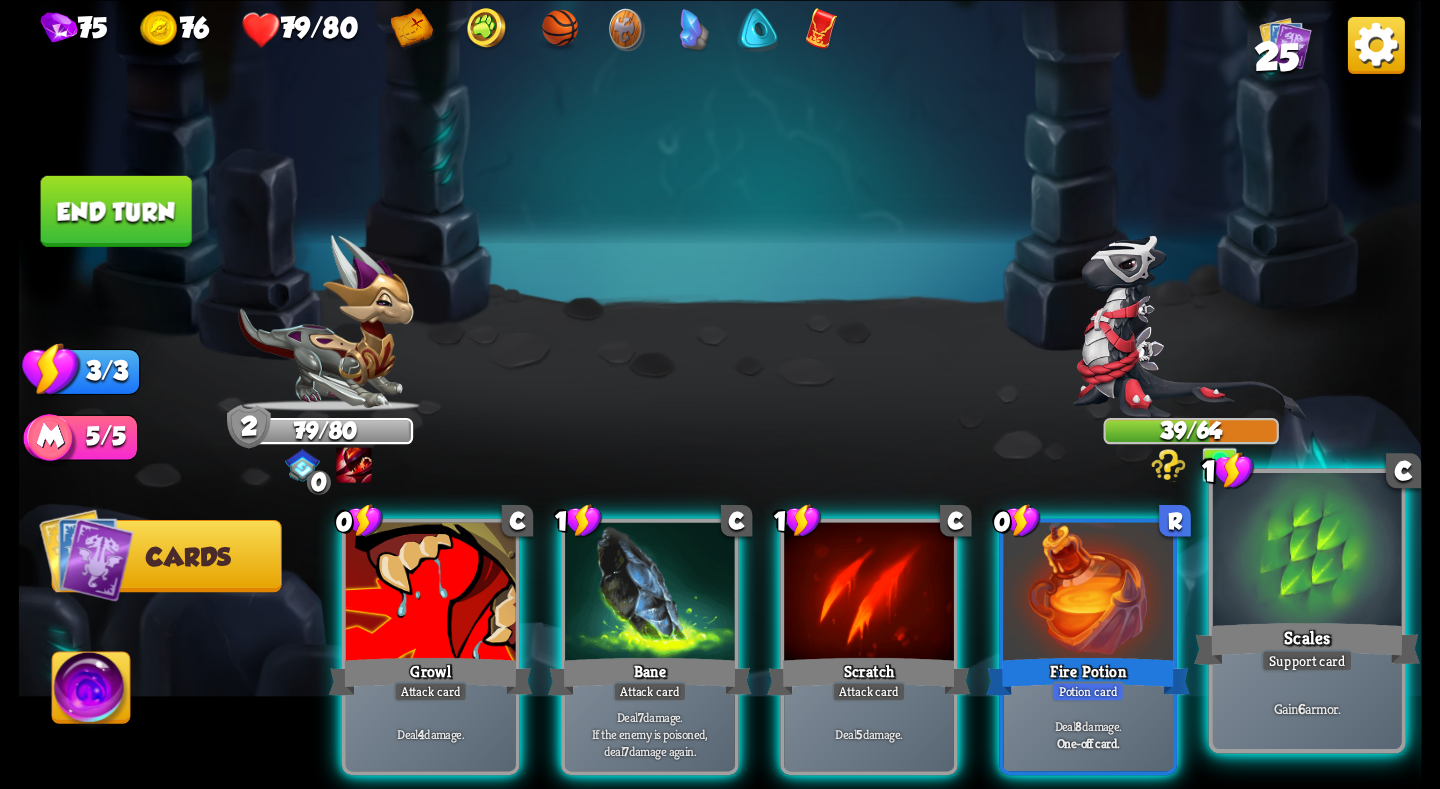 click on "Scales" at bounding box center (1307, 643) 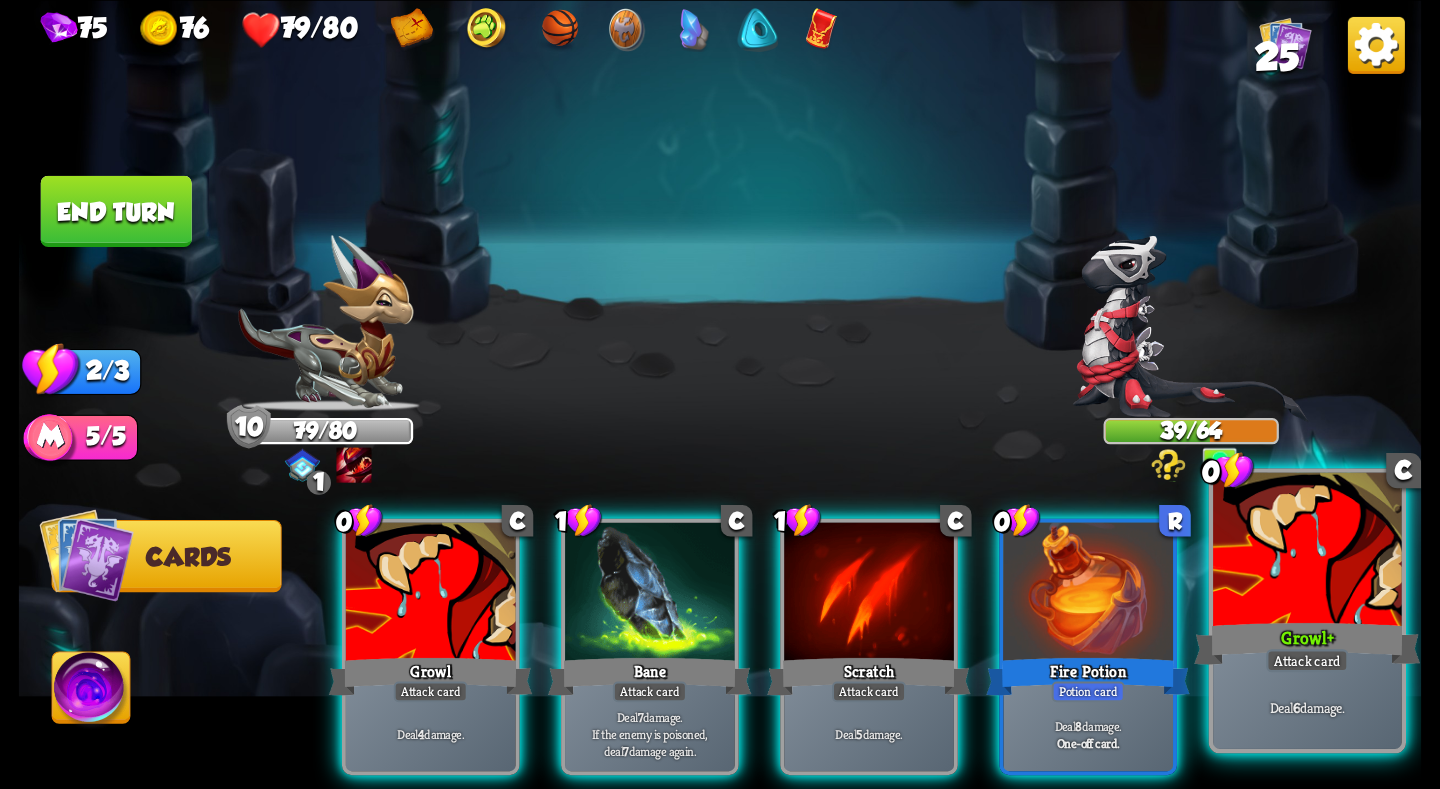 click at bounding box center [1307, 551] 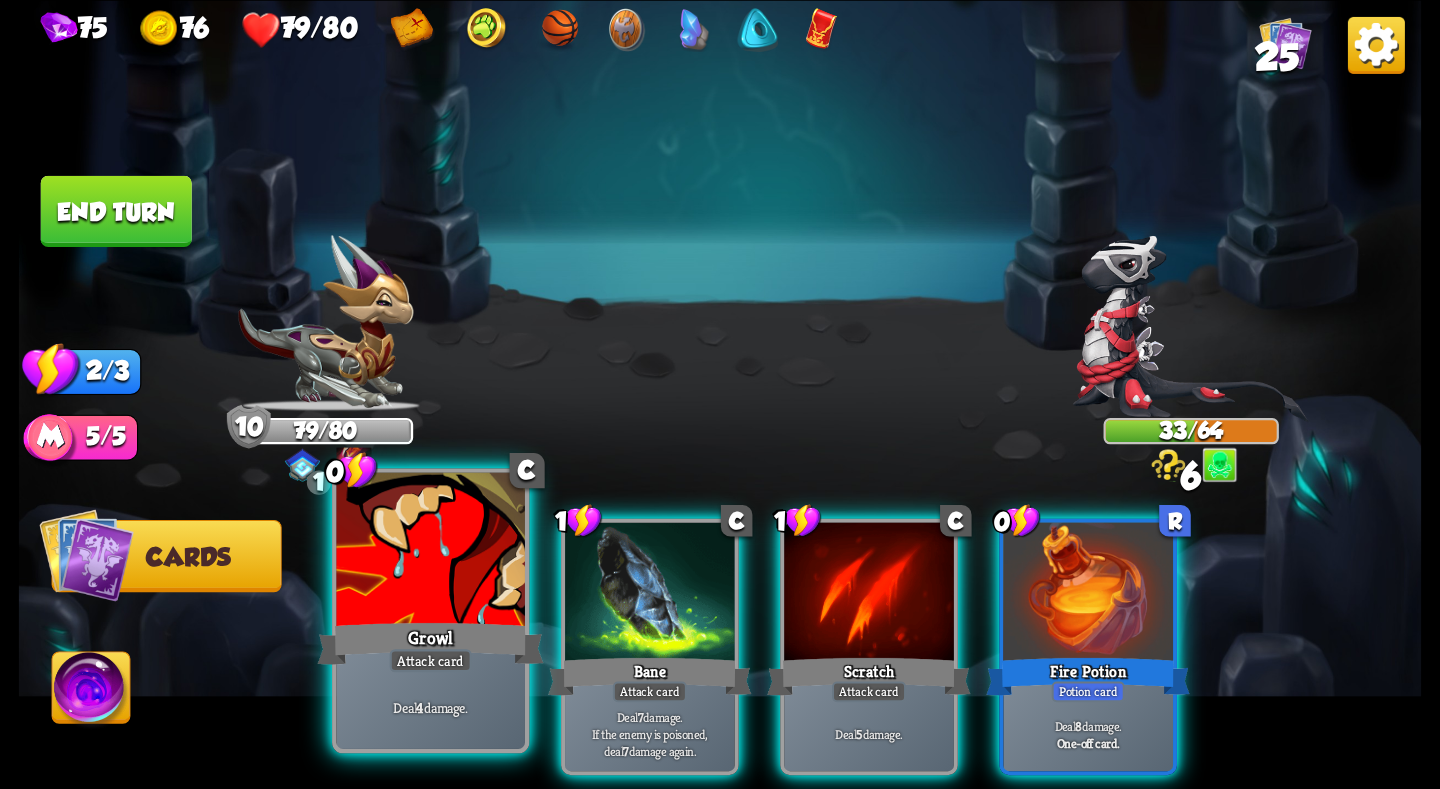 click at bounding box center [430, 551] 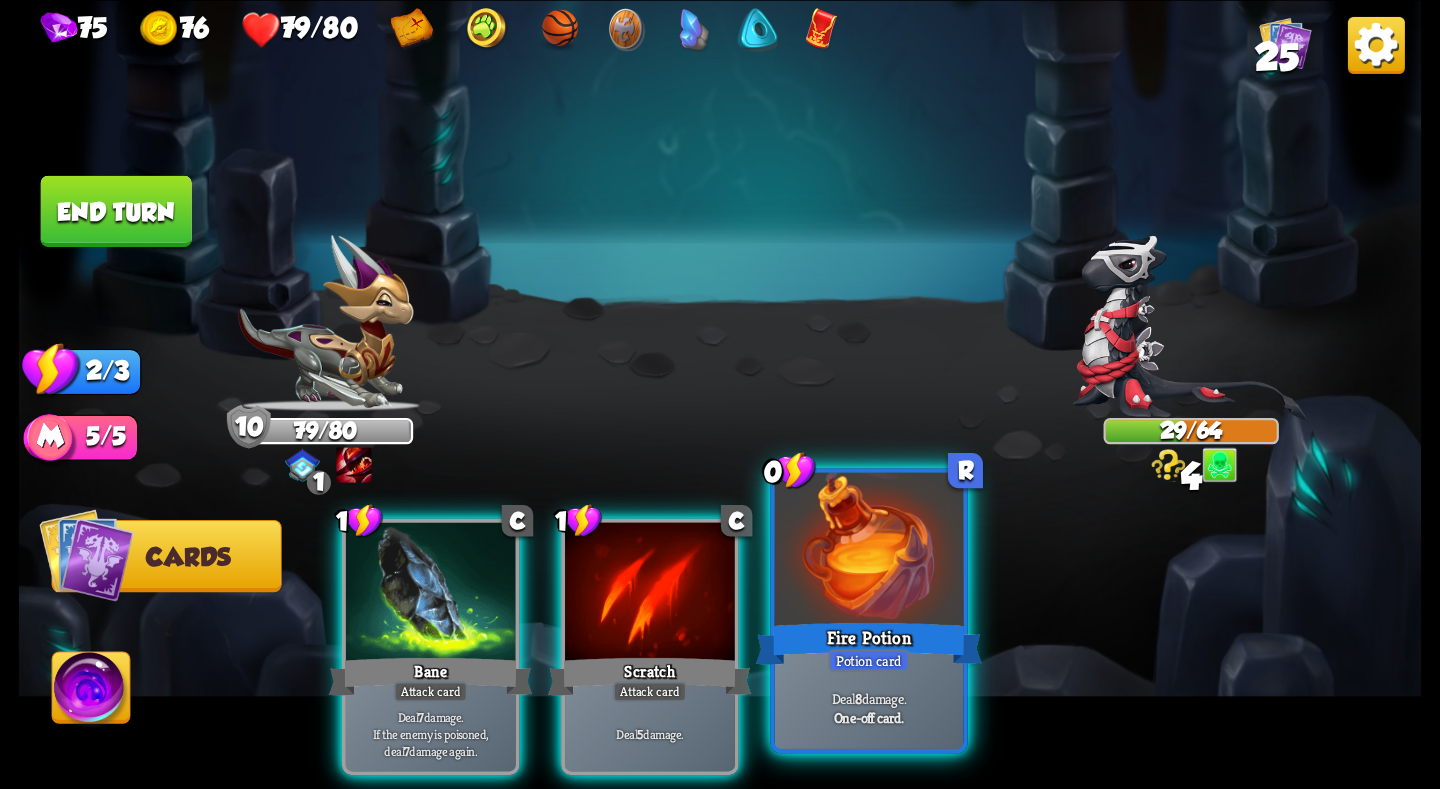 click at bounding box center (869, 551) 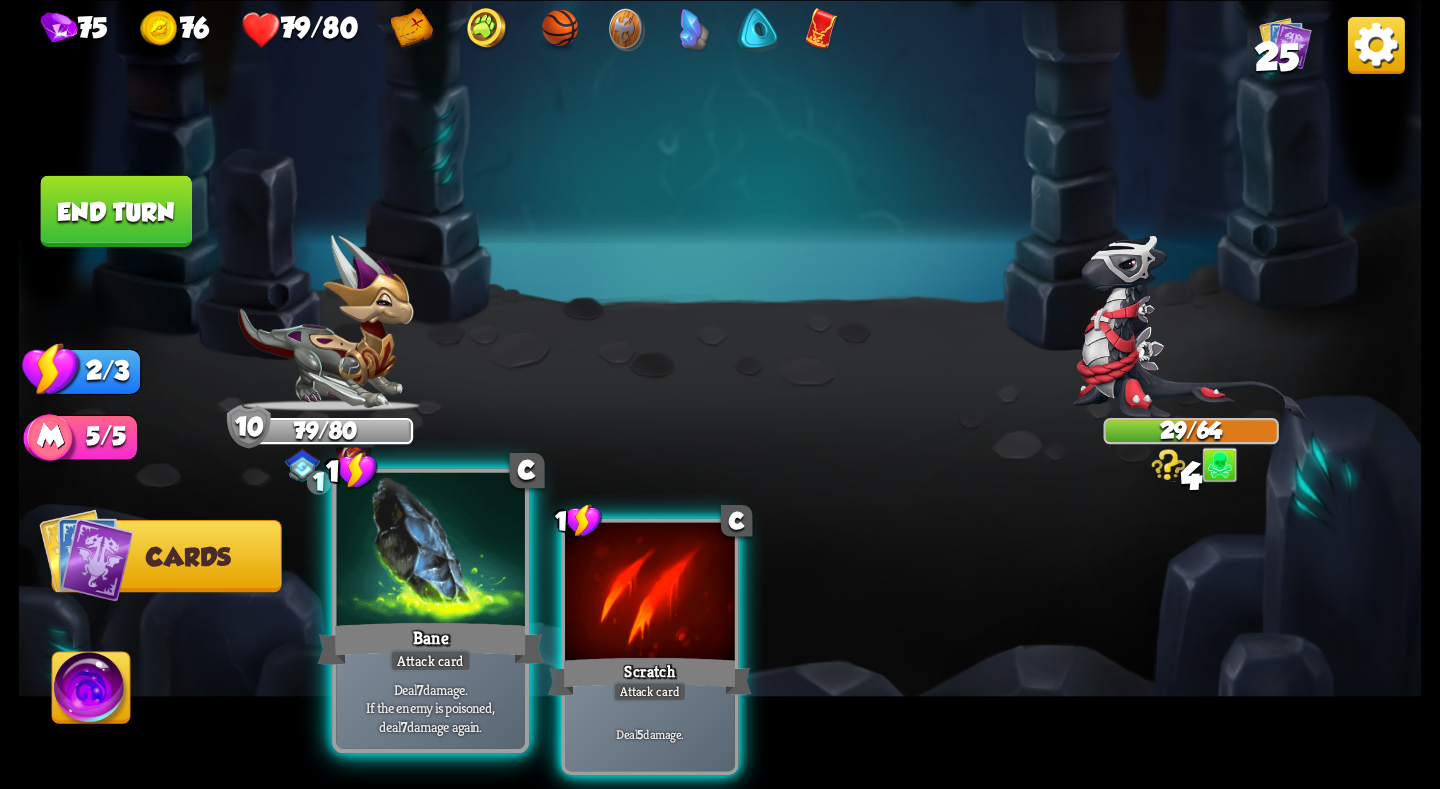 click at bounding box center (430, 551) 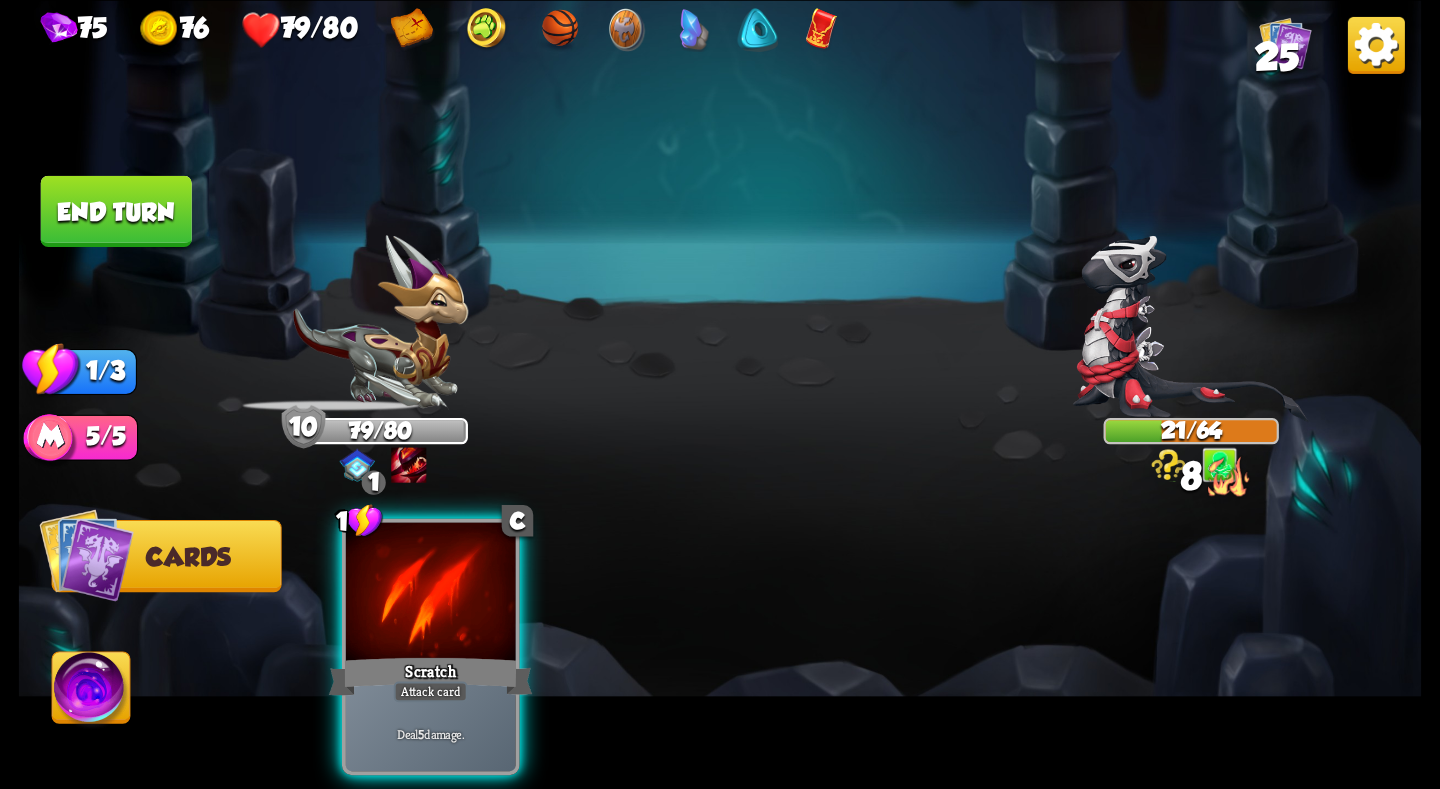 click on "End turn" at bounding box center (116, 210) 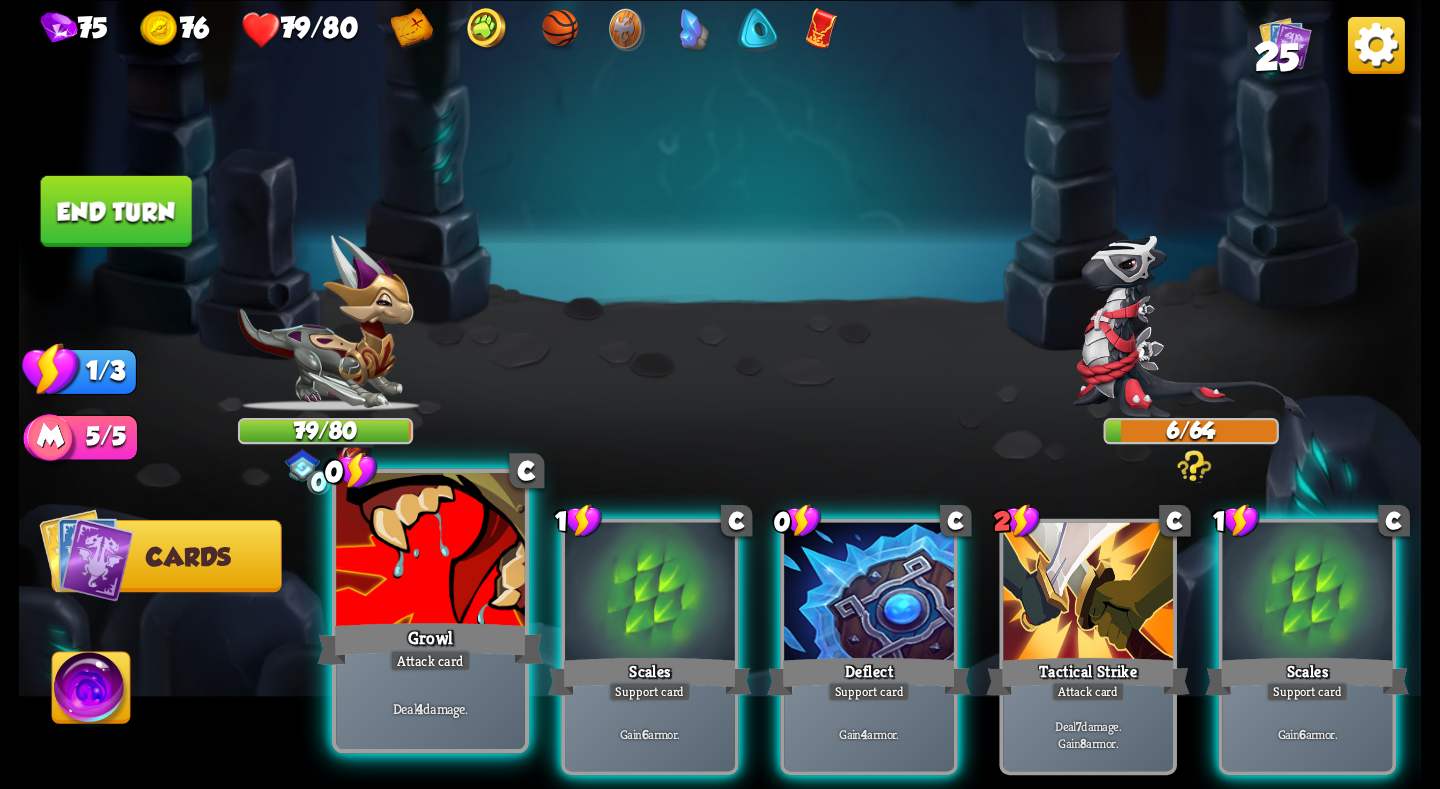 click at bounding box center [430, 551] 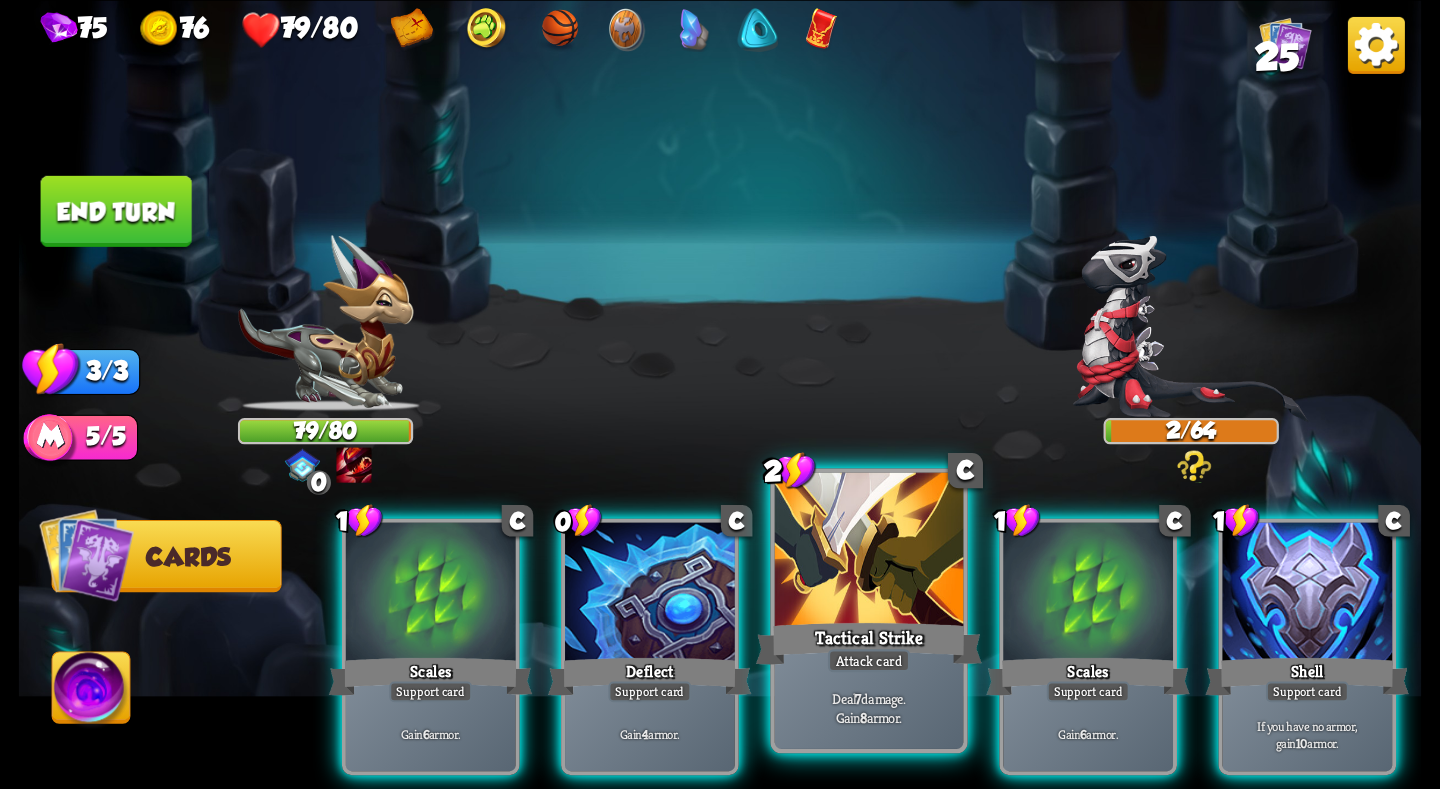 click at bounding box center [869, 551] 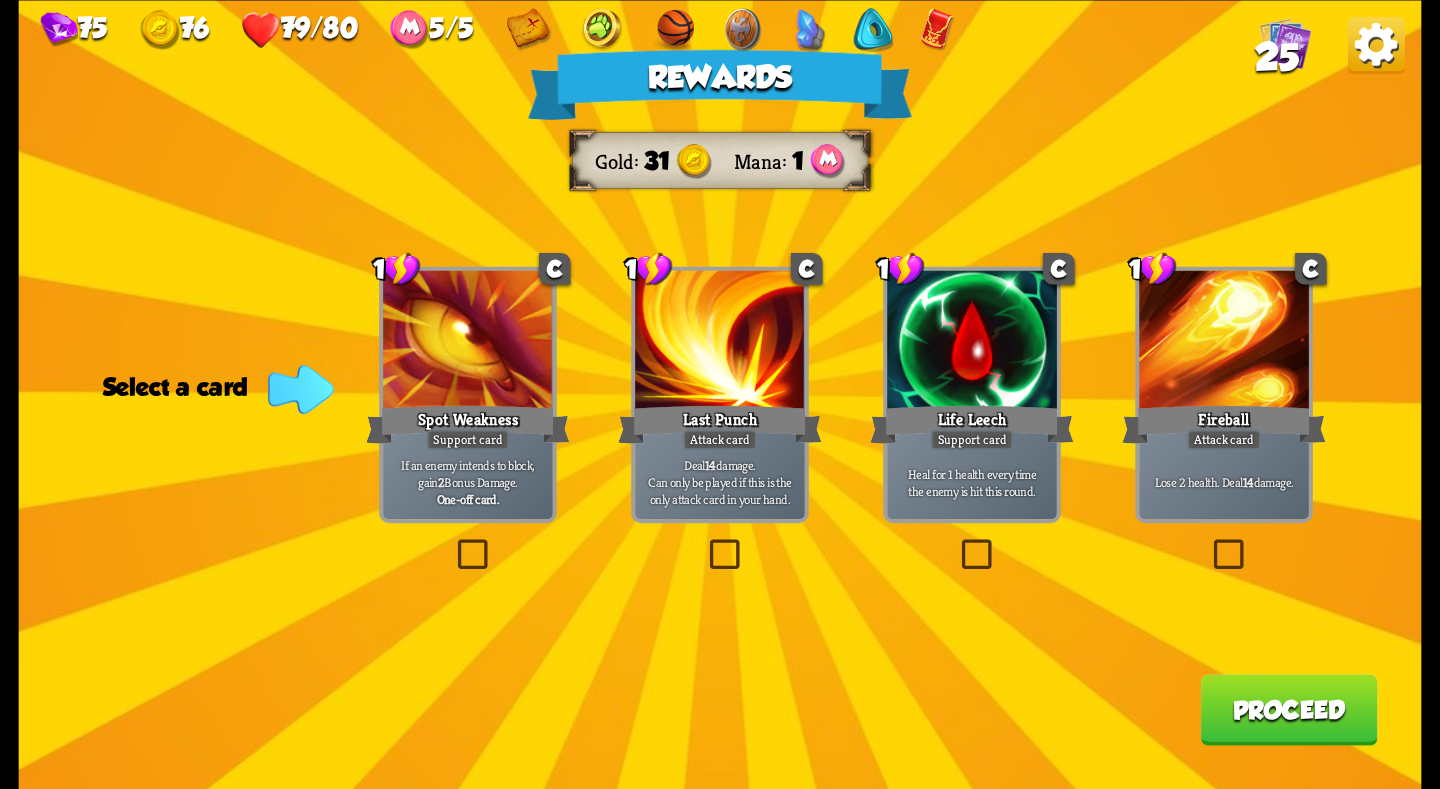 click at bounding box center [972, 341] 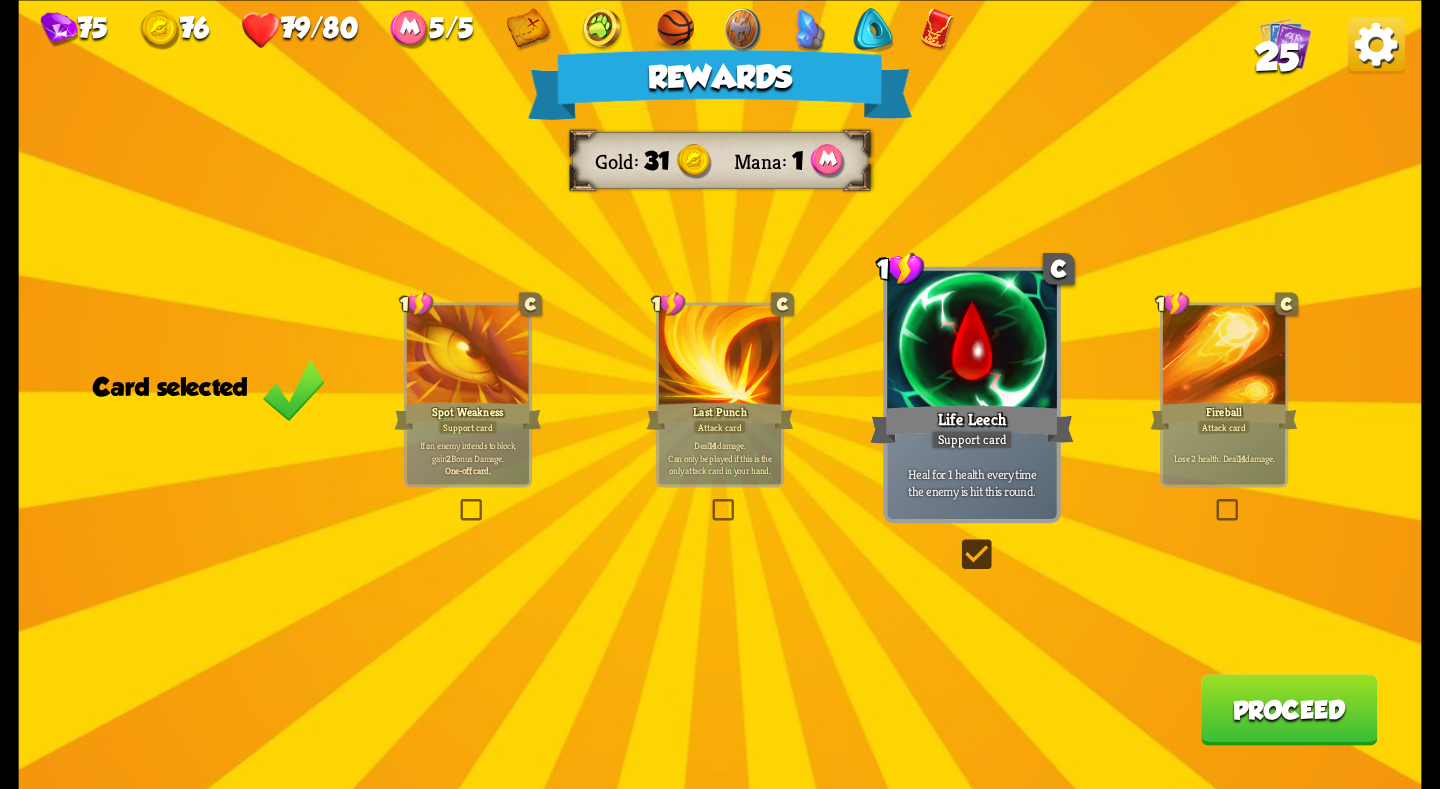 click on "Proceed" at bounding box center (1289, 709) 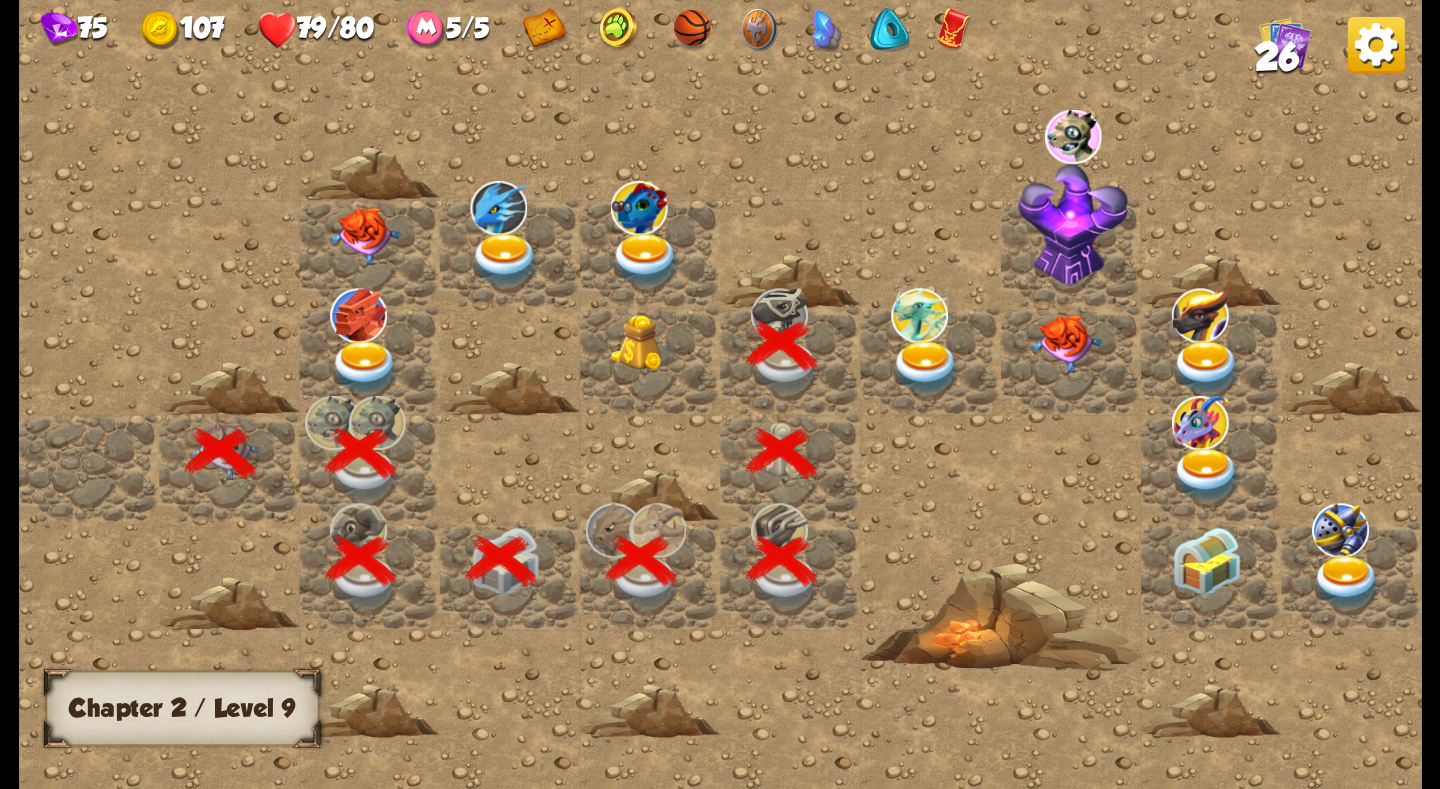 click at bounding box center (926, 367) 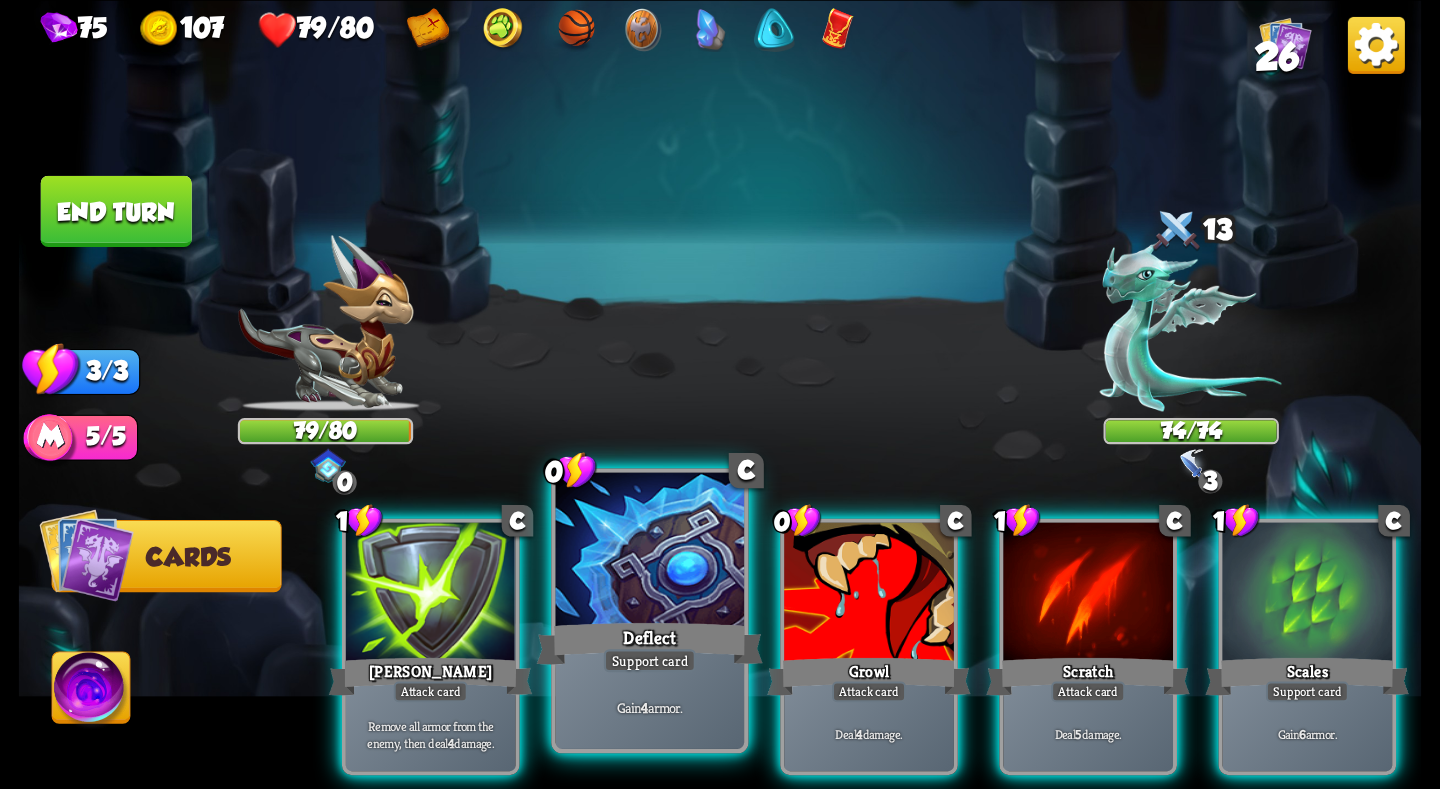 click at bounding box center (650, 551) 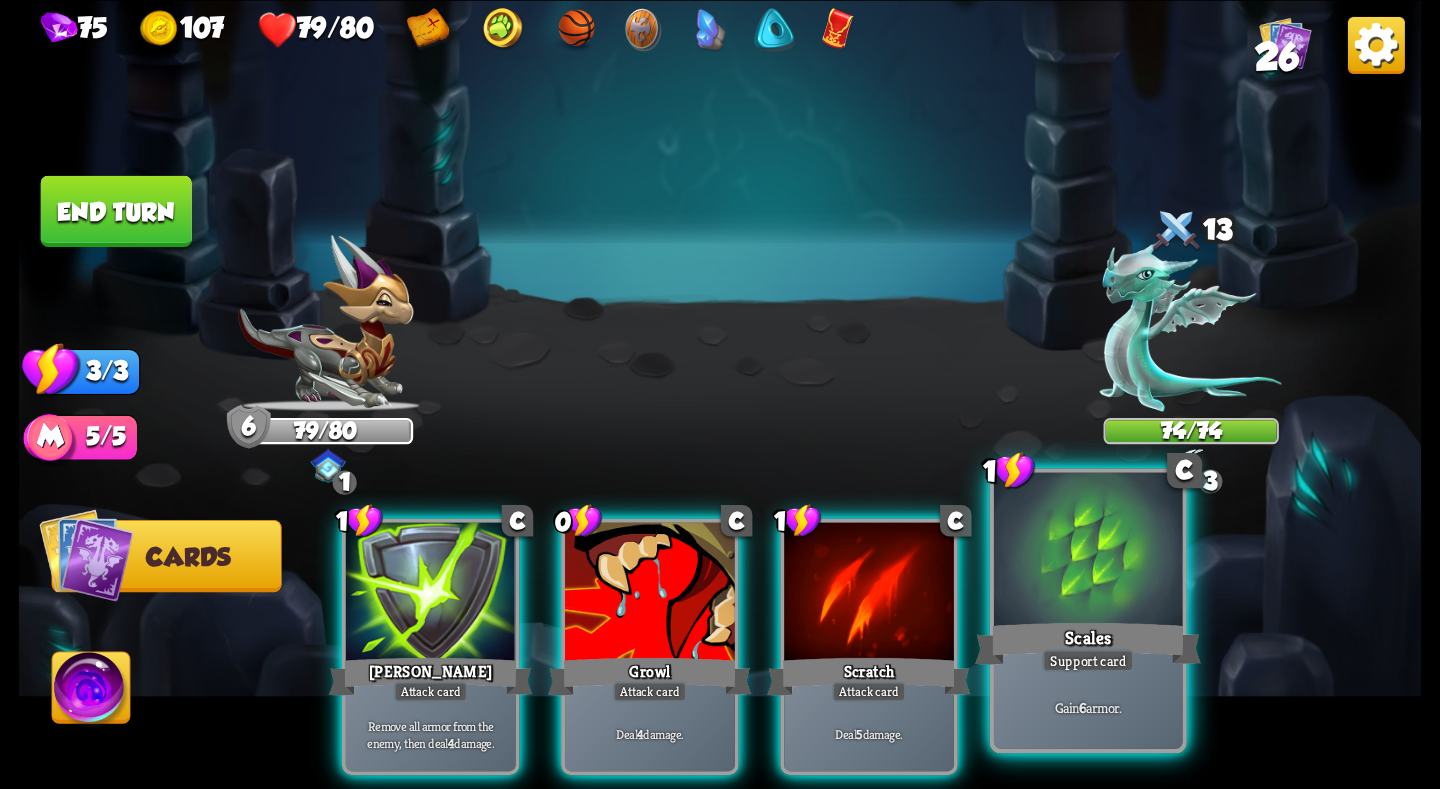 click at bounding box center (1088, 551) 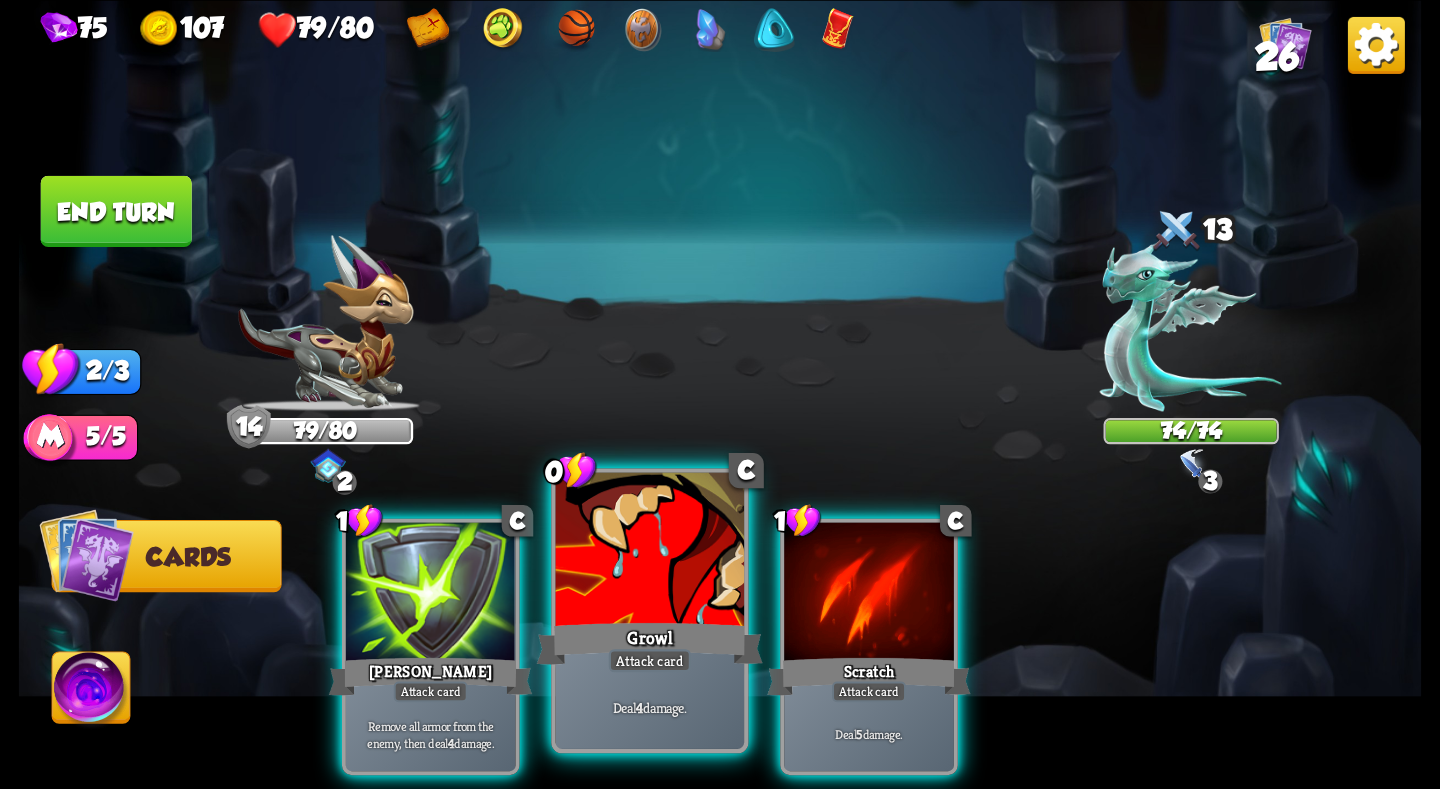 click at bounding box center (650, 551) 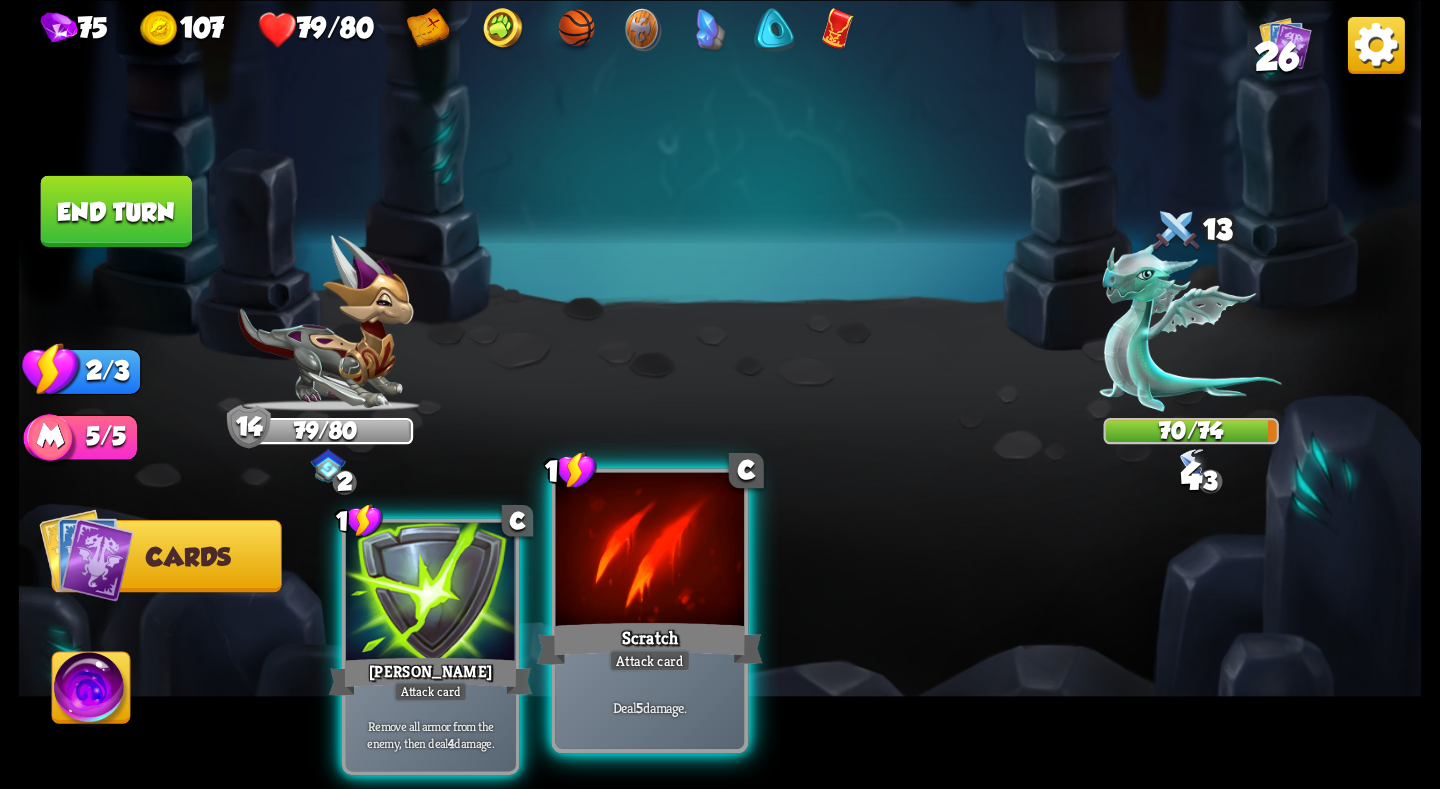 click at bounding box center (650, 551) 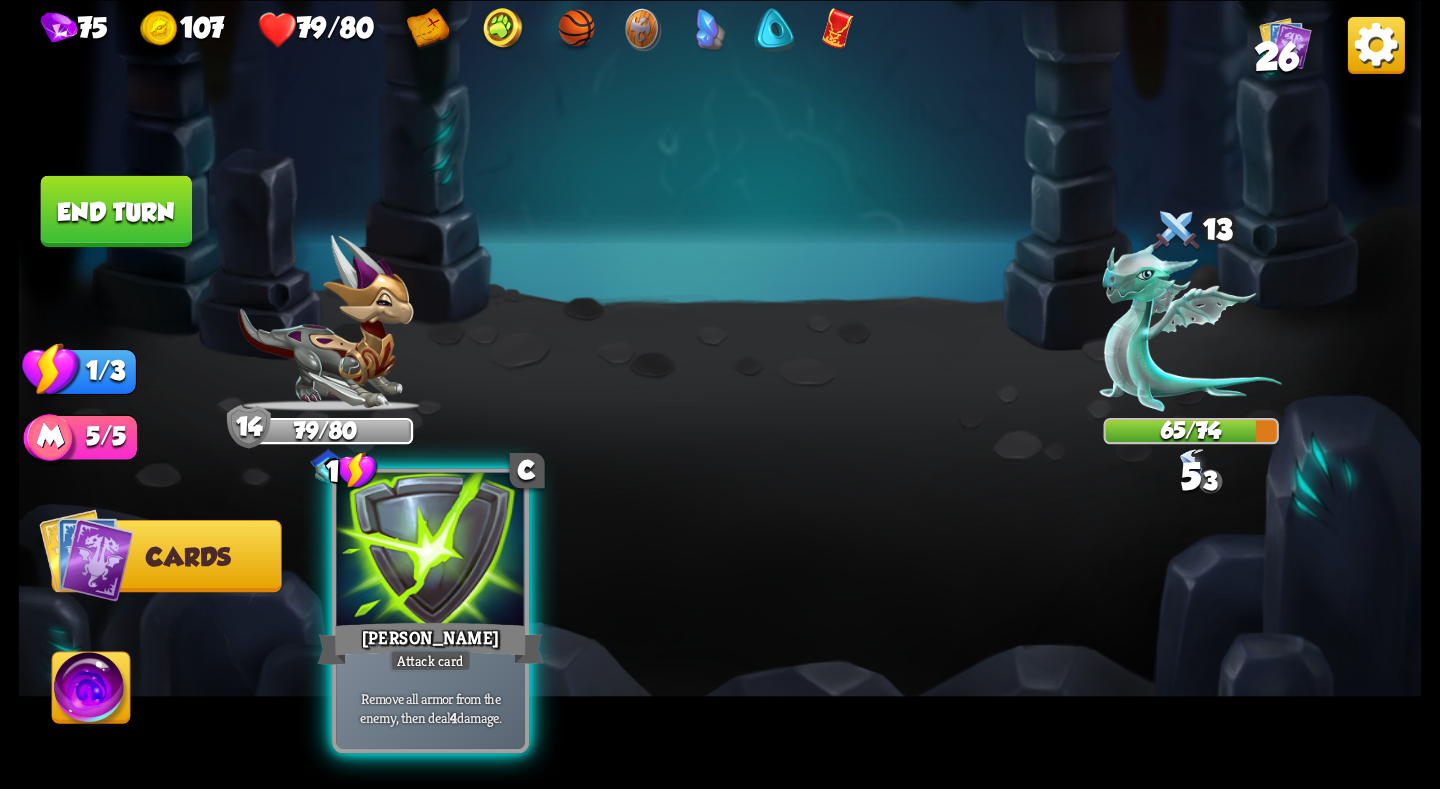 click at bounding box center (430, 551) 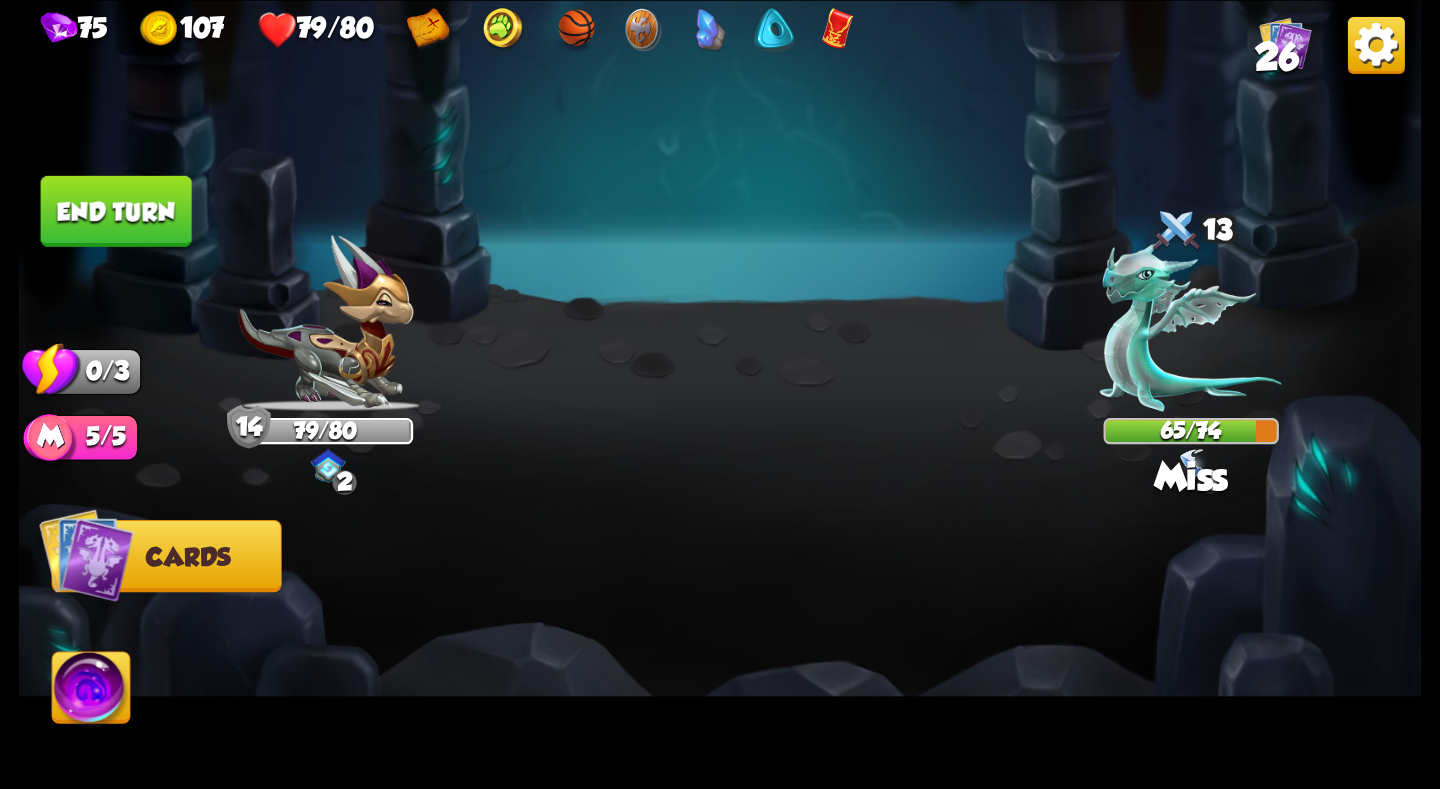 click on "End turn" at bounding box center (116, 210) 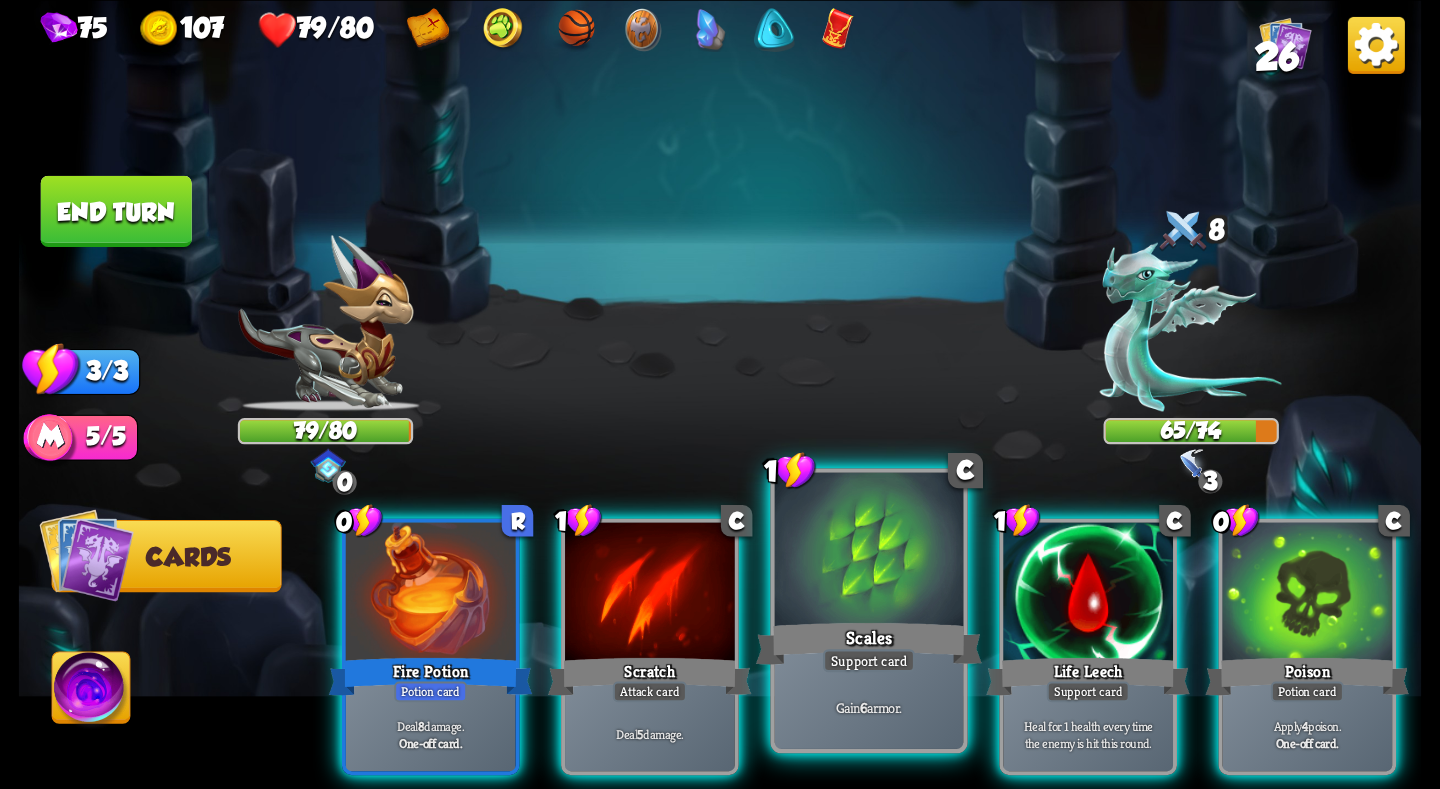 click on "Scales" at bounding box center [869, 643] 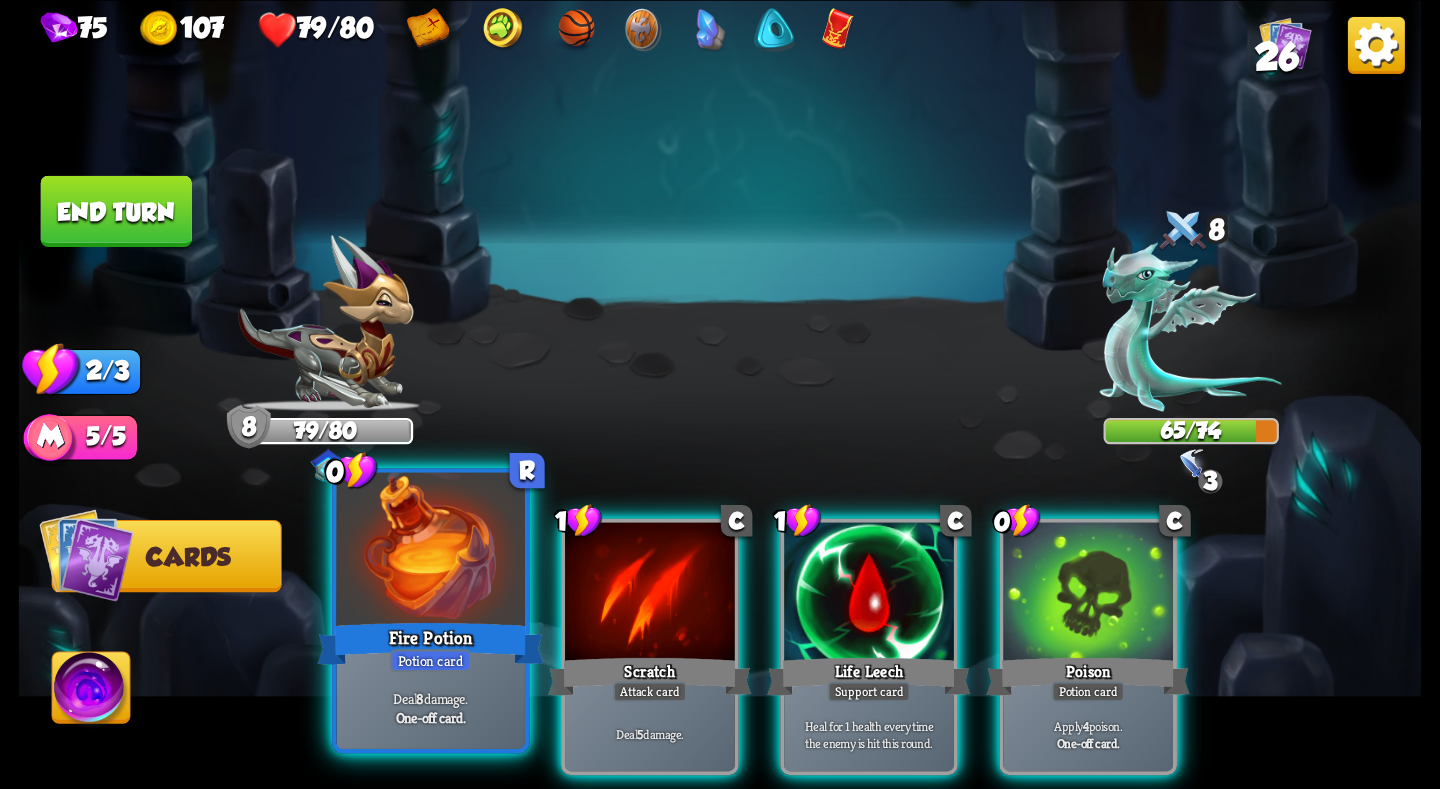 click on "Fire Potion" at bounding box center (431, 643) 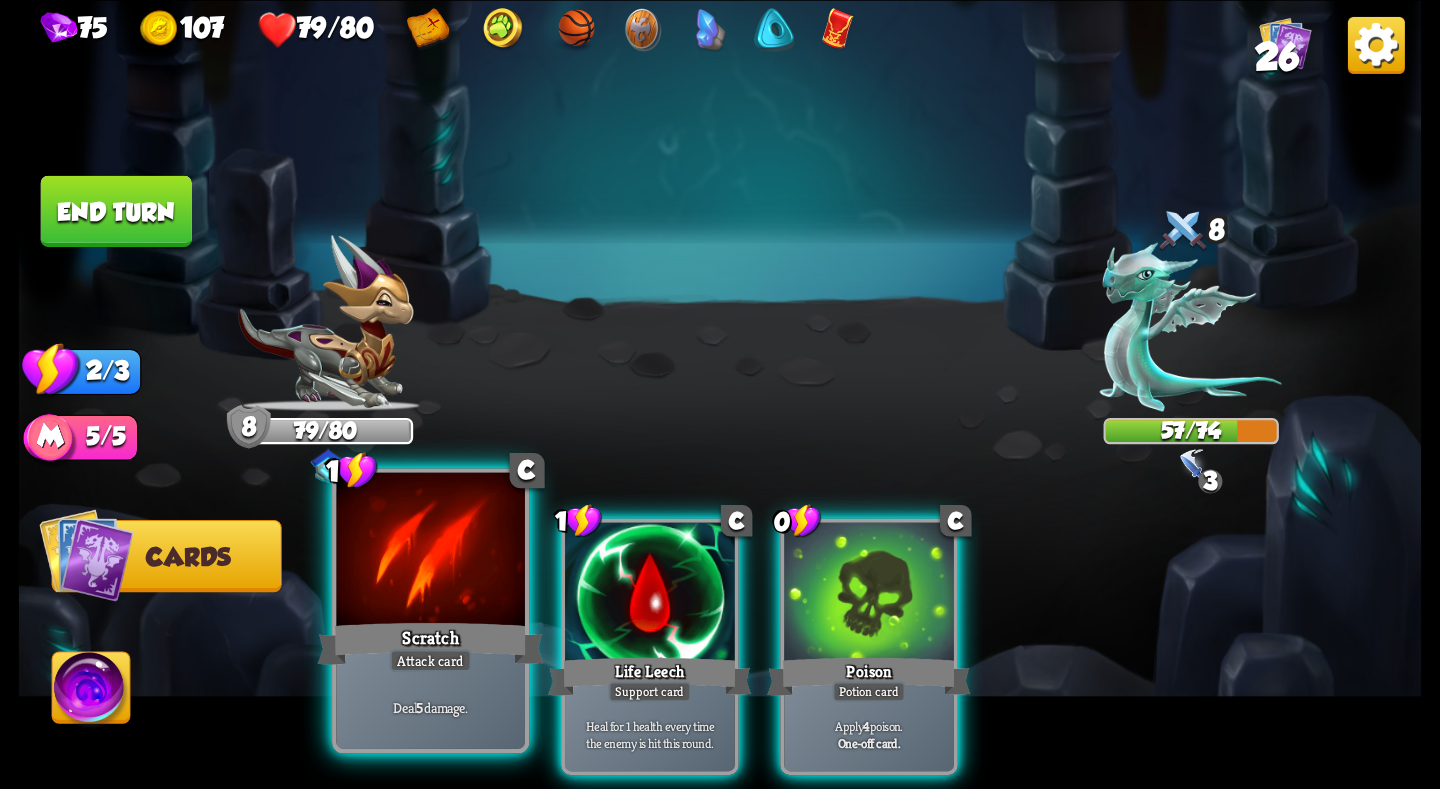 click at bounding box center (430, 551) 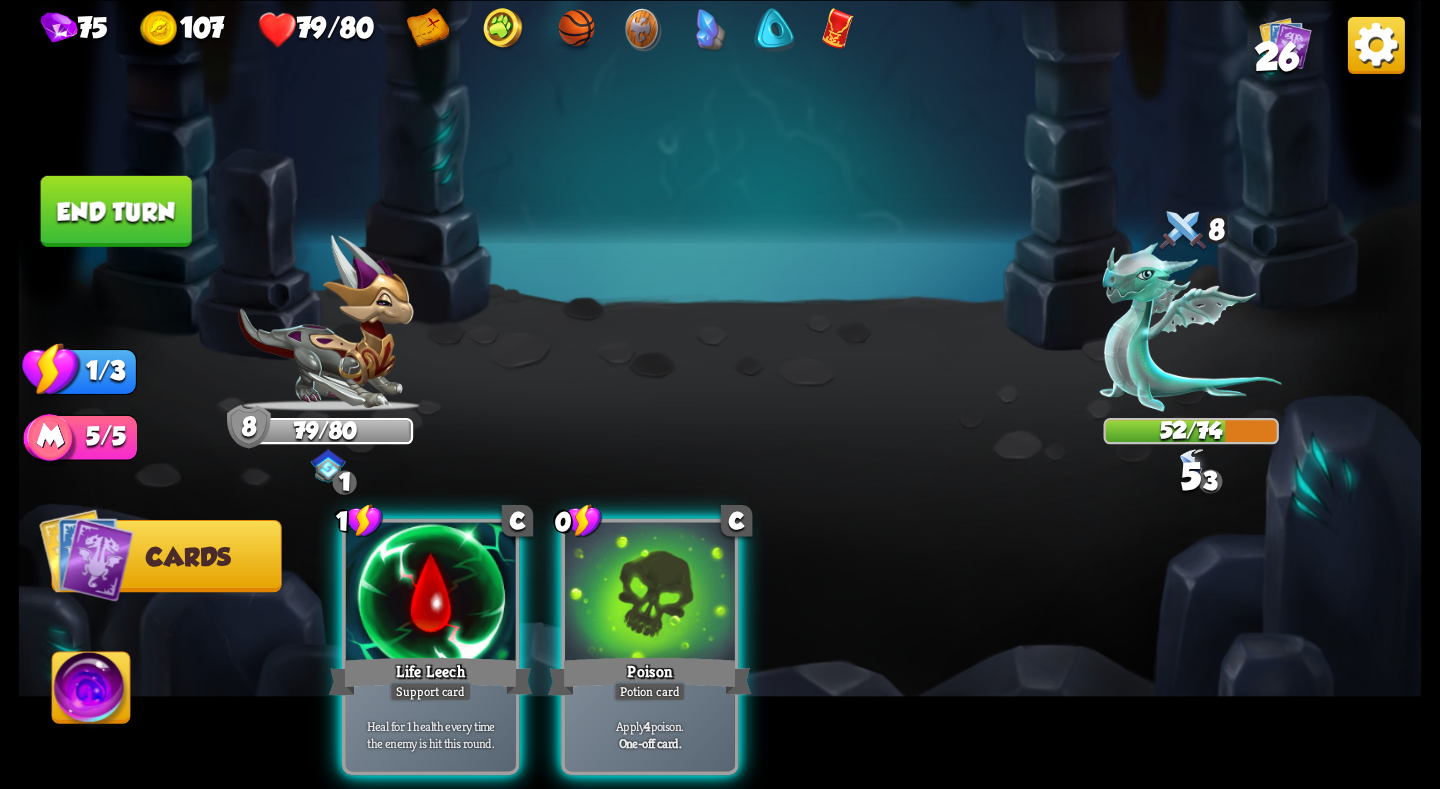 click on "End turn" at bounding box center [116, 210] 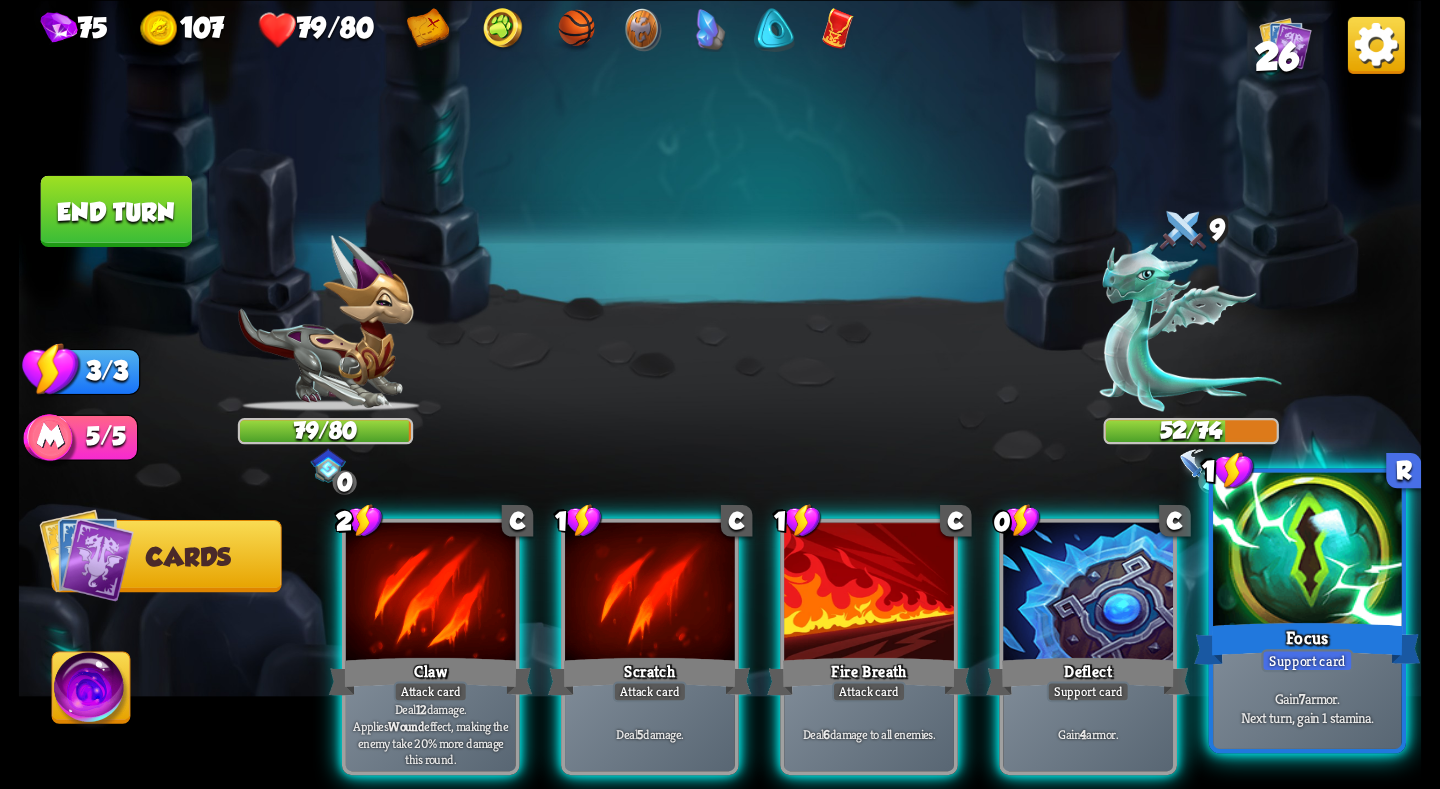 click on "Focus" at bounding box center (1307, 643) 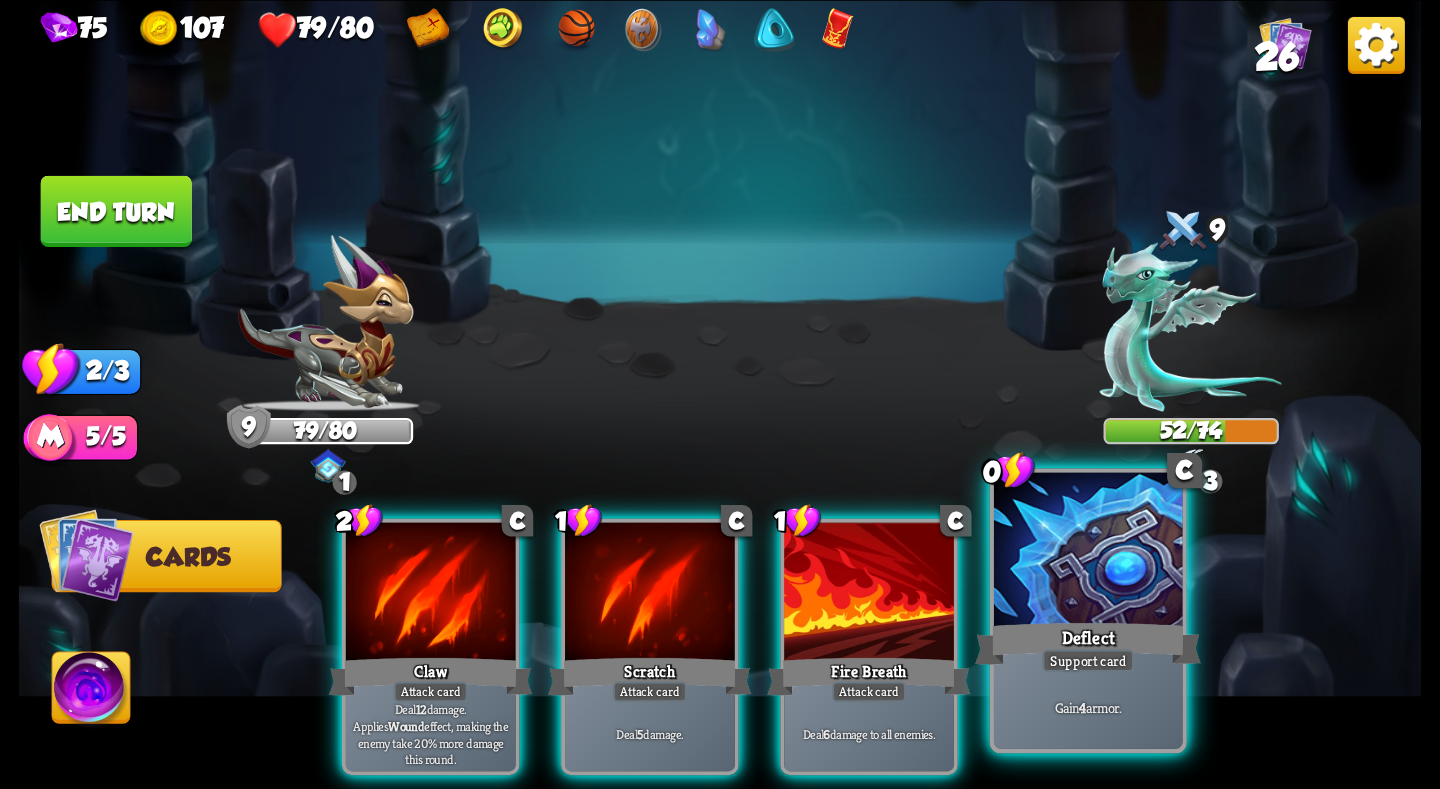 click at bounding box center (1088, 551) 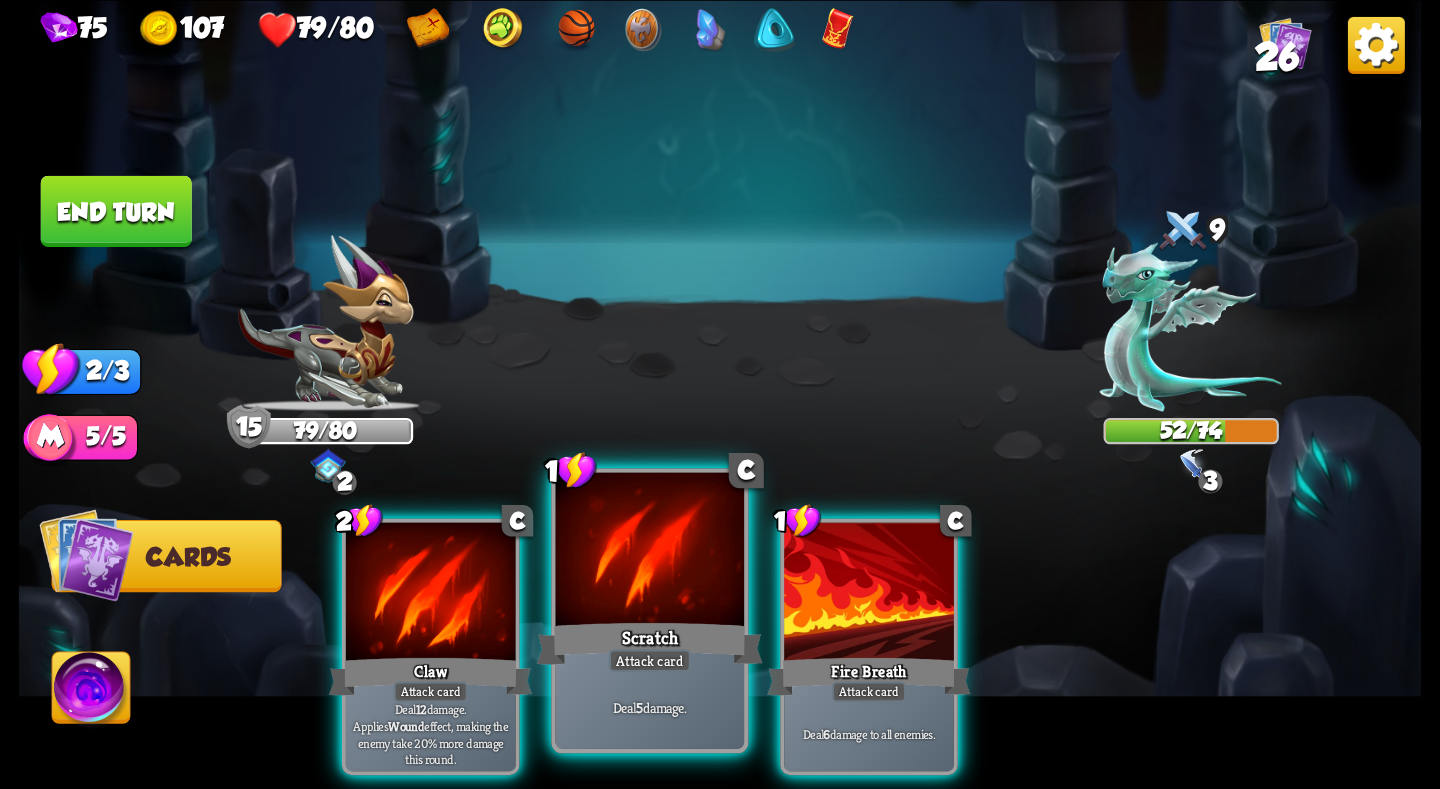 click at bounding box center (650, 551) 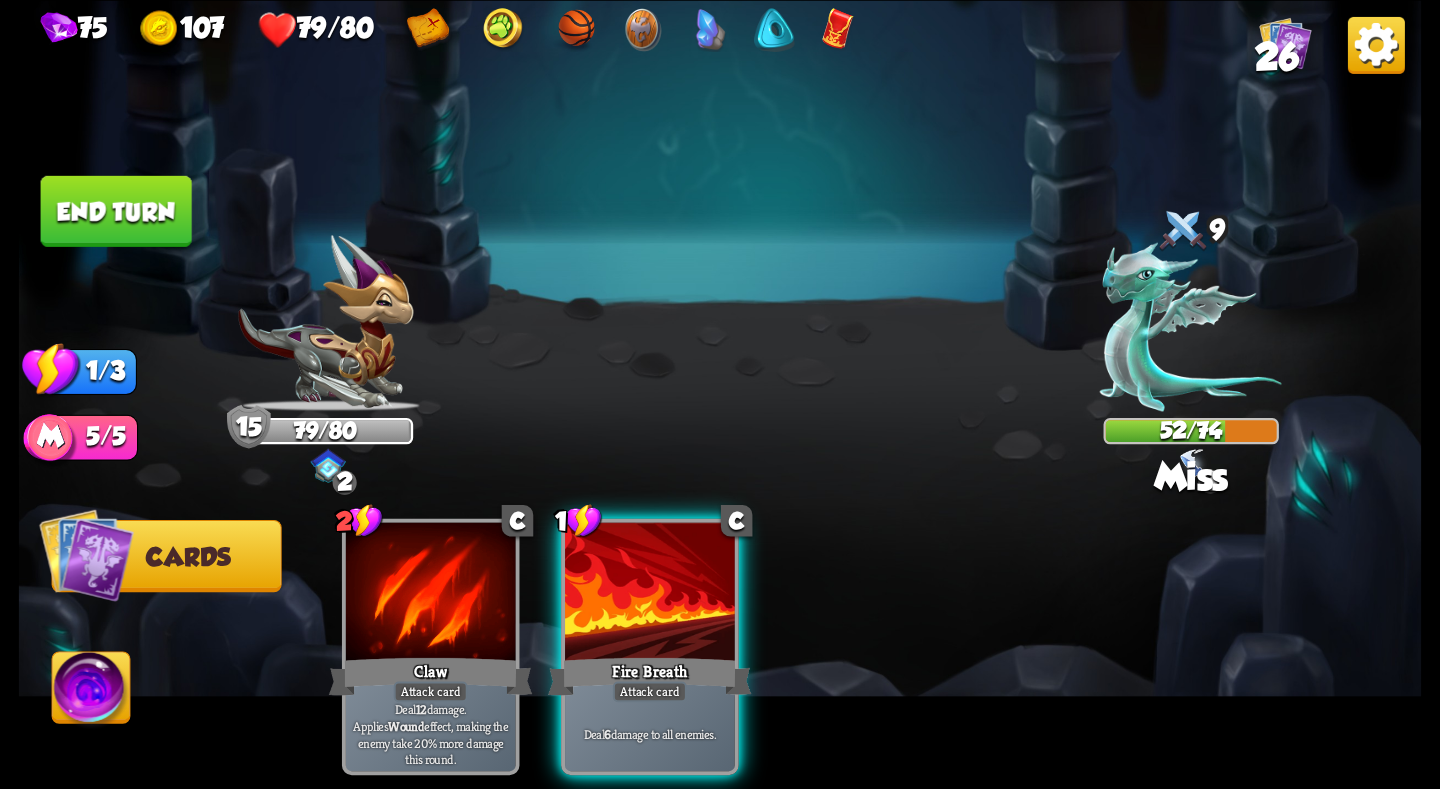 click on "End turn" at bounding box center (116, 210) 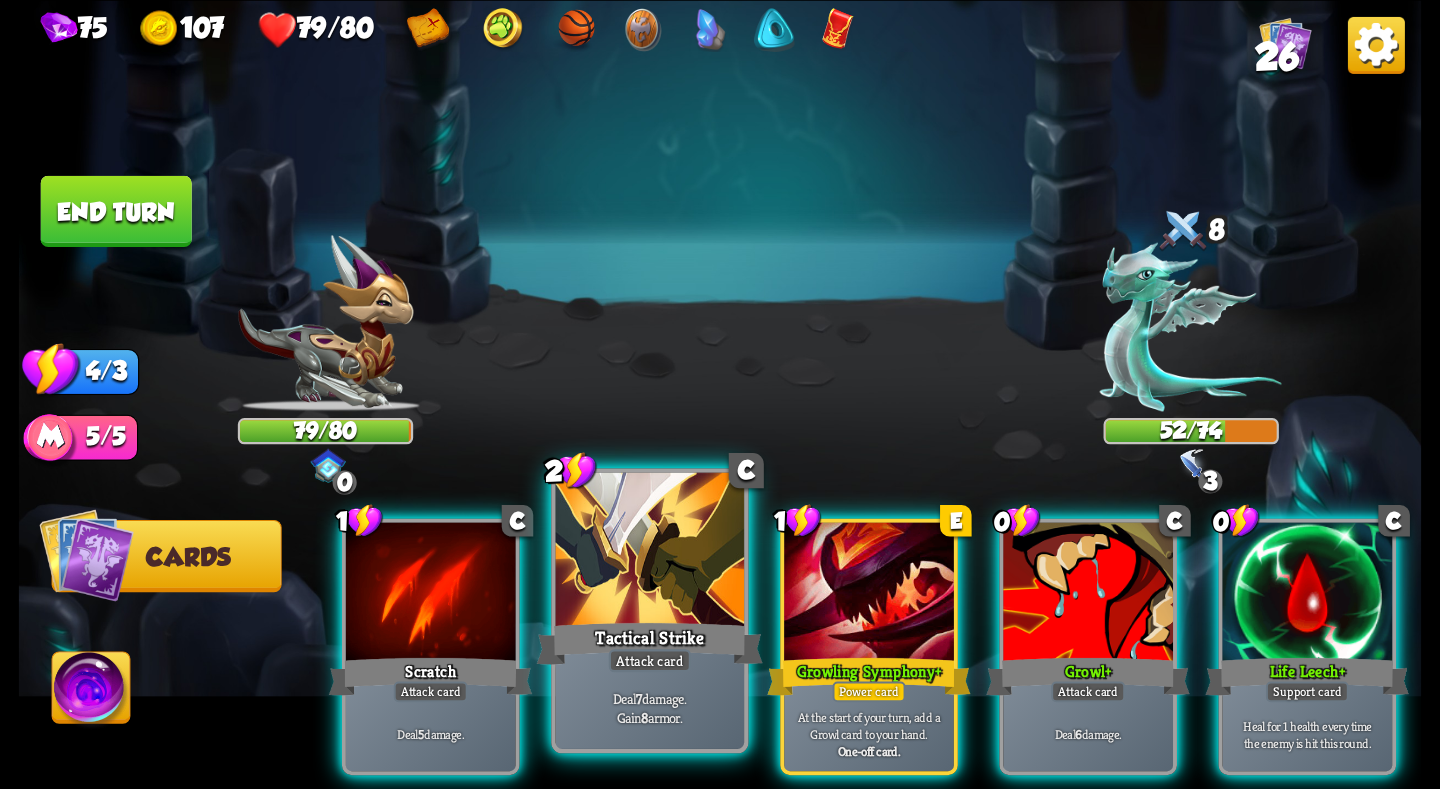 click at bounding box center (650, 551) 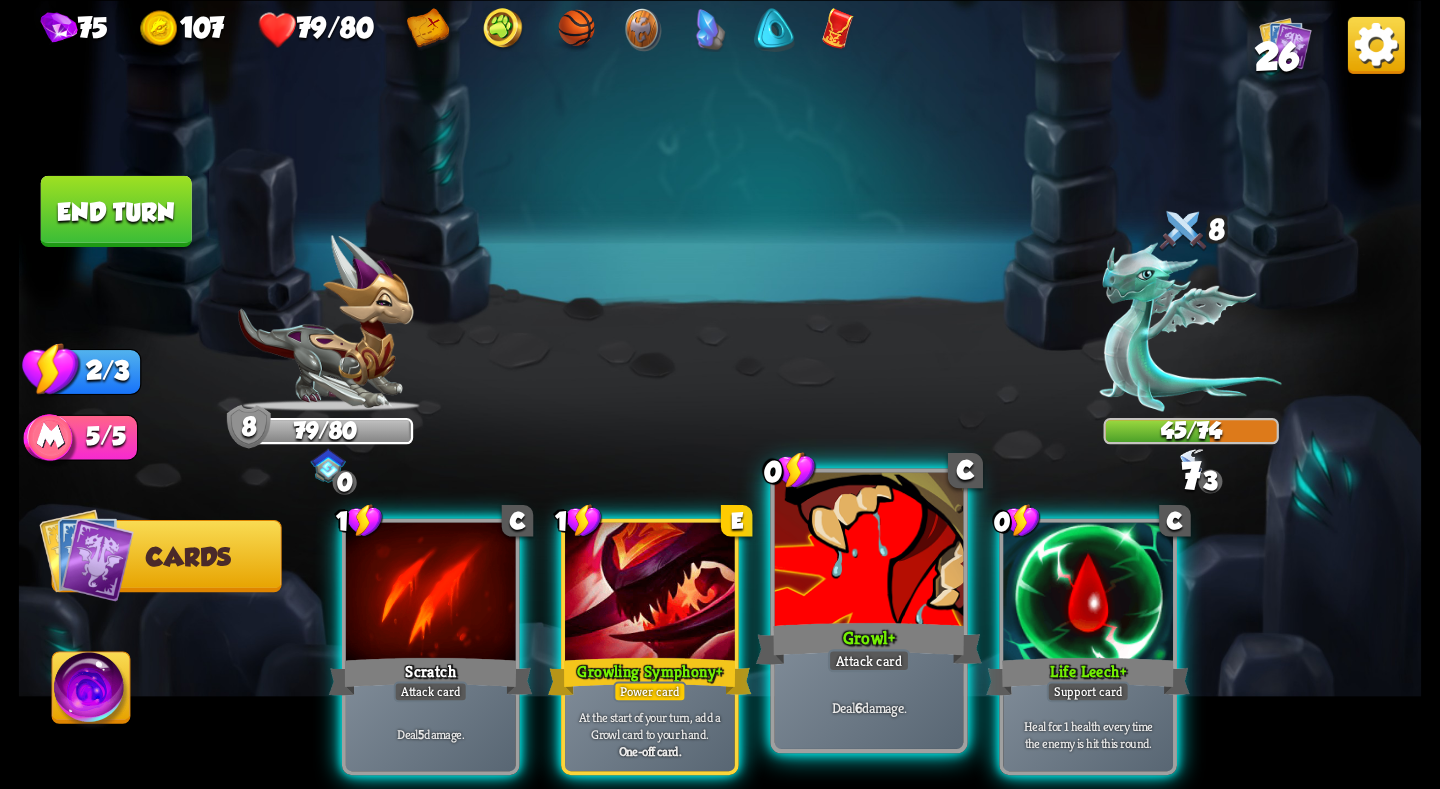 click at bounding box center (869, 551) 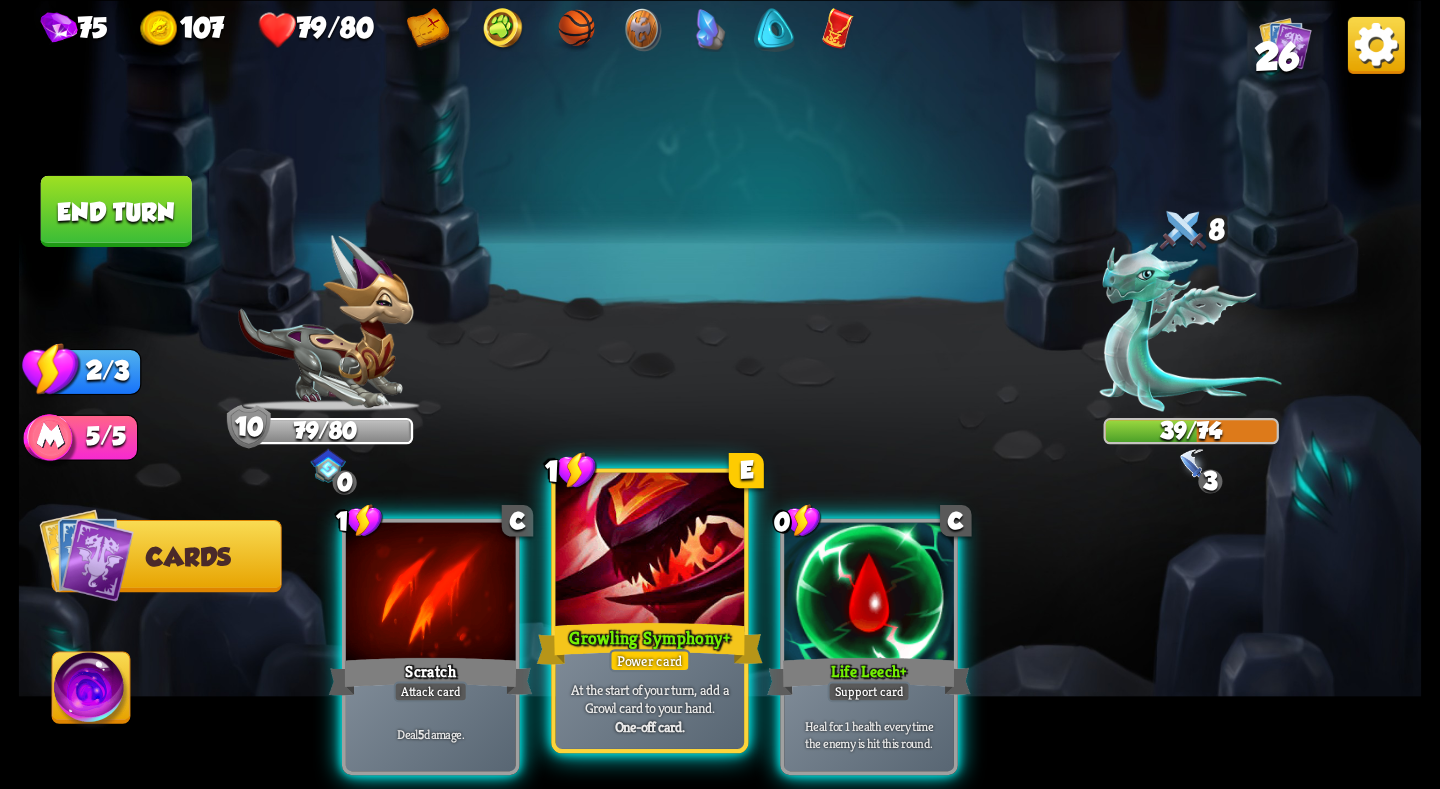 click at bounding box center [650, 551] 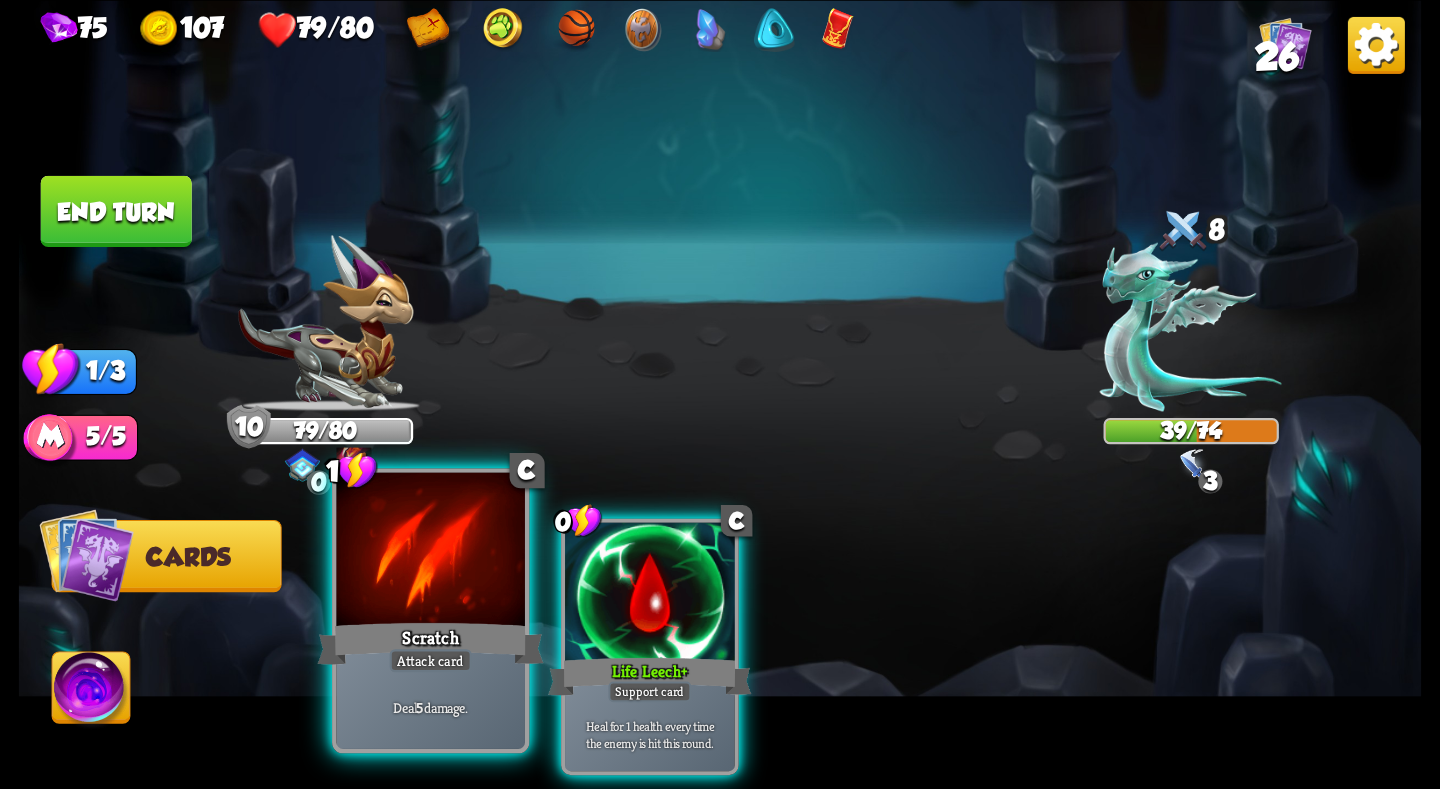 click at bounding box center (430, 551) 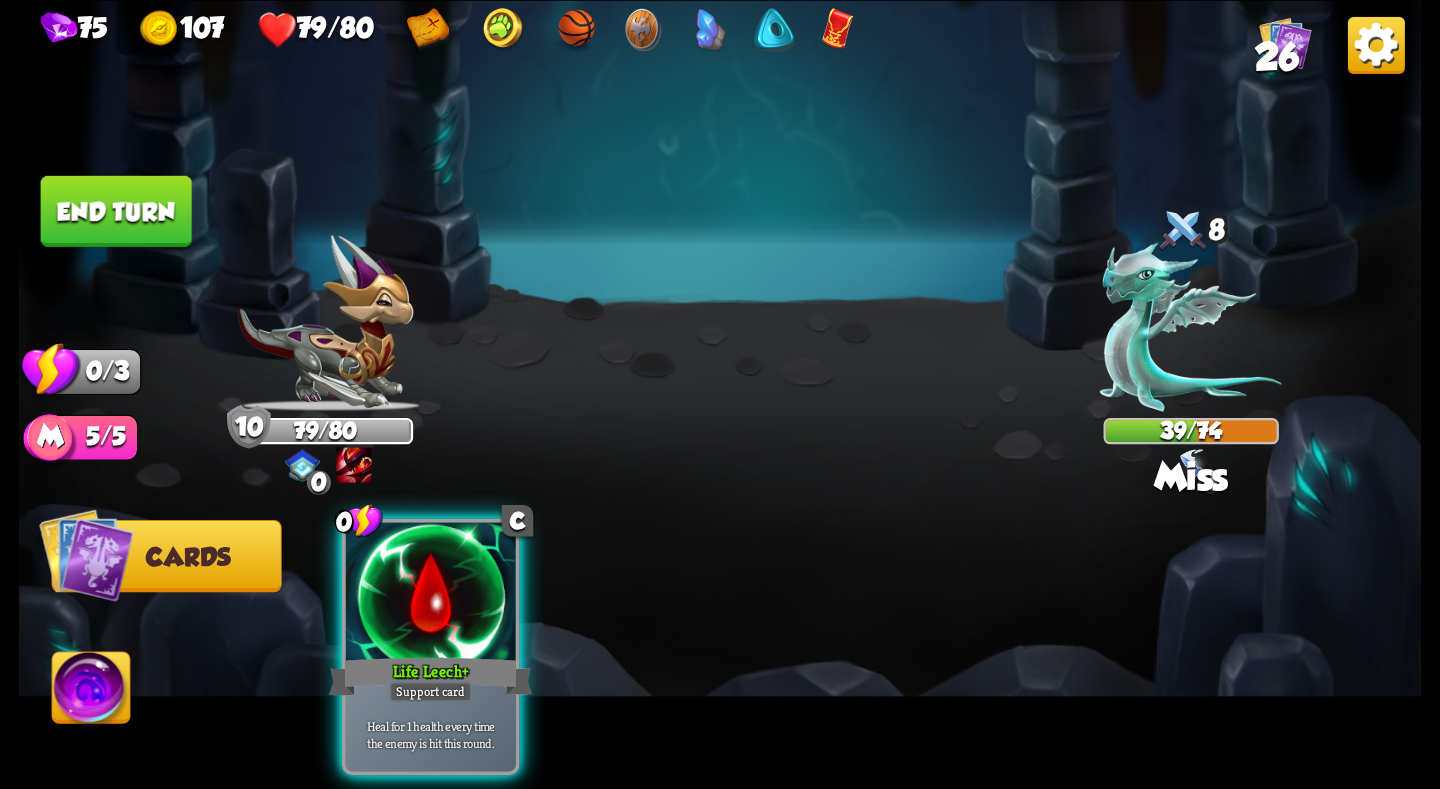 click on "End turn" at bounding box center (116, 210) 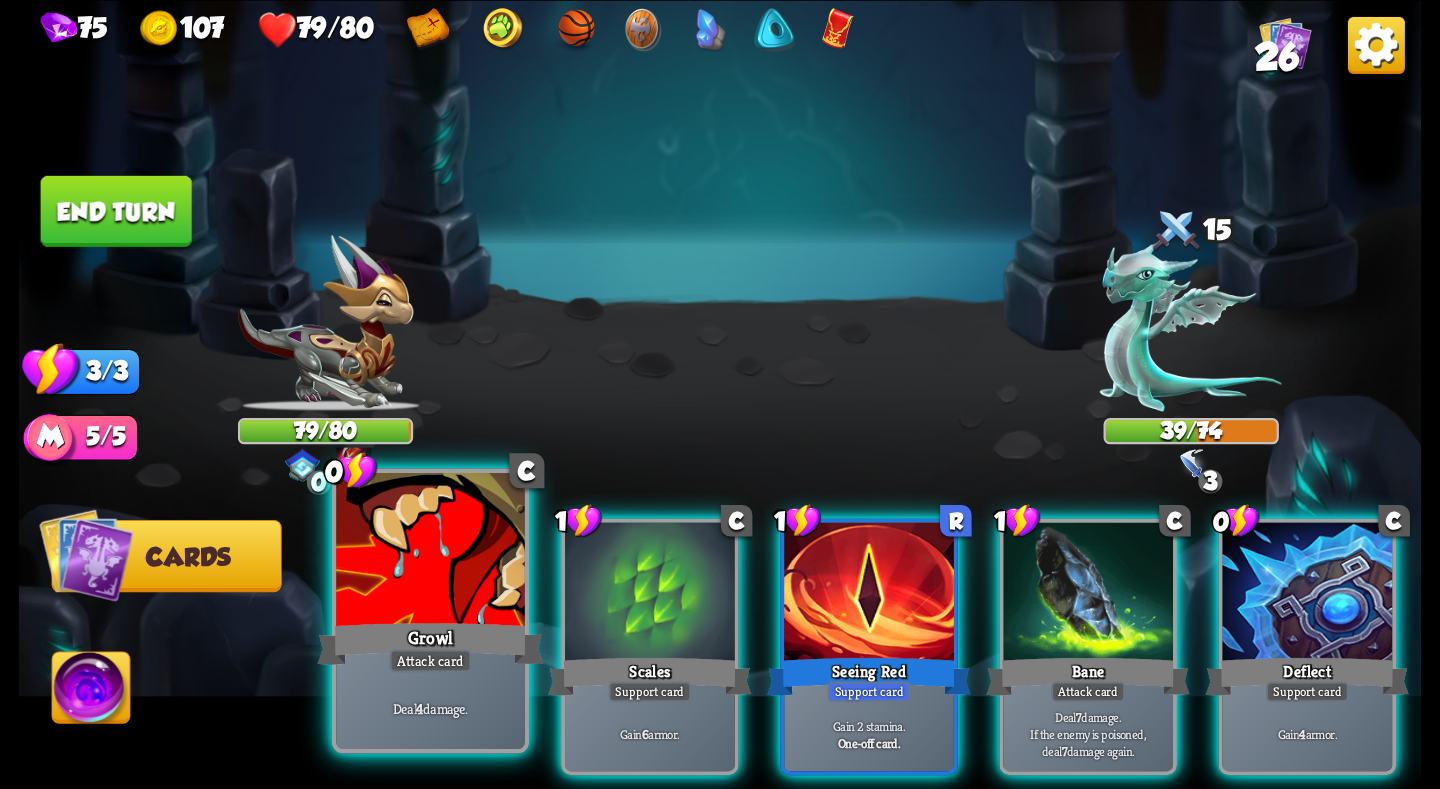 click on "Growl" at bounding box center [431, 643] 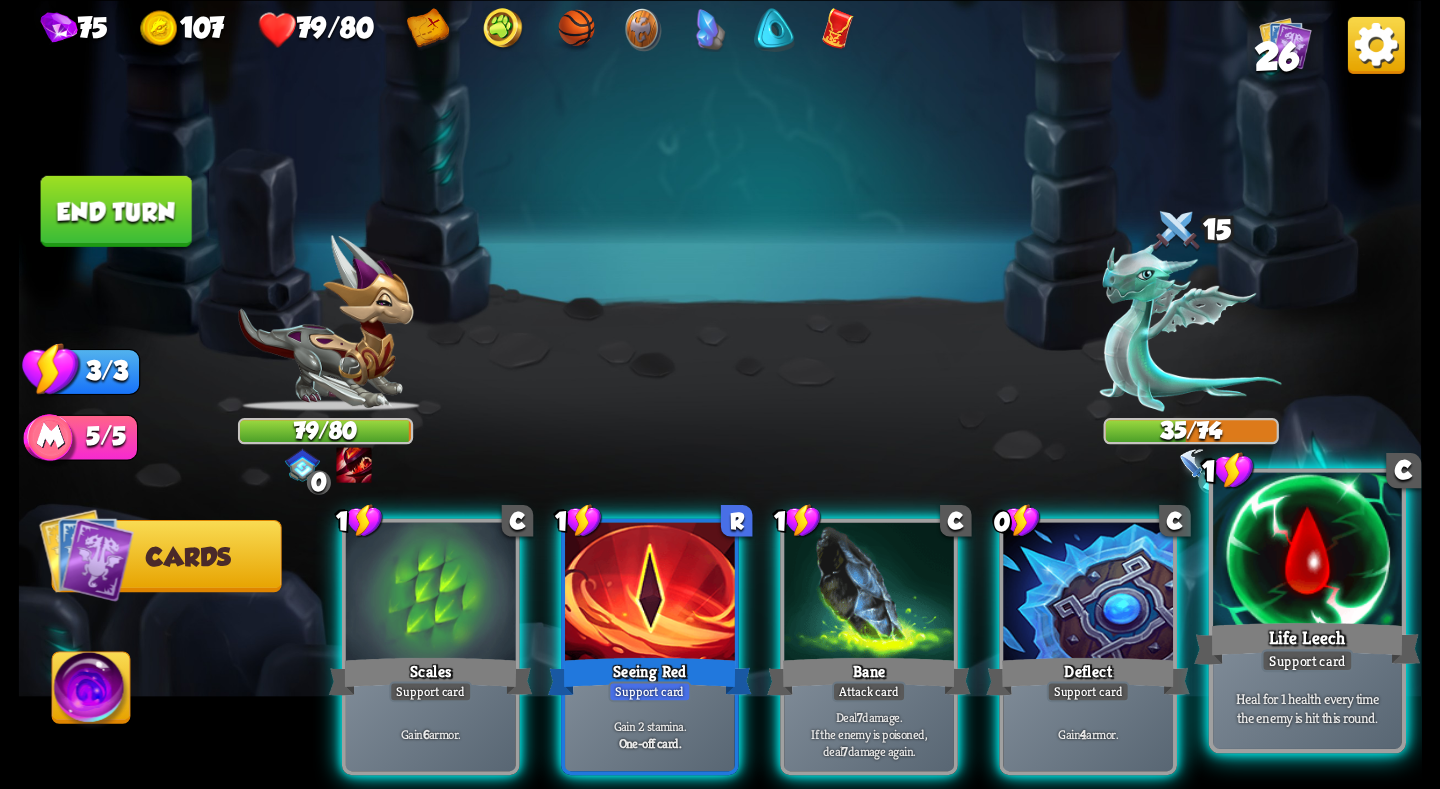 click at bounding box center (1307, 551) 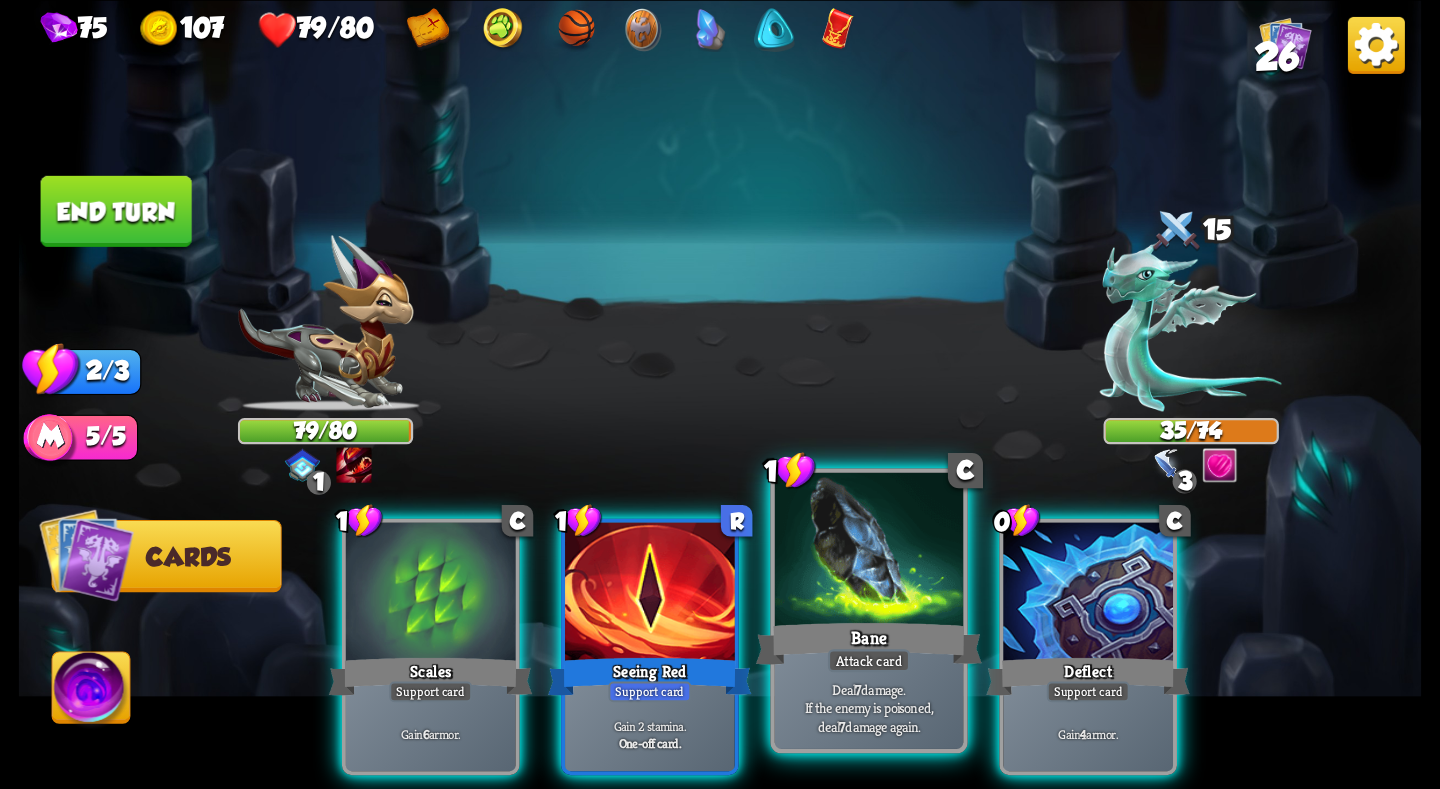 click at bounding box center [869, 551] 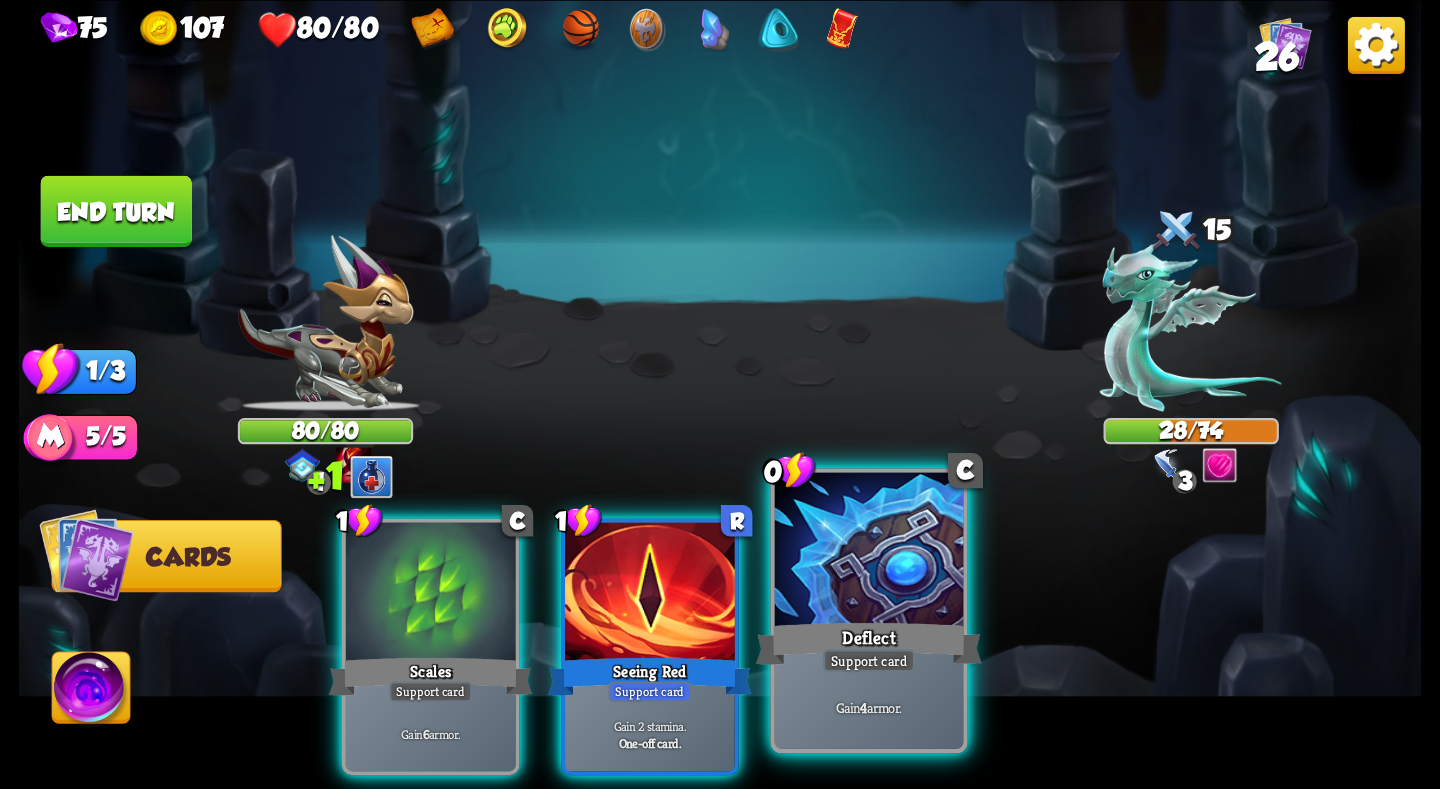 click at bounding box center [869, 551] 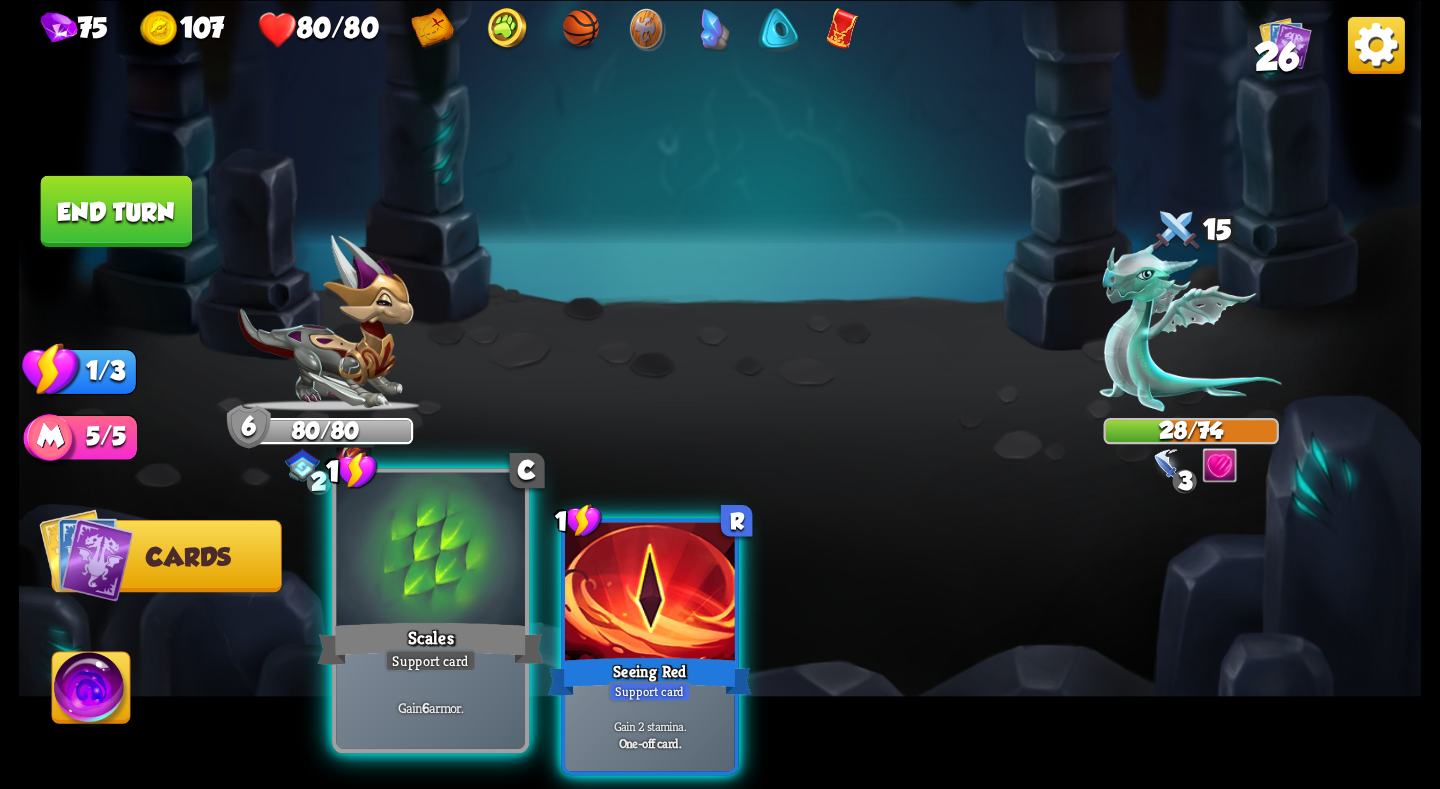 click at bounding box center [430, 551] 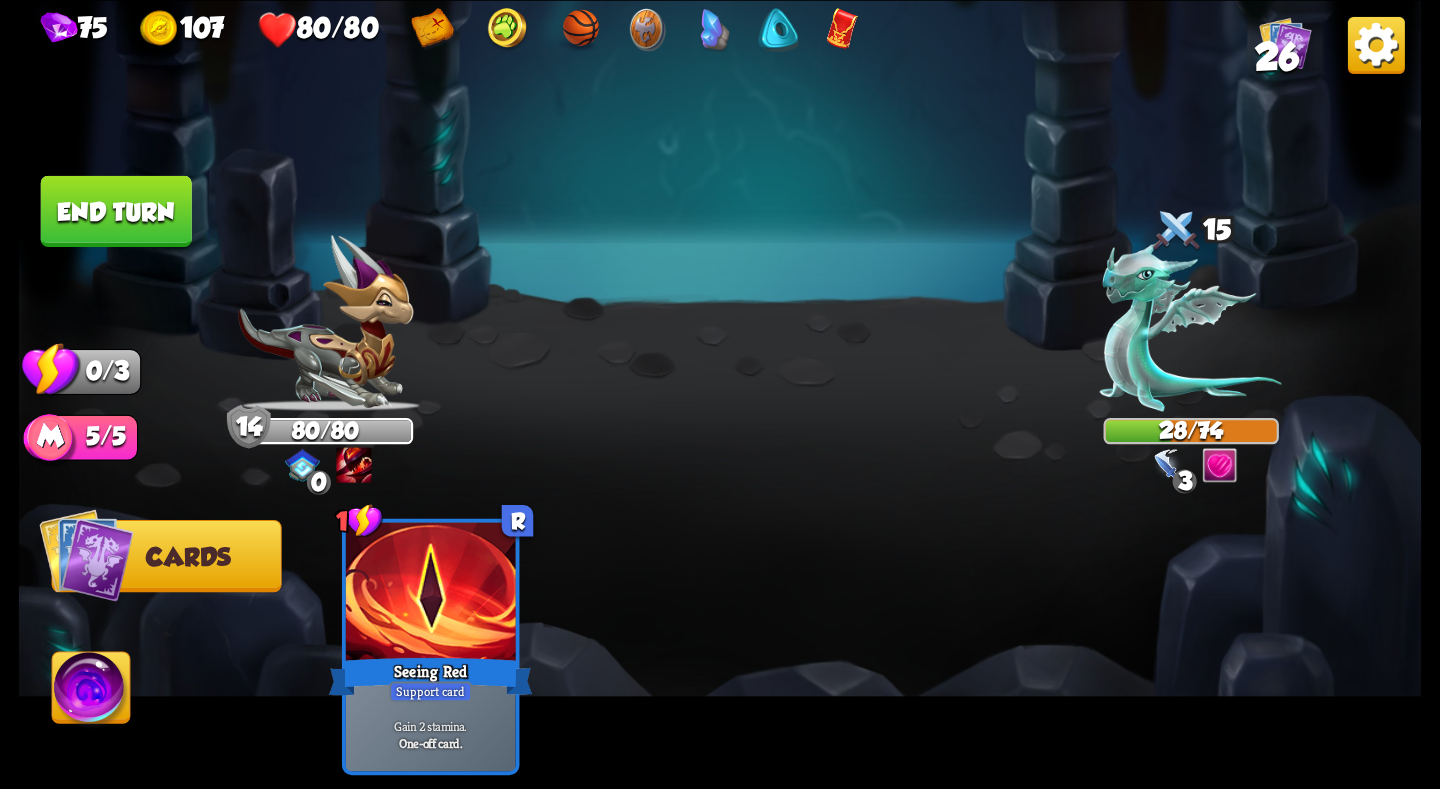 click on "End turn" at bounding box center (116, 210) 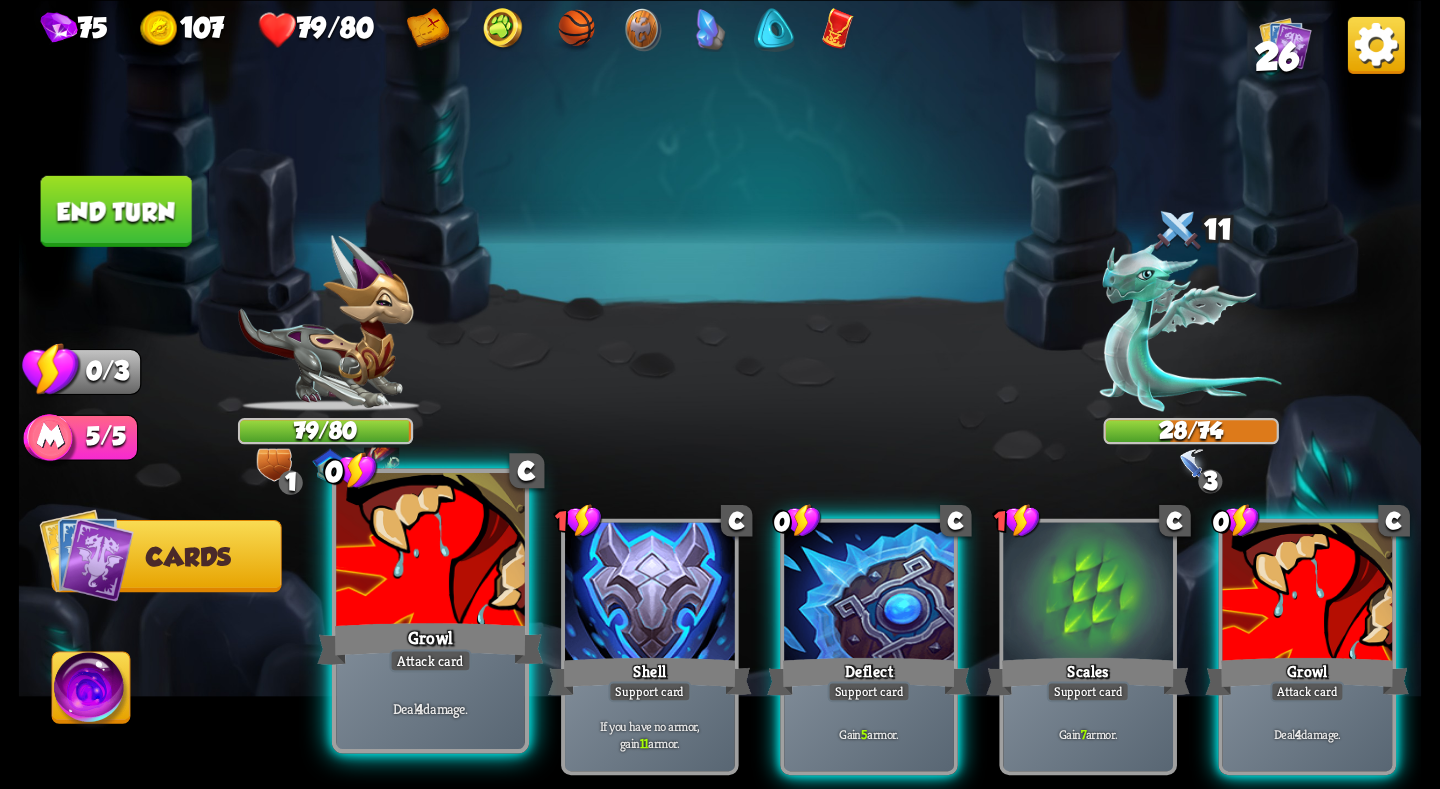 click on "Growl" at bounding box center (431, 643) 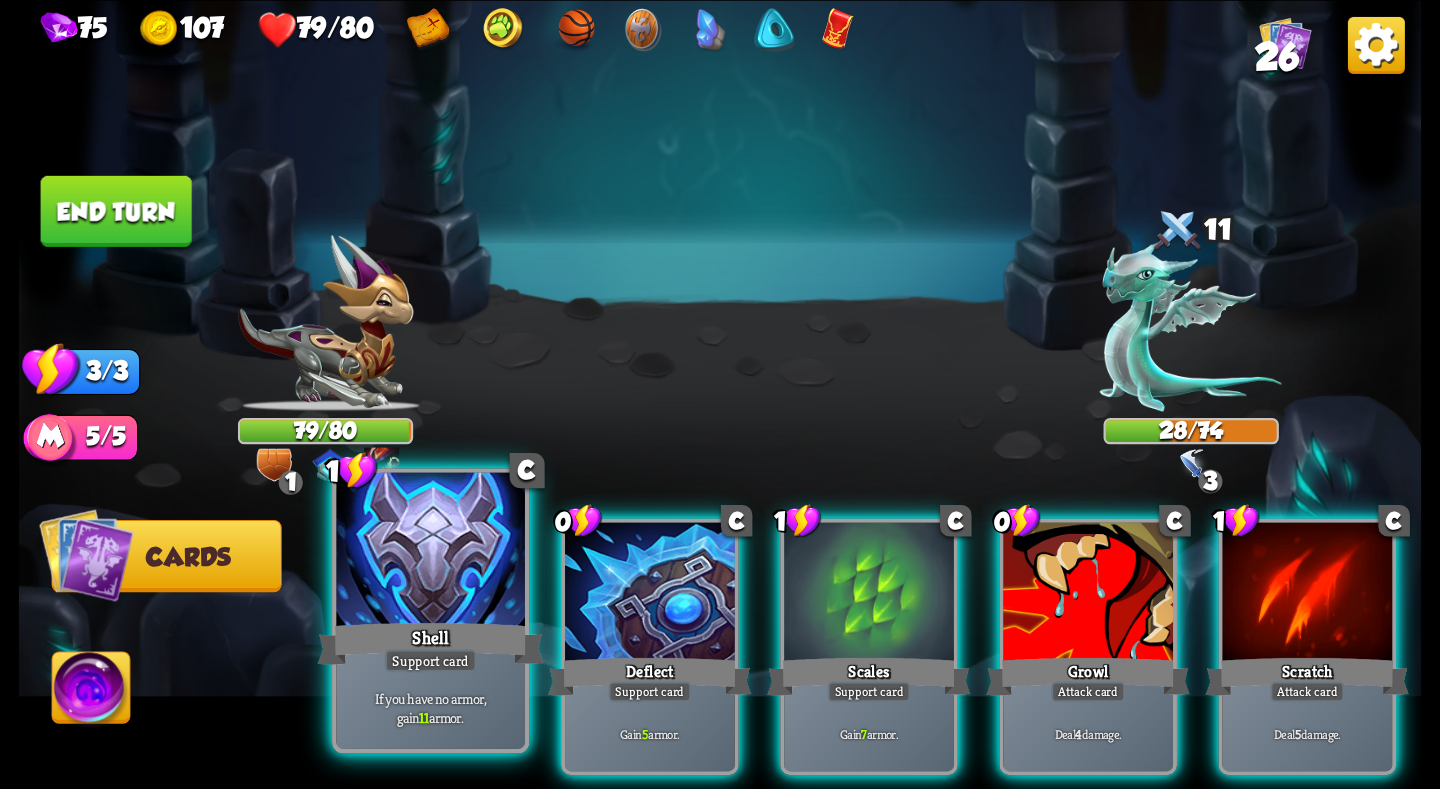 click at bounding box center [430, 551] 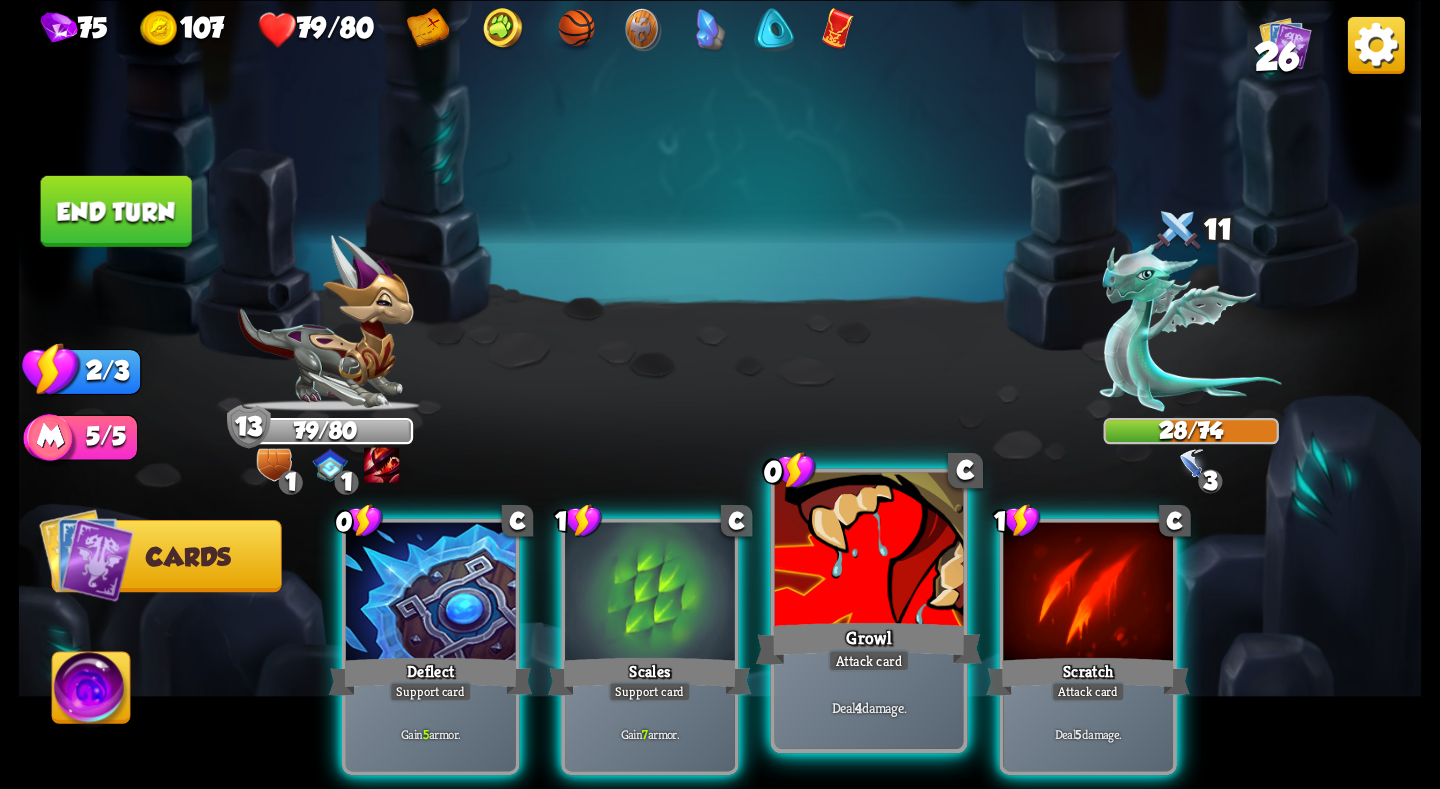 click at bounding box center [869, 551] 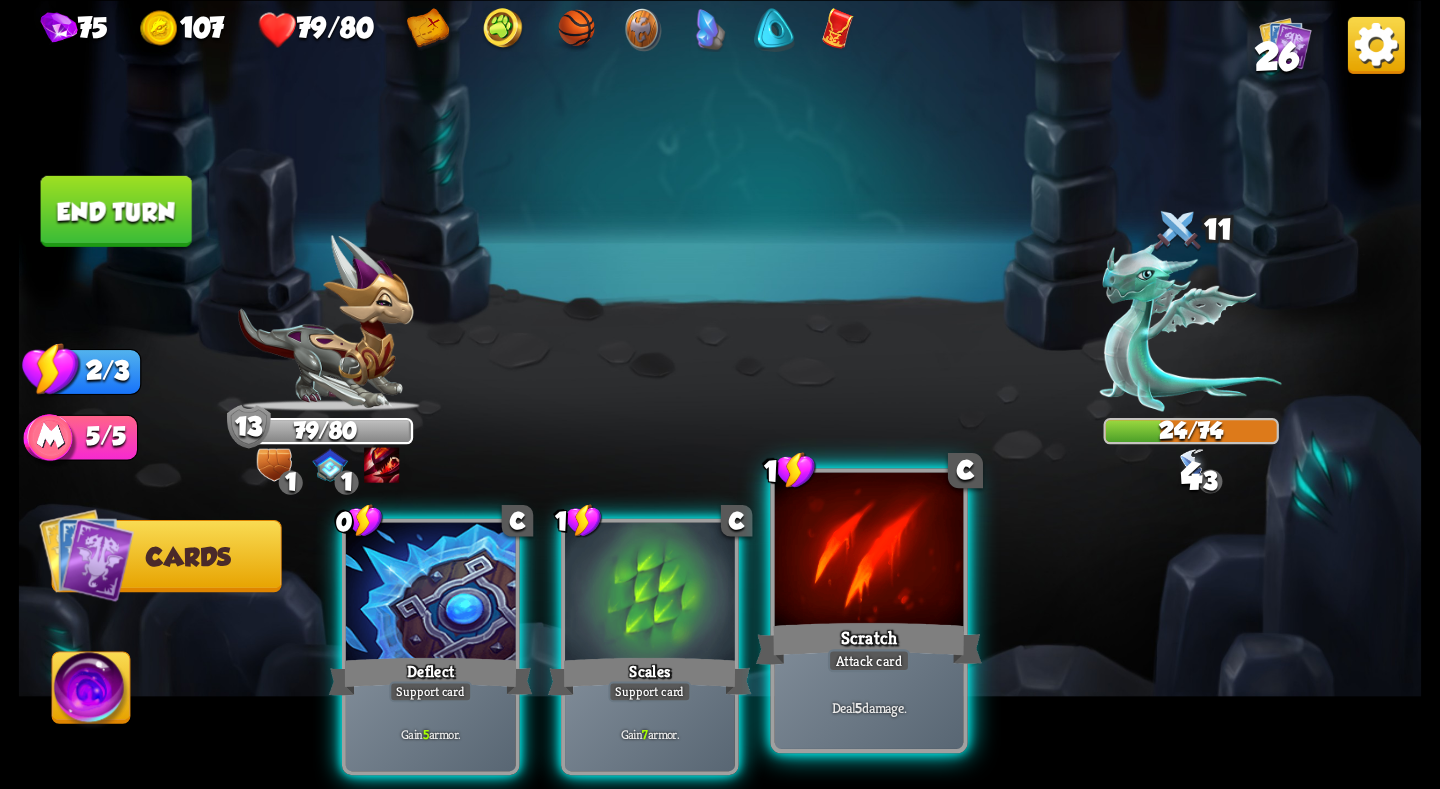 click at bounding box center (869, 551) 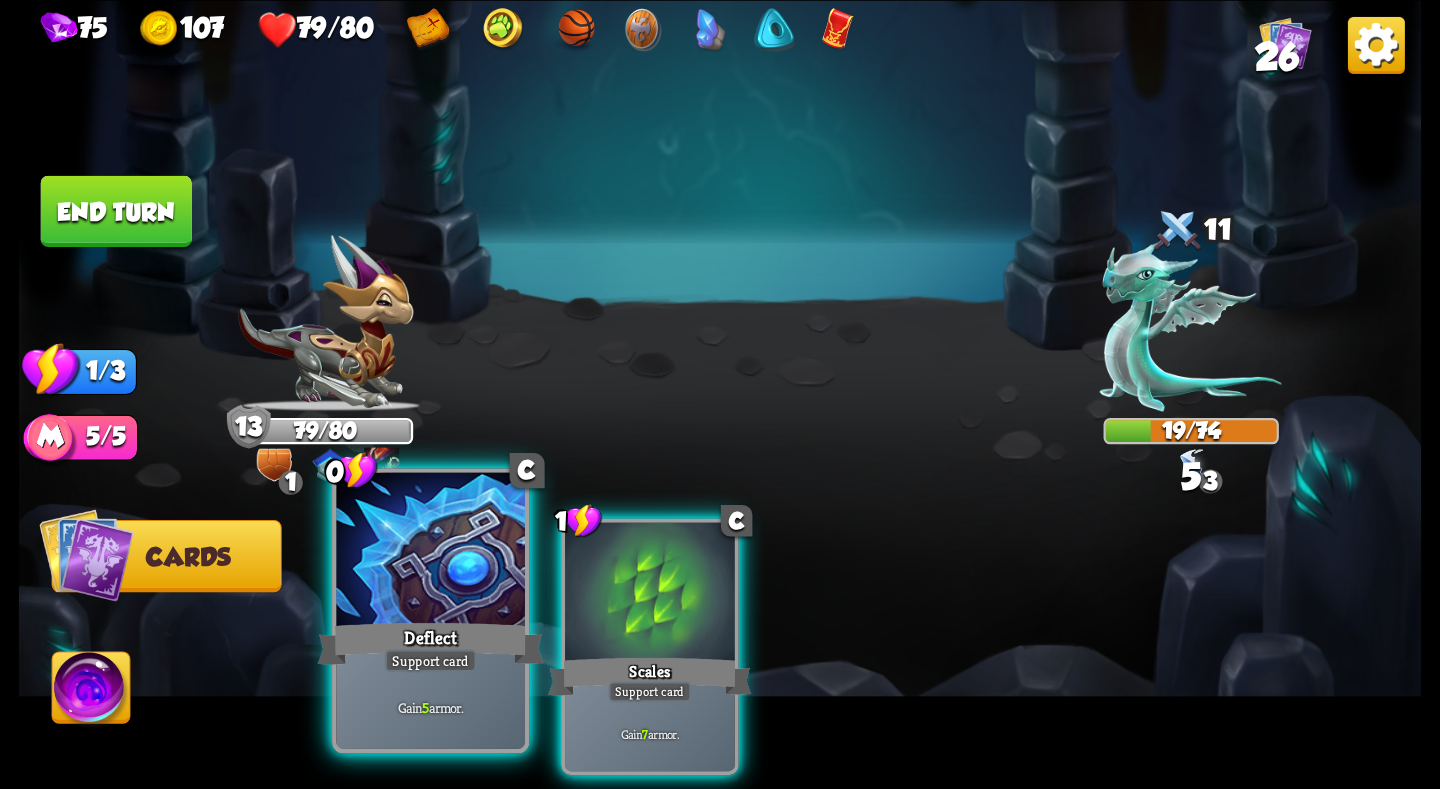click at bounding box center (430, 551) 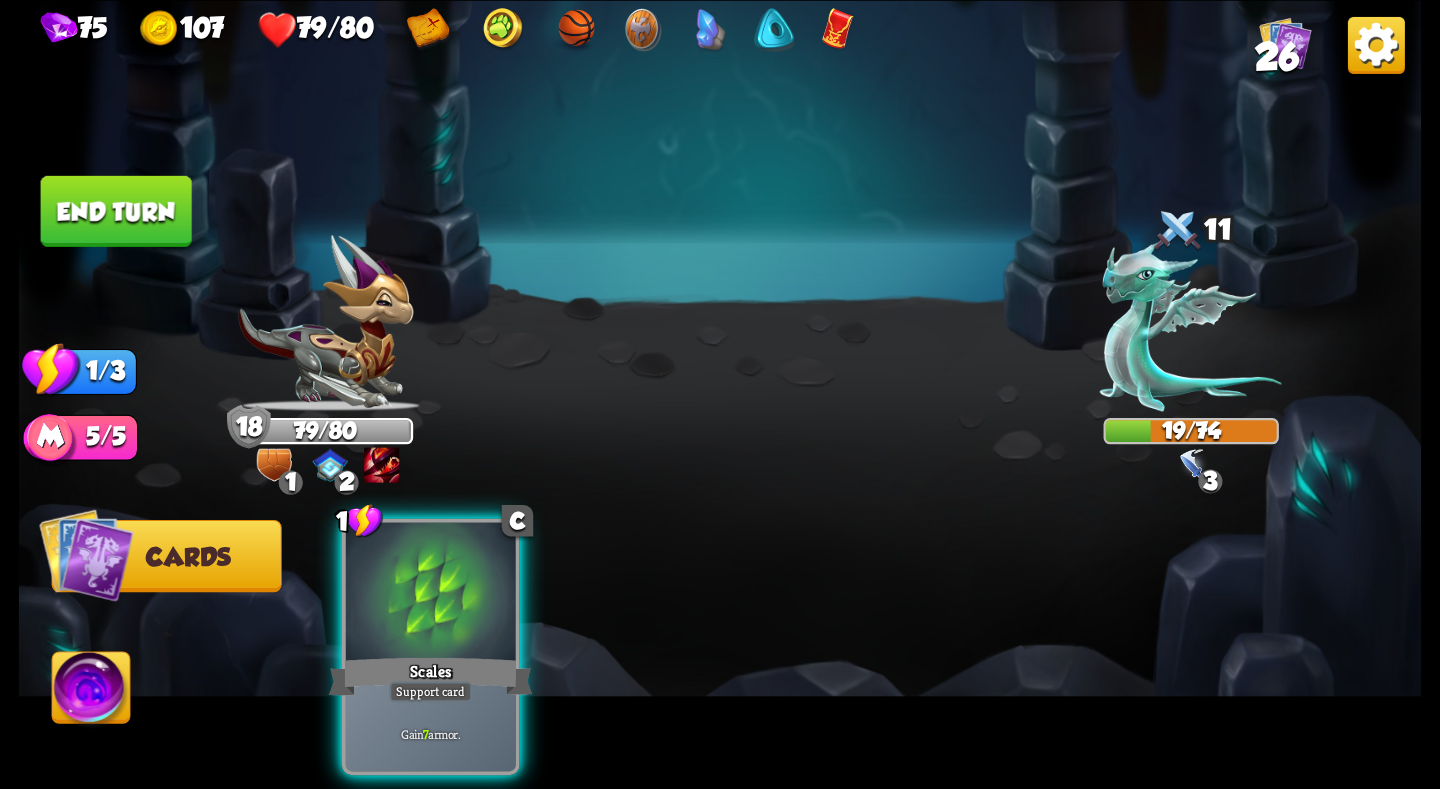 click on "End turn" at bounding box center [116, 210] 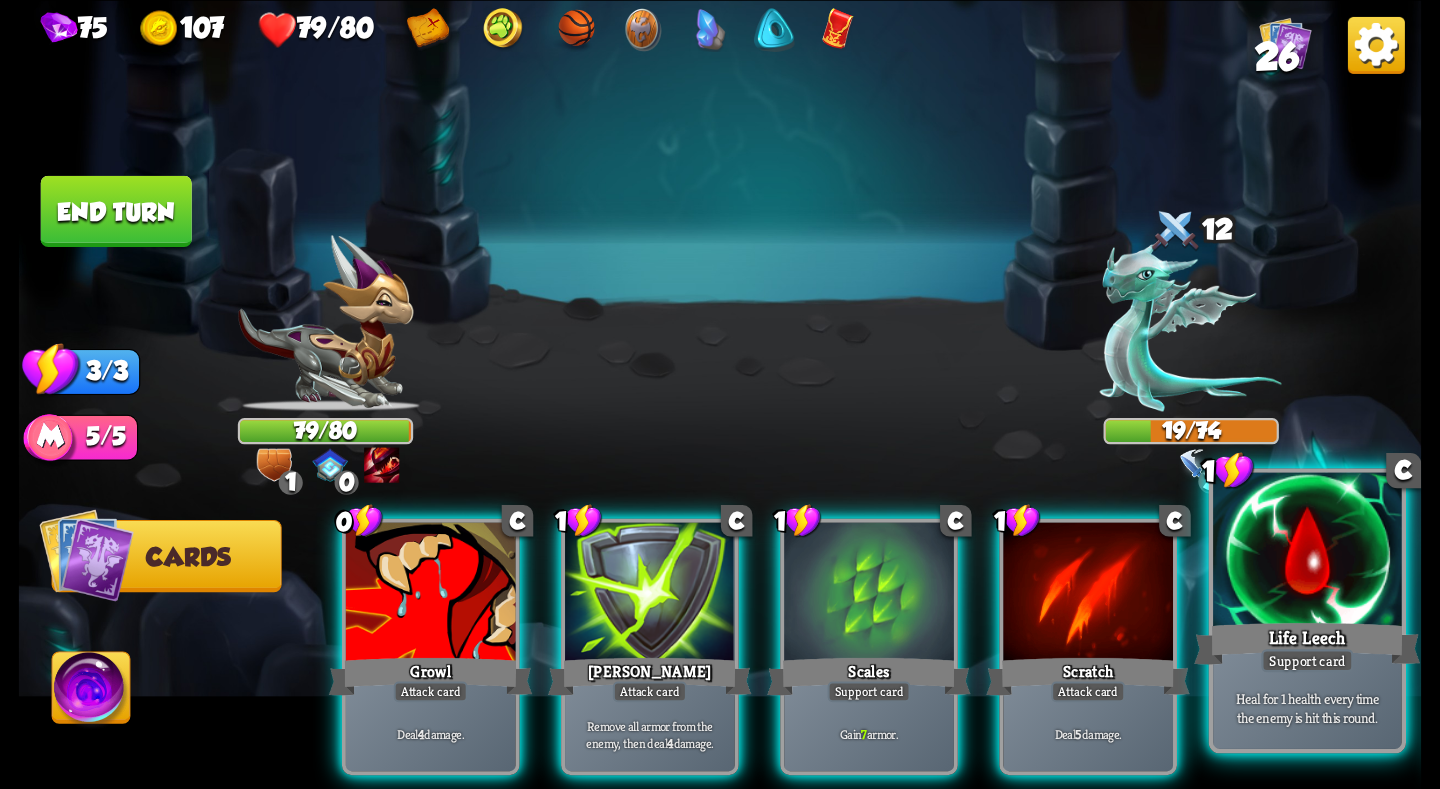 click on "Life Leech" at bounding box center [1307, 643] 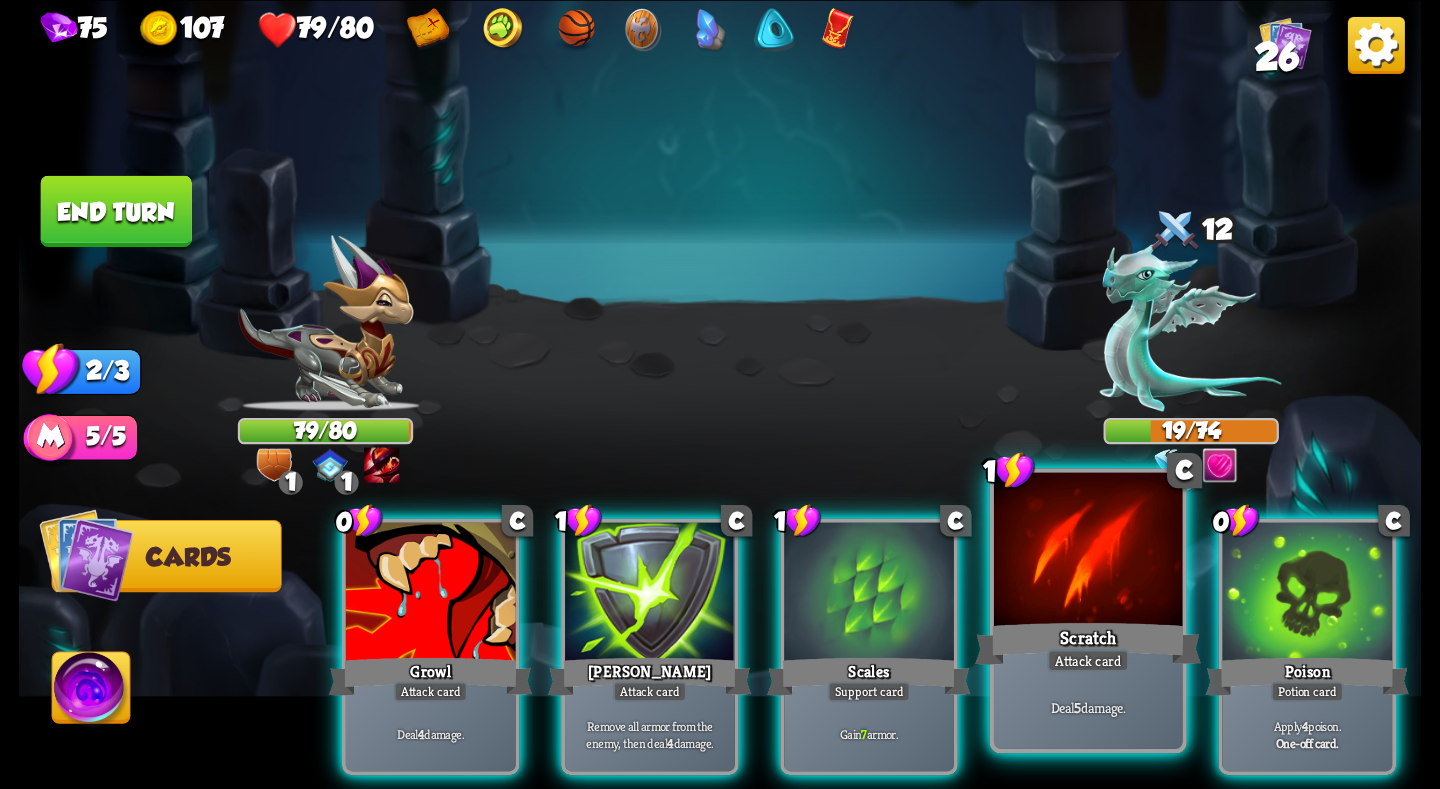 click on "Scratch" at bounding box center [1088, 643] 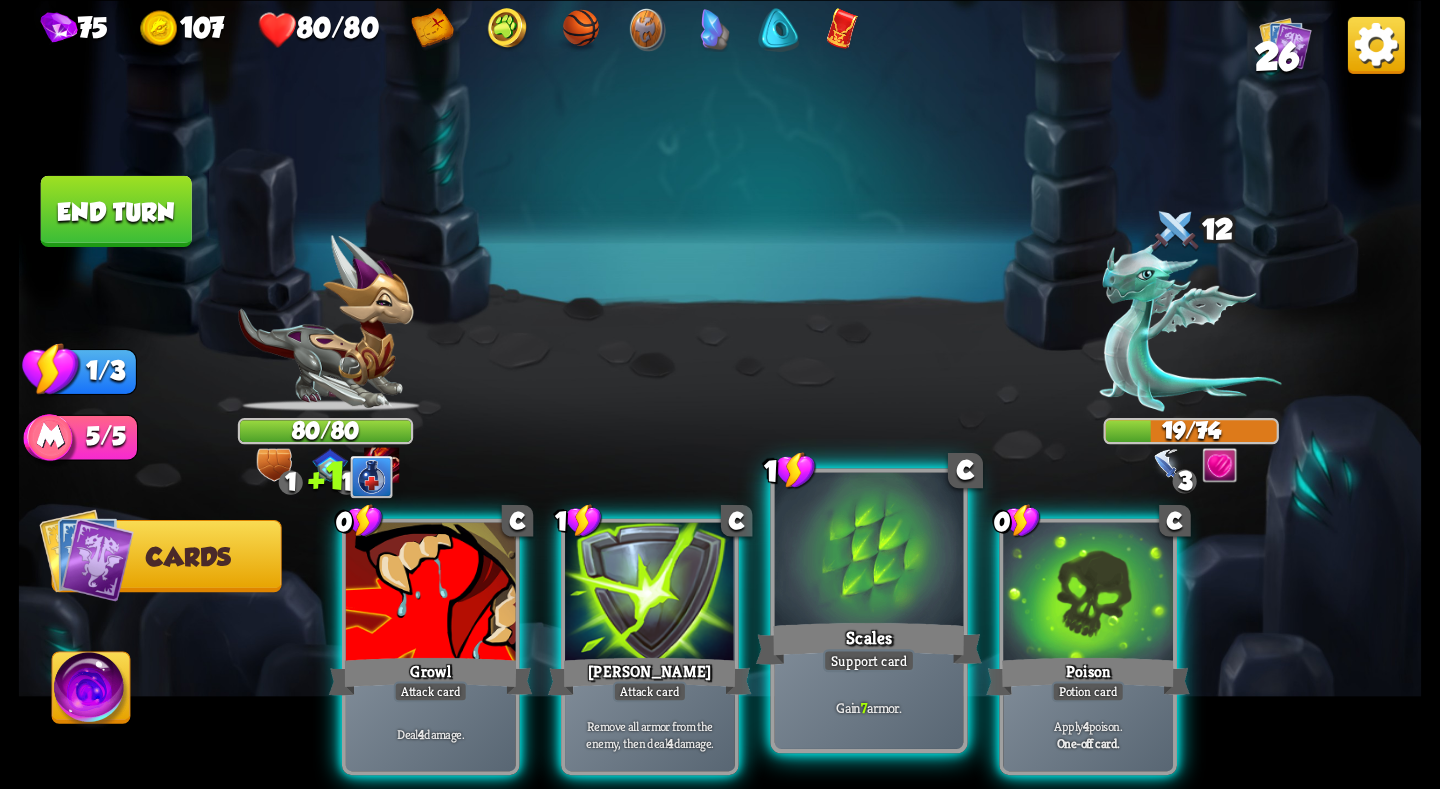 click at bounding box center (869, 551) 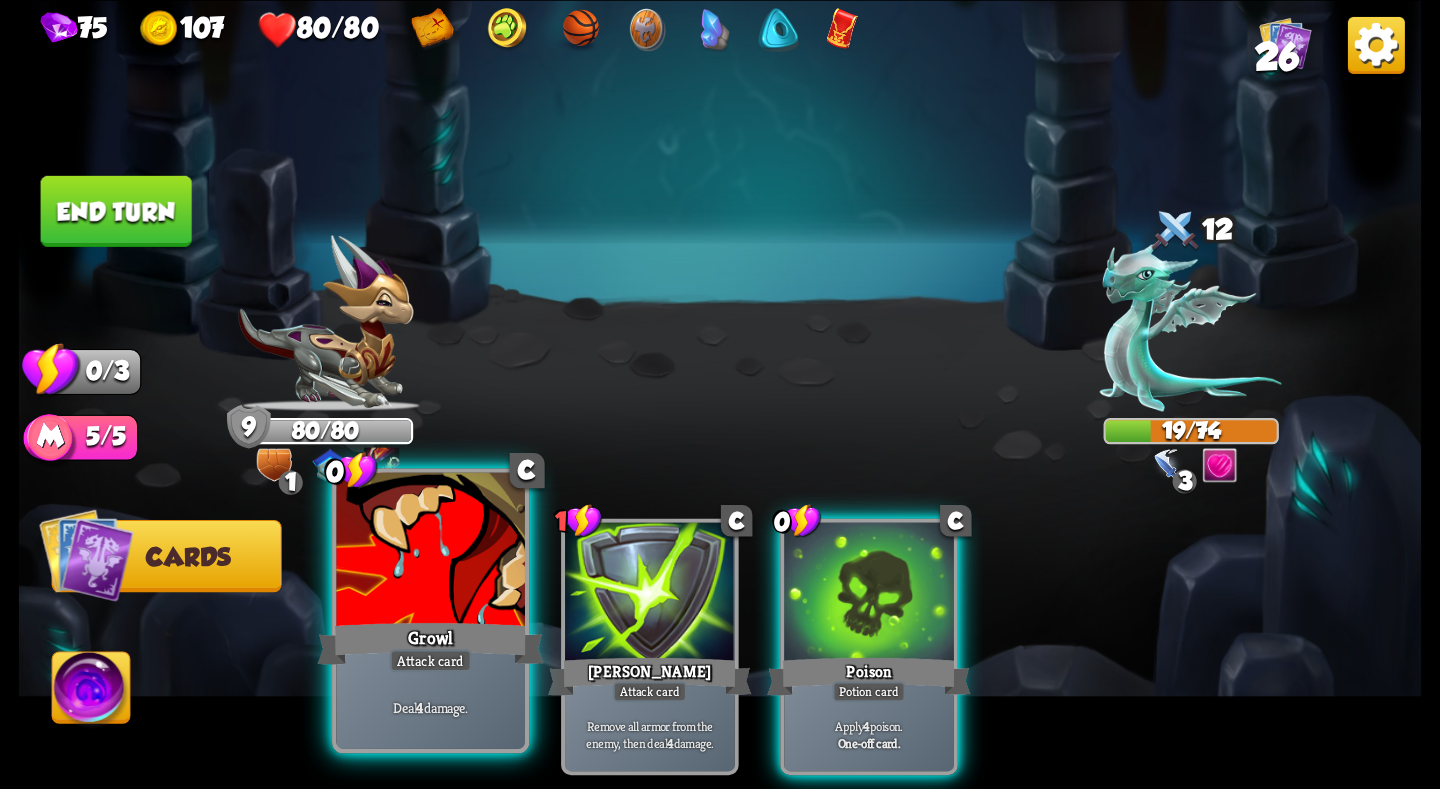 click at bounding box center (430, 551) 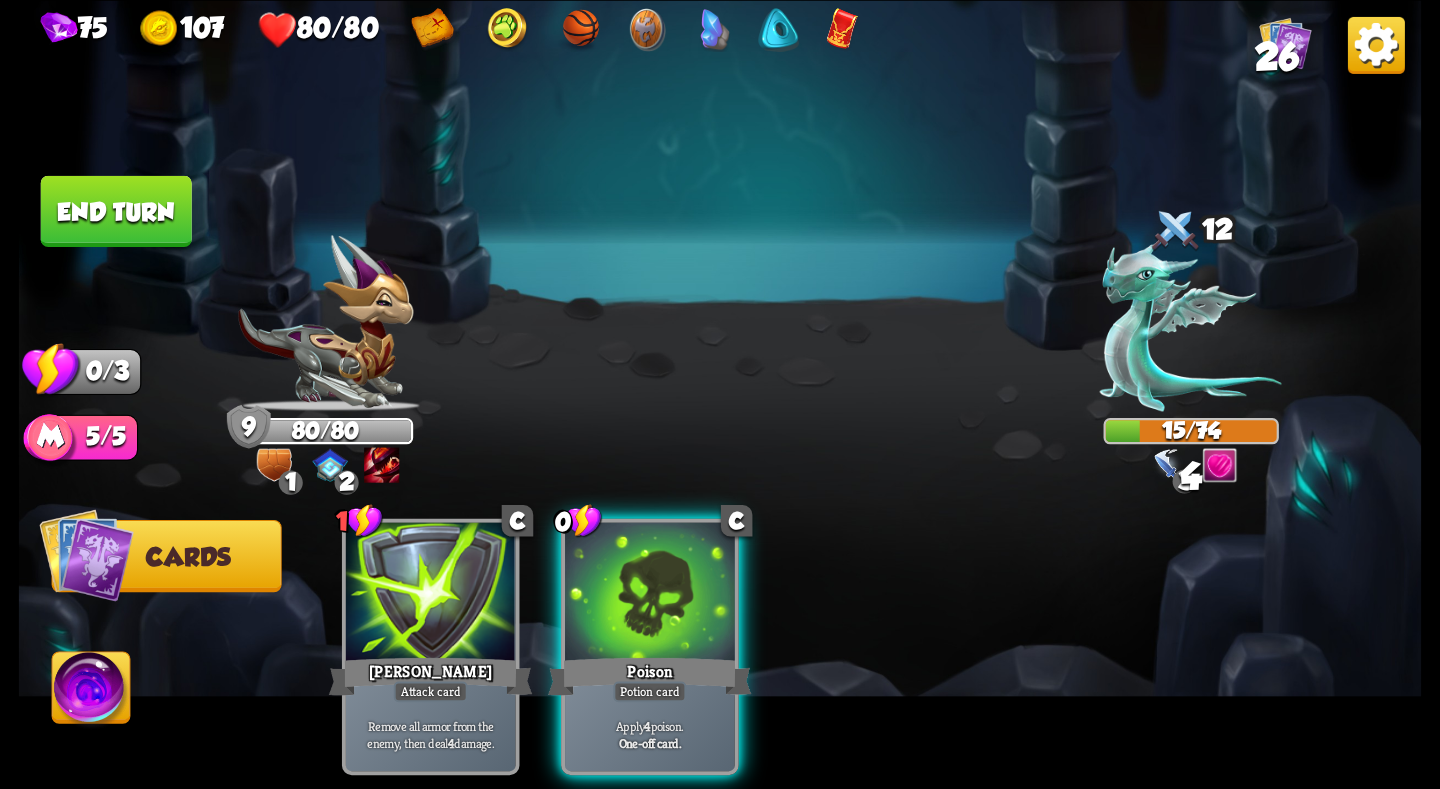click on "End turn" at bounding box center (116, 210) 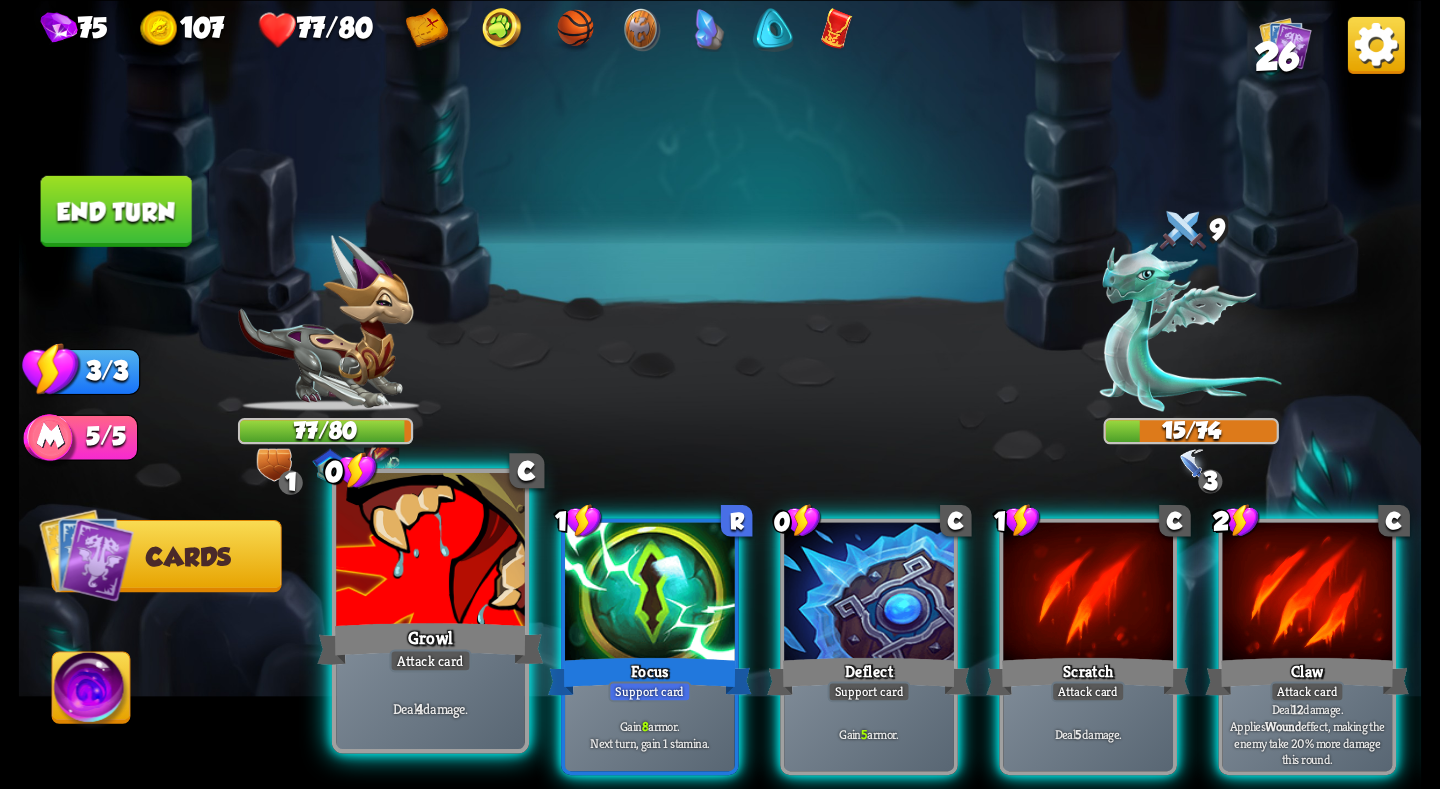click at bounding box center [430, 551] 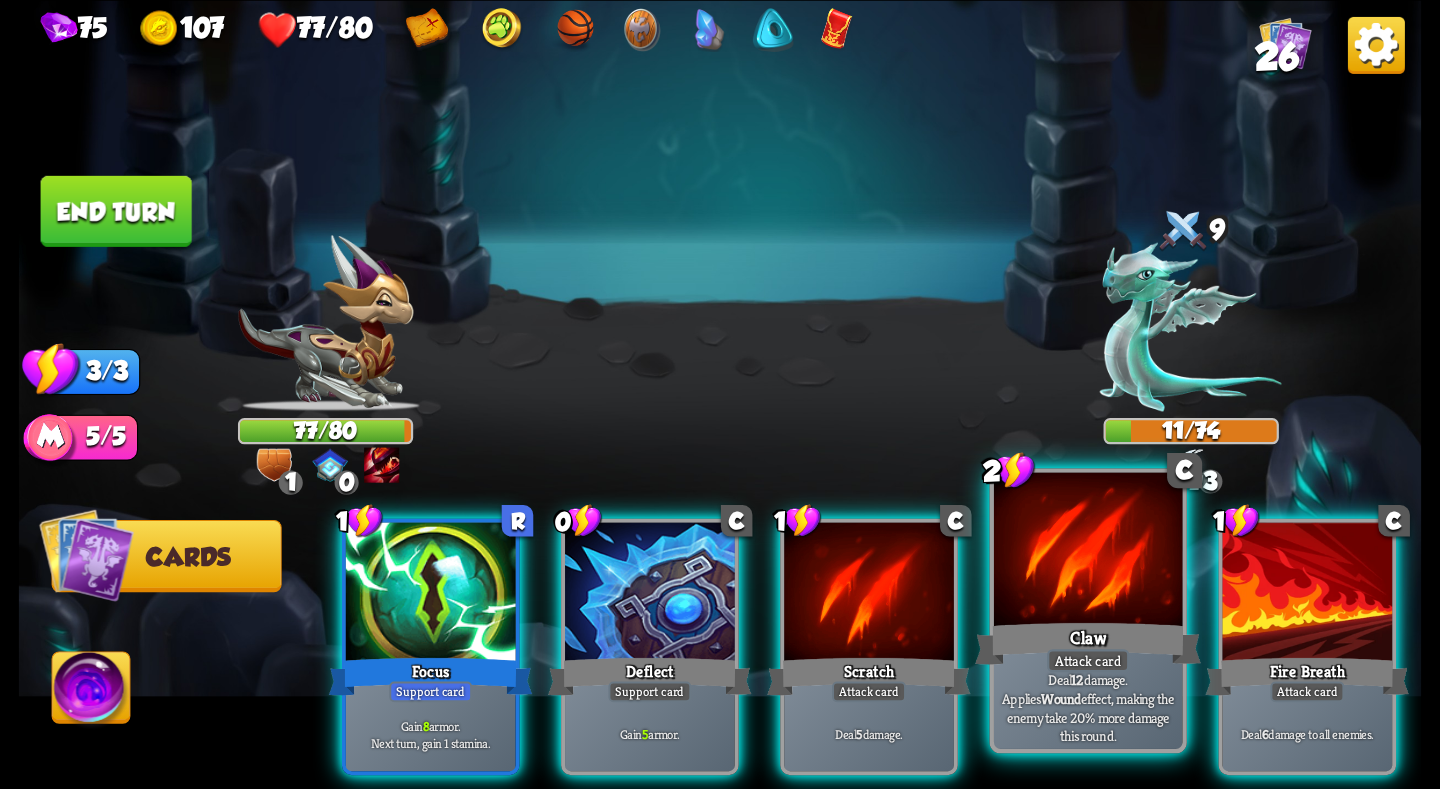 click on "Claw" at bounding box center [1088, 643] 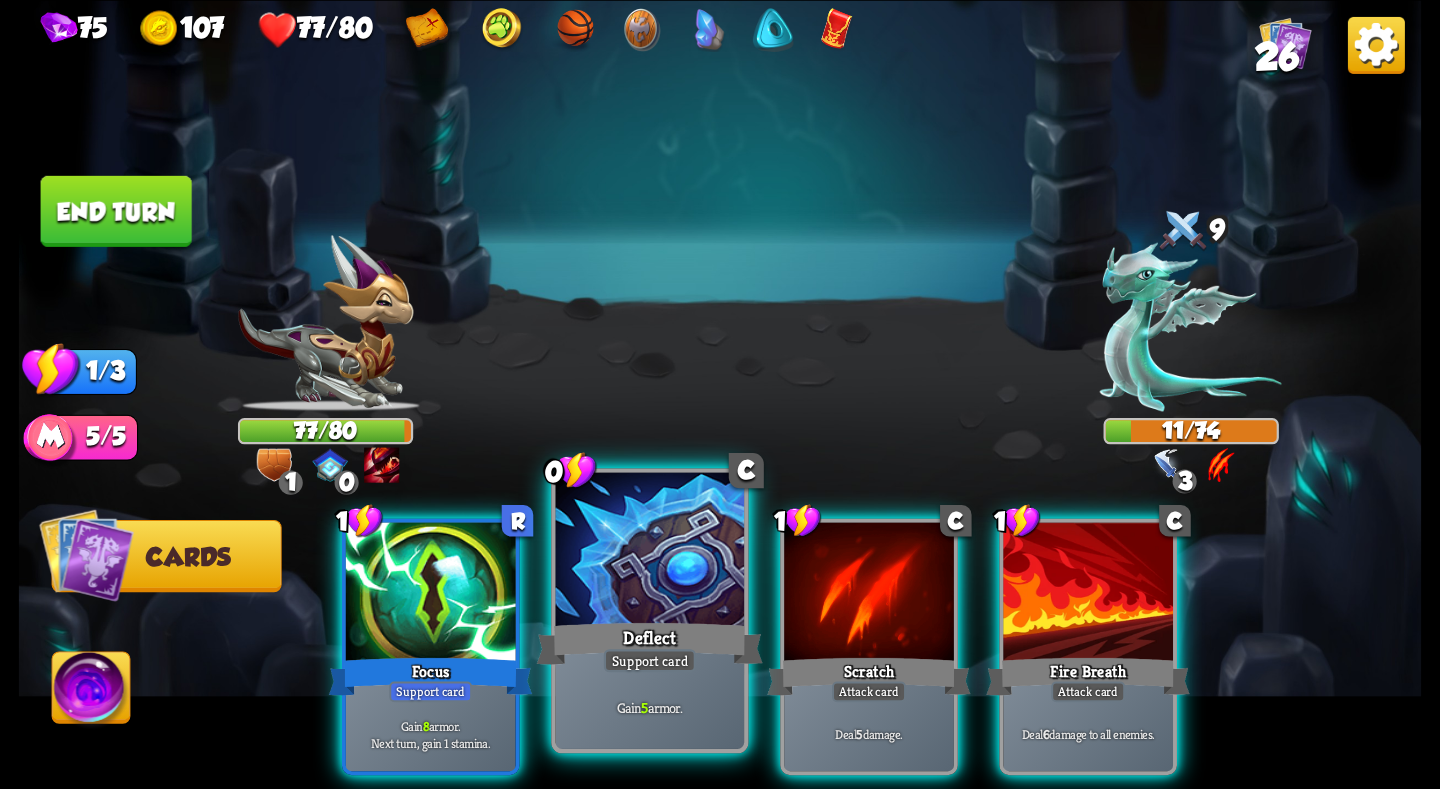 click on "Deflect" at bounding box center [650, 643] 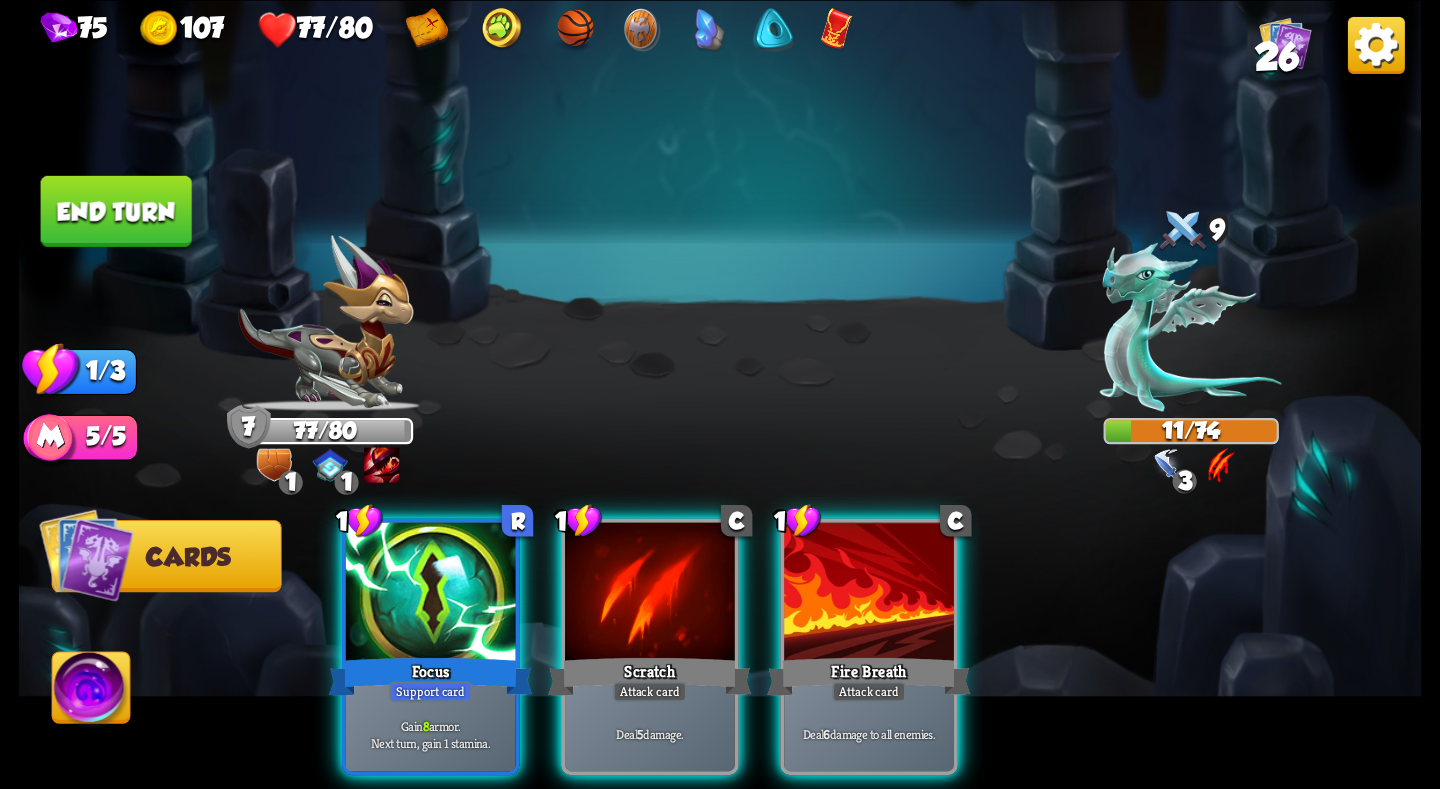 click on "End turn" at bounding box center [116, 210] 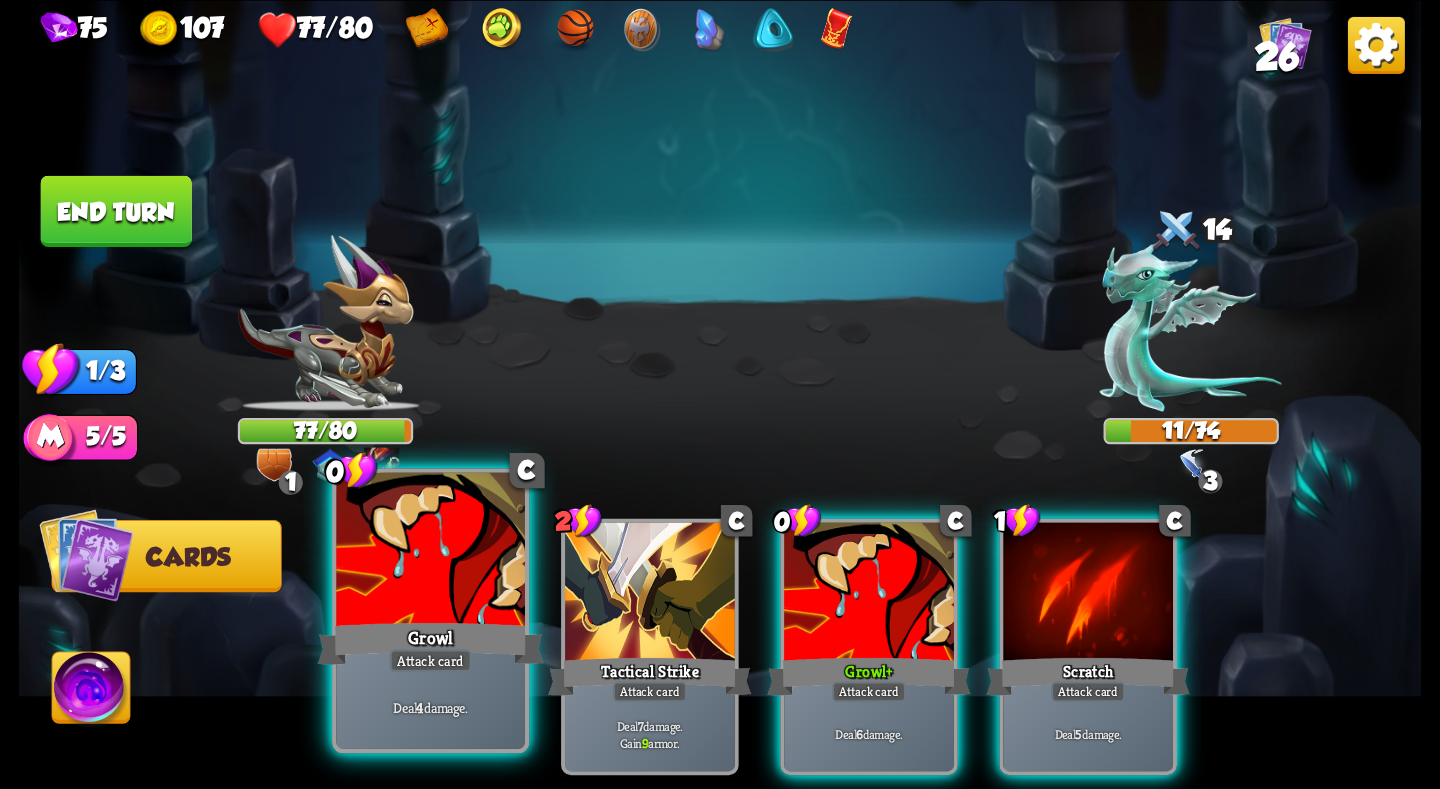 click at bounding box center (430, 551) 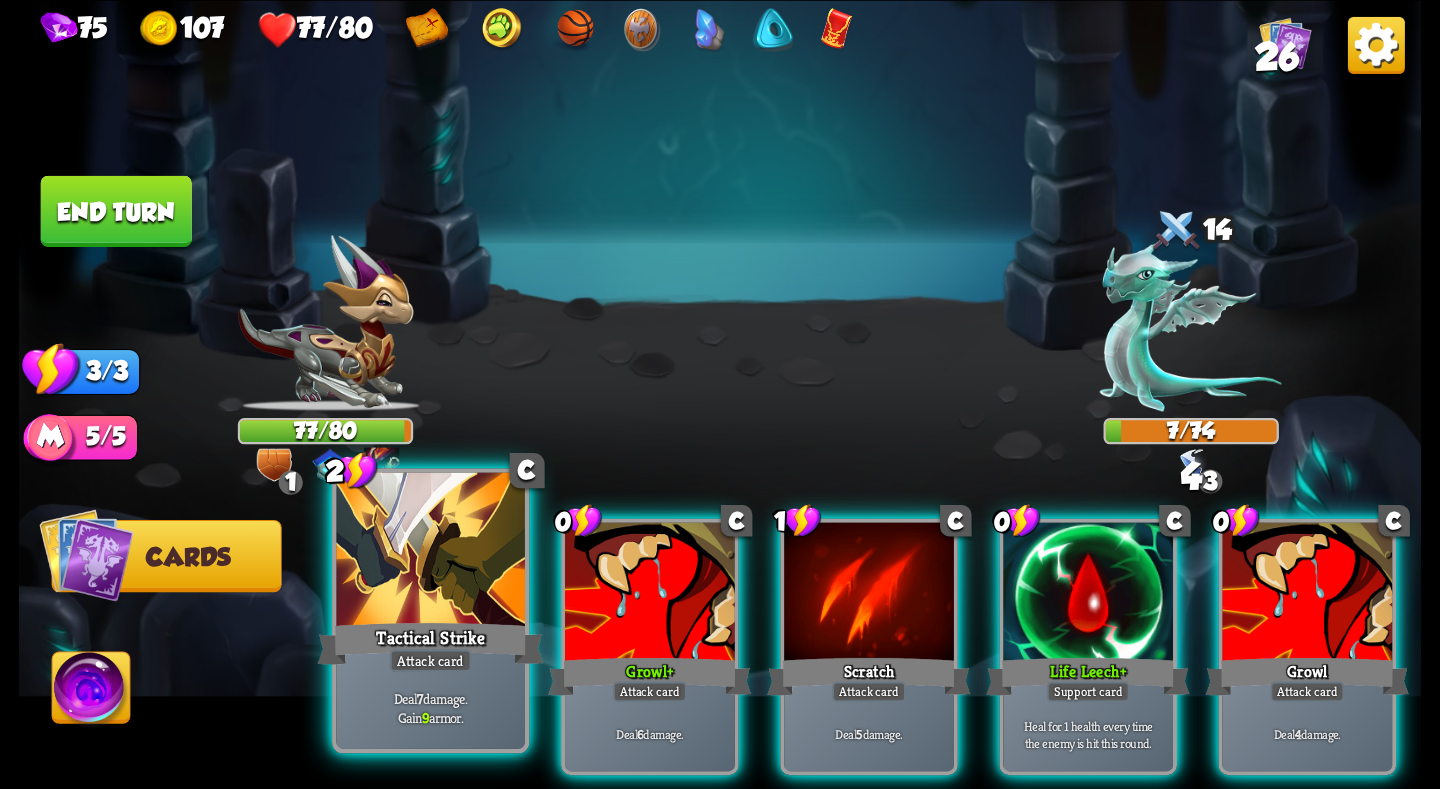 click at bounding box center [430, 551] 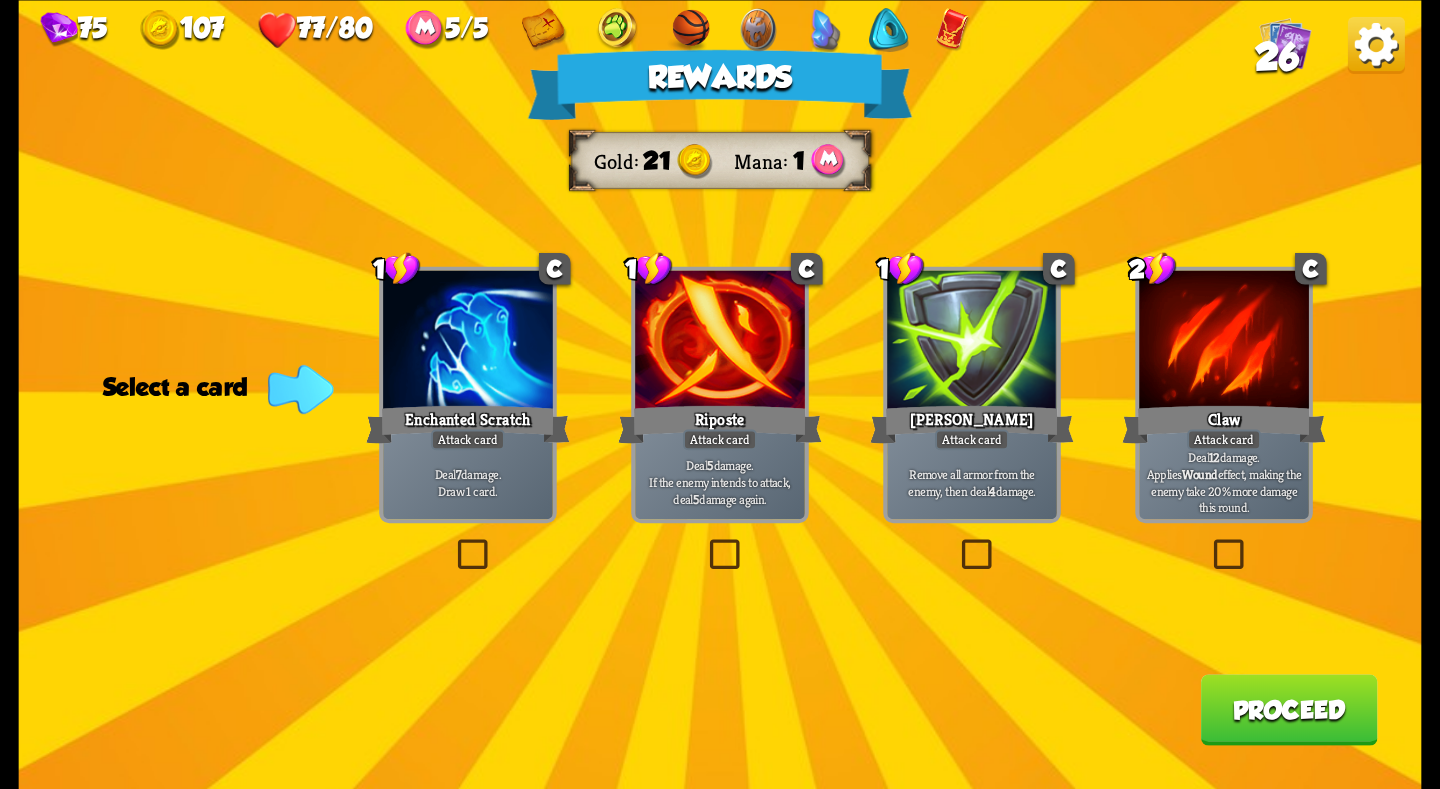 click on "Riposte" at bounding box center (720, 423) 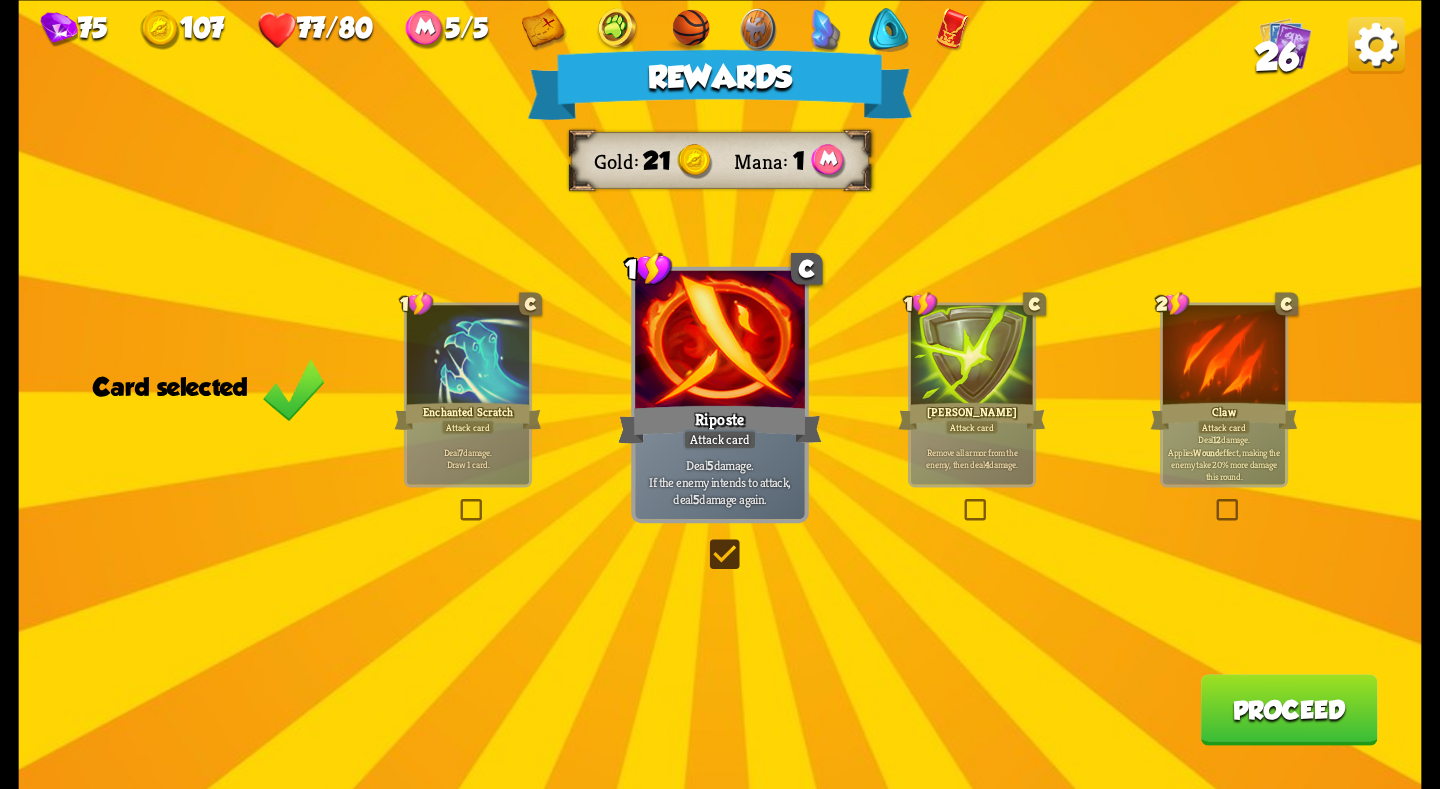 click on "Proceed" at bounding box center (1289, 709) 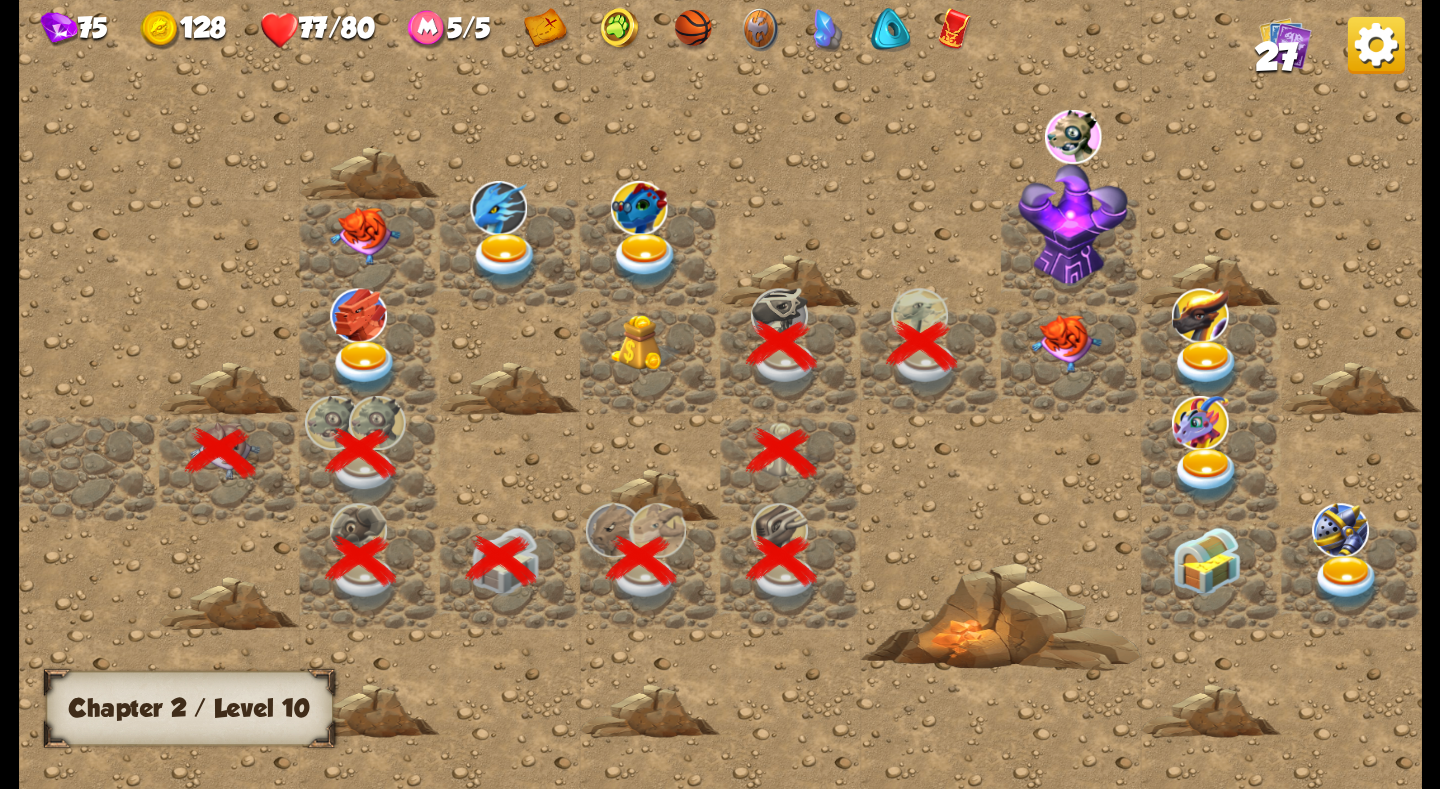 click at bounding box center (1071, 251) 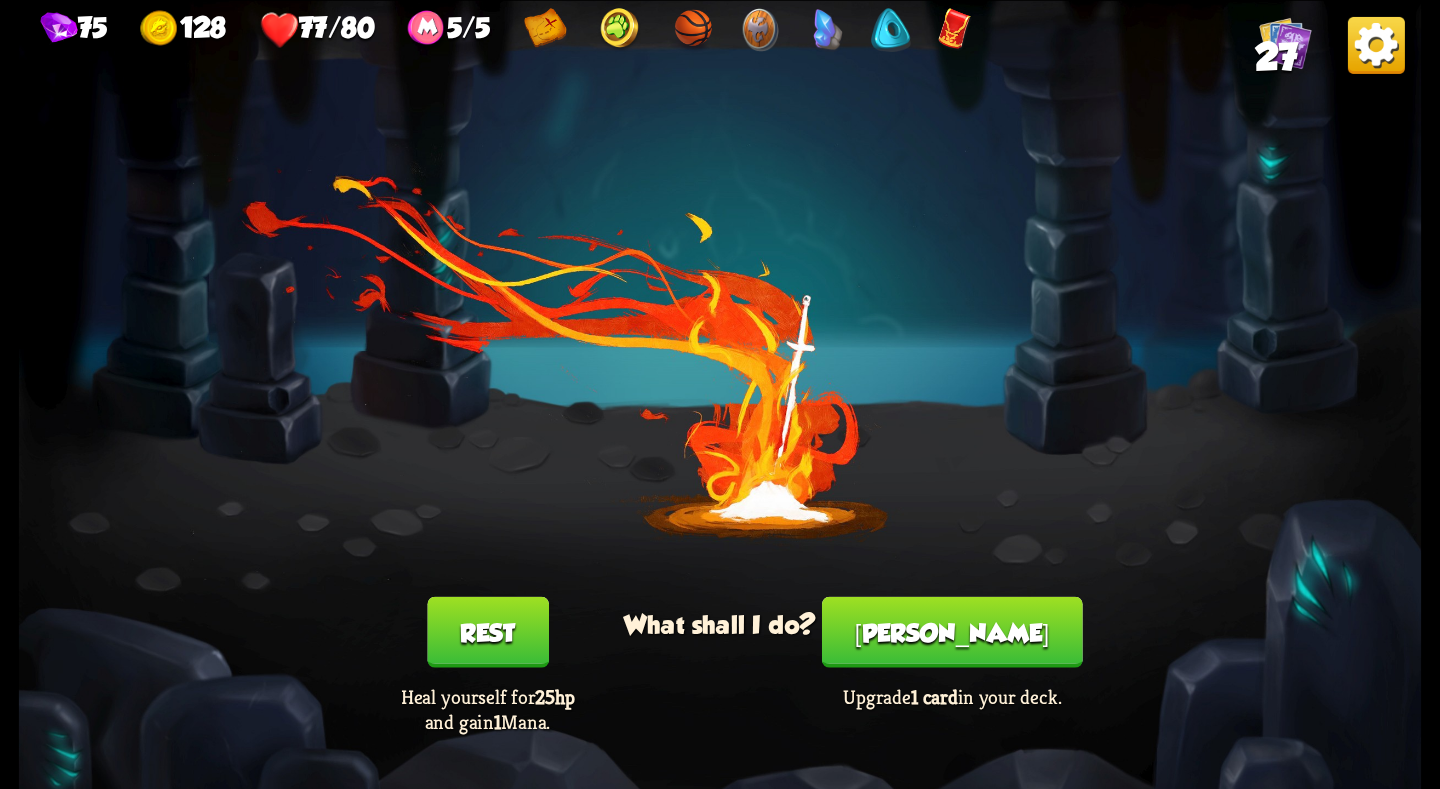 click on "Smith" at bounding box center [952, 631] 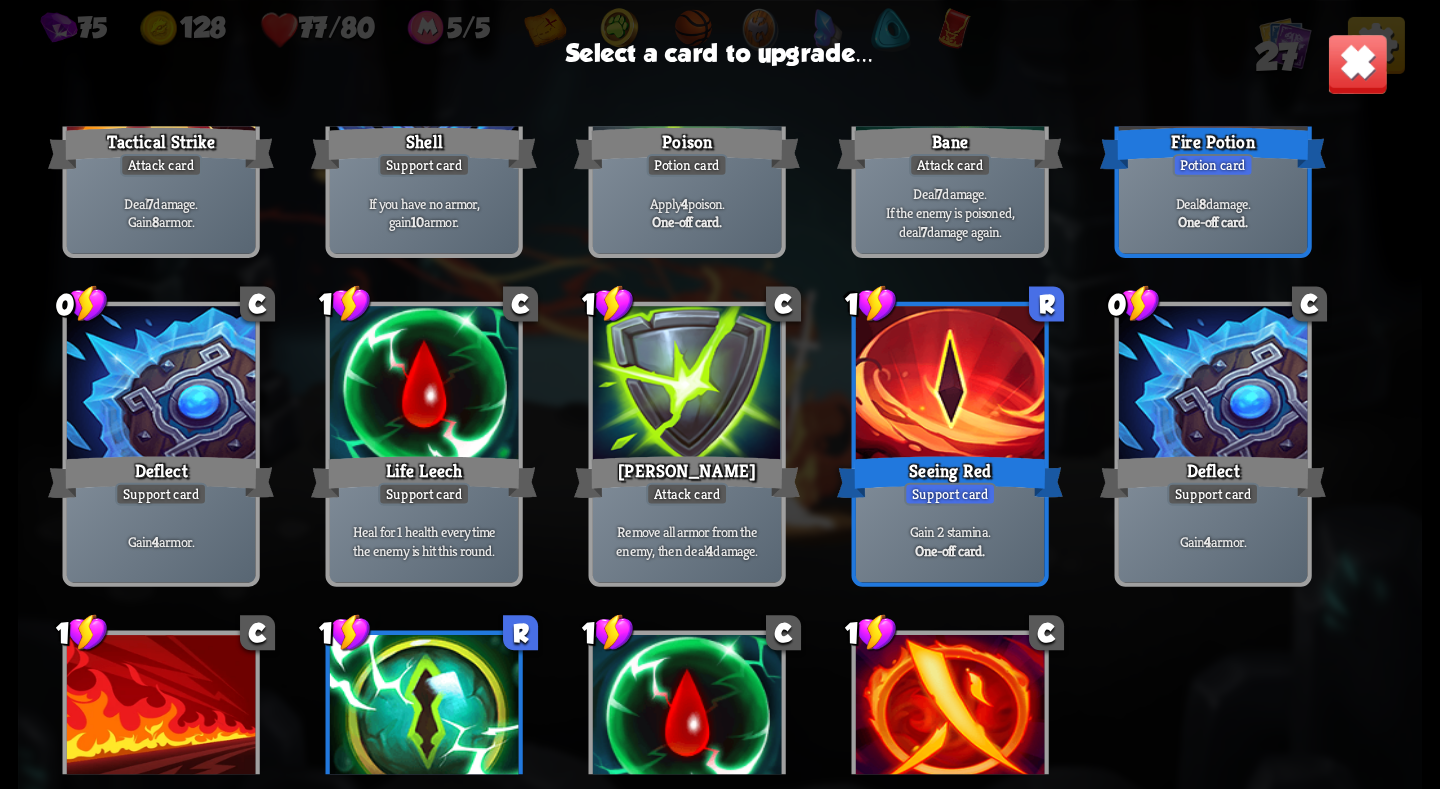 scroll, scrollTop: 929, scrollLeft: 0, axis: vertical 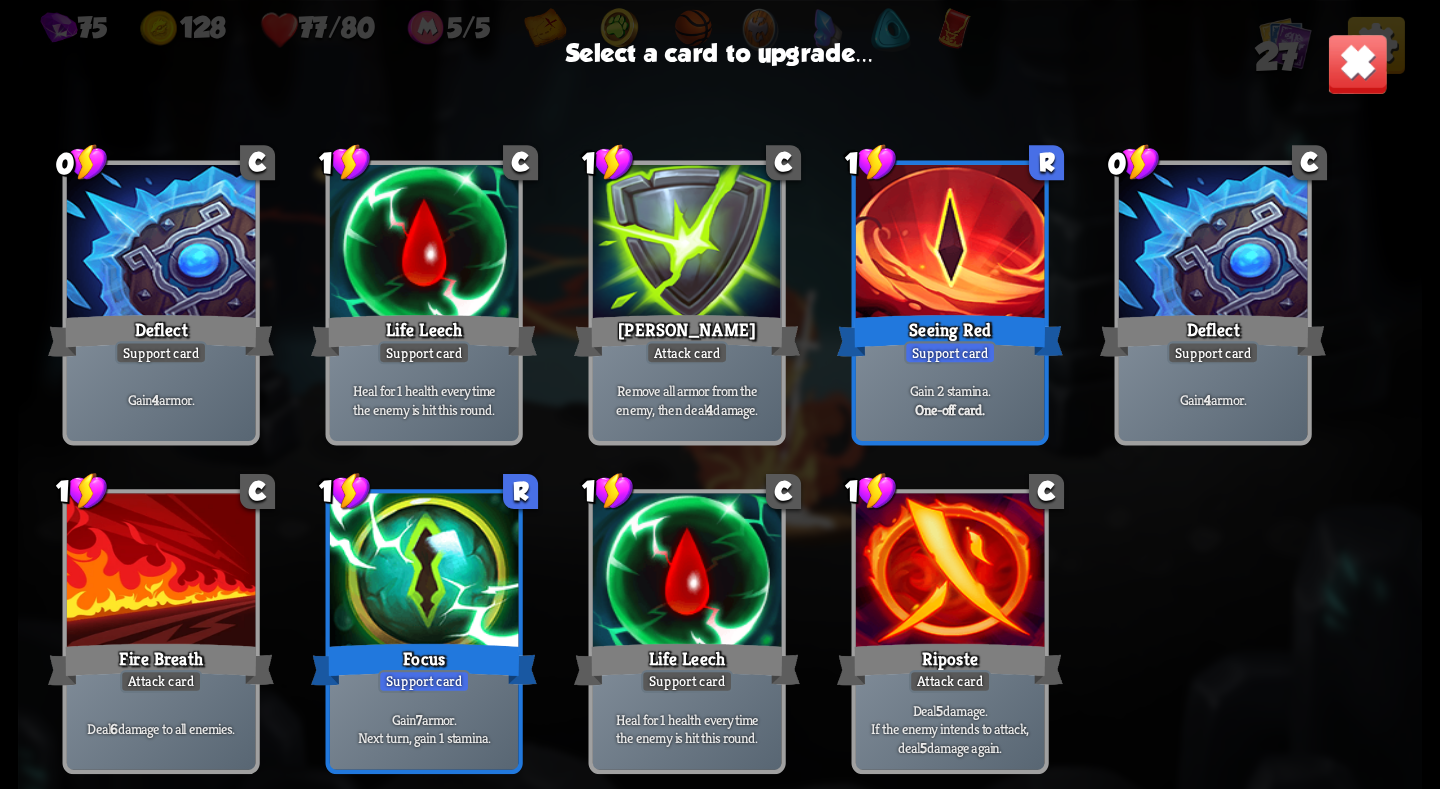 click on "Gain 2 stamina.   One-off card." at bounding box center [950, 400] 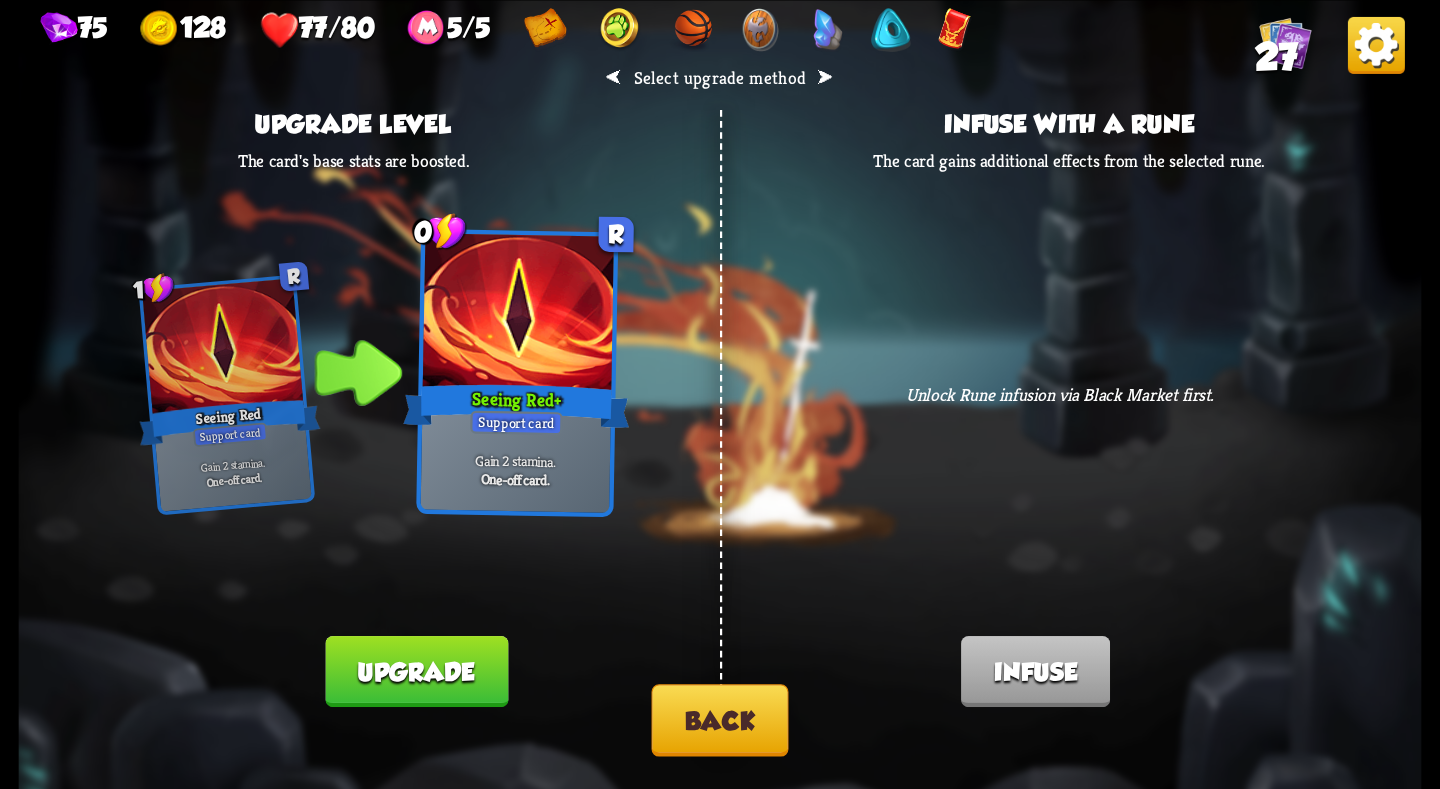 click on "Upgrade" at bounding box center (417, 671) 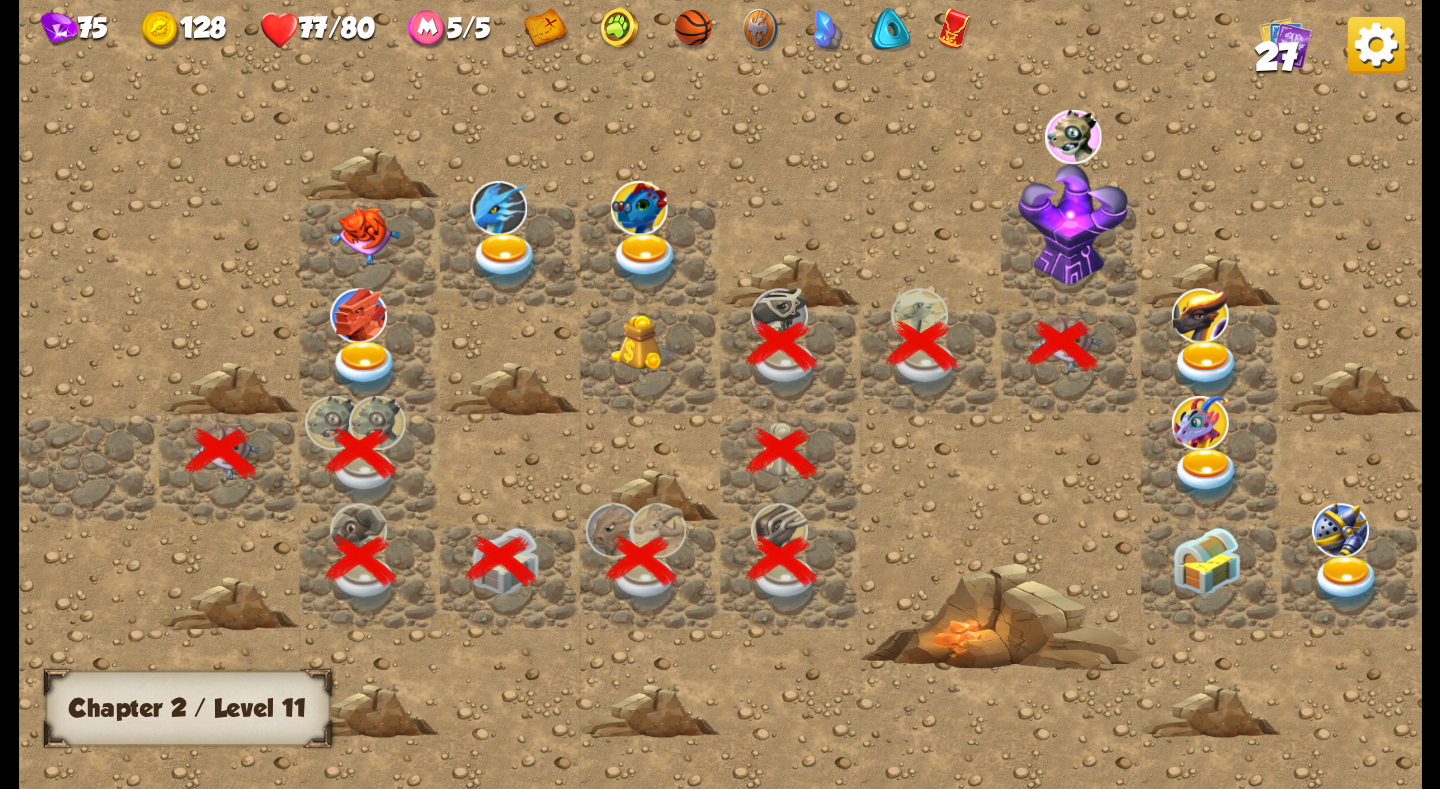 scroll, scrollTop: 0, scrollLeft: 384, axis: horizontal 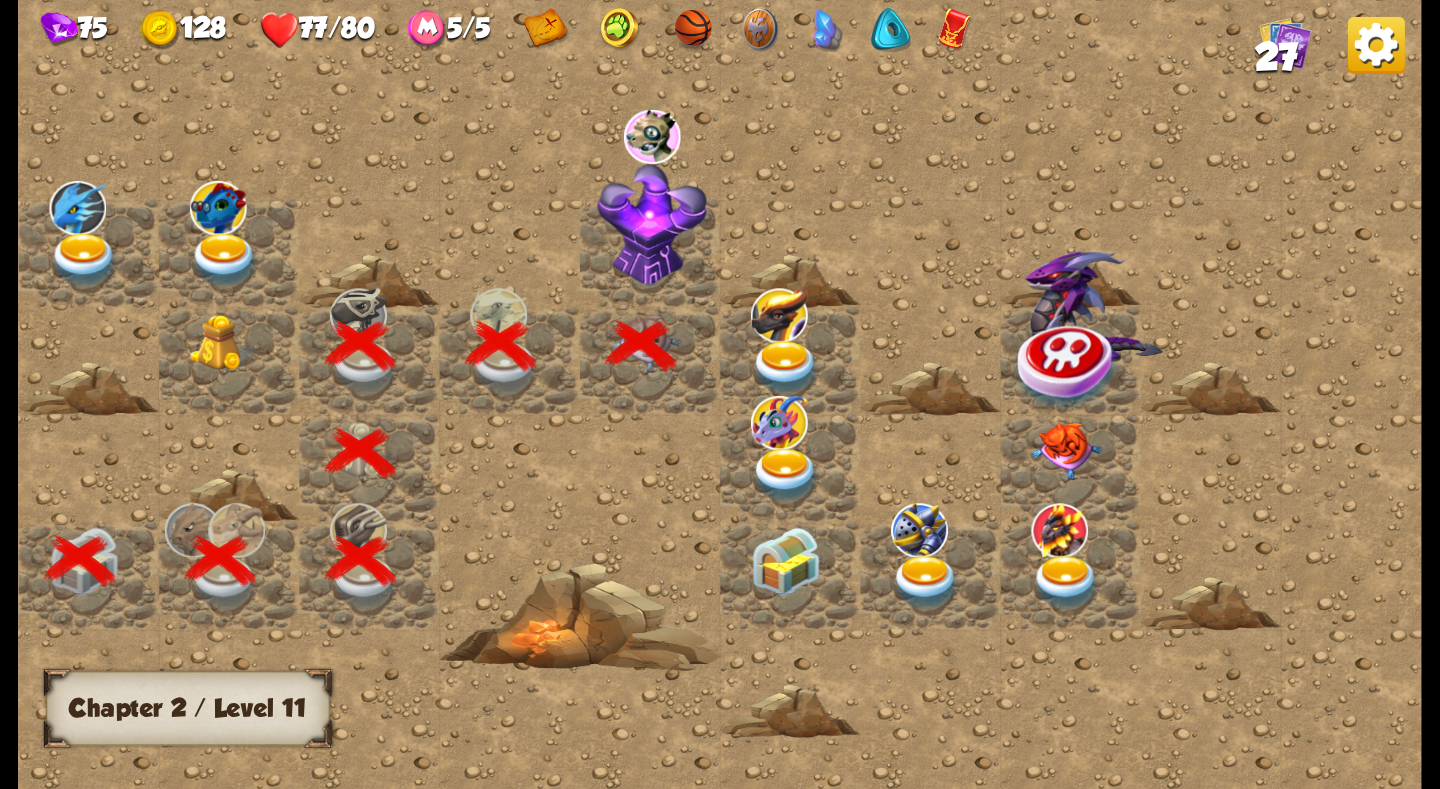 click at bounding box center [652, 224] 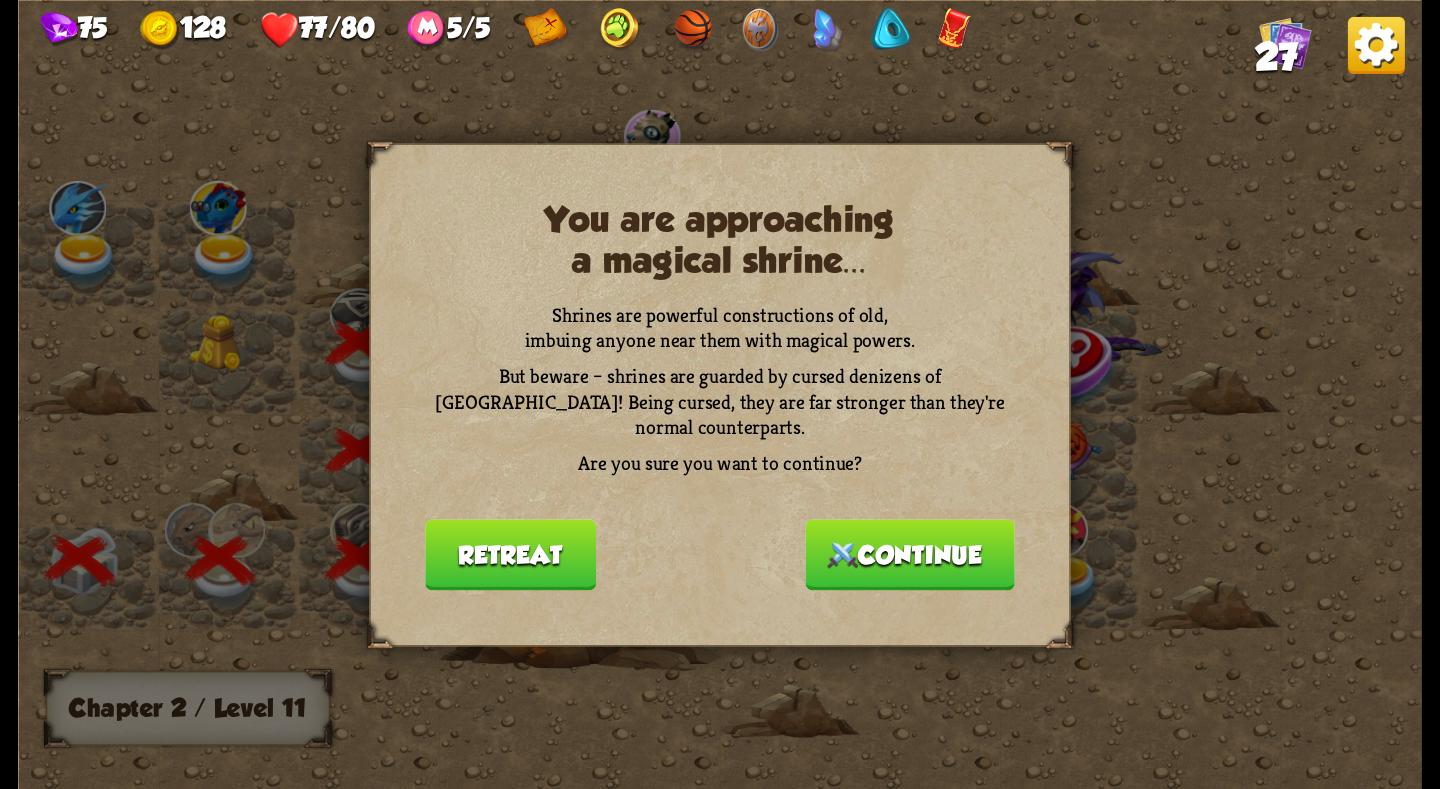 drag, startPoint x: 502, startPoint y: 542, endPoint x: 847, endPoint y: 330, distance: 404.93085 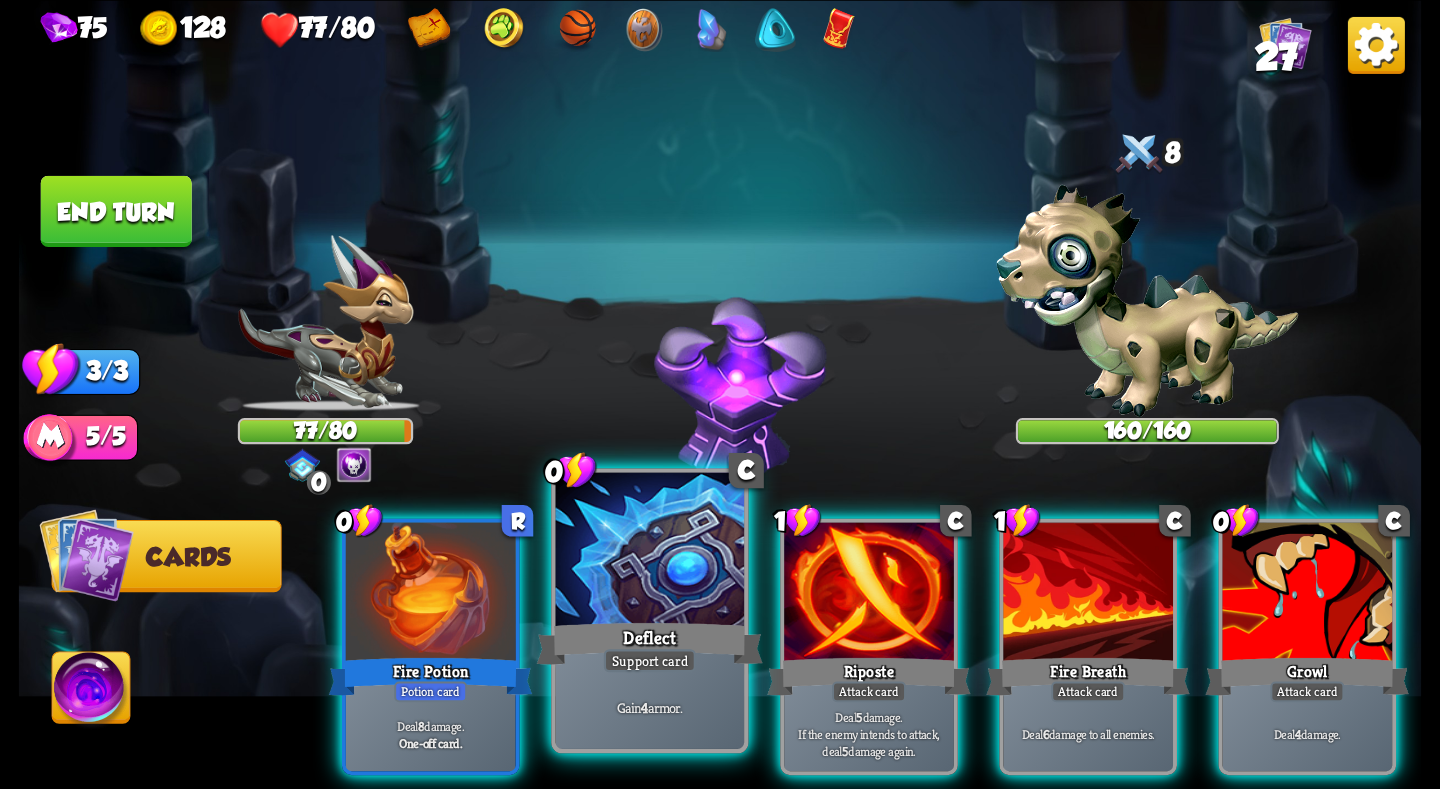 click at bounding box center [650, 551] 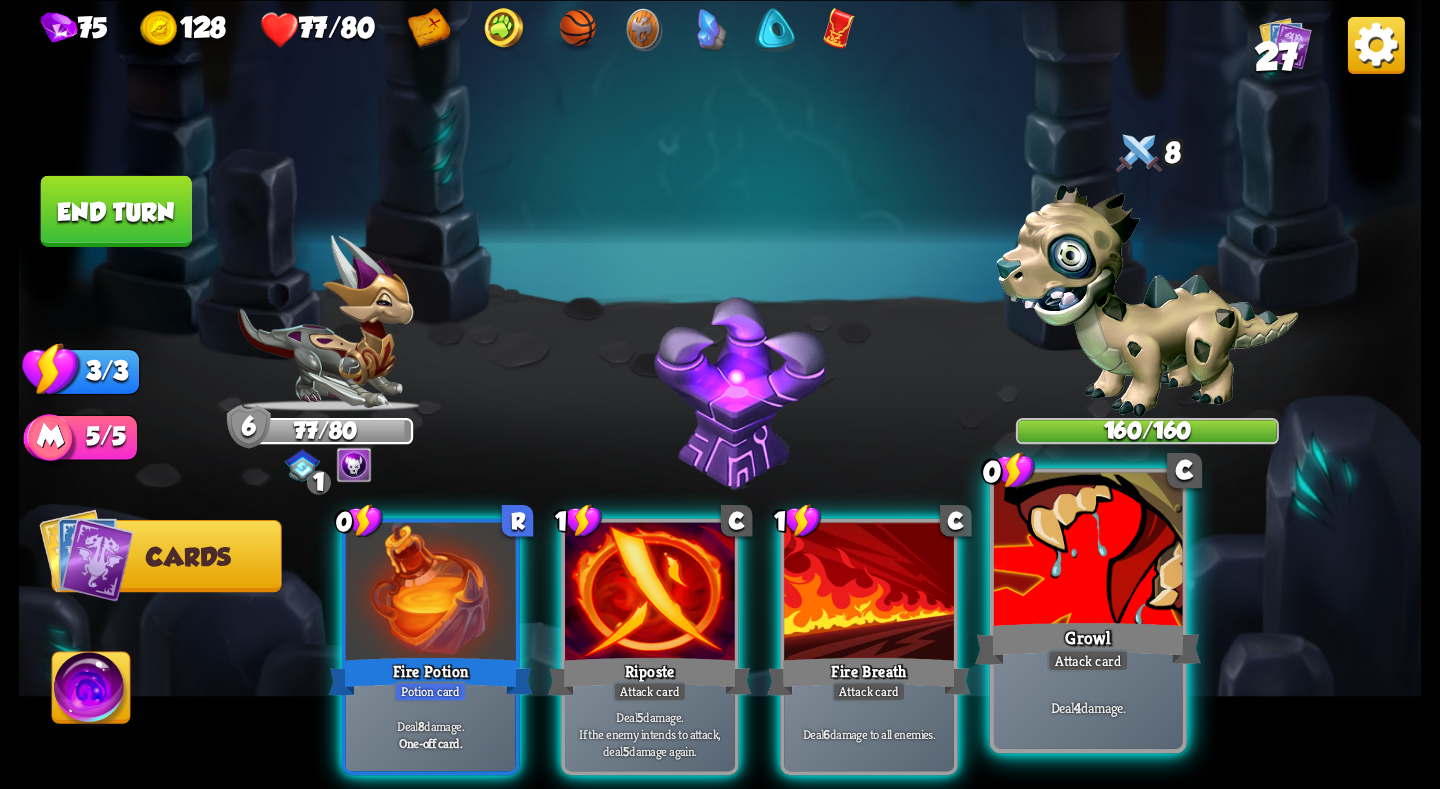 click at bounding box center [1088, 551] 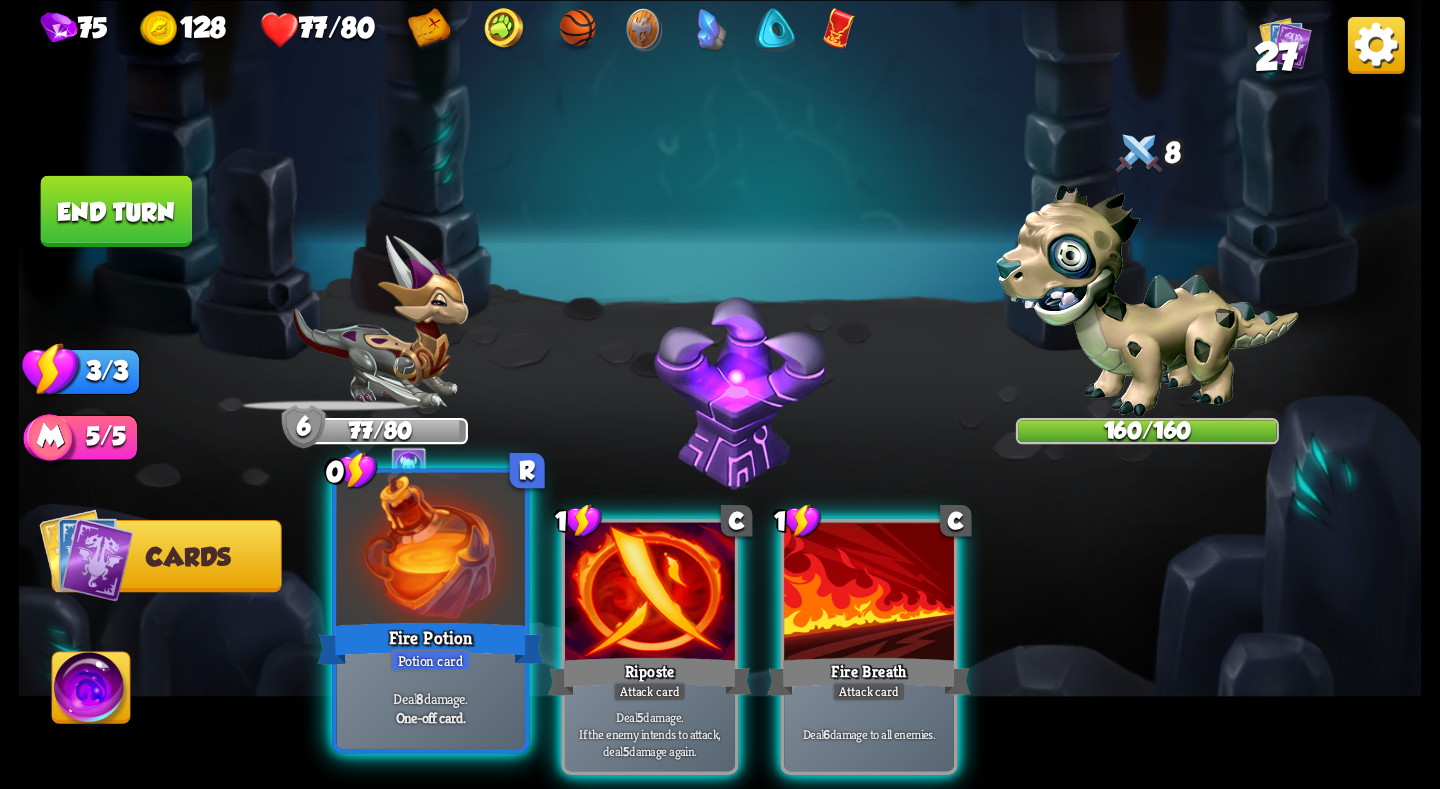 click at bounding box center [430, 551] 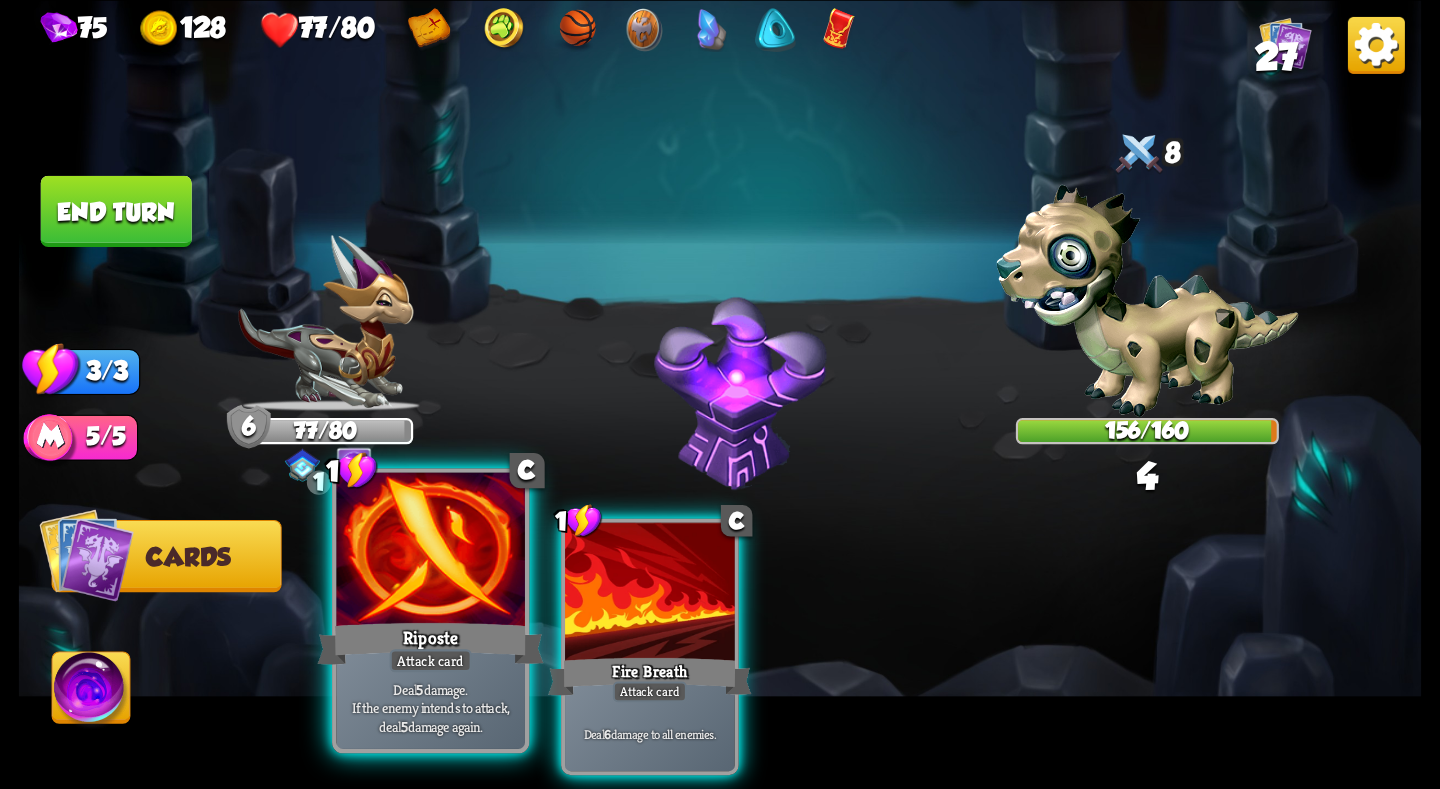click at bounding box center (430, 551) 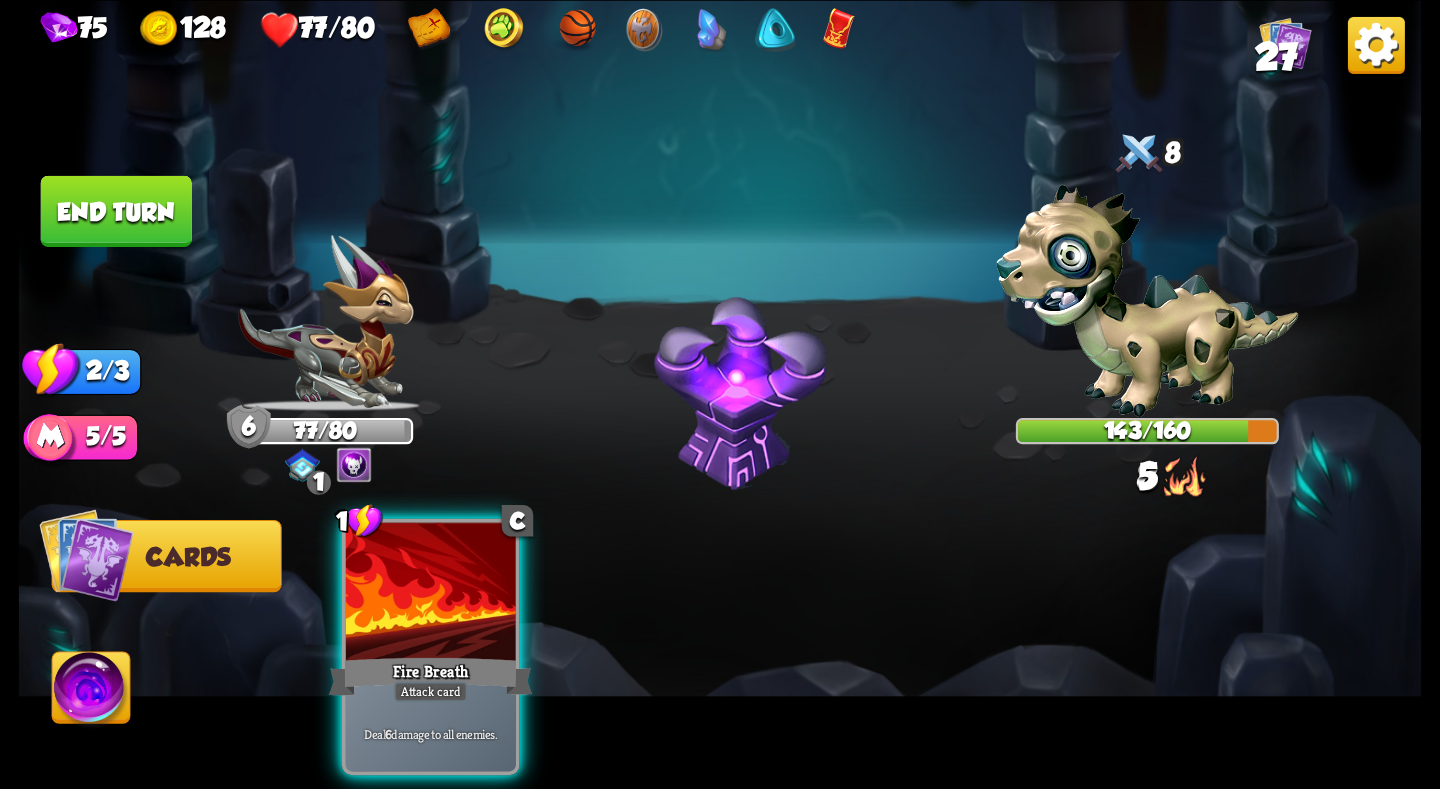 click on "End turn" at bounding box center [116, 210] 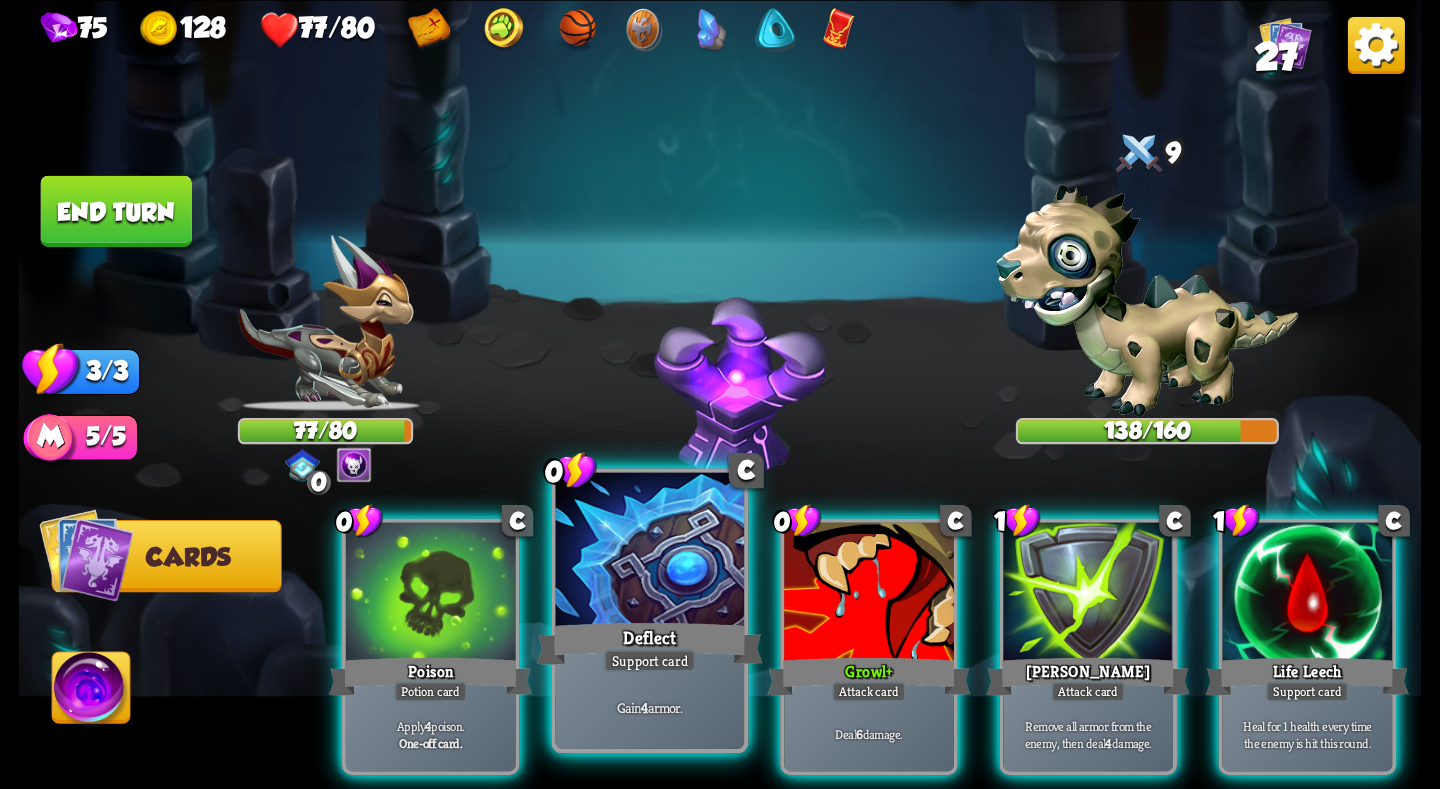 click at bounding box center [650, 551] 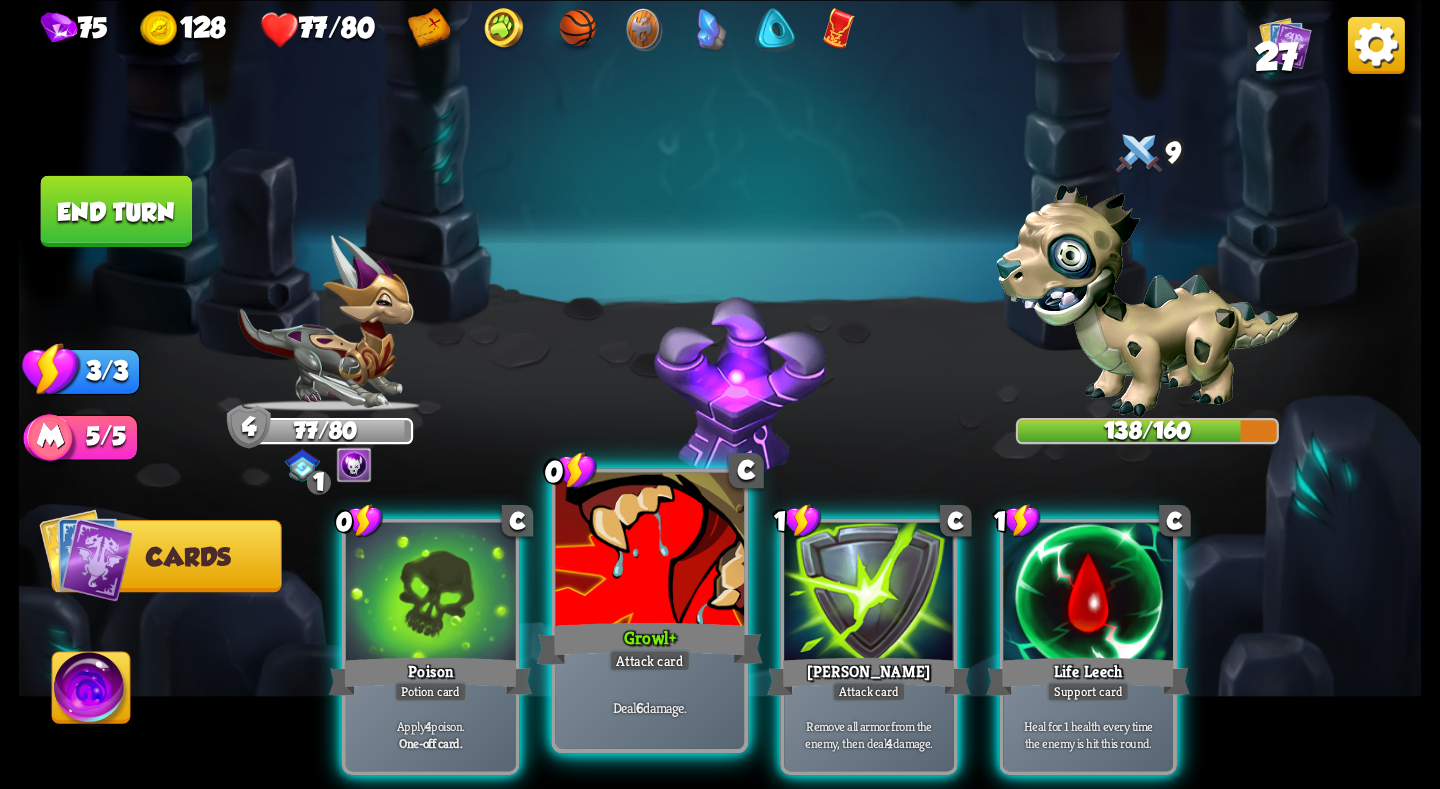 click at bounding box center (650, 551) 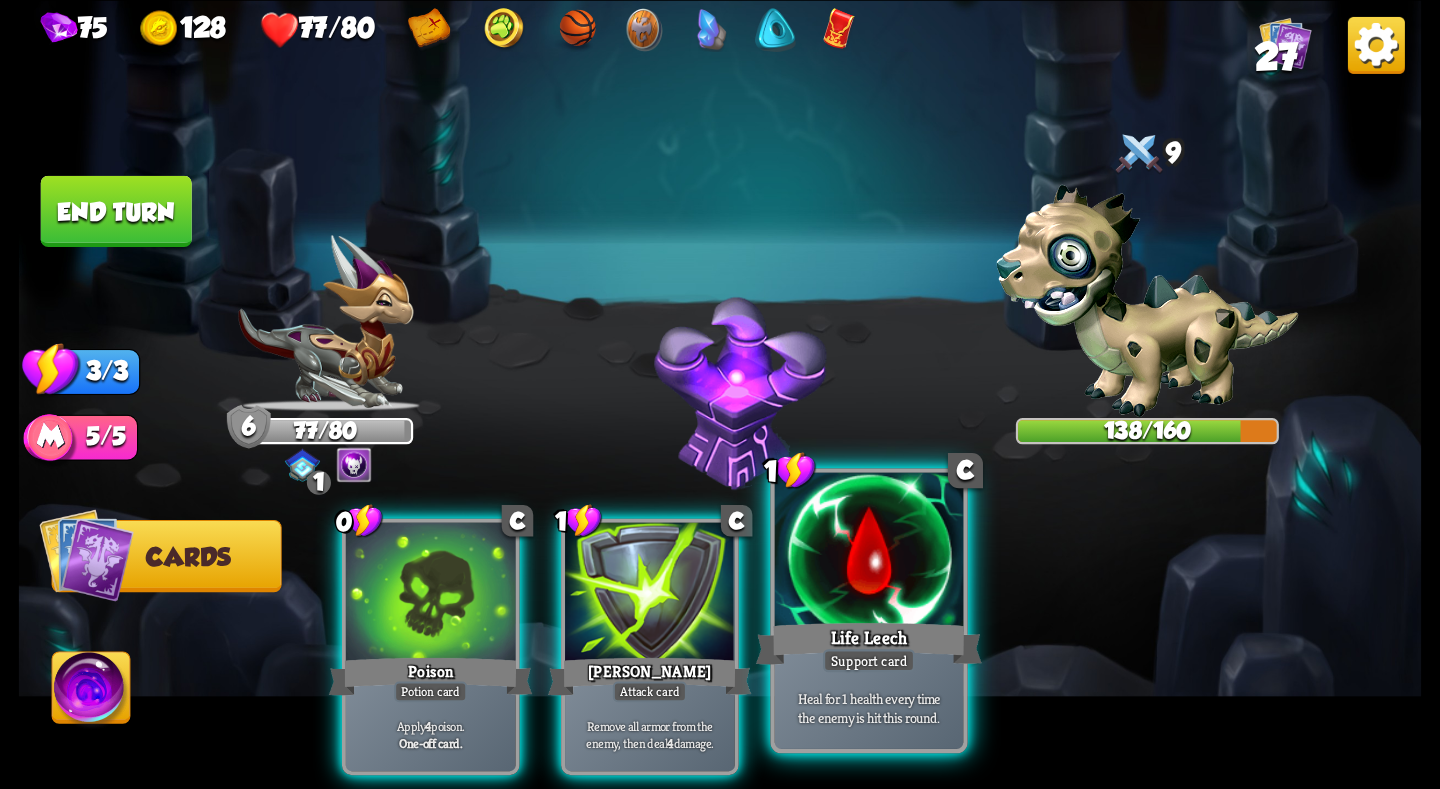 click at bounding box center [869, 551] 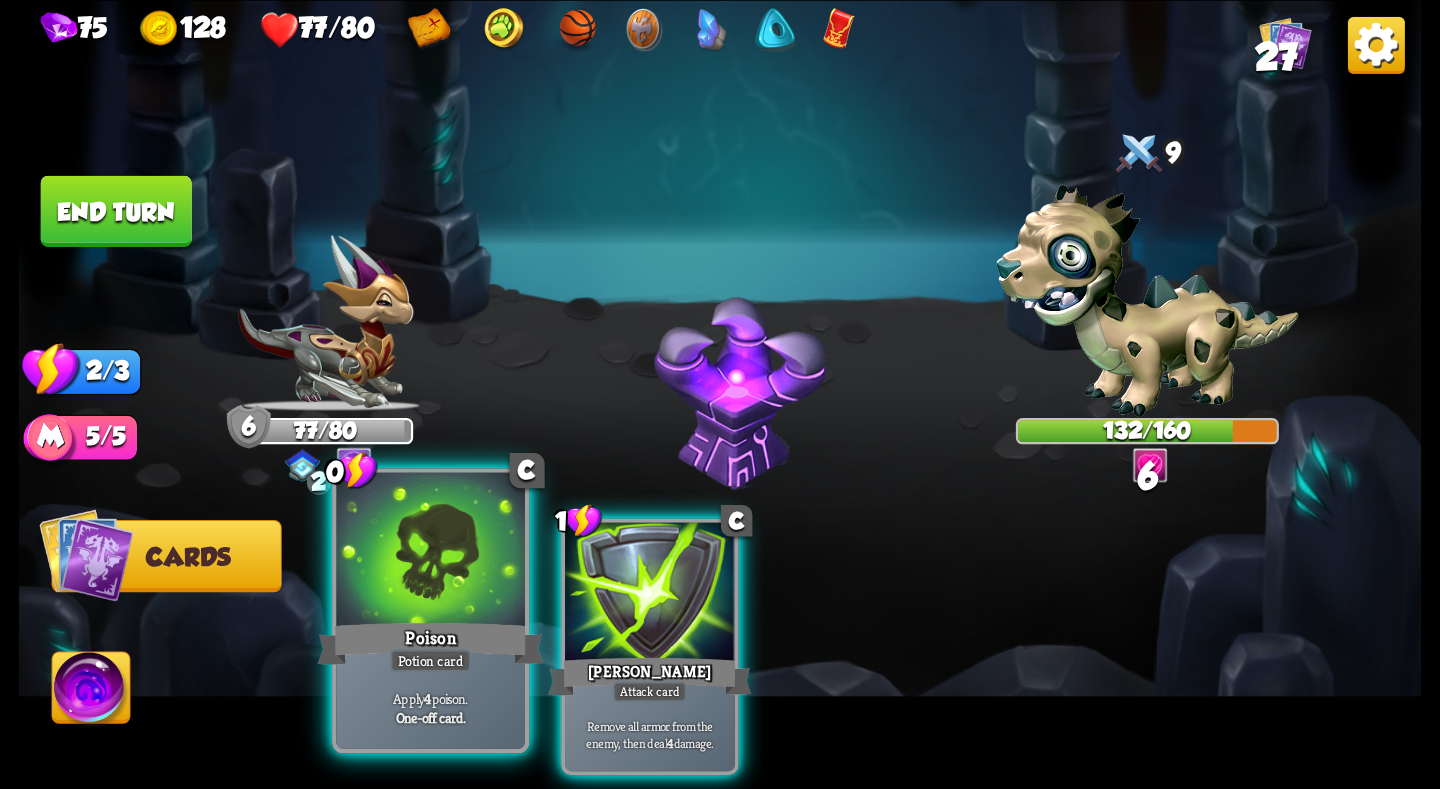 click at bounding box center (430, 551) 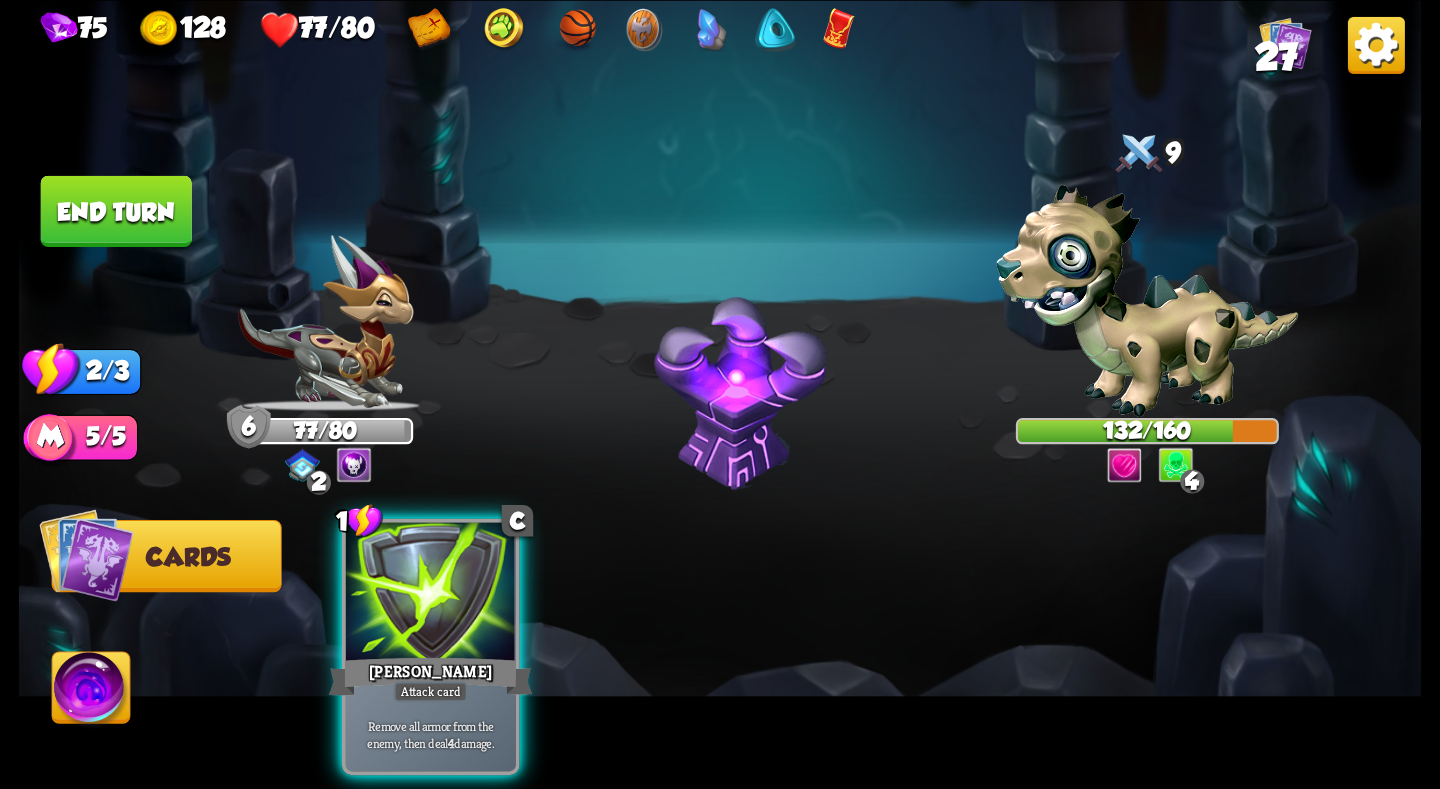 click on "End turn" at bounding box center [116, 210] 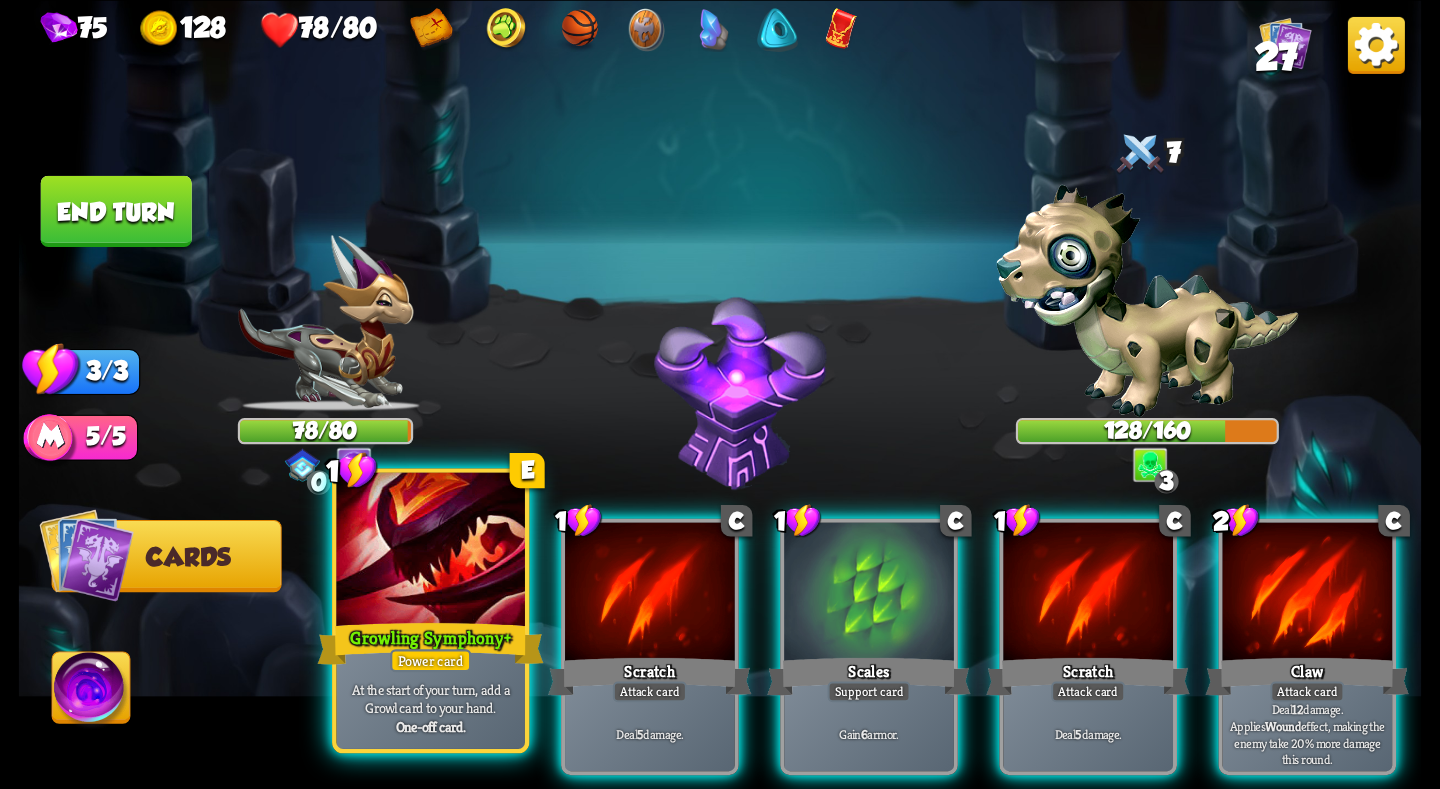 click at bounding box center [430, 551] 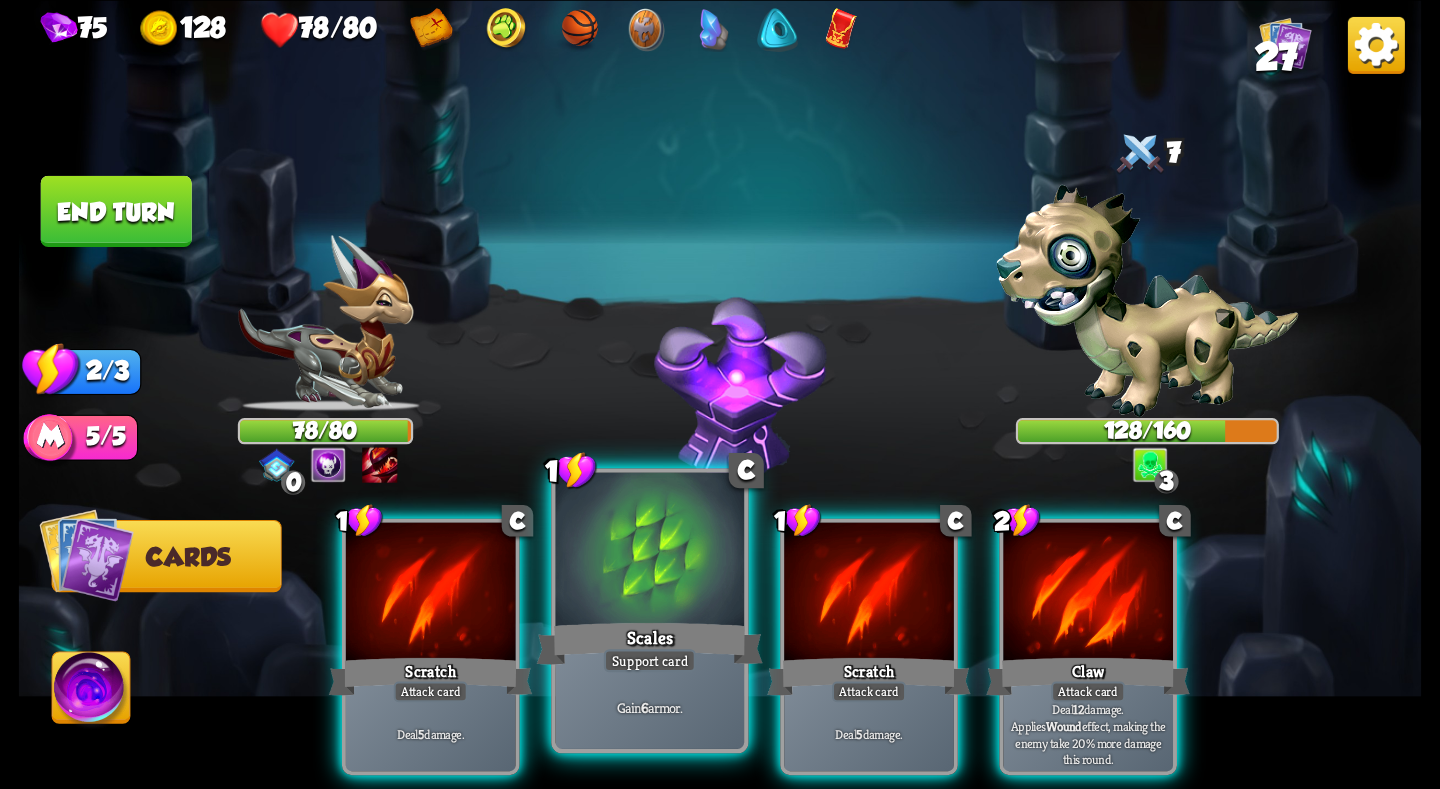click at bounding box center [650, 551] 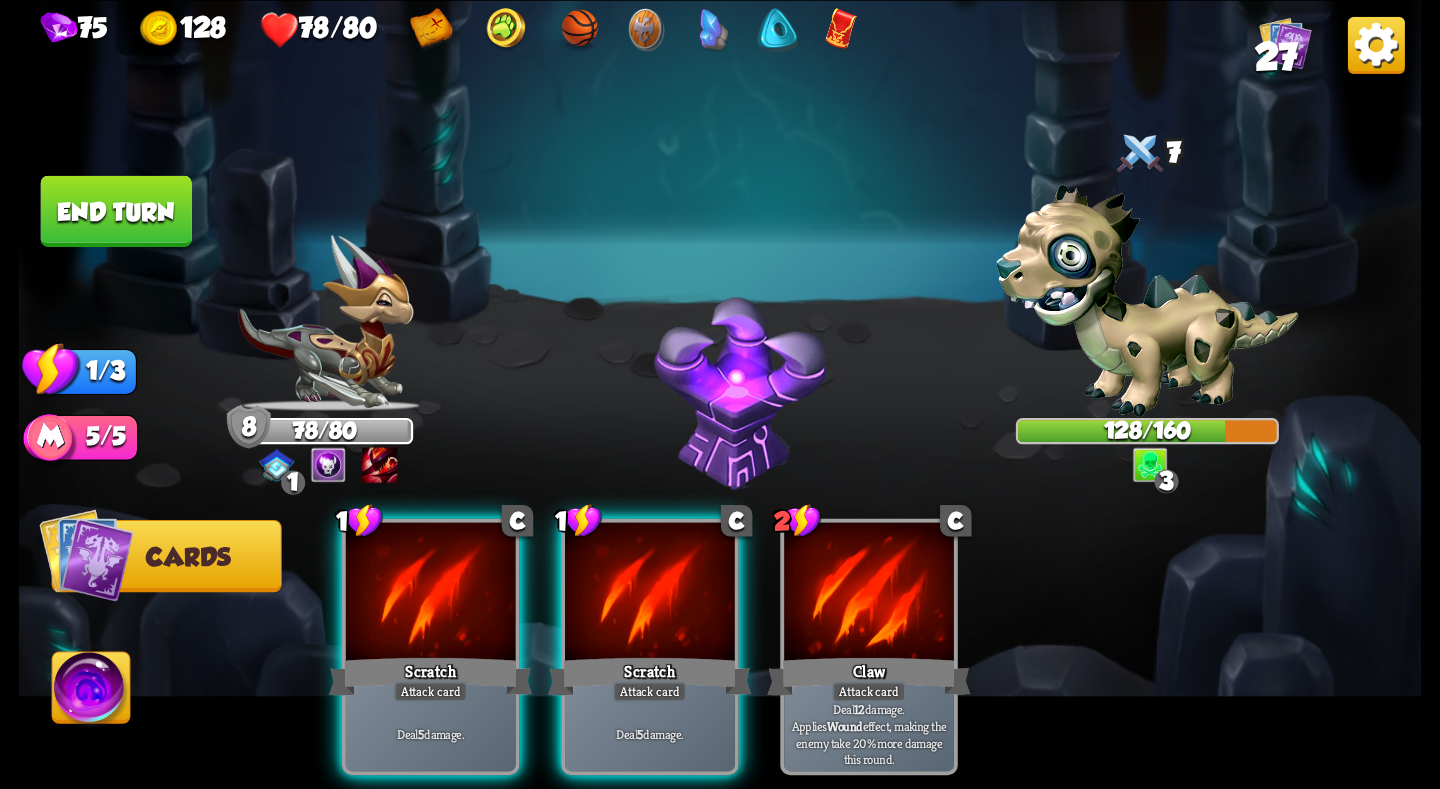 click on "End turn" at bounding box center (116, 210) 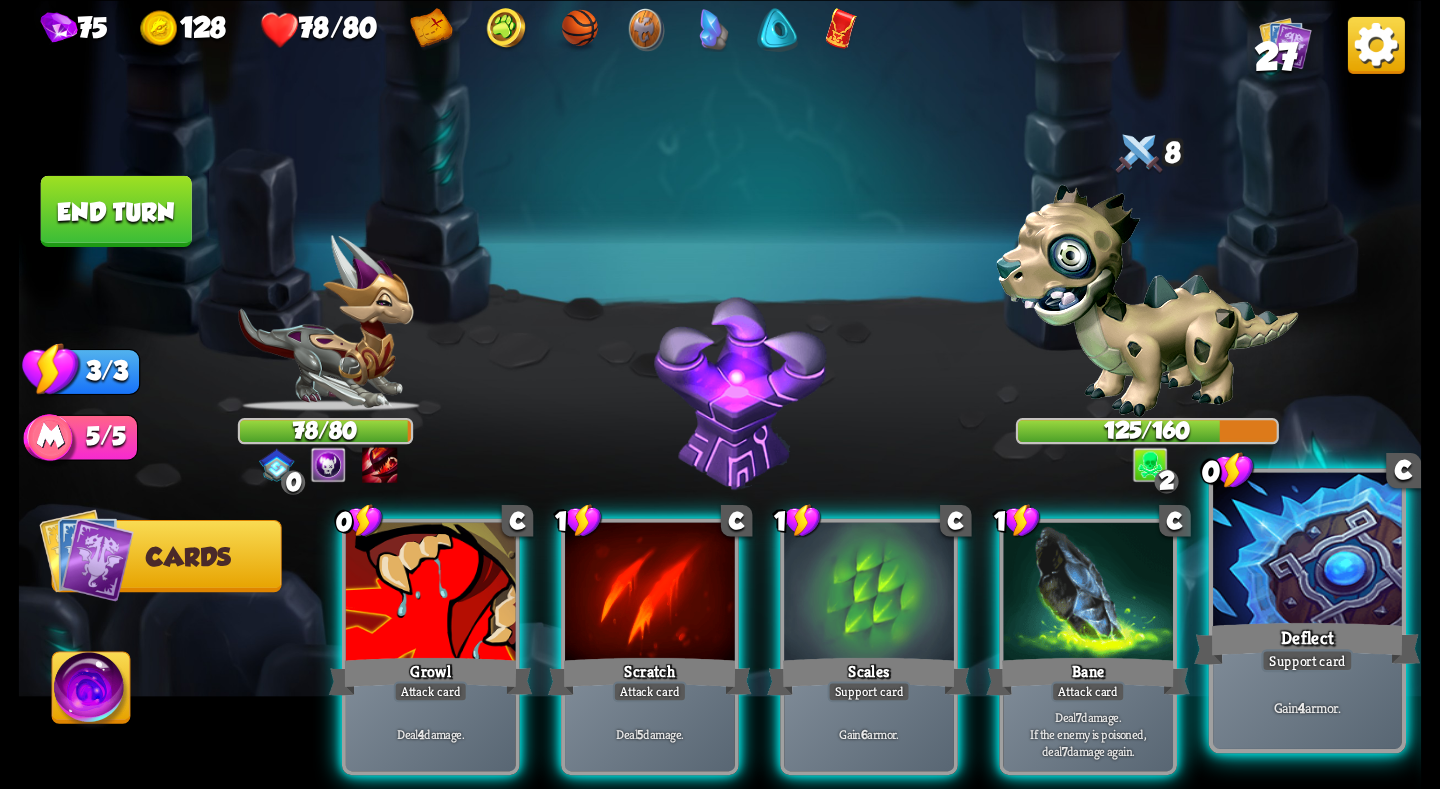click at bounding box center (1307, 551) 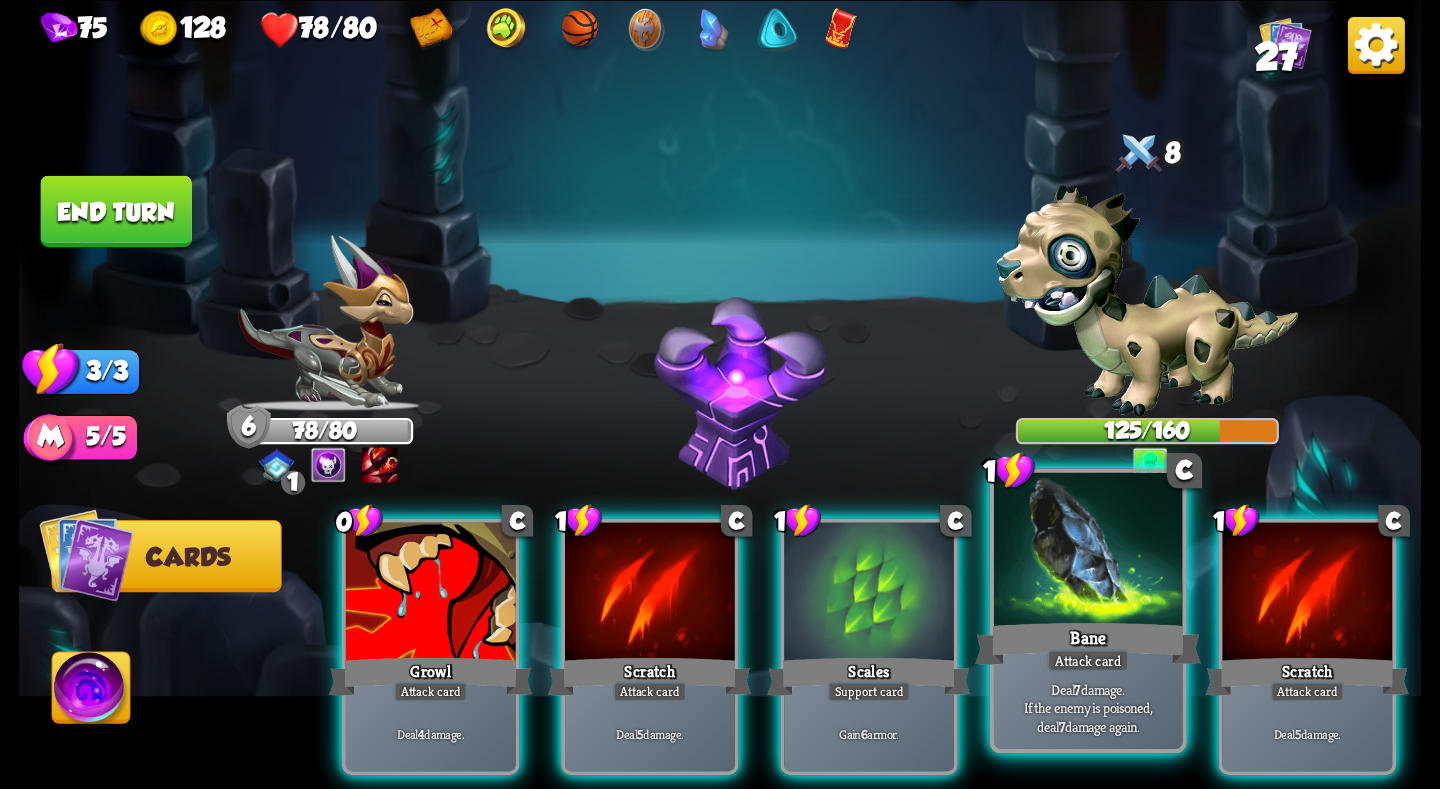 click at bounding box center (1088, 551) 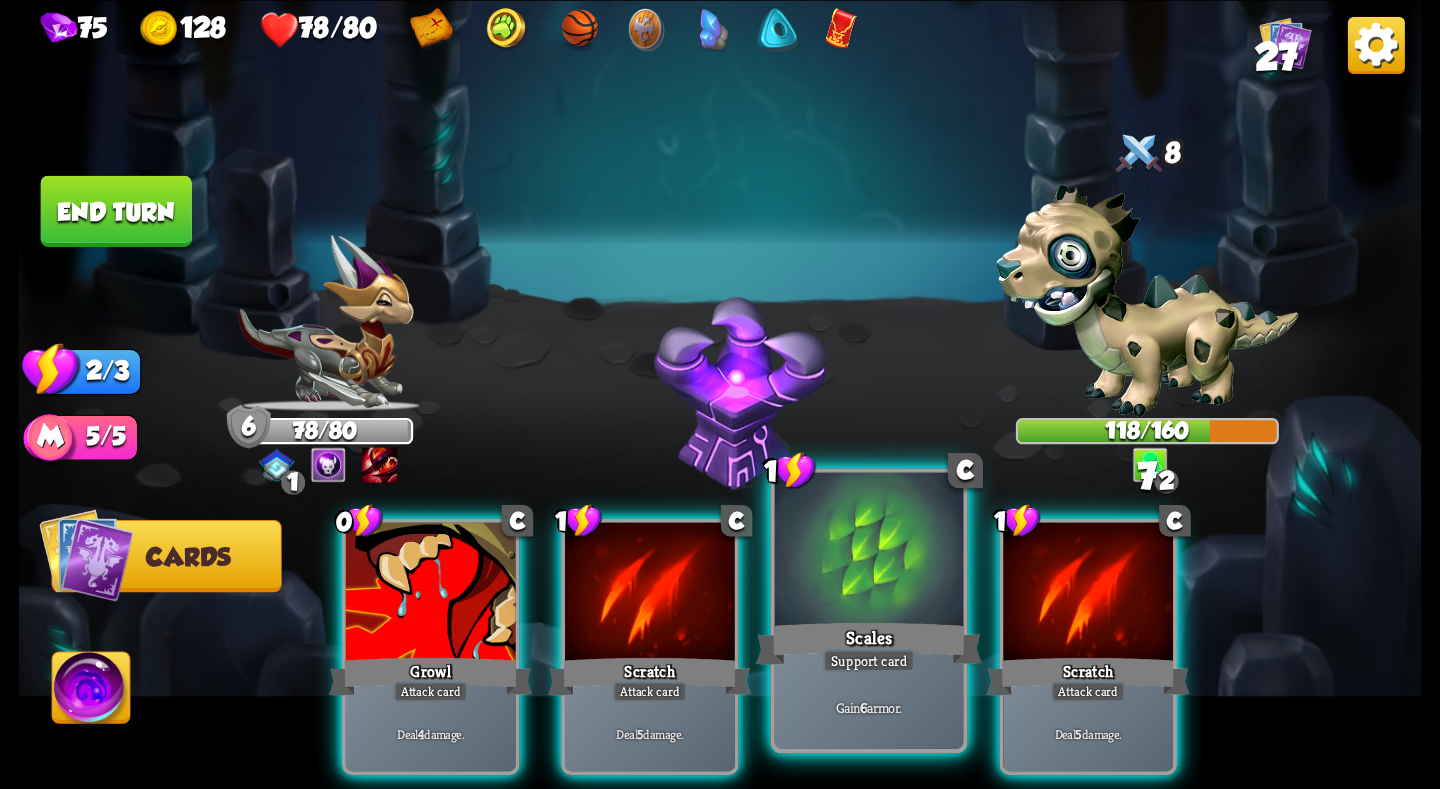 click at bounding box center [869, 551] 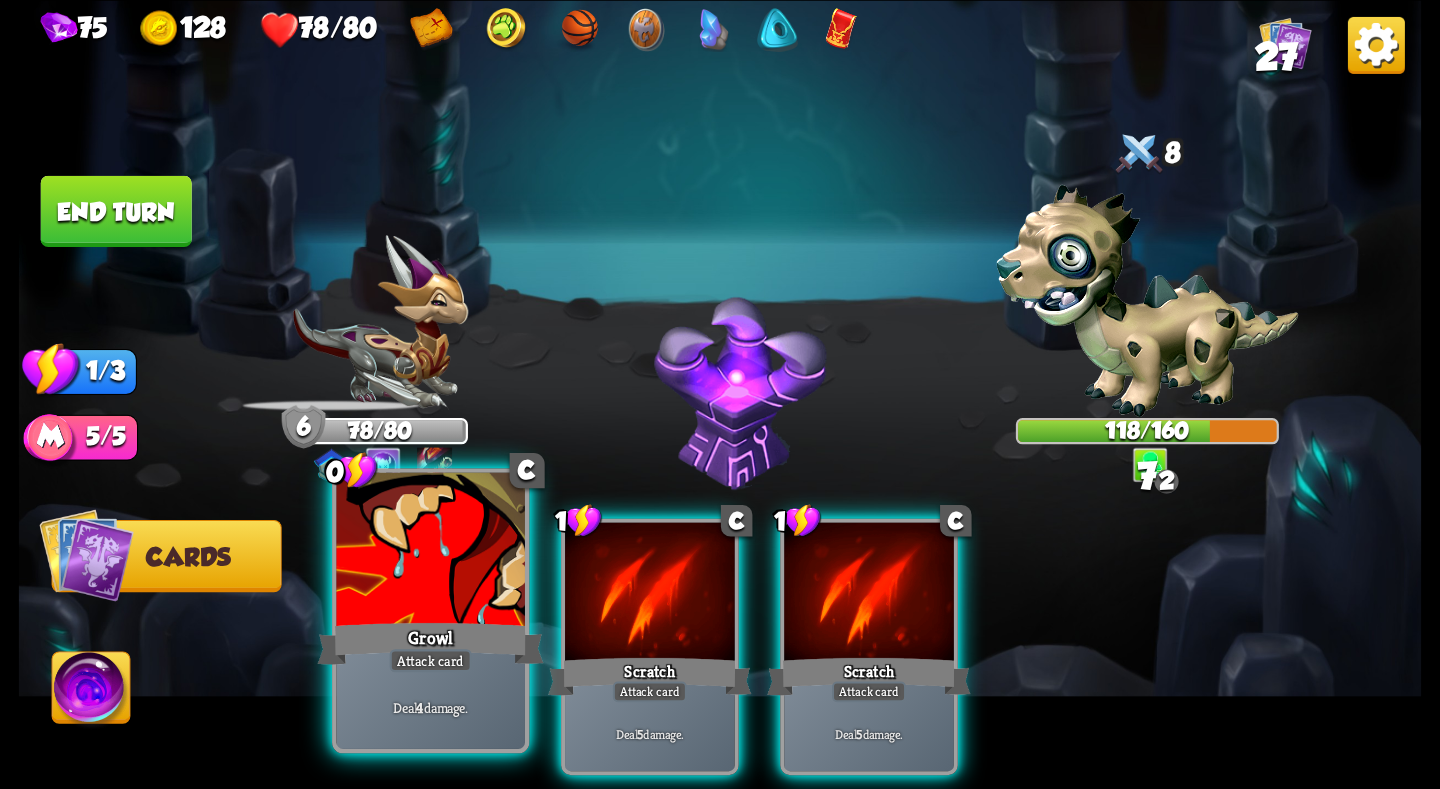 click at bounding box center (430, 551) 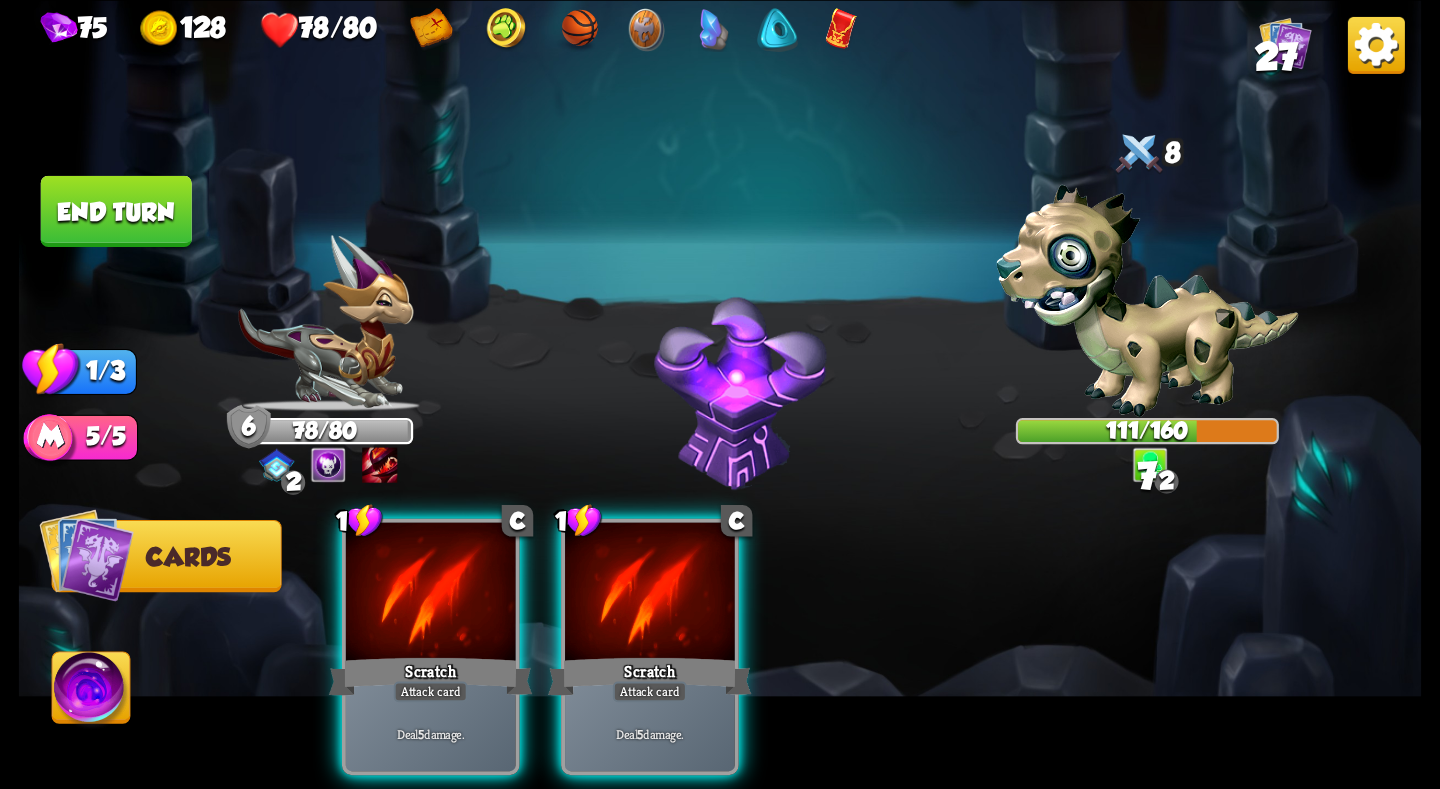 click on "End turn" at bounding box center (116, 210) 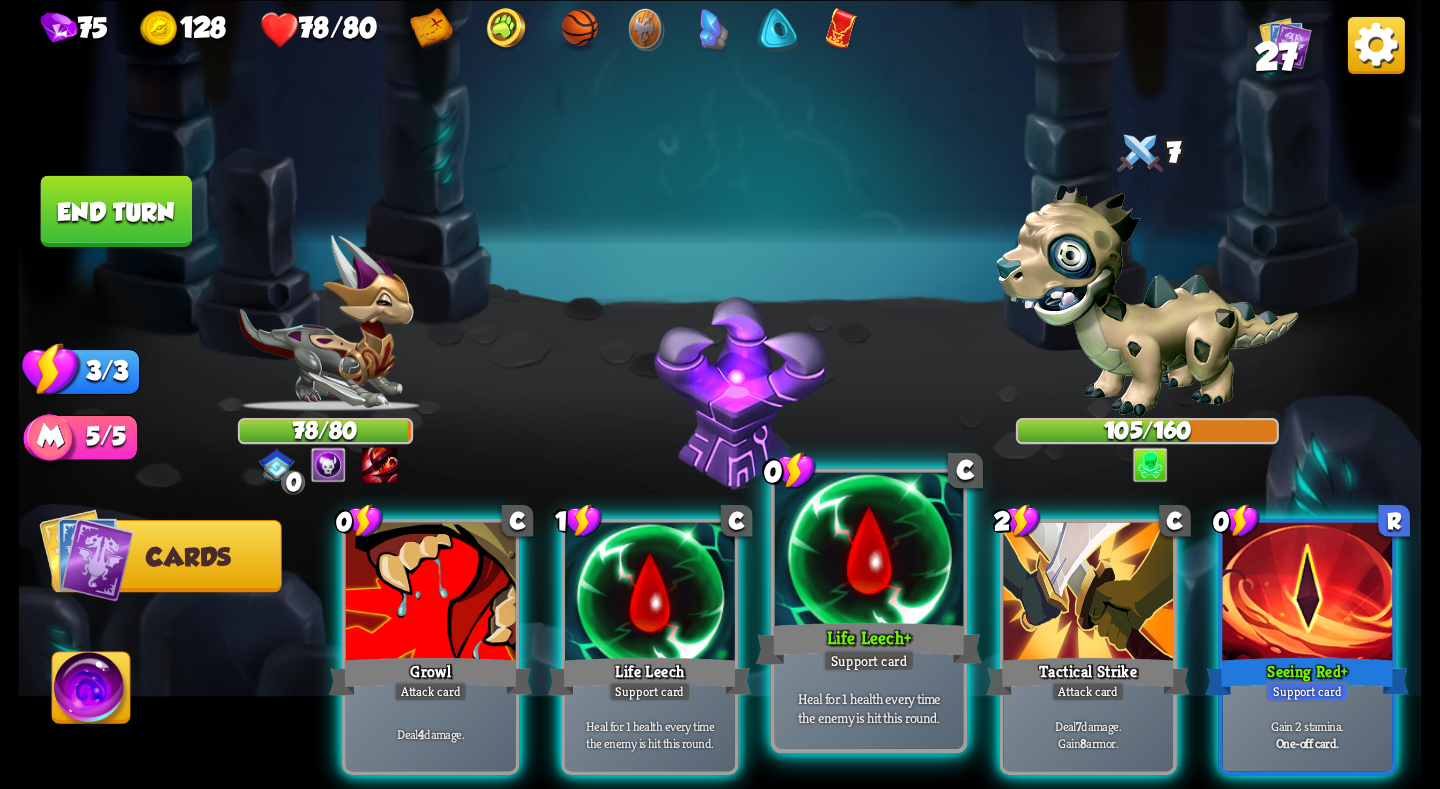 click at bounding box center [869, 551] 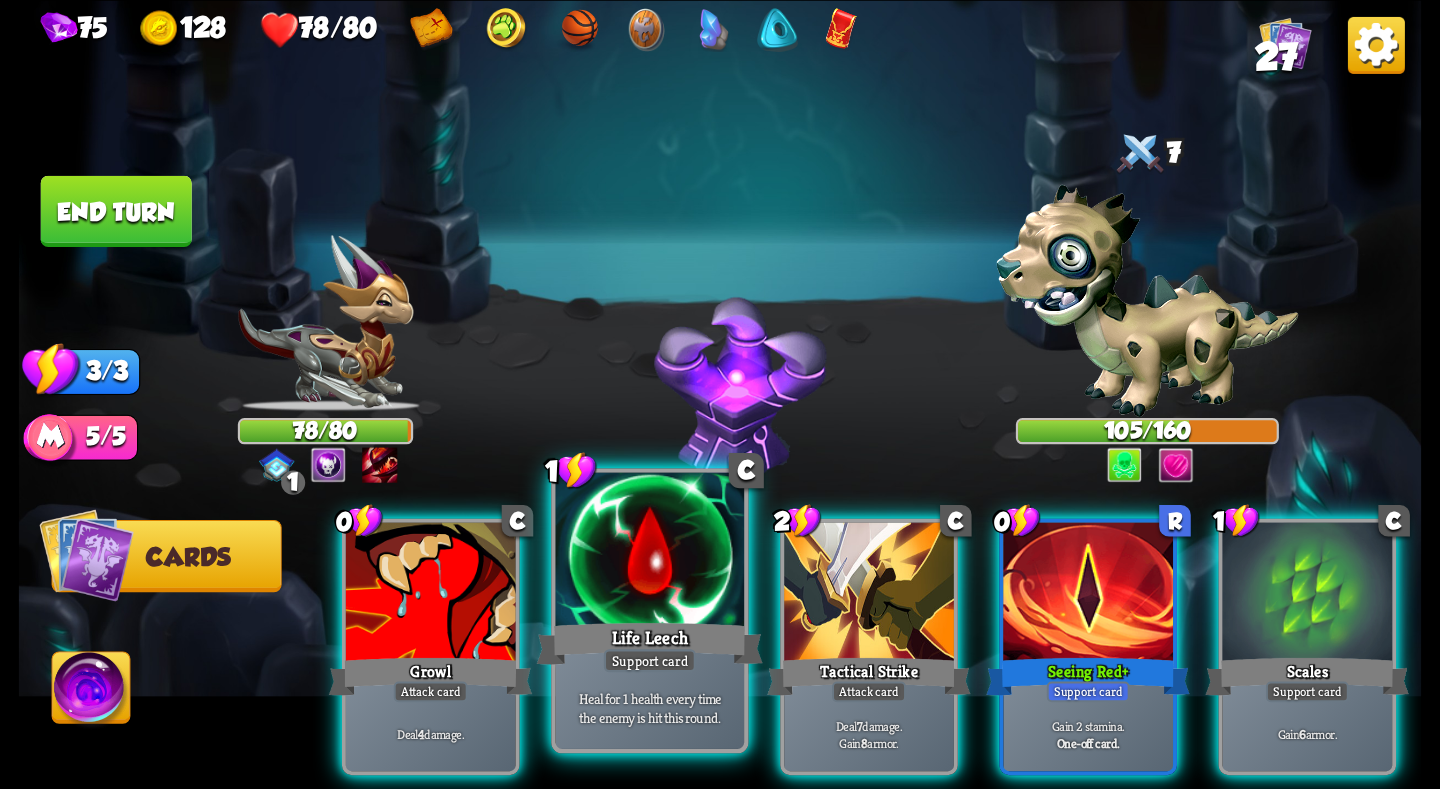 click at bounding box center [650, 551] 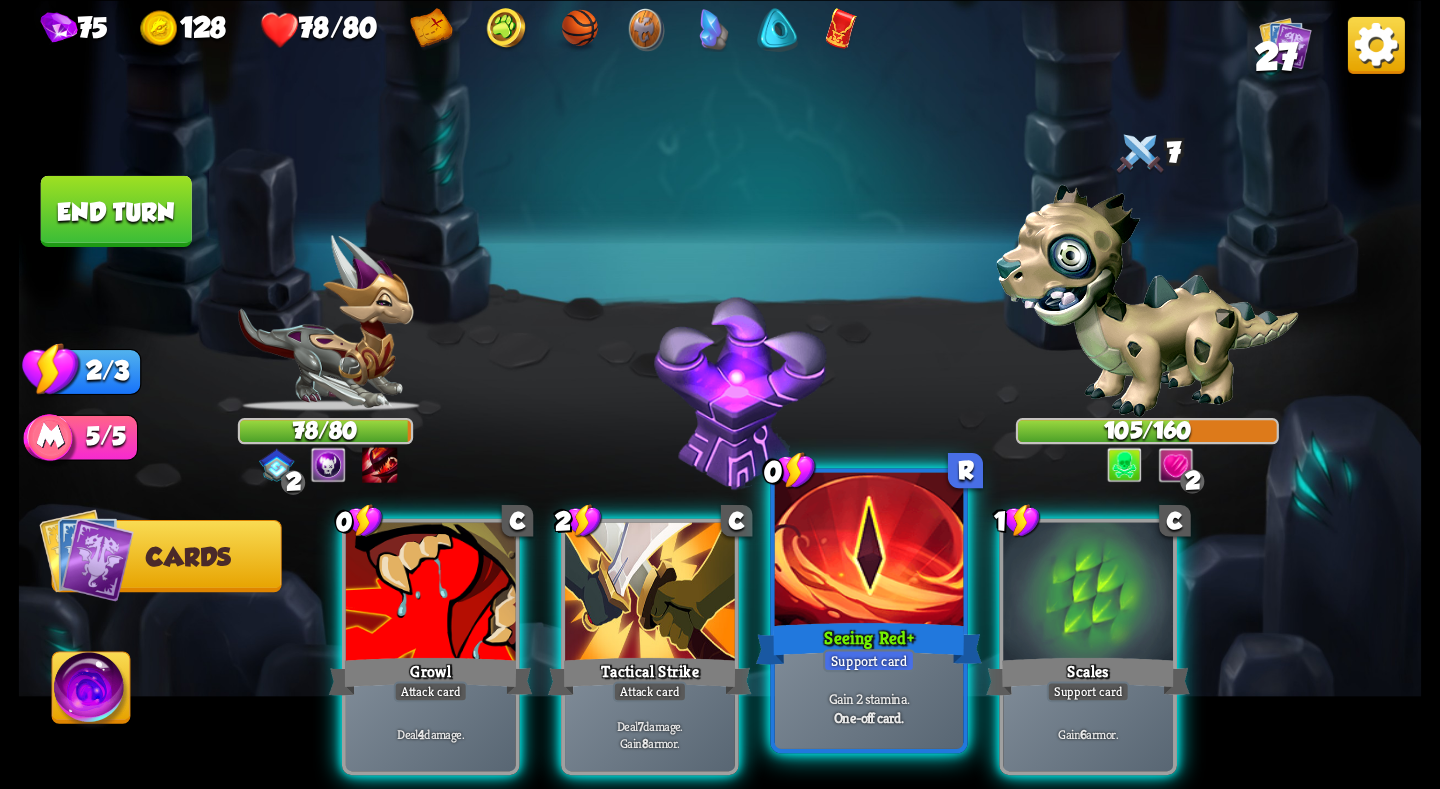 click at bounding box center (869, 551) 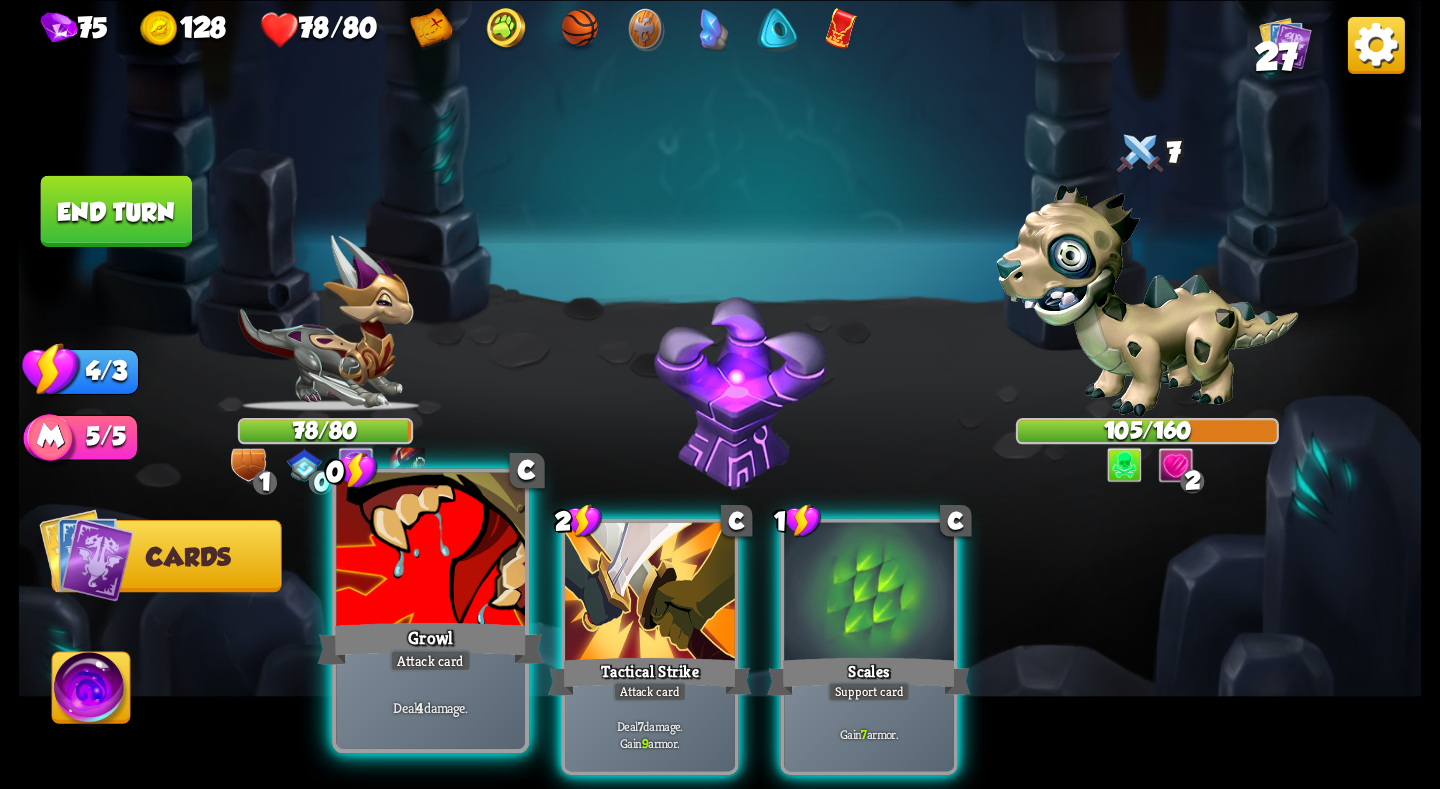 click at bounding box center (430, 551) 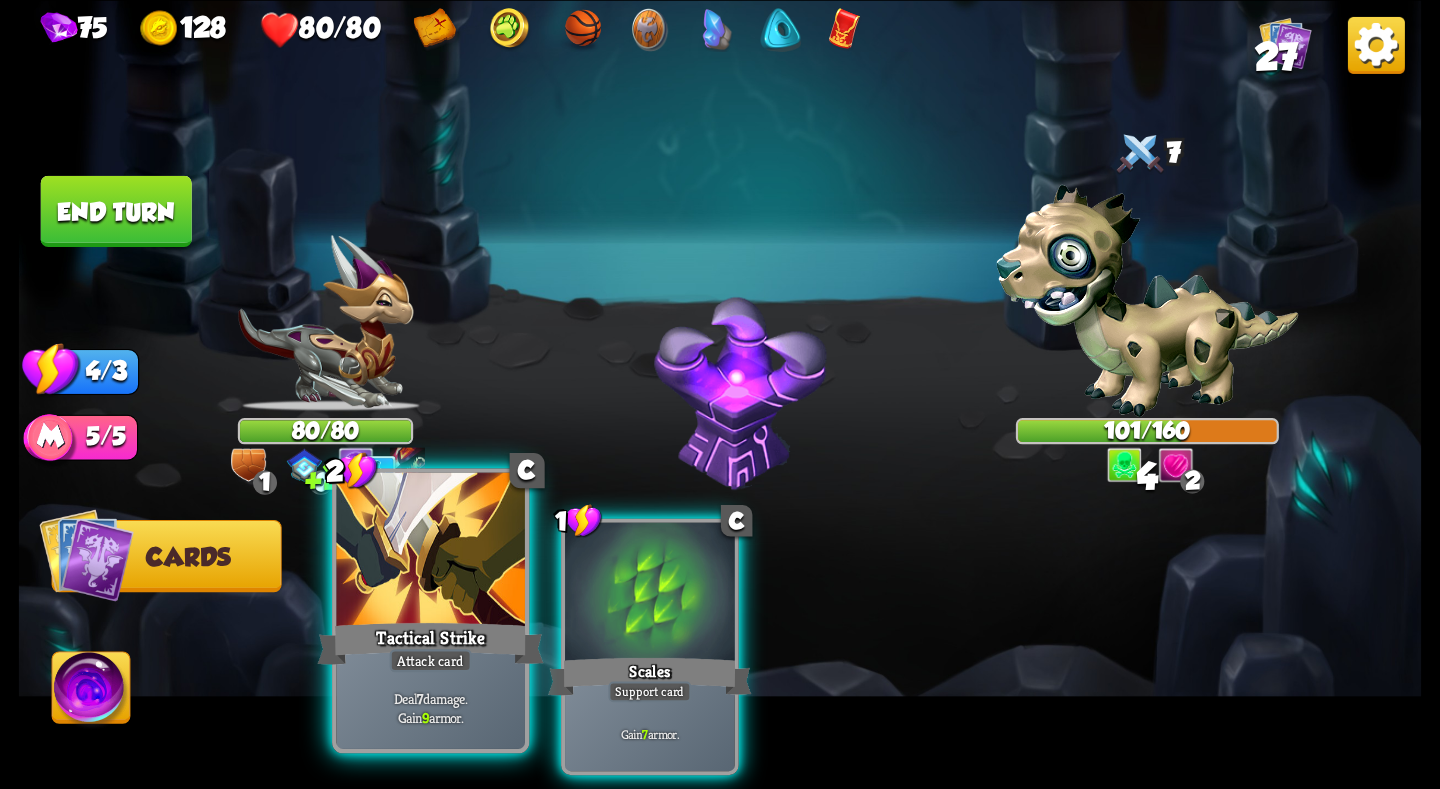 click at bounding box center (430, 551) 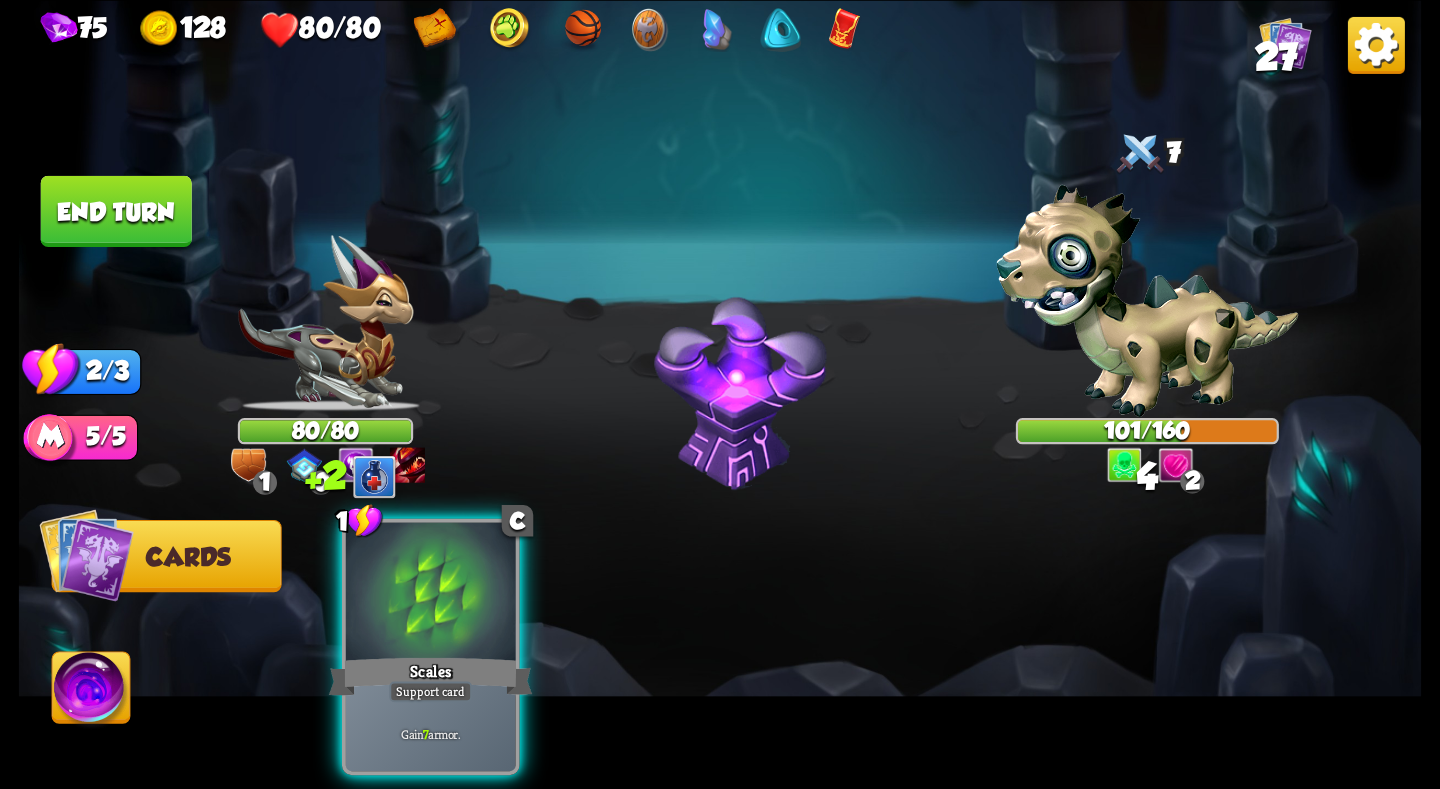 click at bounding box center [431, 593] 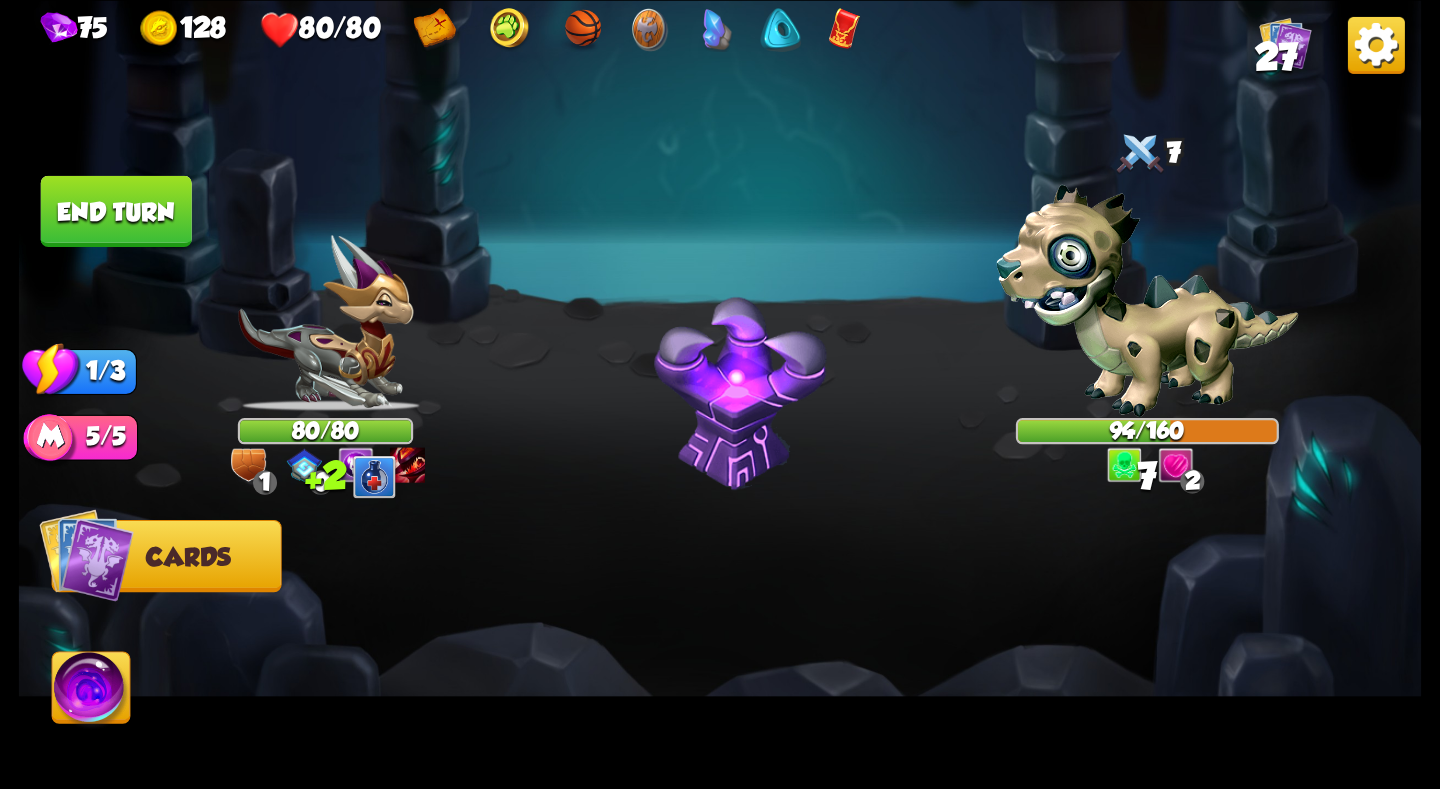 click on "End turn" at bounding box center (116, 210) 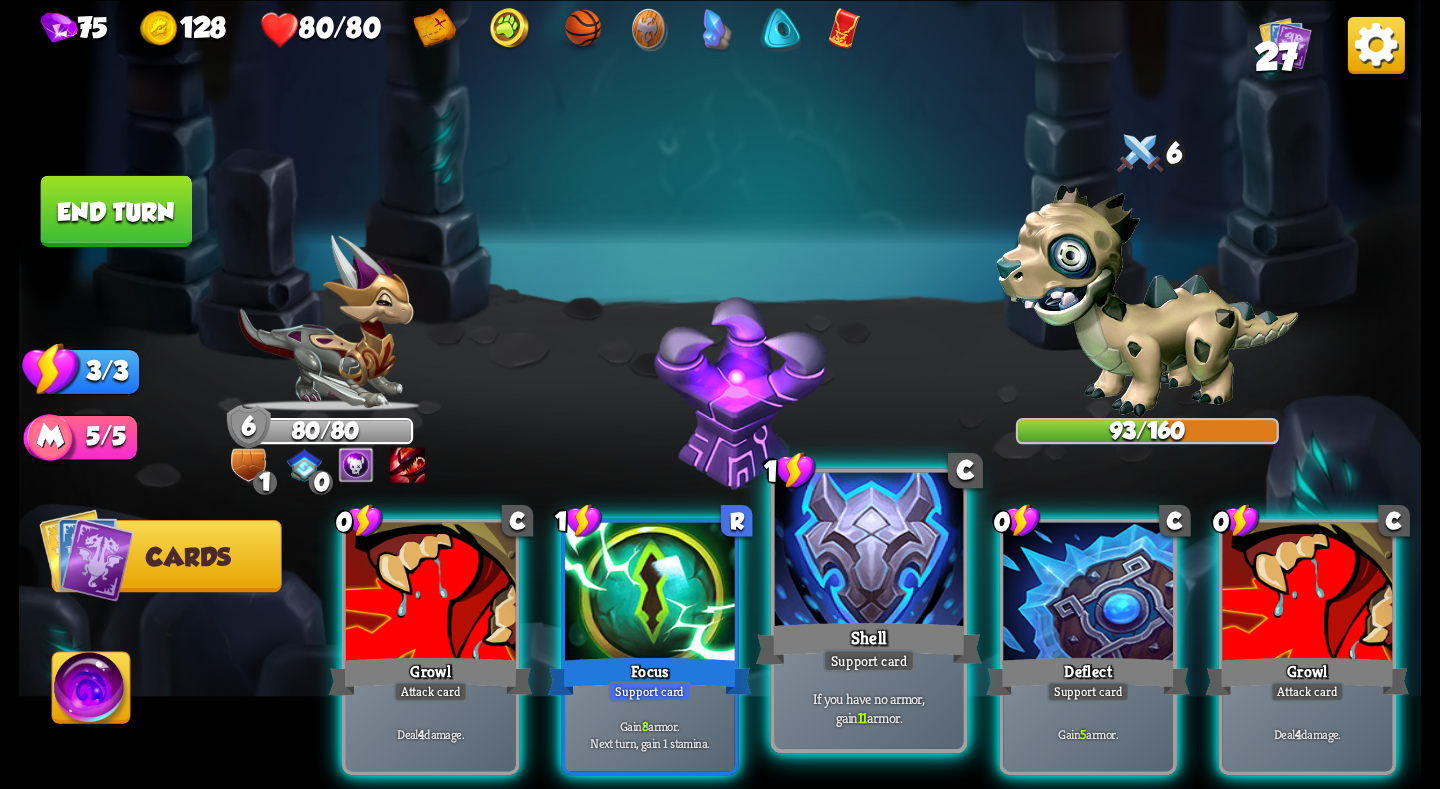 click at bounding box center (869, 551) 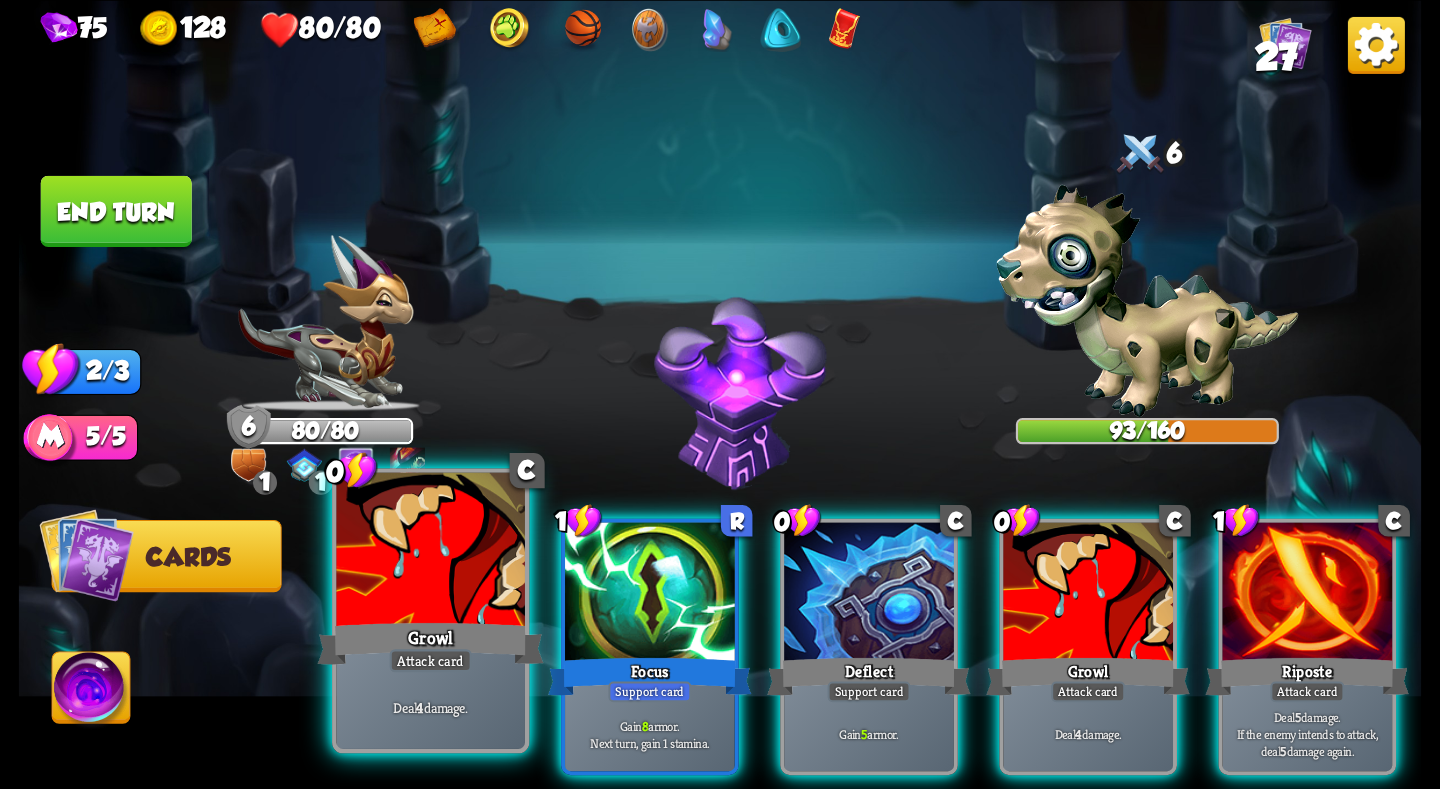 click on "Growl" at bounding box center (431, 643) 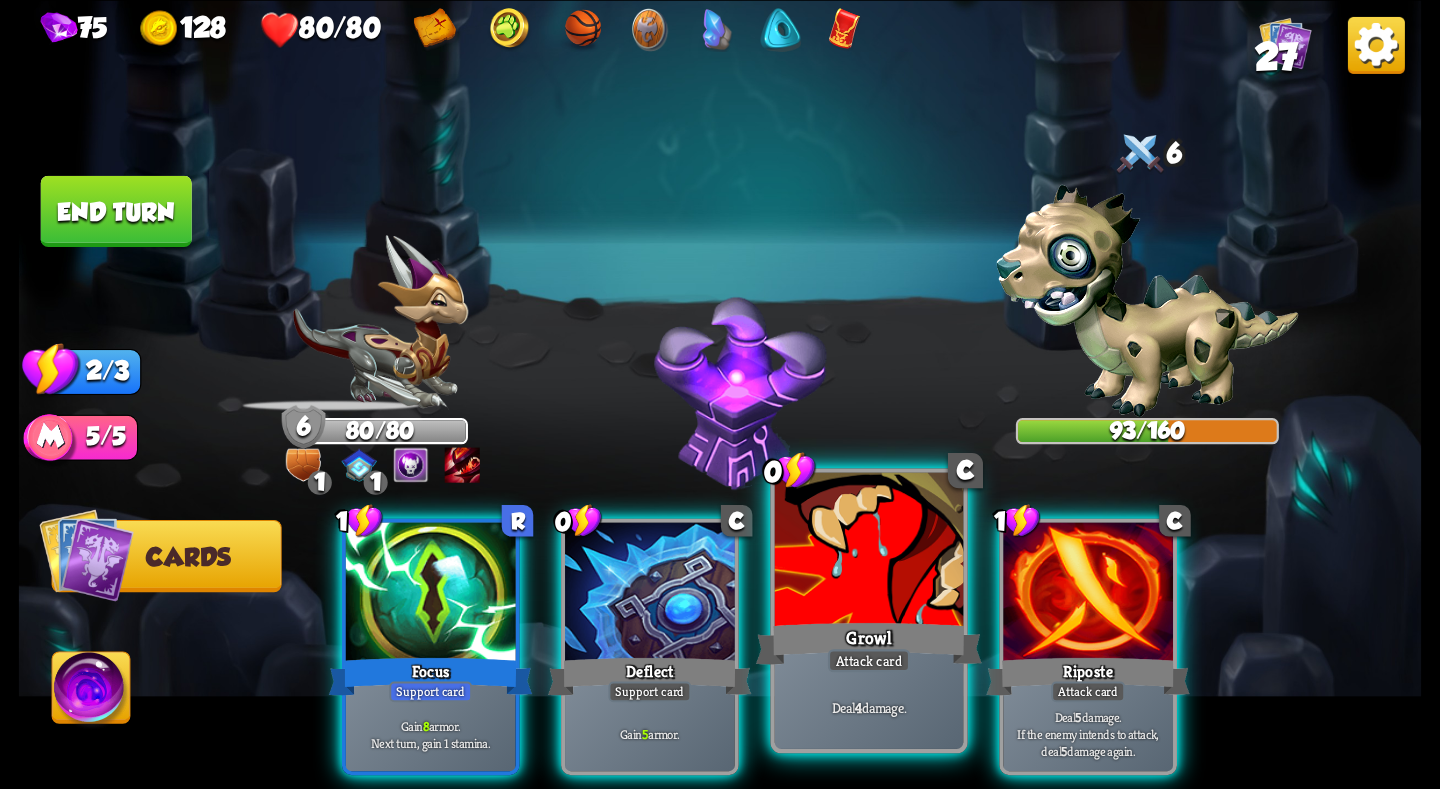 click at bounding box center [869, 551] 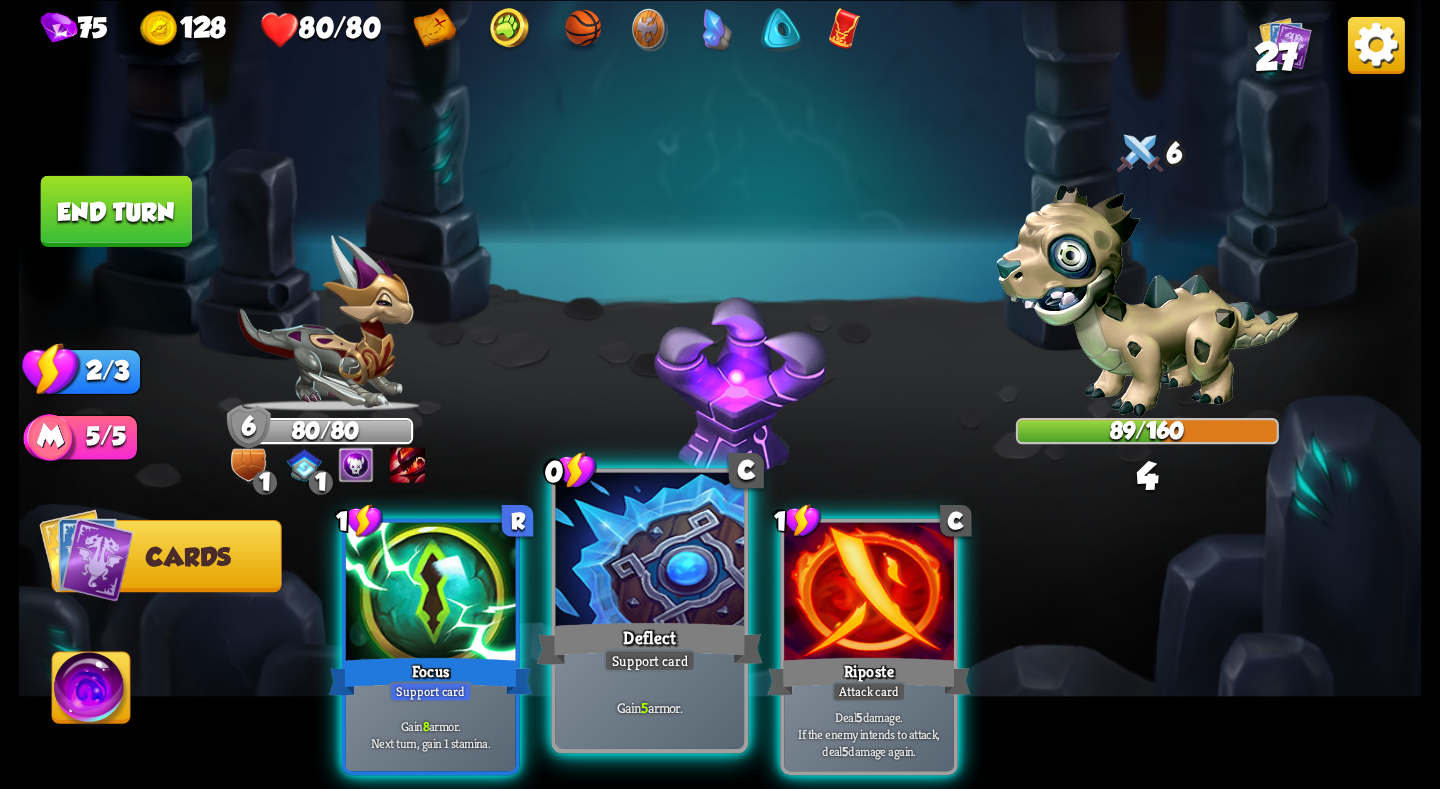 click at bounding box center (650, 551) 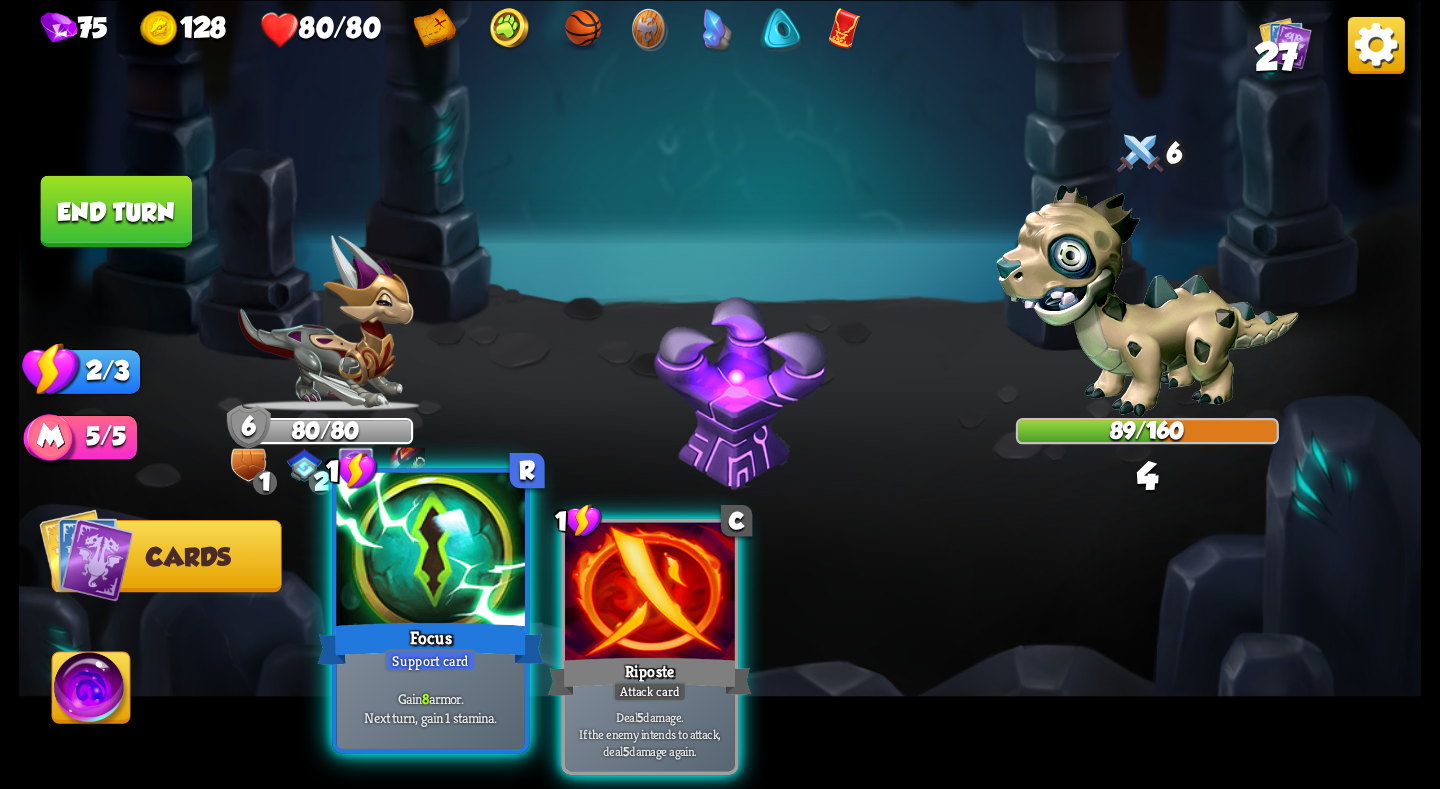 click at bounding box center (430, 551) 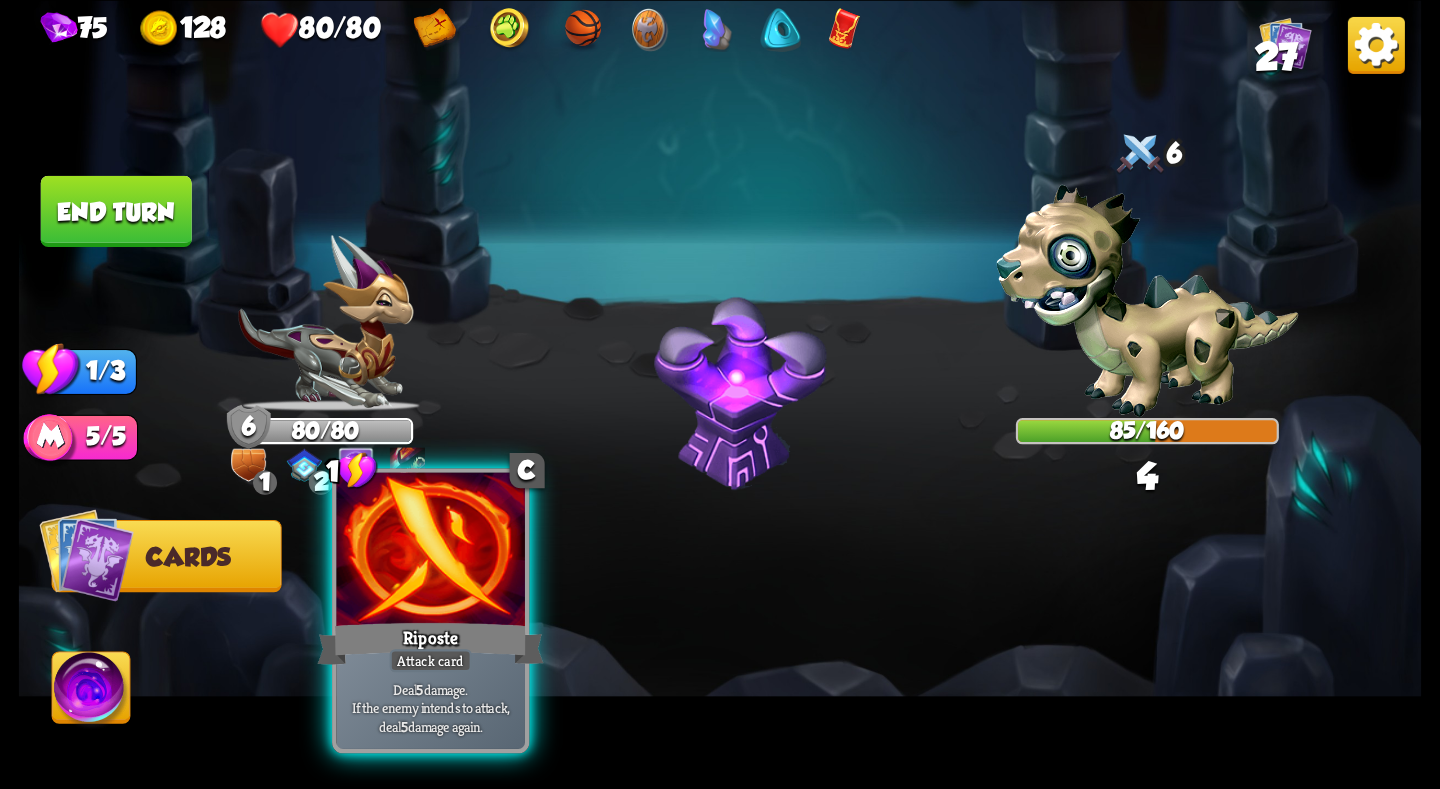 click at bounding box center [430, 551] 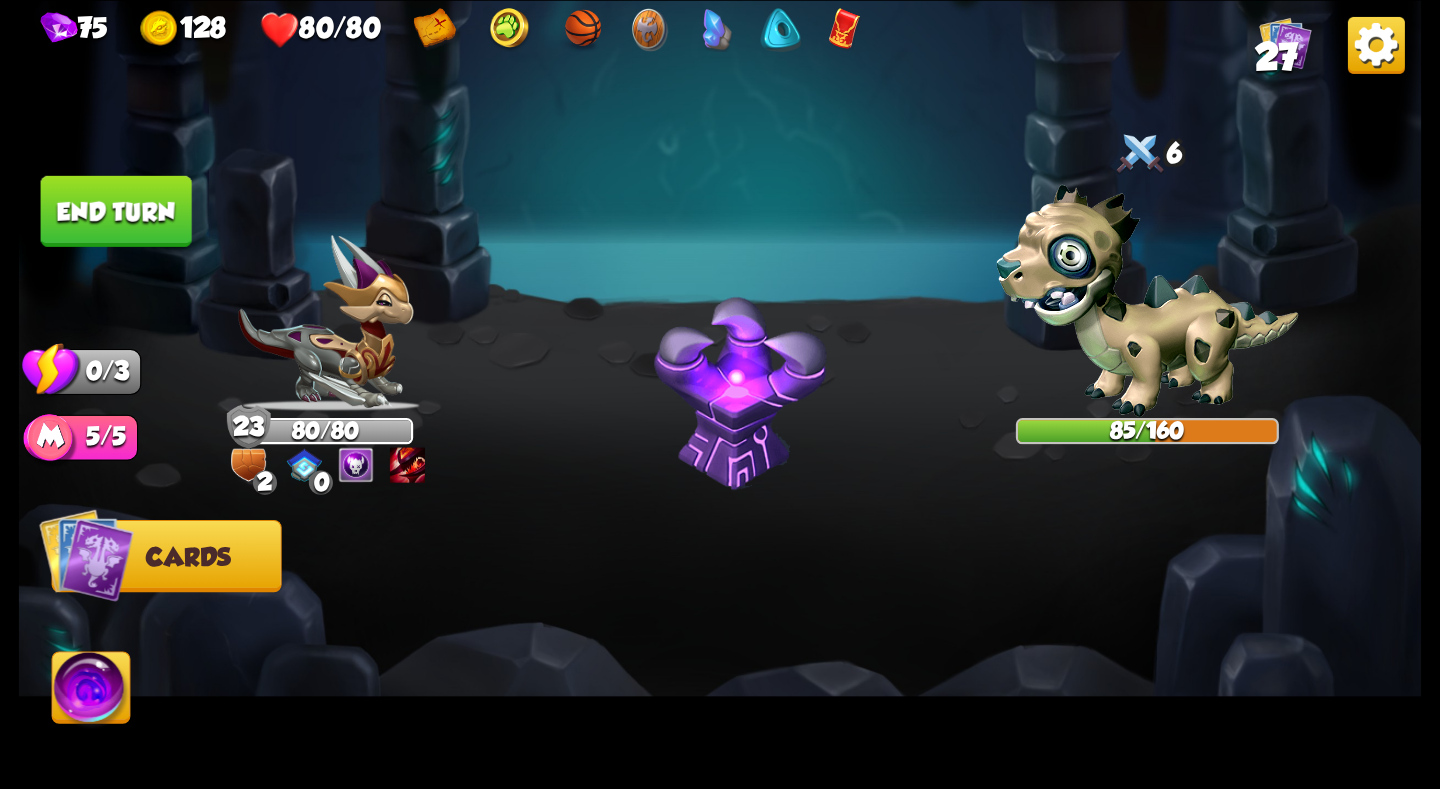 click on "End turn" at bounding box center (116, 210) 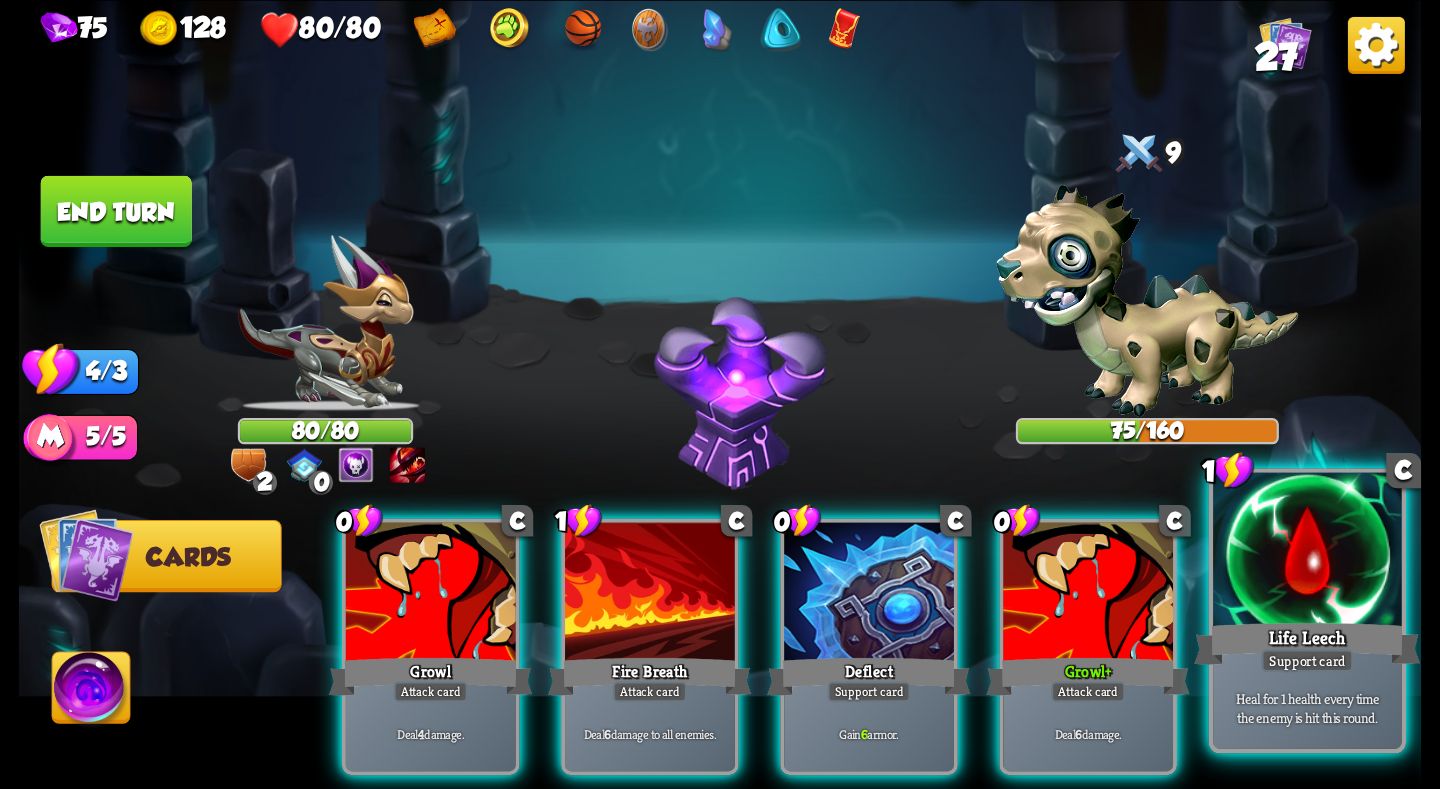 click at bounding box center [1307, 551] 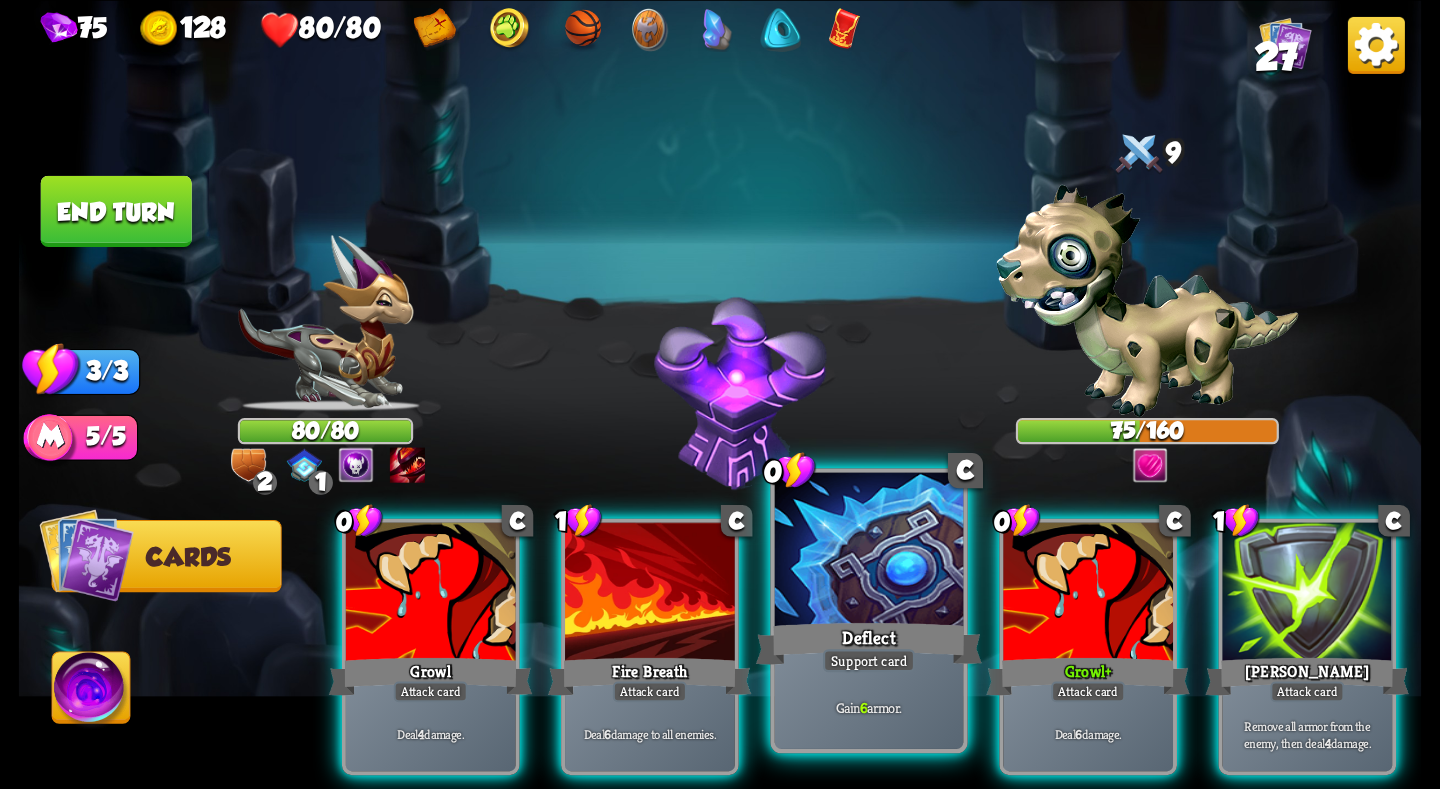 click at bounding box center (869, 551) 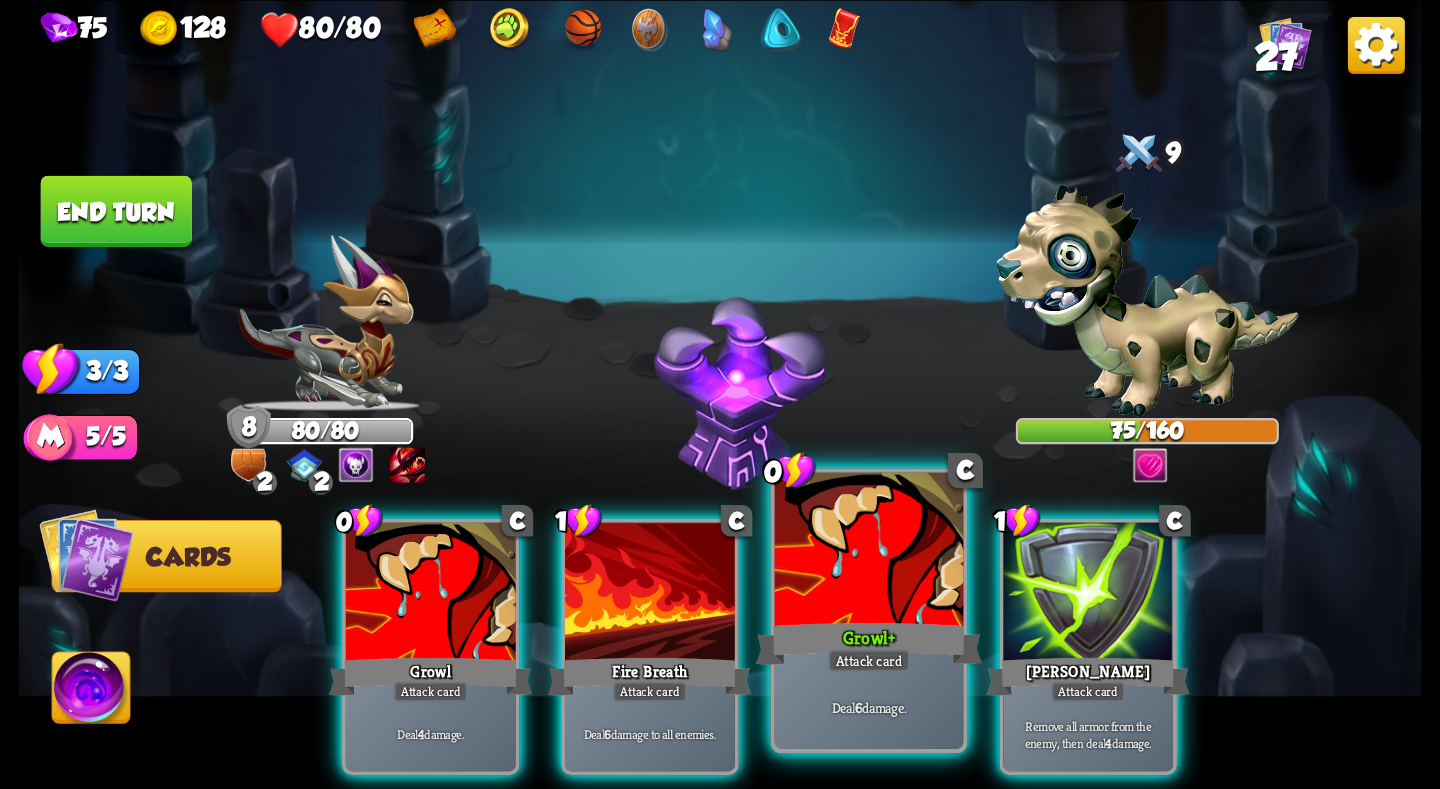 click on "Growl +" at bounding box center [869, 643] 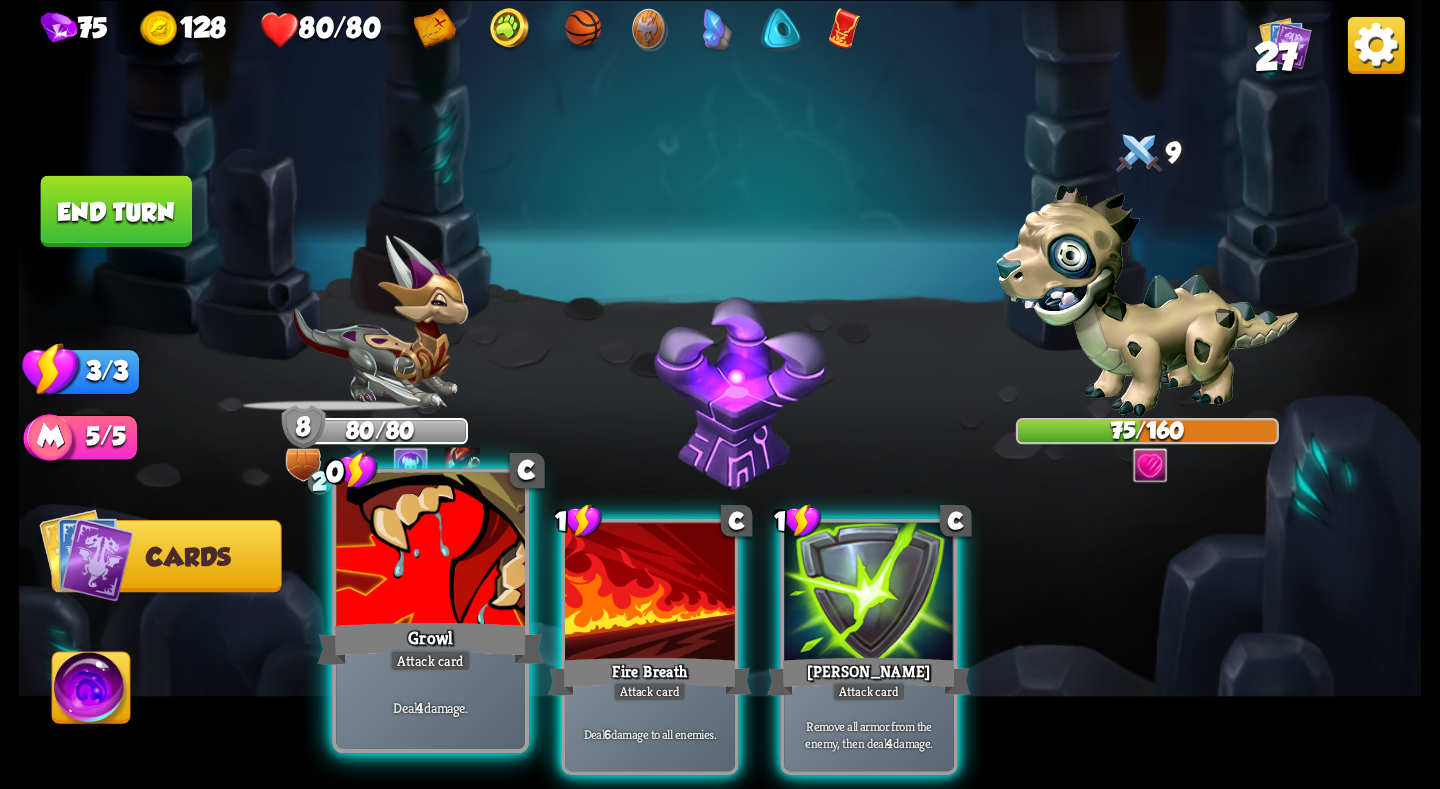 click on "Growl" at bounding box center (431, 643) 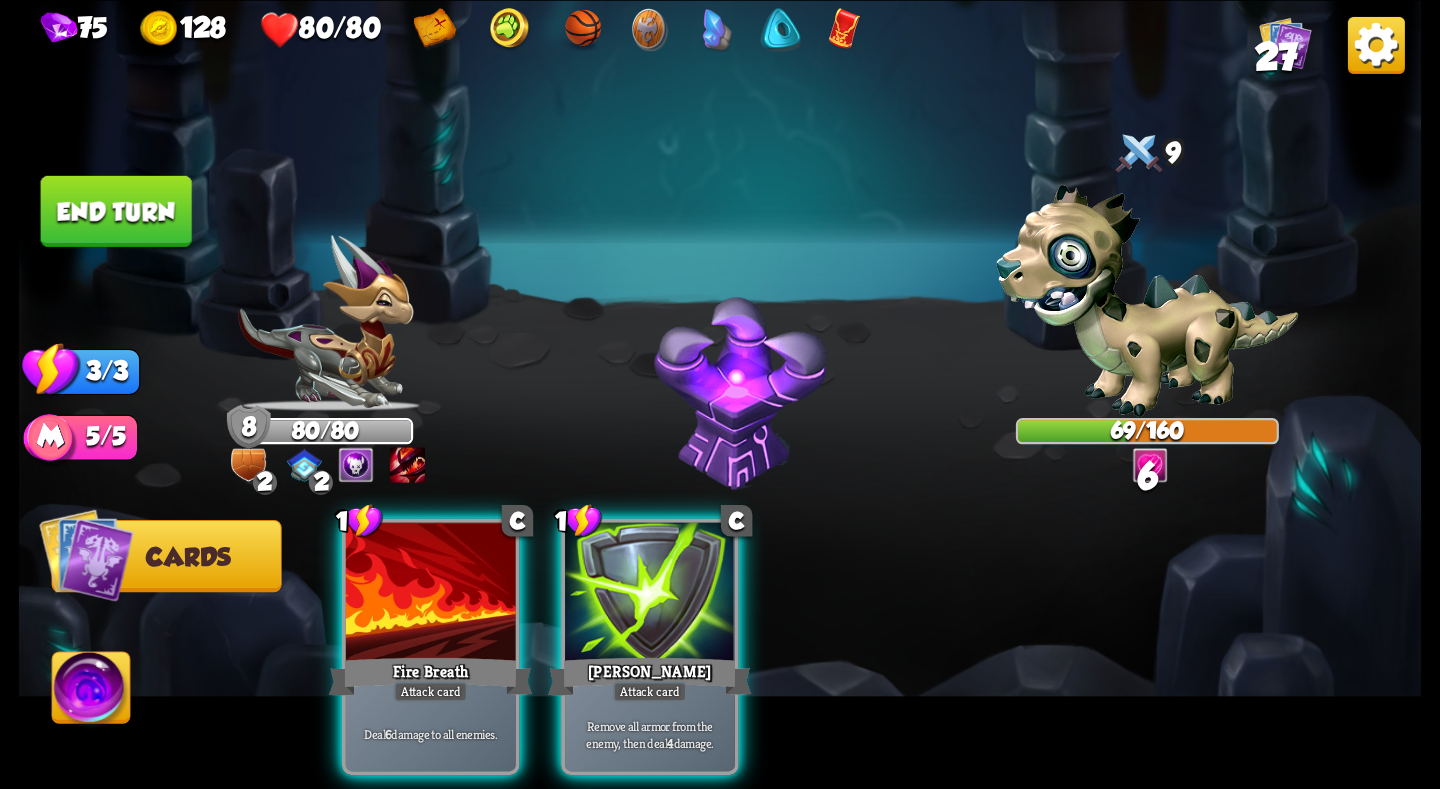 click on "End turn" at bounding box center (116, 210) 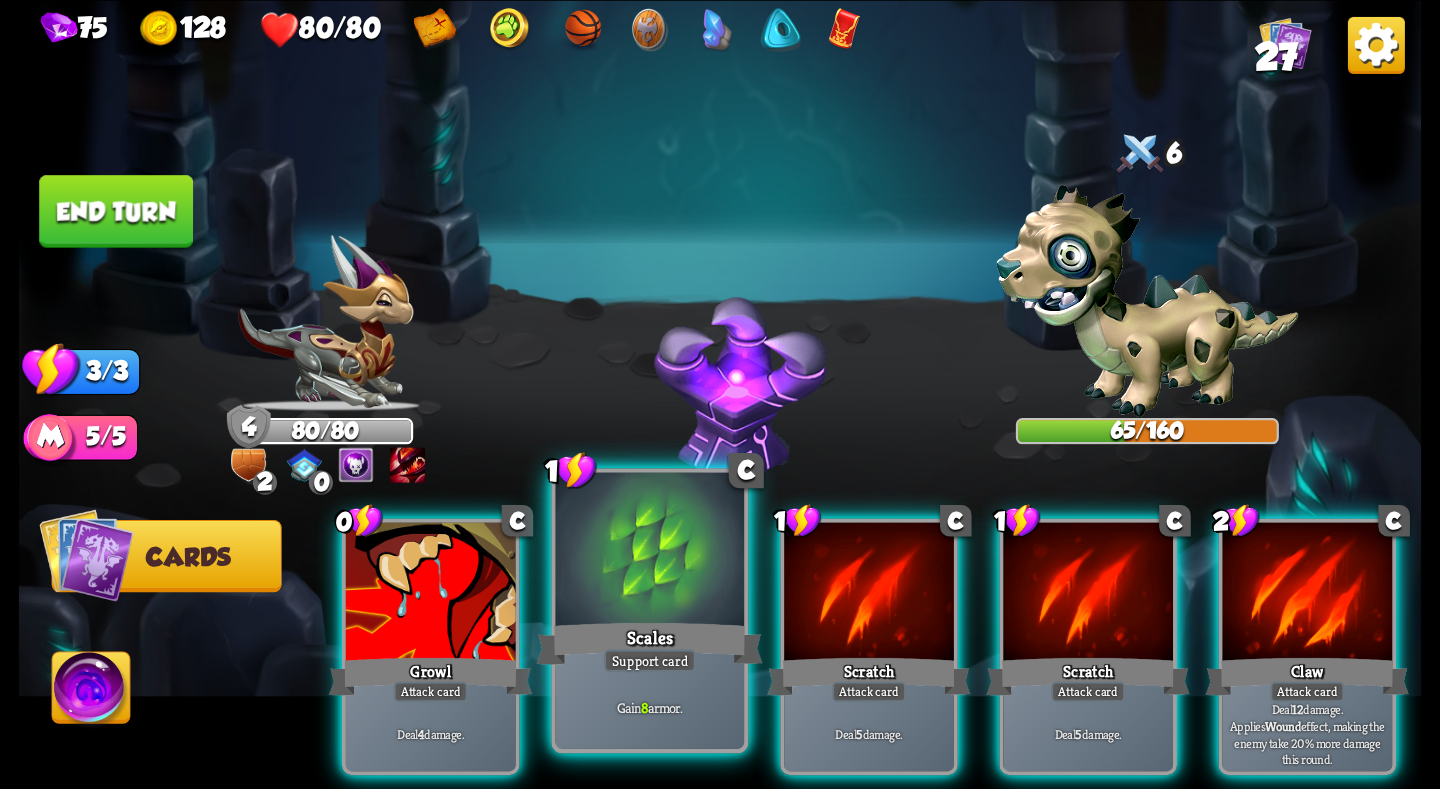 click at bounding box center [650, 551] 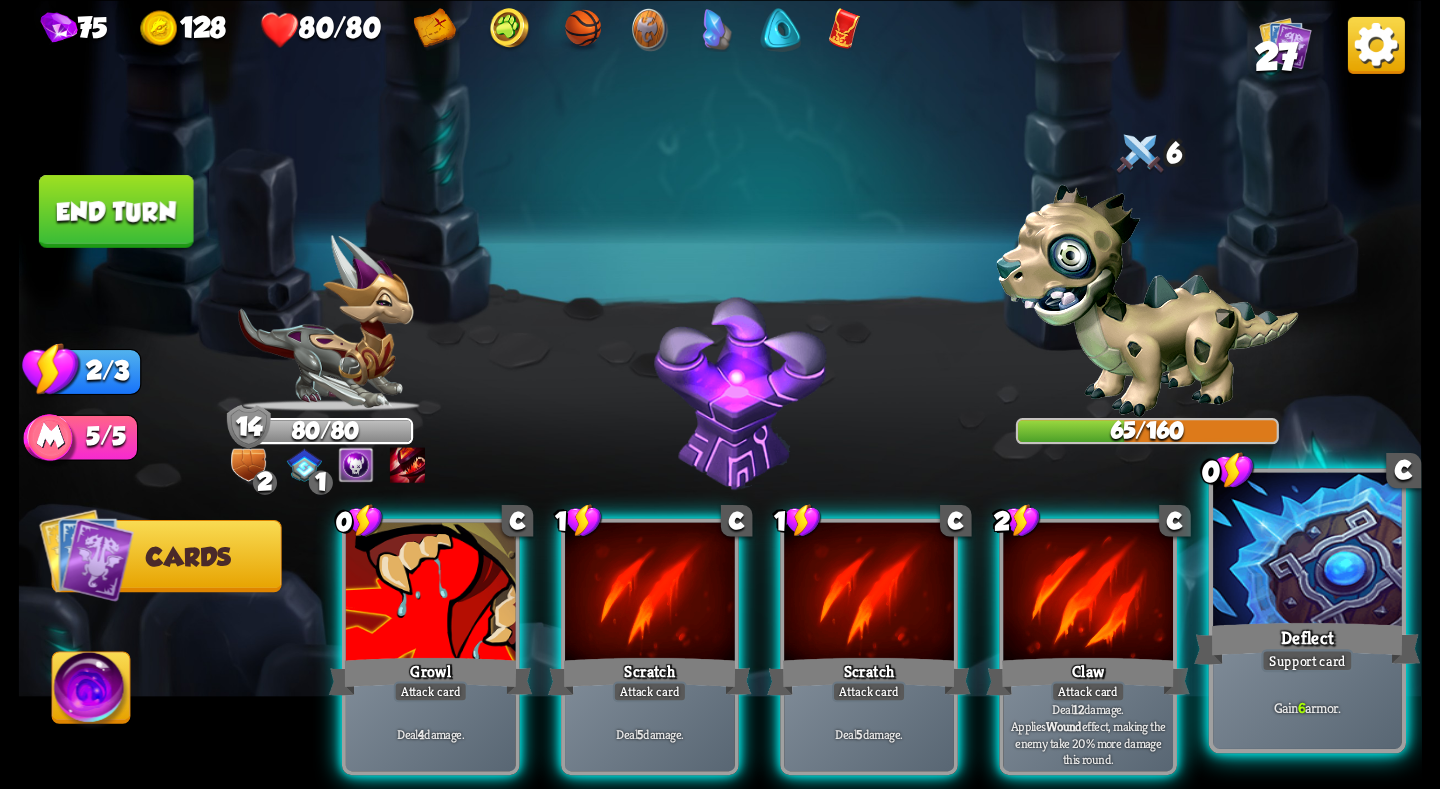 click at bounding box center [1307, 551] 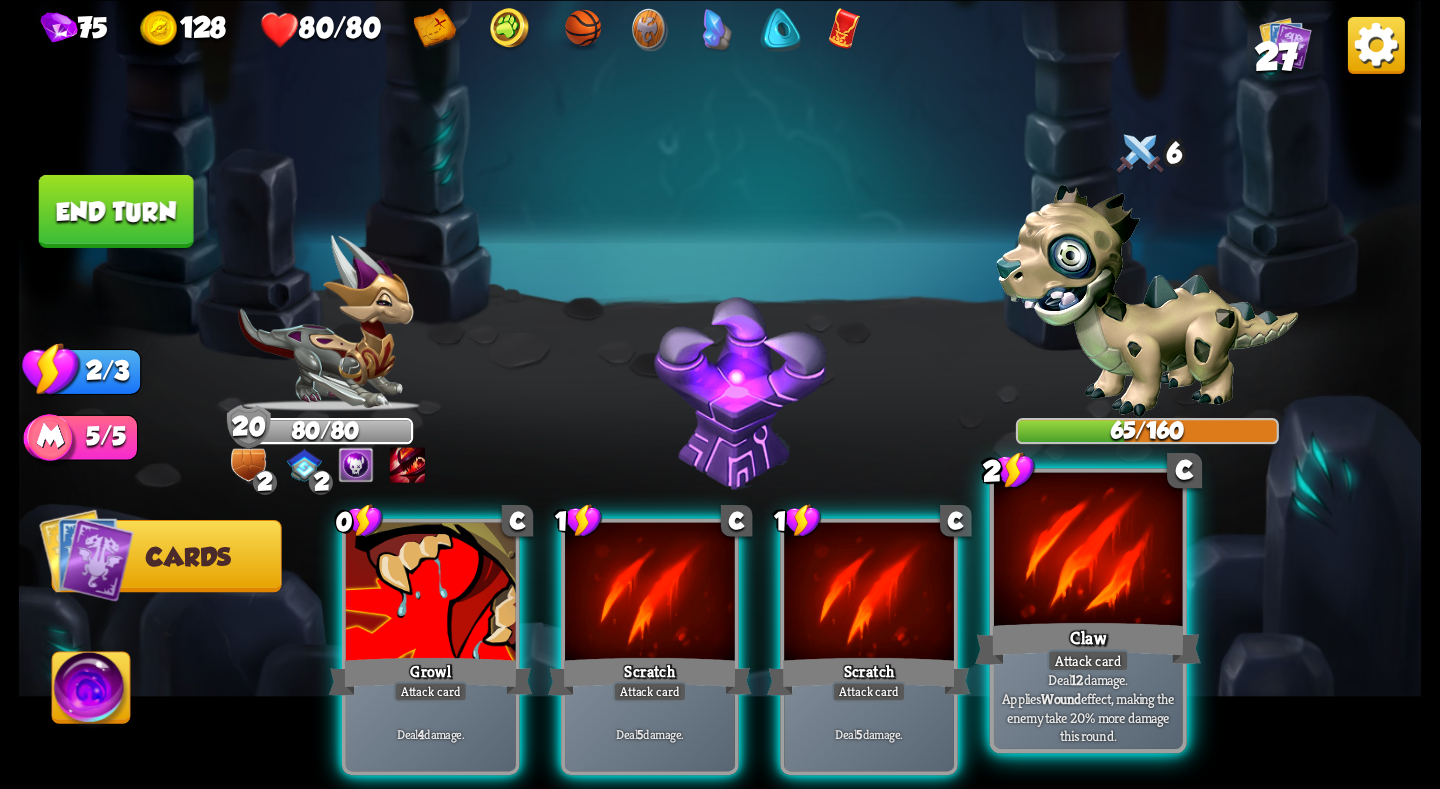 click on "Claw" at bounding box center [1088, 643] 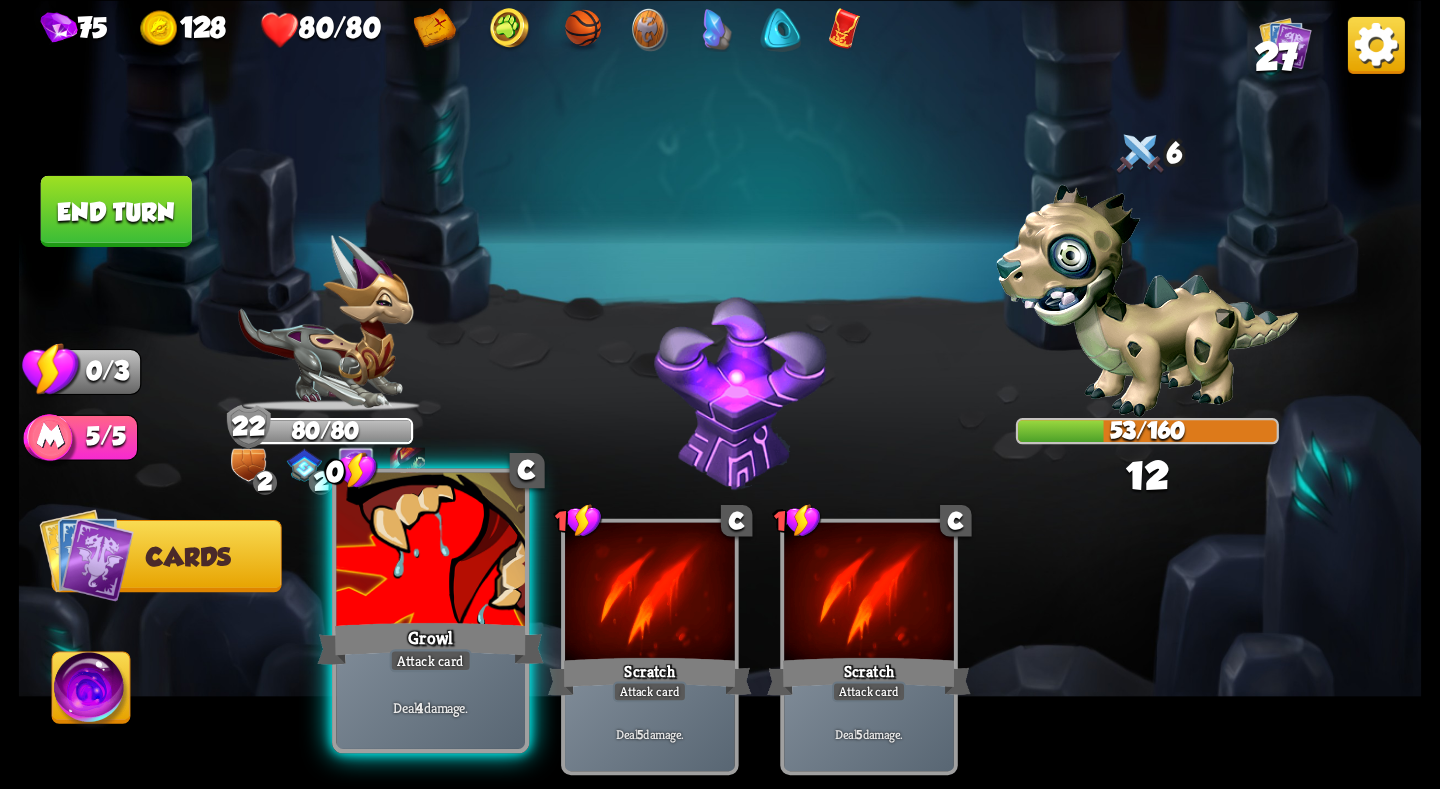 click at bounding box center (430, 551) 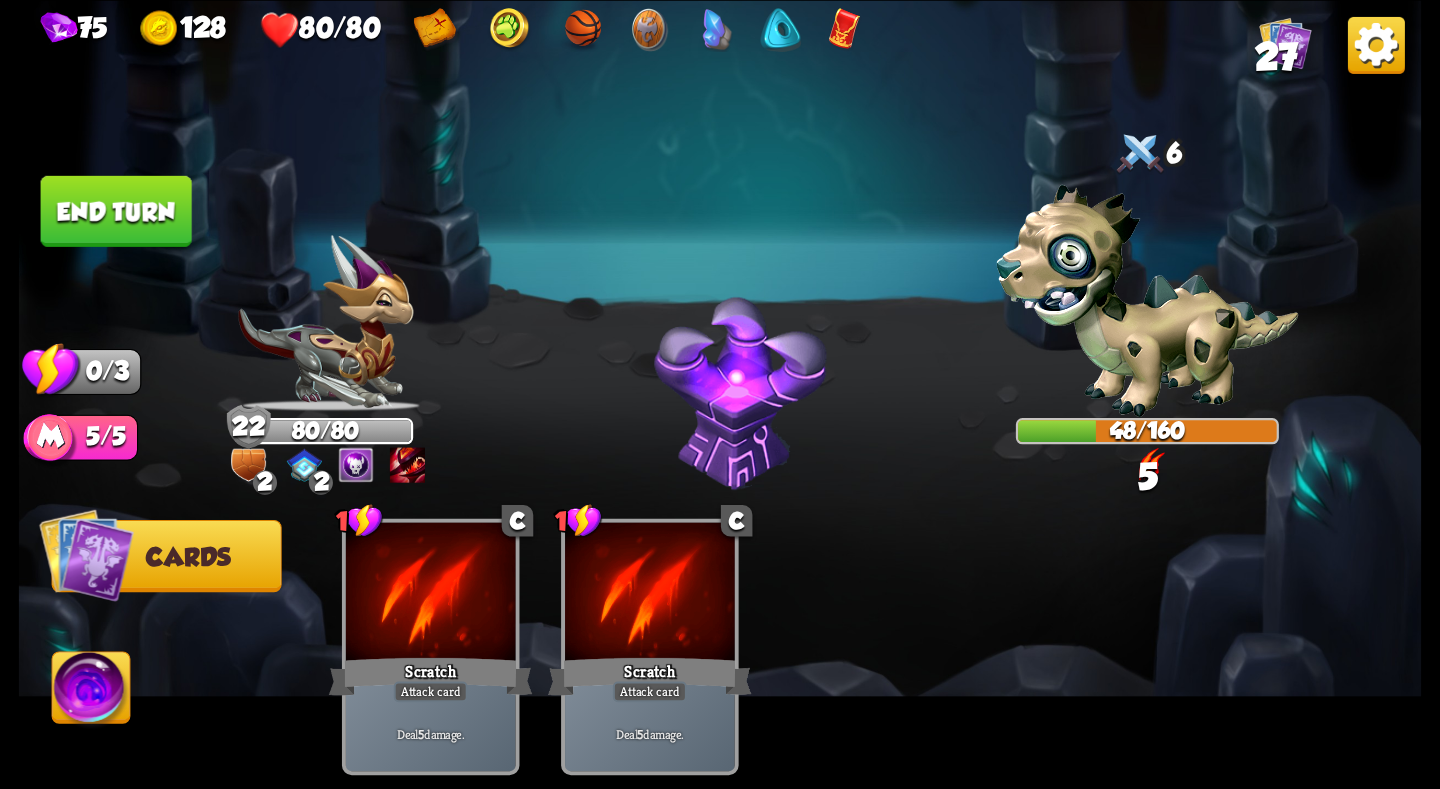 click on "End turn" at bounding box center [116, 210] 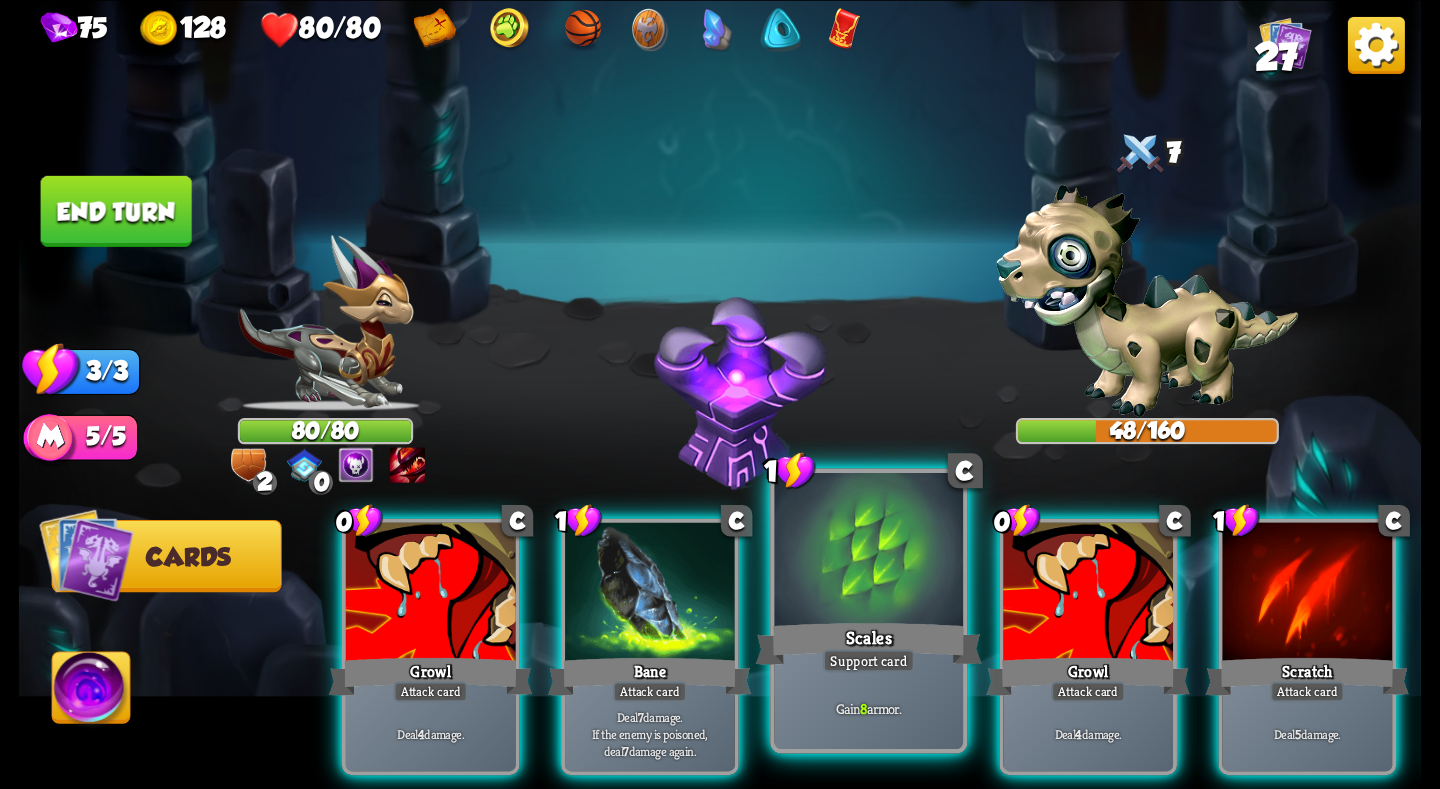 click at bounding box center [869, 551] 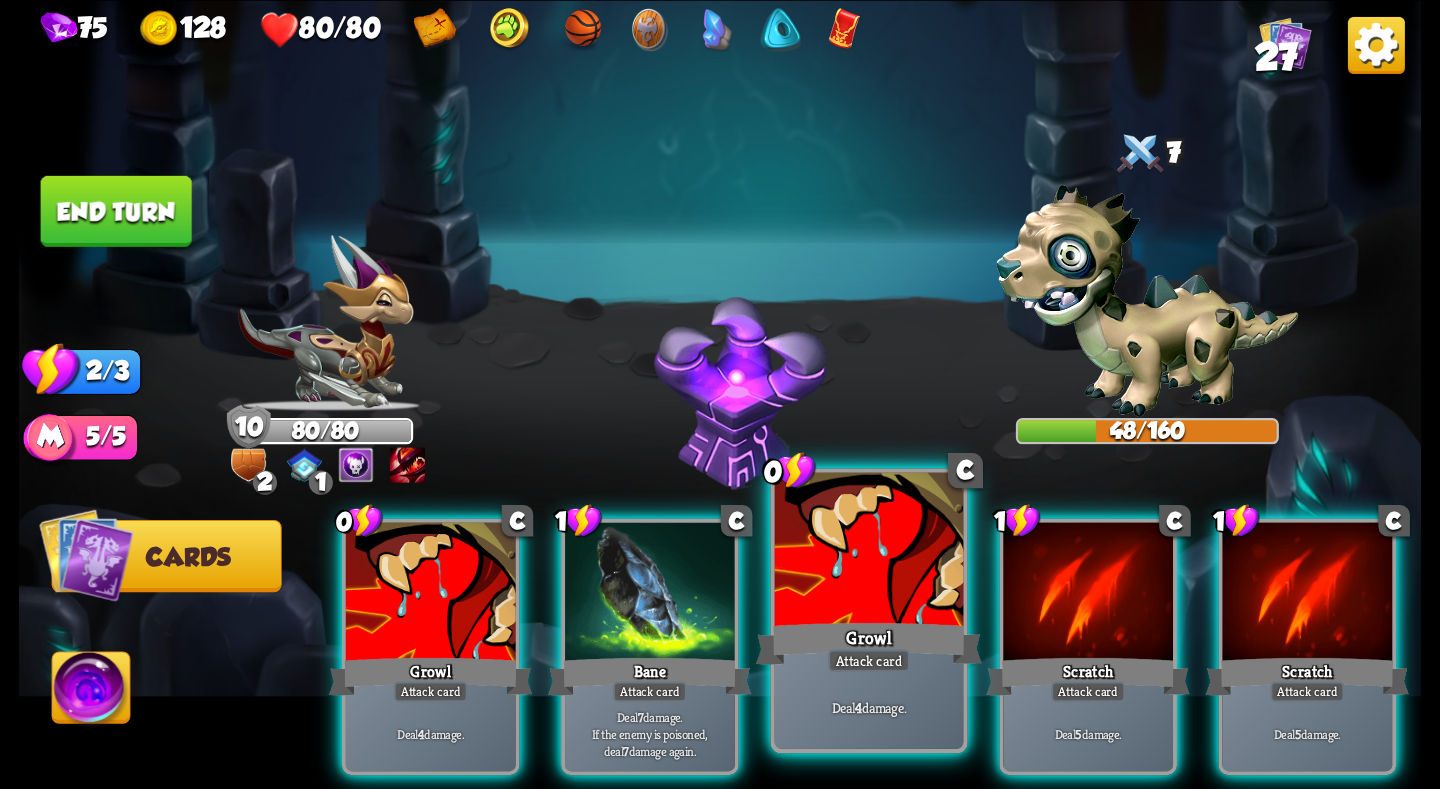 click at bounding box center [869, 551] 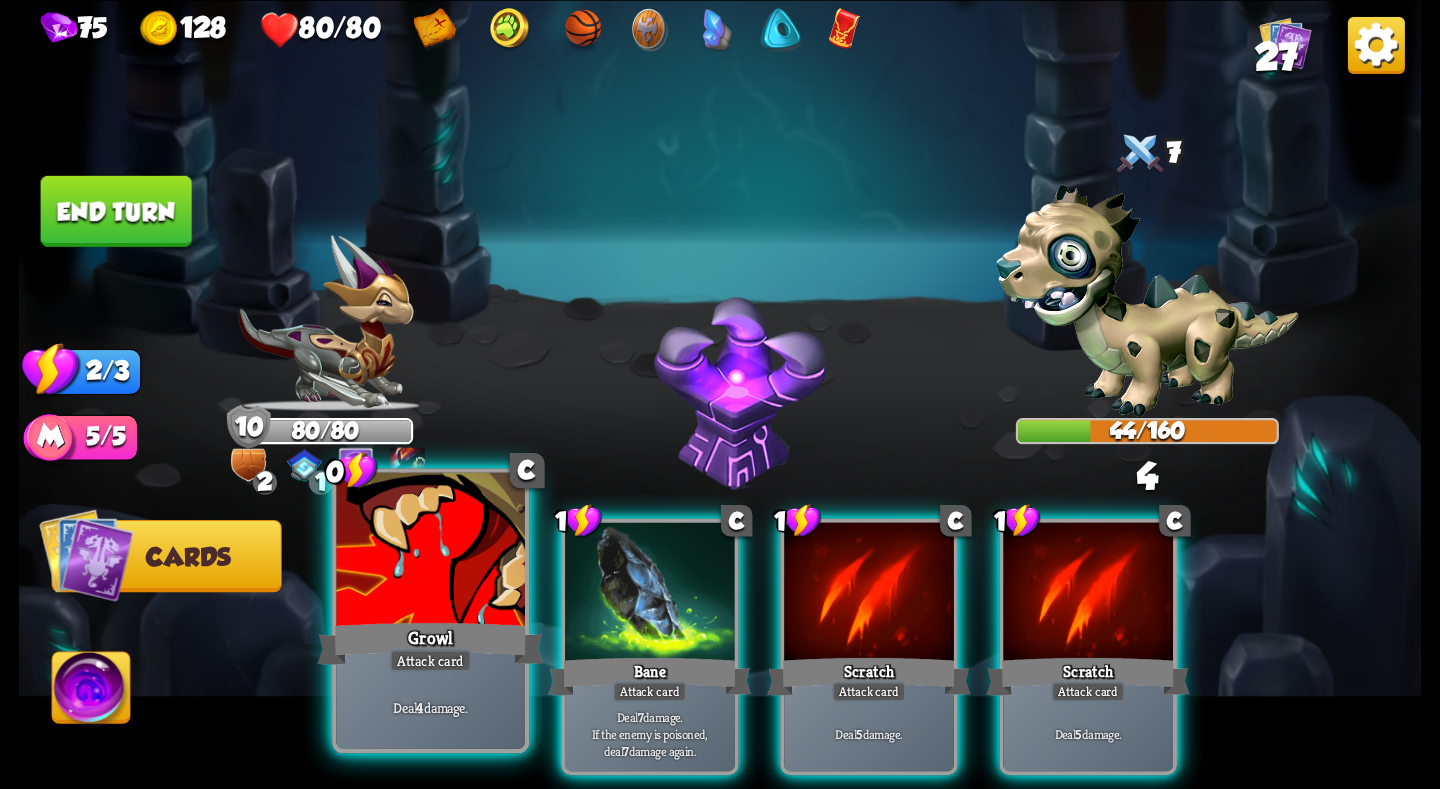 click at bounding box center [430, 551] 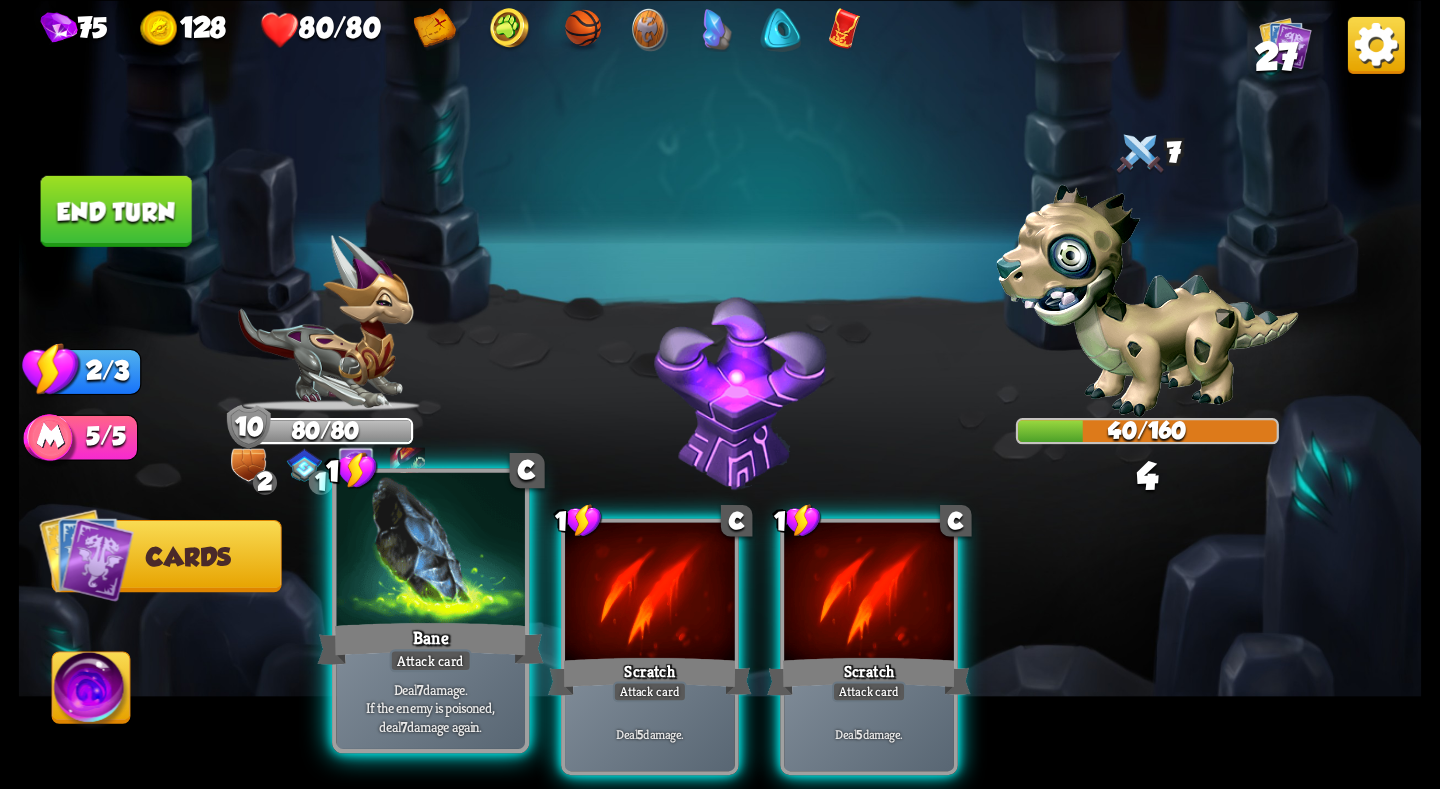 click at bounding box center (430, 551) 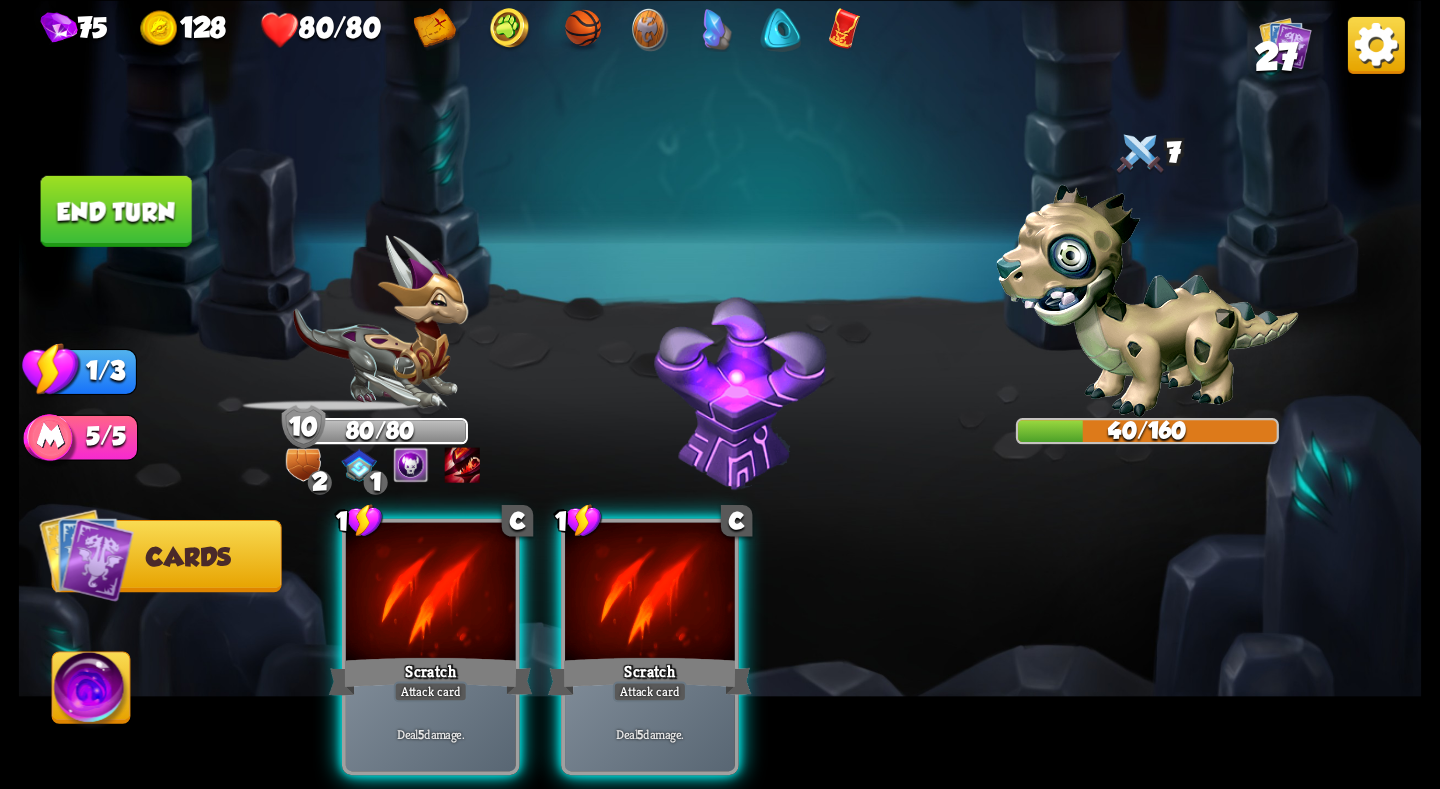 click at bounding box center [720, 394] 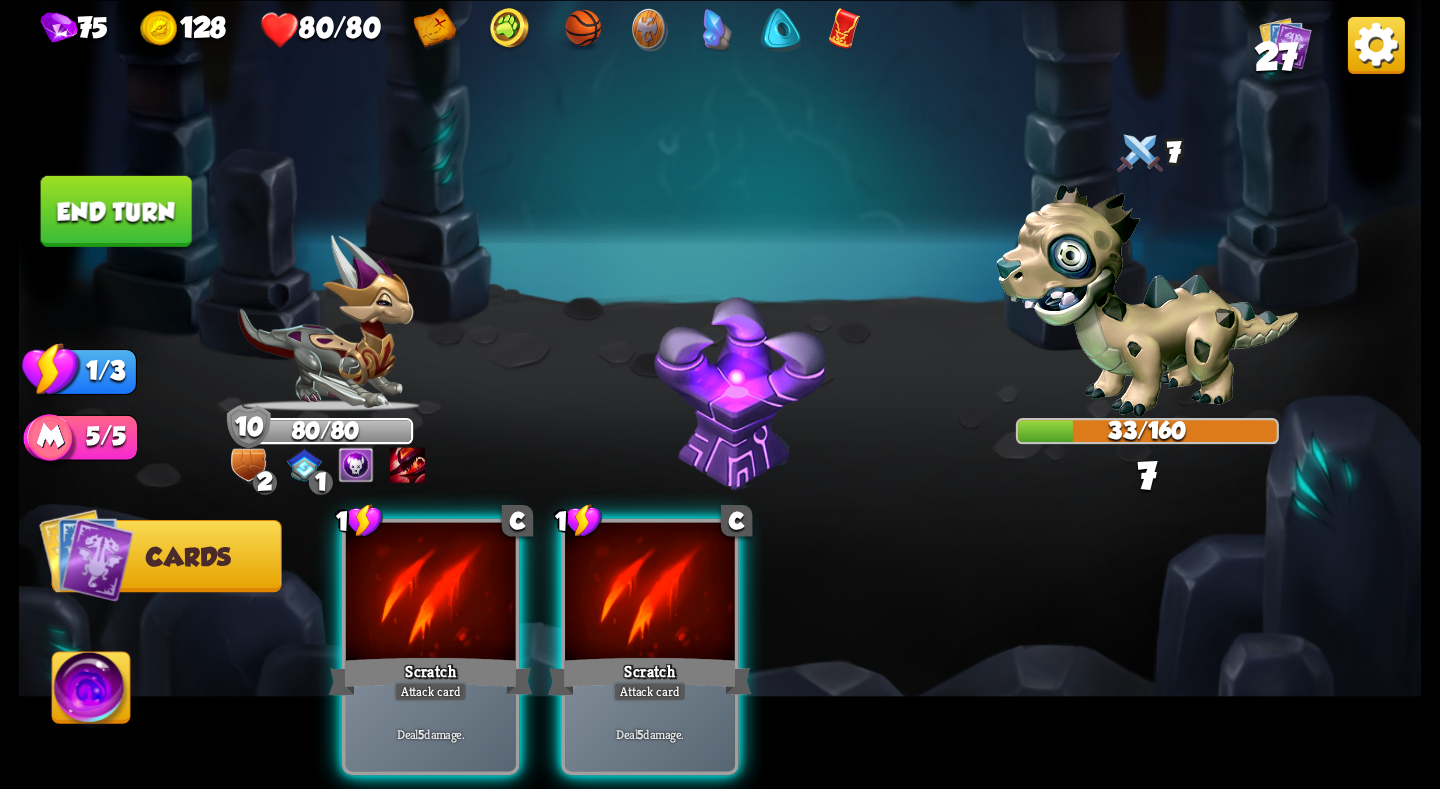 click on "End turn" at bounding box center [116, 210] 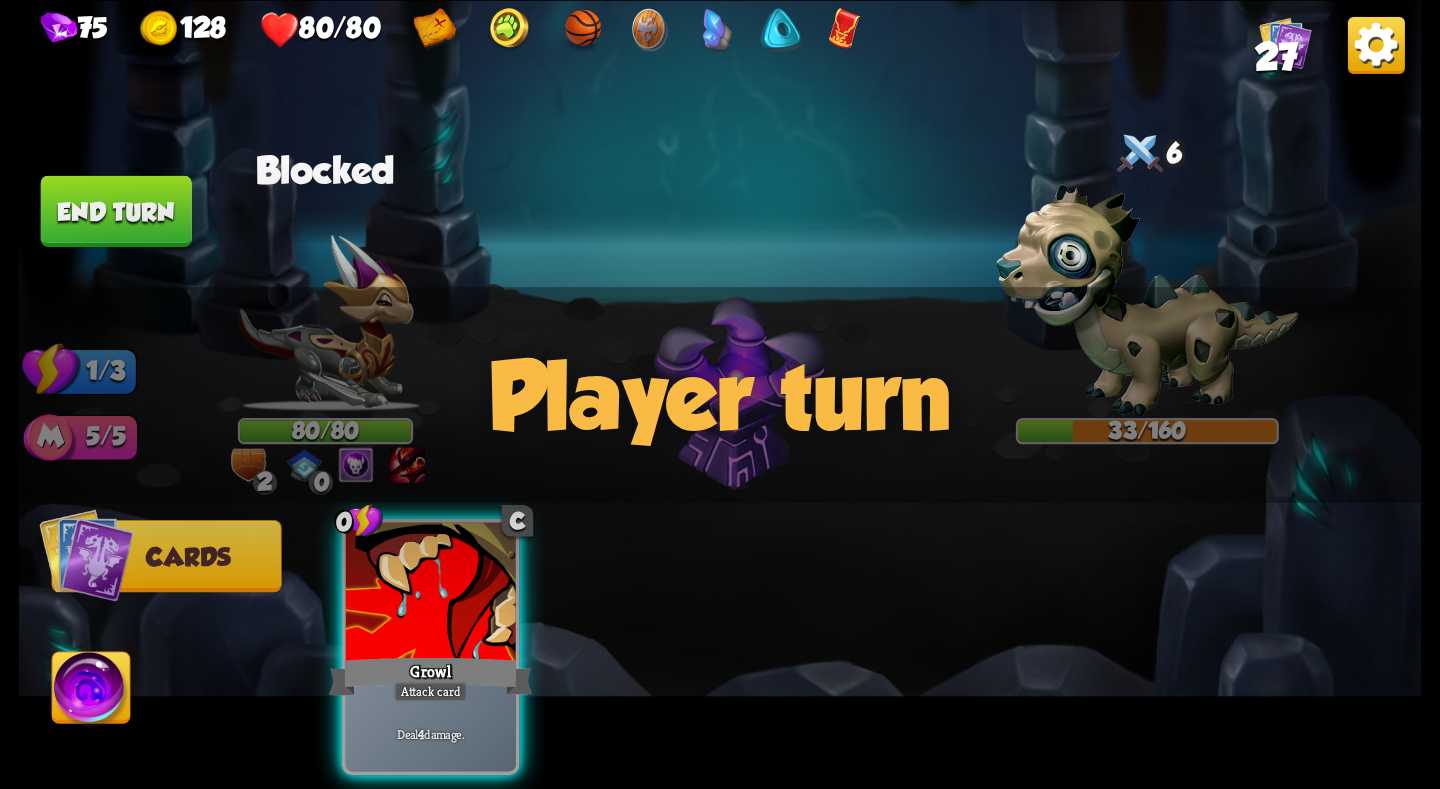 click on "Player turn" at bounding box center [720, 395] 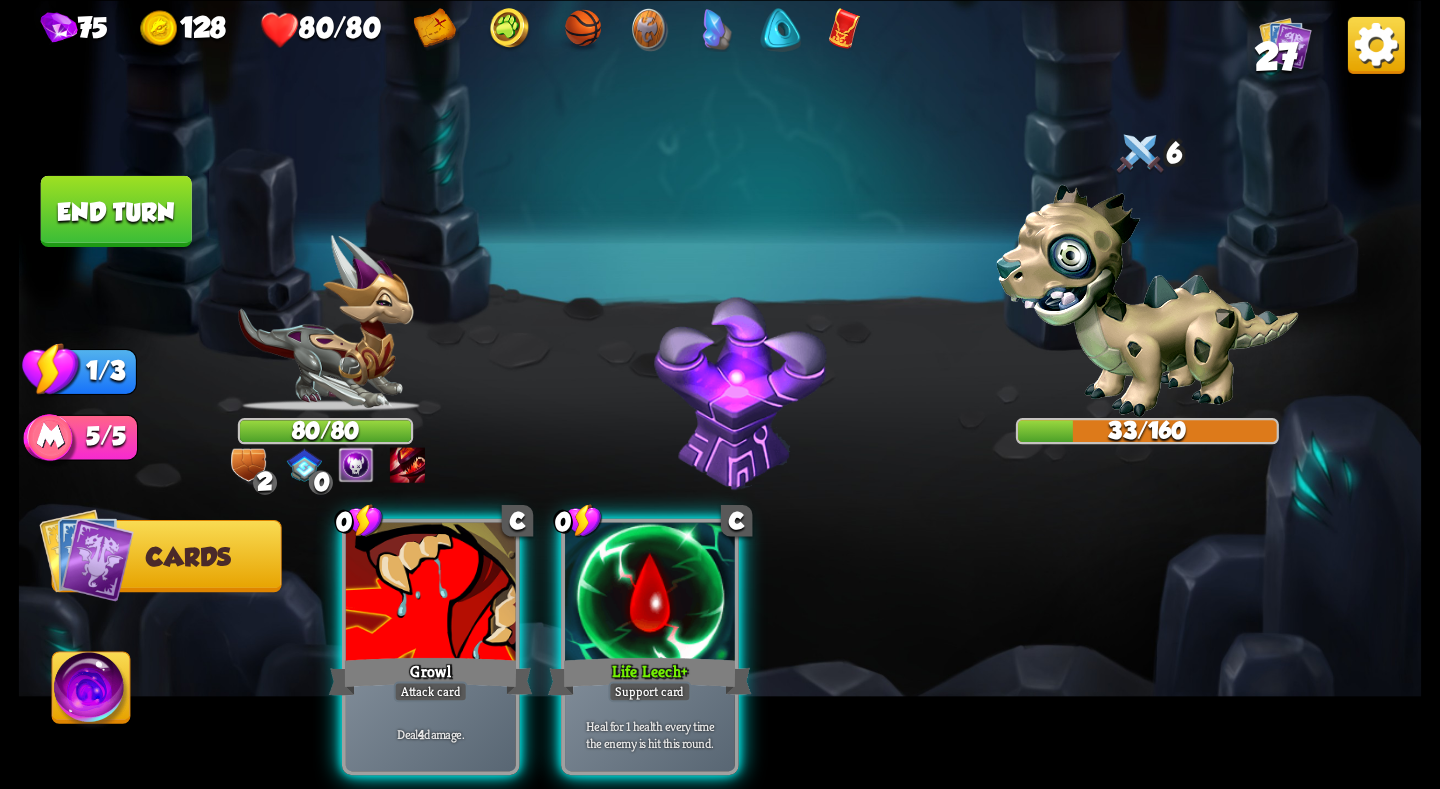 click on "Player turn" at bounding box center [720, 395] 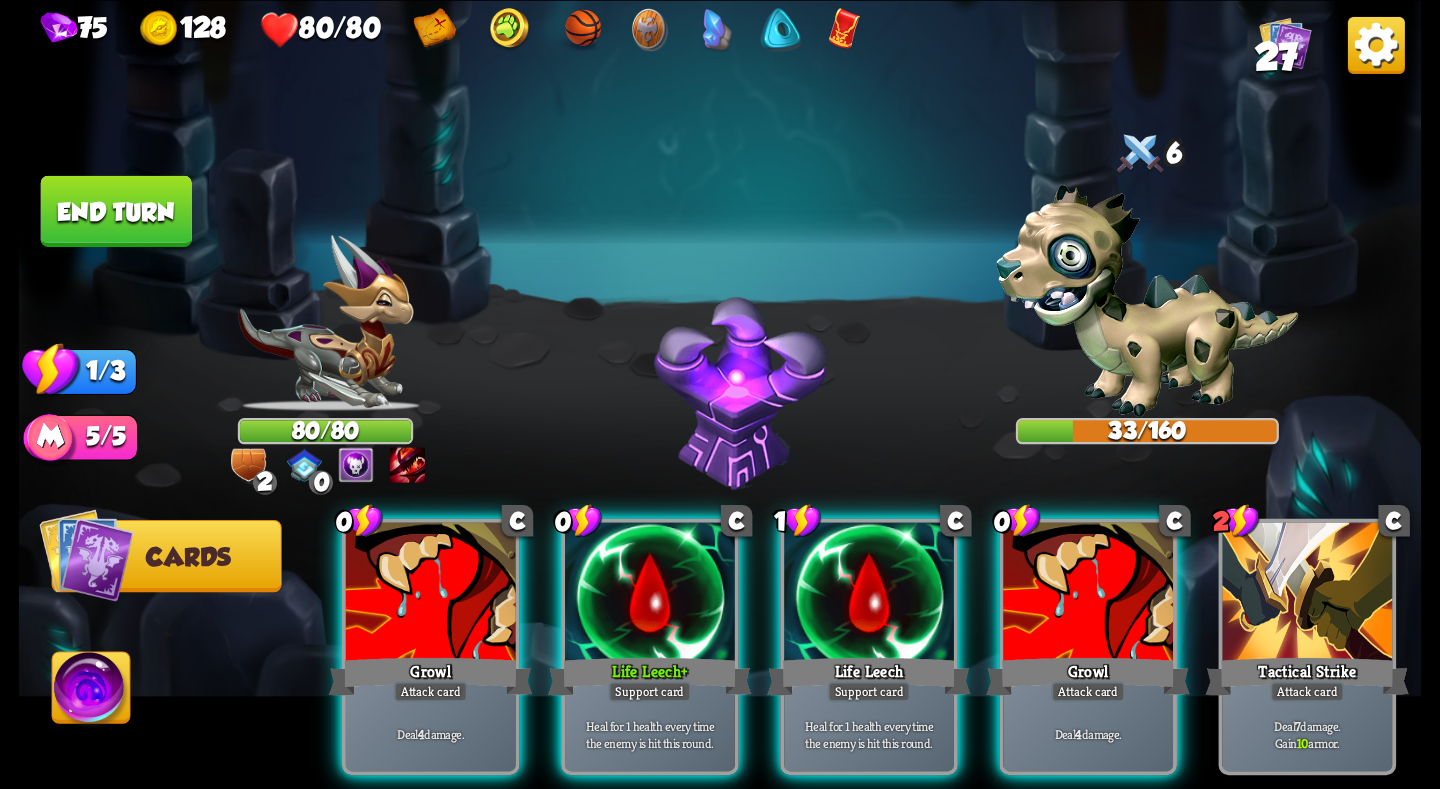 click on "Player turn" at bounding box center [720, 395] 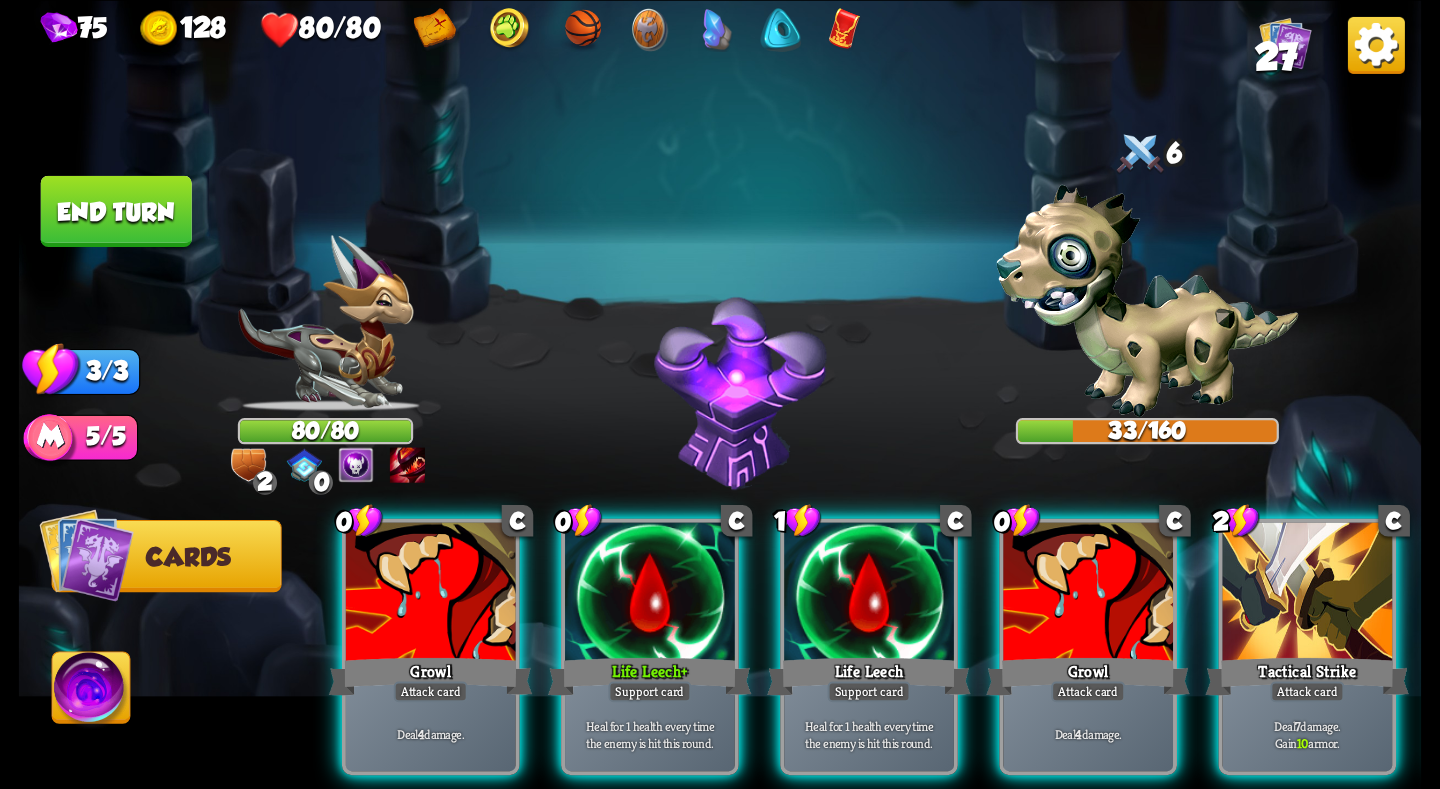 click at bounding box center (325, 323) 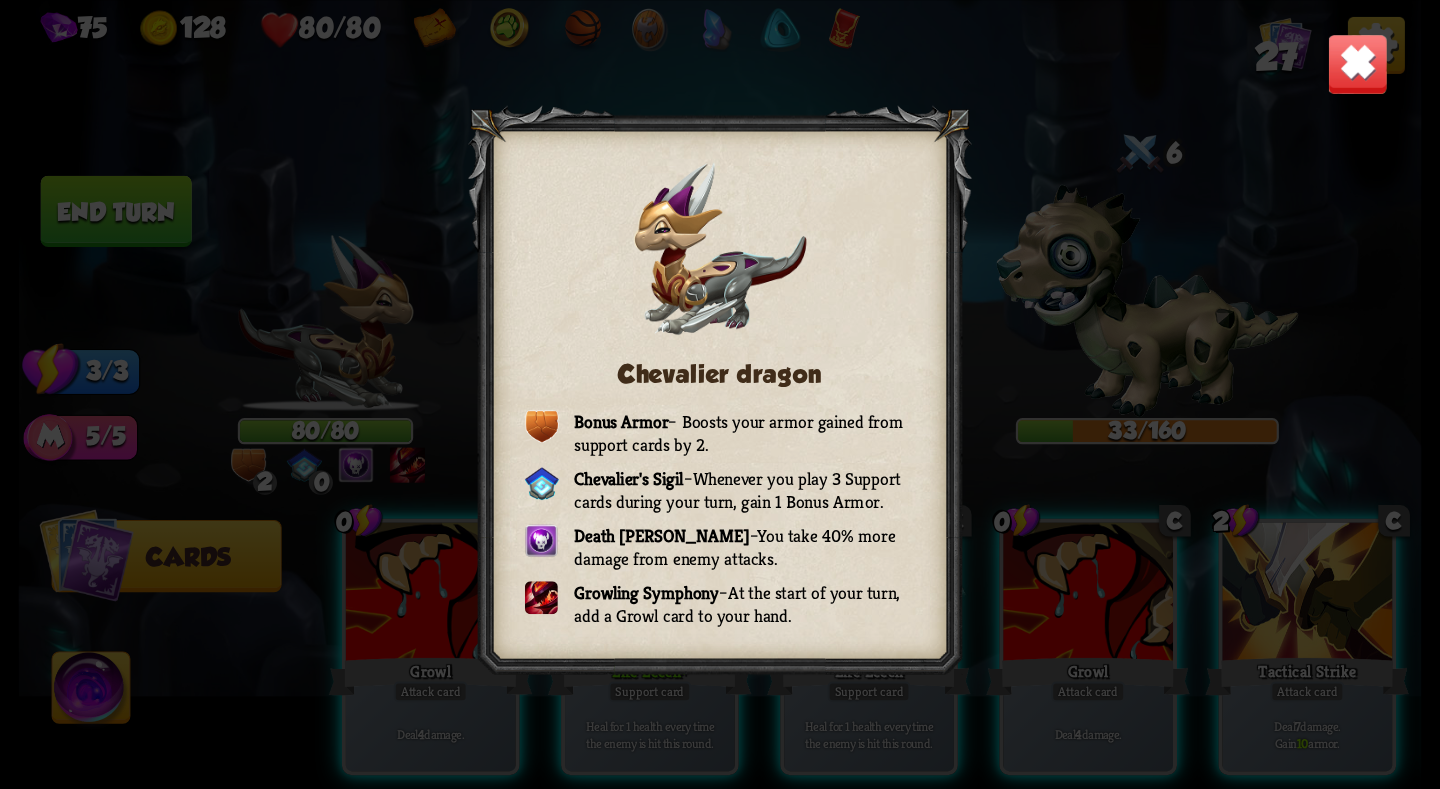 click at bounding box center [1357, 63] 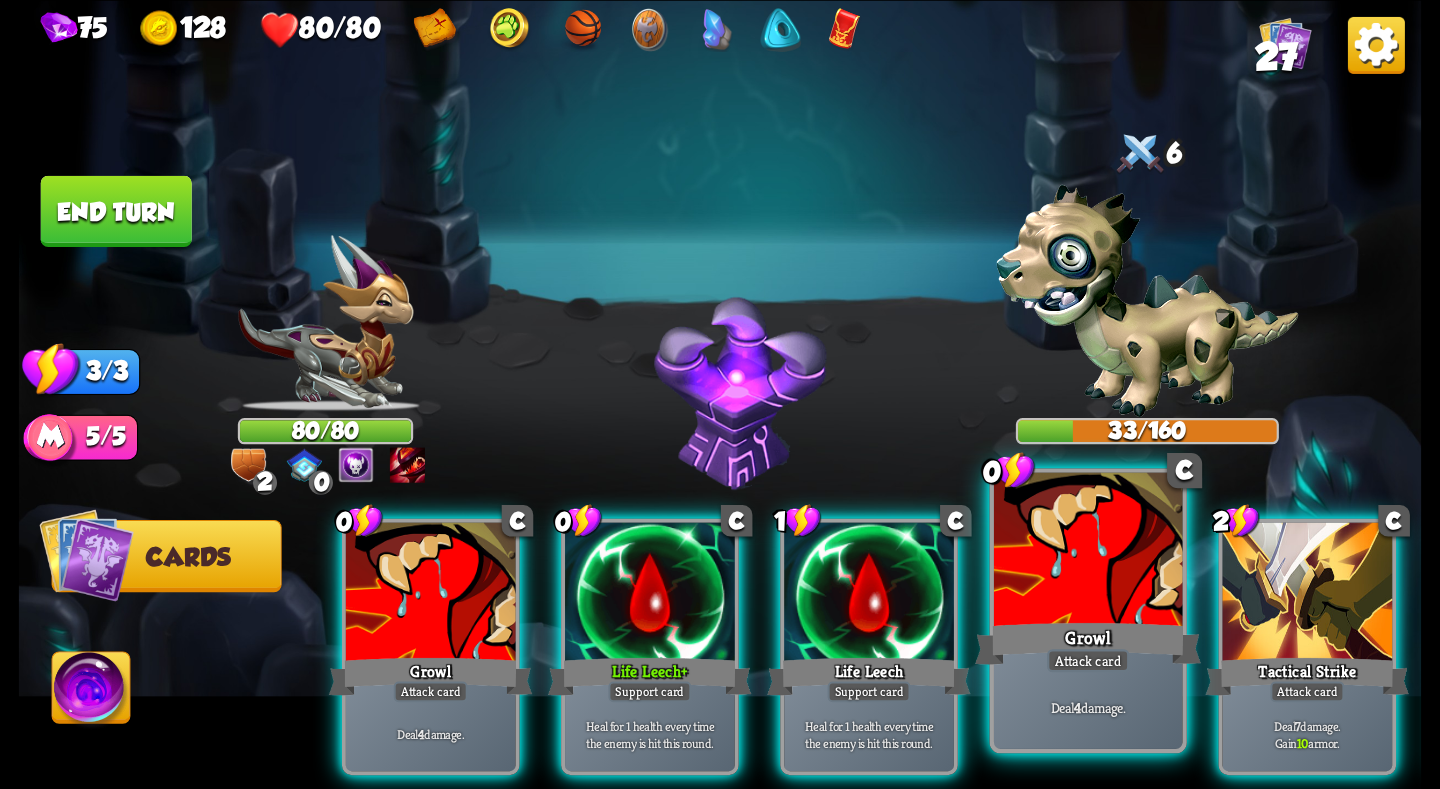click at bounding box center (1088, 551) 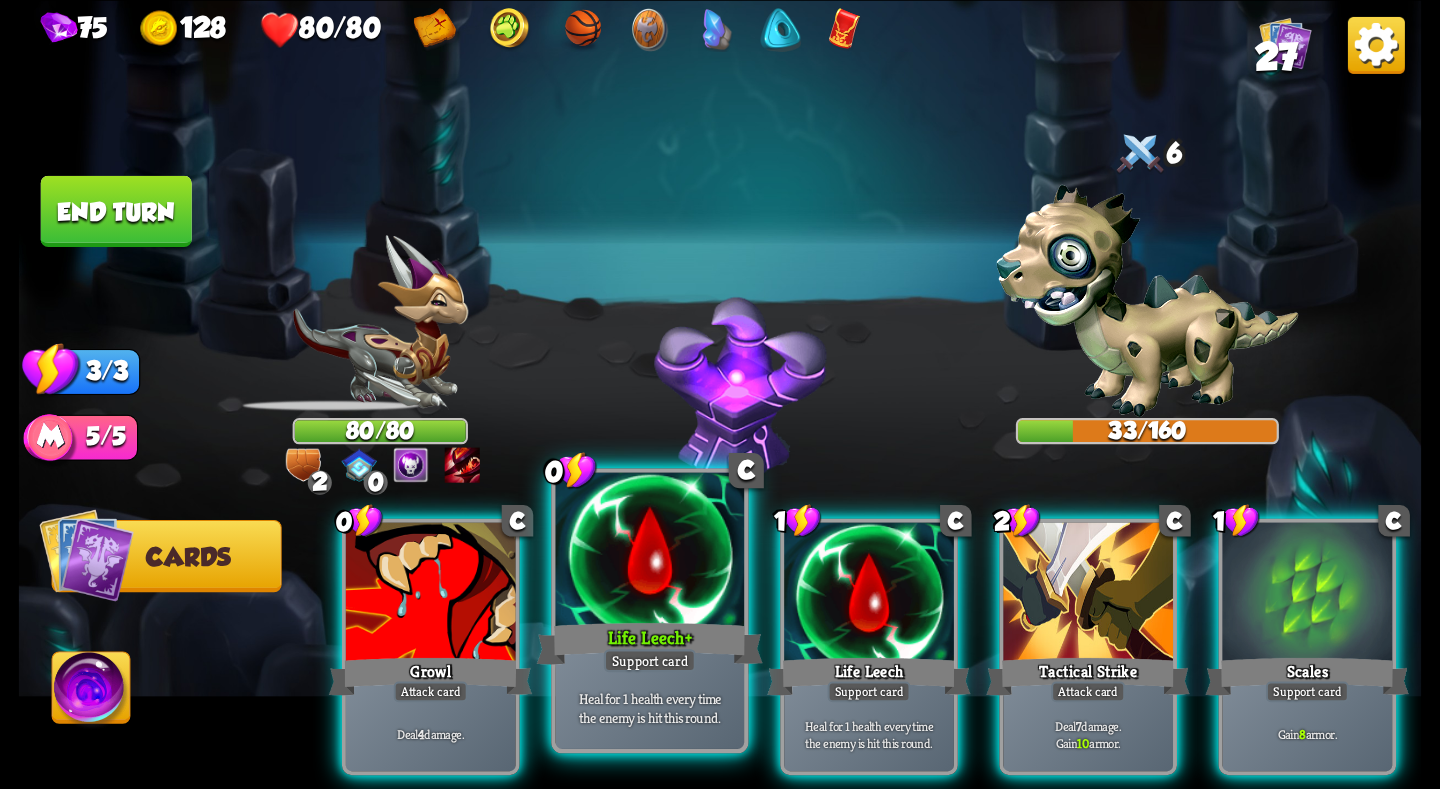 click at bounding box center [650, 551] 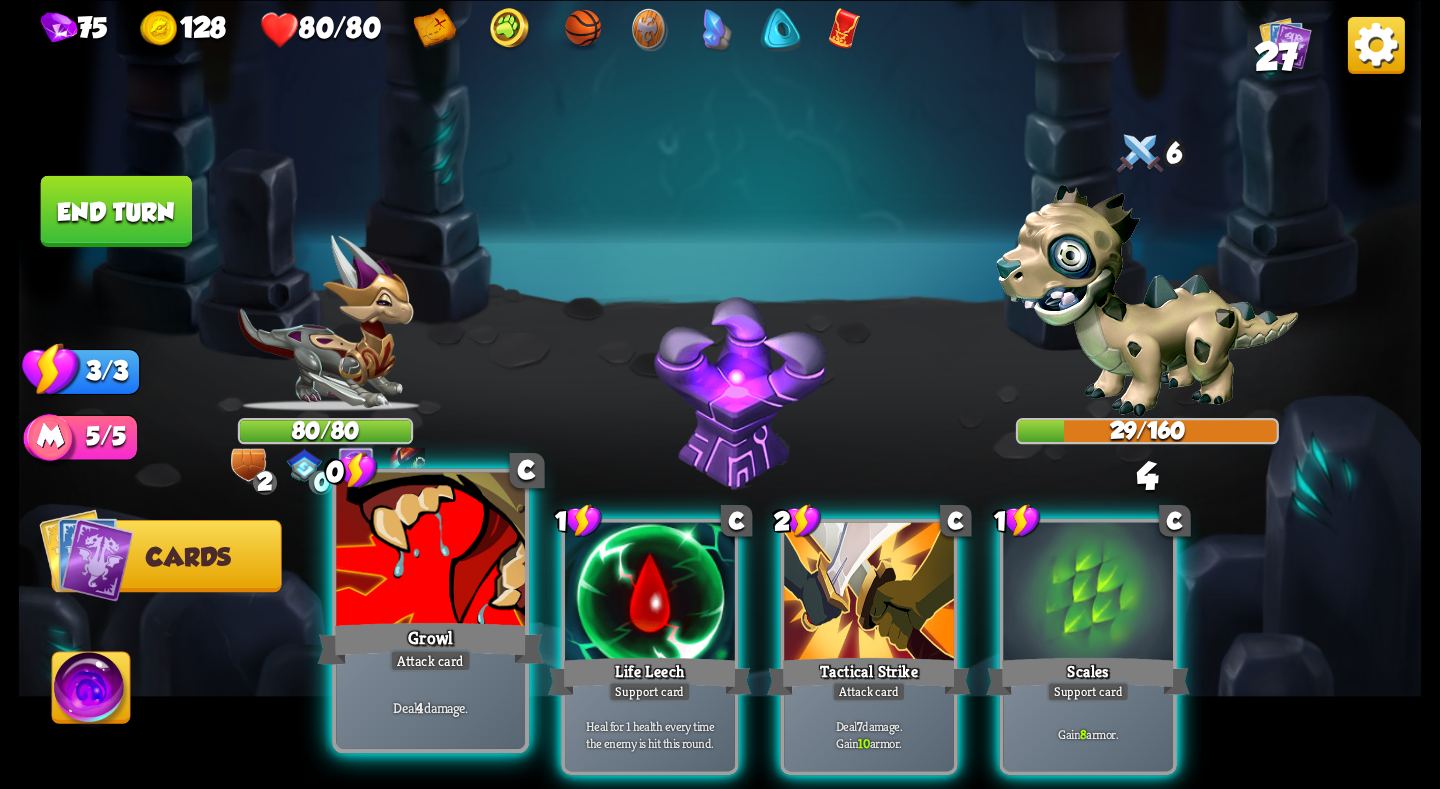 click at bounding box center [430, 551] 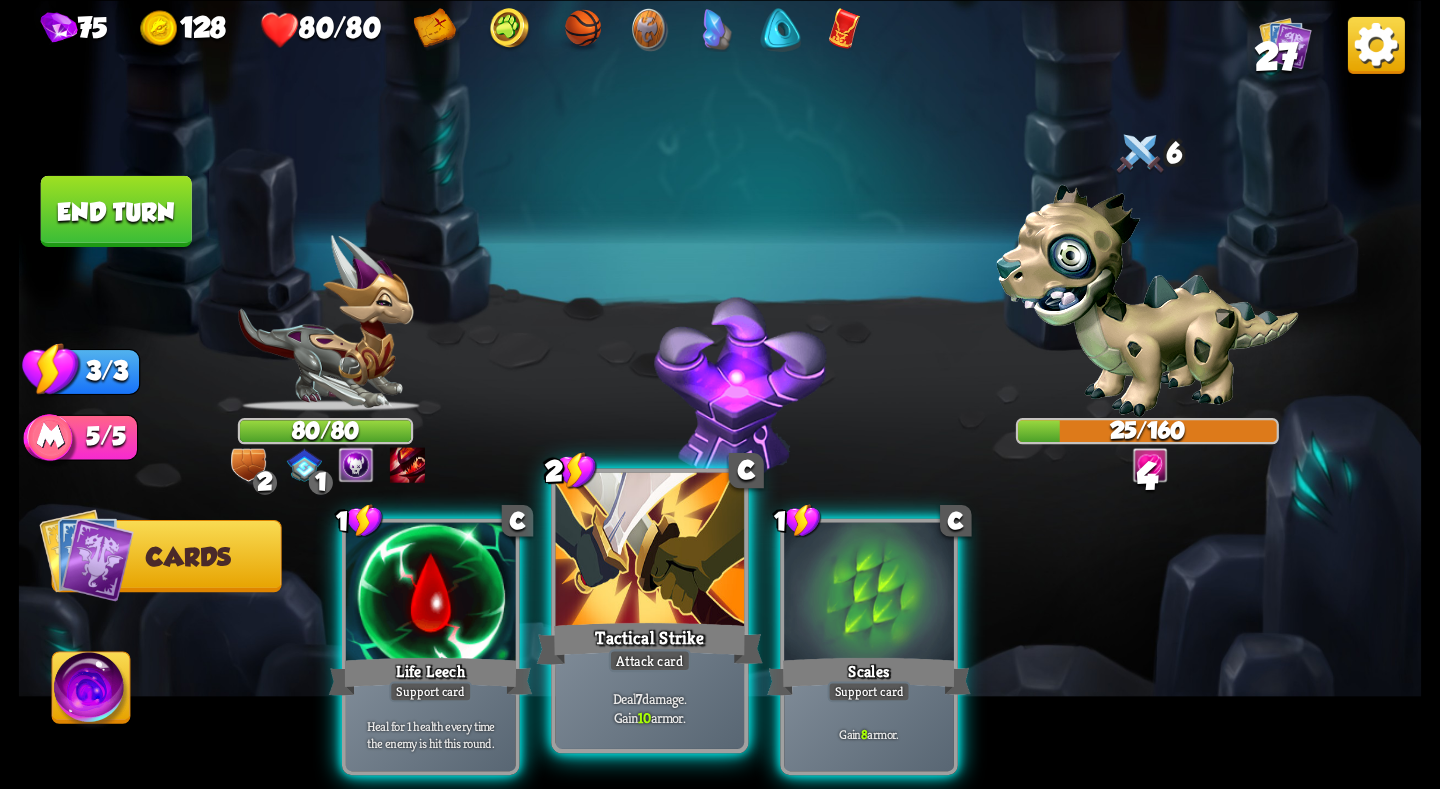 click at bounding box center [650, 551] 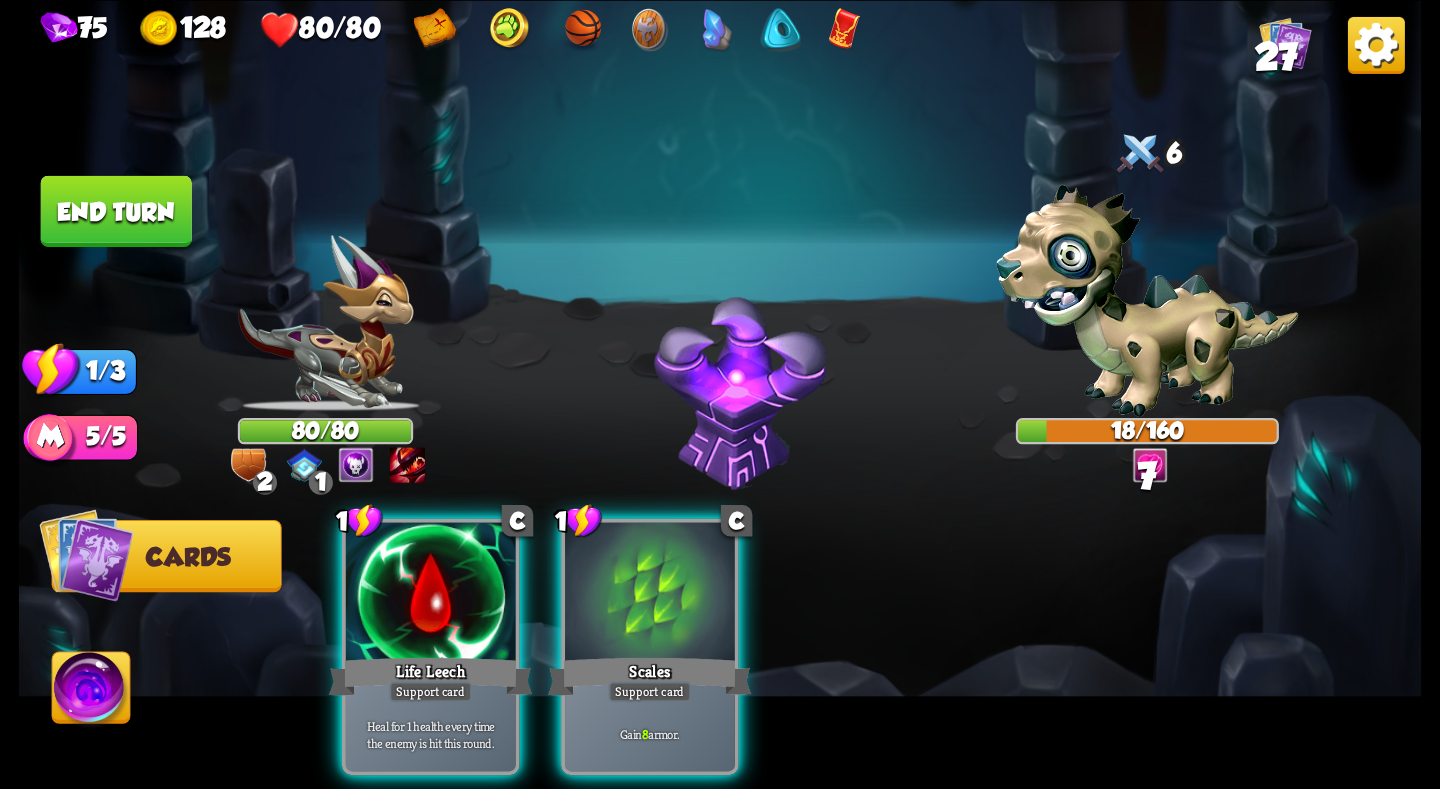 click on "1
C   Life Leech     Support card   Heal for 1 health every time the enemy is hit this round.
1
C   Scales     Support card   Gain  8  armor." at bounding box center (860, 613) 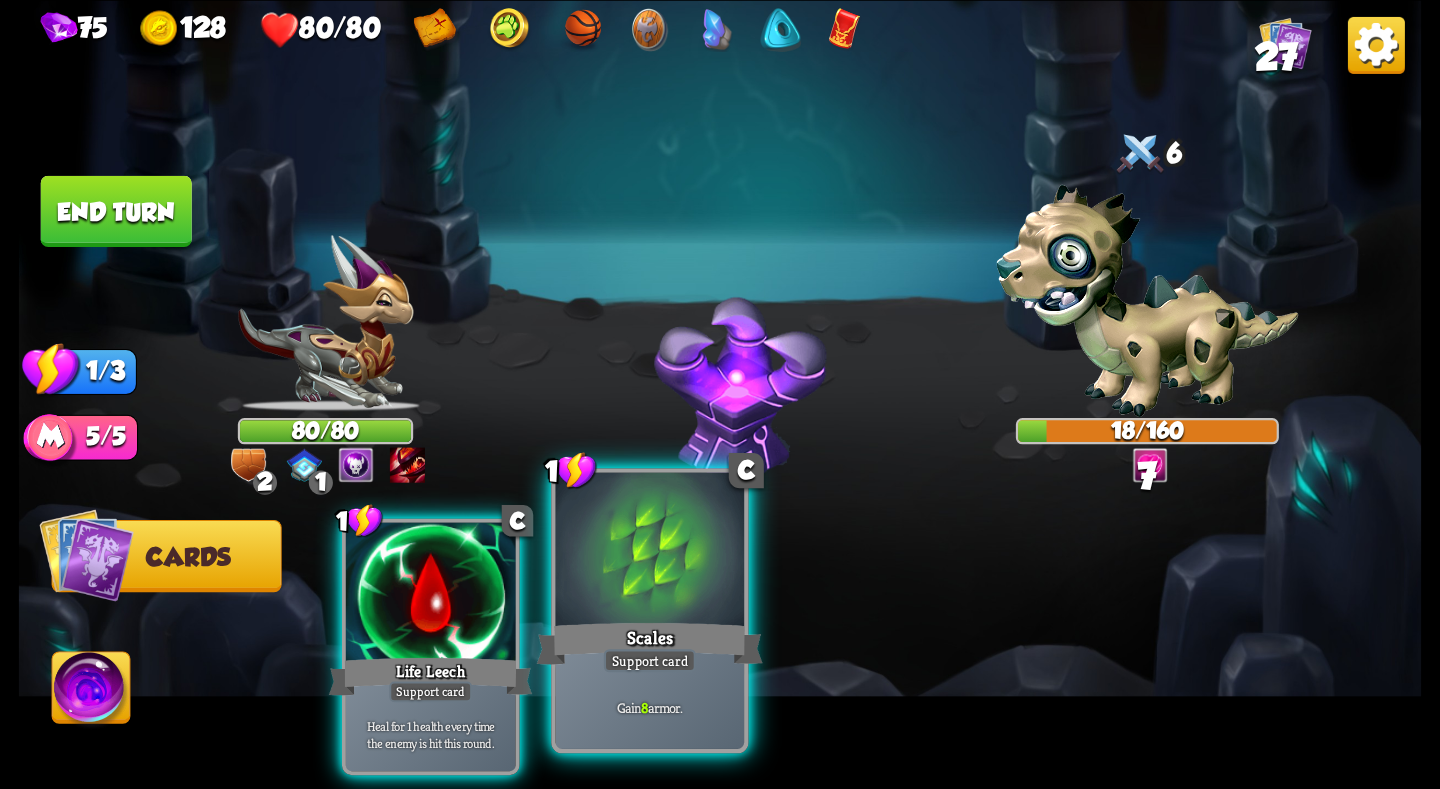 click at bounding box center [650, 551] 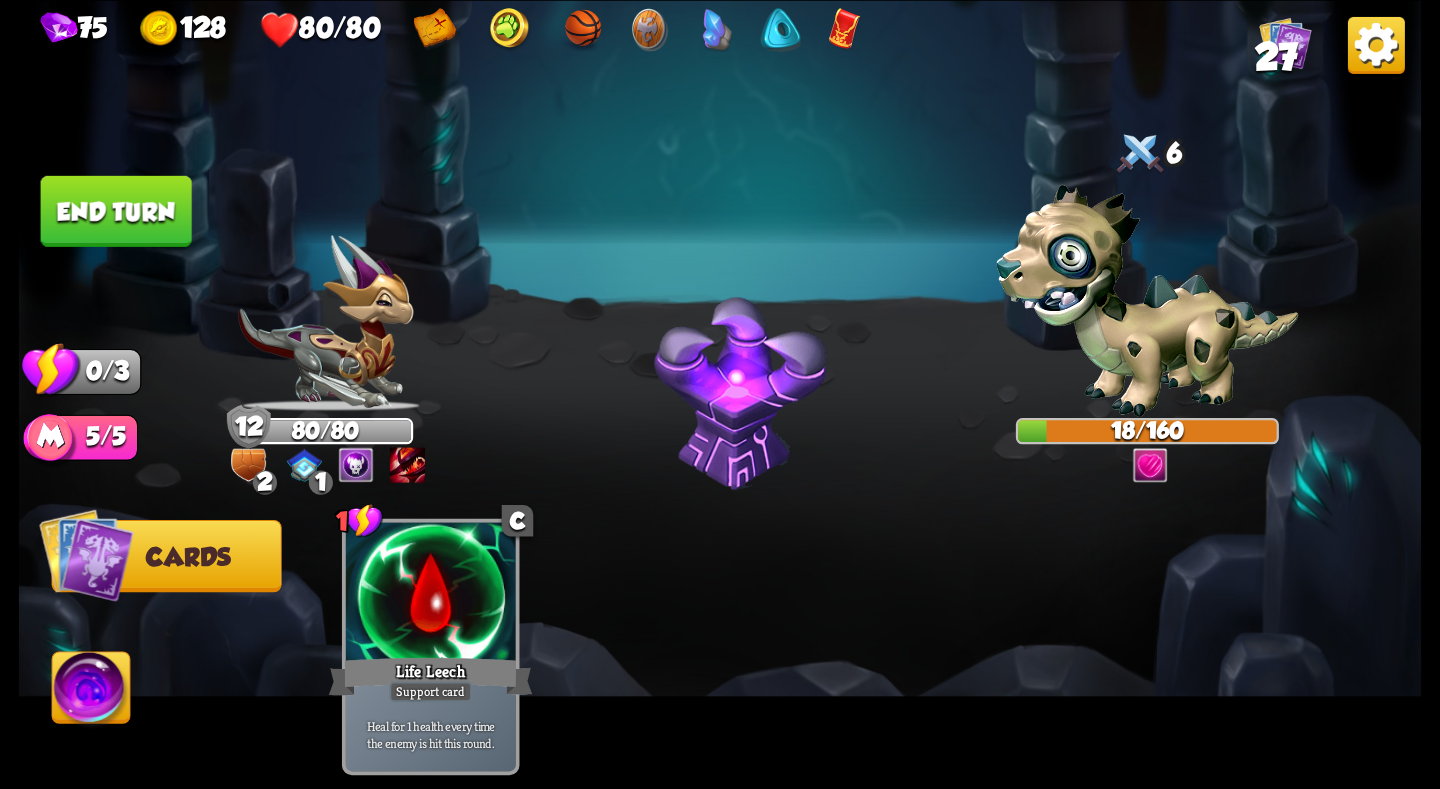 click on "End turn" at bounding box center [116, 210] 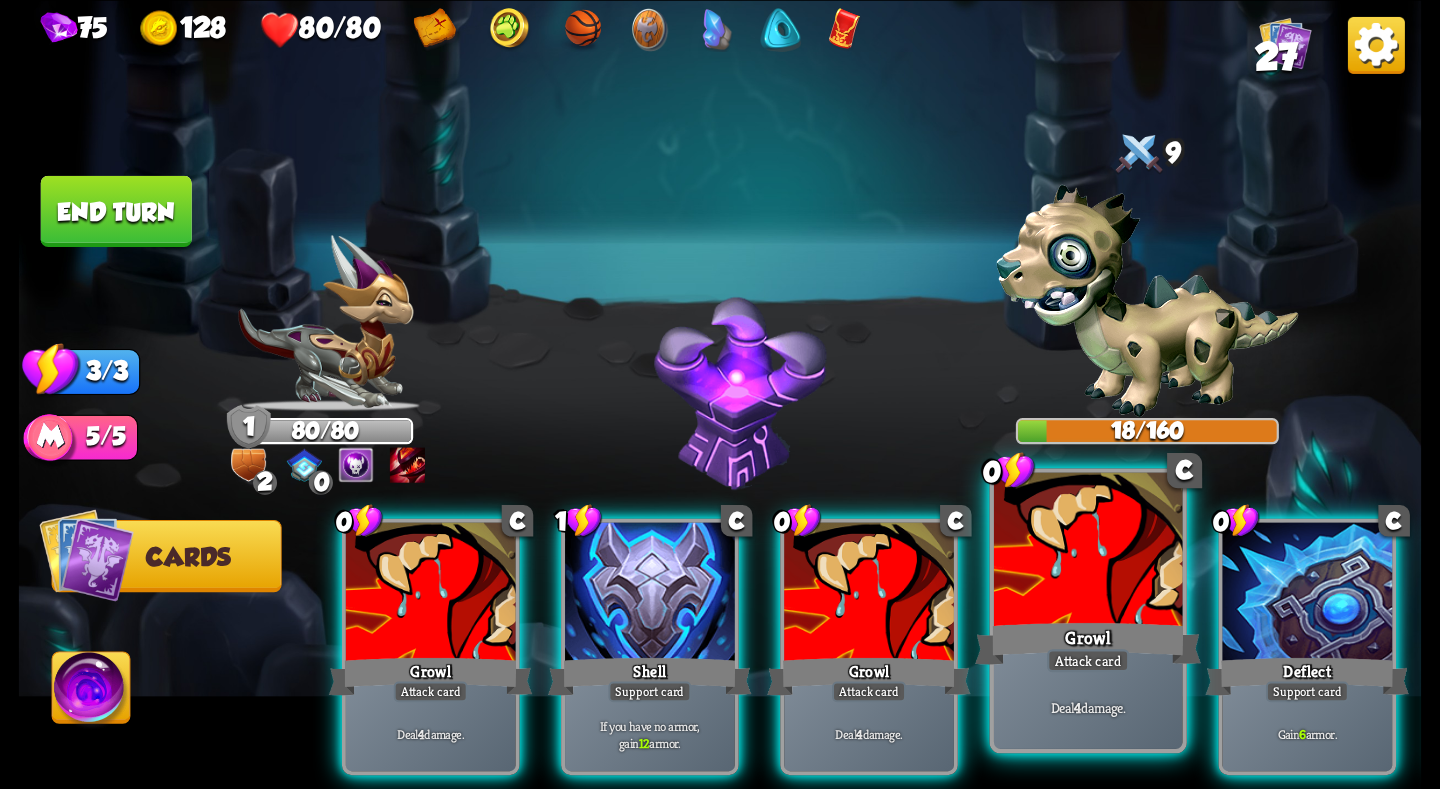 click on "Growl" at bounding box center [1088, 643] 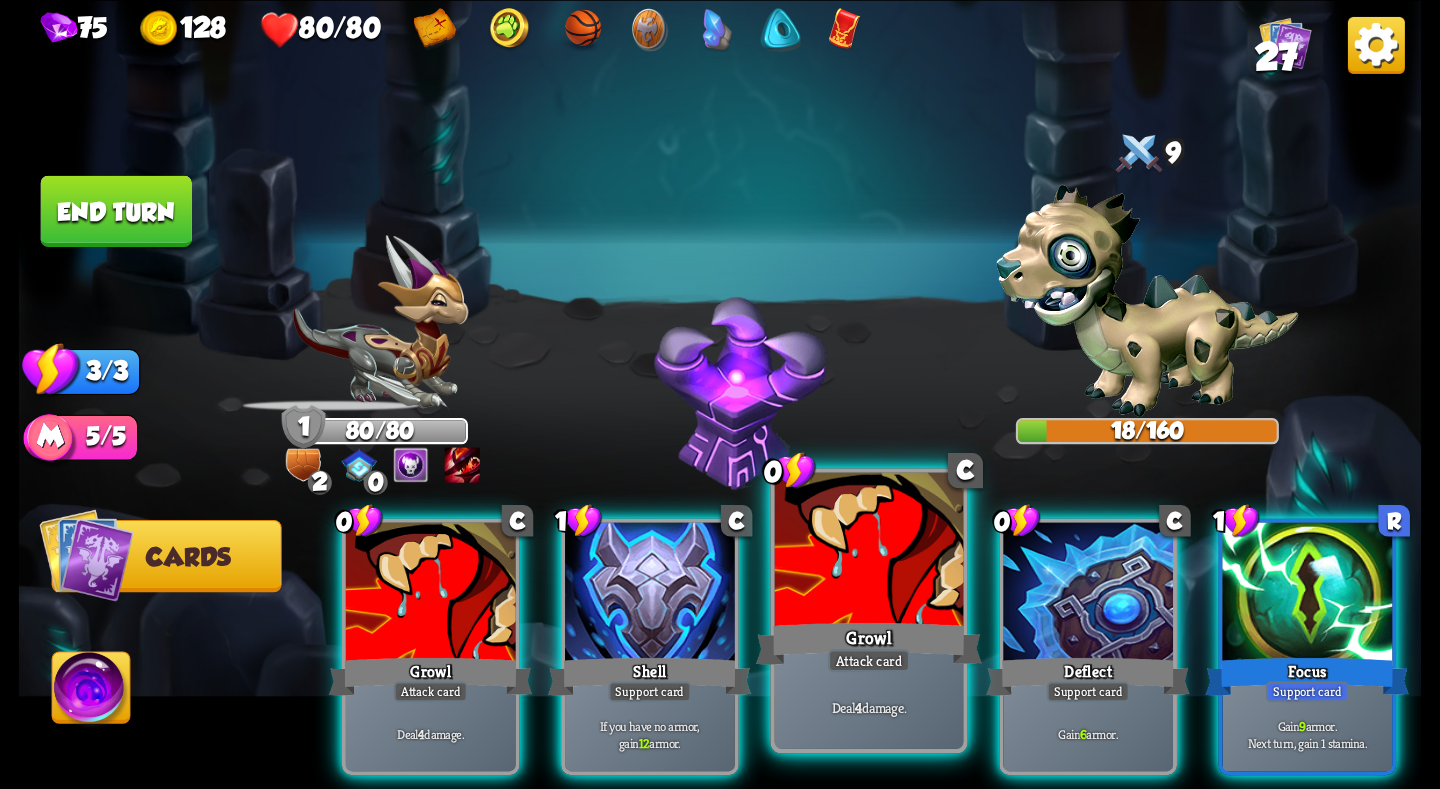 click at bounding box center (869, 551) 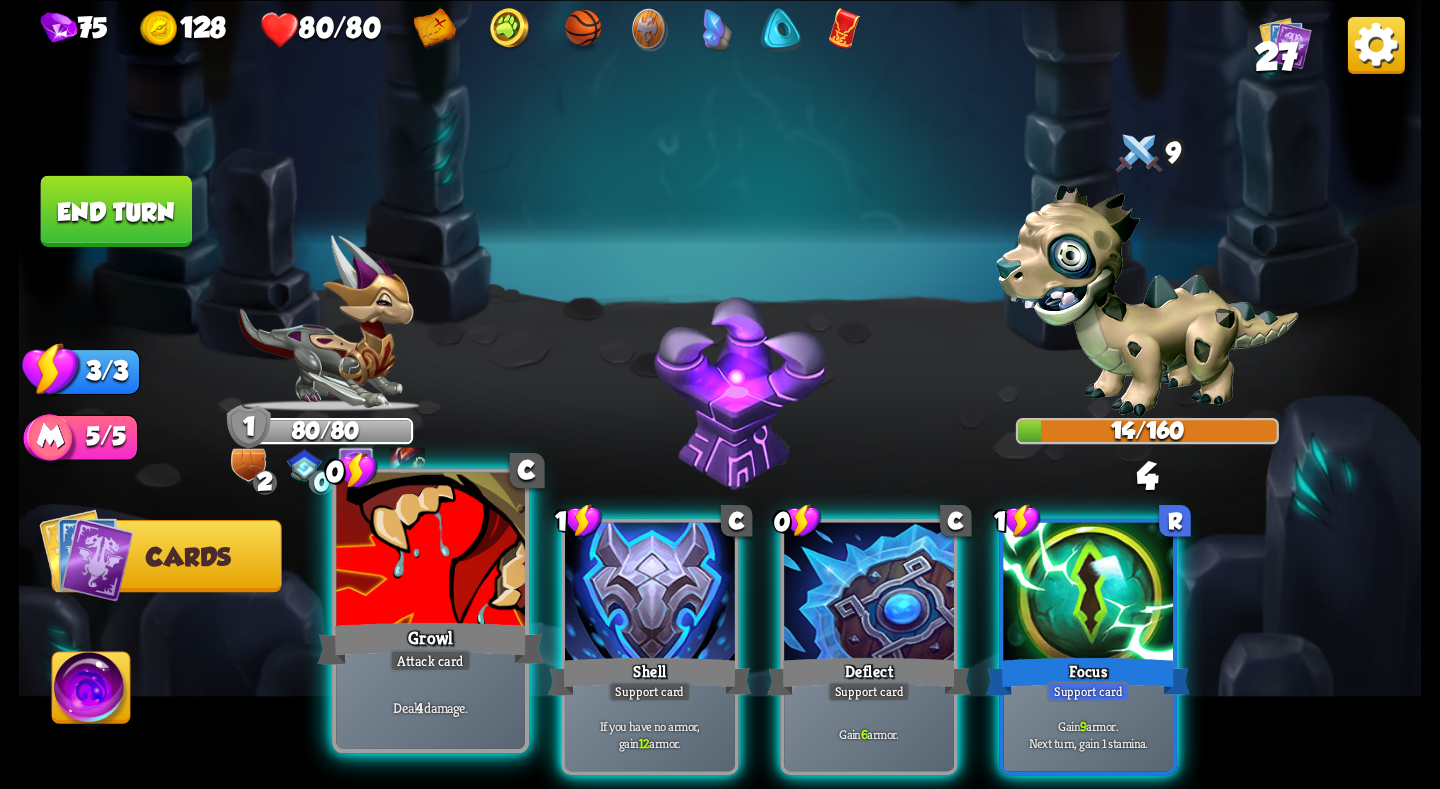 click on "Growl" at bounding box center (431, 643) 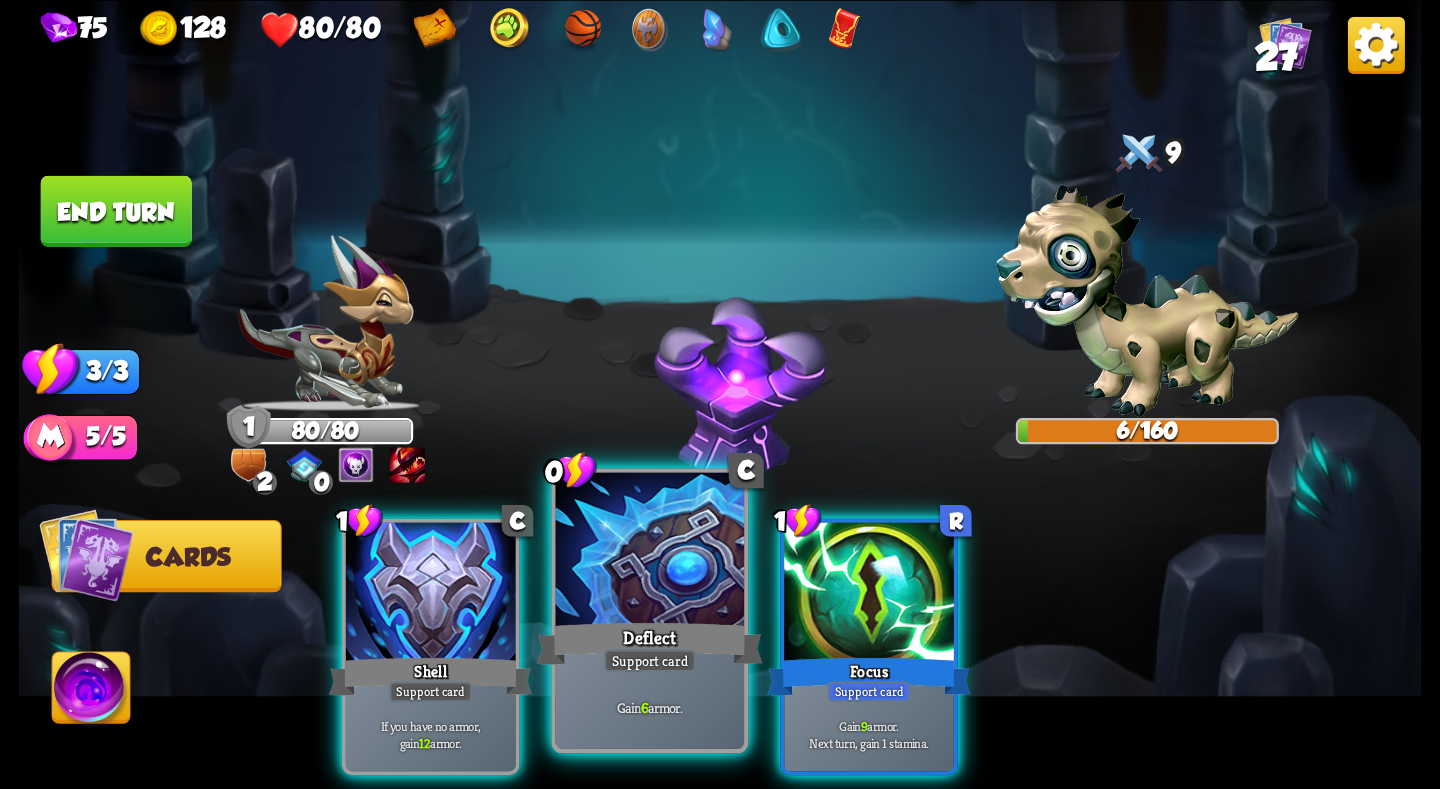 click at bounding box center (650, 551) 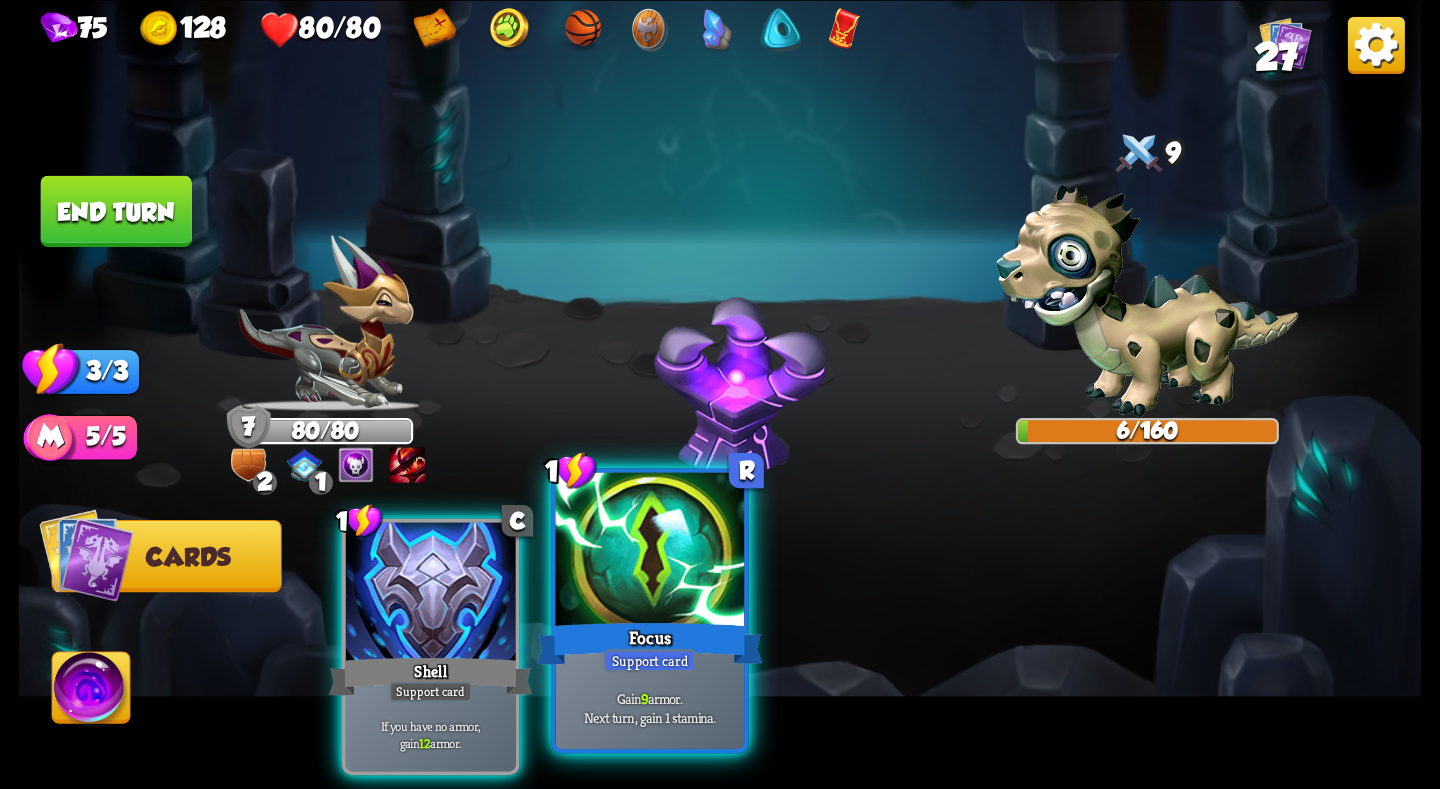 click at bounding box center (650, 551) 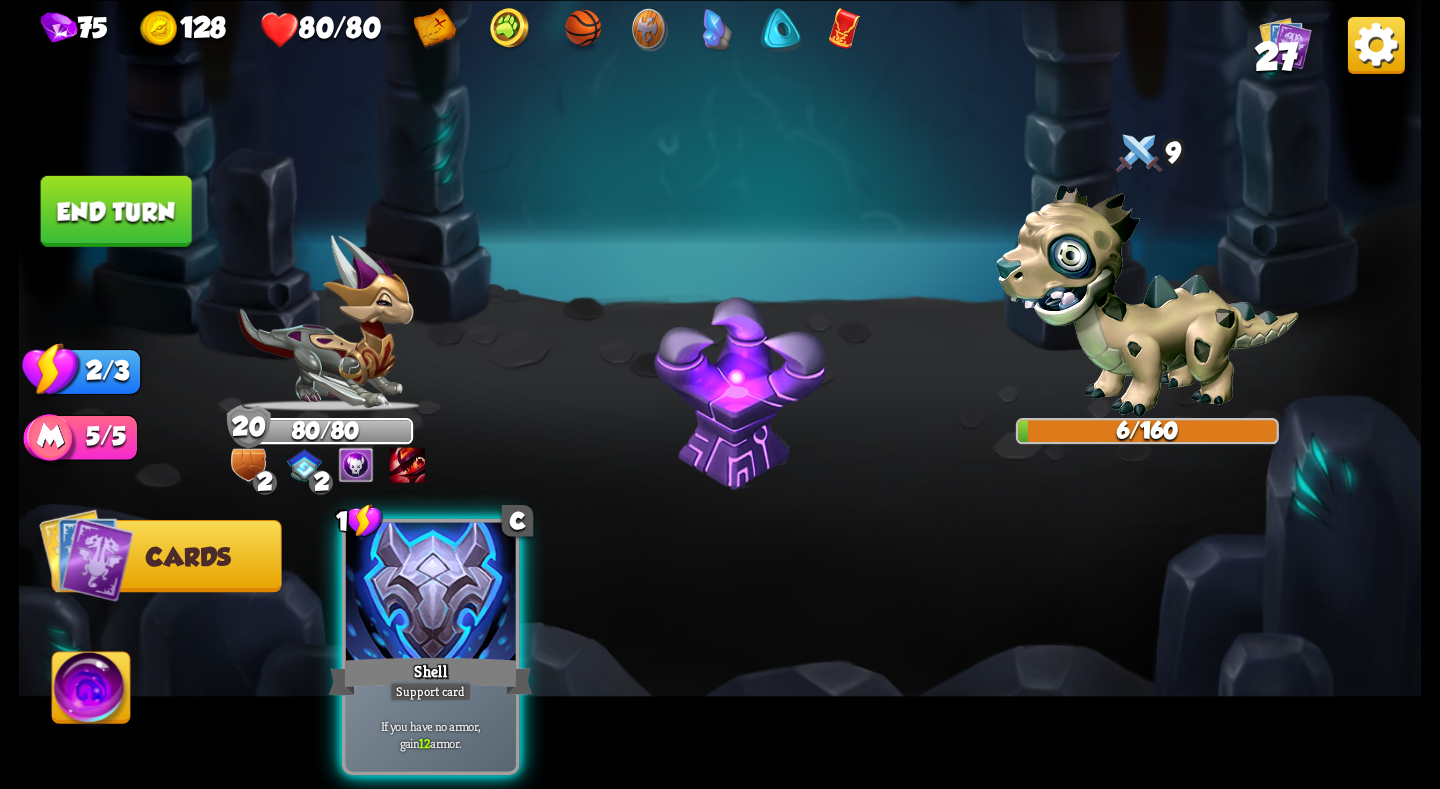 click on "End turn" at bounding box center [116, 210] 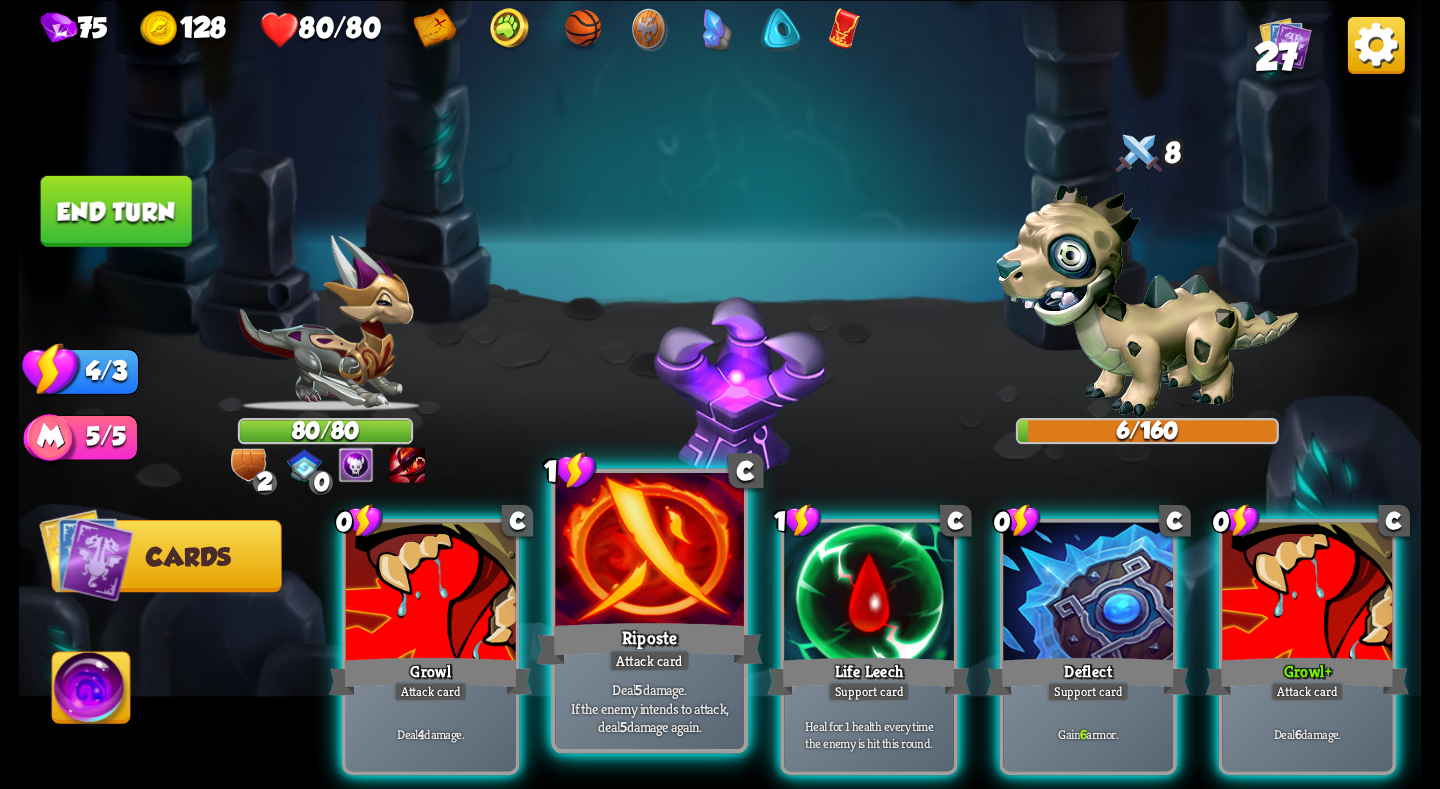 click at bounding box center (650, 551) 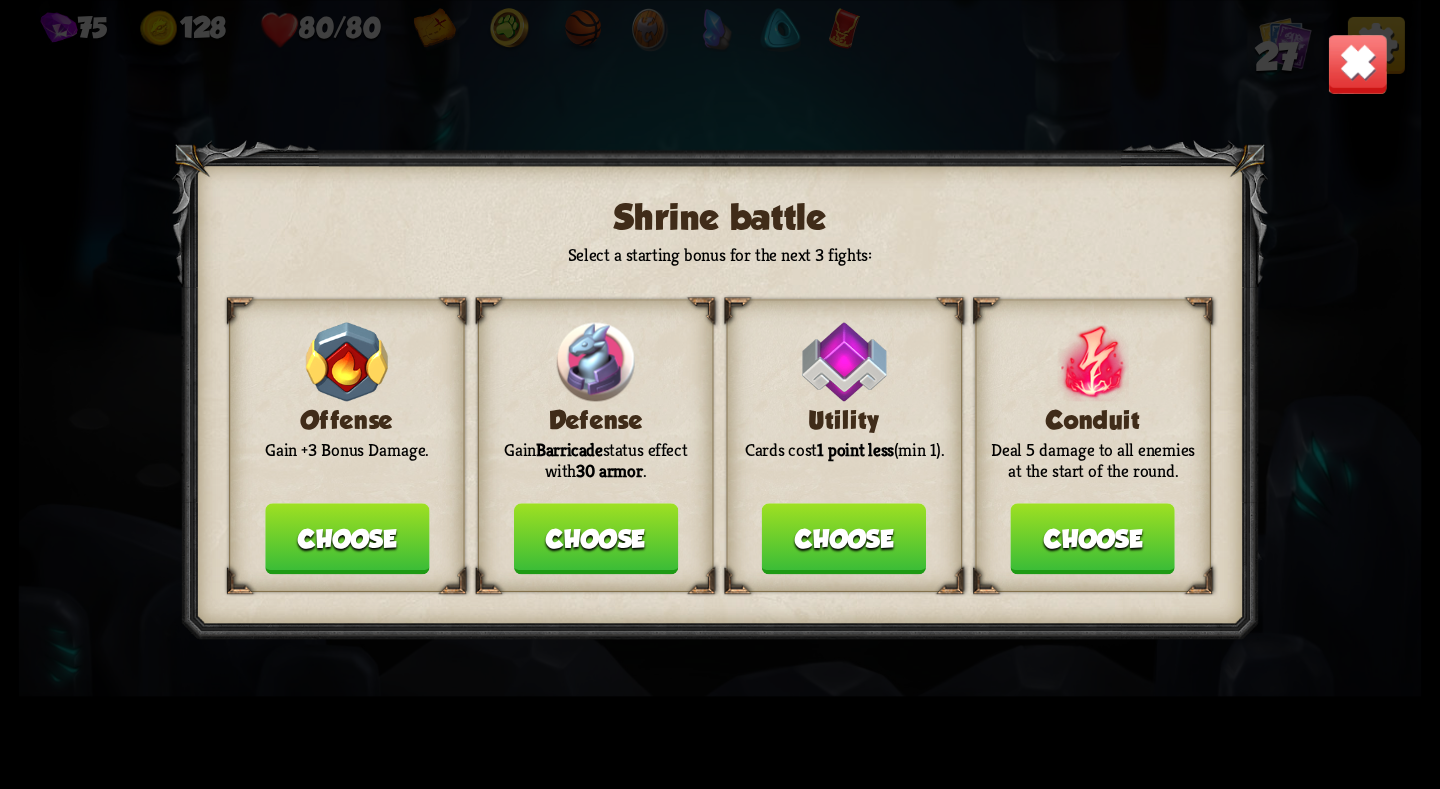 click on "Choose" at bounding box center [1093, 538] 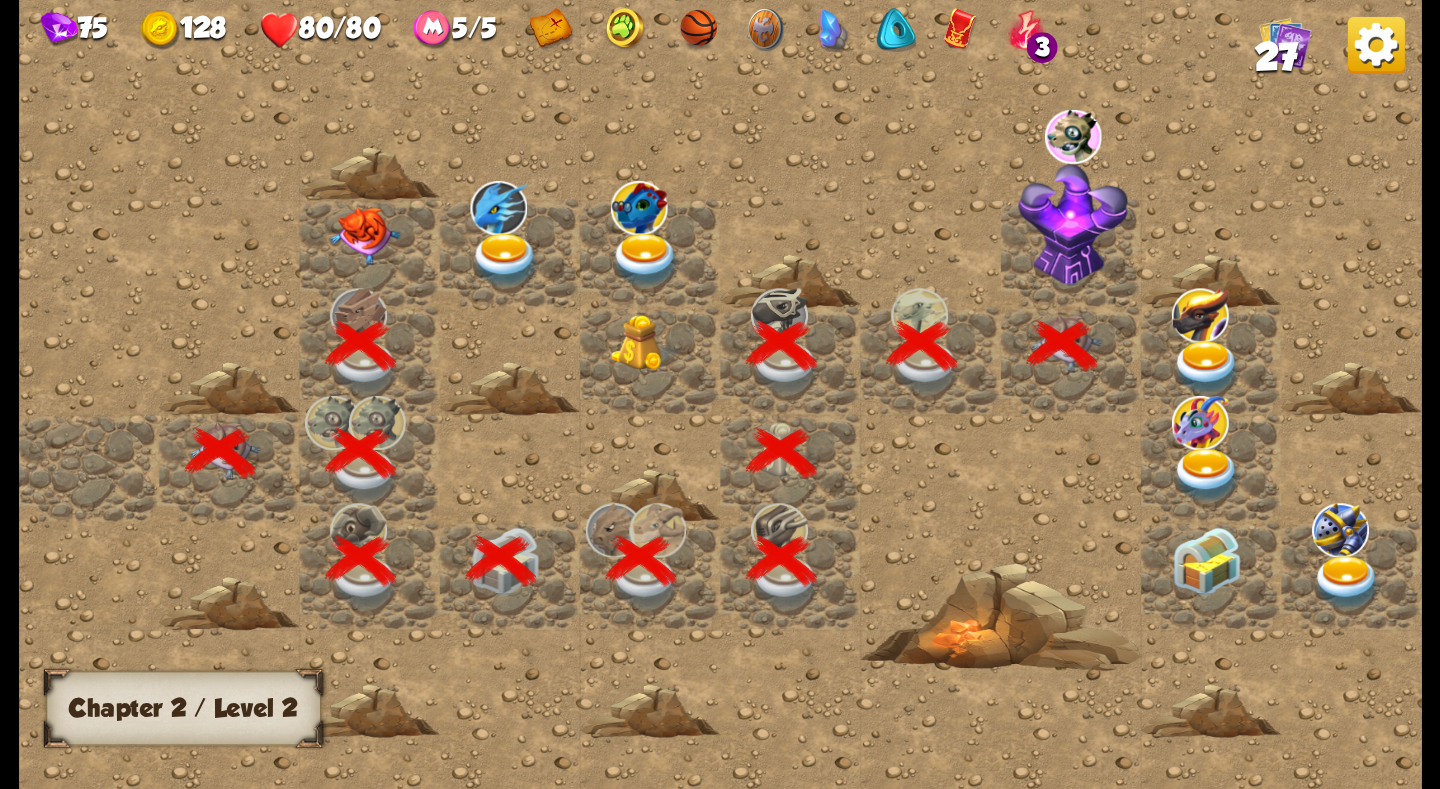 click at bounding box center [1206, 367] 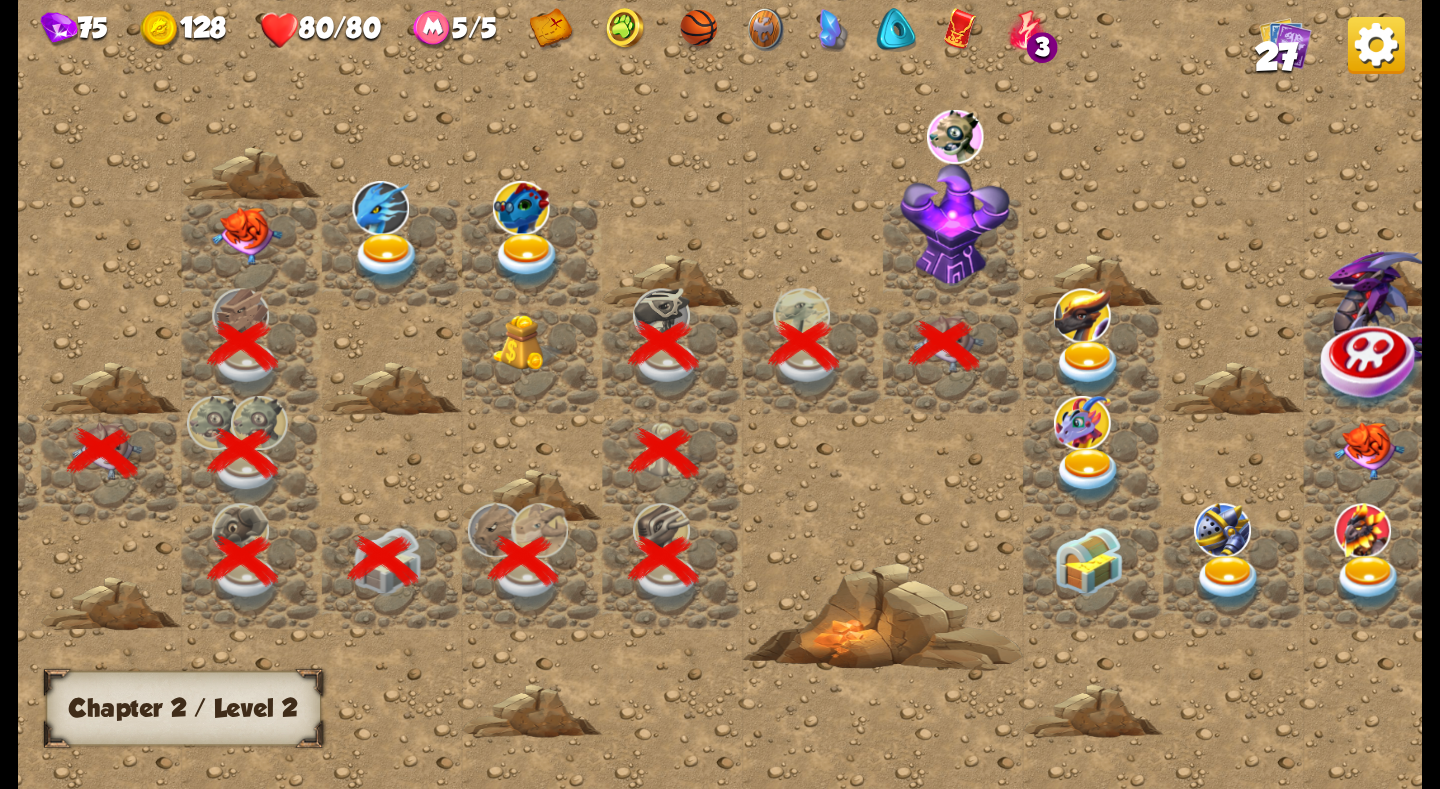 scroll, scrollTop: 0, scrollLeft: 133, axis: horizontal 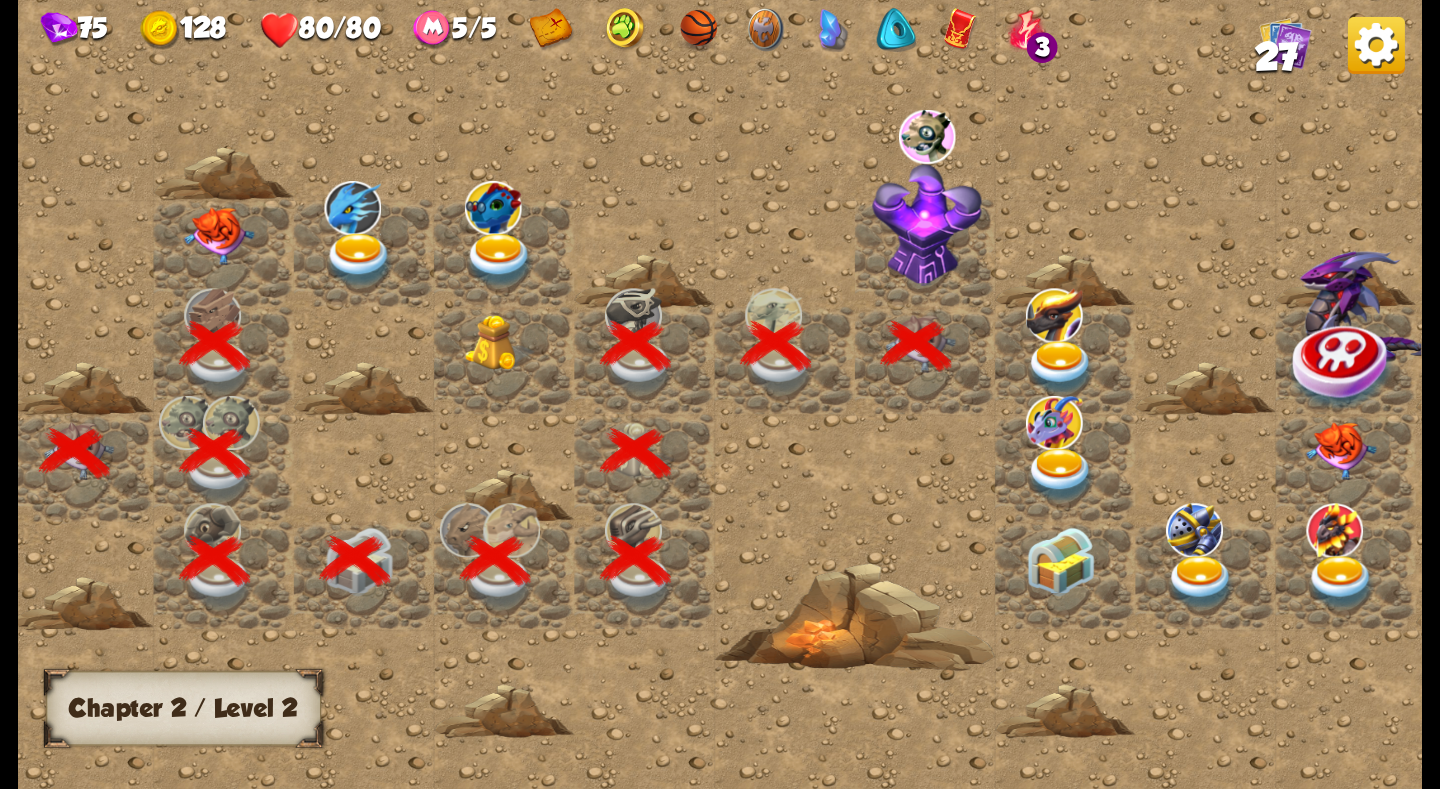 click at bounding box center (1061, 367) 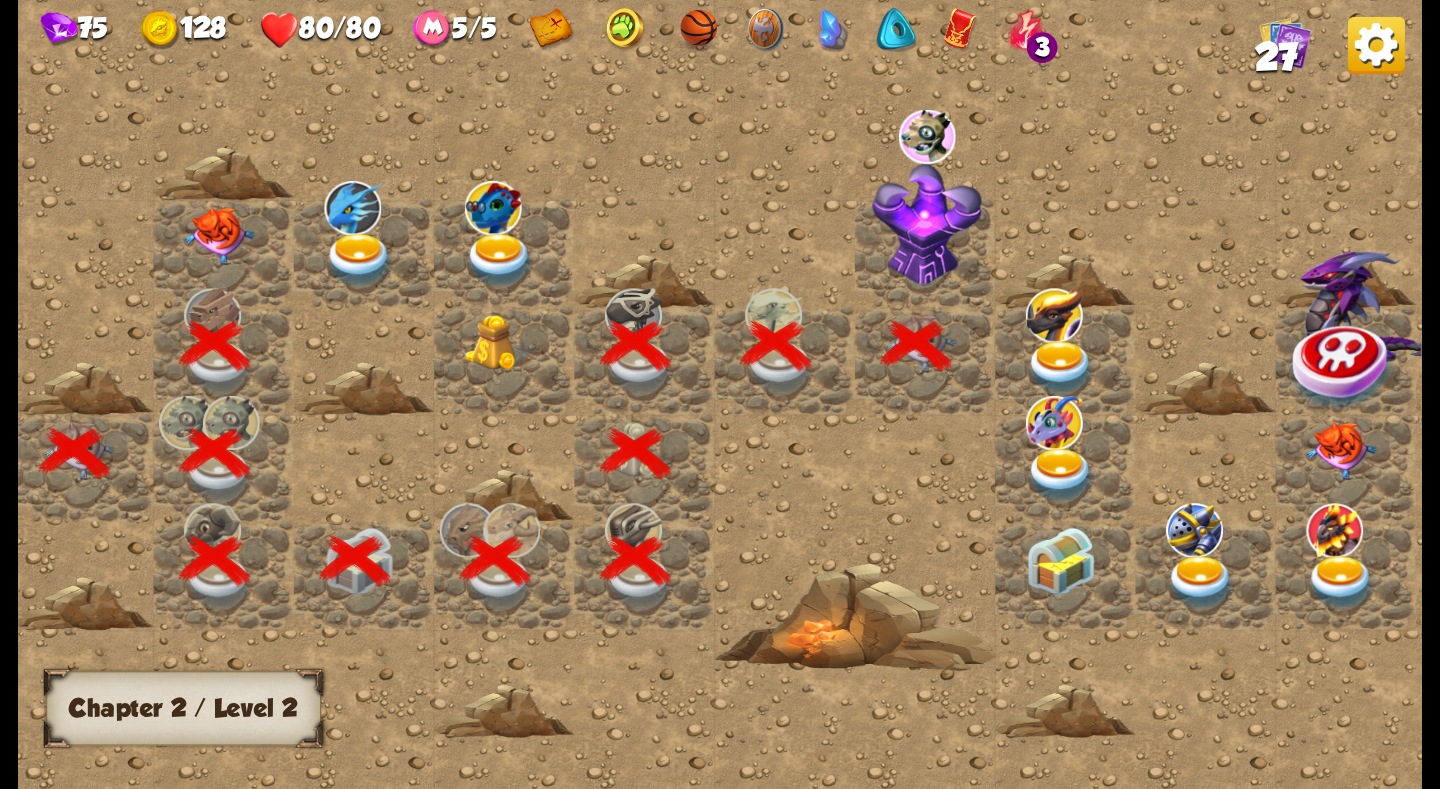 scroll, scrollTop: 0, scrollLeft: 384, axis: horizontal 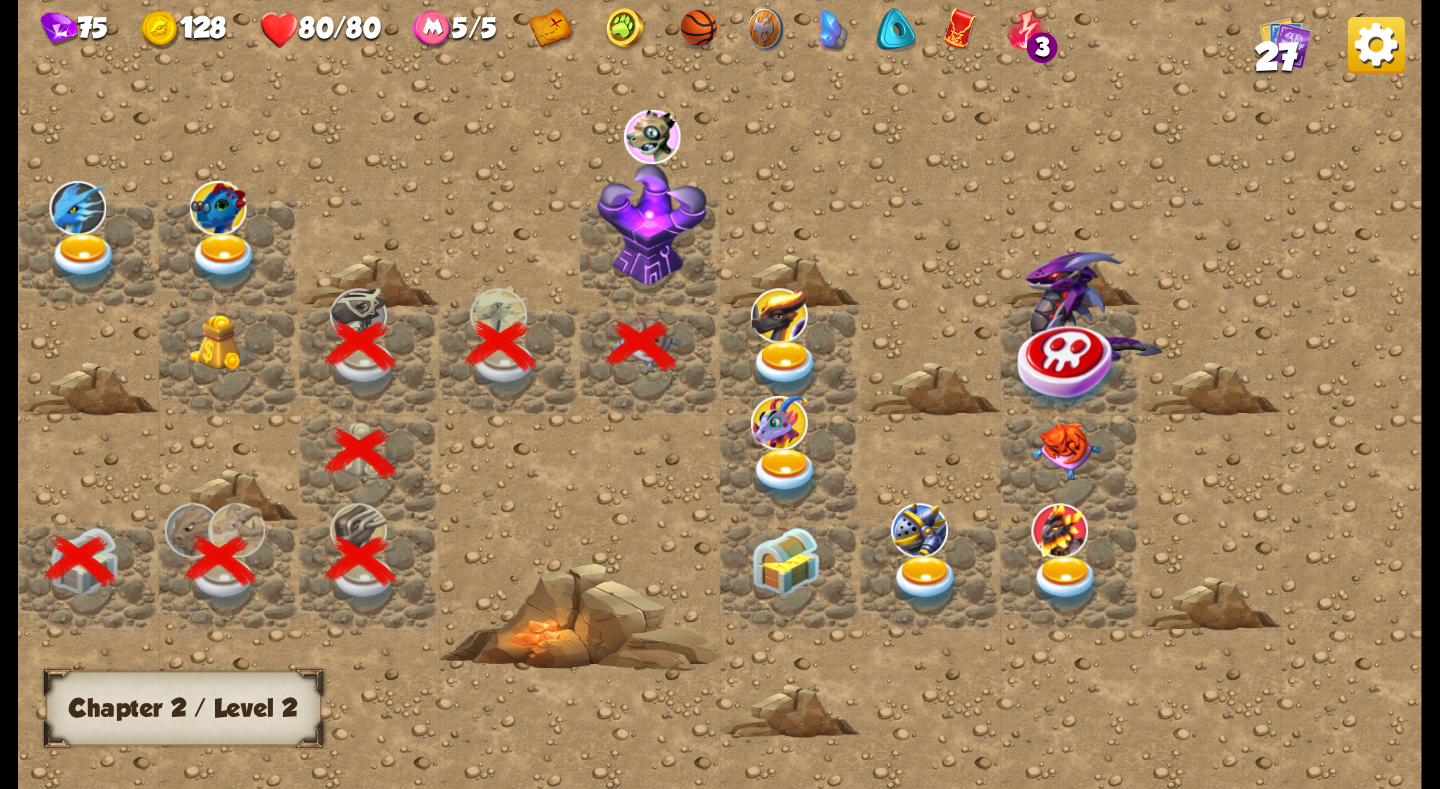 click at bounding box center [652, 224] 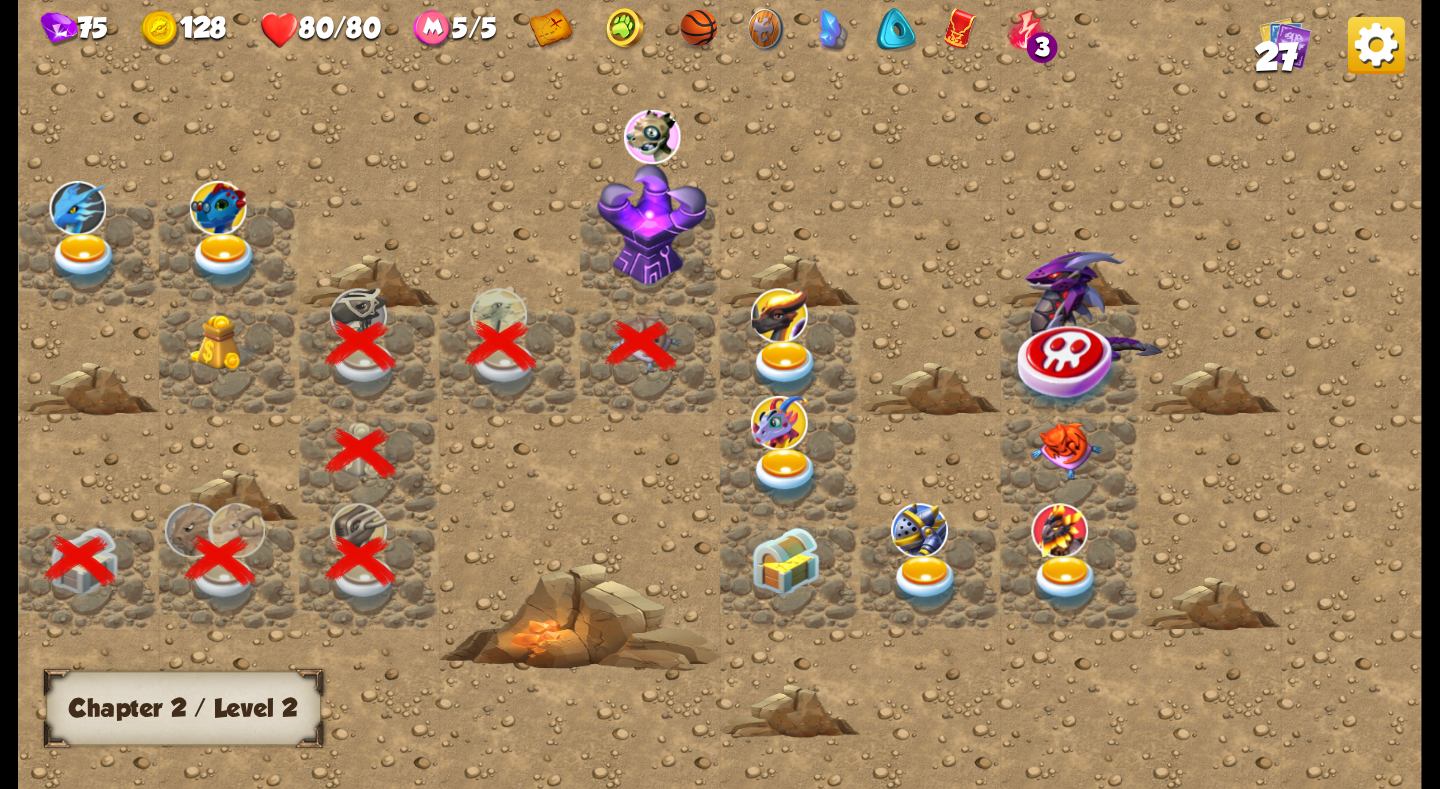 click on "75
128
80/80
5/5
3     27" at bounding box center [720, 26] 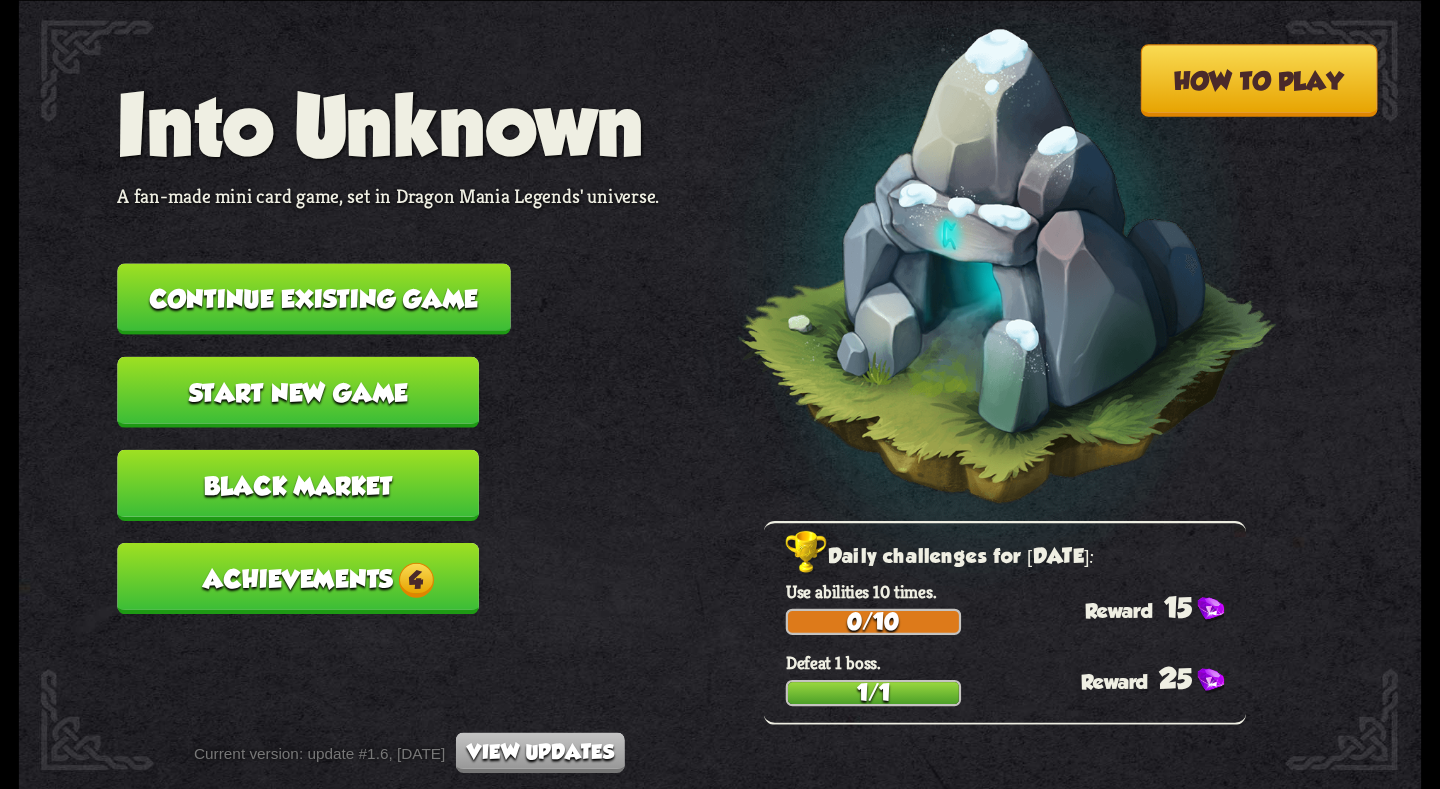scroll, scrollTop: 0, scrollLeft: 0, axis: both 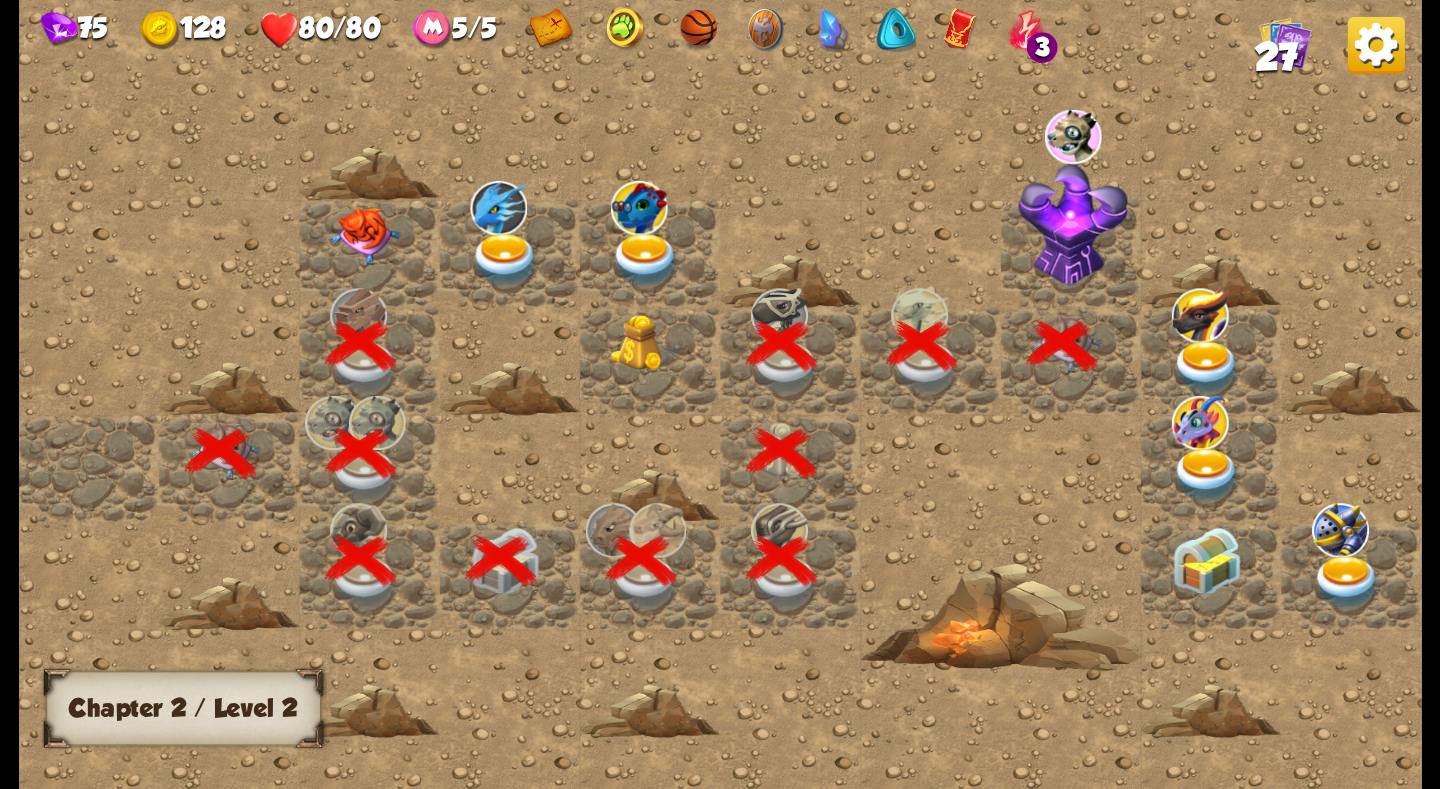 click at bounding box center (1073, 224) 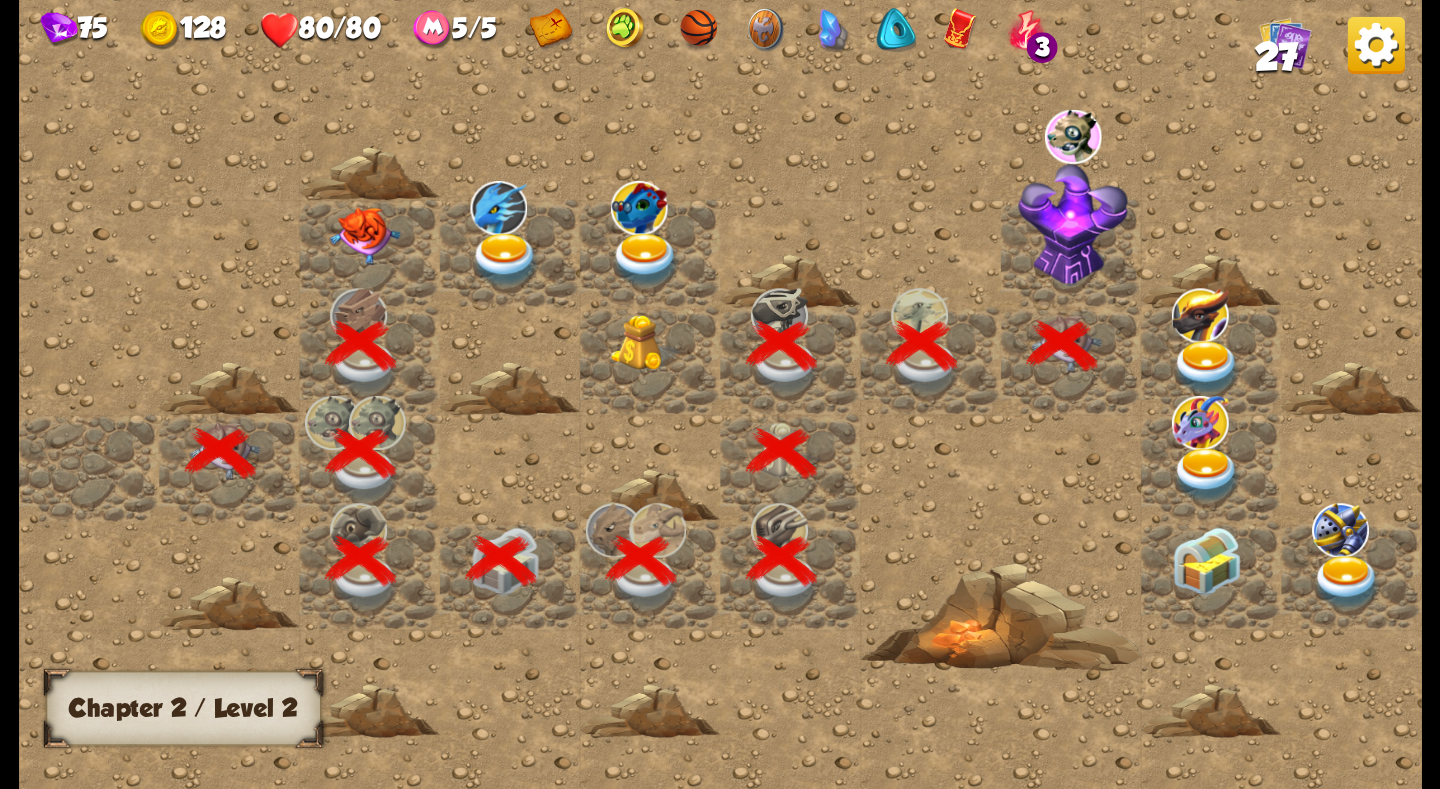 scroll, scrollTop: 0, scrollLeft: 51, axis: horizontal 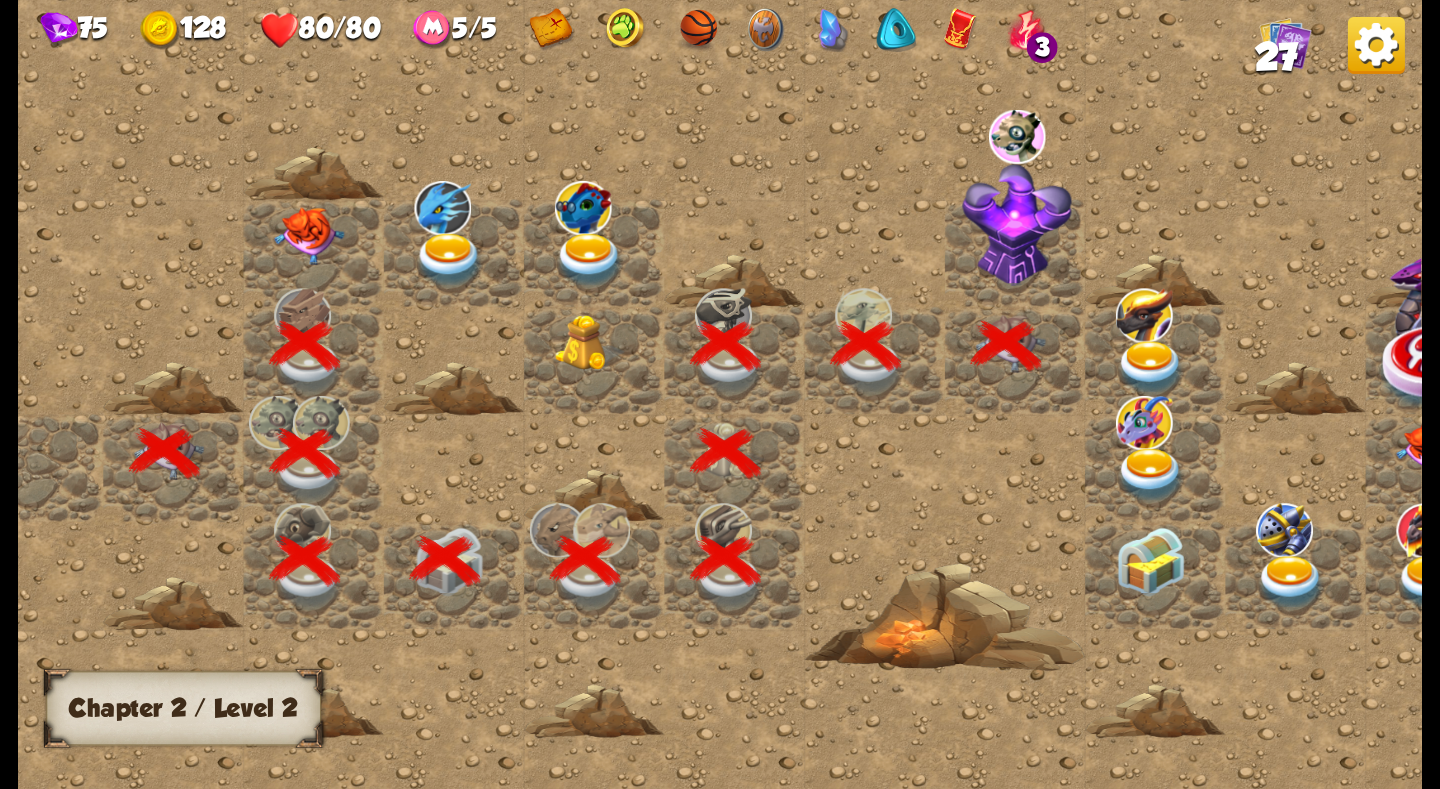 click at bounding box center [309, 235] 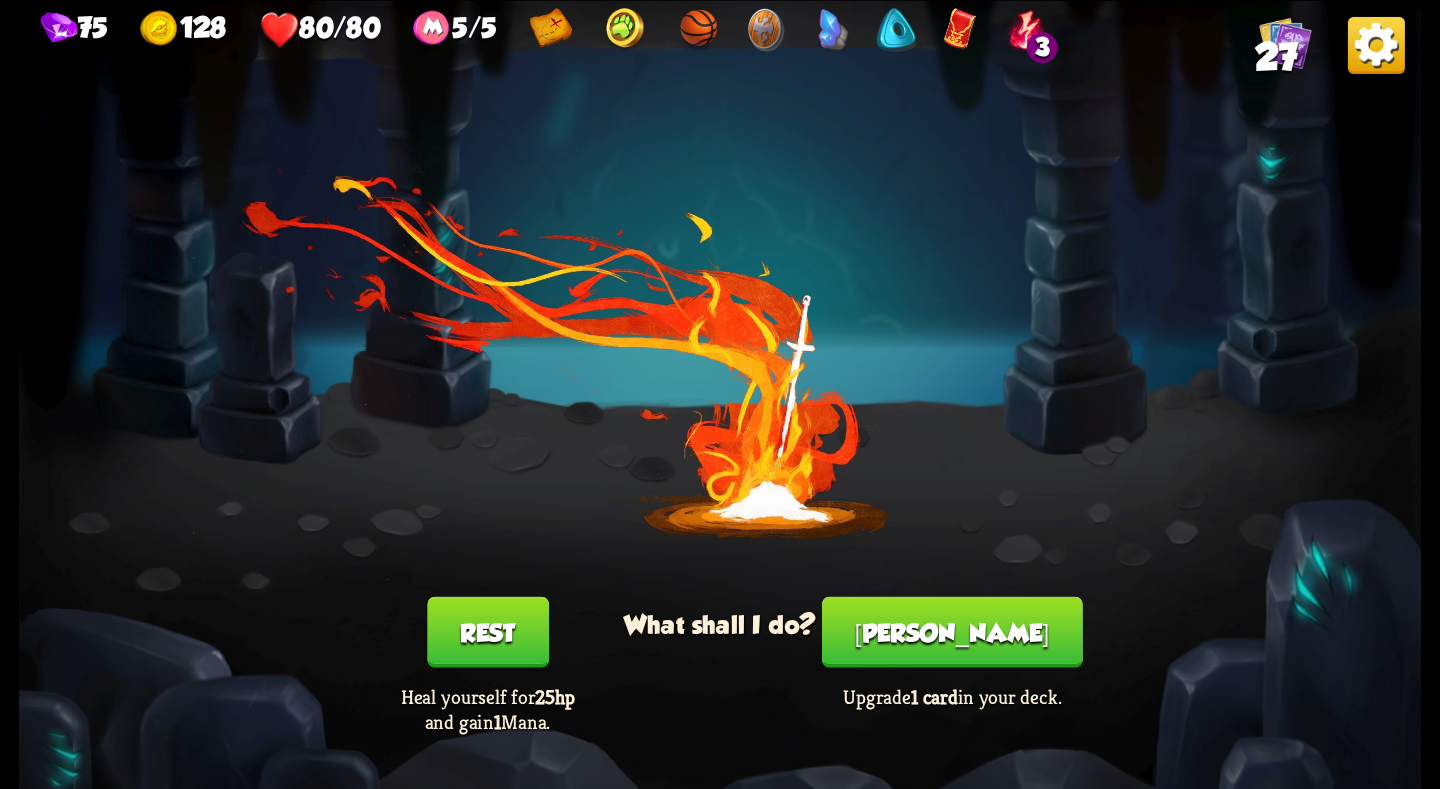 drag, startPoint x: 499, startPoint y: 635, endPoint x: 951, endPoint y: 621, distance: 452.21677 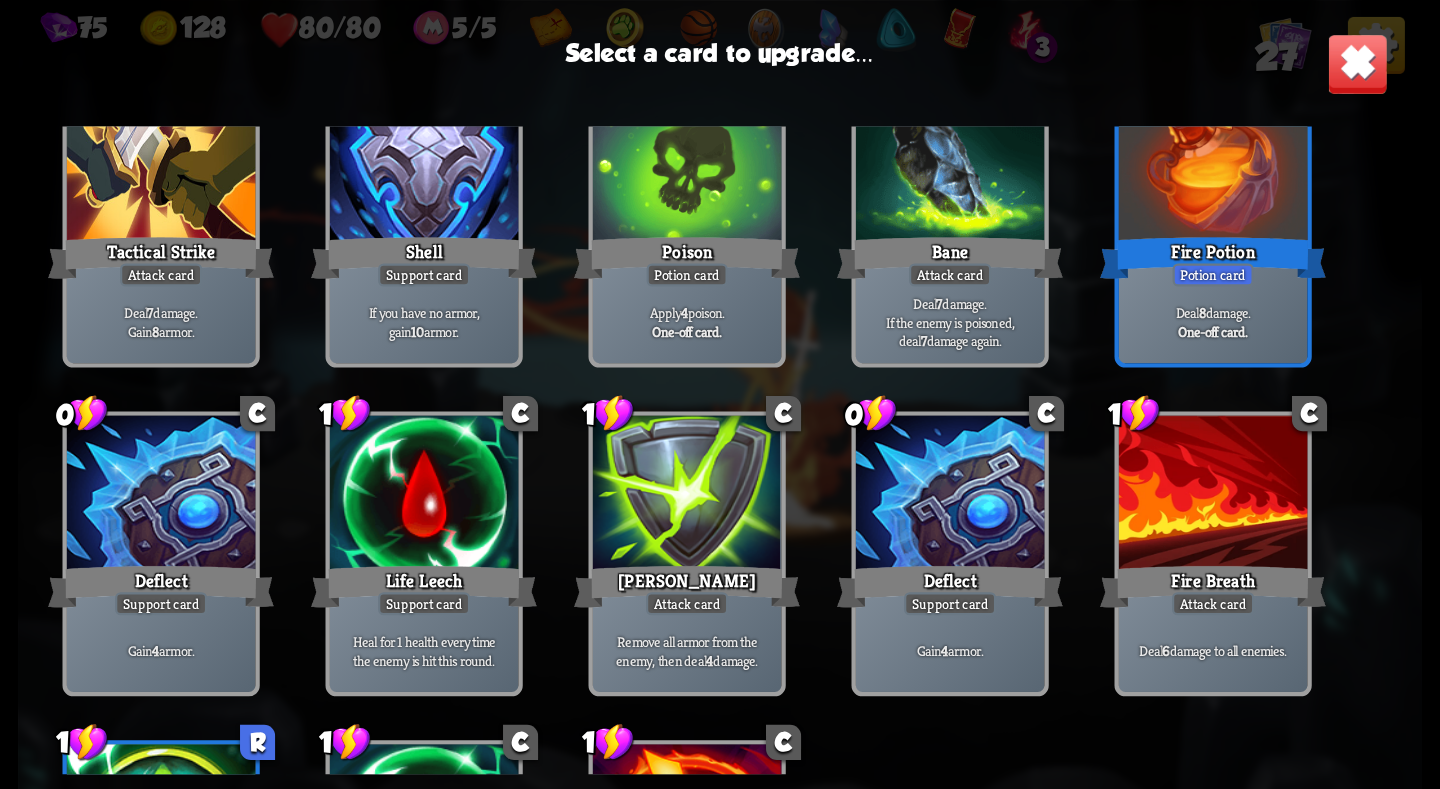 scroll, scrollTop: 929, scrollLeft: 0, axis: vertical 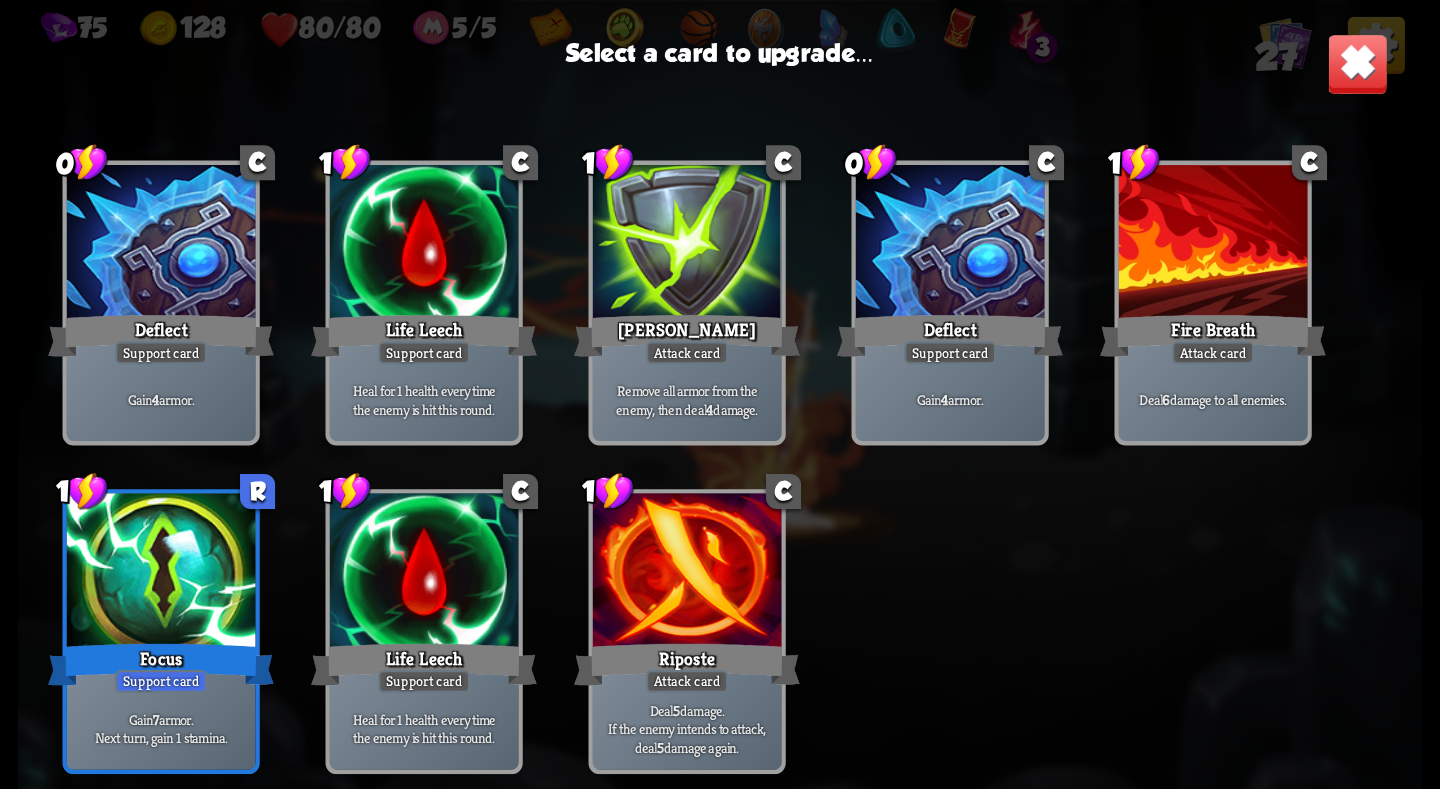click at bounding box center [161, 572] 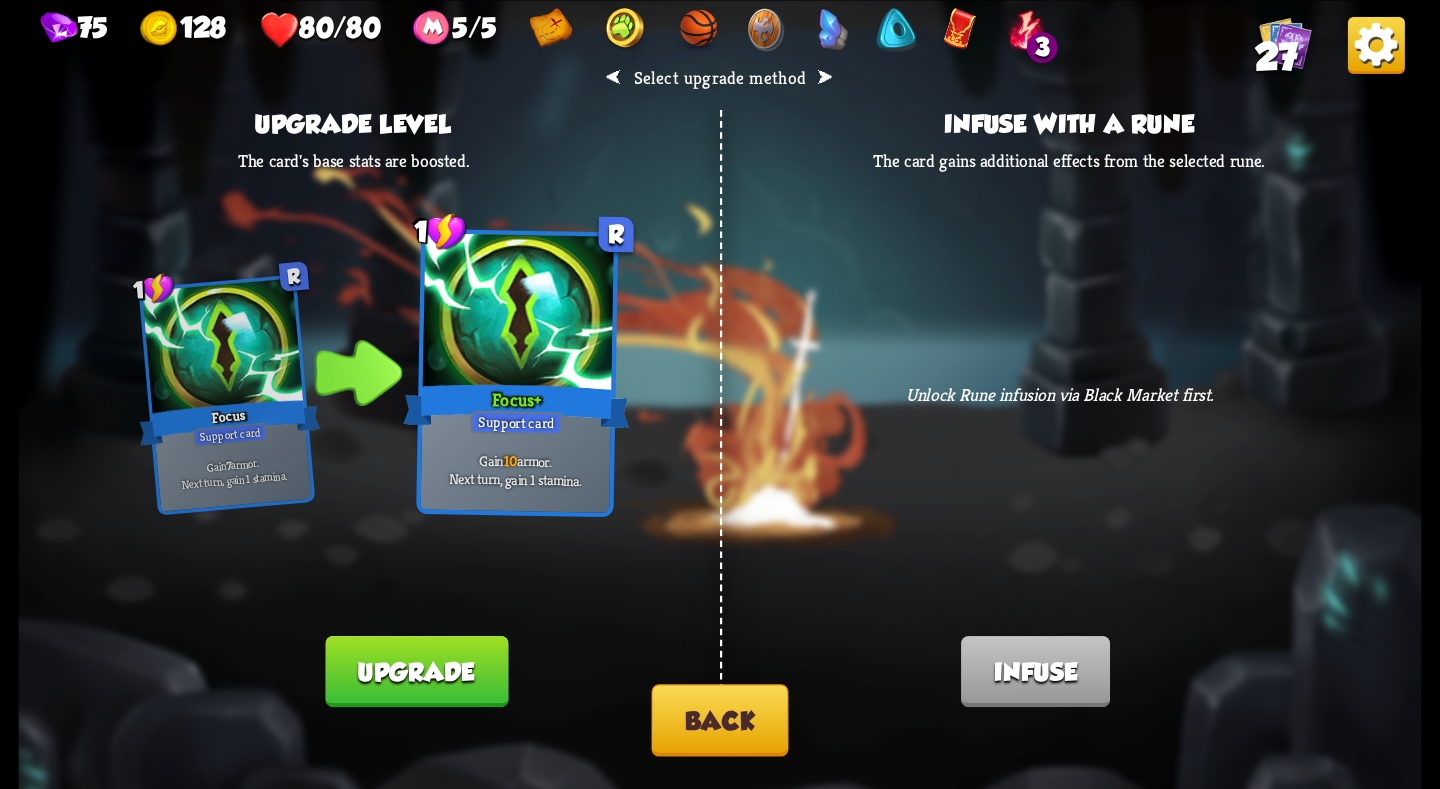 click on "Back" at bounding box center [720, 720] 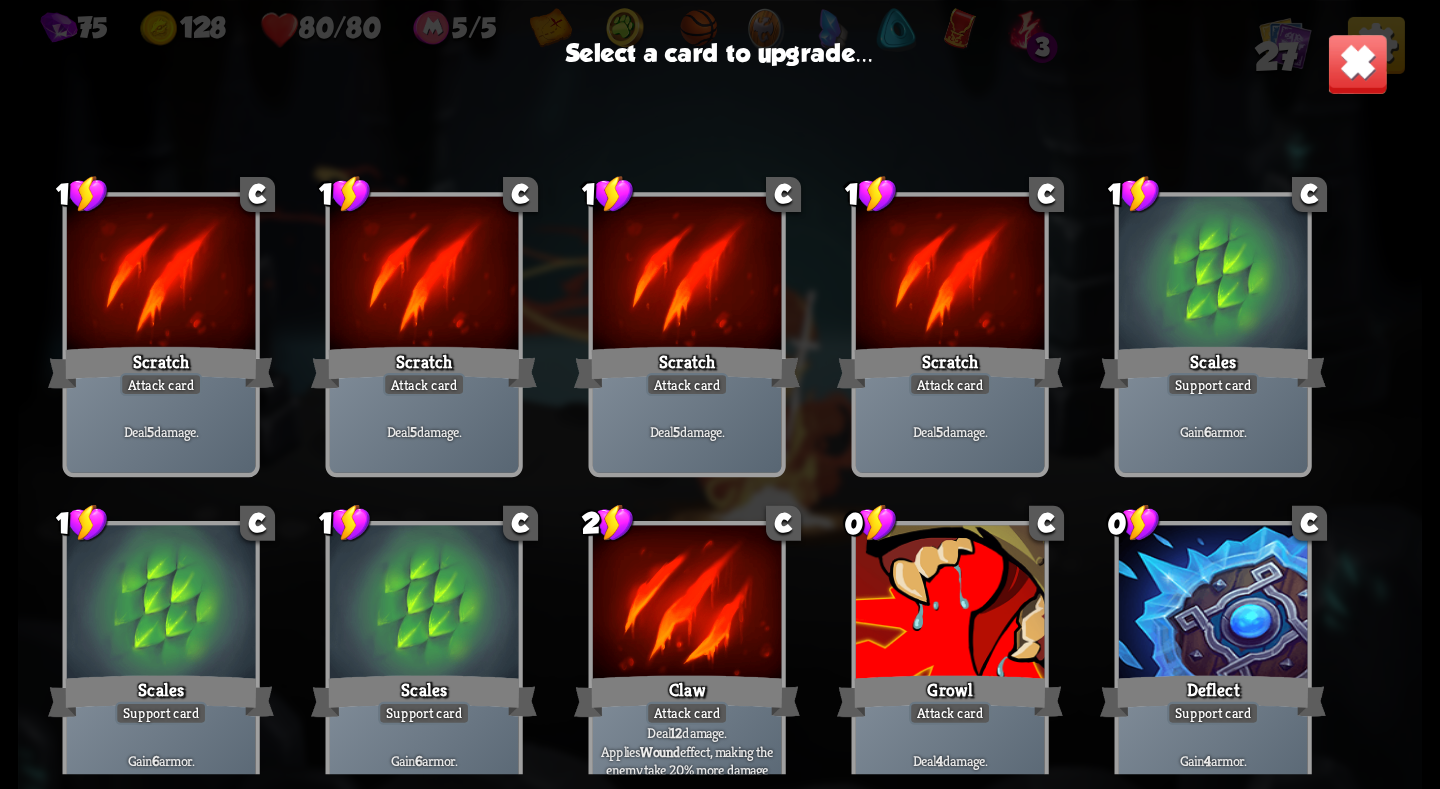 scroll, scrollTop: 929, scrollLeft: 0, axis: vertical 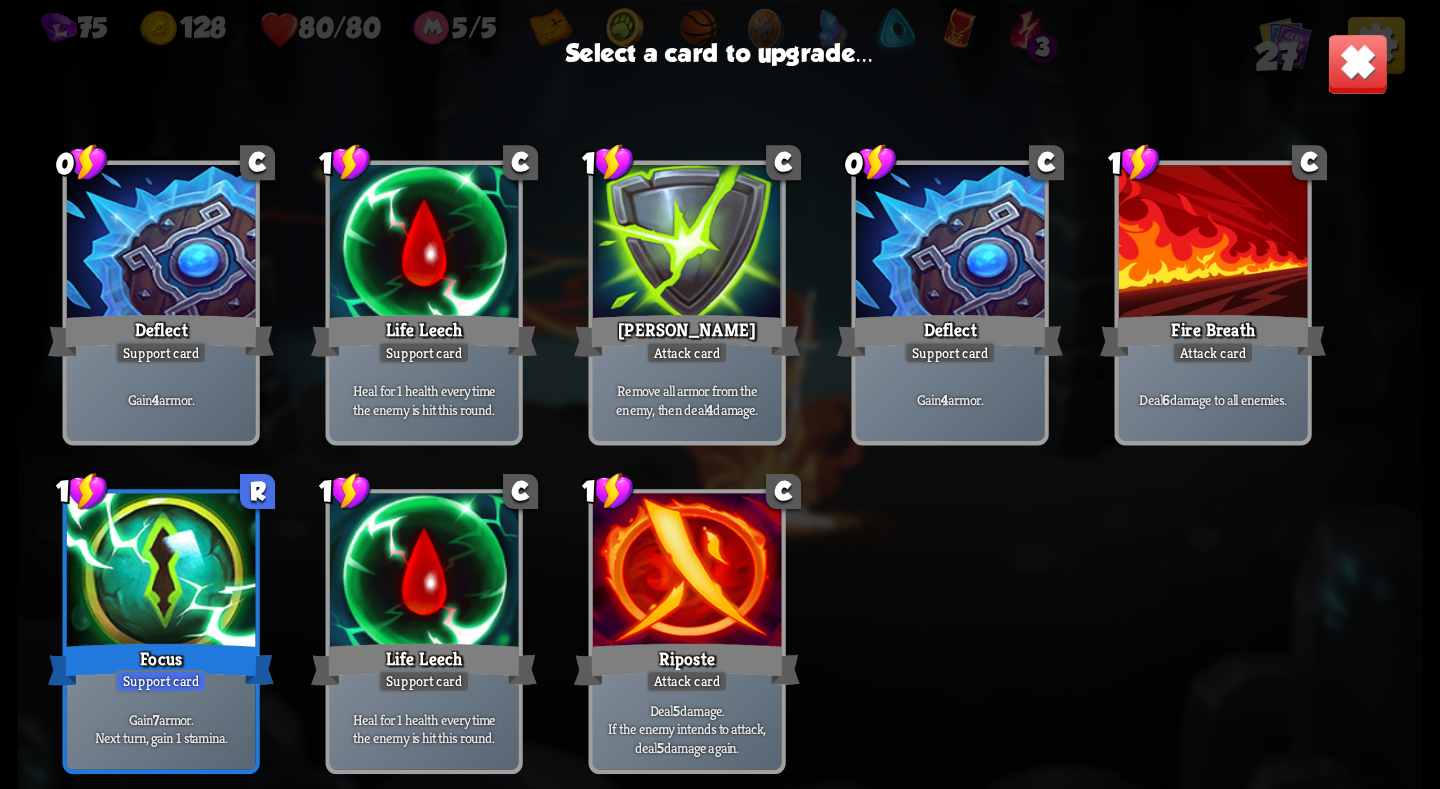click on "Life Leech" at bounding box center (424, 664) 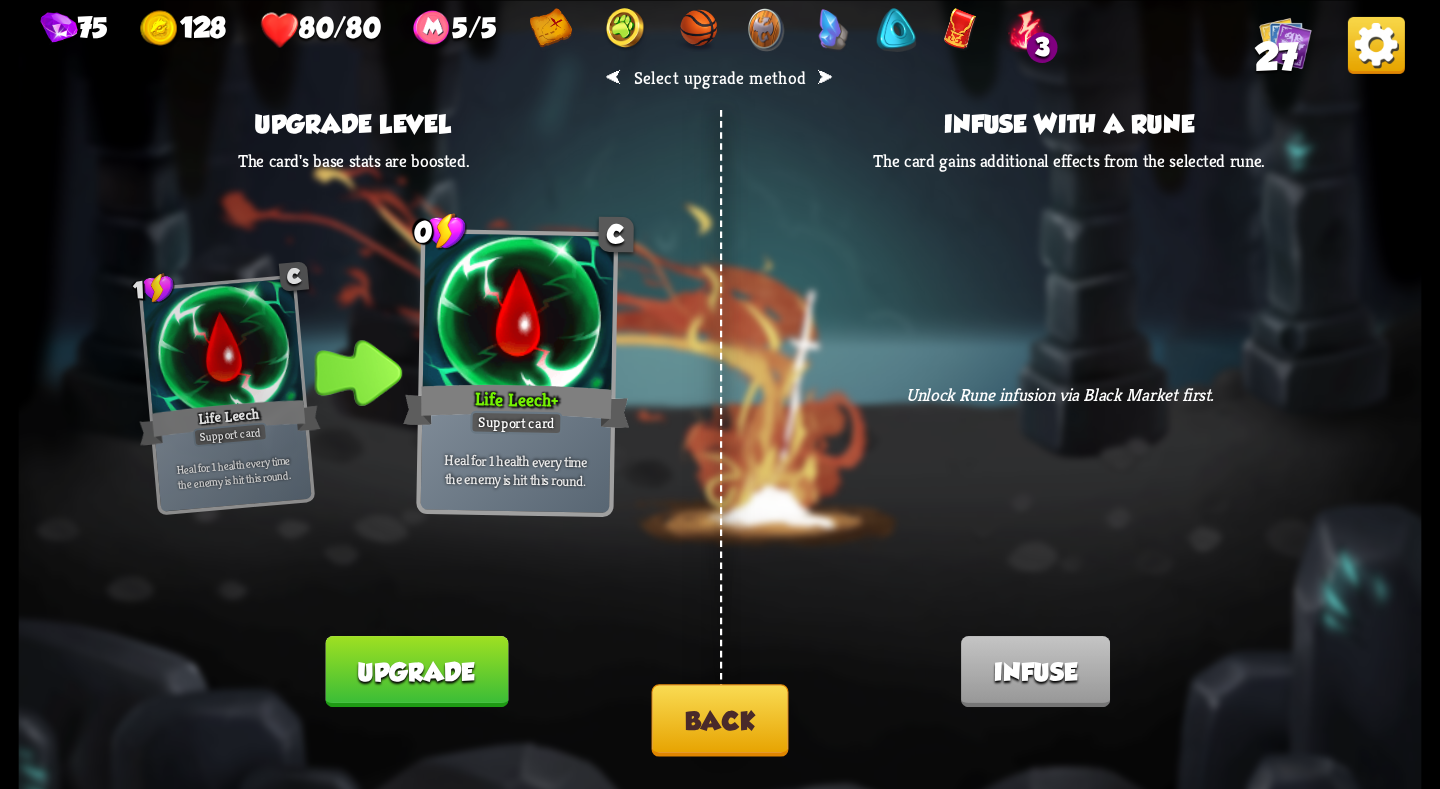 click on "Upgrade" at bounding box center (417, 671) 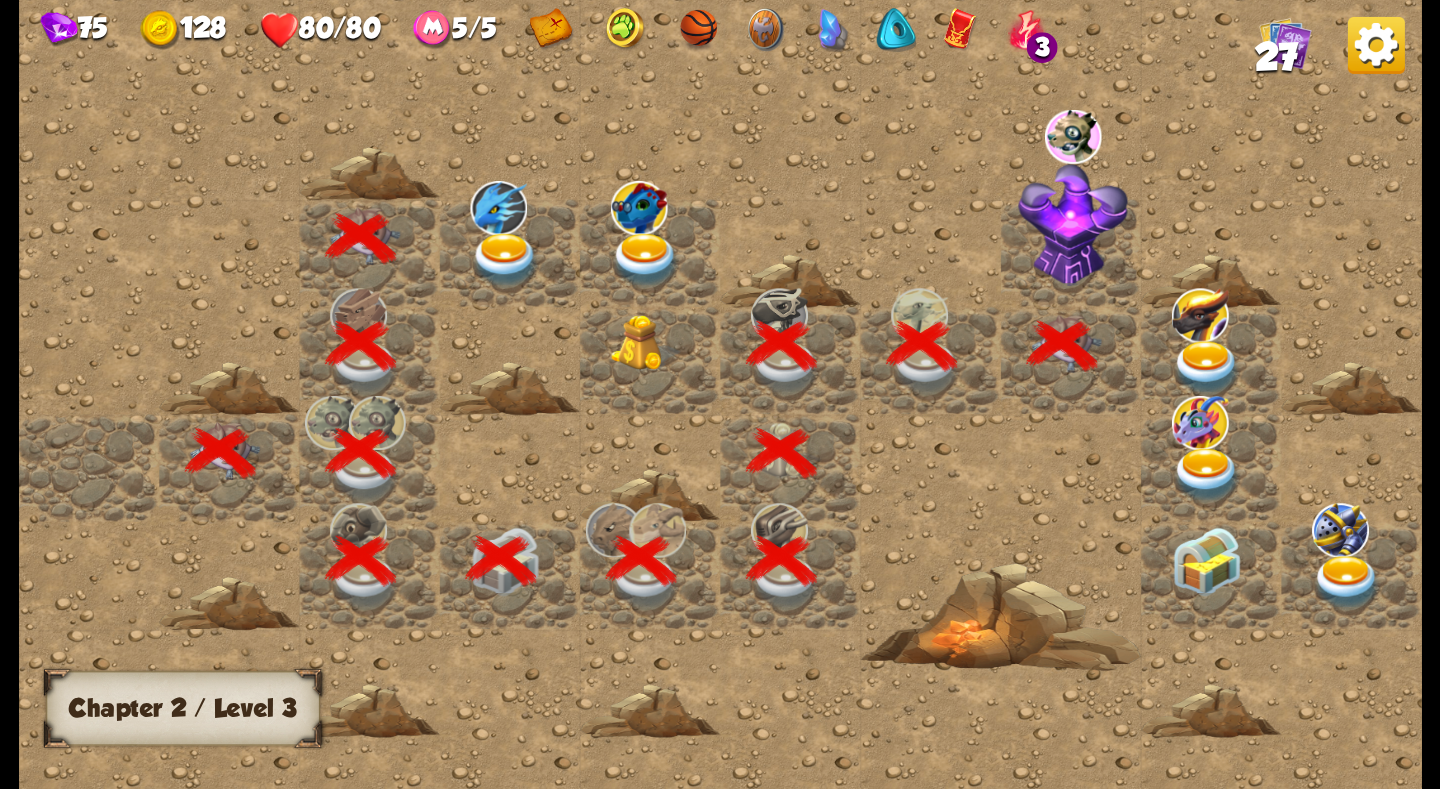 click at bounding box center [505, 259] 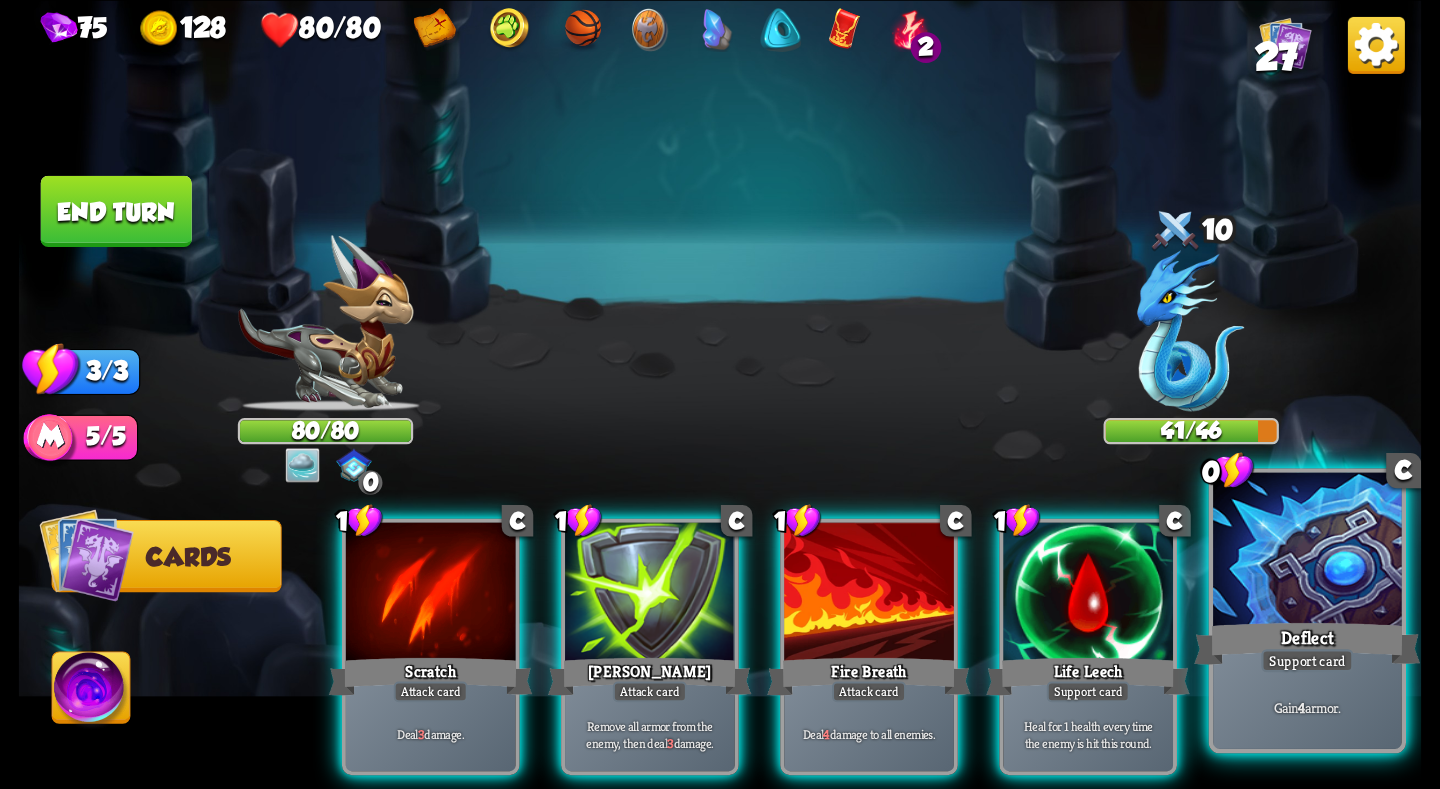 click on "Deflect" at bounding box center (1307, 643) 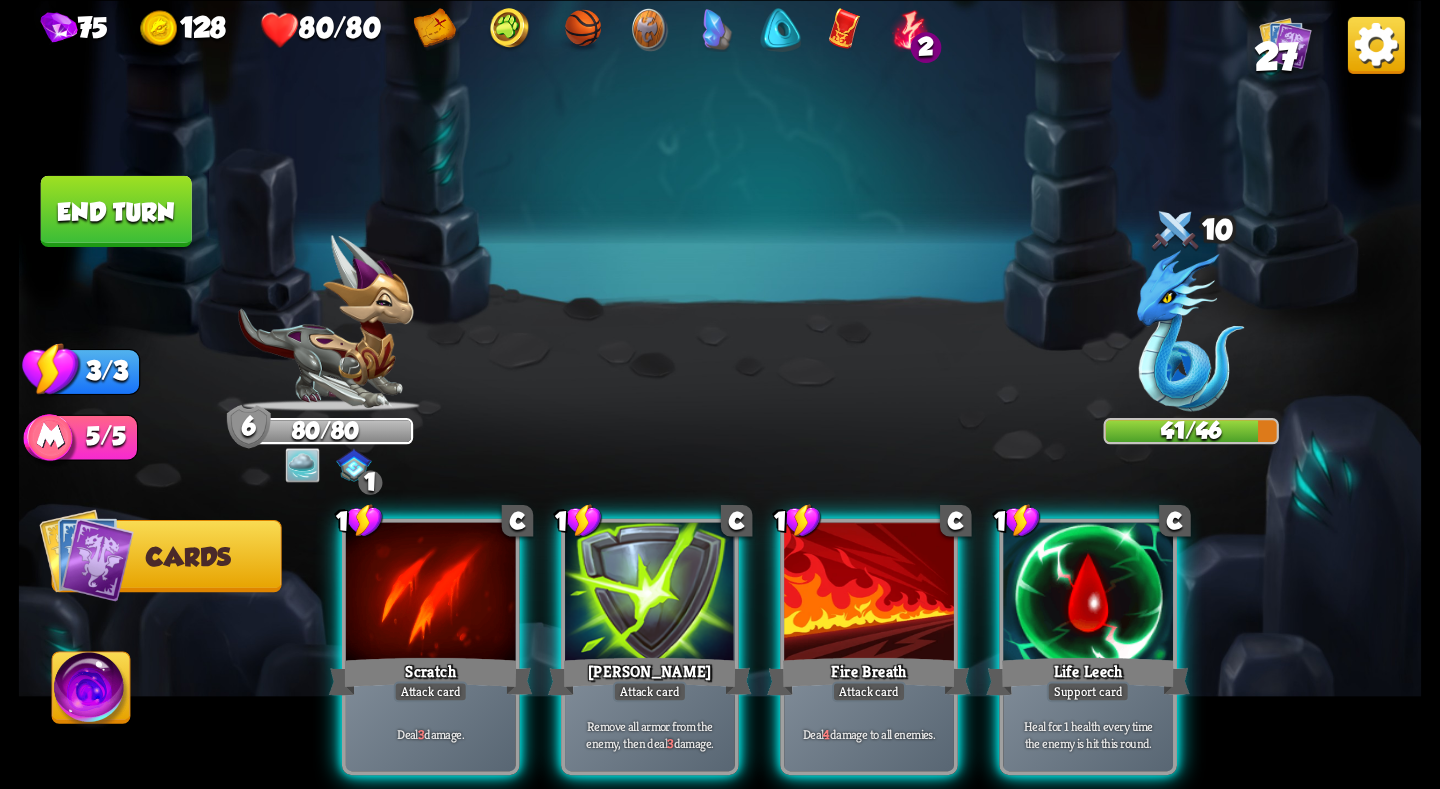 click at bounding box center [1376, 44] 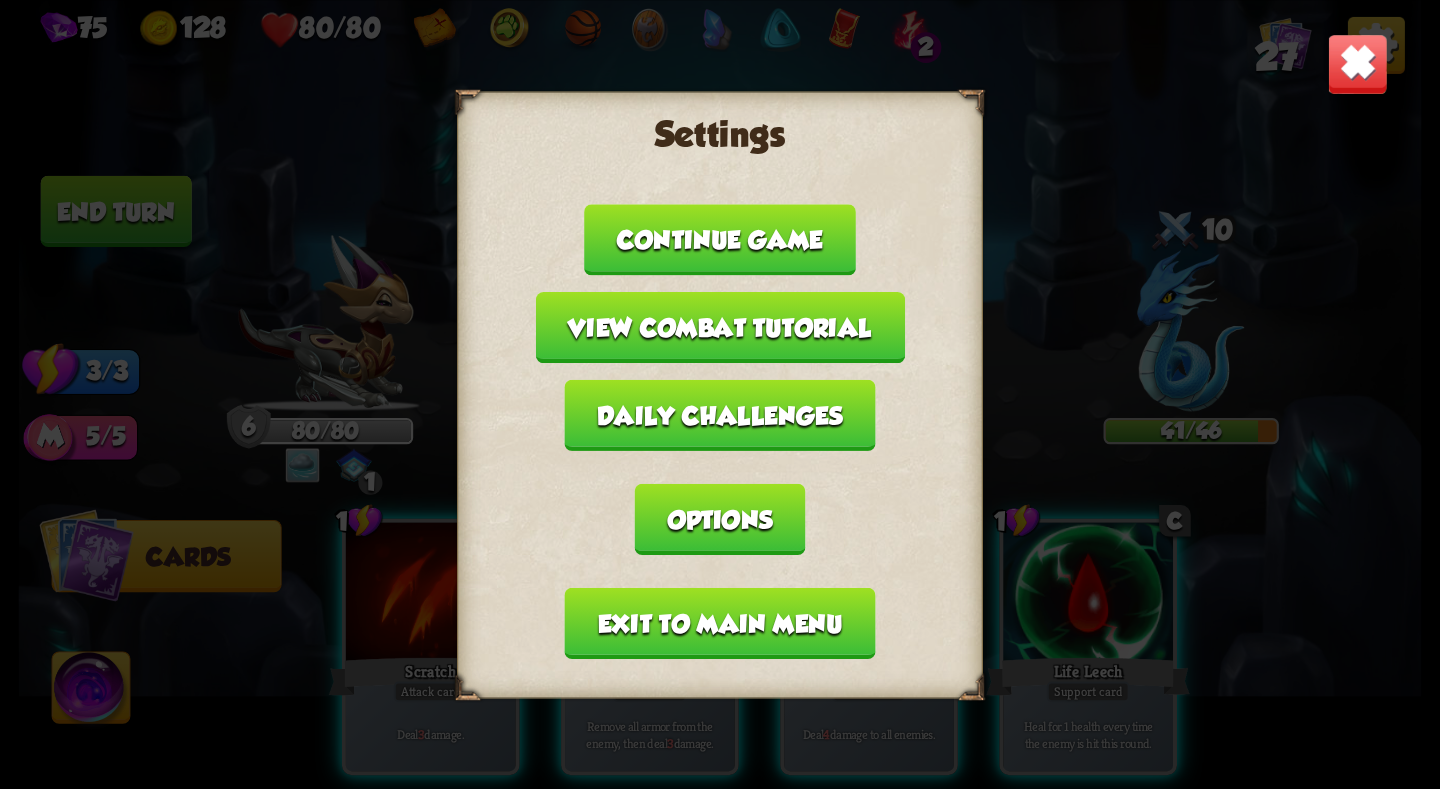 click at bounding box center [1357, 63] 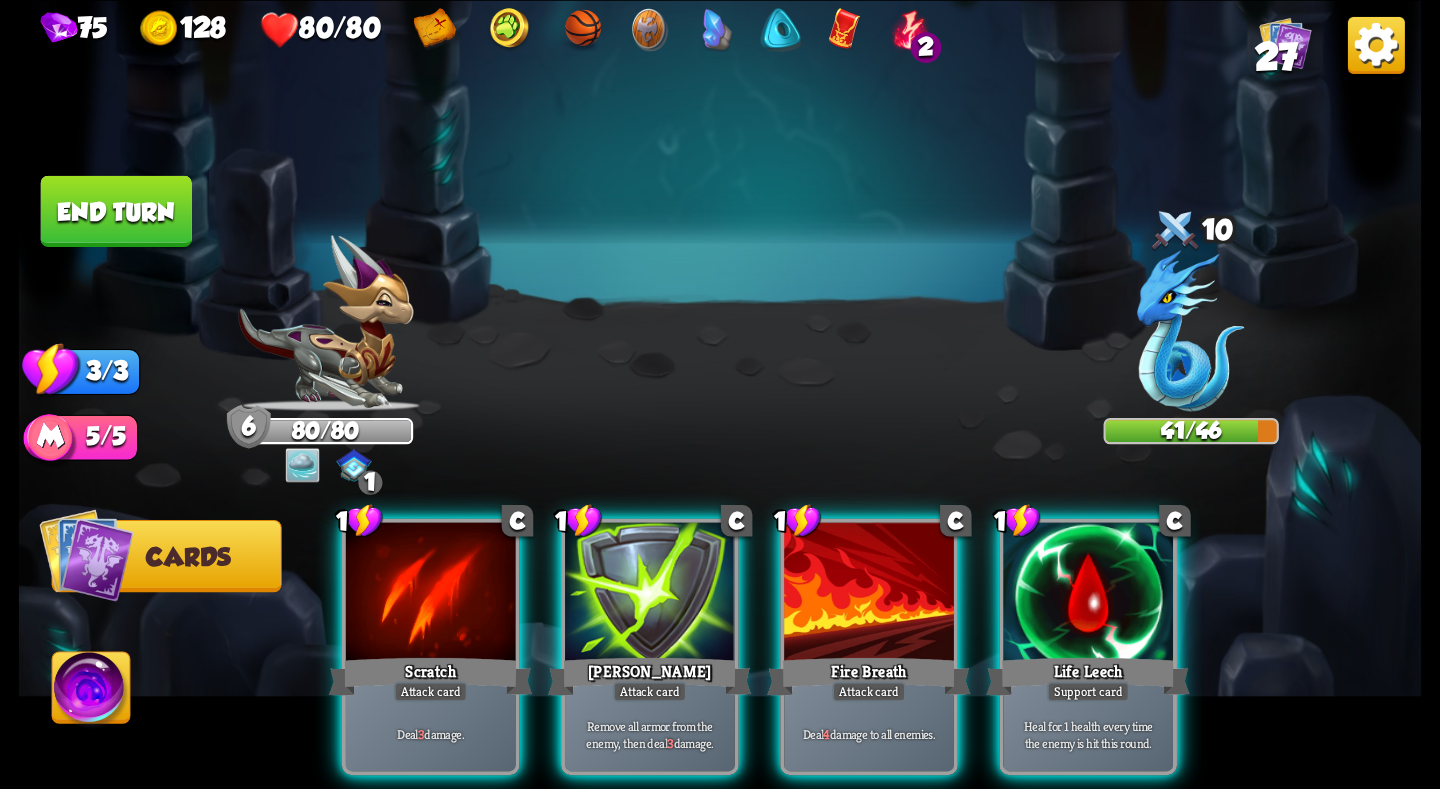 click at bounding box center (1285, 42) 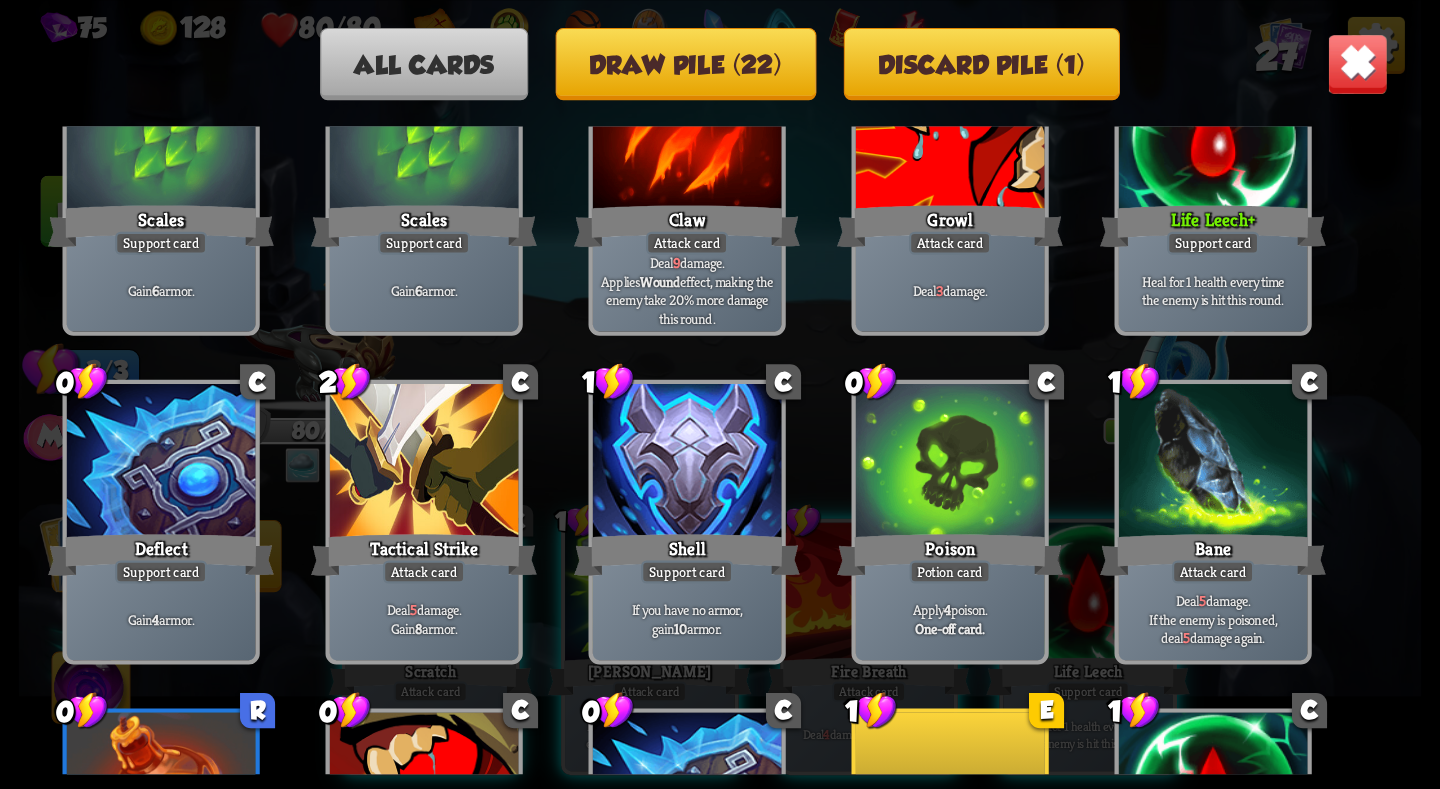 scroll, scrollTop: 229, scrollLeft: 0, axis: vertical 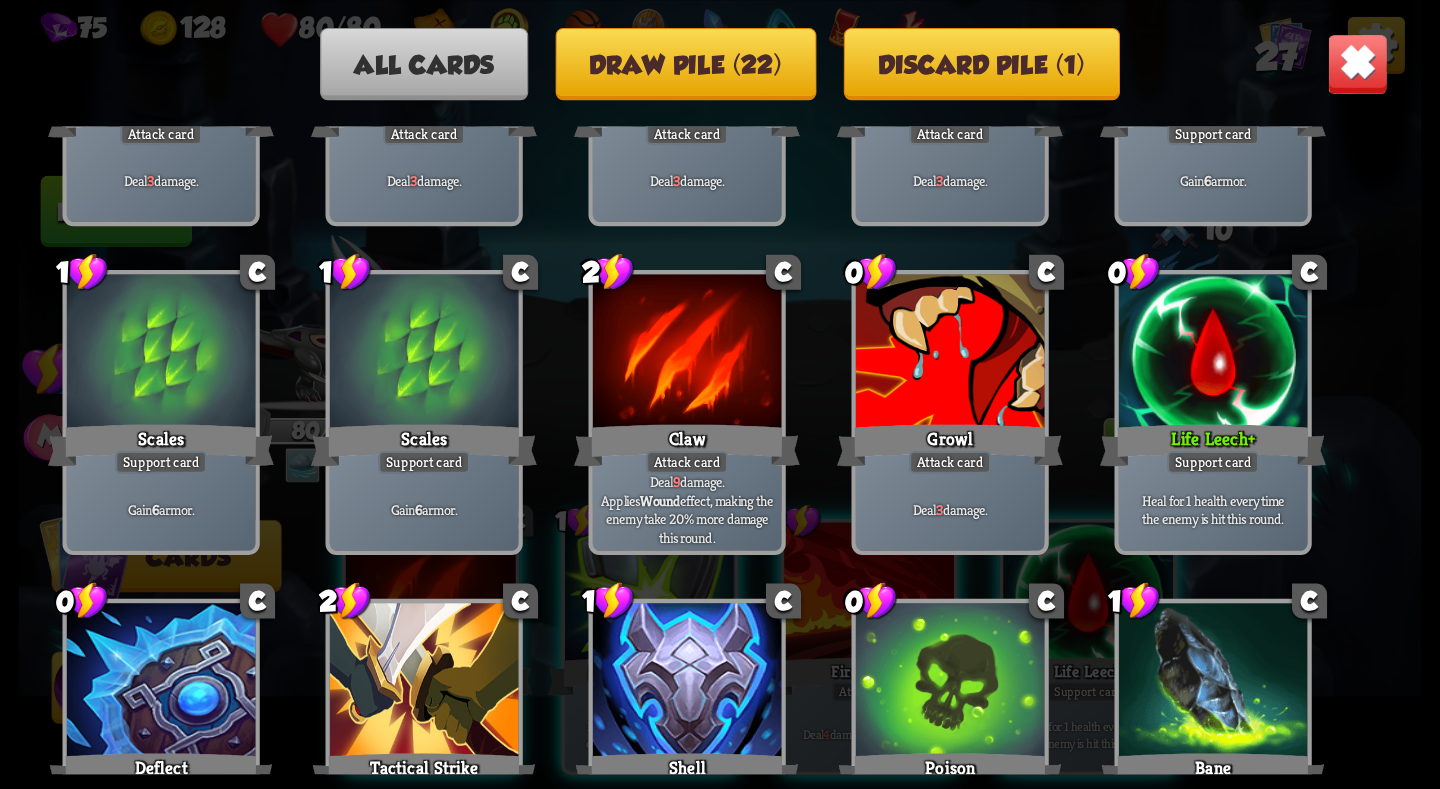 click at bounding box center [1357, 63] 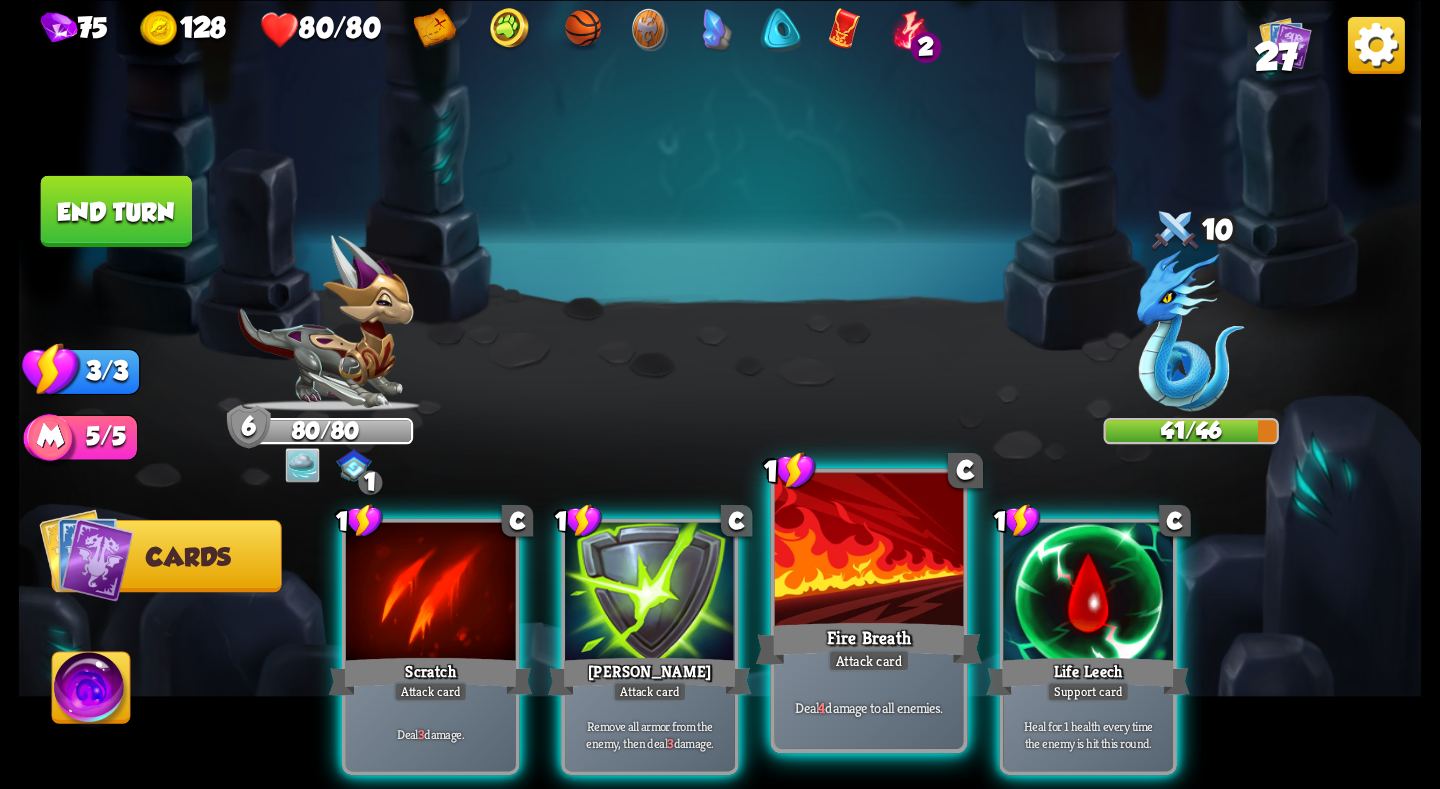click at bounding box center (869, 551) 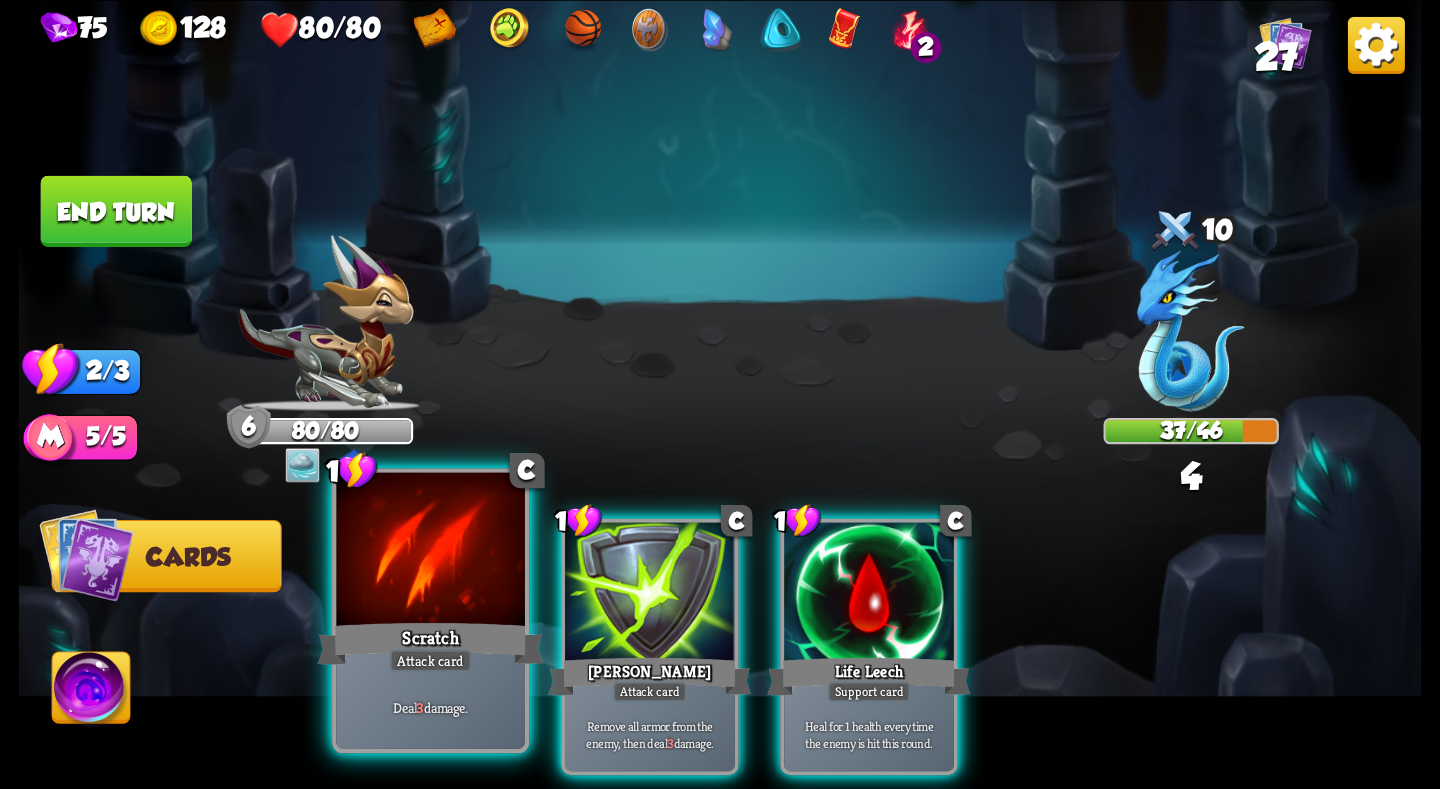 click at bounding box center [430, 551] 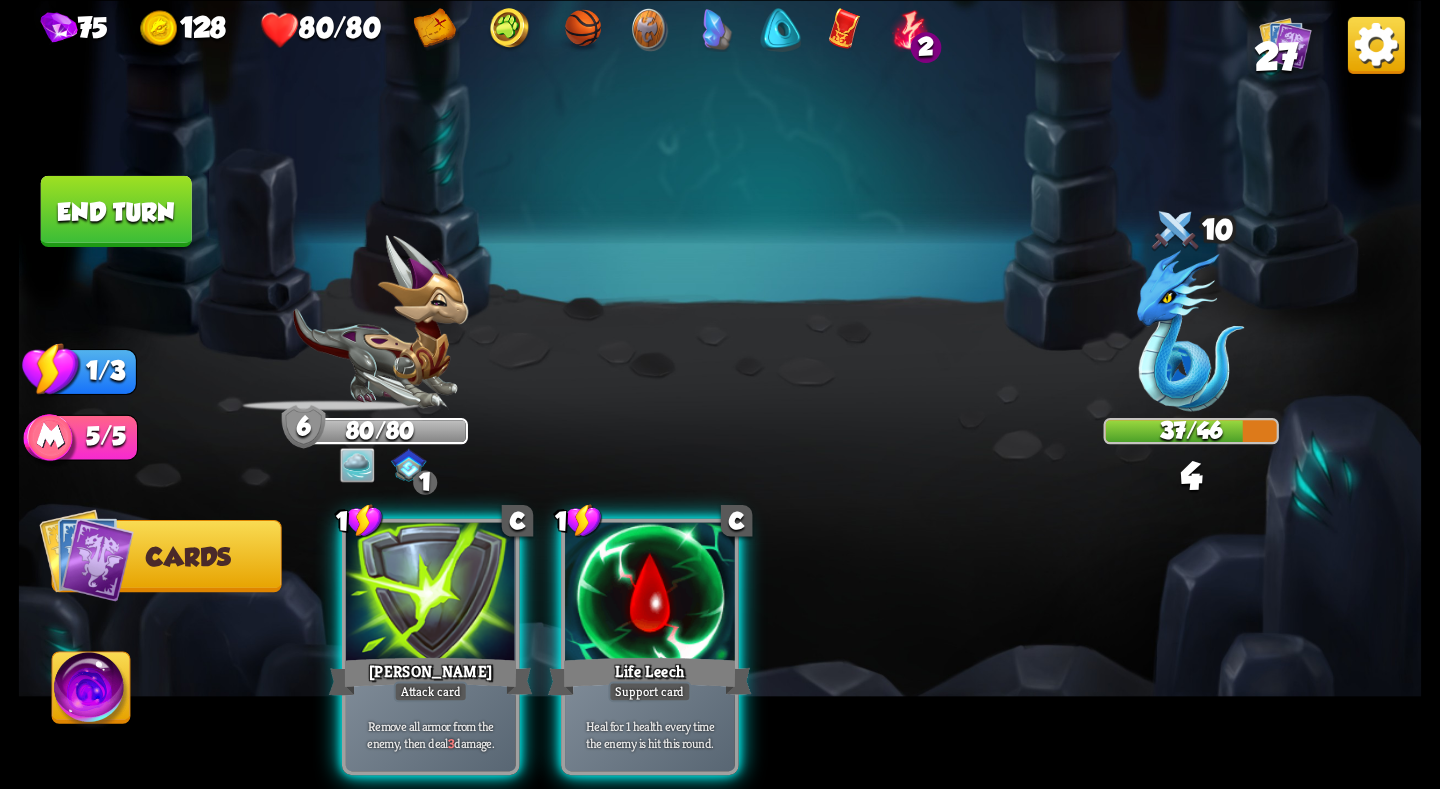 click on "End turn" at bounding box center (116, 210) 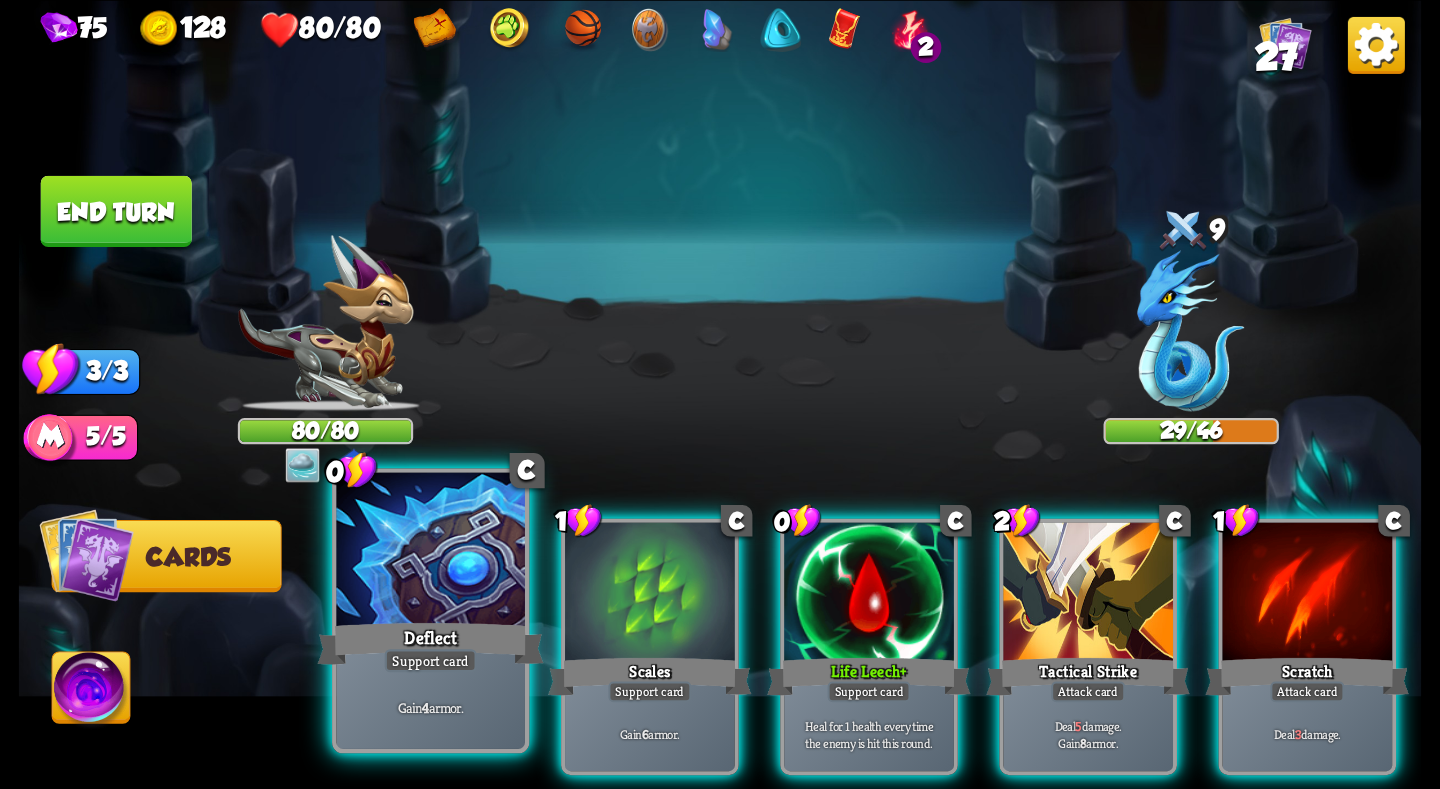 click at bounding box center [430, 551] 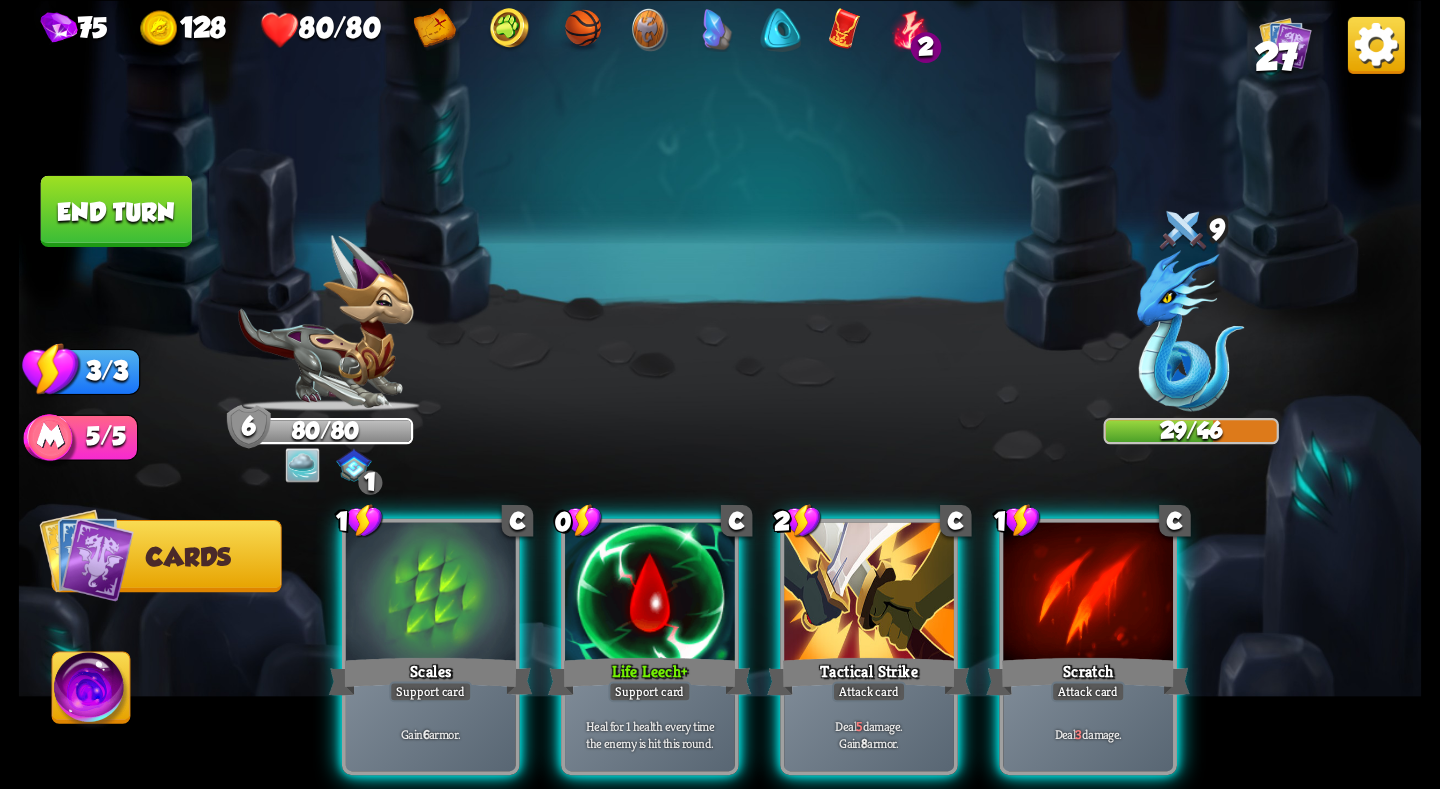 click at bounding box center (431, 593) 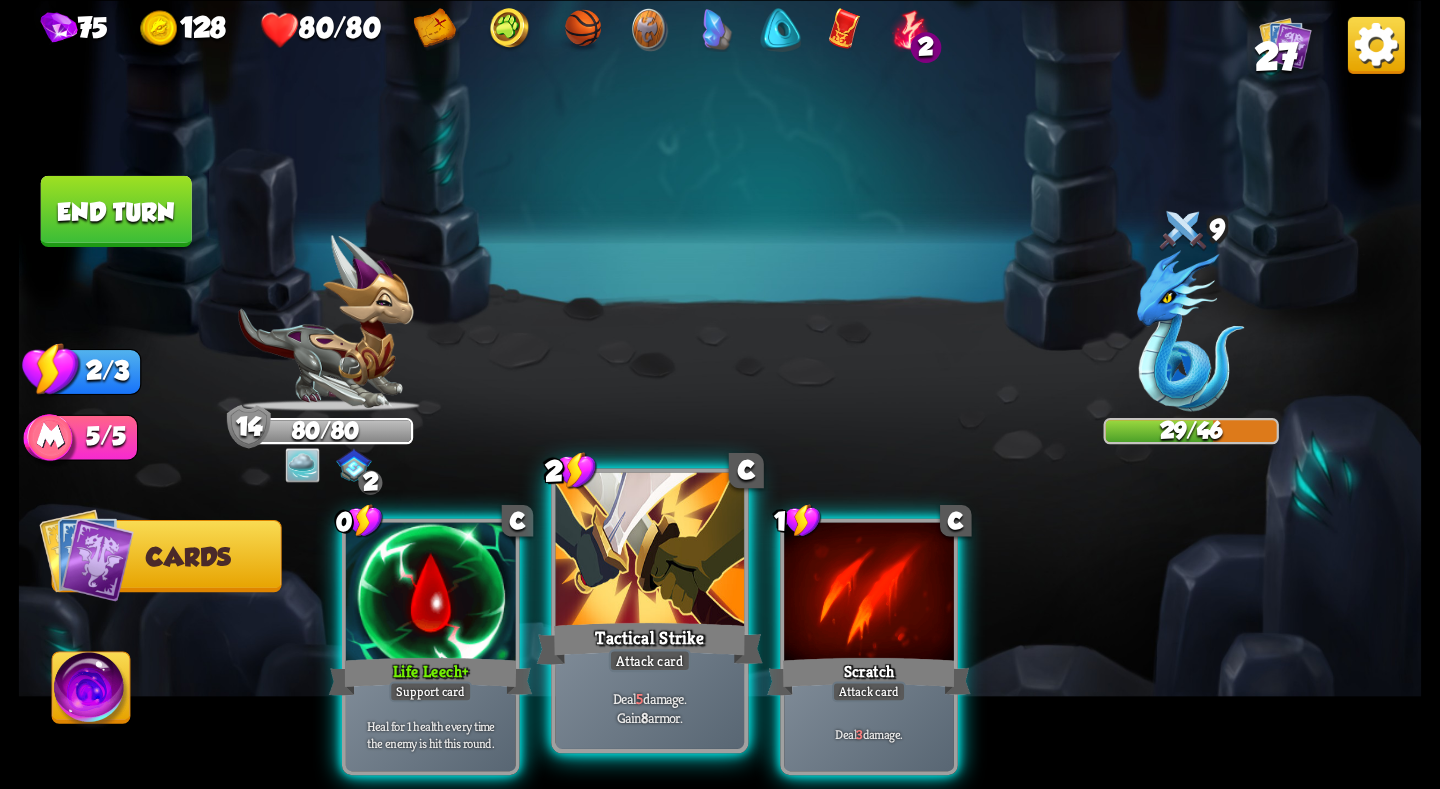 click at bounding box center [650, 551] 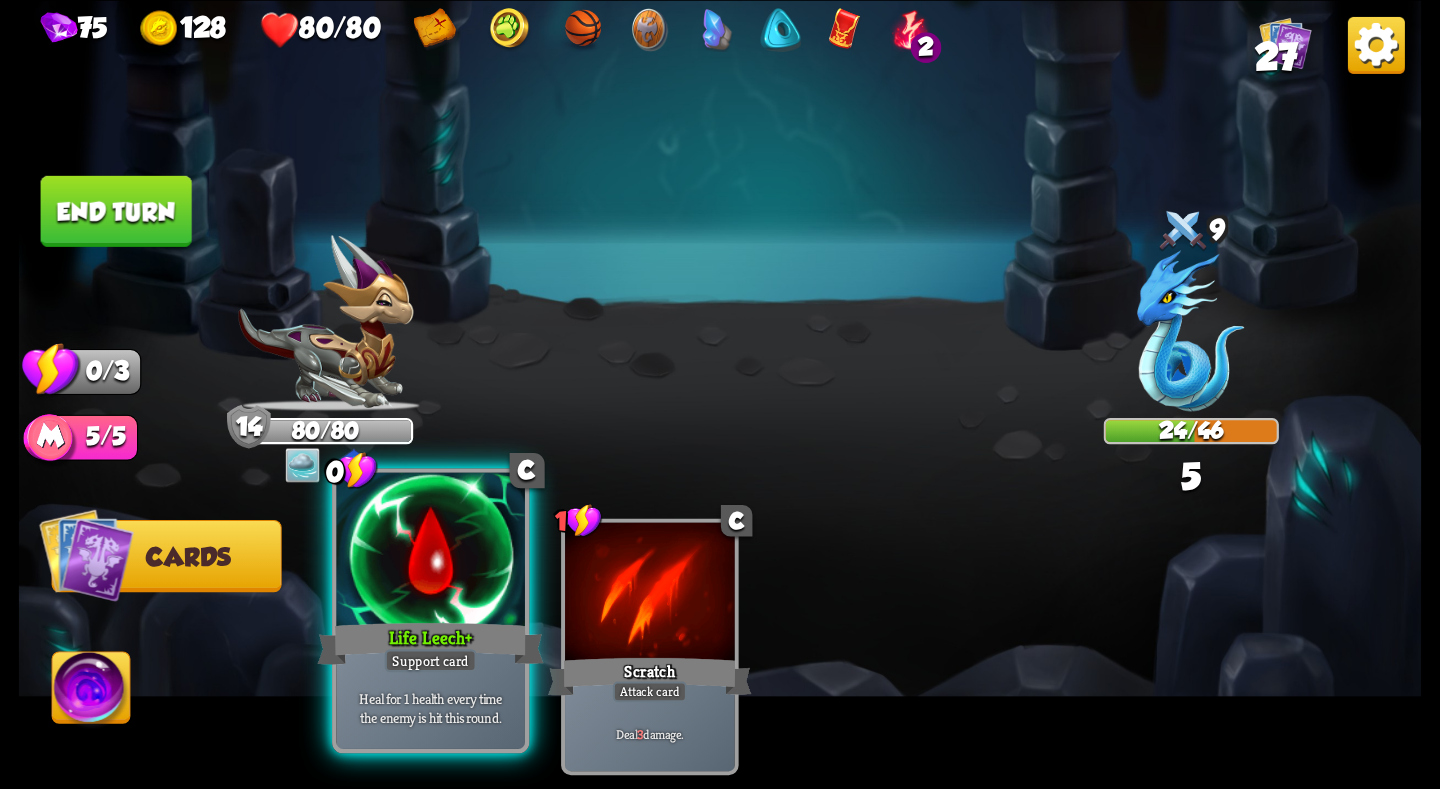 click at bounding box center (430, 551) 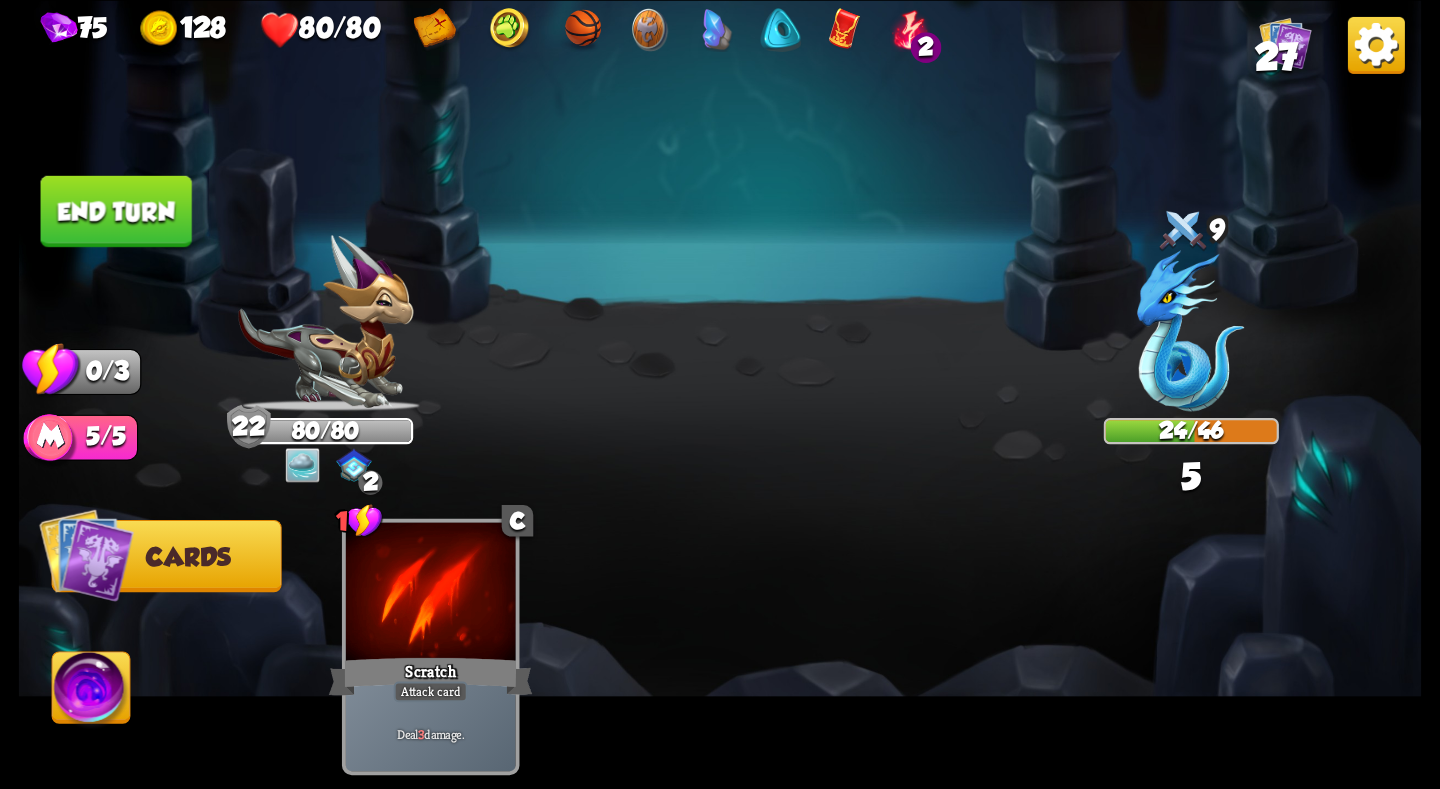 click on "End turn" at bounding box center (116, 210) 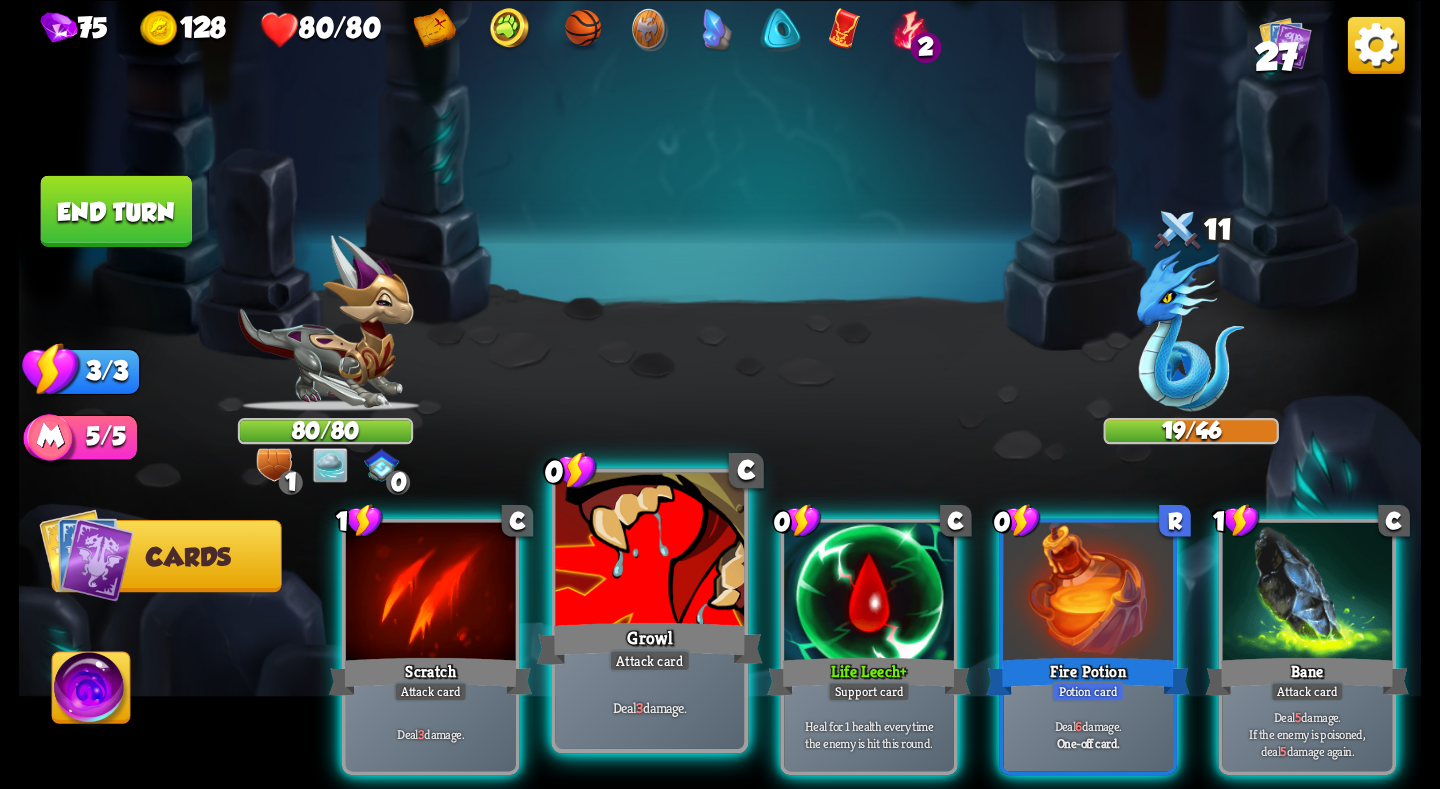 click at bounding box center [650, 551] 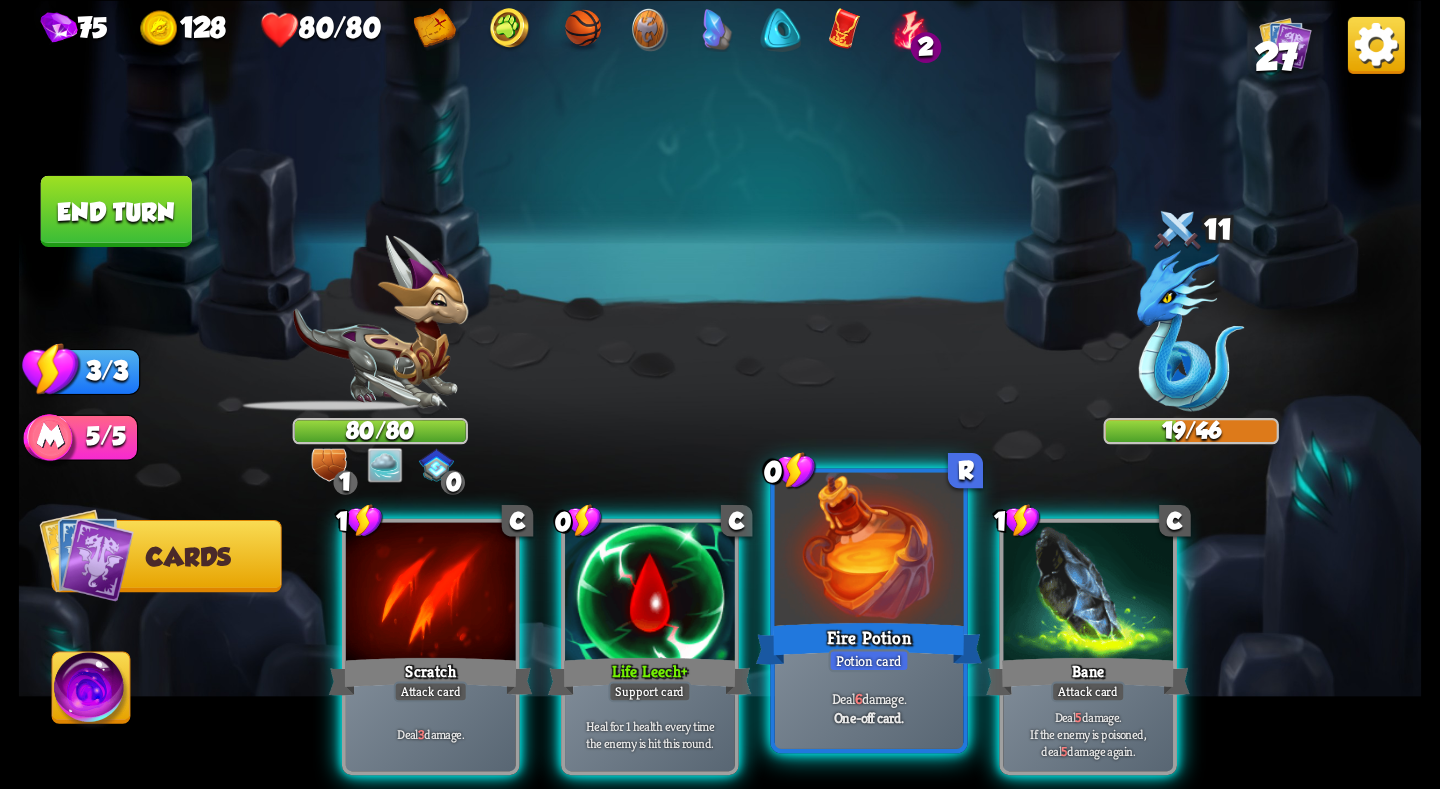 click at bounding box center (869, 551) 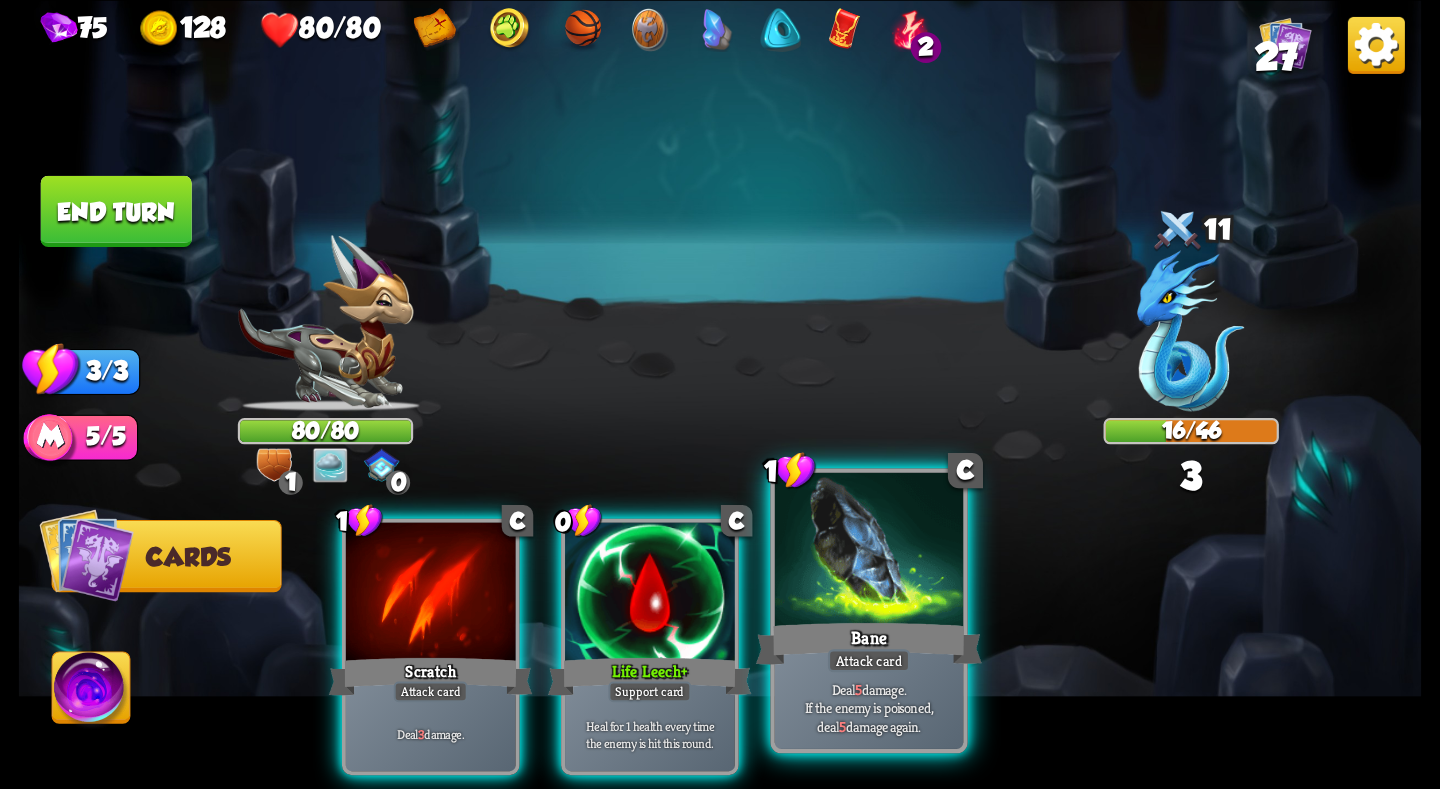 click at bounding box center (869, 551) 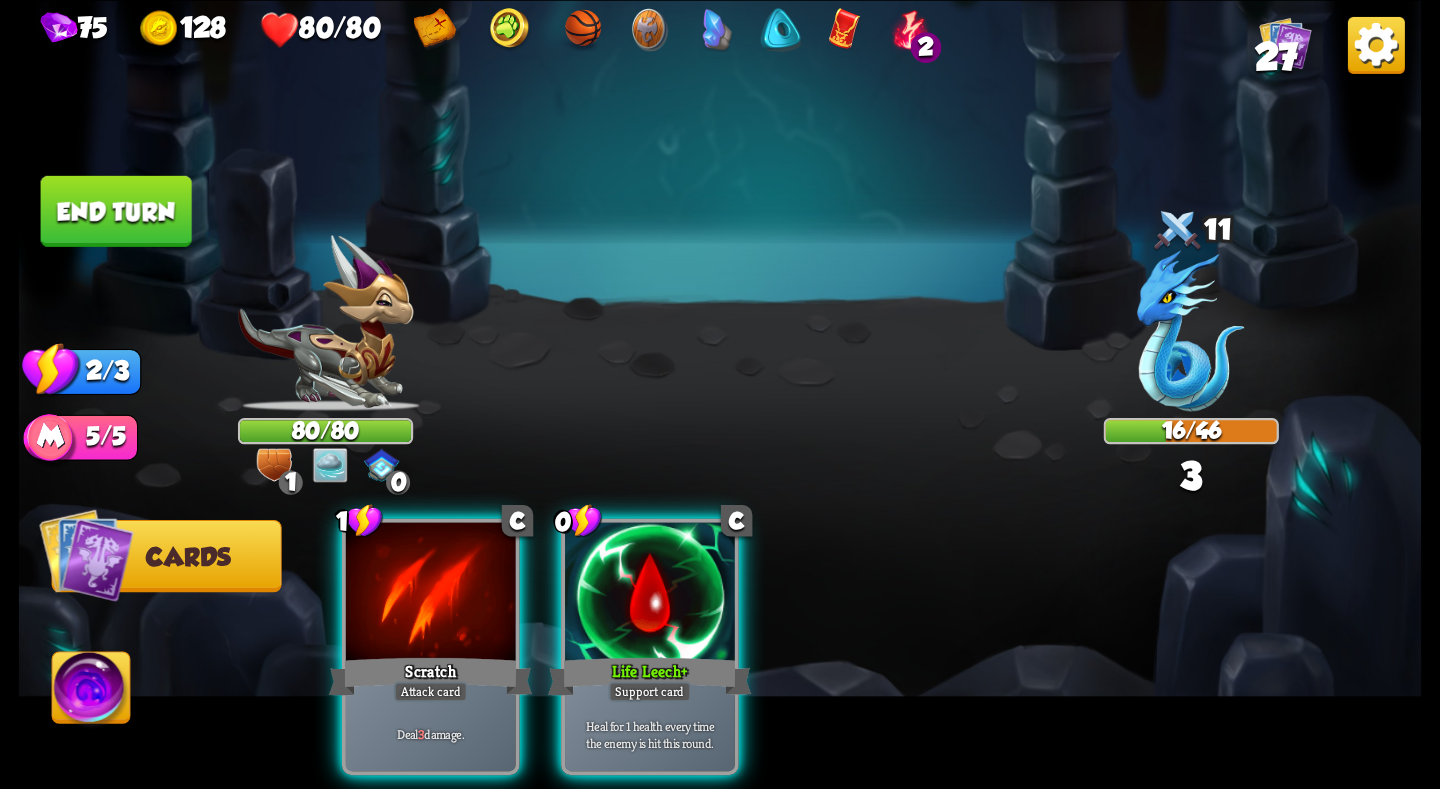 click on "End turn" at bounding box center [116, 210] 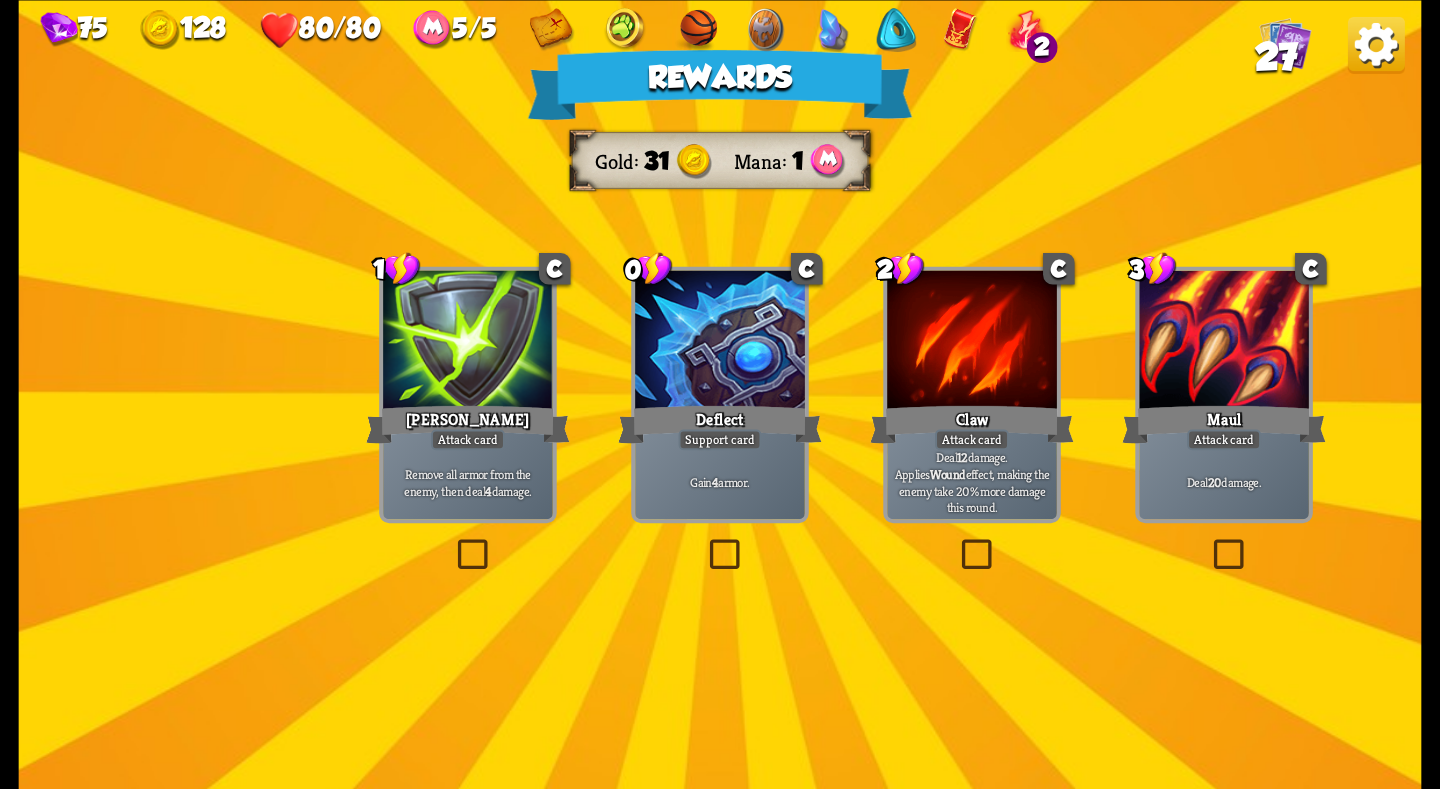 click on "Support card" at bounding box center (720, 439) 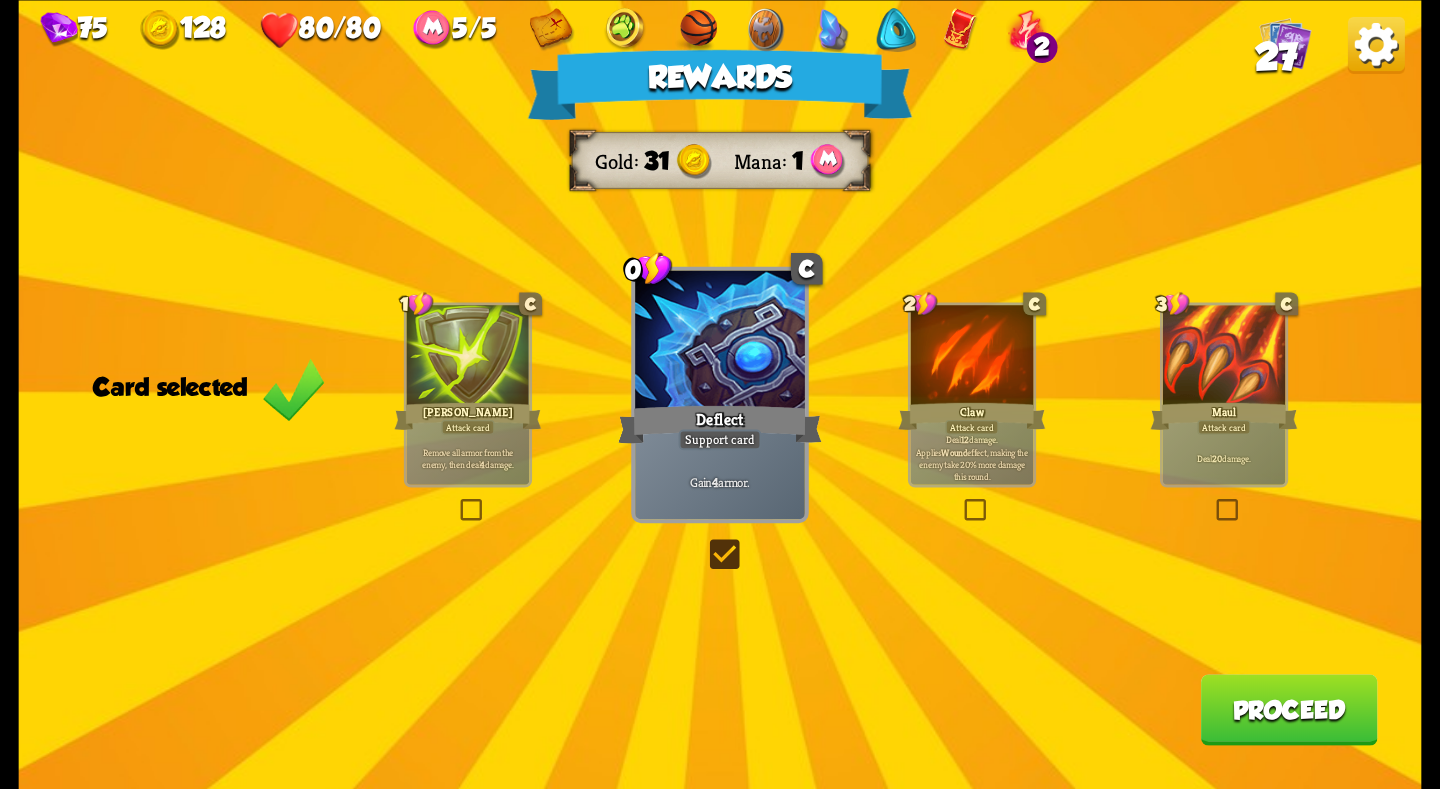 click on "Proceed" at bounding box center [1289, 709] 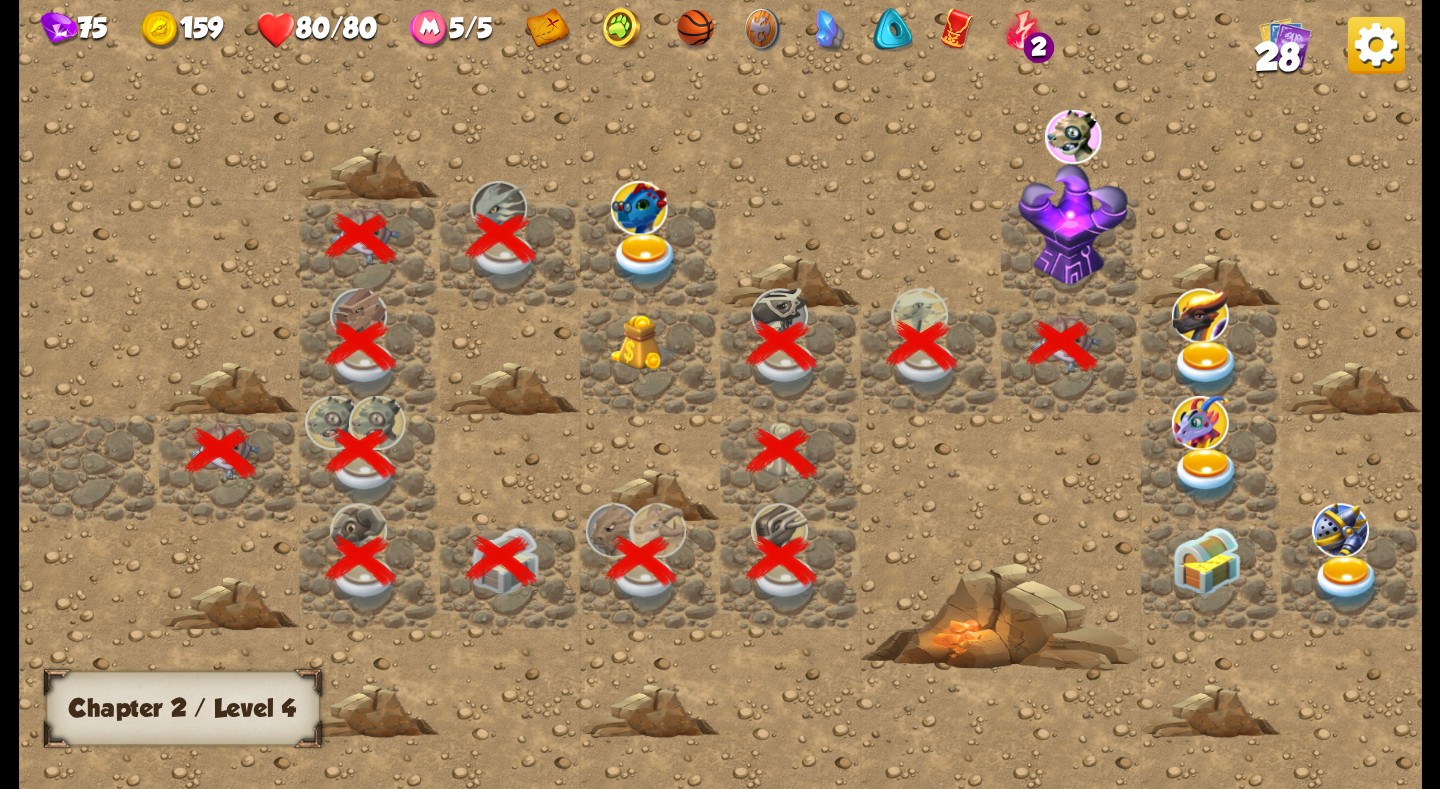 click at bounding box center (645, 259) 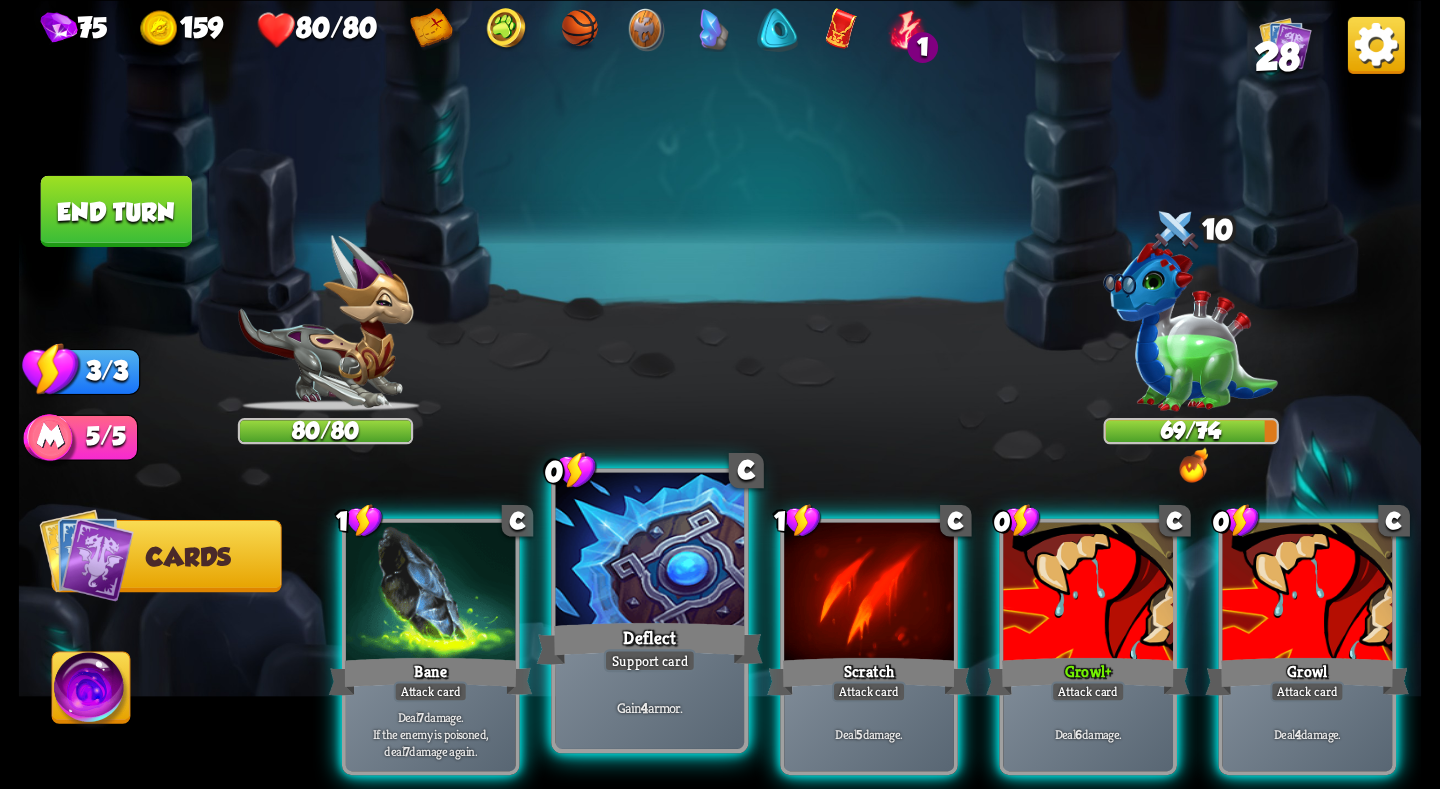 click at bounding box center (650, 551) 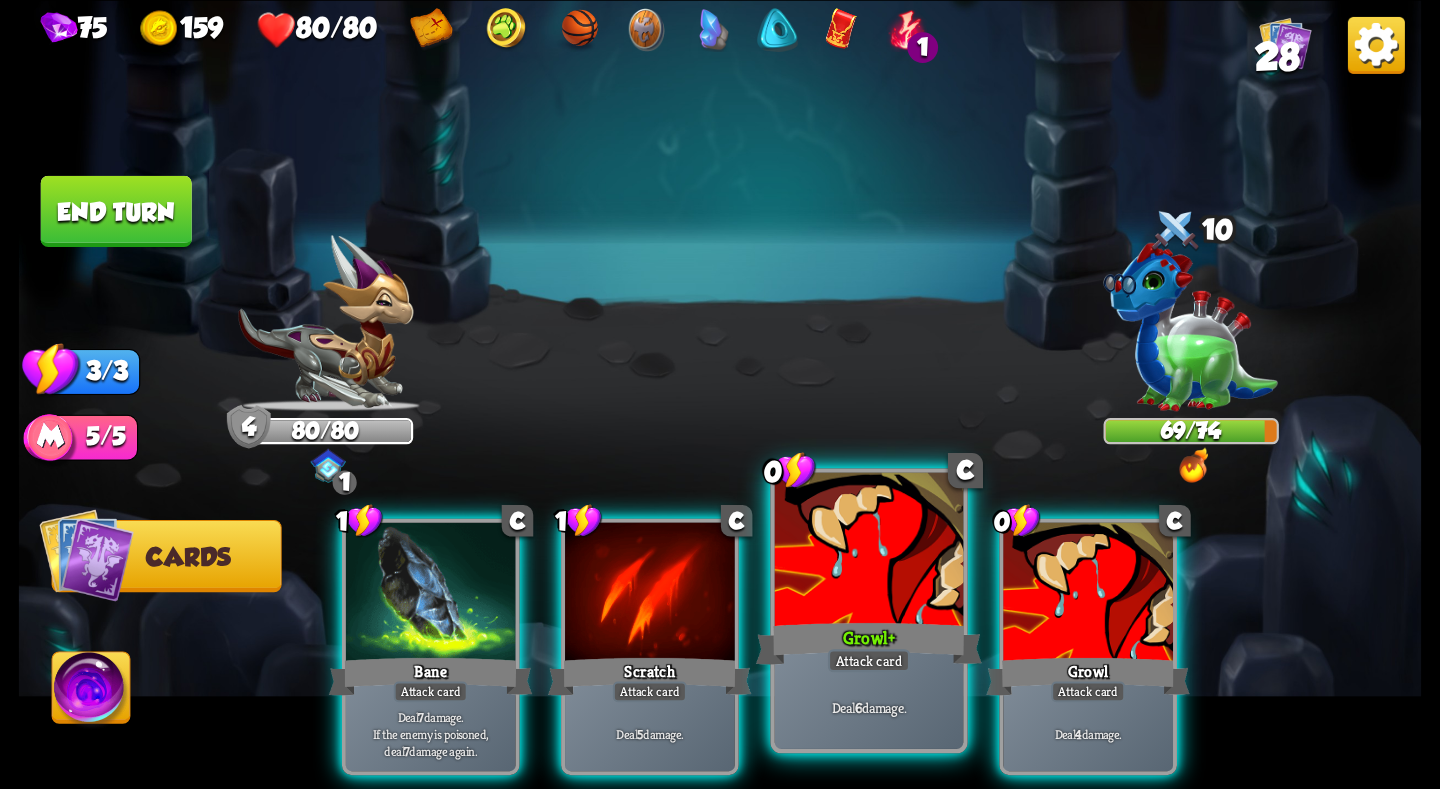 click at bounding box center (869, 551) 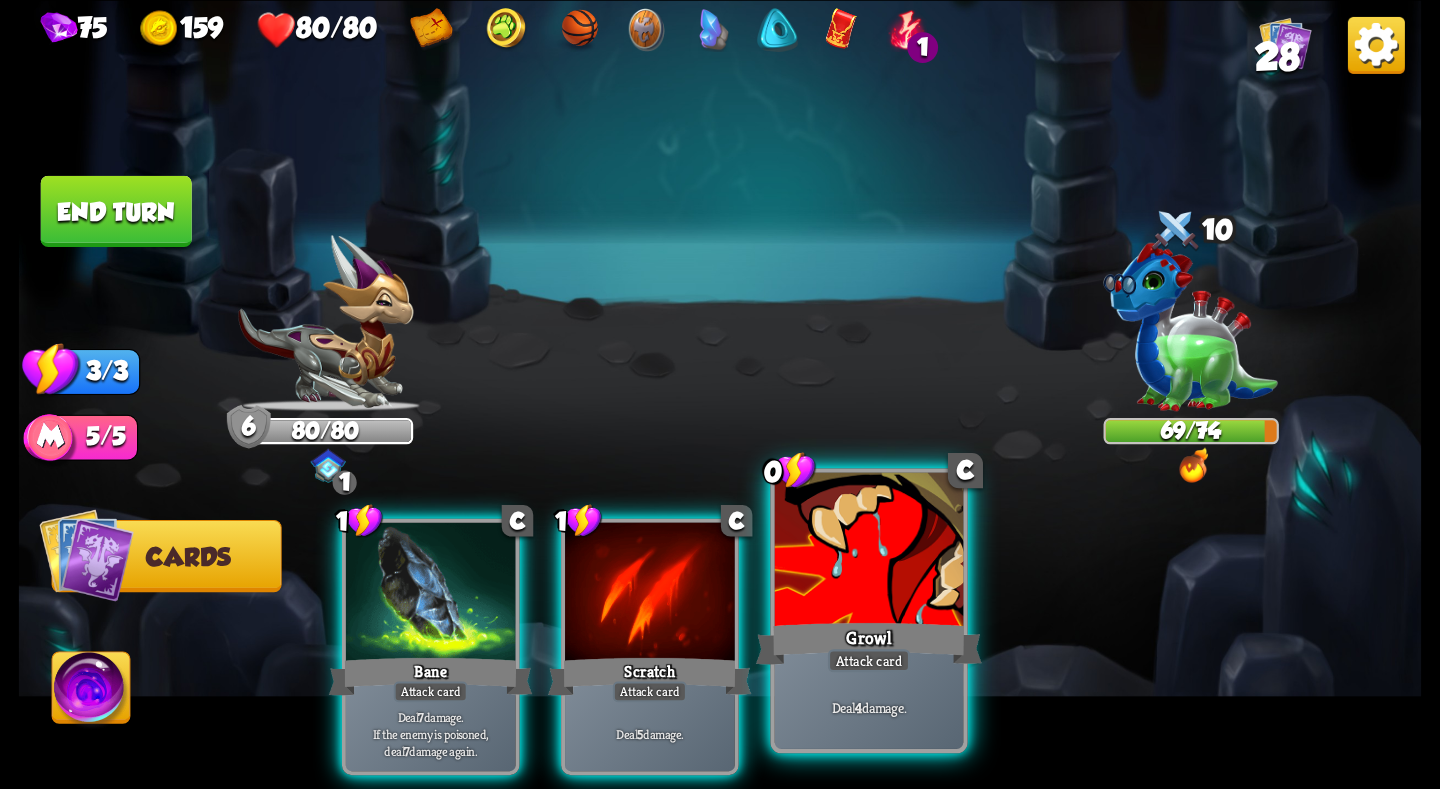 click at bounding box center [869, 551] 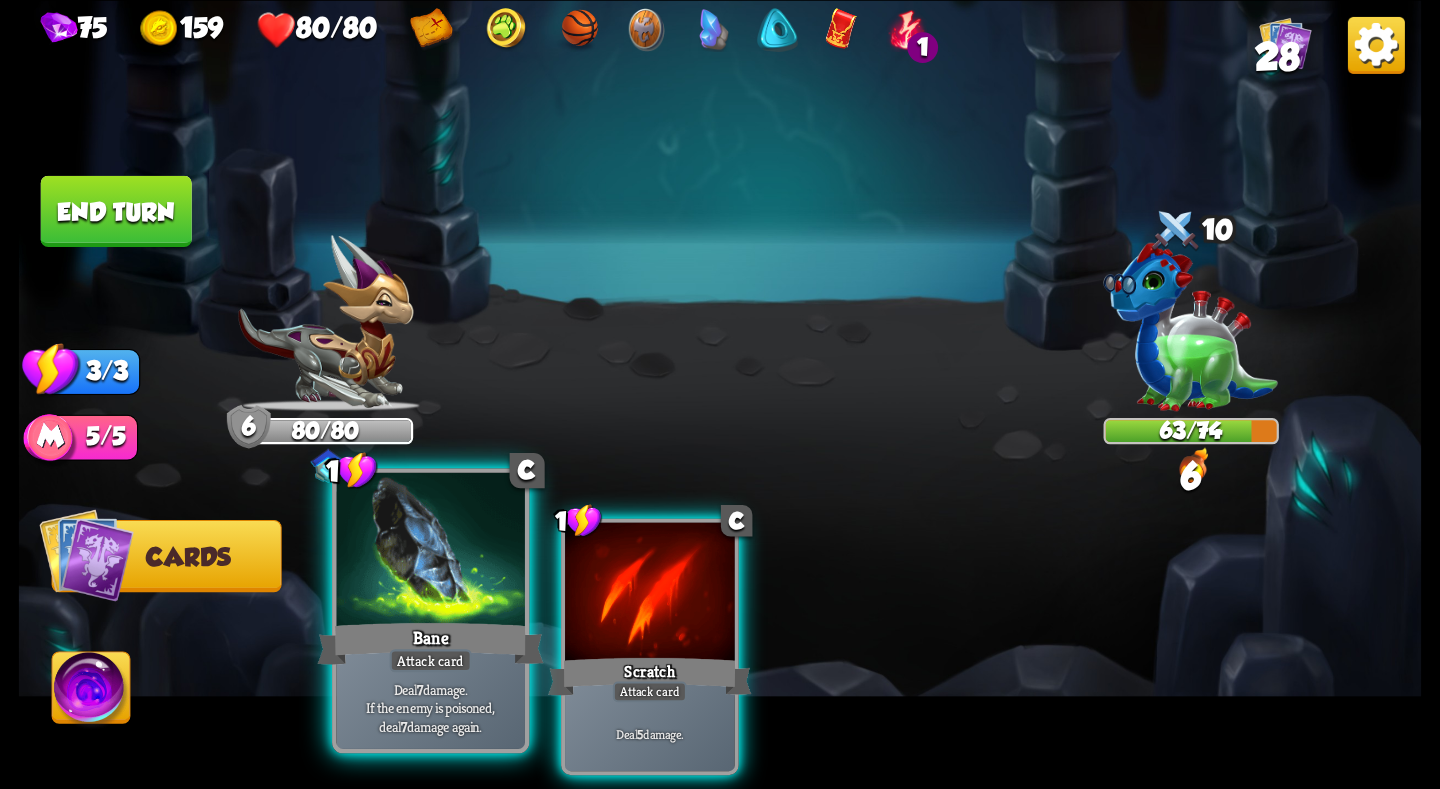 click on "Bane" at bounding box center [431, 643] 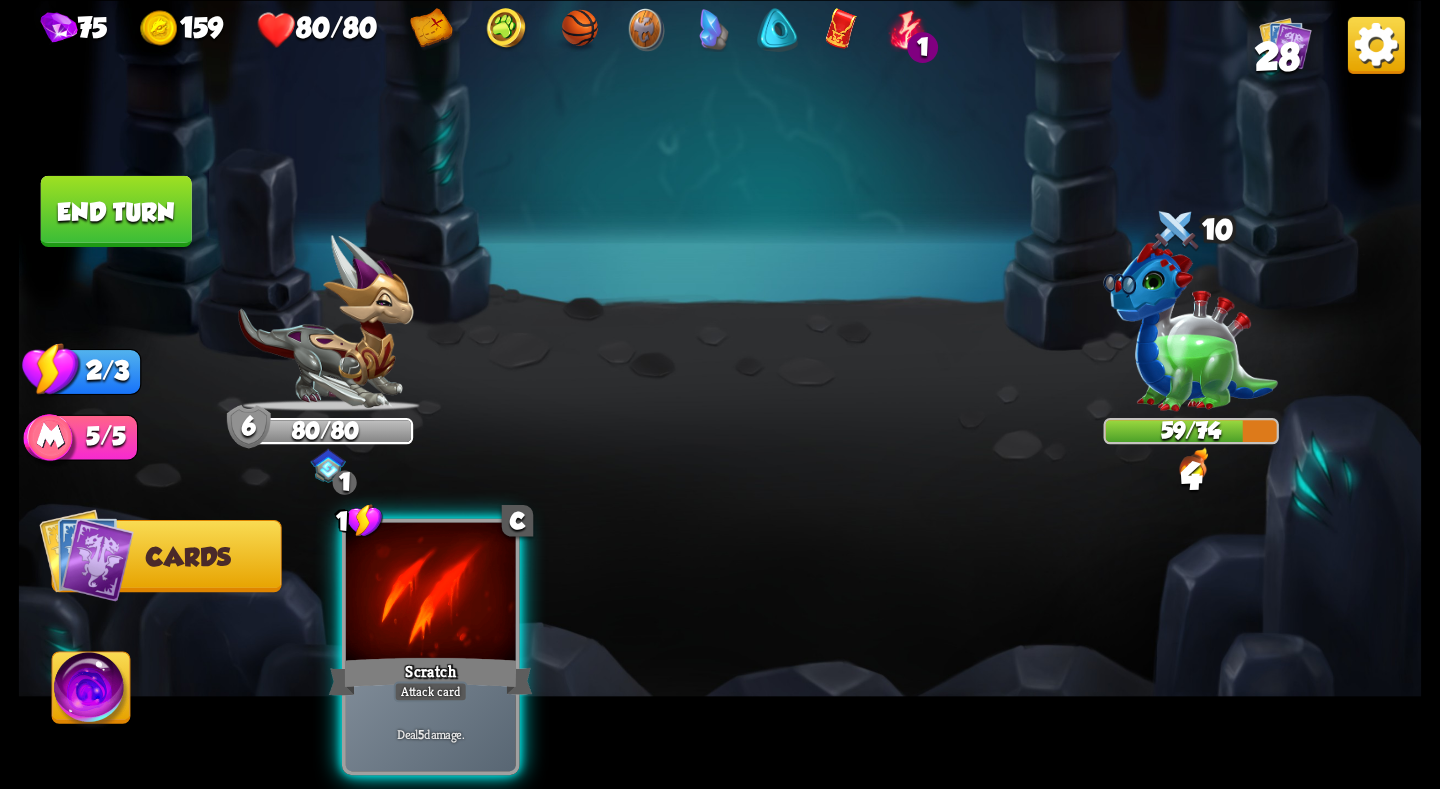 click on "1
C   Scratch     Attack card   Deal  5  damage." at bounding box center (860, 613) 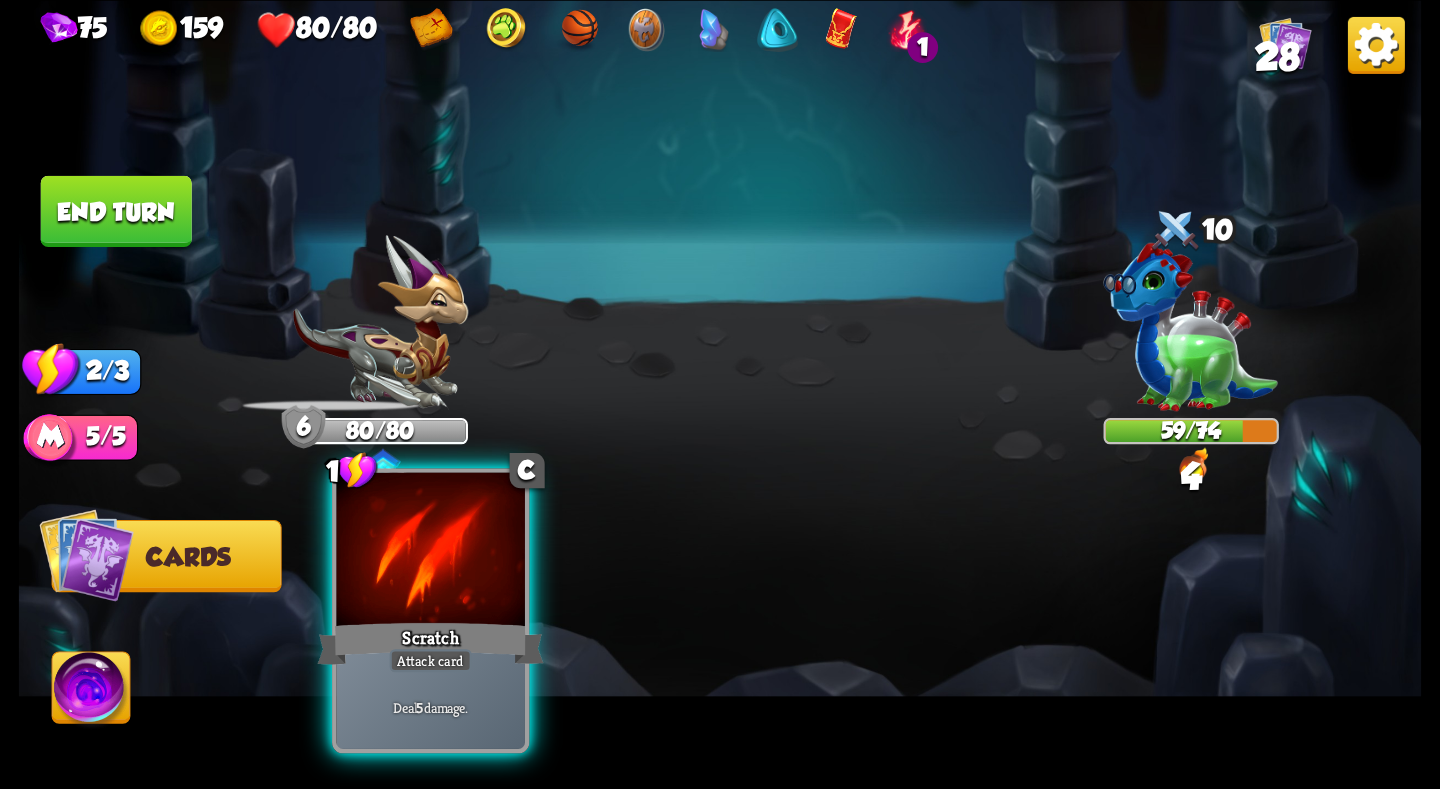 click at bounding box center [430, 551] 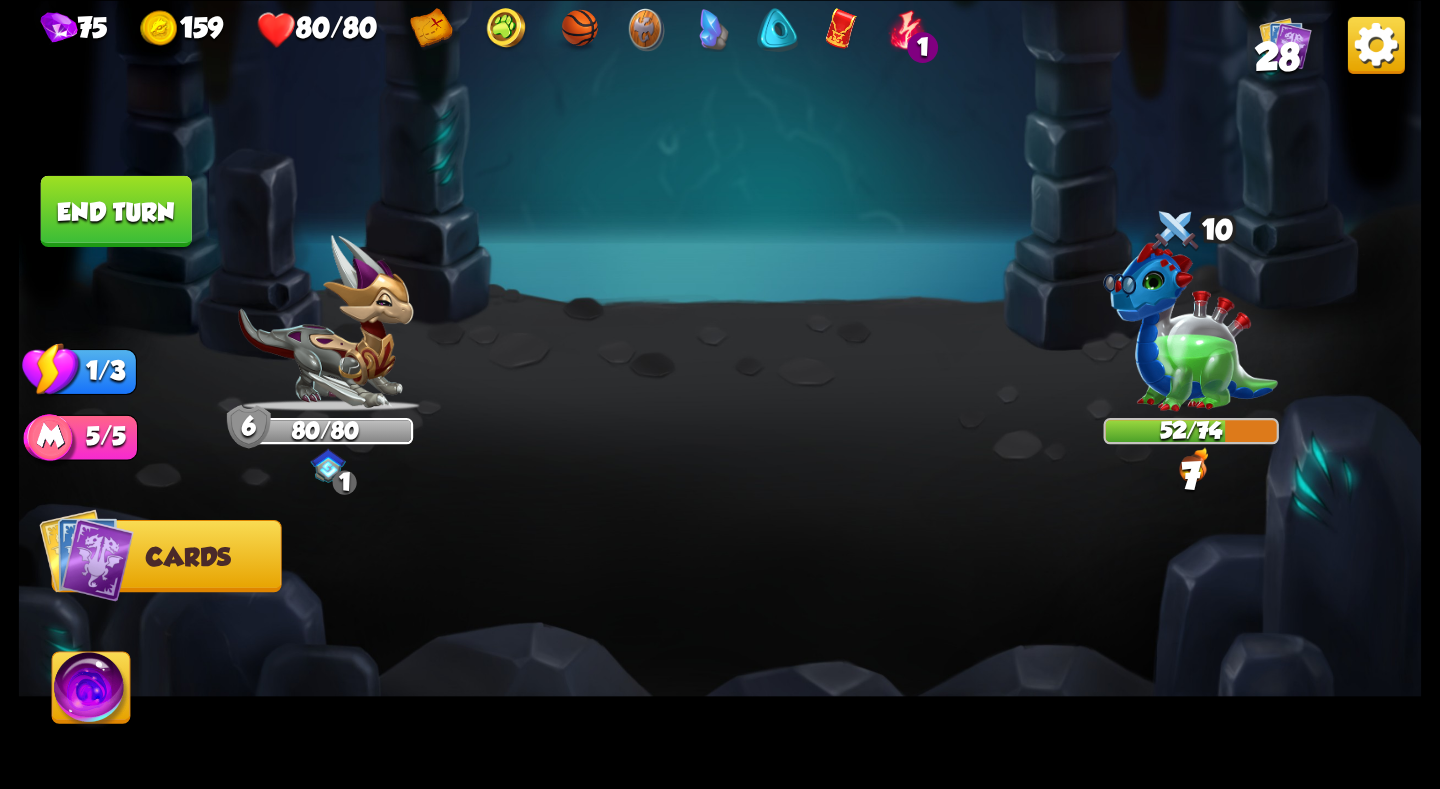 click on "End turn" at bounding box center (116, 210) 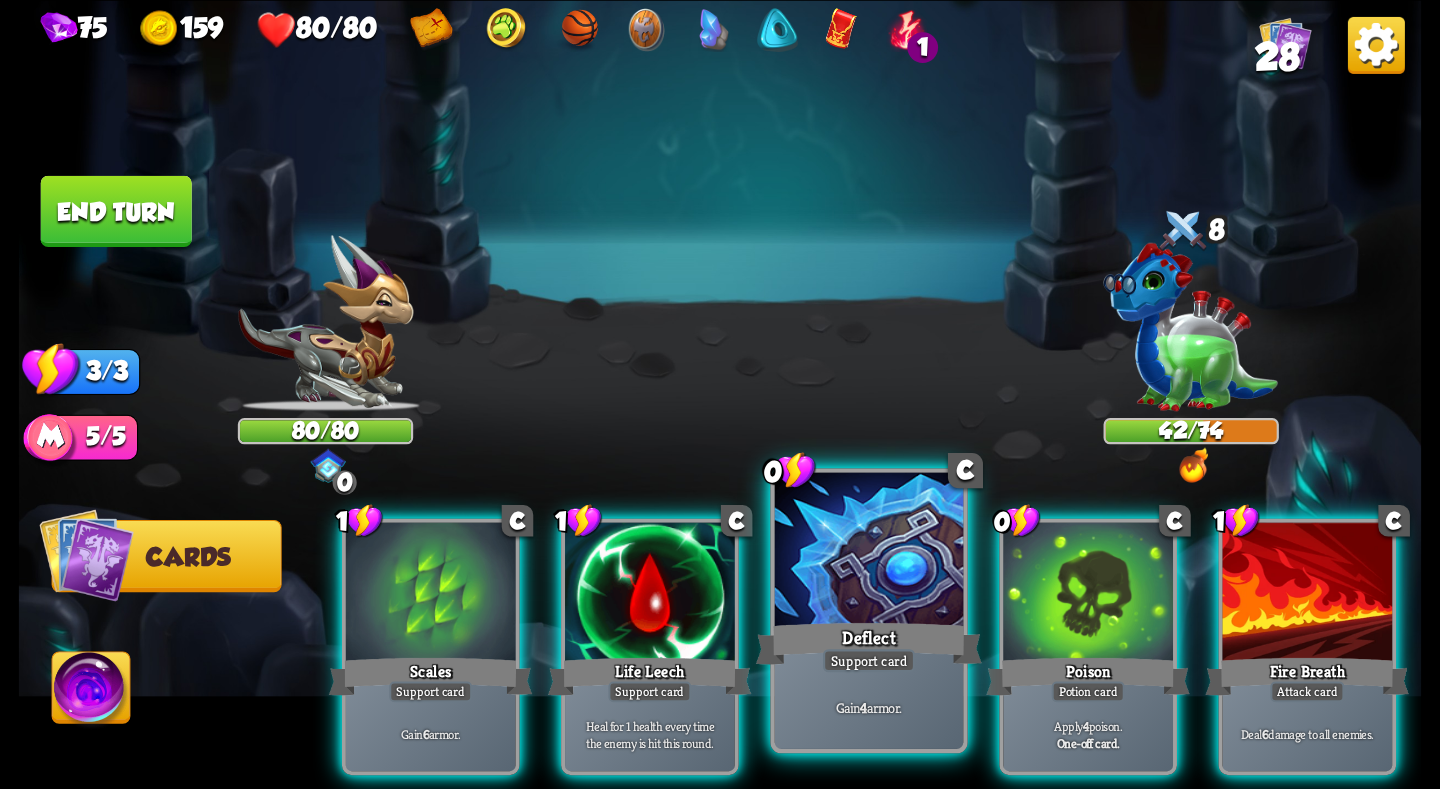 click on "Deflect" at bounding box center (869, 643) 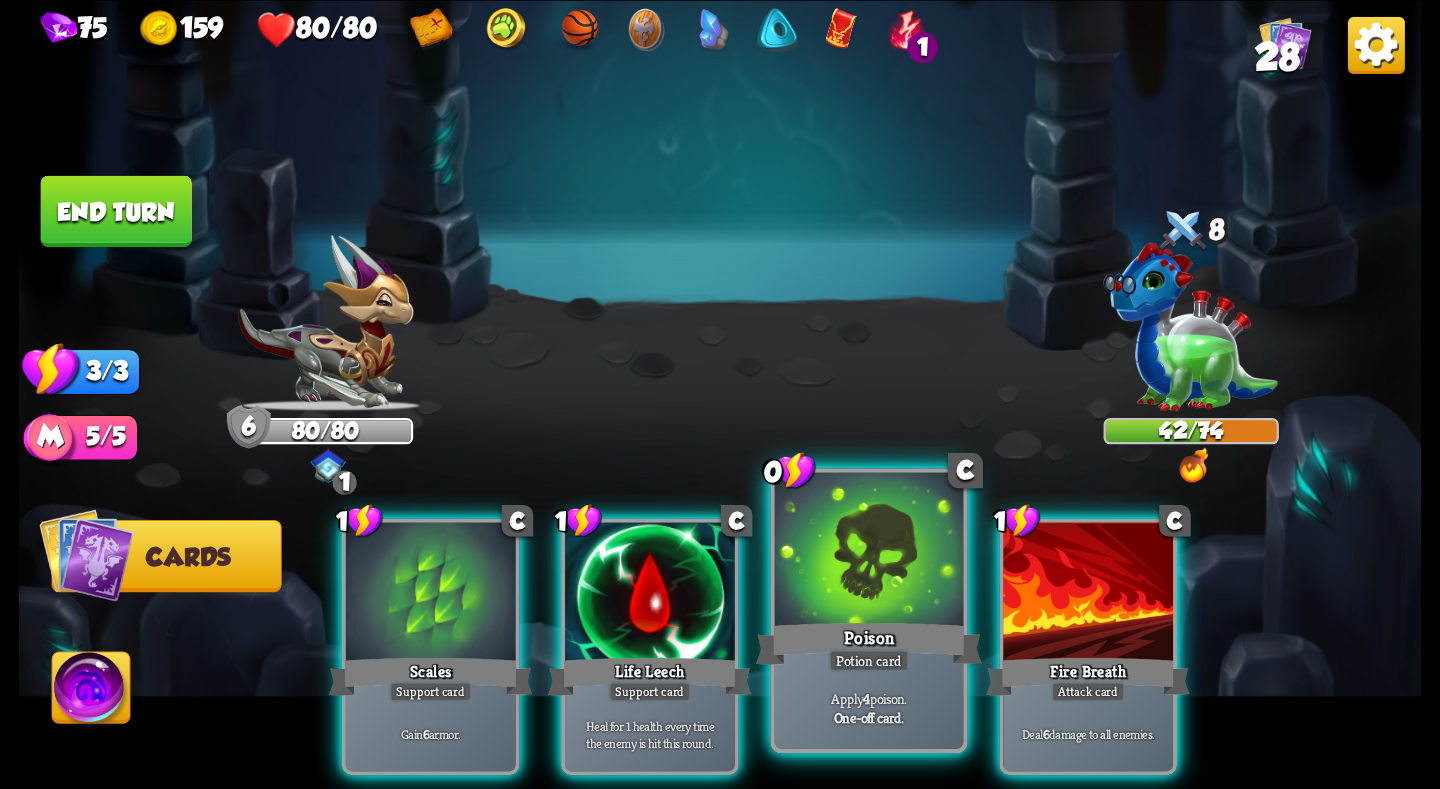 click on "Poison" at bounding box center (869, 643) 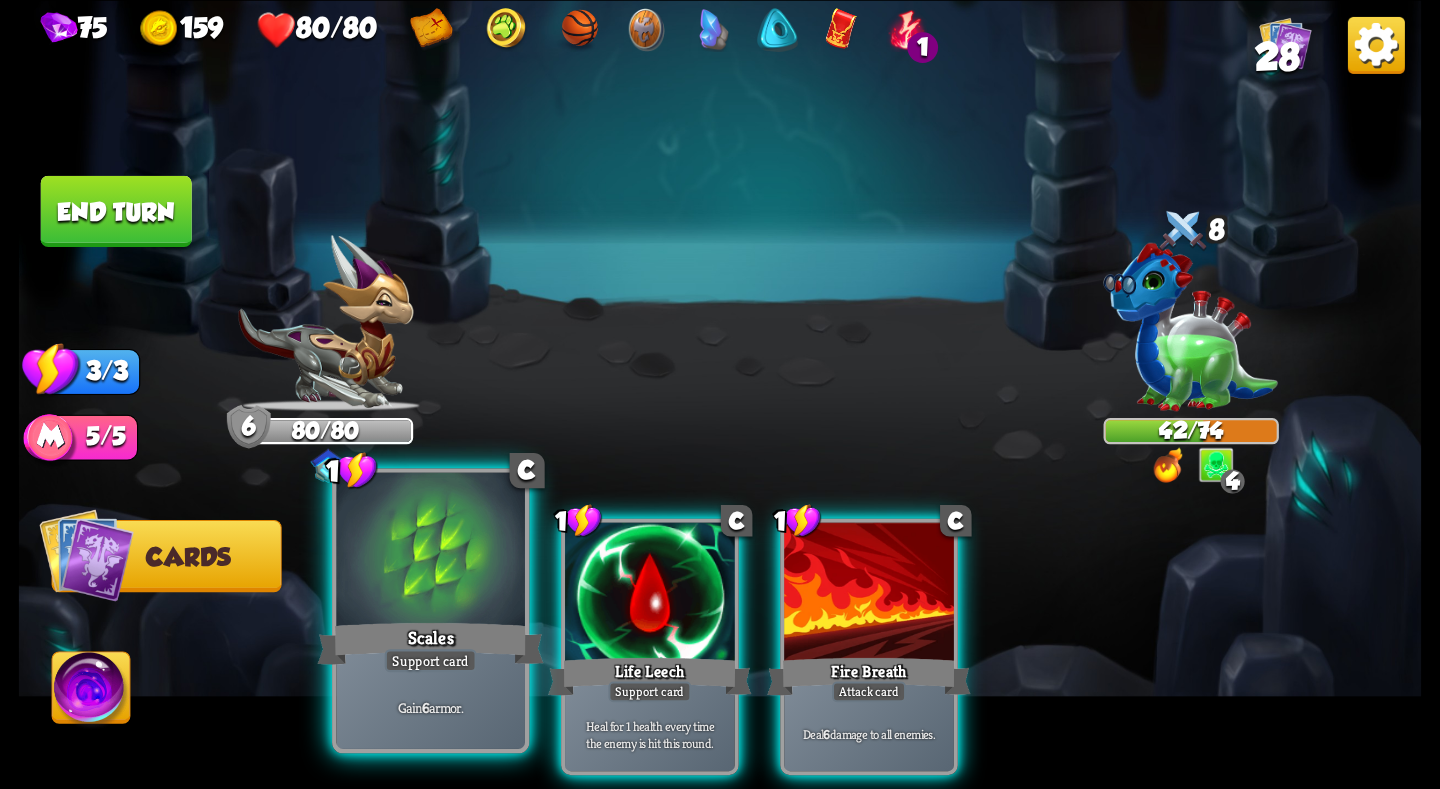 click at bounding box center [430, 551] 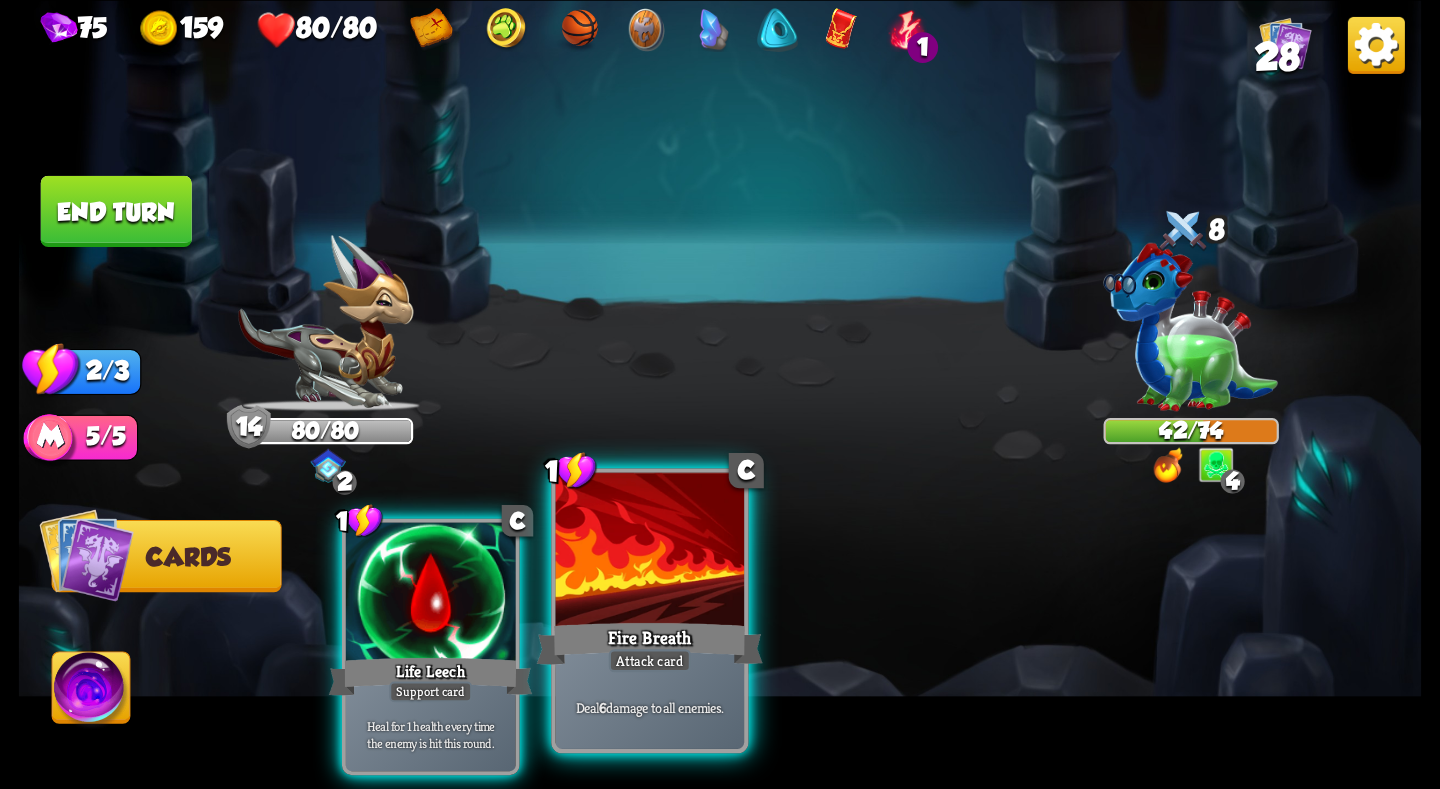 click at bounding box center [650, 551] 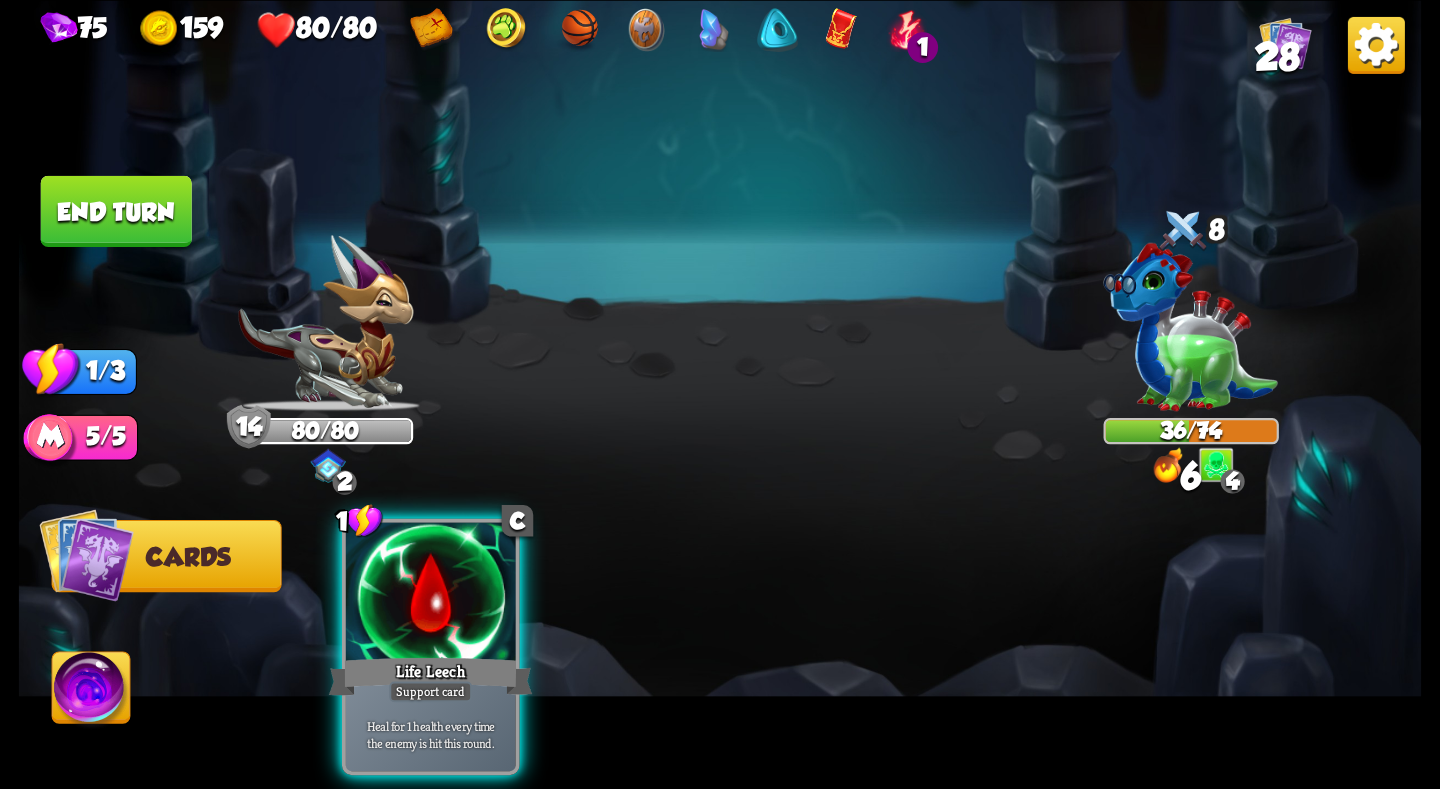 click on "End turn" at bounding box center (116, 210) 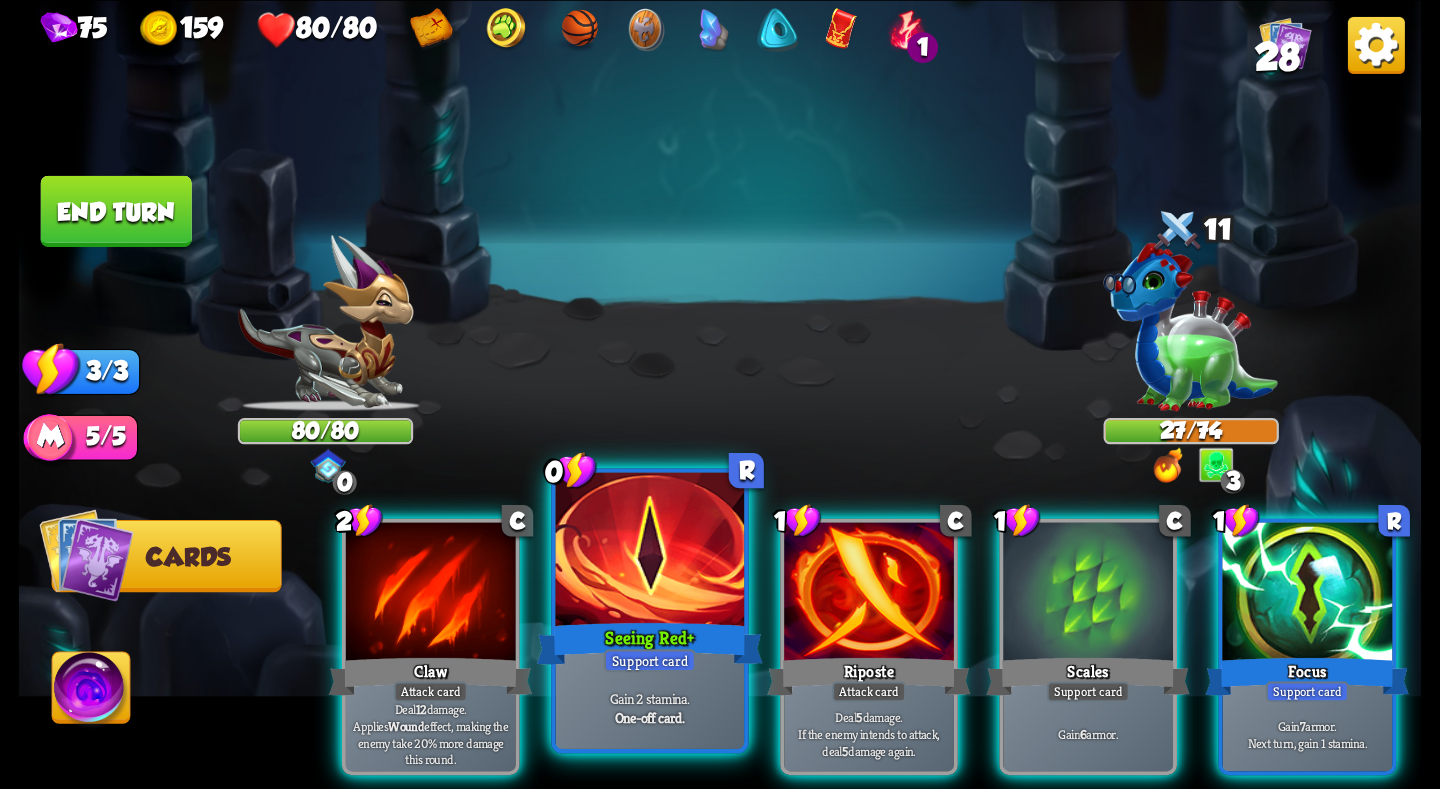 click on "Seeing Red +" at bounding box center [650, 643] 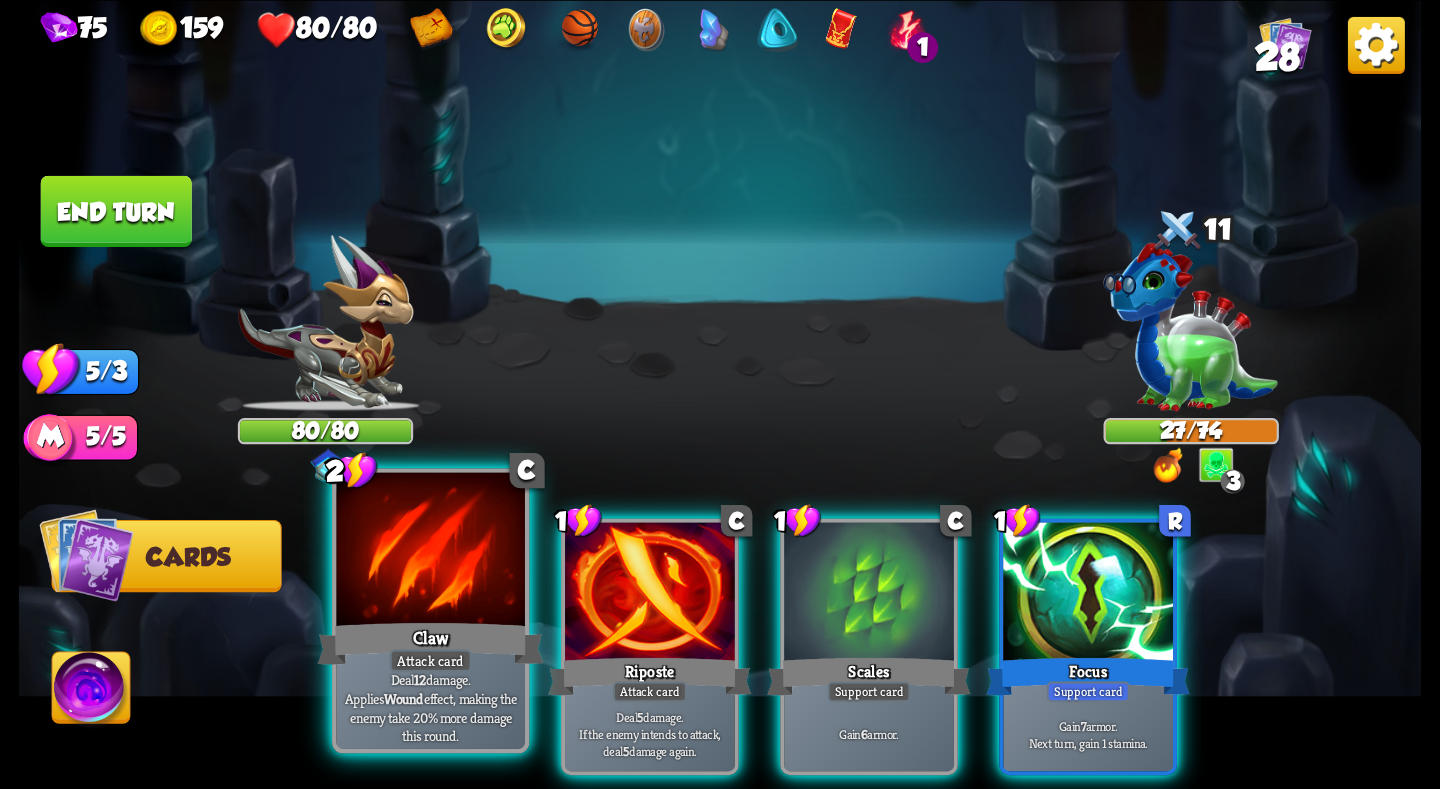 click on "Claw" at bounding box center [431, 643] 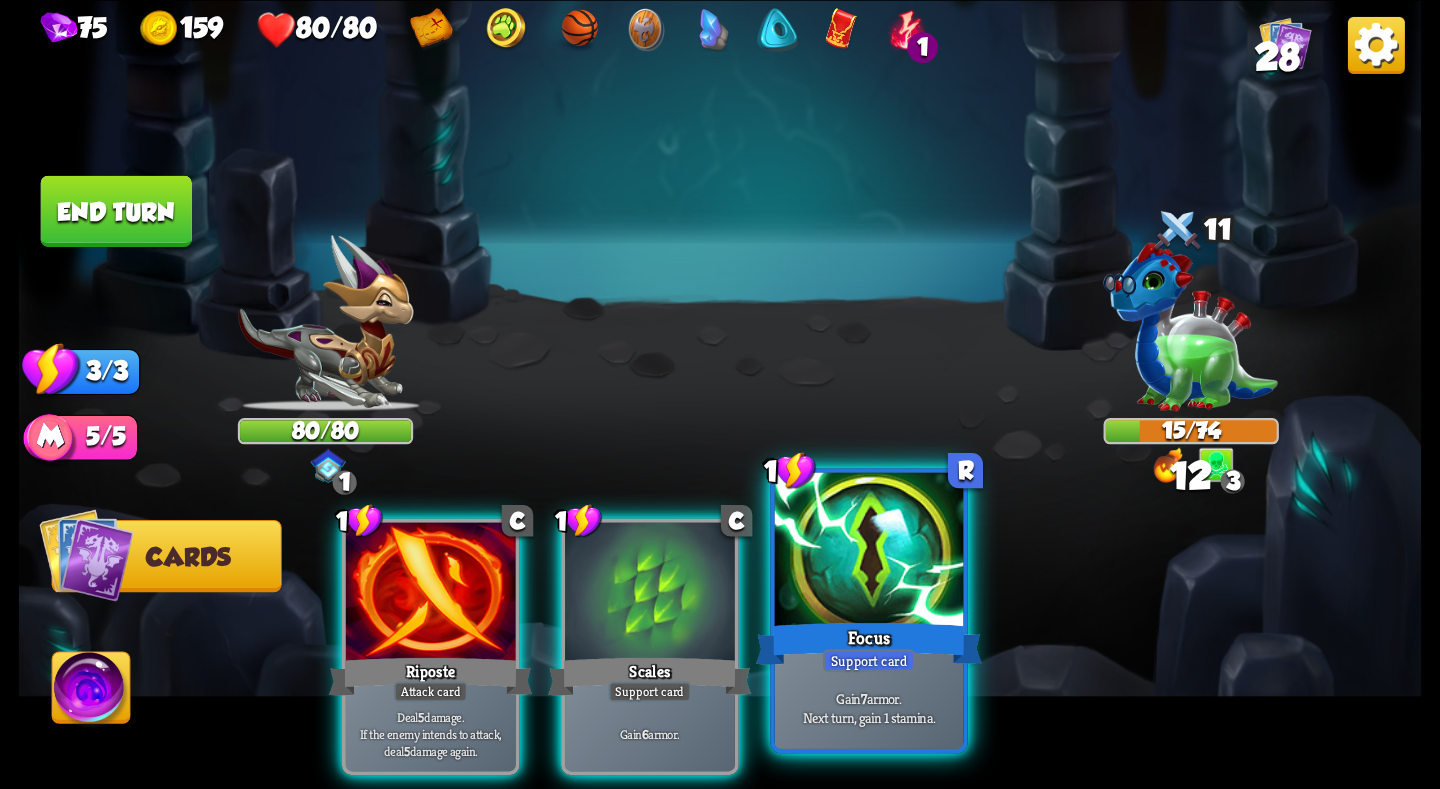 click at bounding box center (869, 551) 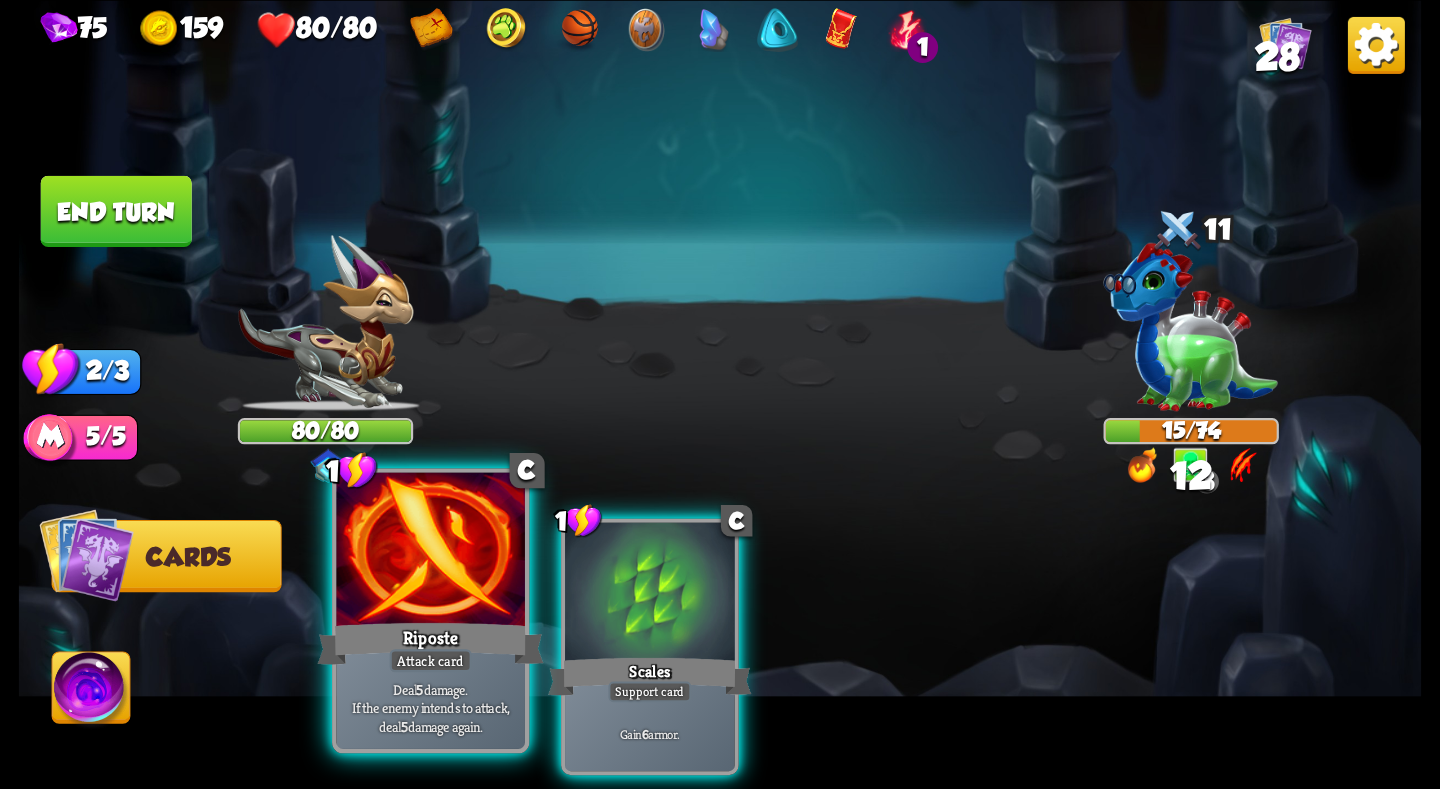 click on "Riposte" at bounding box center (431, 643) 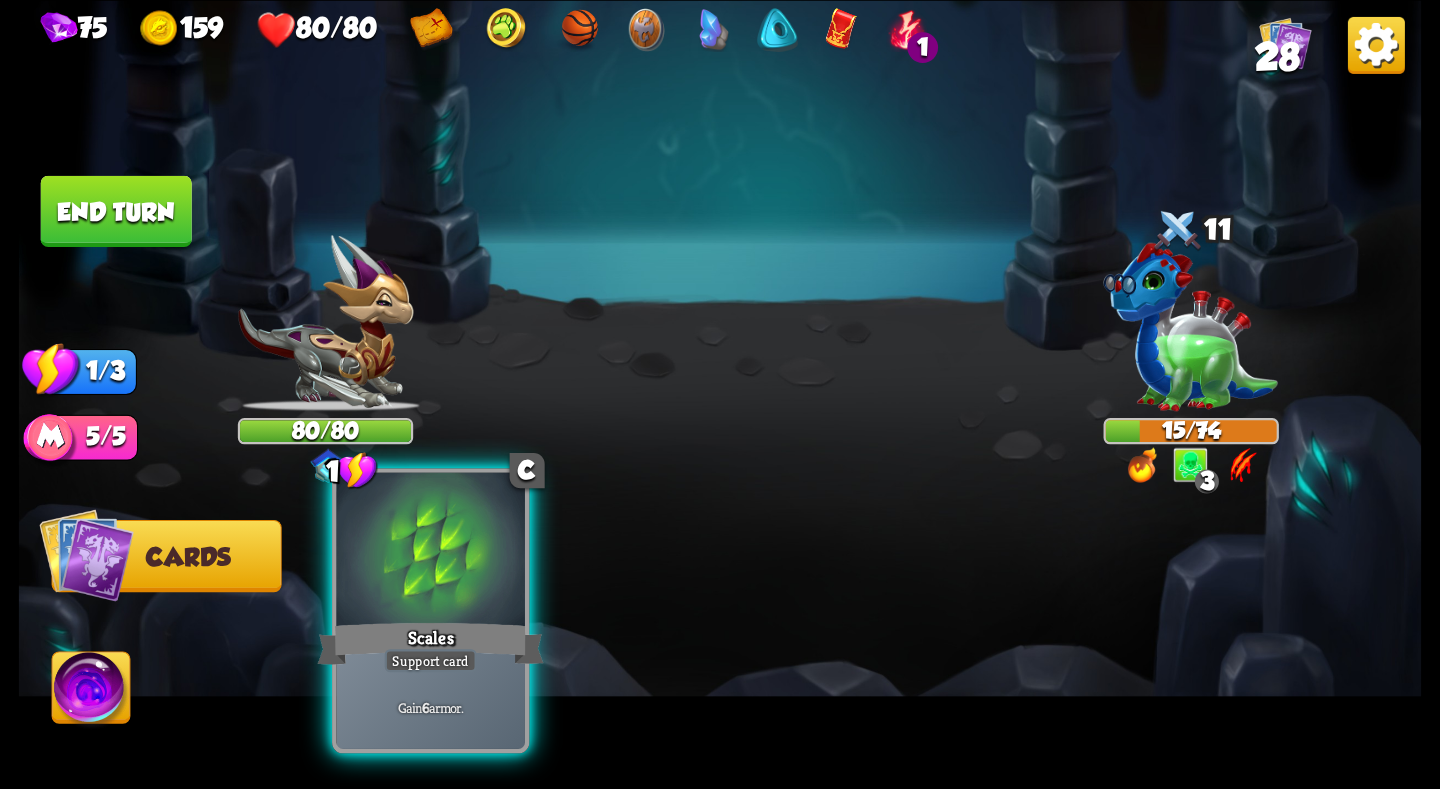 click at bounding box center (430, 551) 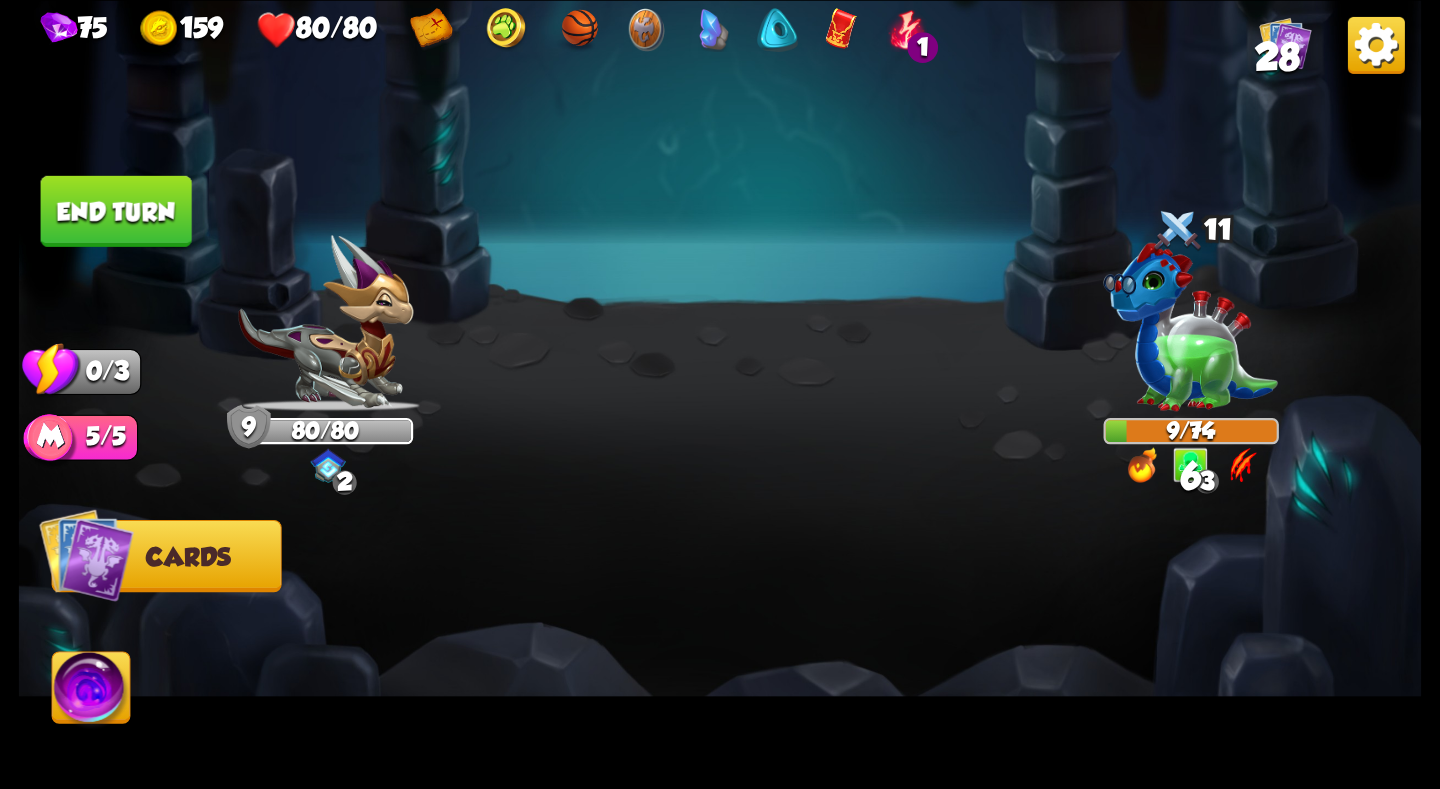 click on "End turn" at bounding box center (116, 210) 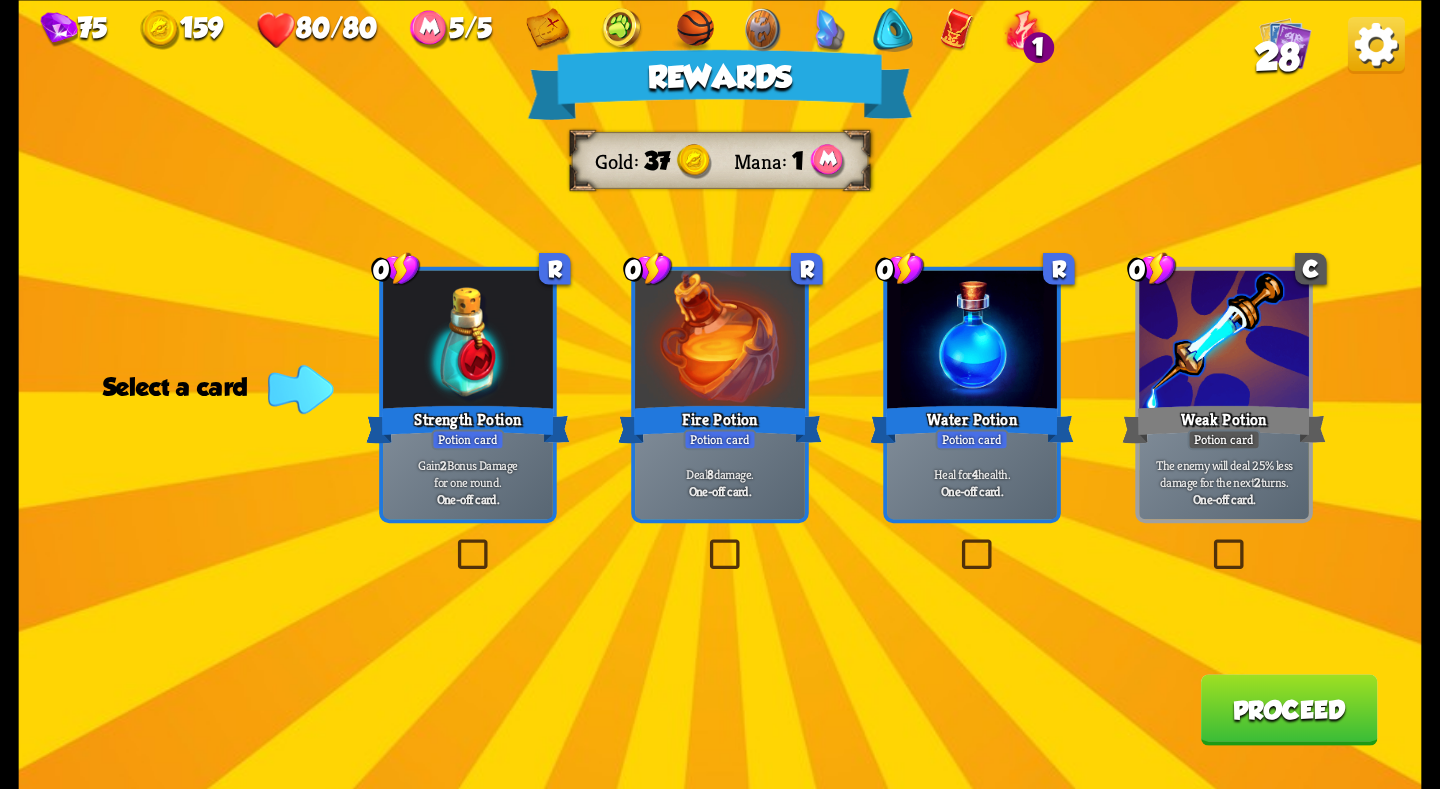 click on "Heal for  4  health." at bounding box center [971, 473] 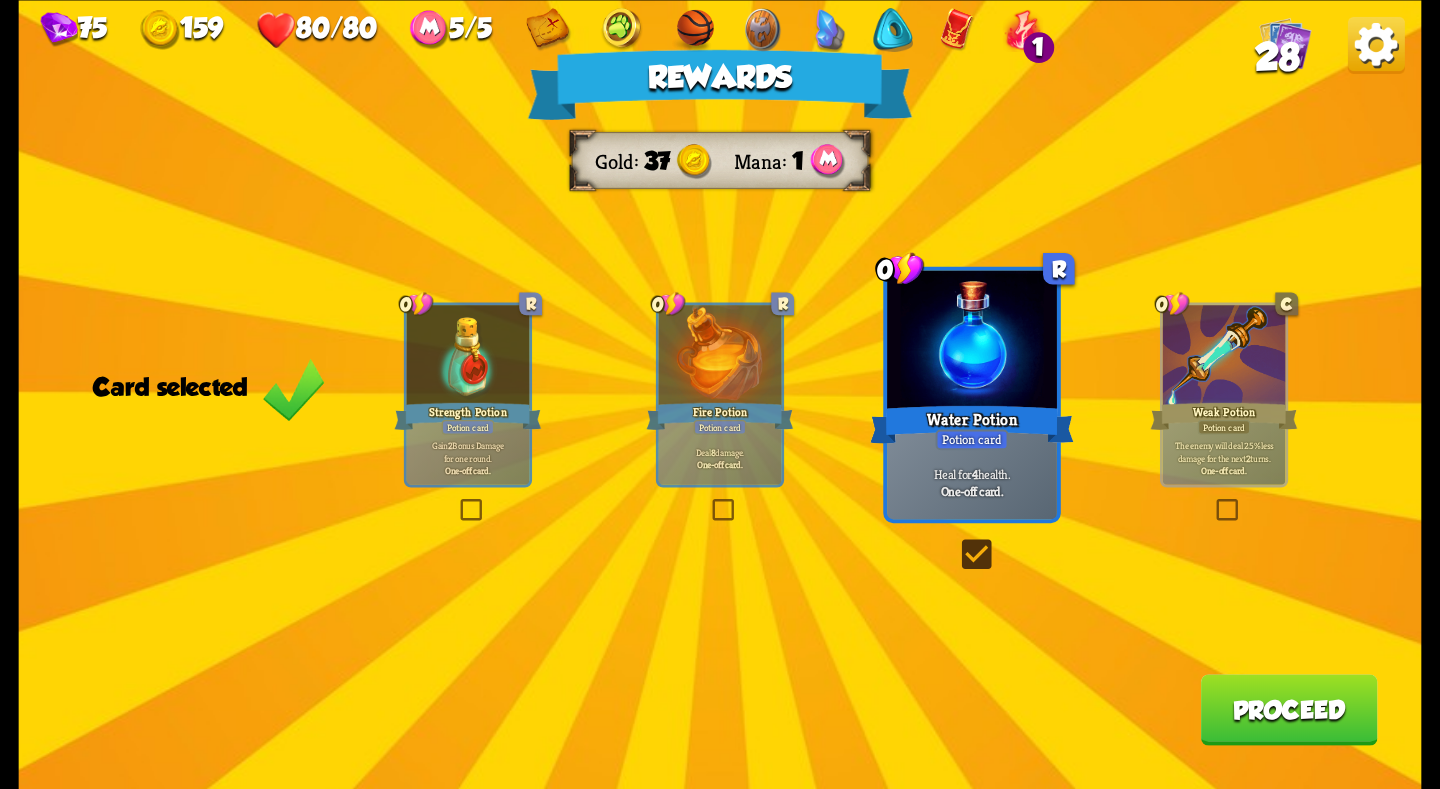 click on "Proceed" at bounding box center [1289, 709] 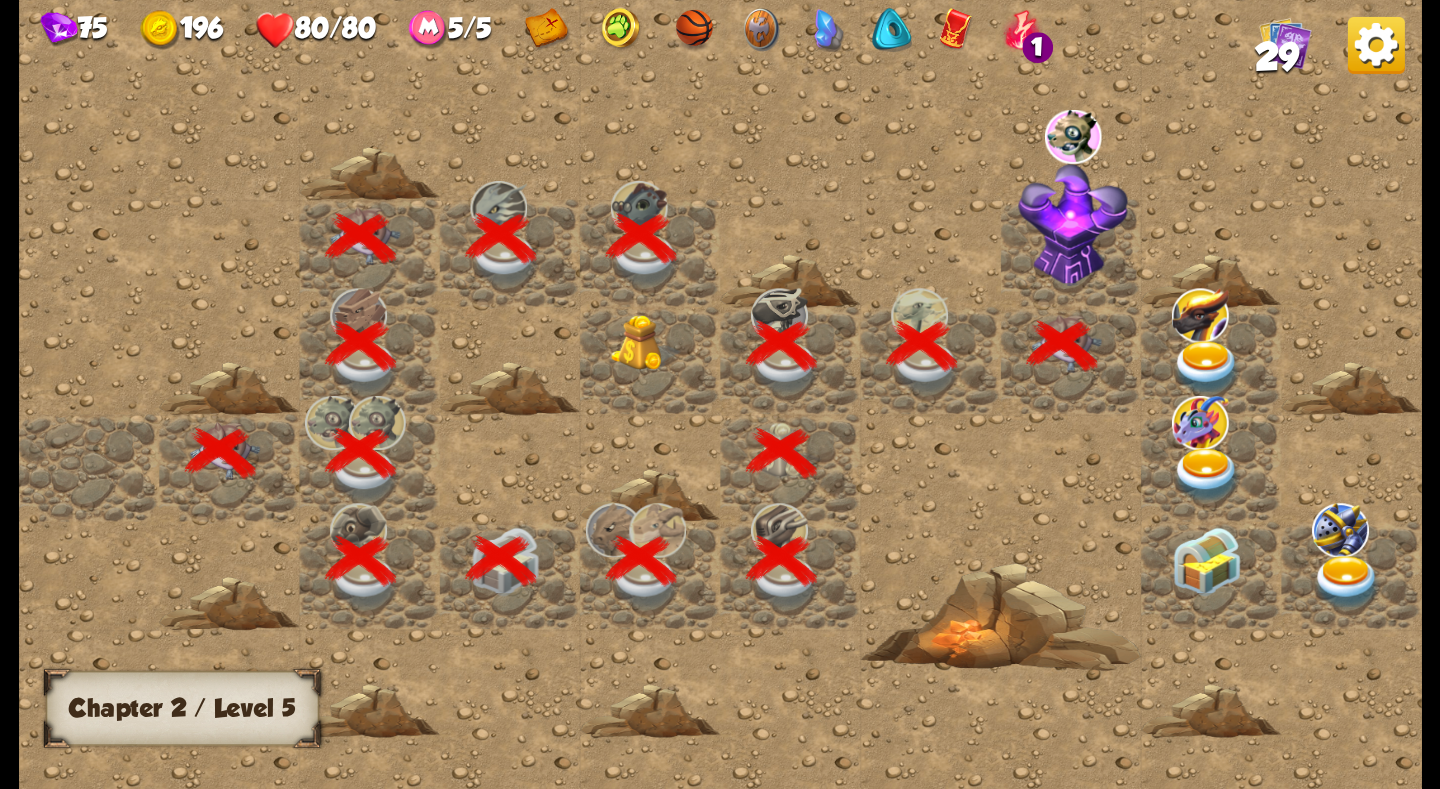 click at bounding box center [645, 342] 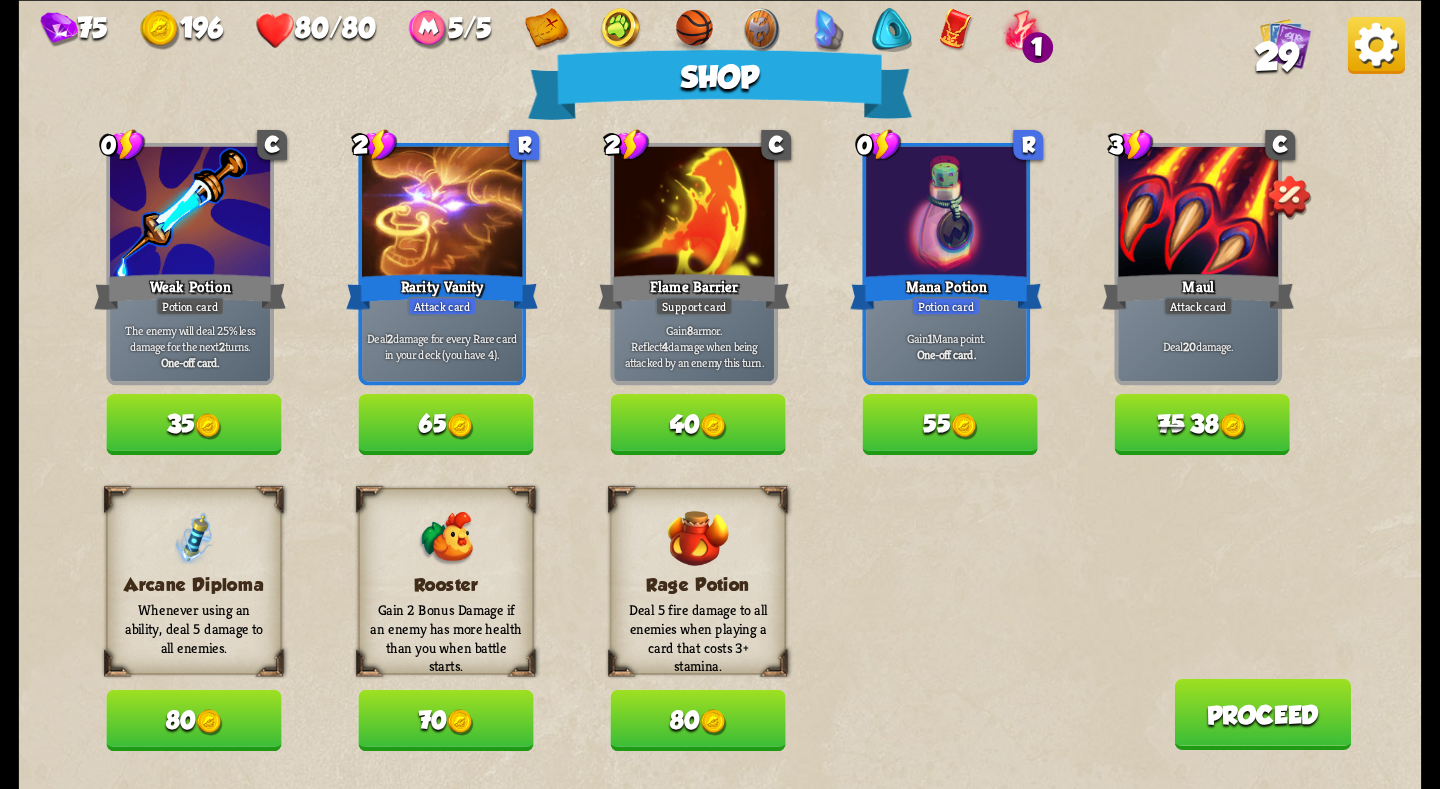 click on "70" at bounding box center [445, 720] 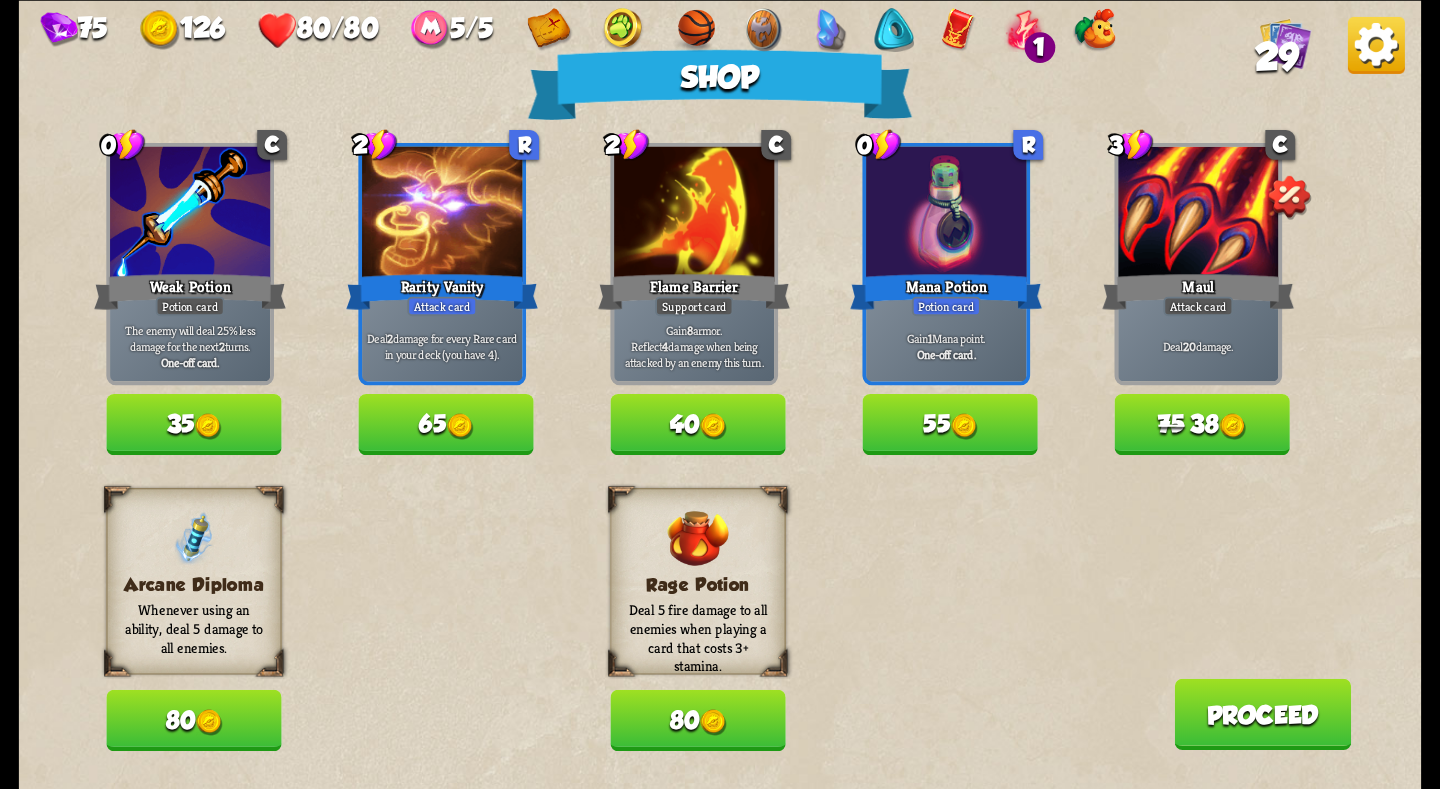 click on "65" at bounding box center (445, 424) 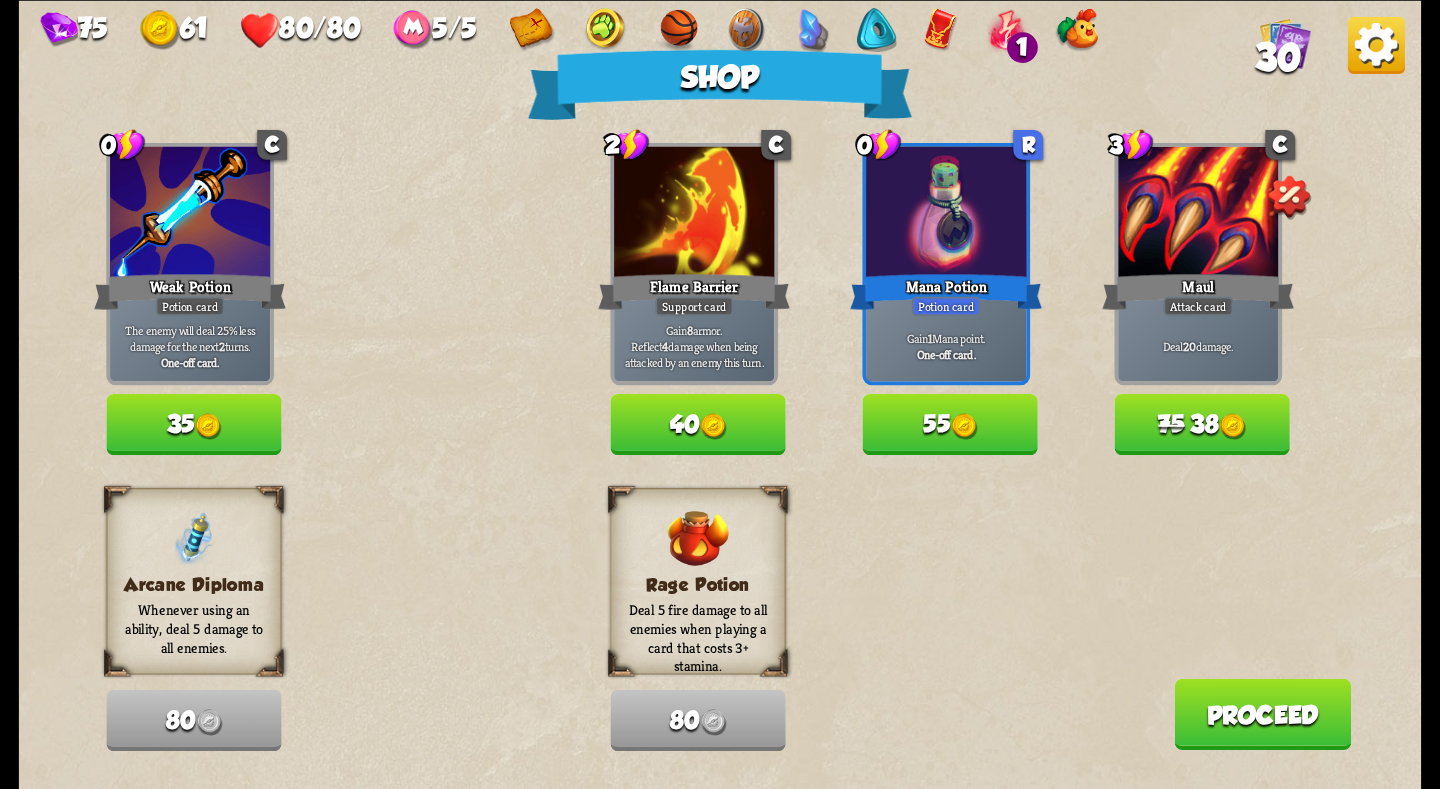 click on "Proceed" at bounding box center [1262, 713] 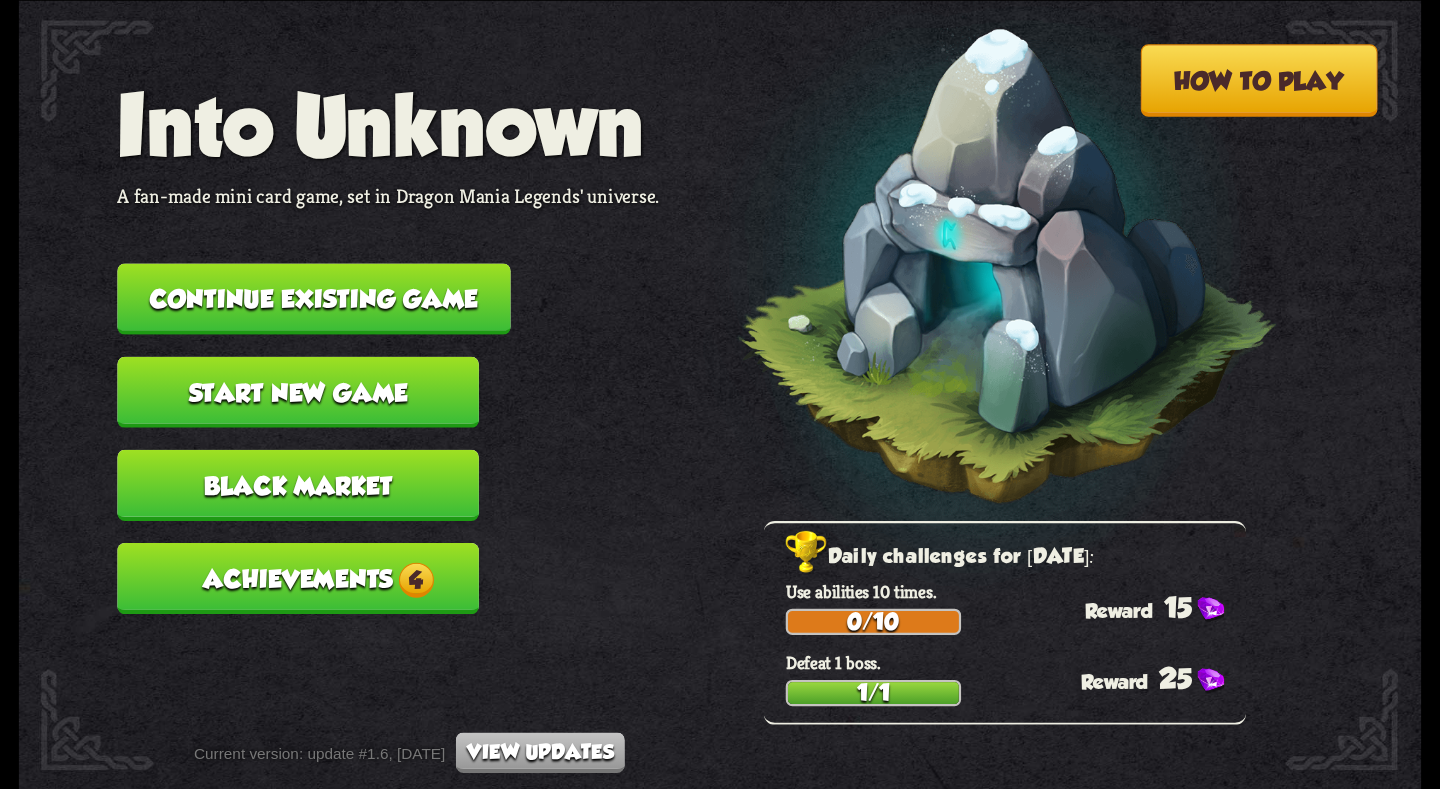 scroll, scrollTop: 0, scrollLeft: 0, axis: both 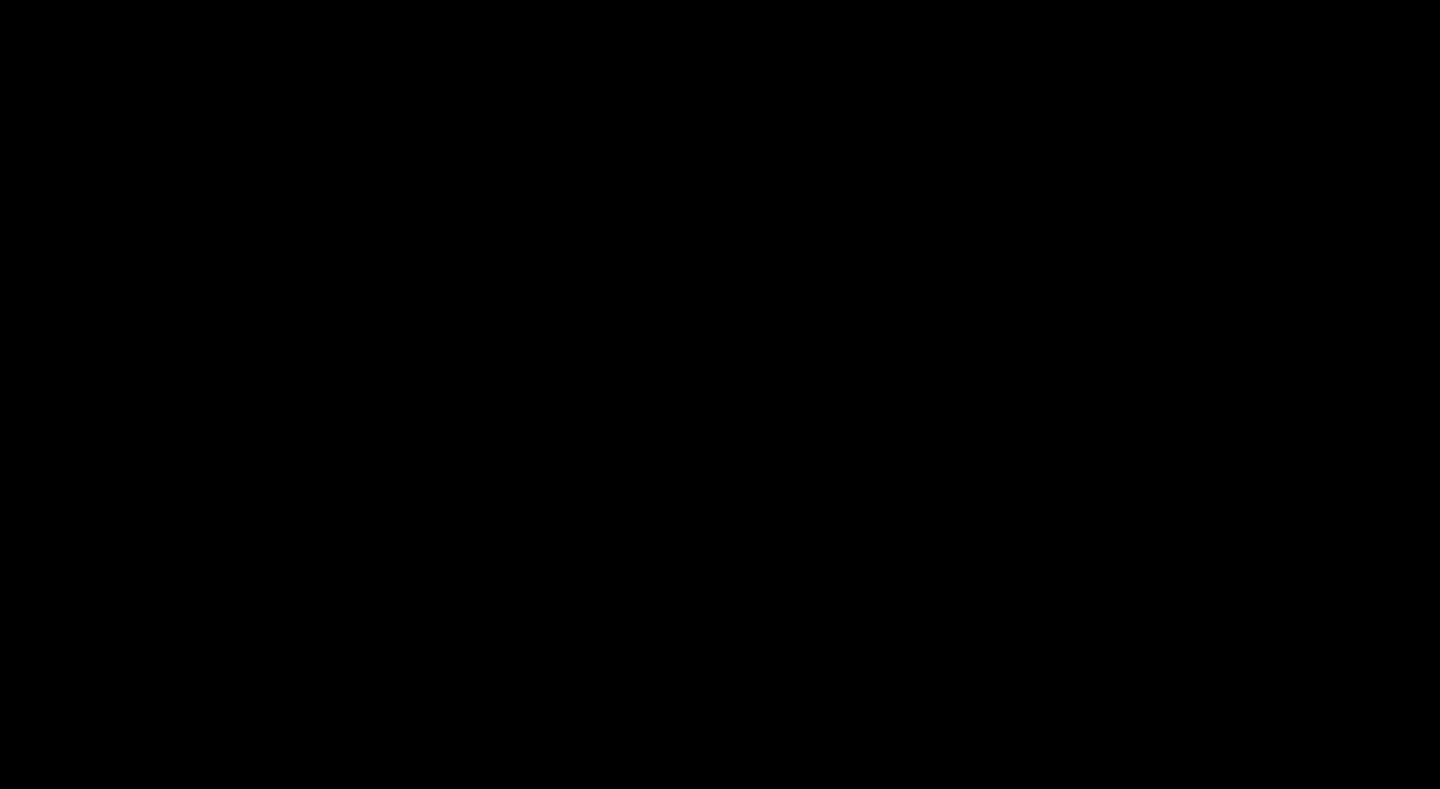 click at bounding box center (720, 394) 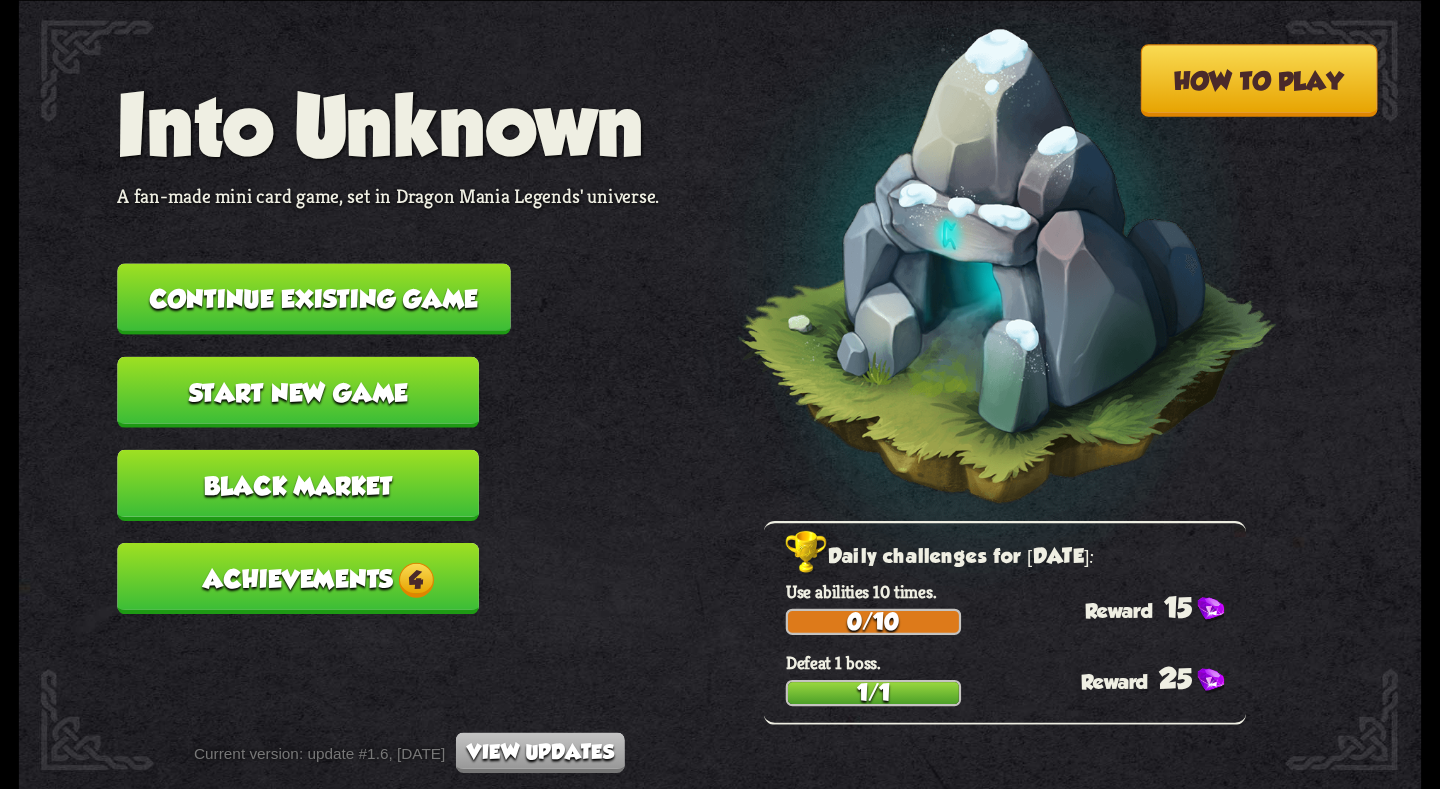scroll, scrollTop: 0, scrollLeft: 0, axis: both 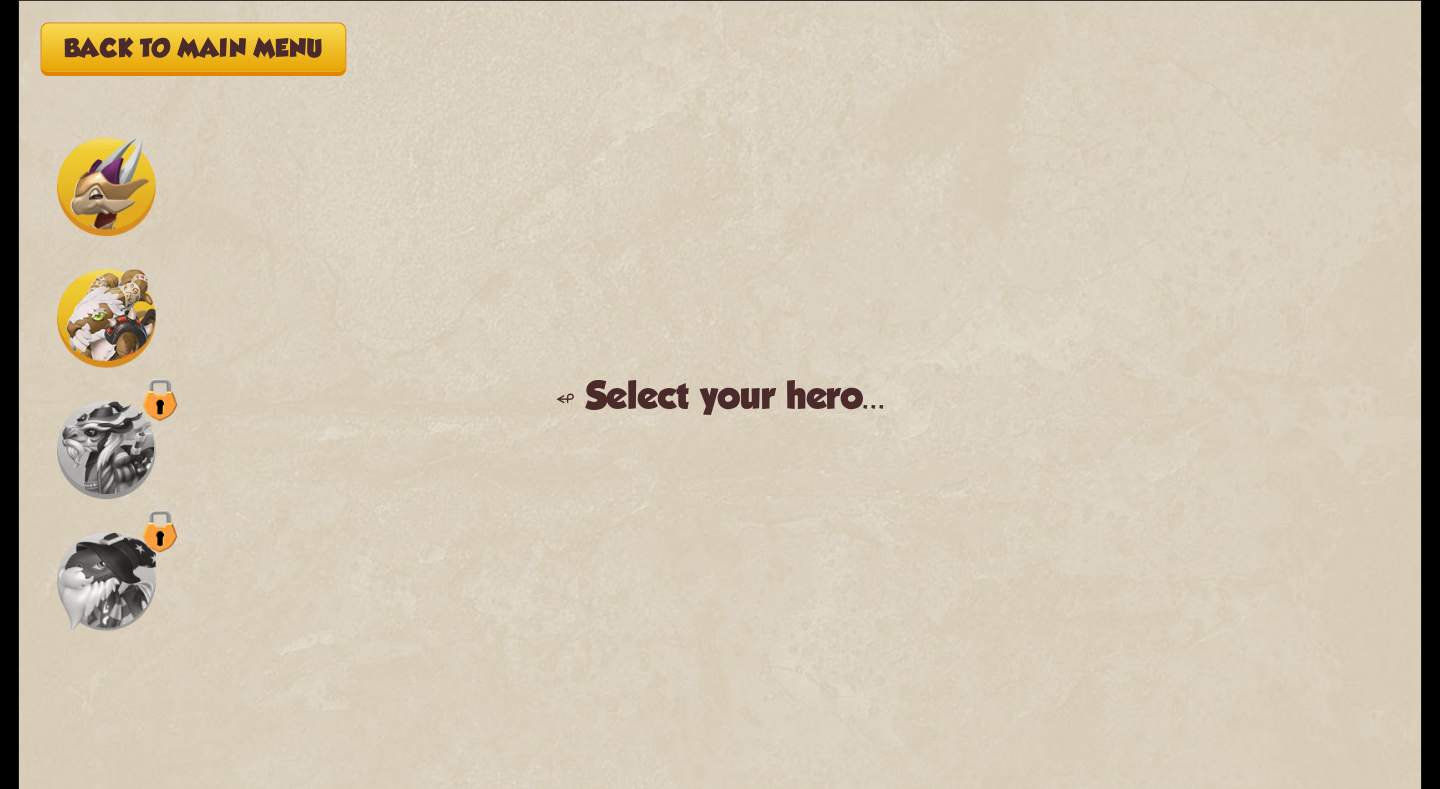 click at bounding box center (106, 186) 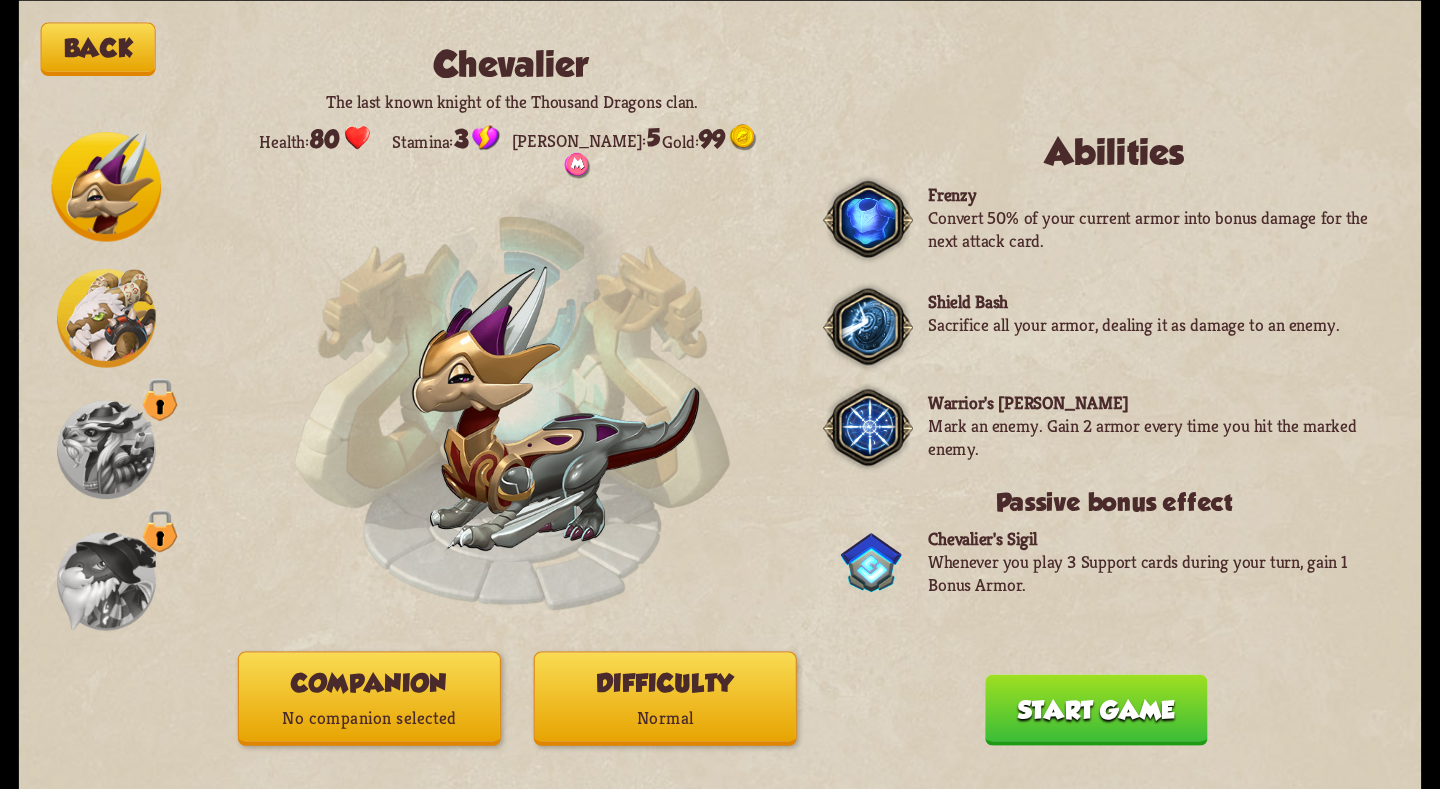 click on "Back" at bounding box center (98, 49) 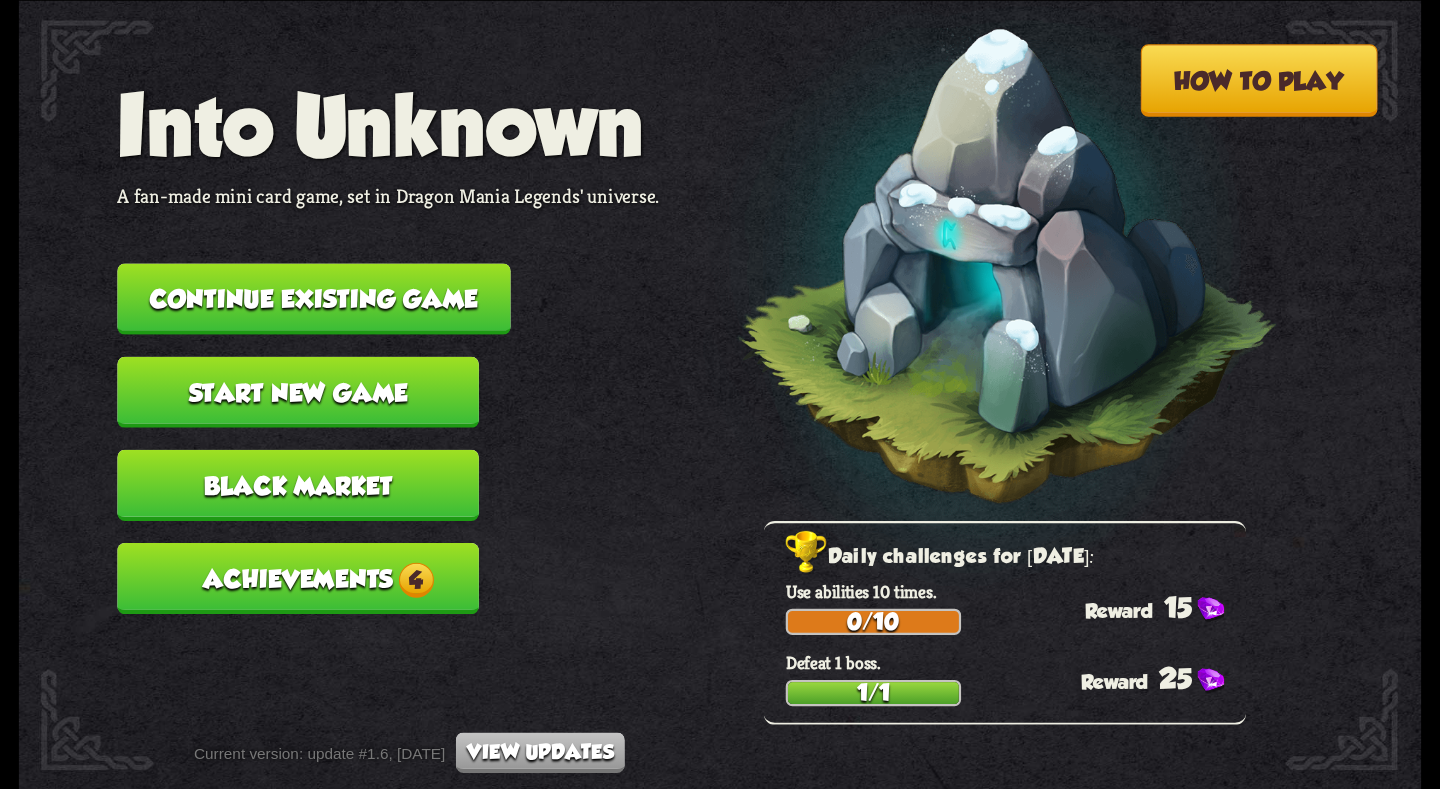 click on "Black Market" at bounding box center (298, 484) 